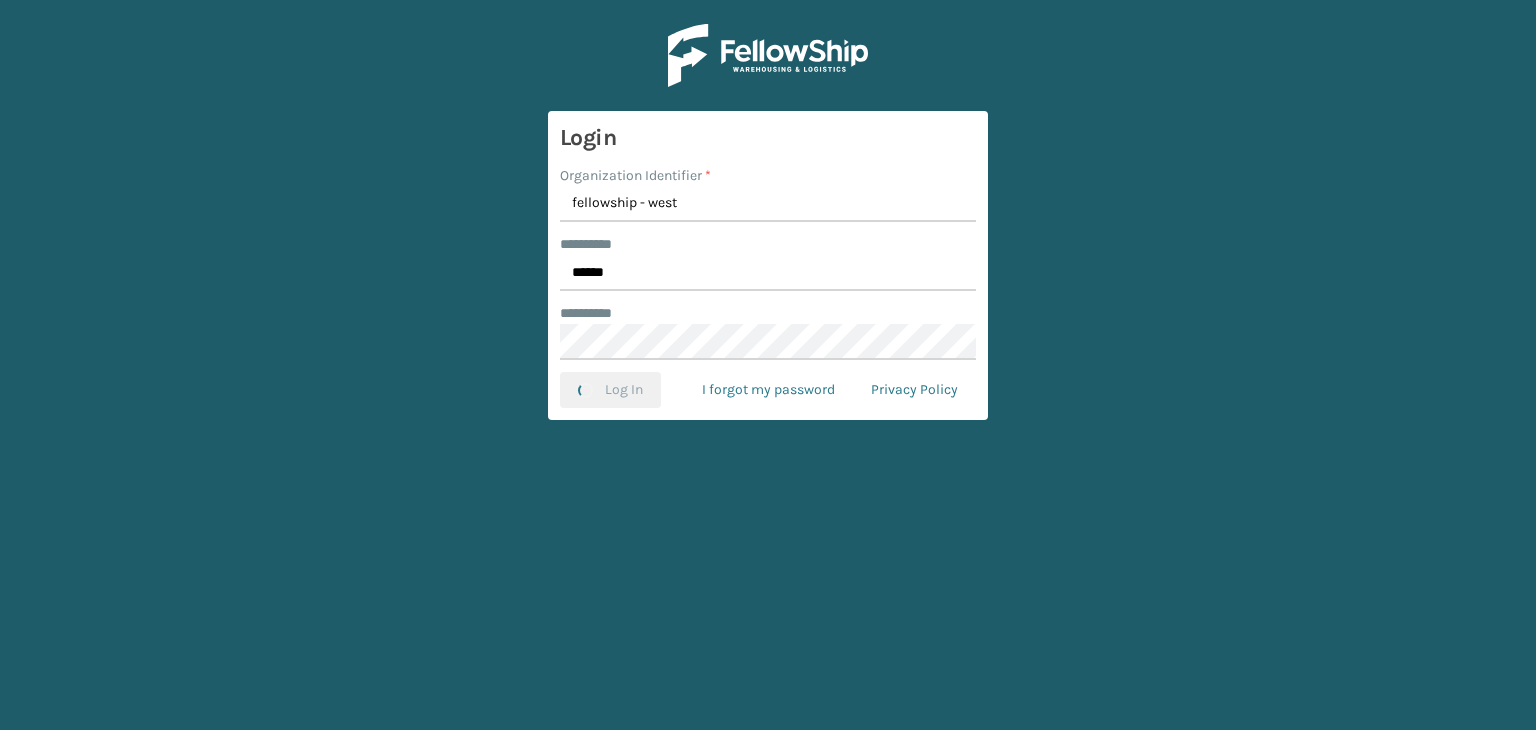 scroll, scrollTop: 0, scrollLeft: 0, axis: both 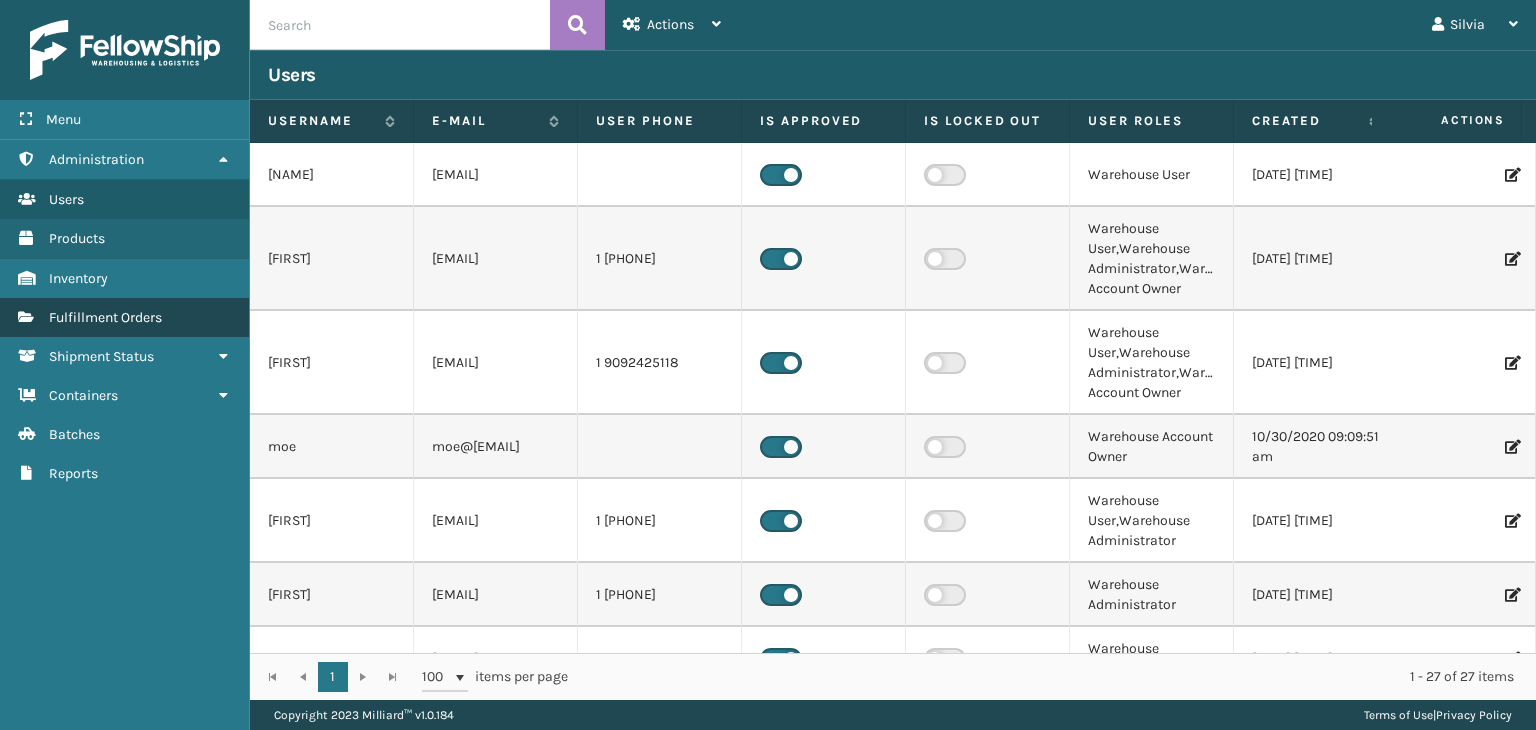 click on "Fulfillment Orders" at bounding box center [105, 317] 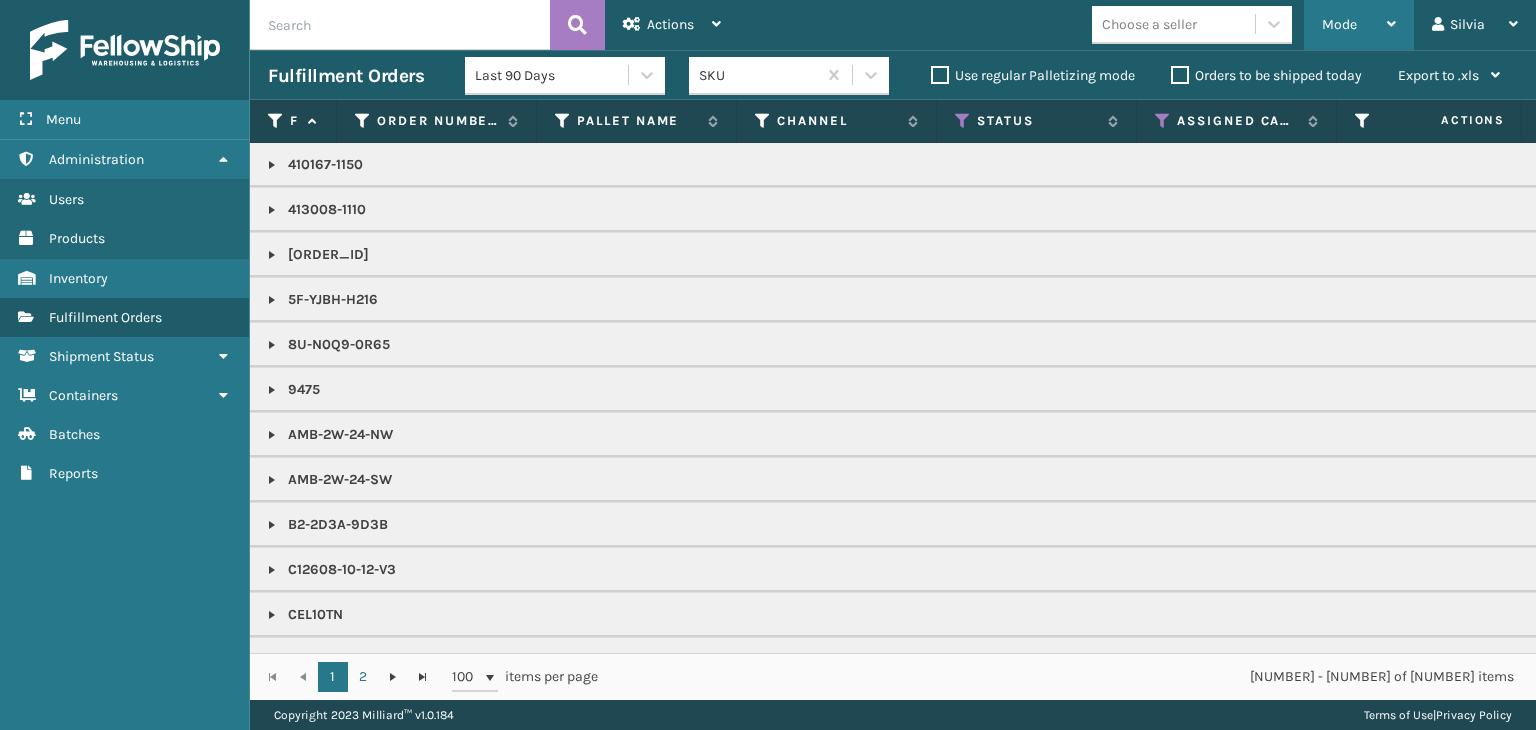 click on "Mode" at bounding box center [1339, 24] 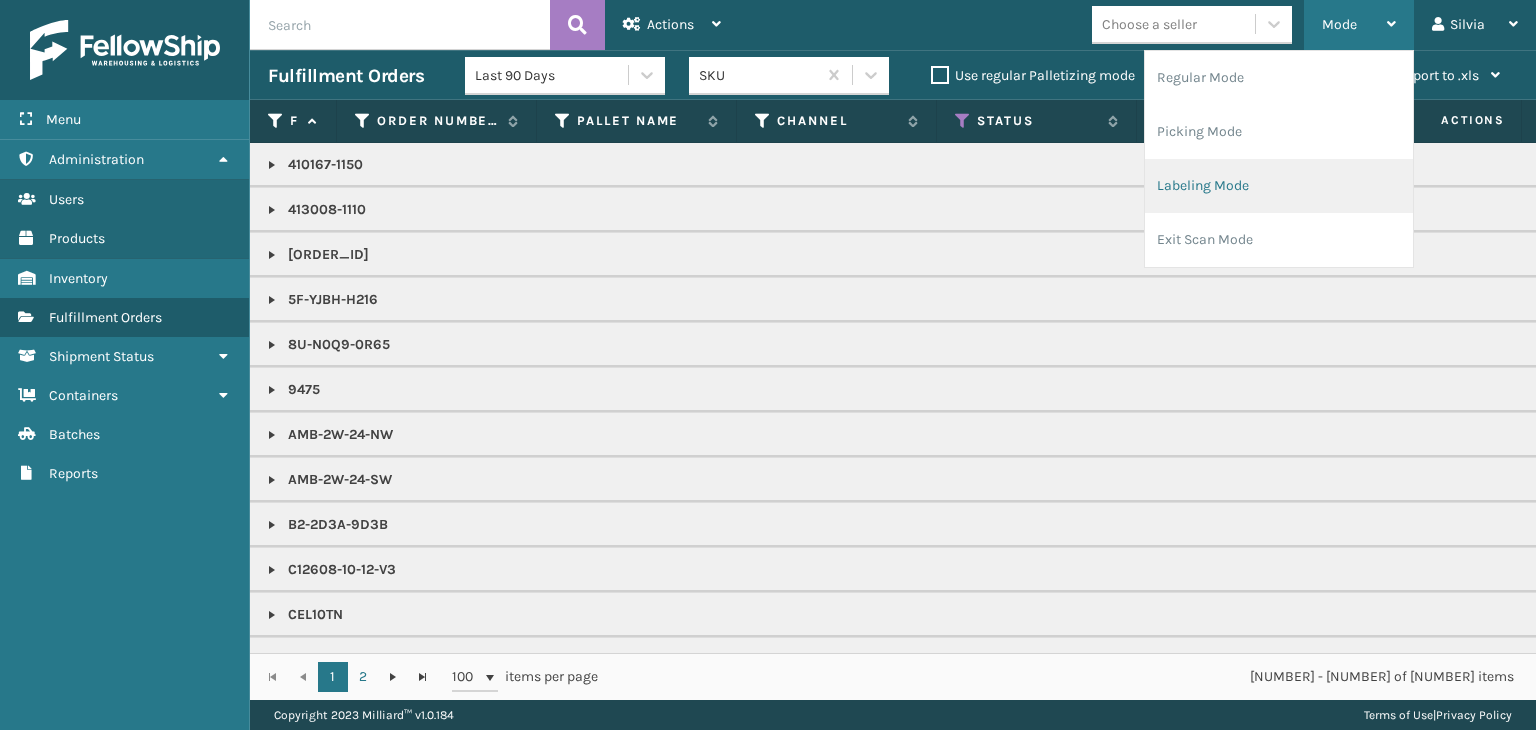 click on "Labeling Mode" at bounding box center (1279, 186) 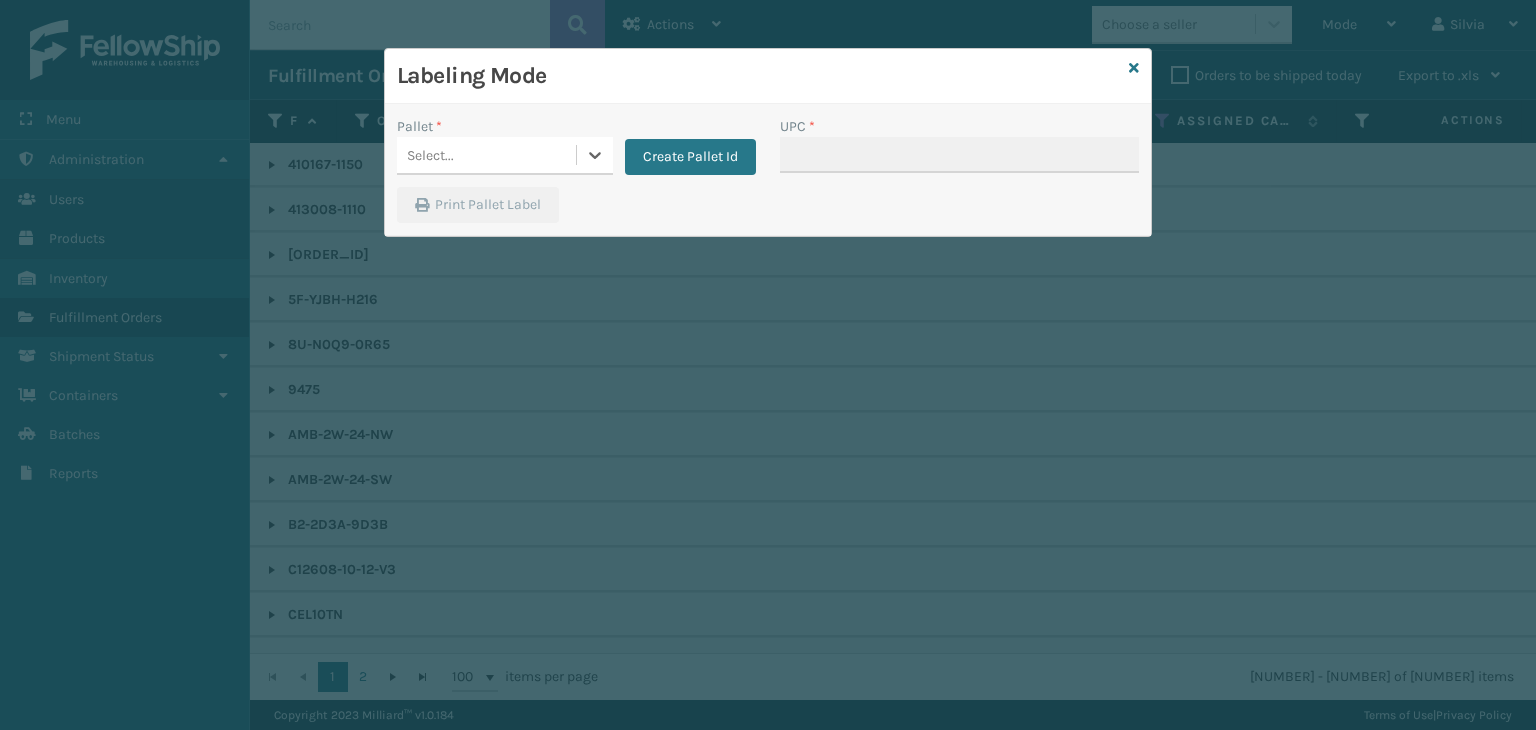 click on "Select..." at bounding box center [486, 155] 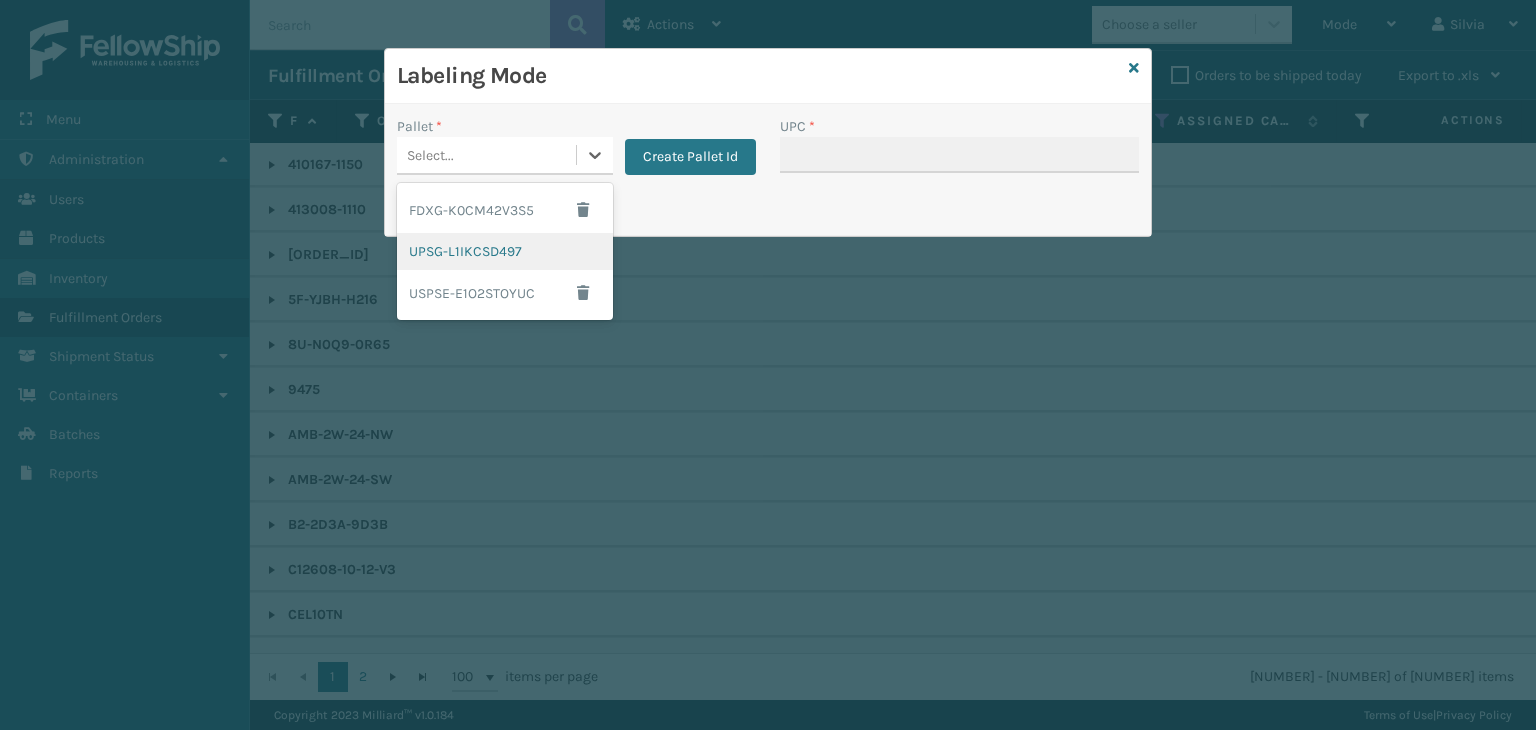 click on "UPSG-L1IKCSD497" at bounding box center [505, 251] 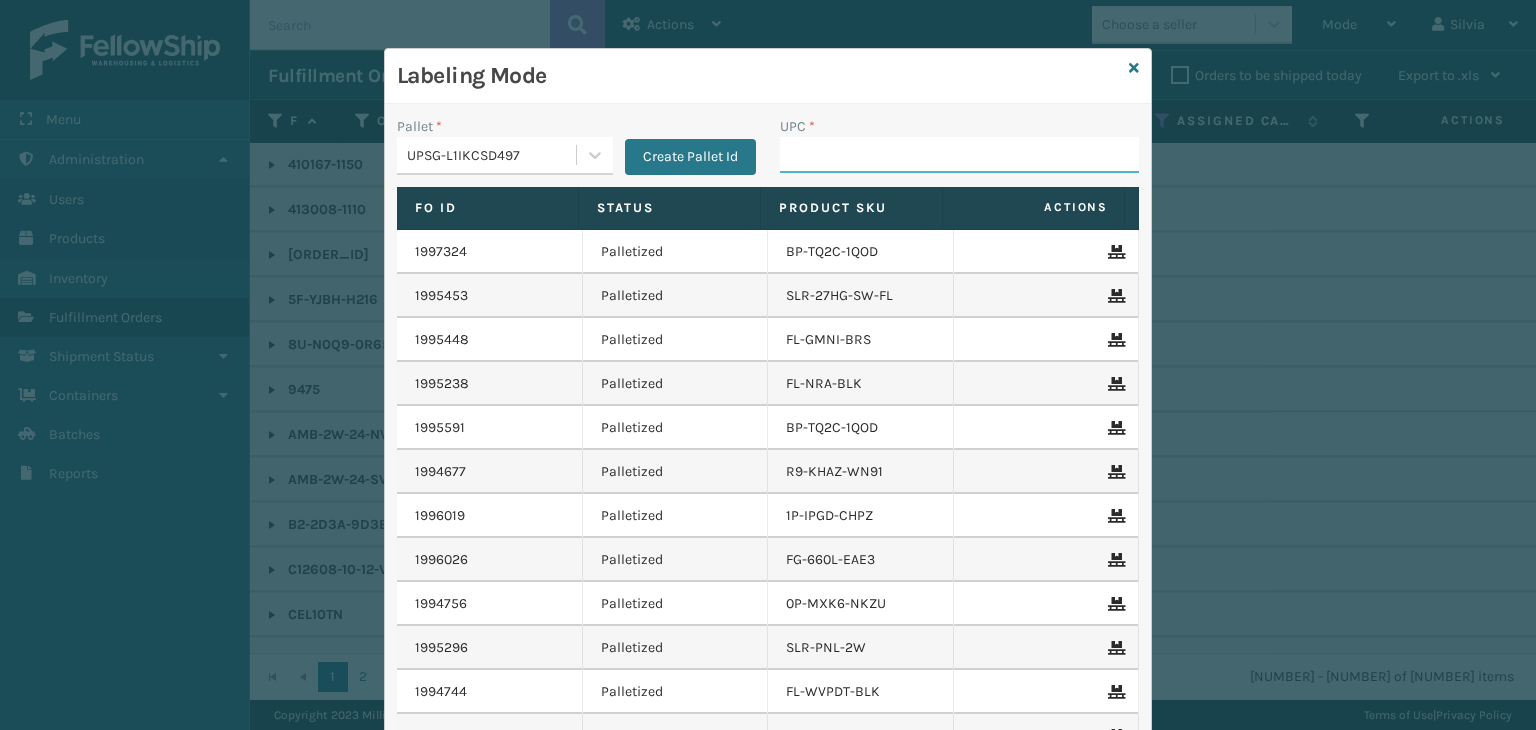 click on "UPC   *" at bounding box center (959, 155) 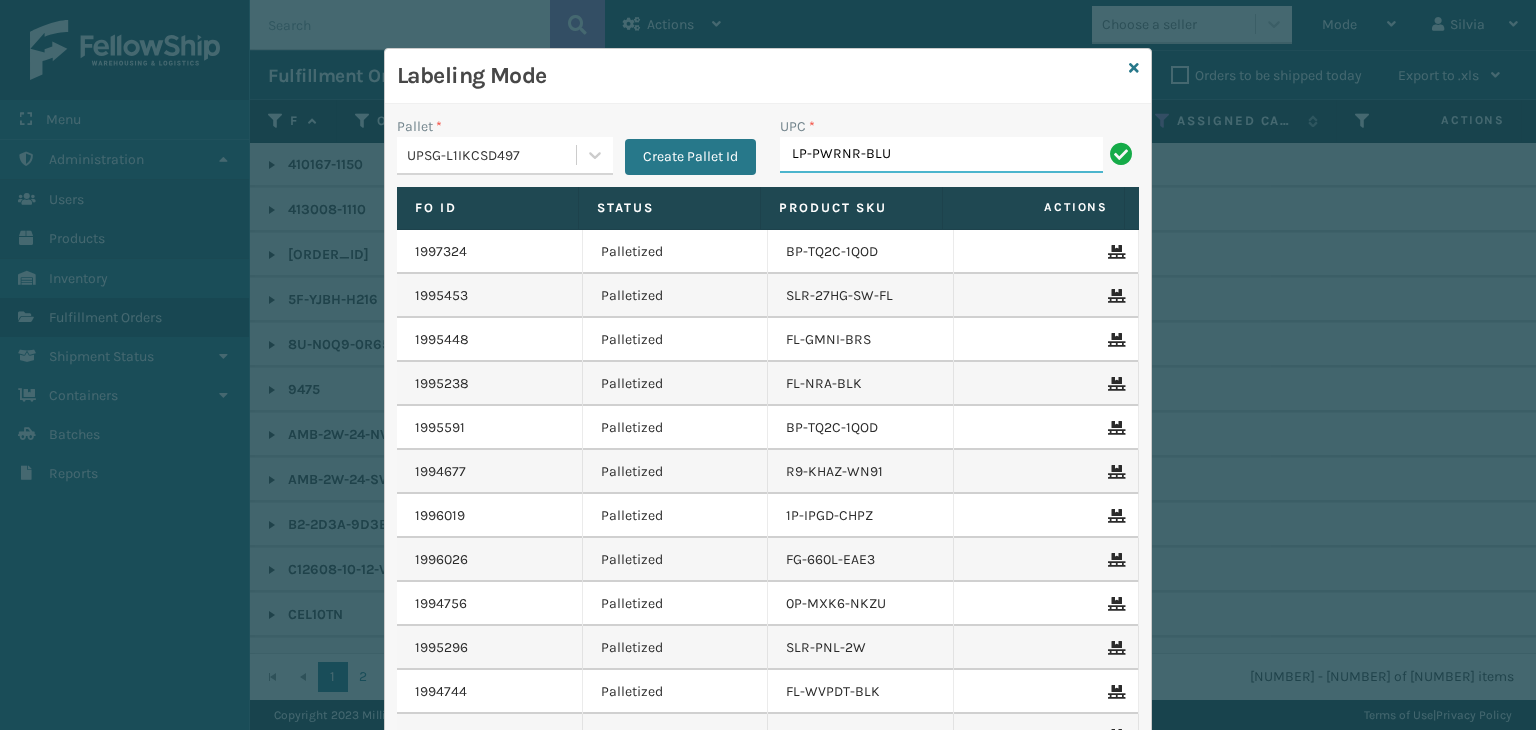 type on "LP-PWRNR-BLU" 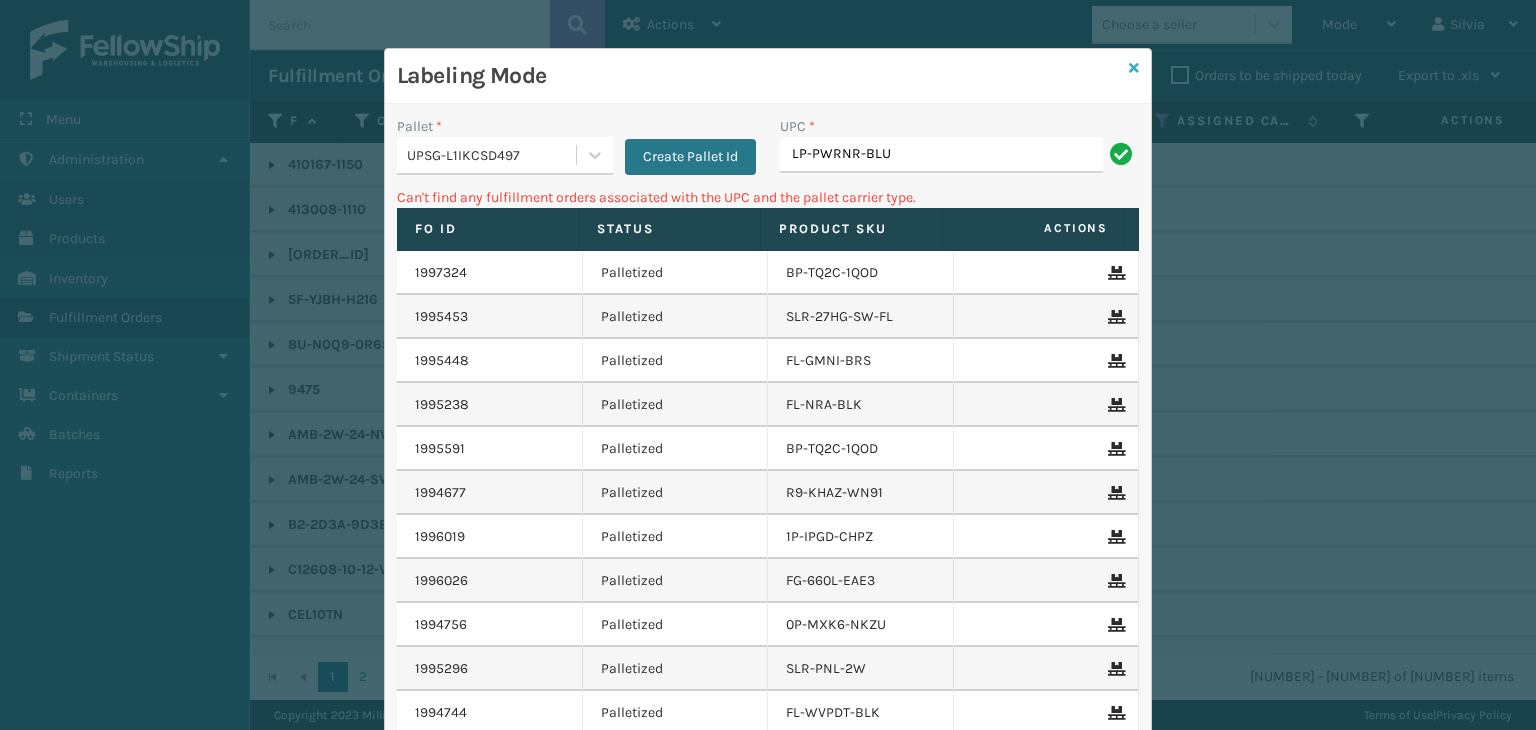 click at bounding box center [1134, 68] 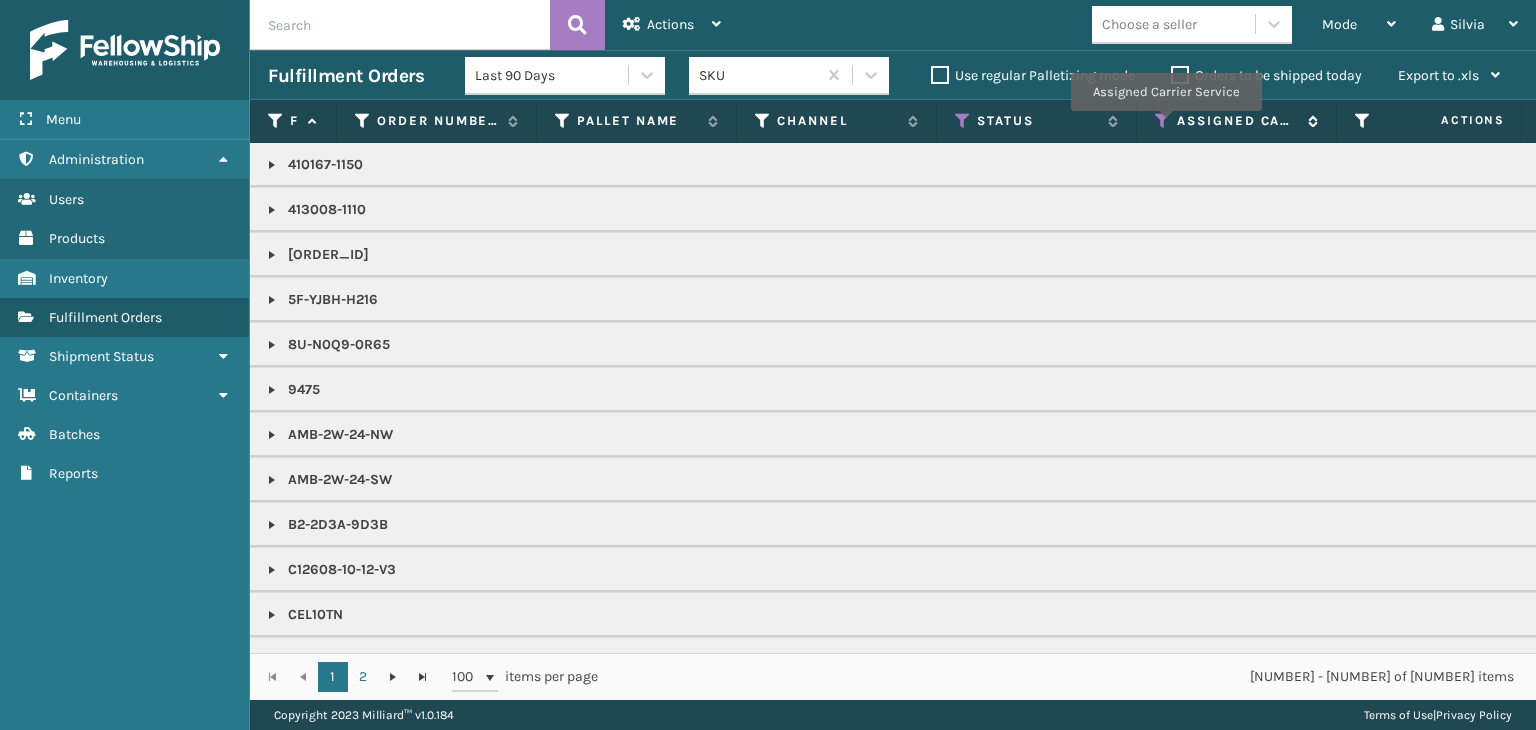 click at bounding box center (1163, 121) 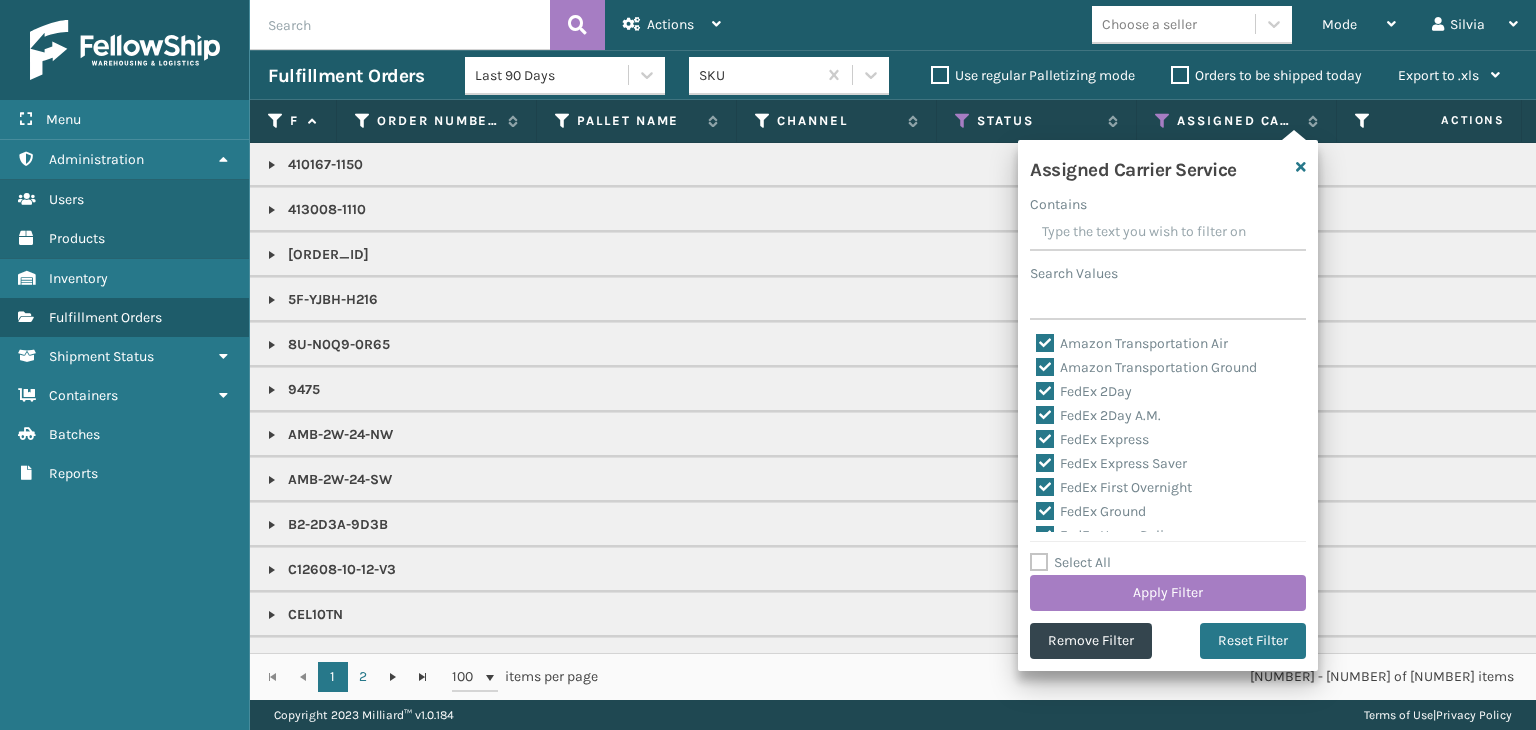 click on "Select All" at bounding box center (1070, 562) 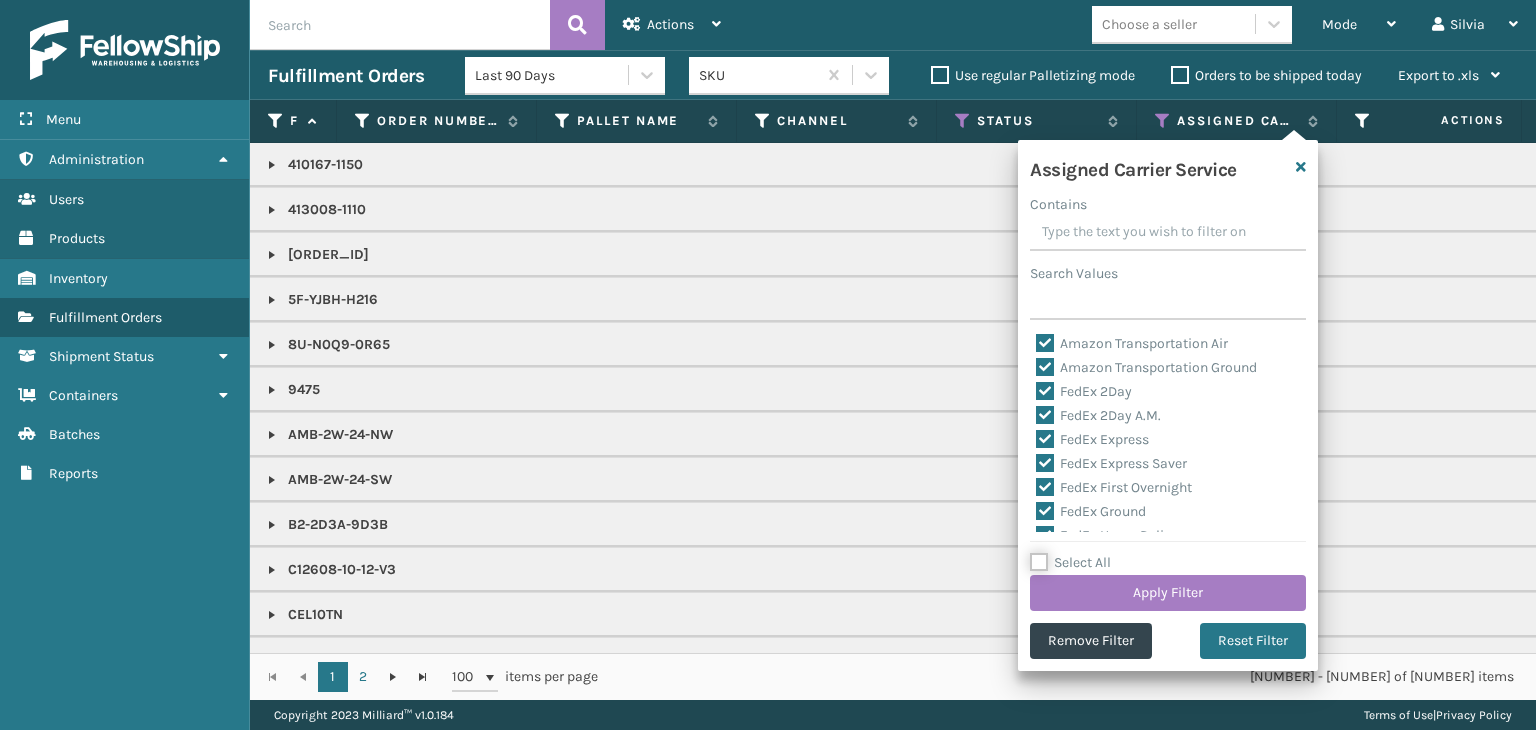 click on "Select All" at bounding box center (1180, 552) 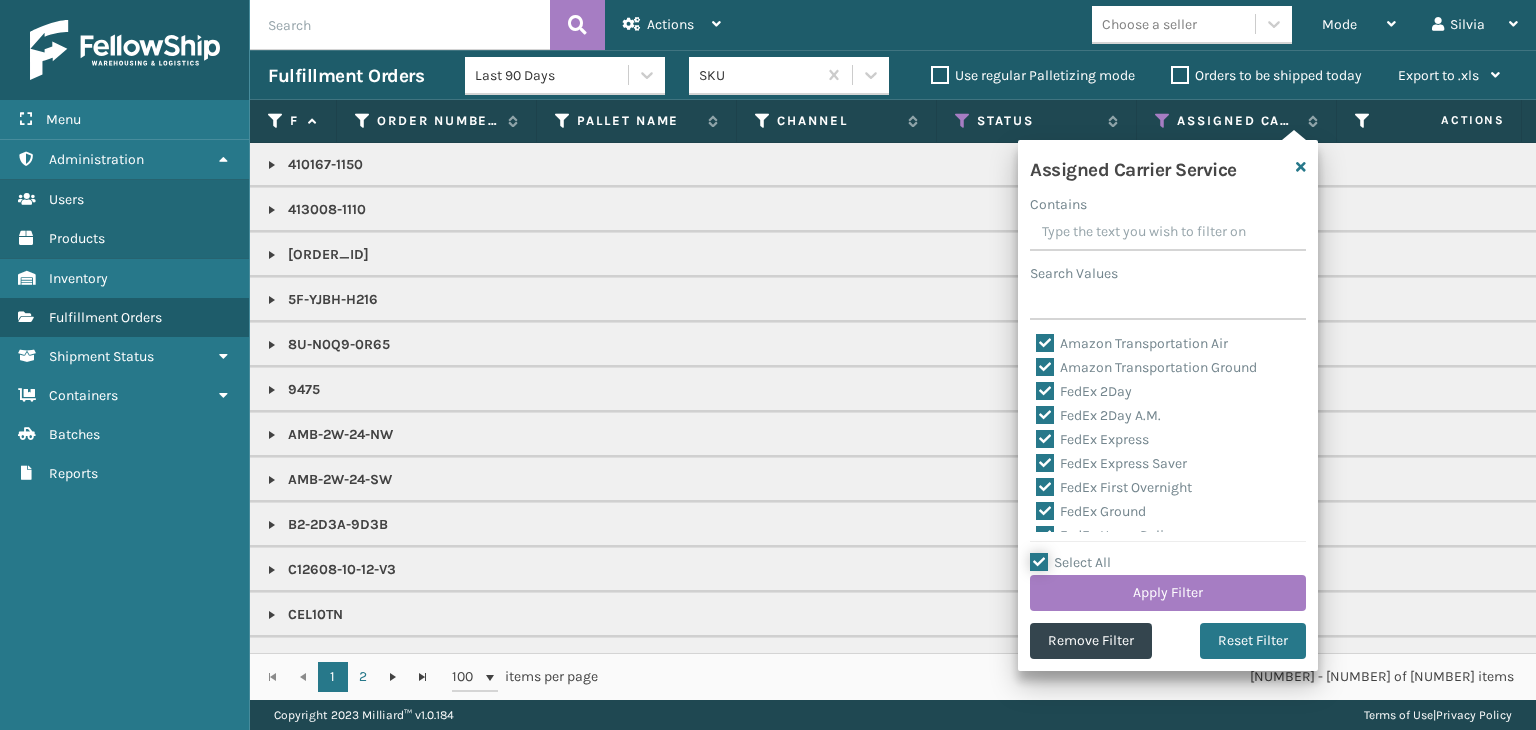 checkbox on "true" 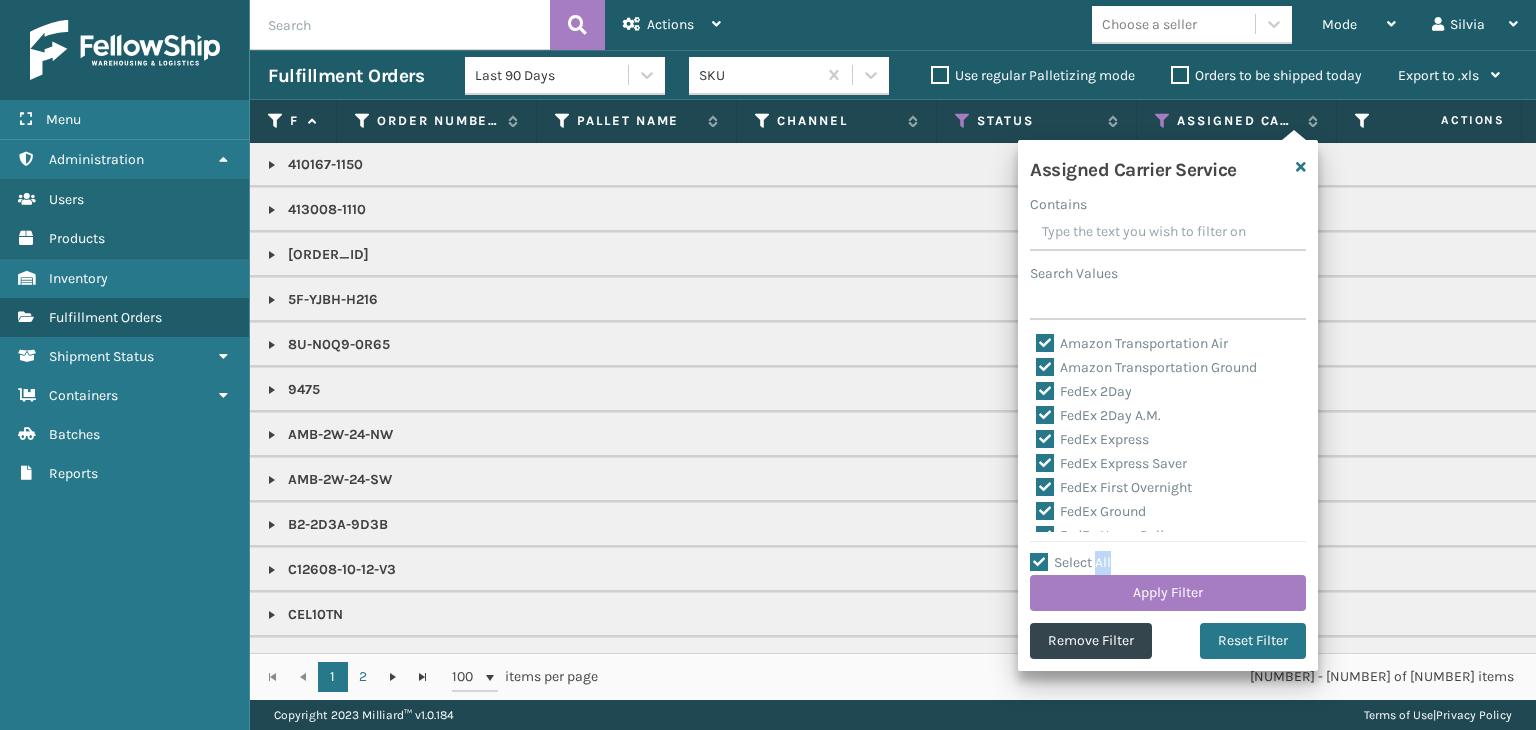 click on "Select All" at bounding box center (1070, 562) 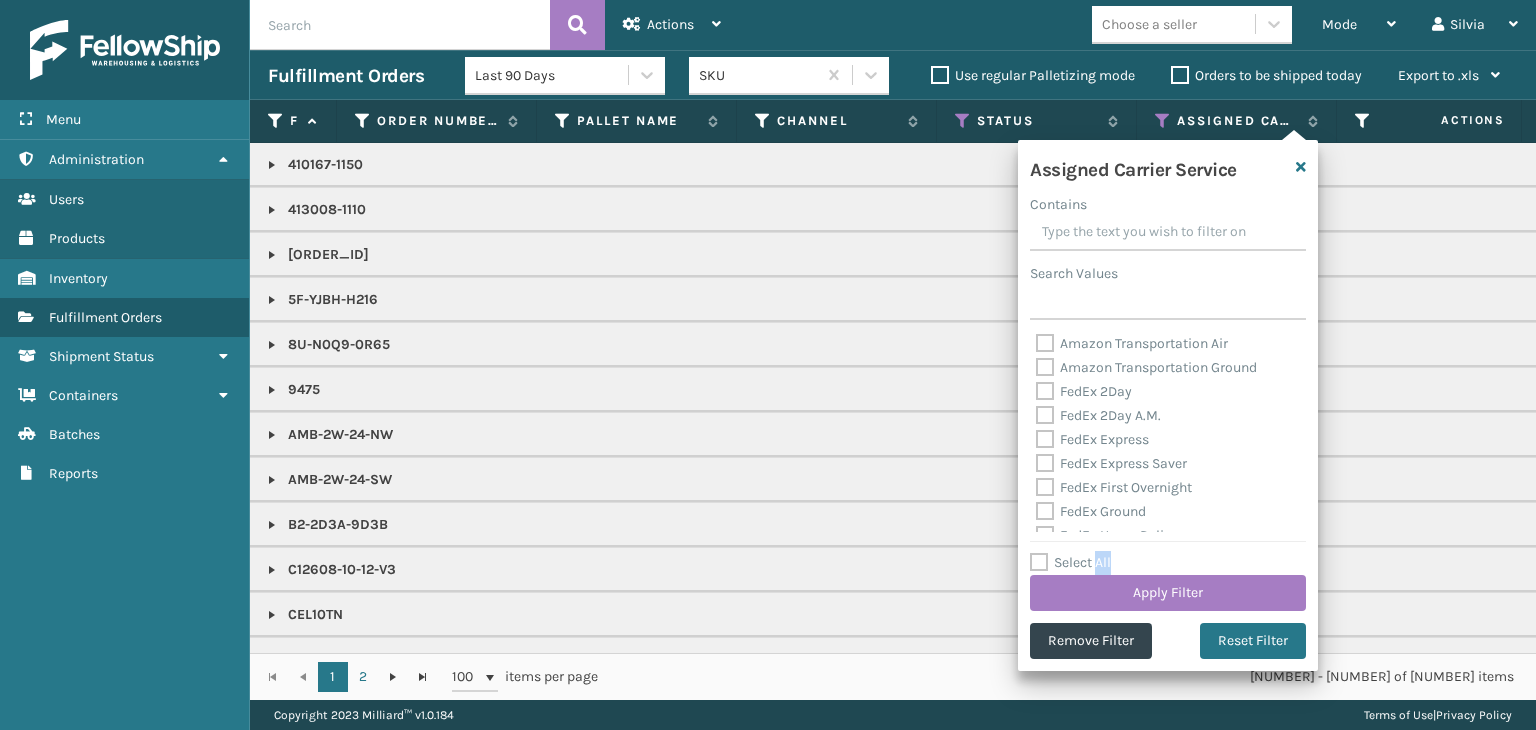 checkbox on "false" 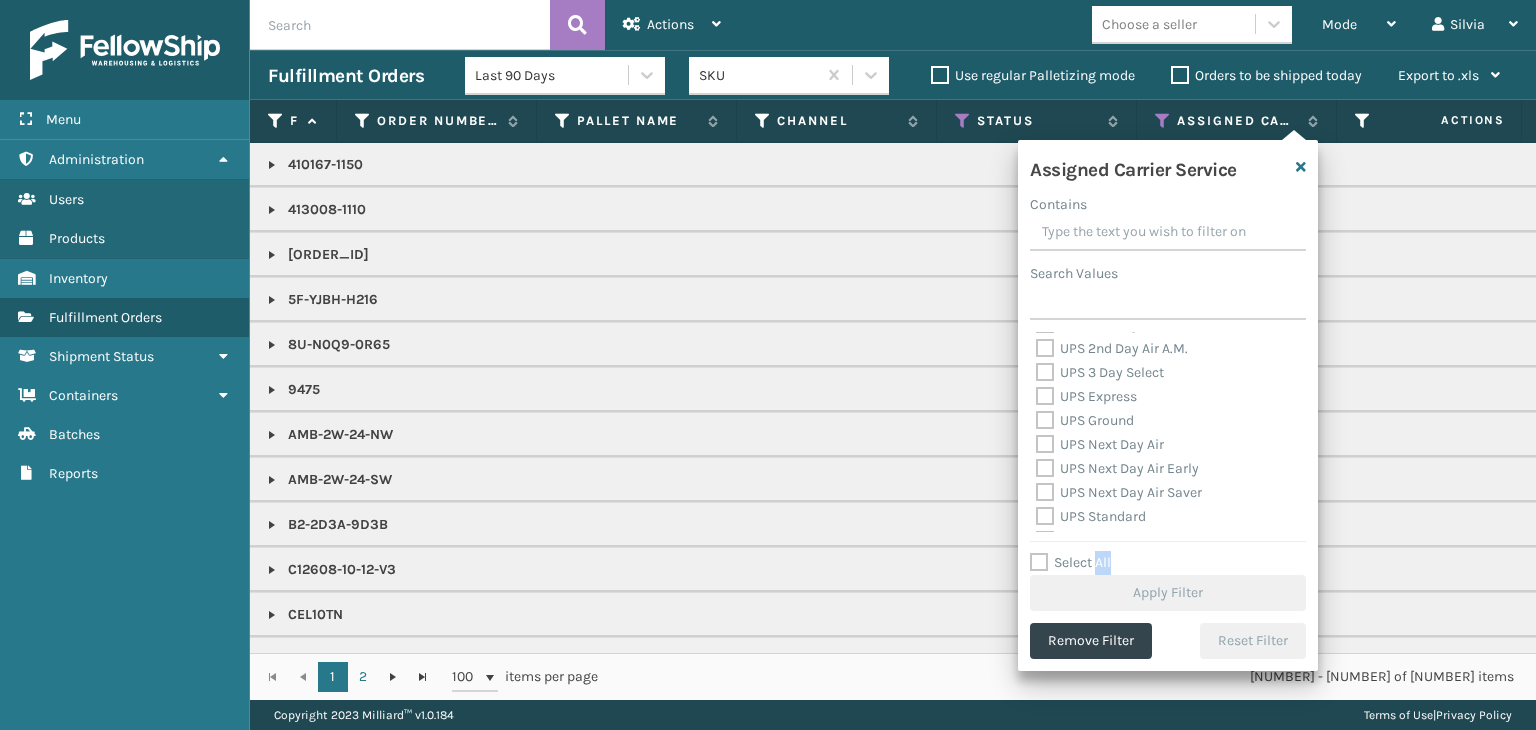 scroll, scrollTop: 400, scrollLeft: 0, axis: vertical 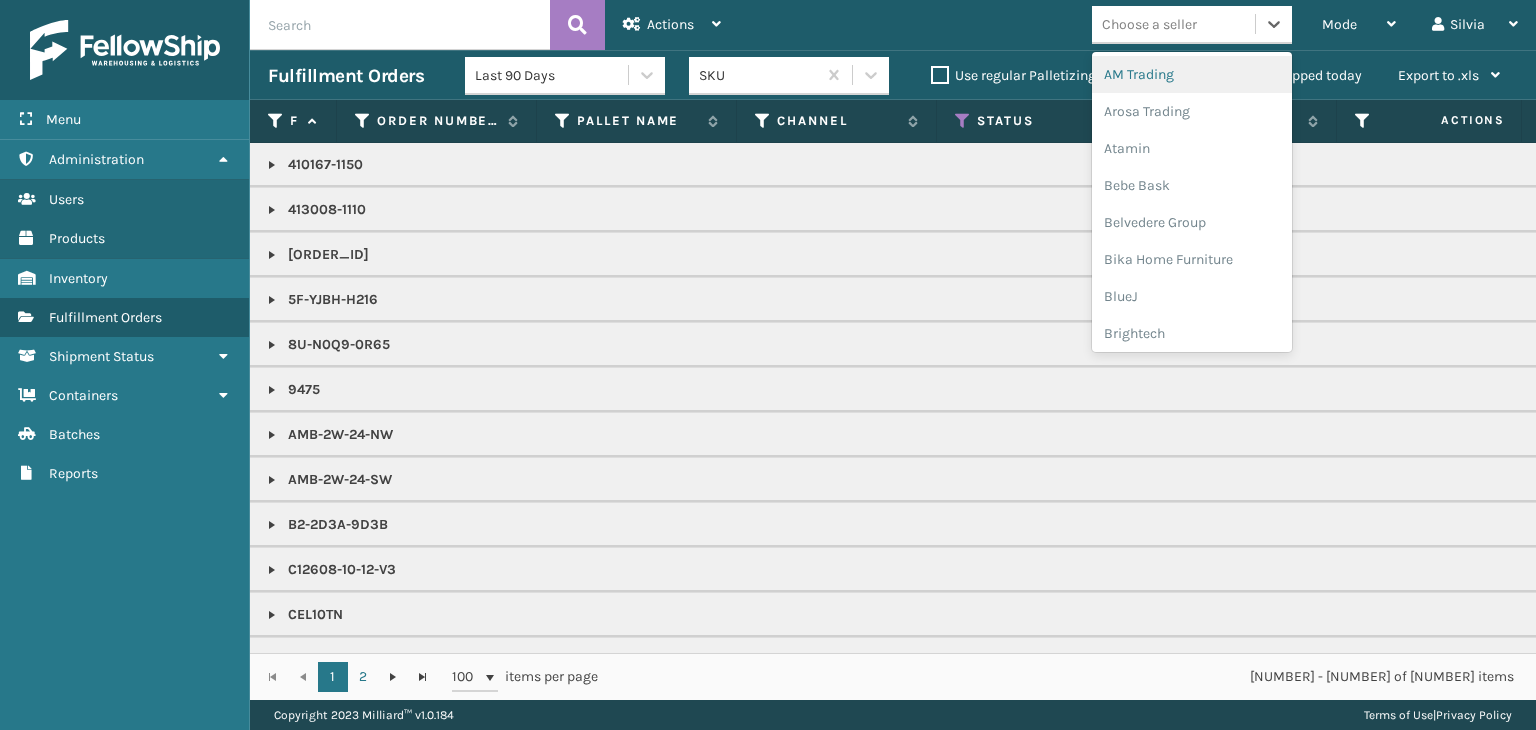 click on "Choose a seller" at bounding box center [1149, 24] 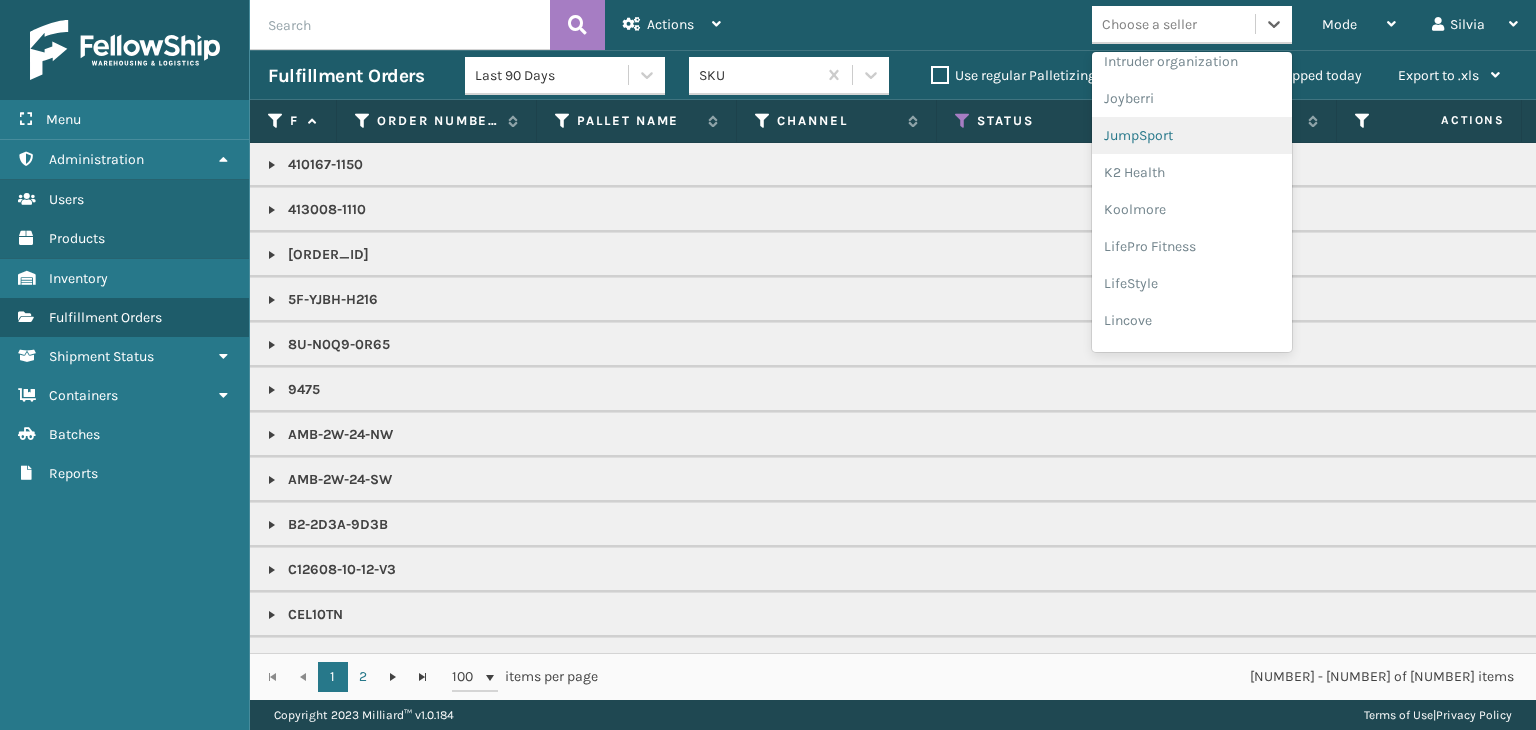 scroll, scrollTop: 632, scrollLeft: 0, axis: vertical 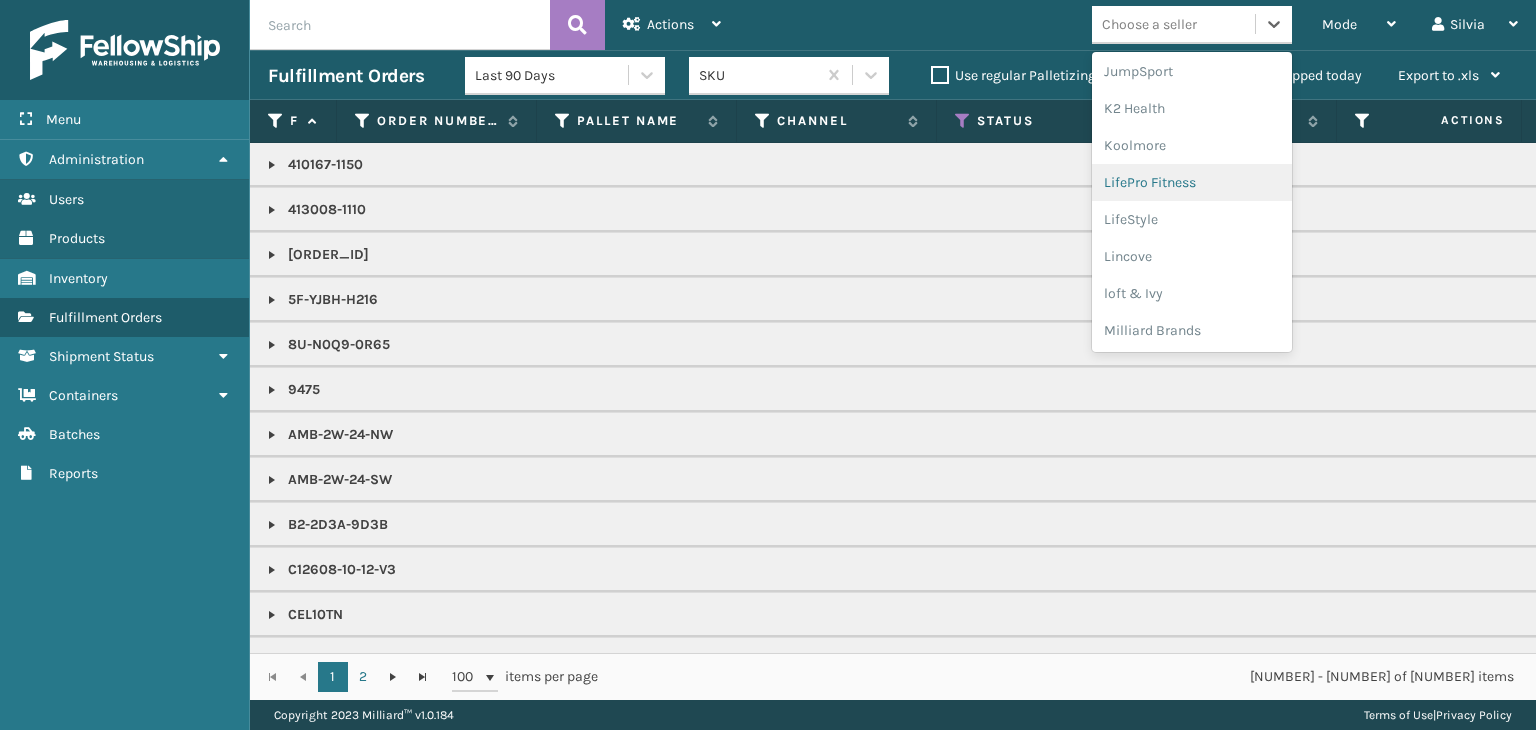 click on "LifePro Fitness" at bounding box center [1192, 182] 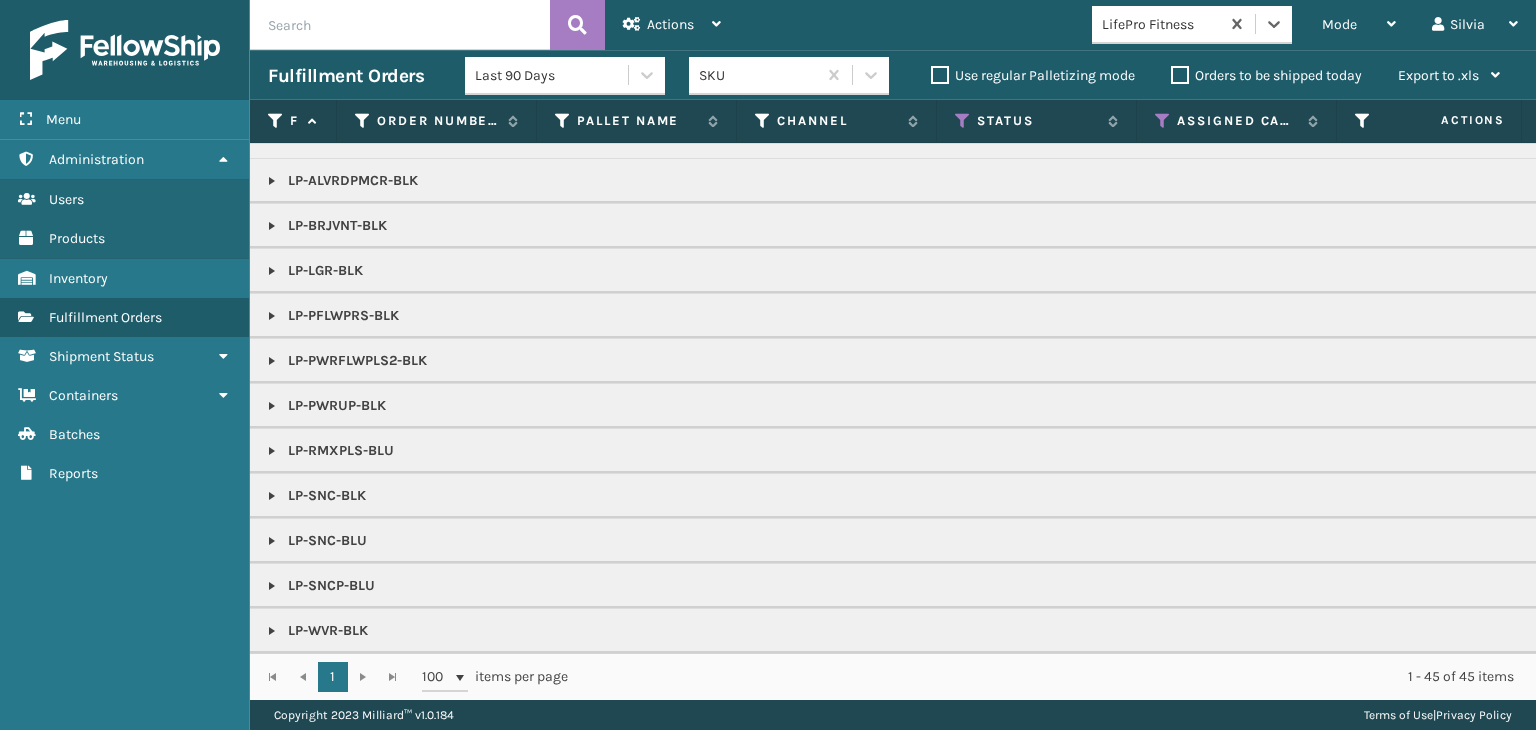 scroll, scrollTop: 176, scrollLeft: 0, axis: vertical 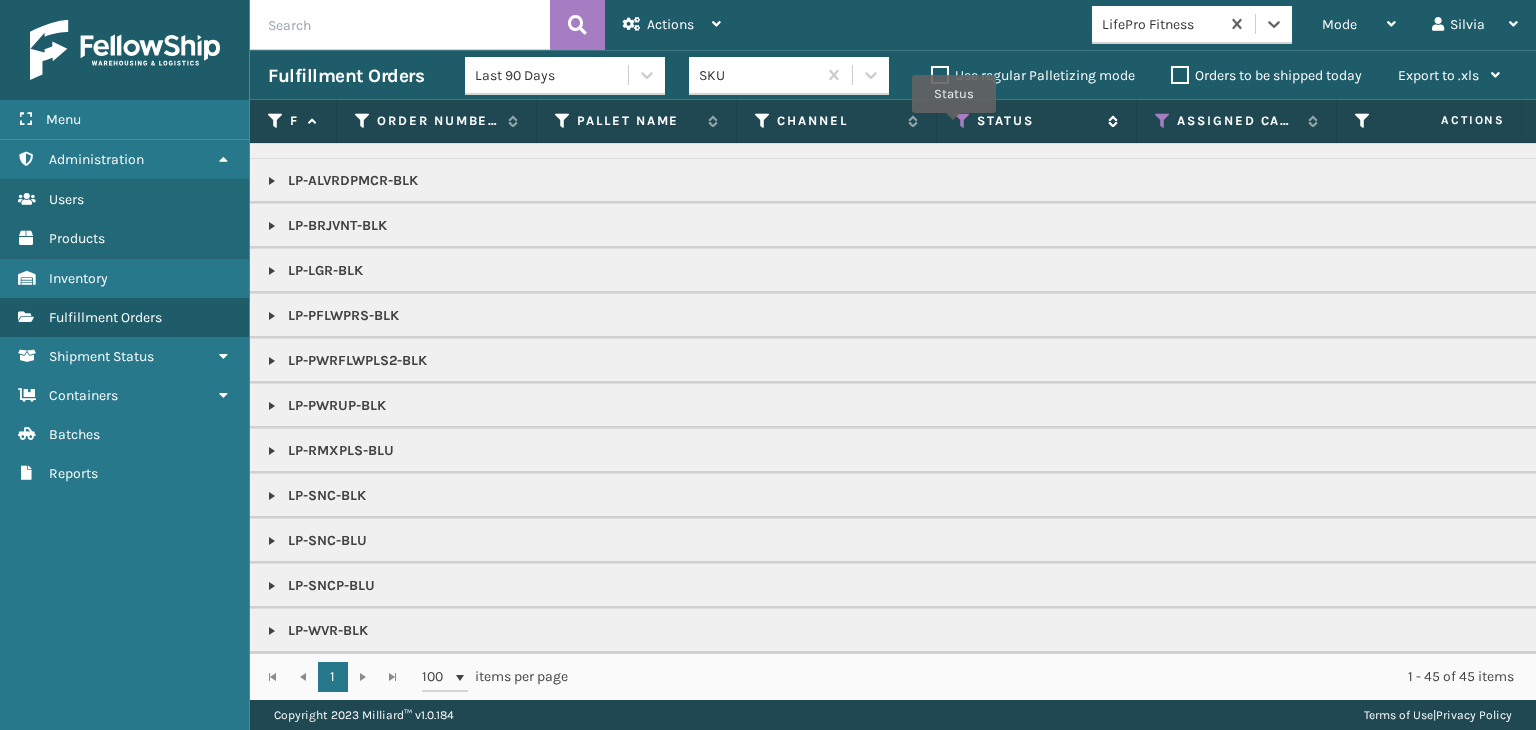 click at bounding box center (963, 121) 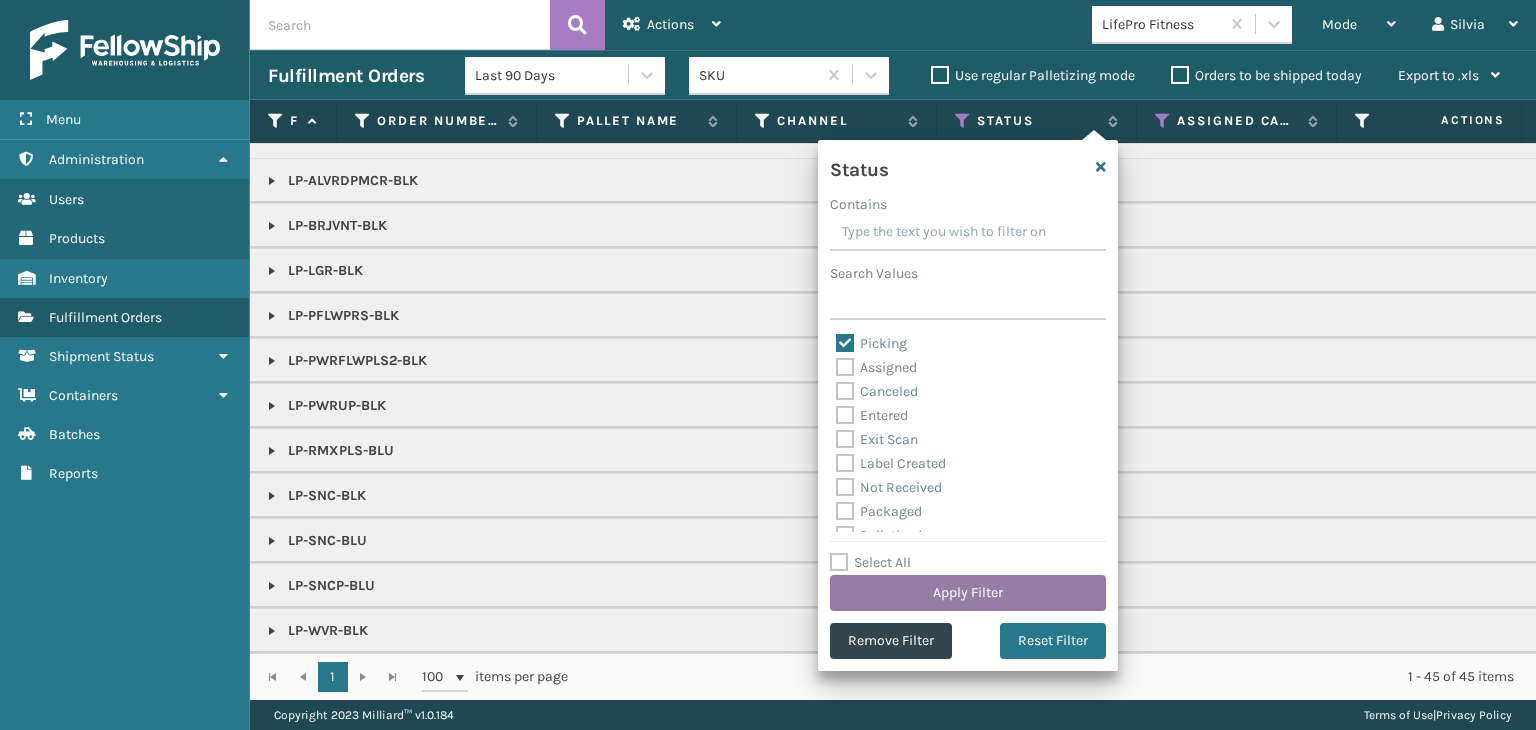 click on "Apply Filter" at bounding box center [968, 593] 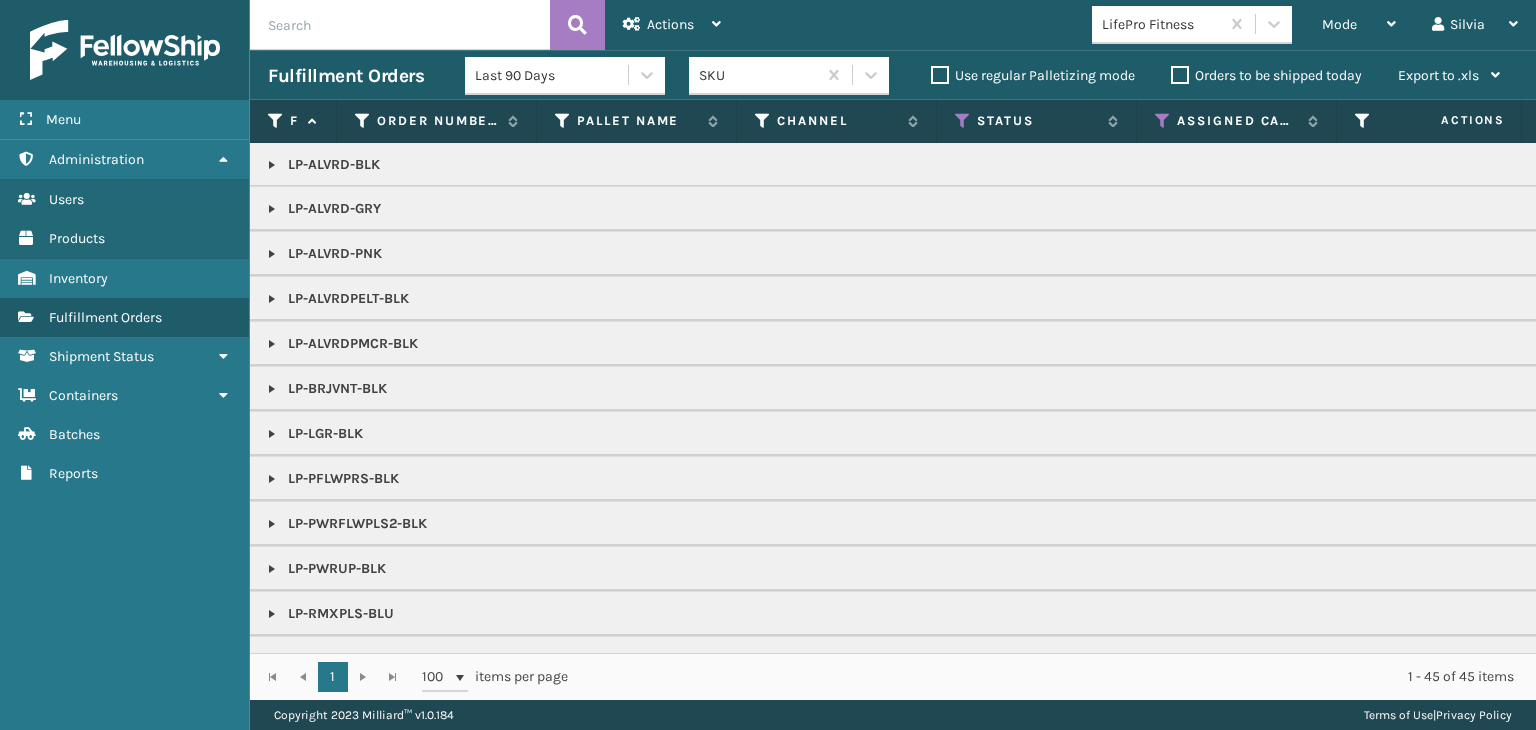 scroll, scrollTop: 0, scrollLeft: 0, axis: both 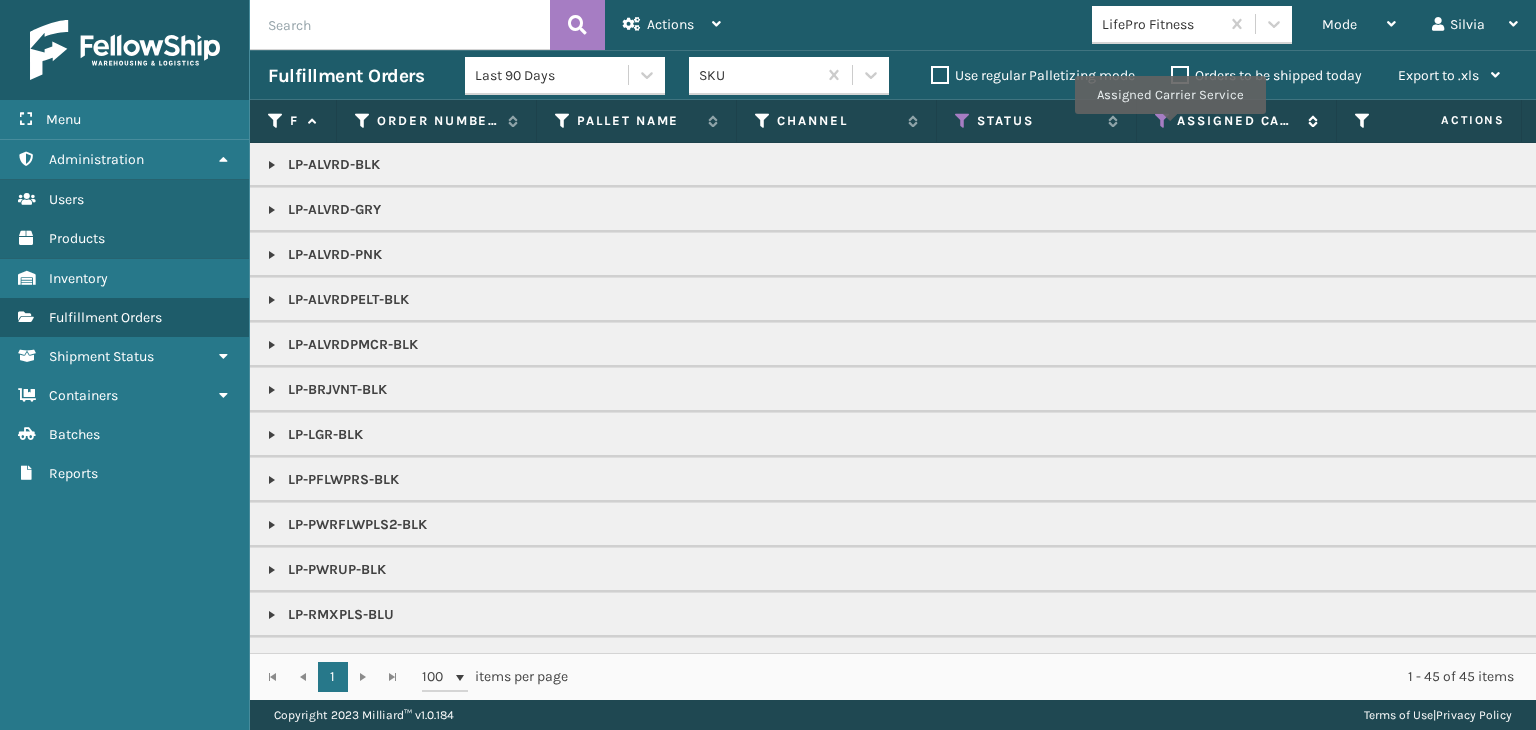 click at bounding box center [1163, 121] 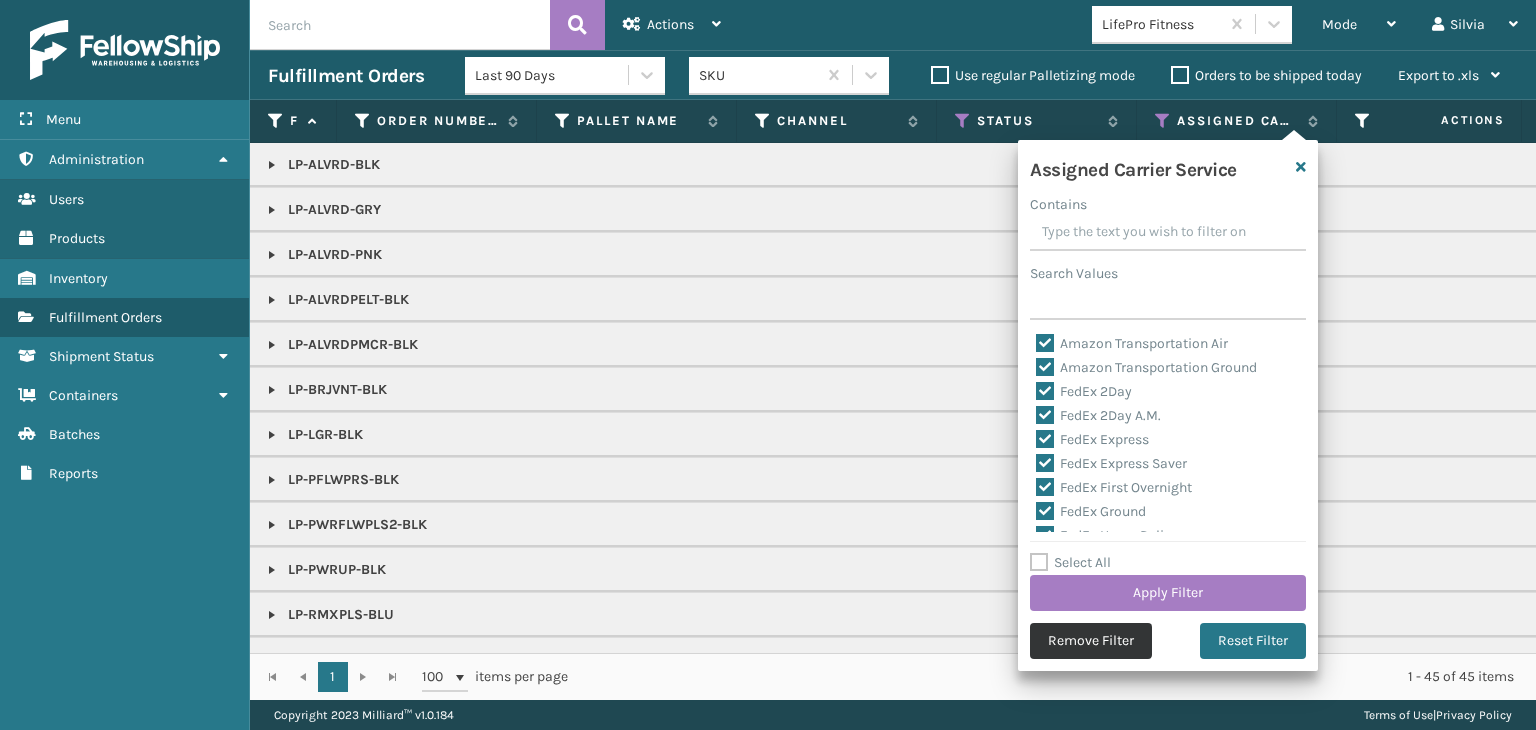 click on "Remove Filter" at bounding box center (1091, 641) 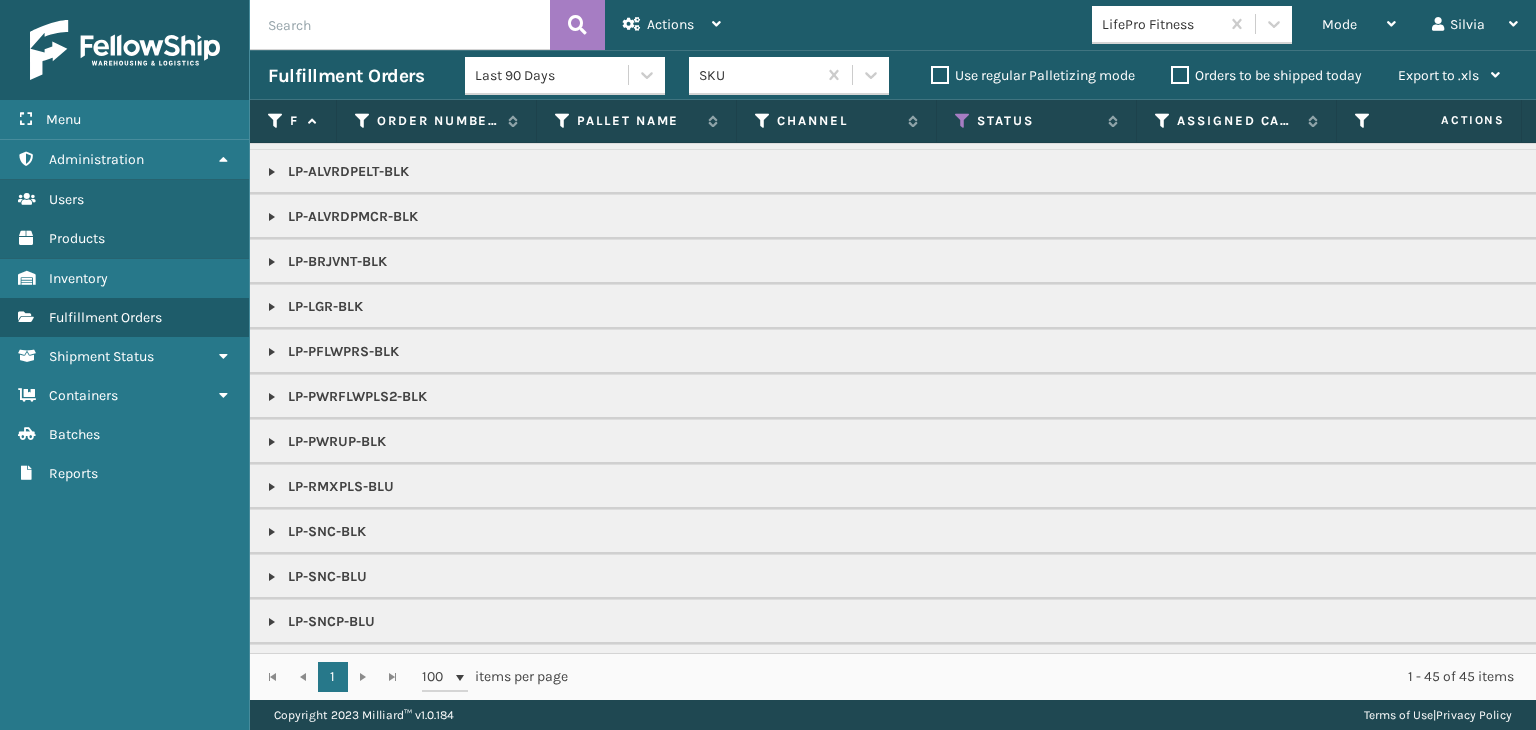 scroll, scrollTop: 176, scrollLeft: 0, axis: vertical 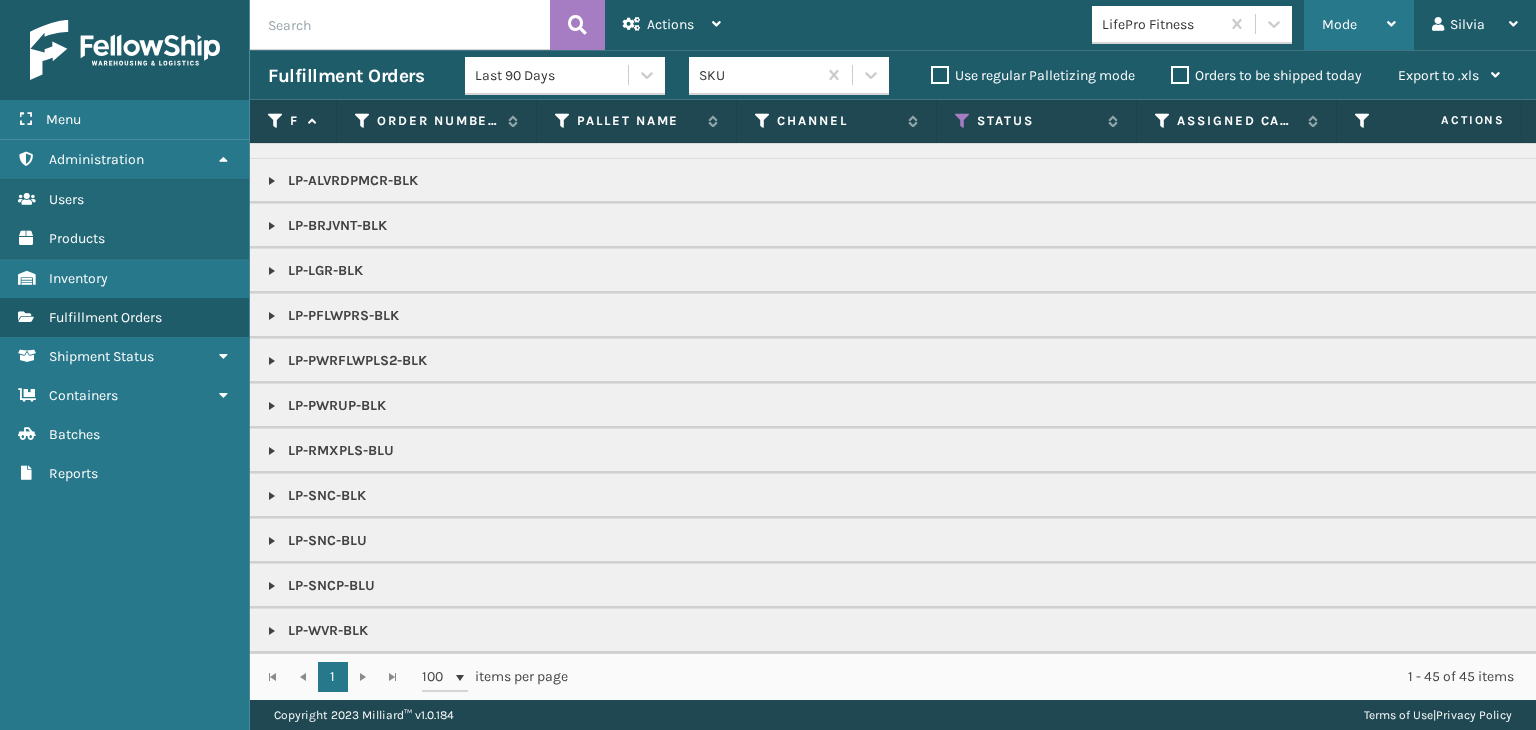click on "Mode" at bounding box center [1359, 25] 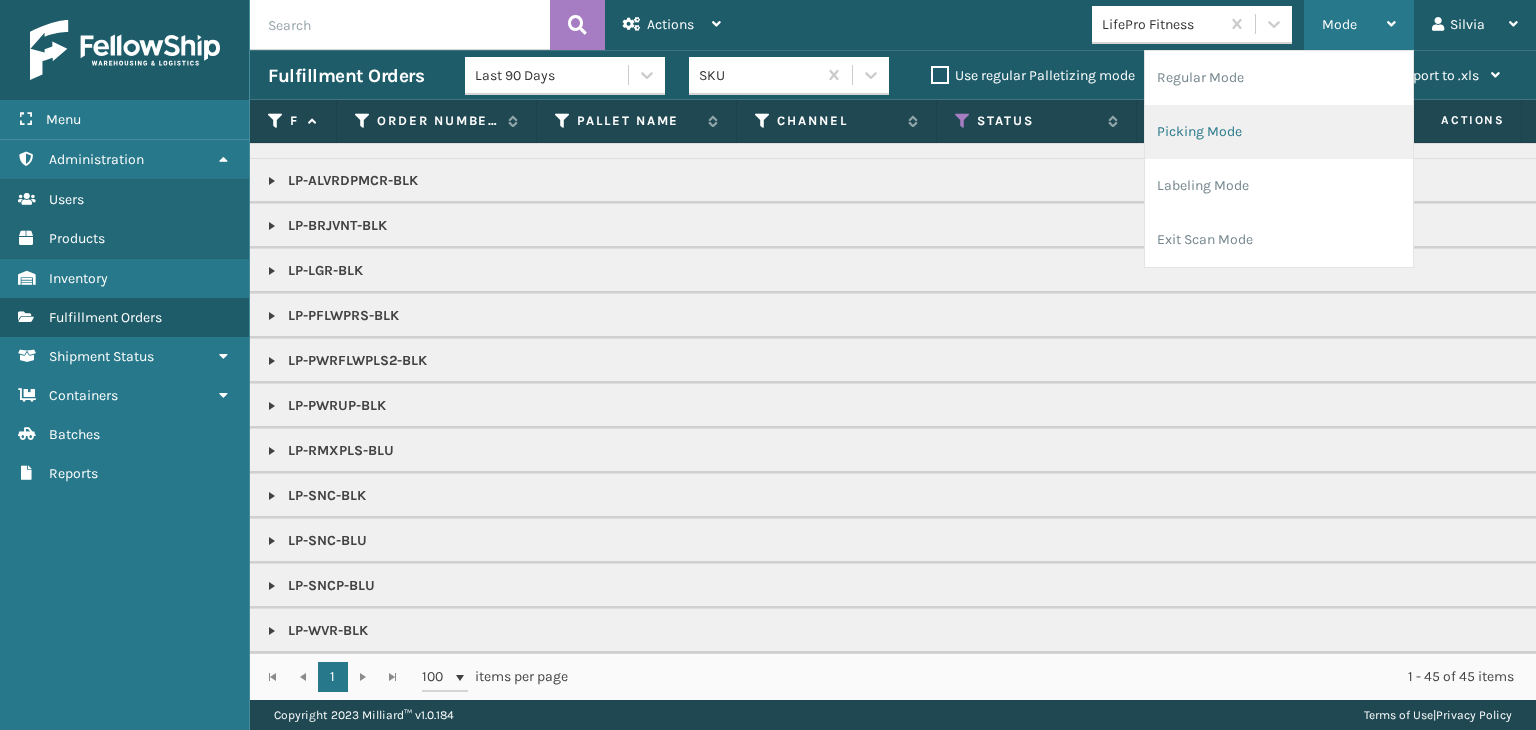 click on "Picking Mode" at bounding box center (1279, 132) 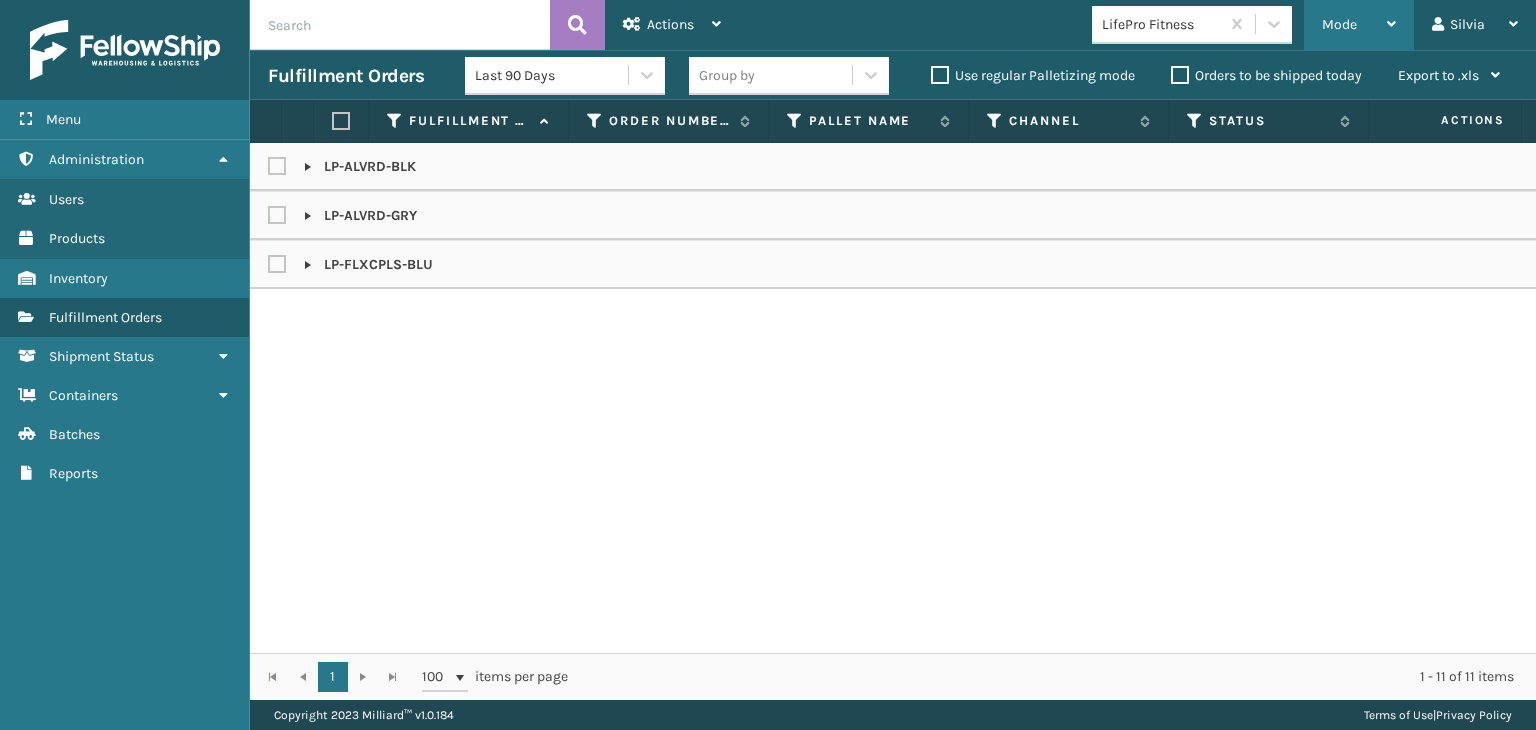 drag, startPoint x: 1375, startPoint y: 38, endPoint x: 1365, endPoint y: 40, distance: 10.198039 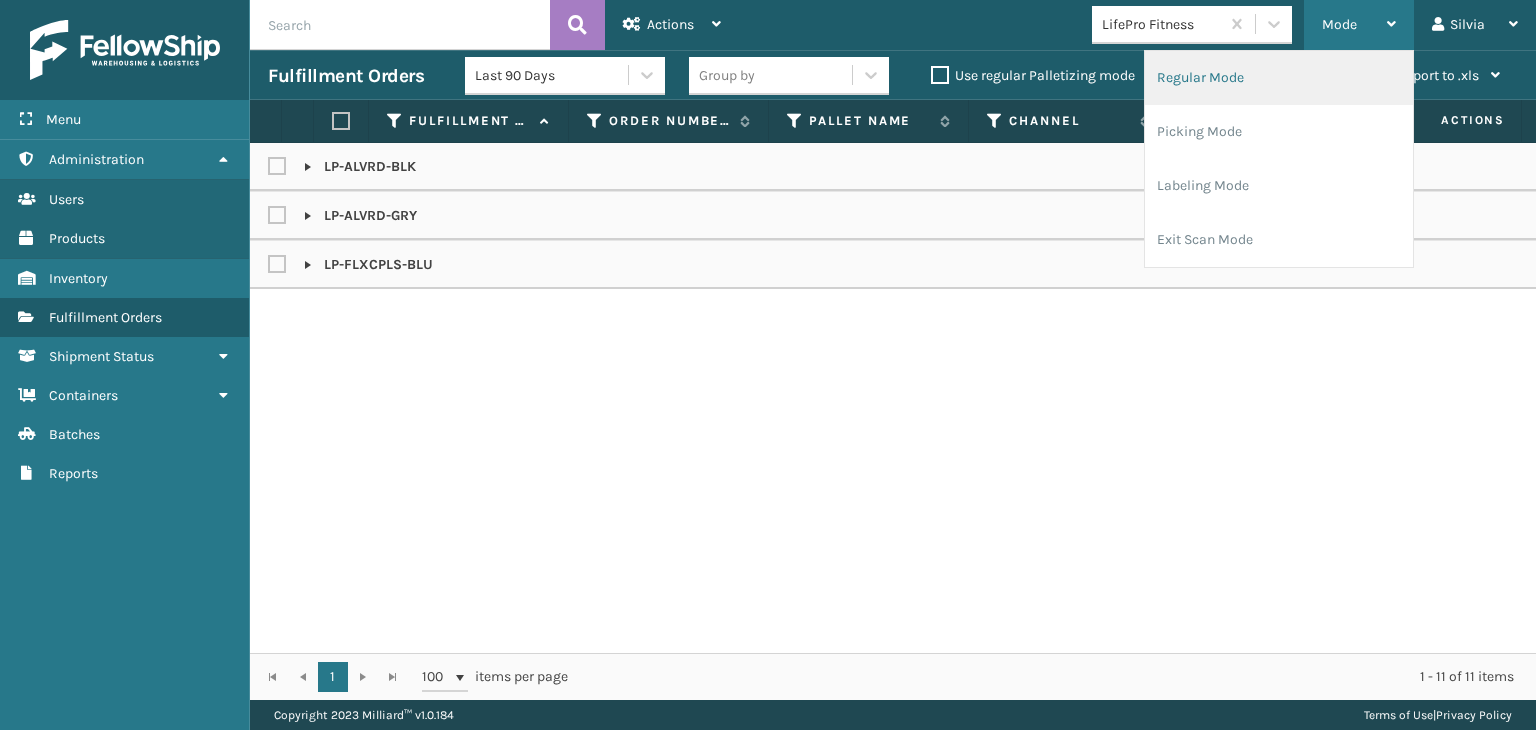 click on "Regular Mode" at bounding box center (1279, 78) 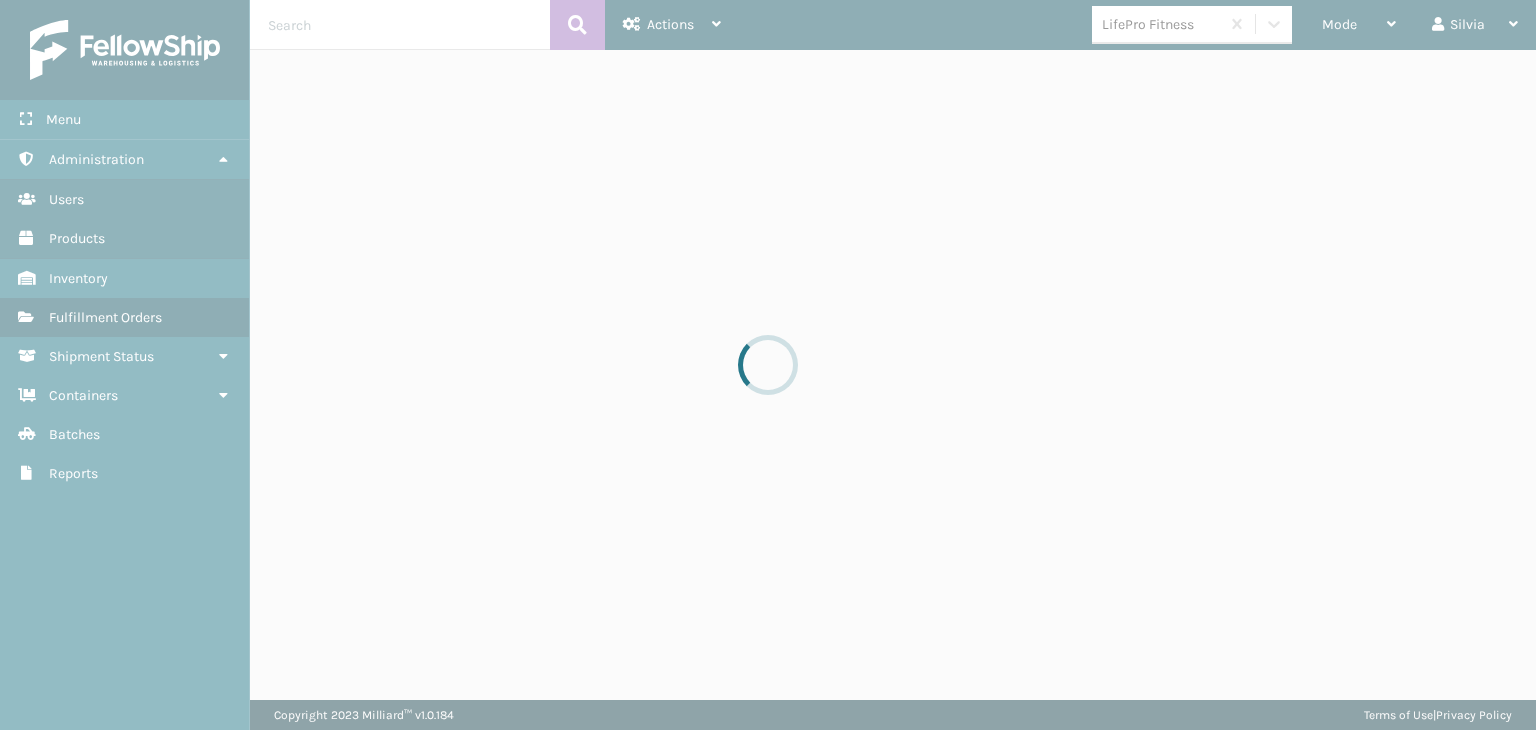 click at bounding box center [768, 365] 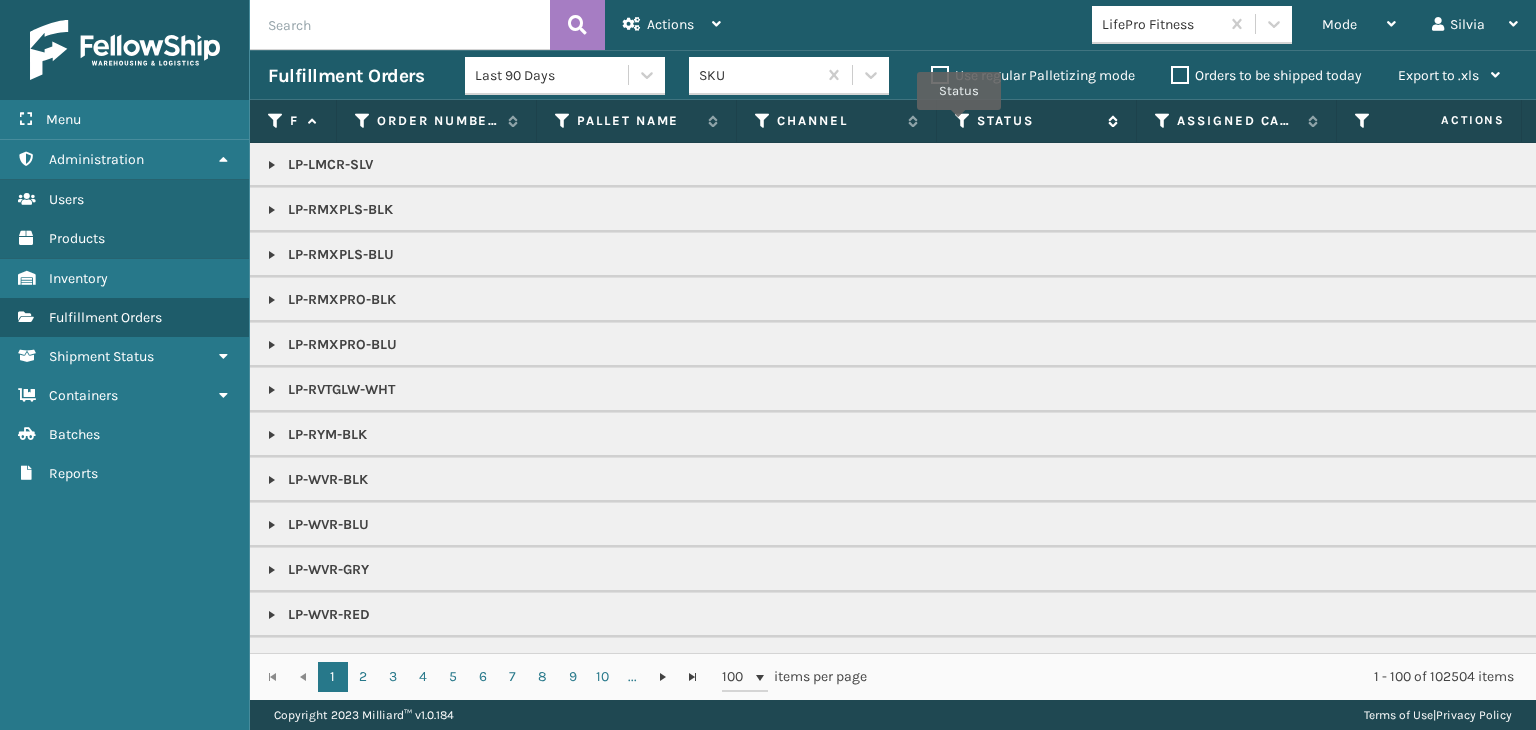 click at bounding box center [963, 121] 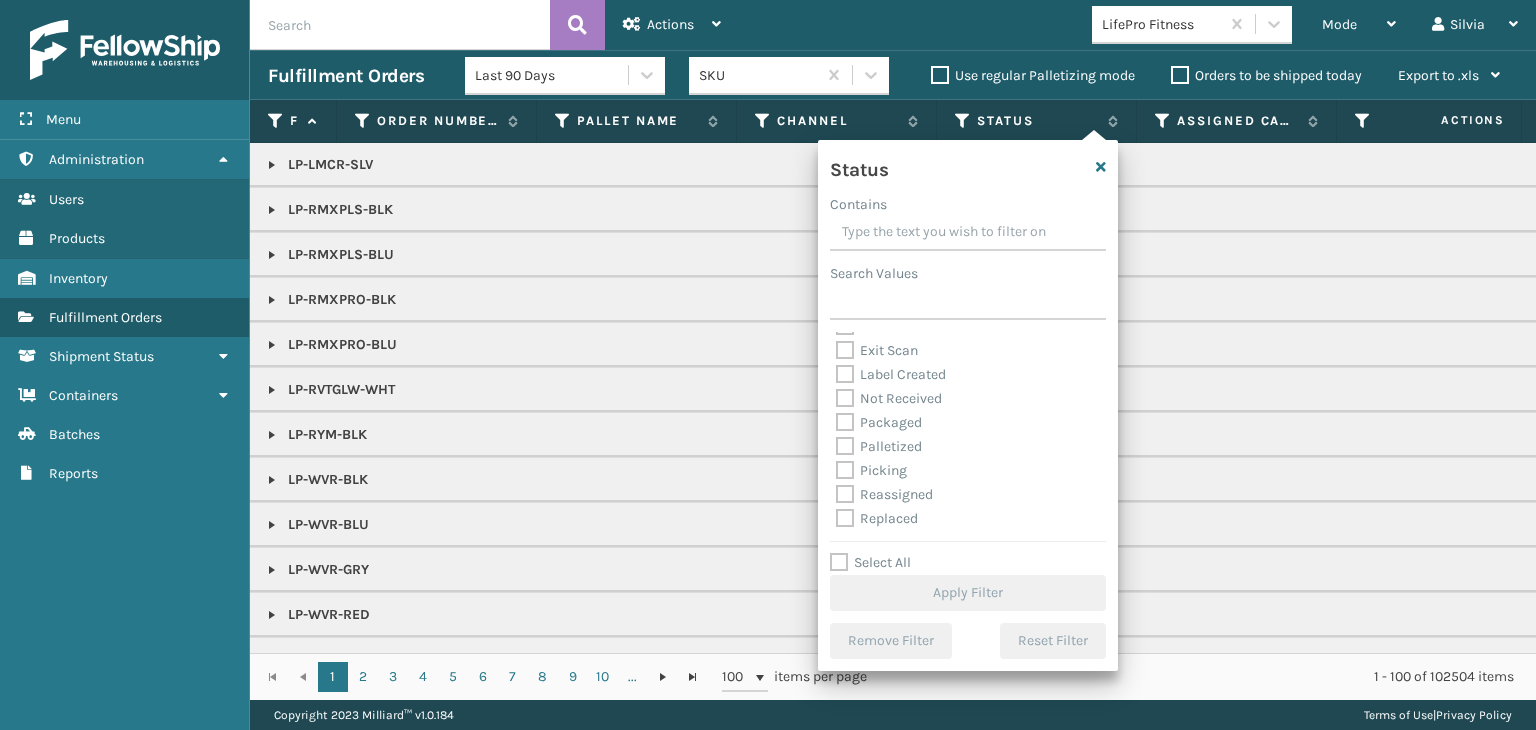 scroll, scrollTop: 100, scrollLeft: 0, axis: vertical 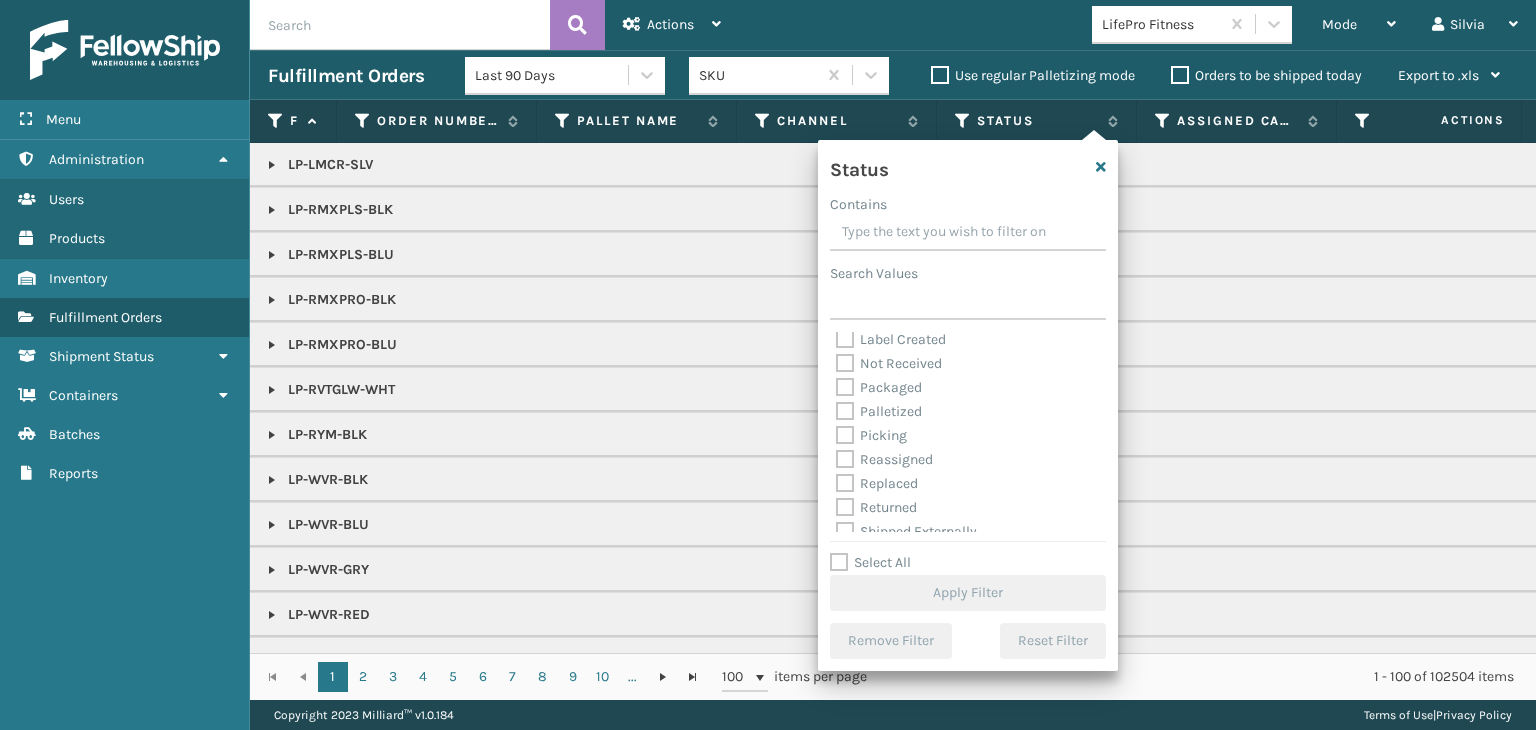 click on "Picking" at bounding box center [871, 435] 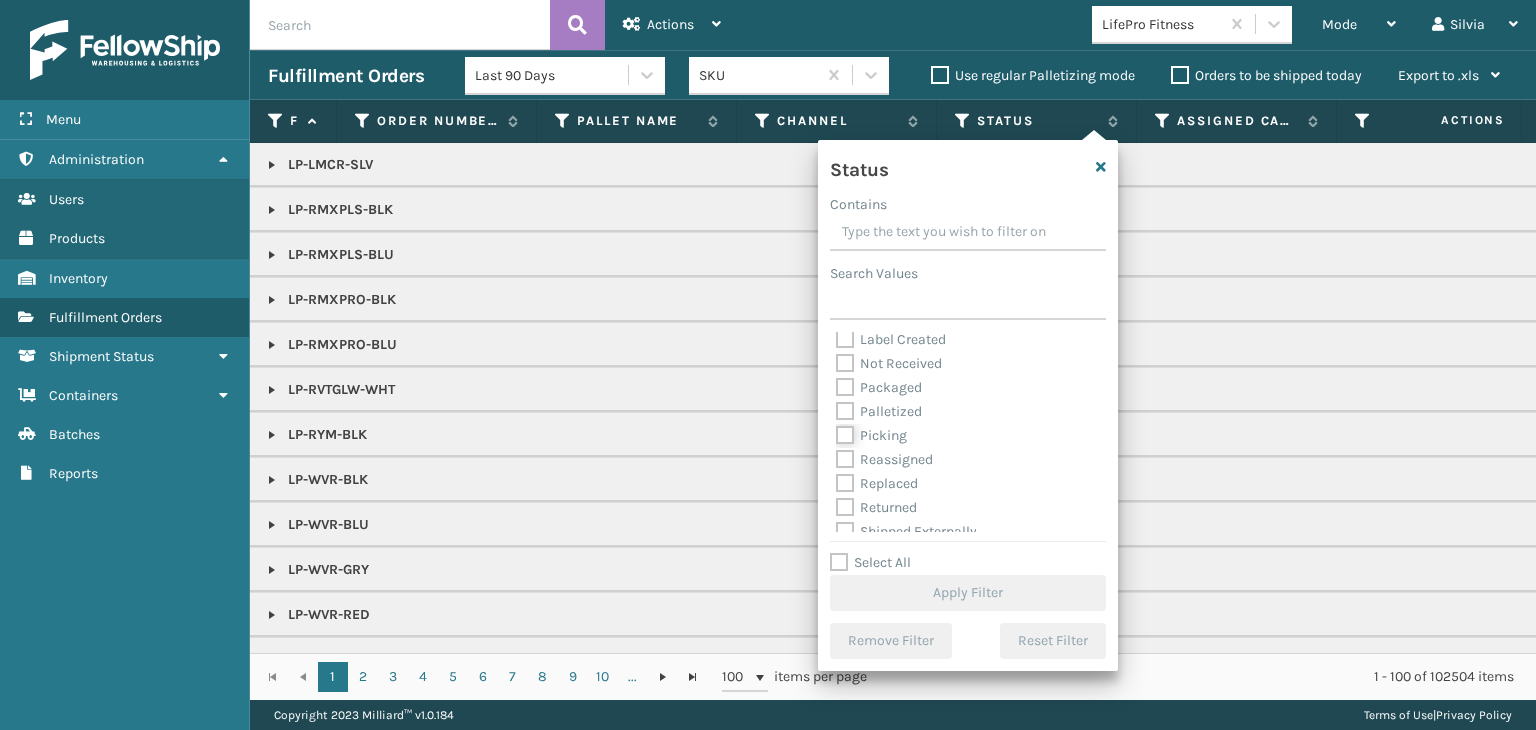click on "Picking" at bounding box center (836, 430) 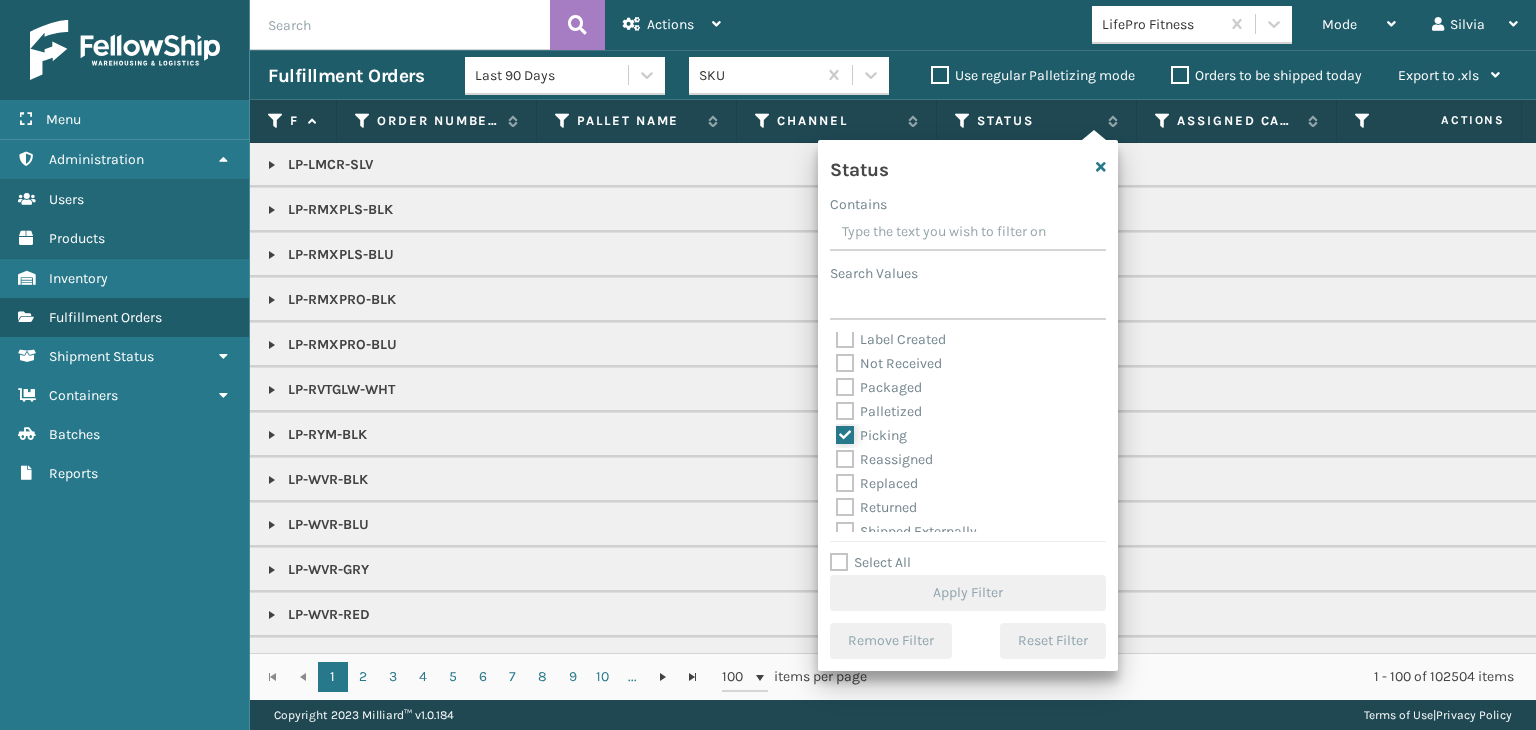 checkbox on "true" 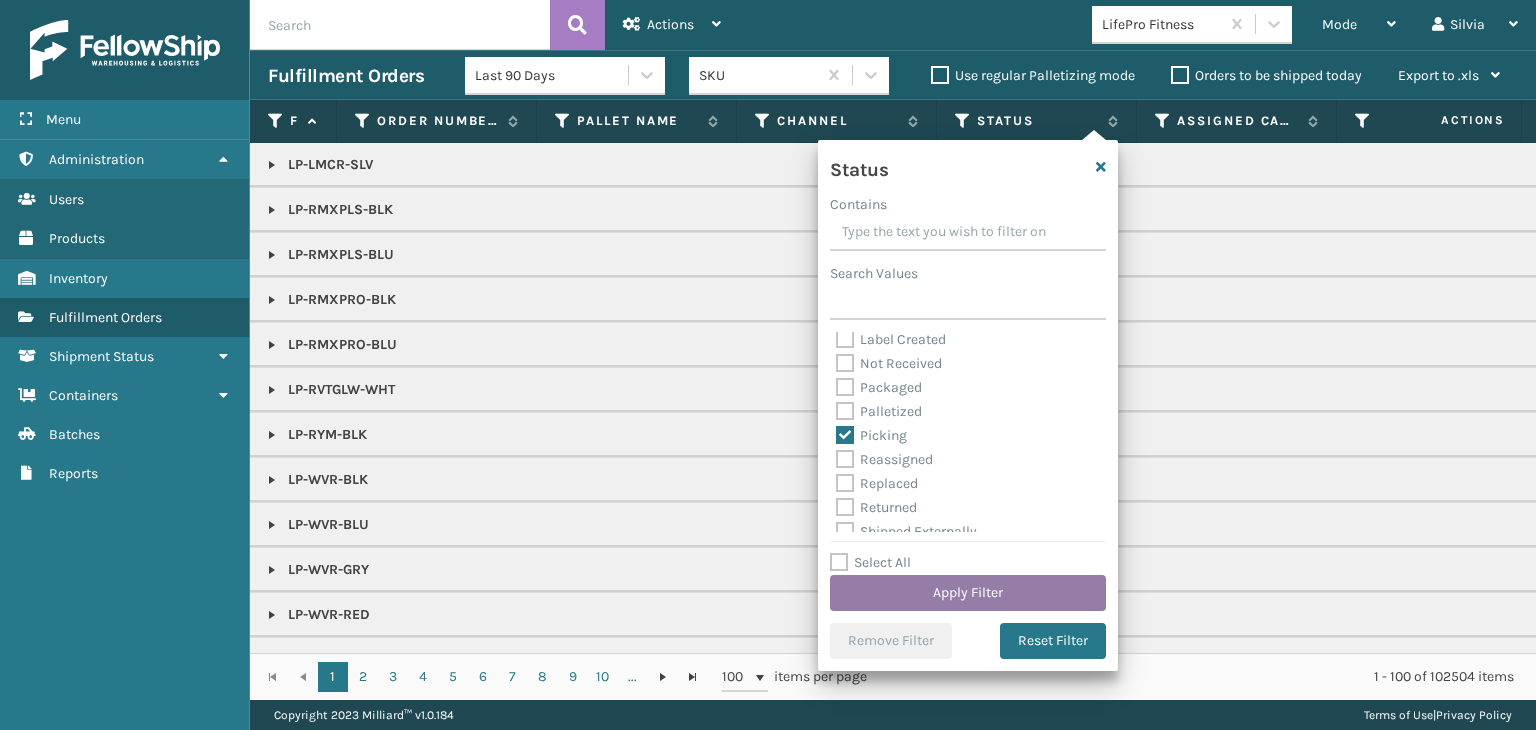 click on "Apply Filter" at bounding box center (968, 593) 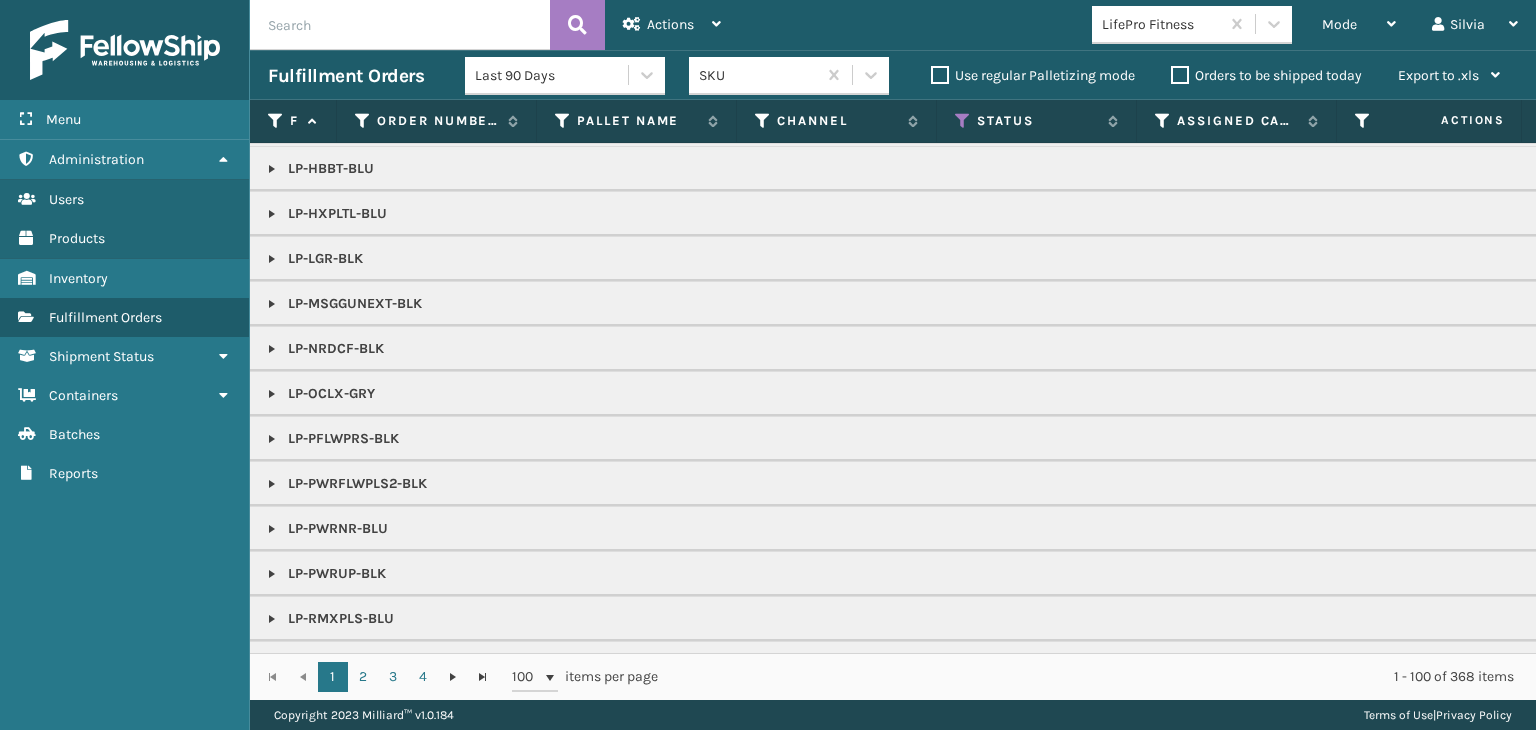 scroll, scrollTop: 400, scrollLeft: 0, axis: vertical 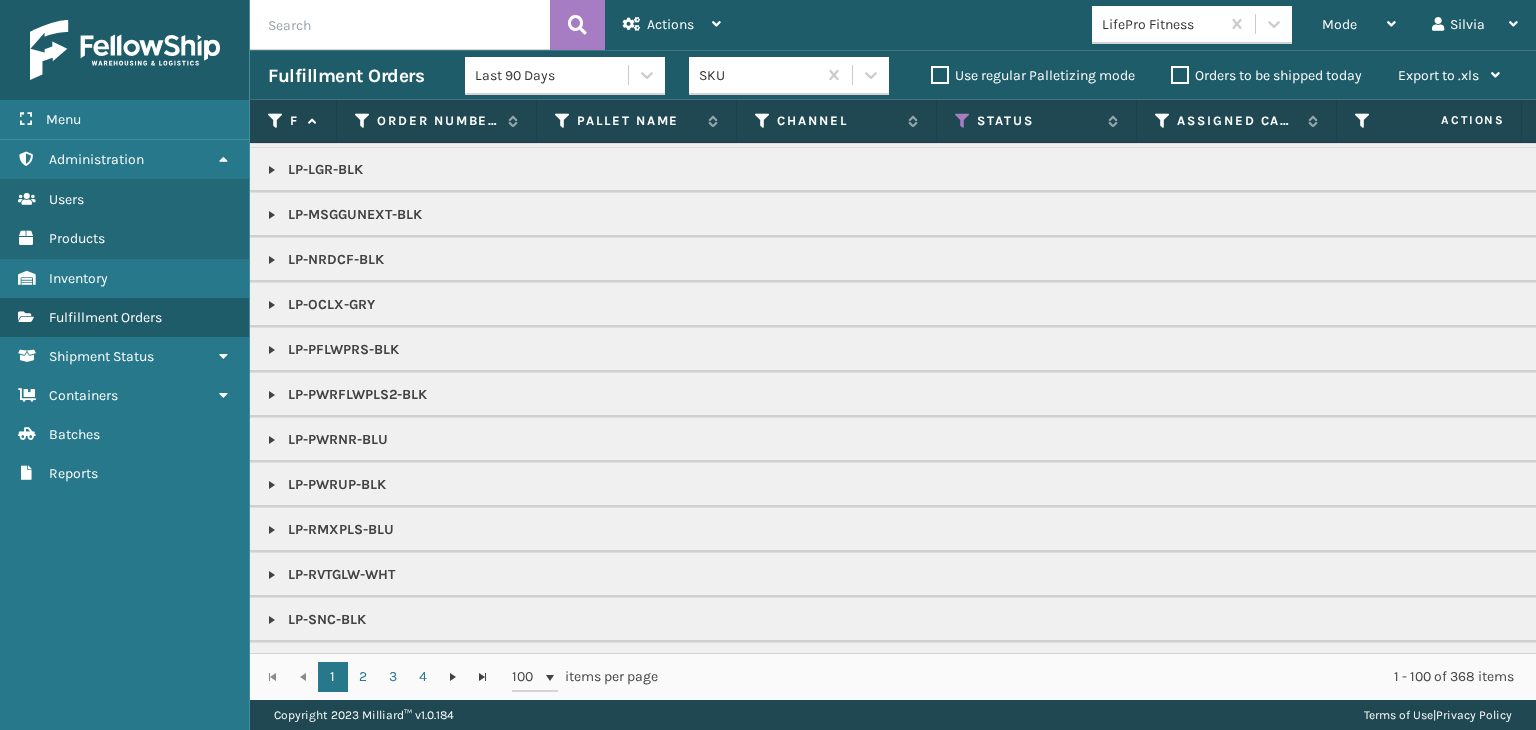 click at bounding box center [272, 440] 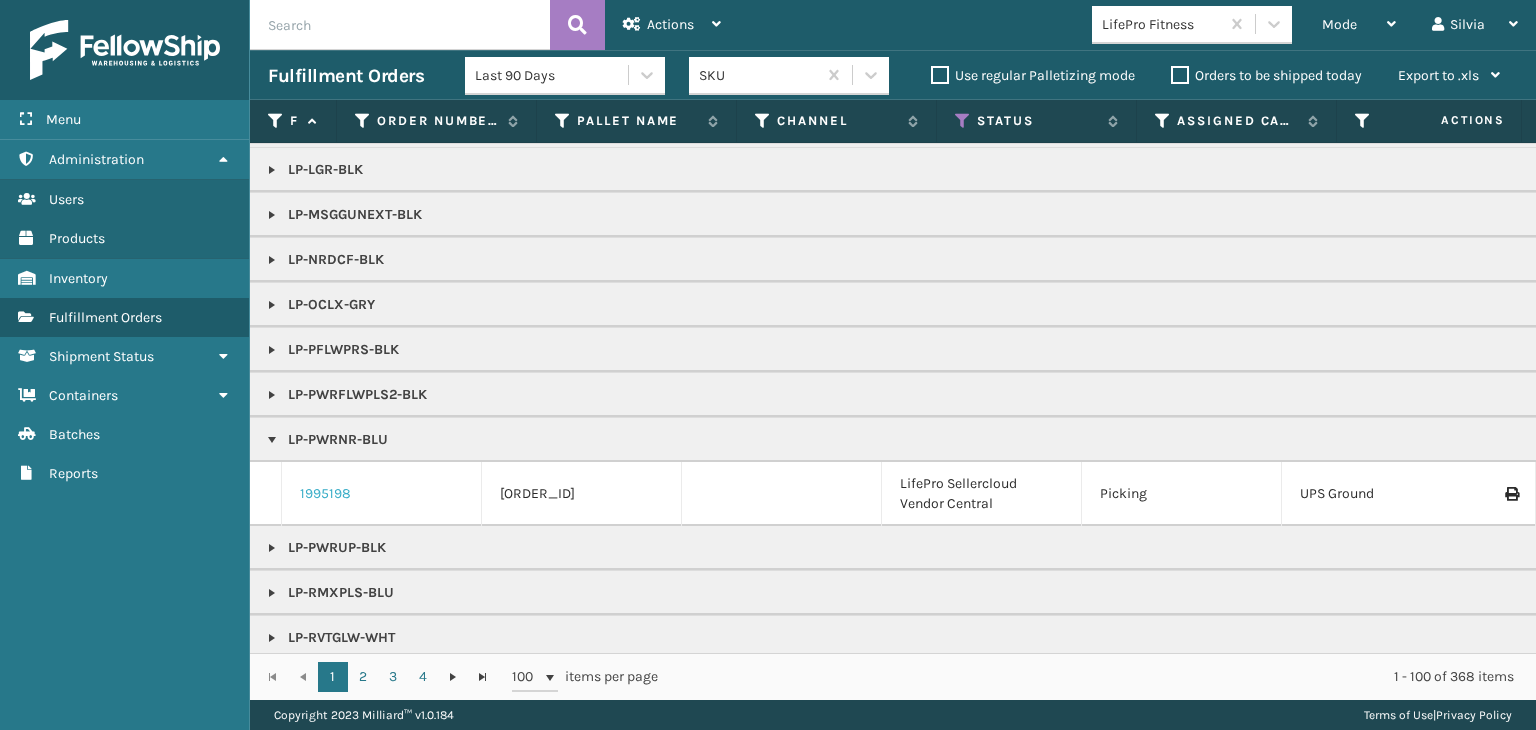 click on "1995198" at bounding box center (325, 494) 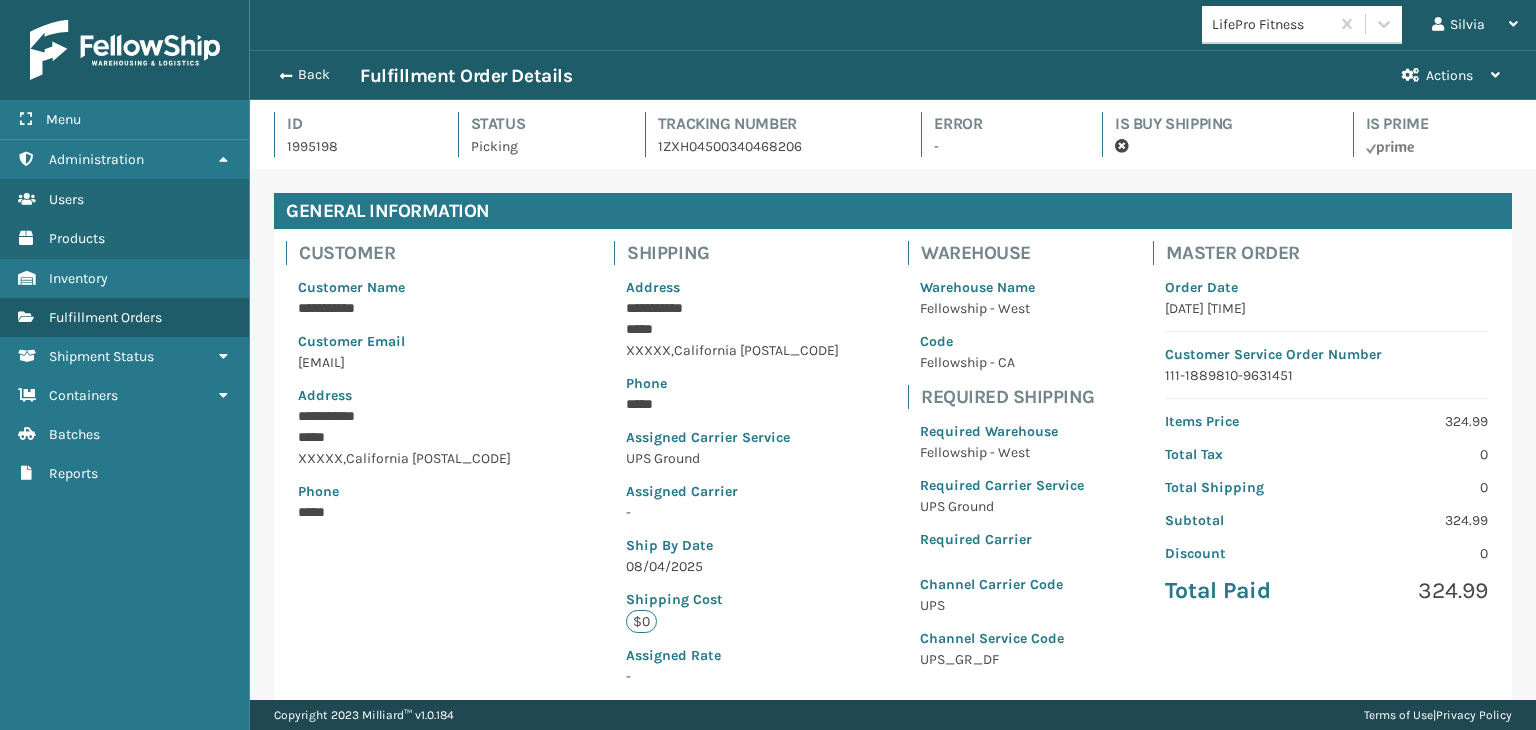 scroll, scrollTop: 99951, scrollLeft: 98713, axis: both 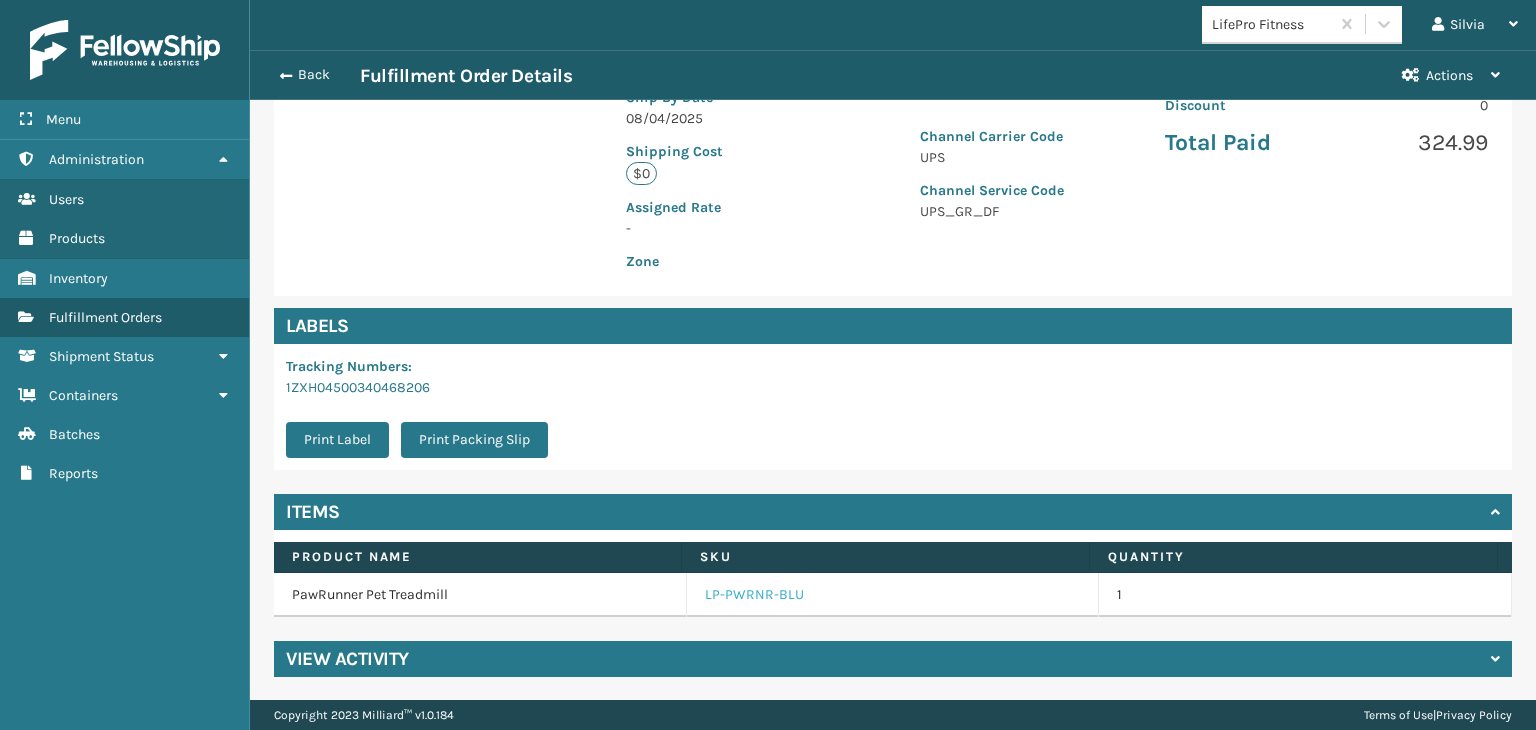click on "LP-PWRNR-BLU" at bounding box center (754, 595) 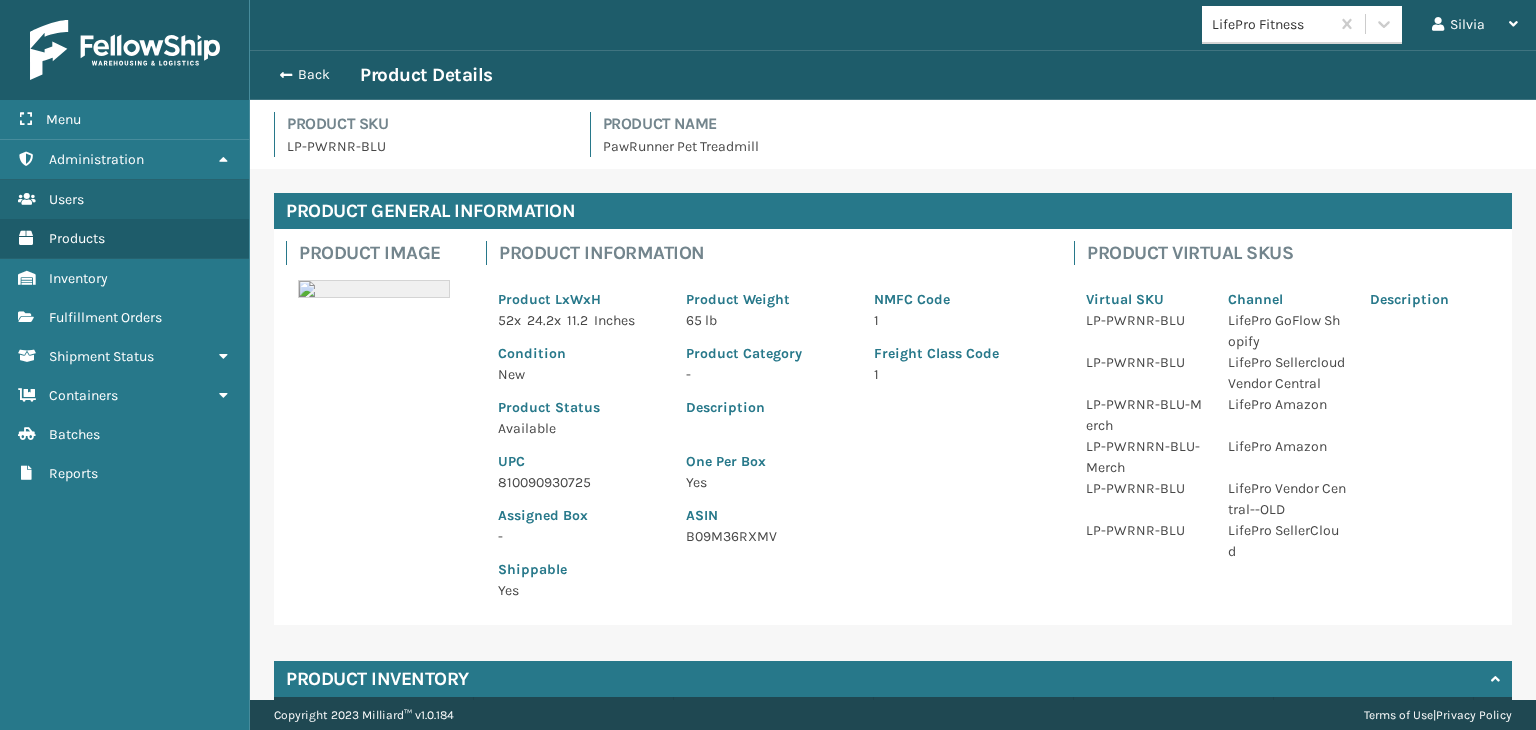 click on "810090930725" at bounding box center [580, 482] 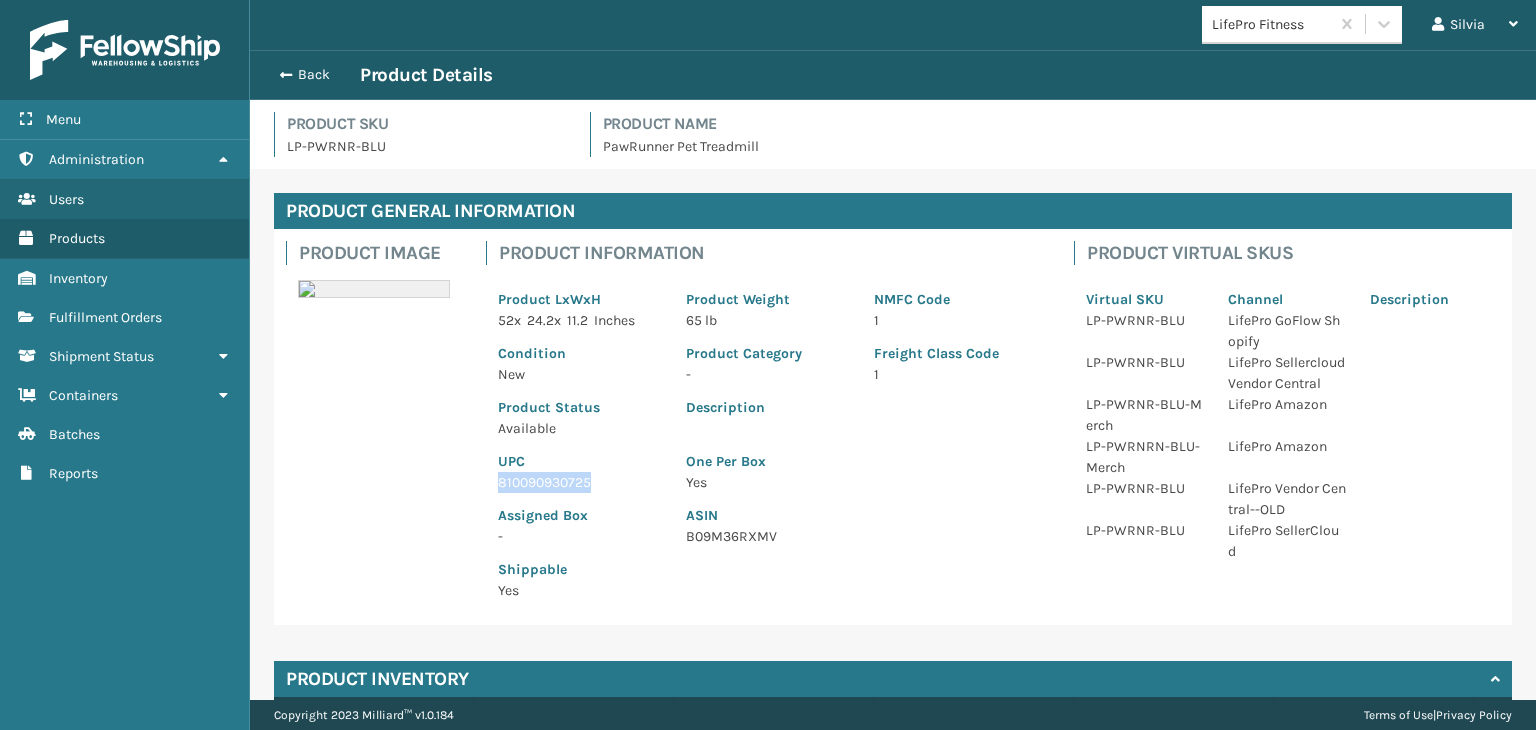click on "810090930725" at bounding box center (580, 482) 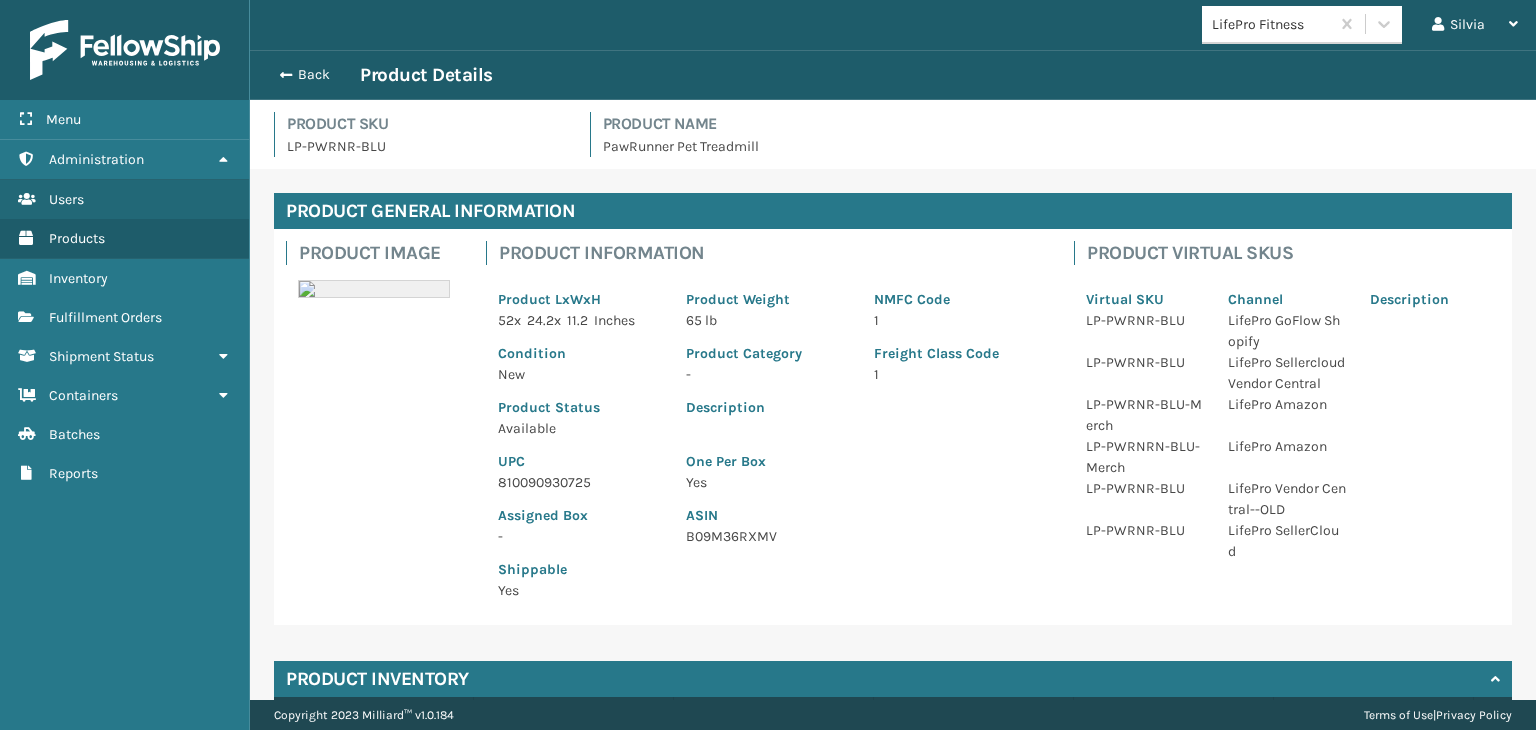 click on "Back Product Details" at bounding box center (893, 75) 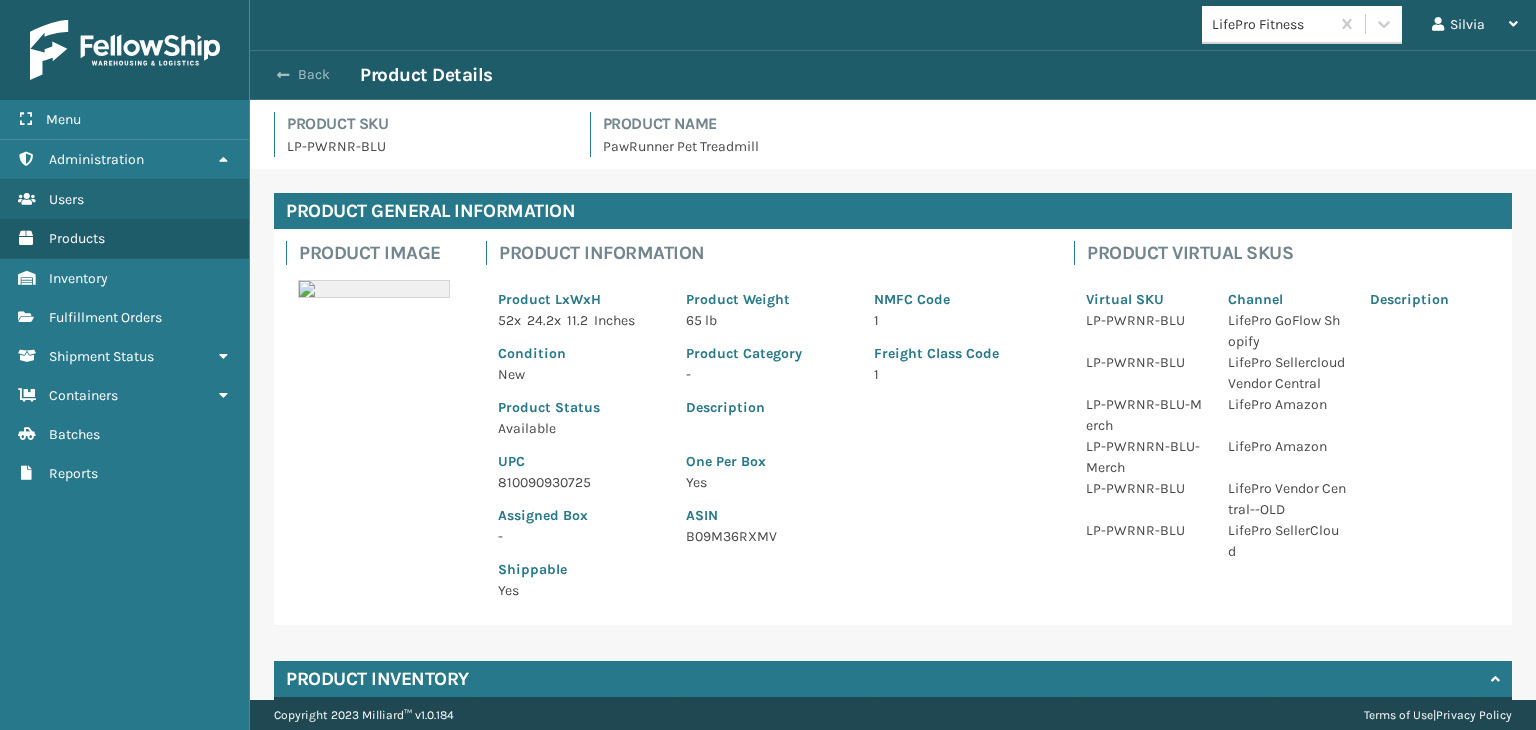 click on "Back" at bounding box center [314, 75] 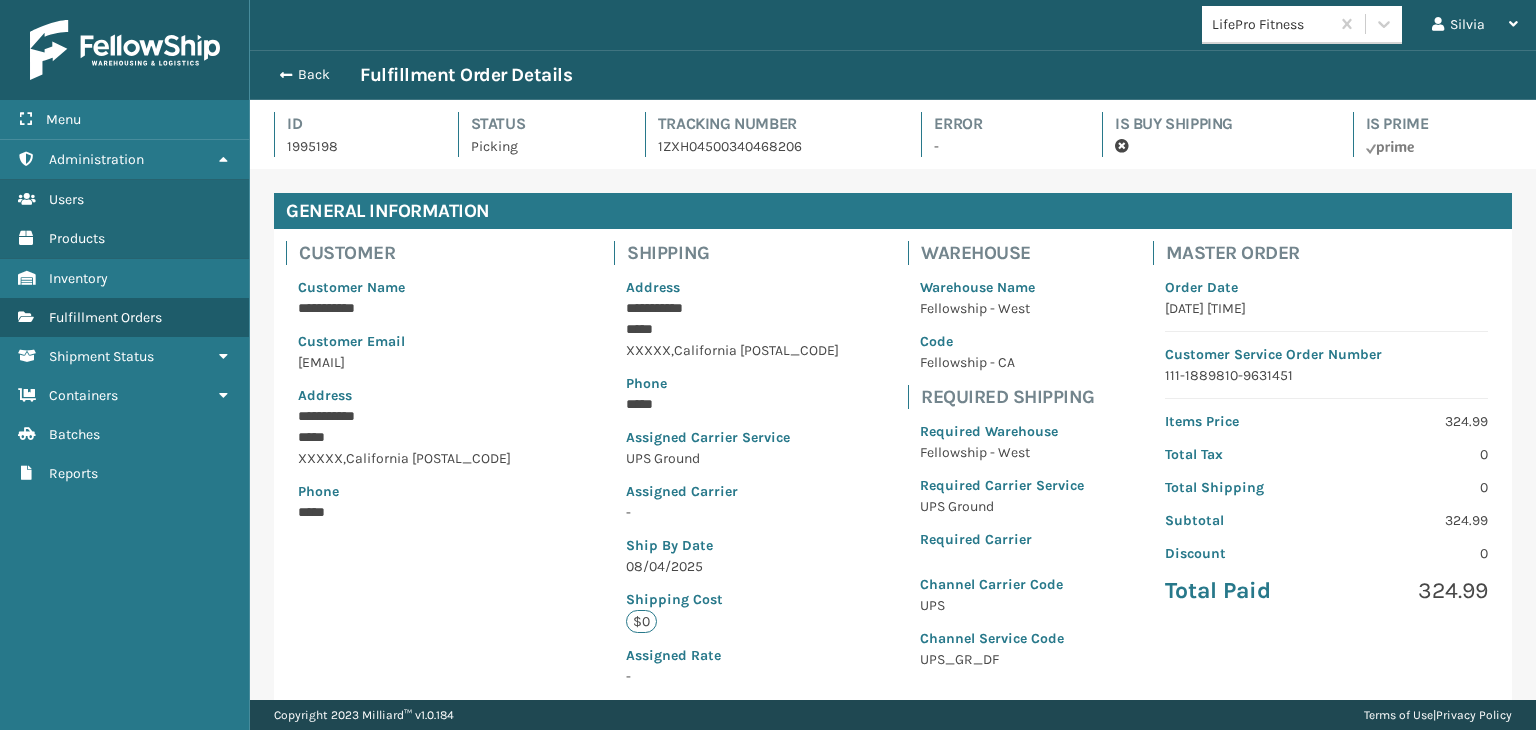 scroll, scrollTop: 99951, scrollLeft: 98713, axis: both 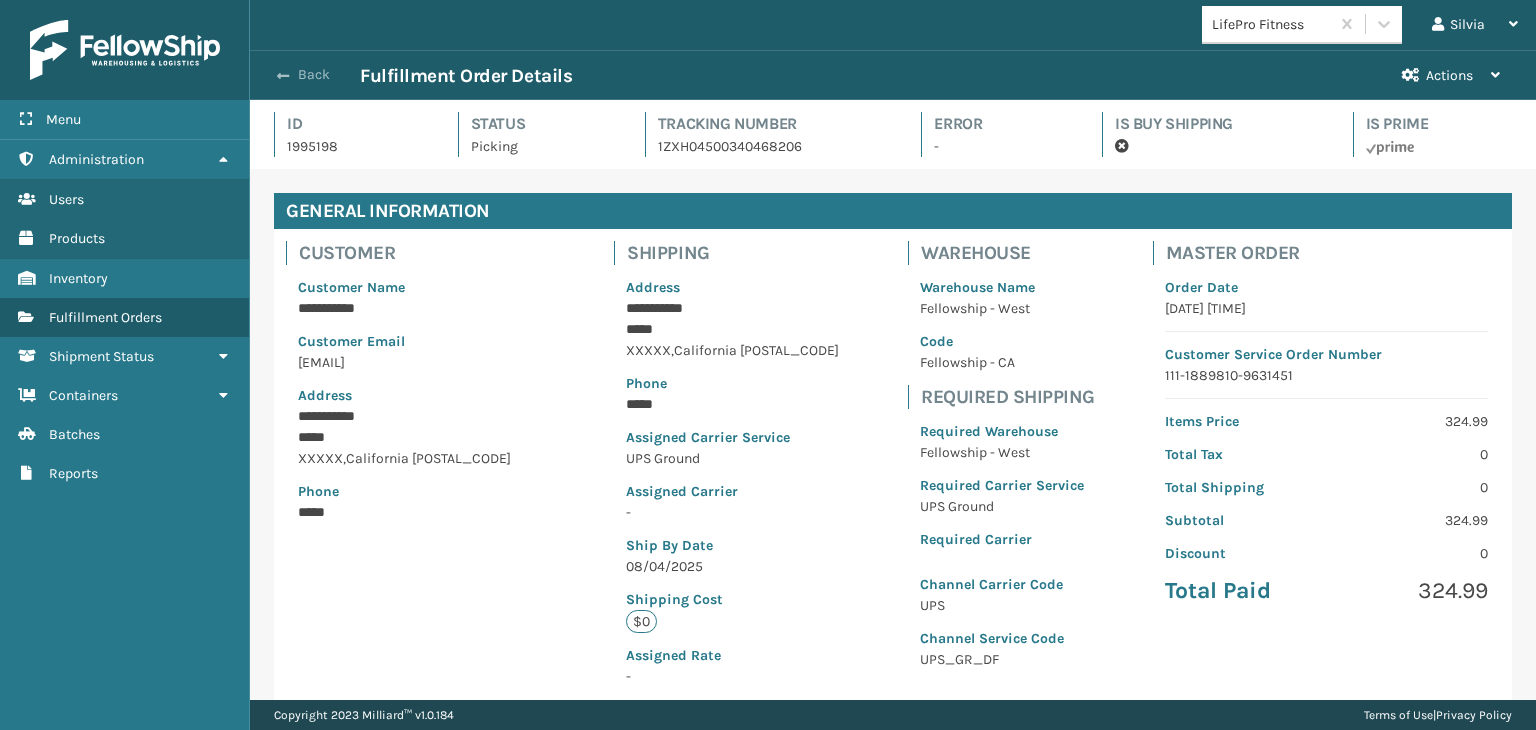 click on "Back" at bounding box center [314, 75] 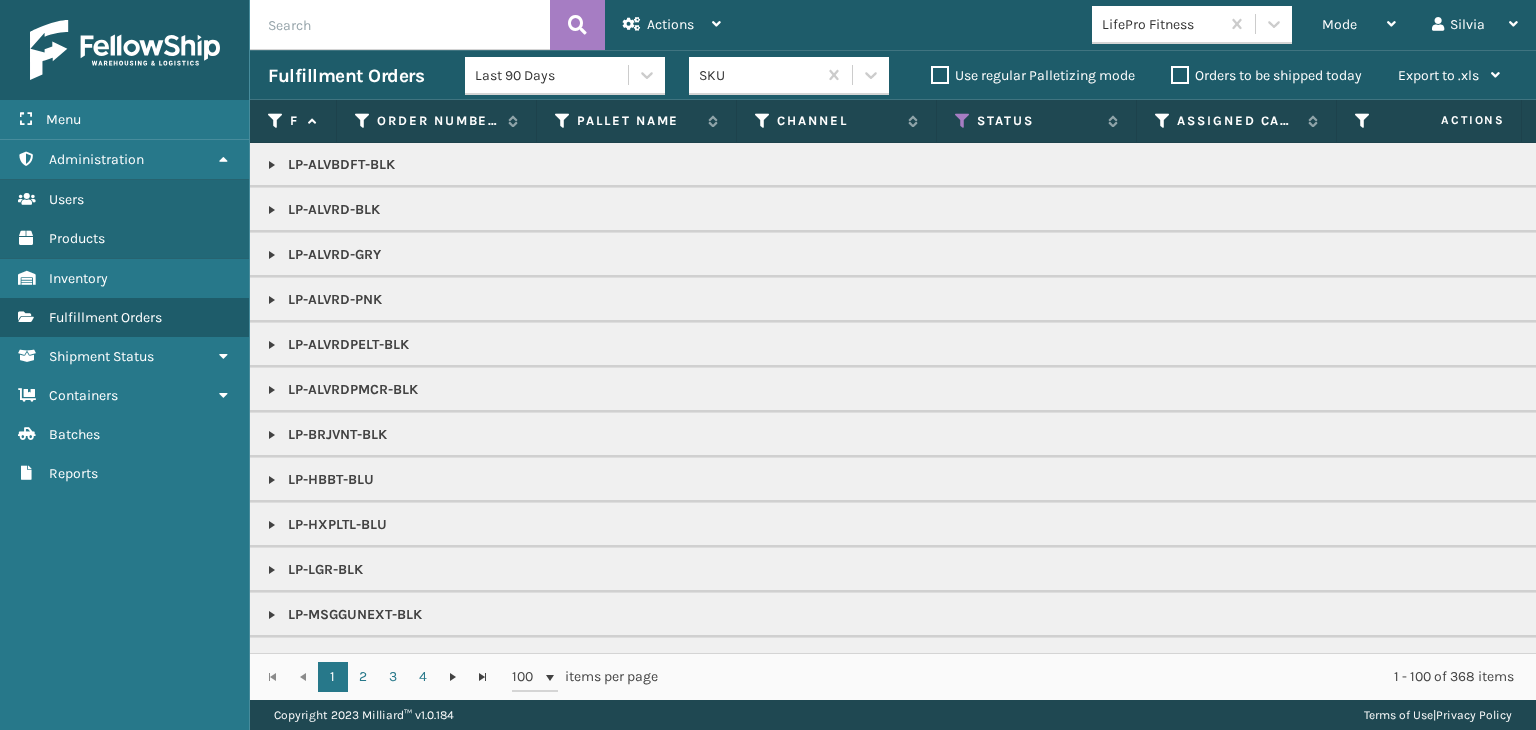 click on "Mode" at bounding box center (1339, 24) 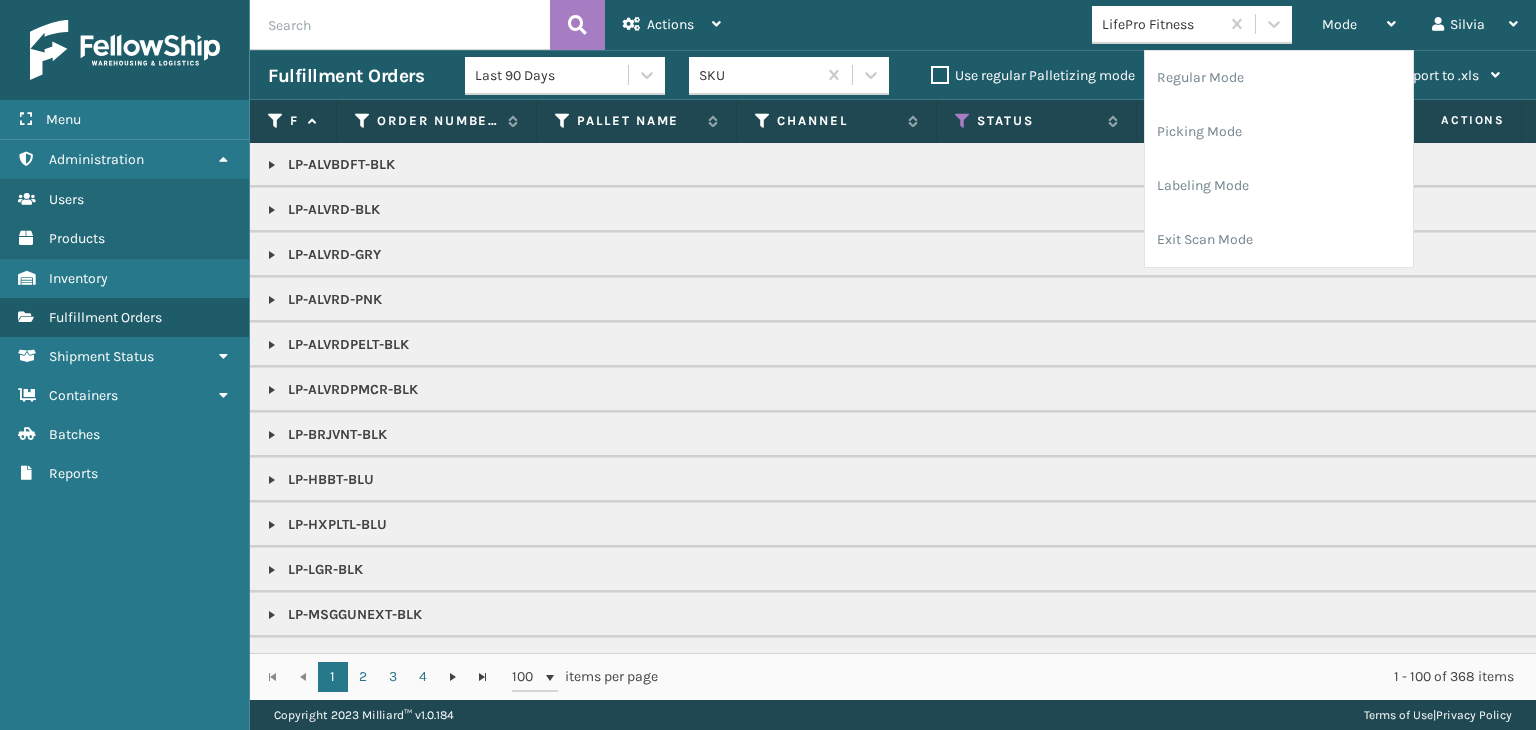 click on "LP-ALVRD-BLK" at bounding box center (1541, 209) 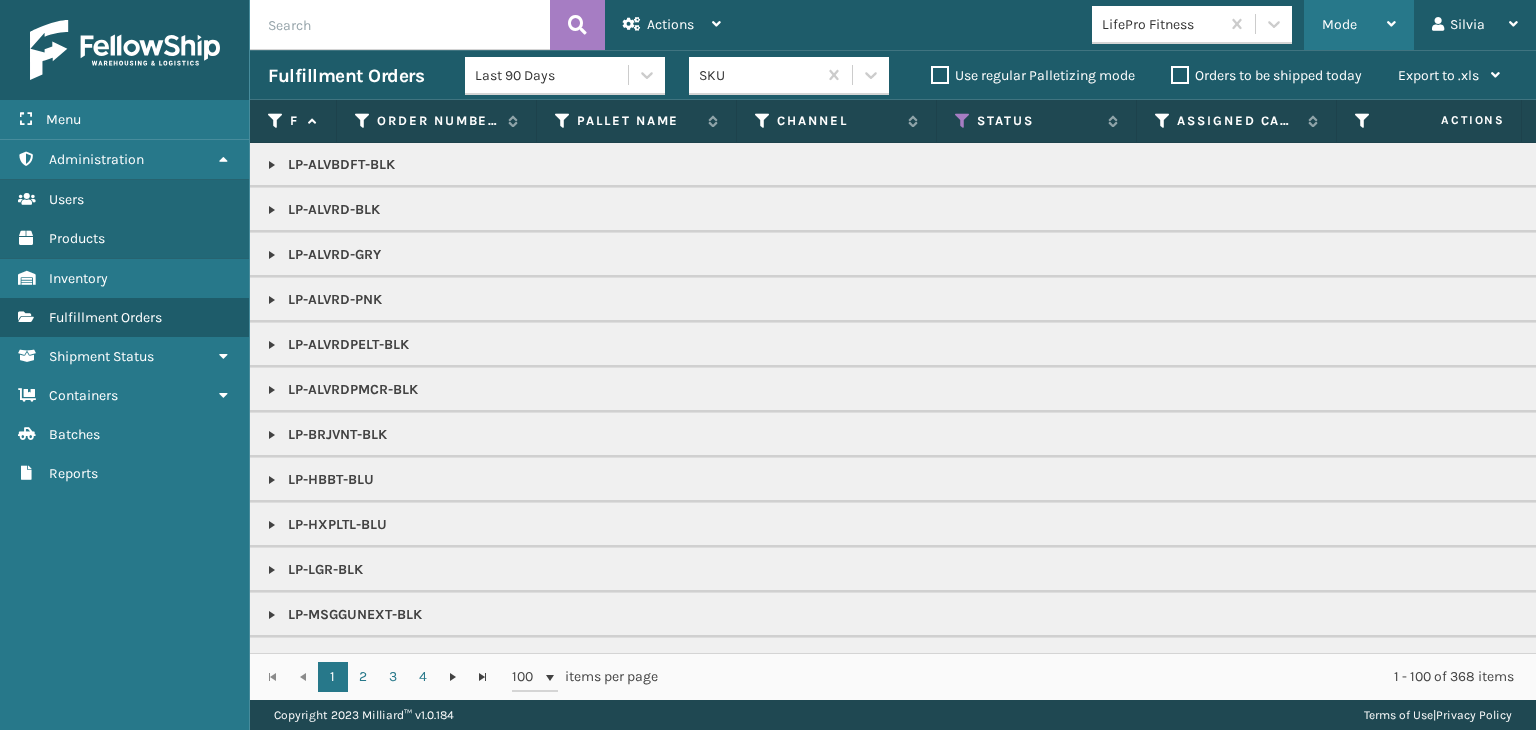 click on "Mode" at bounding box center [1339, 24] 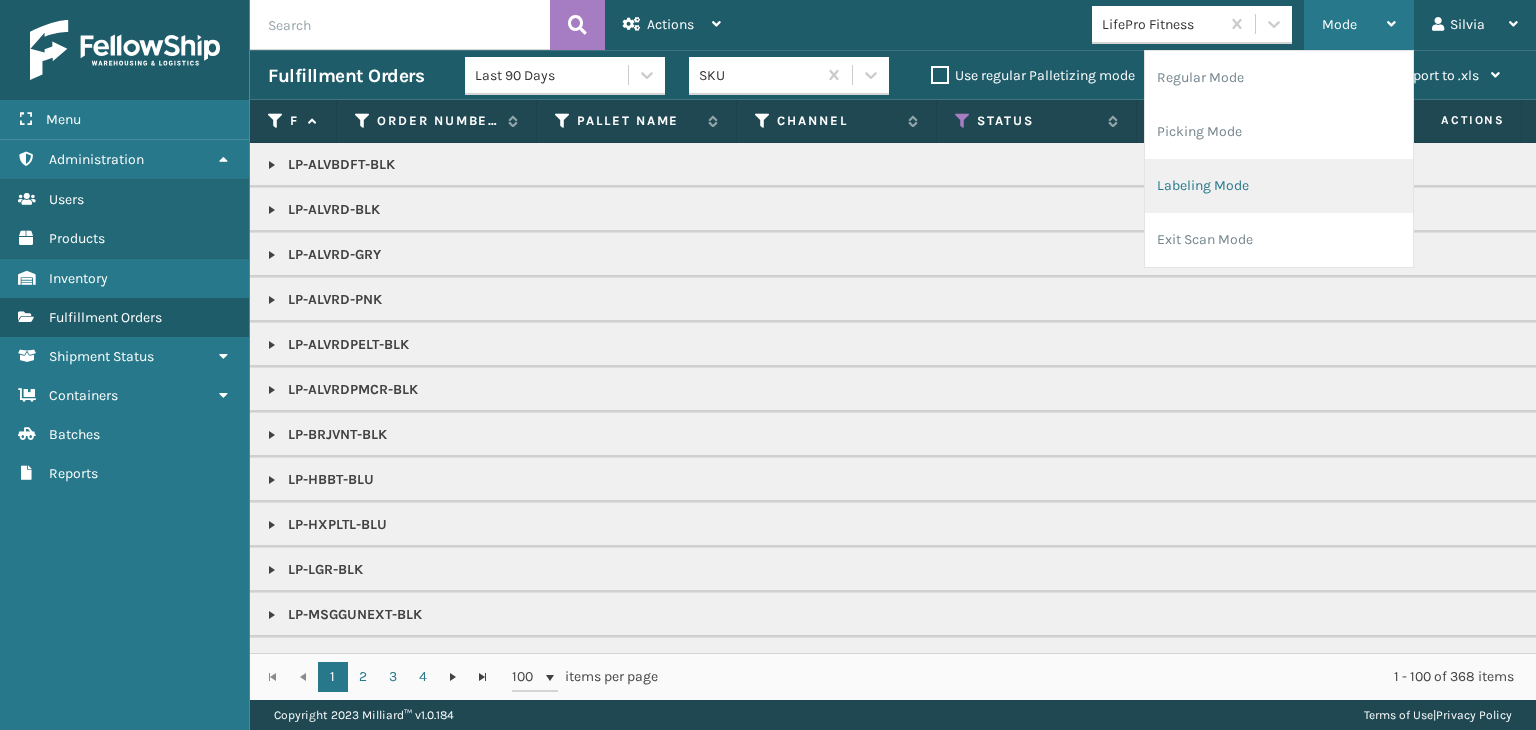 click on "Labeling Mode" at bounding box center [1279, 186] 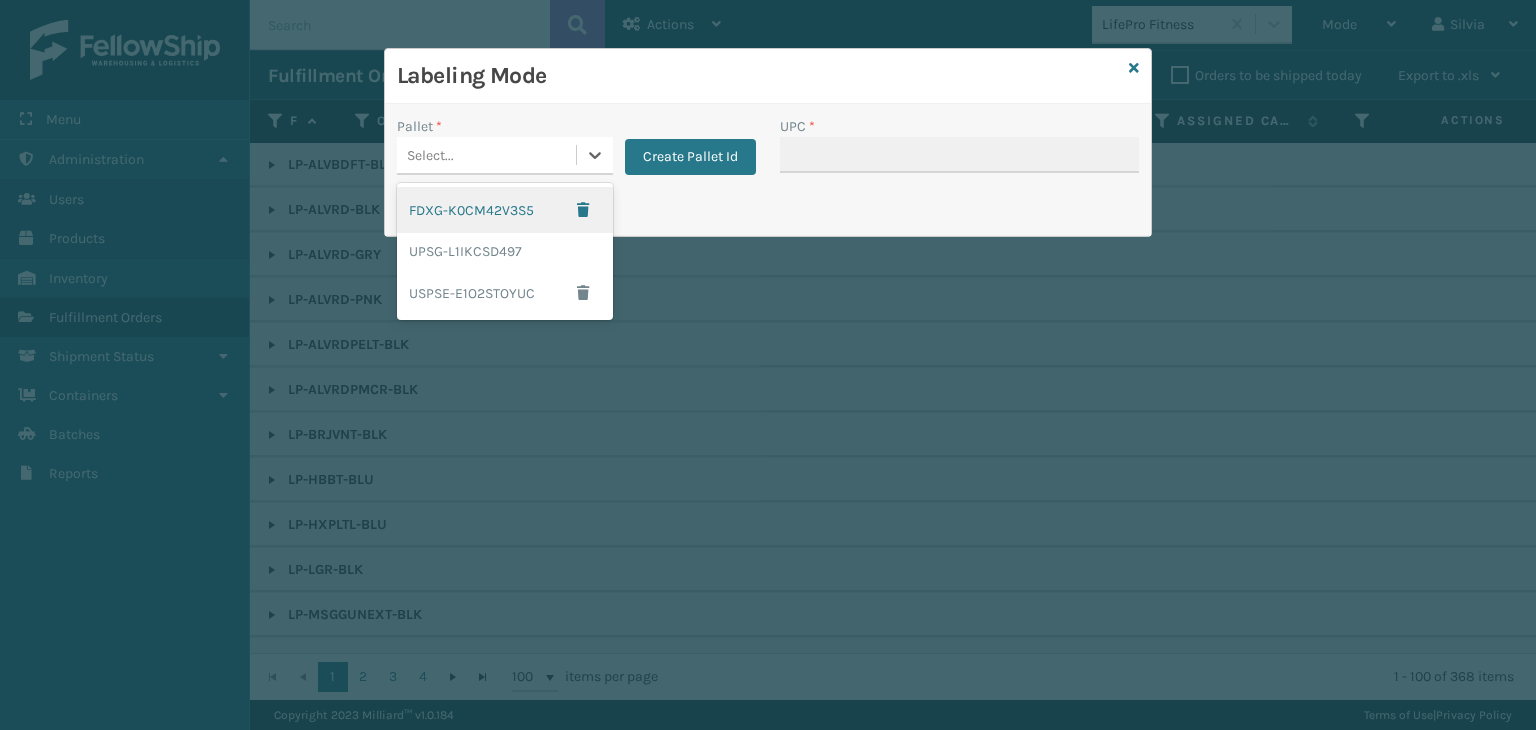click on "Select..." at bounding box center (486, 155) 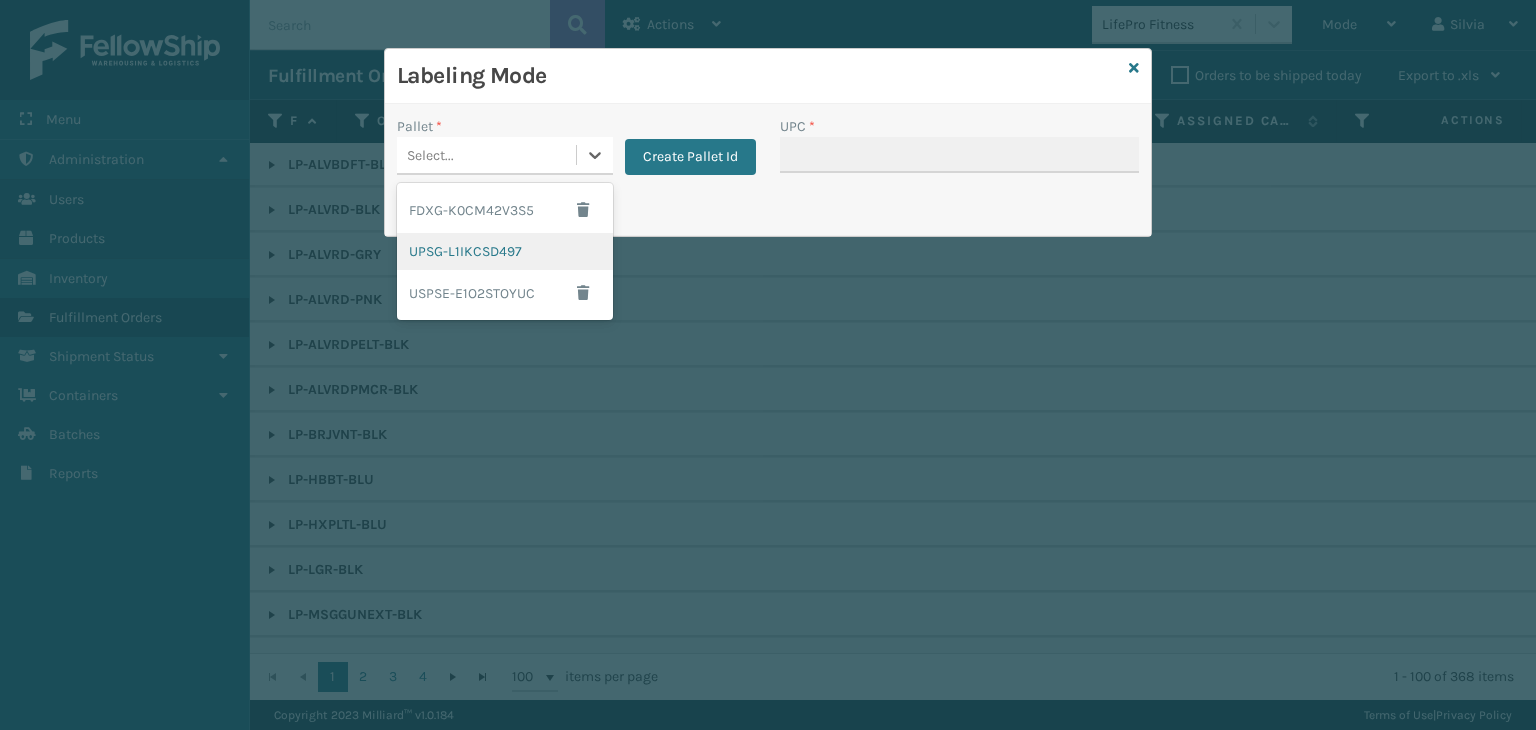 click on "UPSG-L1IKCSD497" at bounding box center (505, 251) 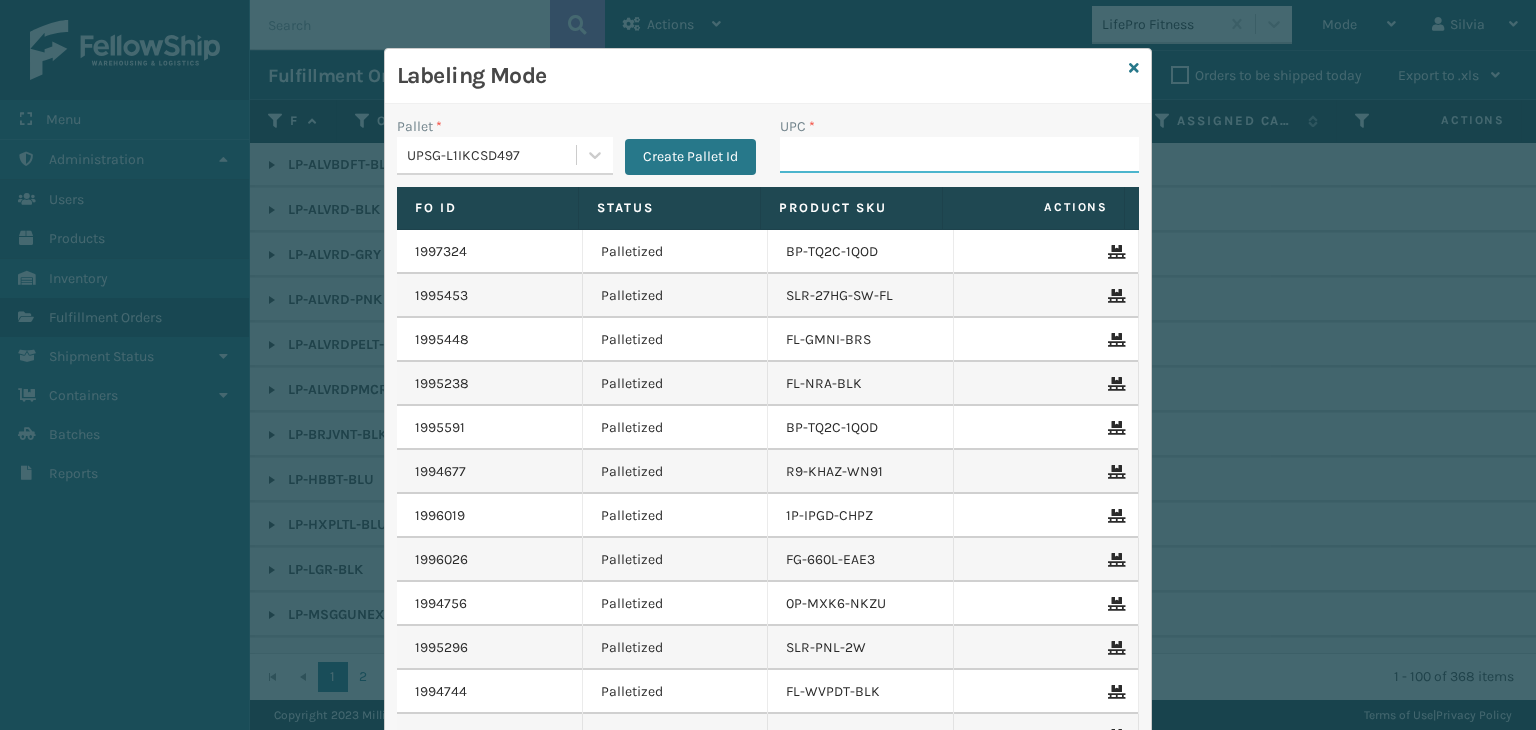 click on "UPC   *" at bounding box center (959, 155) 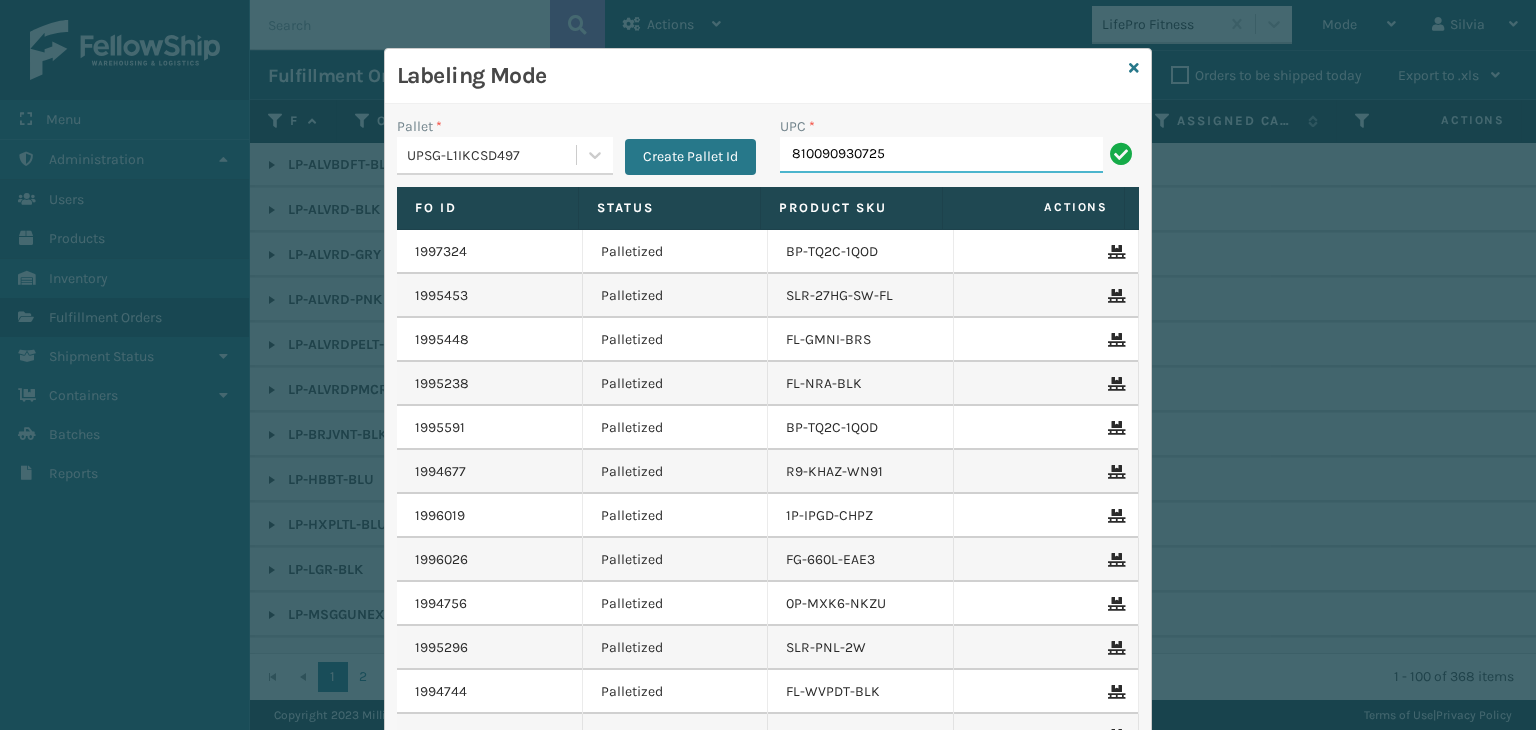 type on "810090930725" 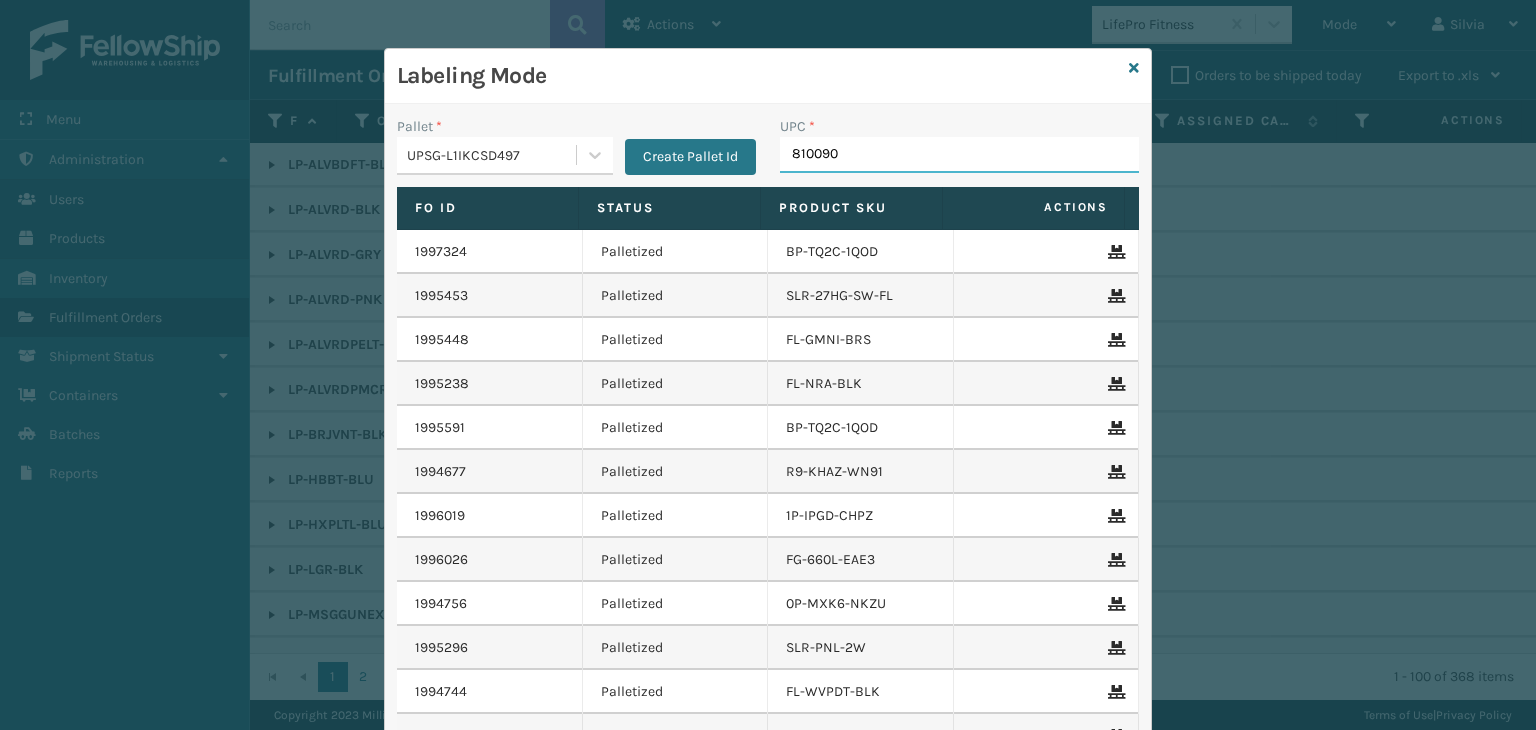 type on "8100909" 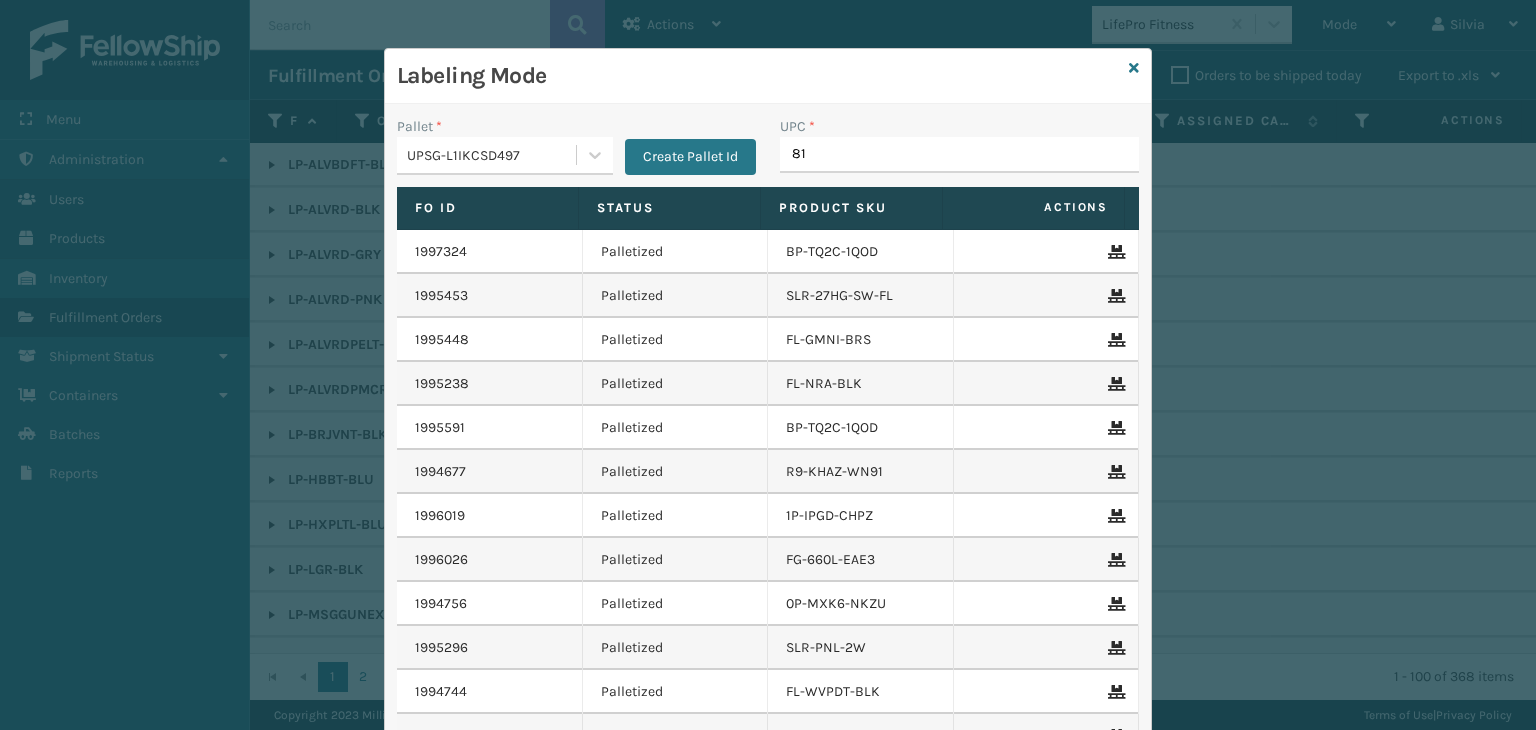 type on "810" 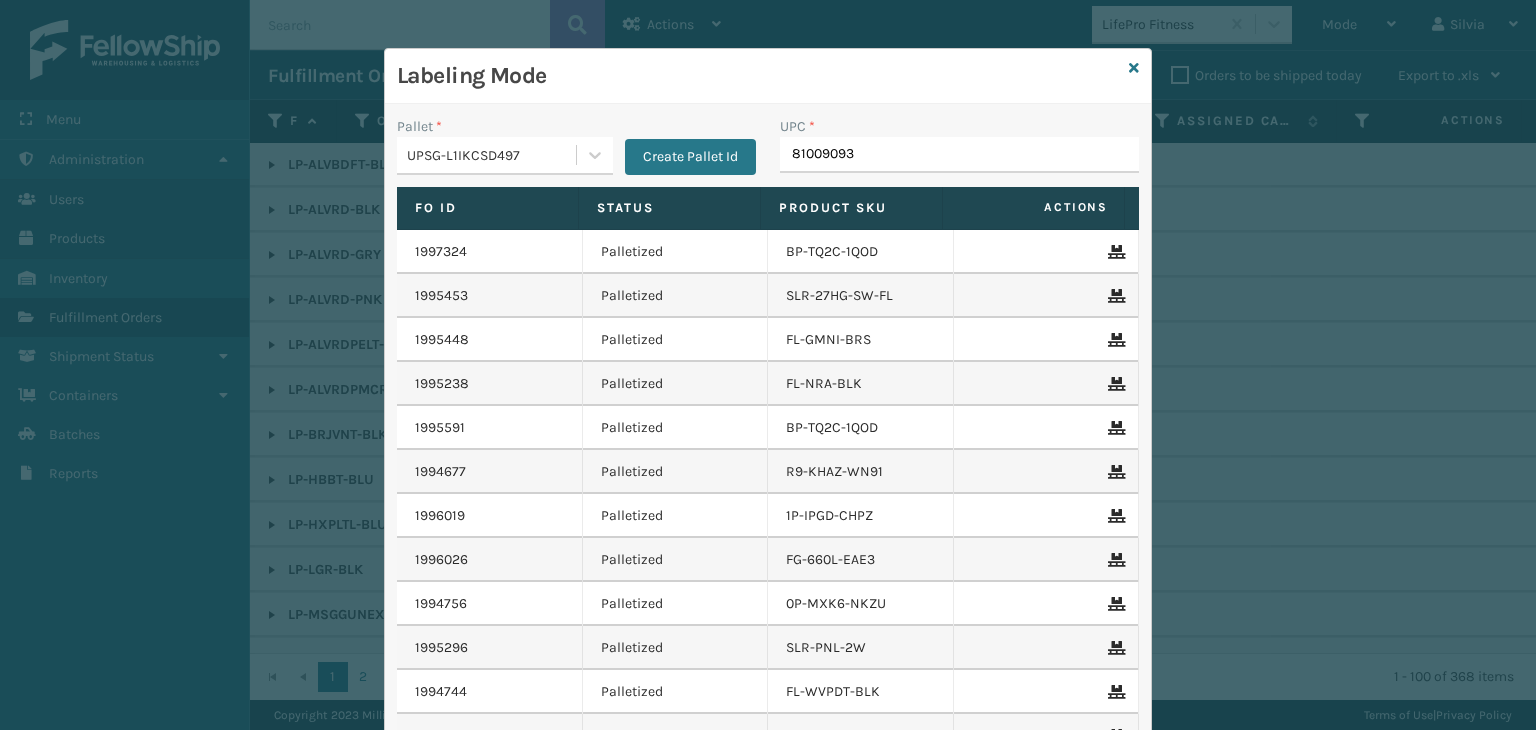 type on "810090933" 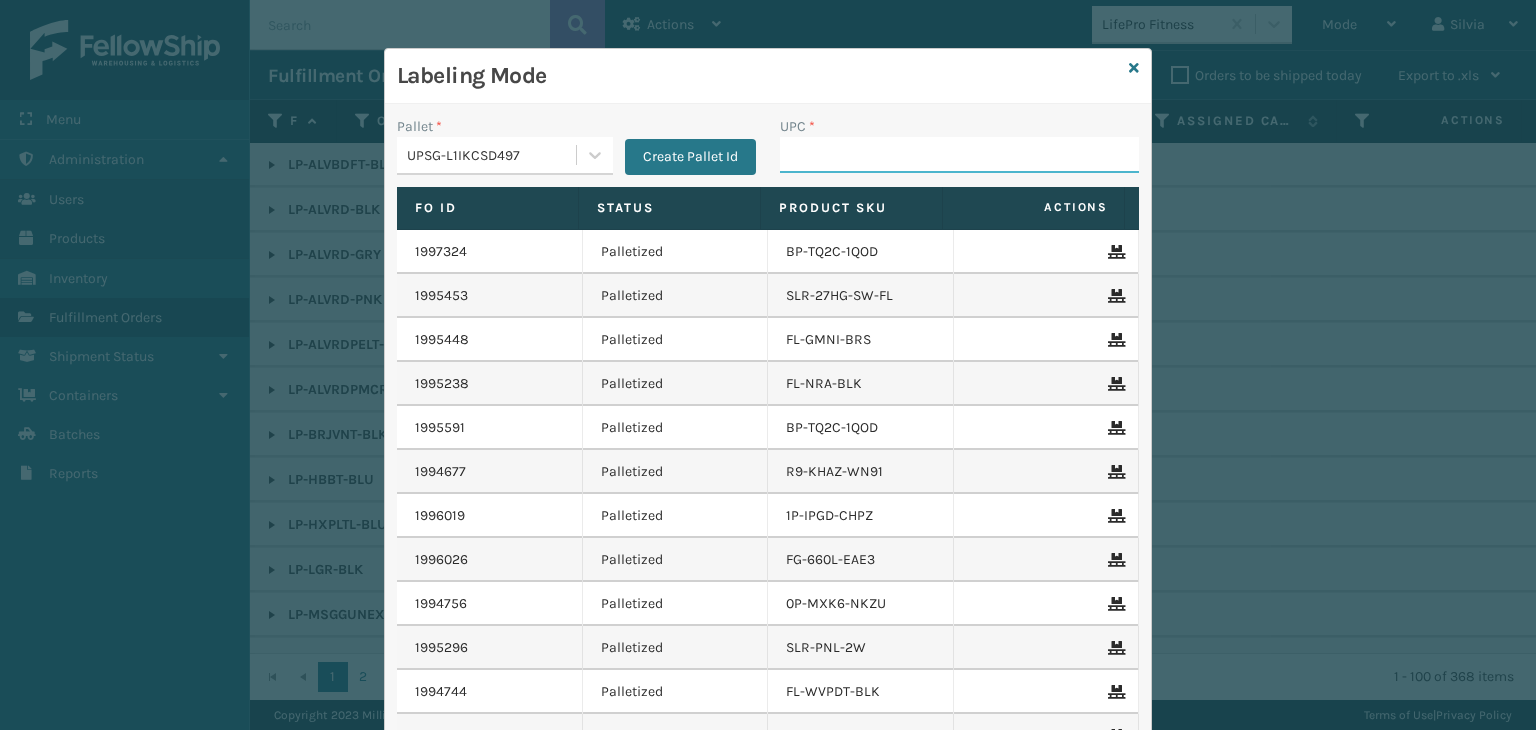 click on "UPC   *" at bounding box center (959, 155) 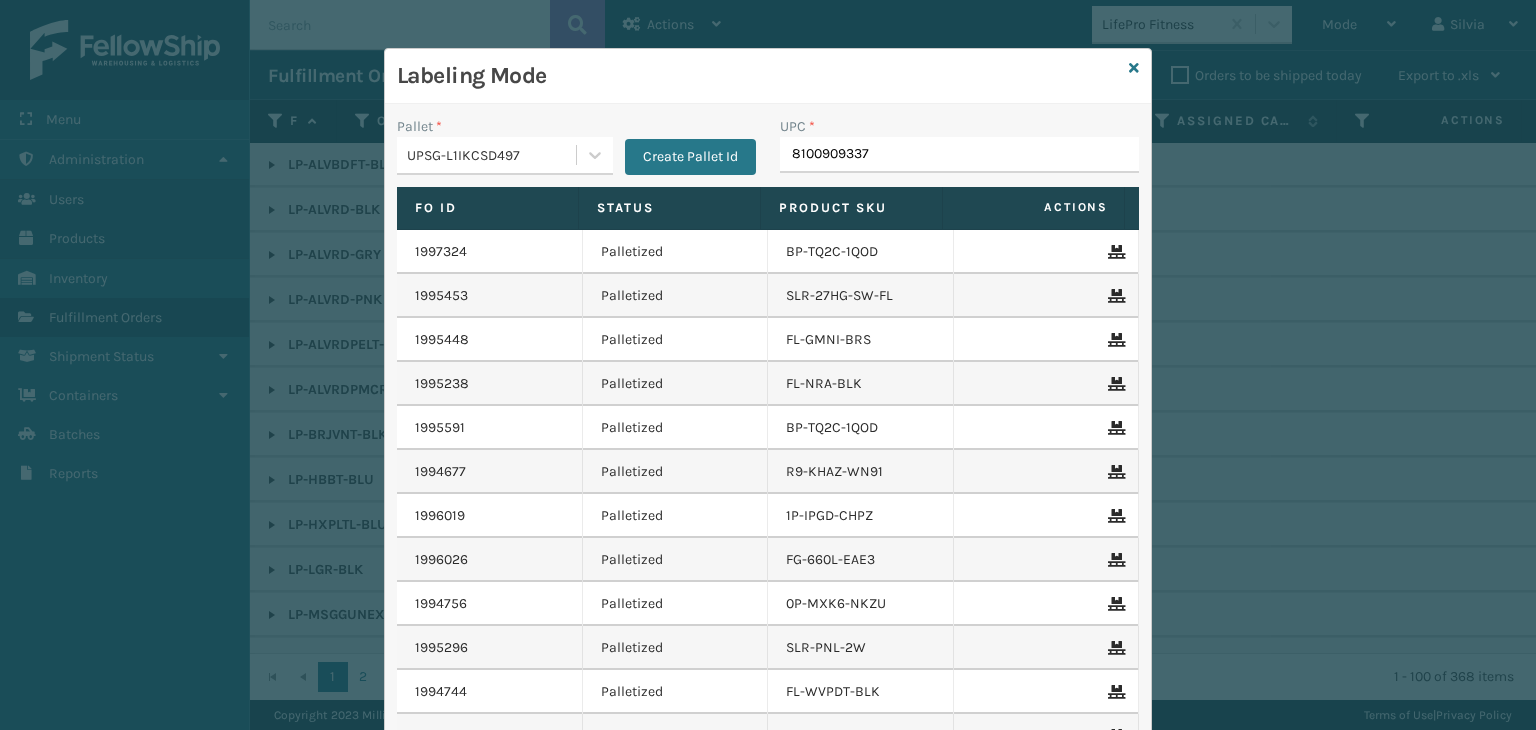 type on "81009093370" 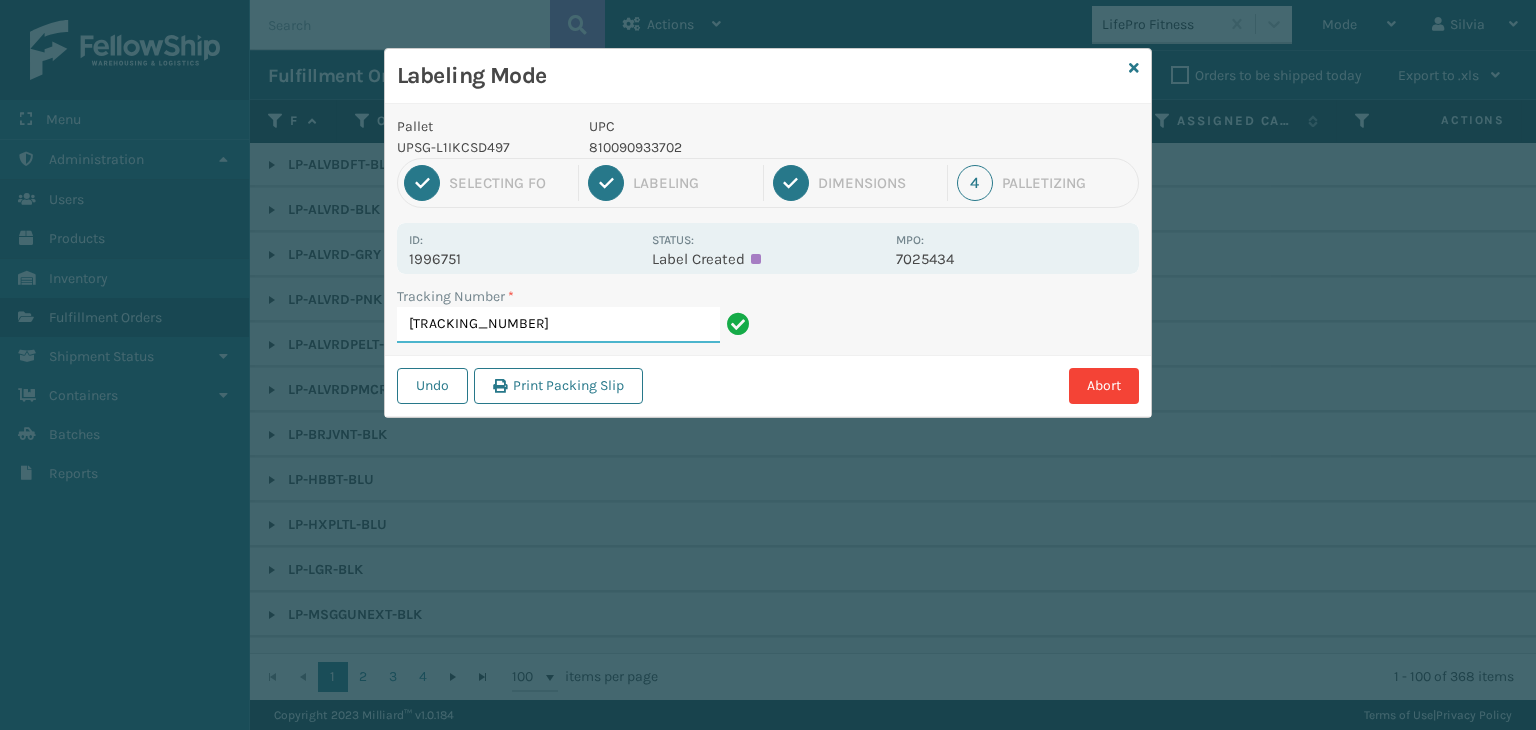 click on "[TRACKING_NUMBER]" at bounding box center (558, 325) 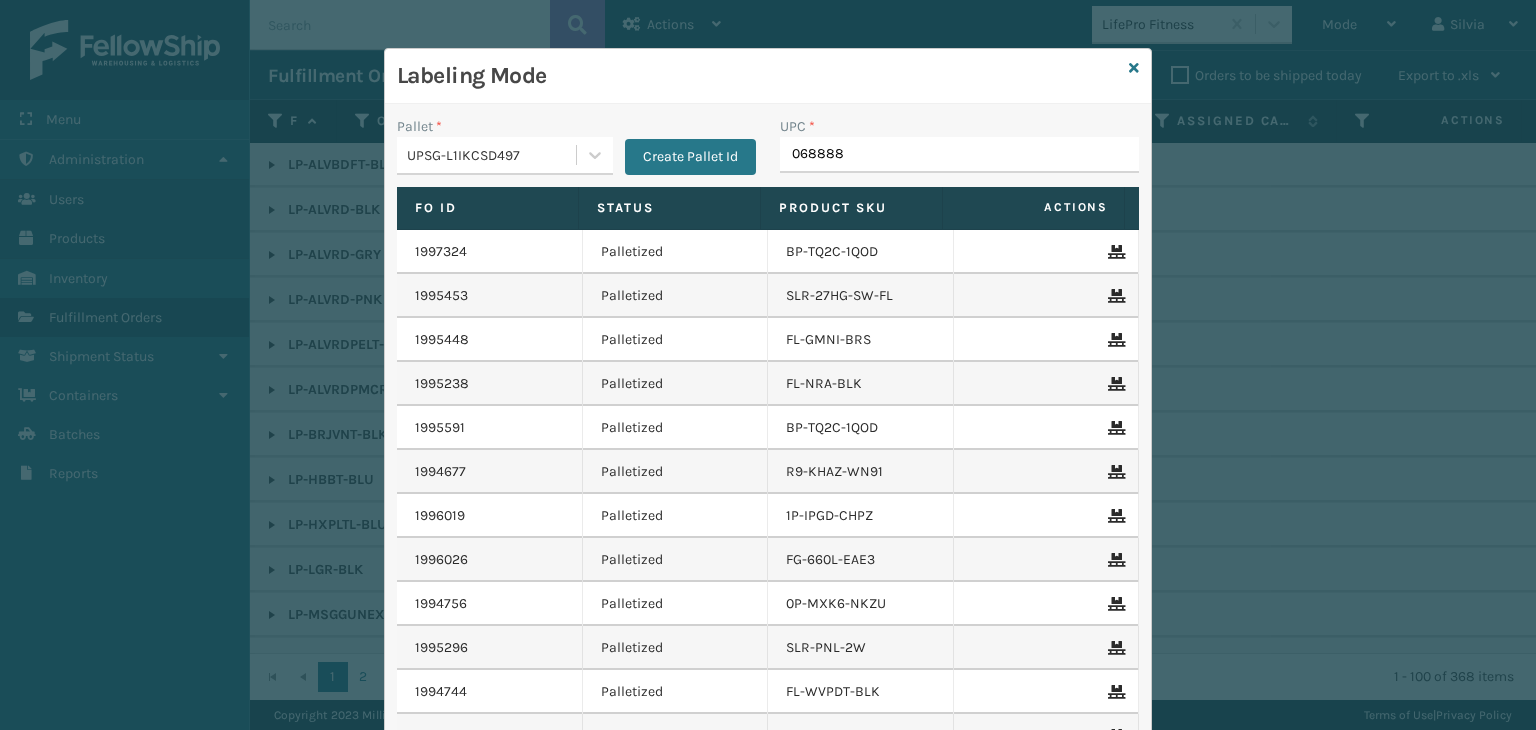 type on "0688880" 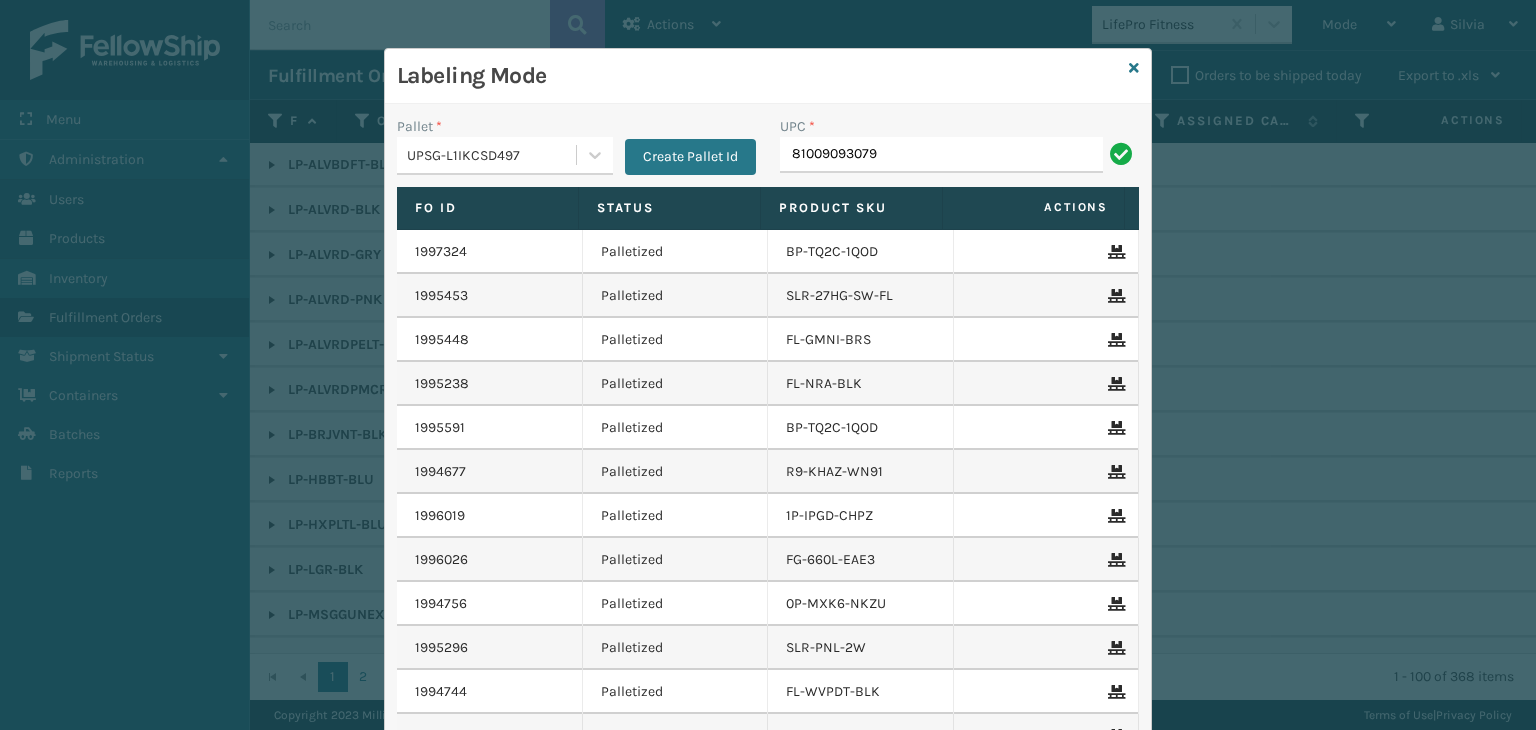 type on "810090930794" 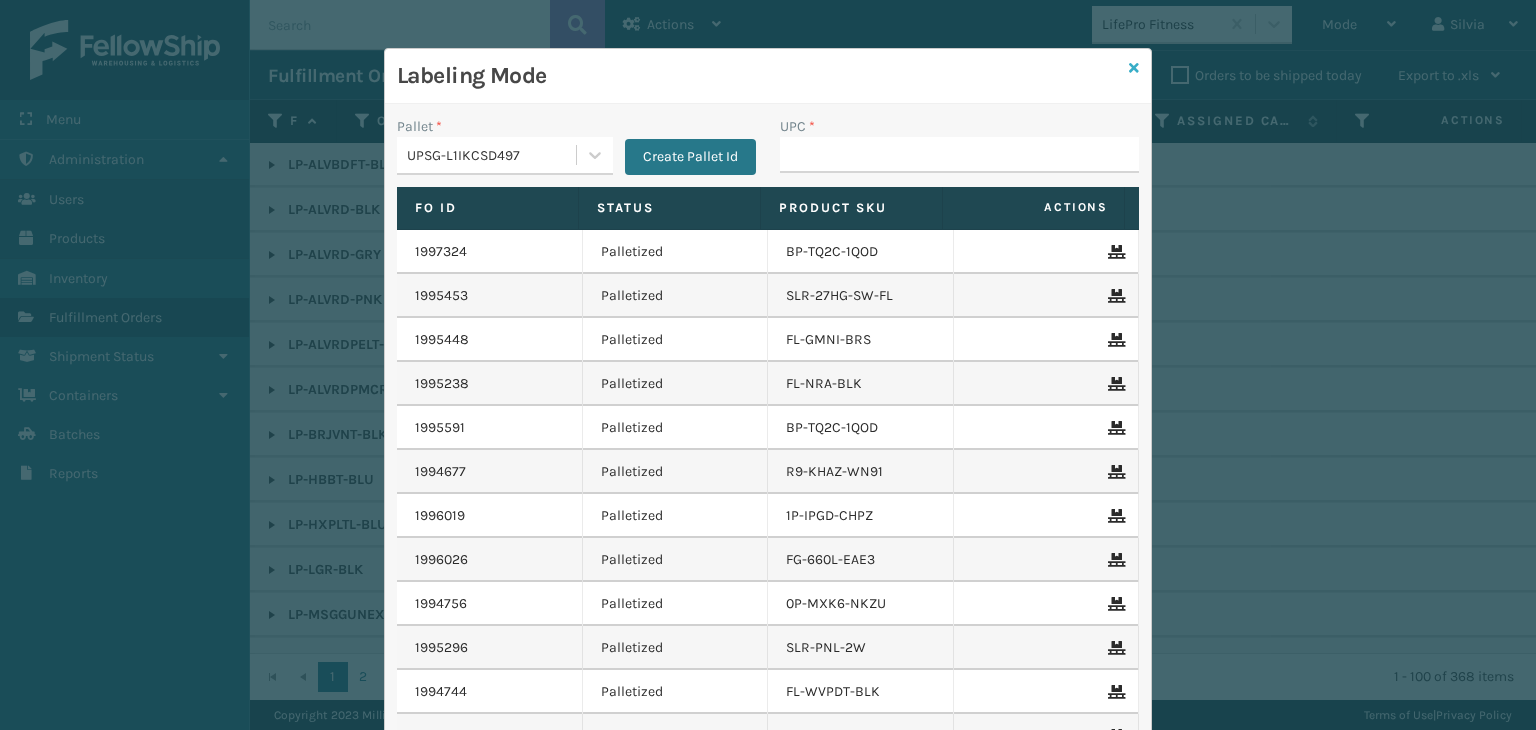 click at bounding box center [1134, 68] 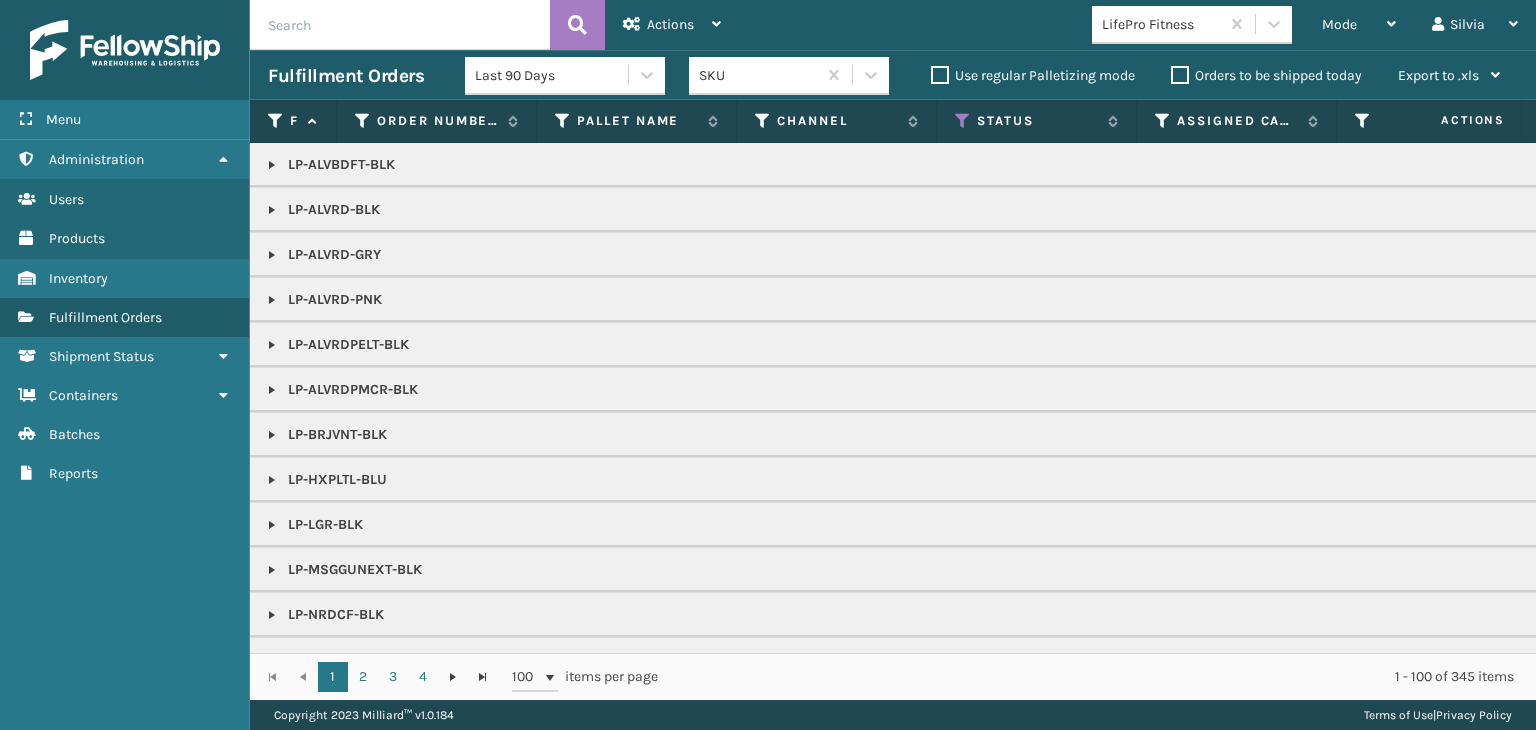 click at bounding box center (272, 165) 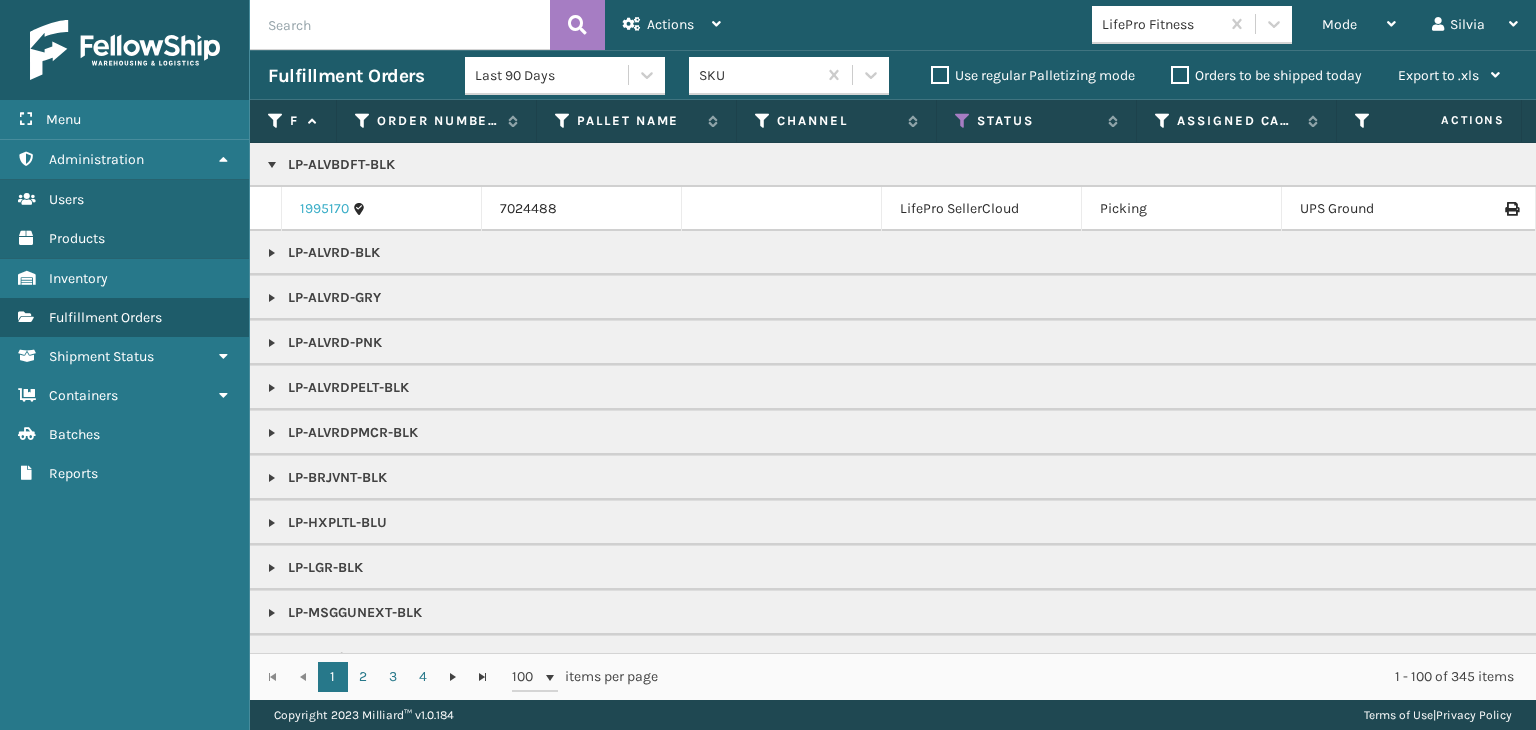 click on "1995170" at bounding box center [324, 209] 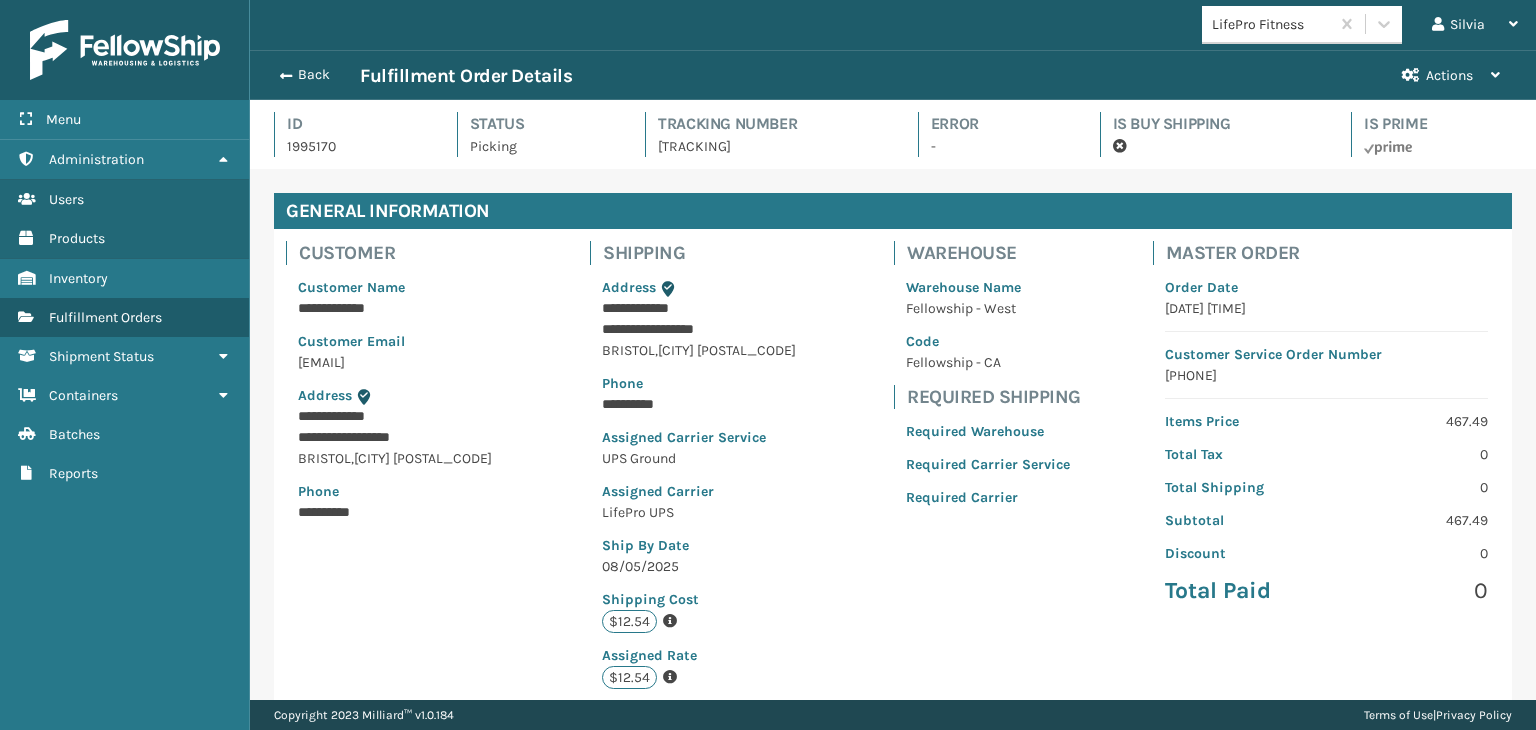 scroll, scrollTop: 99951, scrollLeft: 98713, axis: both 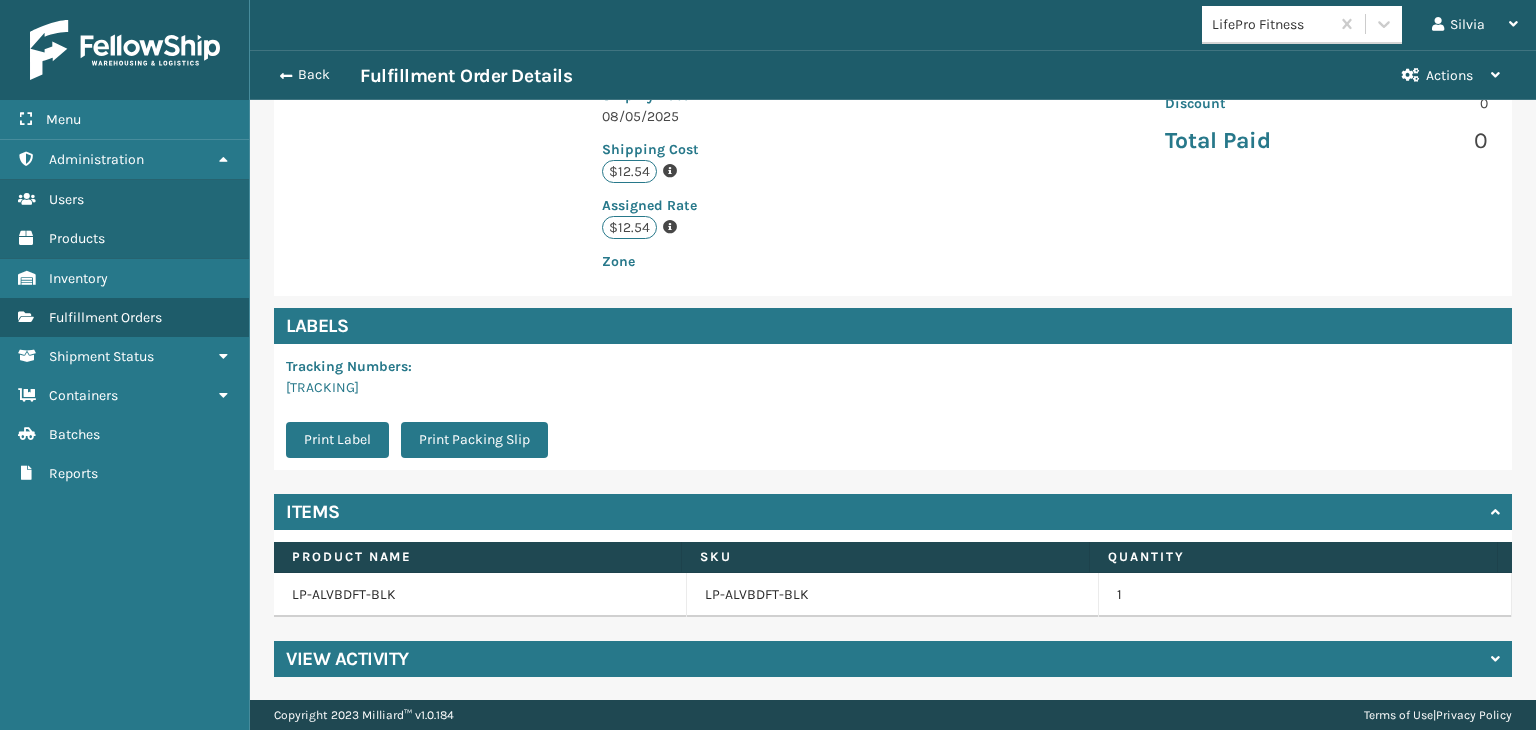 click on "LP-ALVBDFT-BLK" at bounding box center [893, 595] 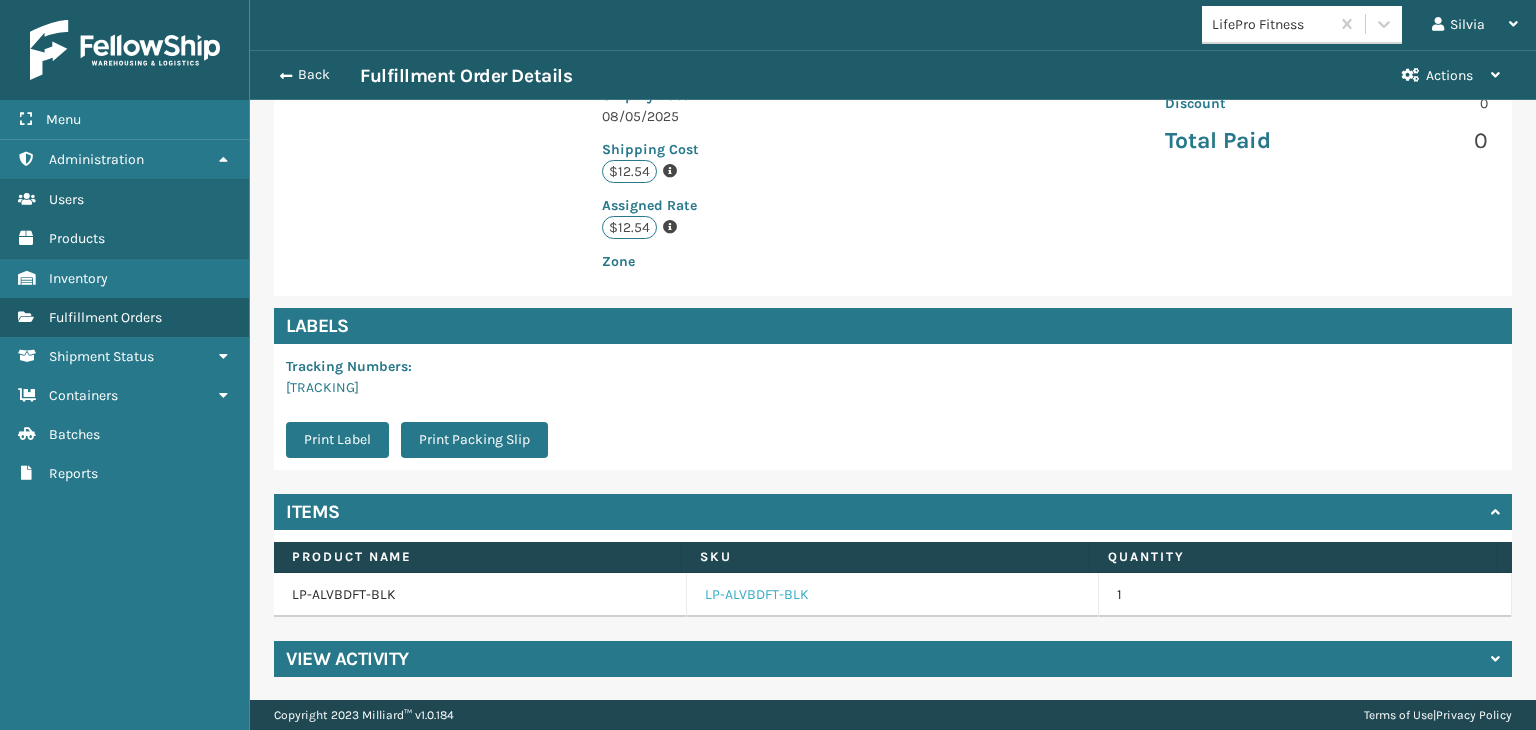 click on "LP-ALVBDFT-BLK" at bounding box center [757, 595] 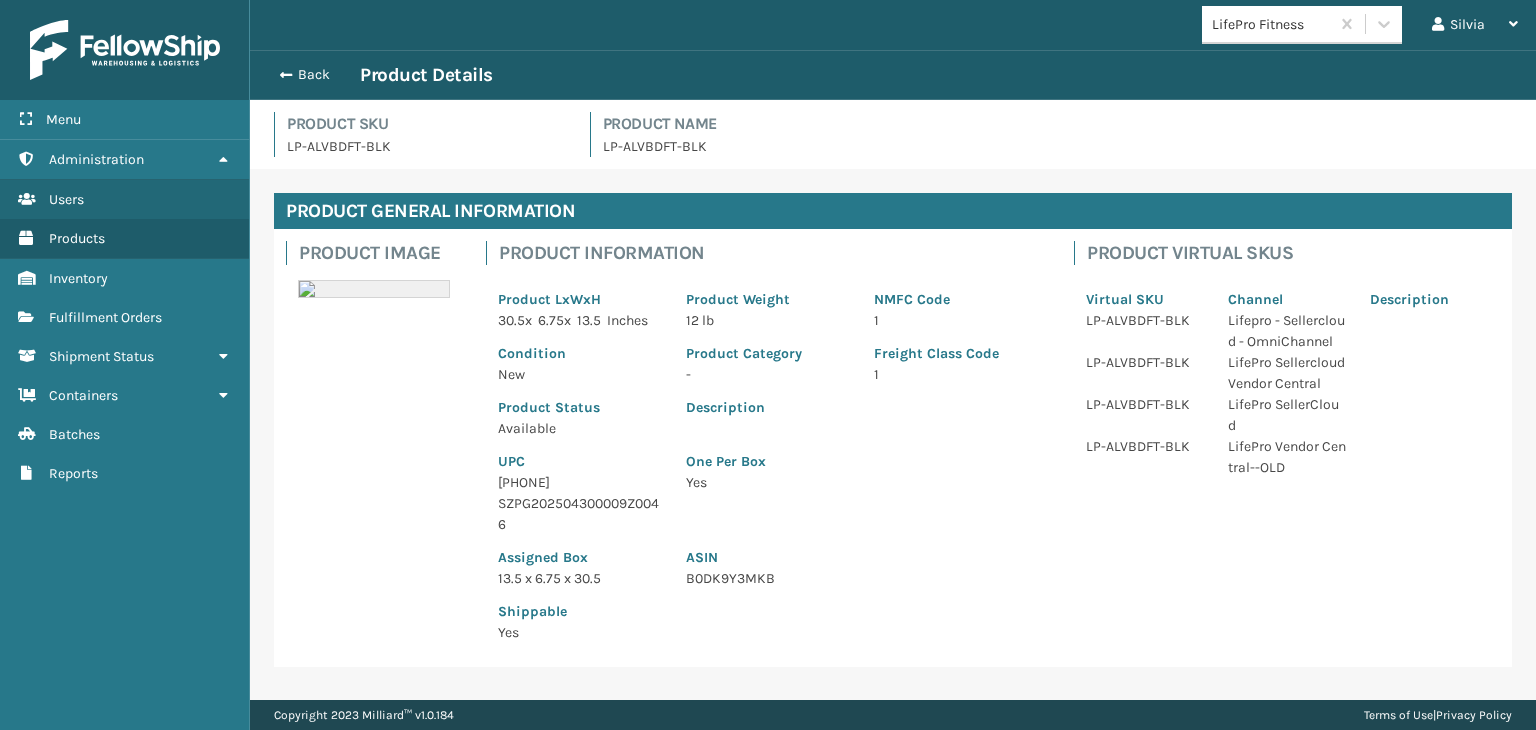 click on "[PHONE]" at bounding box center [580, 482] 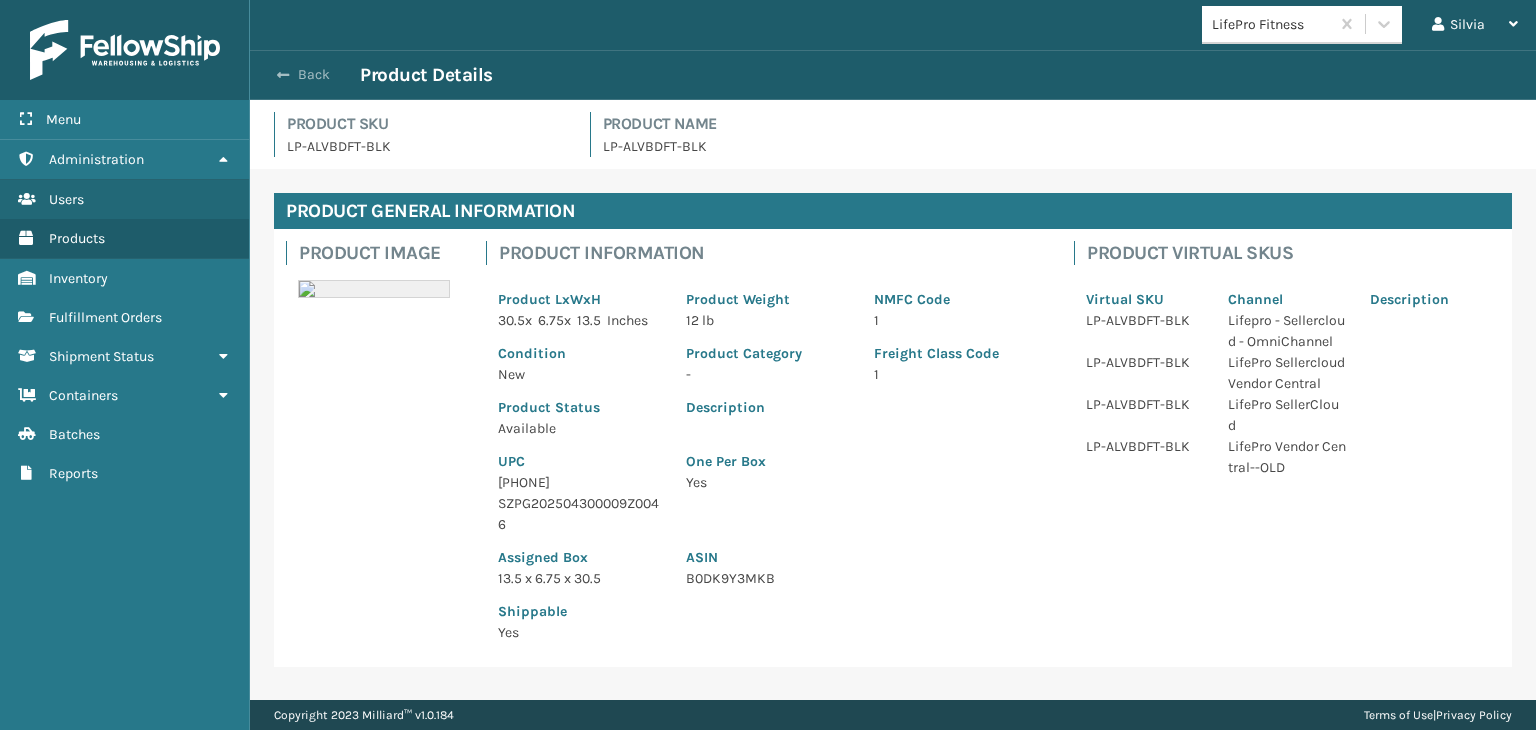 click on "Back" at bounding box center (314, 75) 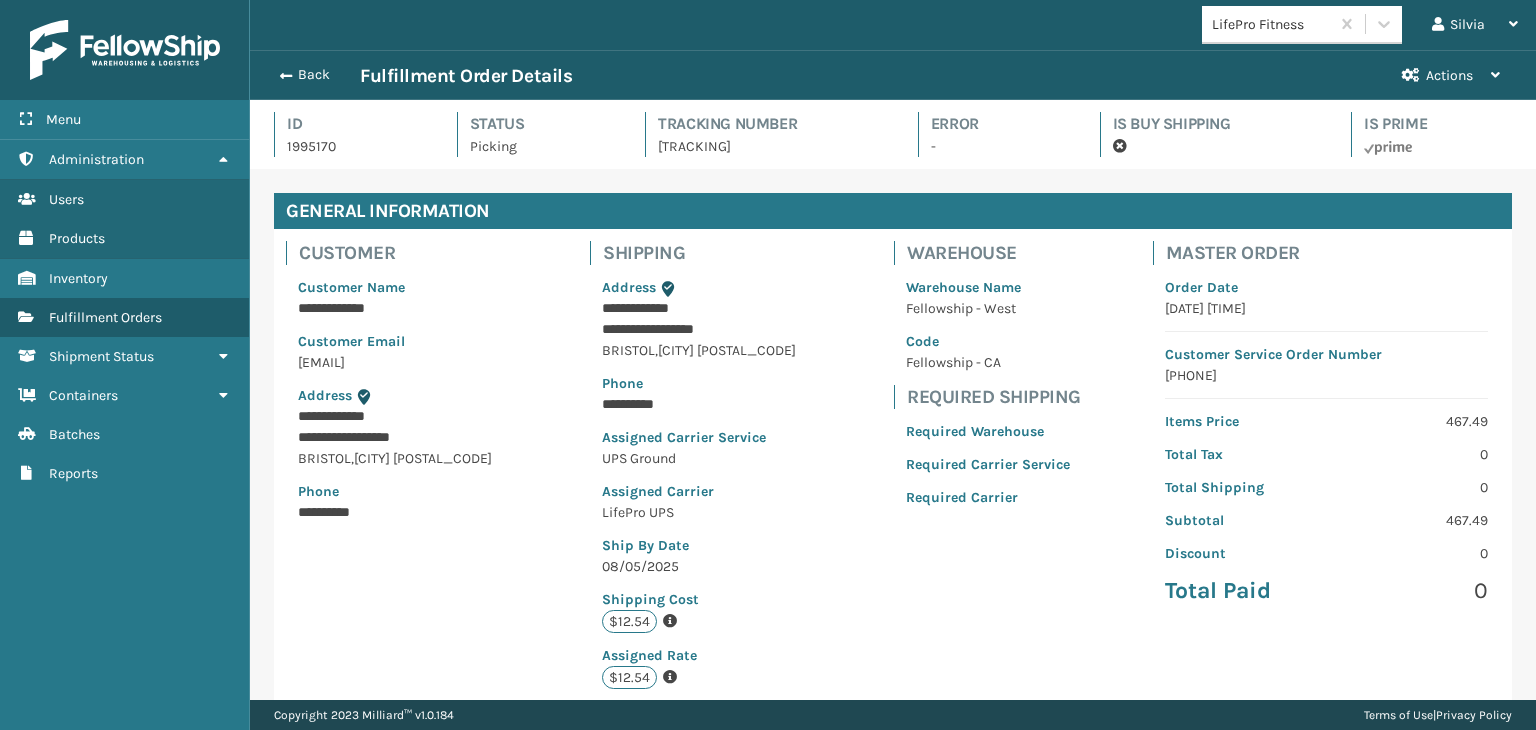 scroll, scrollTop: 99951, scrollLeft: 98713, axis: both 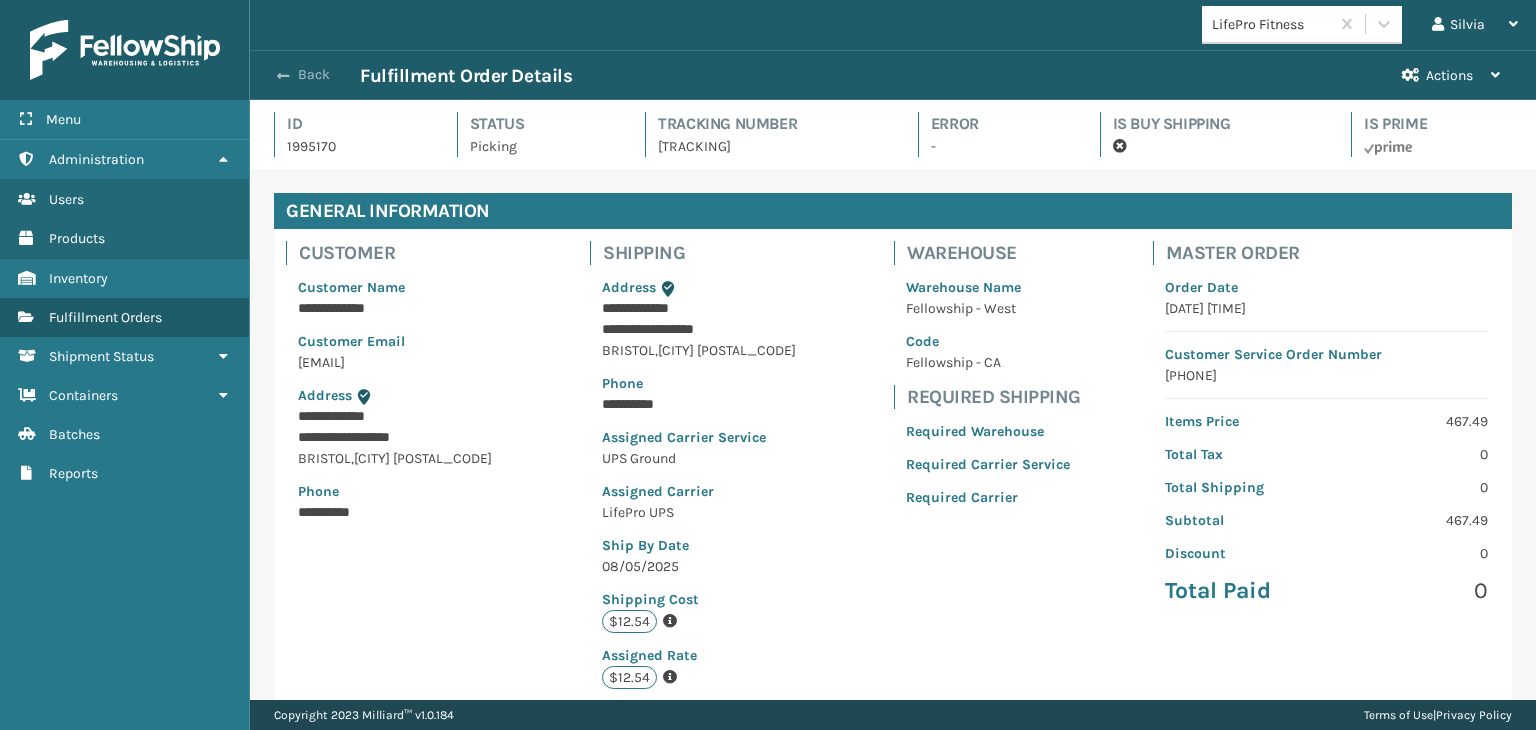 click on "Back" at bounding box center (314, 75) 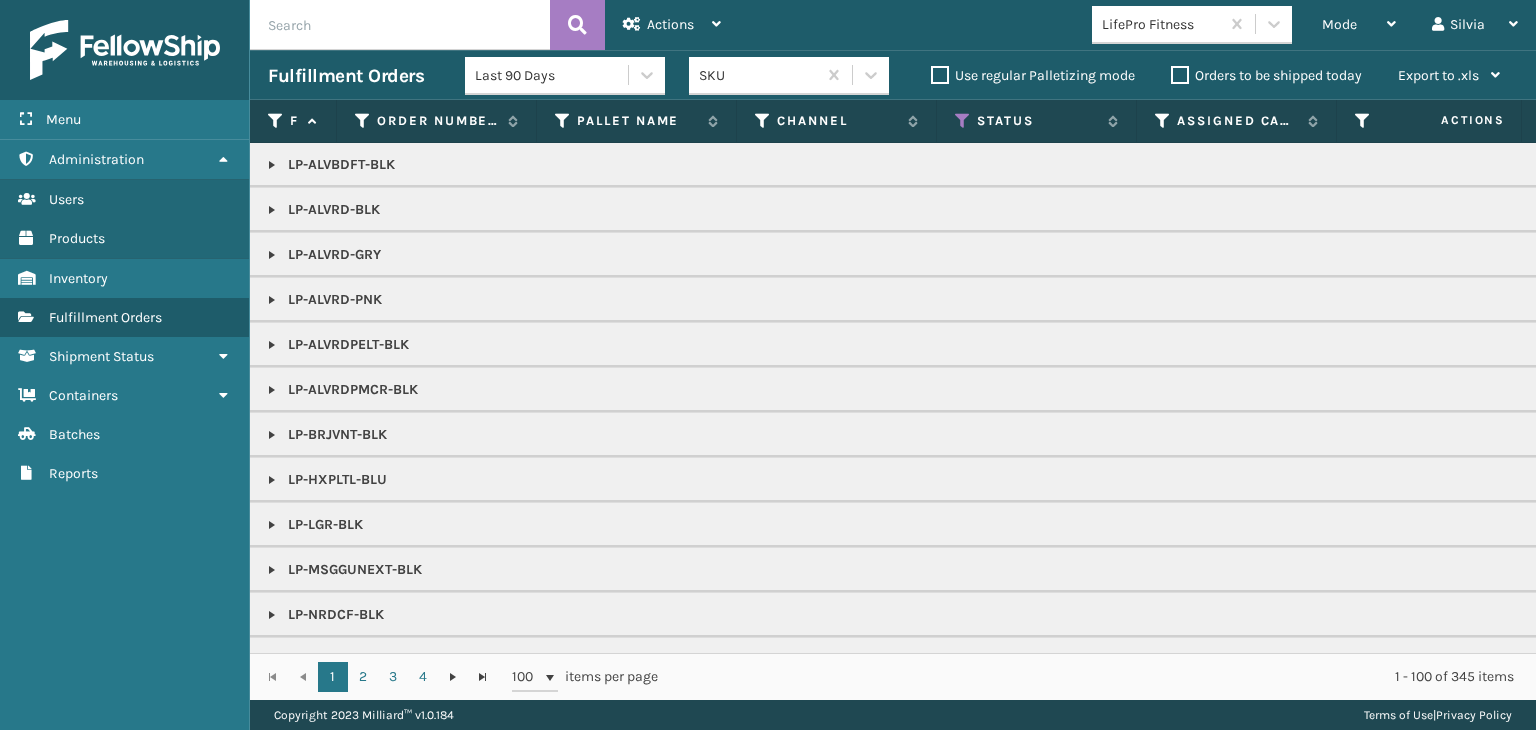 click on "Mode" at bounding box center [1339, 24] 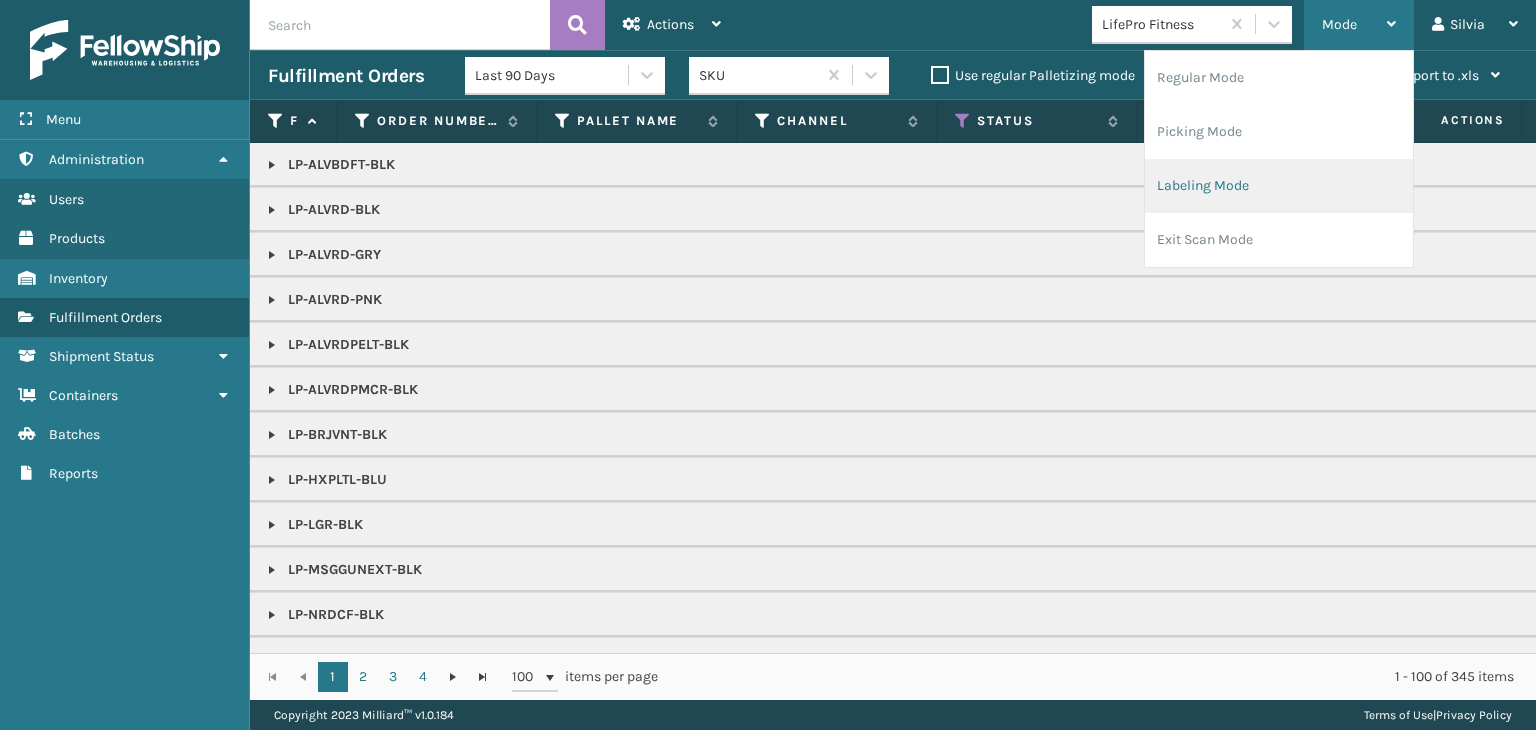 click on "Labeling Mode" at bounding box center (1279, 186) 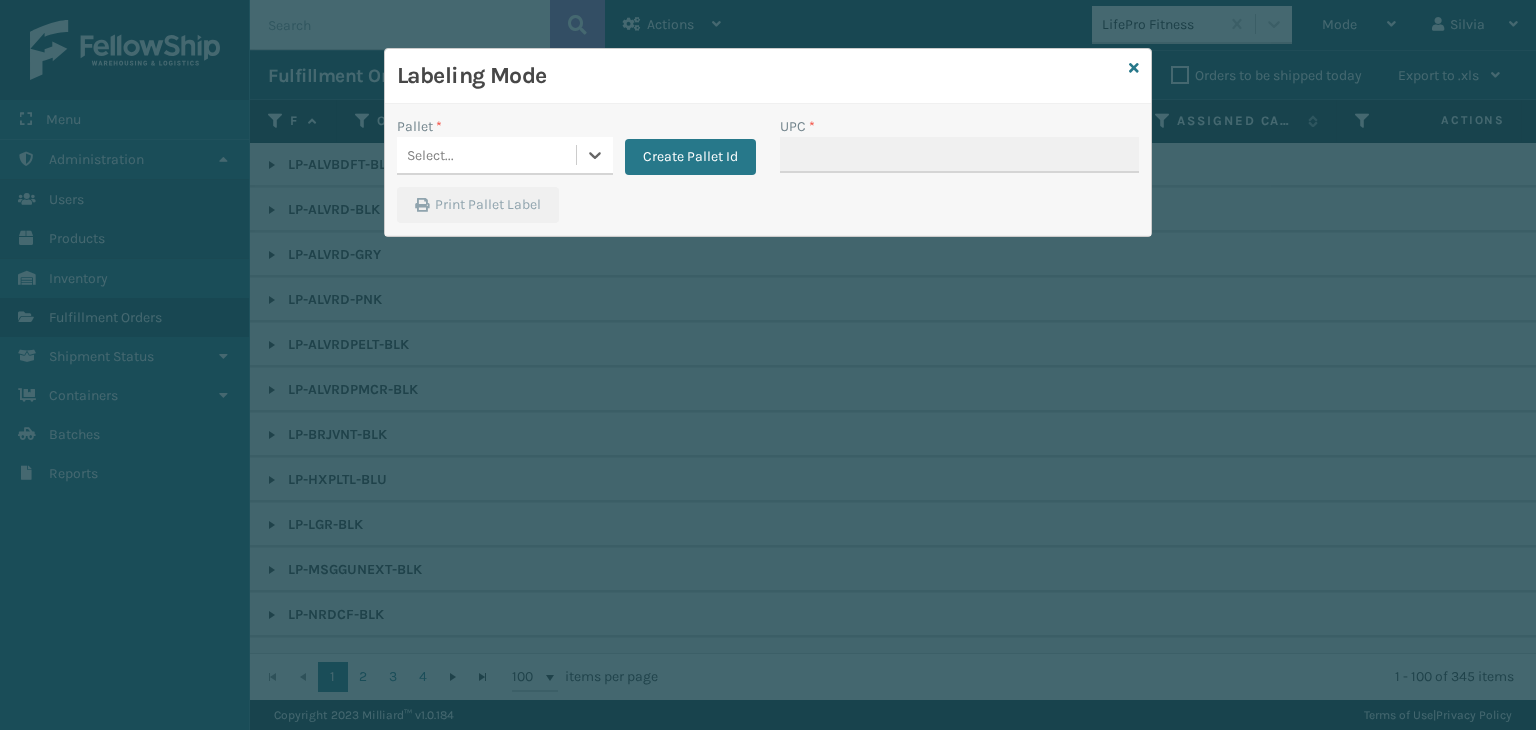 click on "Select..." at bounding box center [486, 155] 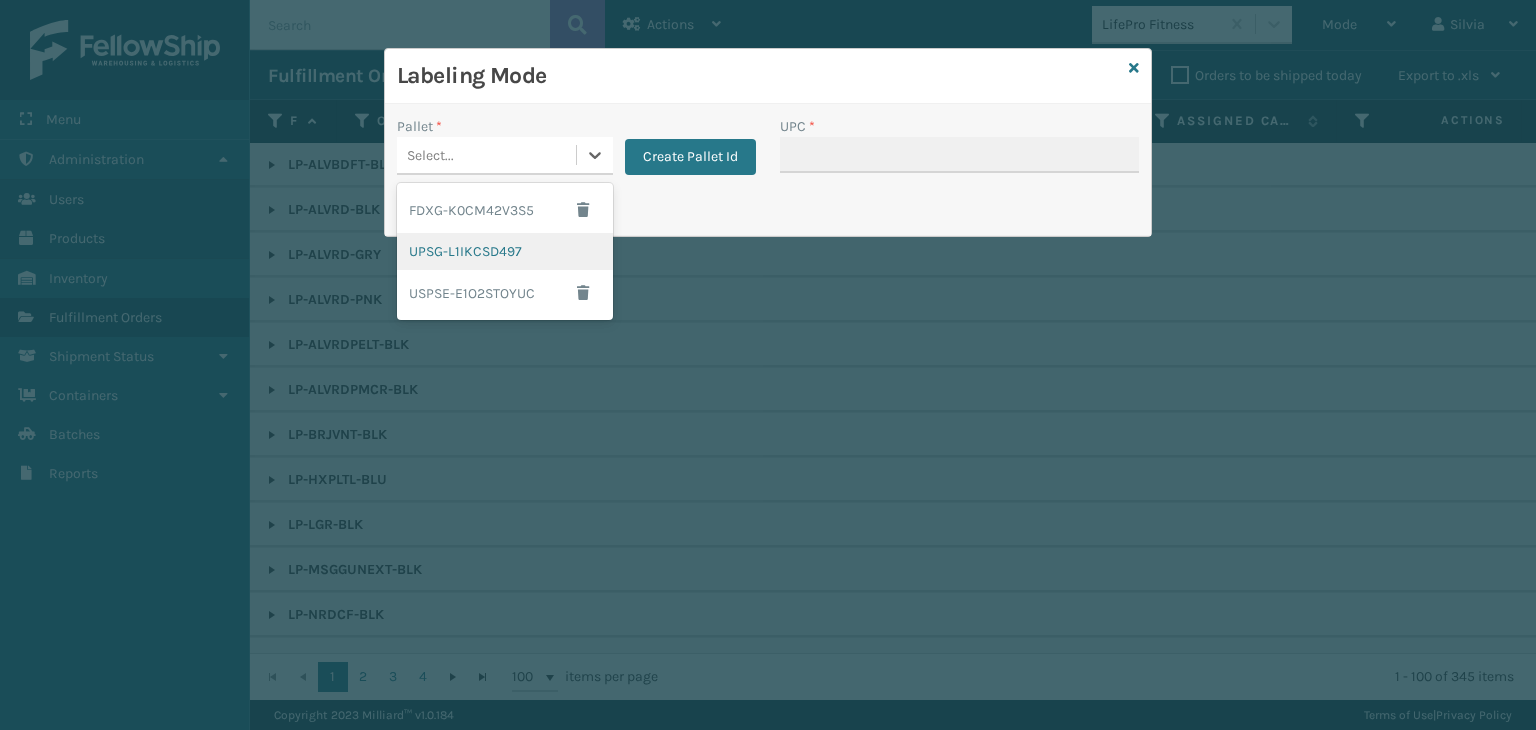 click on "UPSG-L1IKCSD497" at bounding box center (505, 251) 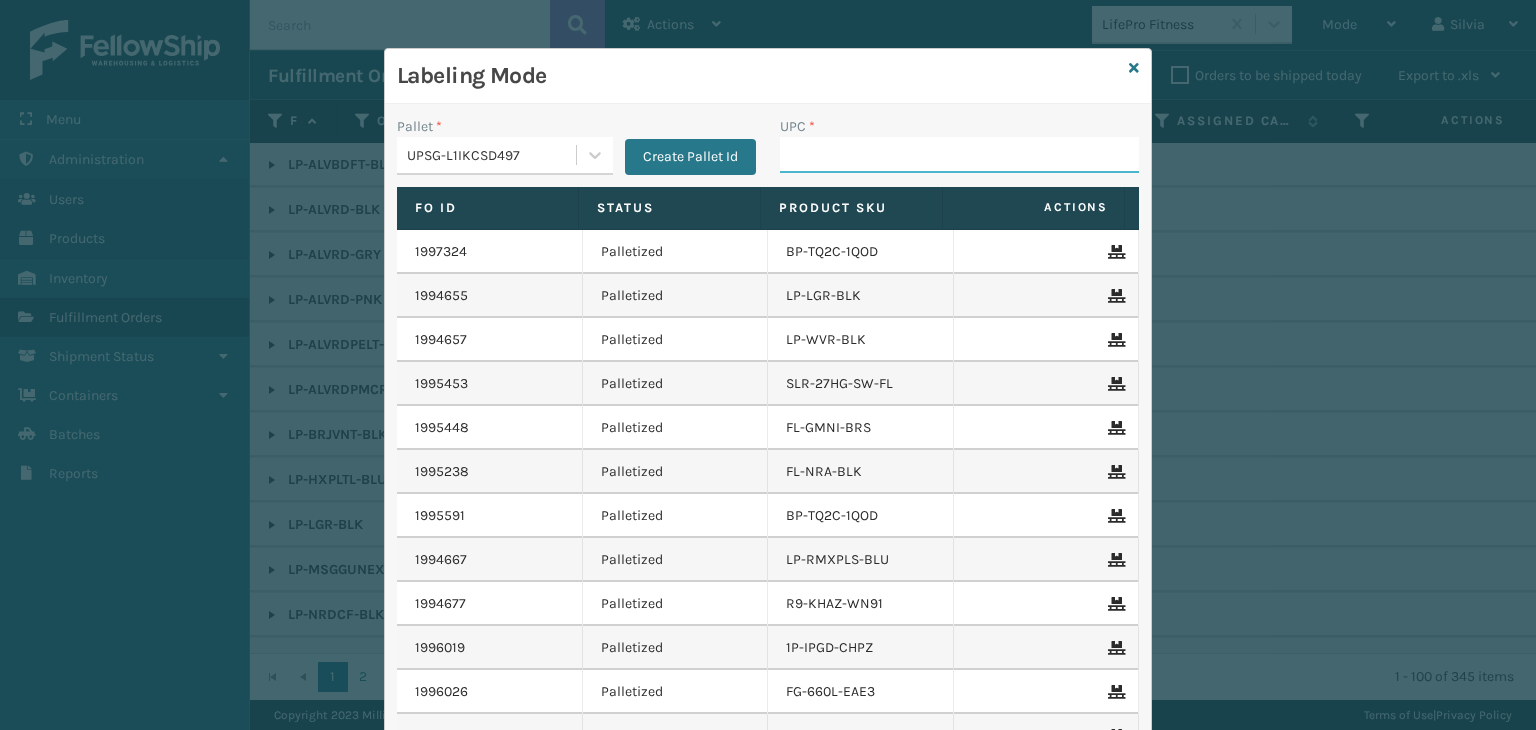 click on "UPC   *" at bounding box center [959, 155] 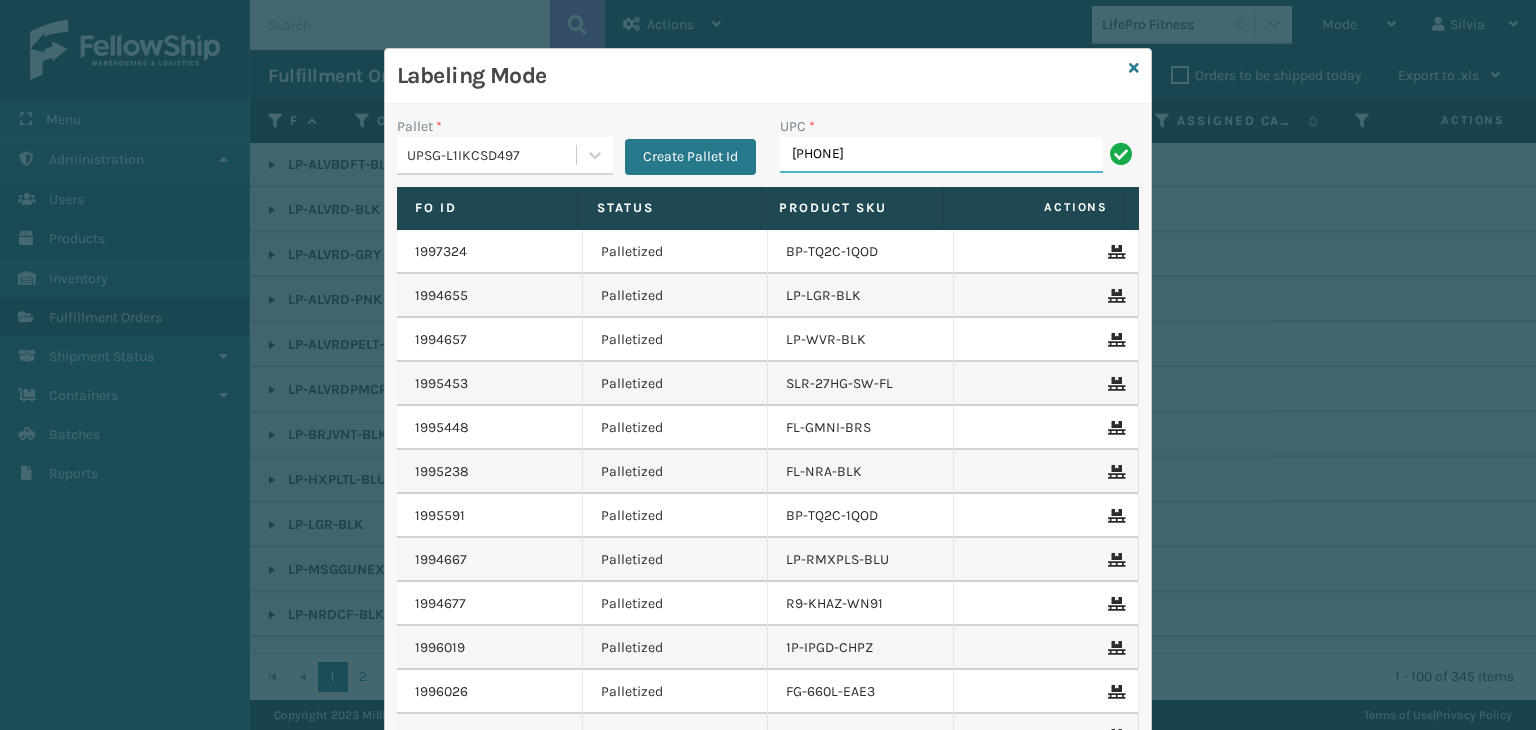 type on "[PHONE]" 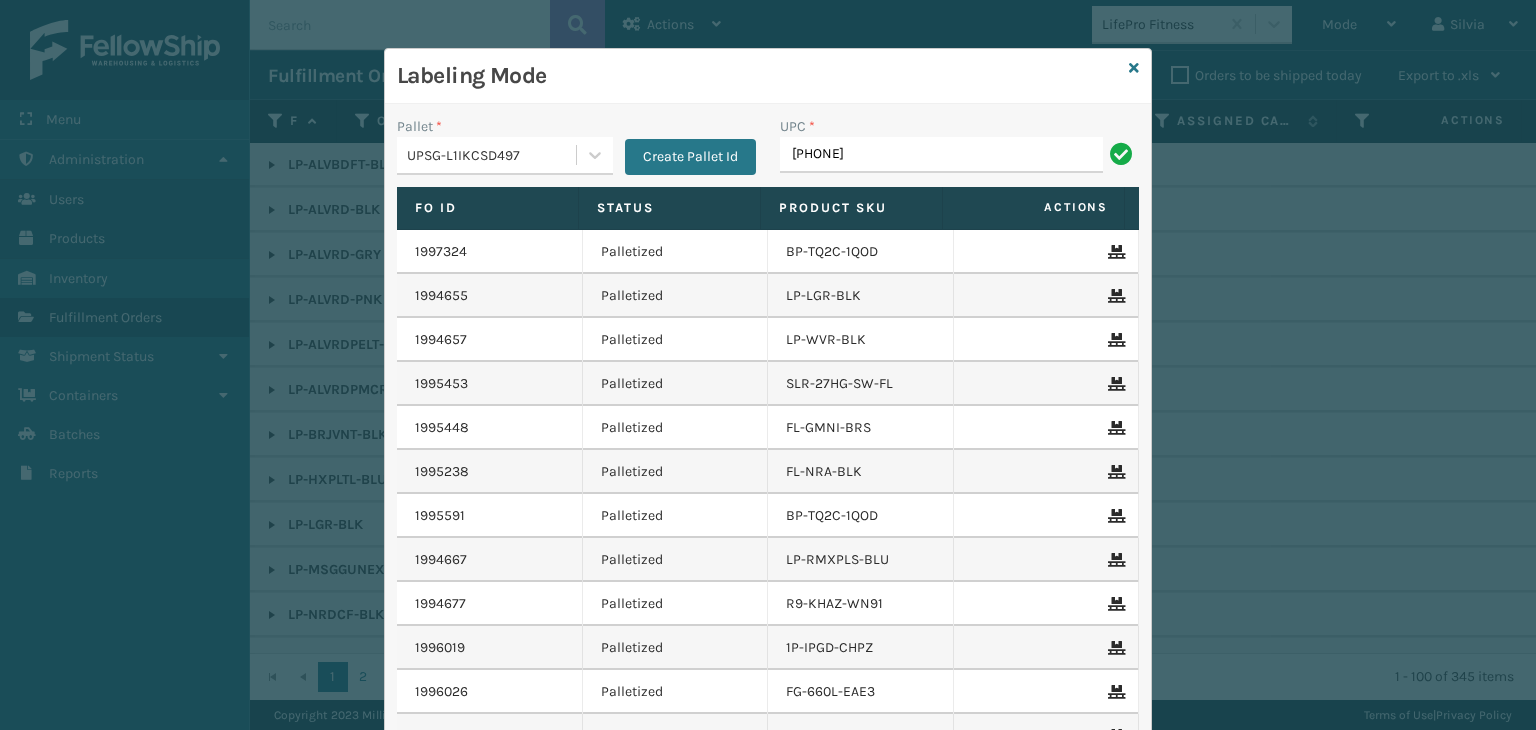 type on "[PHONE]" 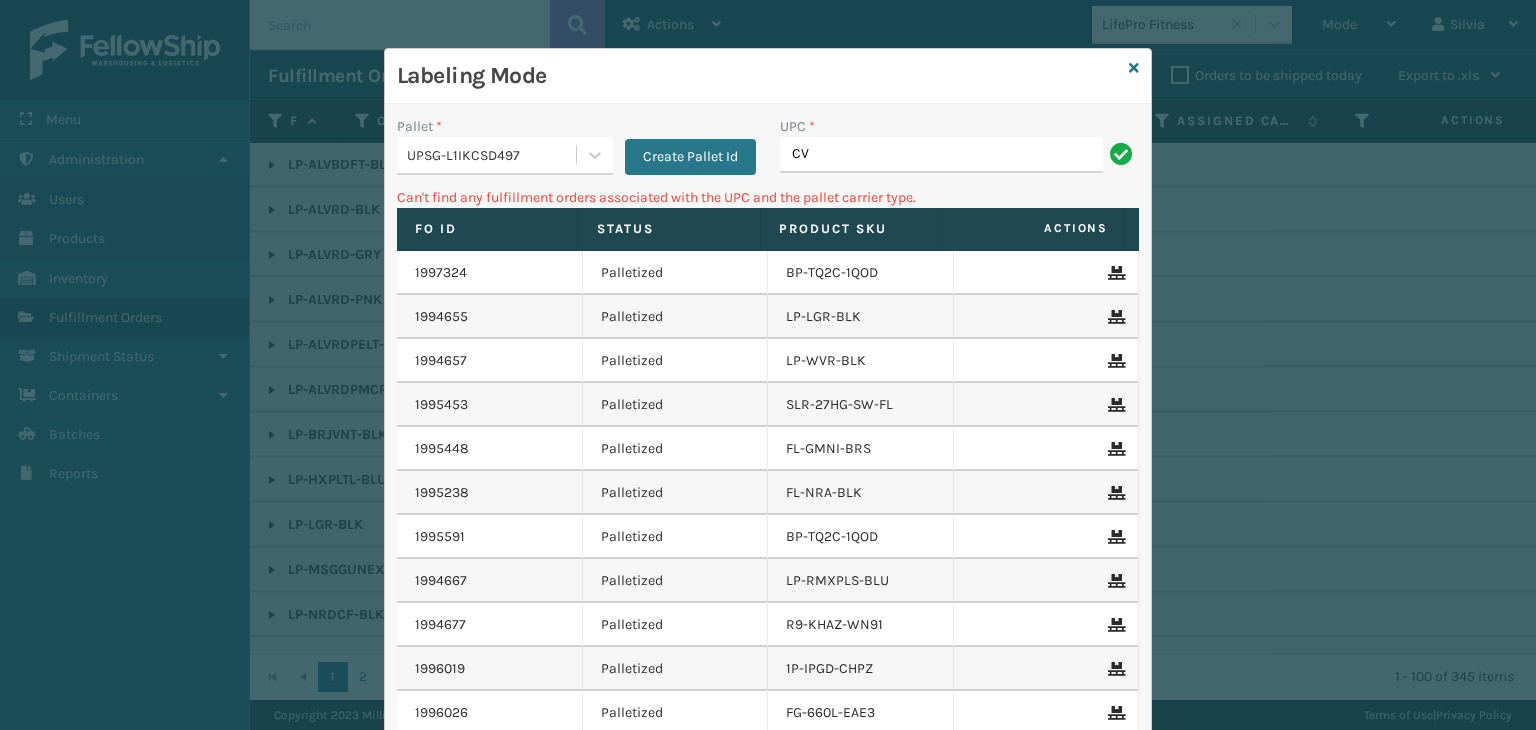 type on "C" 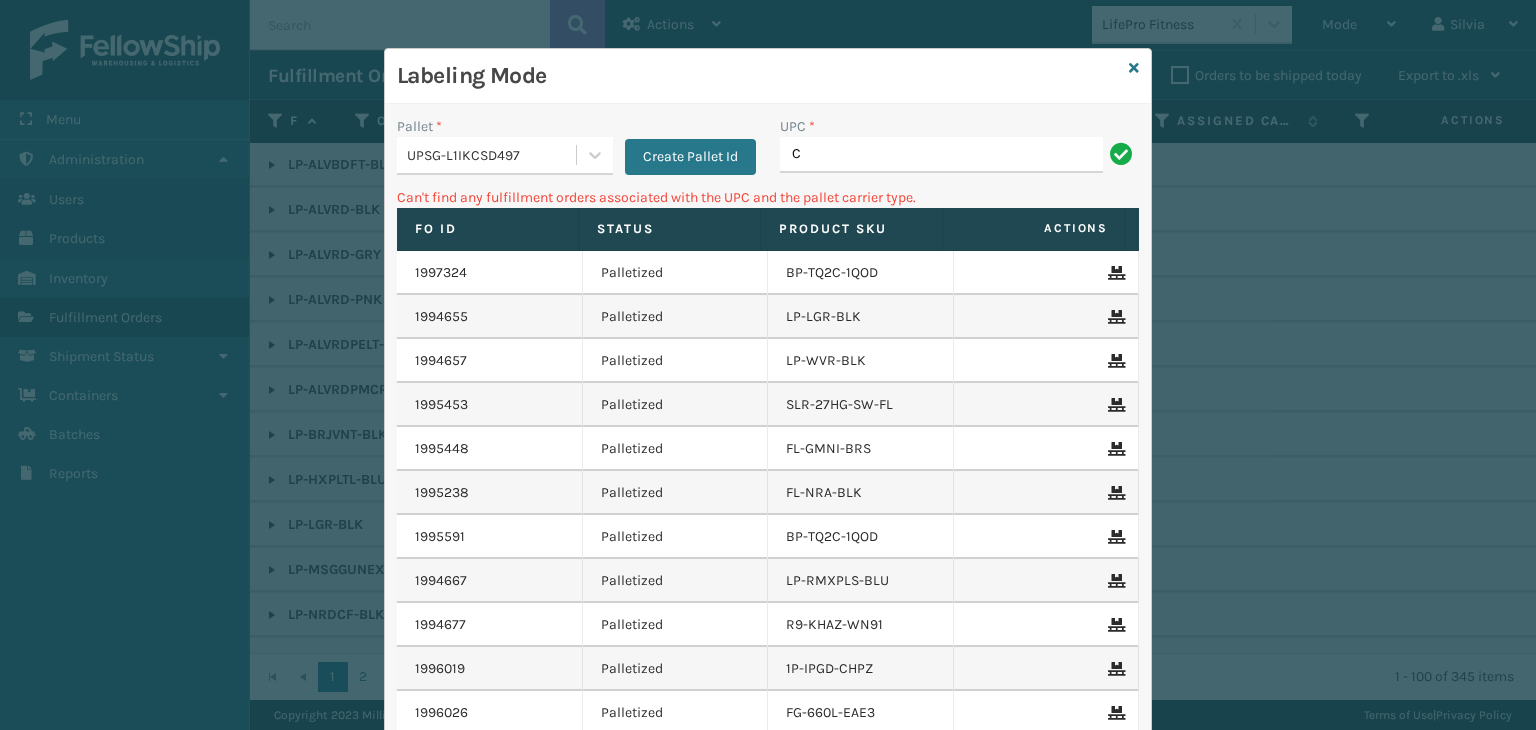 type 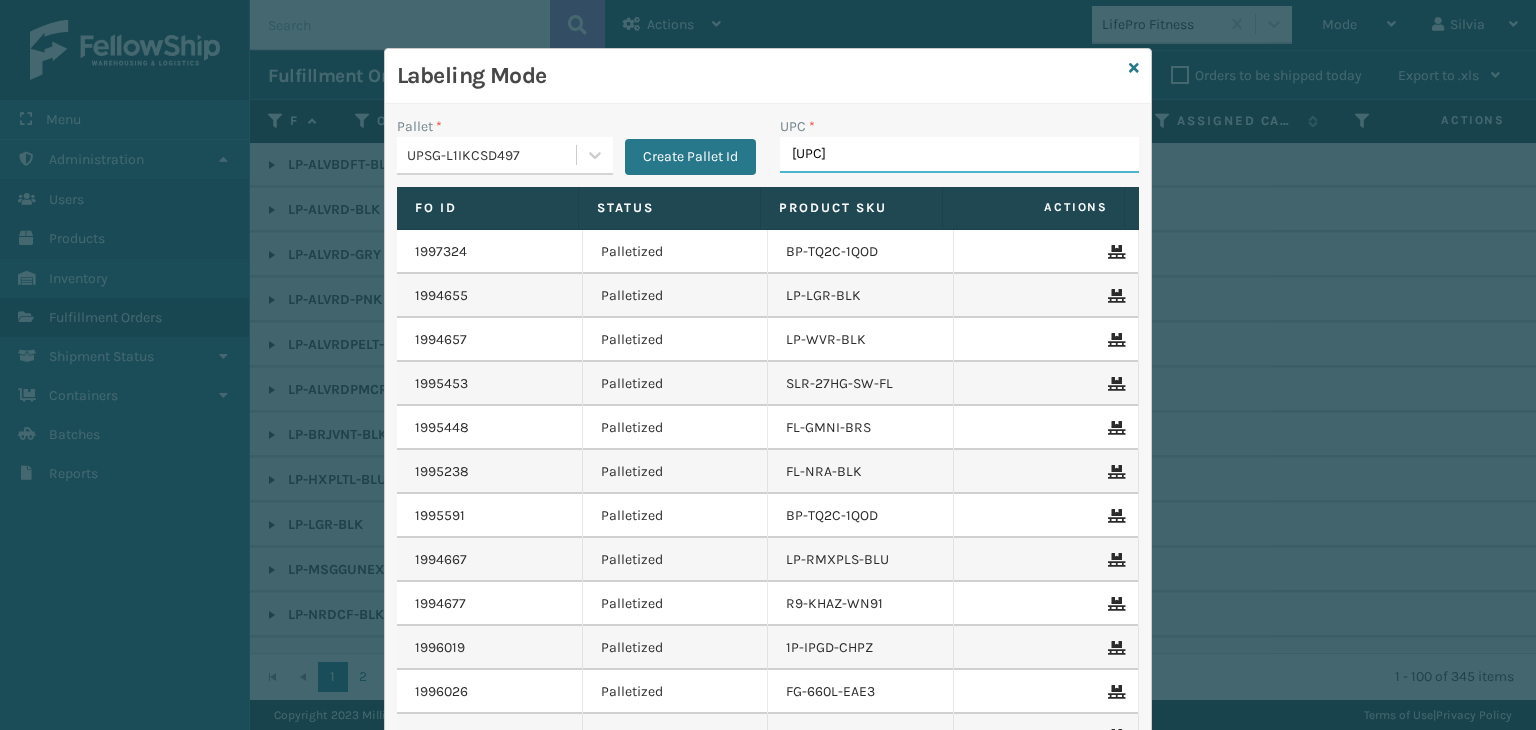 type on "8100909383" 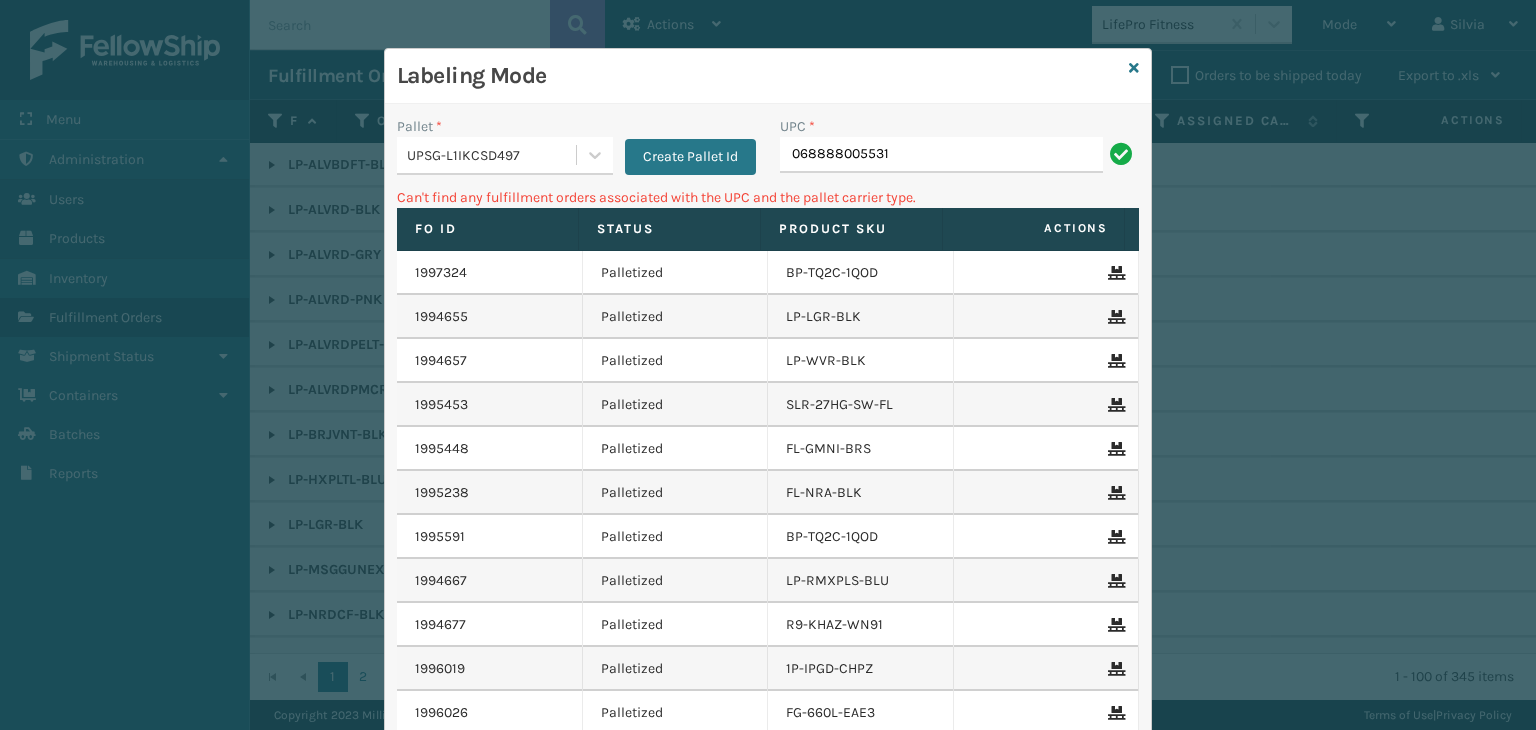 click on "068888005531" at bounding box center (941, 155) 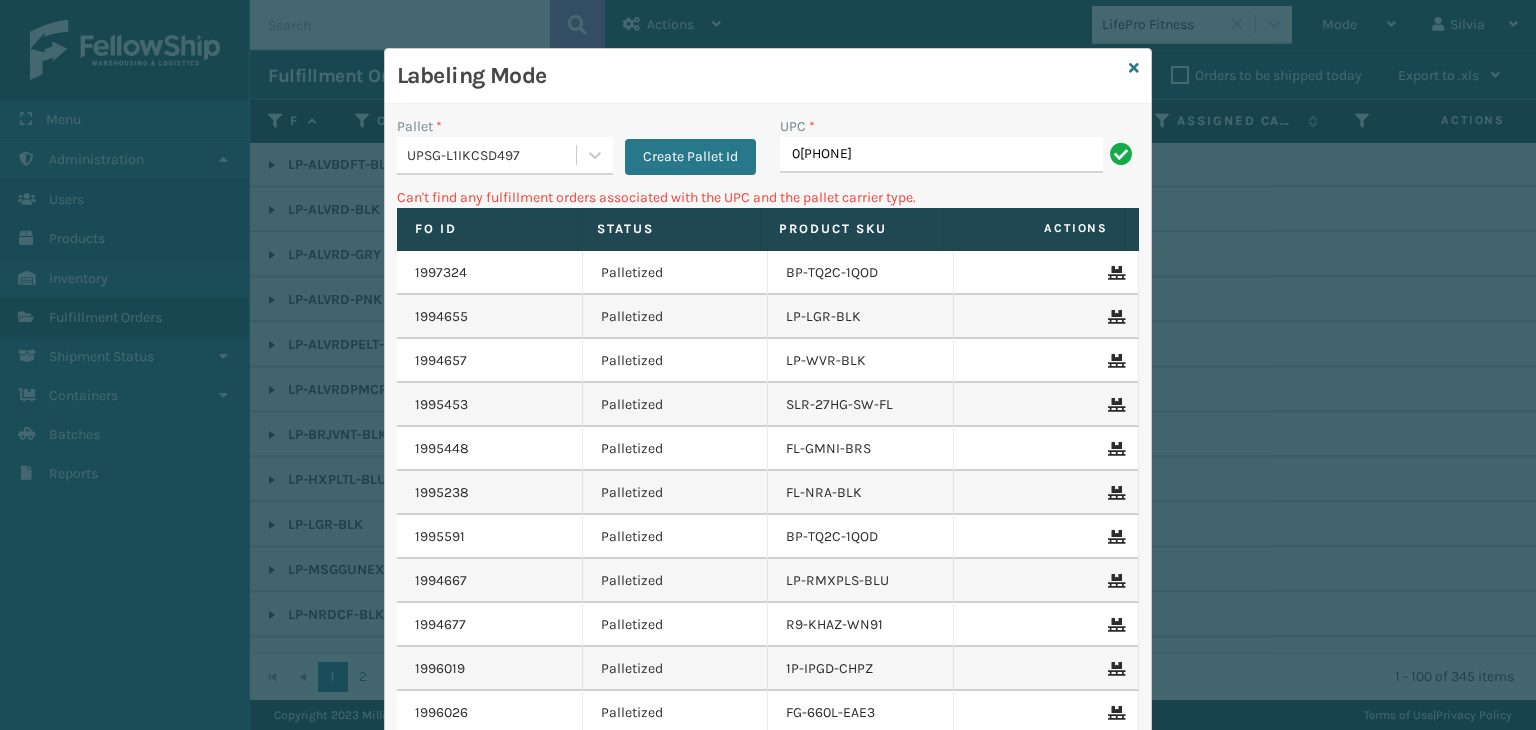 type on "068888005531" 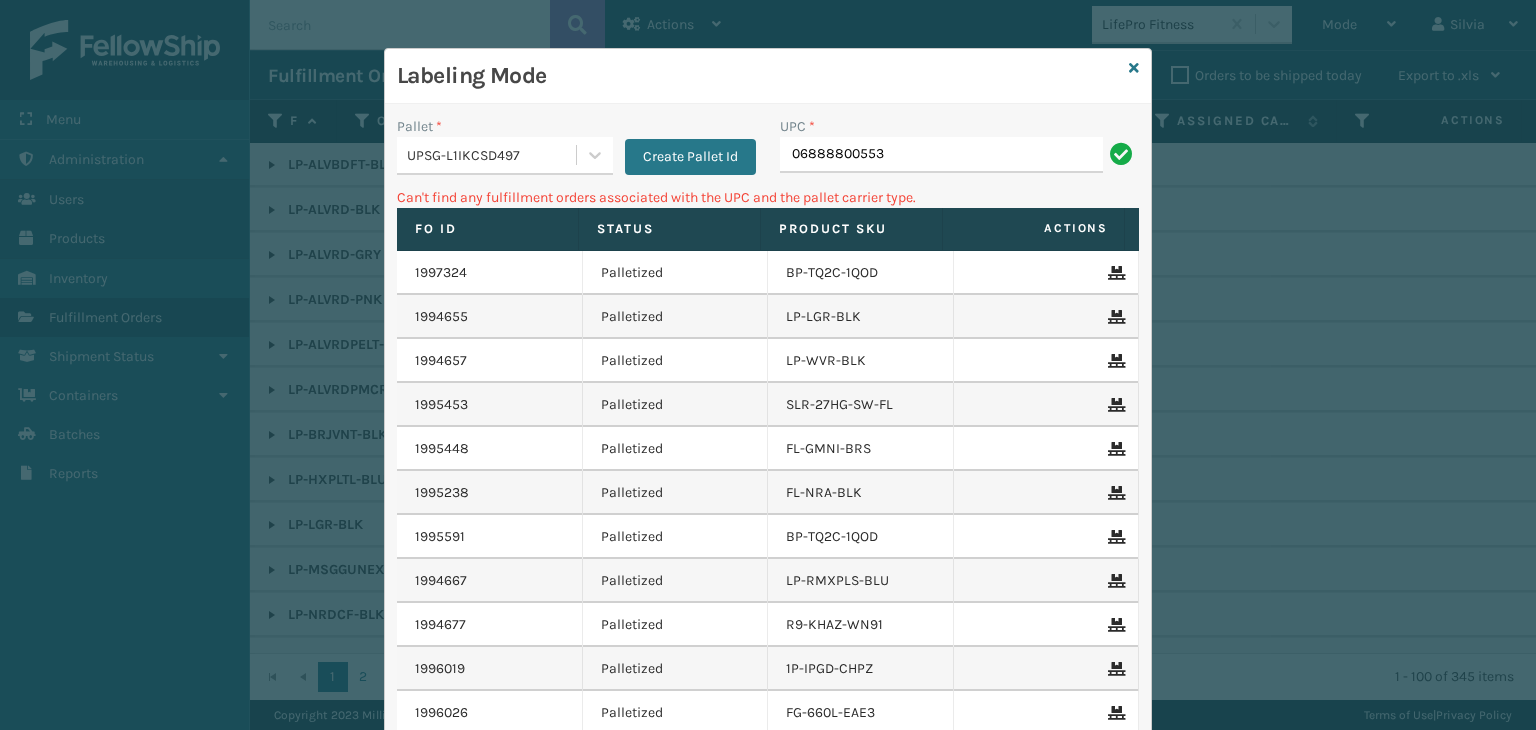type on "06888800553" 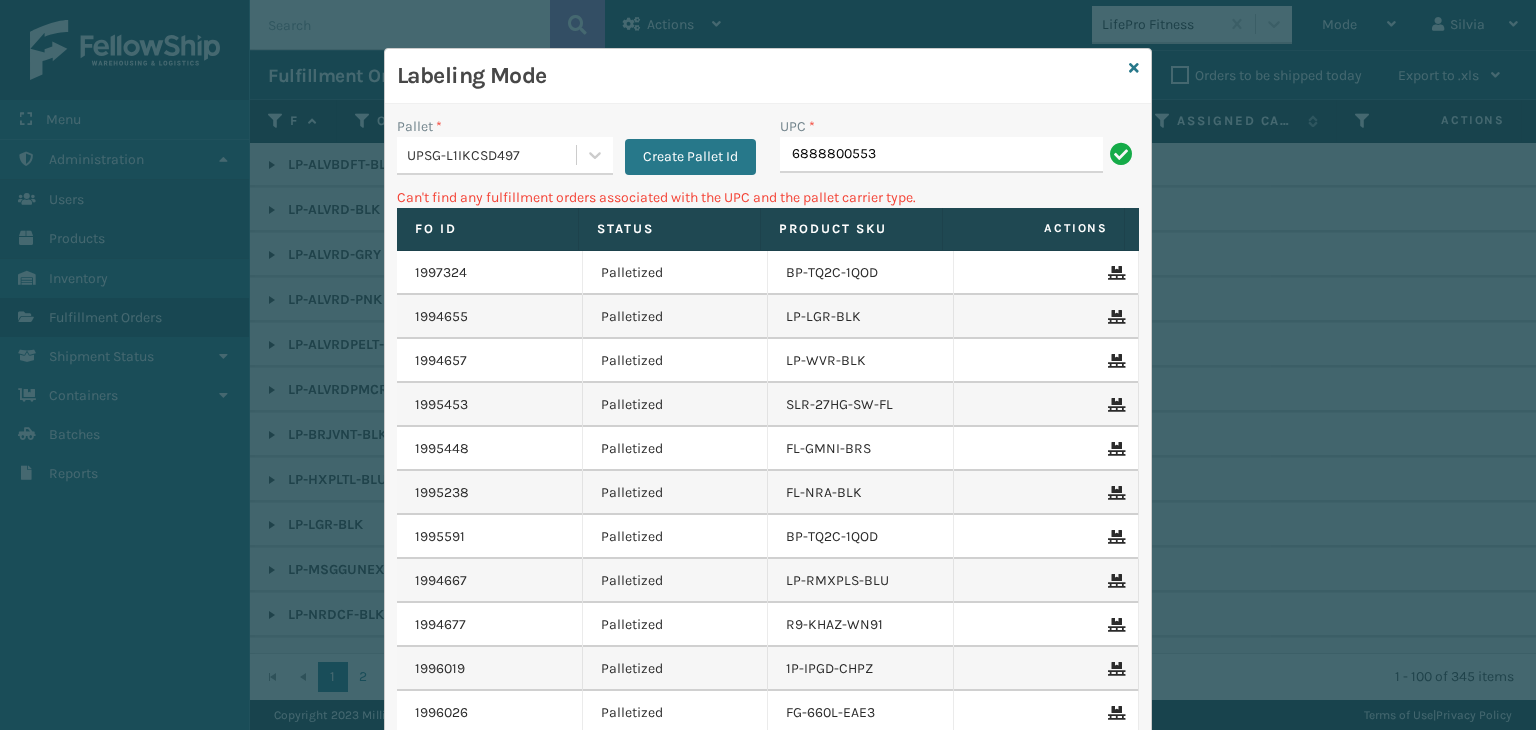 click on "6888800553" at bounding box center [941, 155] 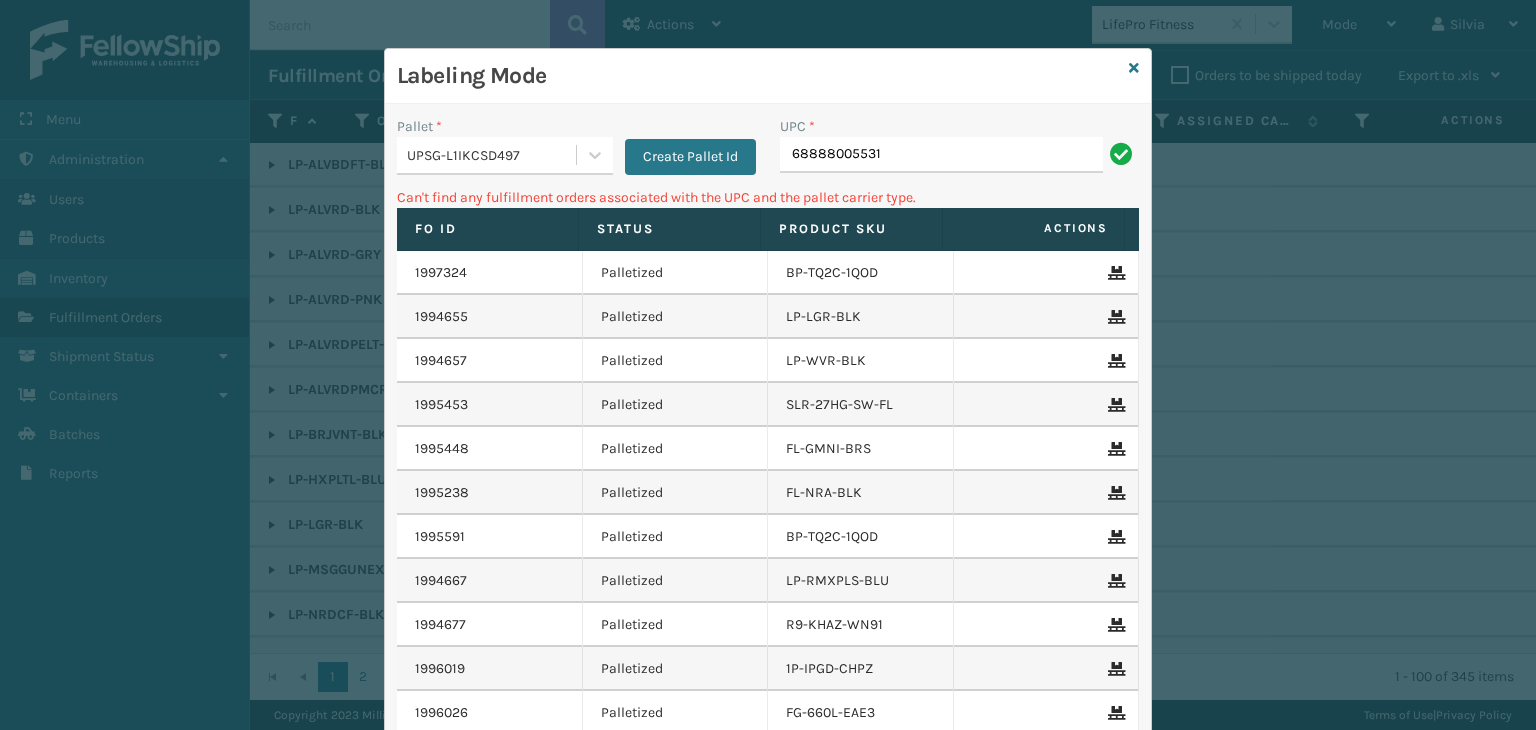 type on "68888005531" 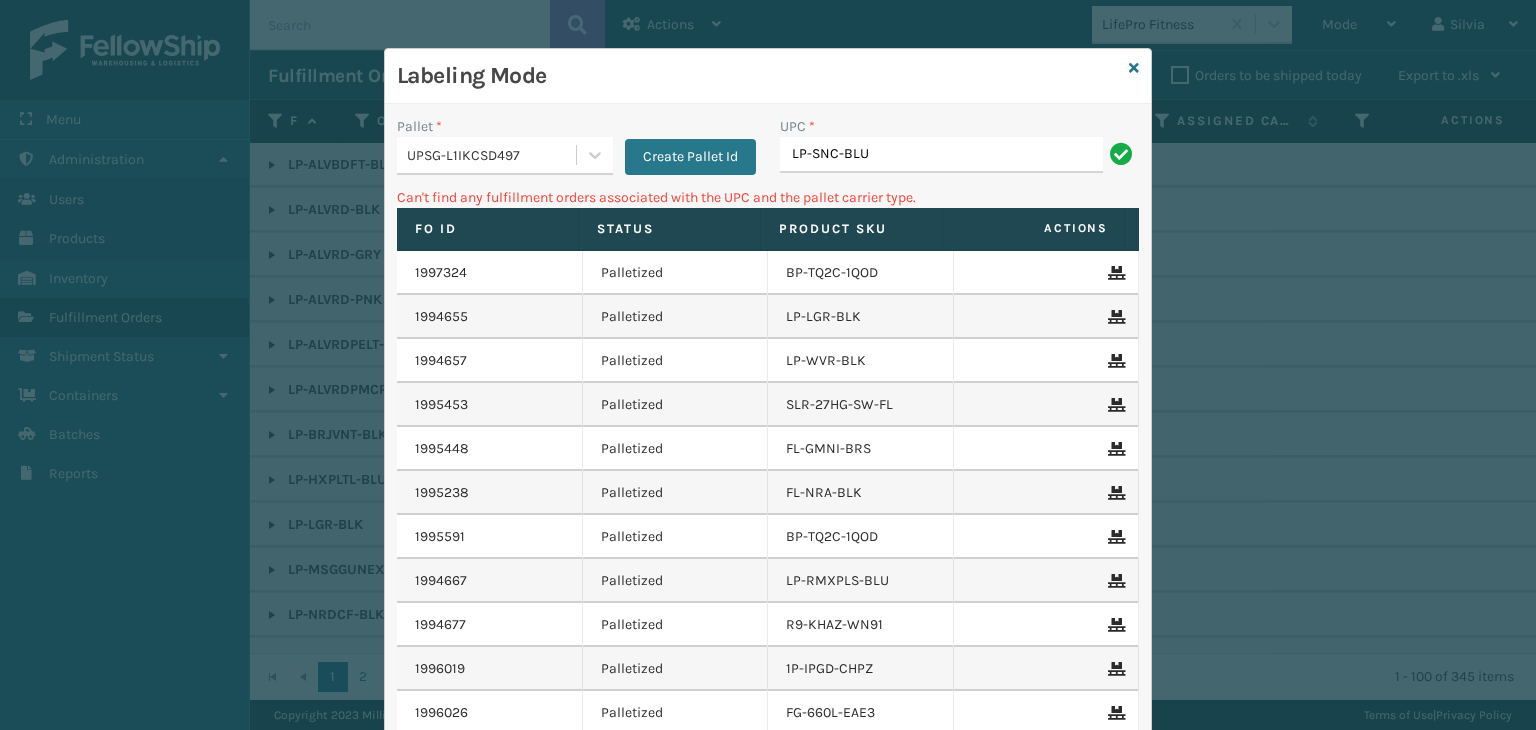 type on "LP-SNC-BLU" 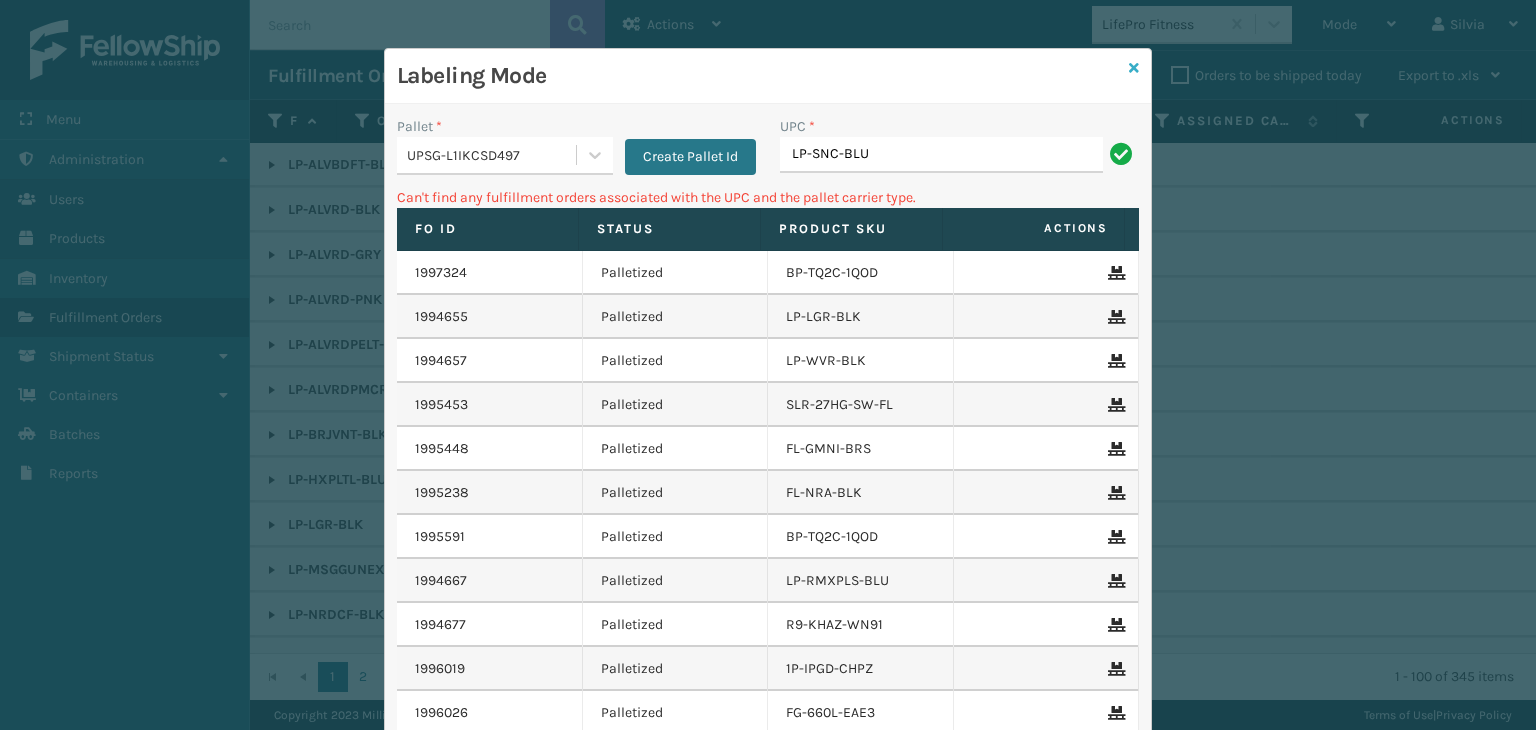 click at bounding box center [1134, 68] 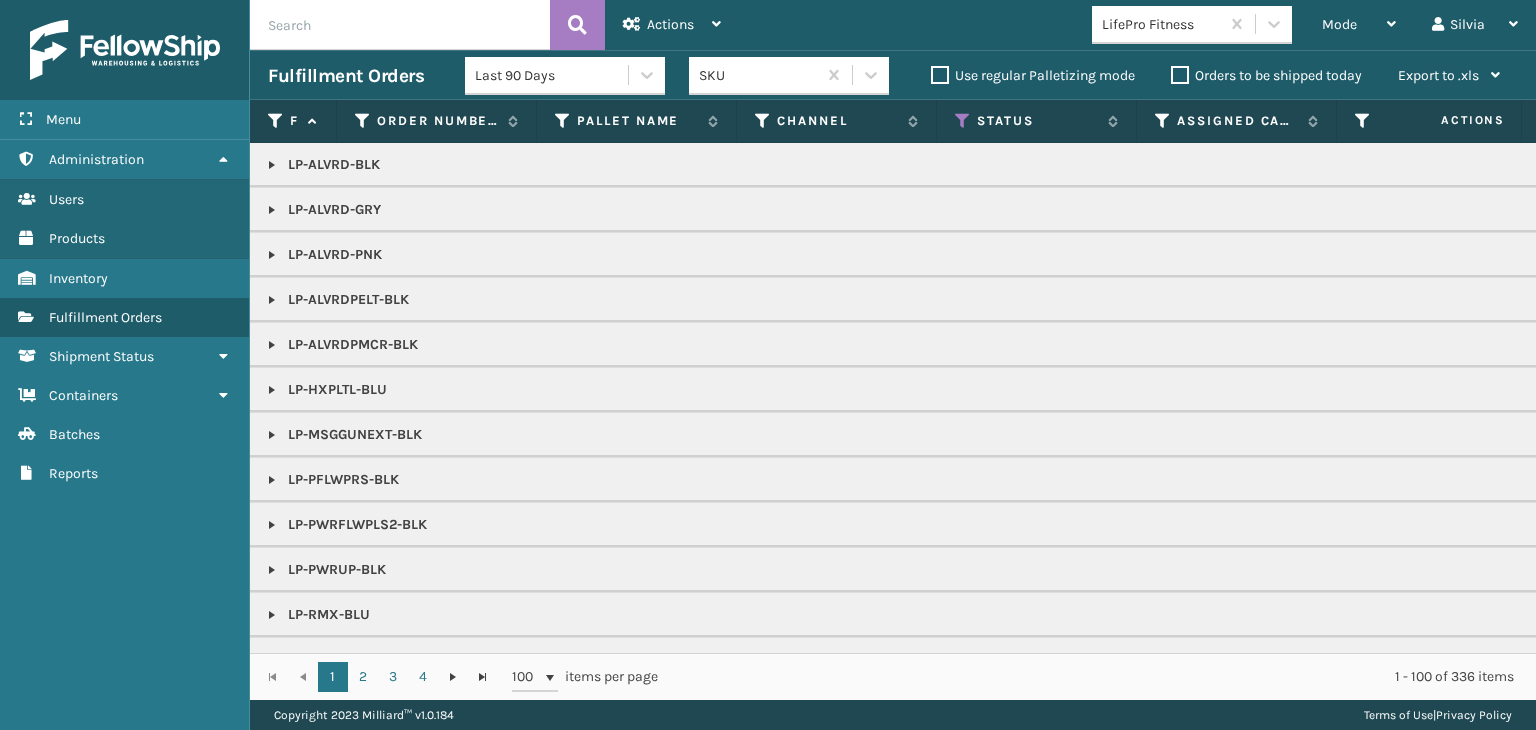 scroll, scrollTop: 579, scrollLeft: 0, axis: vertical 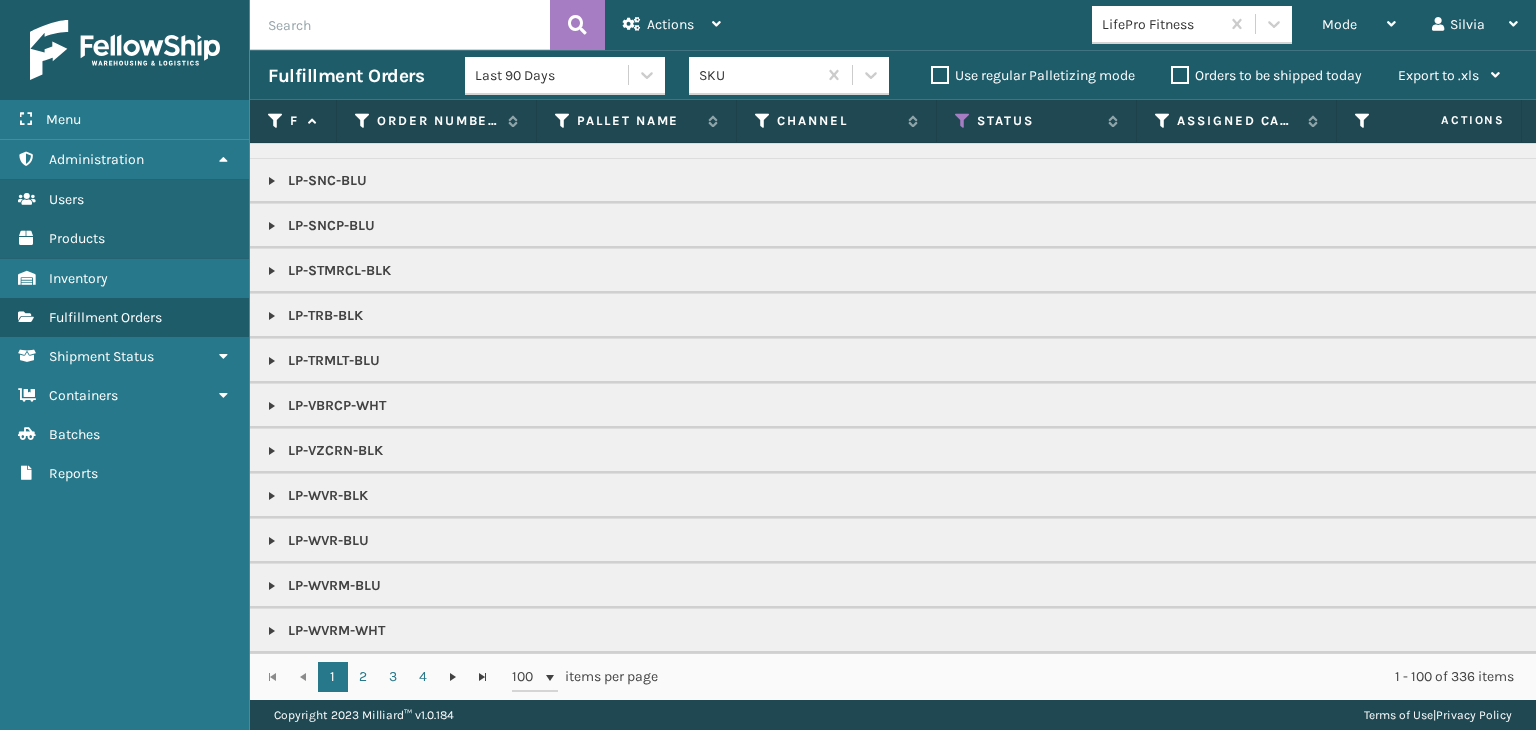 drag, startPoint x: 265, startPoint y: 171, endPoint x: 276, endPoint y: 171, distance: 11 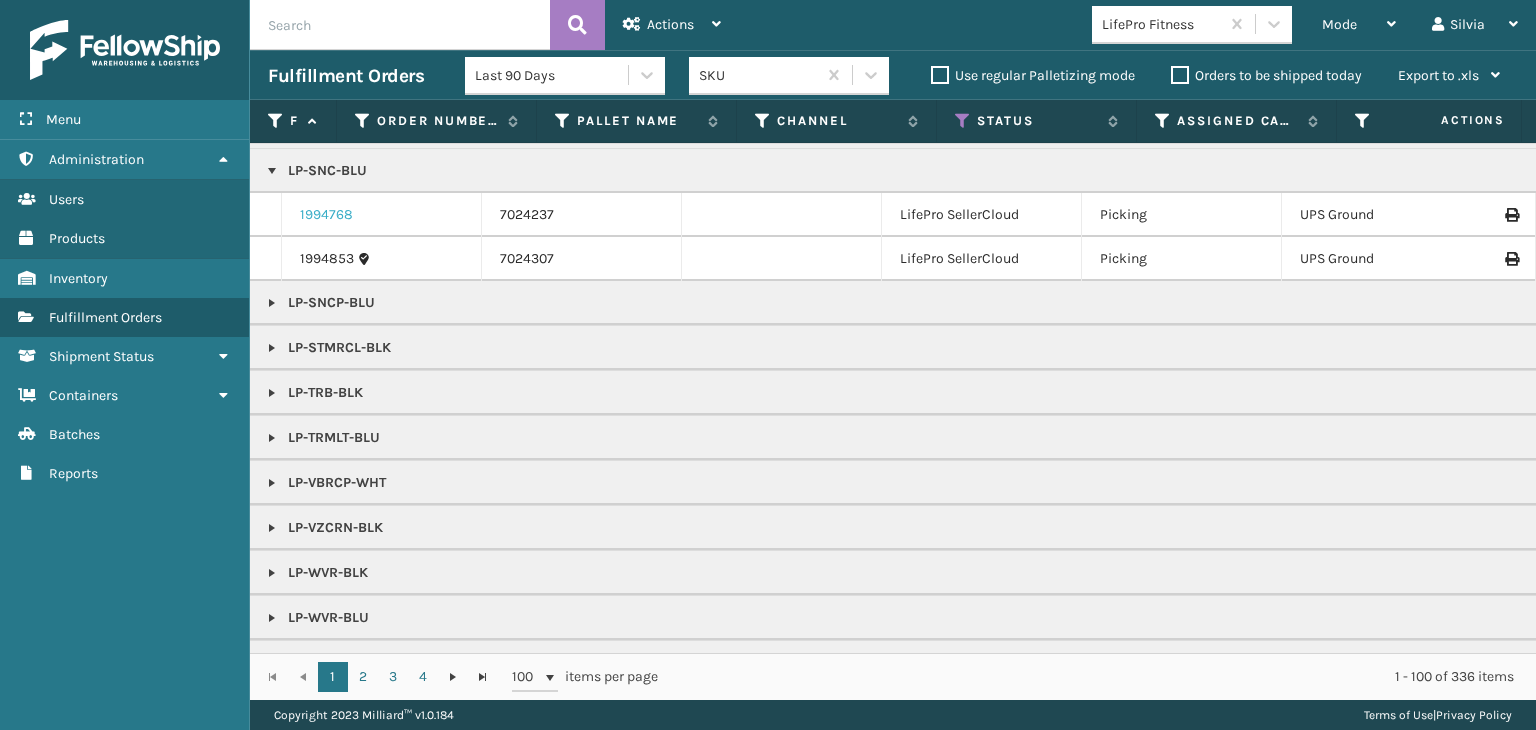 click on "1994768" at bounding box center (326, 215) 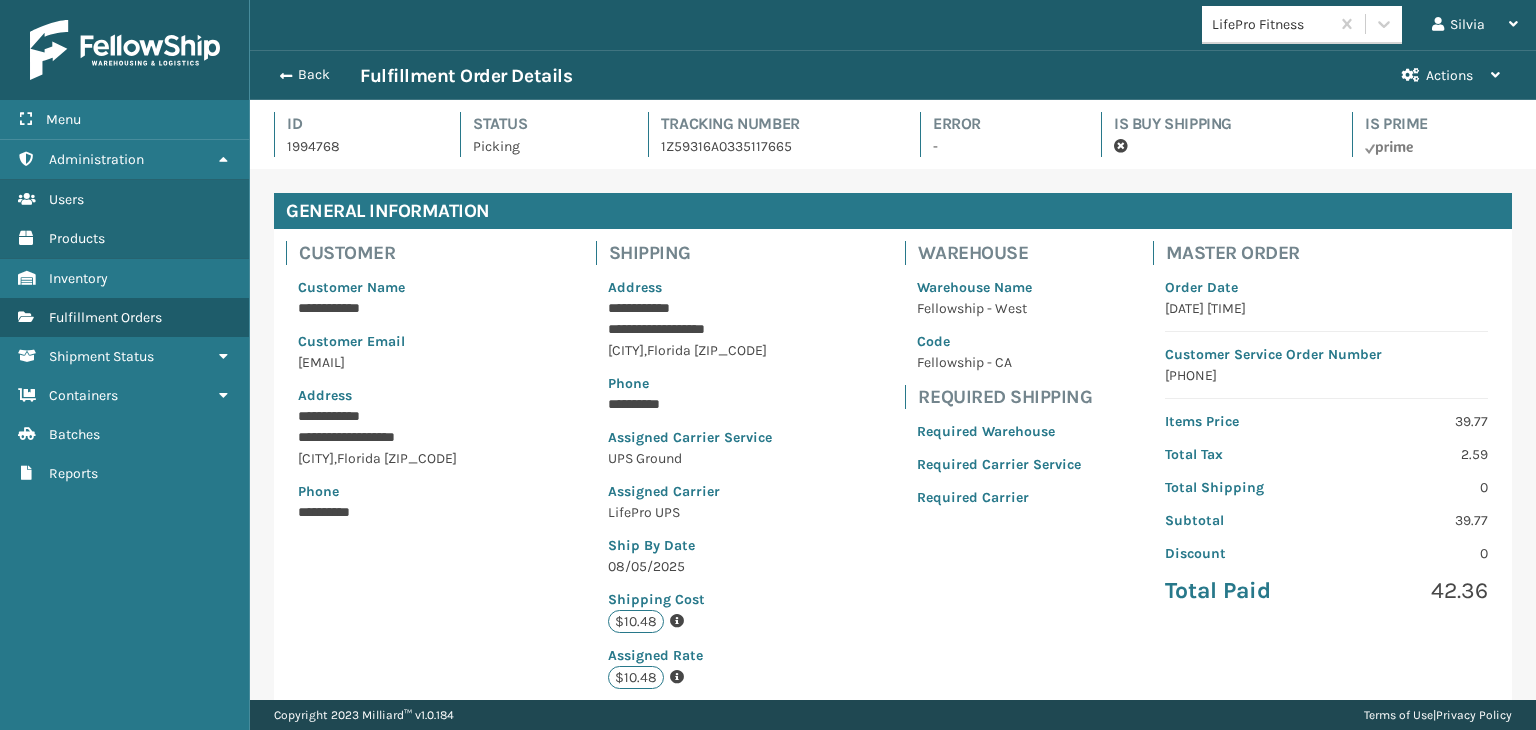 scroll, scrollTop: 99951, scrollLeft: 98713, axis: both 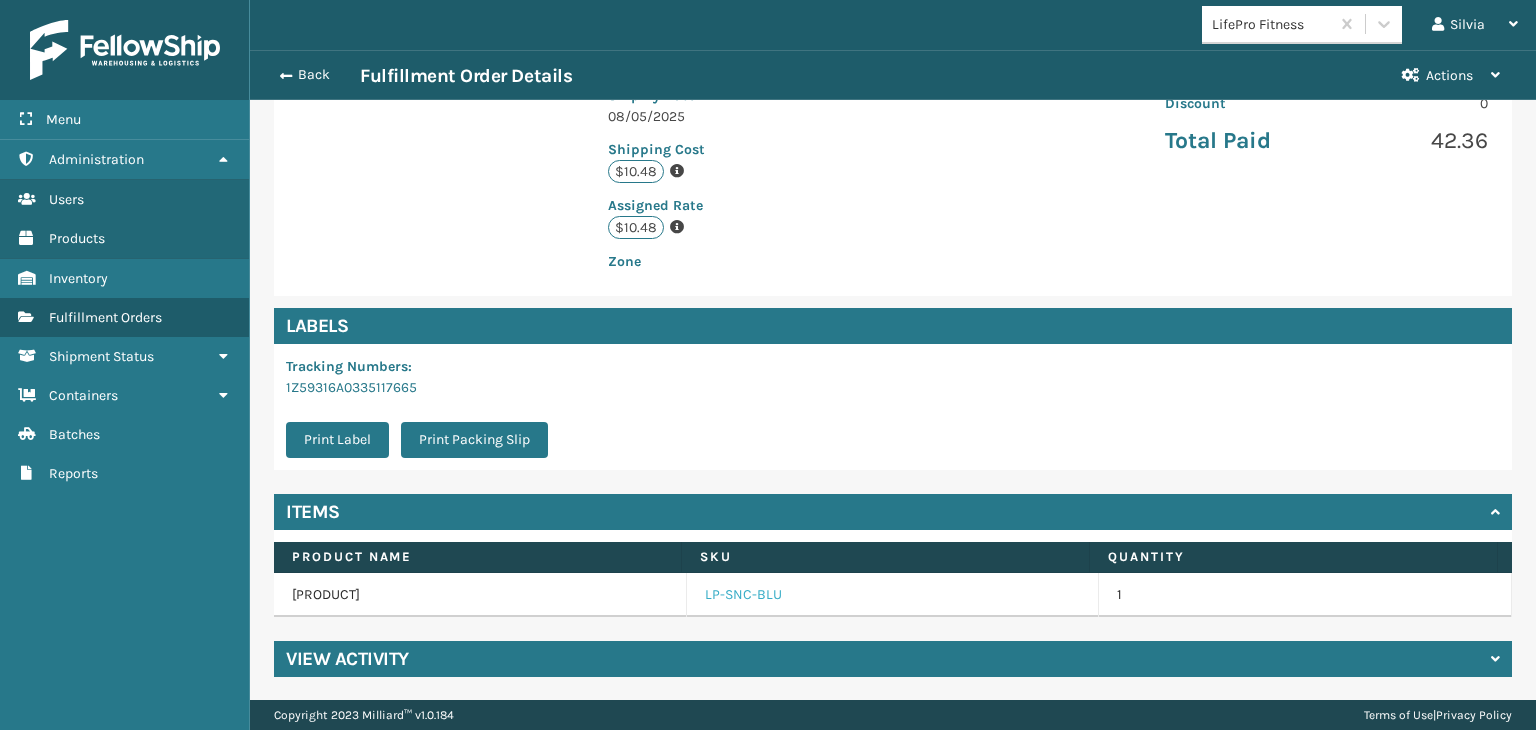 click on "LP-SNC-BLU" at bounding box center (743, 595) 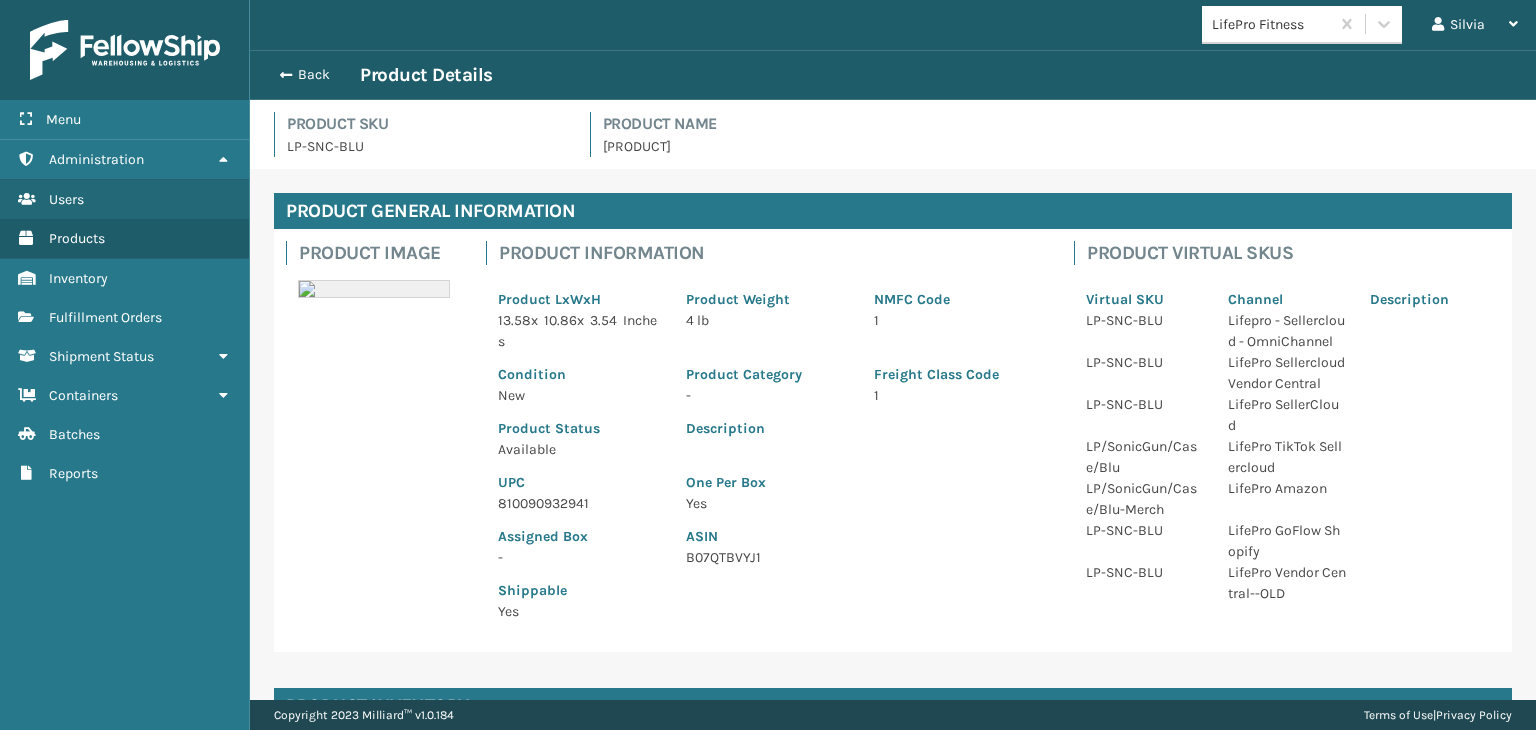 click on "810090932941" at bounding box center (580, 503) 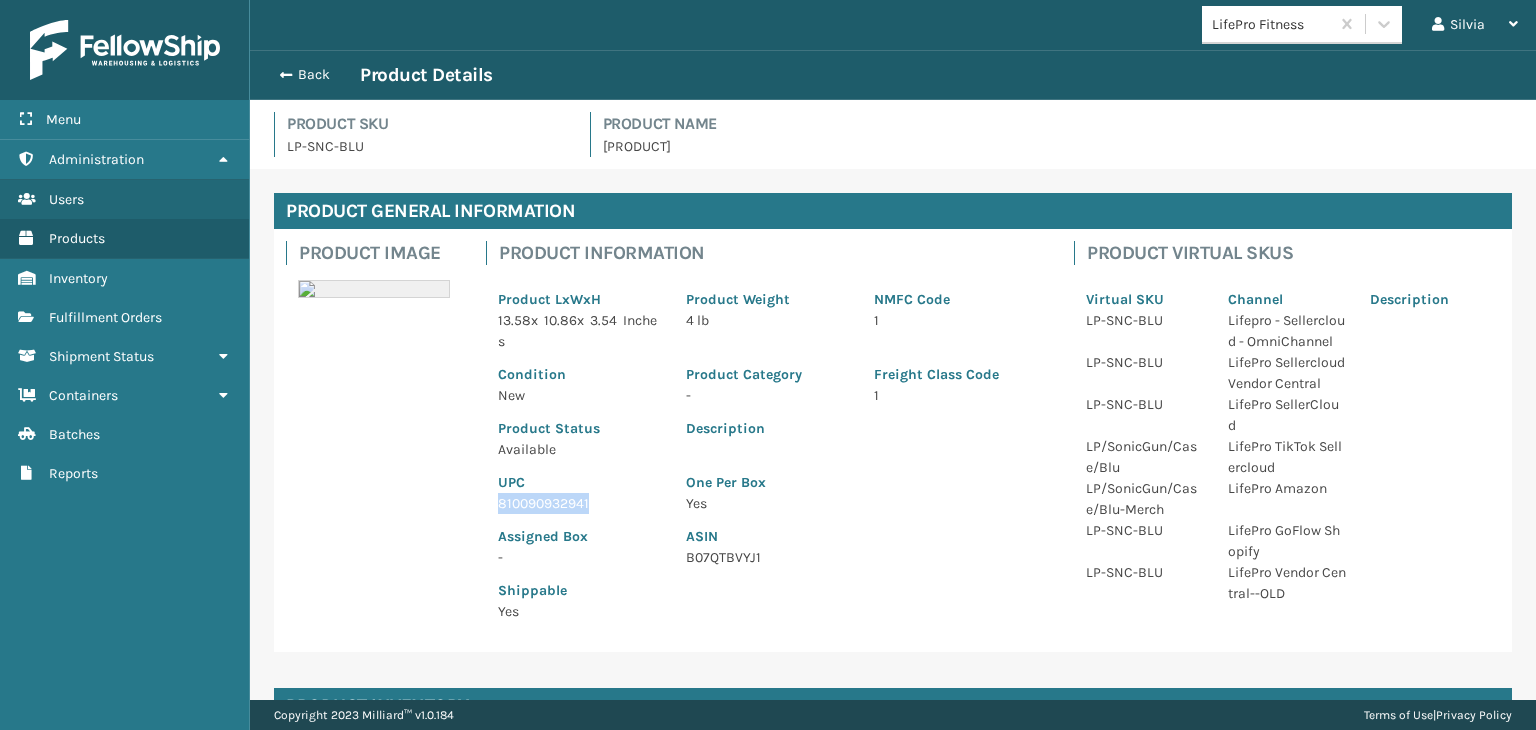 click on "810090932941" at bounding box center [580, 503] 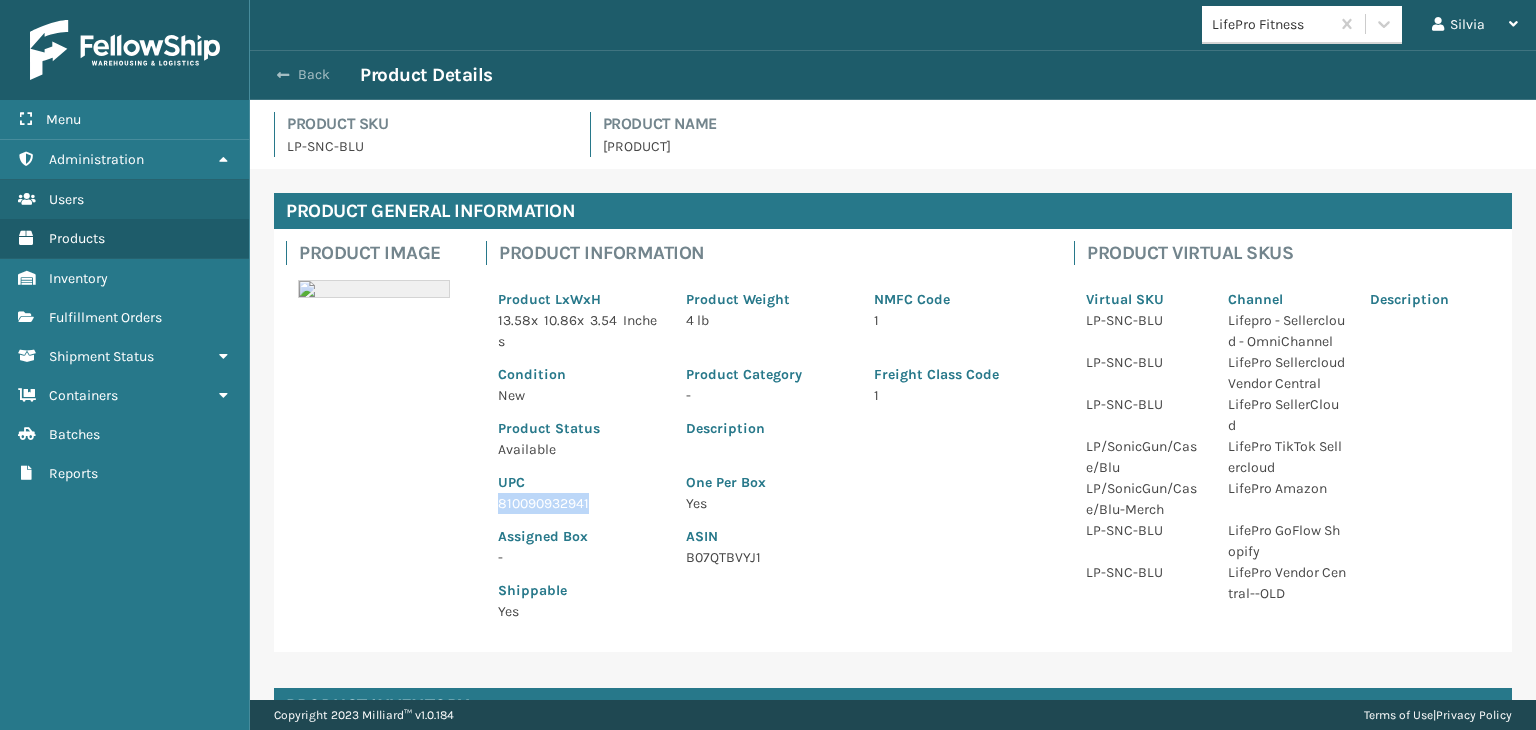 click on "Back" at bounding box center [314, 75] 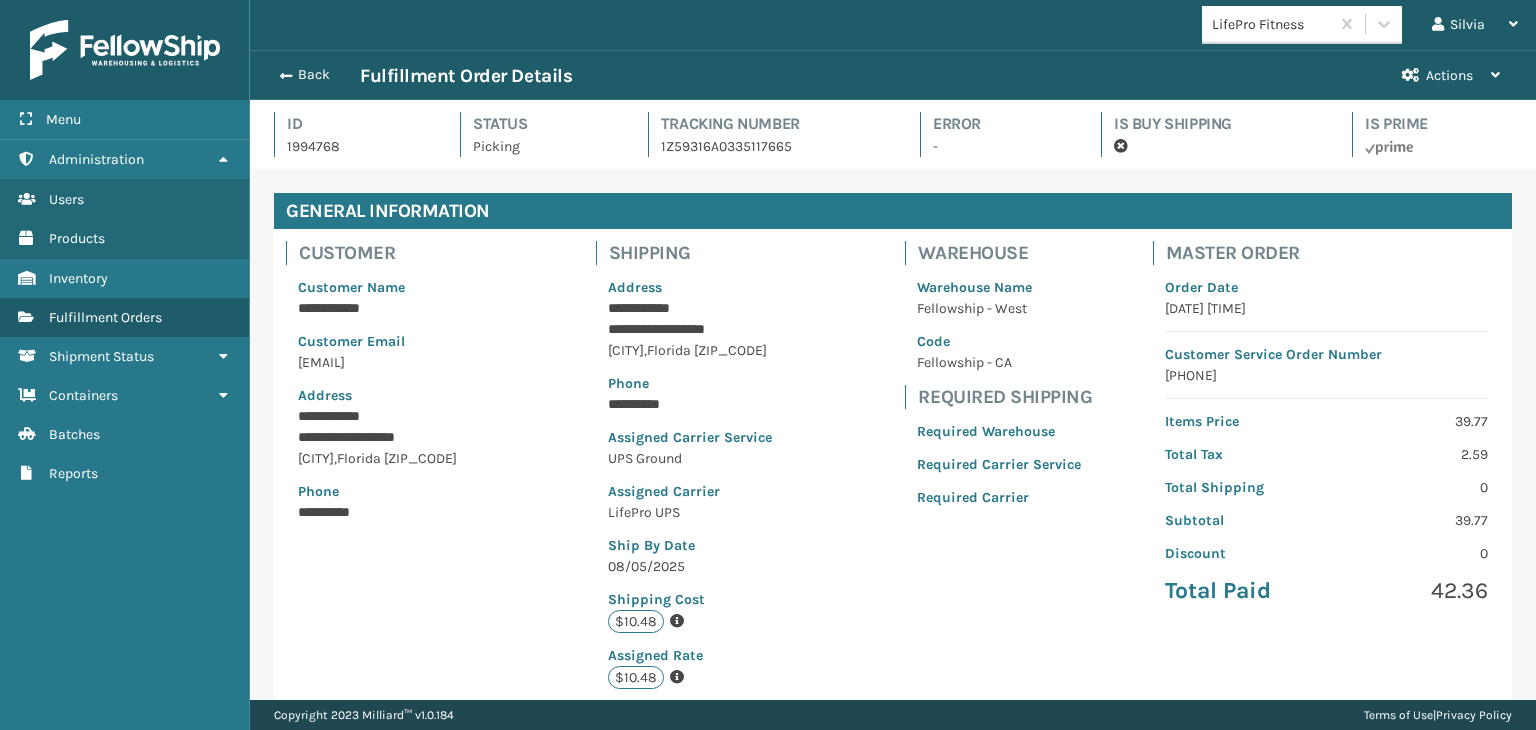 scroll, scrollTop: 99951, scrollLeft: 98713, axis: both 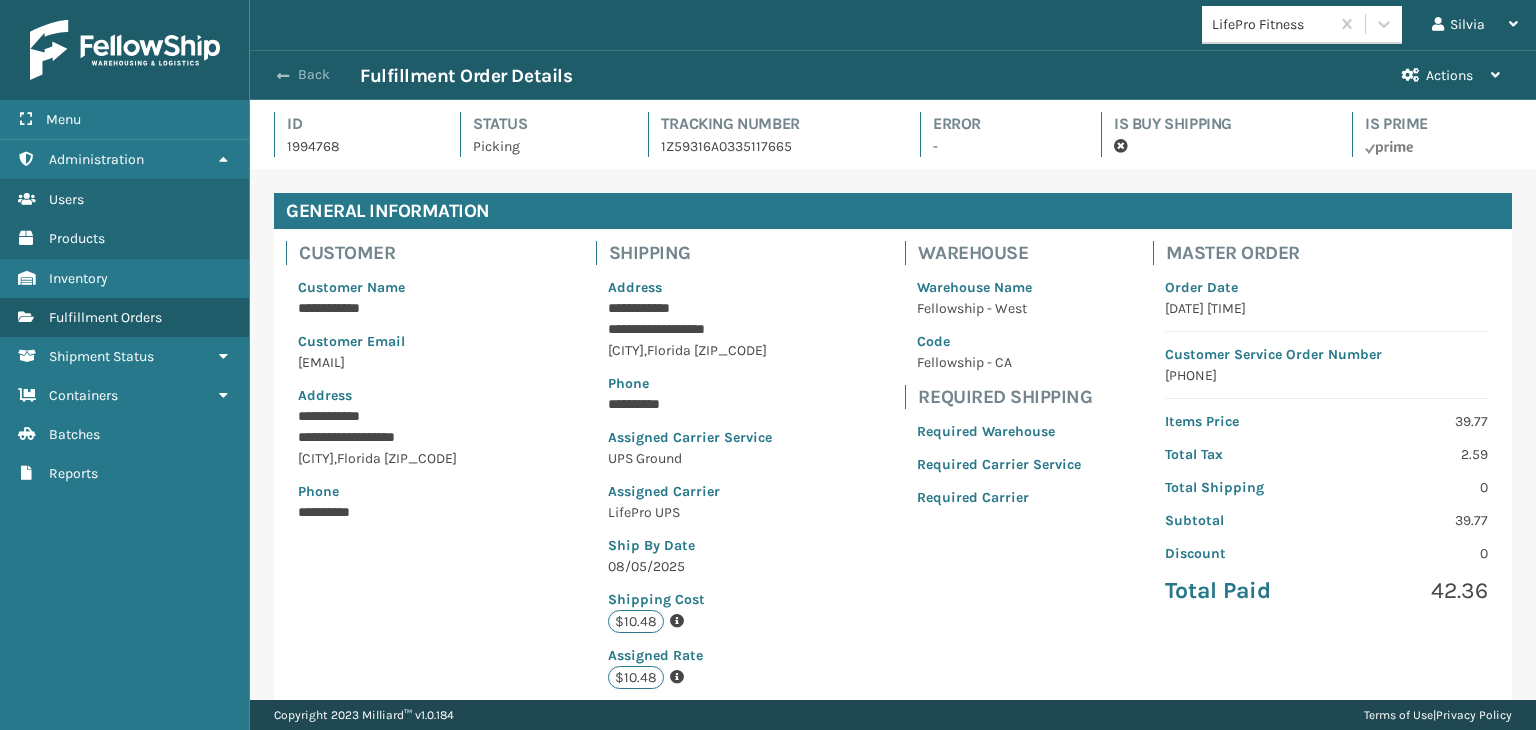 click on "Back" at bounding box center (314, 75) 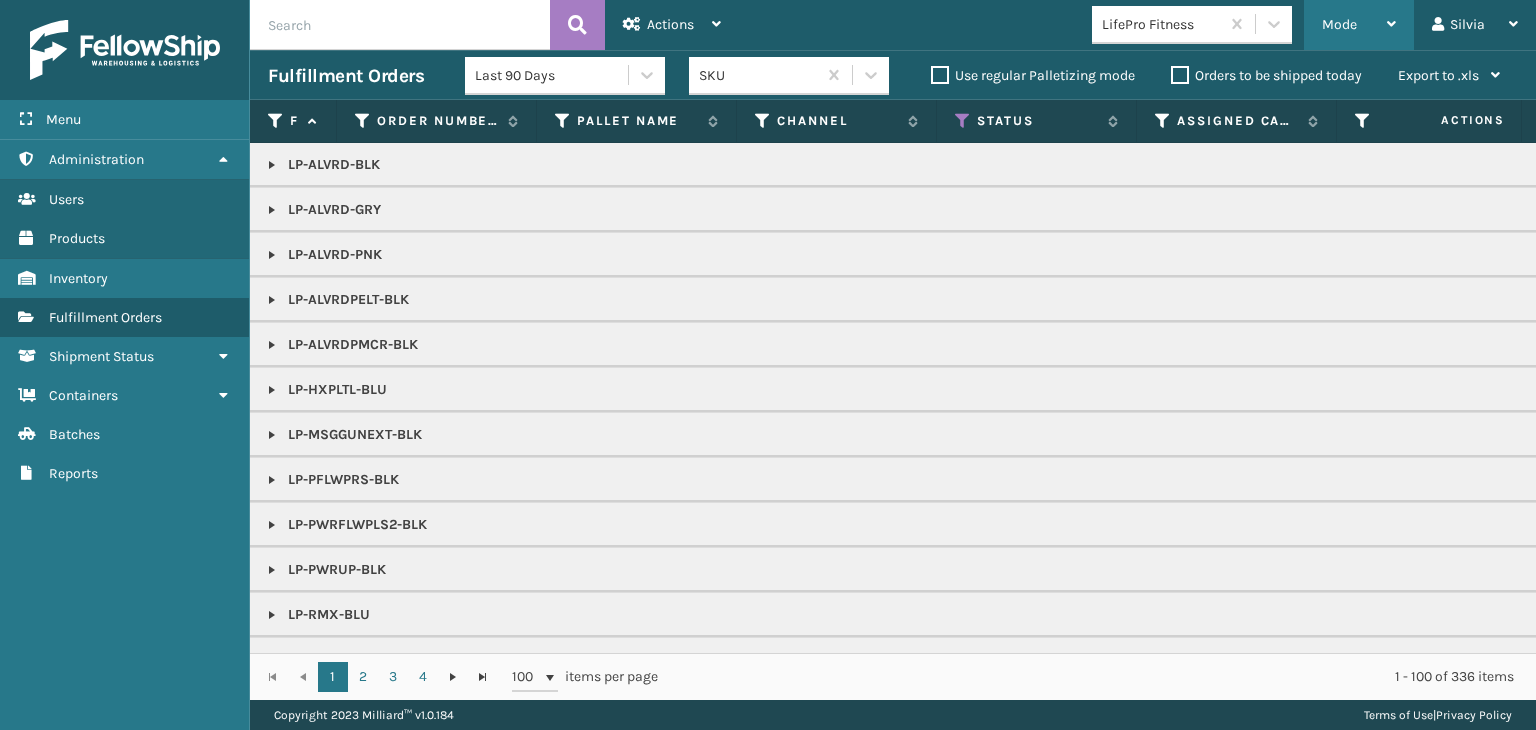 click on "Mode" at bounding box center (1359, 25) 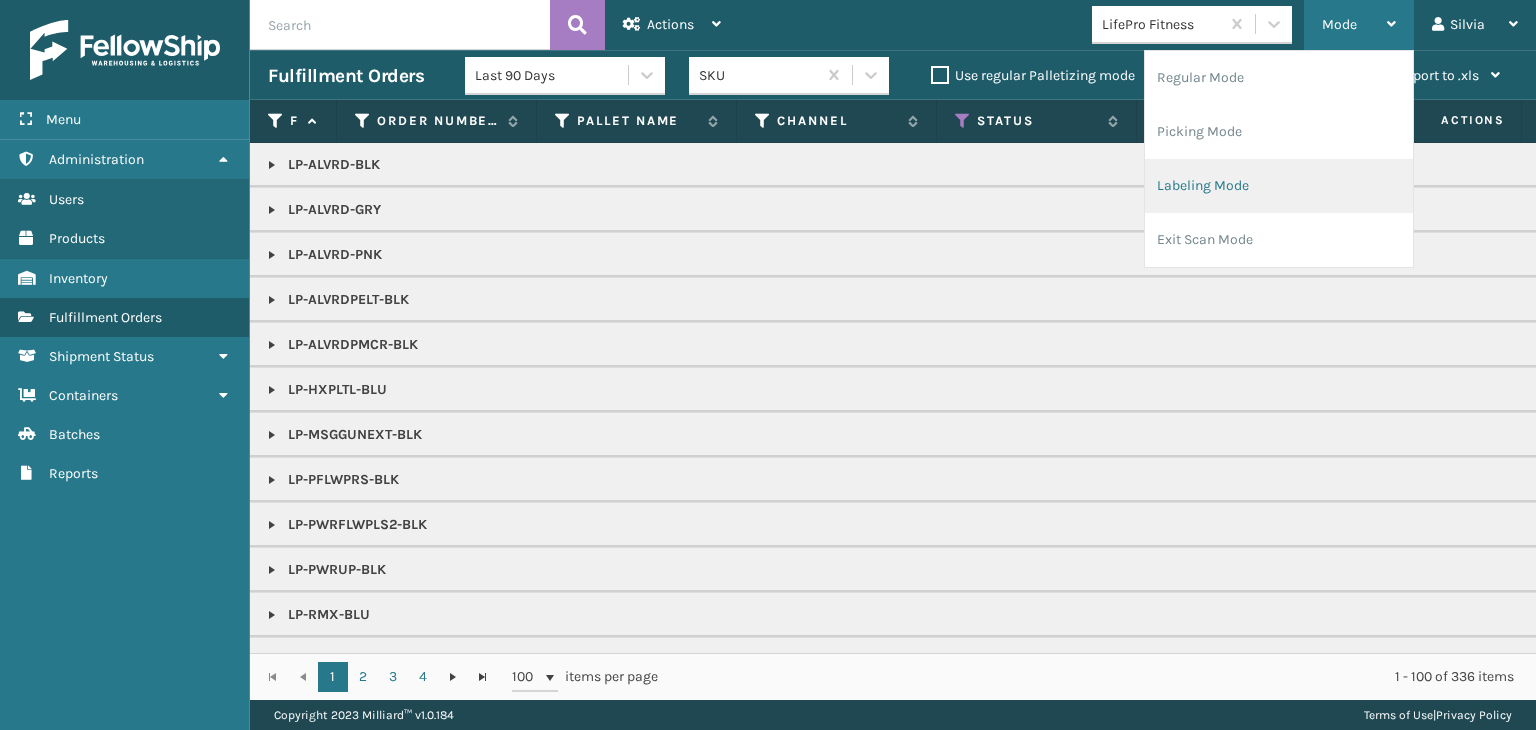 click on "Labeling Mode" at bounding box center [1279, 186] 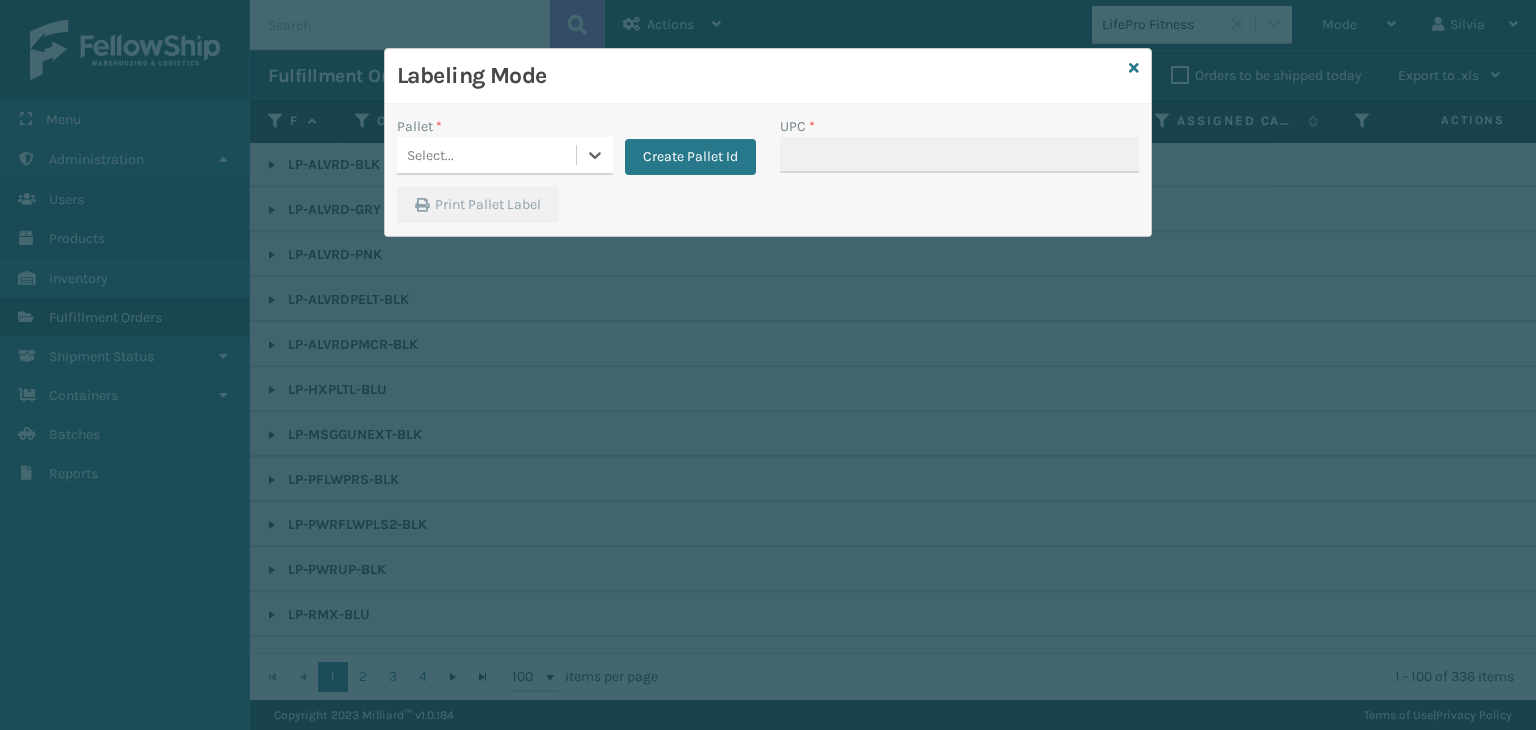 click on "Select..." at bounding box center [486, 155] 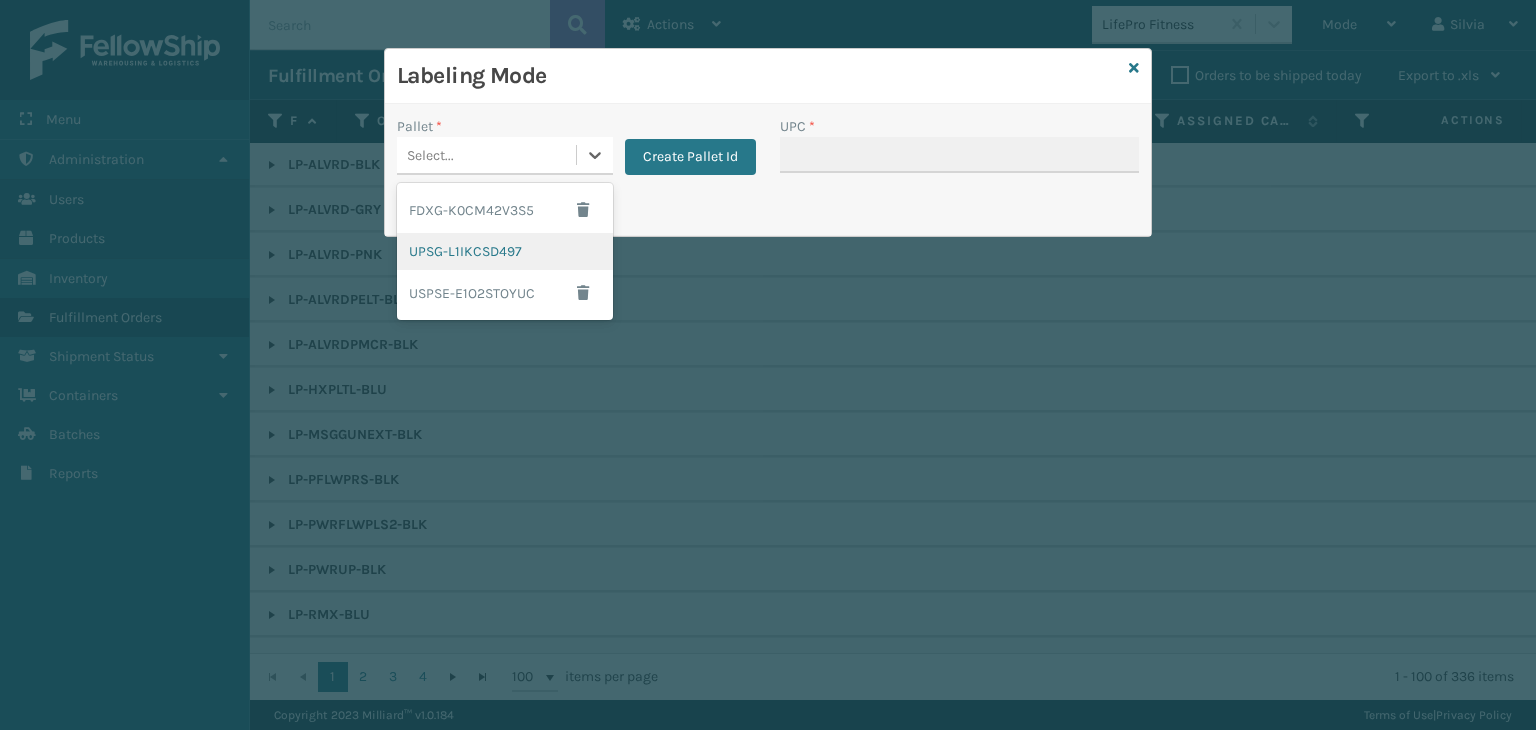 click on "UPSG-L1IKCSD497" at bounding box center (505, 251) 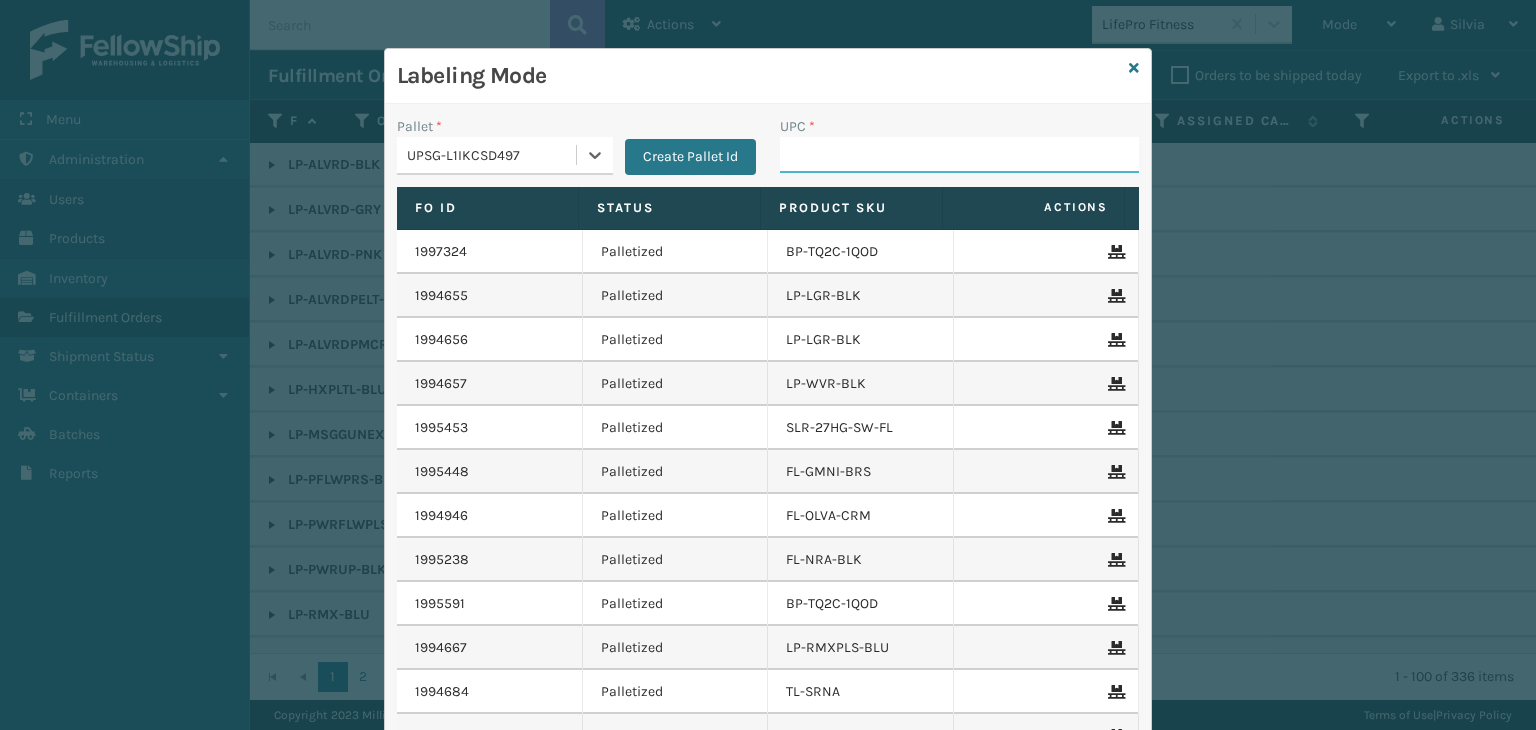 click on "UPC   *" at bounding box center (959, 155) 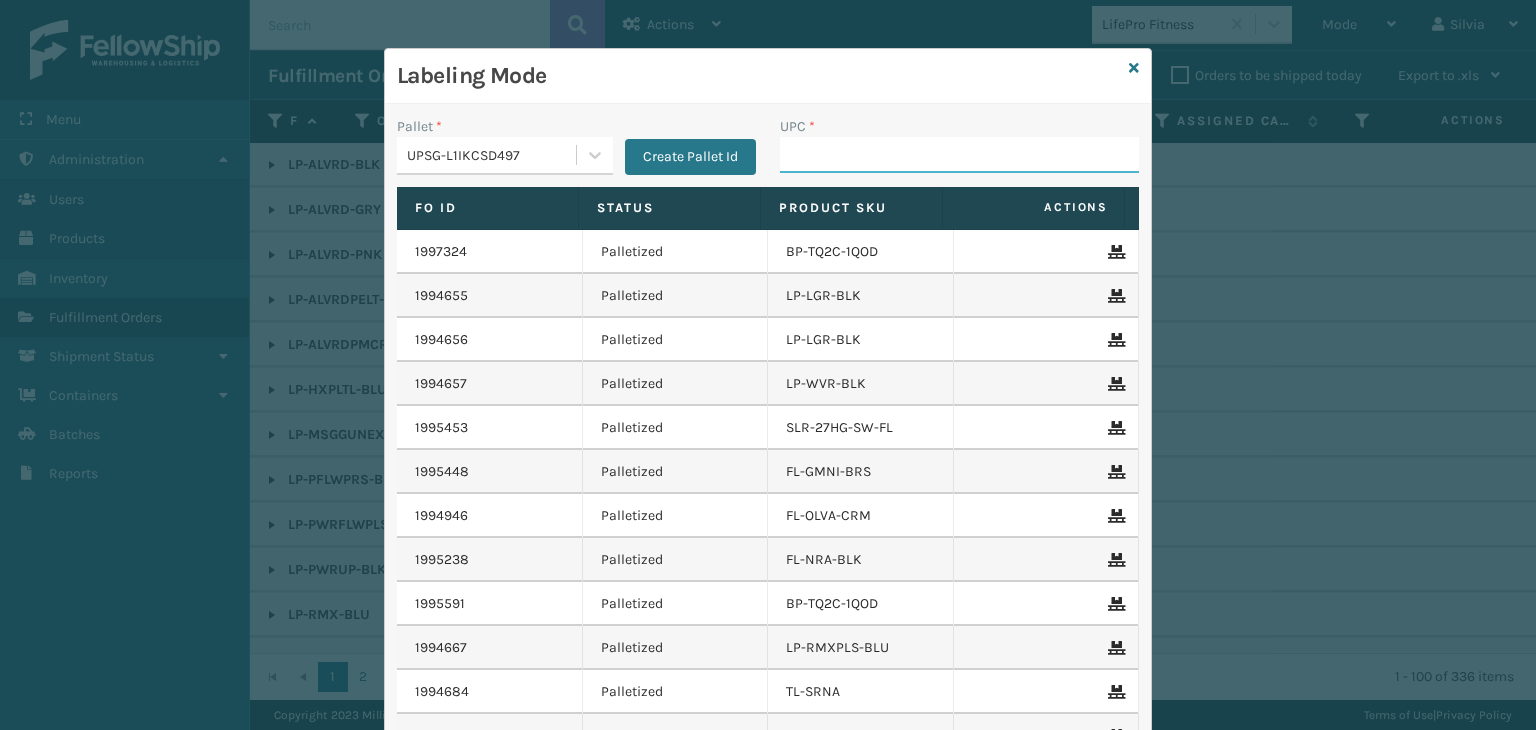 paste on "810090932941" 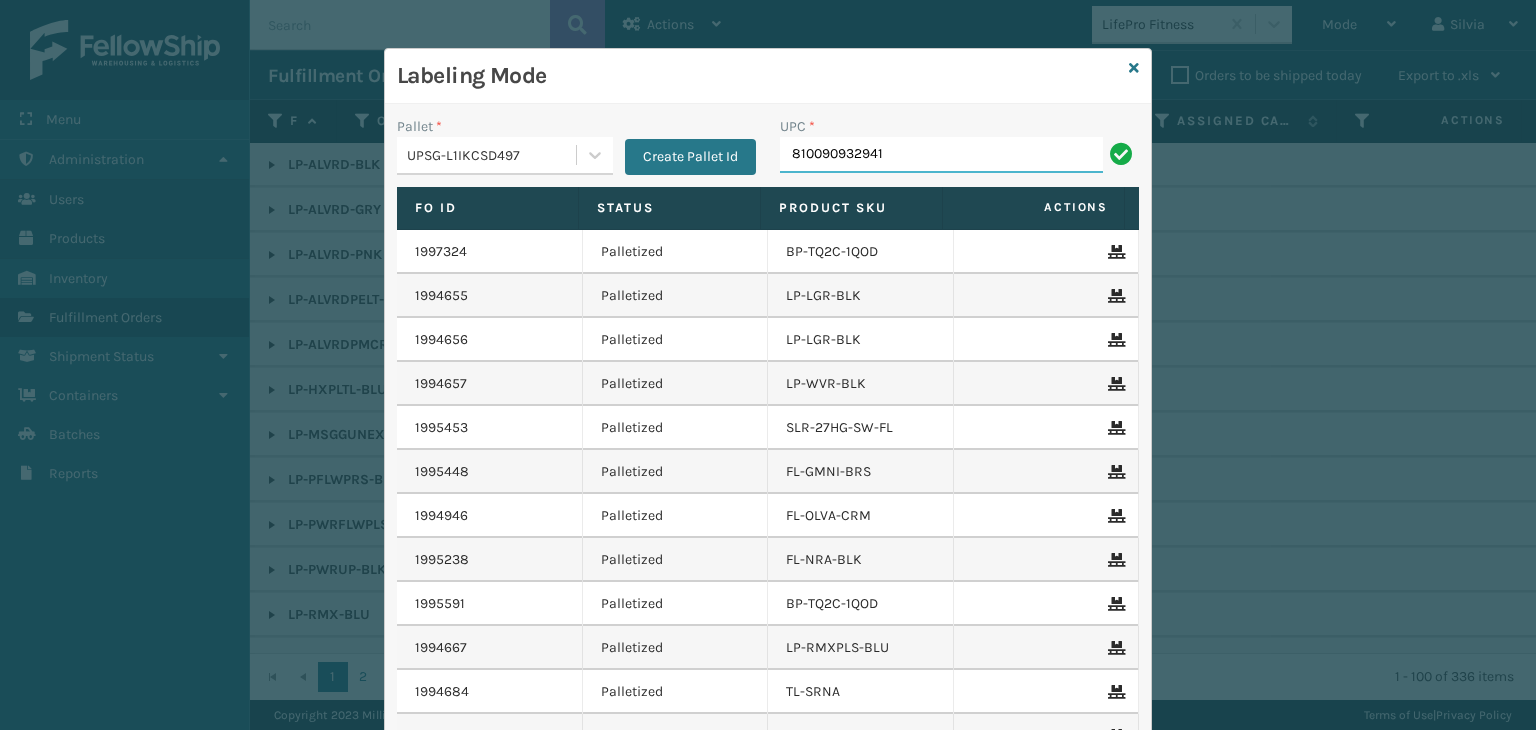 type on "810090932941" 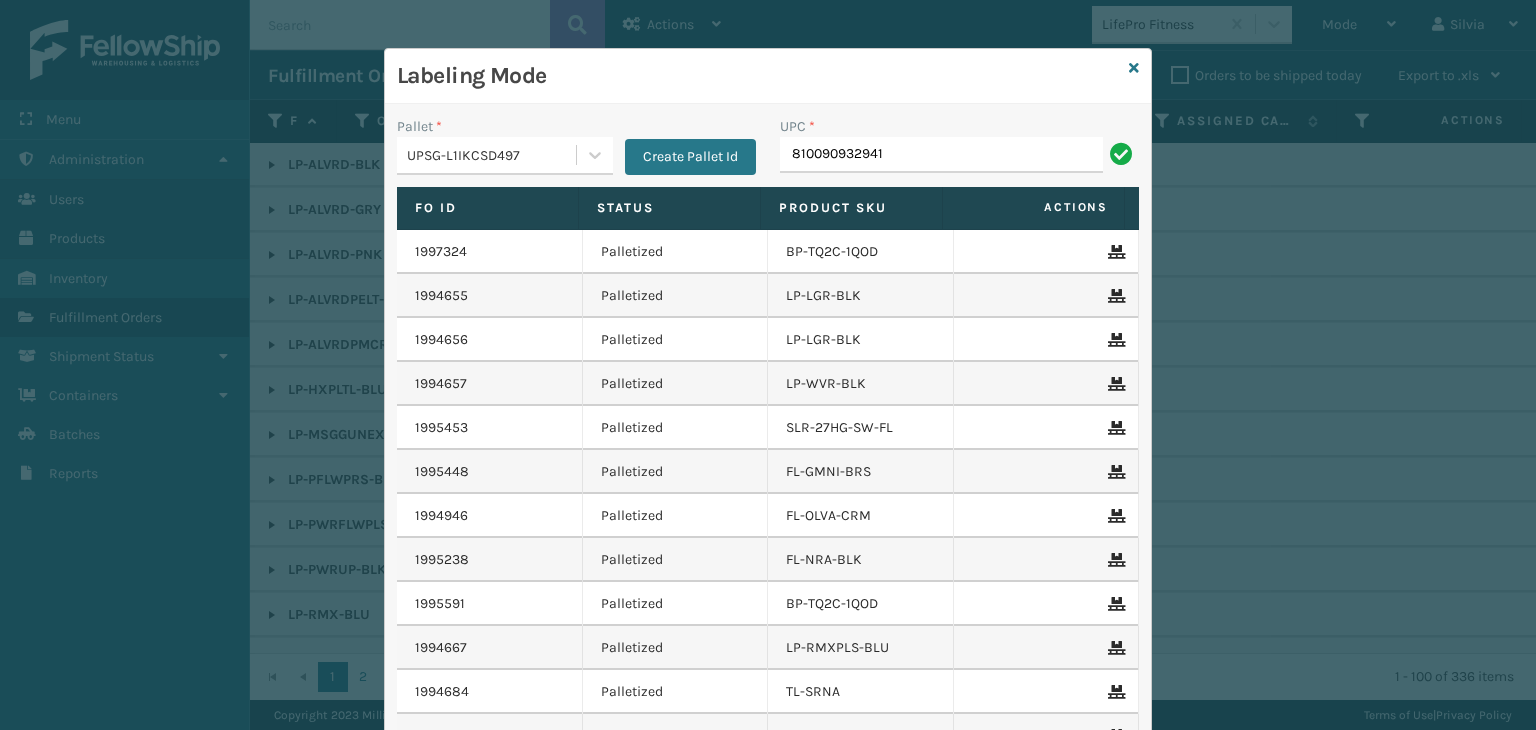 type on "810090932941" 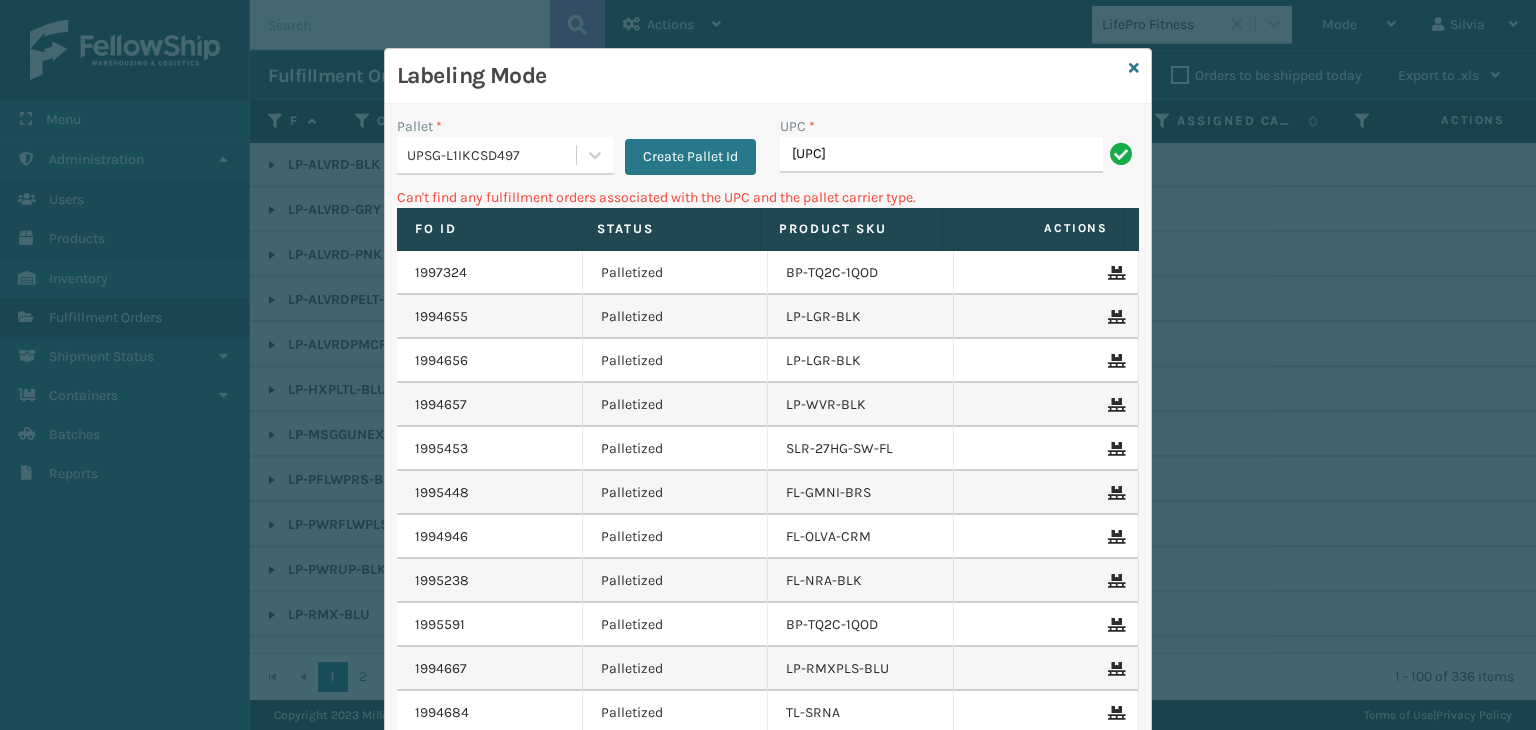 click on "[UPC]" at bounding box center [941, 155] 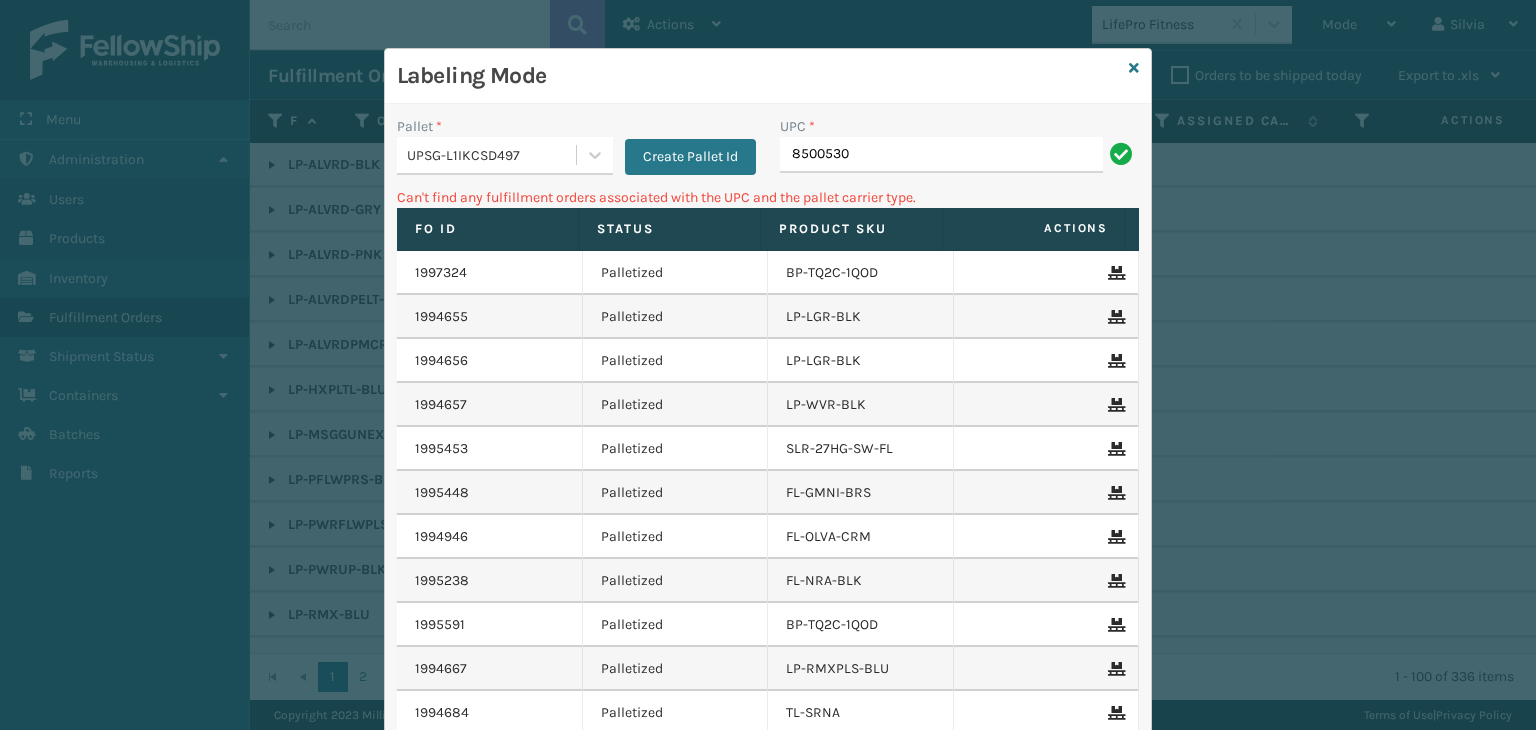 type on "85005306" 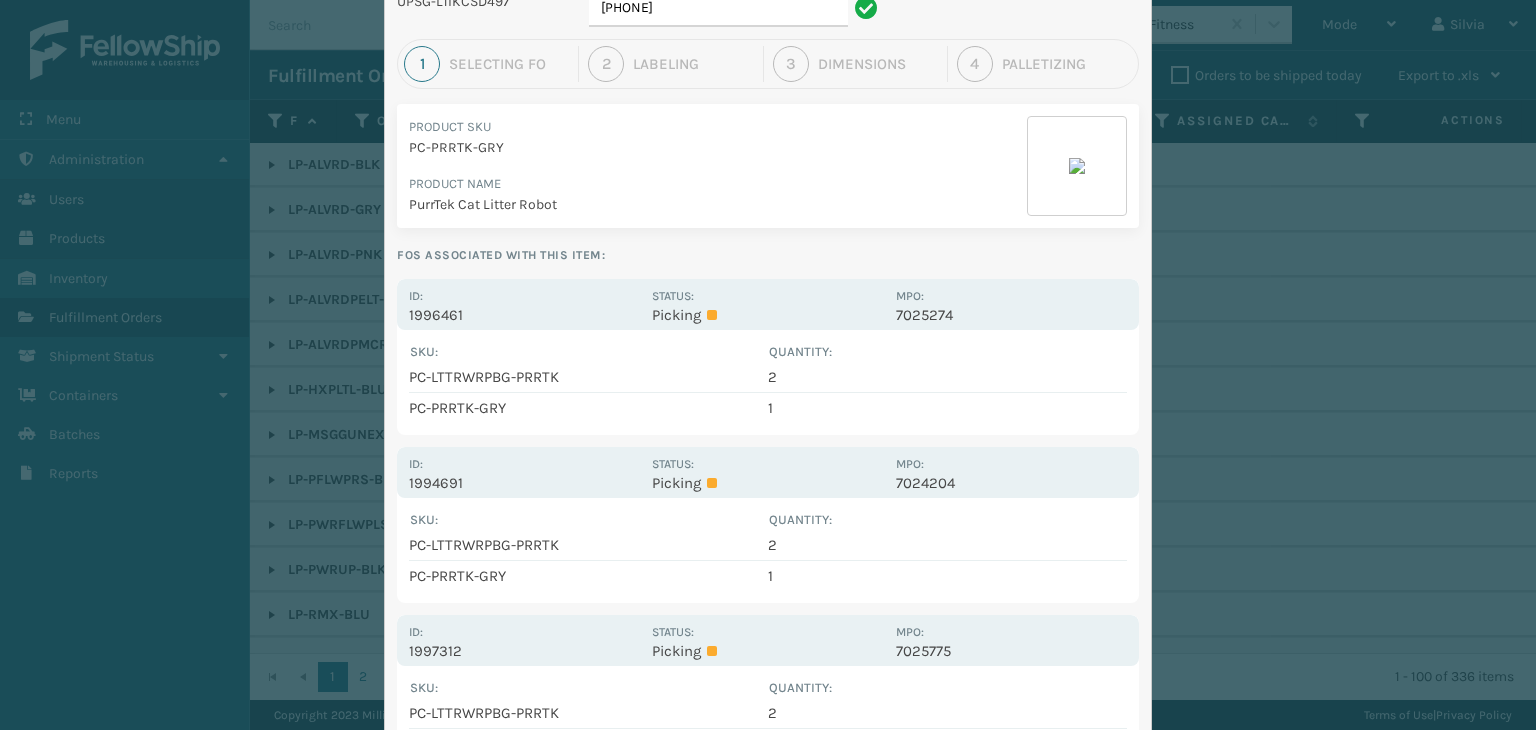 scroll, scrollTop: 0, scrollLeft: 0, axis: both 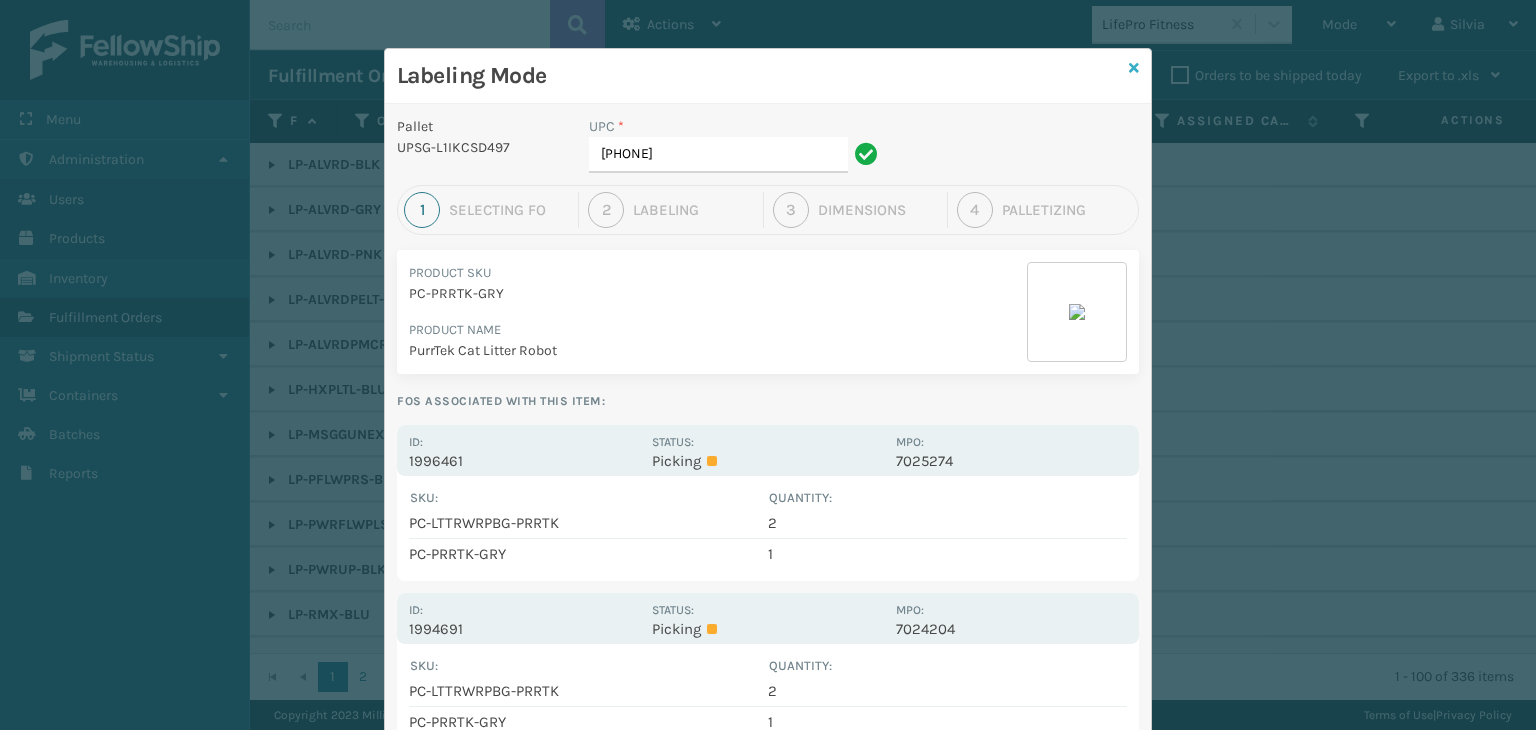 click on "Labeling Mode" at bounding box center (768, 76) 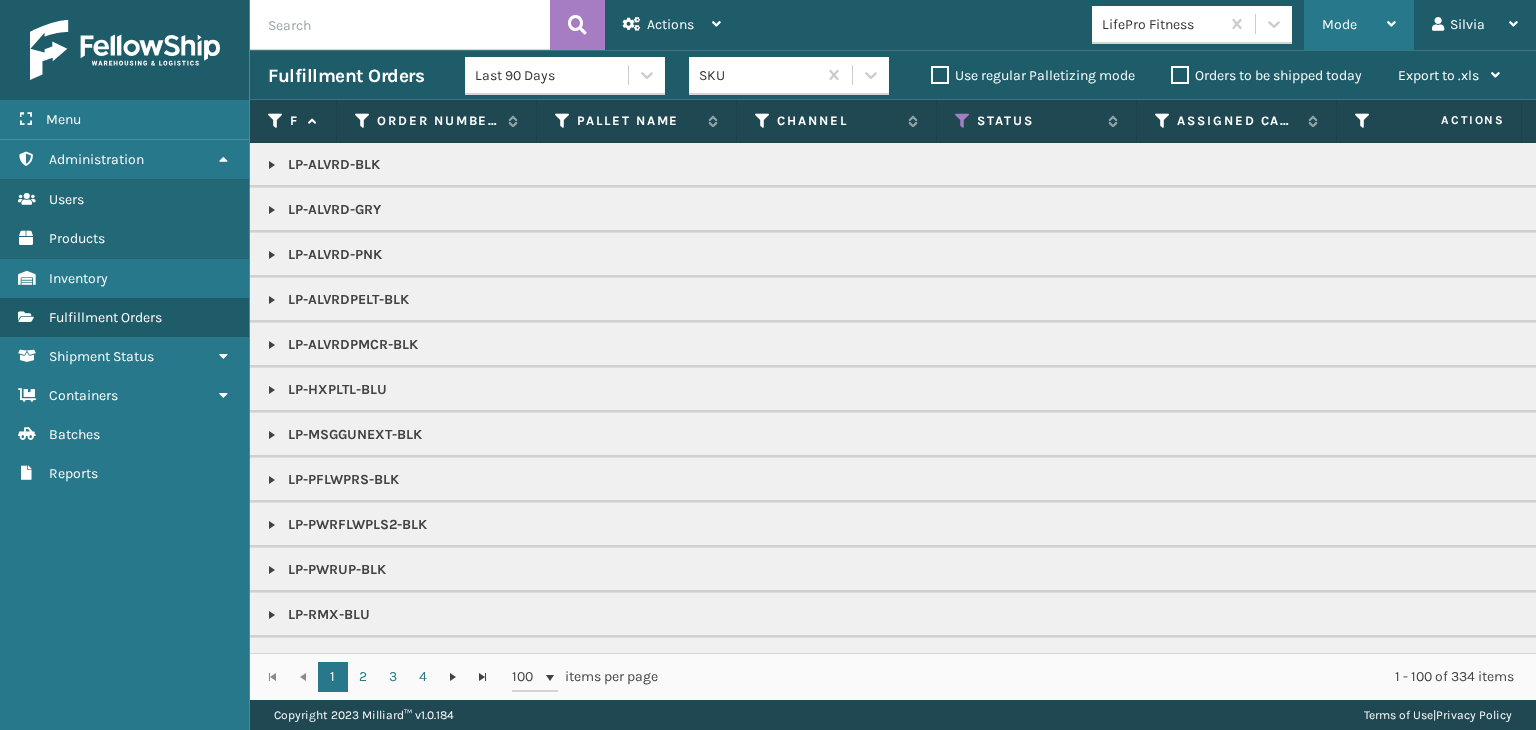 click on "Mode" at bounding box center [1359, 25] 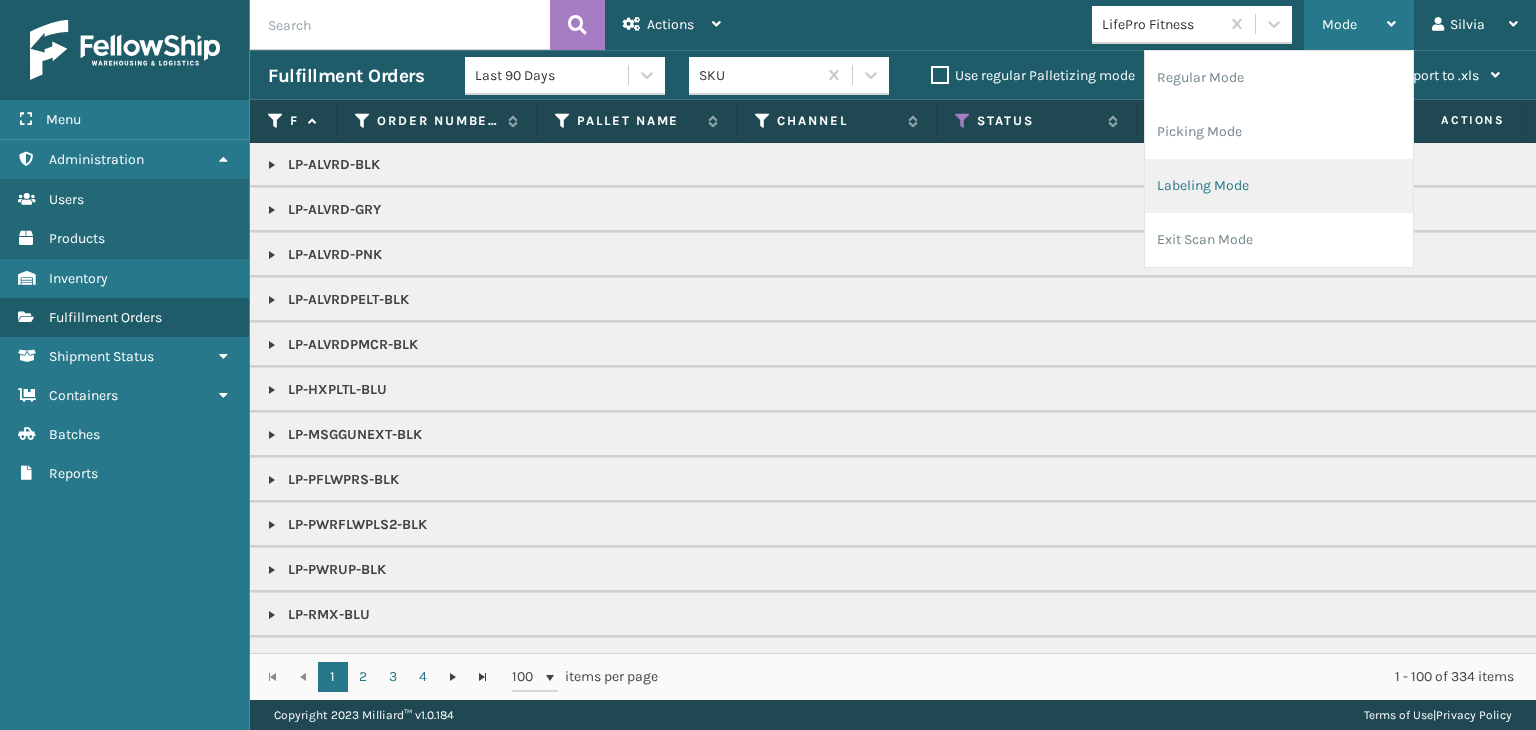 click on "Labeling Mode" at bounding box center (1279, 186) 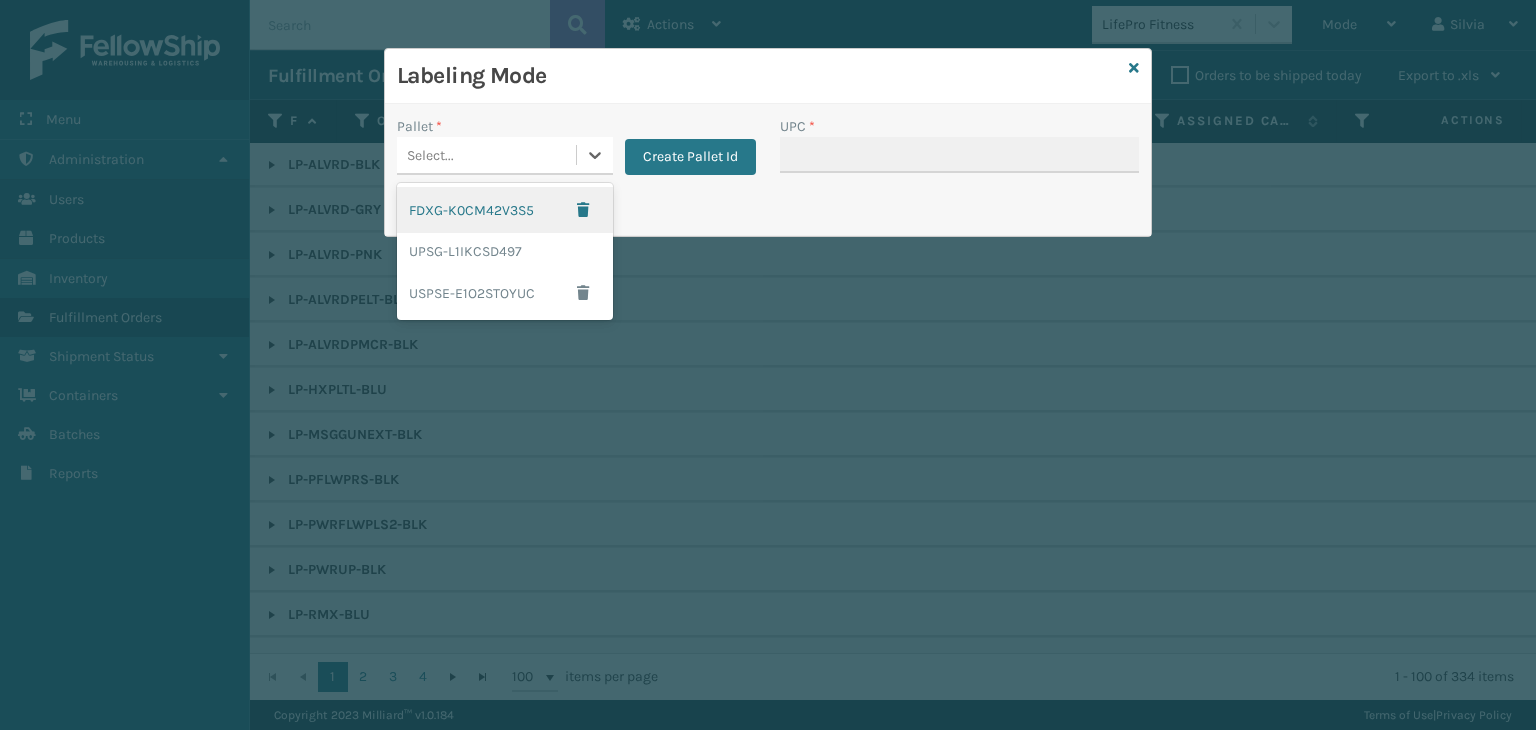 click on "Select..." at bounding box center (486, 155) 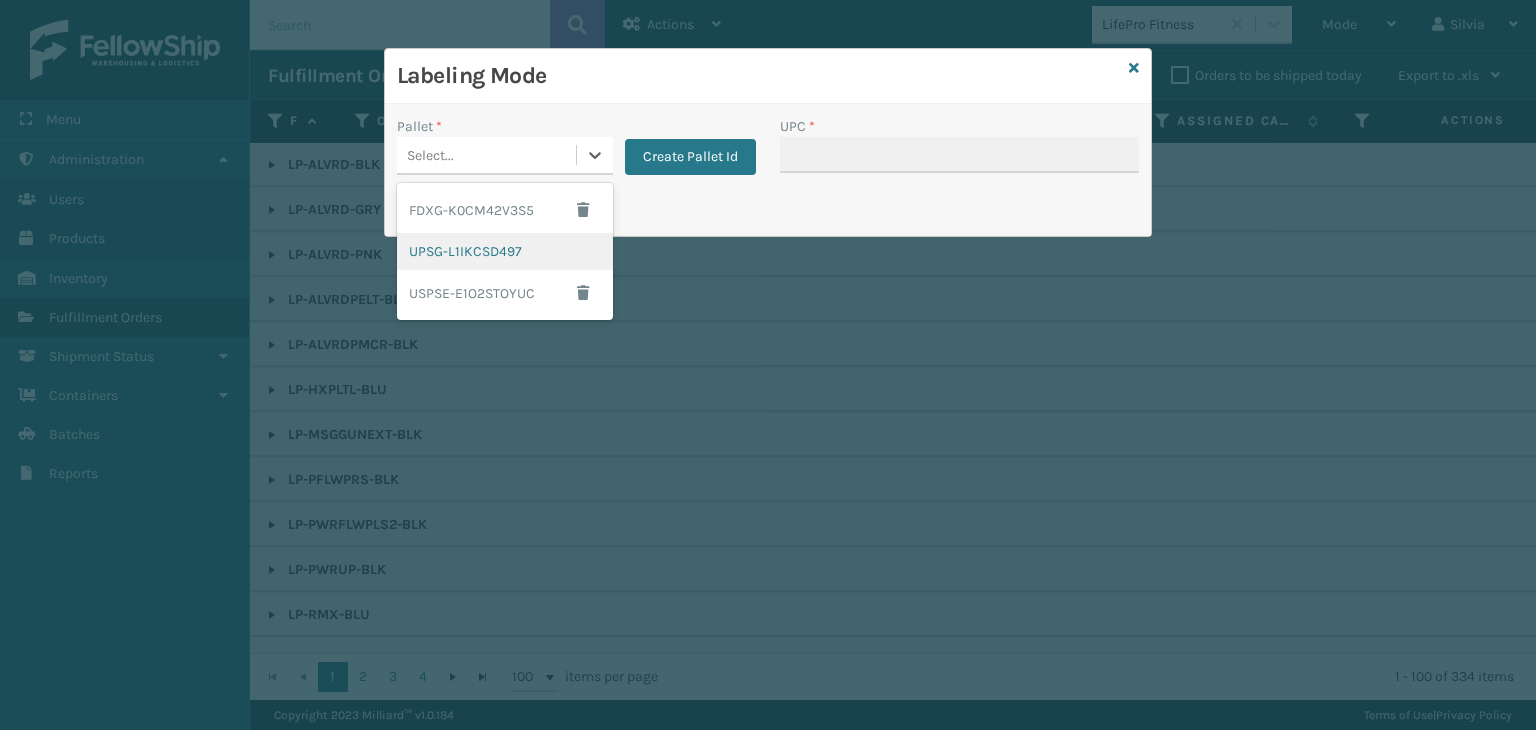 click on "UPSG-L1IKCSD497" at bounding box center [505, 251] 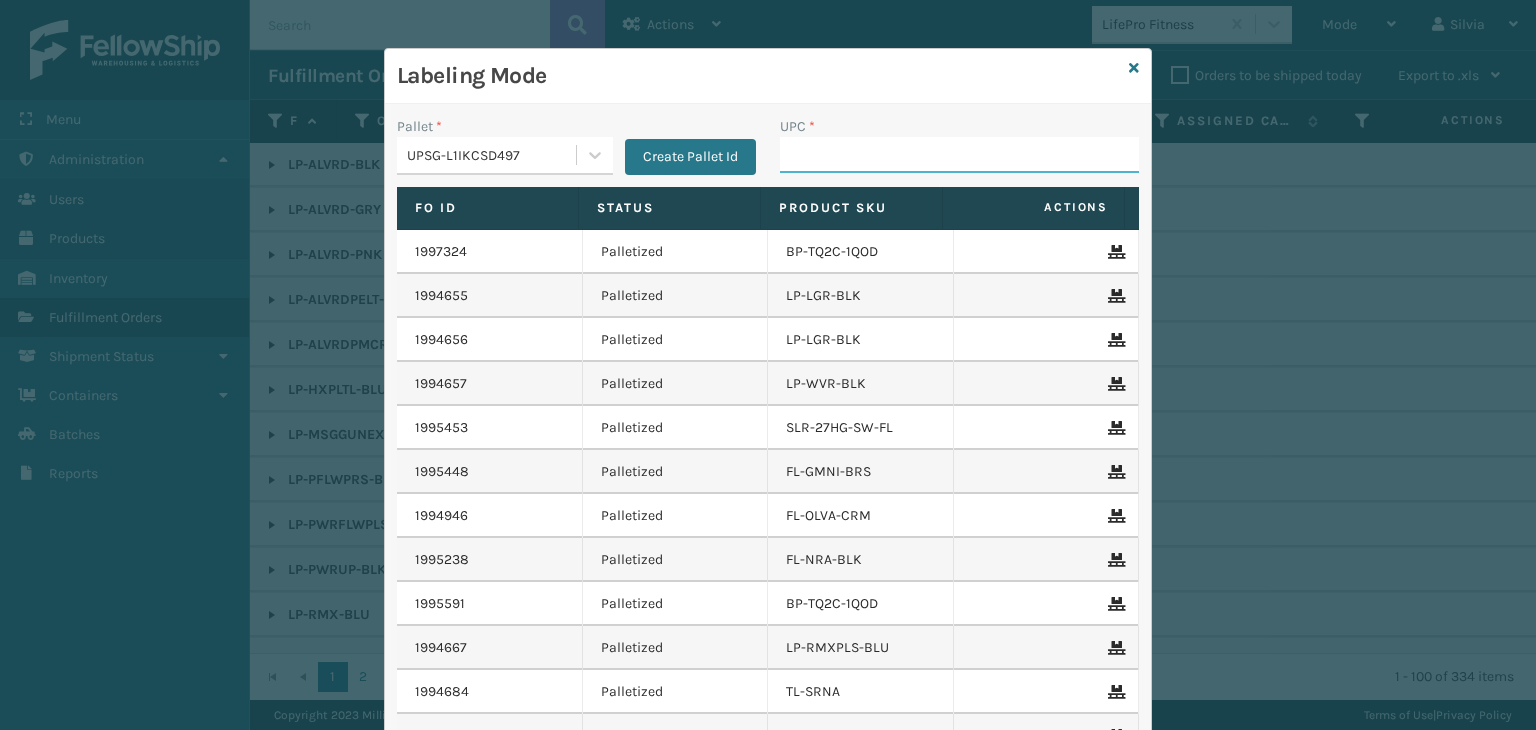 click on "UPC   *" at bounding box center [959, 155] 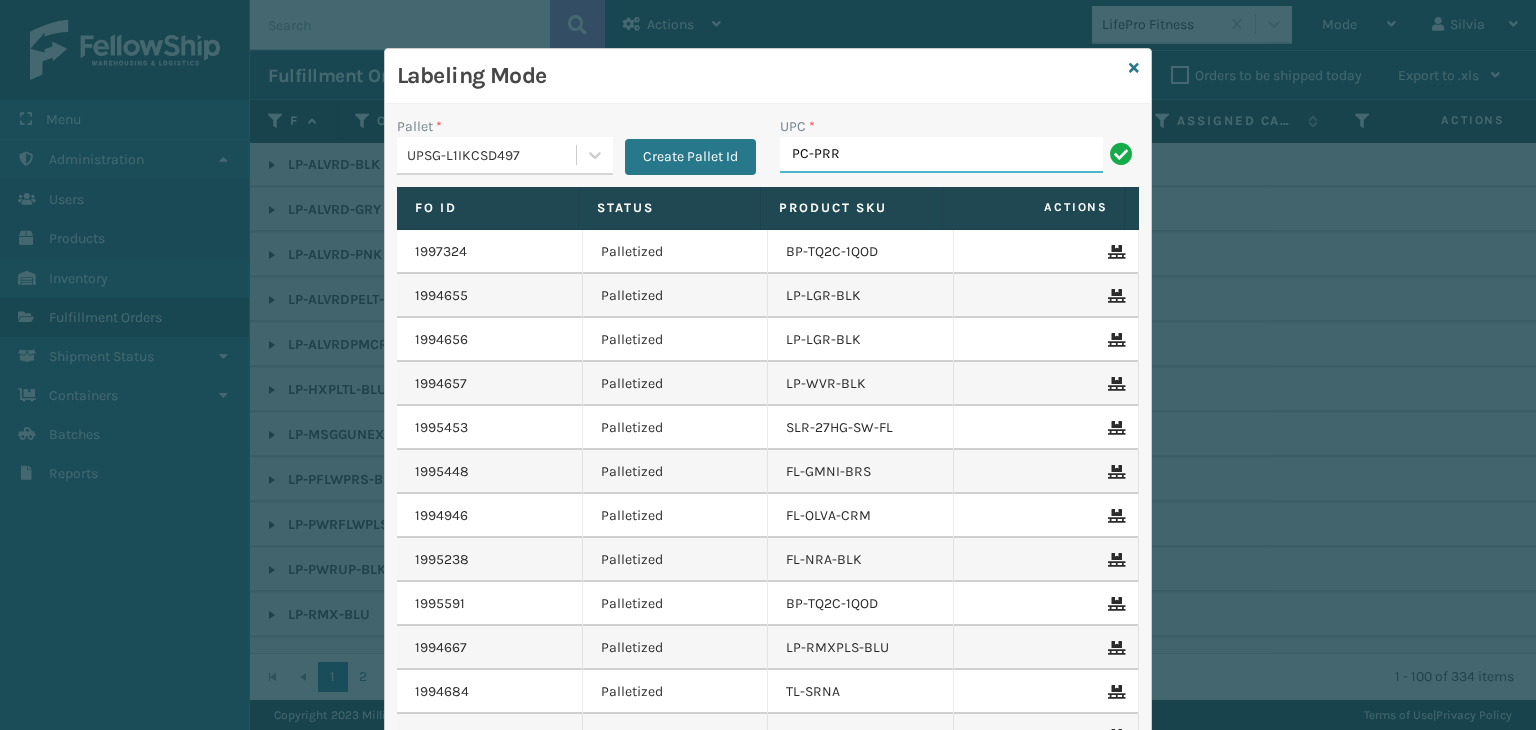 click on "PC-PRR" at bounding box center (941, 155) 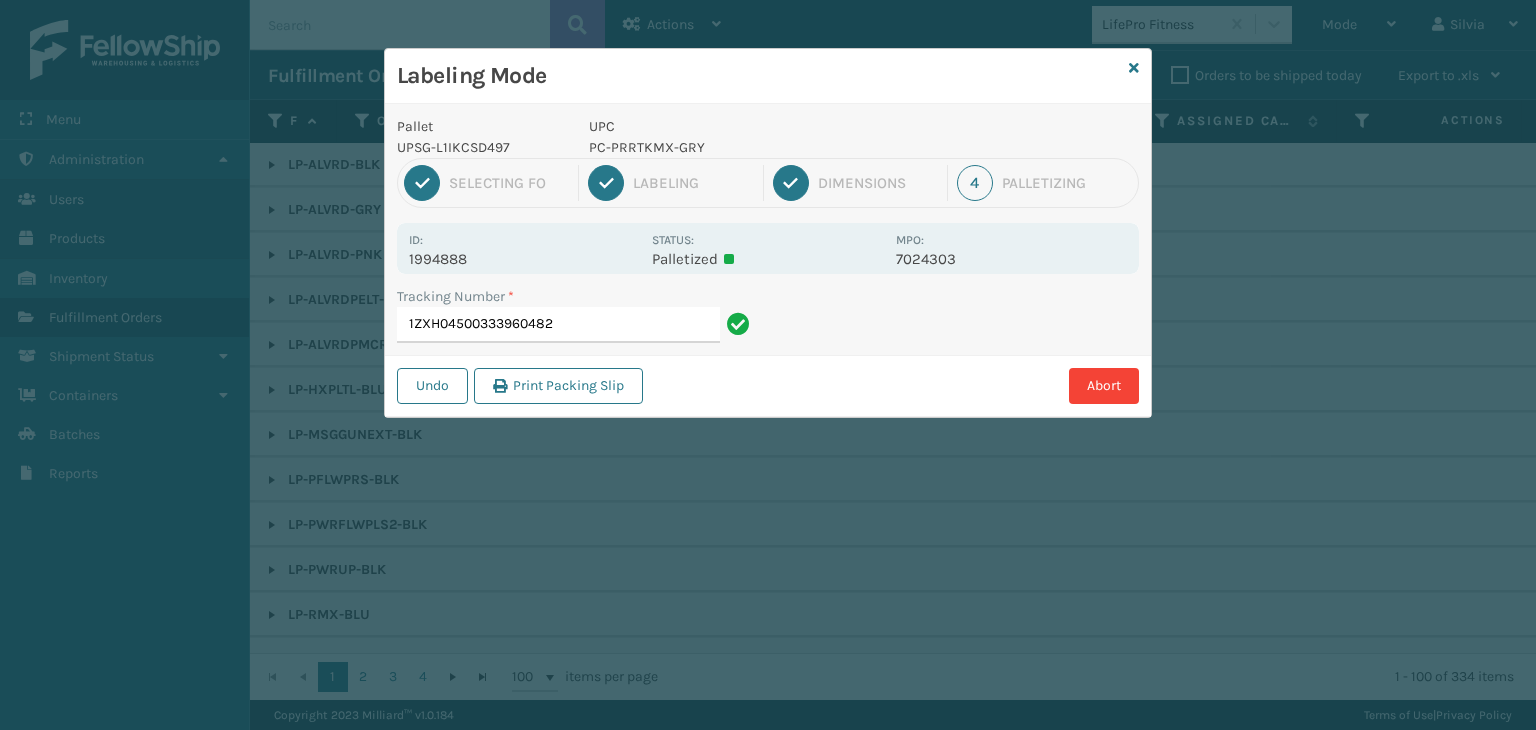 click on "PC-PRRTKMX-GRY" at bounding box center (736, 147) 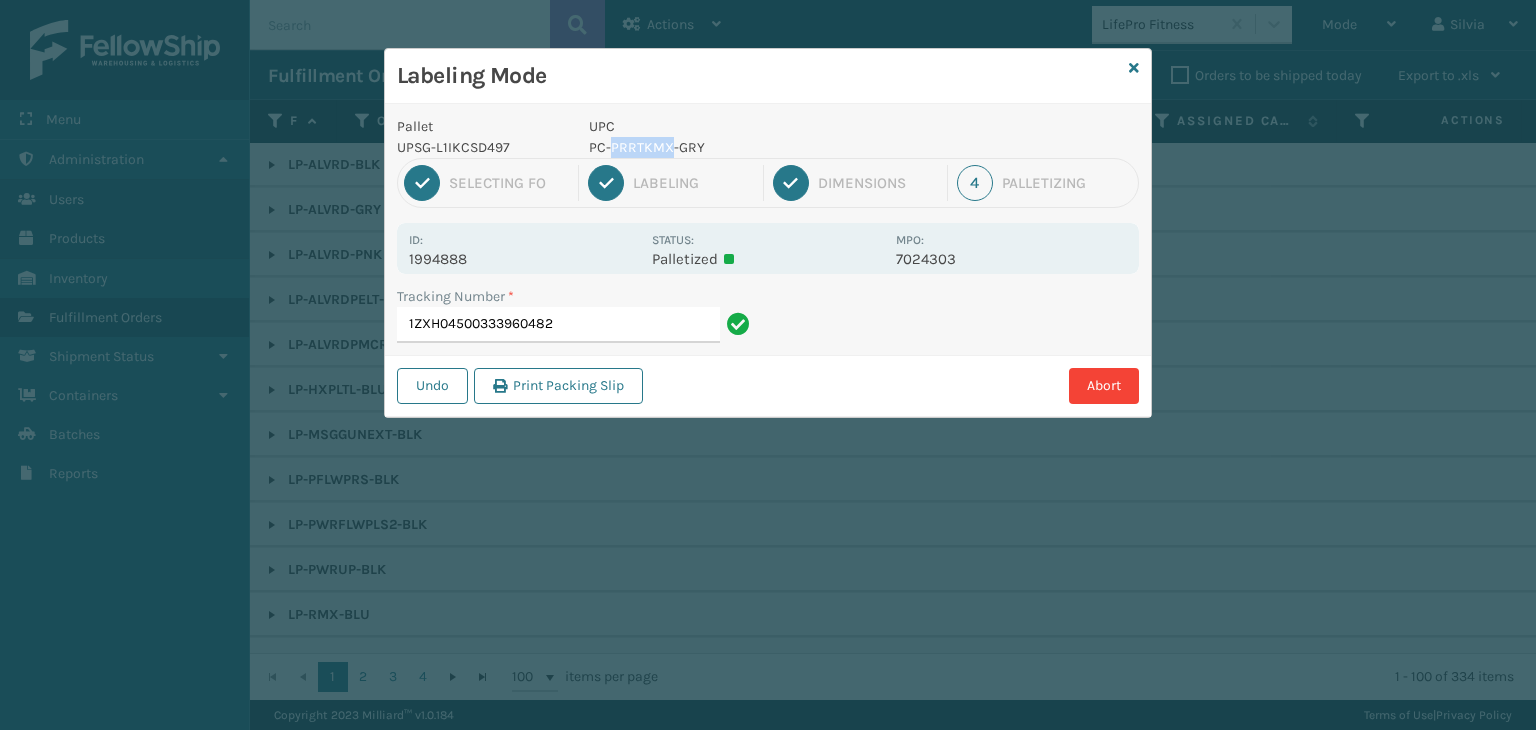 click on "PC-PRRTKMX-GRY" at bounding box center (736, 147) 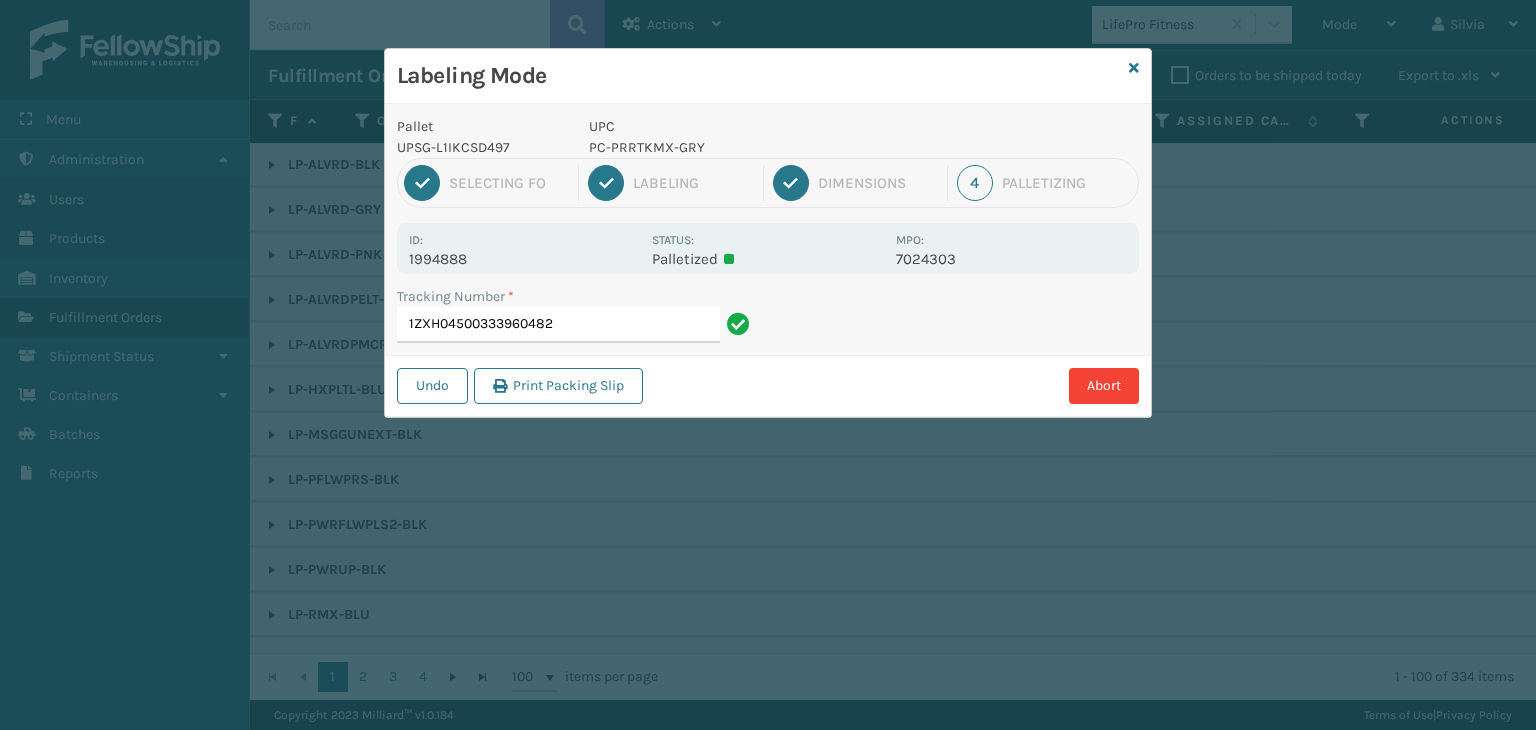 click on "PC-PRRTKMX-GRY" at bounding box center [736, 147] 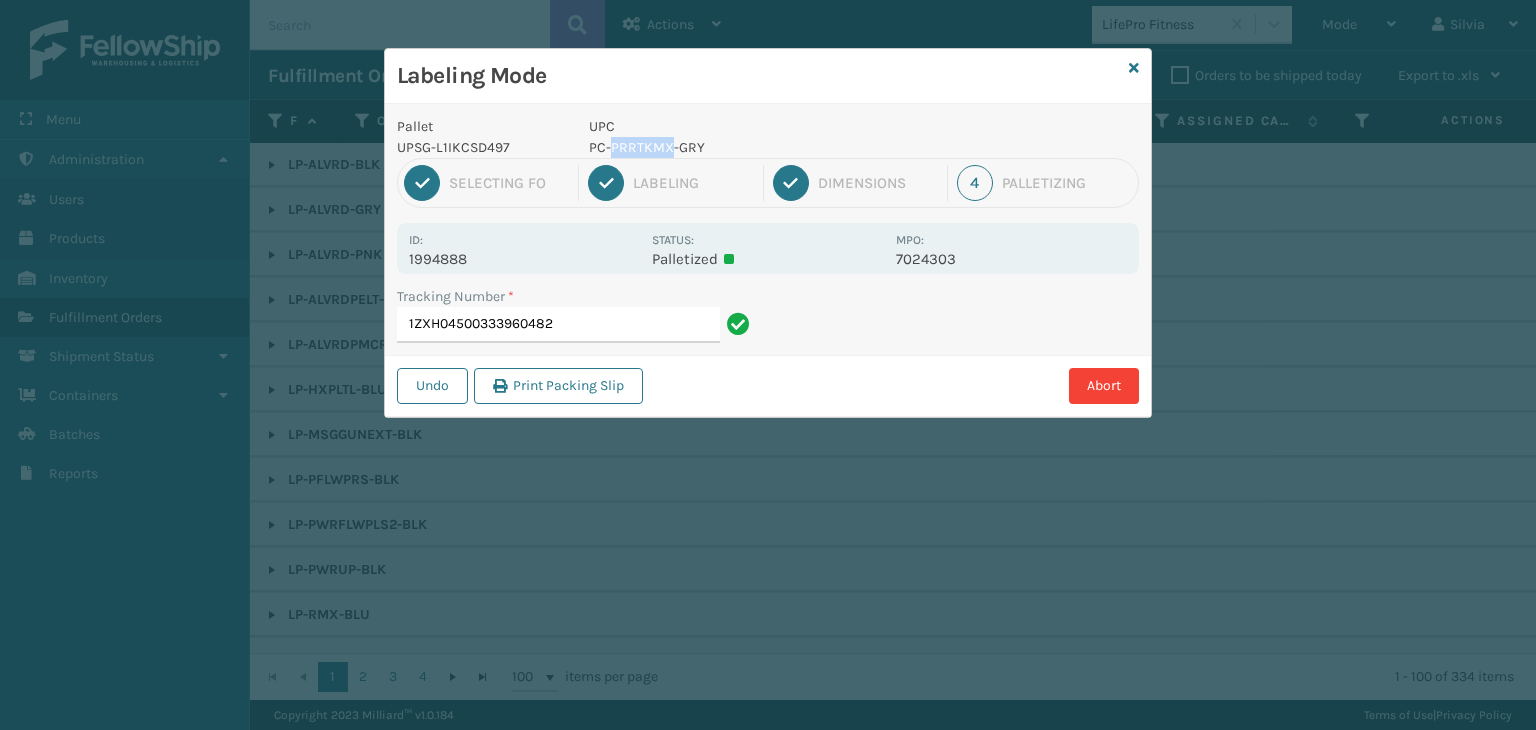 drag, startPoint x: 637, startPoint y: 145, endPoint x: 626, endPoint y: 145, distance: 11 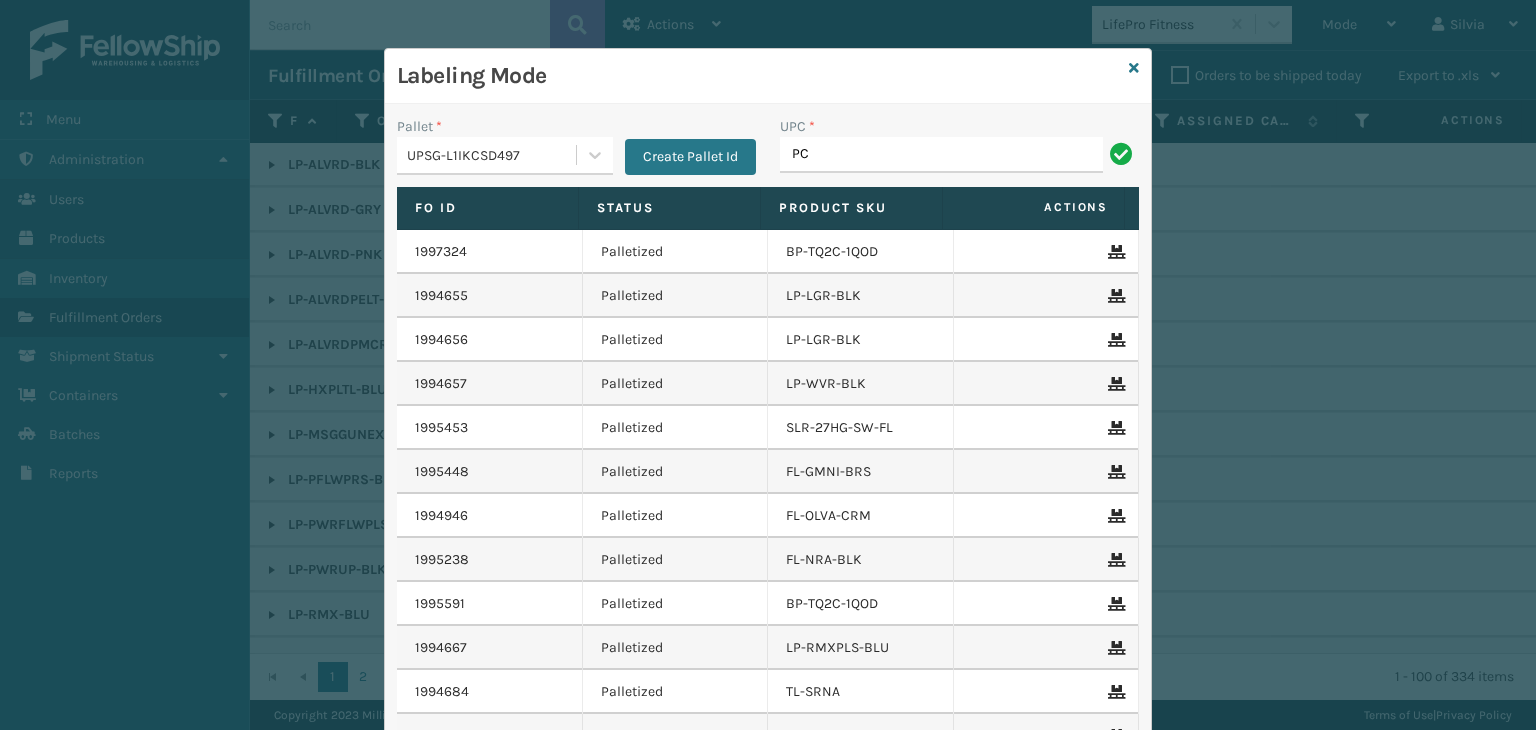 type on "PC-PRRTKMX-GRY" 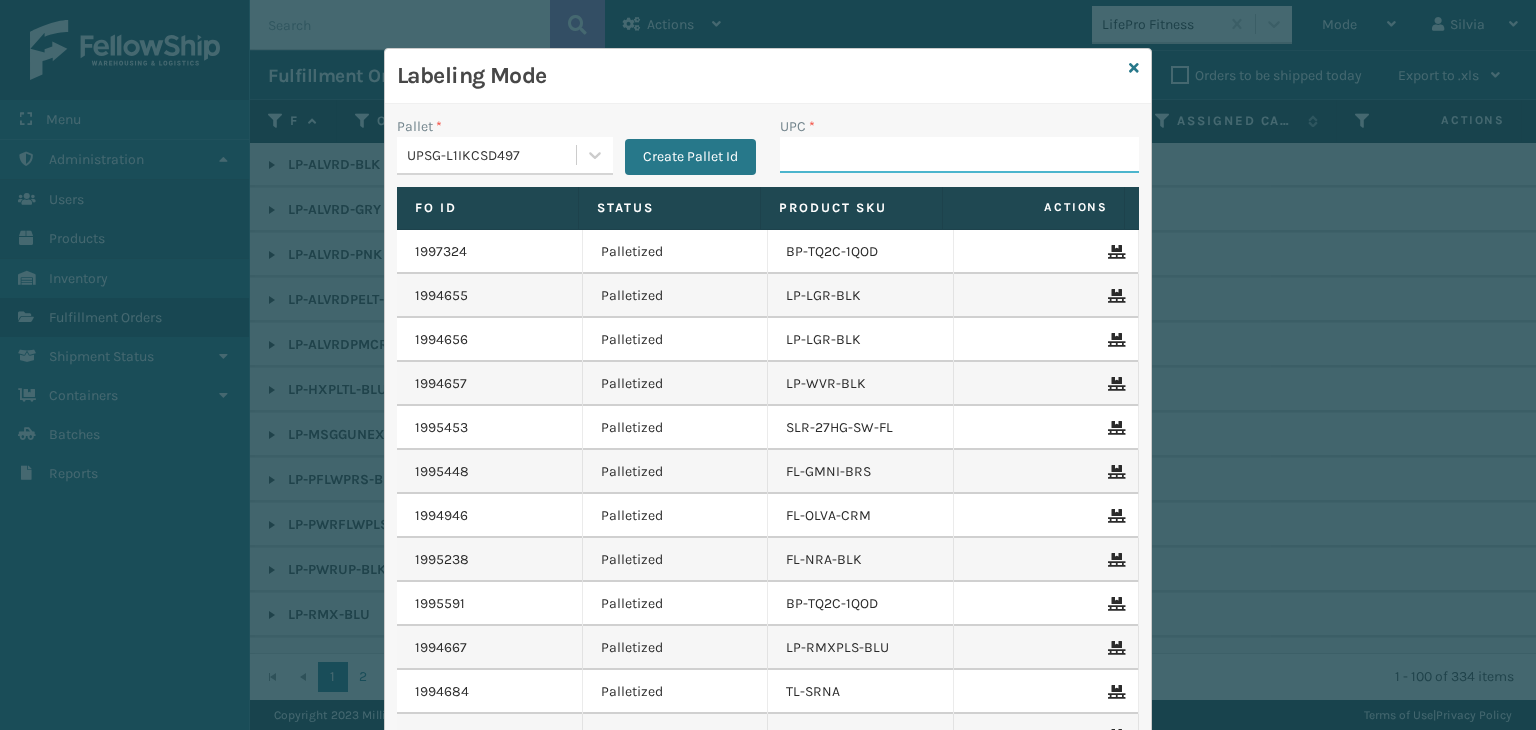 click on "UPC   *" at bounding box center [959, 155] 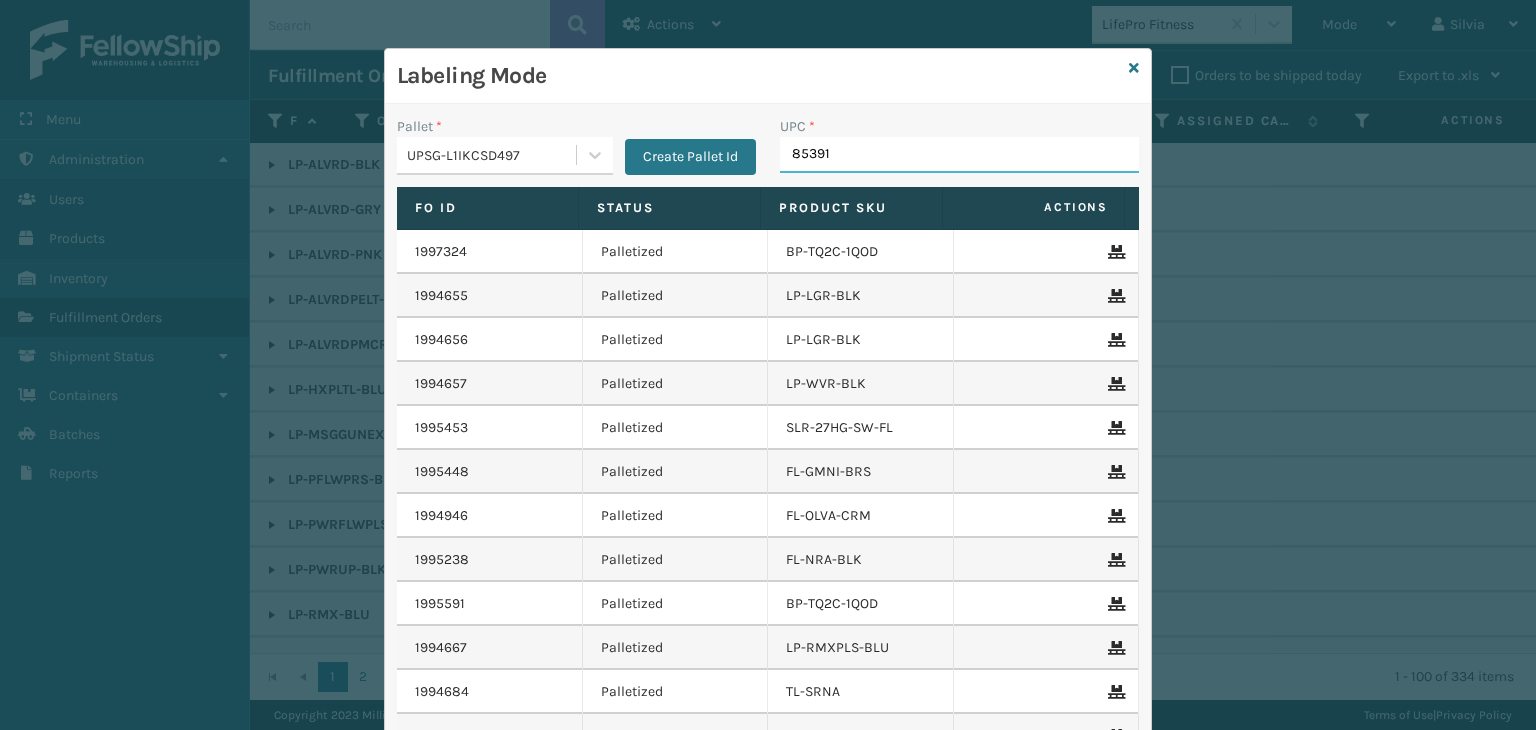 type on "853913" 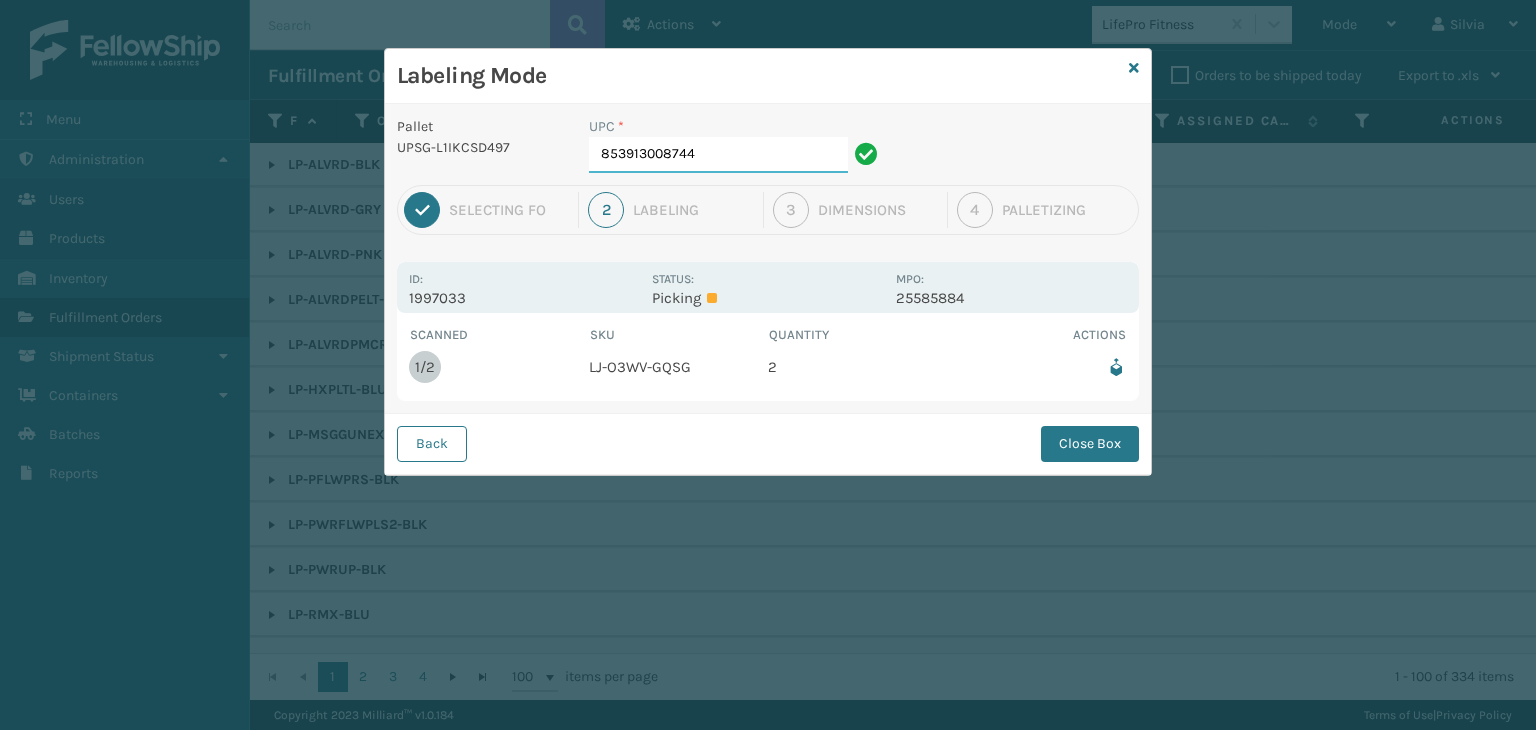 click on "853913008744" at bounding box center [718, 155] 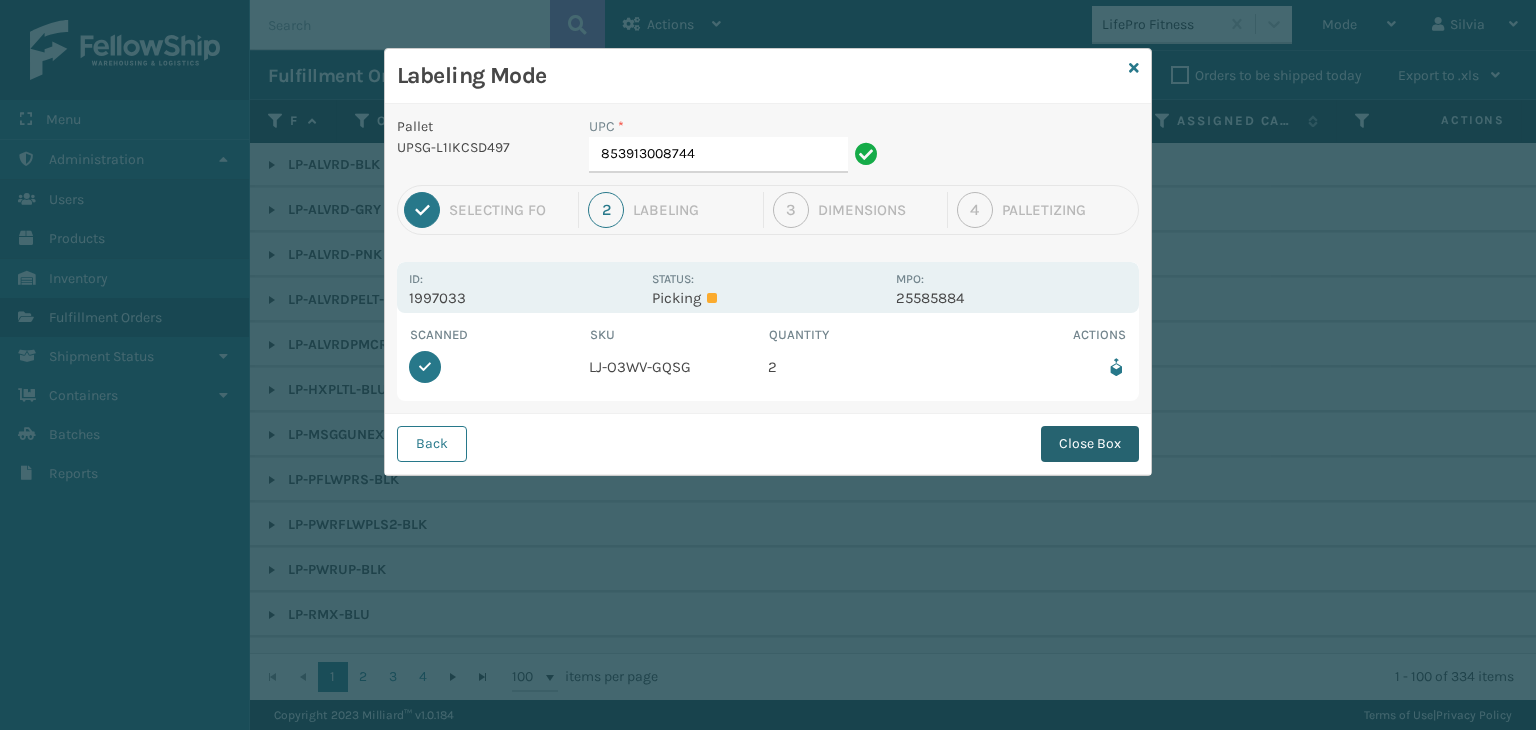 click on "Close Box" at bounding box center (1090, 444) 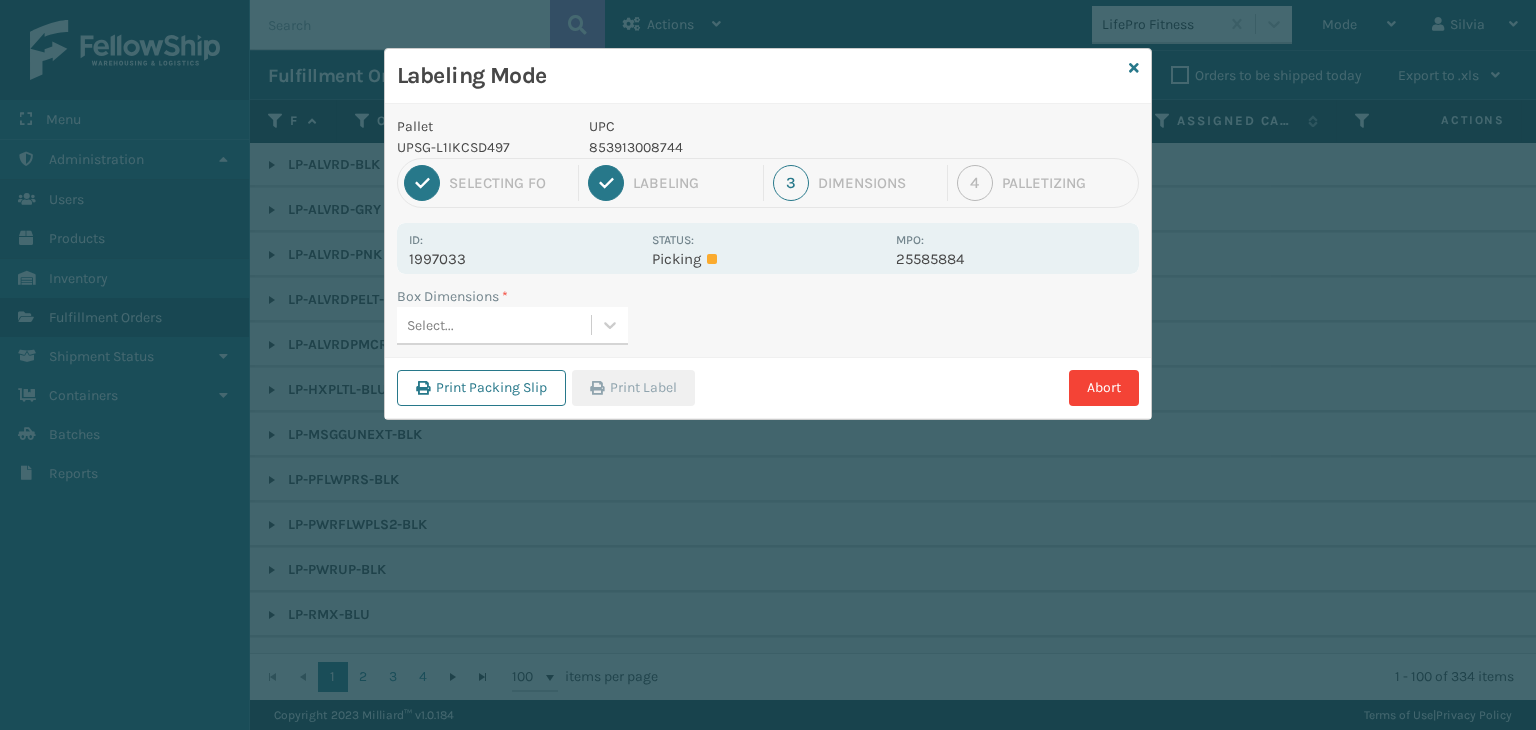 click on "Select..." at bounding box center [494, 325] 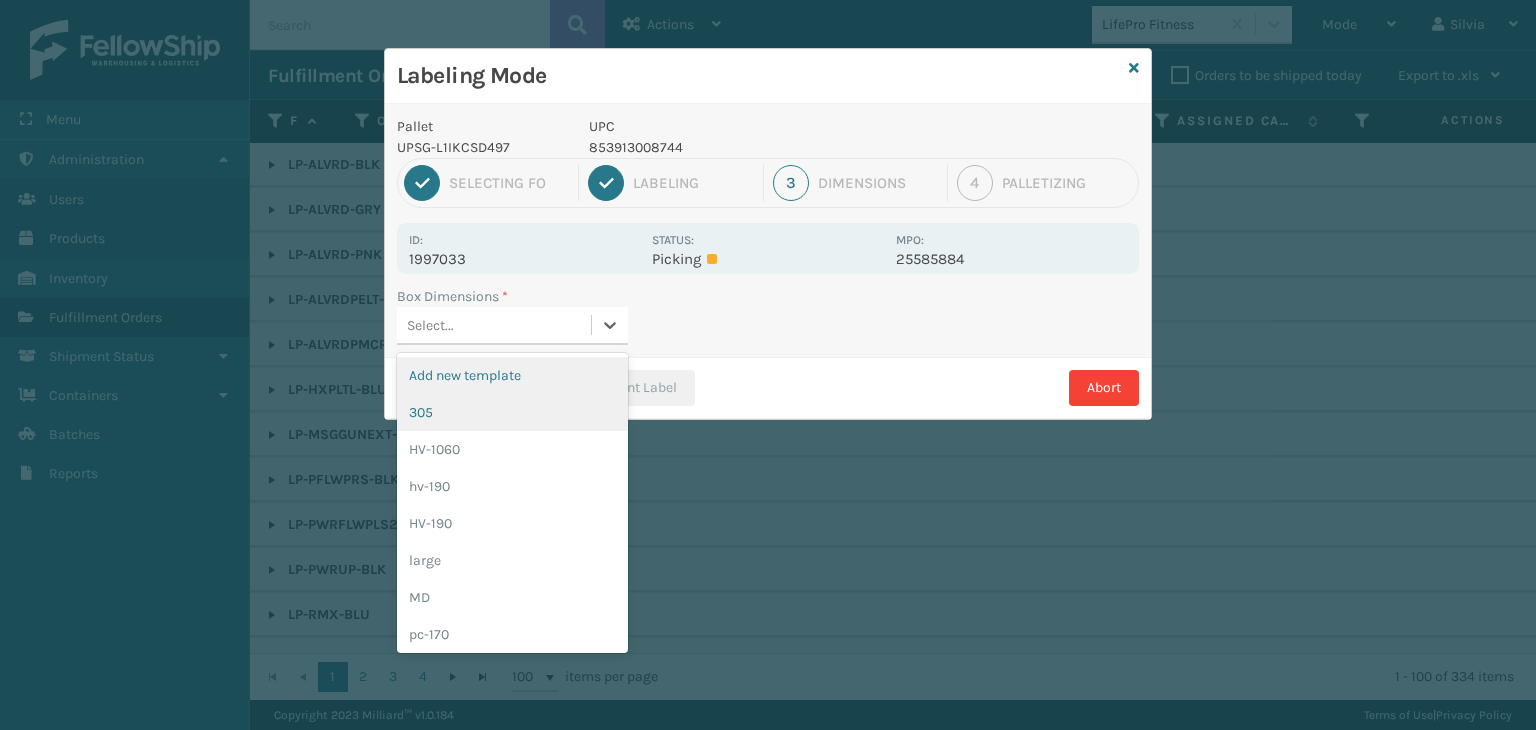 click on "305" at bounding box center [512, 412] 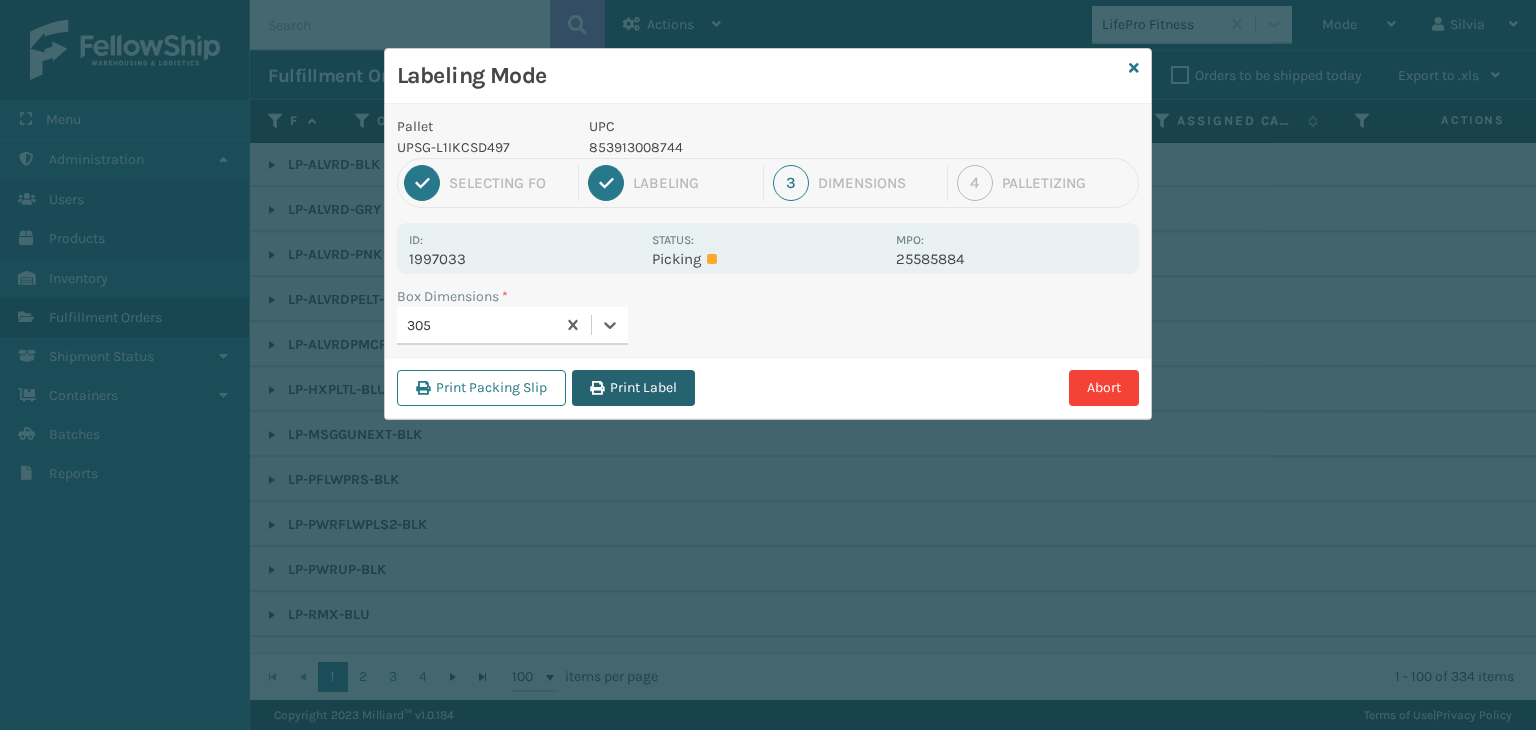 click on "Print Label" at bounding box center (633, 388) 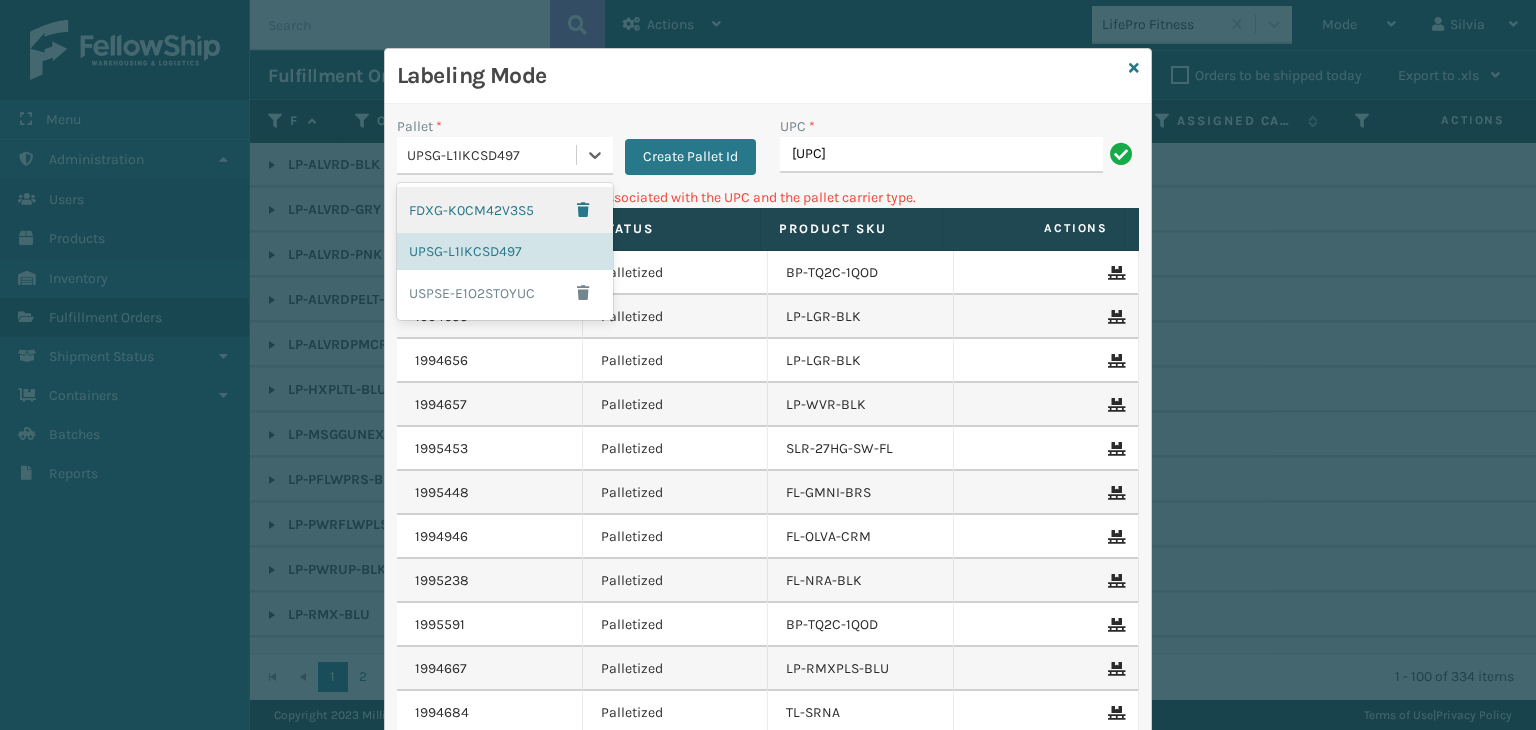 click on "UPSG-L1IKCSD497" at bounding box center (486, 155) 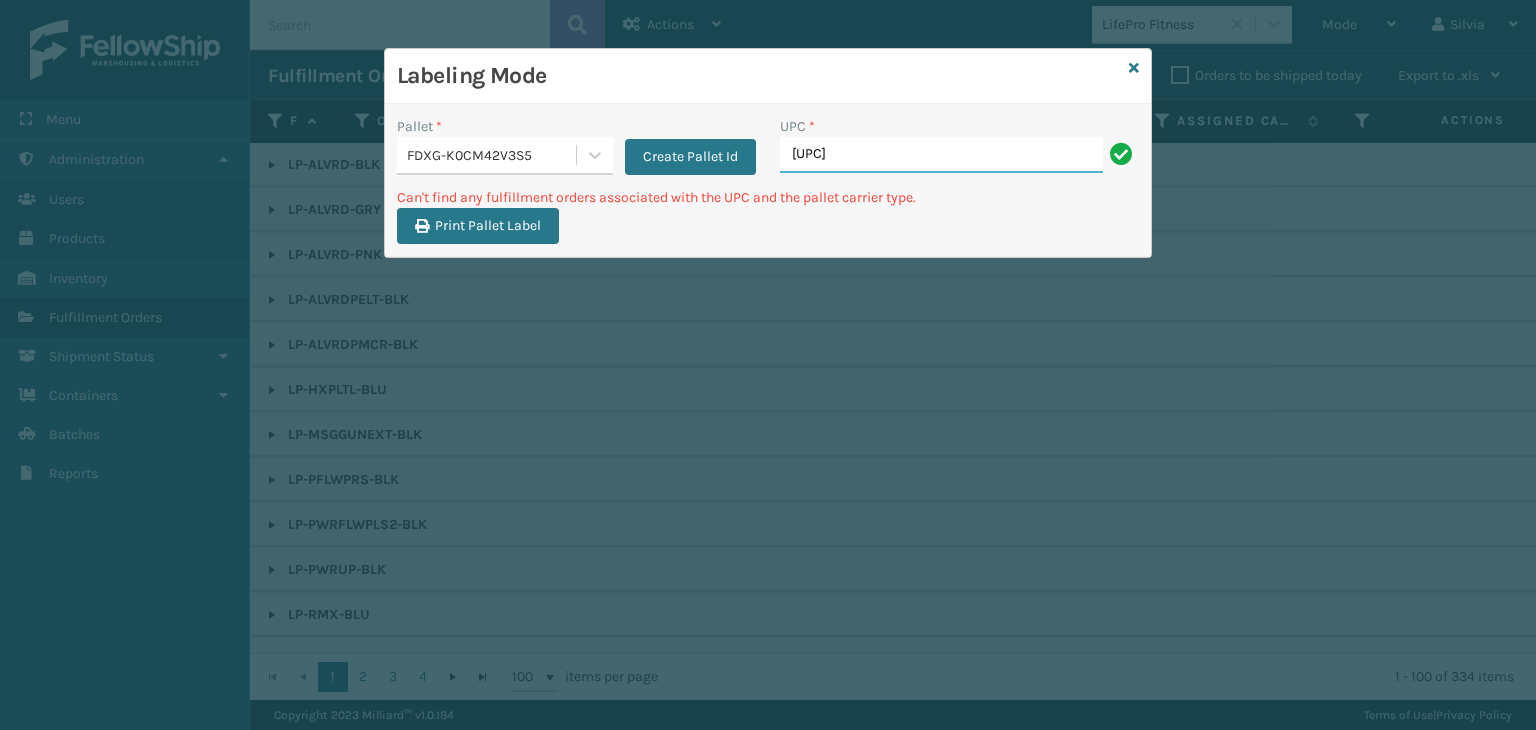 drag, startPoint x: 842, startPoint y: 150, endPoint x: 832, endPoint y: 145, distance: 11.18034 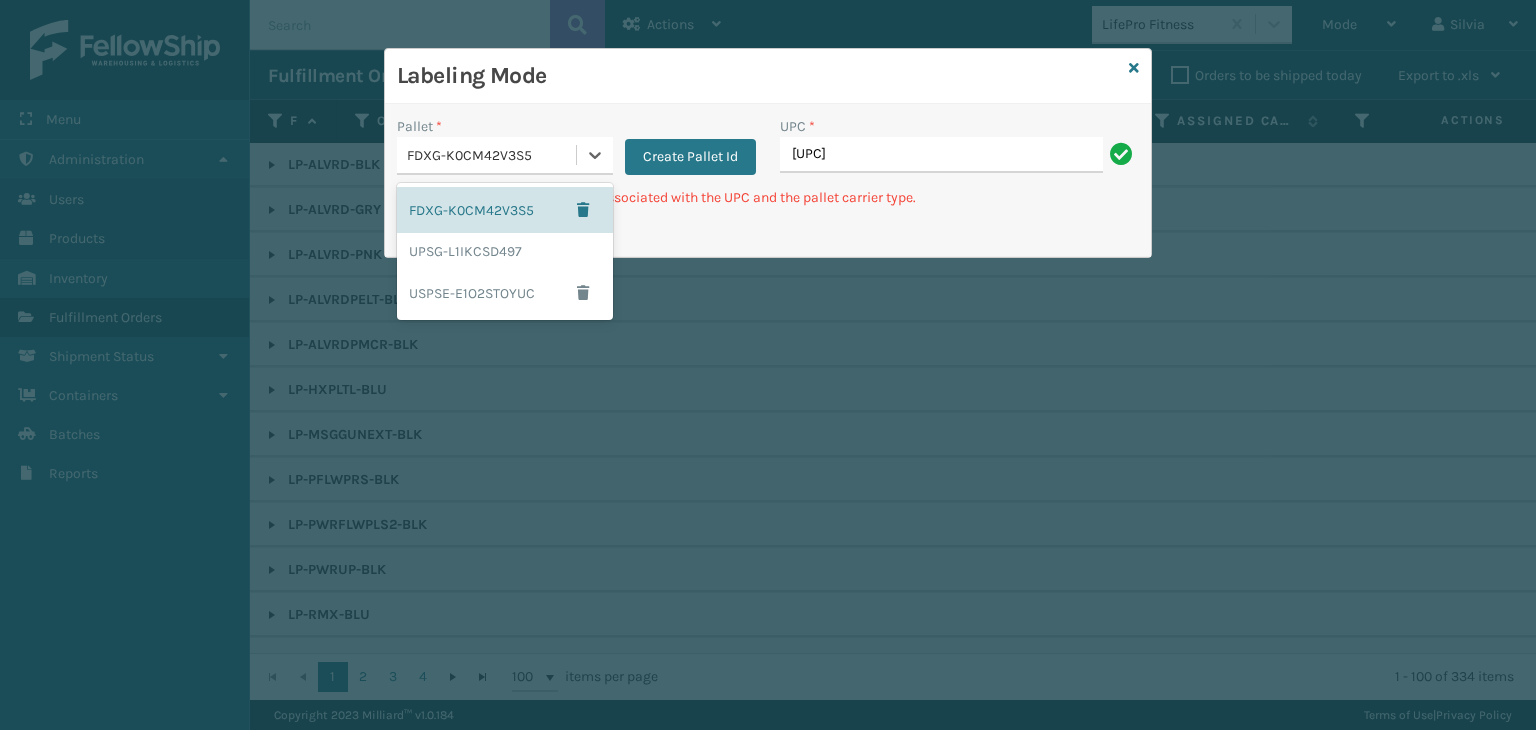 click on "FDXG-K0CM42V3S5" at bounding box center (492, 155) 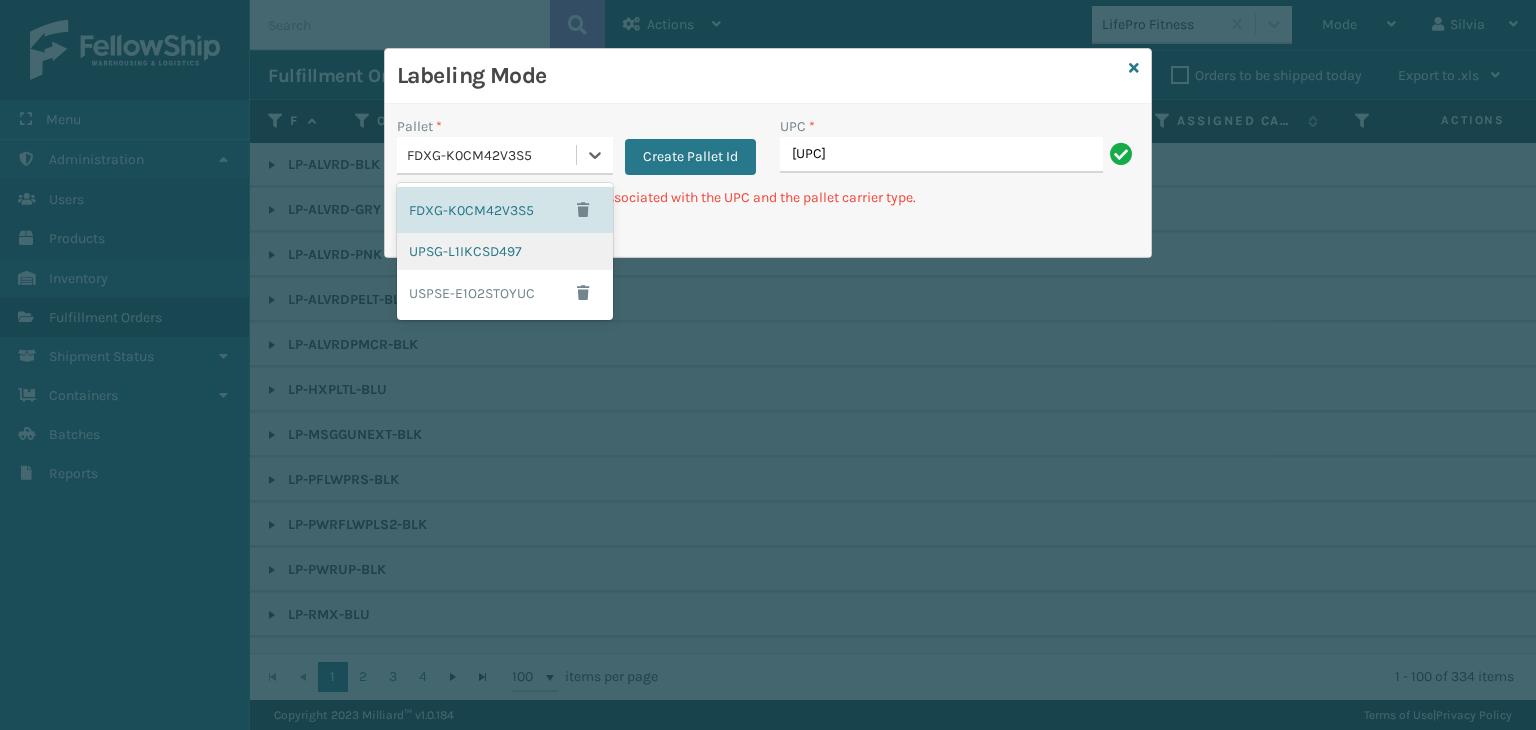 click on "UPSG-L1IKCSD497" at bounding box center [505, 251] 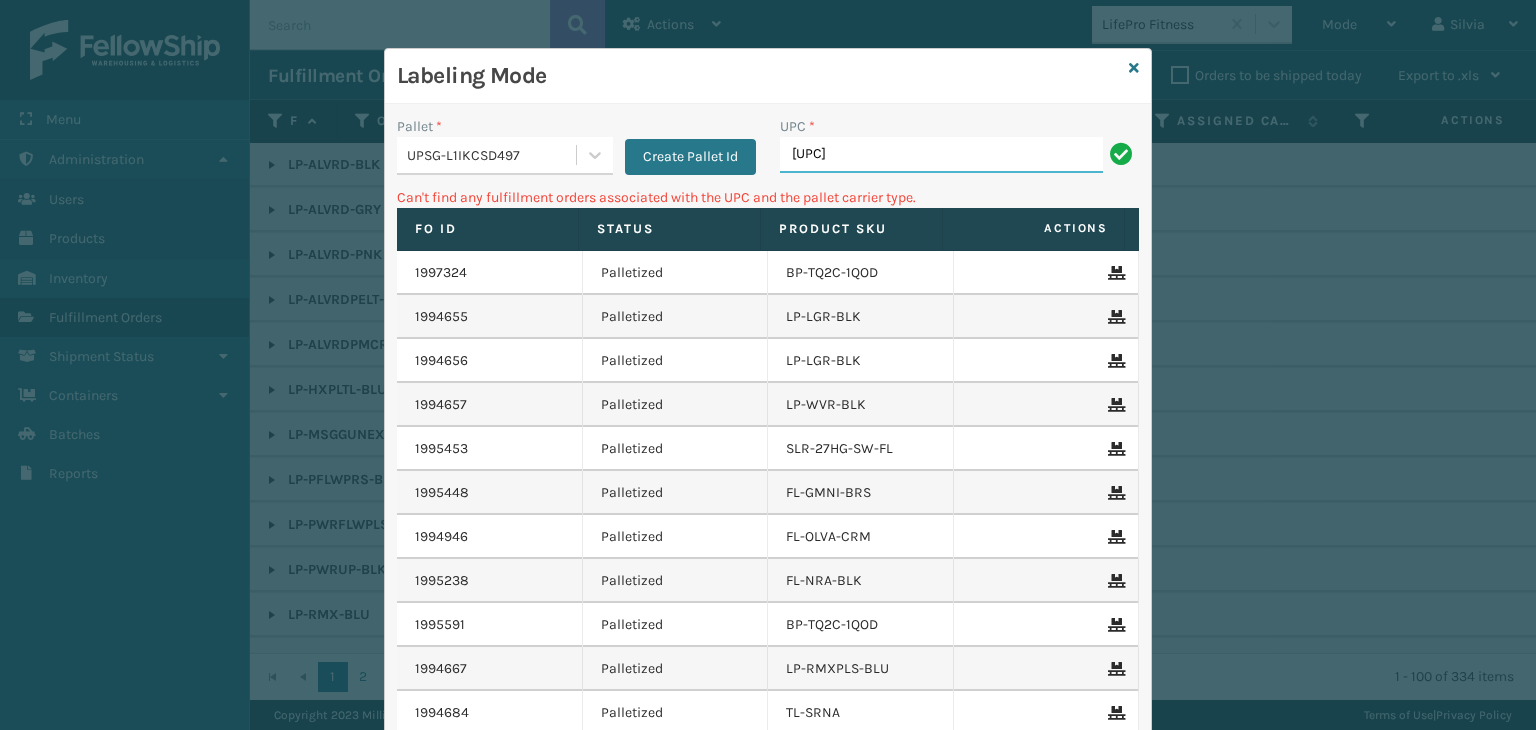 click on "[UPC]" at bounding box center [941, 155] 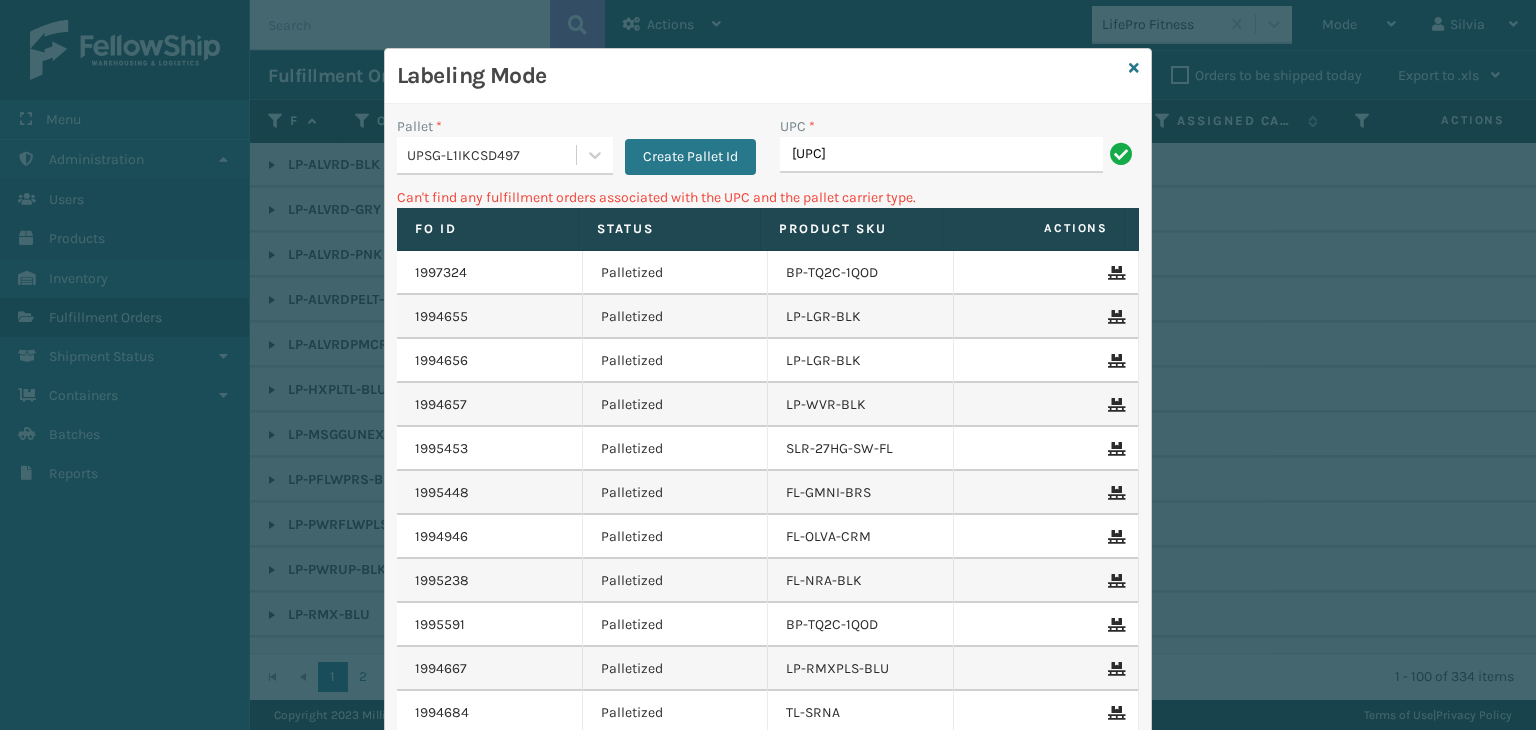 drag, startPoint x: 852, startPoint y: 159, endPoint x: 300, endPoint y: 184, distance: 552.56586 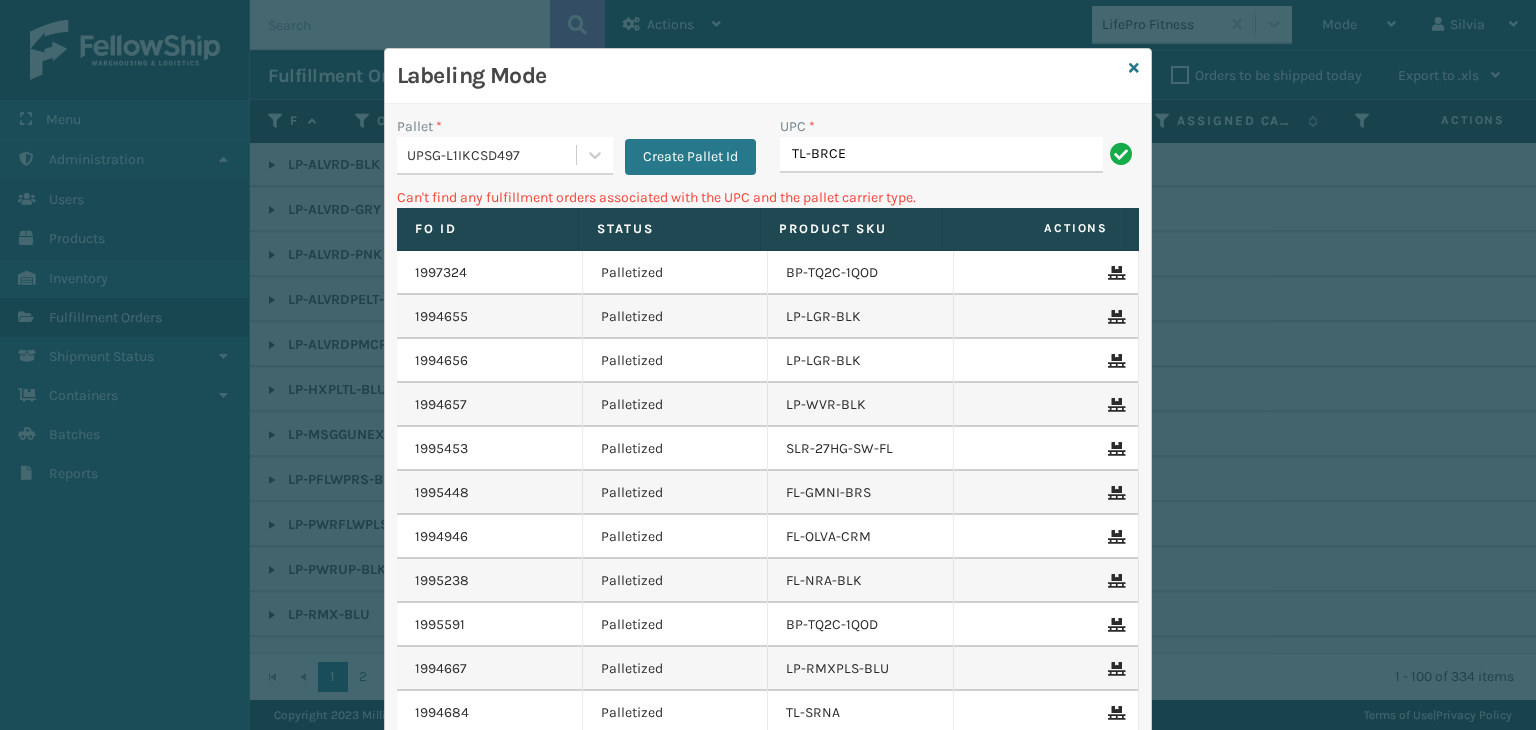 type on "TL-BRCE" 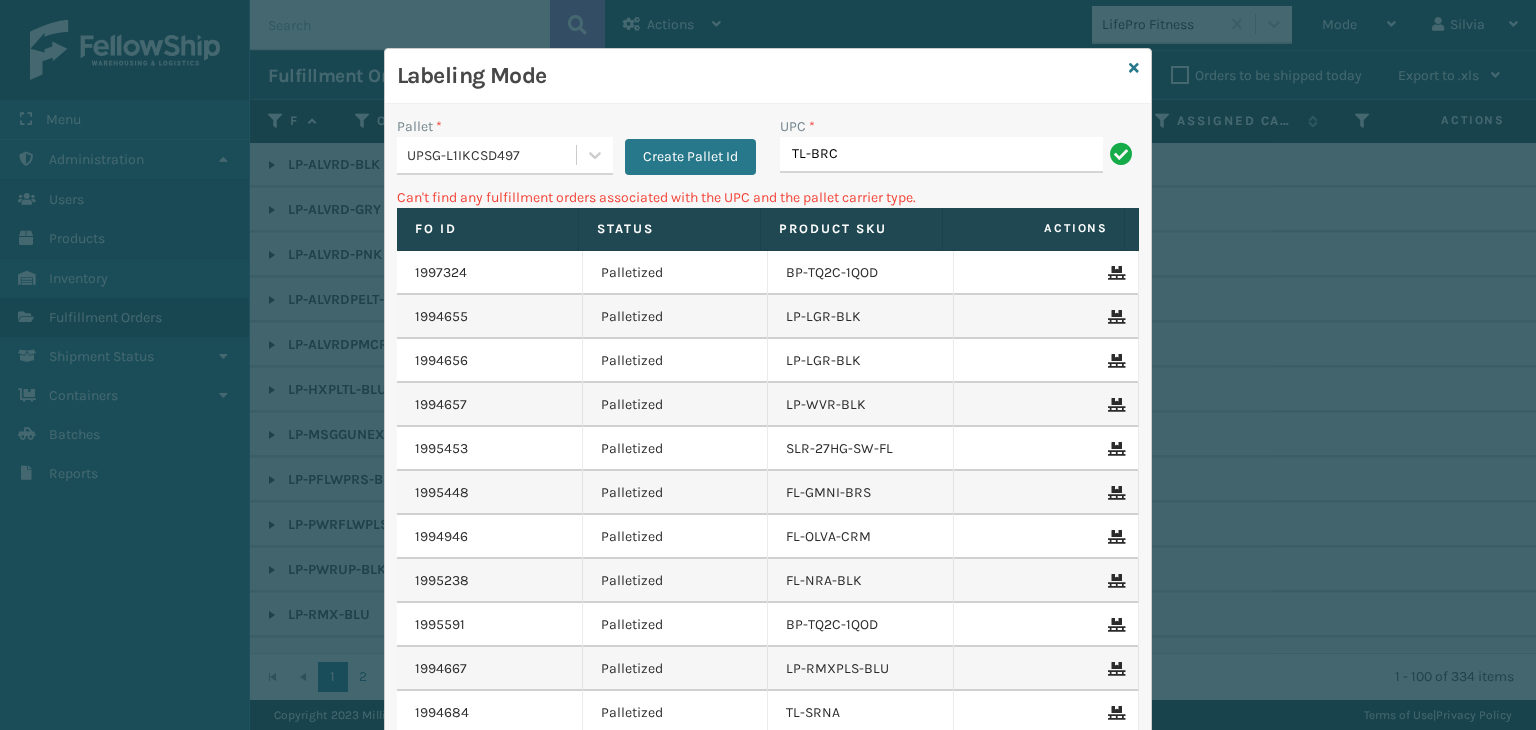 type on "TL-BRC" 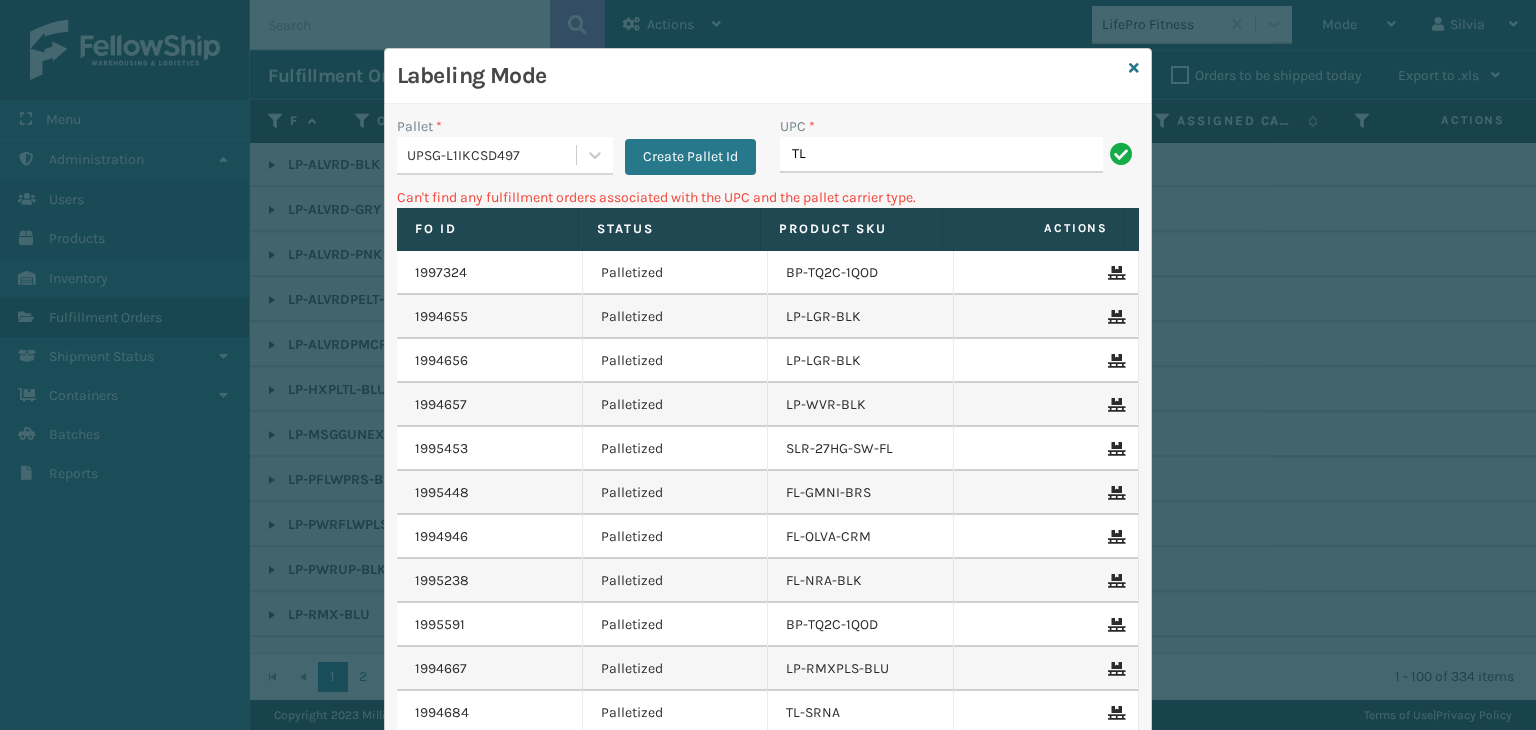type on "TL" 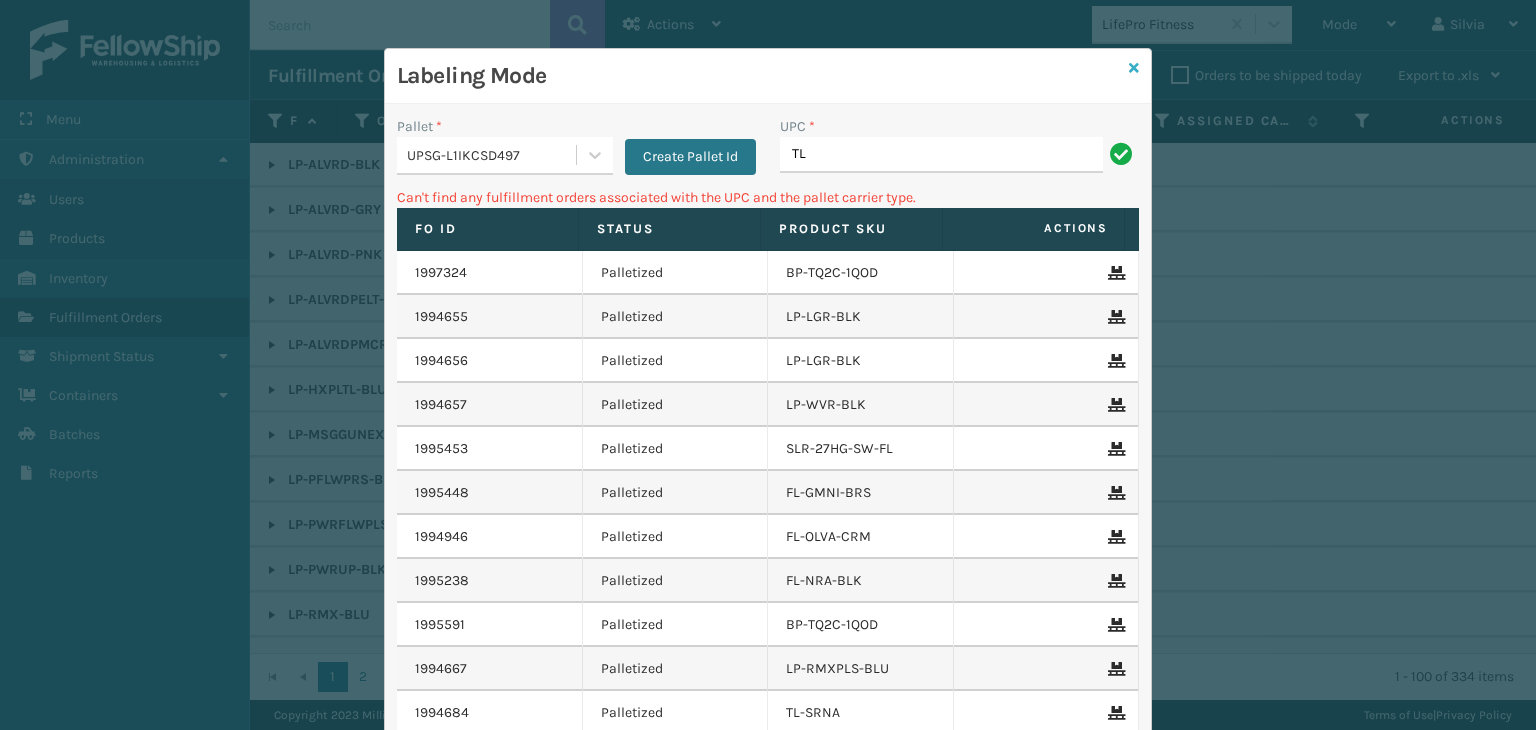 click at bounding box center (1134, 68) 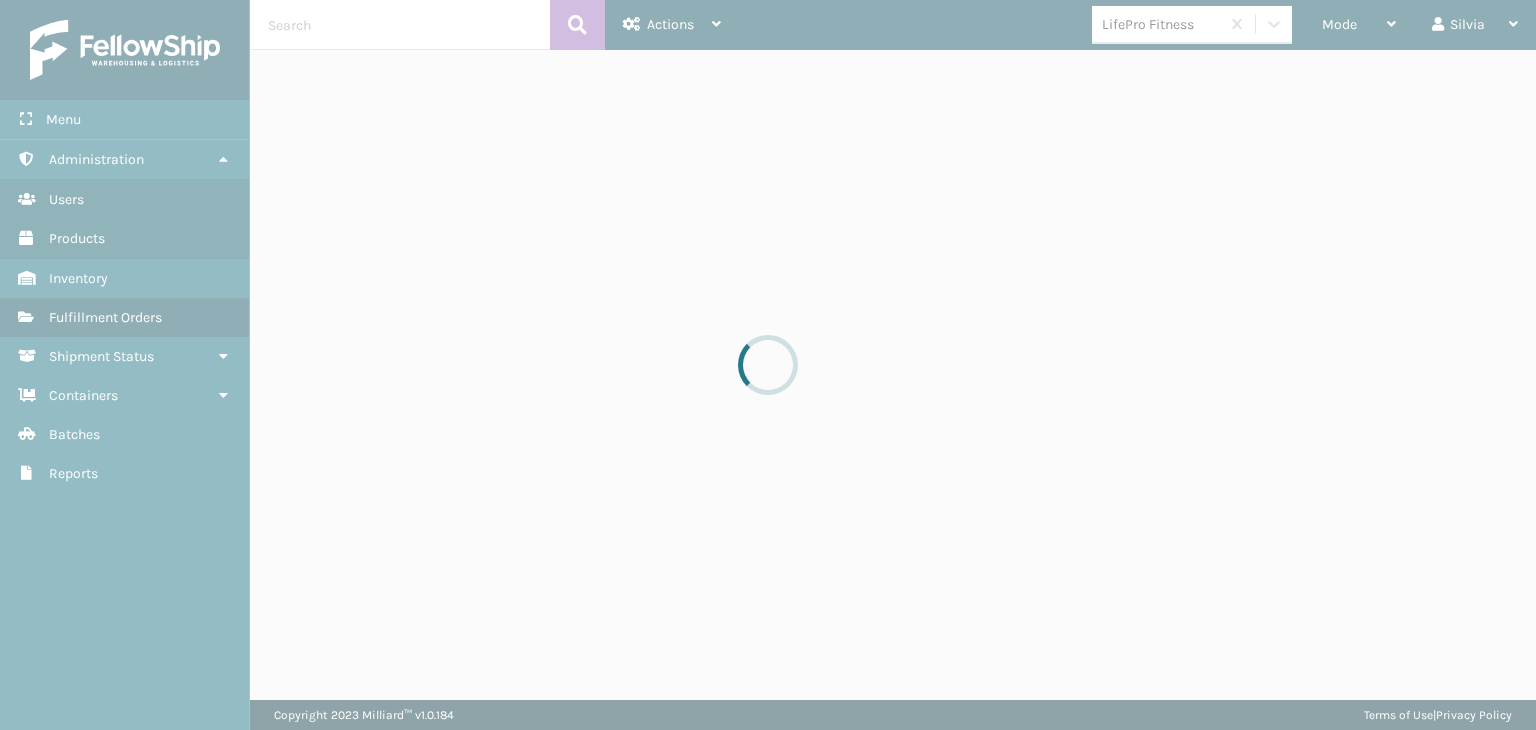 click at bounding box center [768, 365] 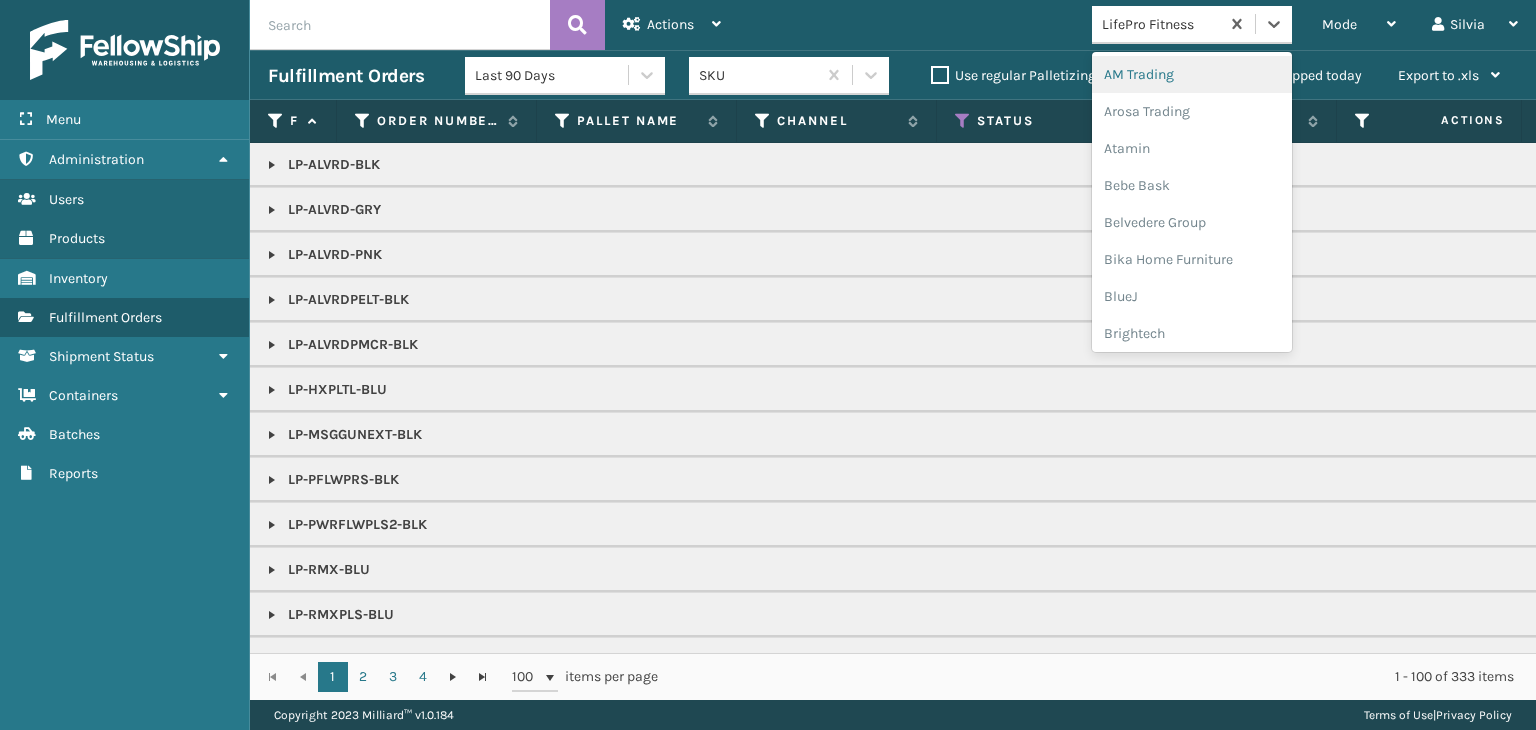 click on "LifePro Fitness" at bounding box center (1161, 24) 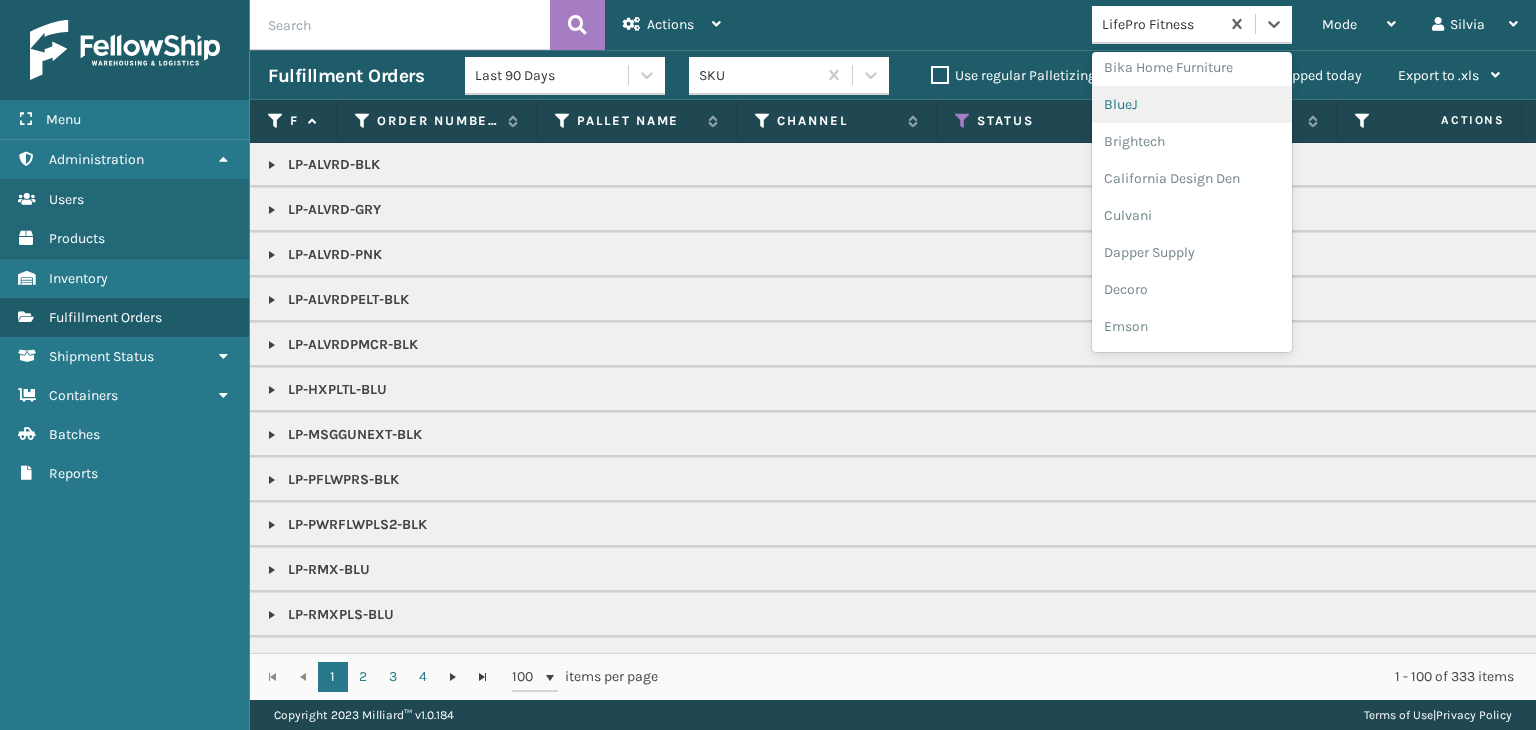 scroll, scrollTop: 200, scrollLeft: 0, axis: vertical 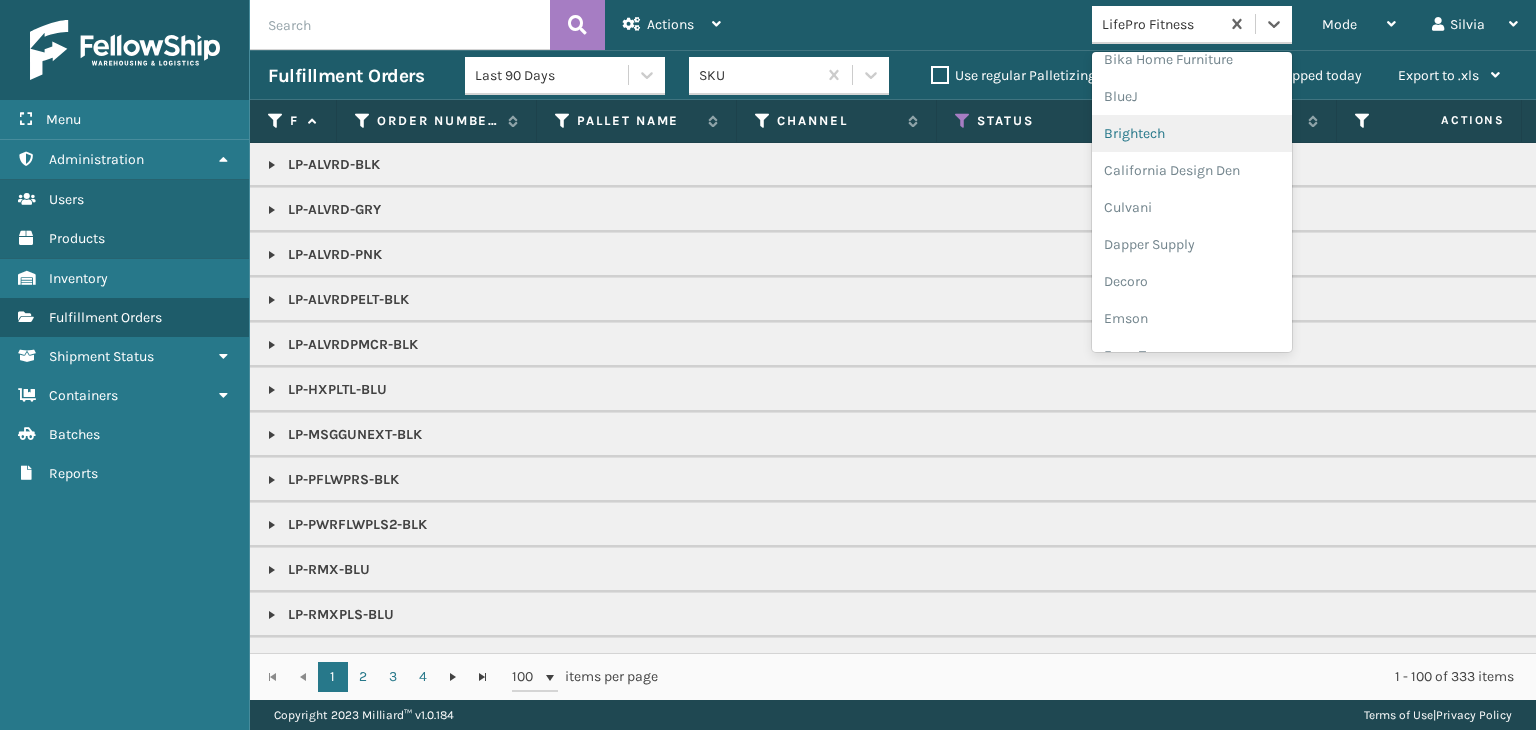 click on "Brightech" at bounding box center [1192, 133] 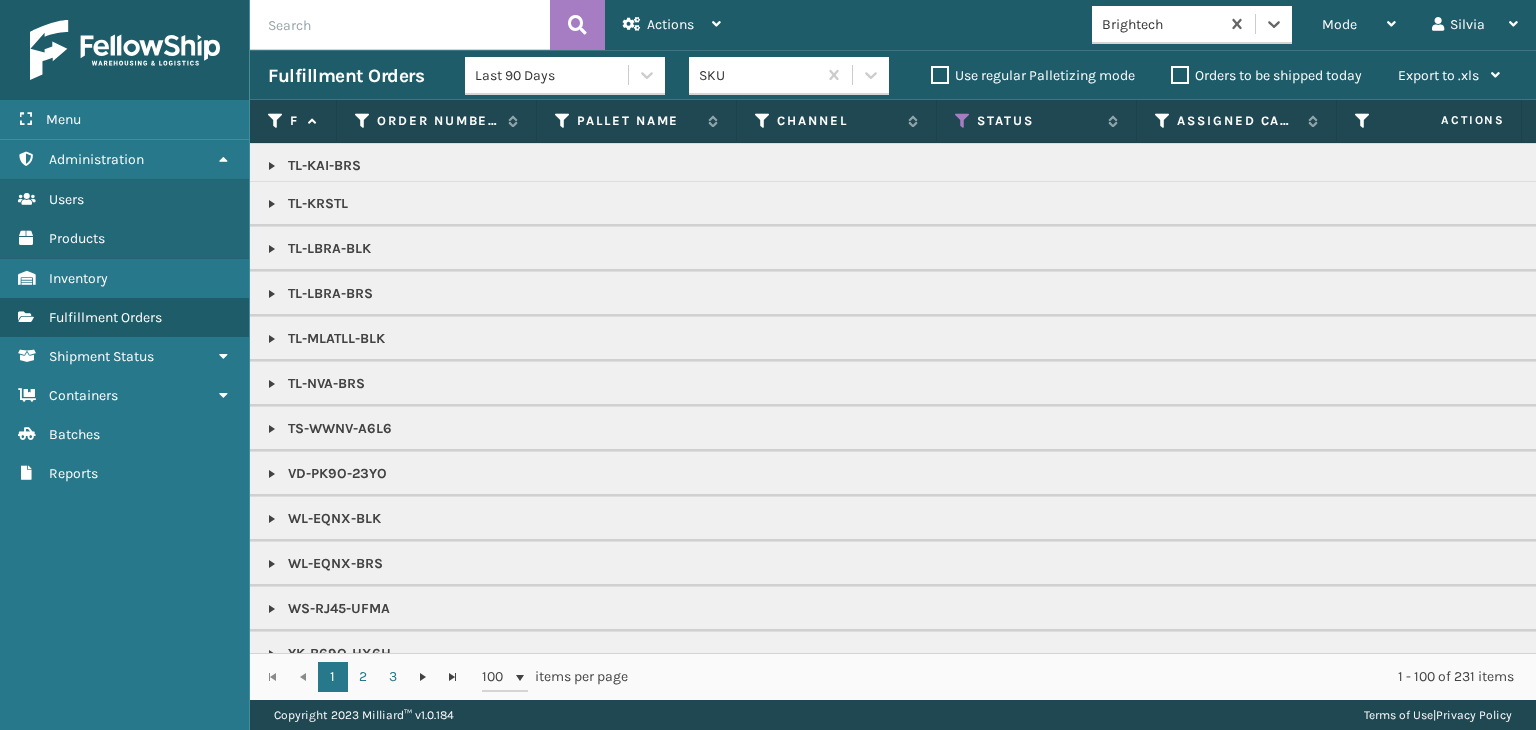 scroll, scrollTop: 2371, scrollLeft: 0, axis: vertical 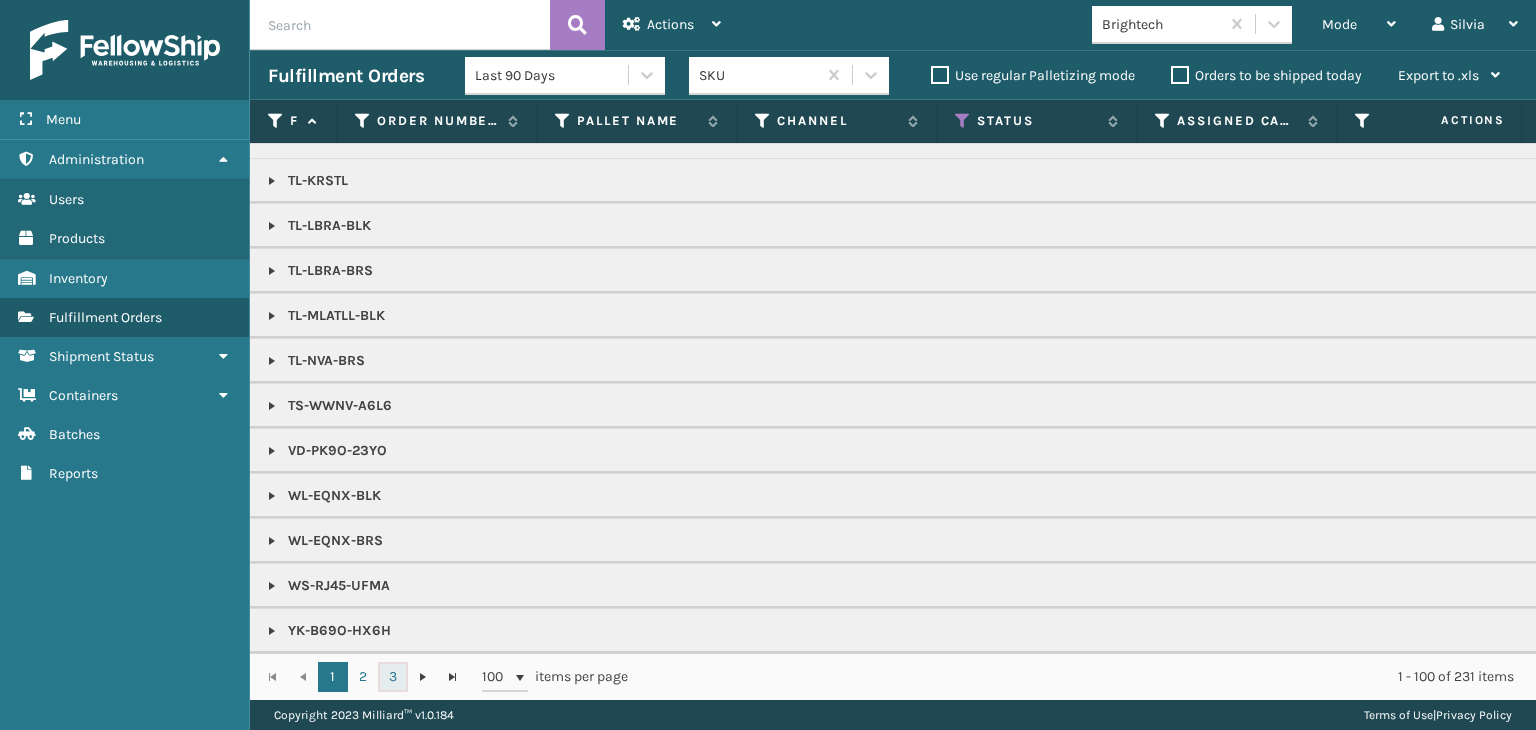 click on "3" at bounding box center [393, 677] 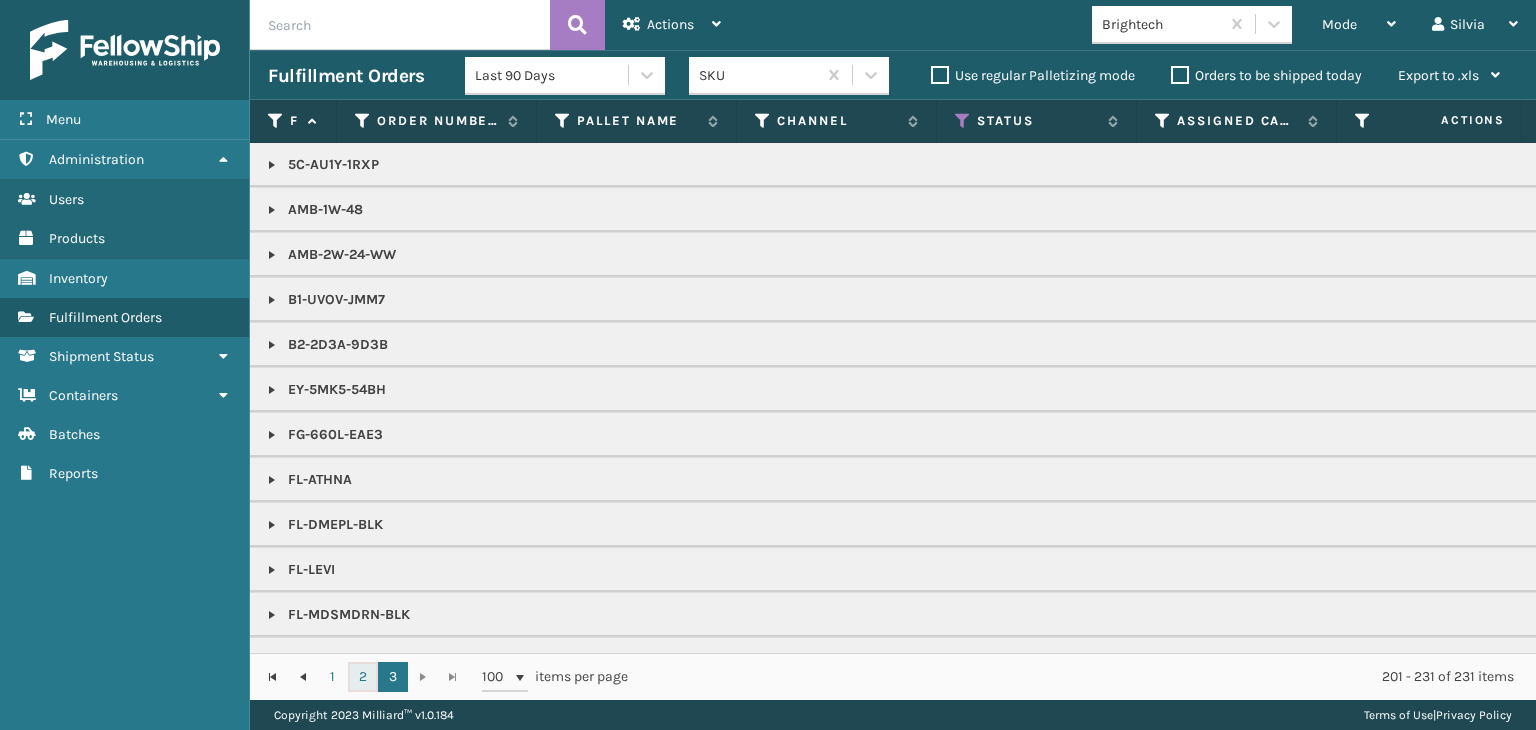 click on "2" at bounding box center (363, 677) 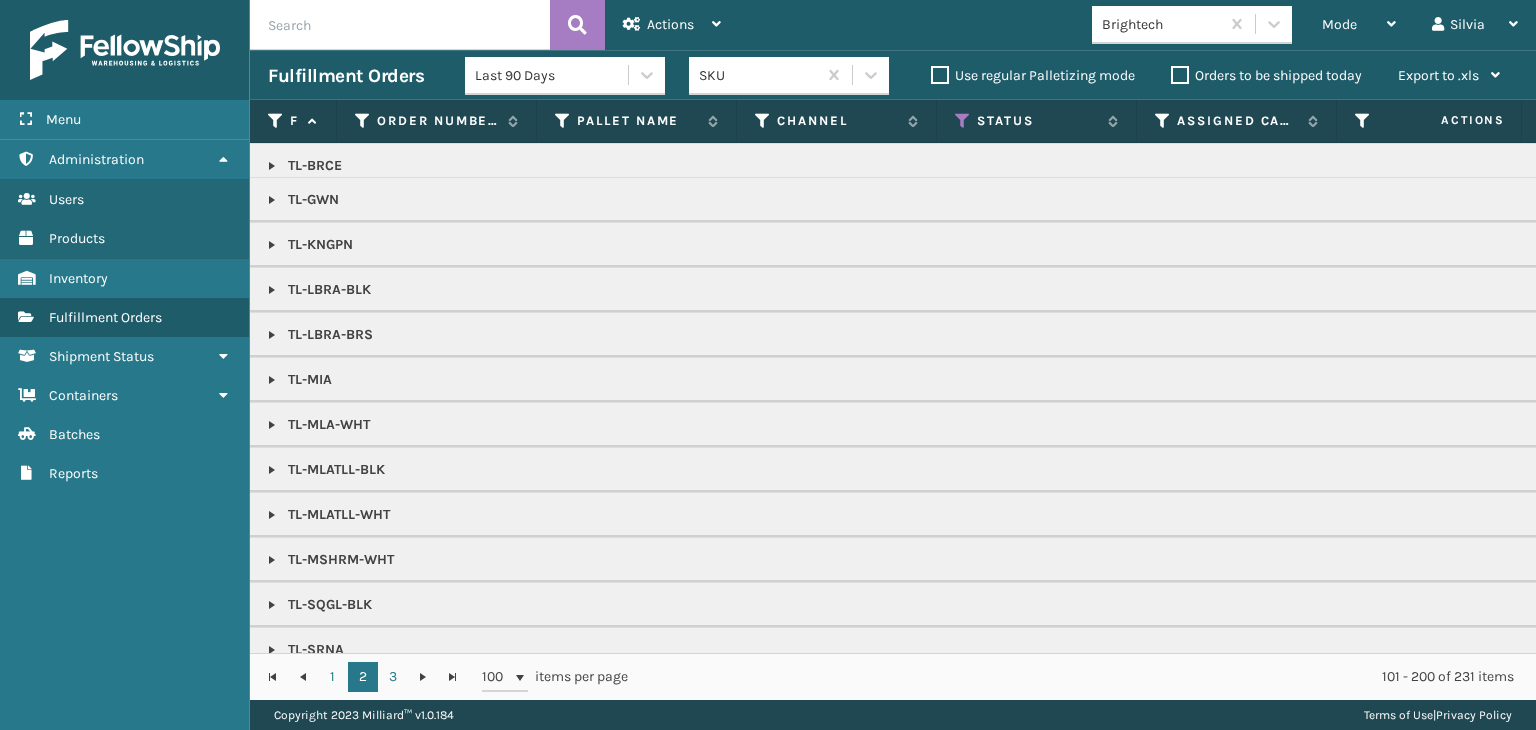 scroll, scrollTop: 2160, scrollLeft: 0, axis: vertical 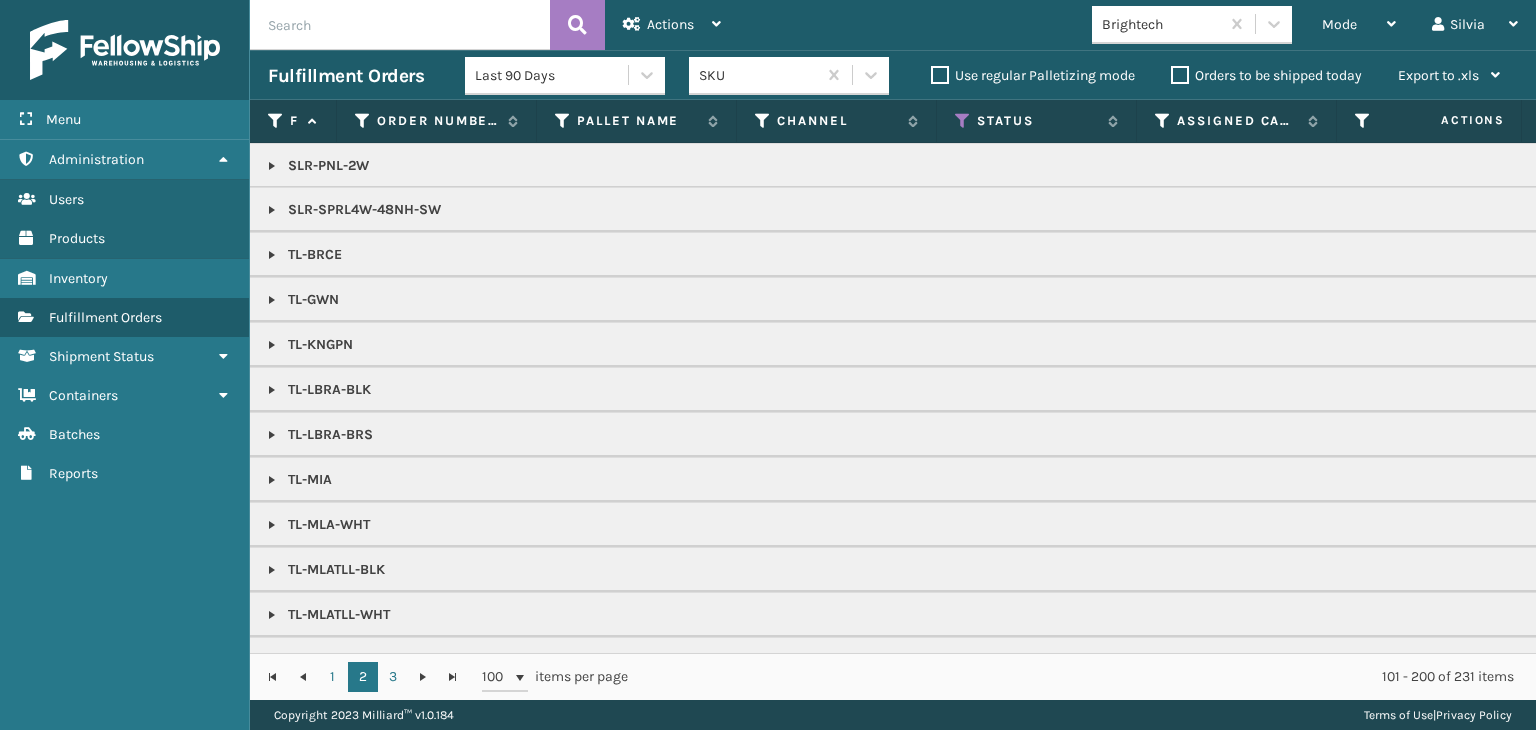 click at bounding box center [272, 255] 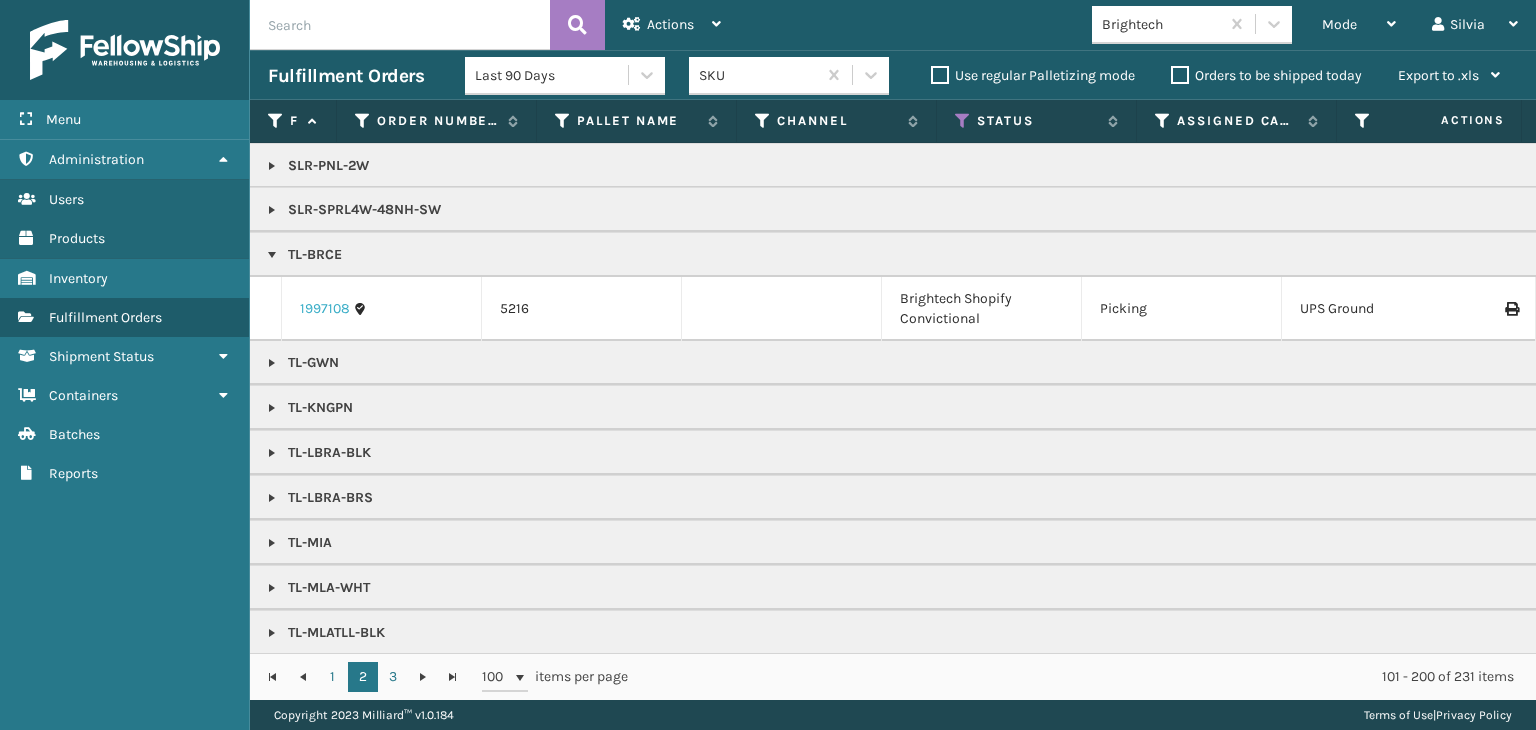 click on "1997108" at bounding box center [325, 309] 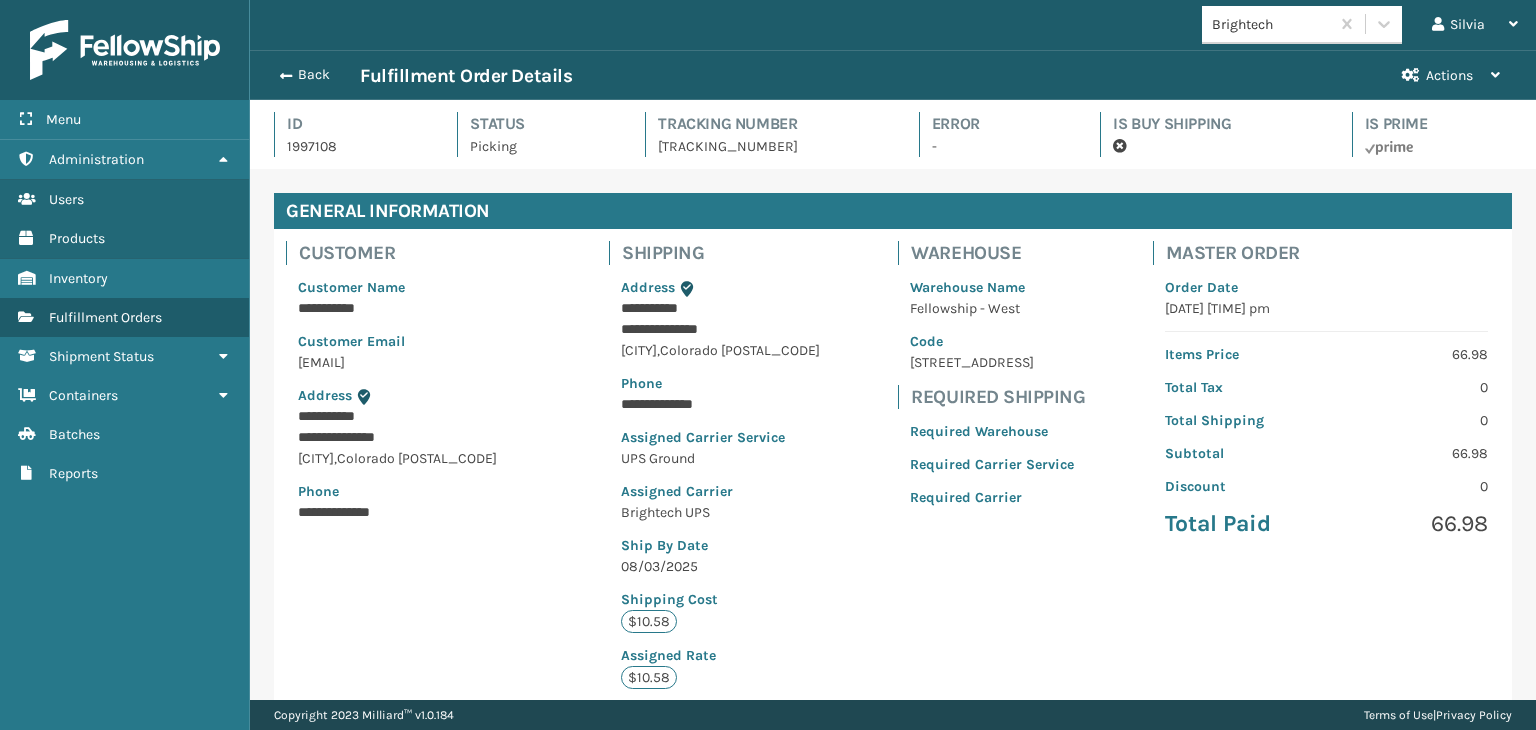 scroll, scrollTop: 99951, scrollLeft: 98713, axis: both 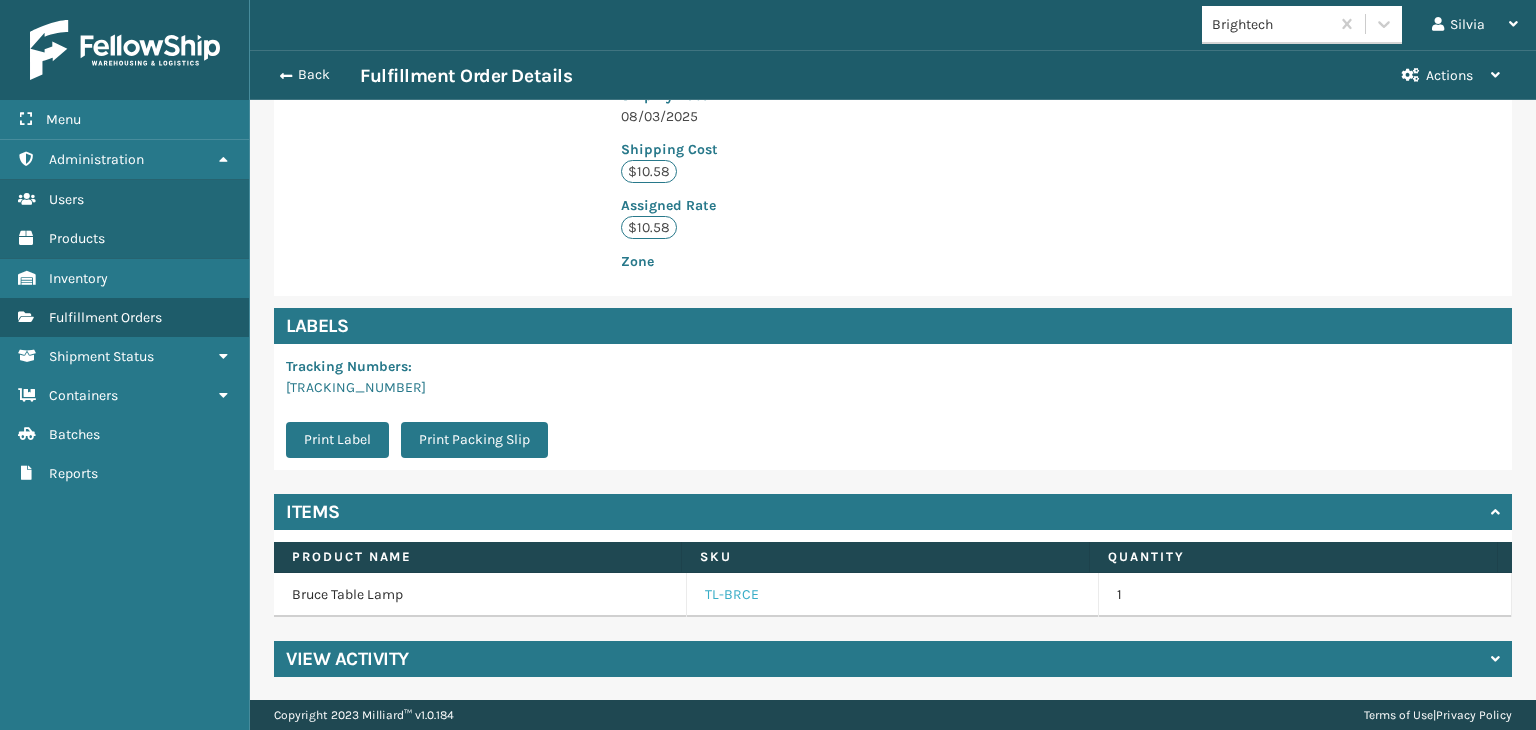click on "TL-BRCE" at bounding box center (732, 595) 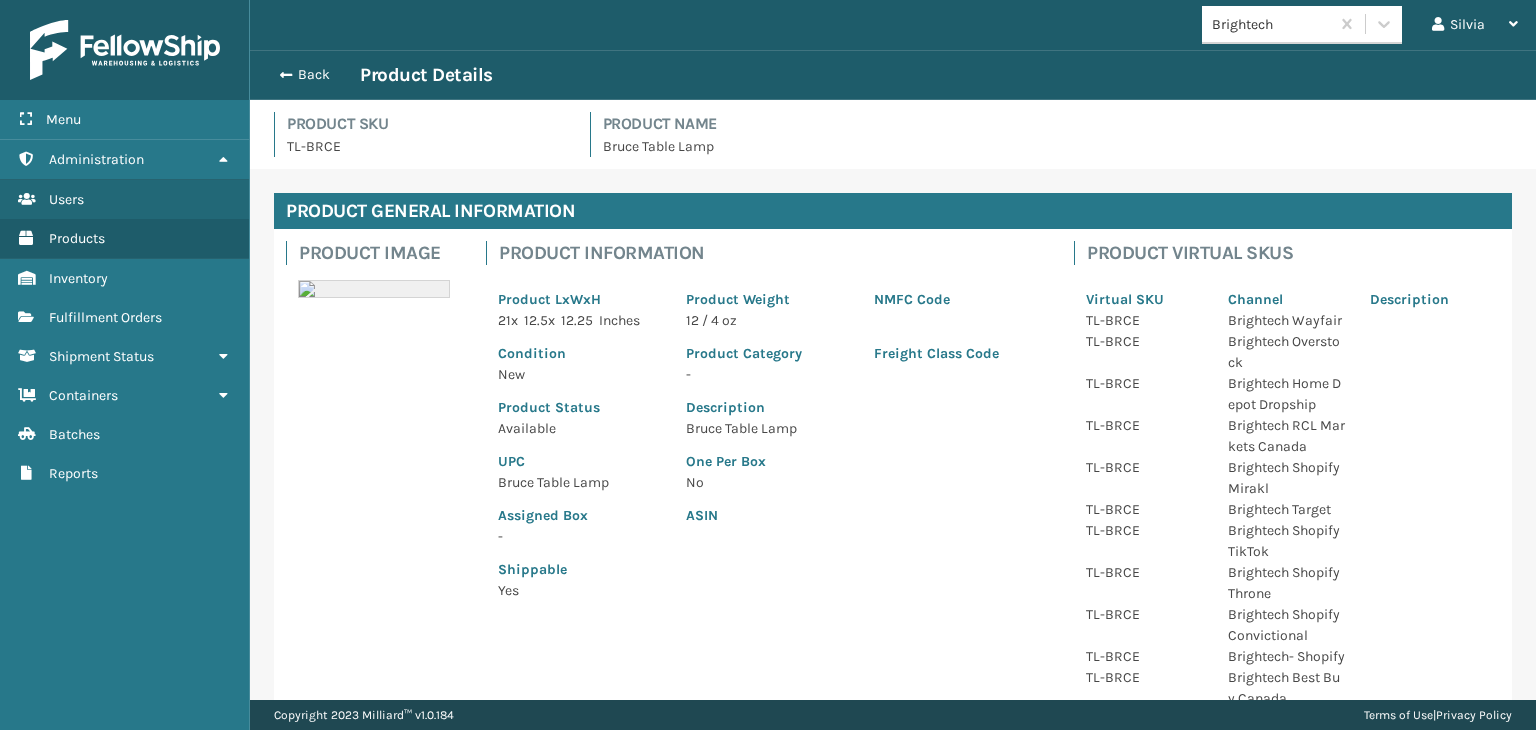 click on "Bruce Table Lamp" at bounding box center (580, 482) 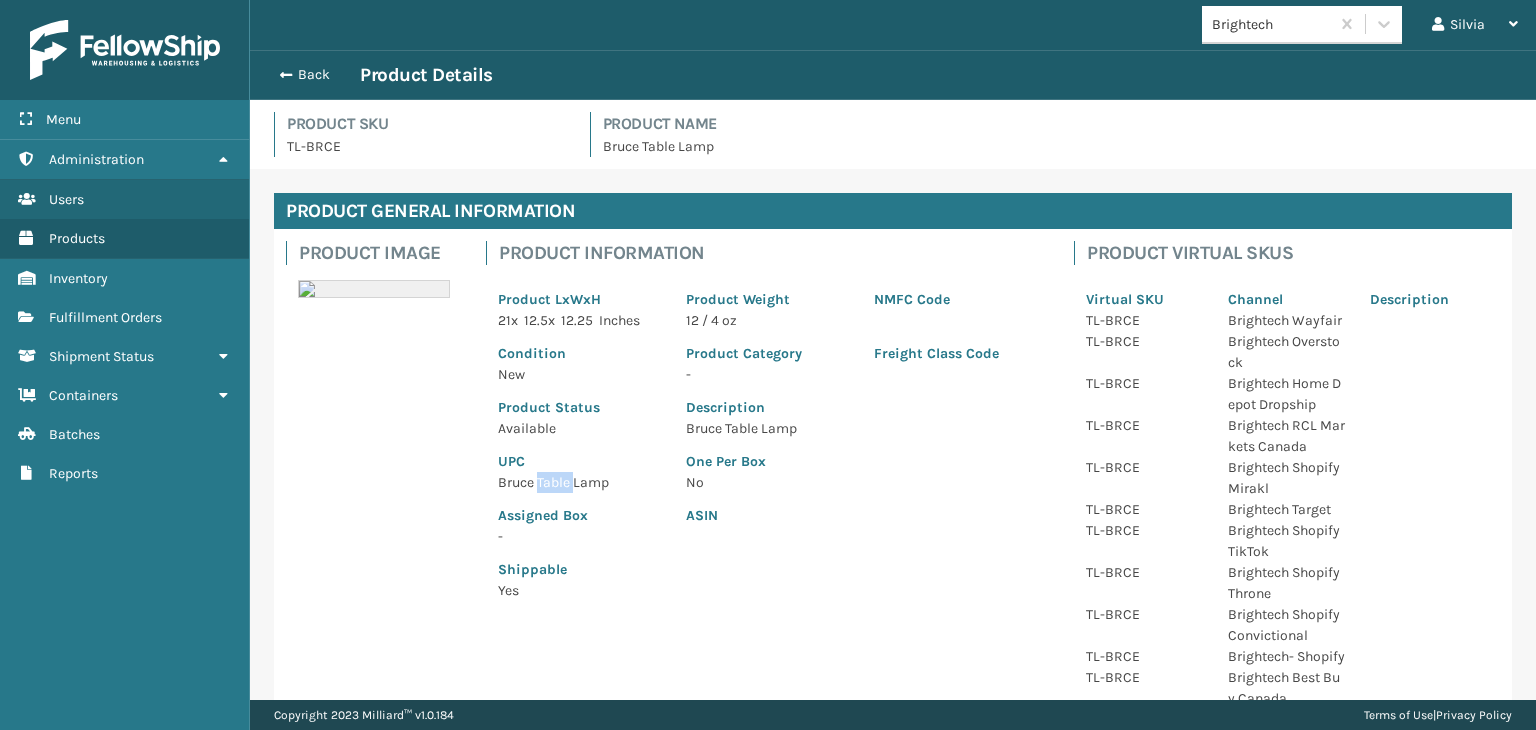 click on "Bruce Table Lamp" at bounding box center [580, 482] 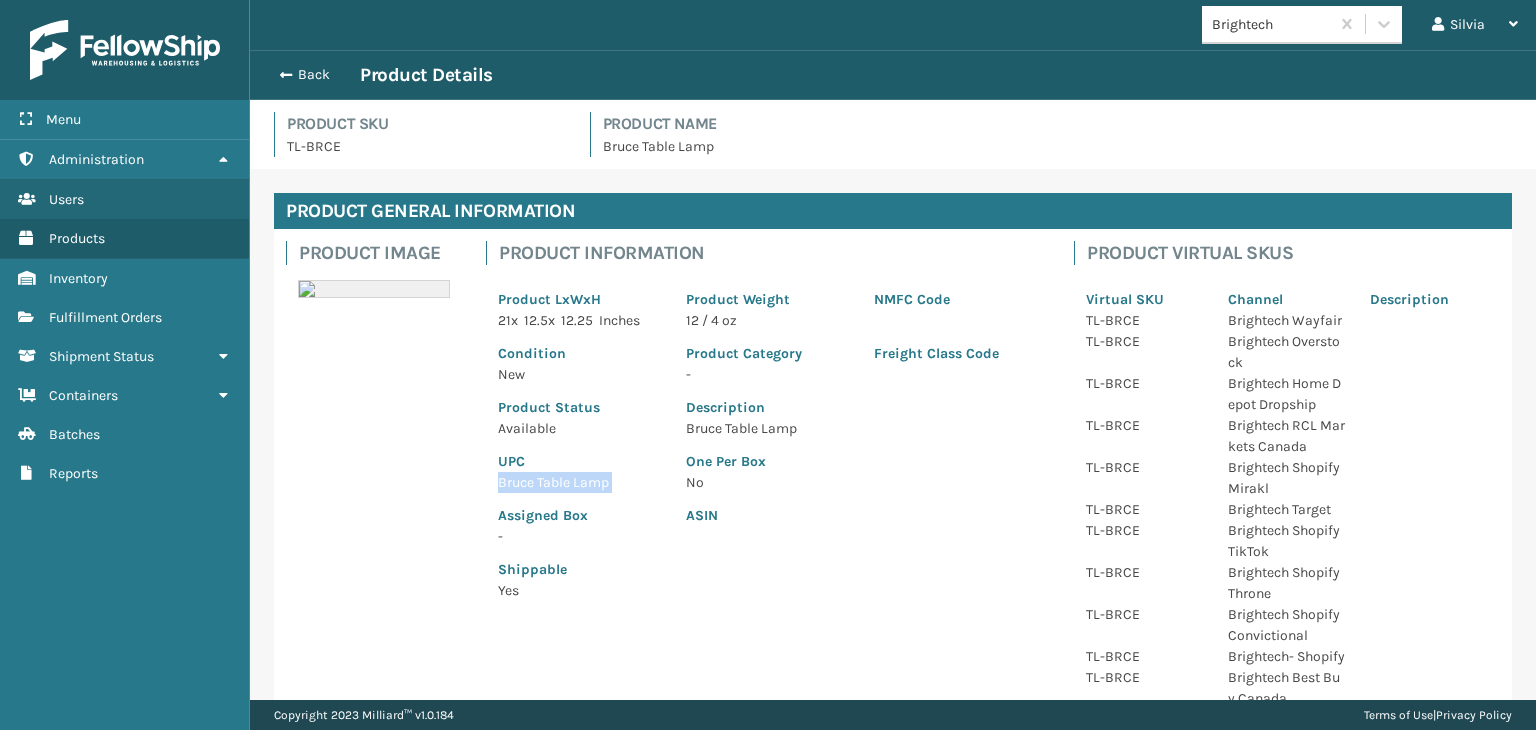 click on "Bruce Table Lamp" at bounding box center [580, 482] 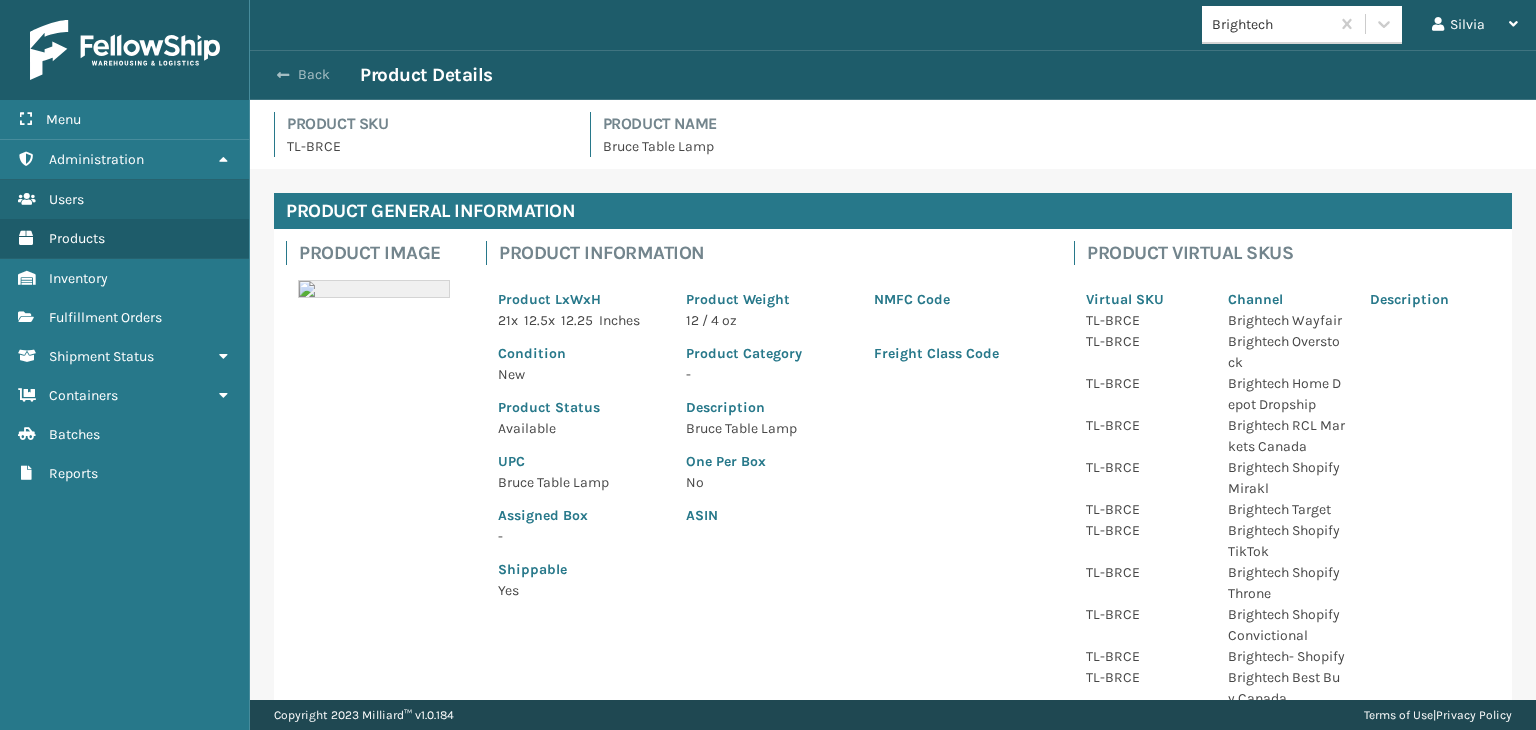 drag, startPoint x: 289, startPoint y: 56, endPoint x: 291, endPoint y: 77, distance: 21.095022 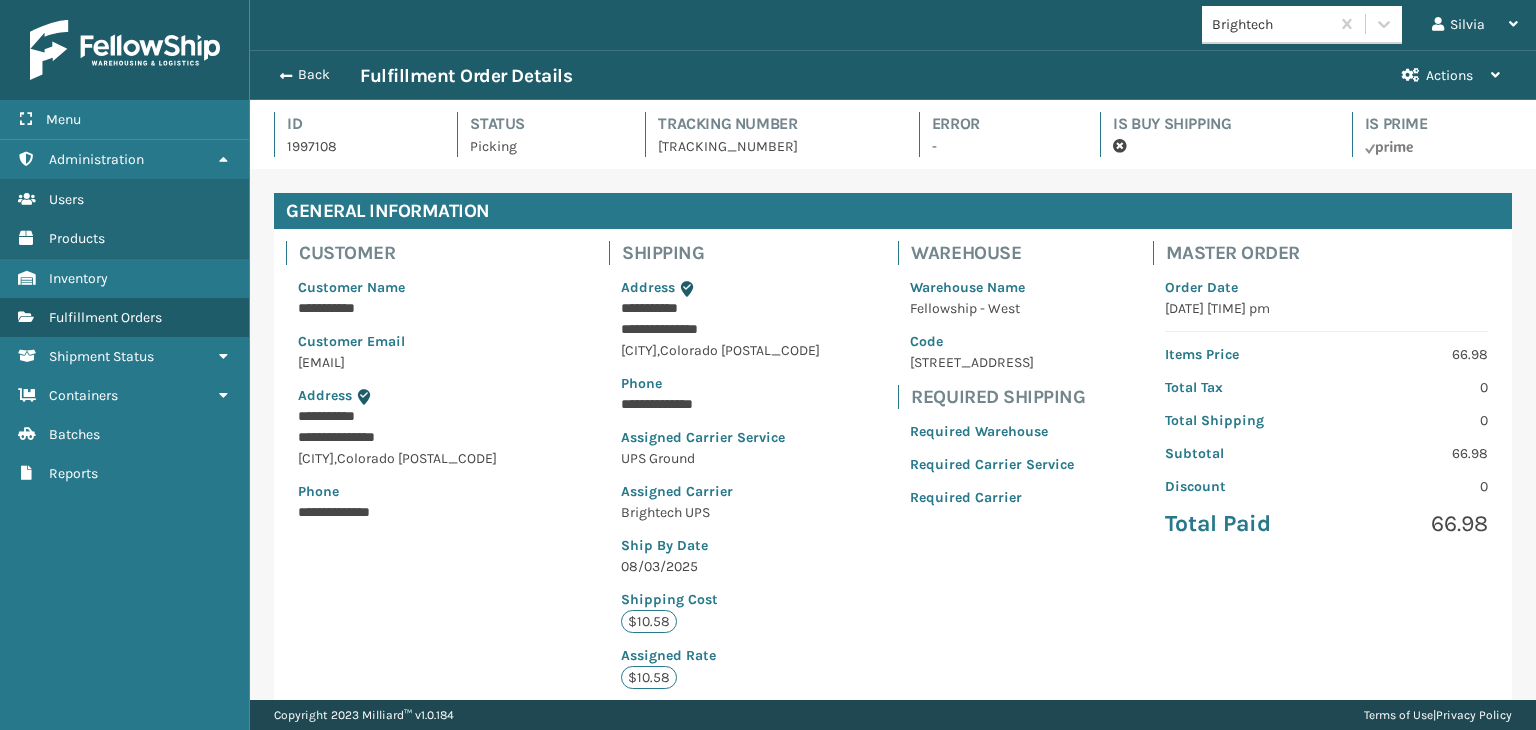 scroll, scrollTop: 99951, scrollLeft: 98713, axis: both 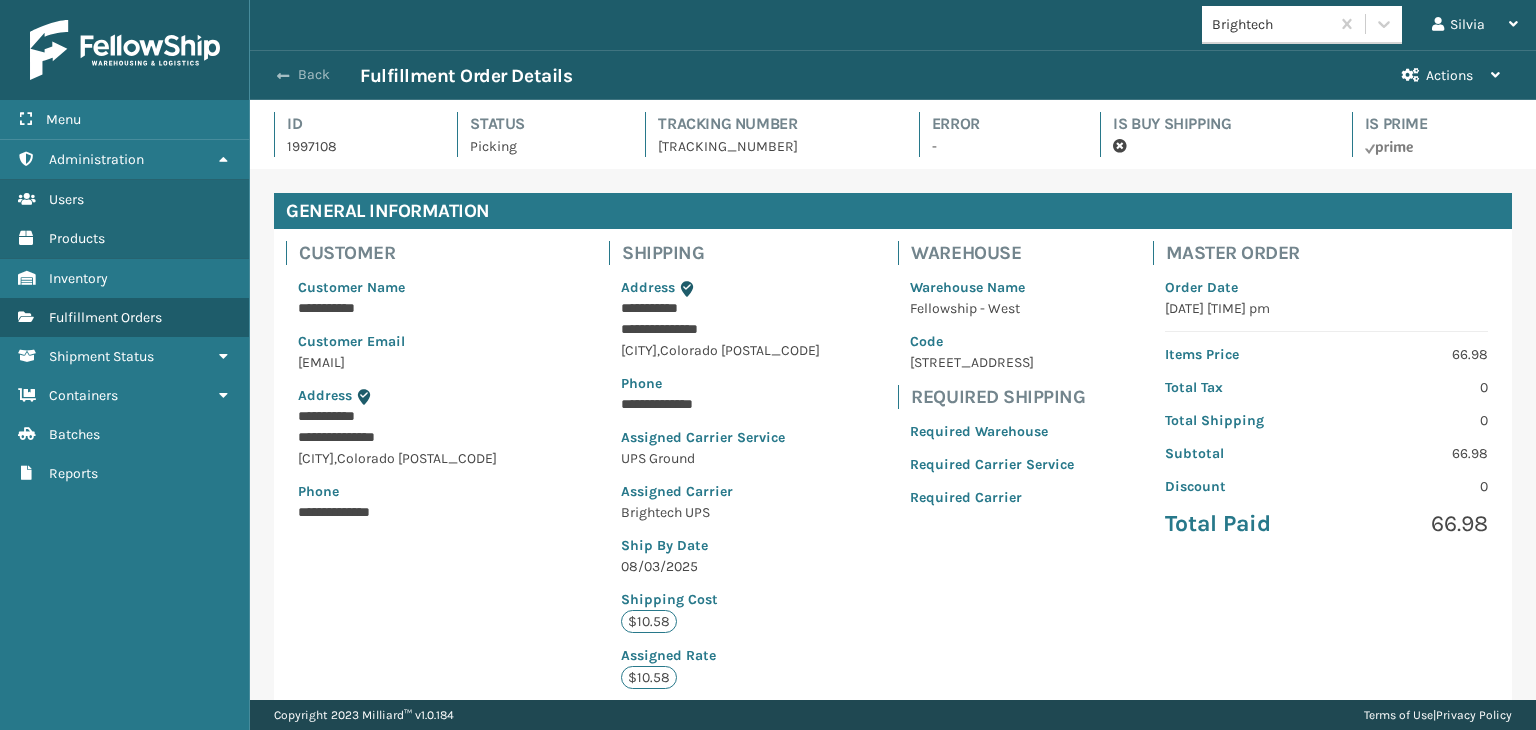 click on "Back" at bounding box center [314, 75] 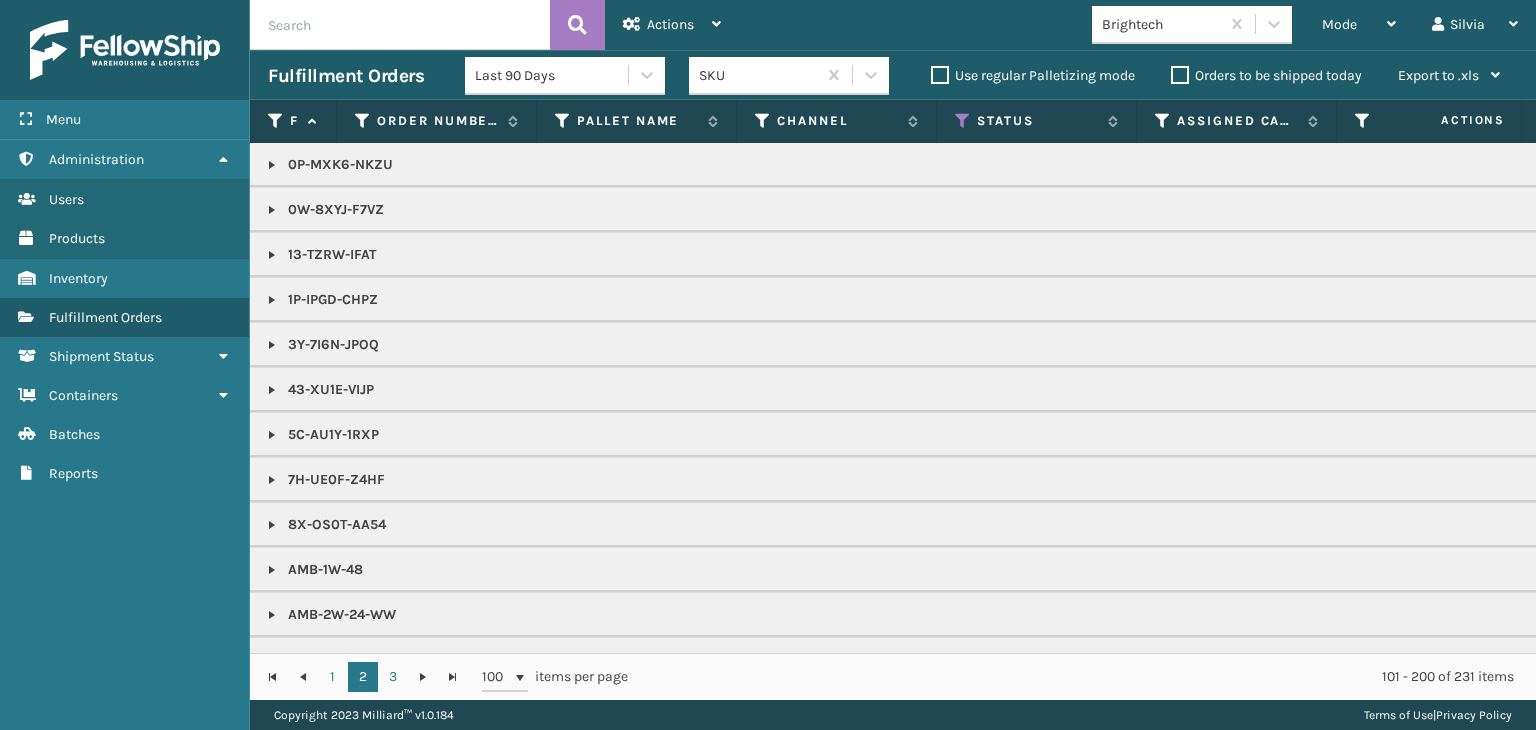 click on "Mode" at bounding box center (1359, 25) 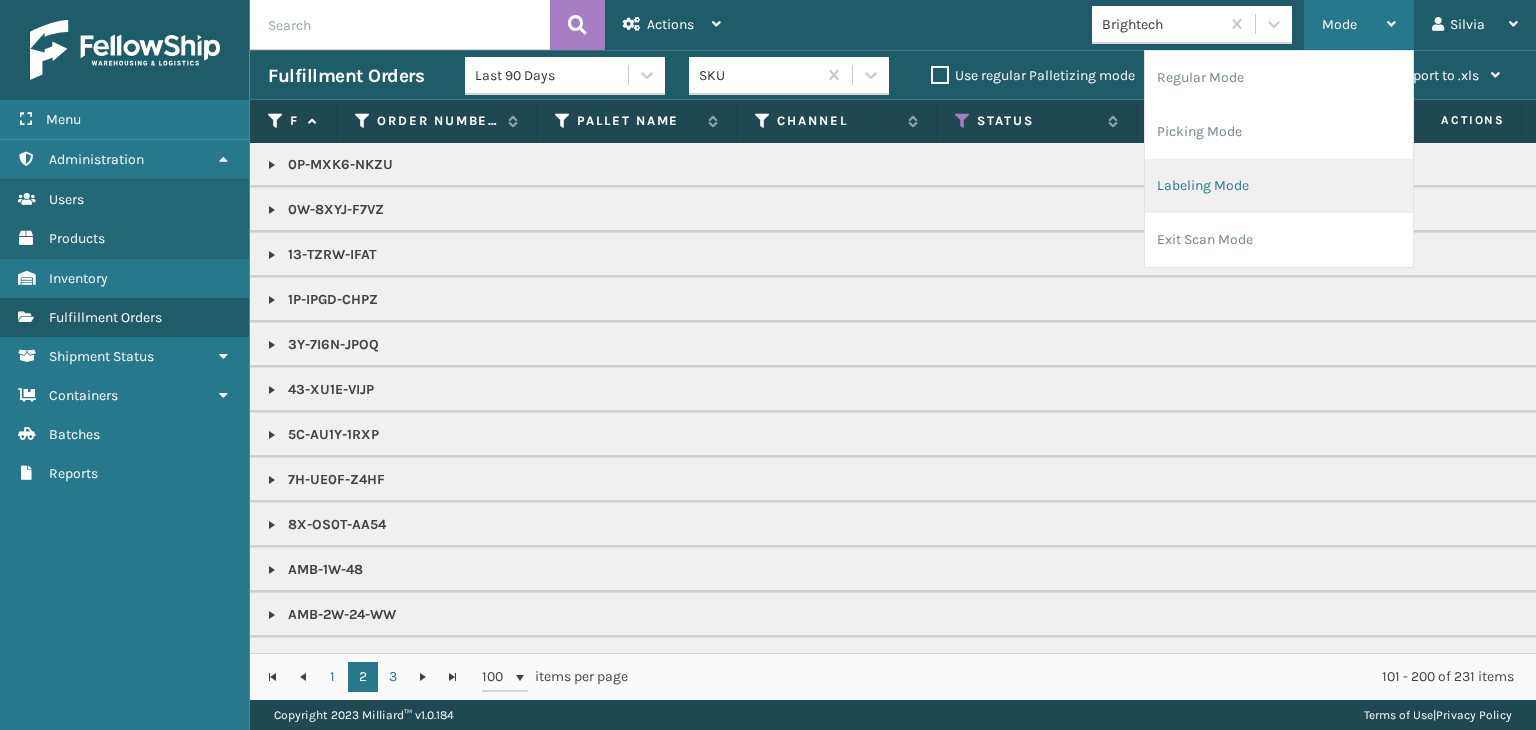 click on "Labeling Mode" at bounding box center [1279, 186] 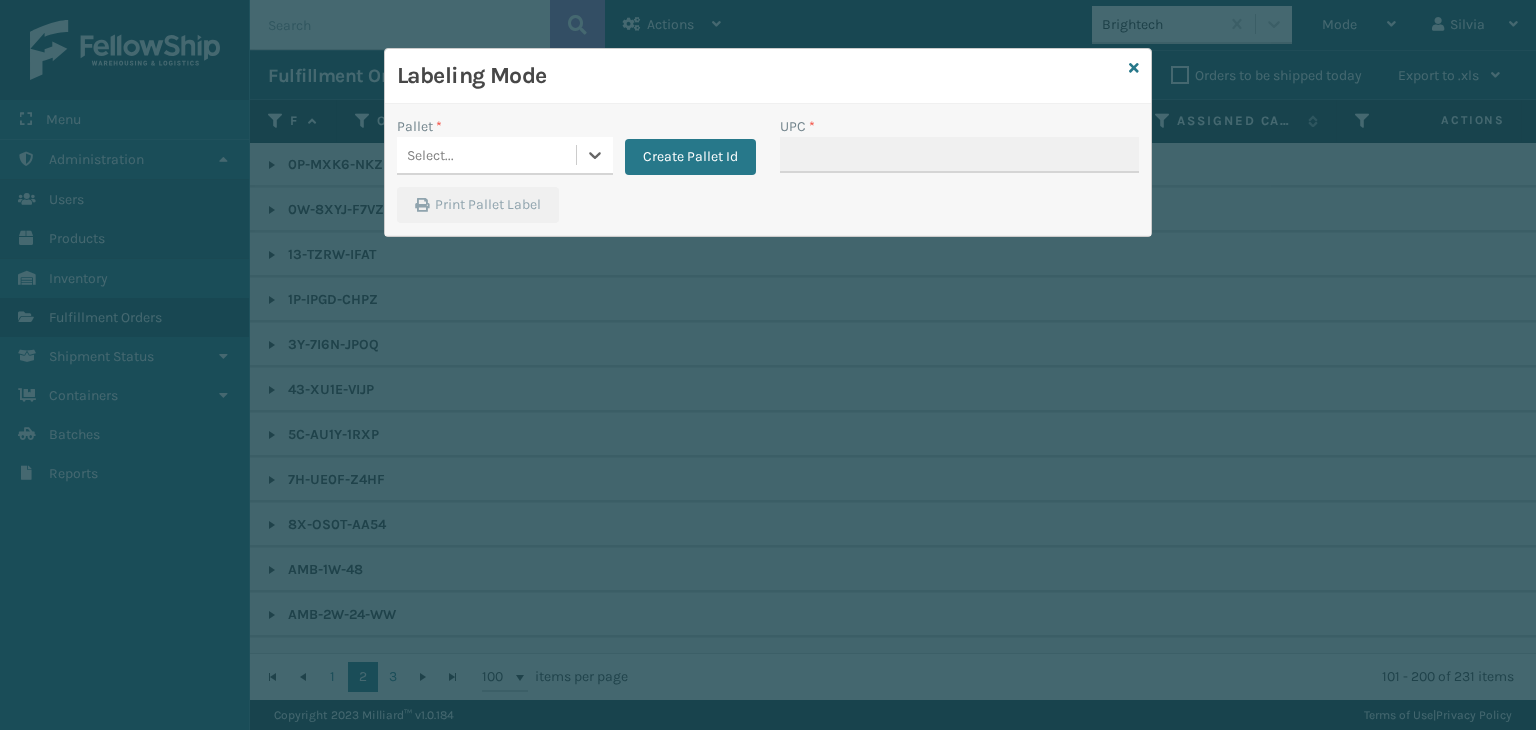 drag, startPoint x: 474, startPoint y: 159, endPoint x: 504, endPoint y: 181, distance: 37.202152 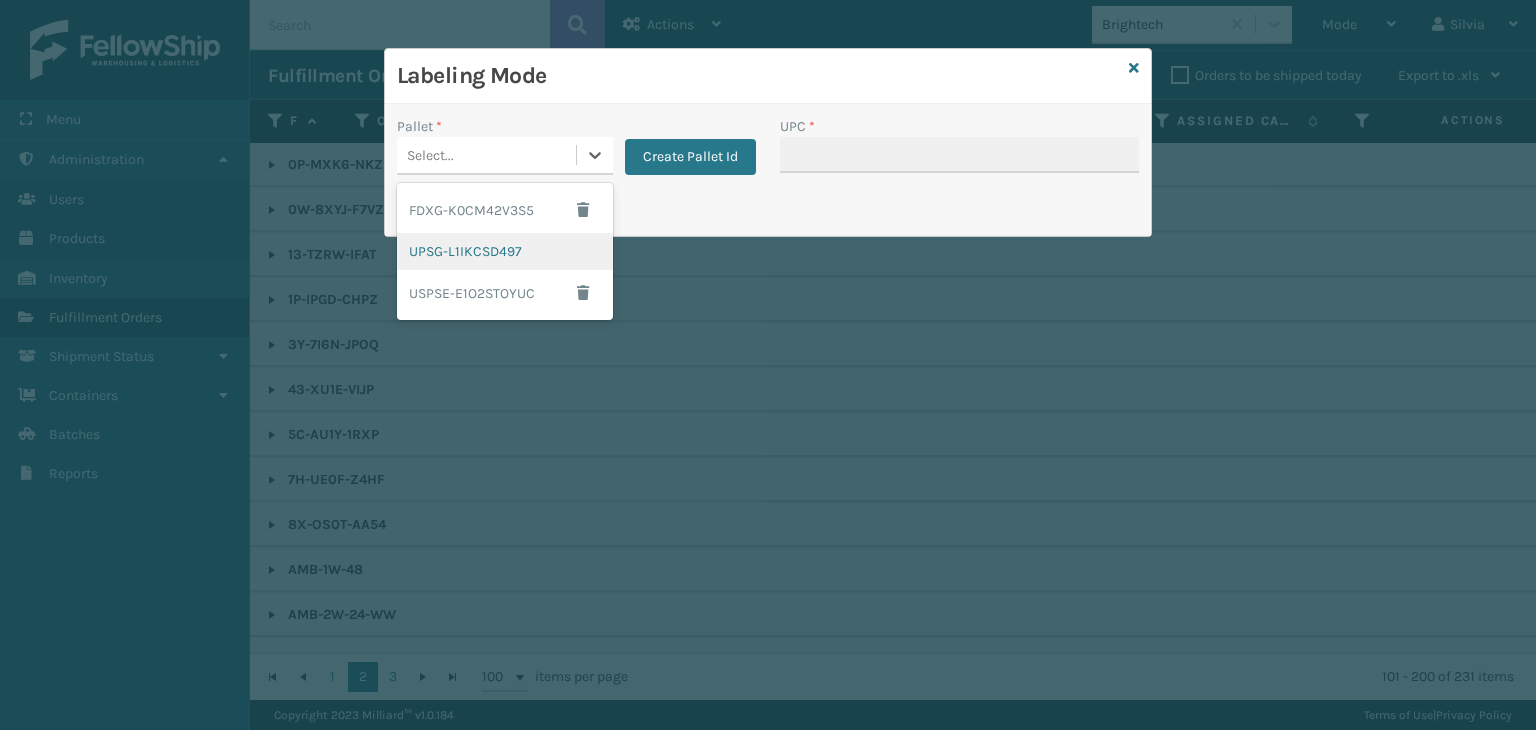 click on "UPSG-L1IKCSD497" at bounding box center (505, 251) 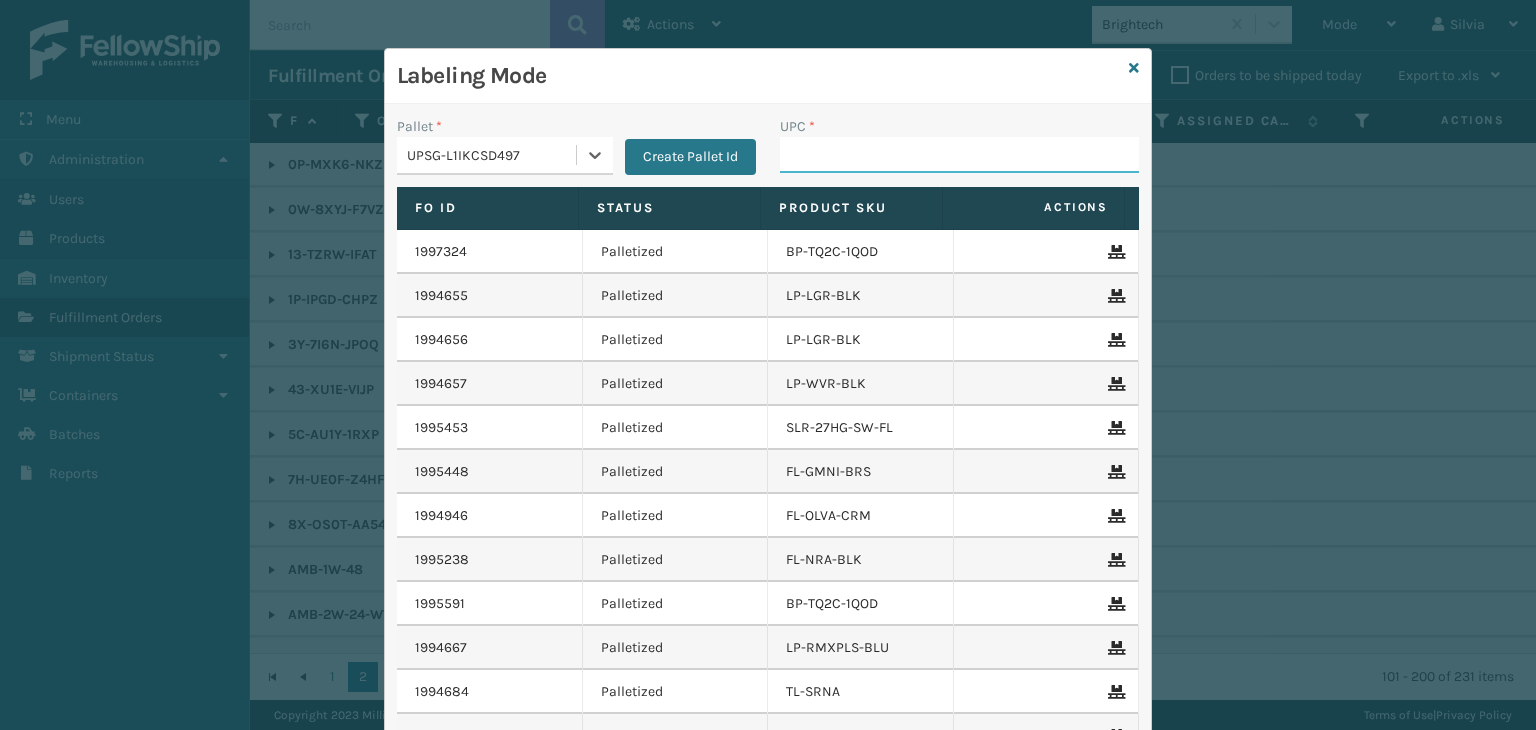 click on "UPC   *" at bounding box center (959, 155) 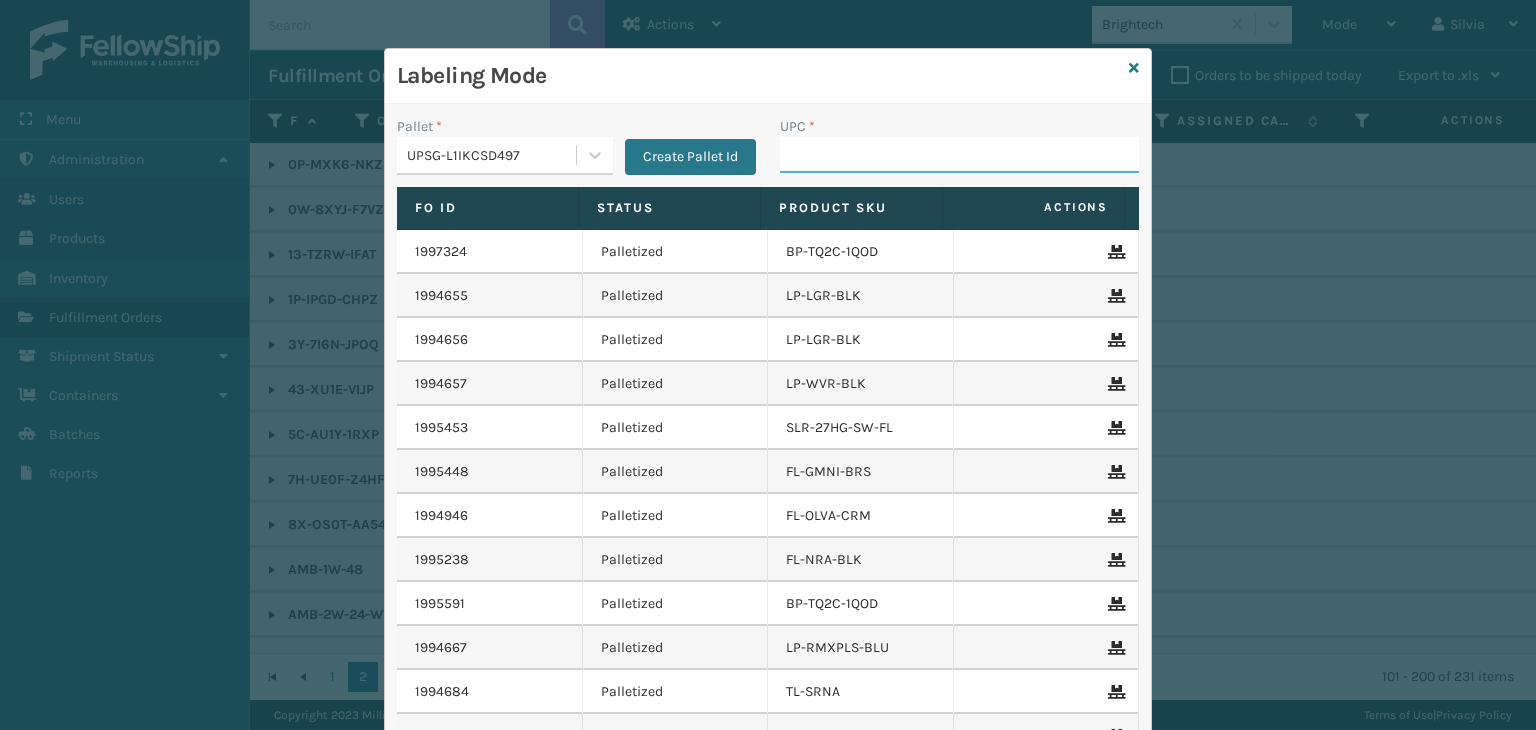 paste on "Bruce Table Lamp" 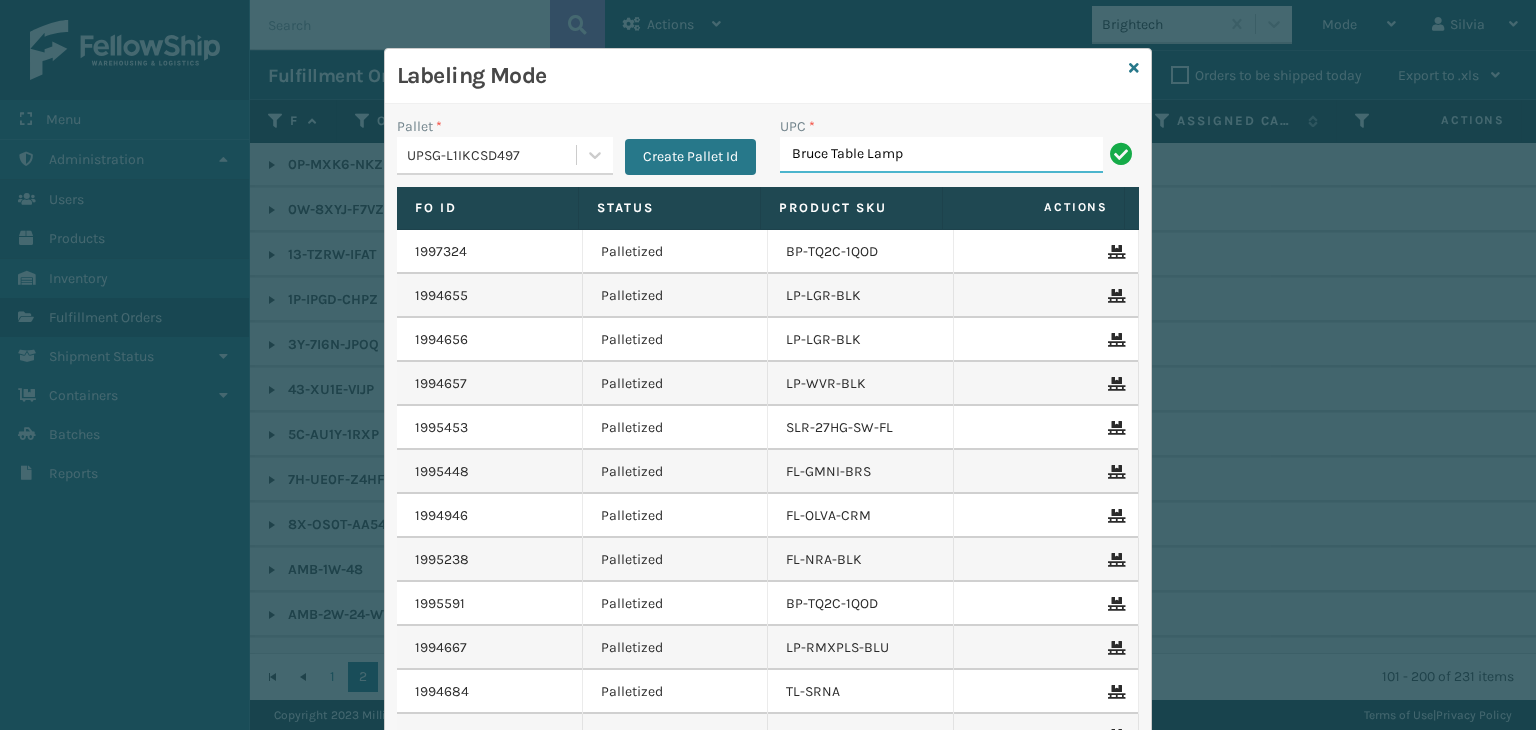 type on "Bruce Table Lamp" 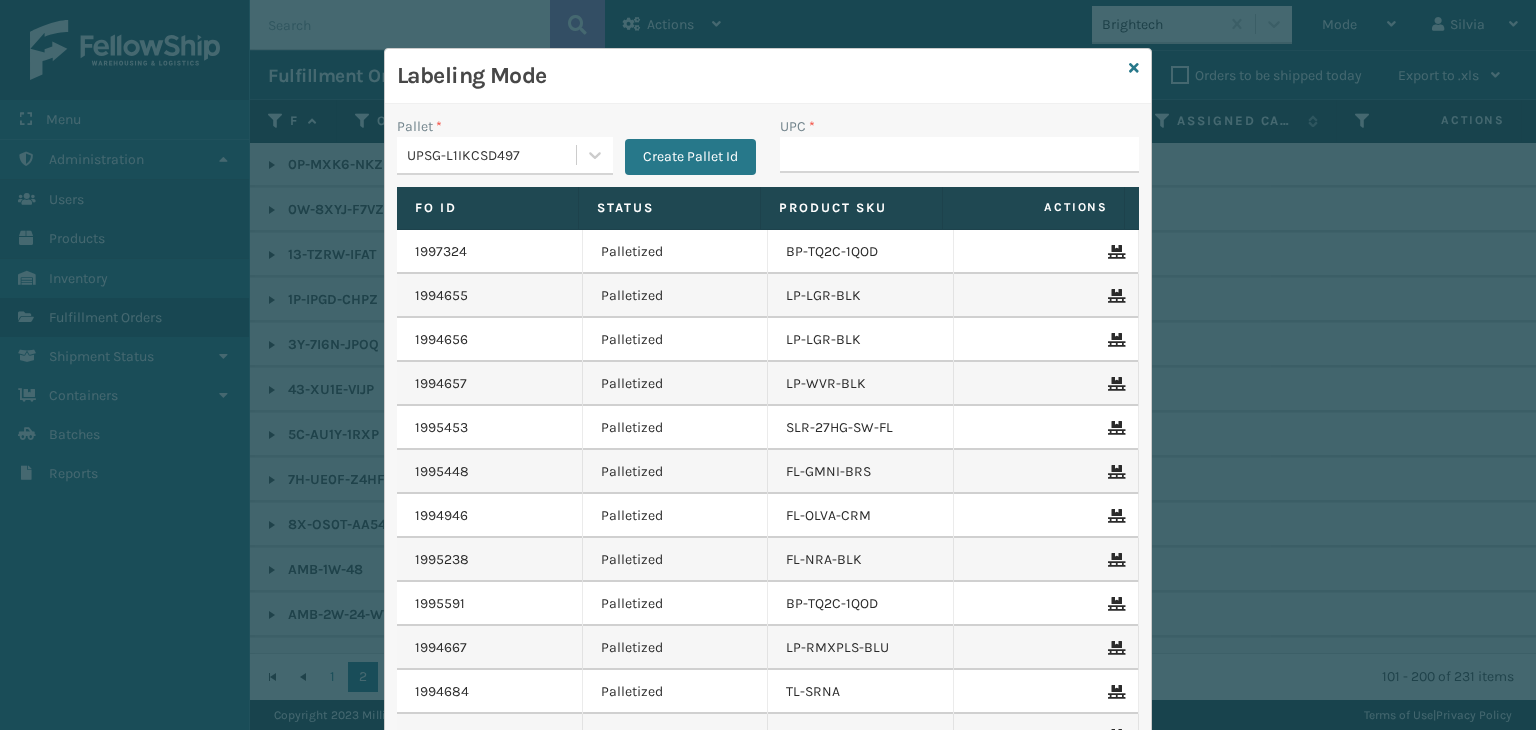 click on "UPC   *" at bounding box center (959, 155) 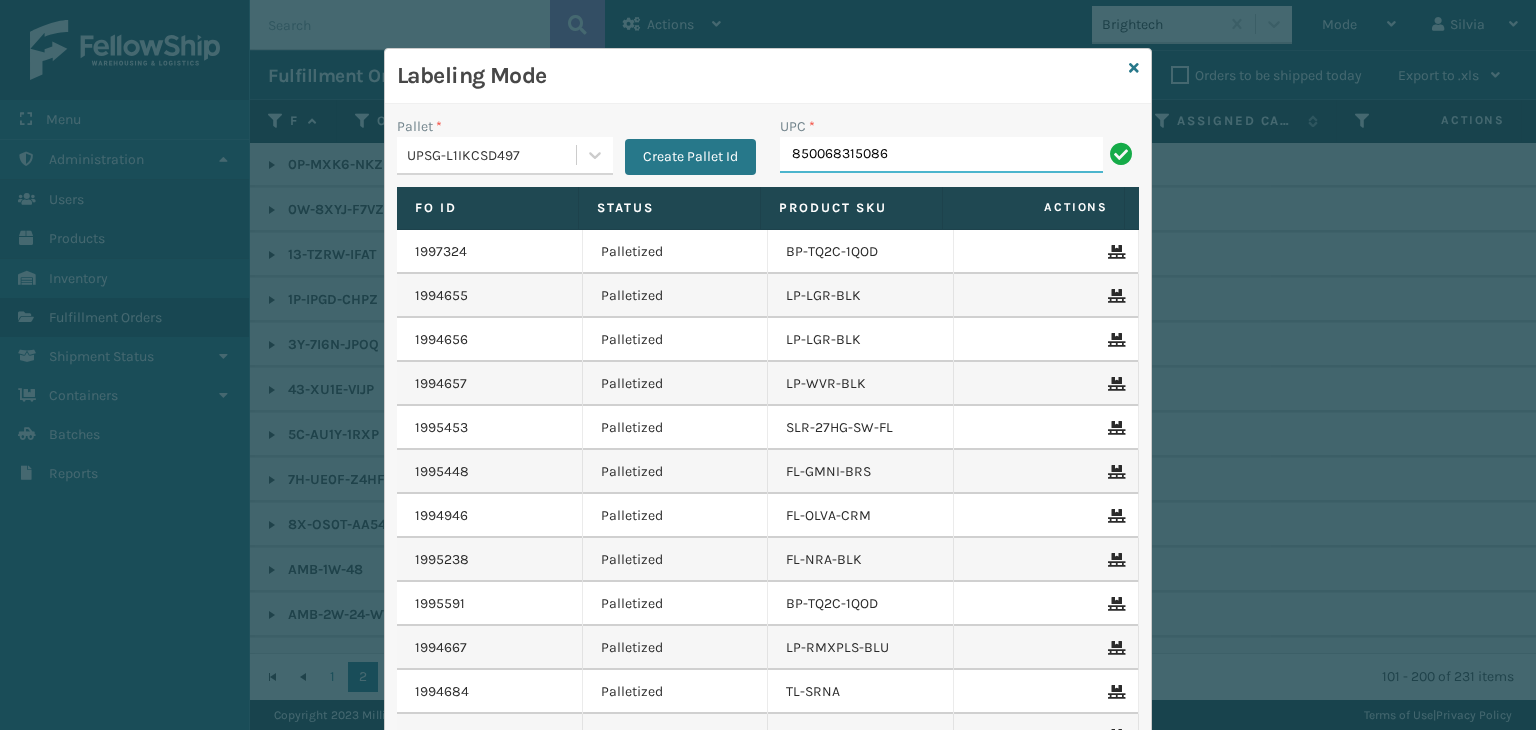 type on "850068315086" 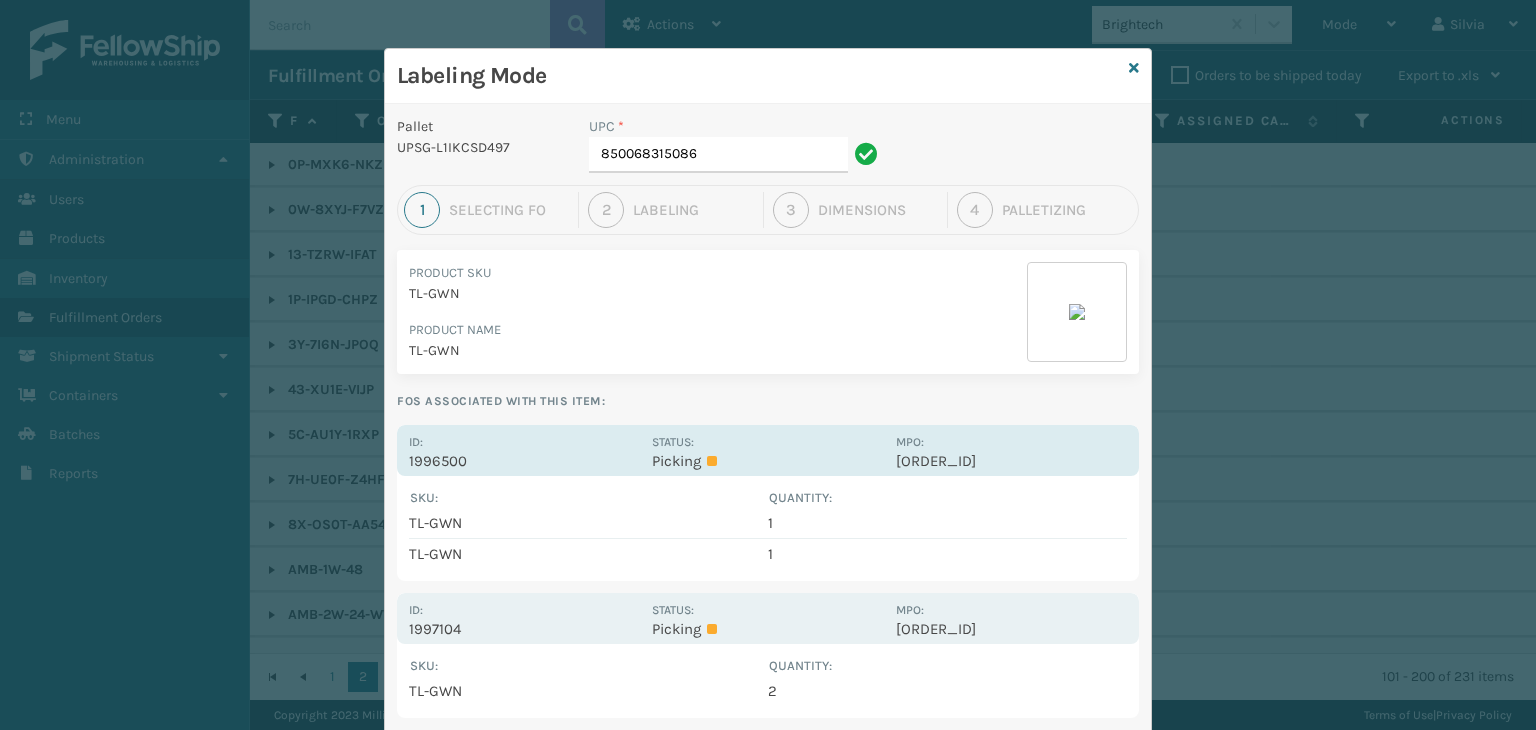 click on "1996500" at bounding box center (524, 461) 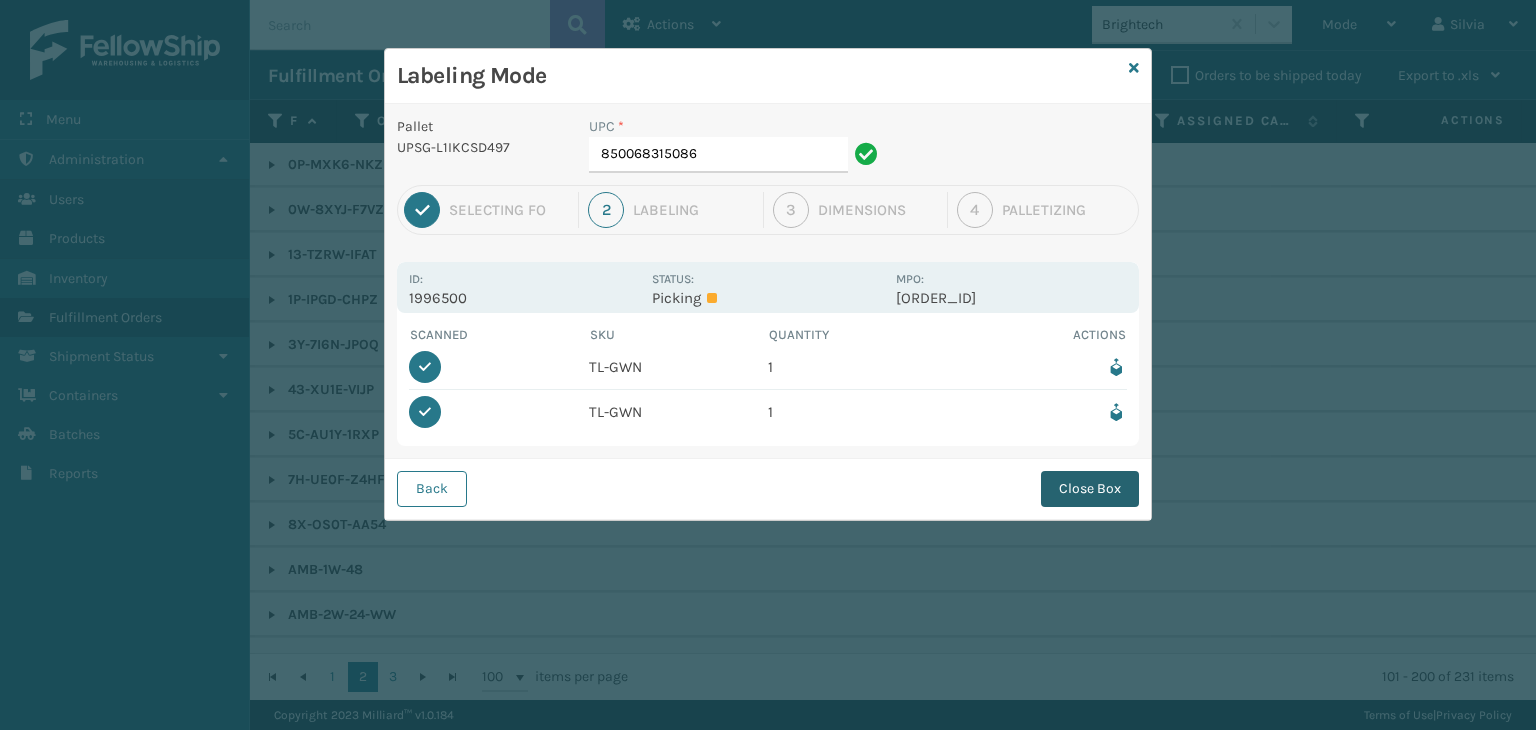 click on "Close Box" at bounding box center [1090, 489] 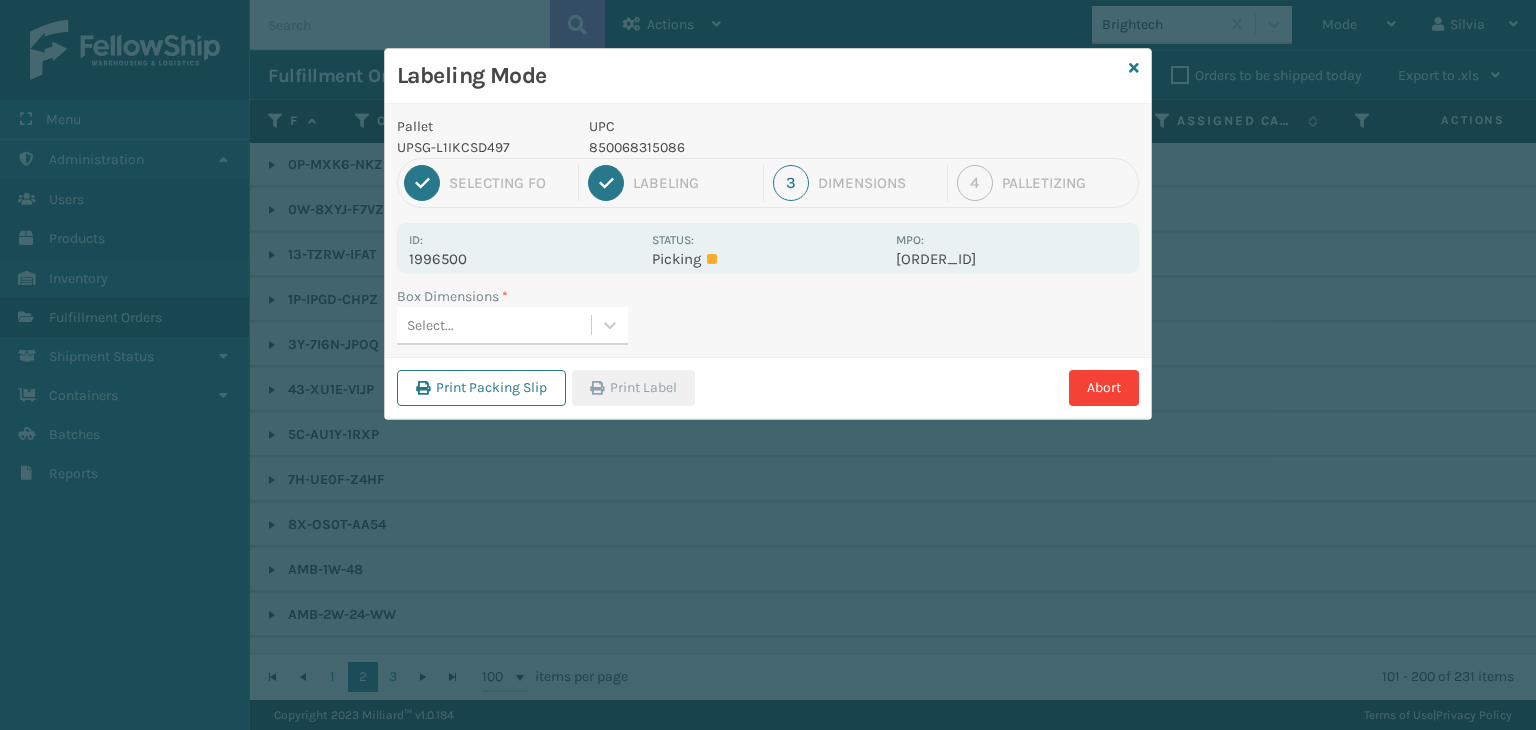click on "Select..." at bounding box center (494, 325) 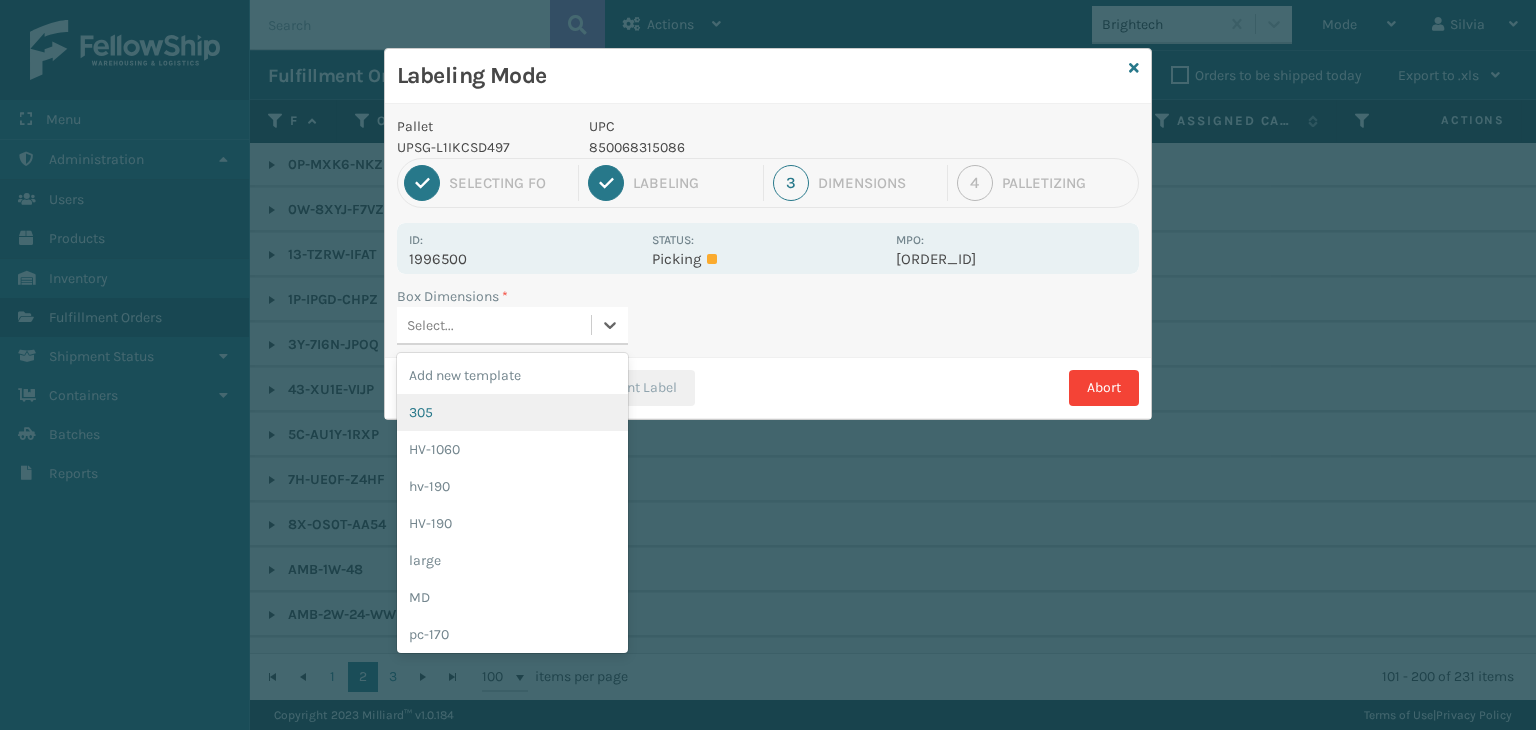 click on "305" at bounding box center (512, 412) 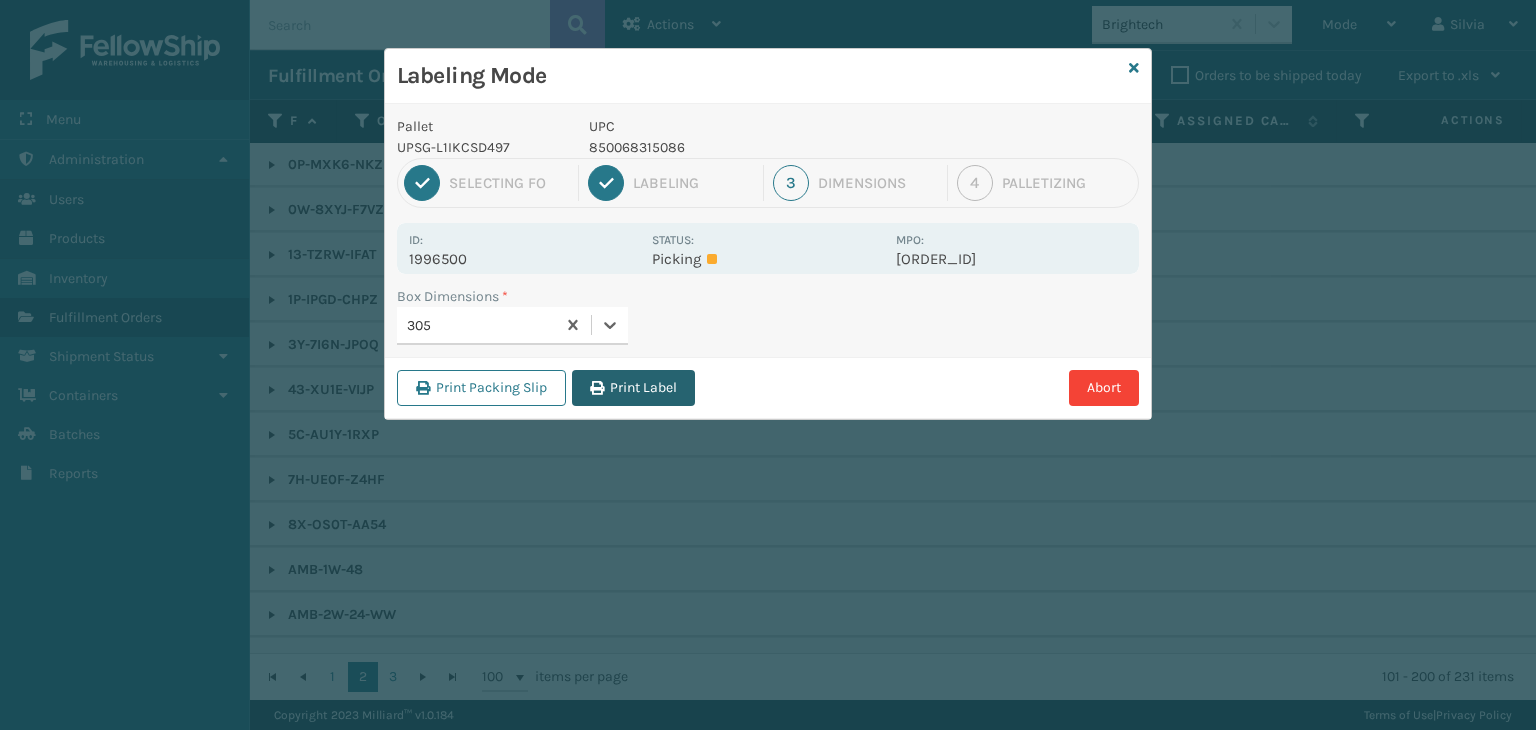 click on "Print Label" at bounding box center (633, 388) 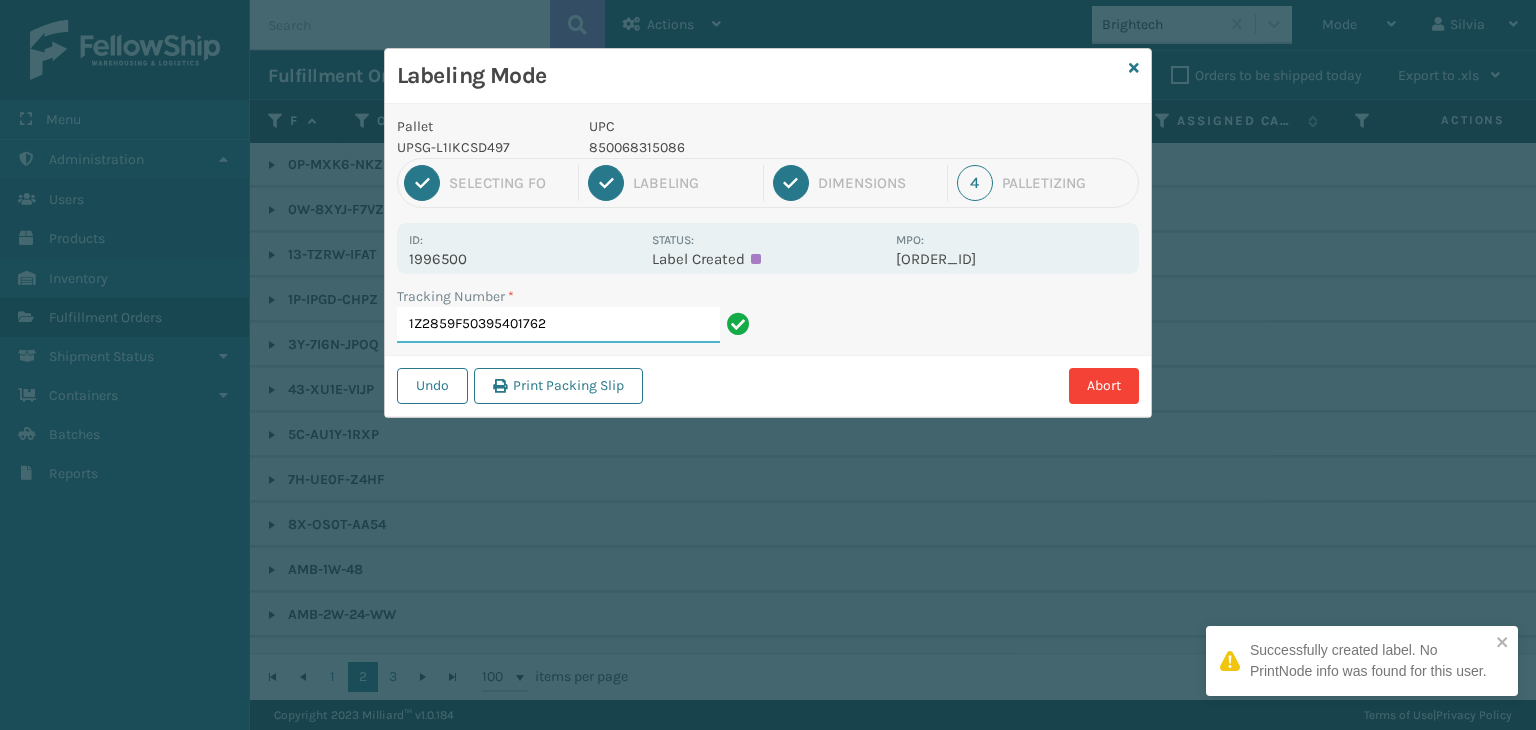click on "1Z2859F50395401762" at bounding box center [558, 325] 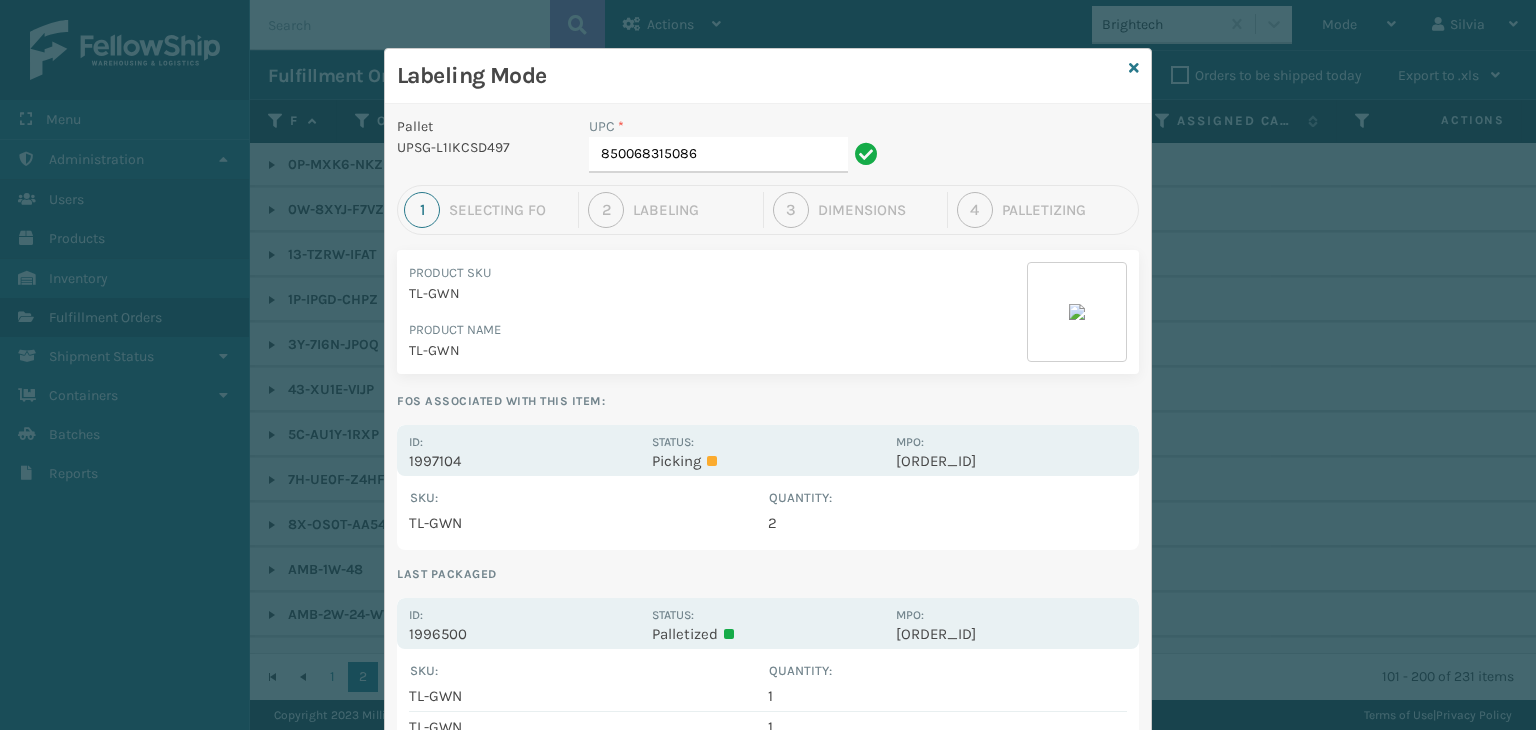 click on "Labeling Mode" at bounding box center (768, 76) 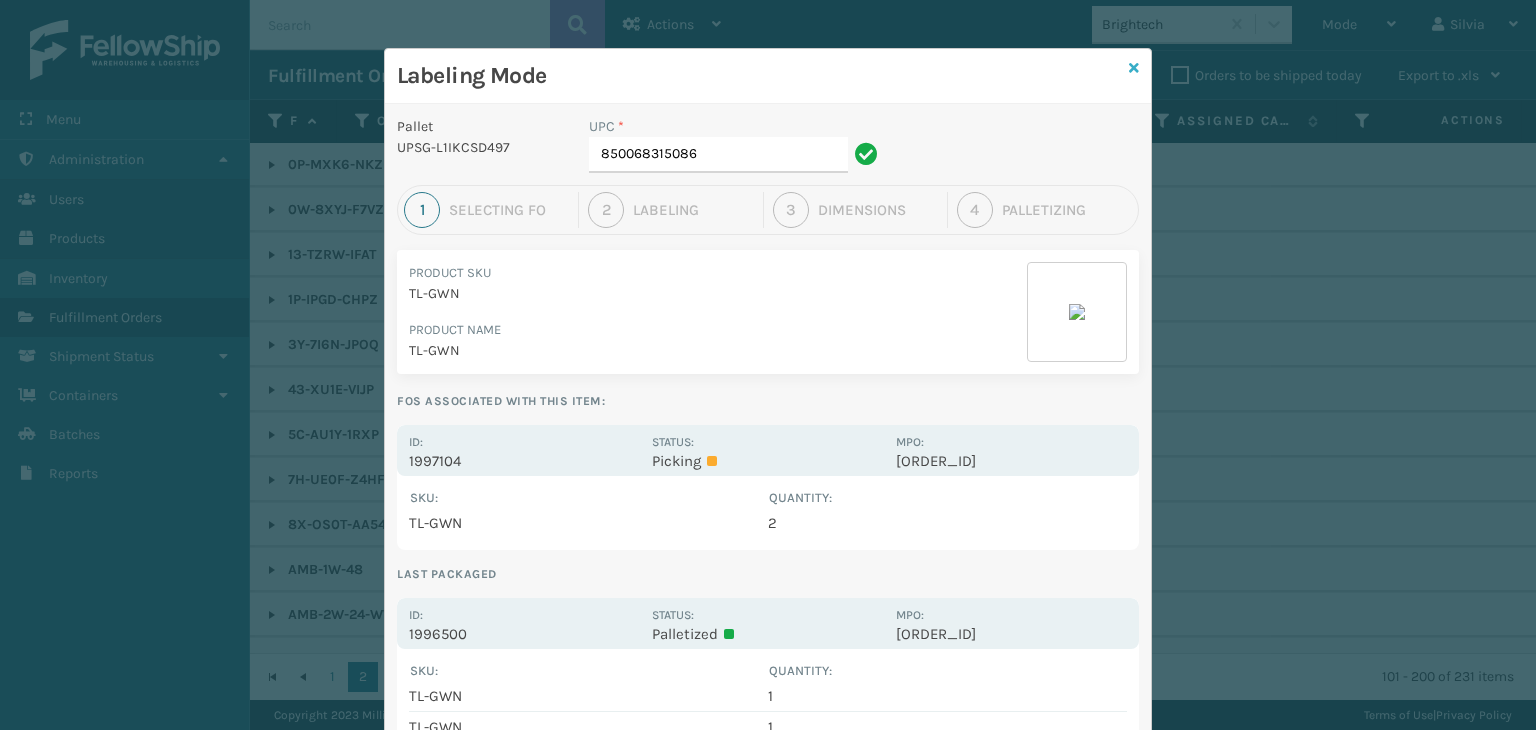 click at bounding box center (1134, 68) 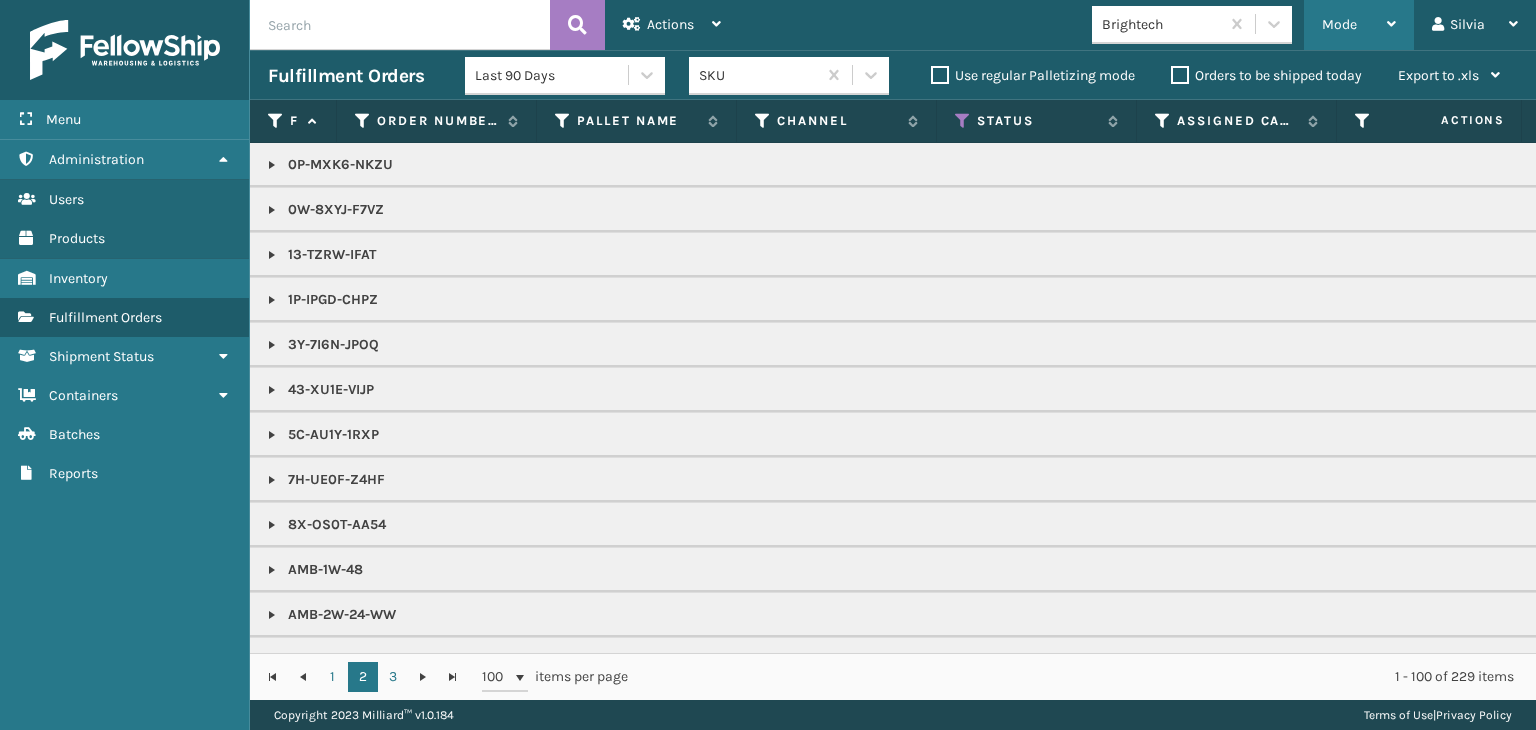 click on "Mode" at bounding box center [1359, 25] 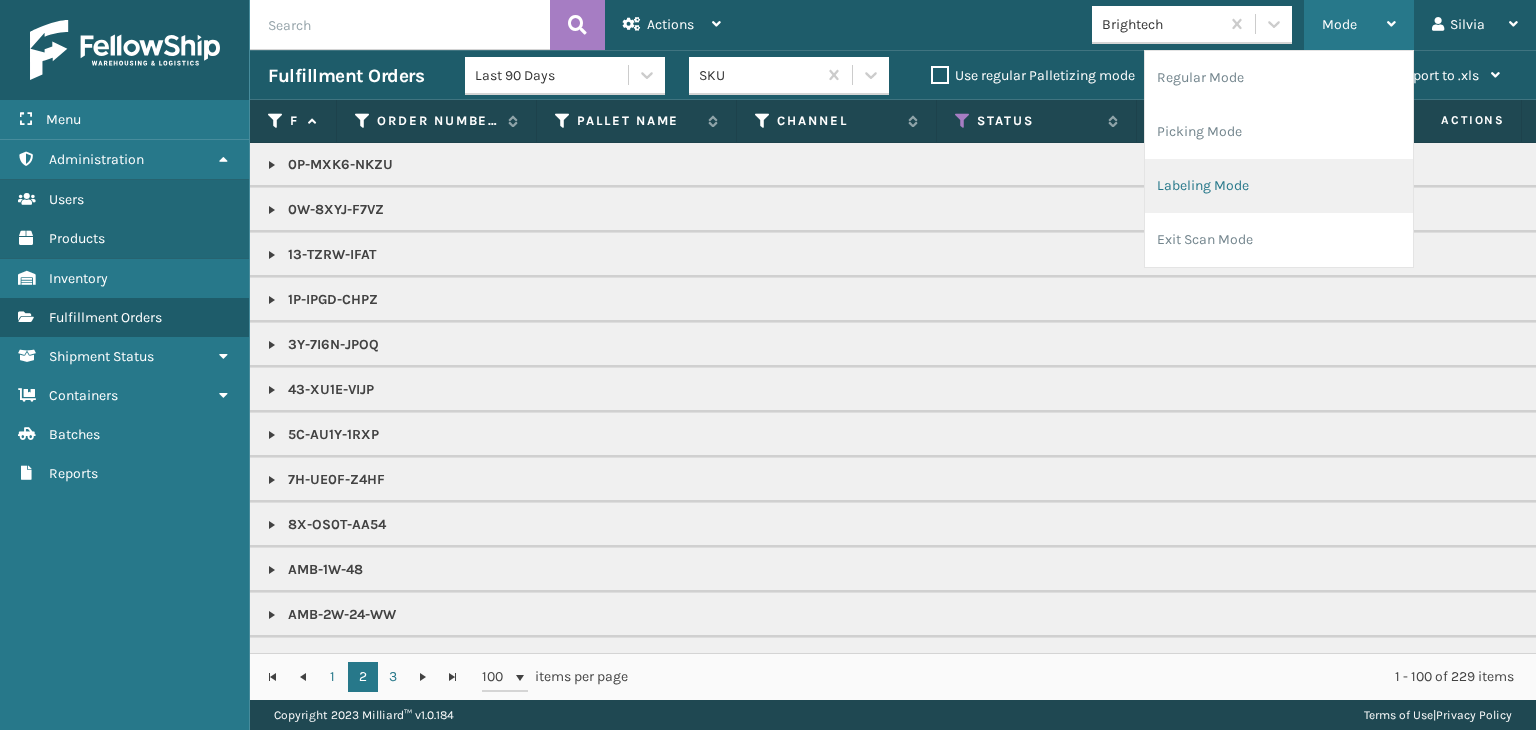 click on "Labeling Mode" at bounding box center [1279, 186] 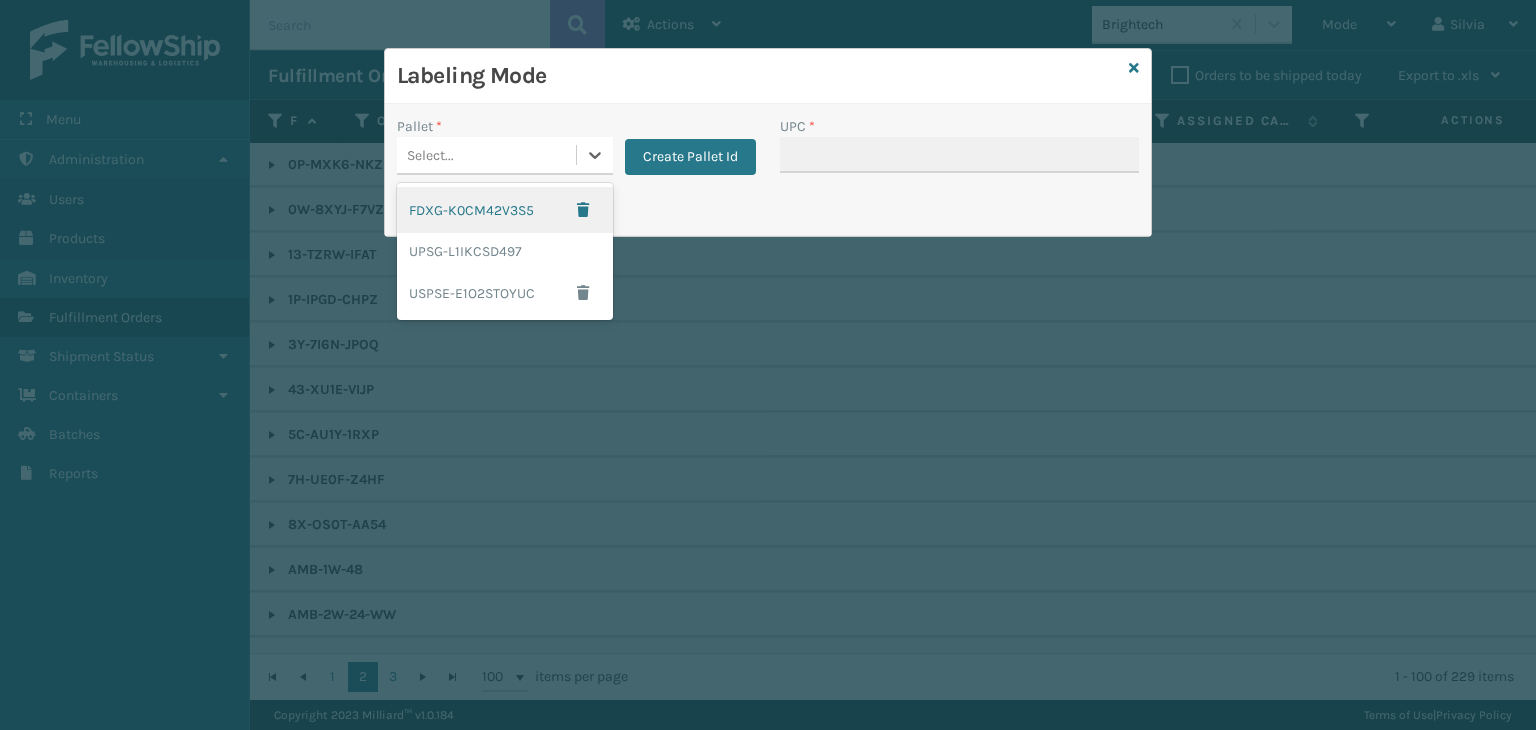 click on "Select..." at bounding box center [430, 155] 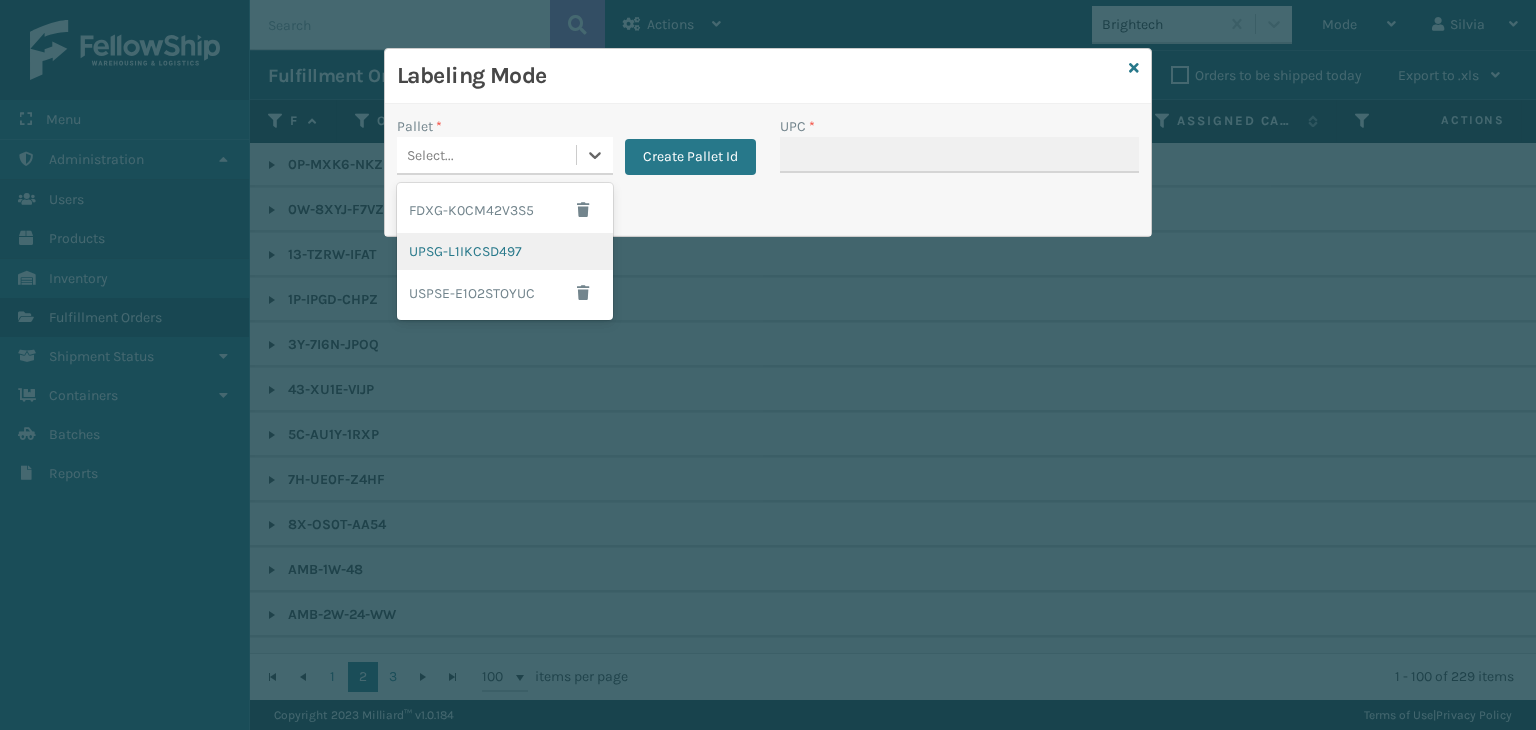 drag, startPoint x: 440, startPoint y: 253, endPoint x: 835, endPoint y: 165, distance: 404.68384 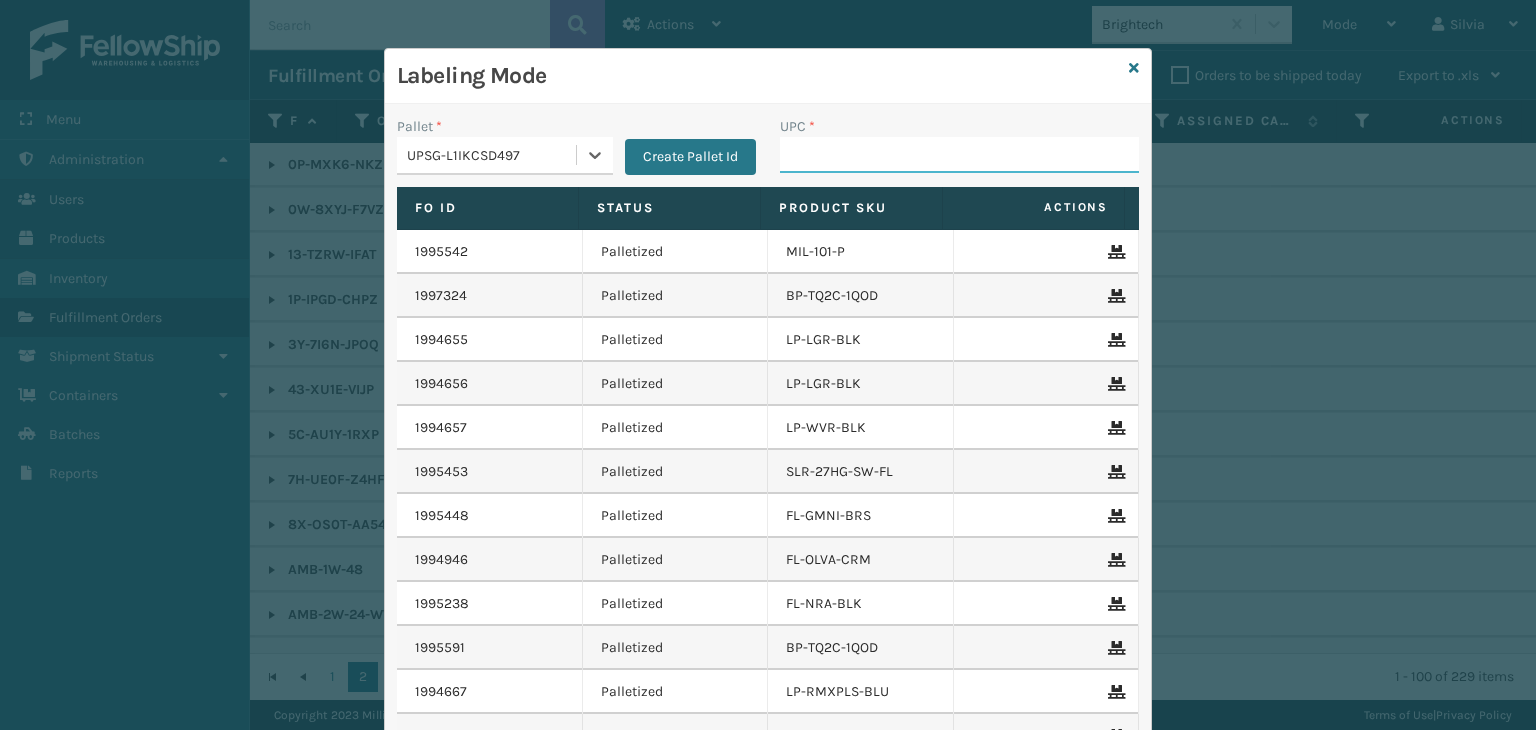 click on "UPC   *" at bounding box center [959, 155] 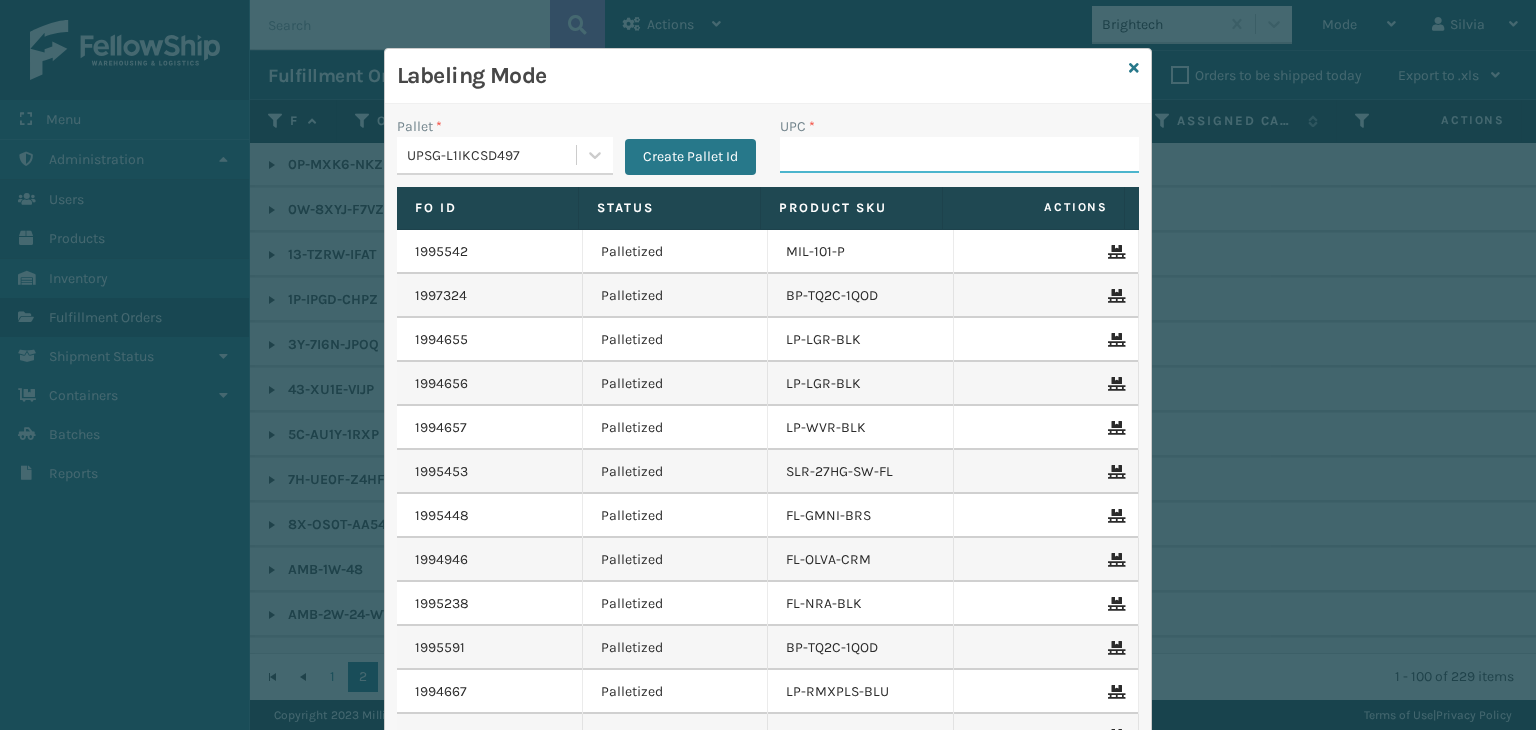 click on "UPC   *" at bounding box center (959, 155) 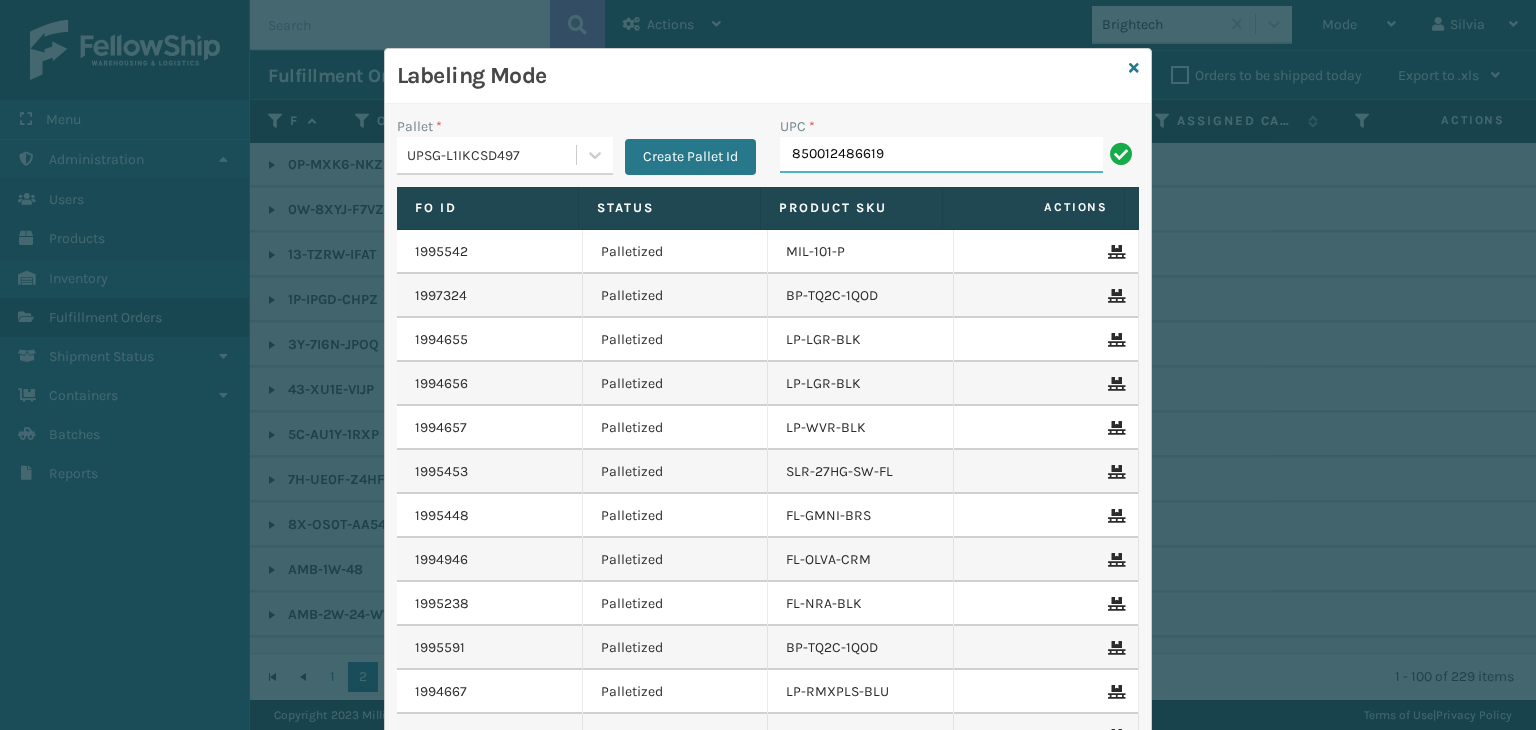 type on "850012486619" 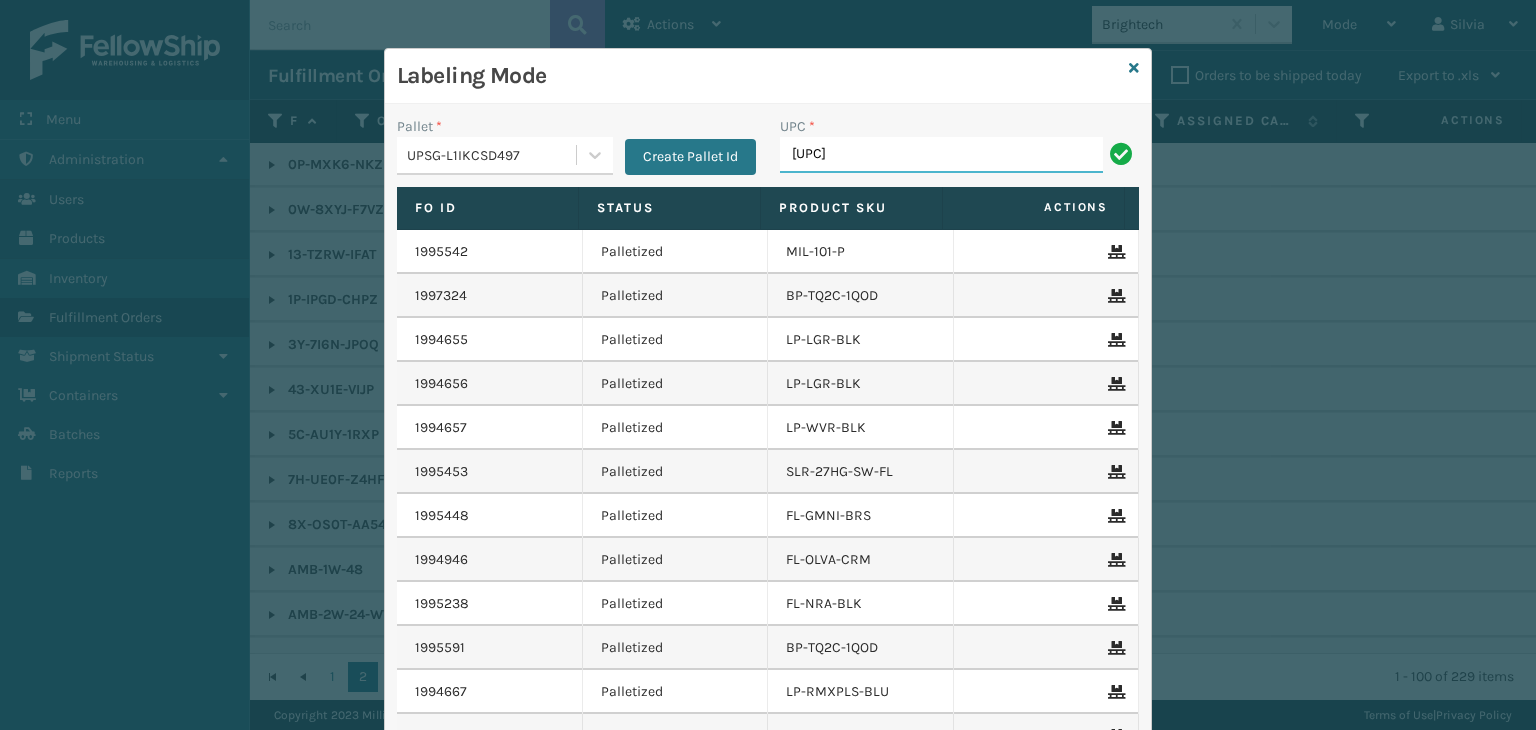 type on "[UPC]" 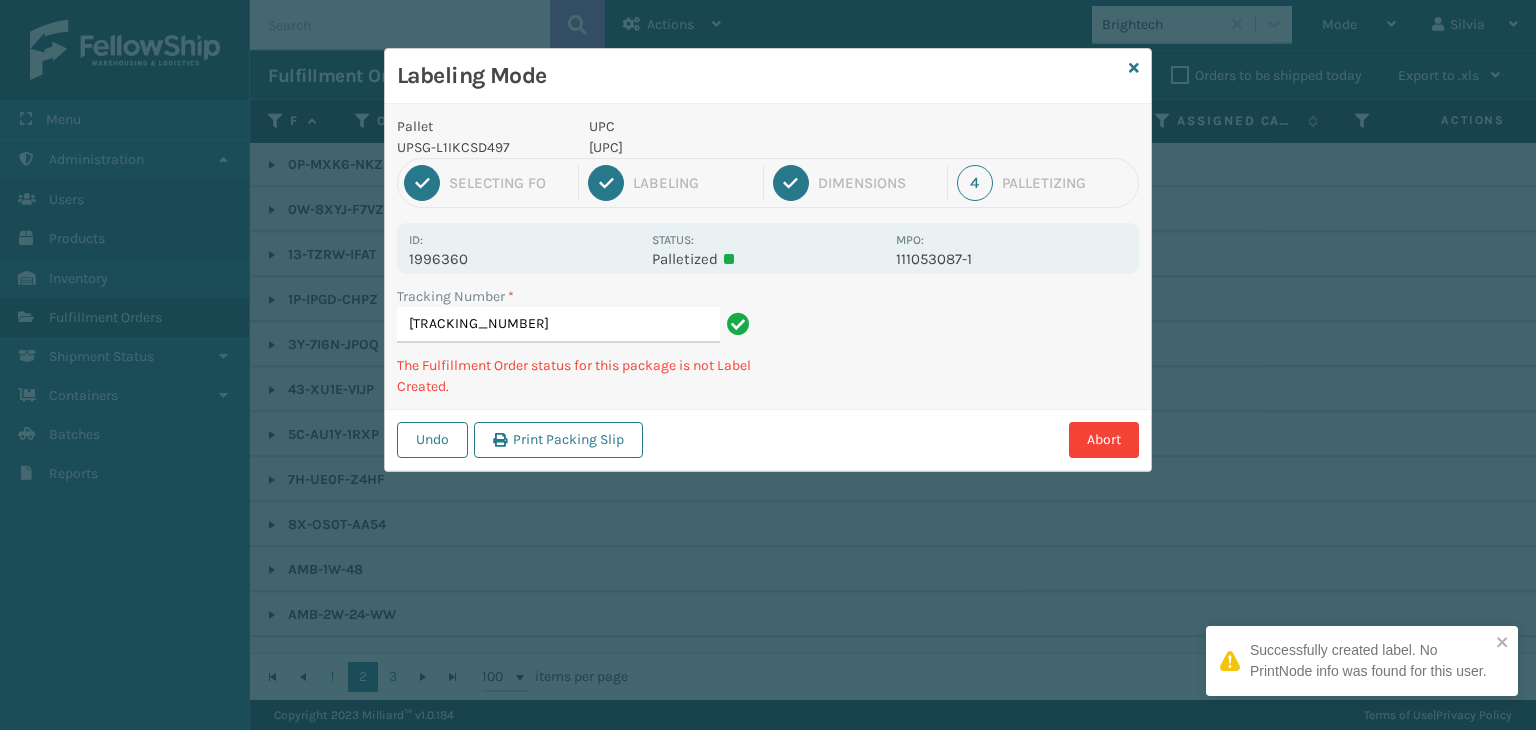 click on "[UPC]" at bounding box center [736, 147] 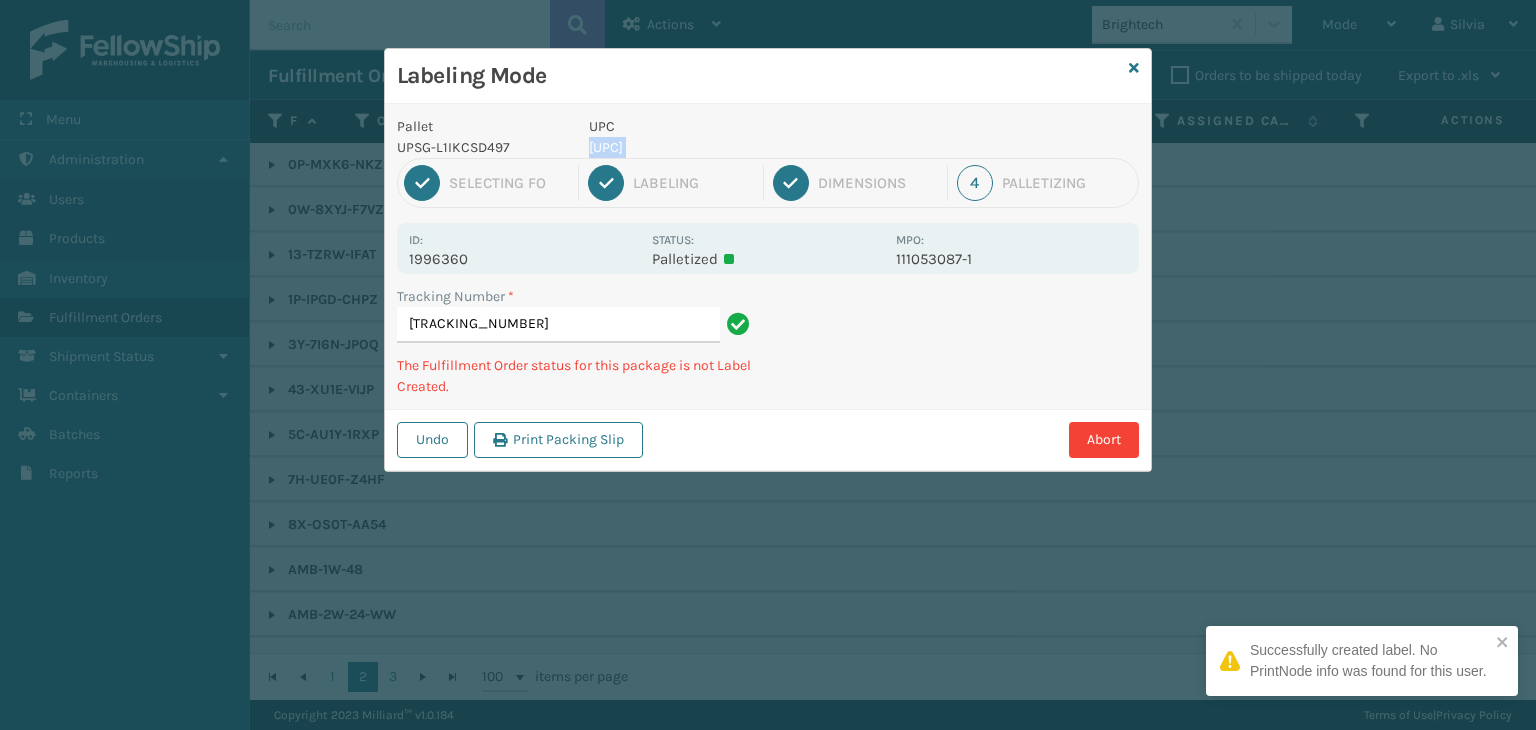 click on "[UPC]" at bounding box center (736, 147) 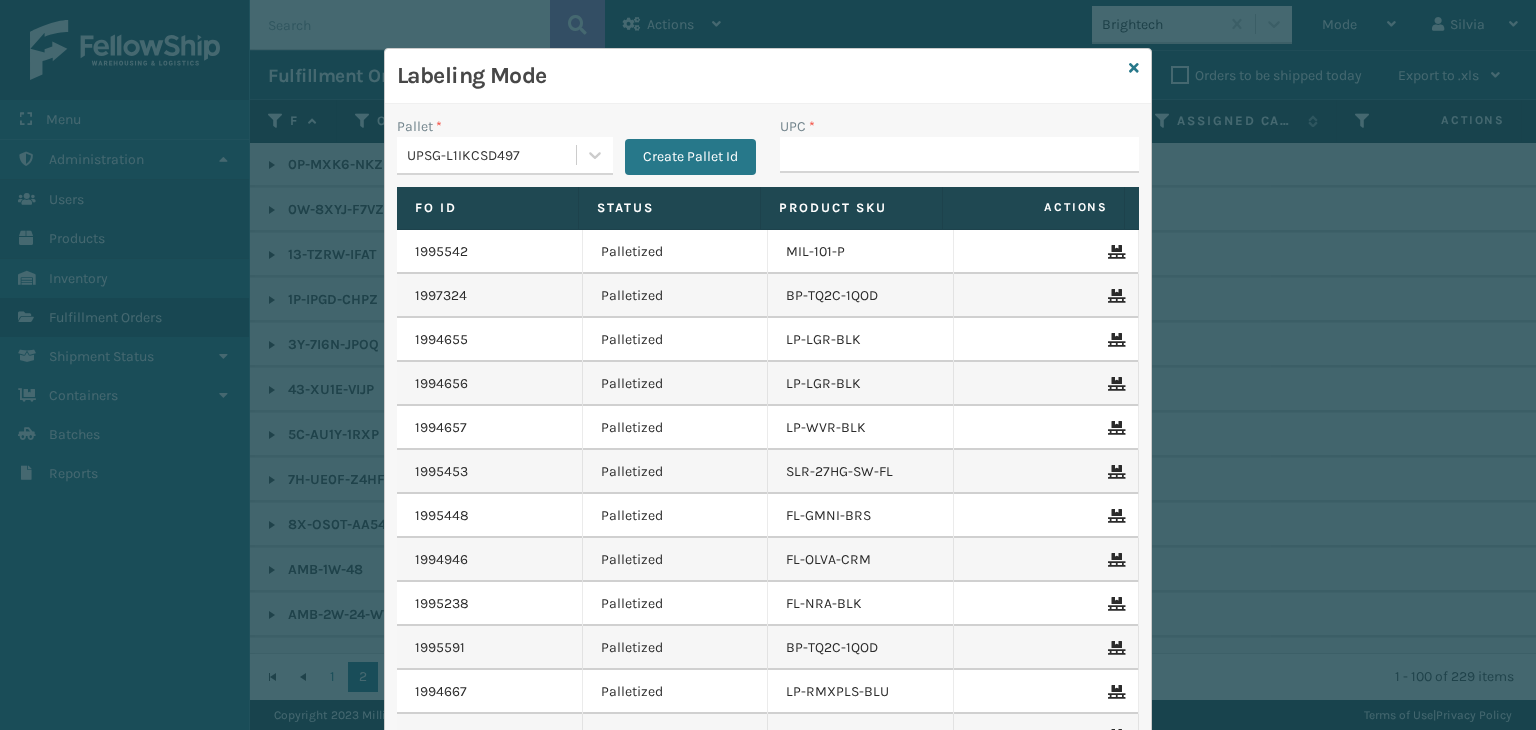type on "[UPC]" 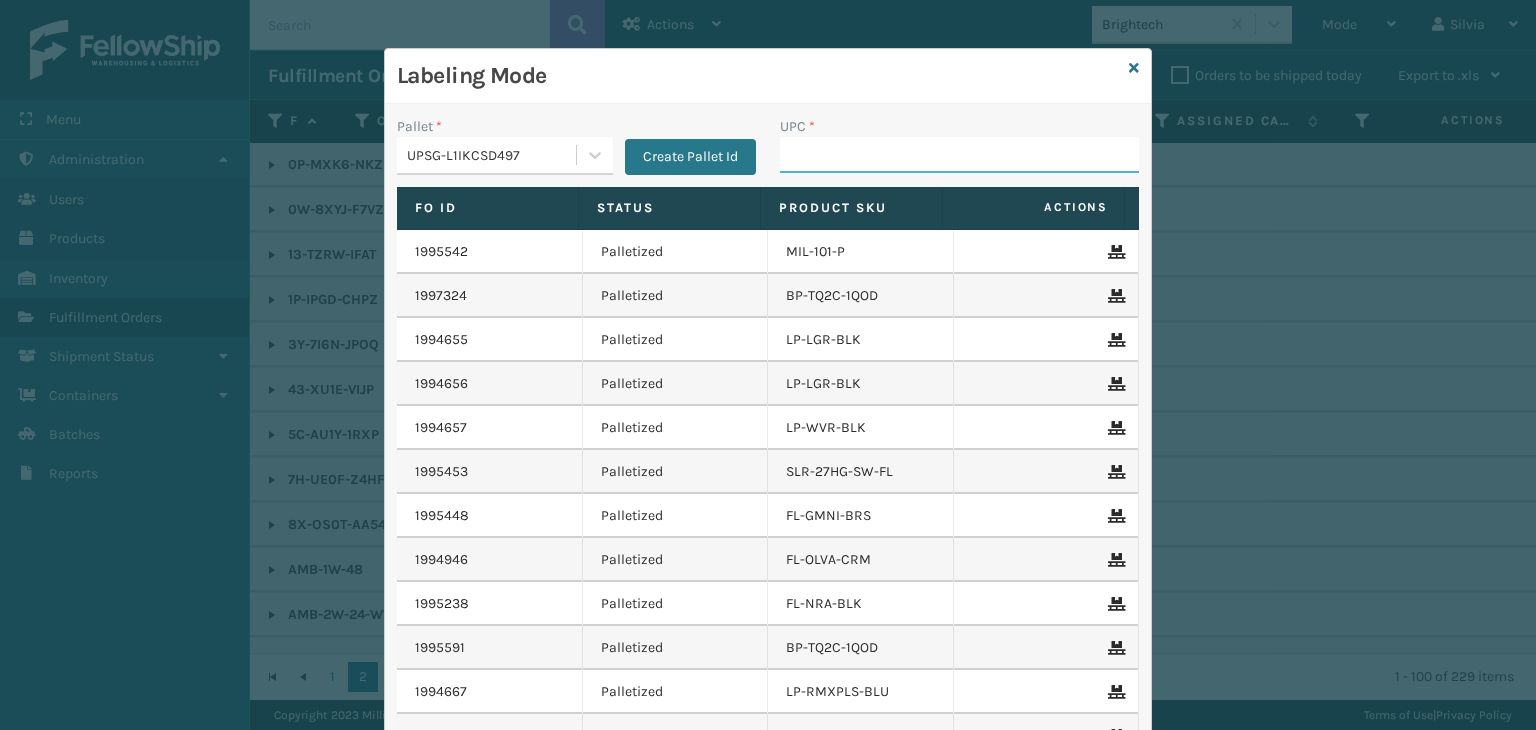 click on "UPC   *" at bounding box center [959, 155] 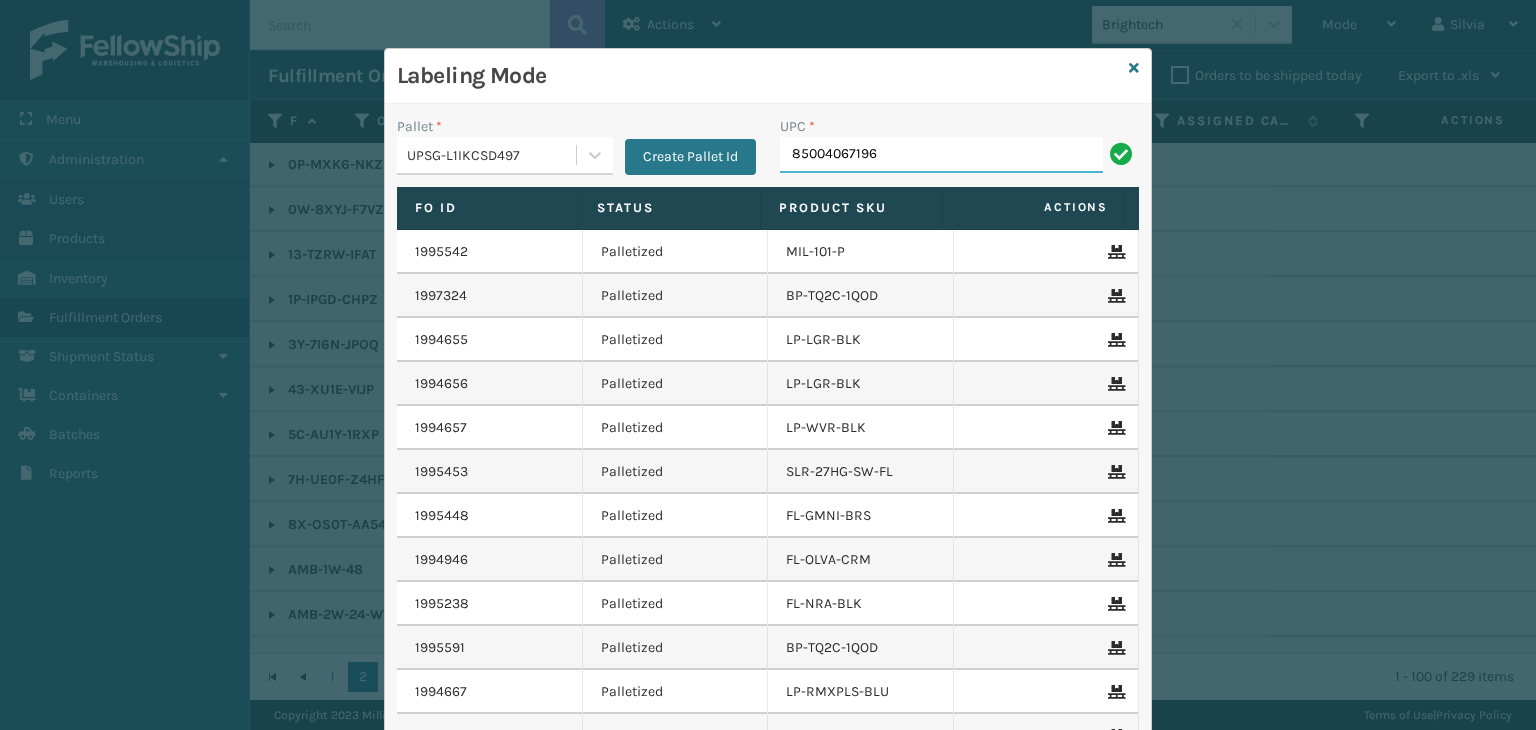 type on "85004067196" 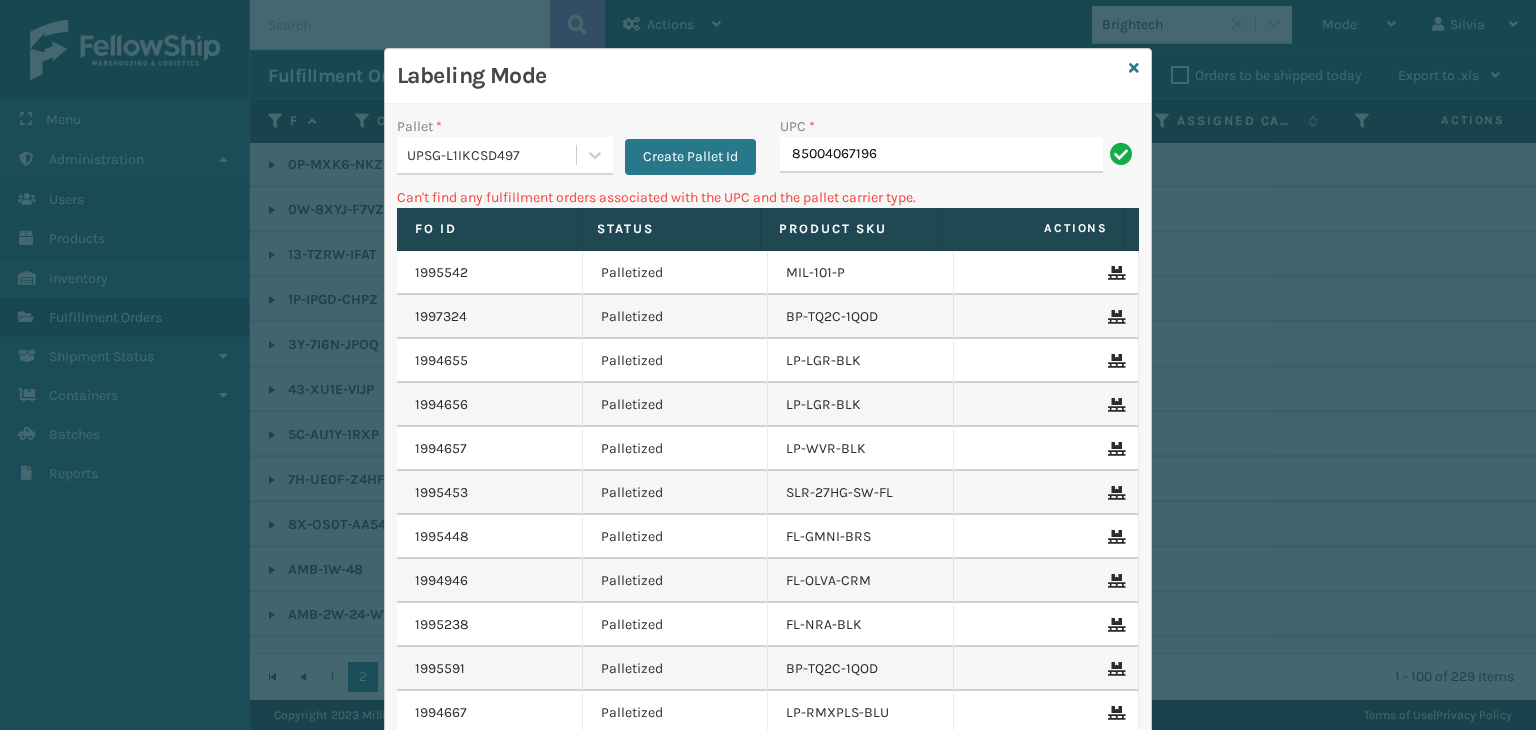 drag, startPoint x: 802, startPoint y: 147, endPoint x: 812, endPoint y: 126, distance: 23.259407 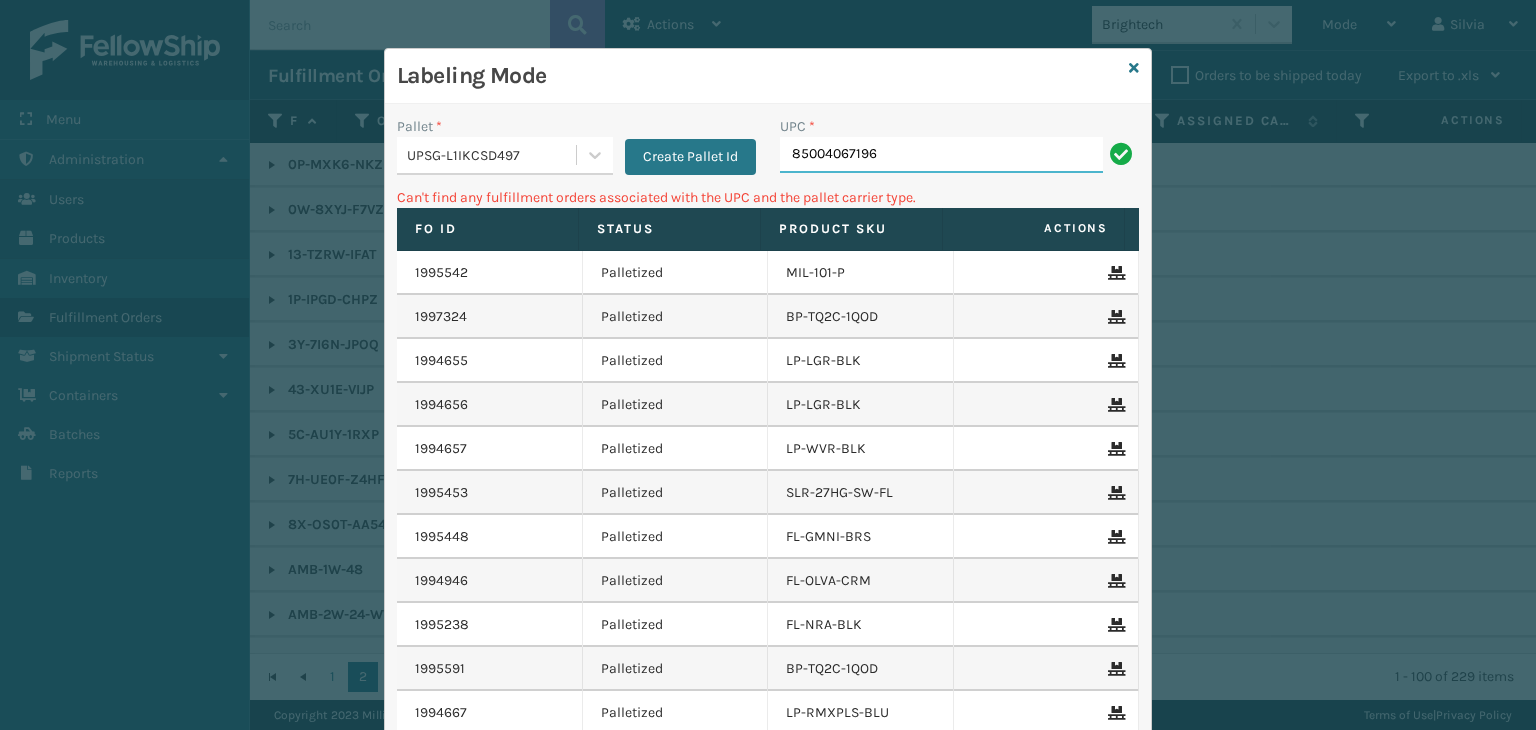 click on "85004067196" at bounding box center [941, 155] 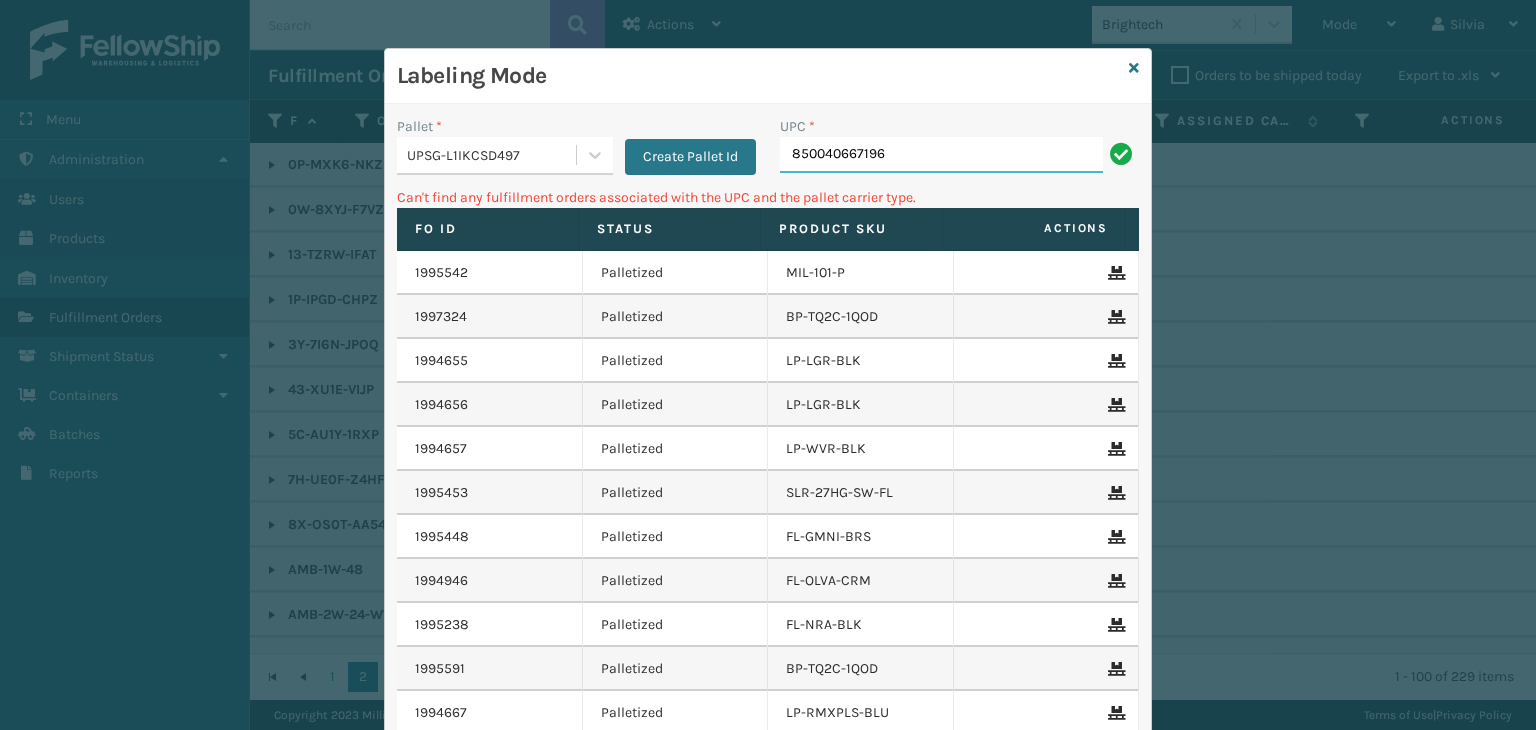 type on "850040667196" 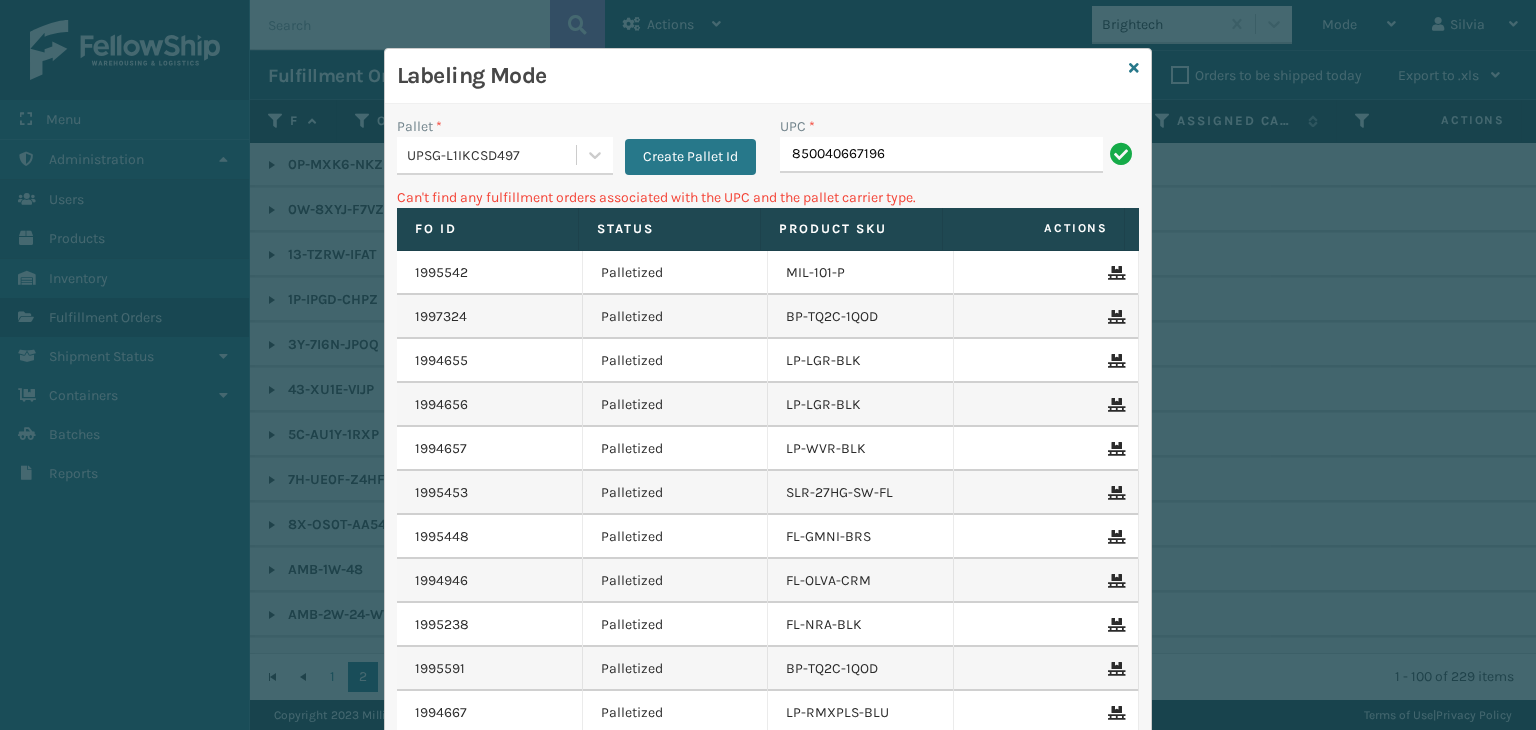 drag, startPoint x: 942, startPoint y: 145, endPoint x: 505, endPoint y: 144, distance: 437.00113 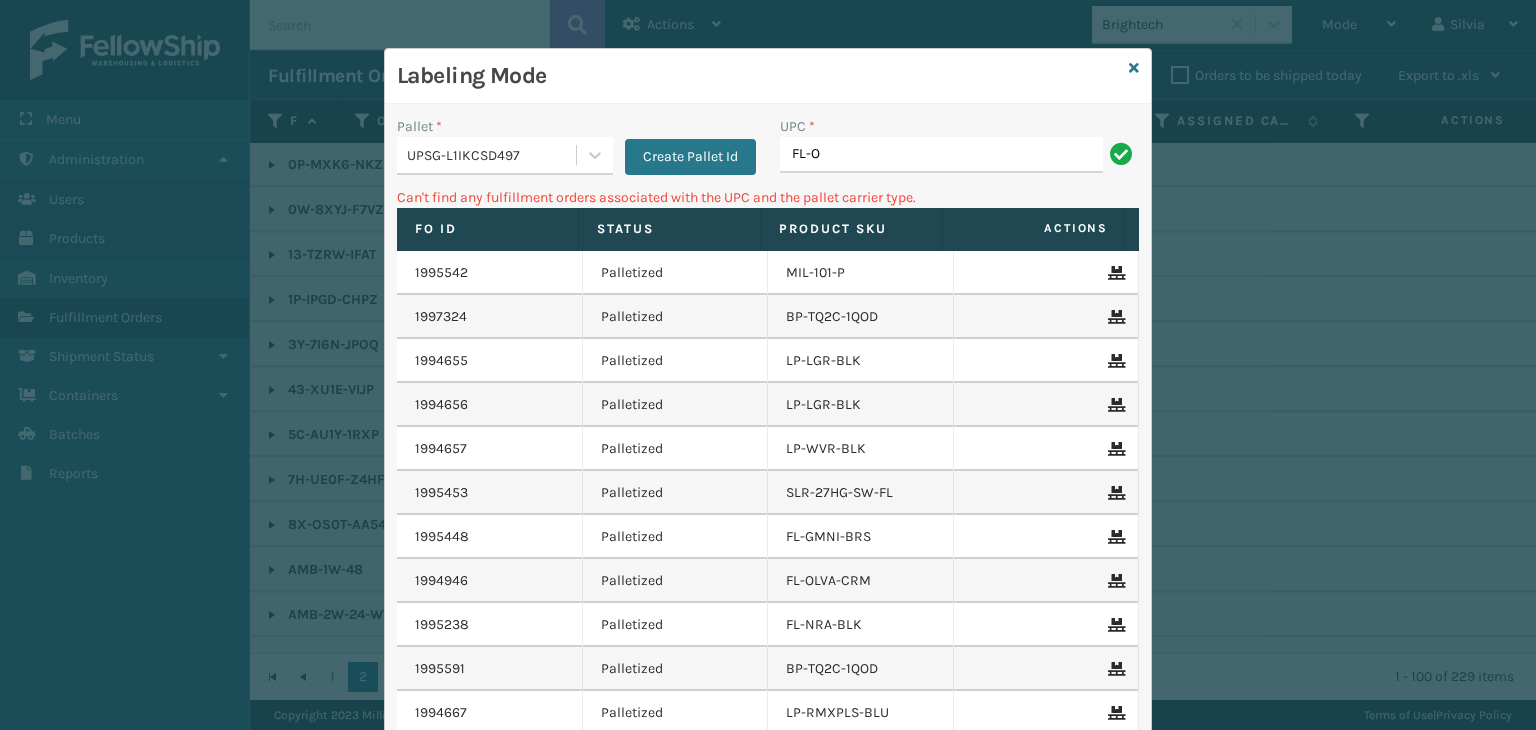 type on "FL-OLVA-CRM" 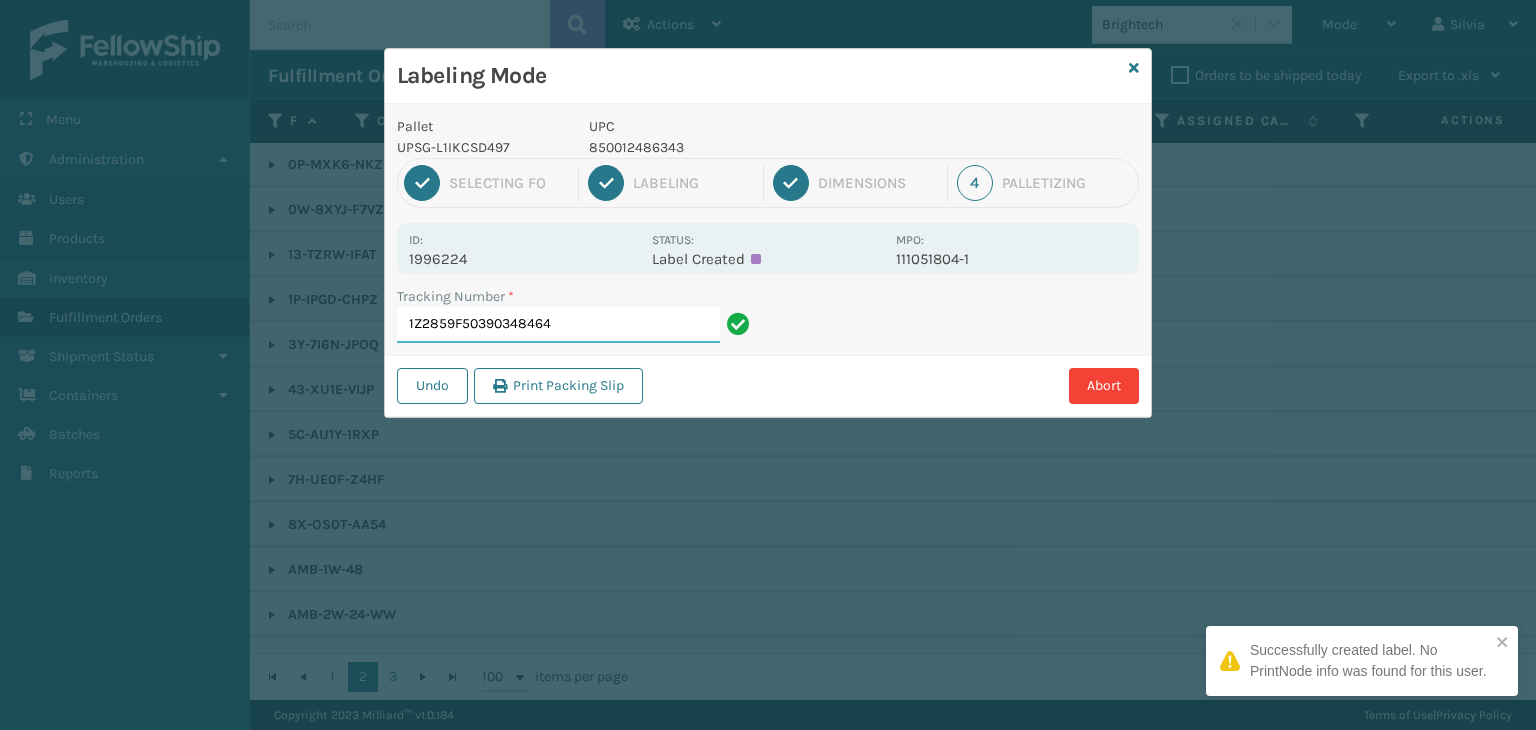 click on "1Z2859F50390348464" at bounding box center [558, 325] 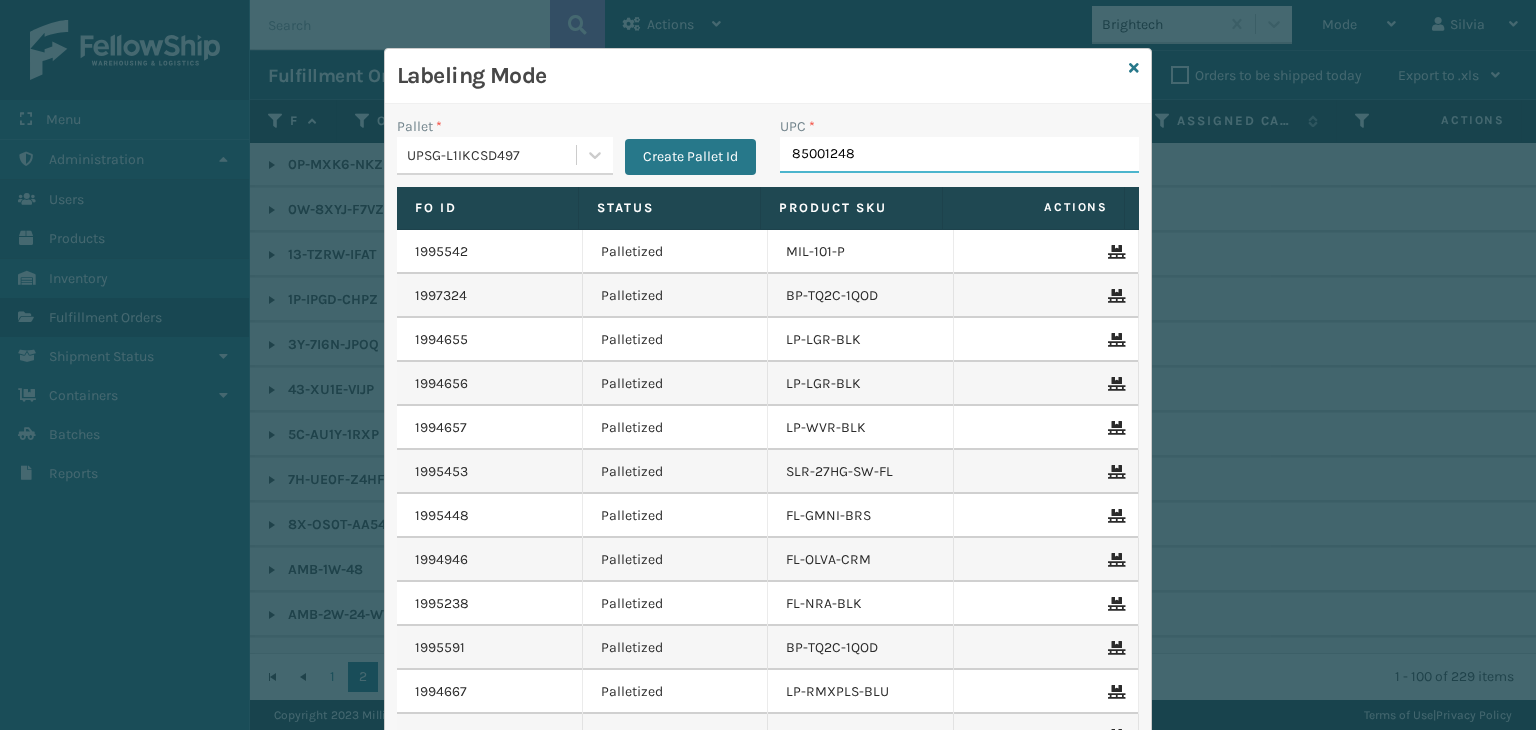 type on "[UPC]" 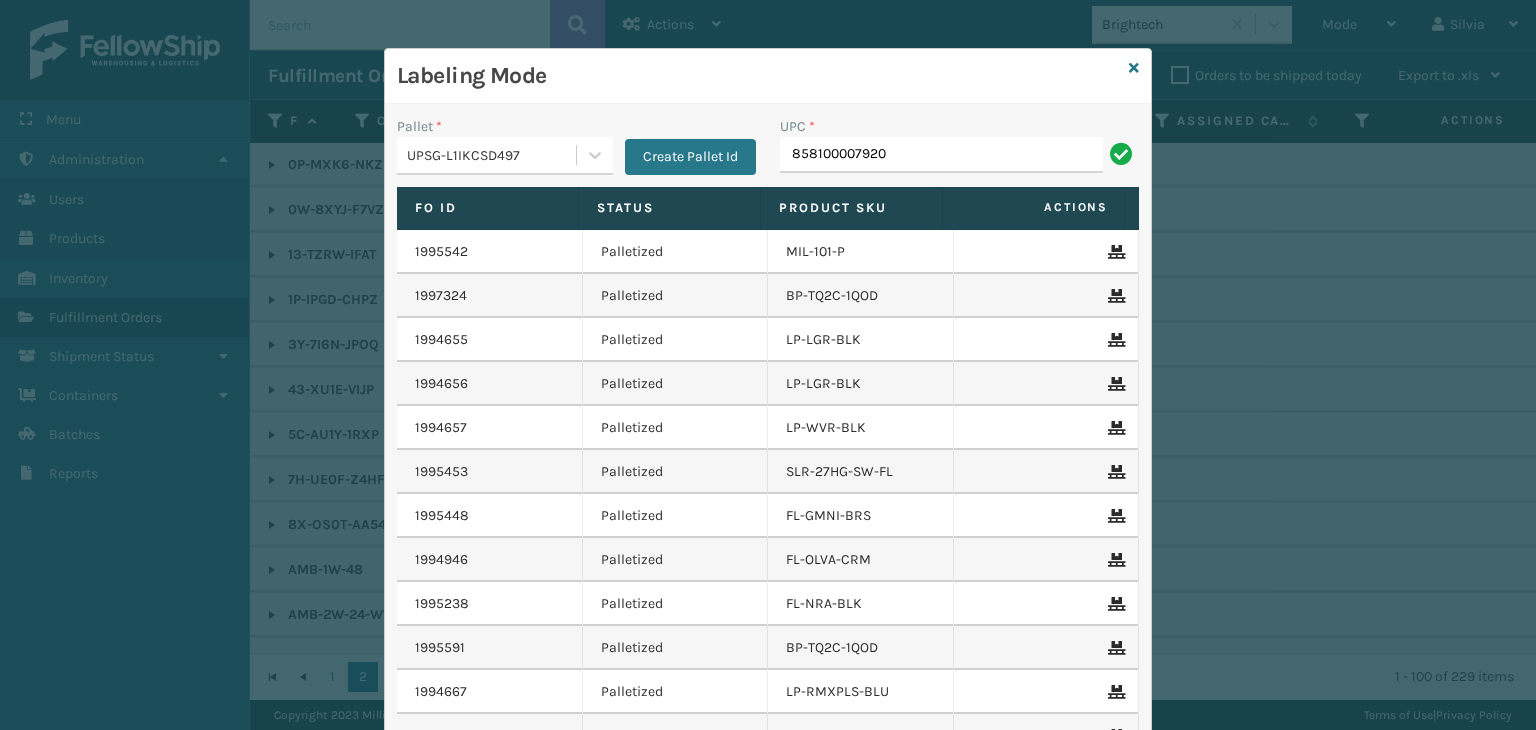 type on "858100007920" 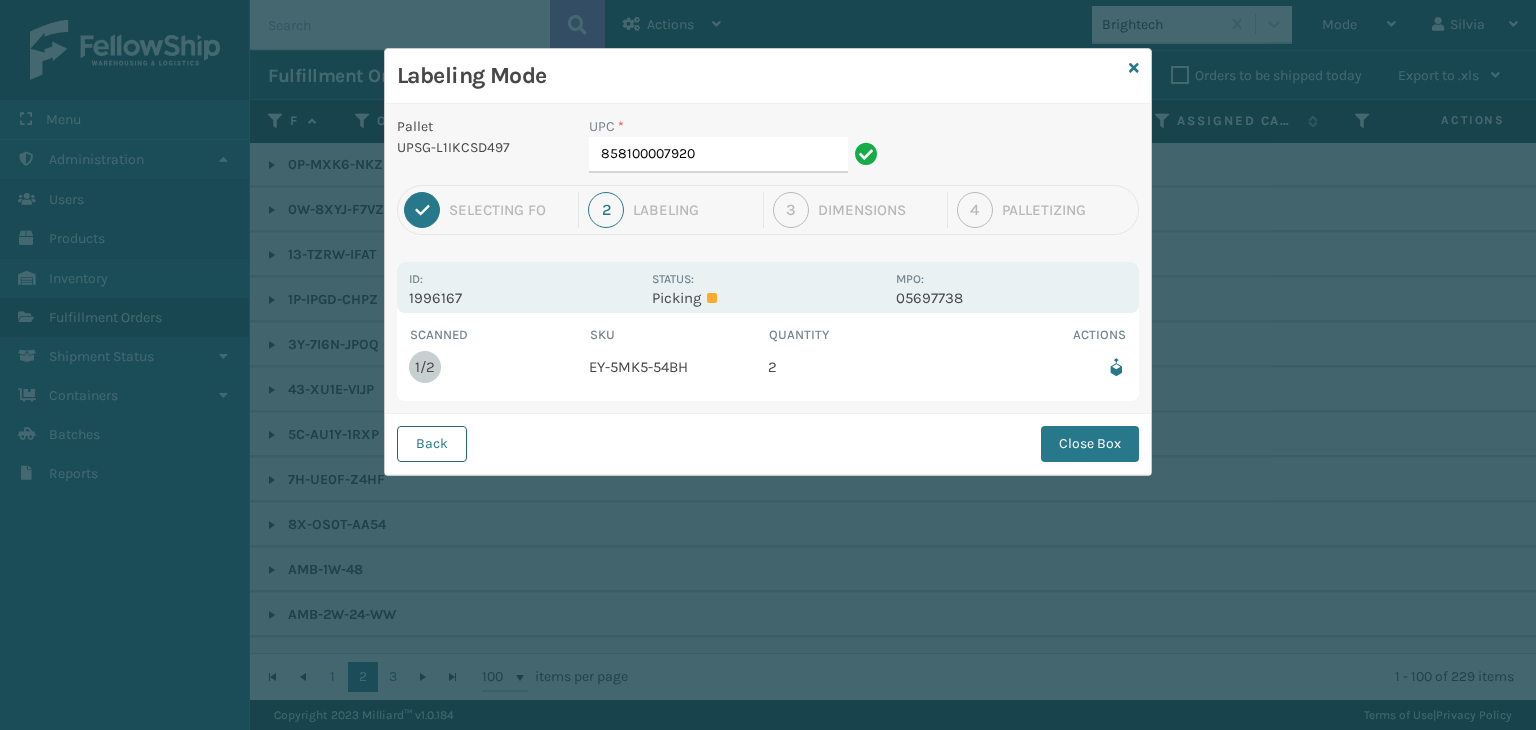 click on "Back" at bounding box center [432, 444] 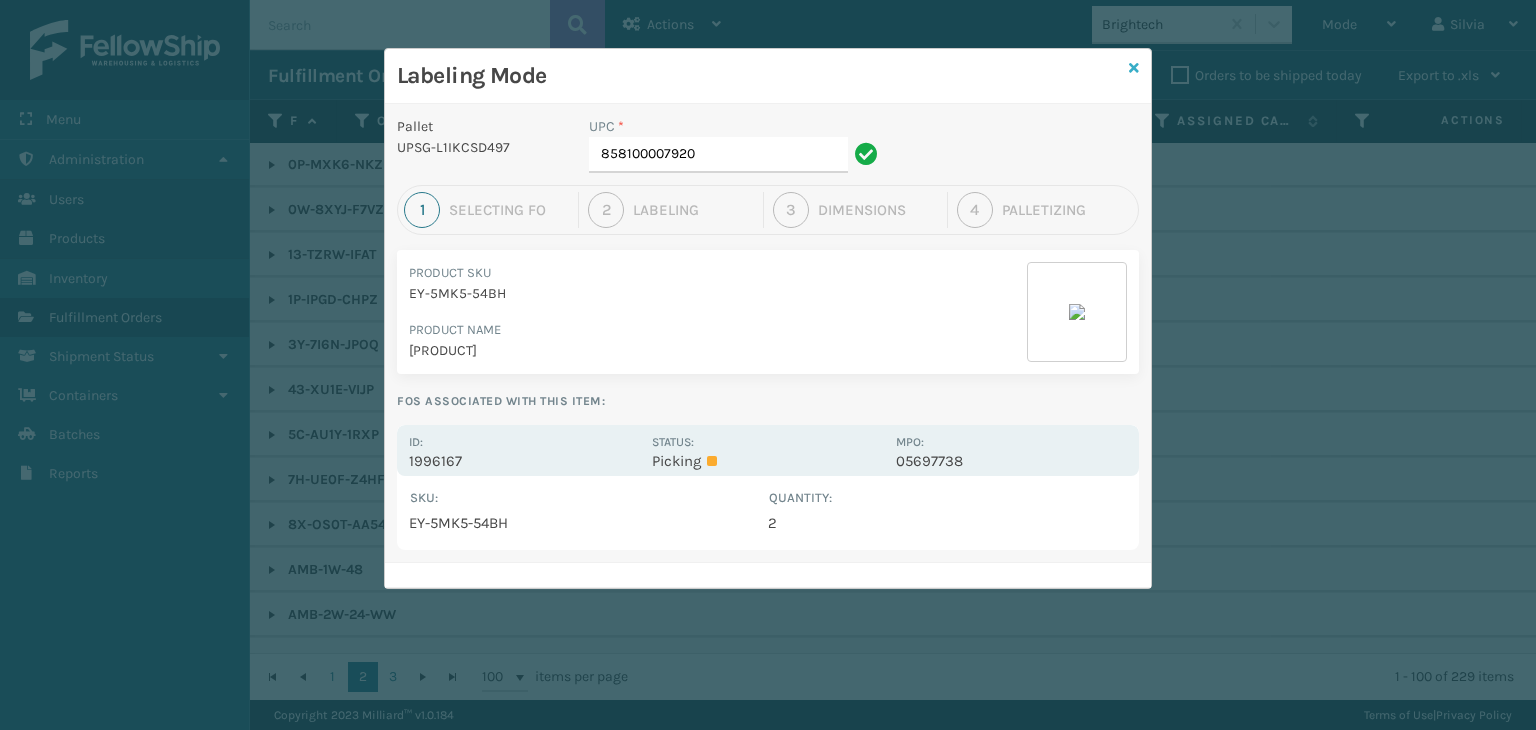 click at bounding box center [1134, 68] 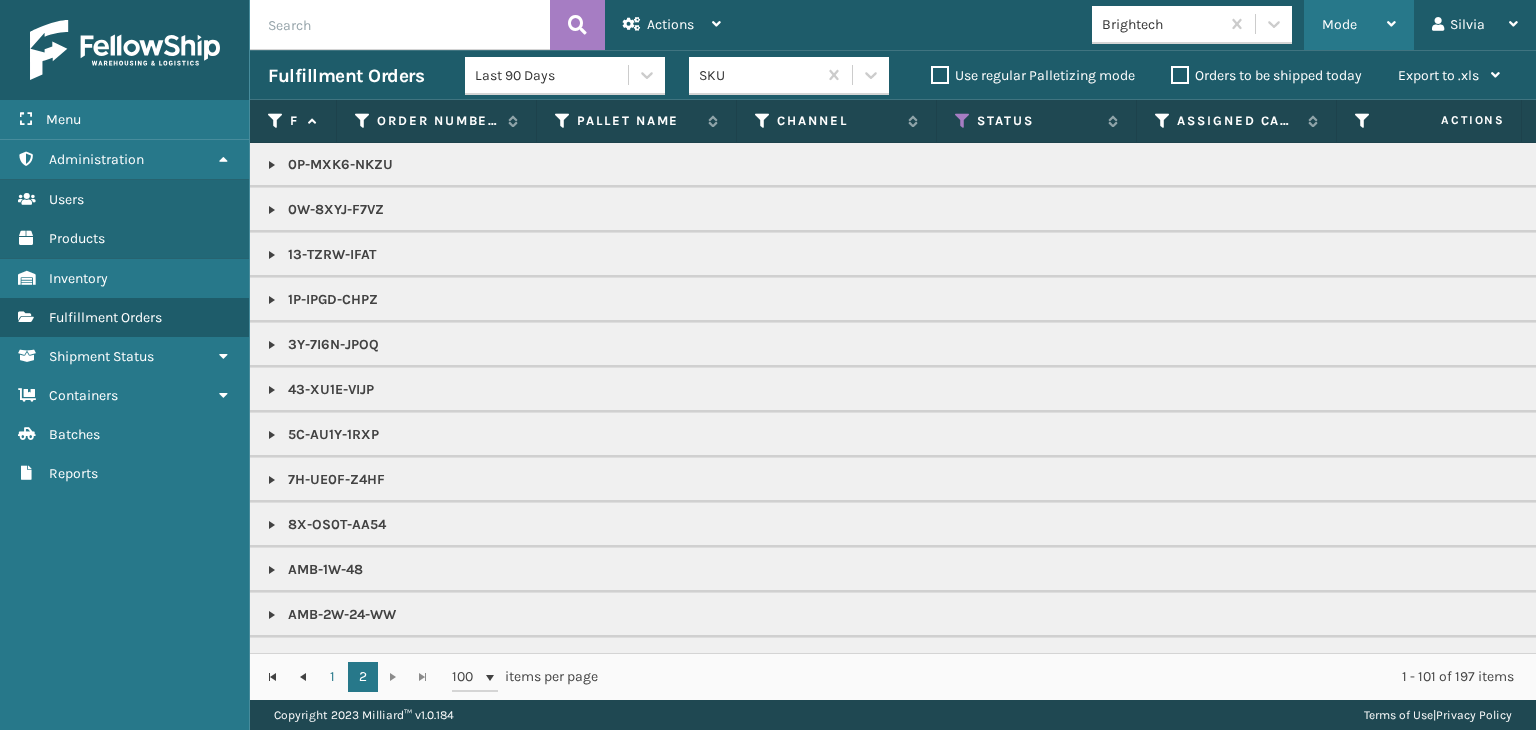 click on "Mode" at bounding box center [1339, 24] 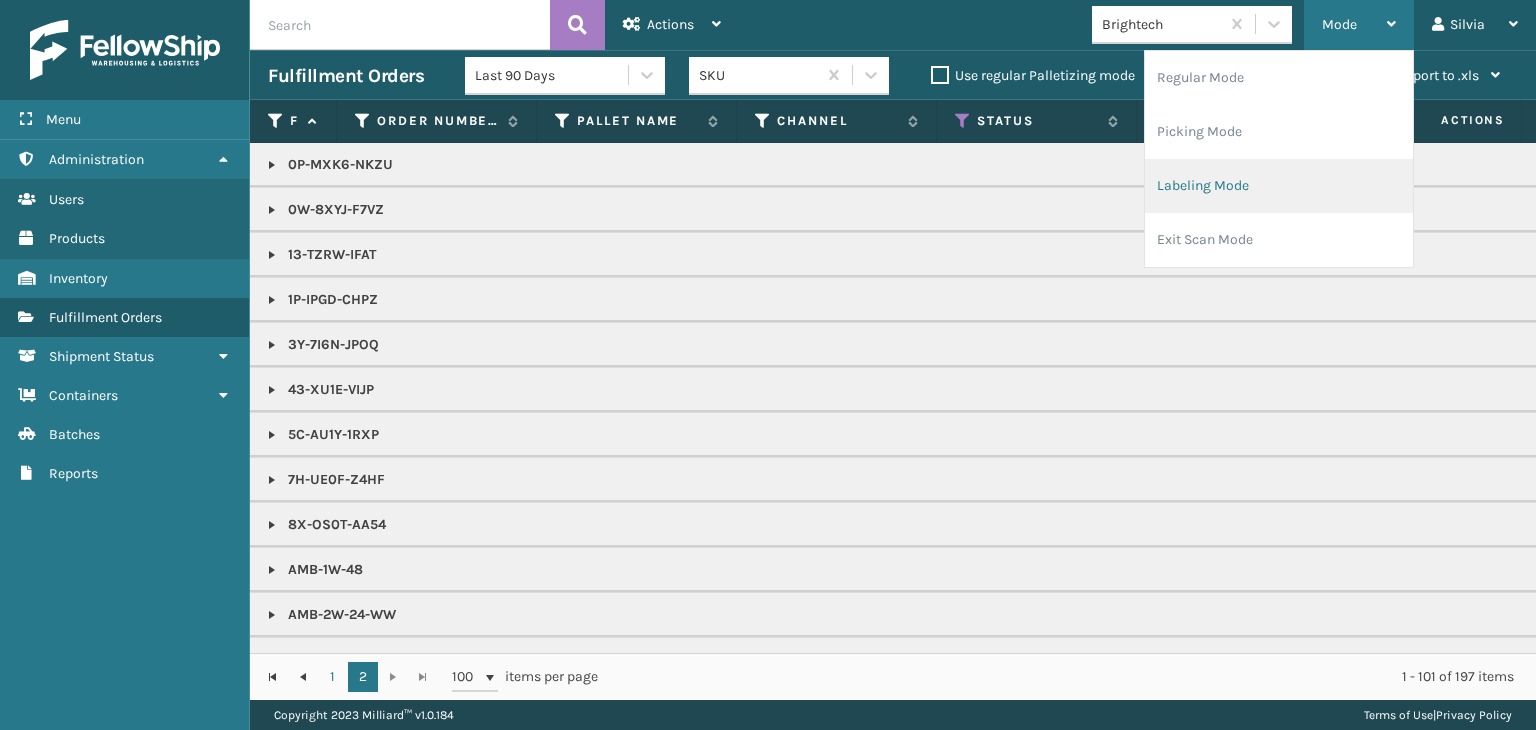 click on "Labeling Mode" at bounding box center (1279, 186) 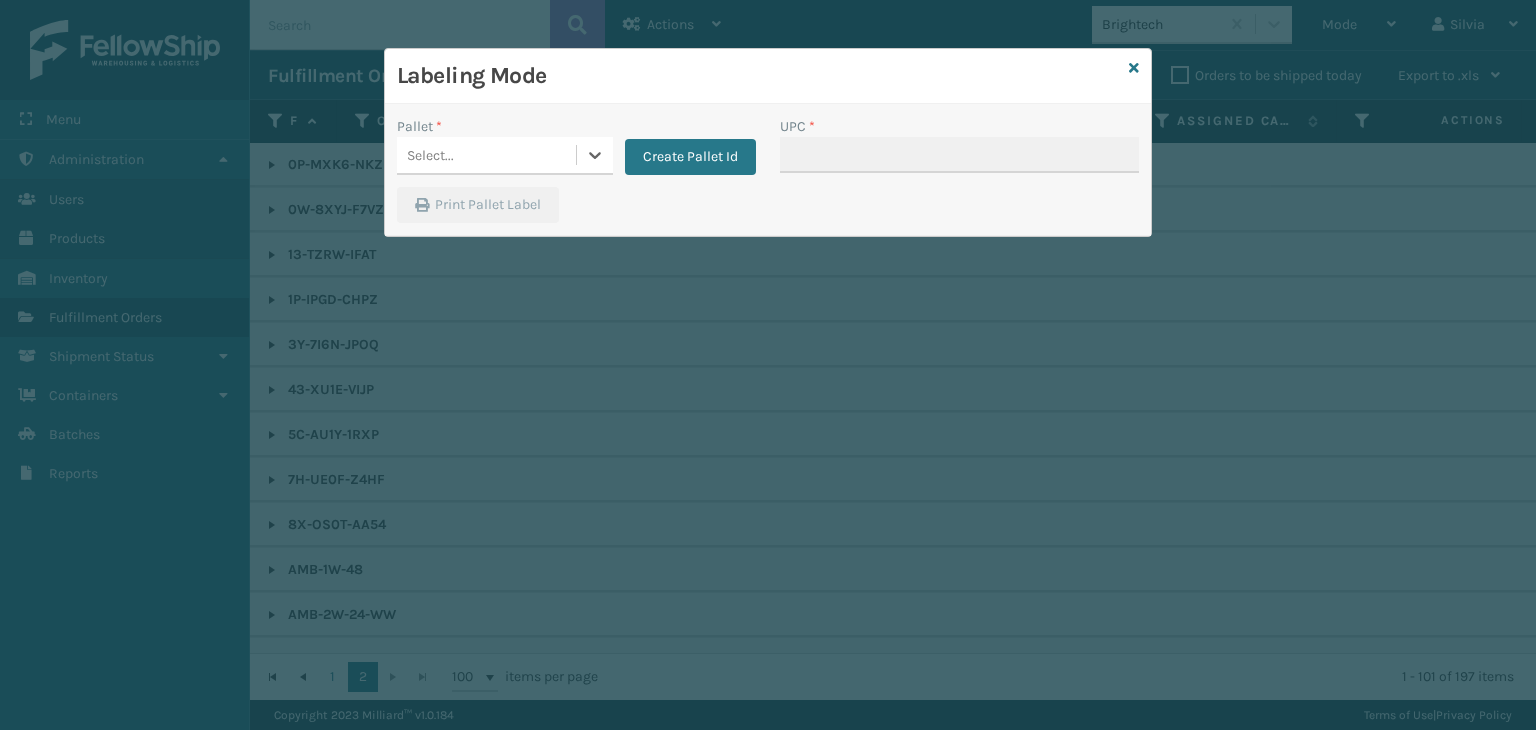 click on "Select..." at bounding box center (486, 155) 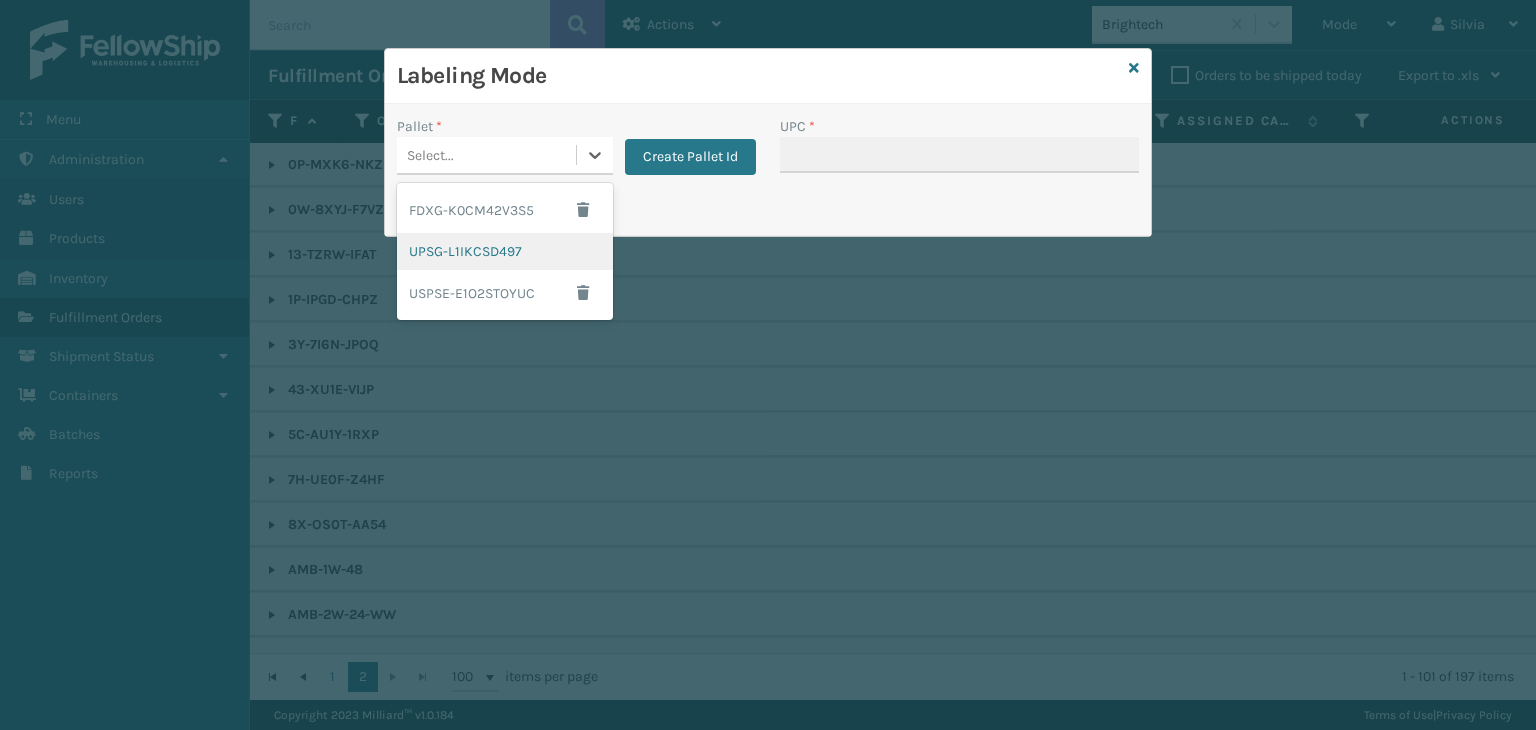 click on "UPSG-L1IKCSD497" at bounding box center [505, 251] 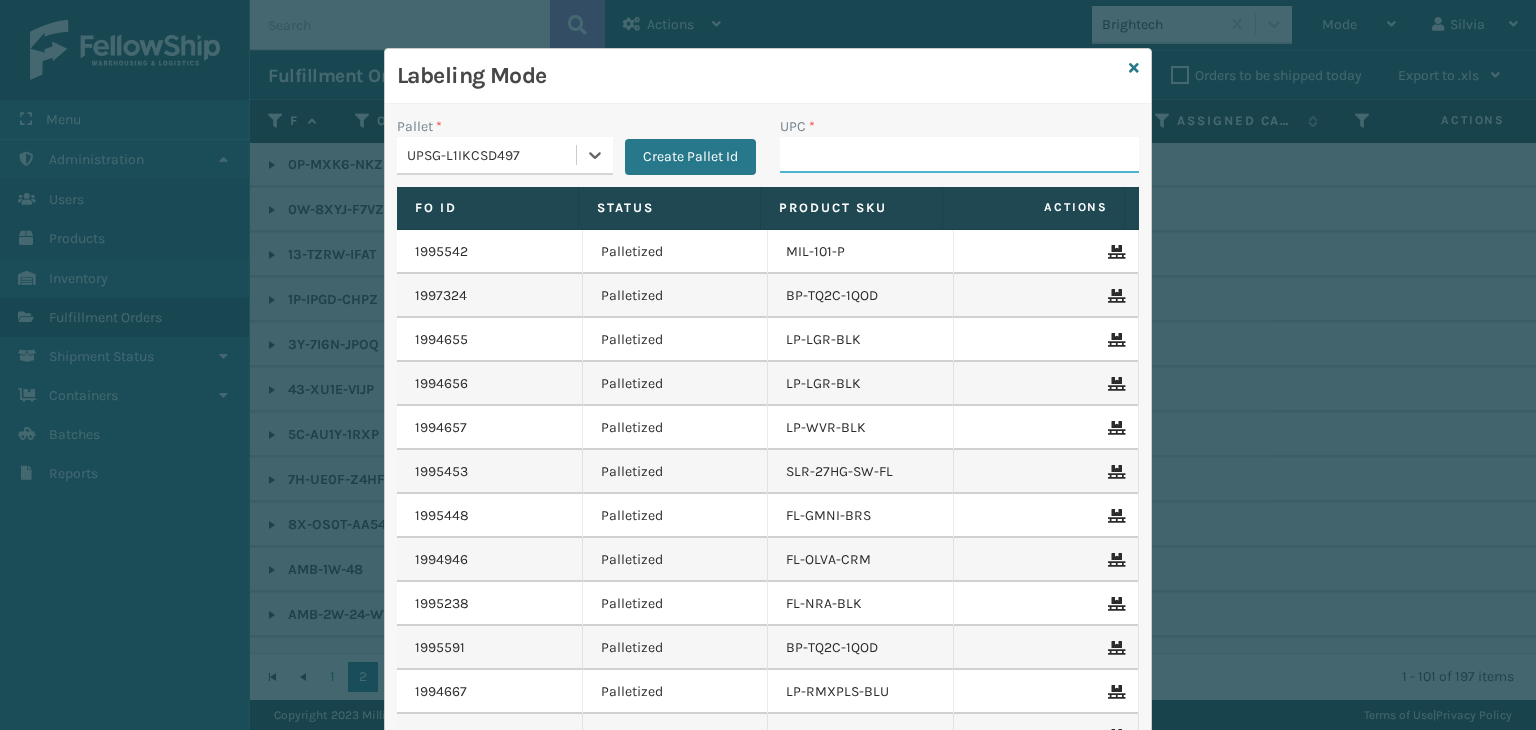 click on "UPC   *" at bounding box center [959, 155] 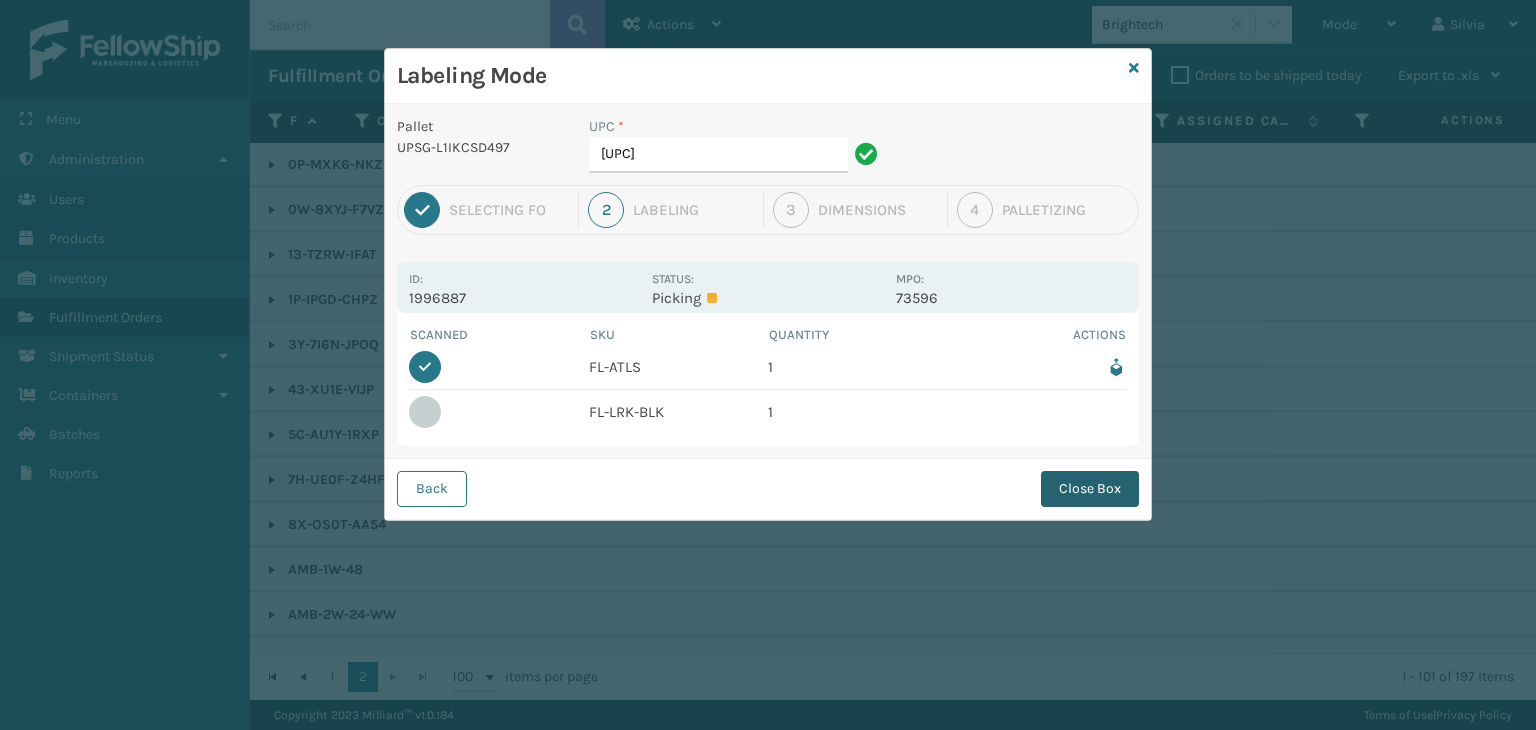 click on "Close Box" at bounding box center (1090, 489) 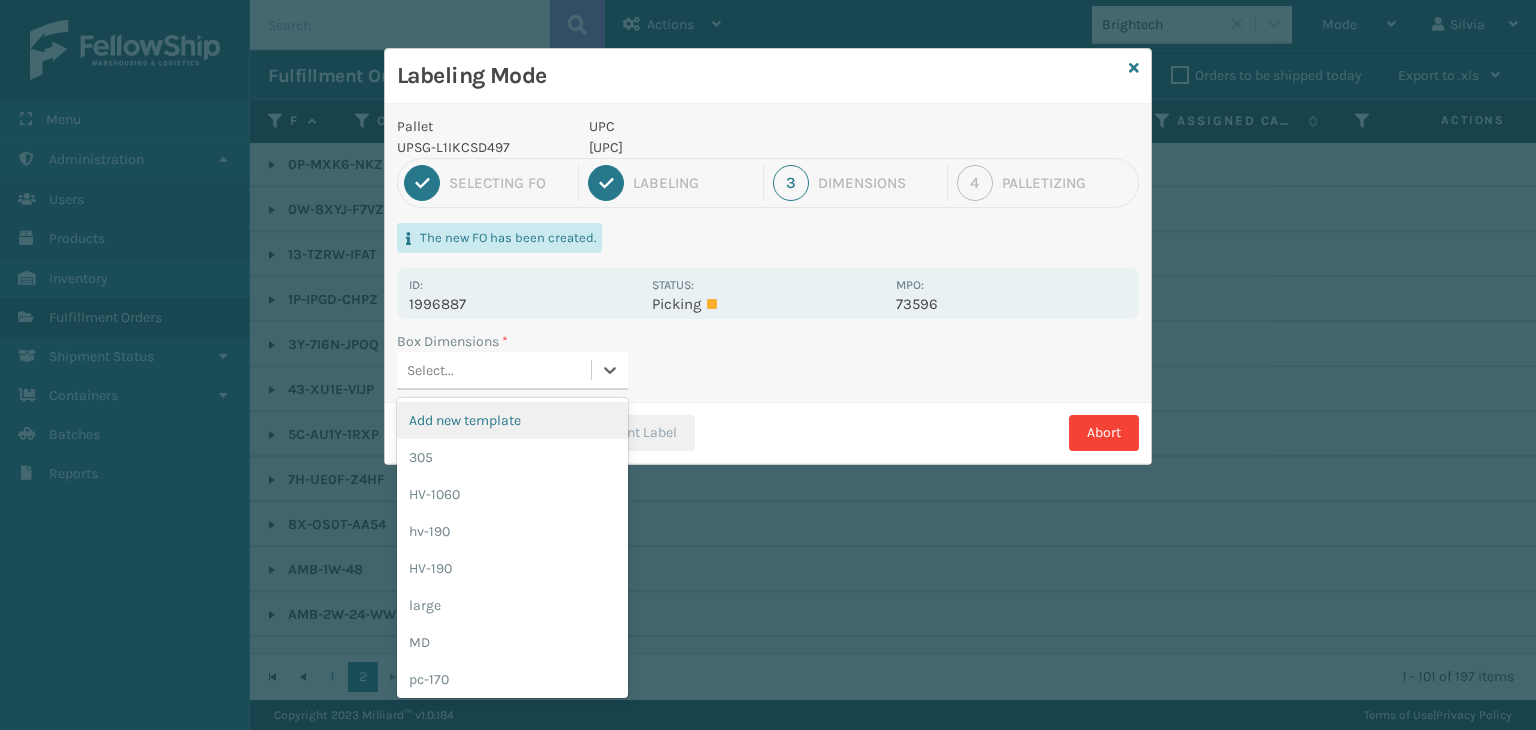 drag, startPoint x: 599, startPoint y: 383, endPoint x: 600, endPoint y: 409, distance: 26.019224 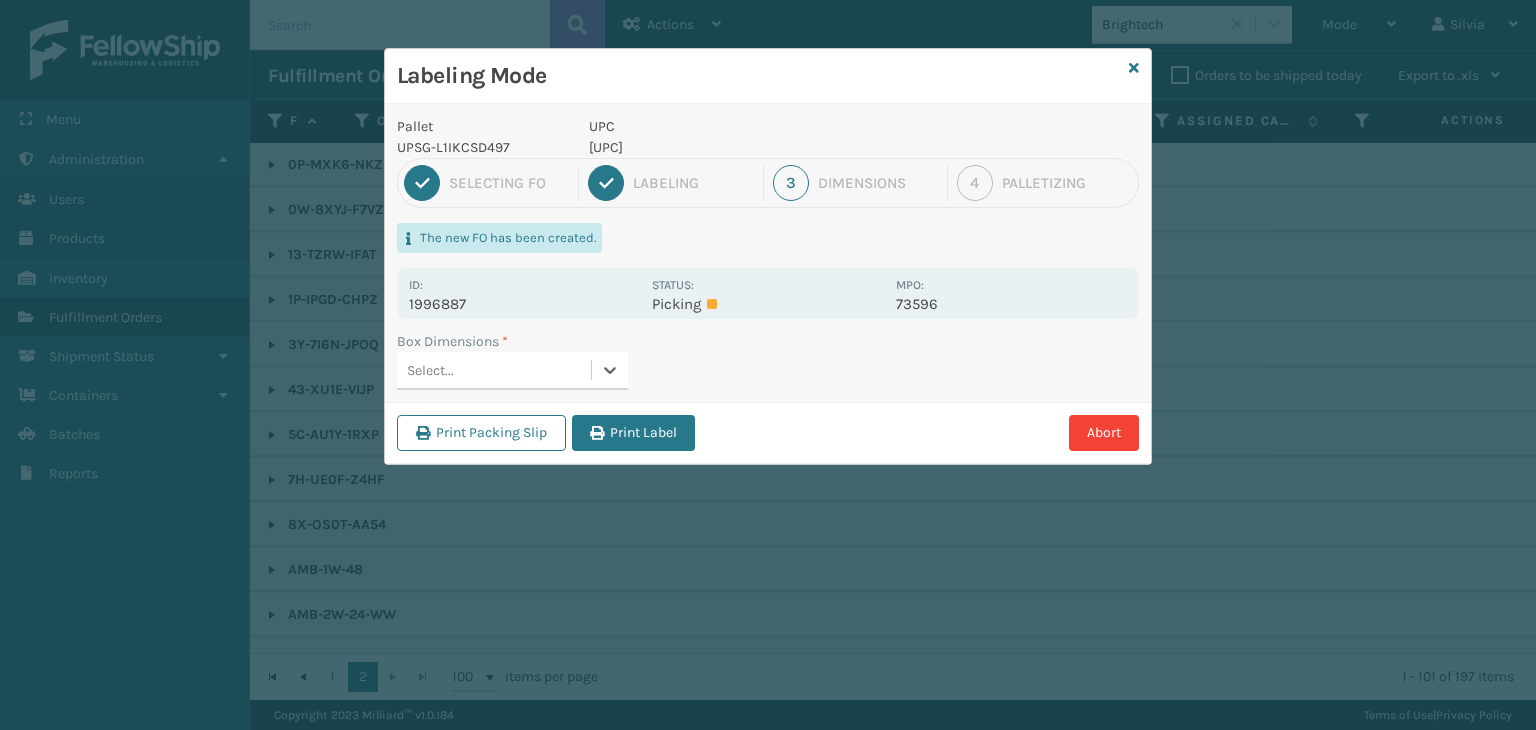click on "Select..." at bounding box center (494, 370) 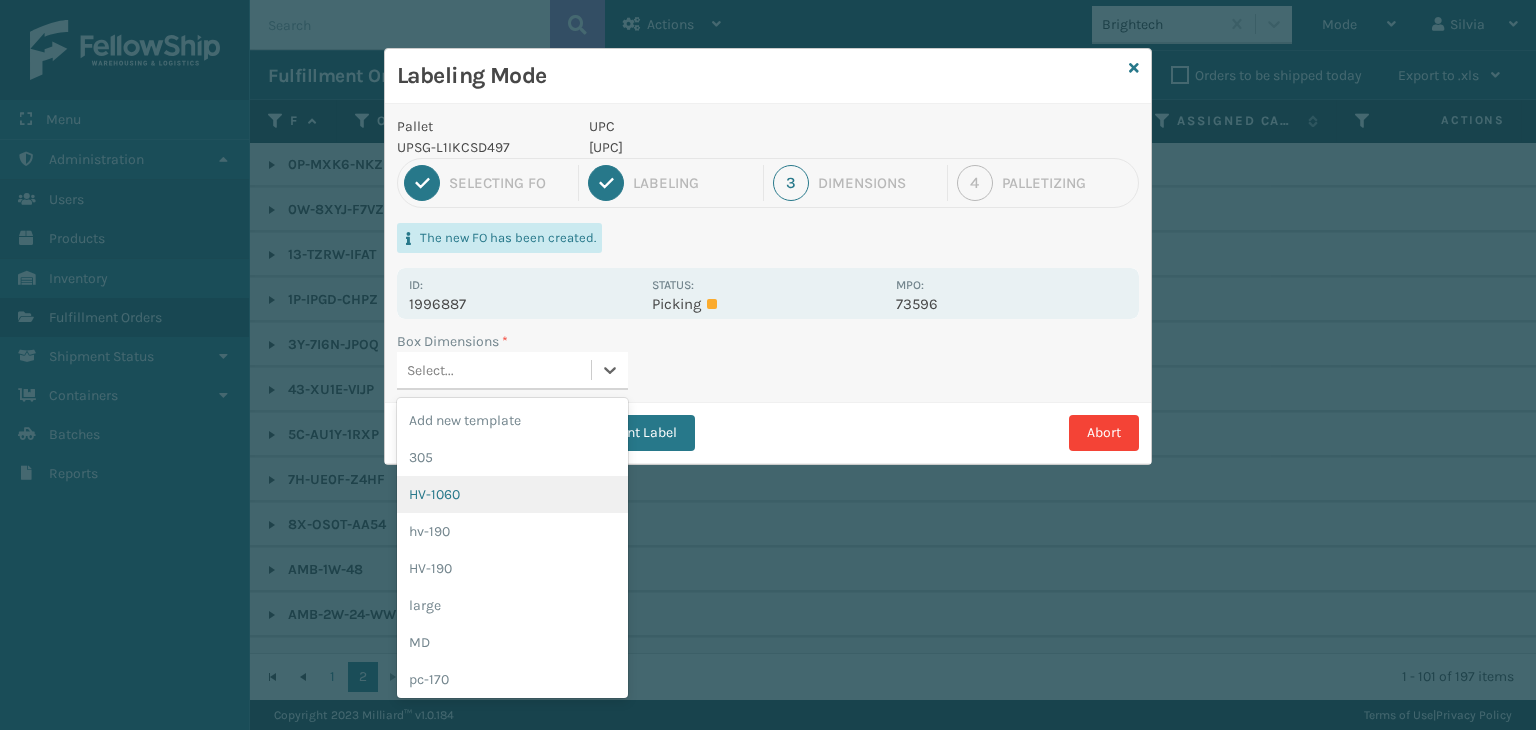 click on "HV-1060" at bounding box center [512, 494] 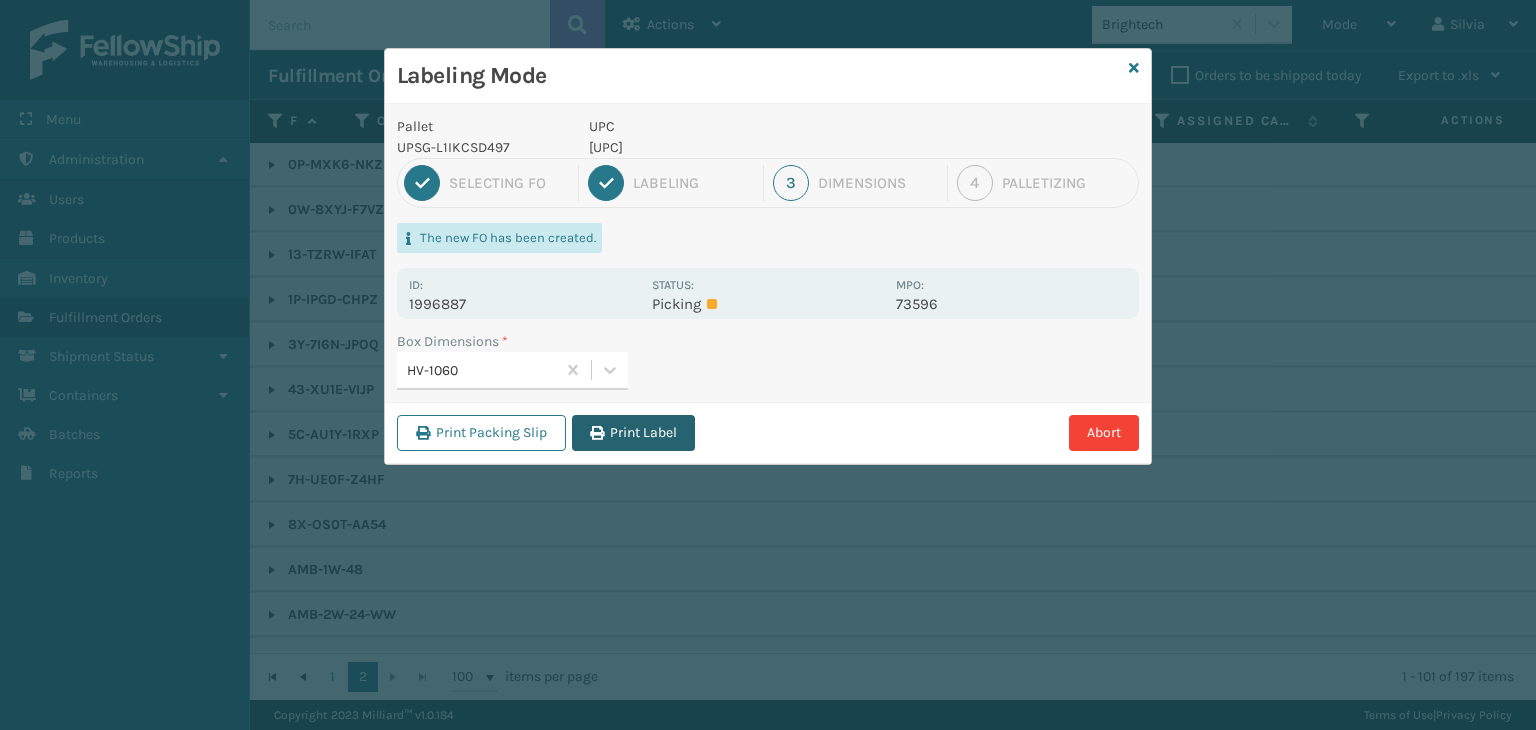 click on "Print Label" at bounding box center [633, 433] 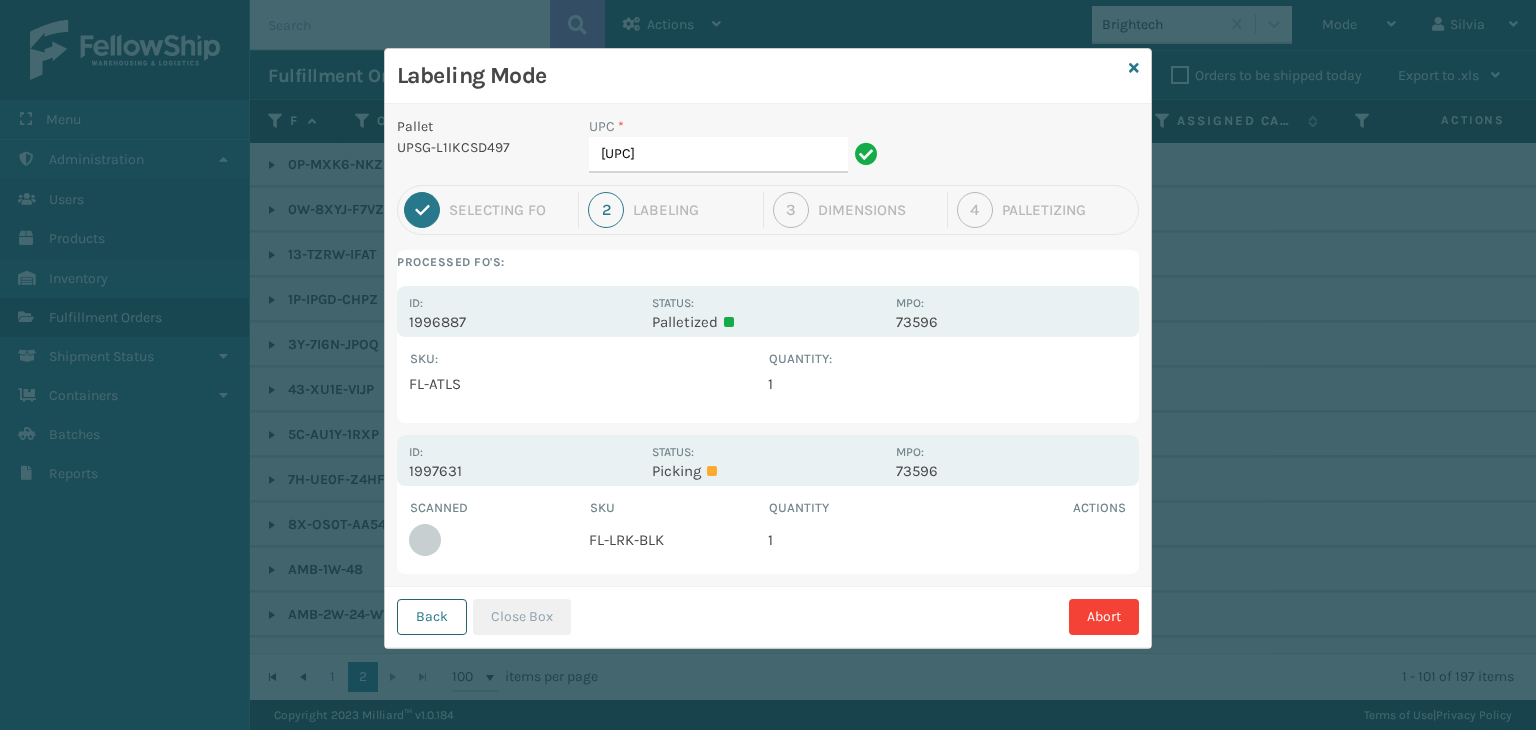 click on "Back" at bounding box center [432, 617] 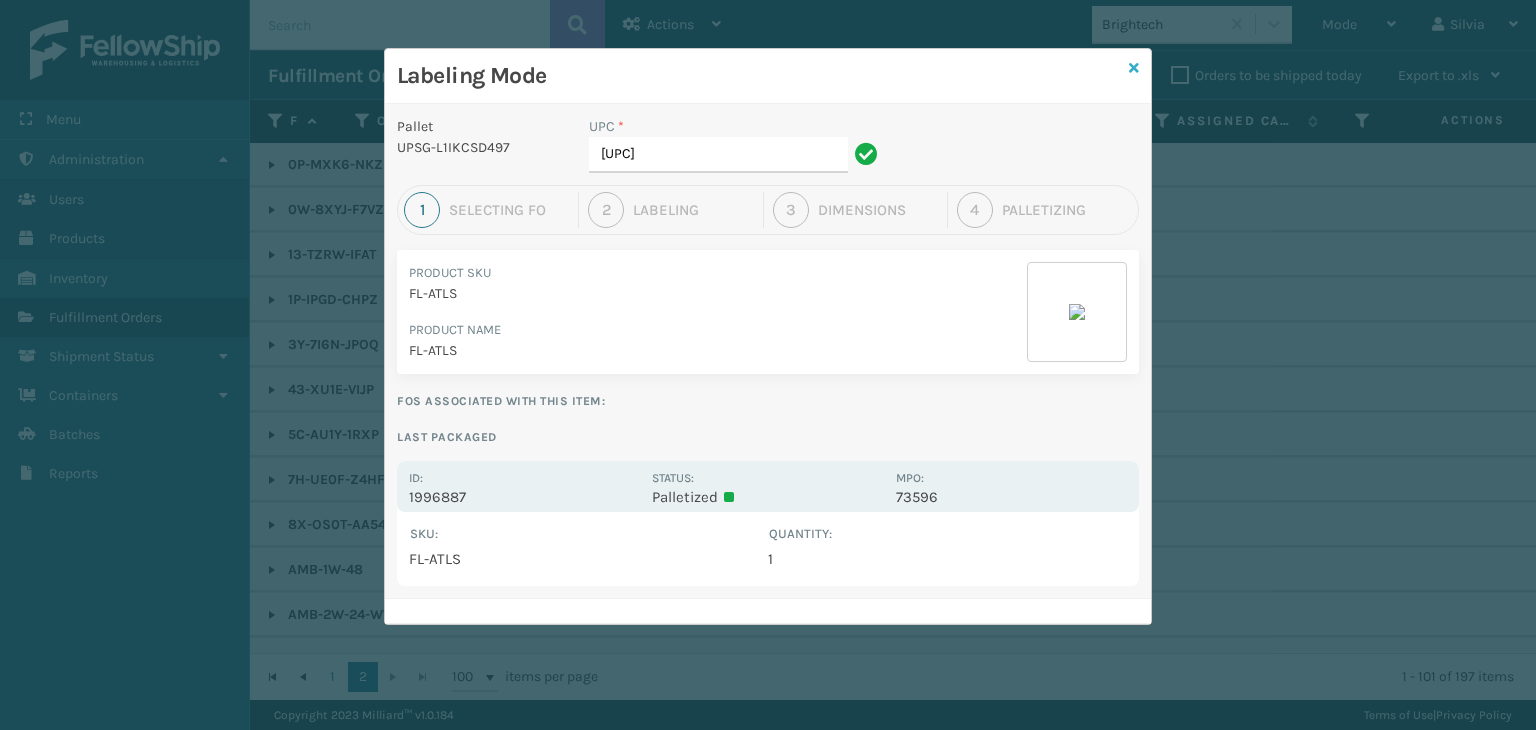 click at bounding box center (1134, 68) 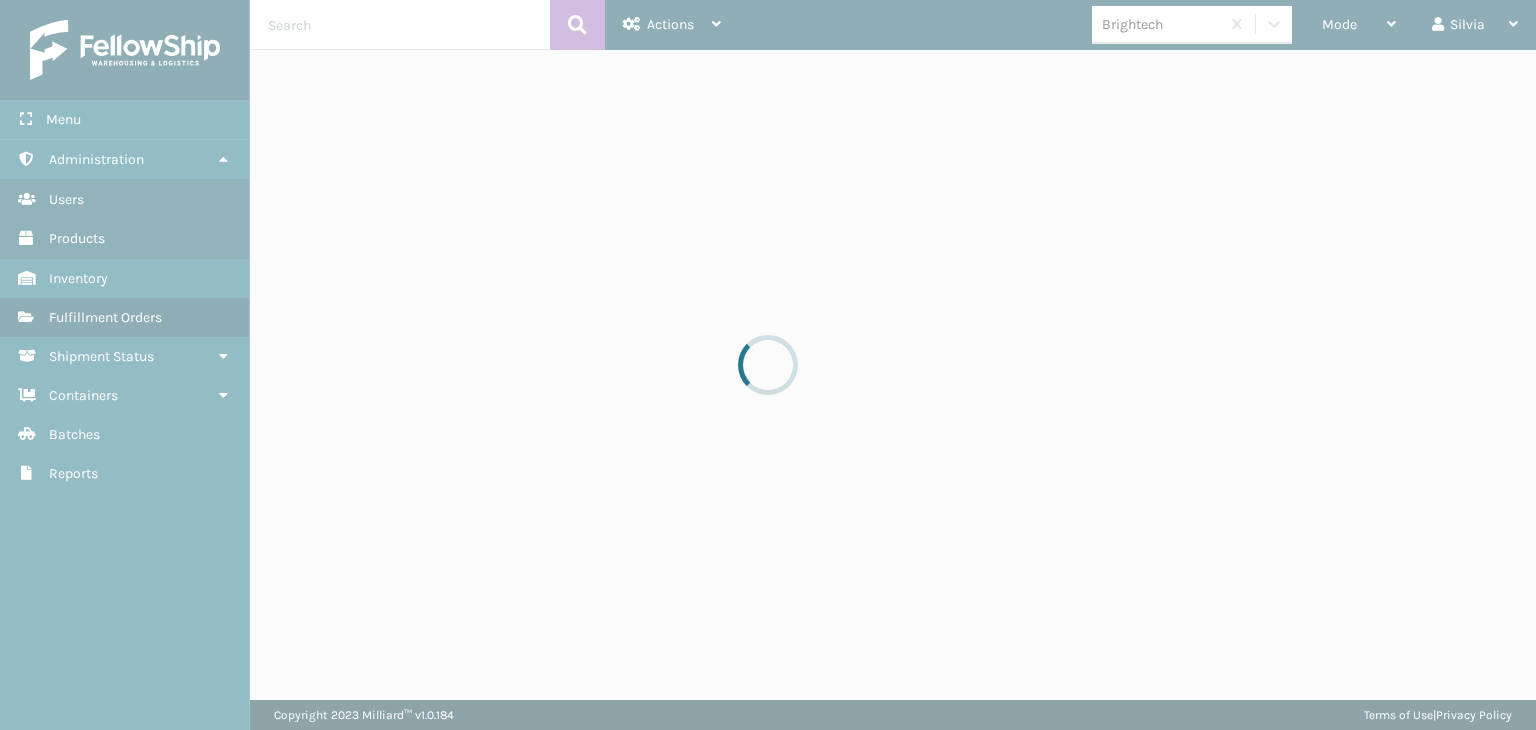 click at bounding box center (768, 365) 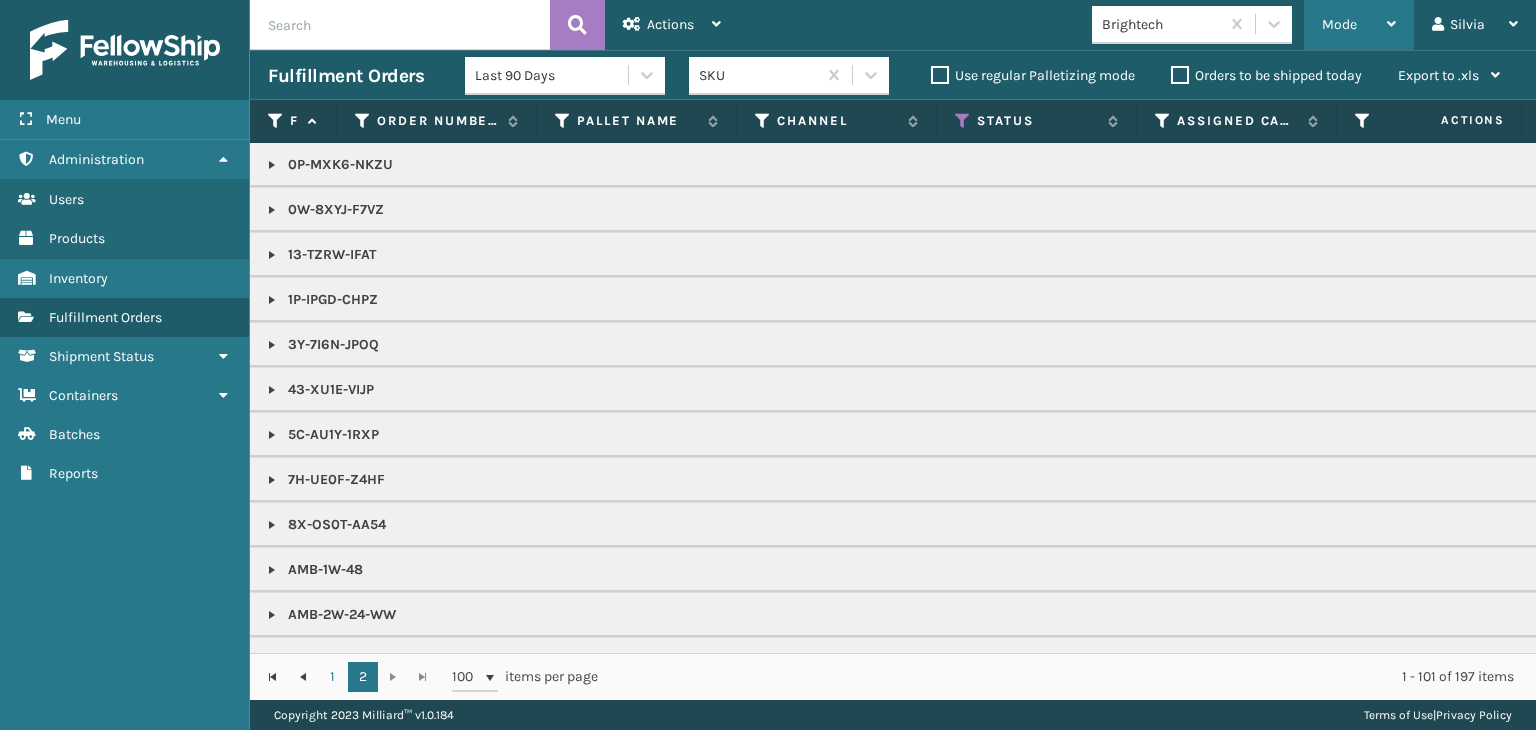 click on "Mode" at bounding box center (1339, 24) 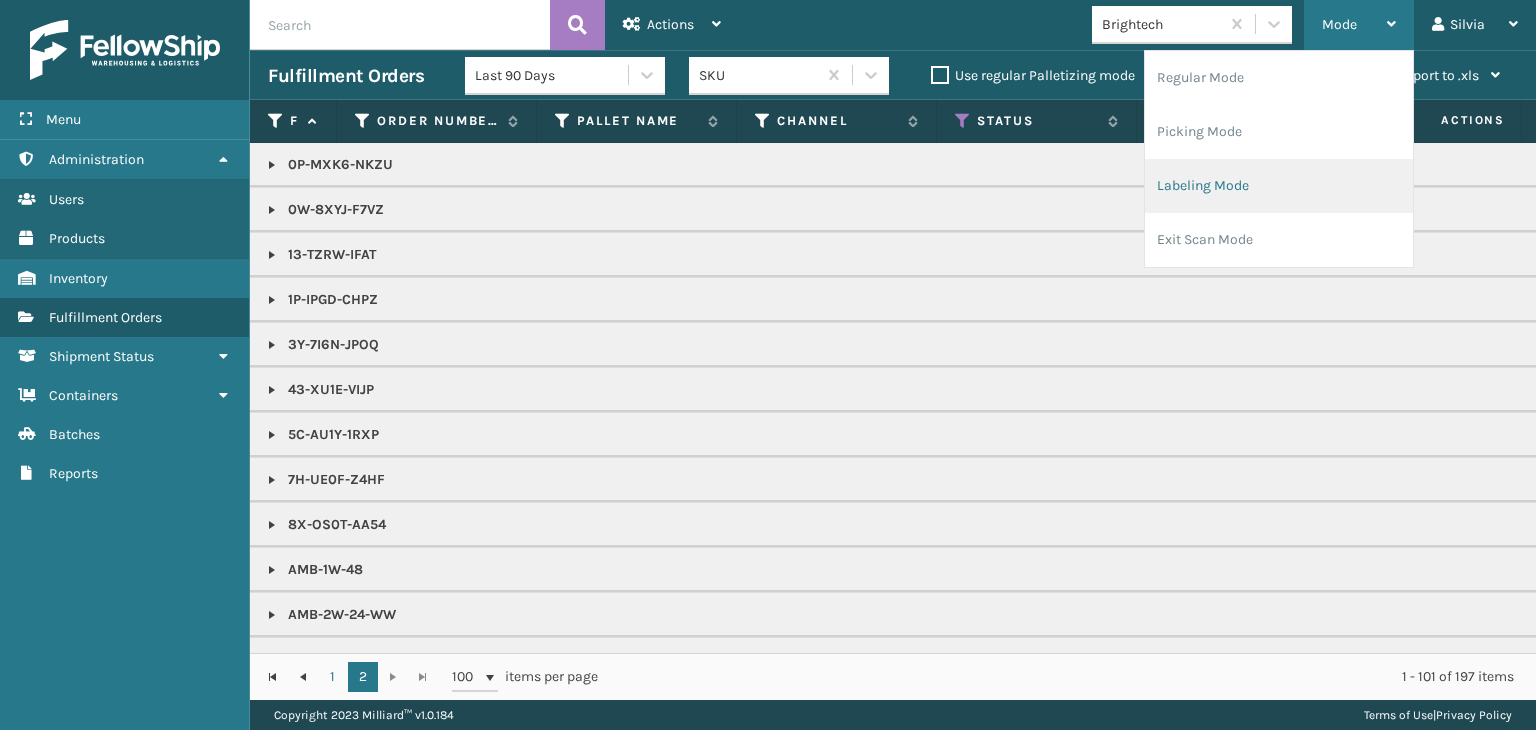 click on "Labeling Mode" at bounding box center [1279, 186] 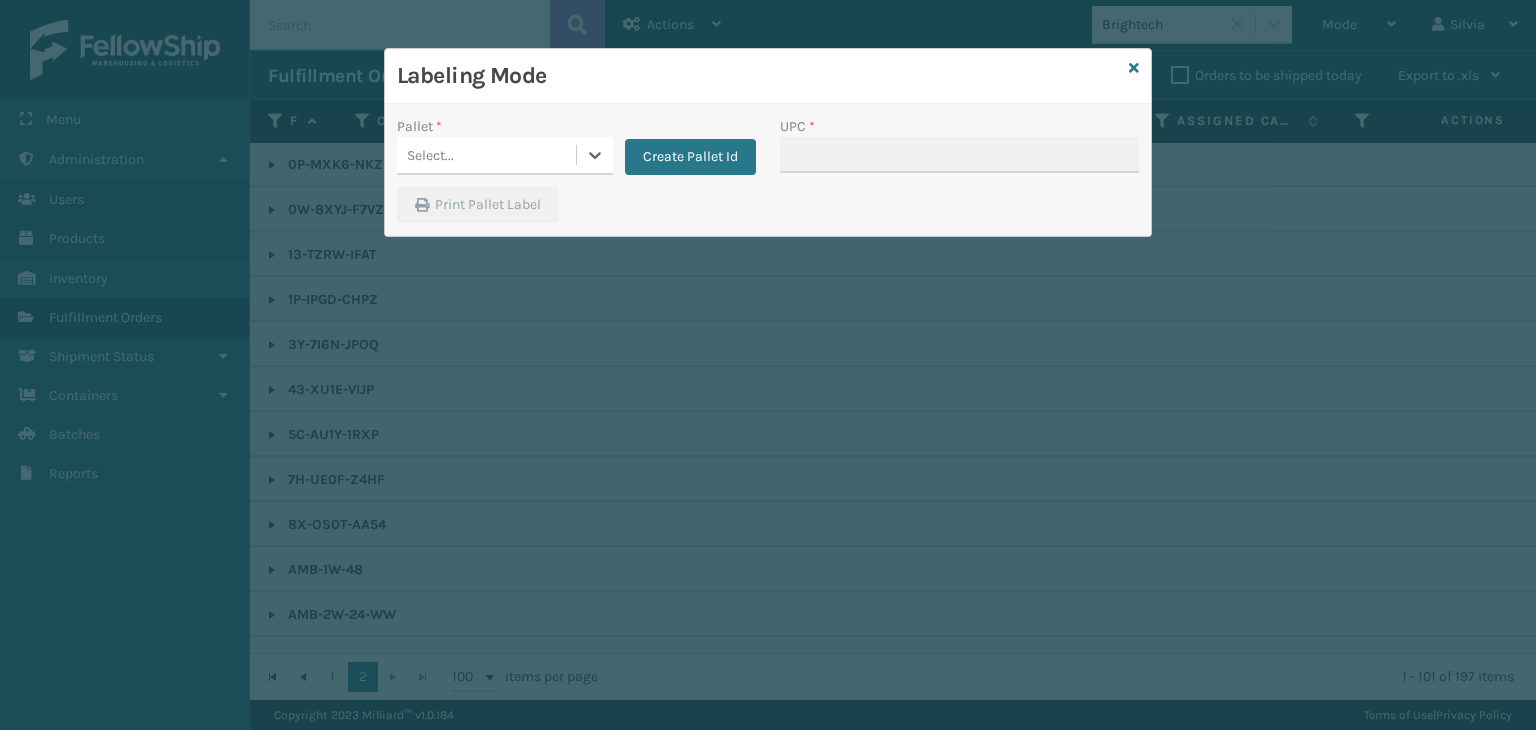 drag, startPoint x: 552, startPoint y: 160, endPoint x: 552, endPoint y: 180, distance: 20 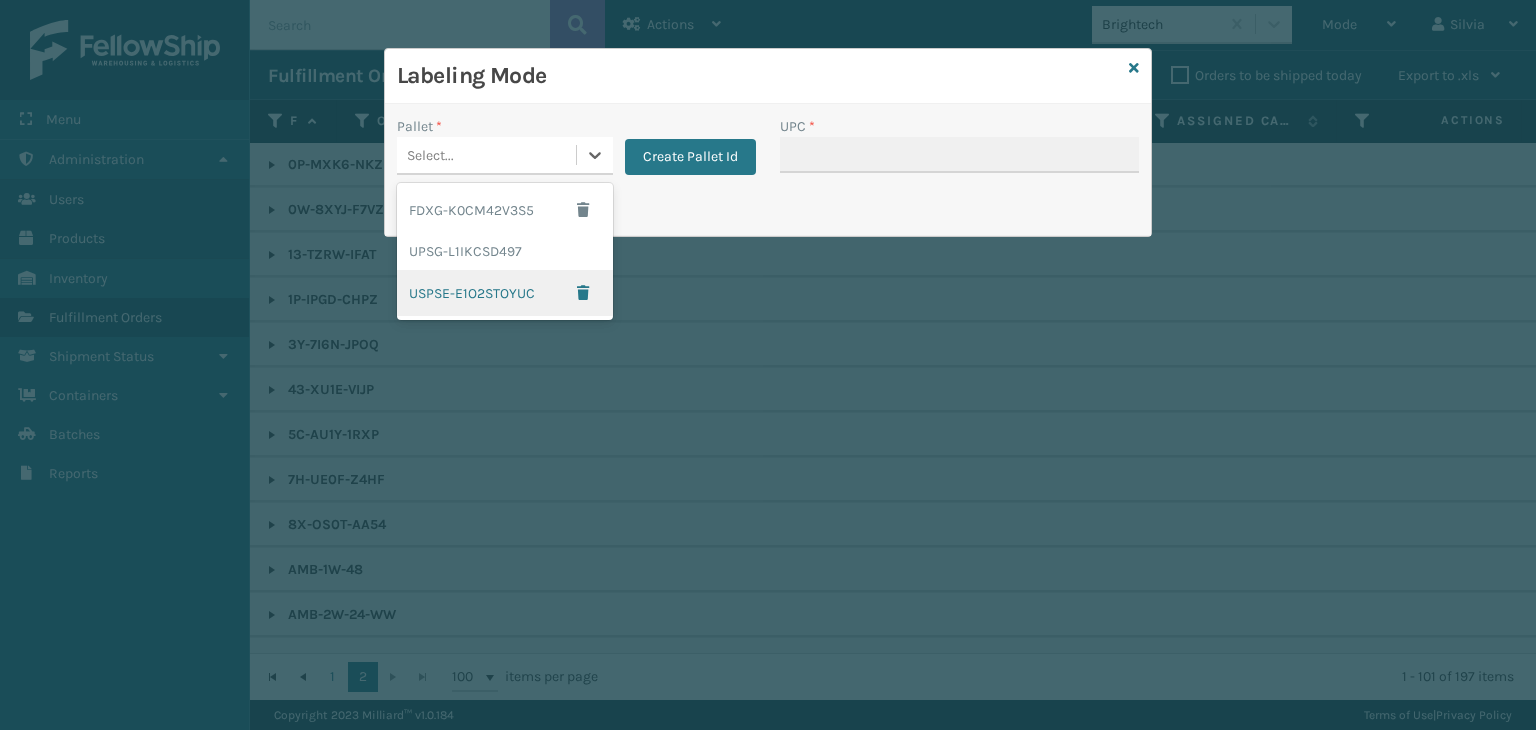 click on "USPSE-E1O2STOYUC" at bounding box center [505, 293] 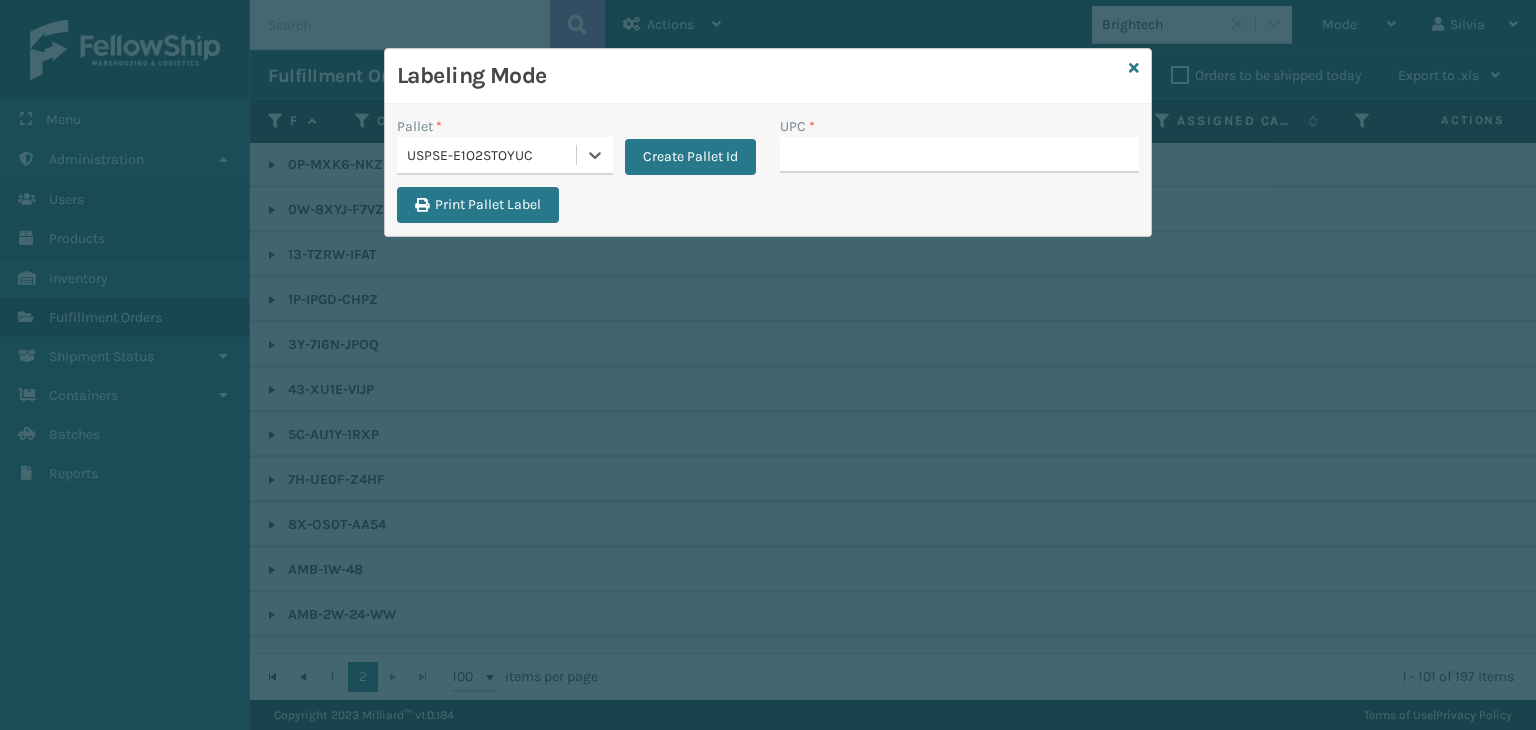 click on "USPSE-E1O2STOYUC" at bounding box center [492, 155] 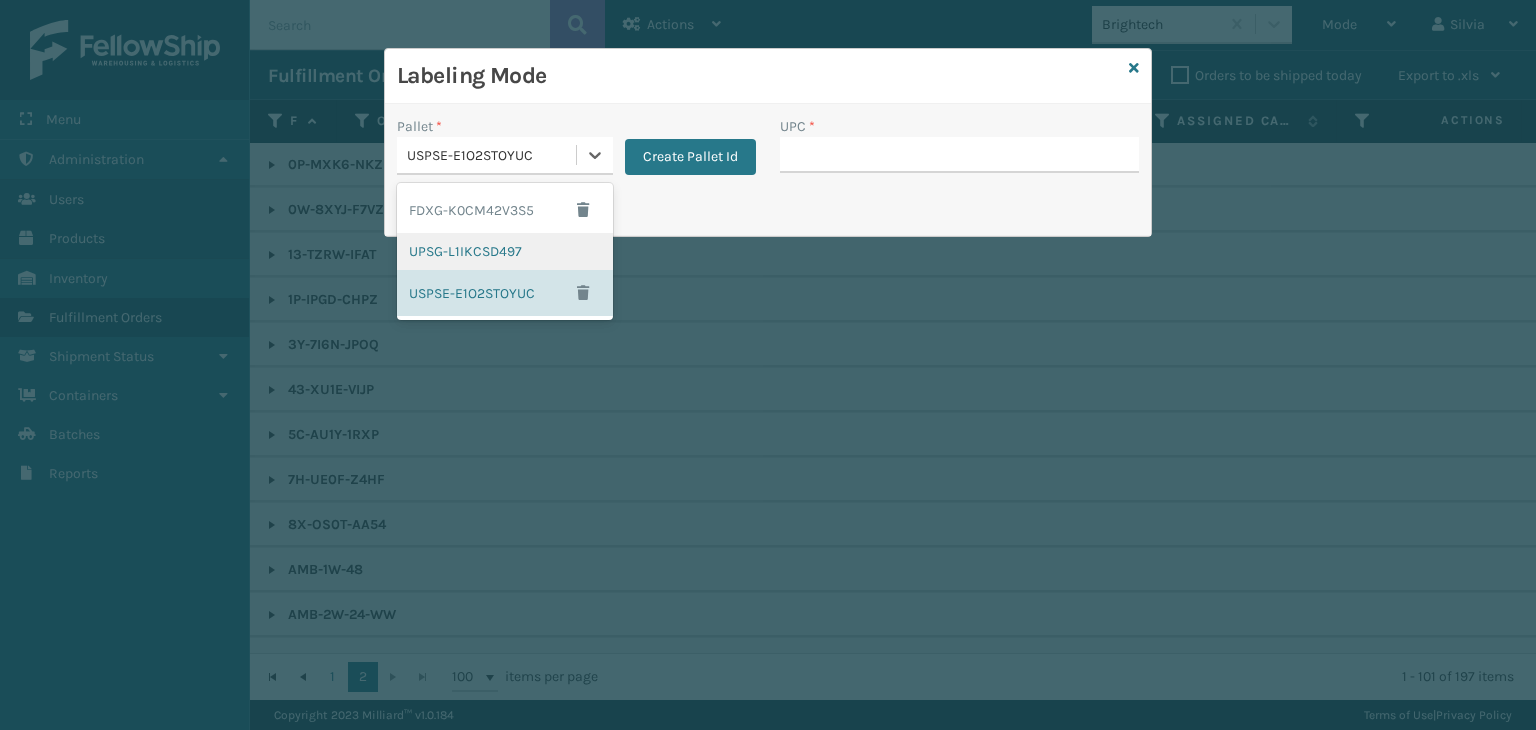 click on "UPSG-L1IKCSD497" at bounding box center [505, 251] 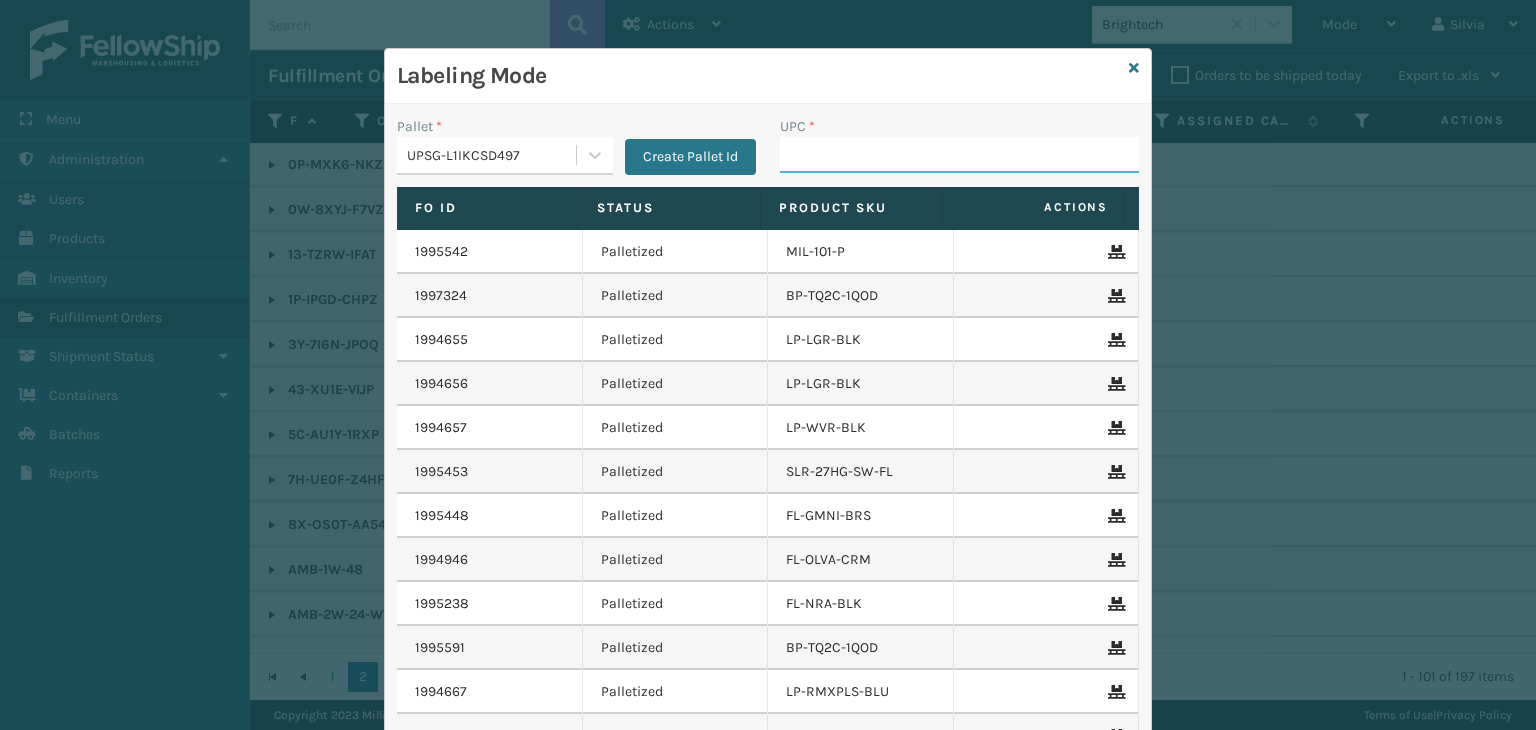 click on "UPC   *" at bounding box center [959, 155] 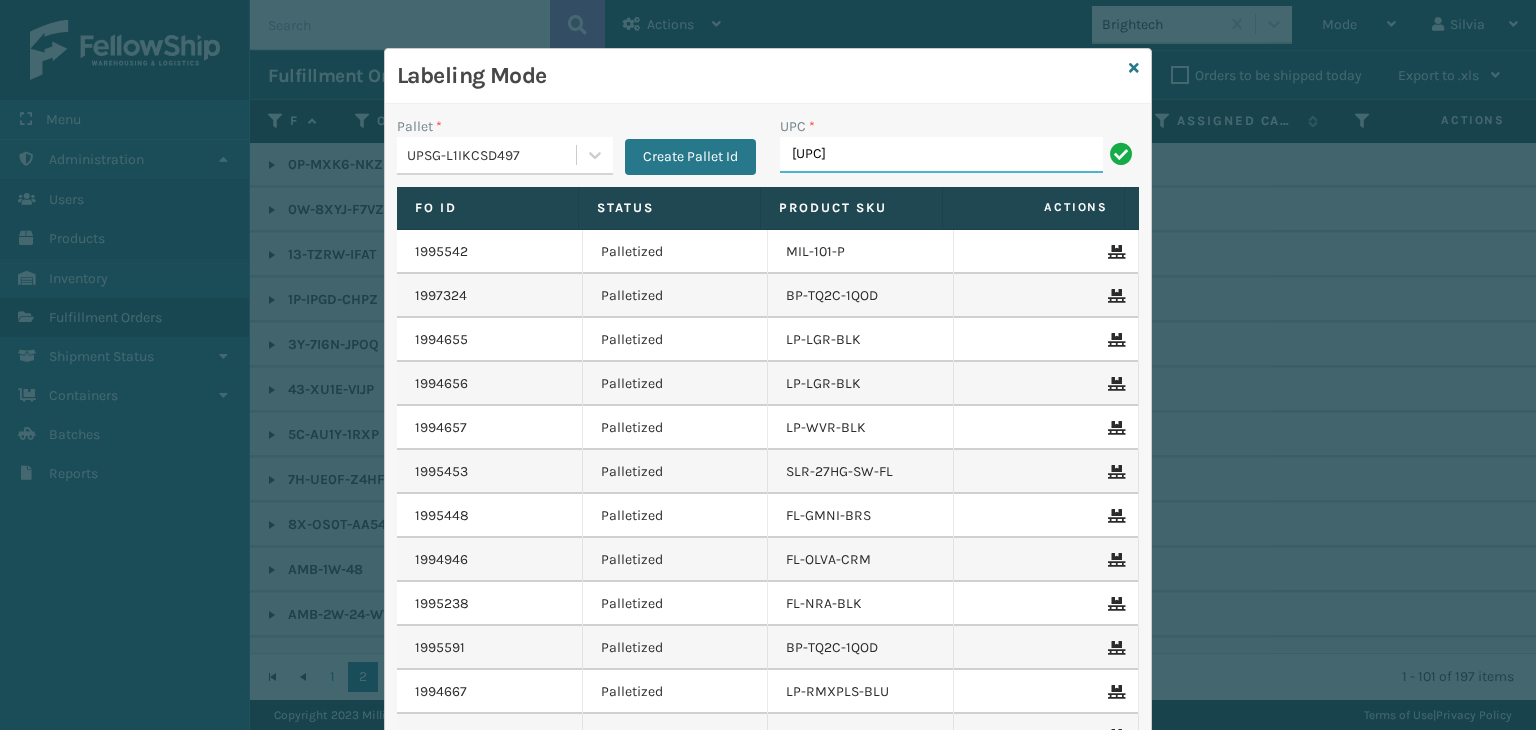 type on "[UPC]" 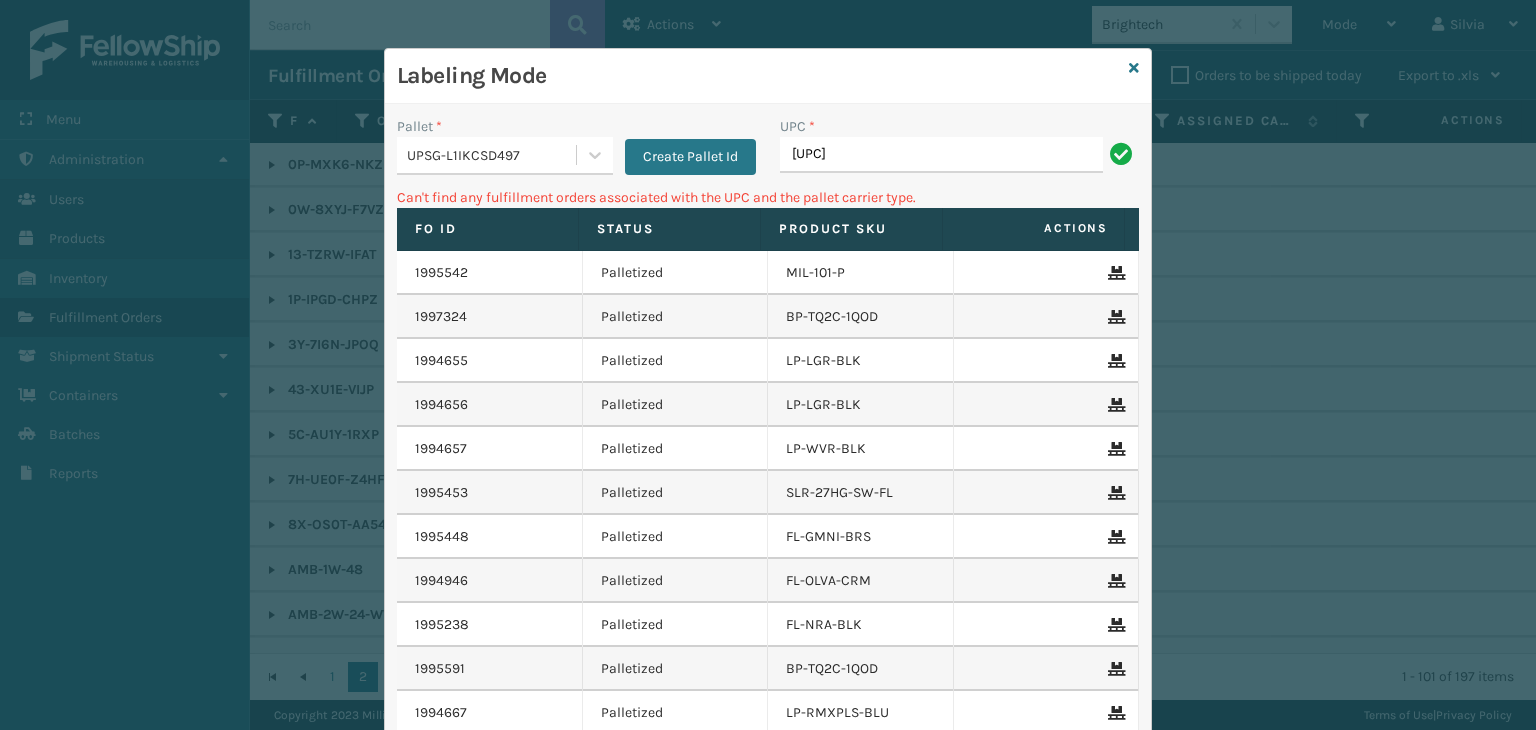 click on "[UPC]" at bounding box center [941, 155] 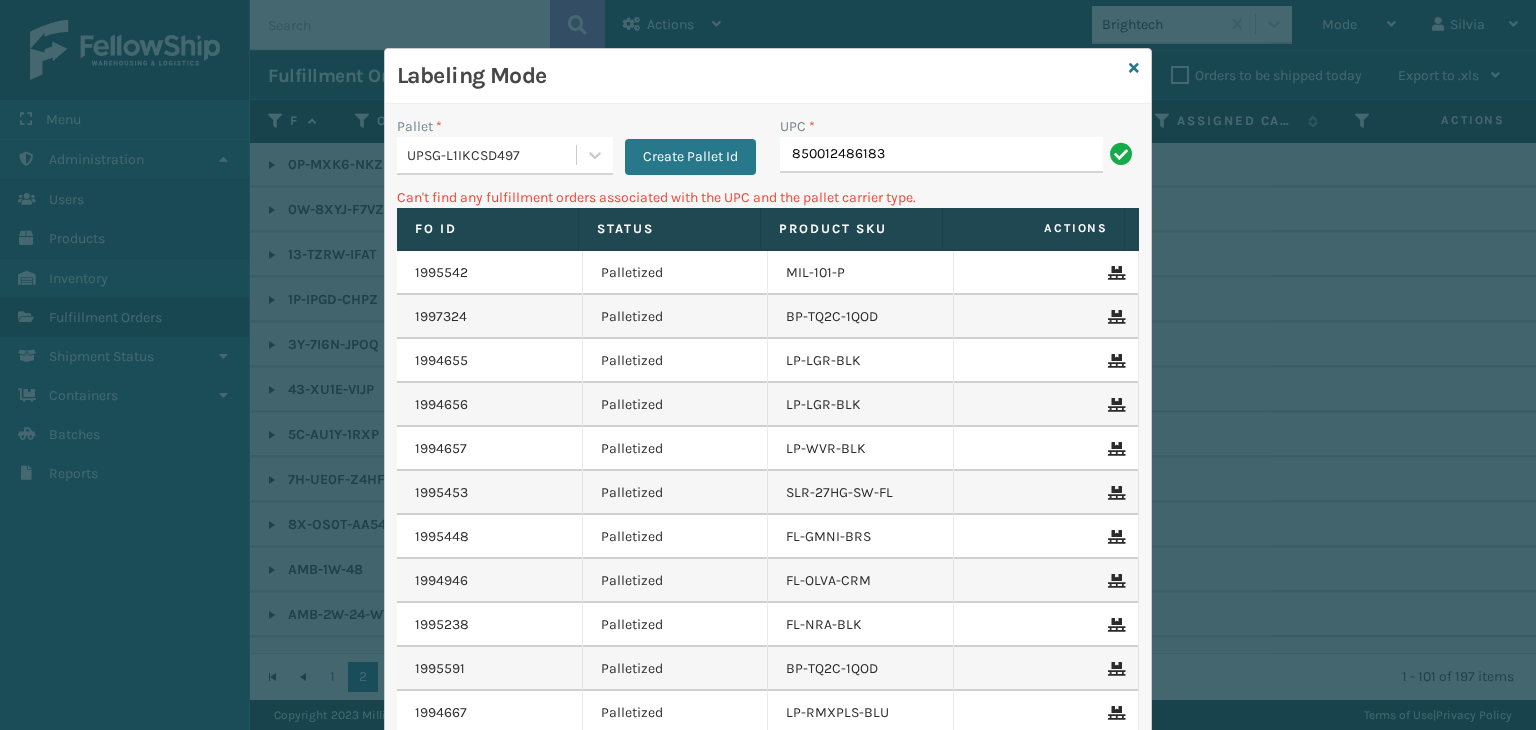 type on "850012486183" 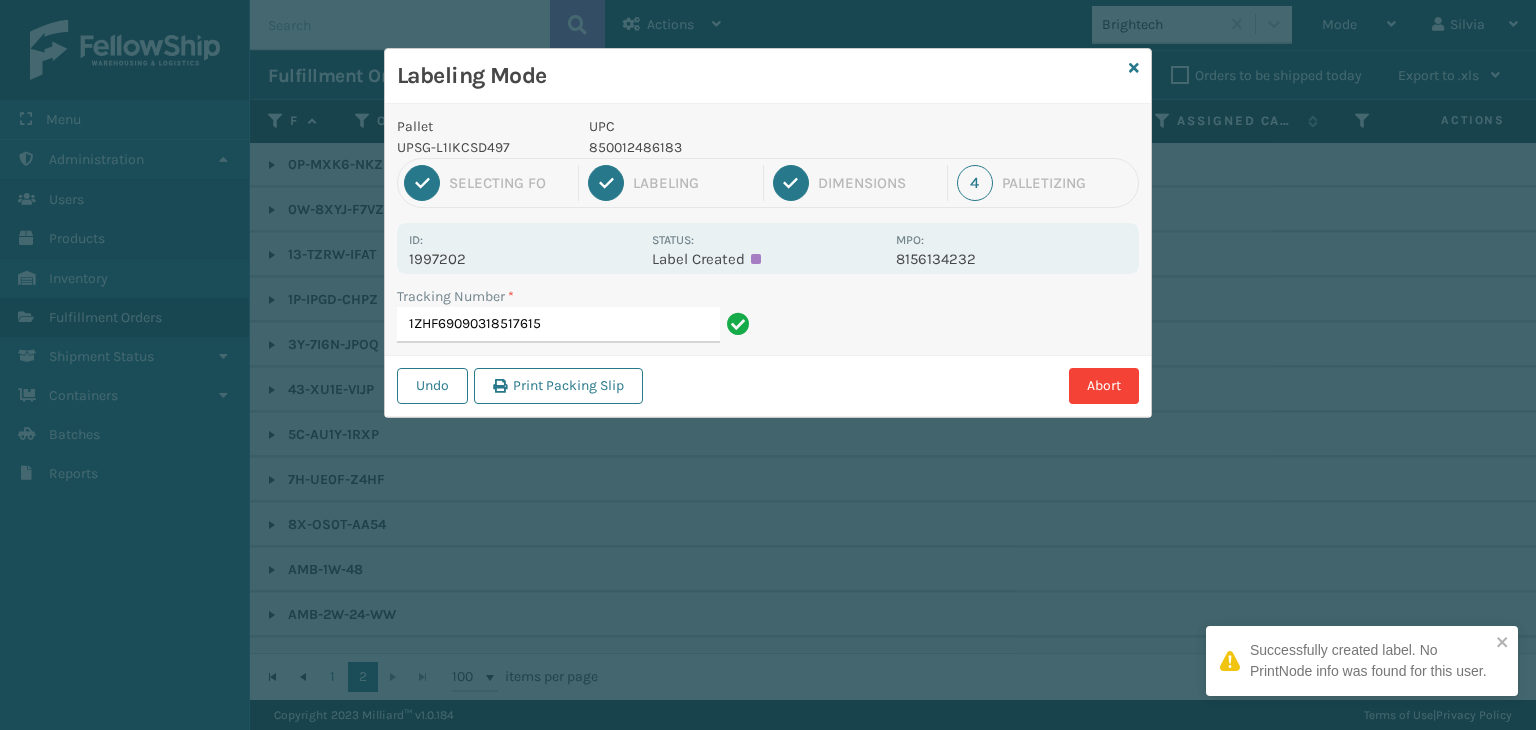 click on "UPC" at bounding box center (736, 126) 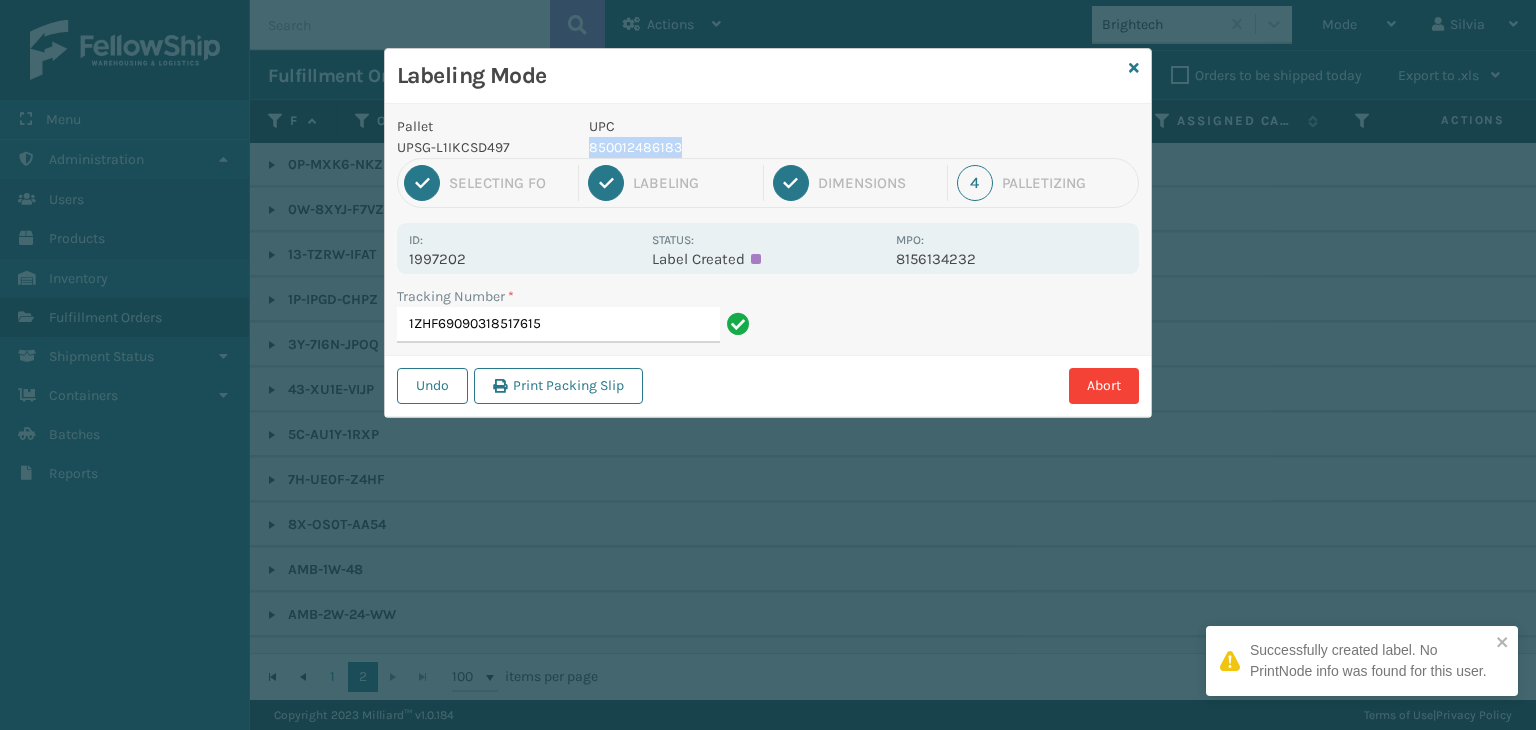 click on "850012486183" at bounding box center [736, 147] 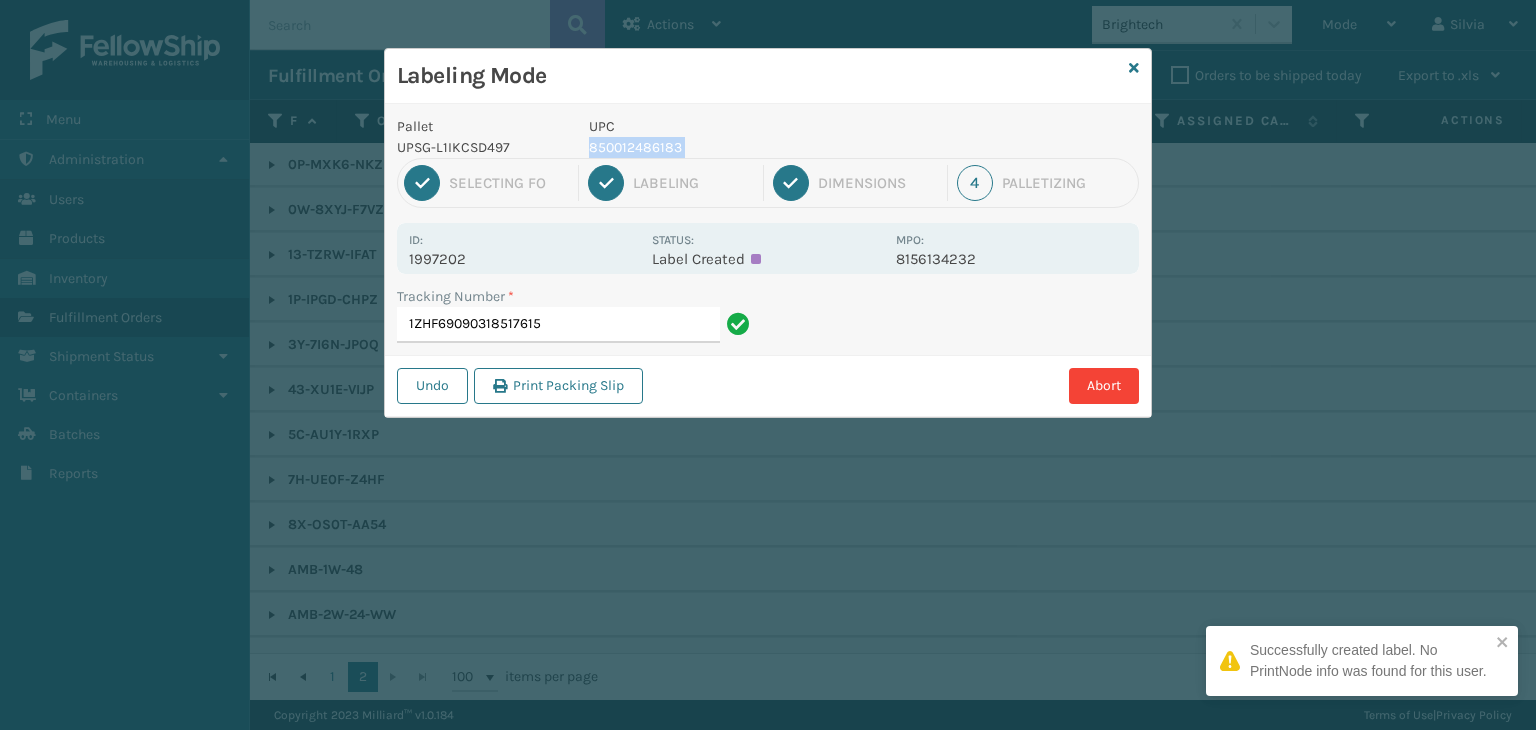 click on "850012486183" at bounding box center (736, 147) 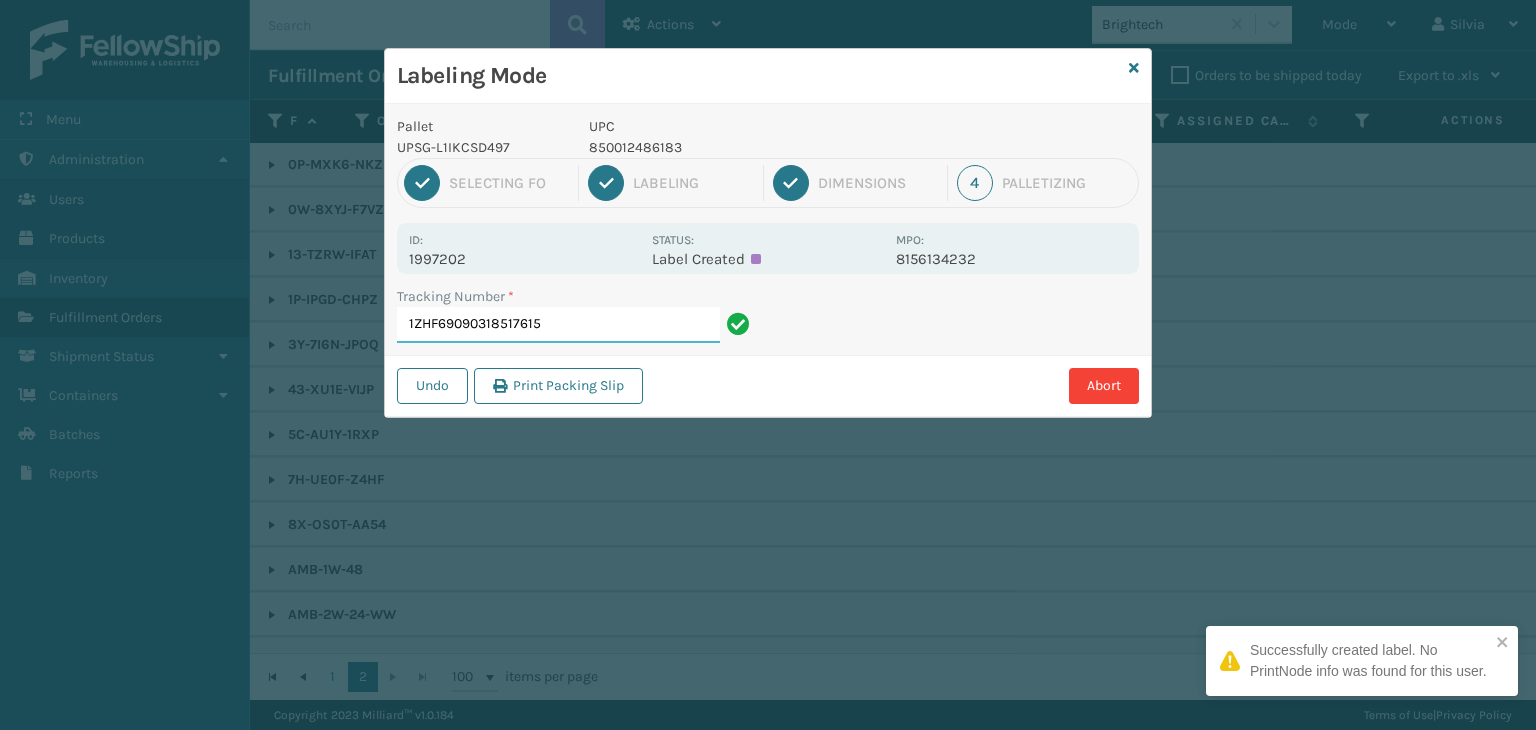 drag, startPoint x: 686, startPoint y: 314, endPoint x: 664, endPoint y: 333, distance: 29.068884 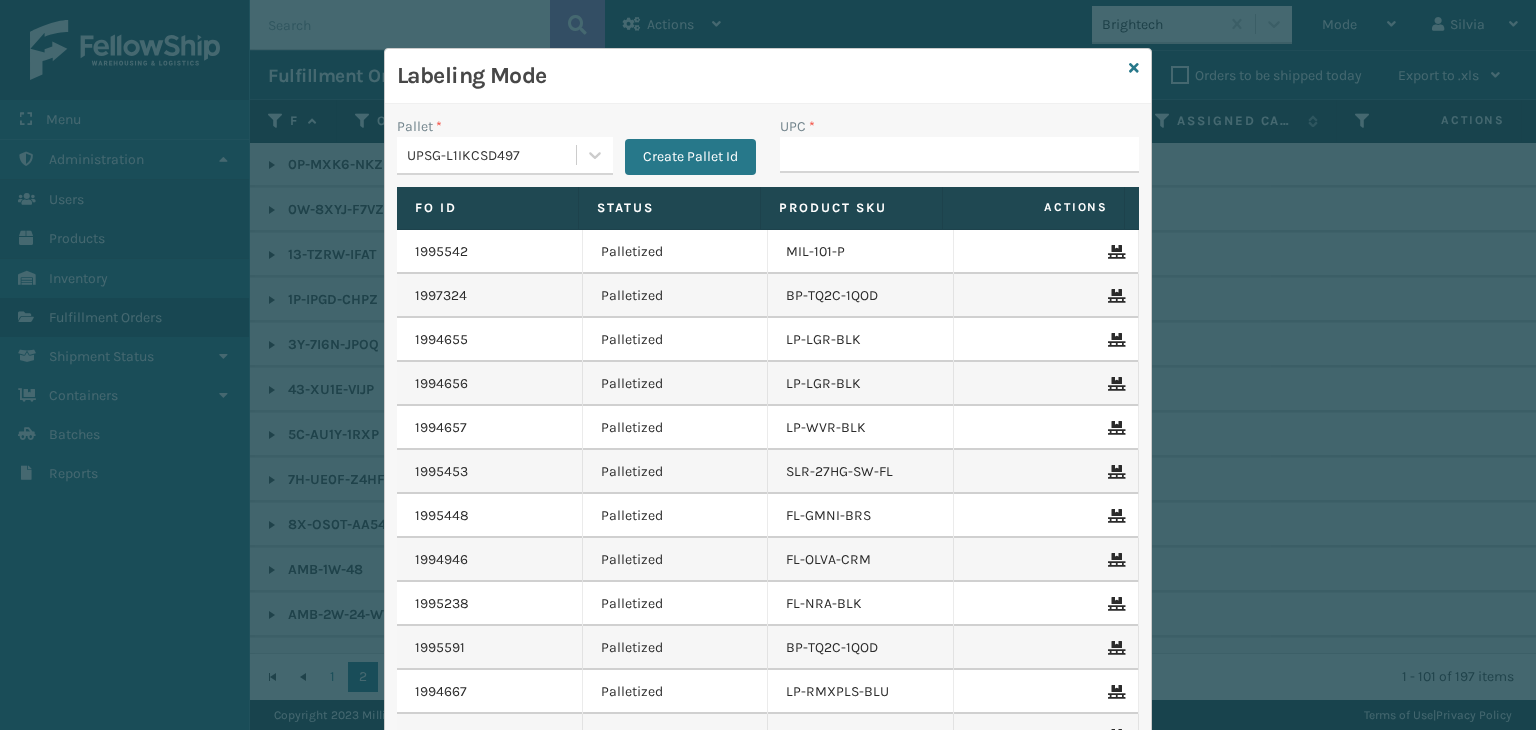 type on "850012486183" 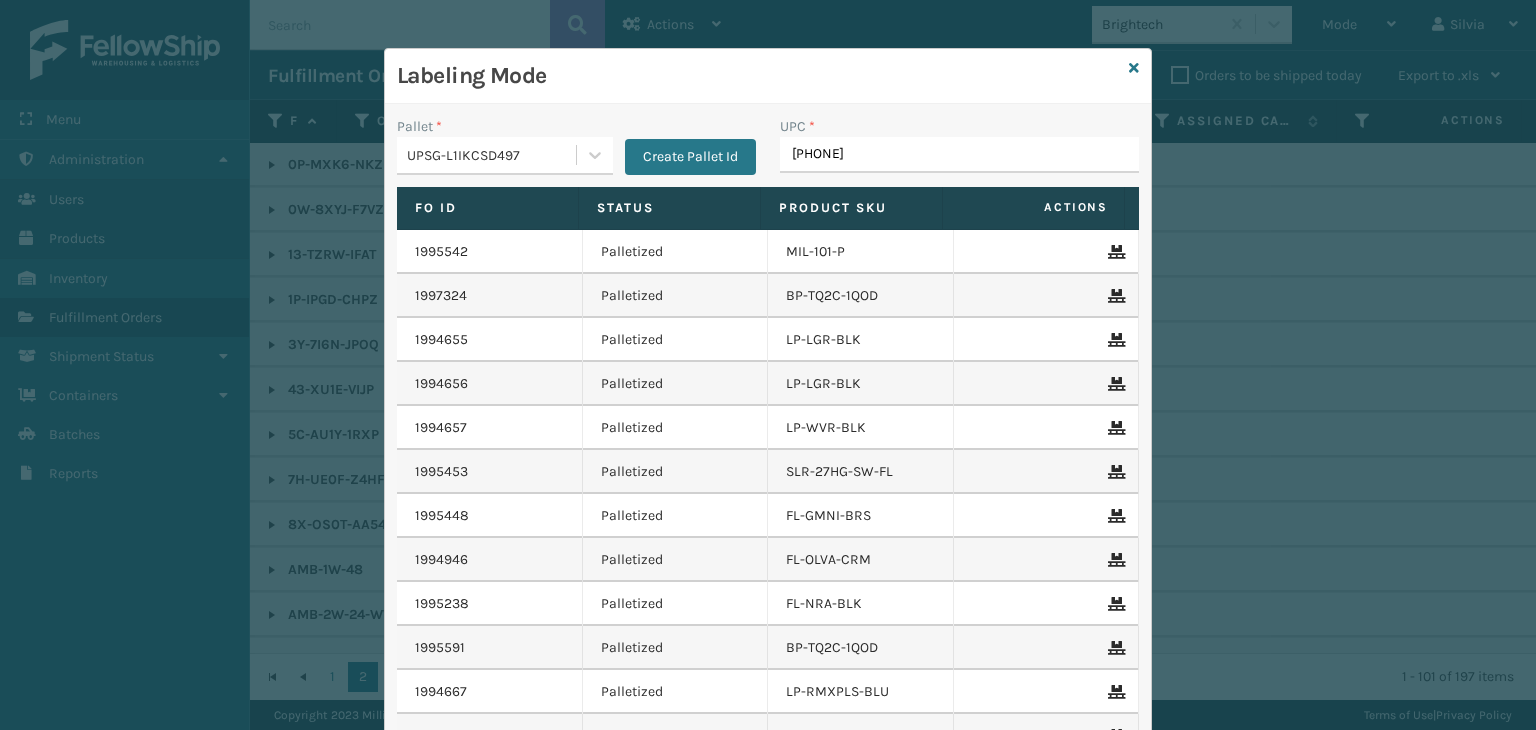 type on "85001248625" 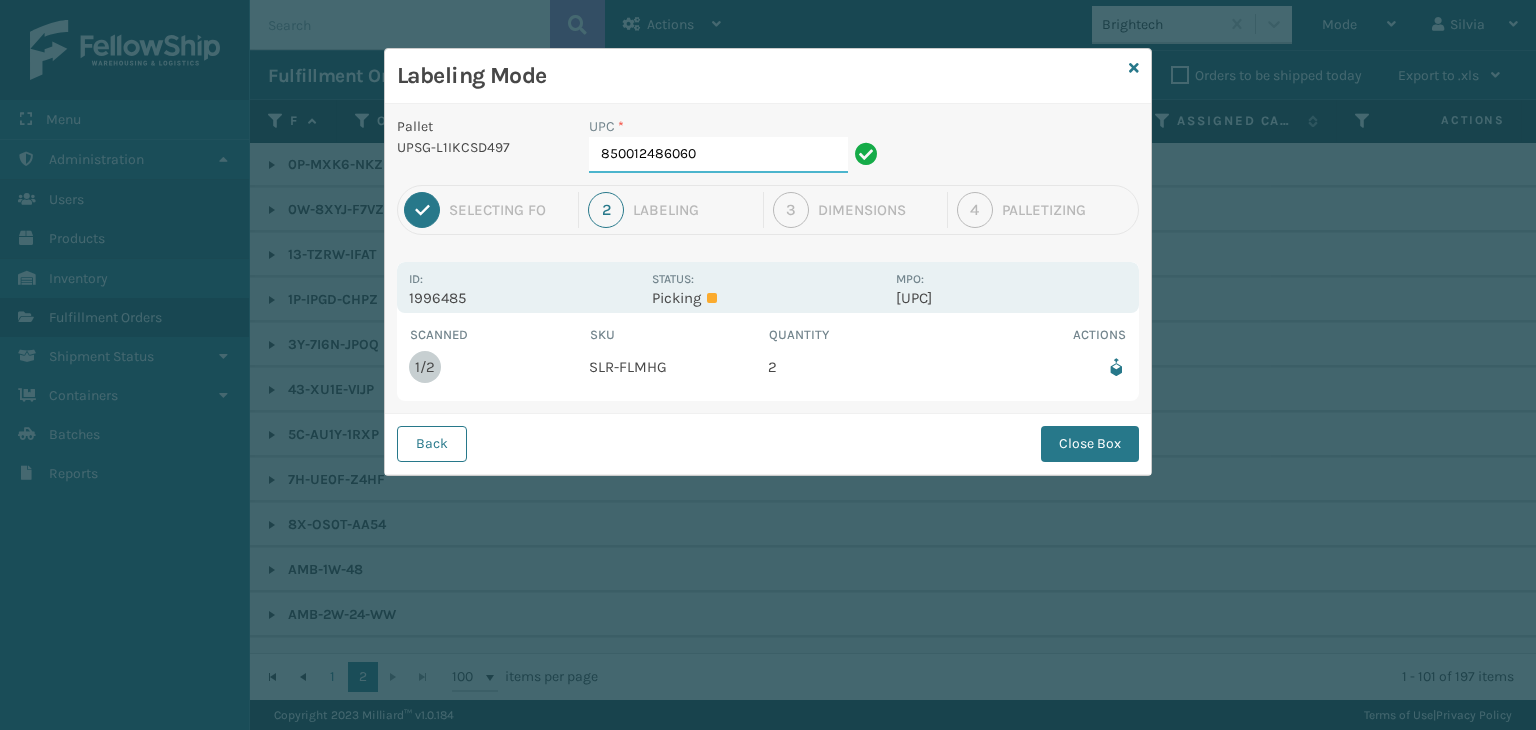 click on "850012486060" at bounding box center [718, 155] 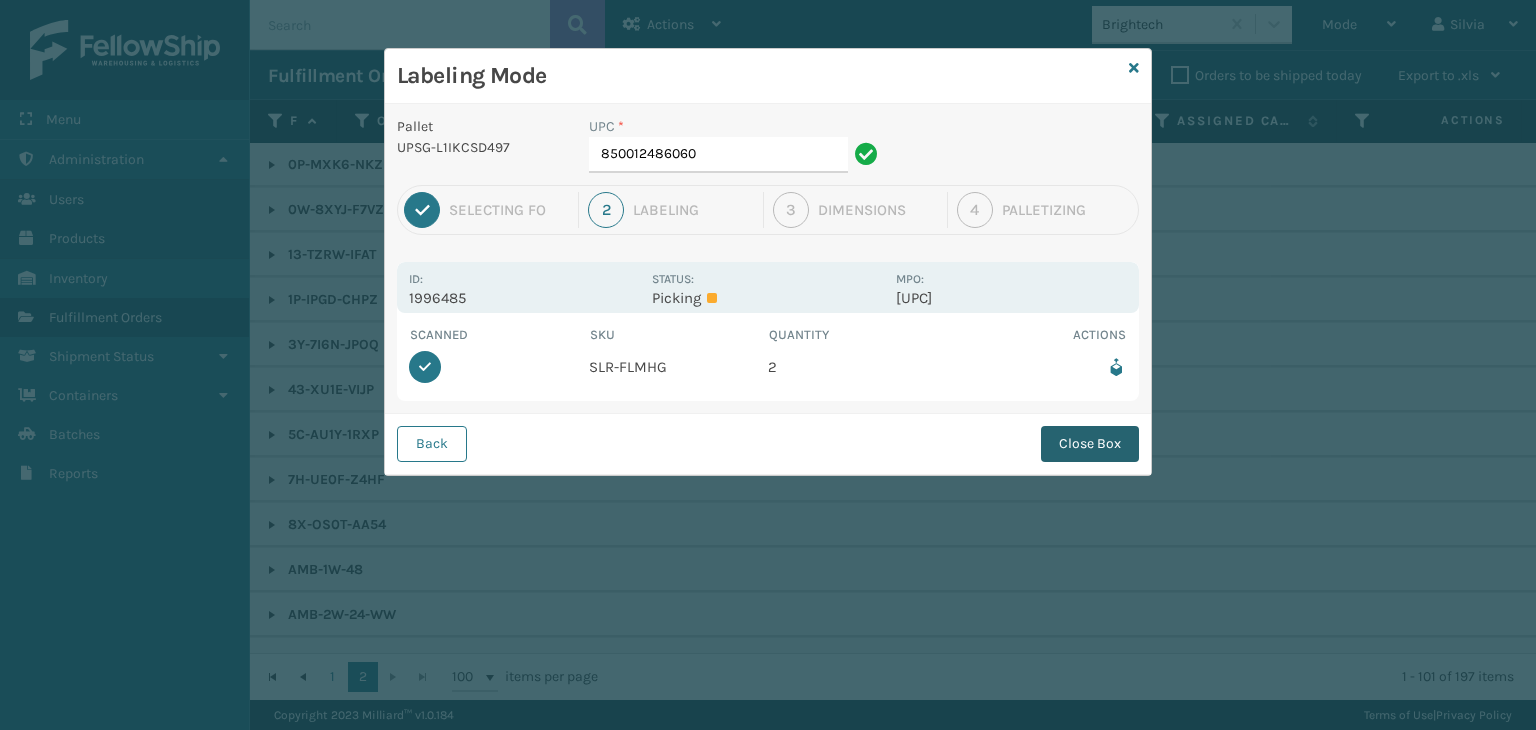 click on "Close Box" at bounding box center [1090, 444] 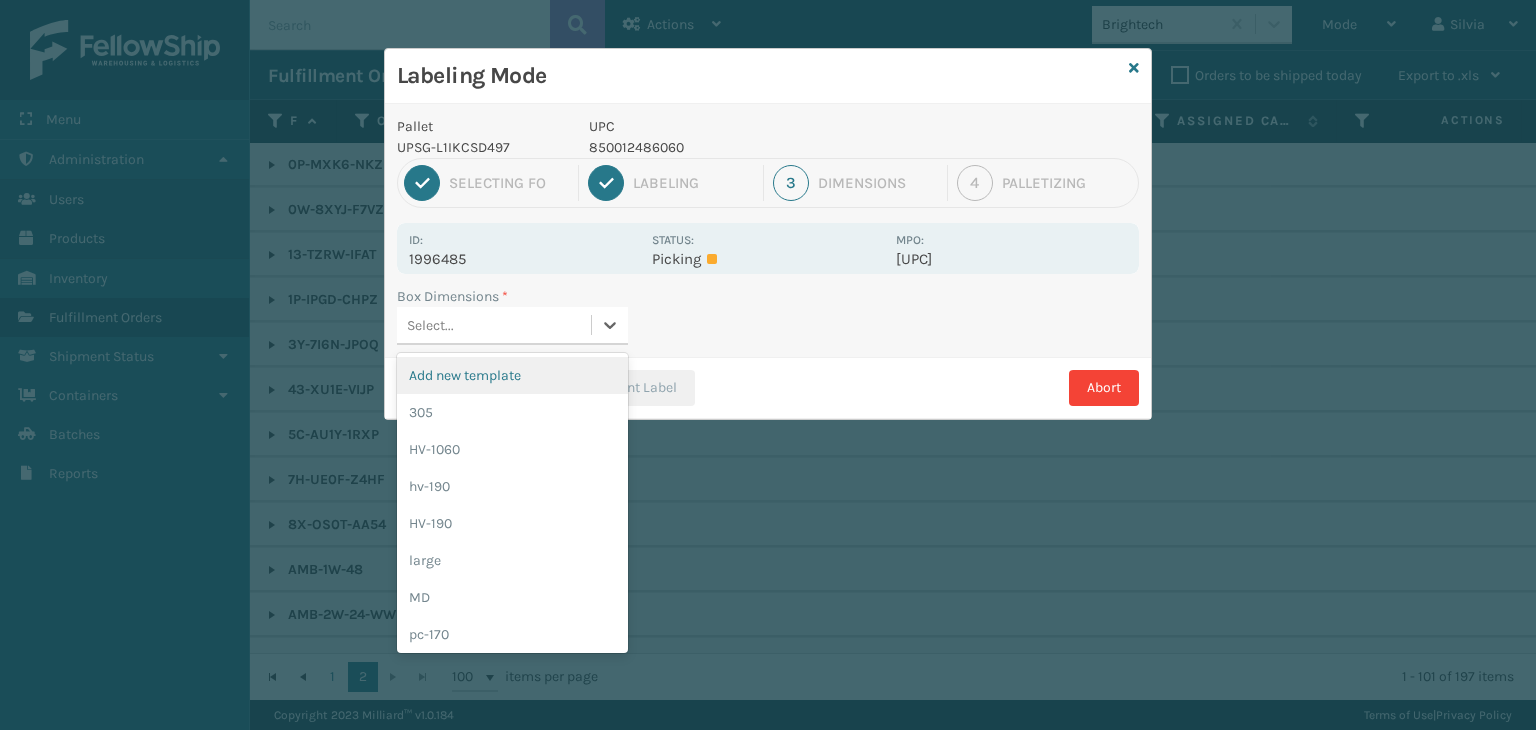 click on "Select..." at bounding box center (494, 325) 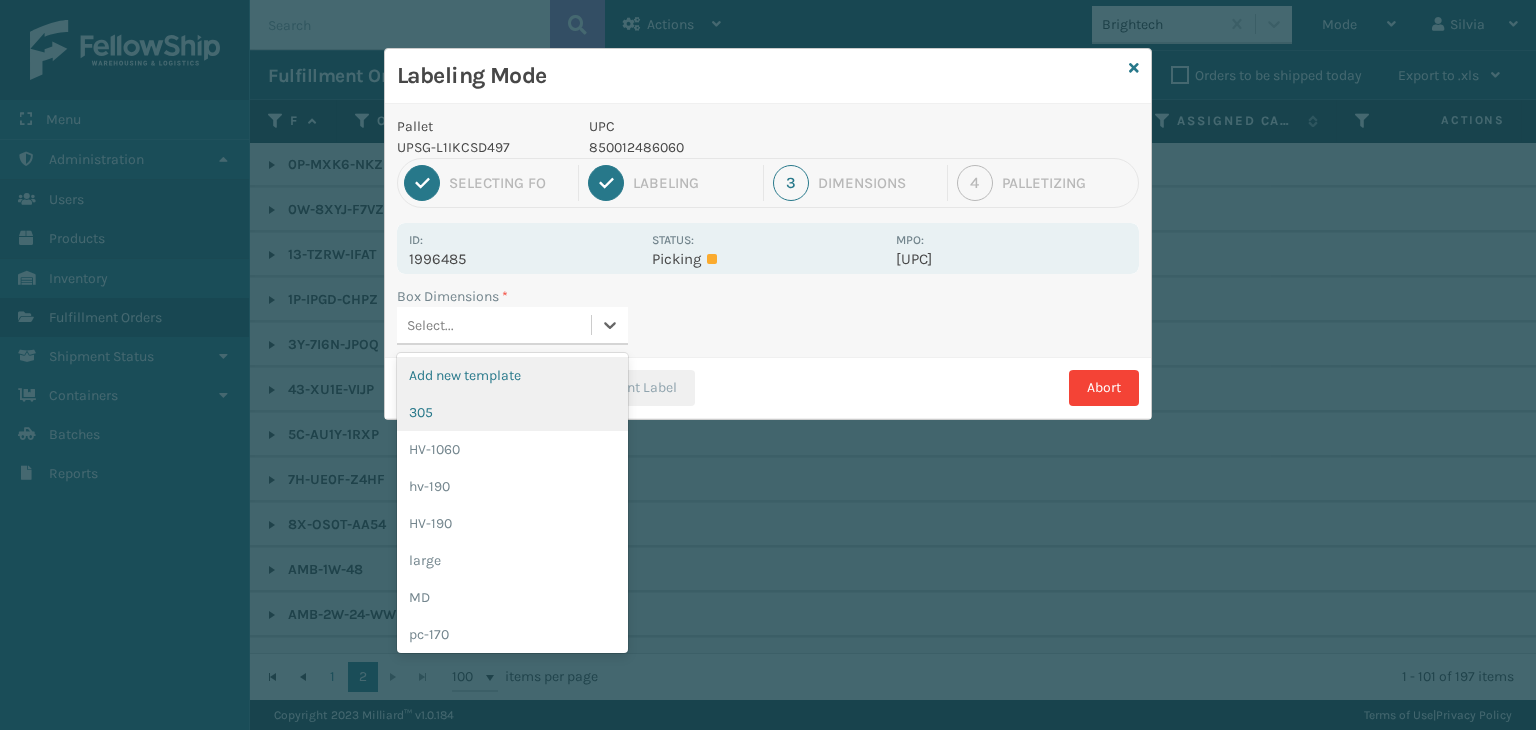 click on "305" at bounding box center [512, 412] 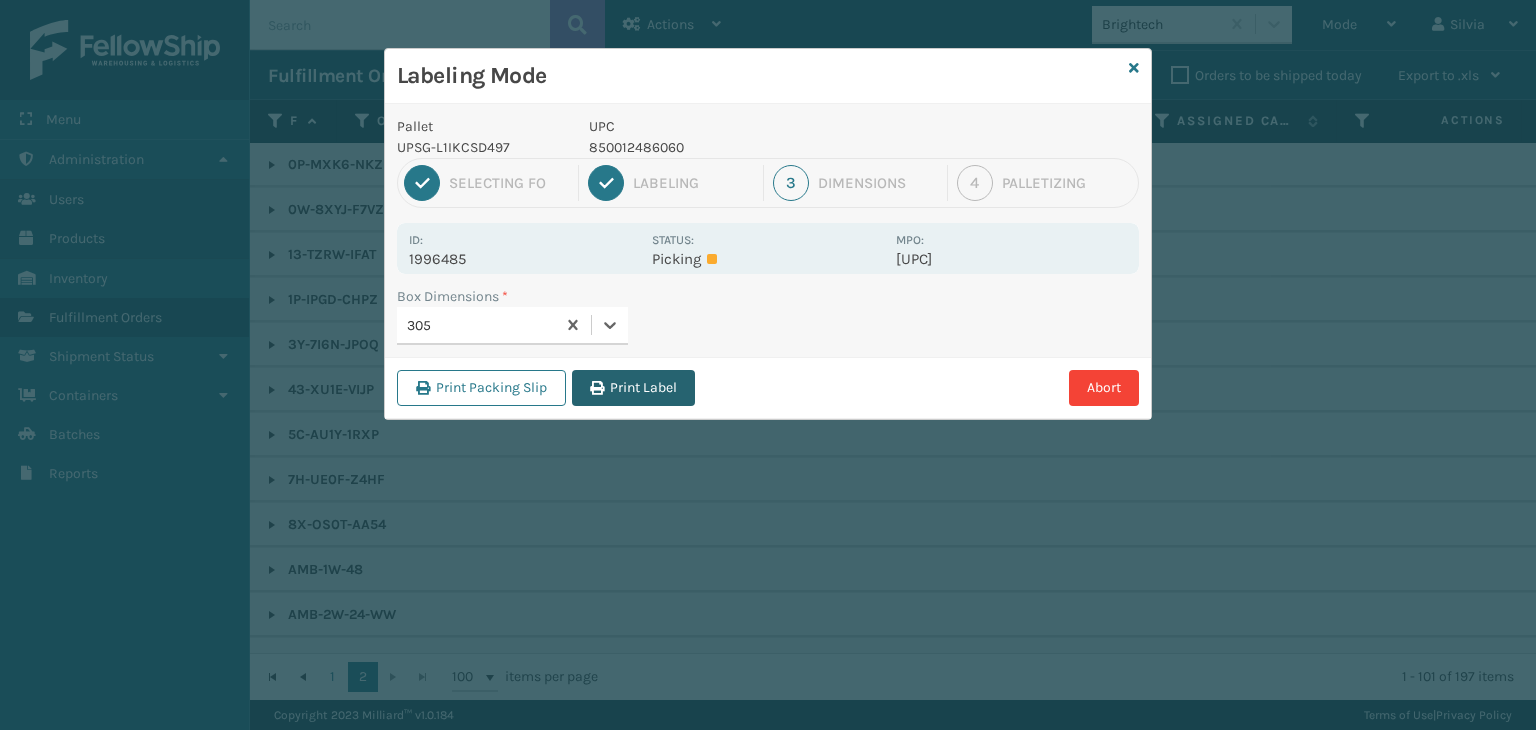 click on "Print Label" at bounding box center (633, 388) 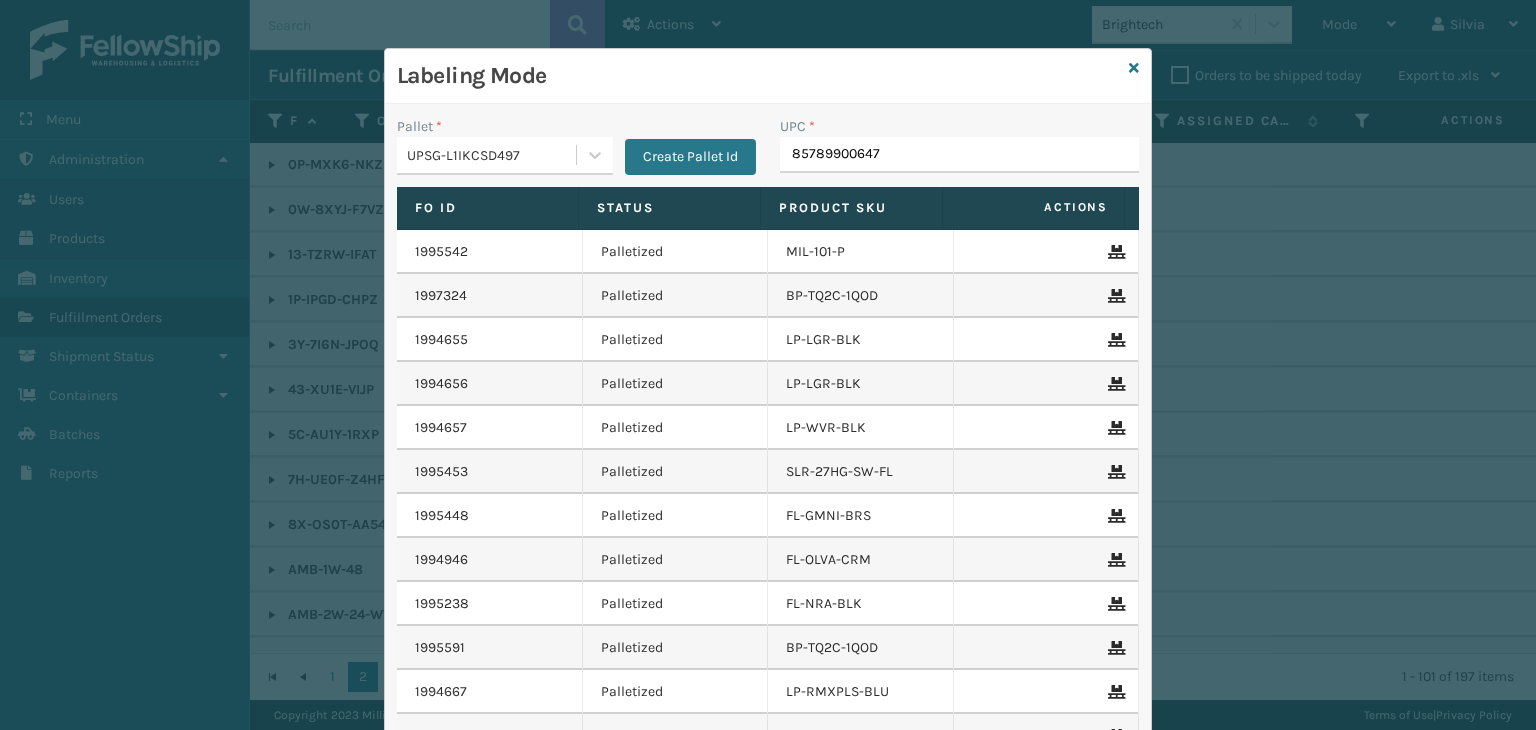 type on "[PHONE]" 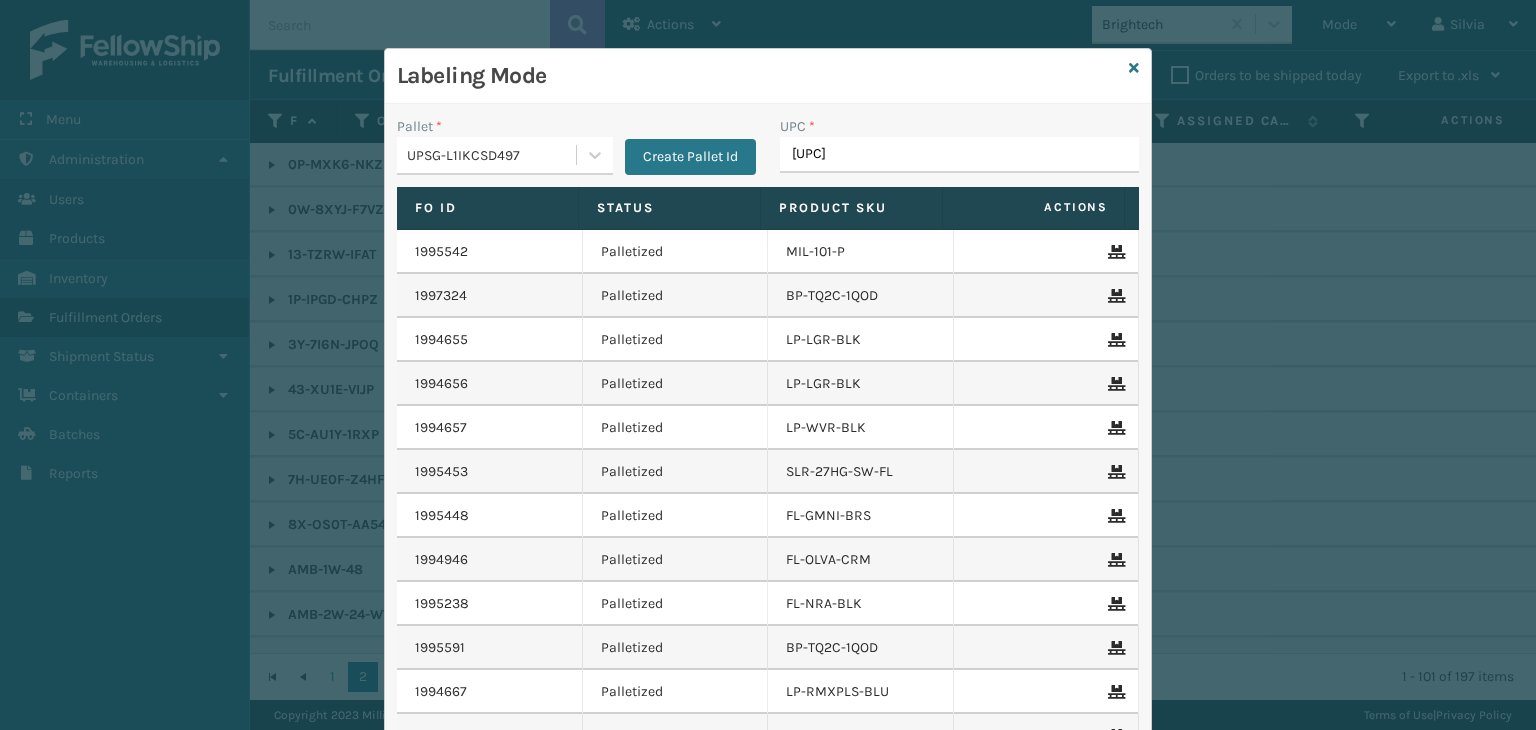 type on "8500124866" 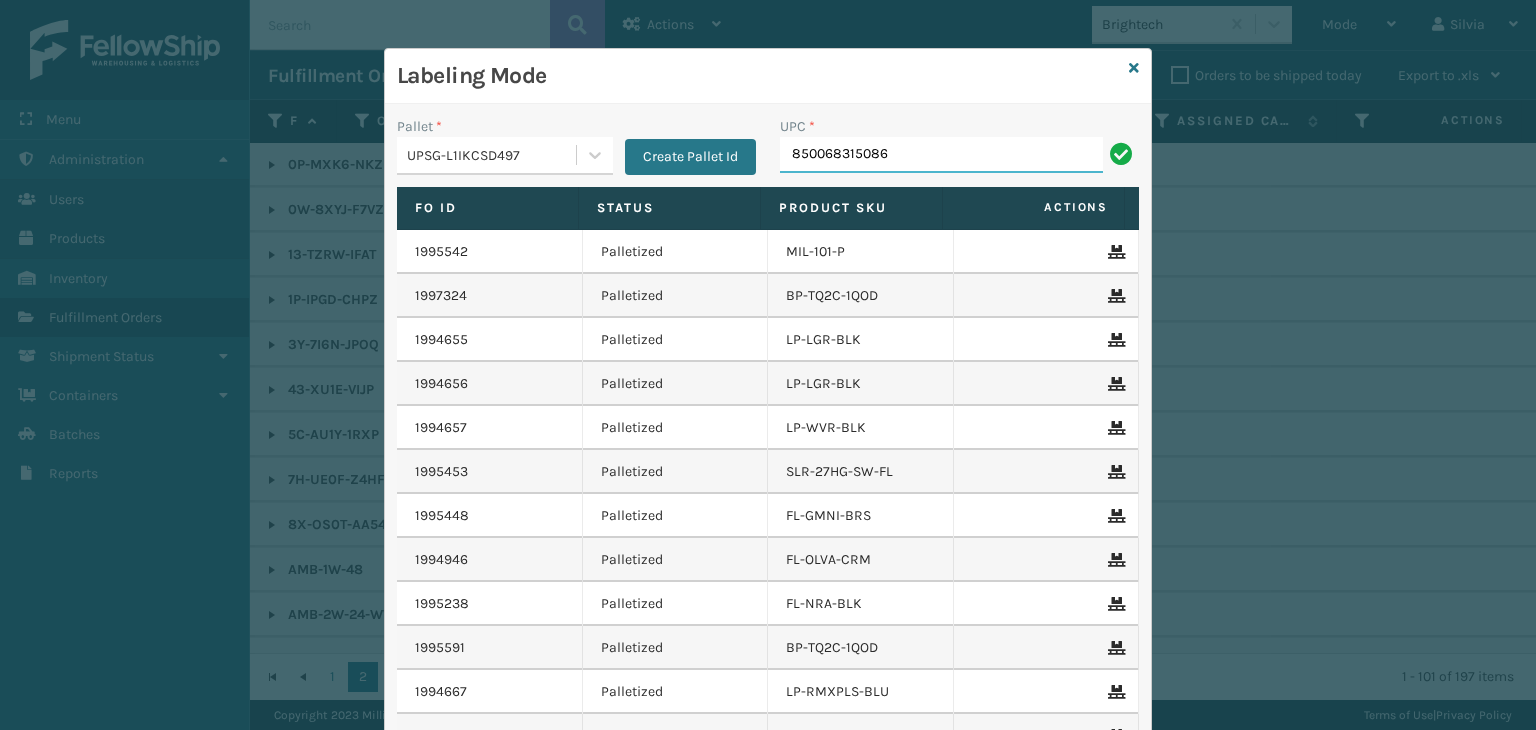 type on "850068315086" 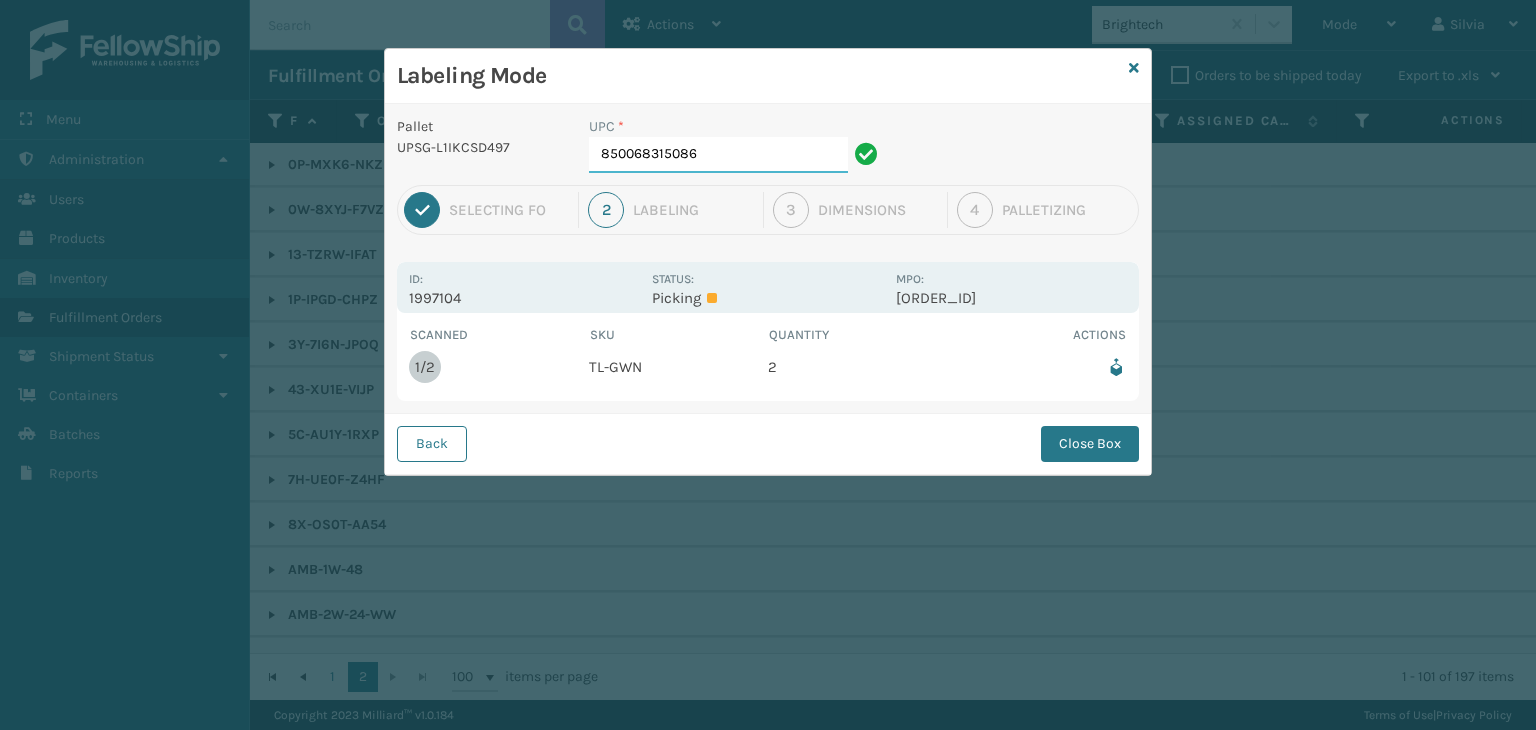 click on "850068315086" at bounding box center [718, 155] 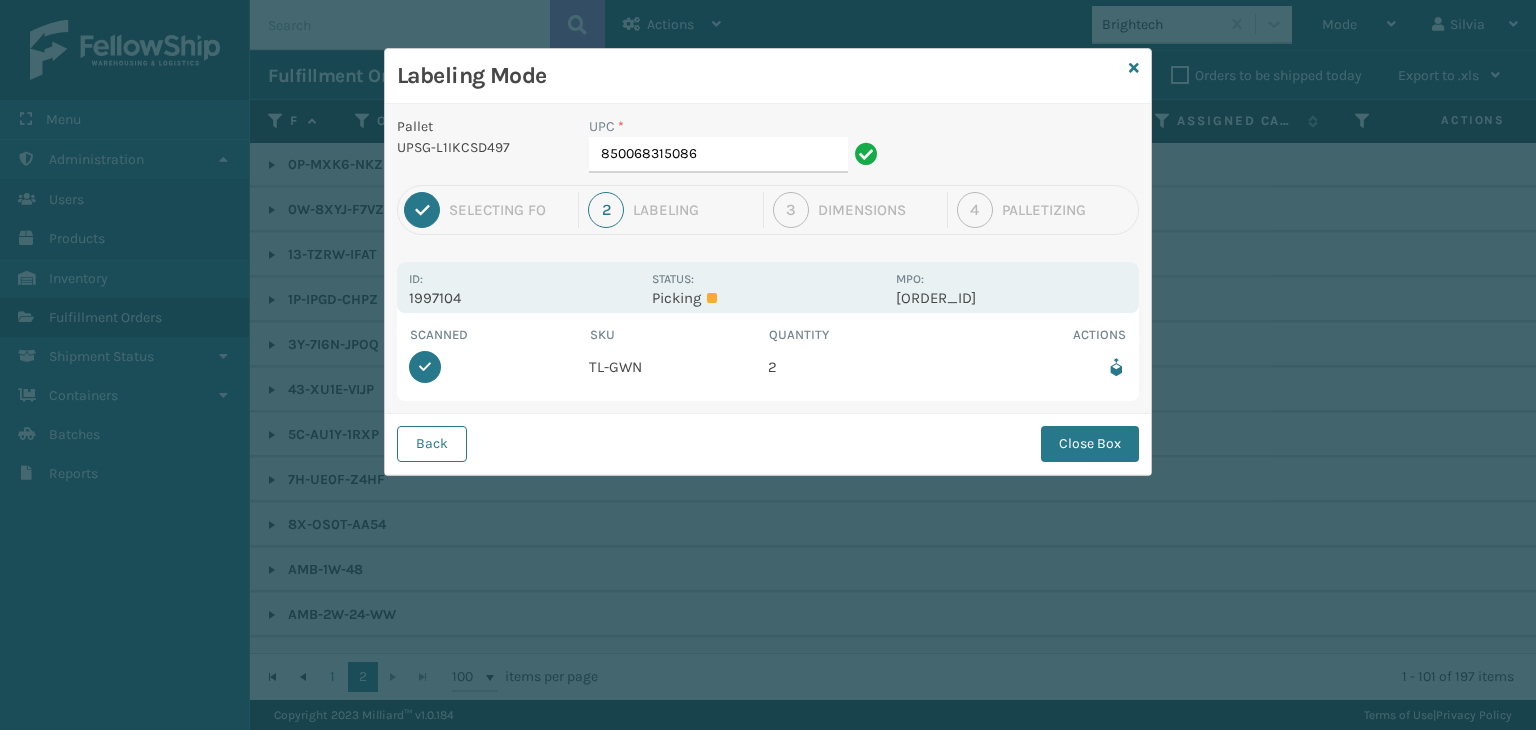 click on "Back Close Box" at bounding box center (768, 443) 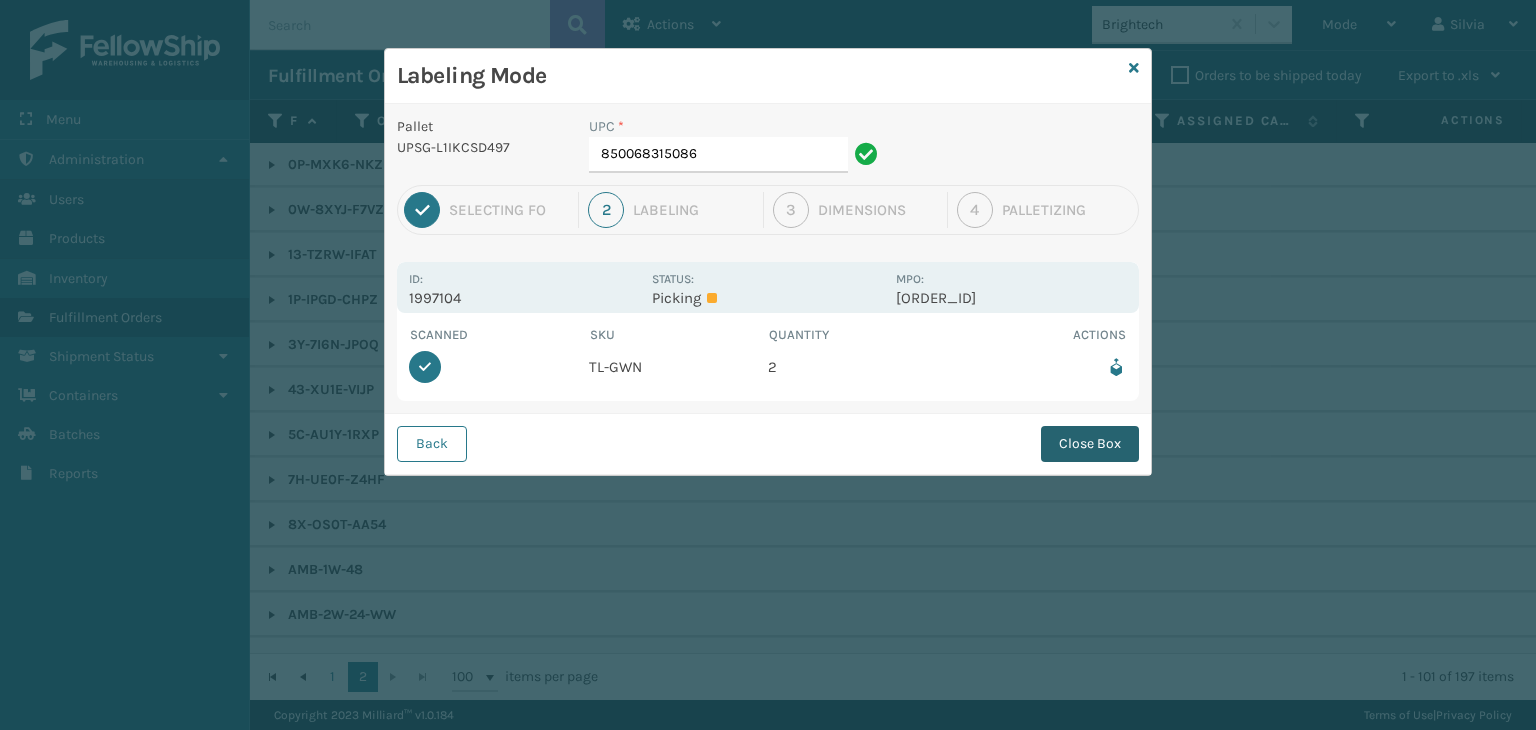 click on "Close Box" at bounding box center (1090, 444) 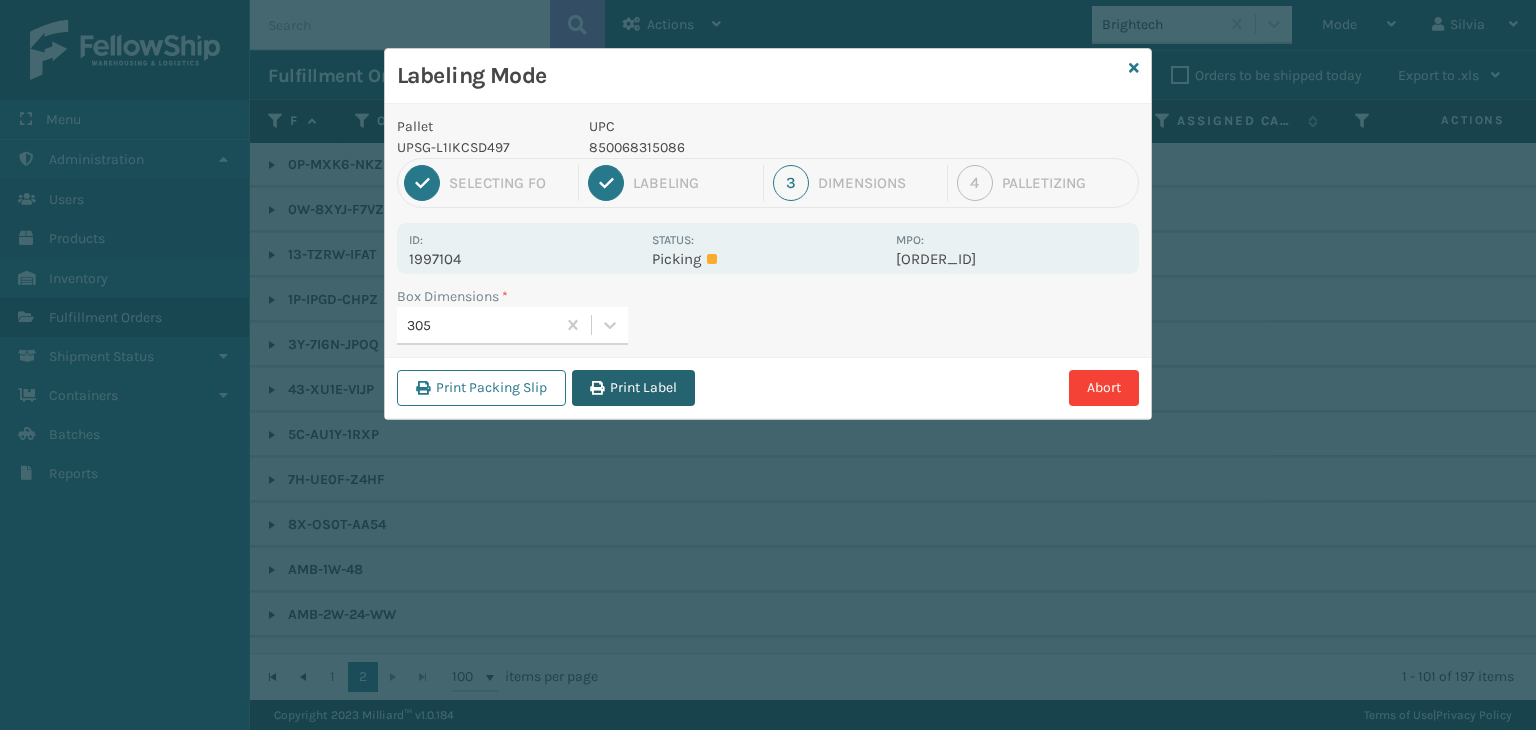 drag, startPoint x: 533, startPoint y: 346, endPoint x: 650, endPoint y: 391, distance: 125.35549 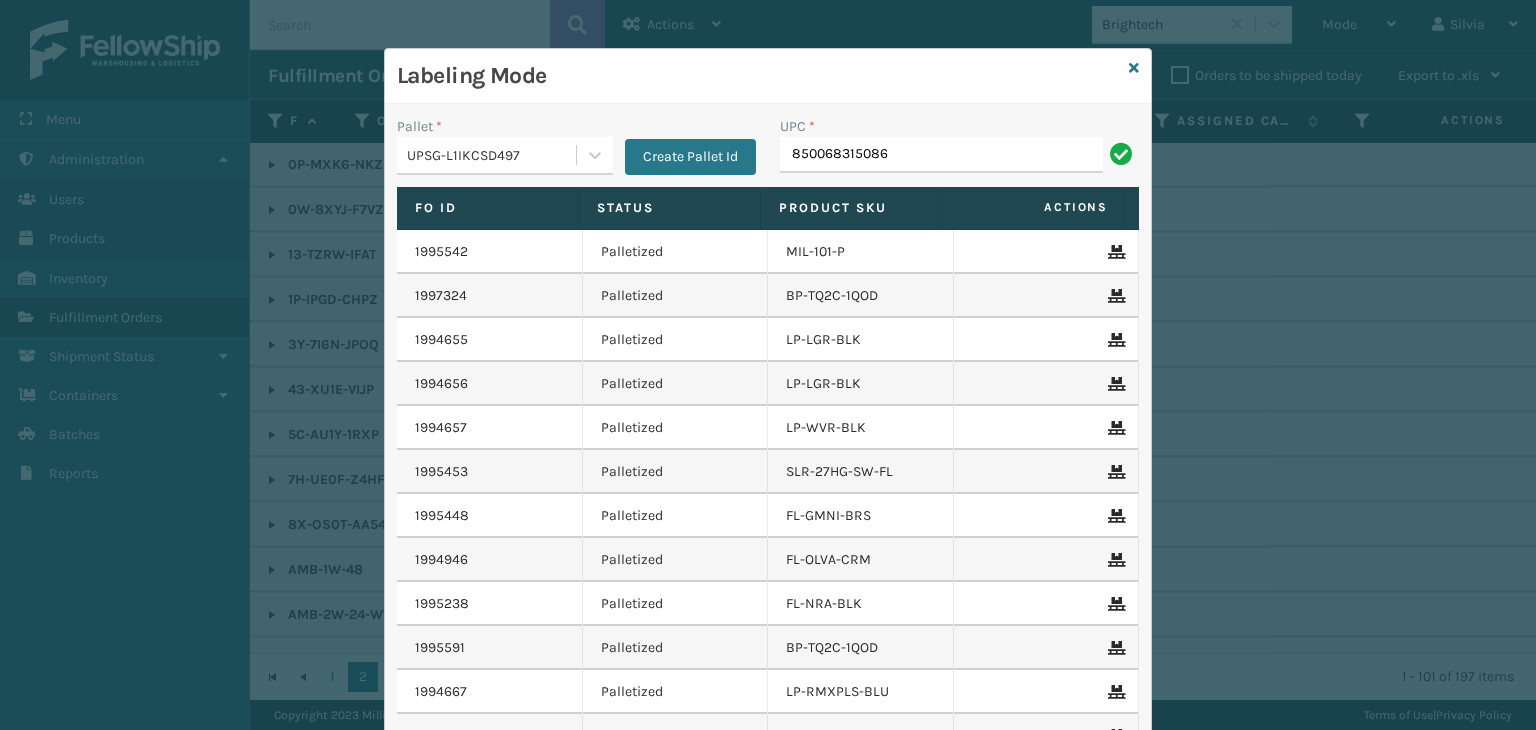 type on "850068315086" 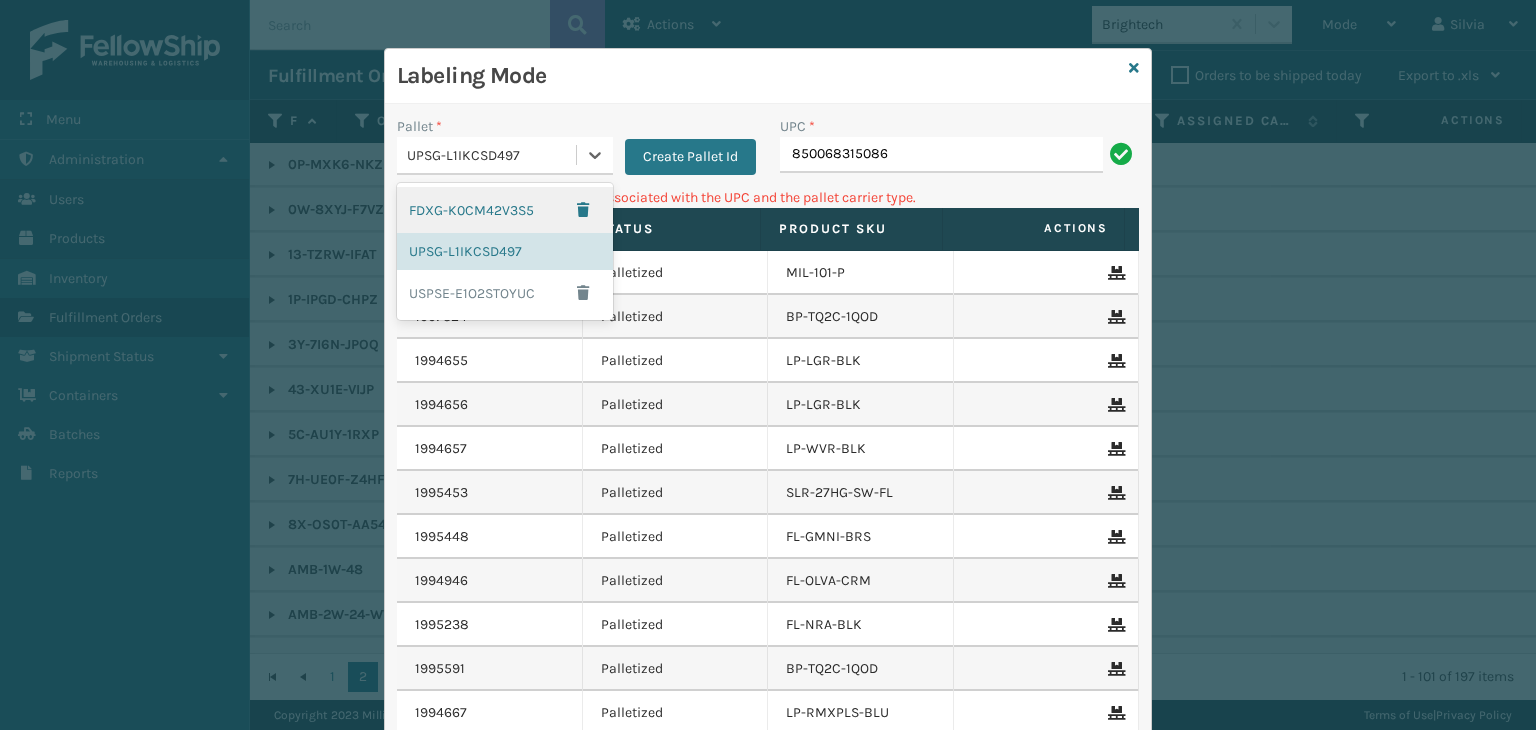 click on "UPSG-L1IKCSD497" at bounding box center (492, 155) 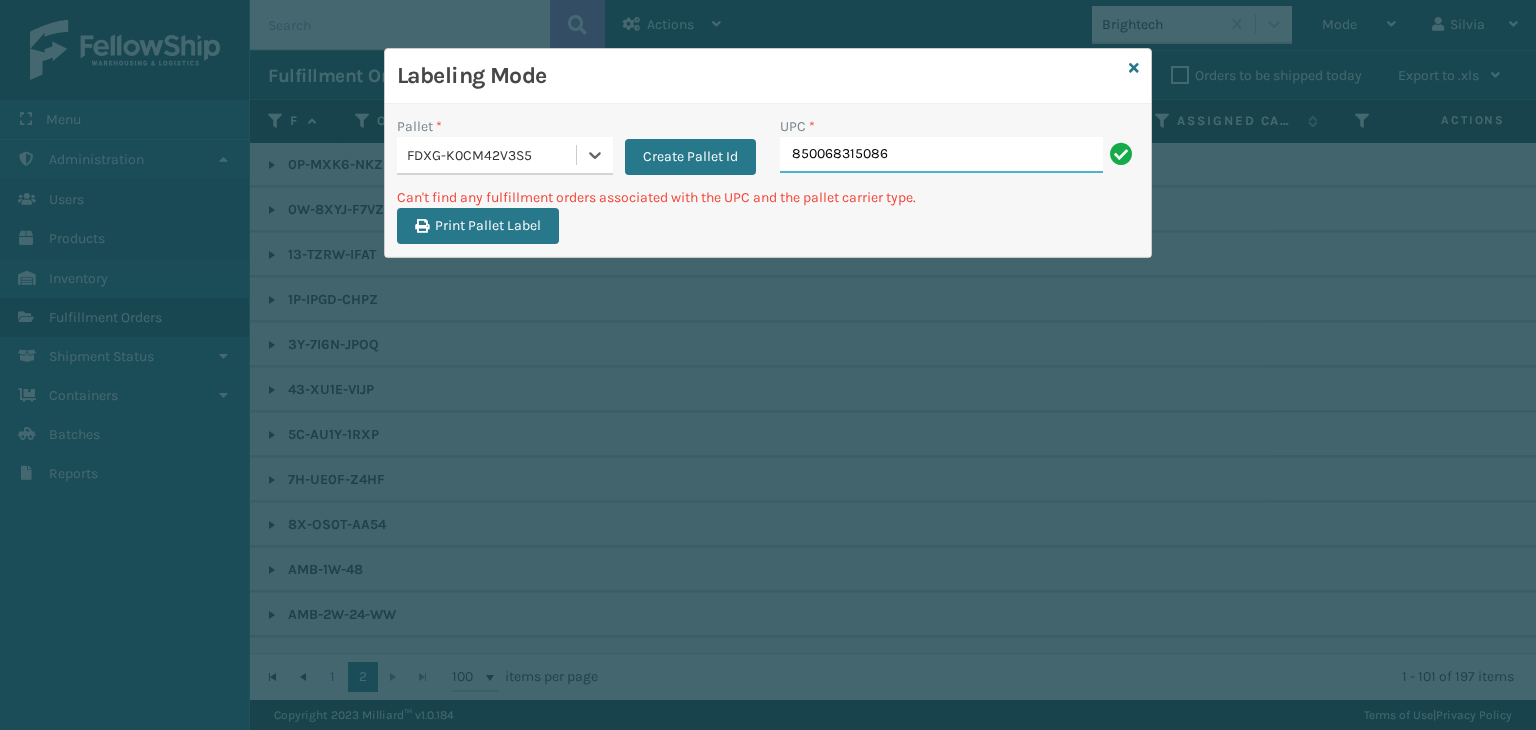 click on "850068315086" at bounding box center [941, 155] 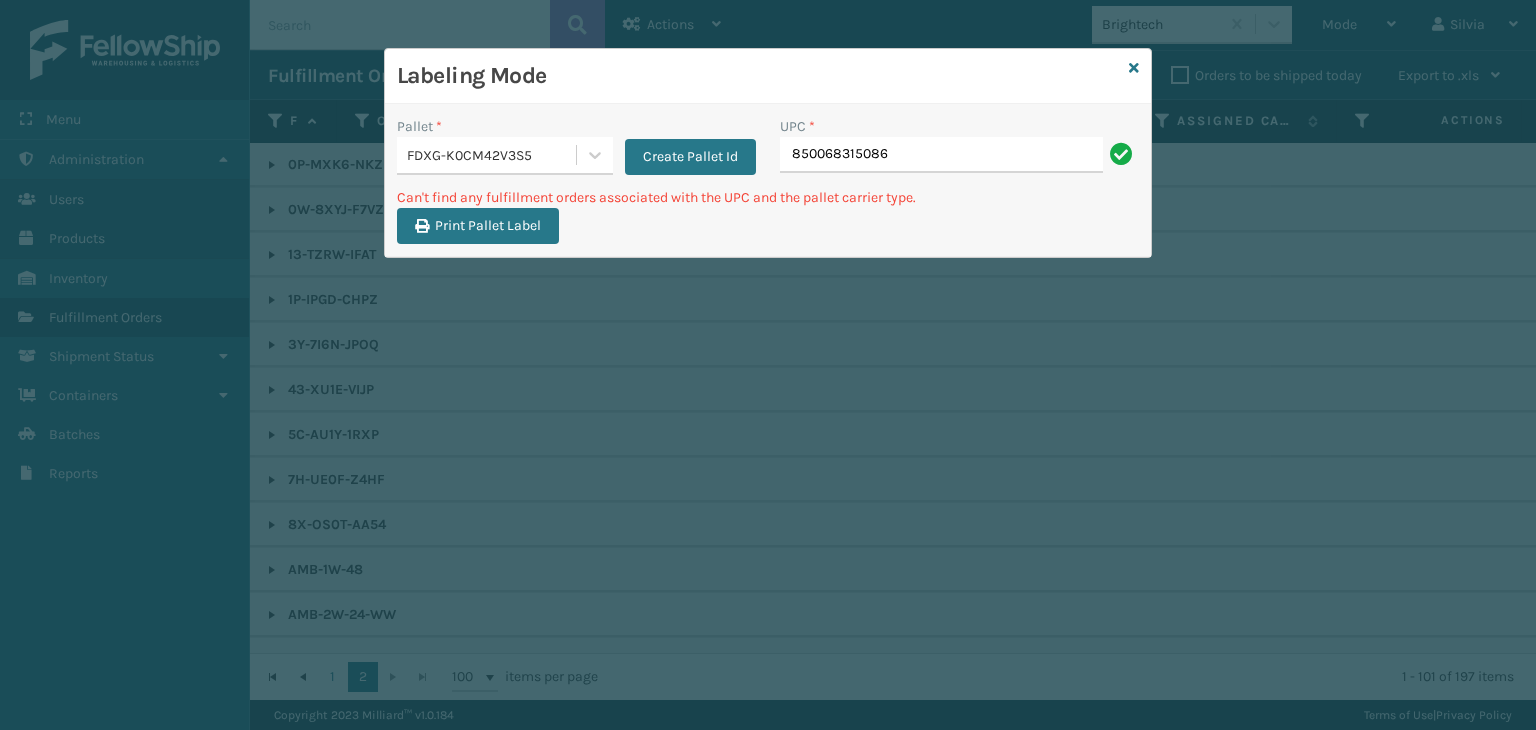 click on "FDXG-K0CM42V3S5" at bounding box center [486, 155] 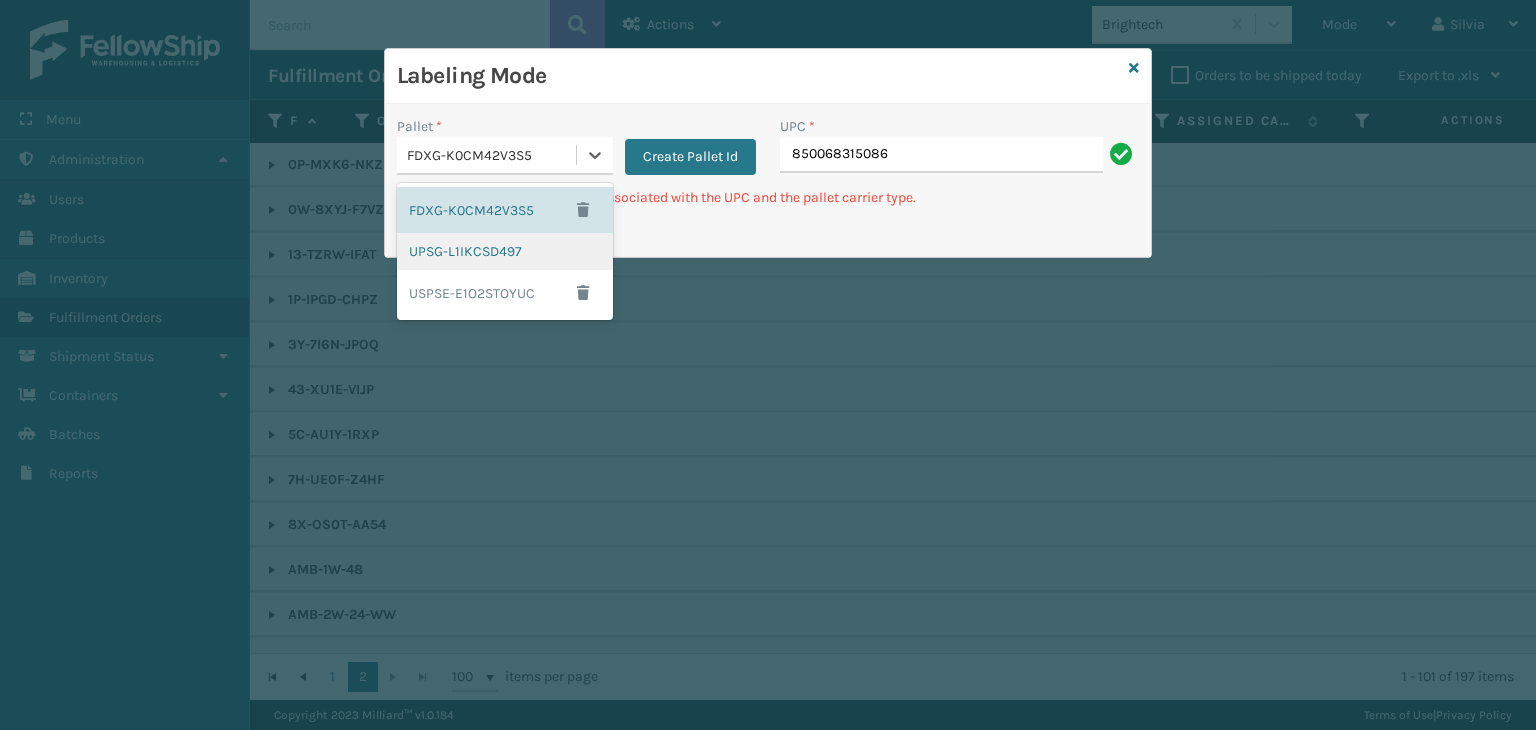 click on "UPSG-L1IKCSD497" at bounding box center (505, 251) 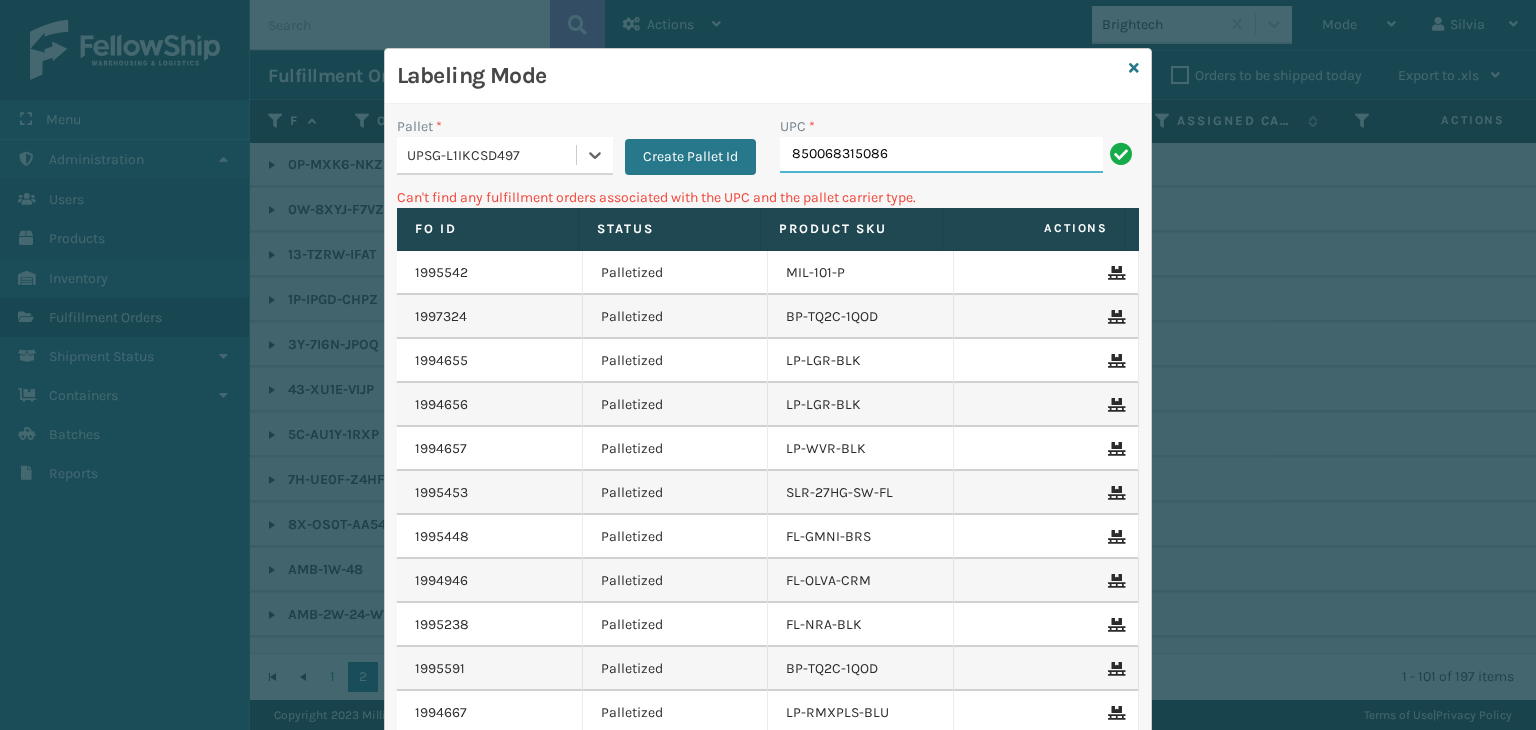 click on "850068315086" at bounding box center (941, 155) 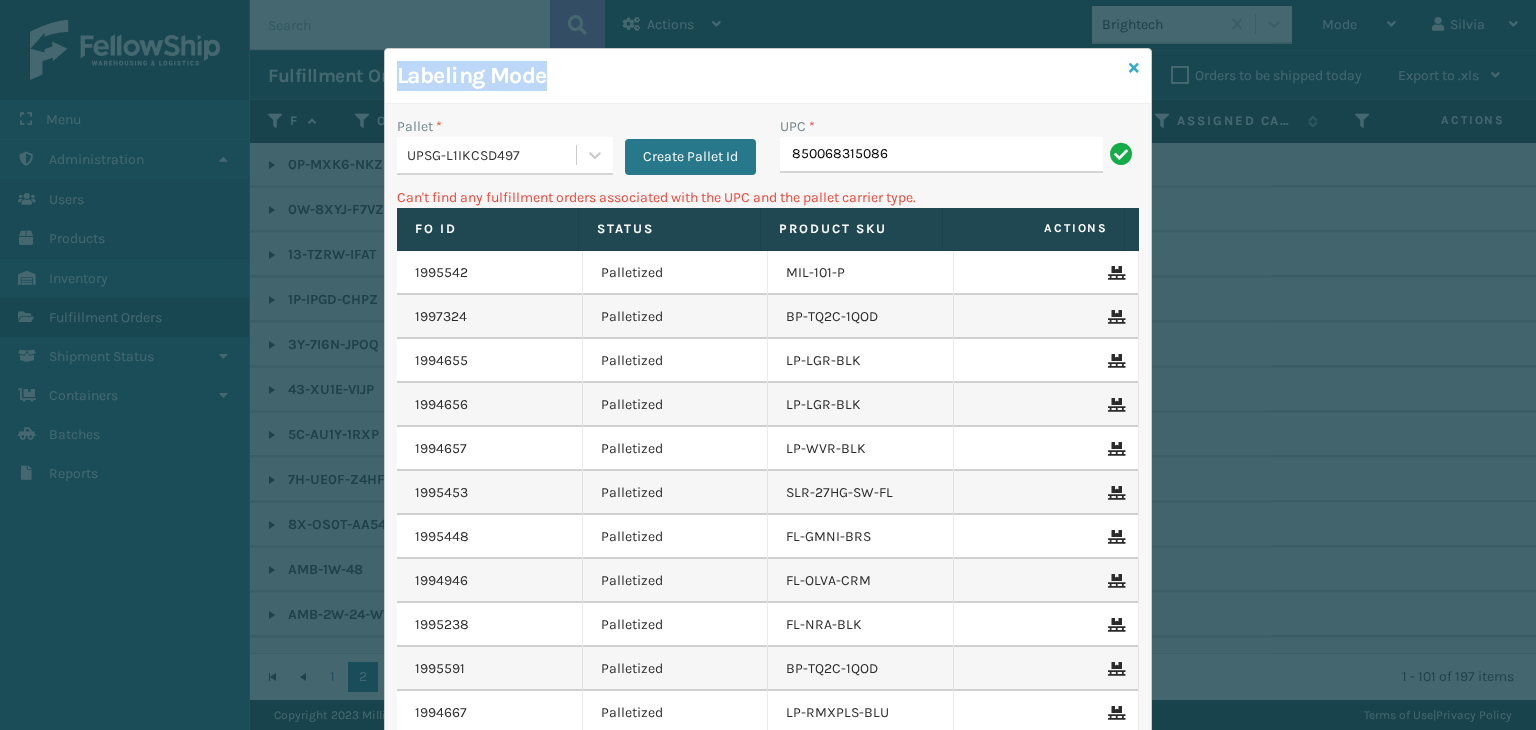 click on "Labeling Mode Pallet   * UPSG-L1IKCSD497 Create Pallet Id UPC   * [UPC] Can't find any fulfillment orders associated with the UPC and the pallet carrier type. Fo Id Status Product SKU Actions 1995542 Palletized MIL-101-P 1997324 Palletized BP-TQ2C-1QOD 1994655 Palletized LP-LGR-BLK 1994656 Palletized LP-LGR-BLK 1994657 Palletized LP-WVR-BLK 1995453 Palletized SLR-27HG-SW-FL 1995448 Palletized FL-GMNI-BRS 1994946 Palletized FL-OLVA-CRM 1995238 Palletized FL-NRA-BLK 1995591 Palletized BP-TQ2C-1QOD 1994667 Palletized LP-RMXPLS-BLU 1994684 Palletized TL-SRNA 1994677 Palletized R9-KHAZ-WN91 1996019 Palletized 1P-IPGD-CHPZ 1994685 Palletized TL-SRNA 1996026 Palletized FG-660L-EAE3 1994970 Palletized MIL-TRI-4-Q-ST 1994972 Palletized SLR-48HG-SW-FL 1994704 Palletized AMB-2W-24-SW 1995038 Palletized SLR-FLMHG 1994756 Palletized 0P-MXK6-NKZU 1996416 Palletized MIL-TFSB-TXL-A 1994989 Palletized LP-ALVRD-PNK 1994998 Palletized LP-HBBT-BLU 1994985 Palletized LP-HXPLTL-BLU 1994737 Palletized FL-NVA-BLK 1995296" at bounding box center [768, 465] 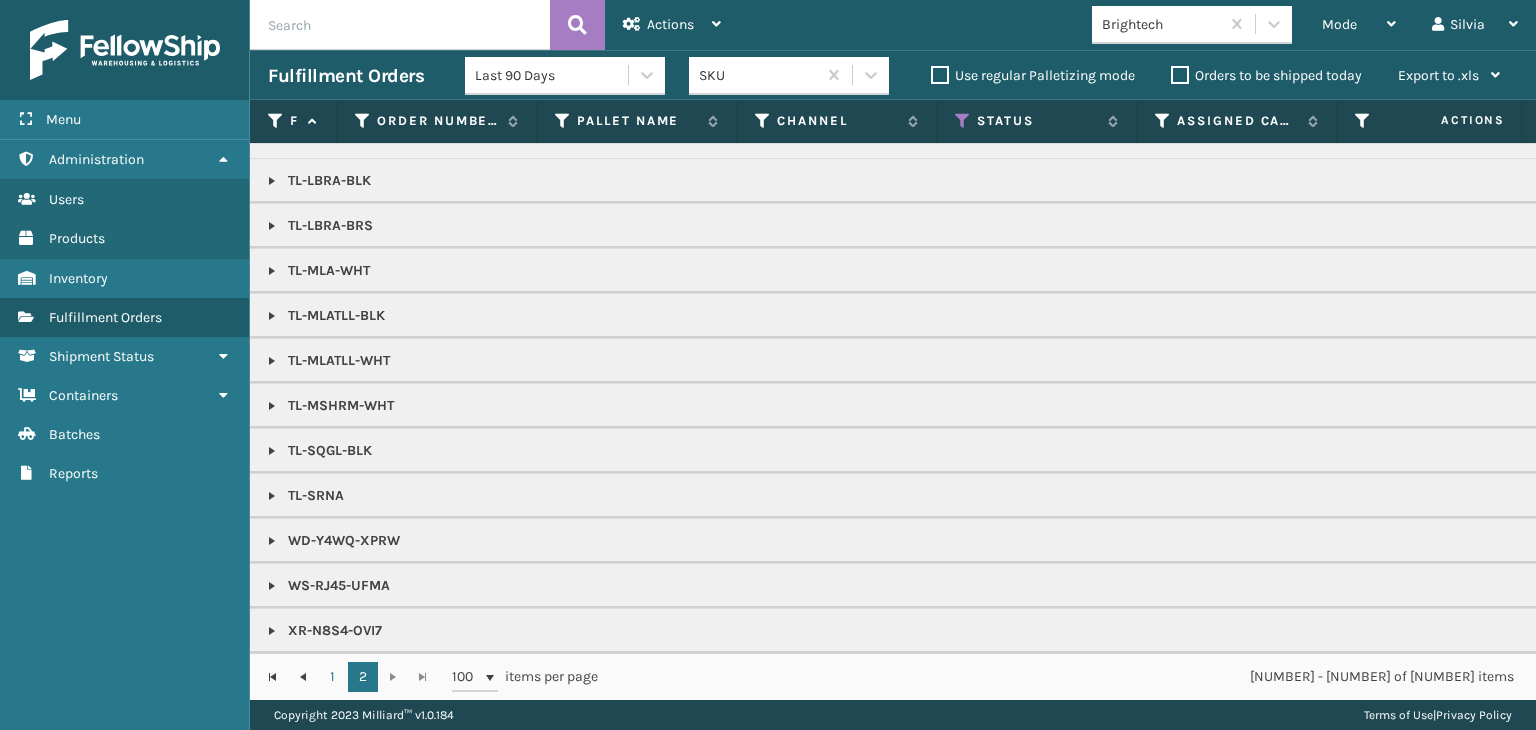 scroll, scrollTop: 1688, scrollLeft: 0, axis: vertical 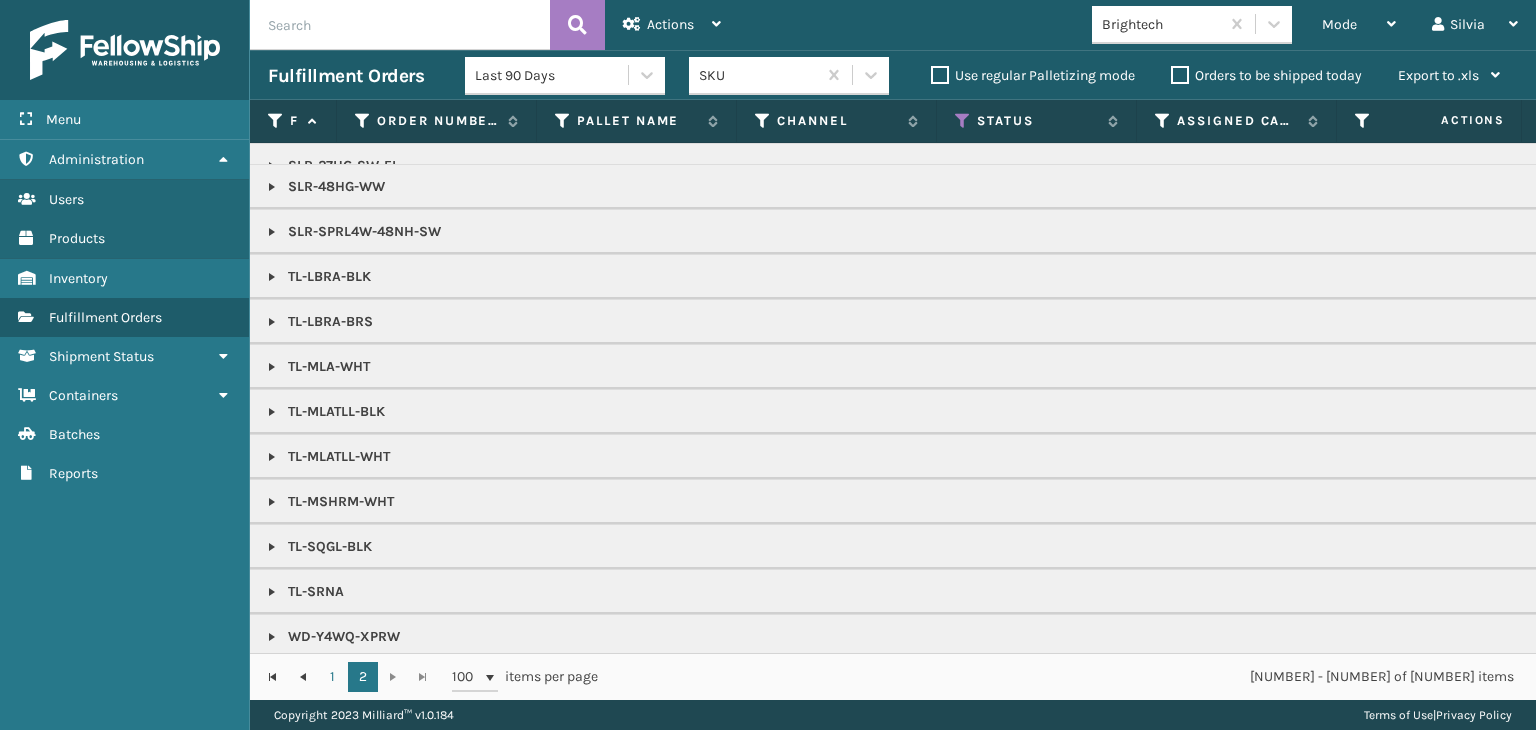 click on "1 2 1 2 100 items per page 101 - 184 of 184 items" at bounding box center (893, 676) 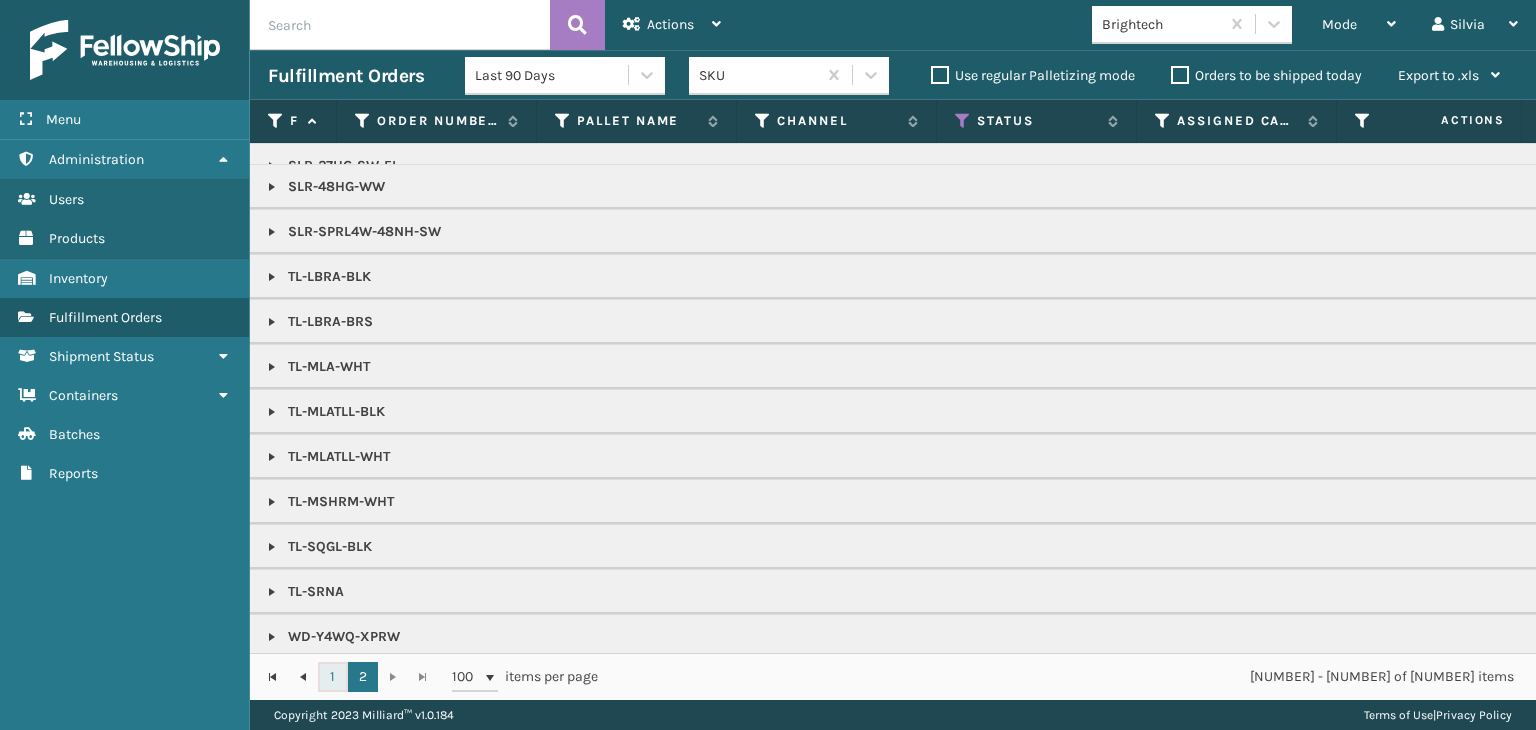 click on "1" at bounding box center (333, 677) 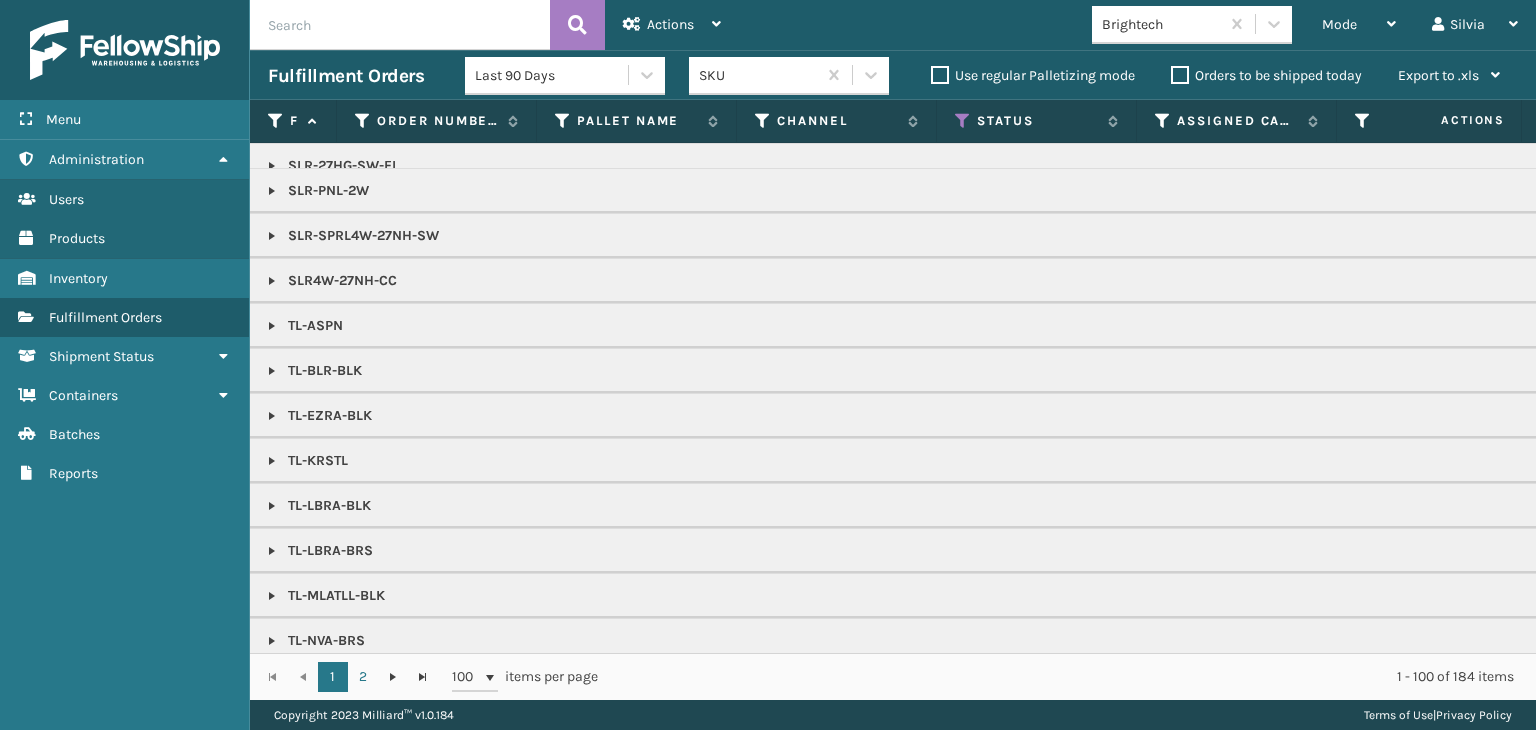 scroll, scrollTop: 2026, scrollLeft: 0, axis: vertical 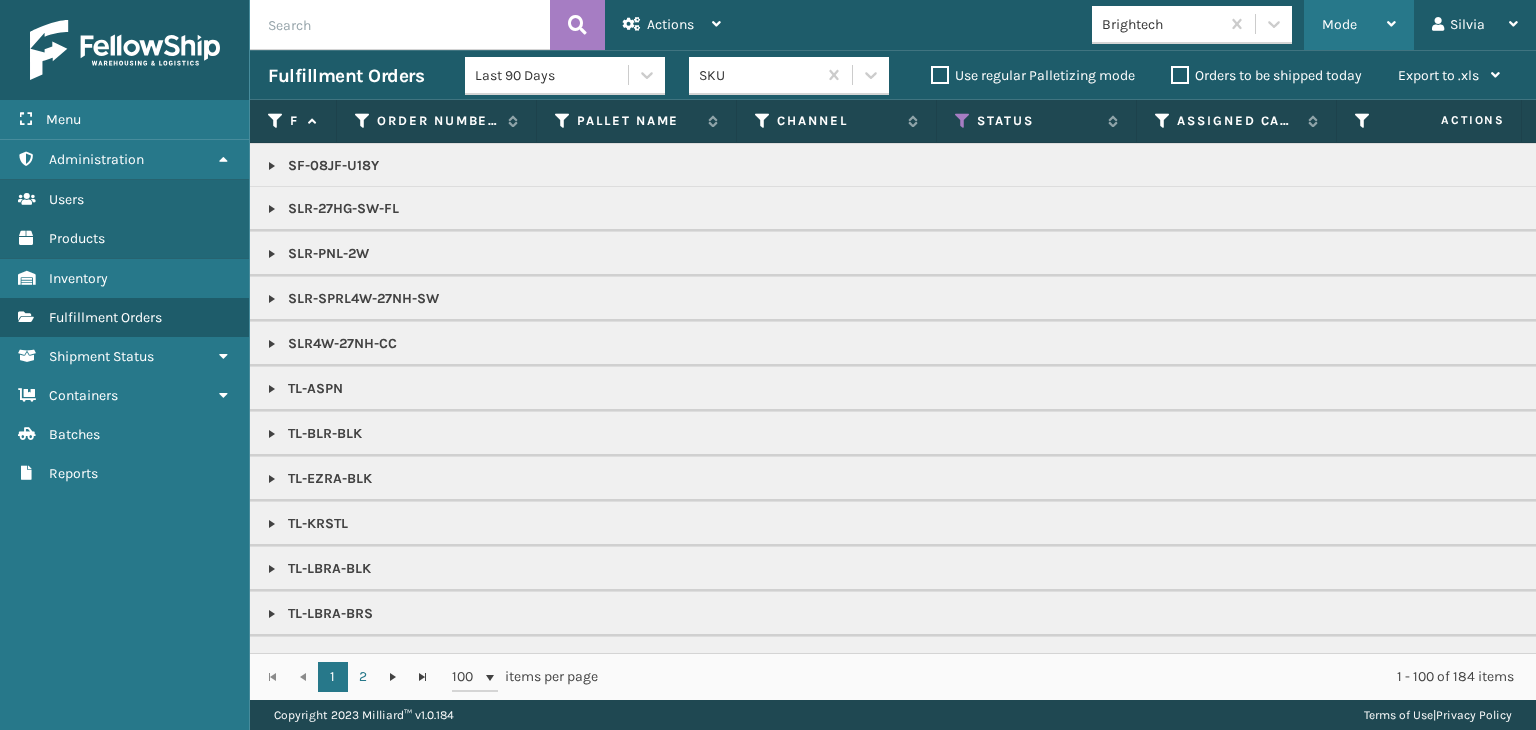 click on "Mode" at bounding box center [1359, 25] 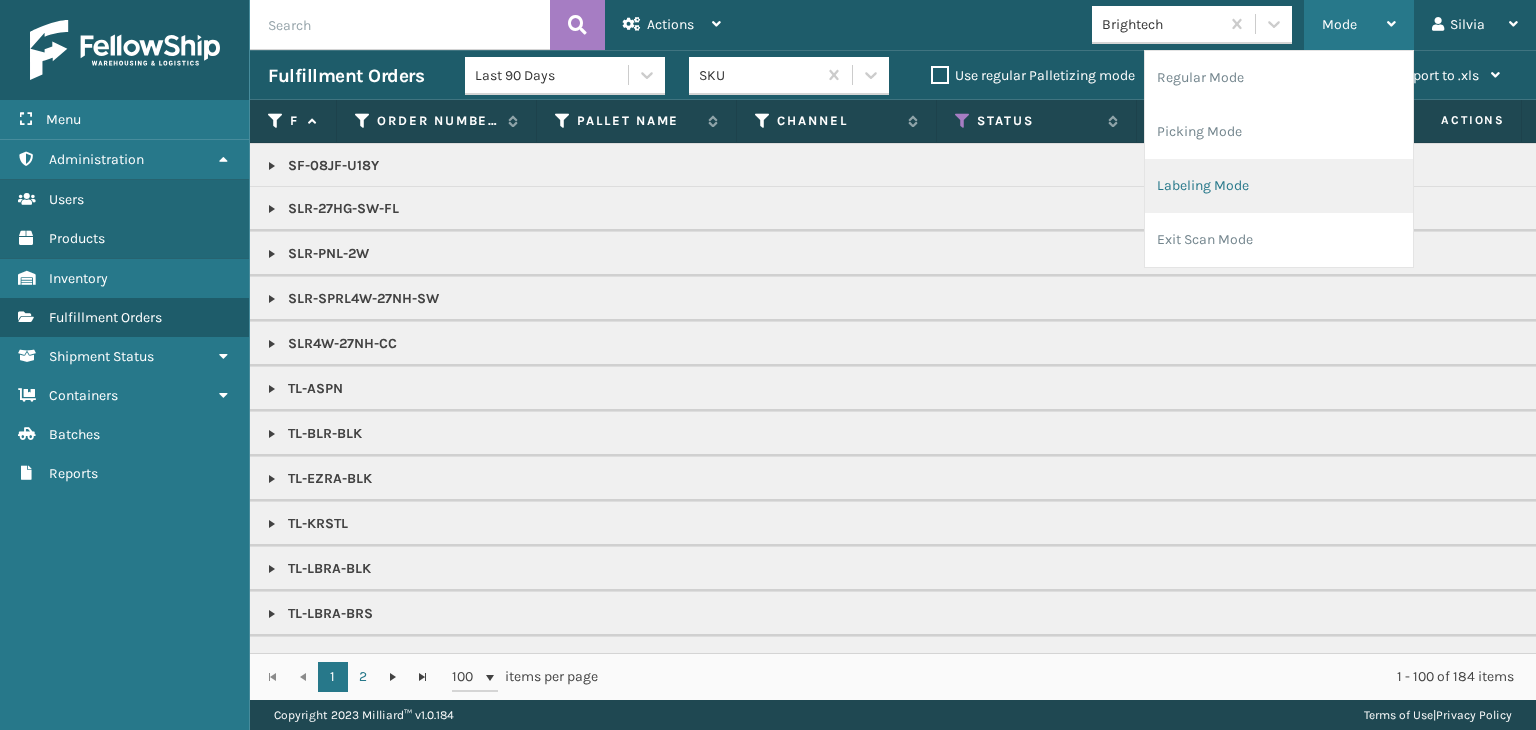 click on "Labeling Mode" at bounding box center [1279, 186] 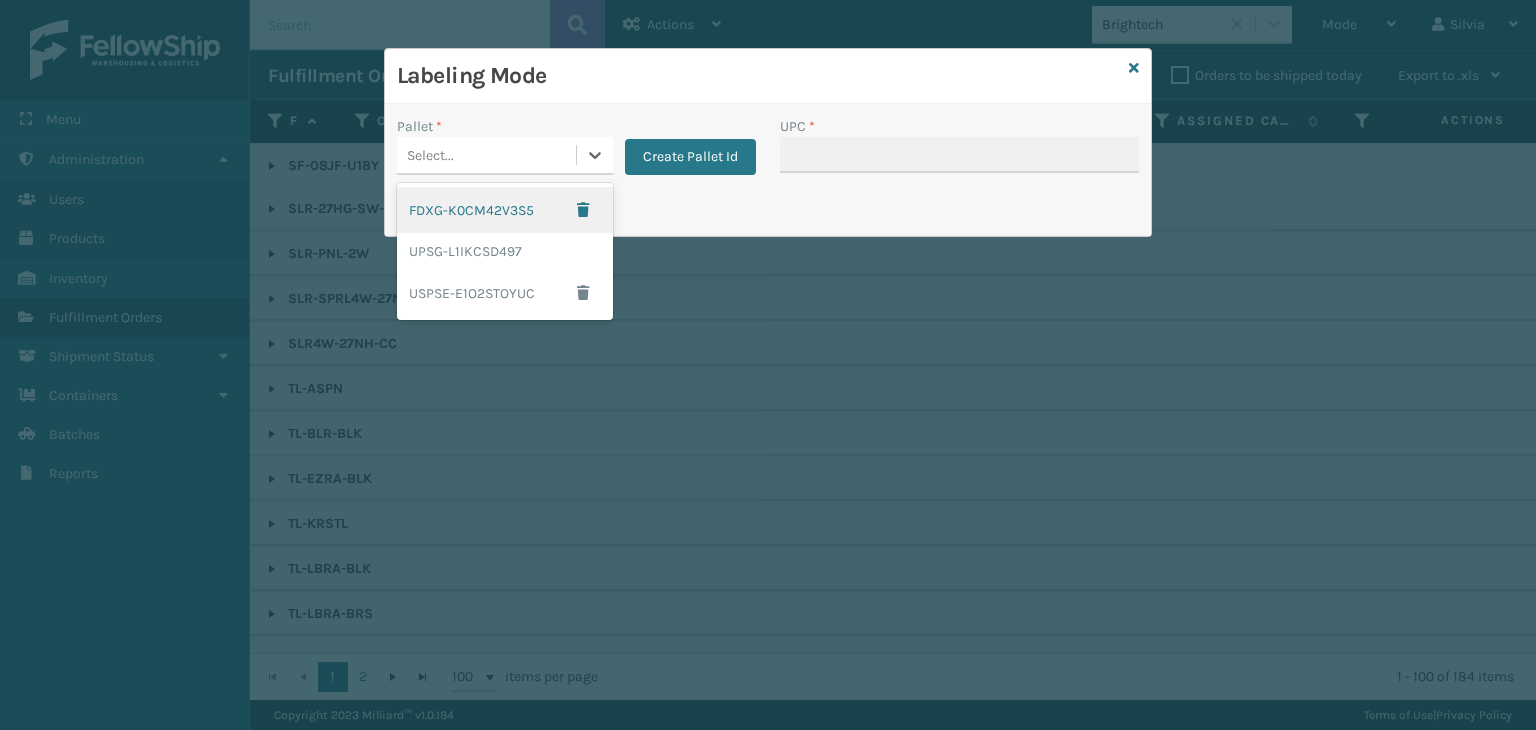 click on "Select..." at bounding box center [486, 155] 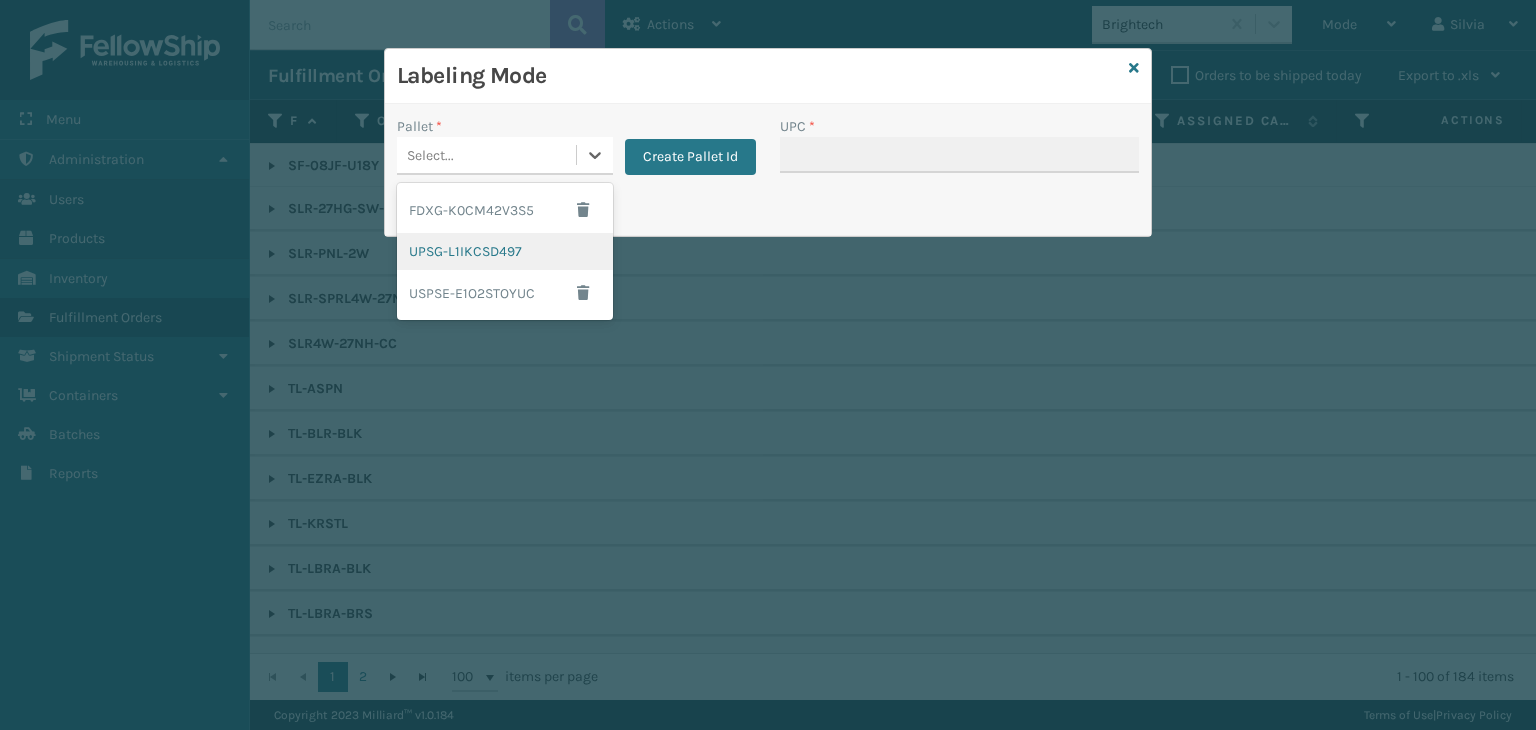 click on "UPSG-L1IKCSD497" at bounding box center [505, 251] 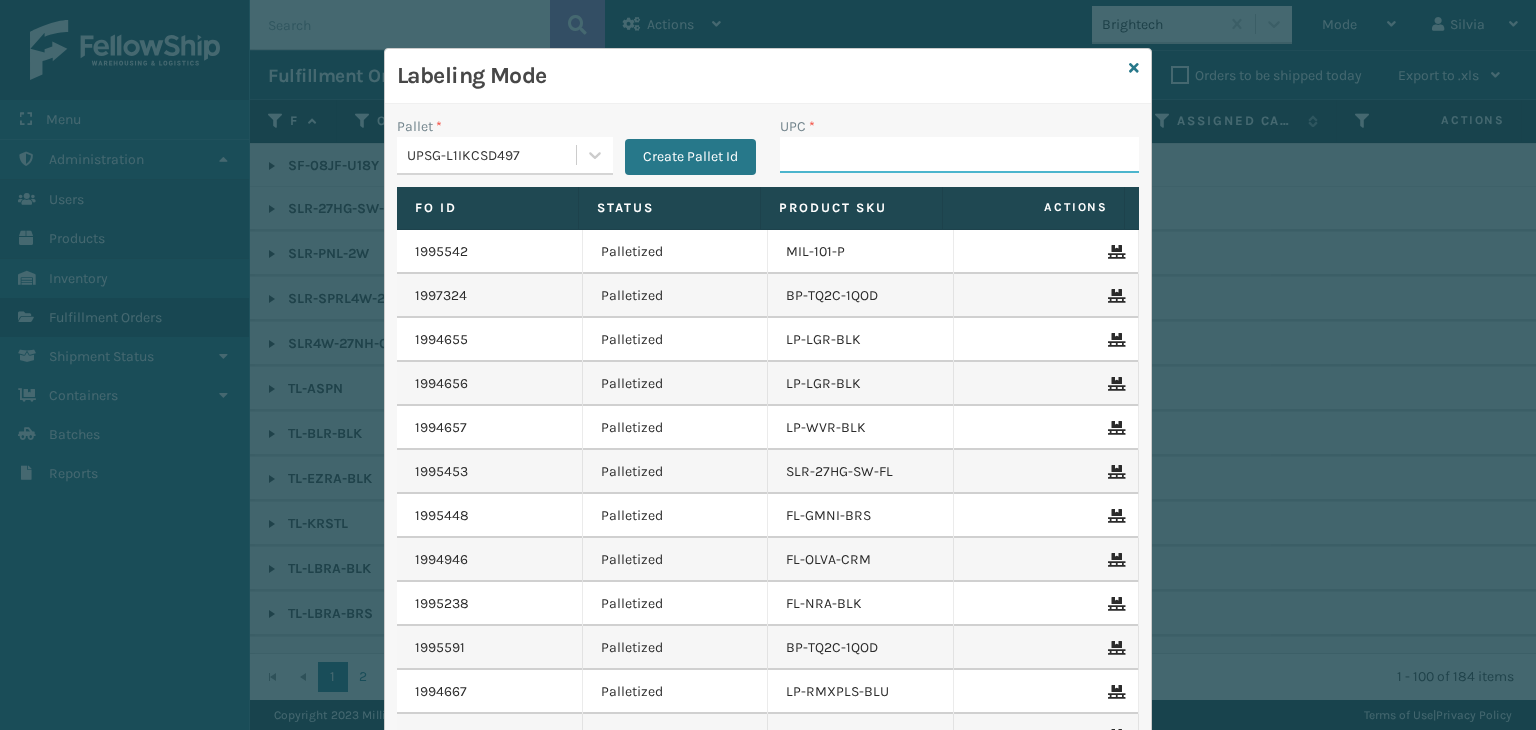 drag, startPoint x: 804, startPoint y: 156, endPoint x: 792, endPoint y: 162, distance: 13.416408 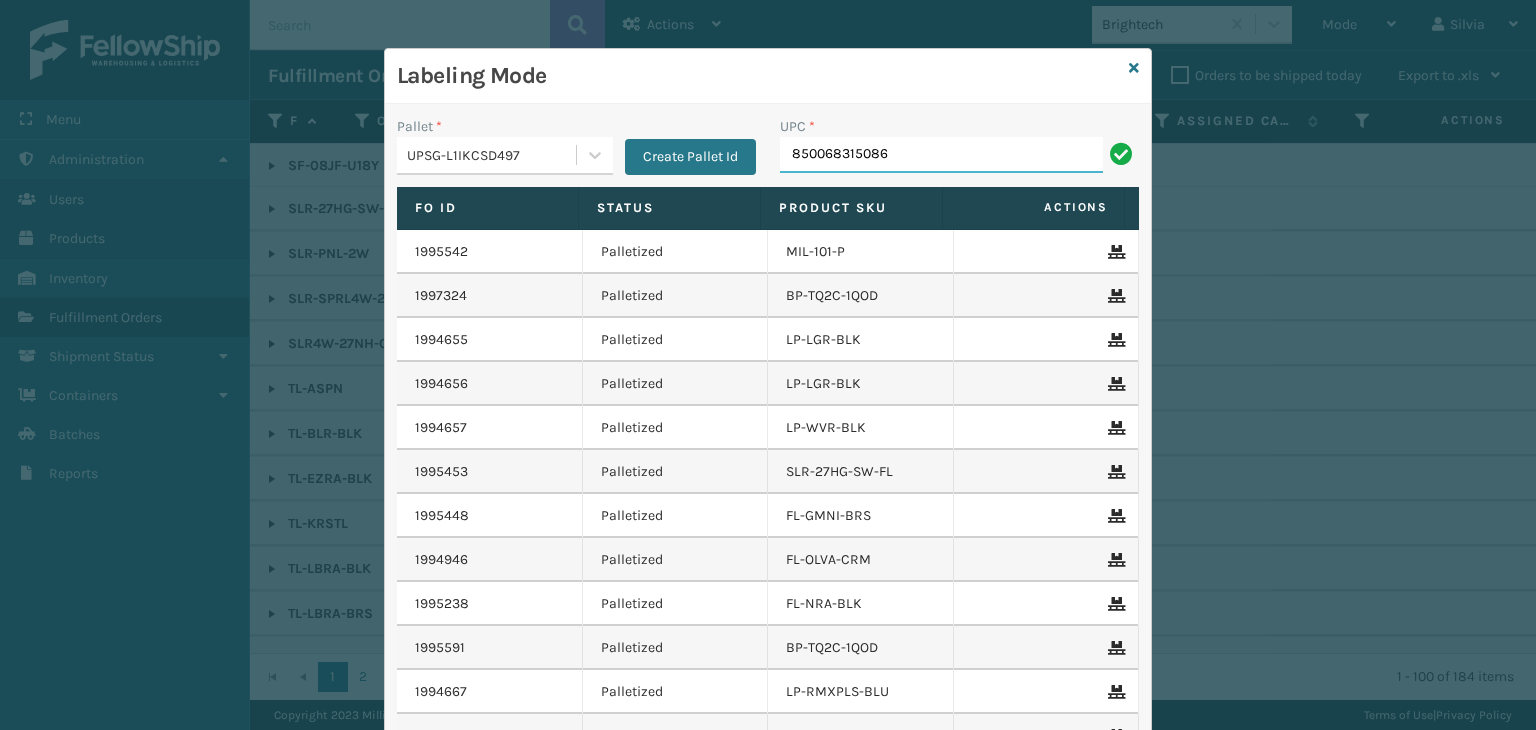 type on "850068315086" 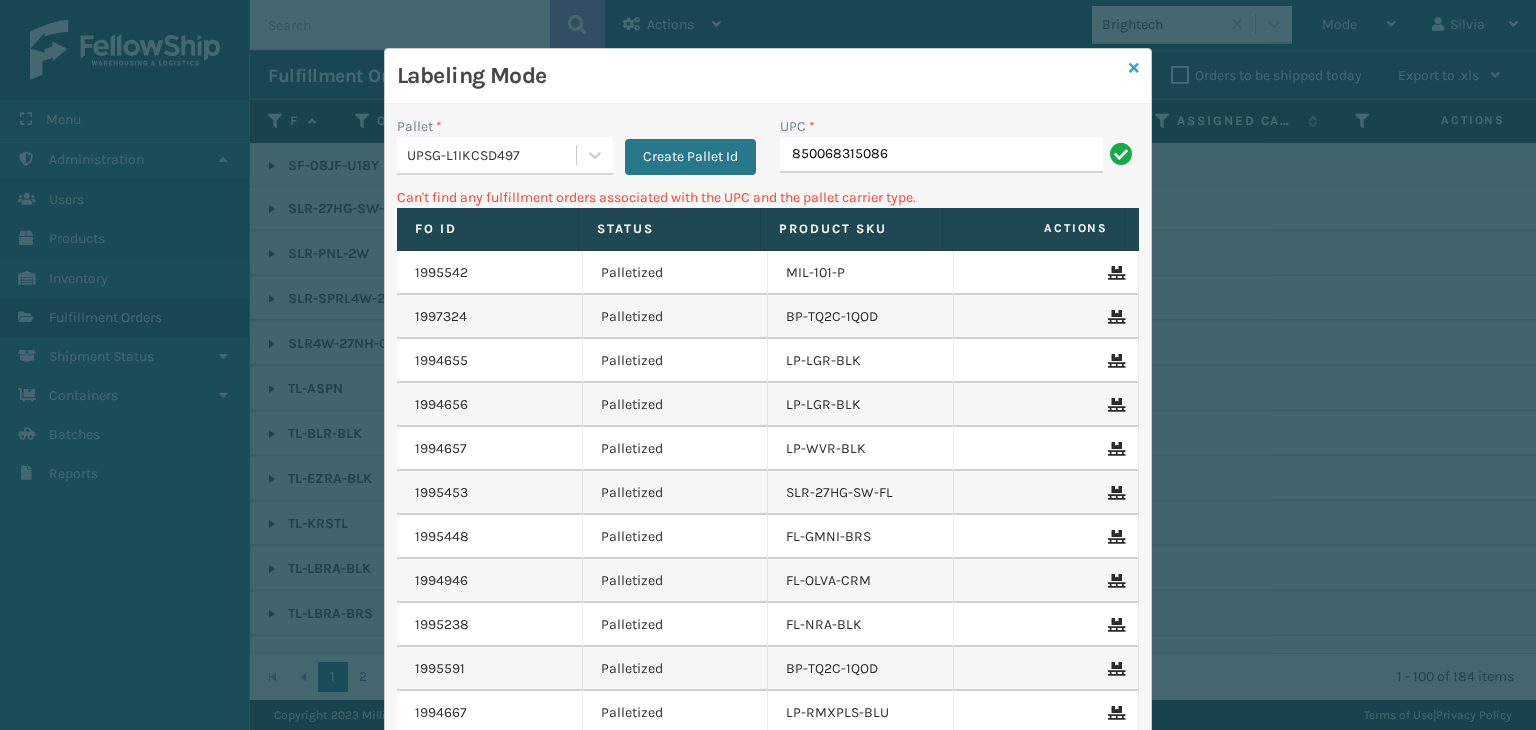 click at bounding box center [1134, 68] 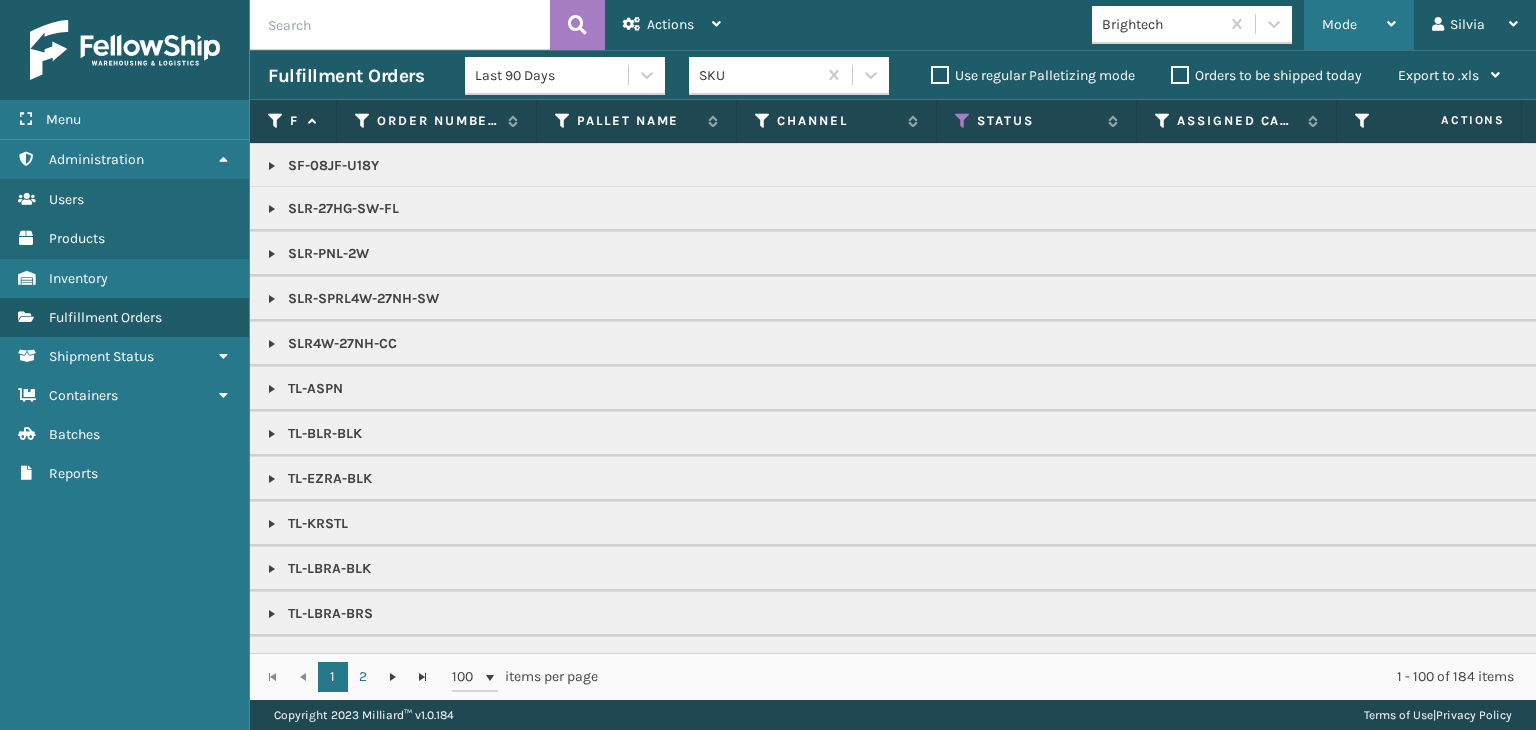 click on "Mode" at bounding box center (1339, 24) 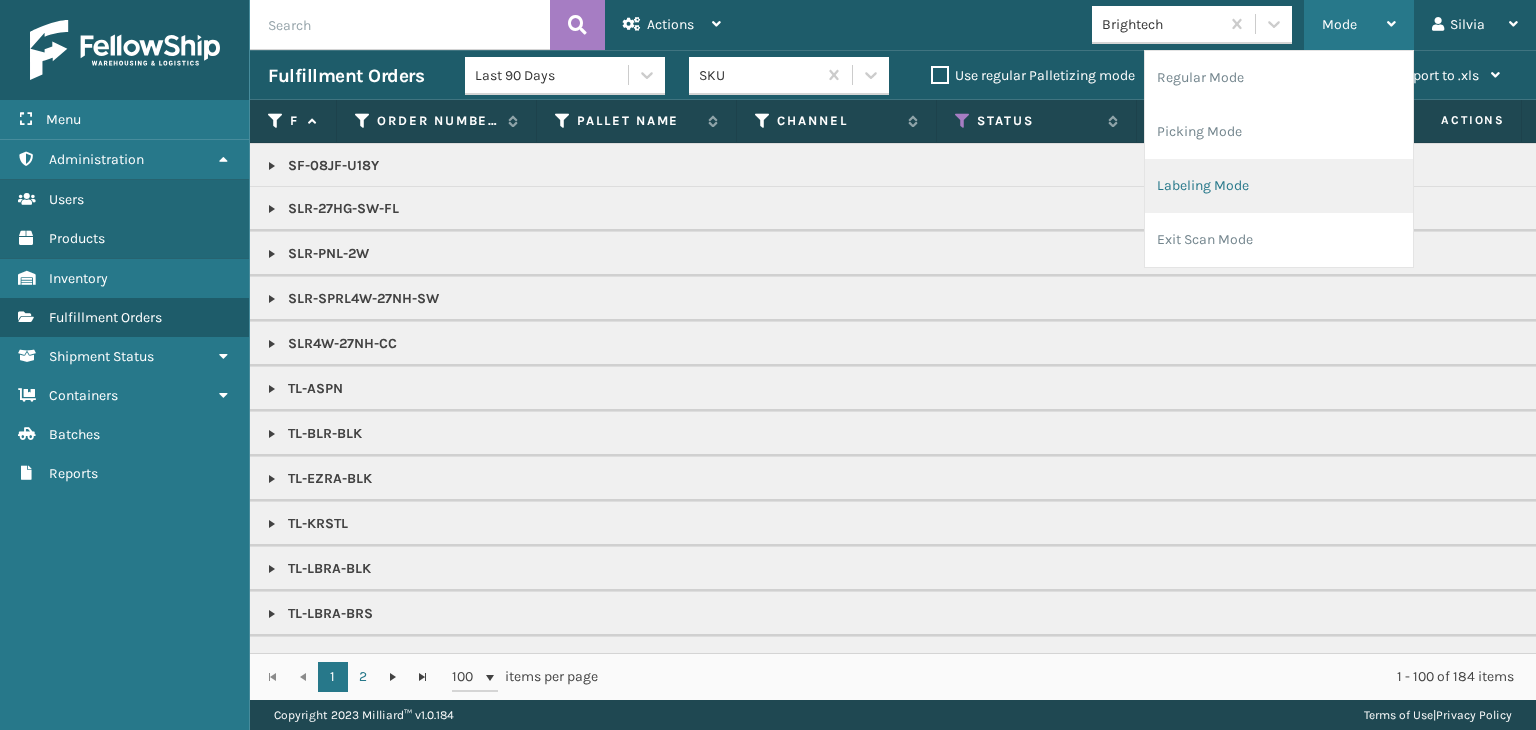 click on "Labeling Mode" at bounding box center (1279, 186) 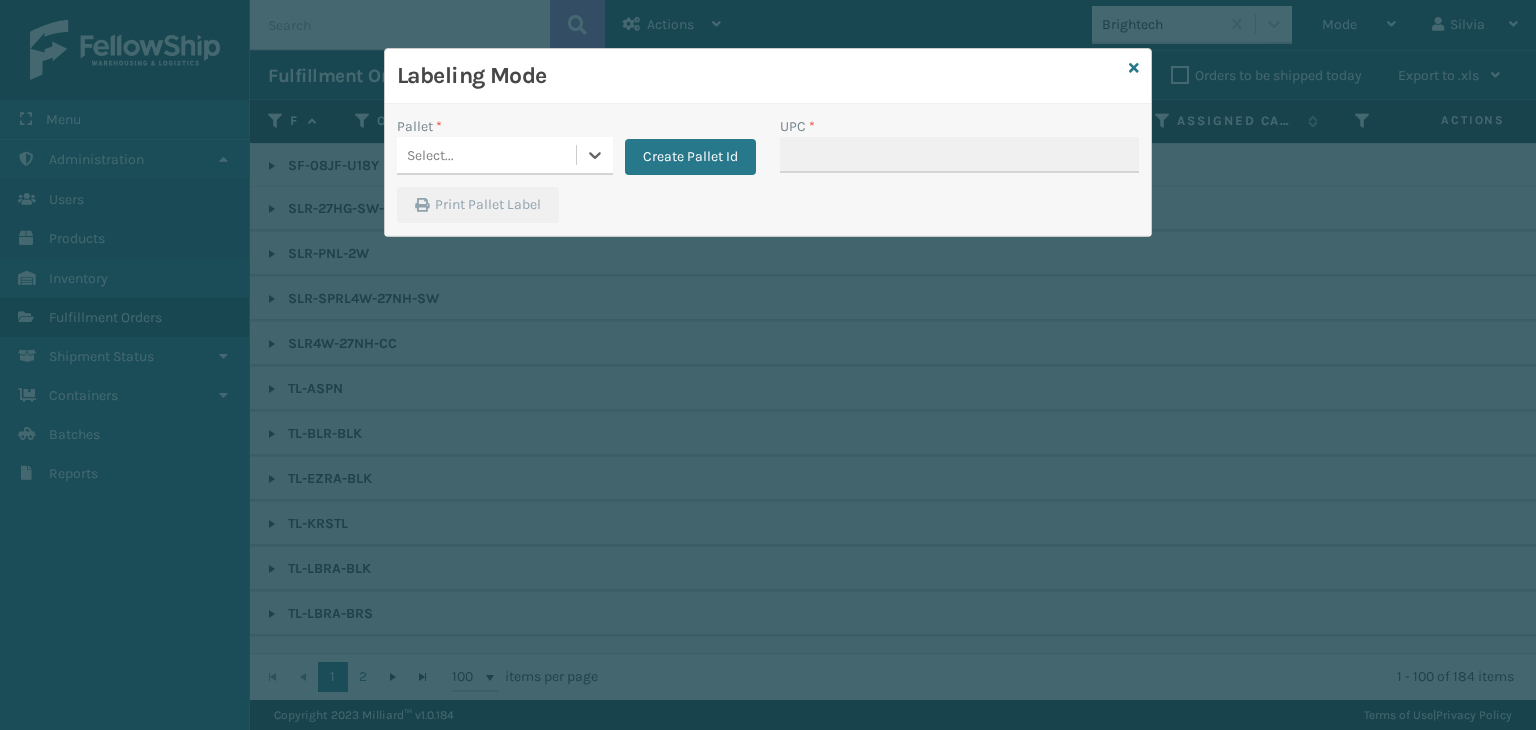 click on "Pallet   *       0 results available. Select is focused ,type to refine list, press Down to open the menu,  Select... Create Pallet Id" at bounding box center [576, 151] 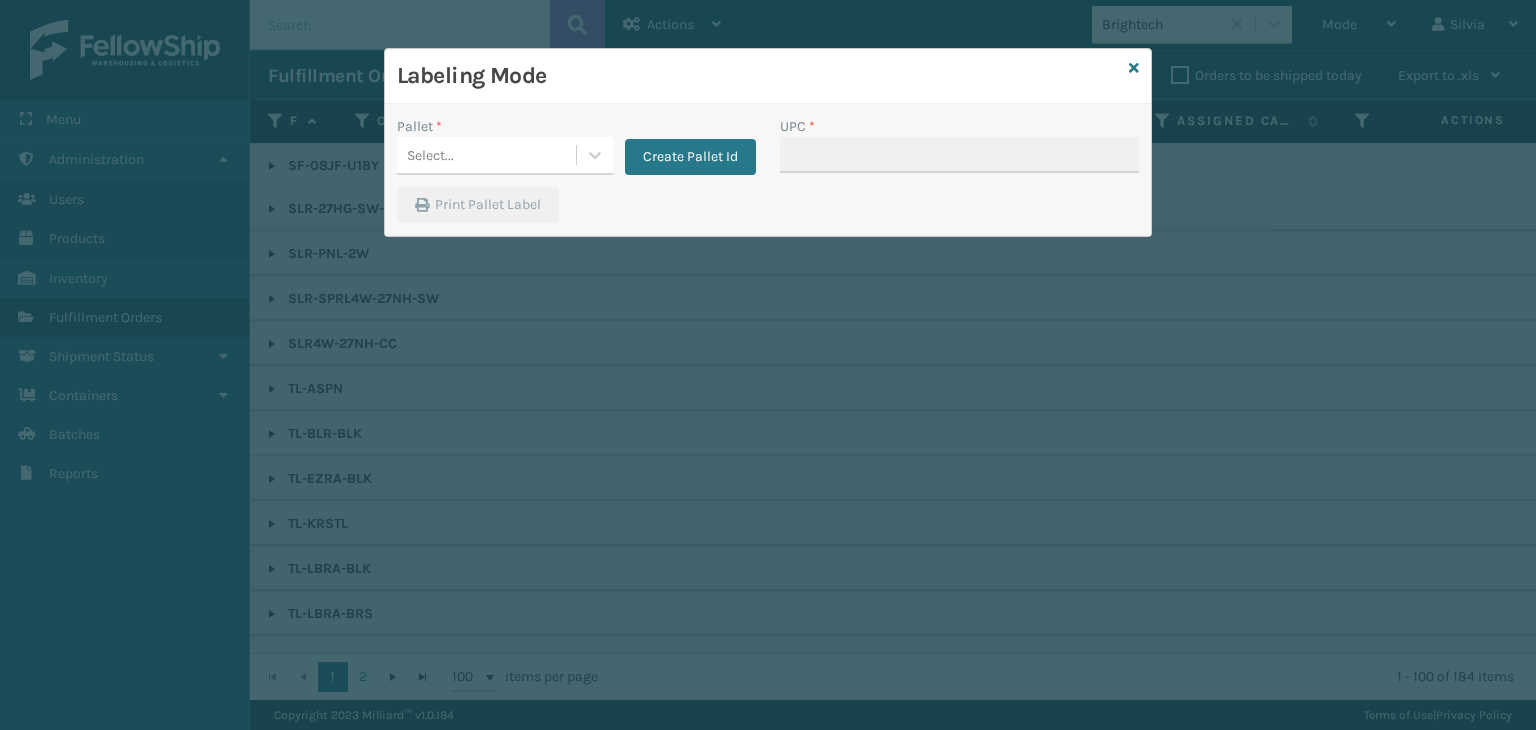 click on "Select..." at bounding box center (486, 155) 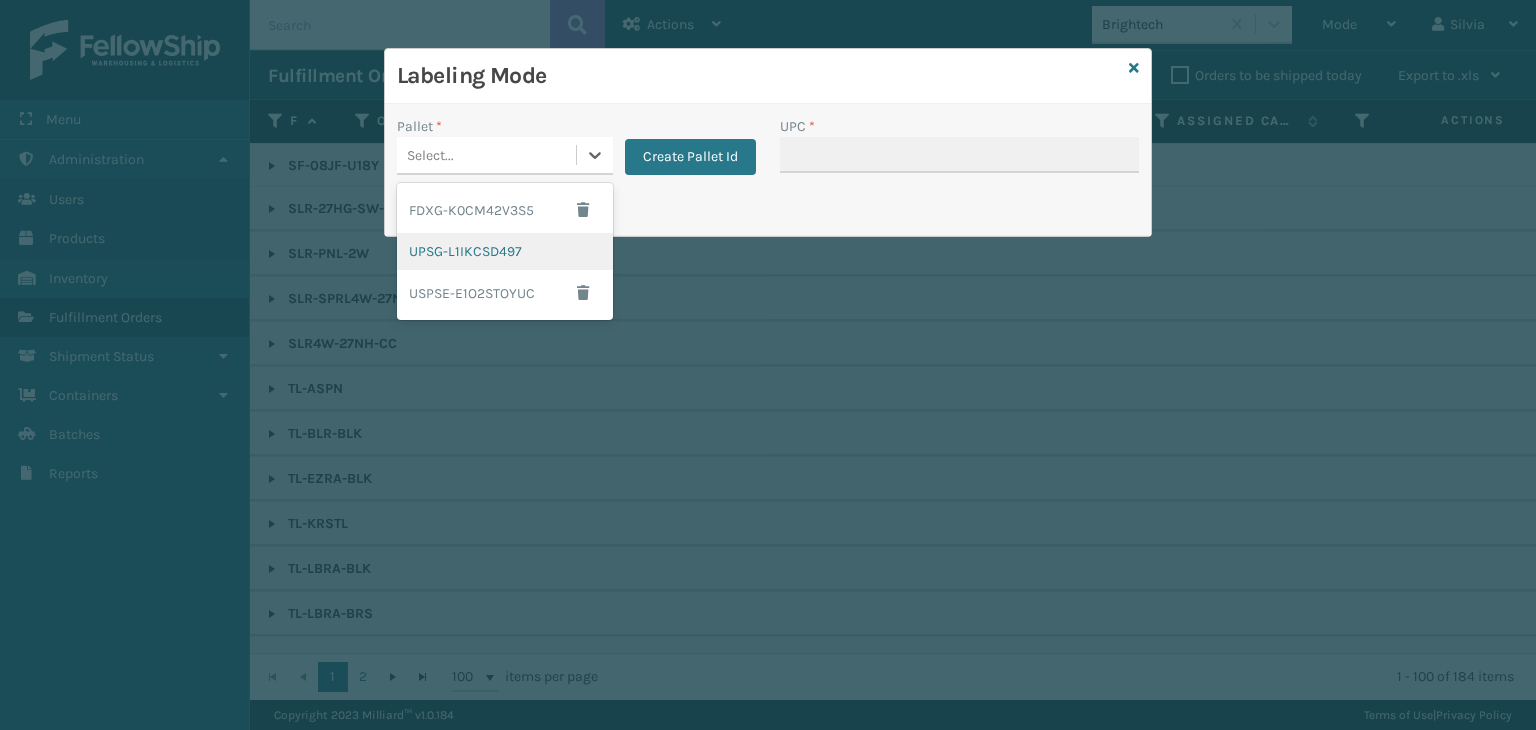 click on "UPSG-L1IKCSD497" at bounding box center (505, 251) 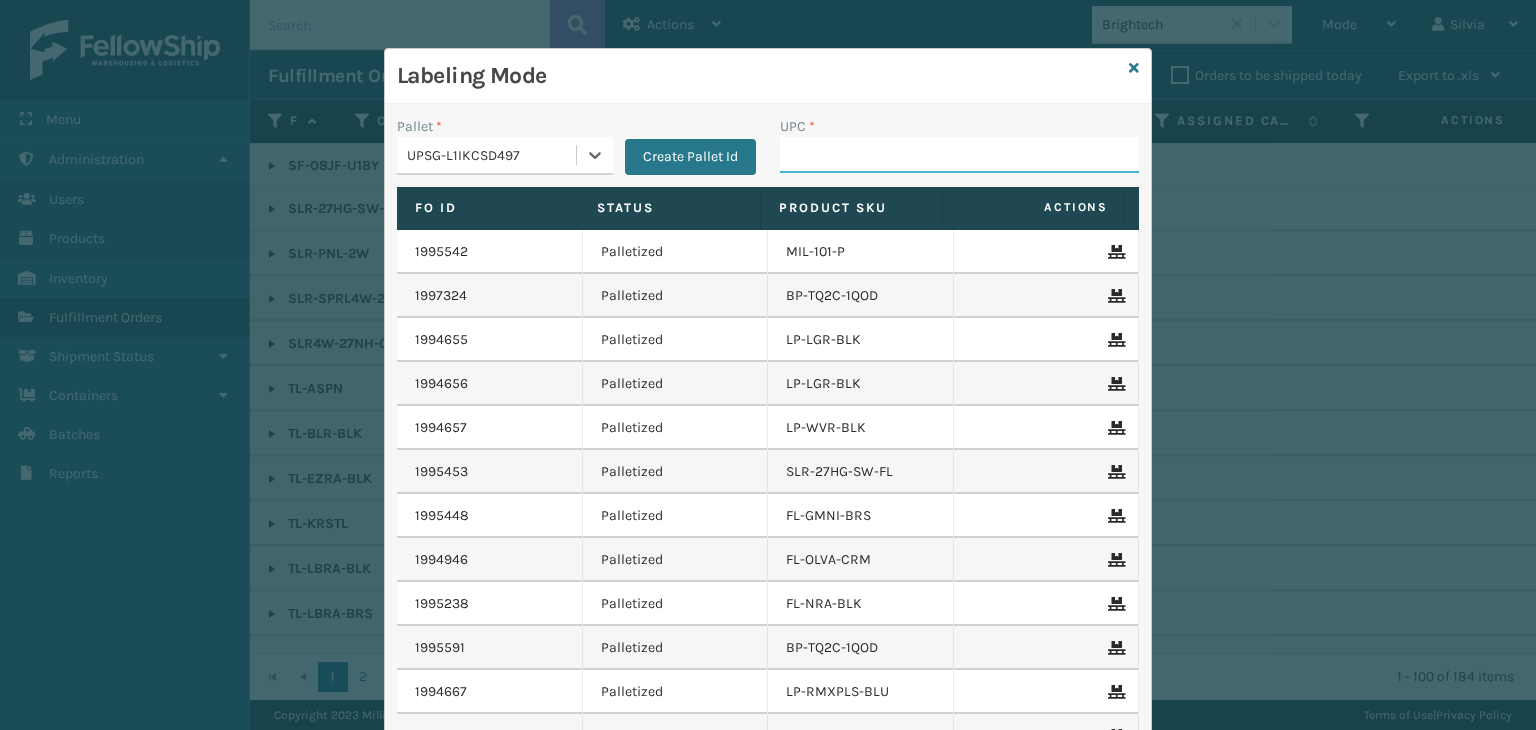 click on "UPC   *" at bounding box center [959, 155] 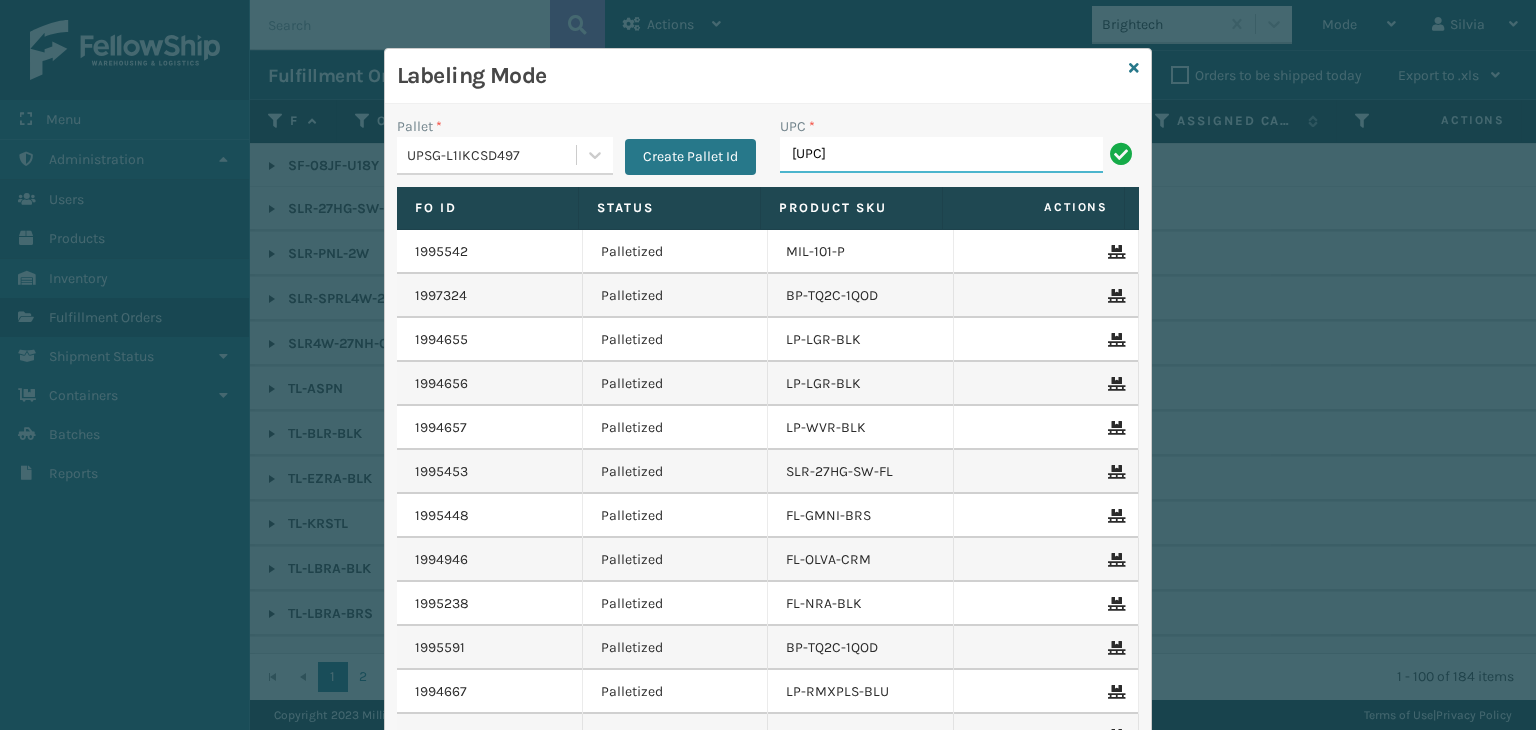 type on "[UPC]" 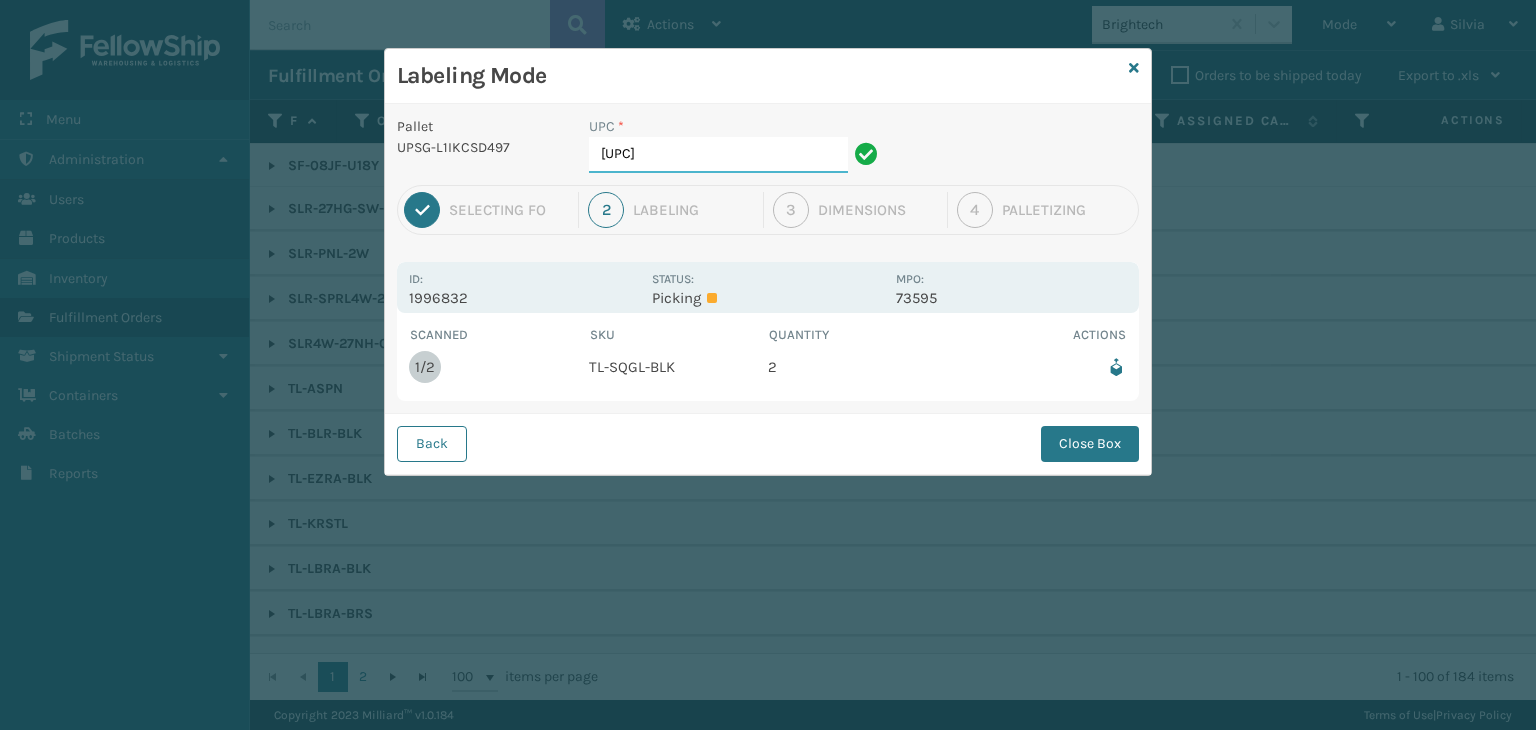 drag, startPoint x: 767, startPoint y: 155, endPoint x: 776, endPoint y: 149, distance: 10.816654 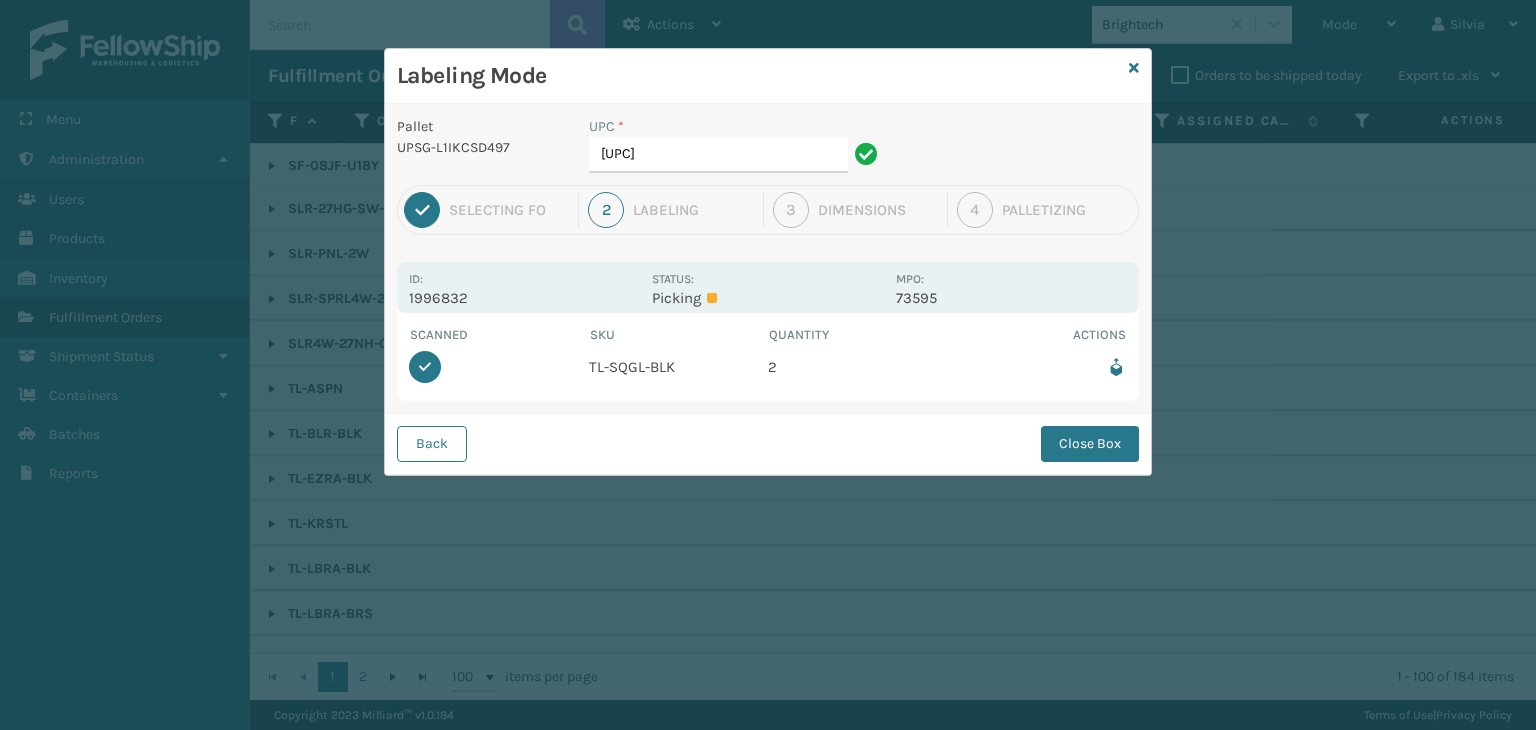 click on "Back Close Box" at bounding box center (768, 443) 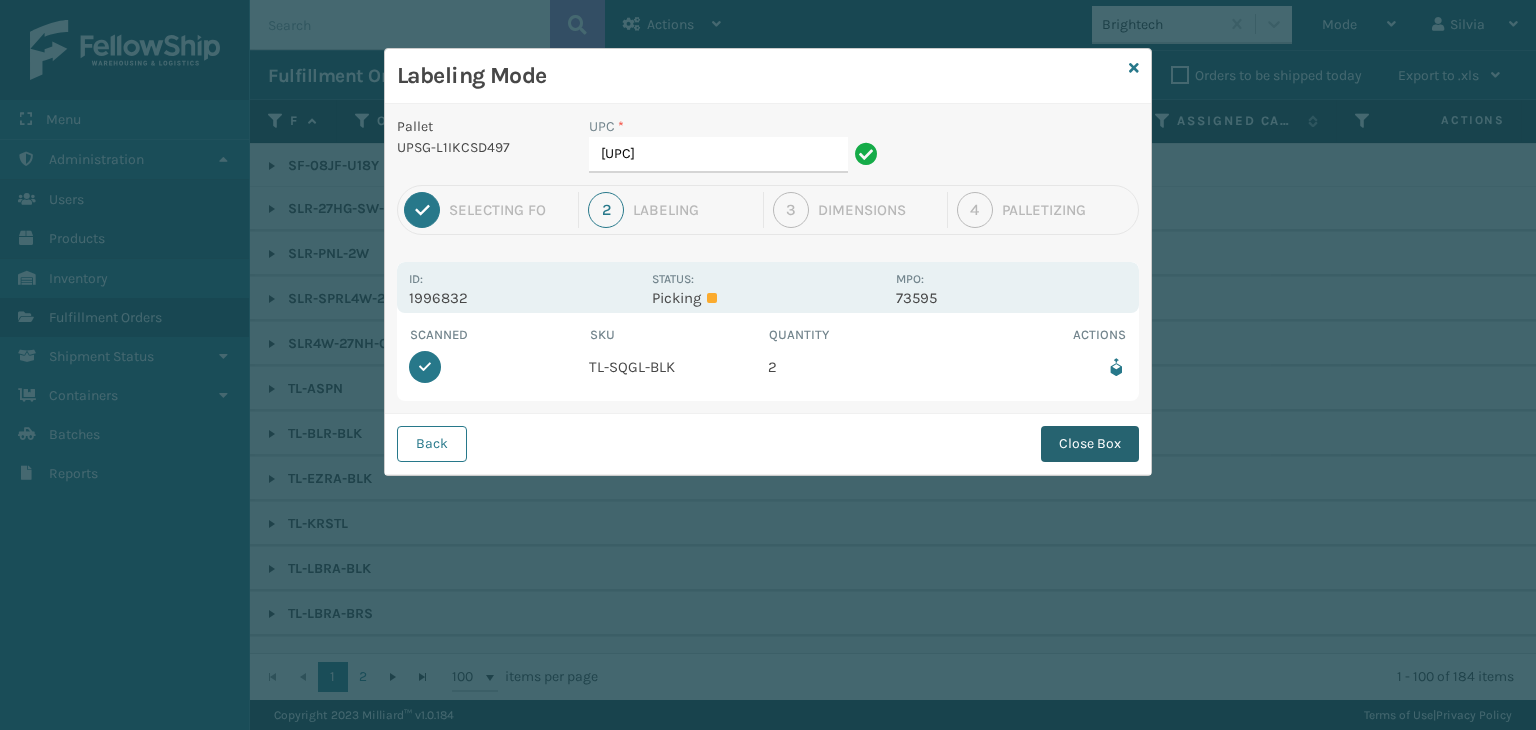 click on "Close Box" at bounding box center (1090, 444) 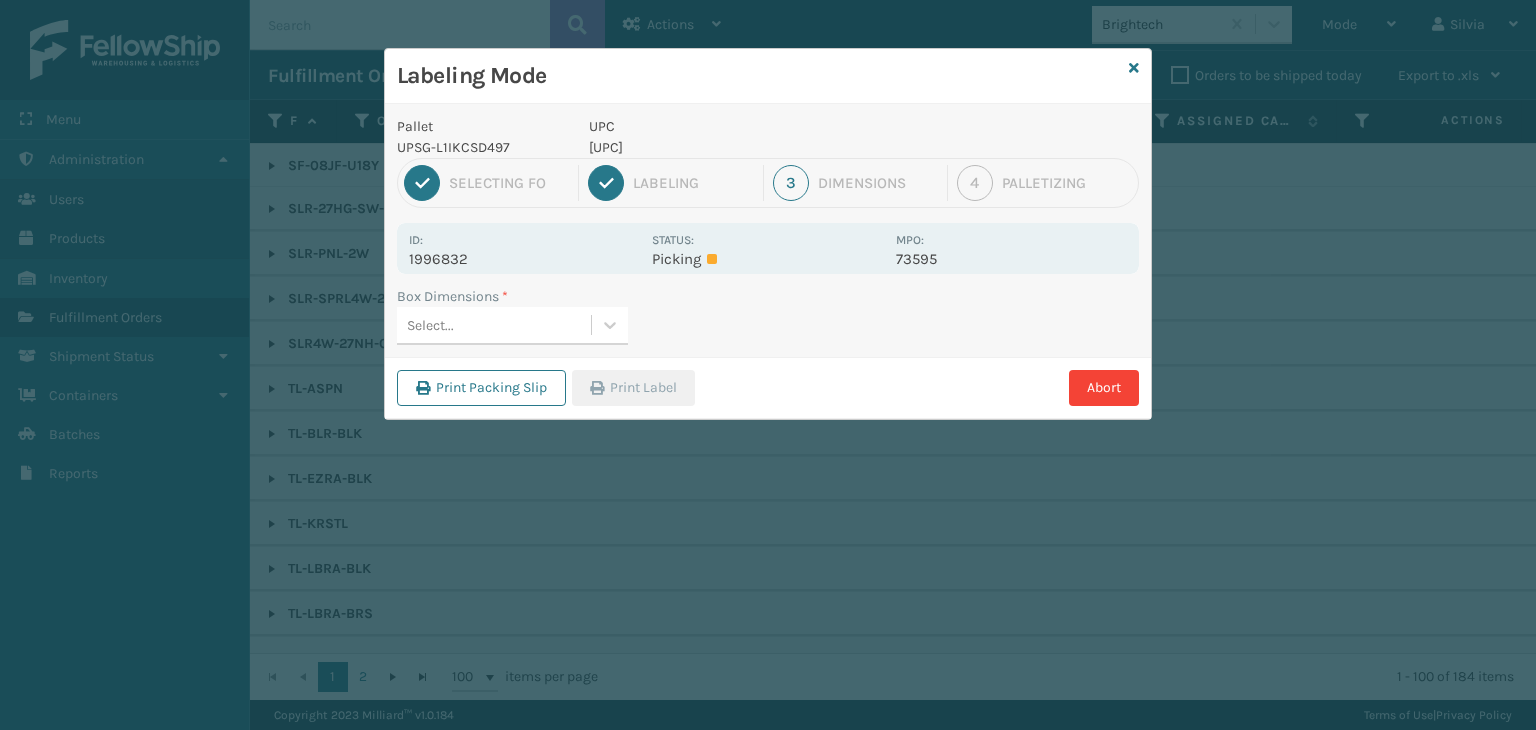 click on "Select..." at bounding box center [494, 325] 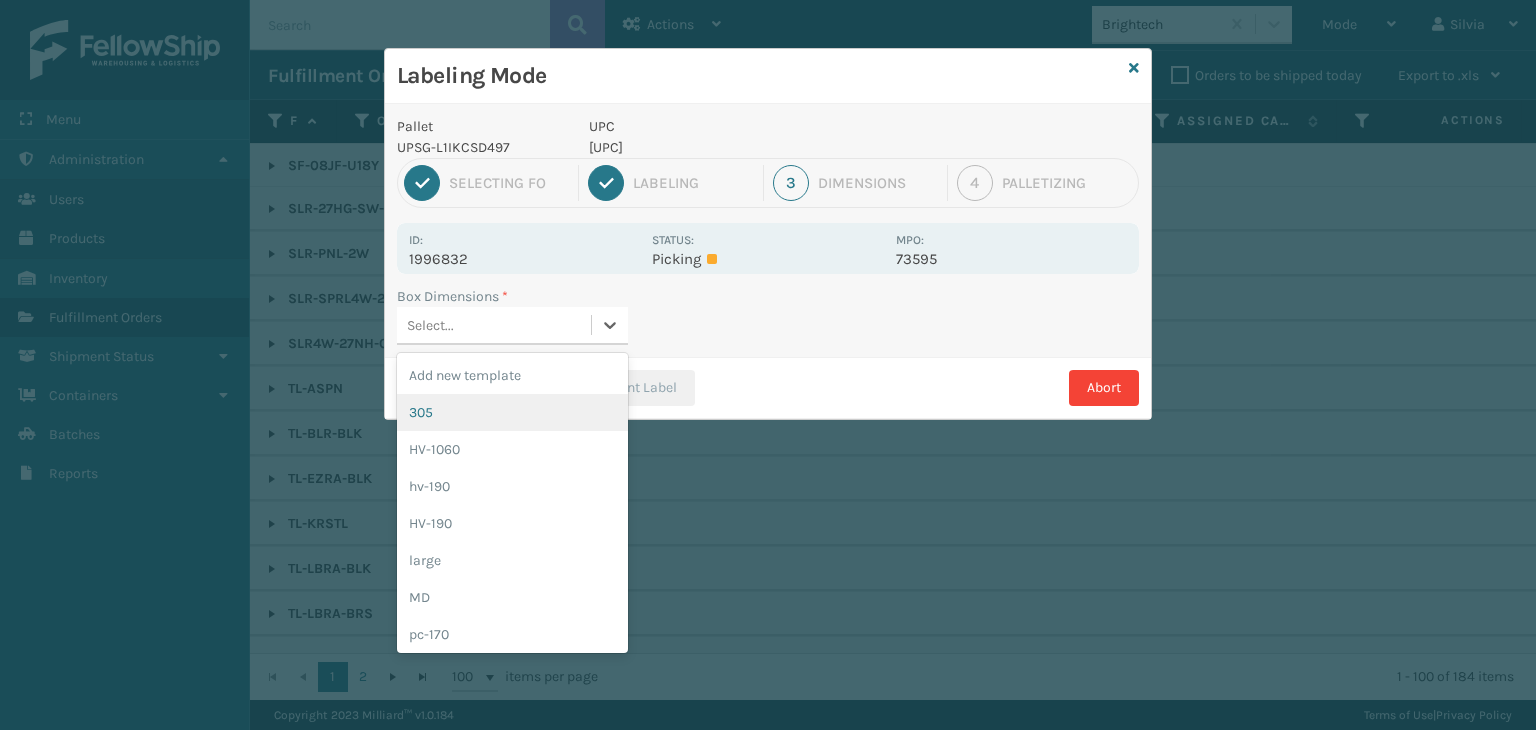 click on "305" at bounding box center (512, 412) 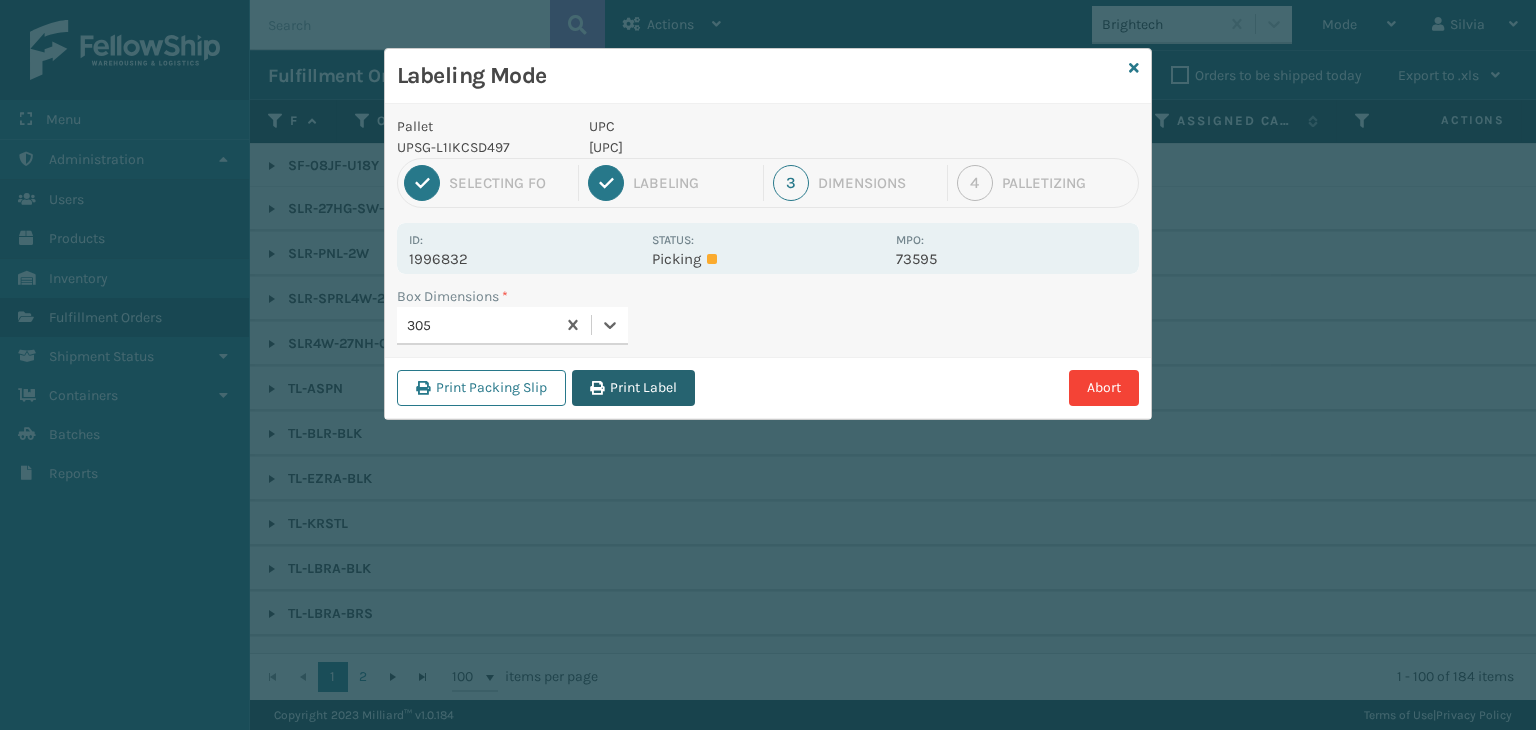 click on "Print Label" at bounding box center (633, 388) 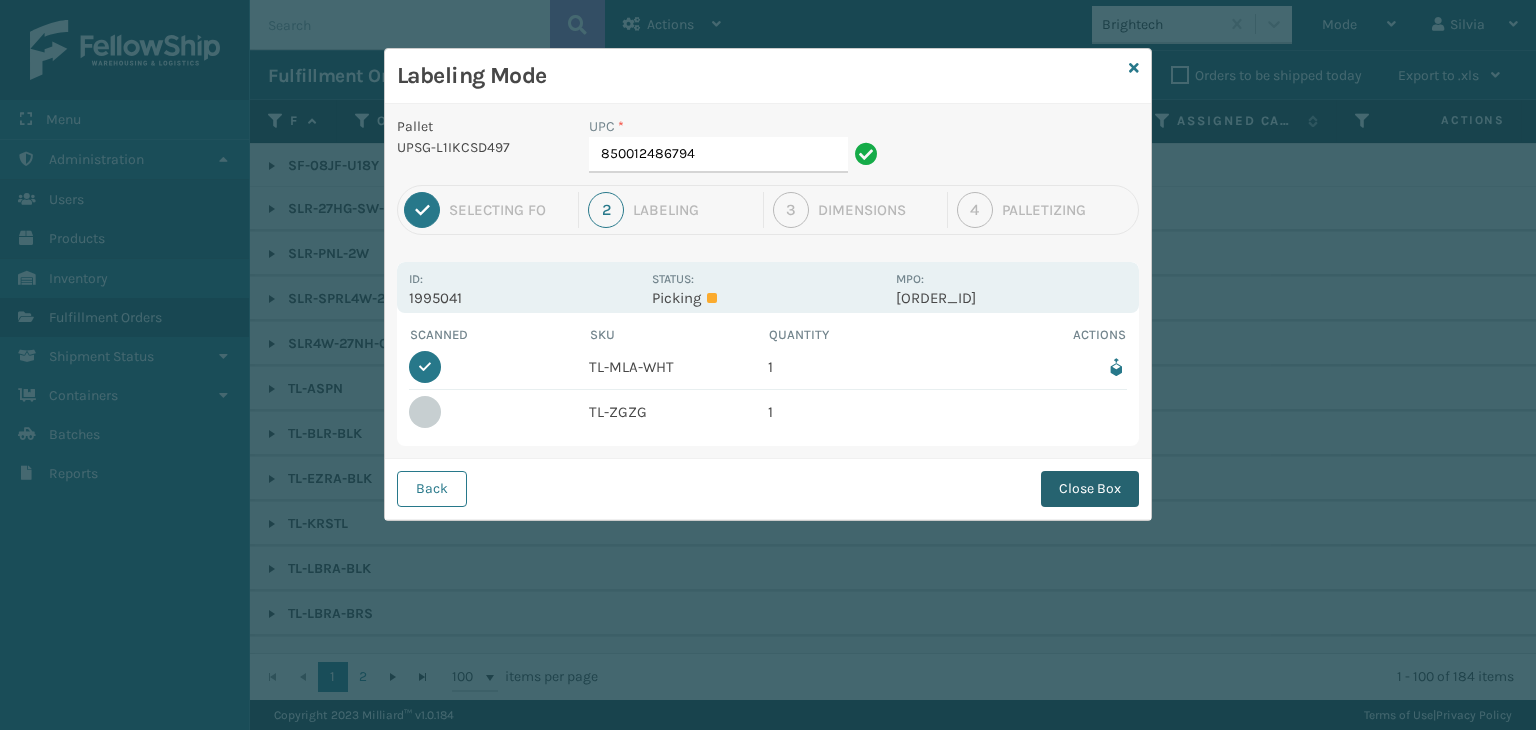 click on "Close Box" at bounding box center (1090, 489) 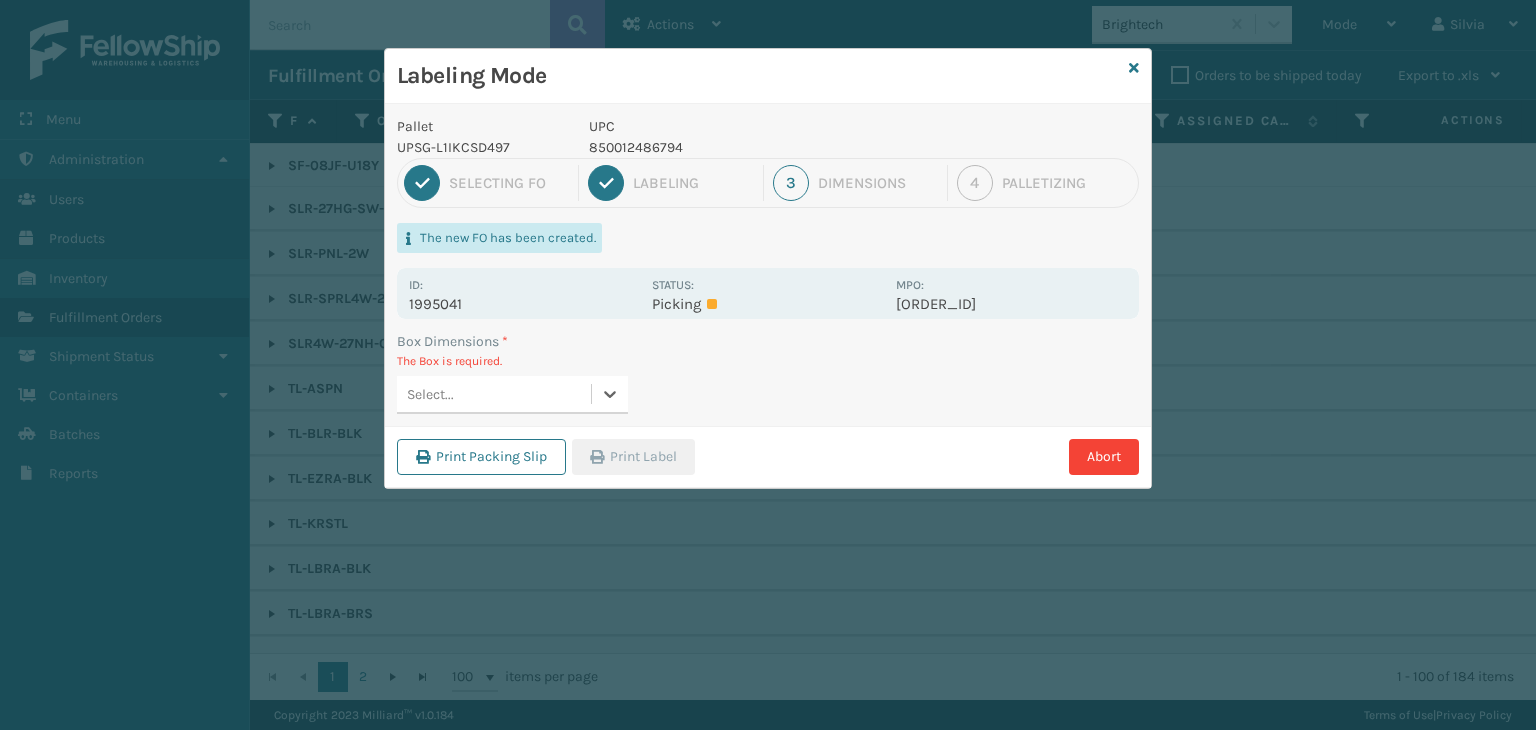 click on "Select..." at bounding box center [494, 394] 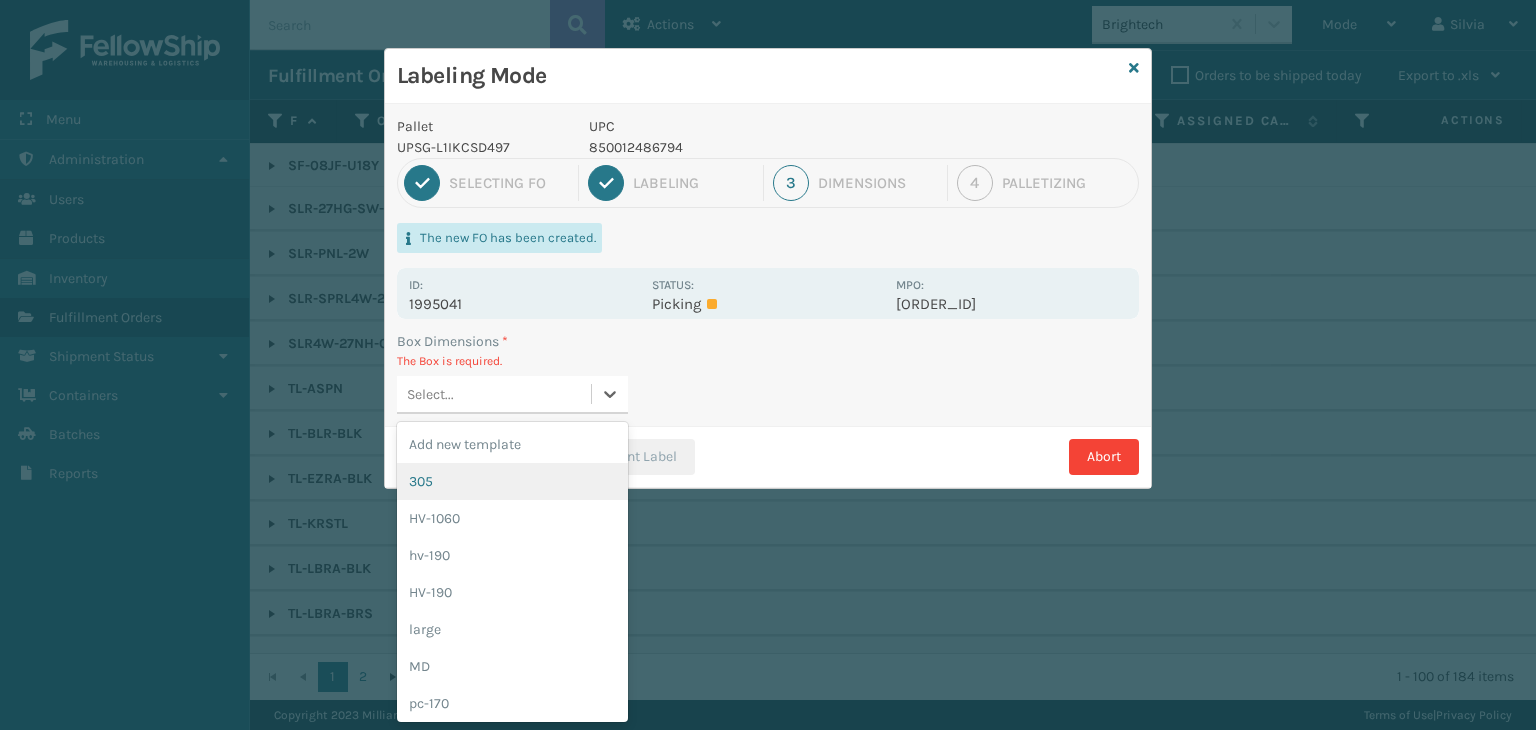 click on "305" at bounding box center [512, 481] 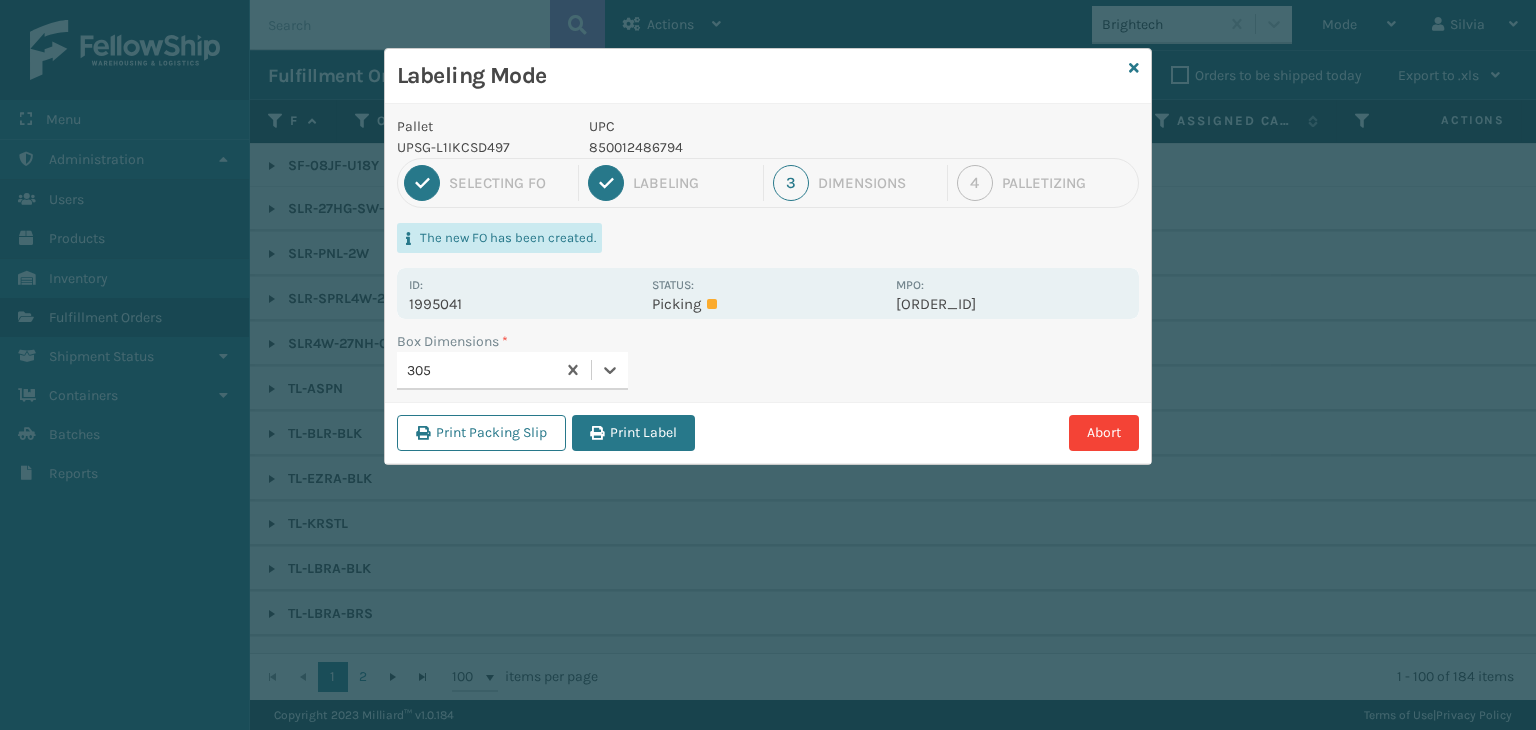 click on "Print Packing Slip Print Label Abort" at bounding box center [768, 432] 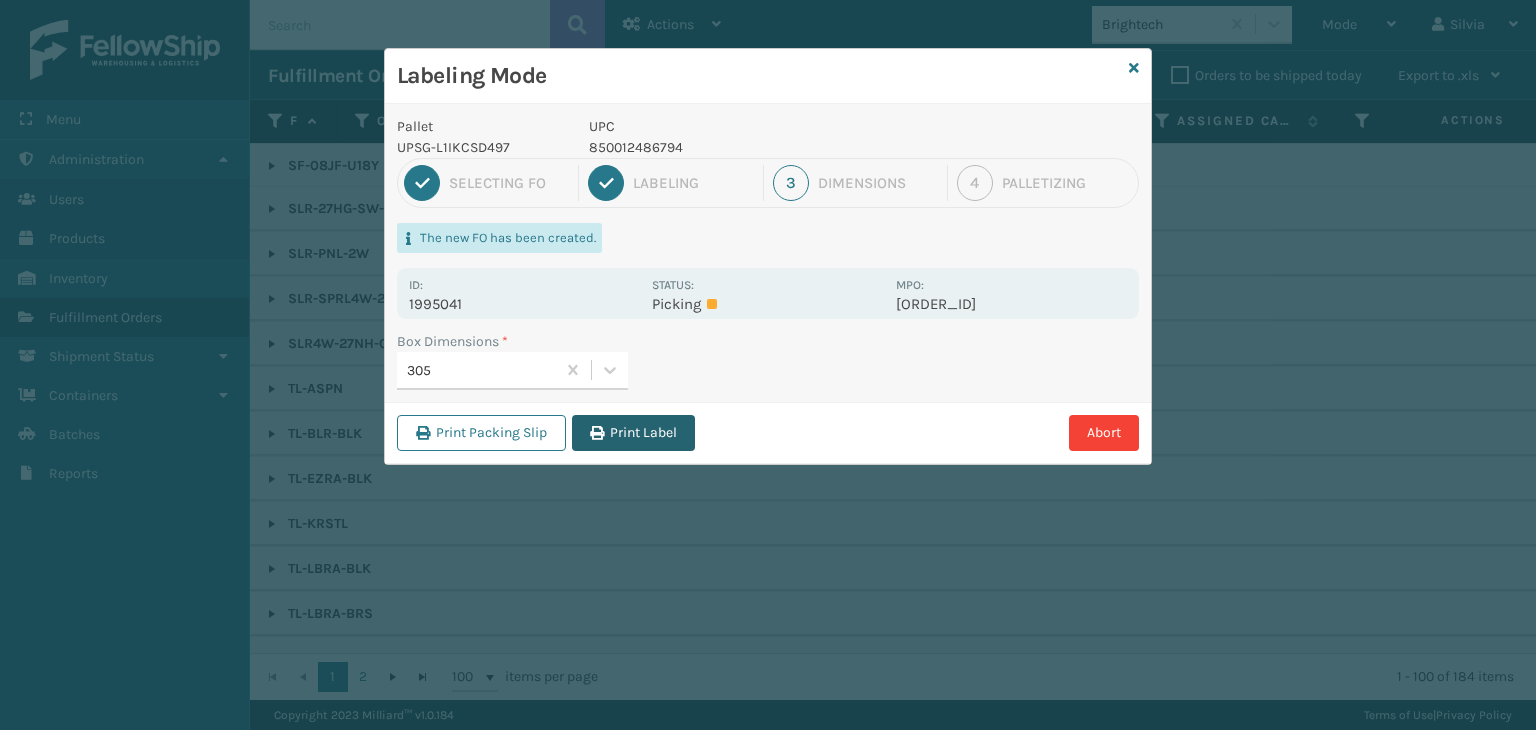 click on "Print Label" at bounding box center [633, 433] 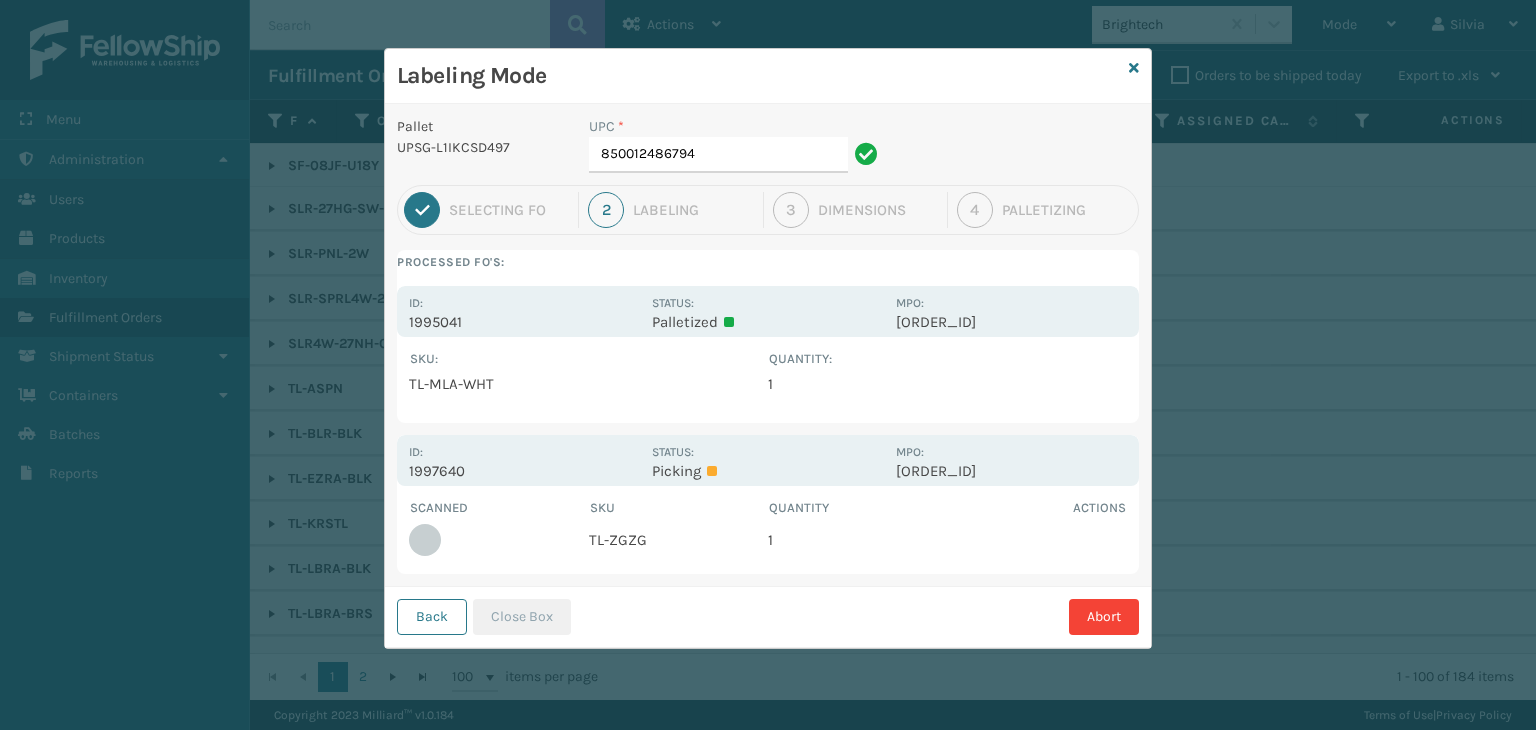 click on "Labeling Mode" at bounding box center [768, 76] 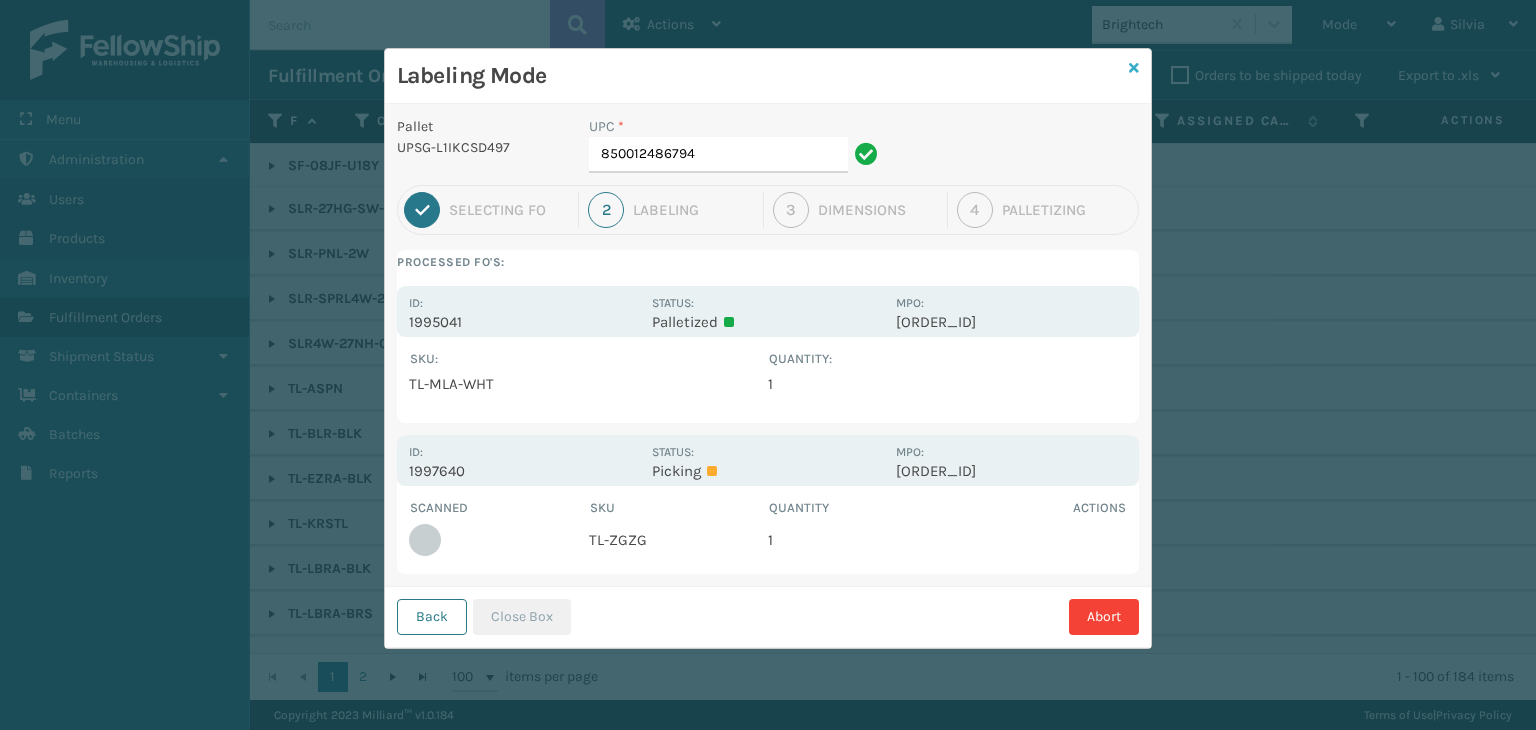 click at bounding box center (1134, 68) 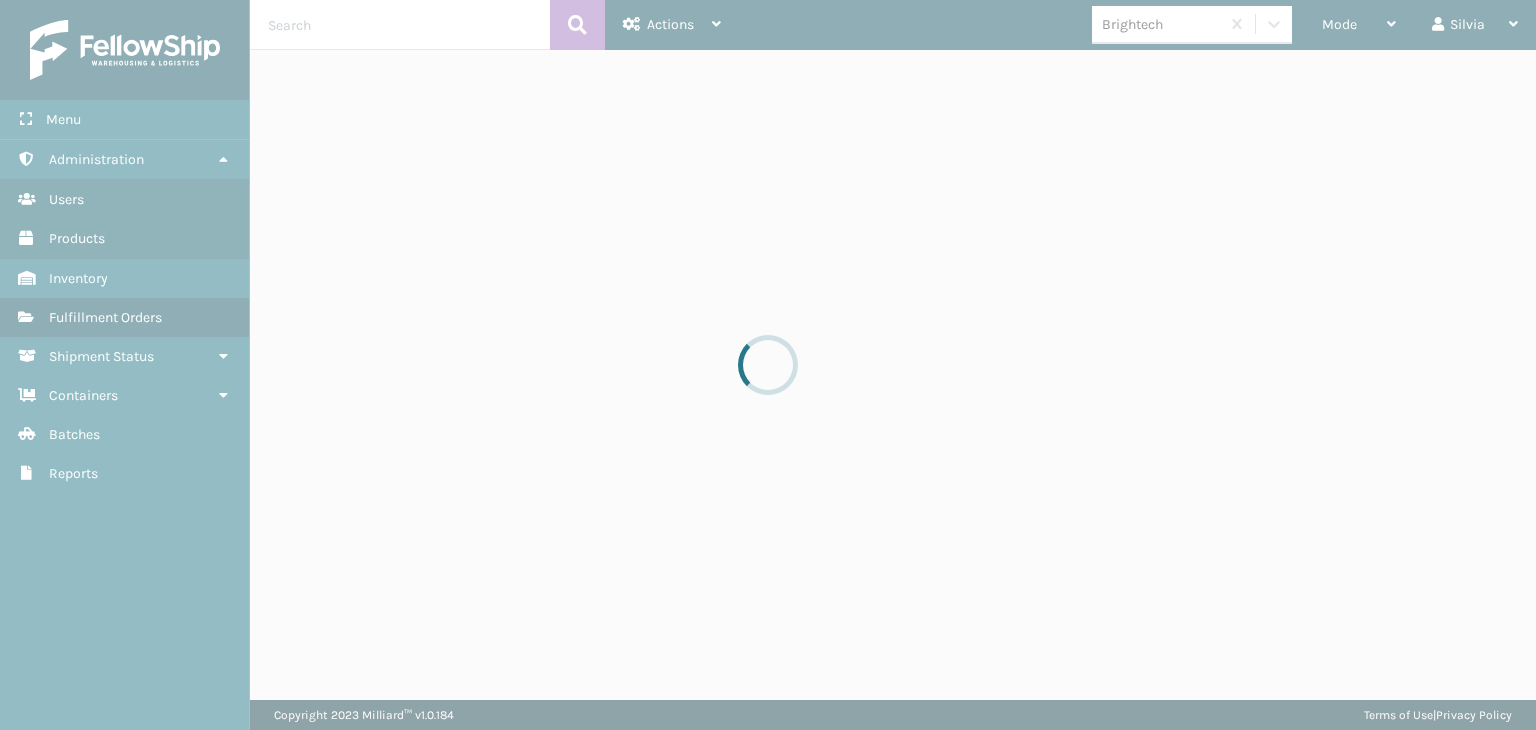 click at bounding box center [768, 365] 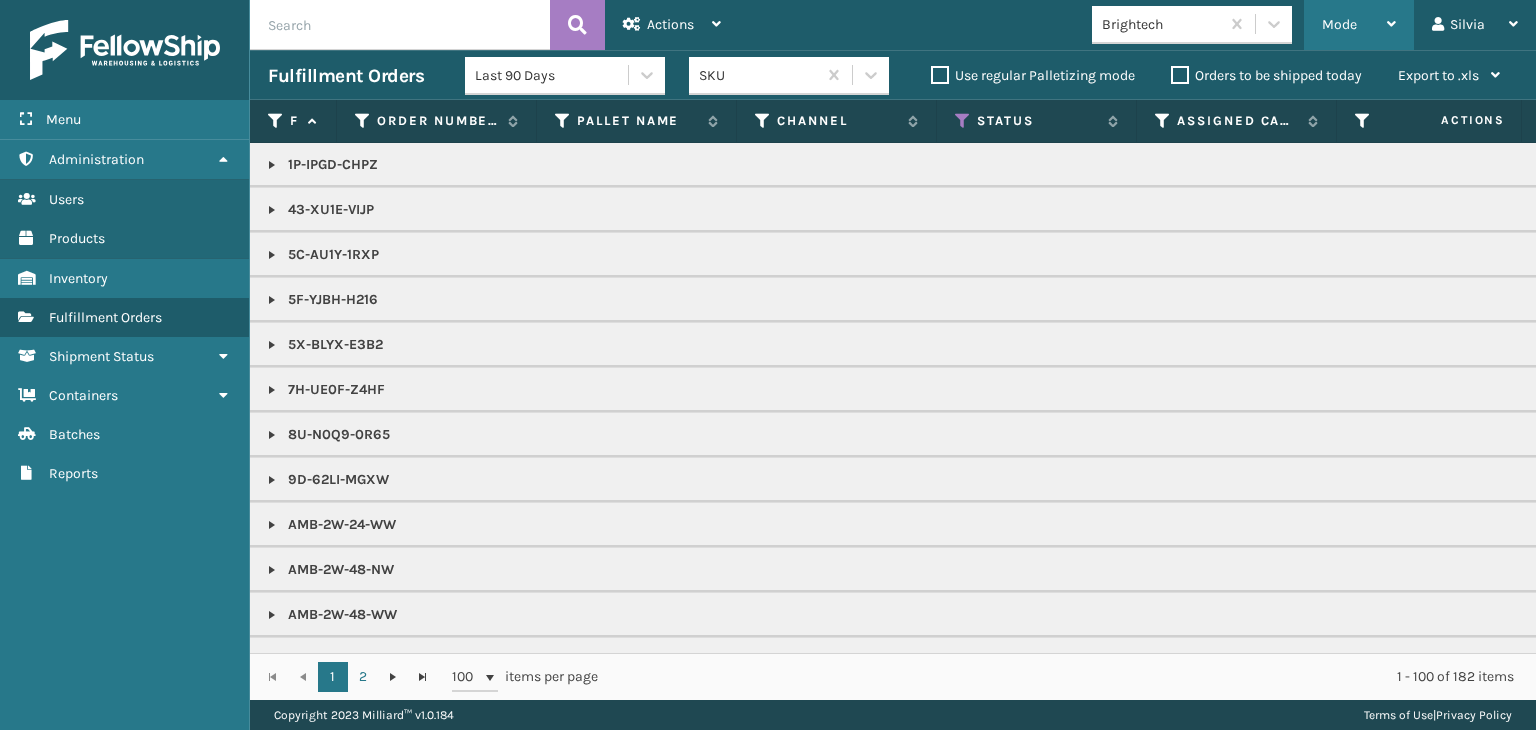 click on "Mode" at bounding box center [1359, 25] 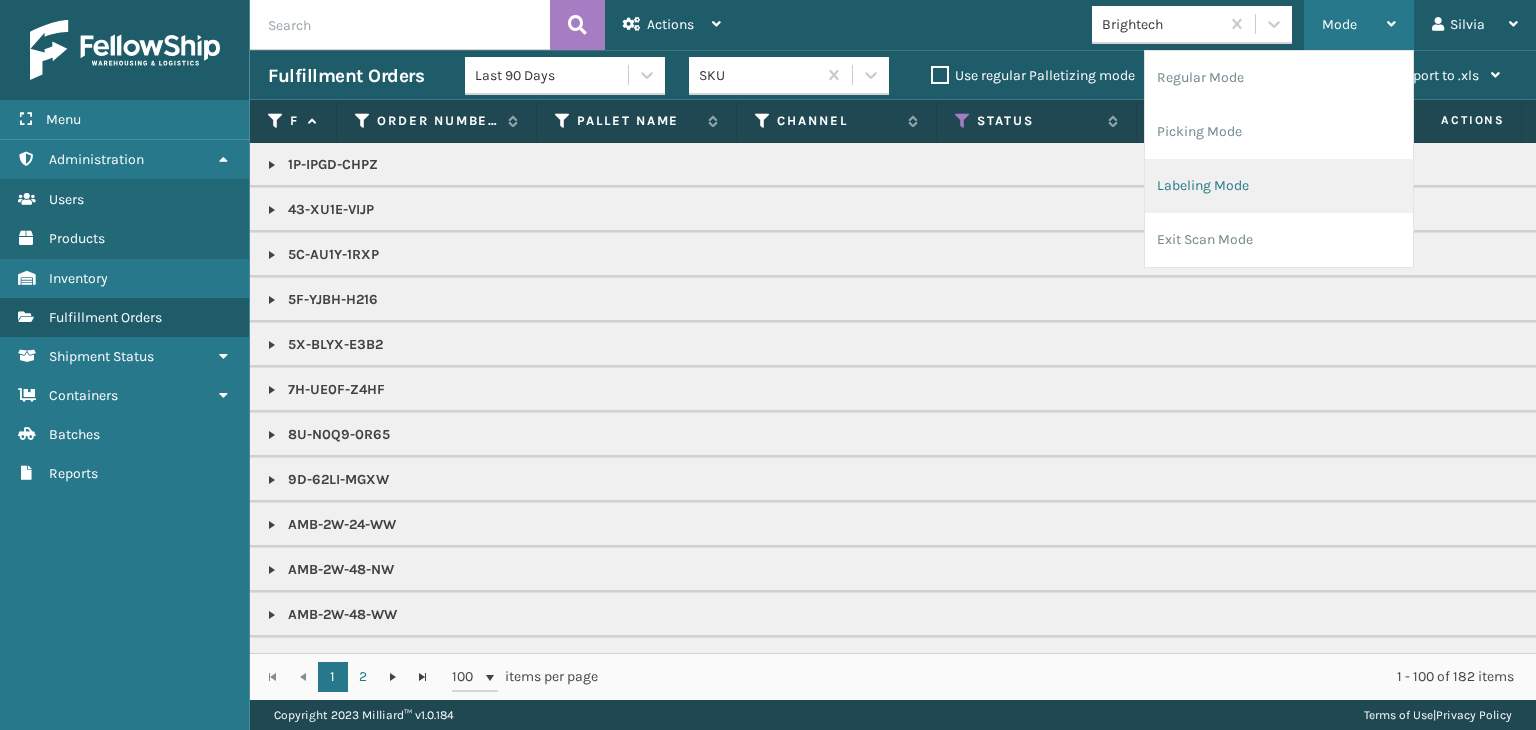 click on "Labeling Mode" at bounding box center [1279, 186] 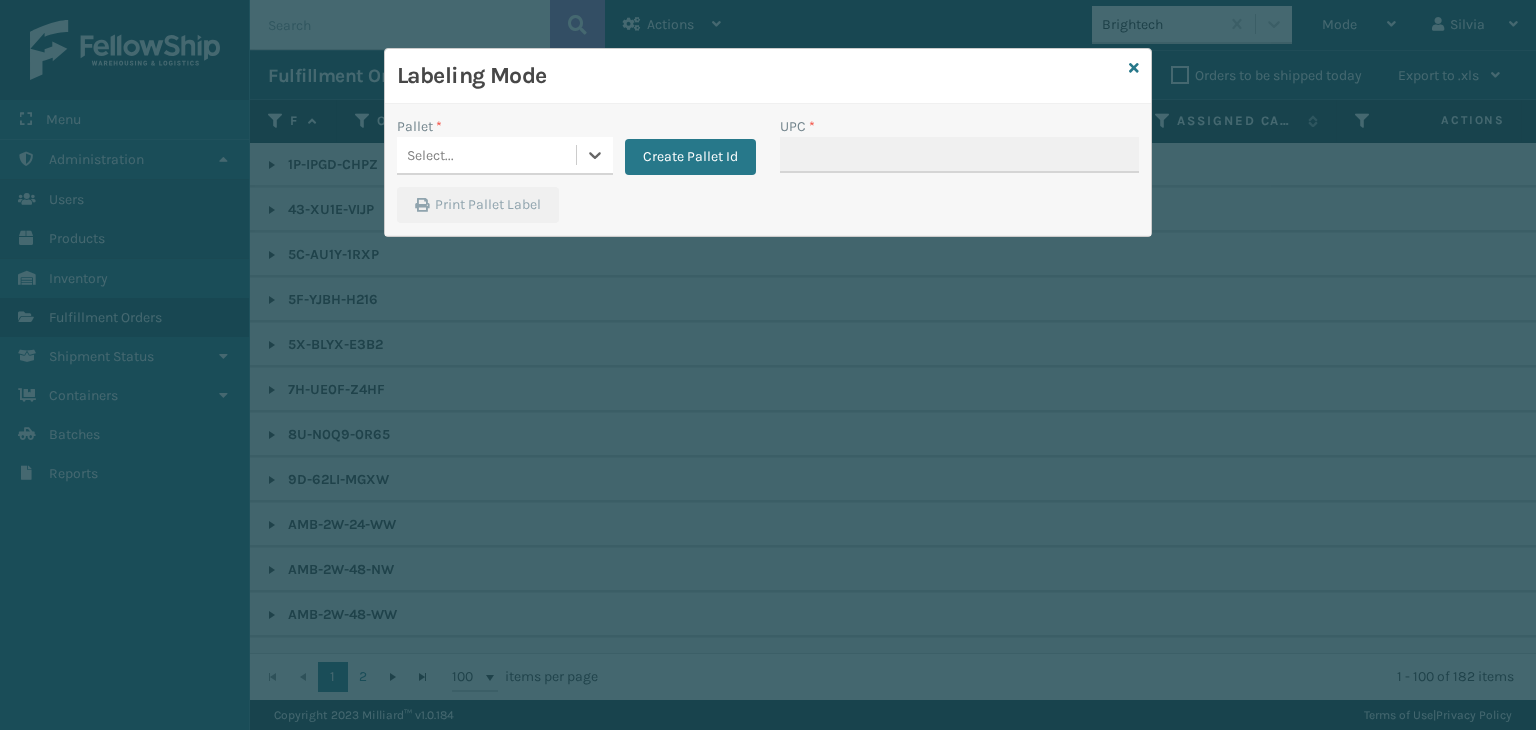 click on "Select..." at bounding box center [486, 155] 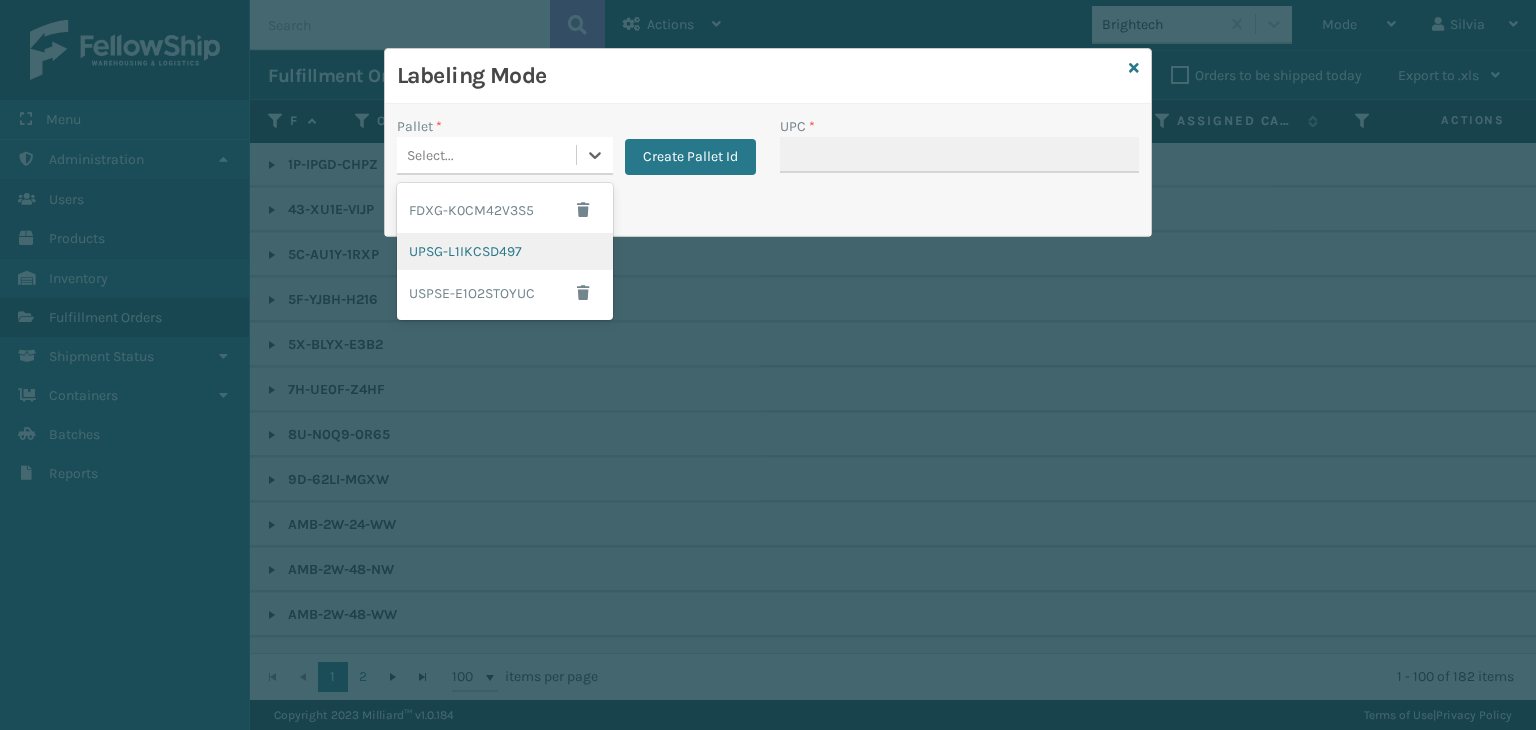 click on "UPSG-L1IKCSD497" at bounding box center [505, 251] 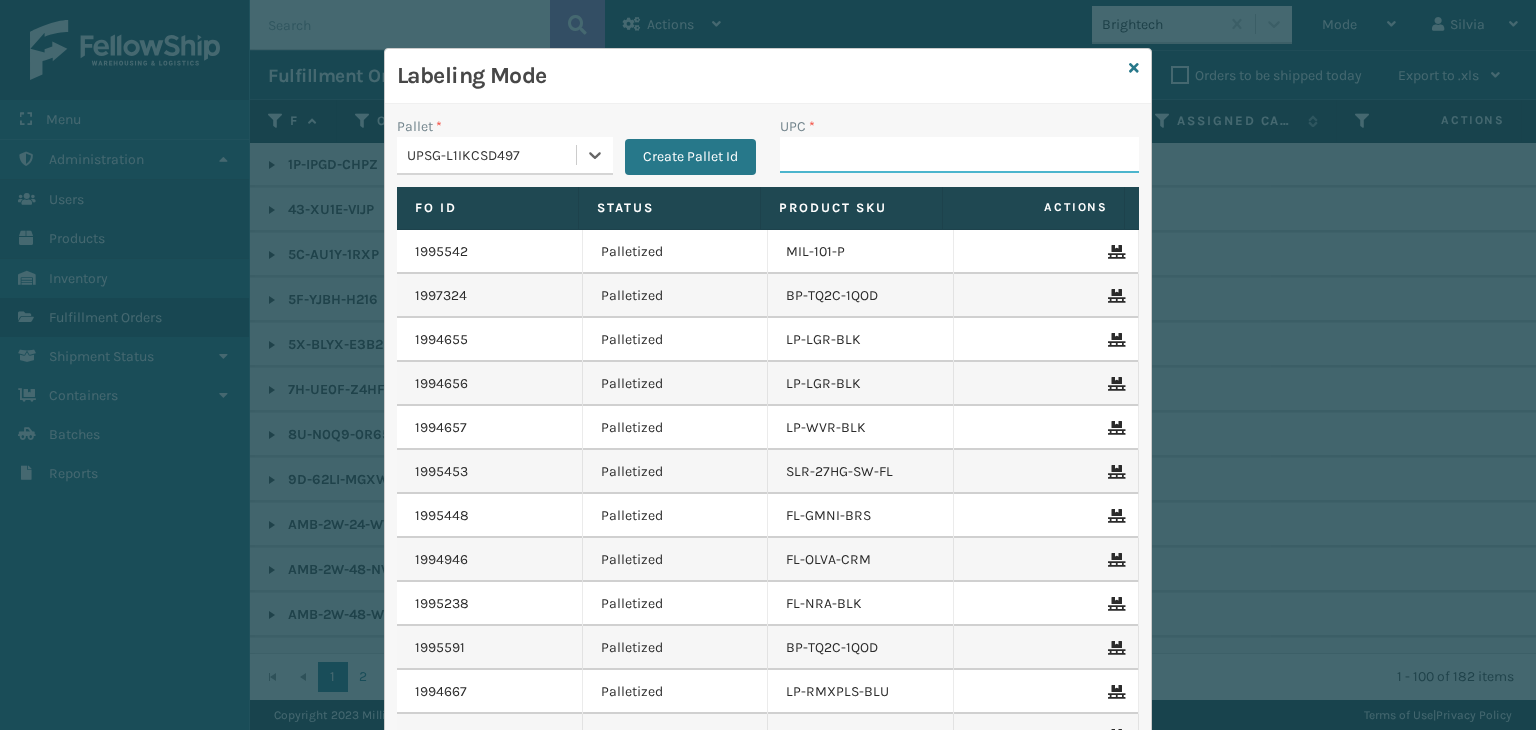 click on "UPC   *" at bounding box center (959, 155) 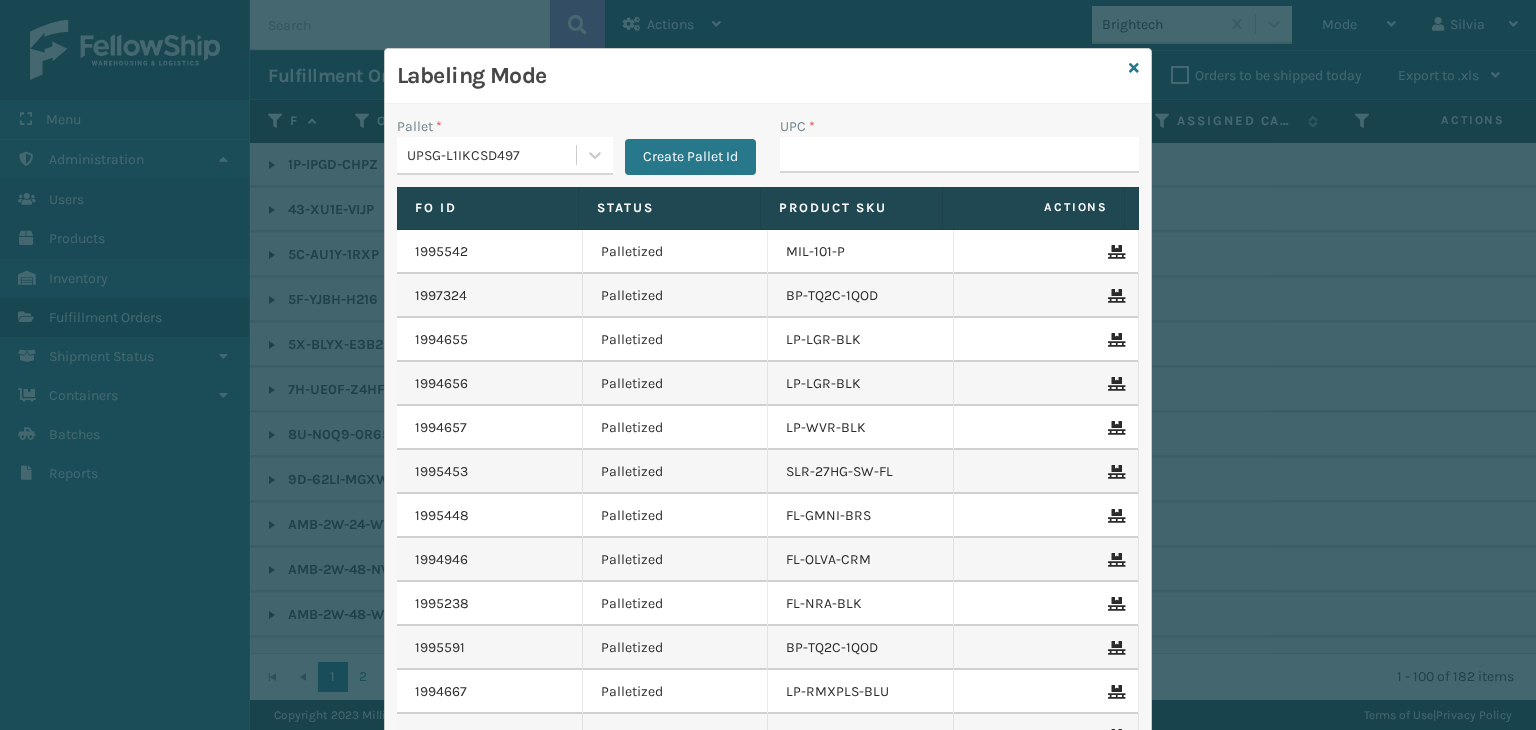 click on "UPC   *" at bounding box center (959, 155) 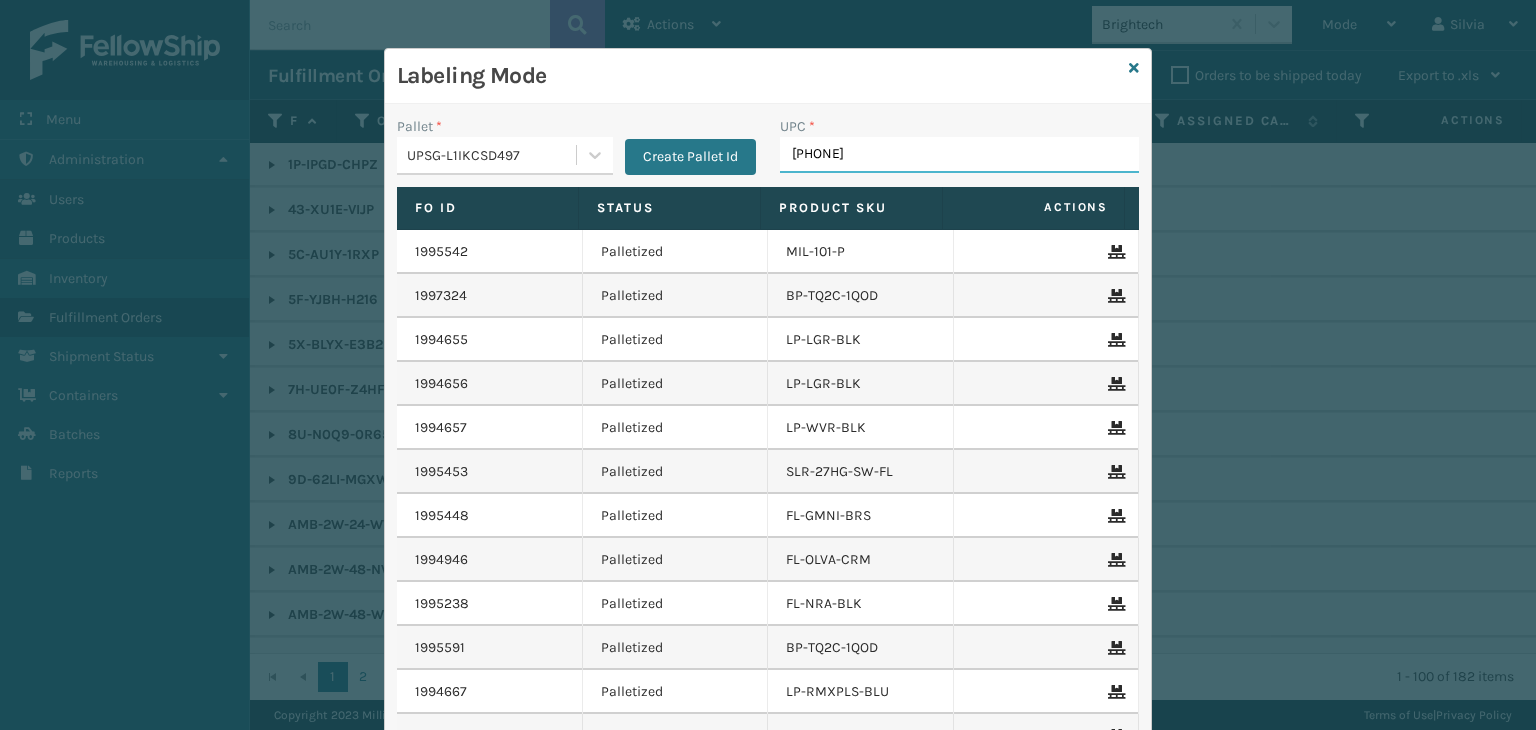 type on "[UPC]" 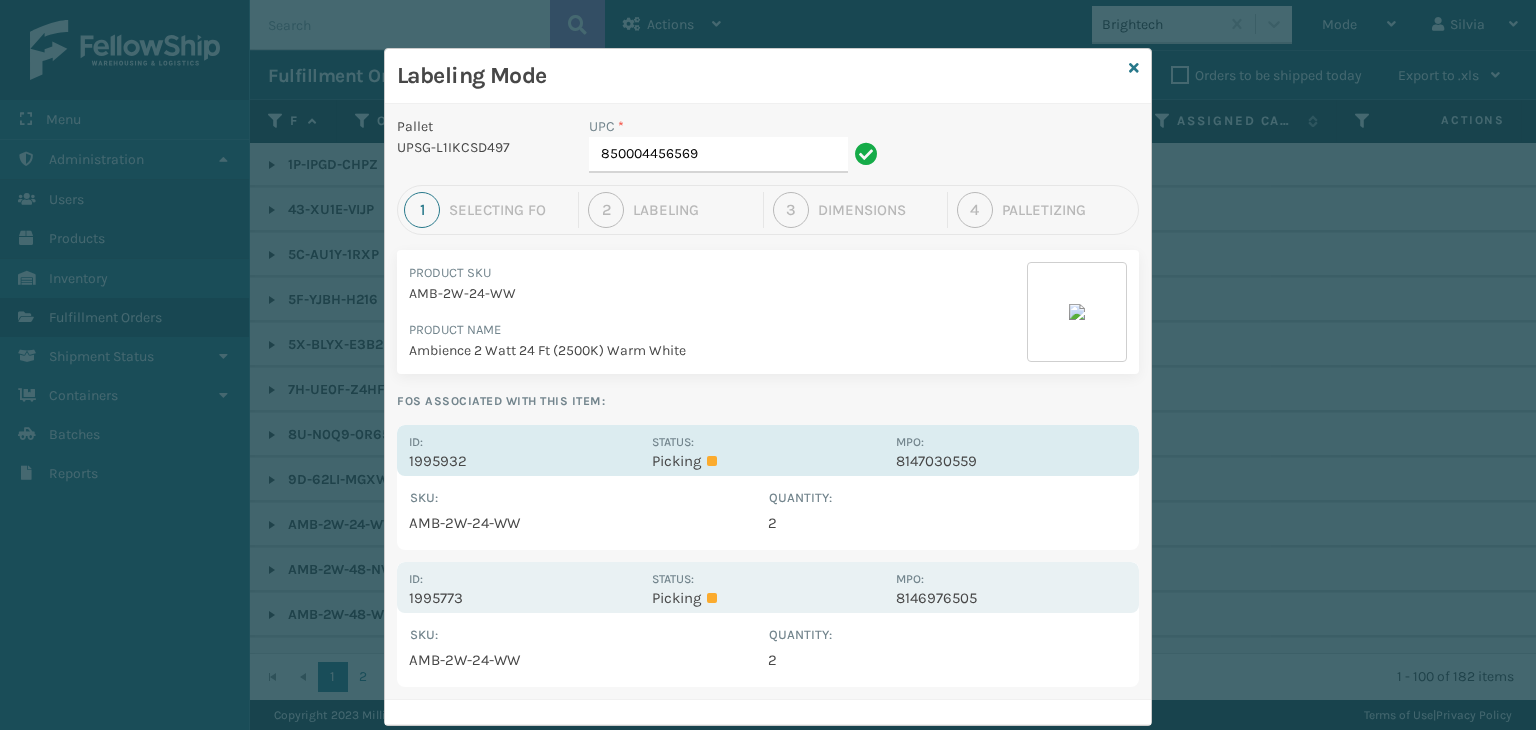 click on "Id: 1995932" at bounding box center [524, 450] 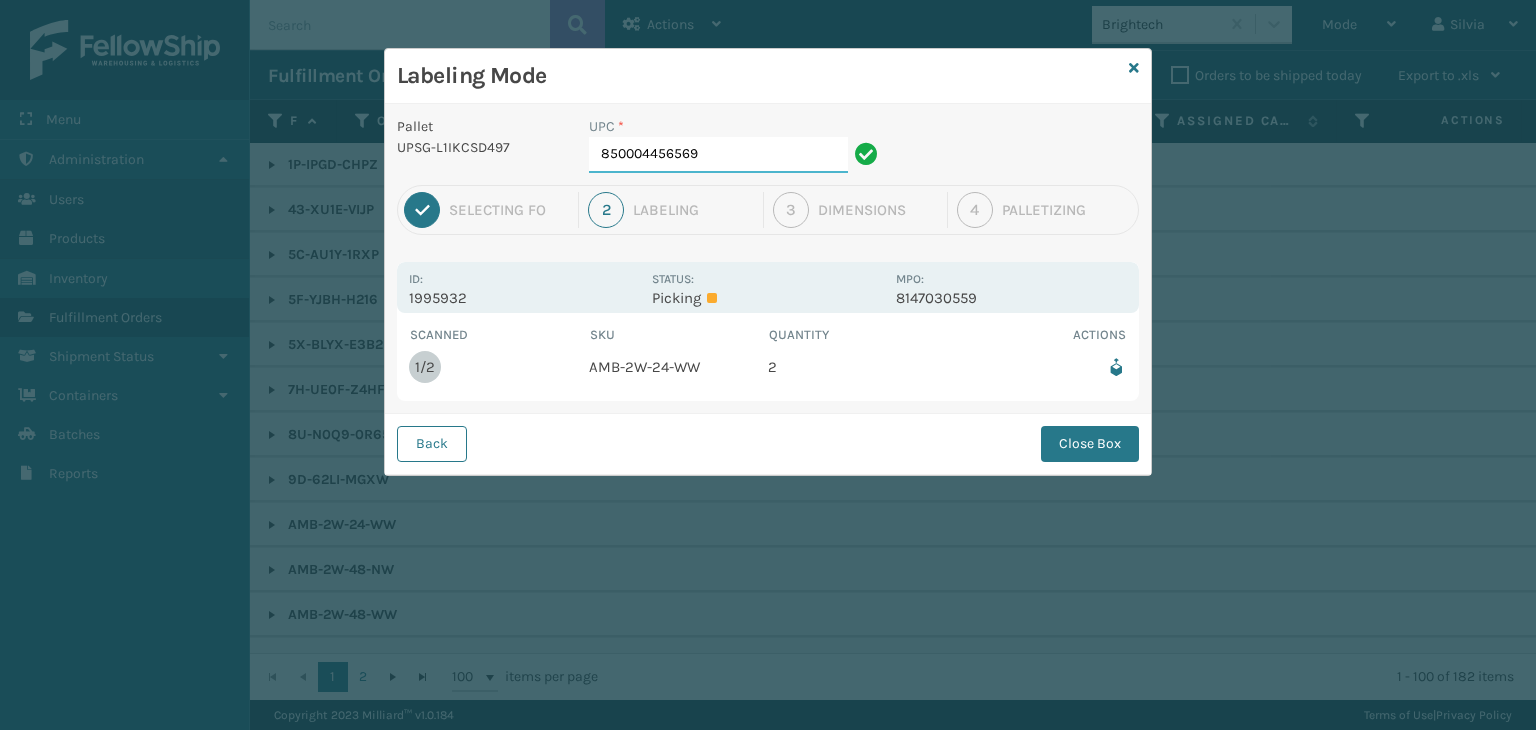 click on "850004456569" at bounding box center [718, 155] 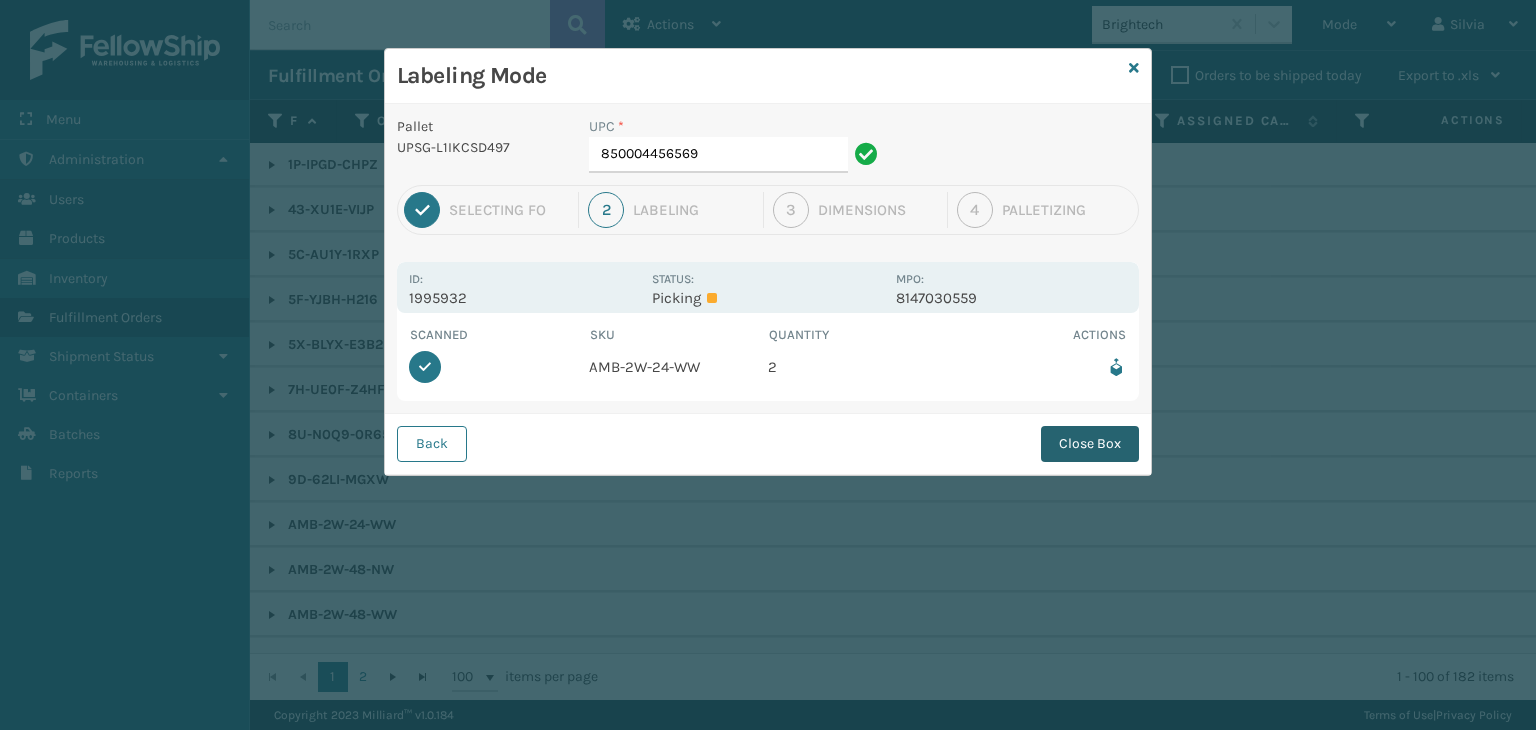 click on "Close Box" at bounding box center (1090, 444) 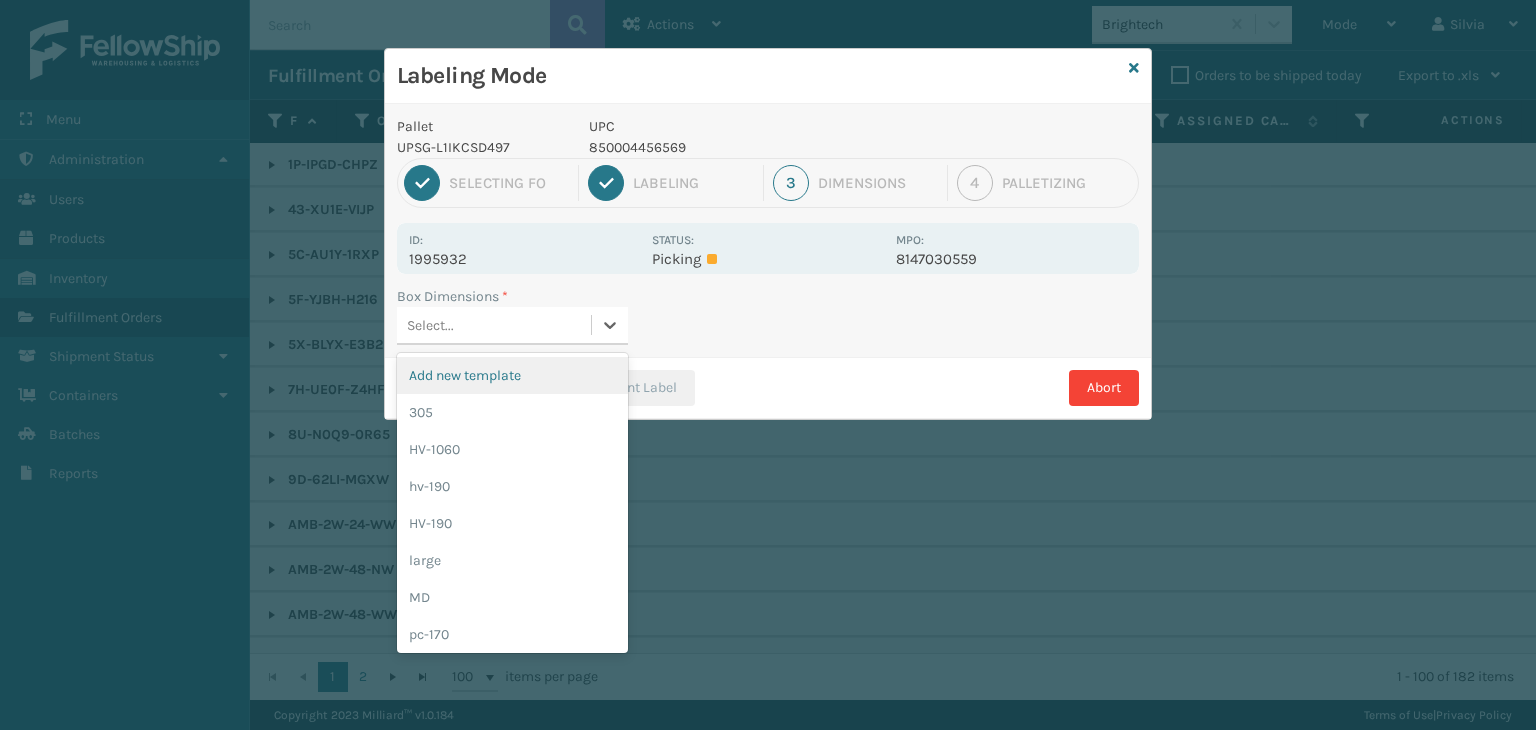 click on "Select..." at bounding box center [494, 325] 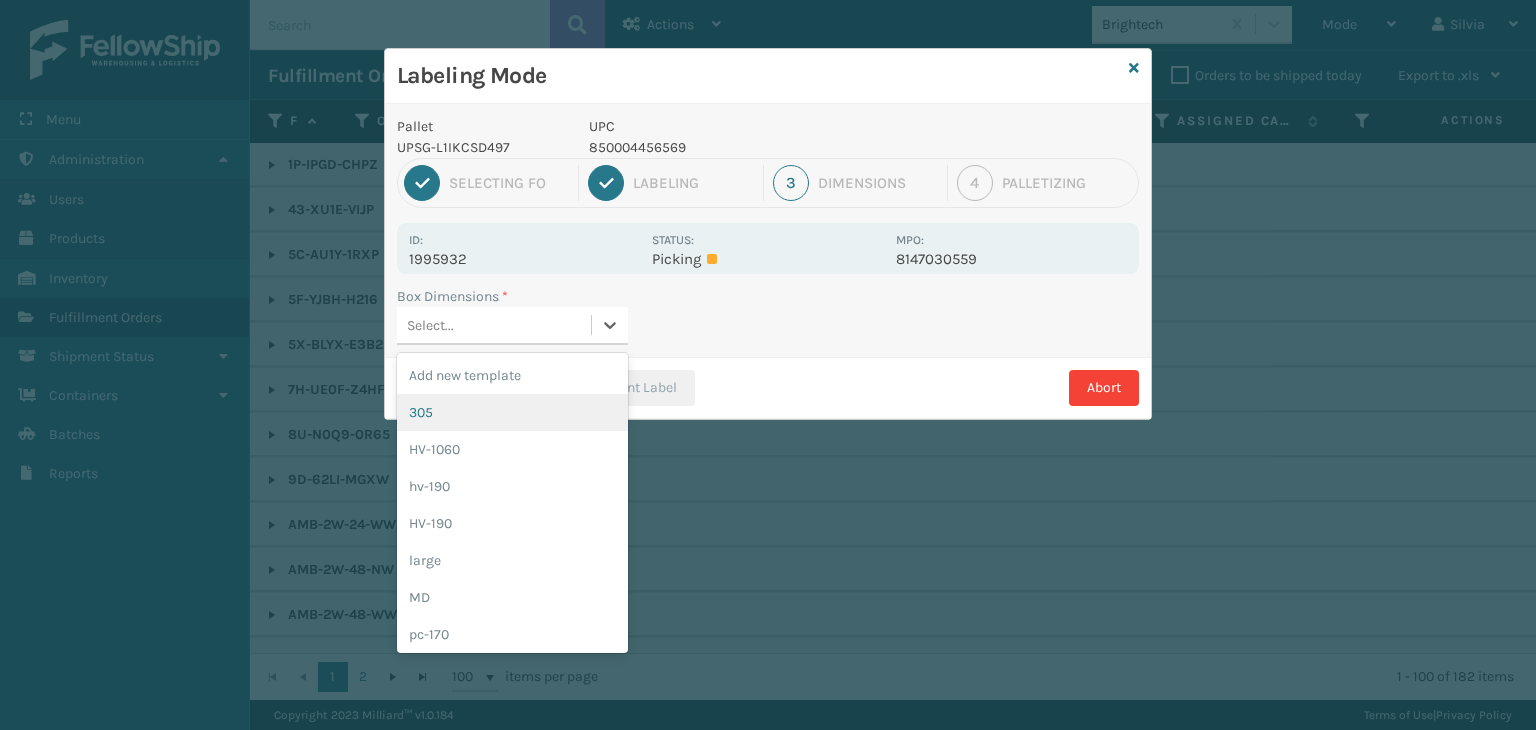 click on "305" at bounding box center (512, 412) 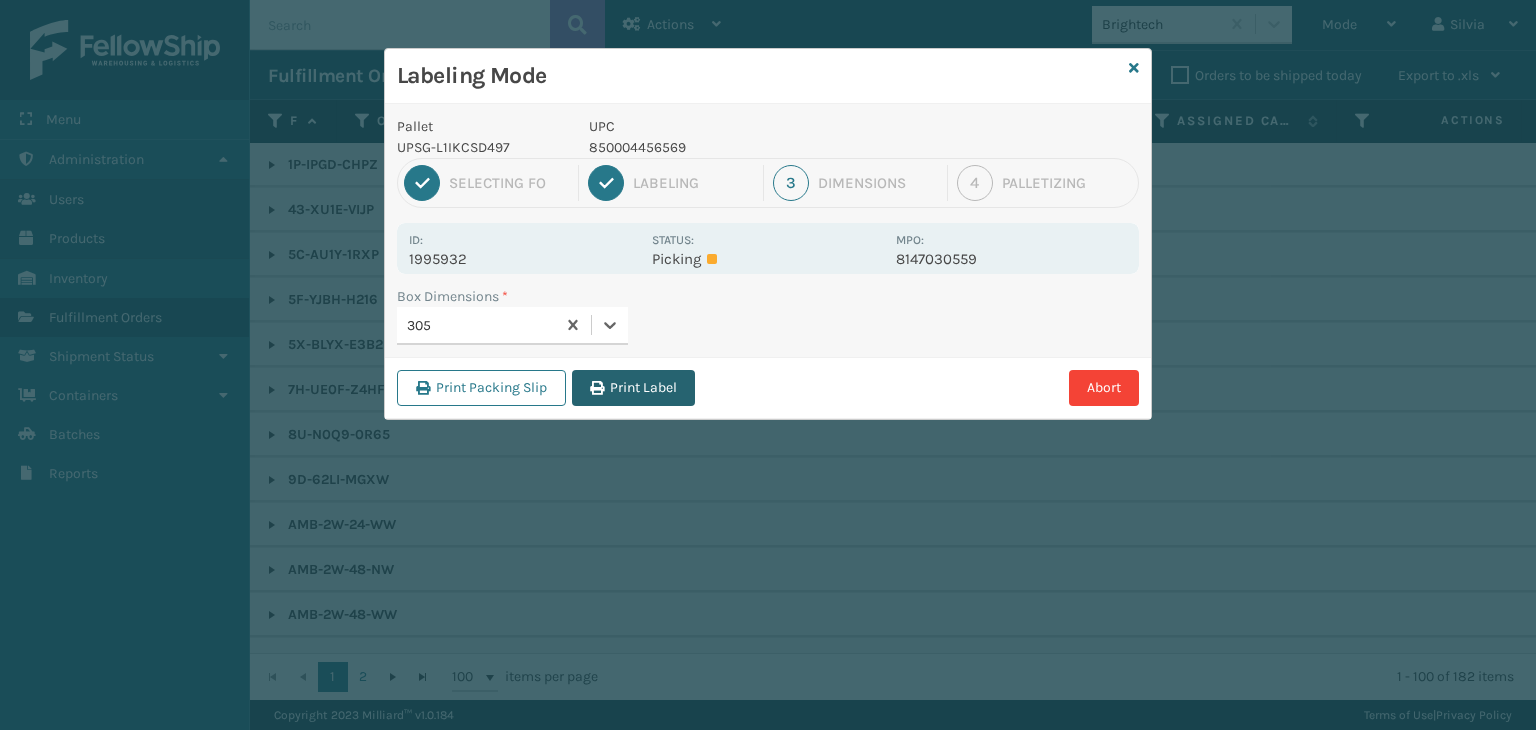 click on "Print Label" at bounding box center (633, 388) 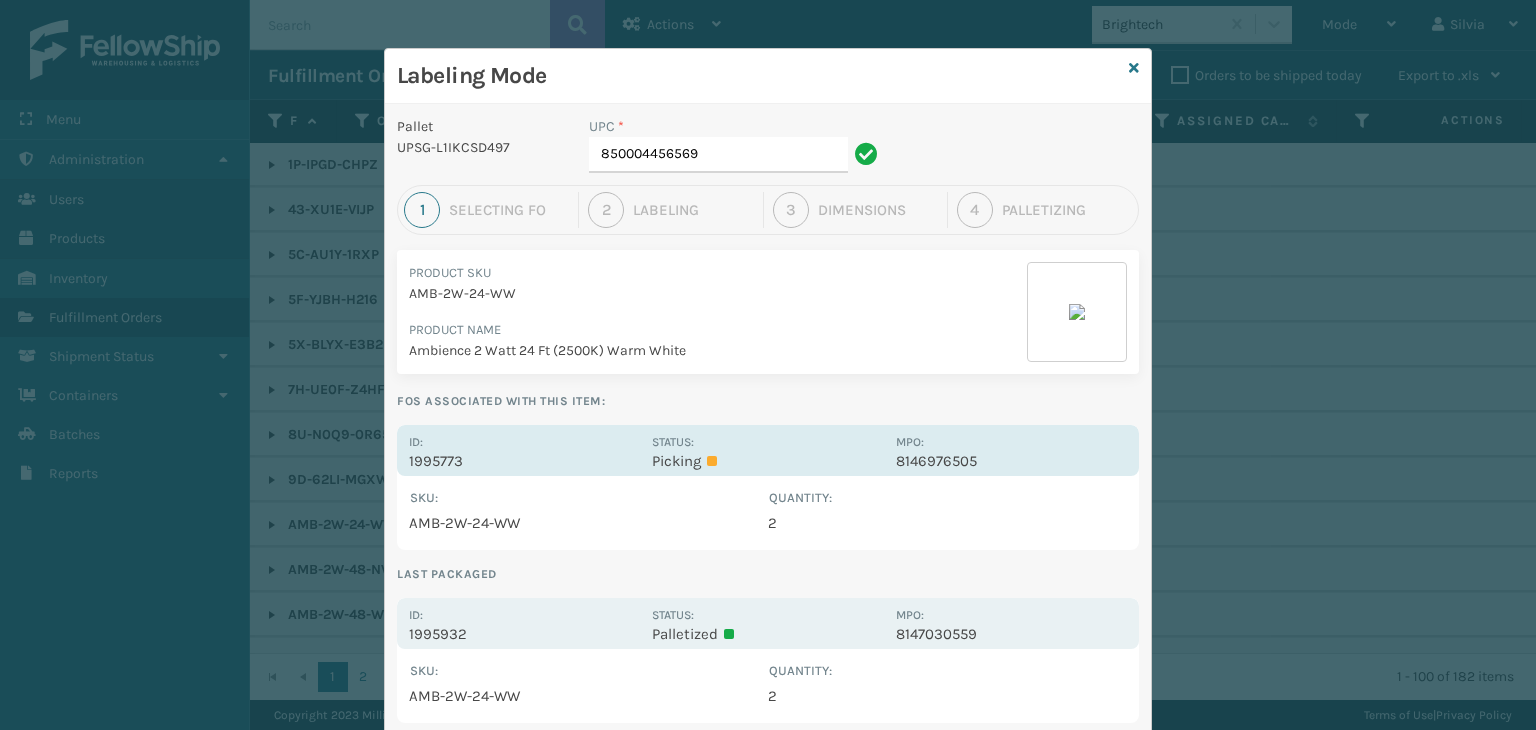 click on "Id: 1995773" at bounding box center [524, 450] 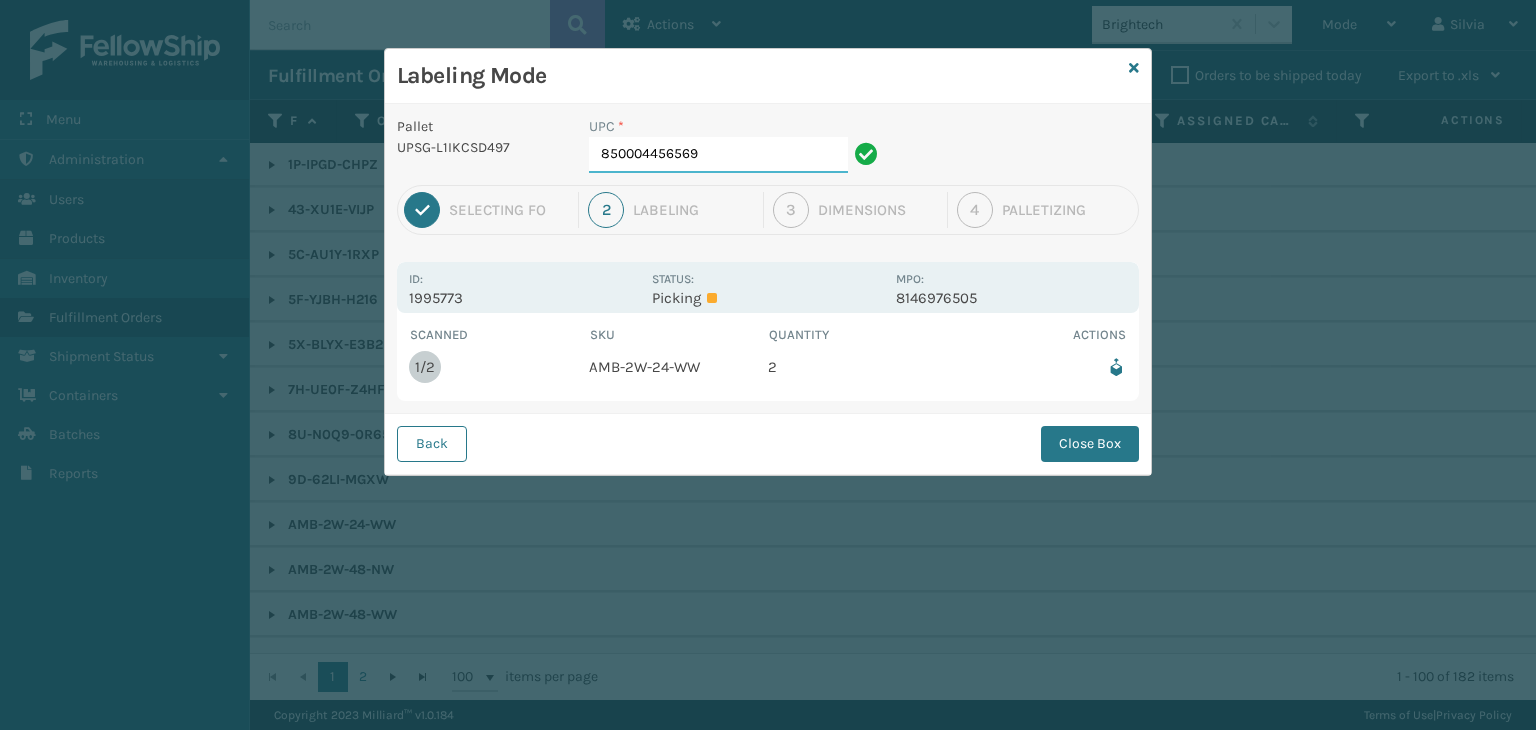 click on "850004456569" at bounding box center (718, 155) 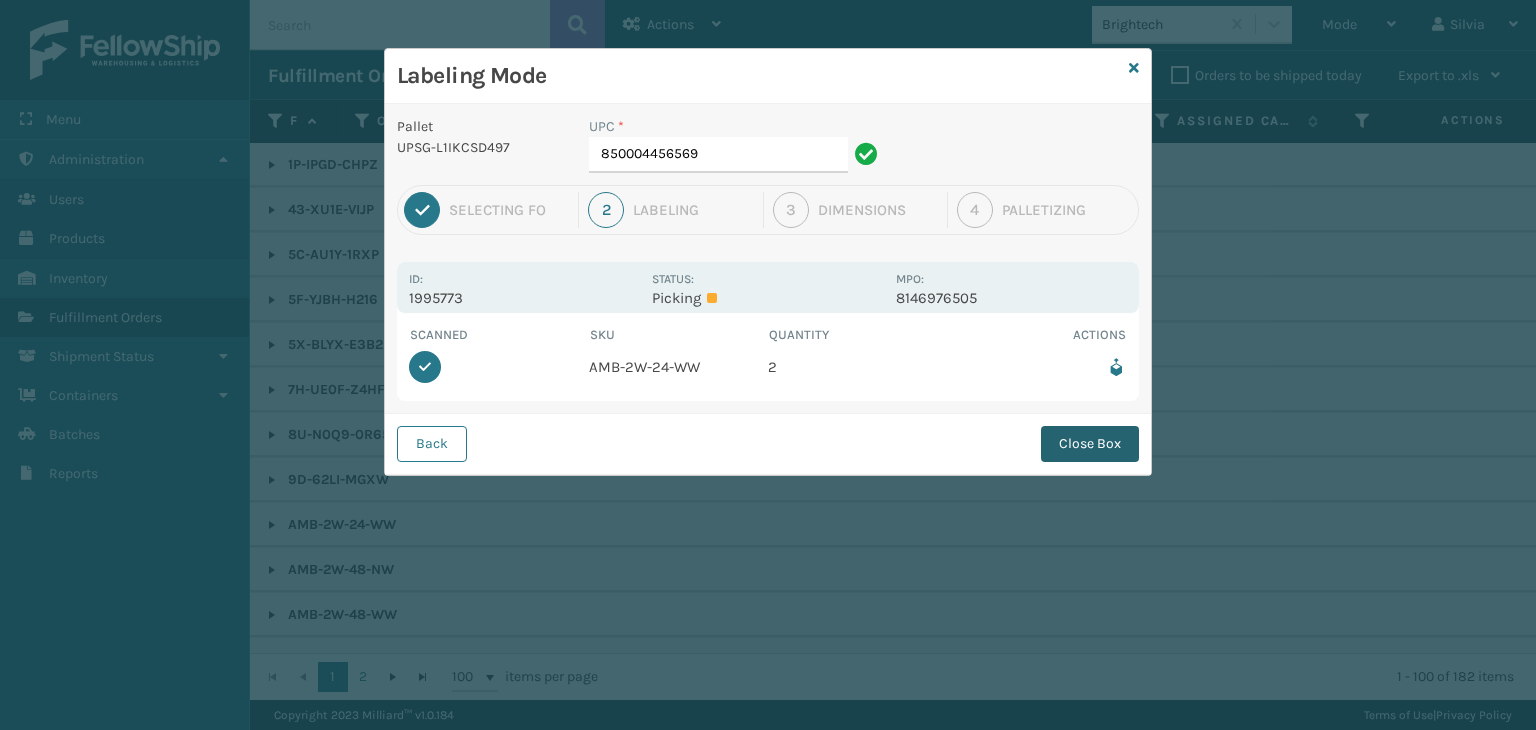 click on "Close Box" at bounding box center [1090, 444] 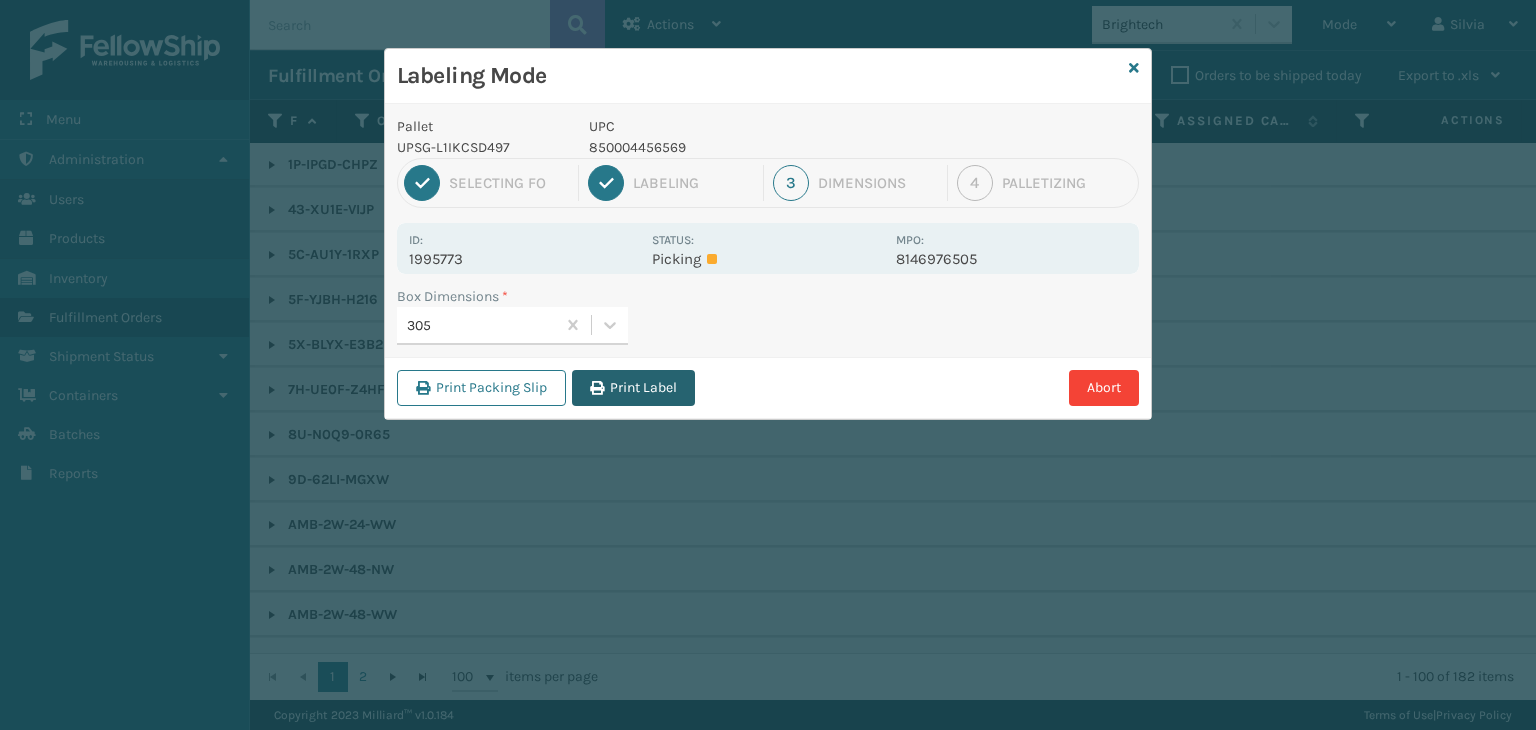 click on "Print Label" at bounding box center (633, 388) 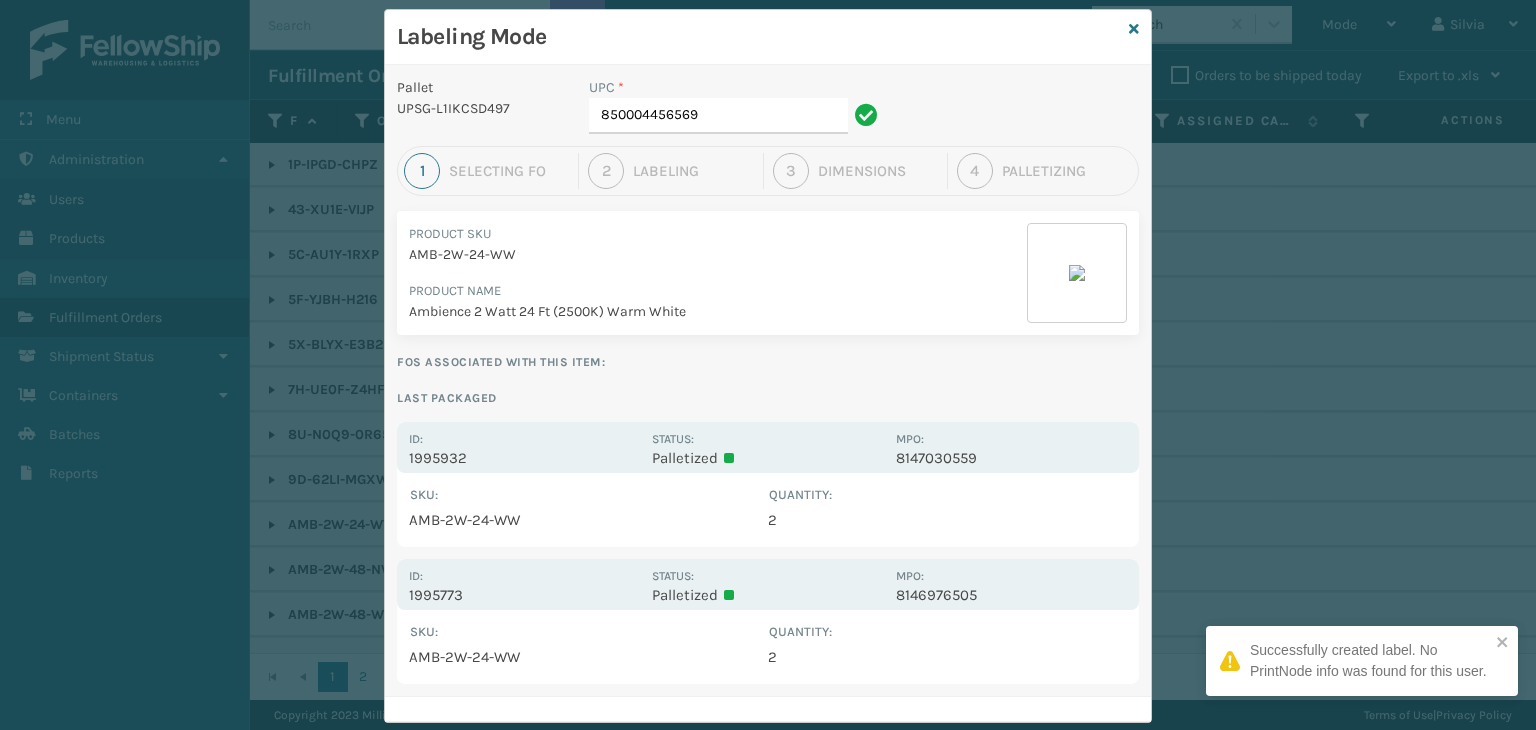 scroll, scrollTop: 0, scrollLeft: 0, axis: both 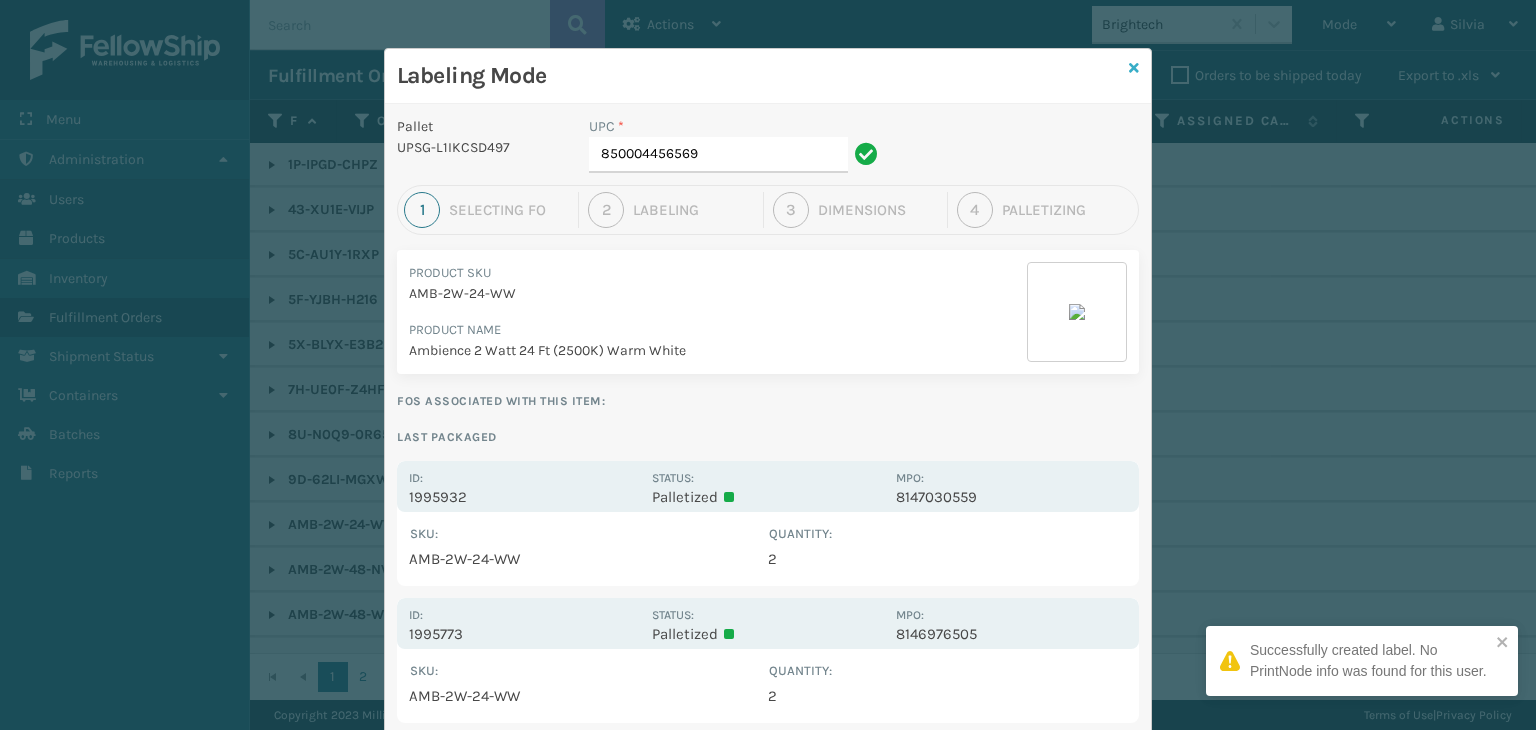 click at bounding box center (1134, 68) 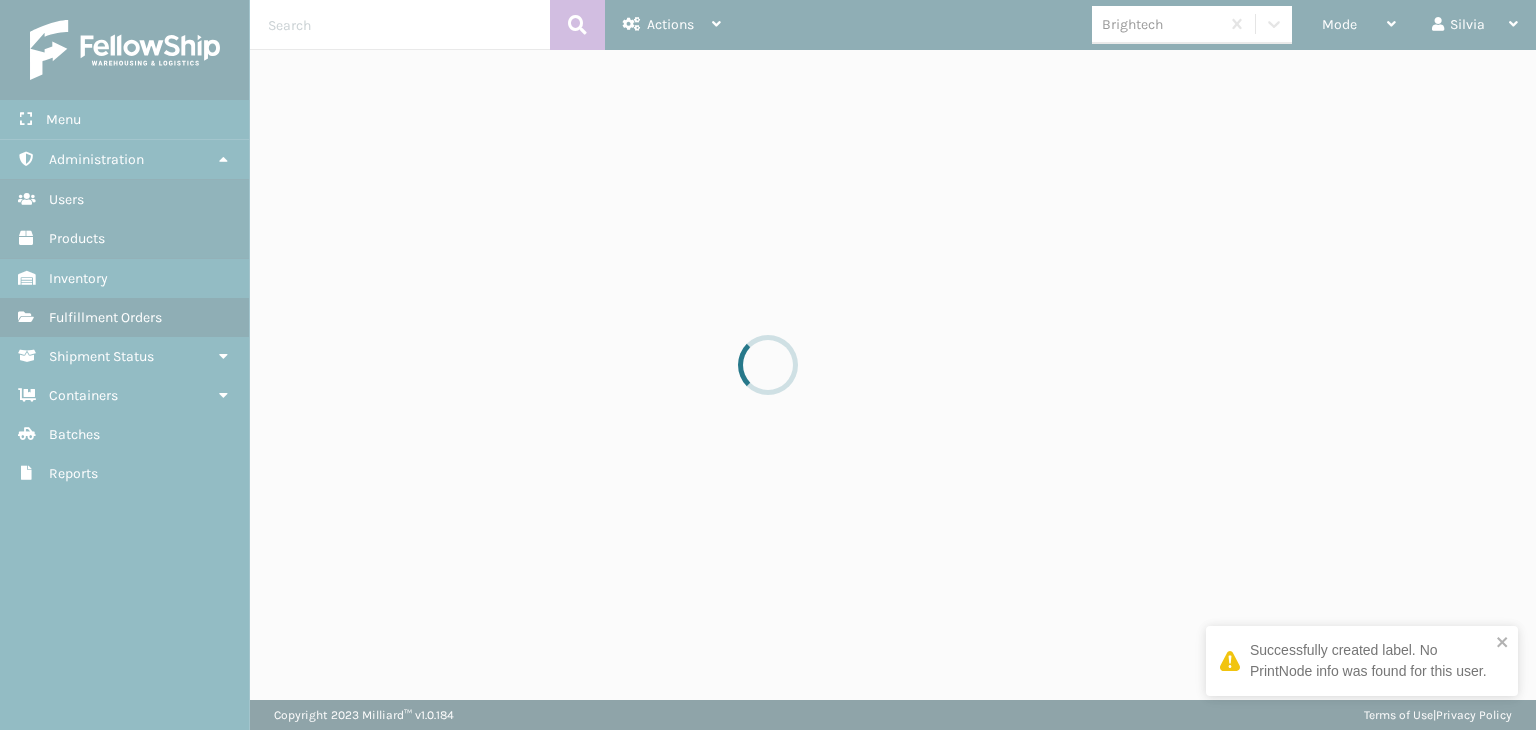 click at bounding box center [768, 365] 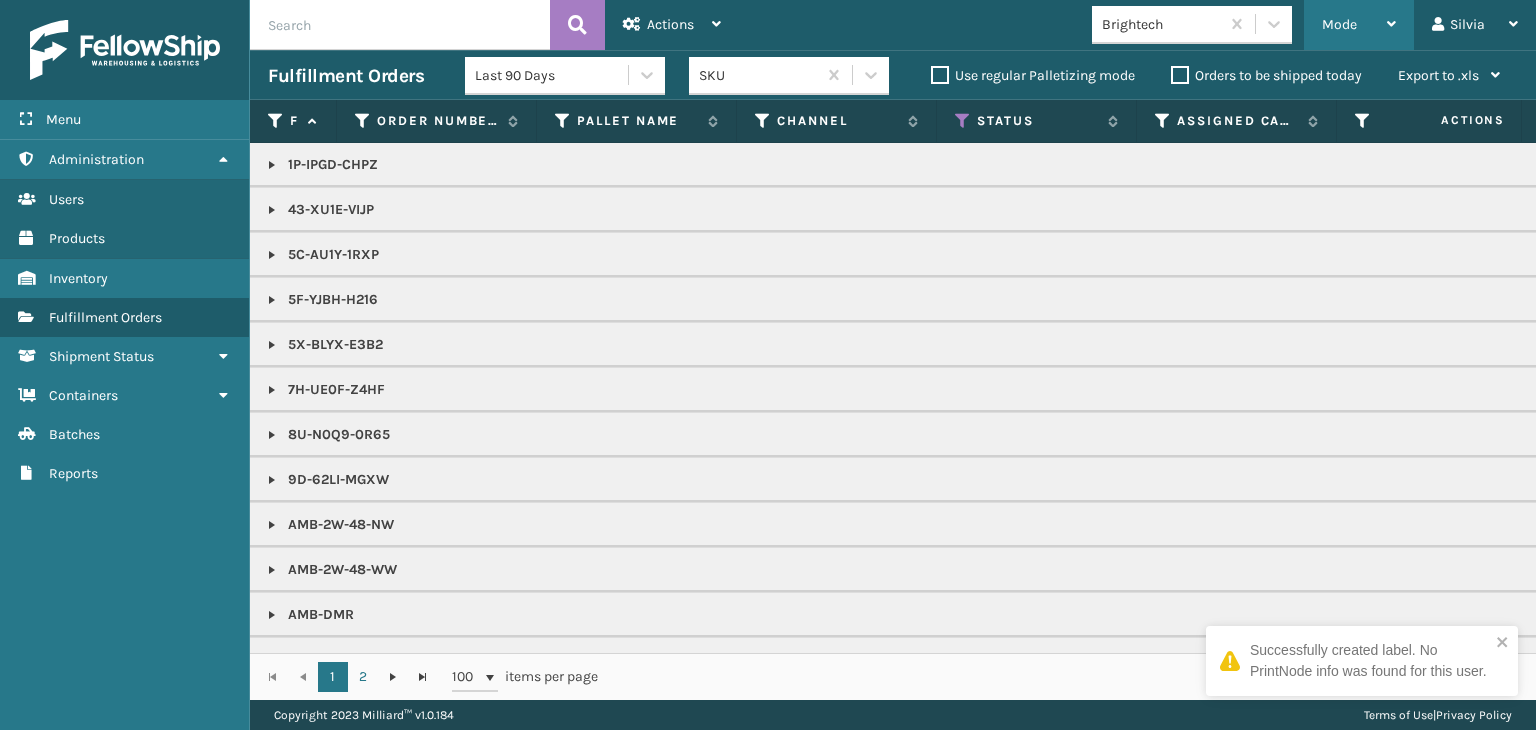 click on "Mode" at bounding box center [1359, 25] 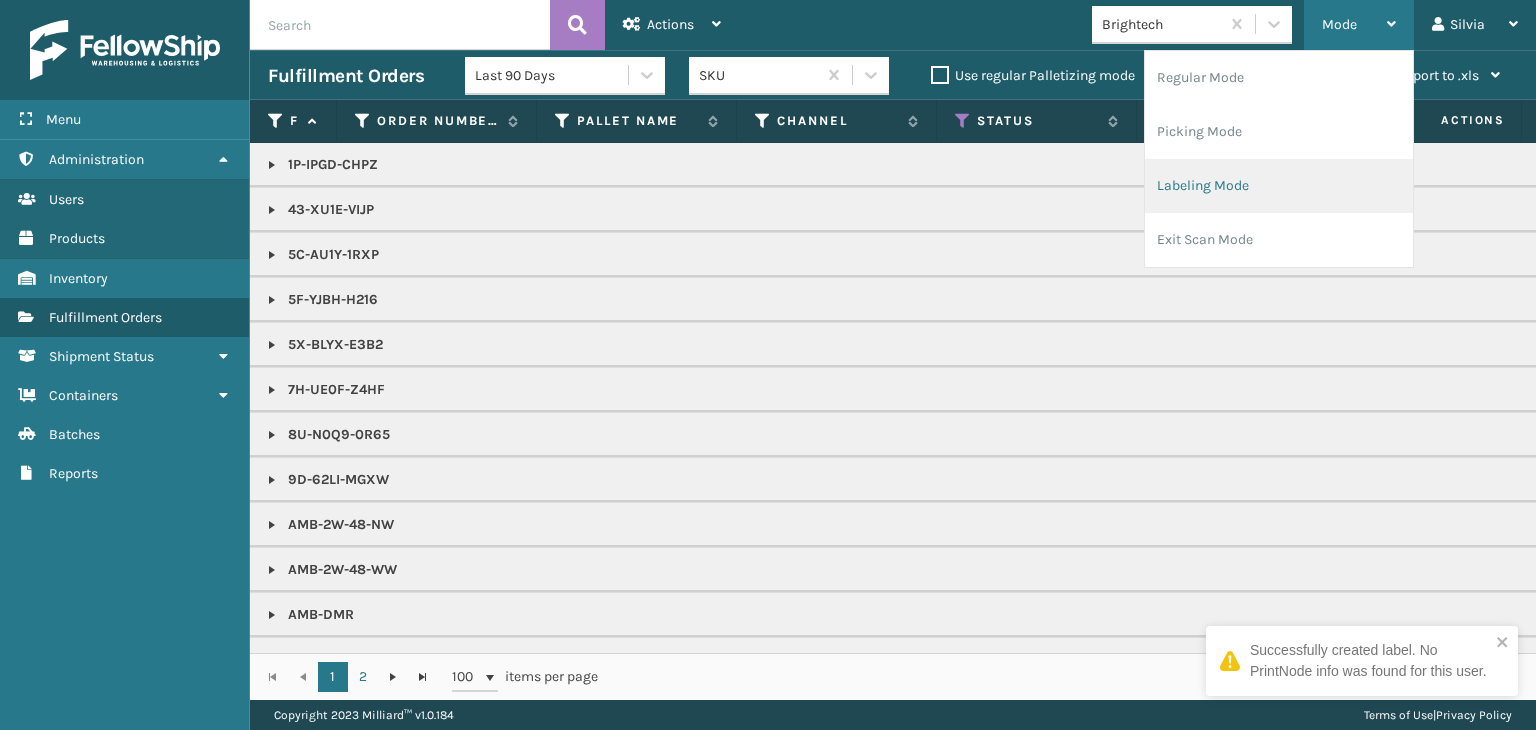 click on "Labeling Mode" at bounding box center [1279, 186] 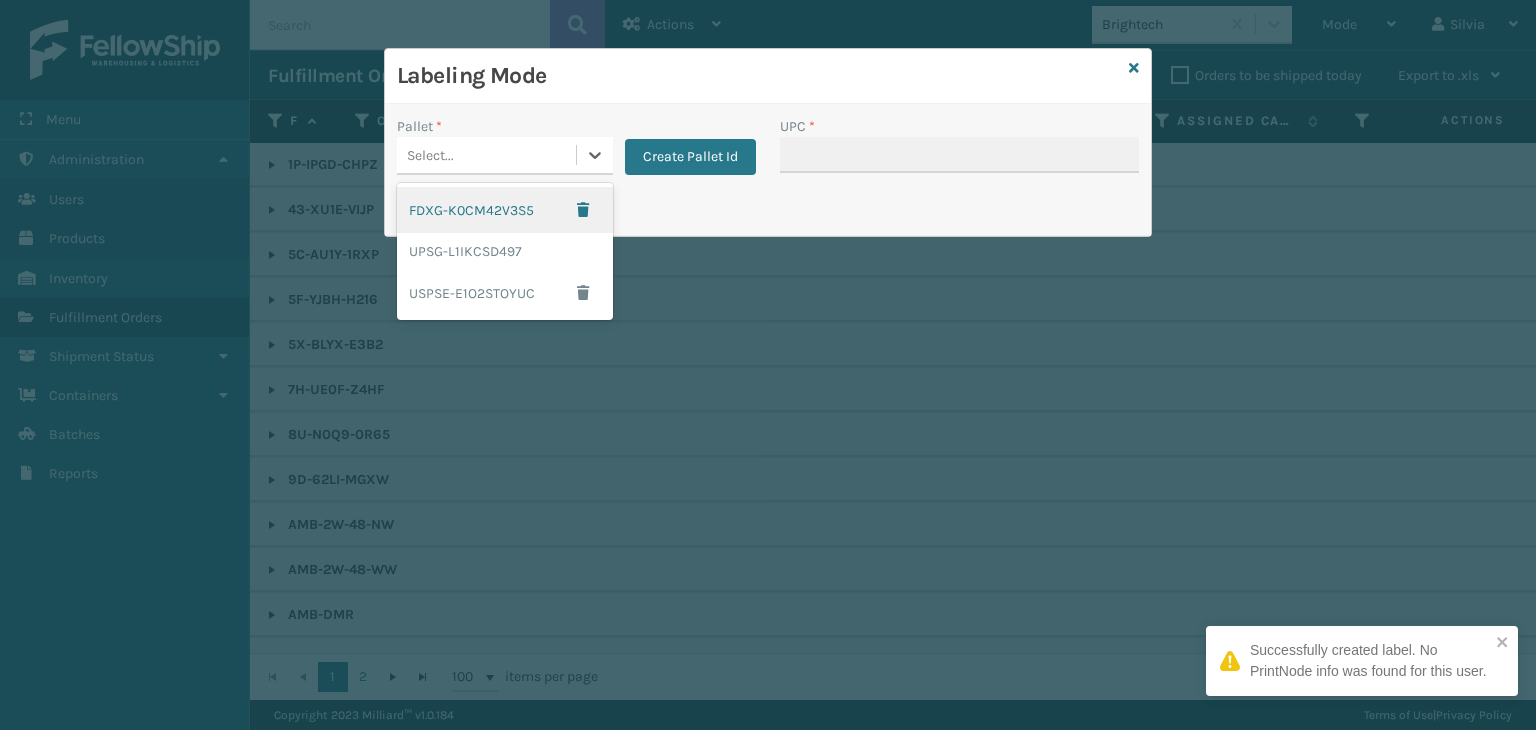 click on "Select..." at bounding box center (486, 155) 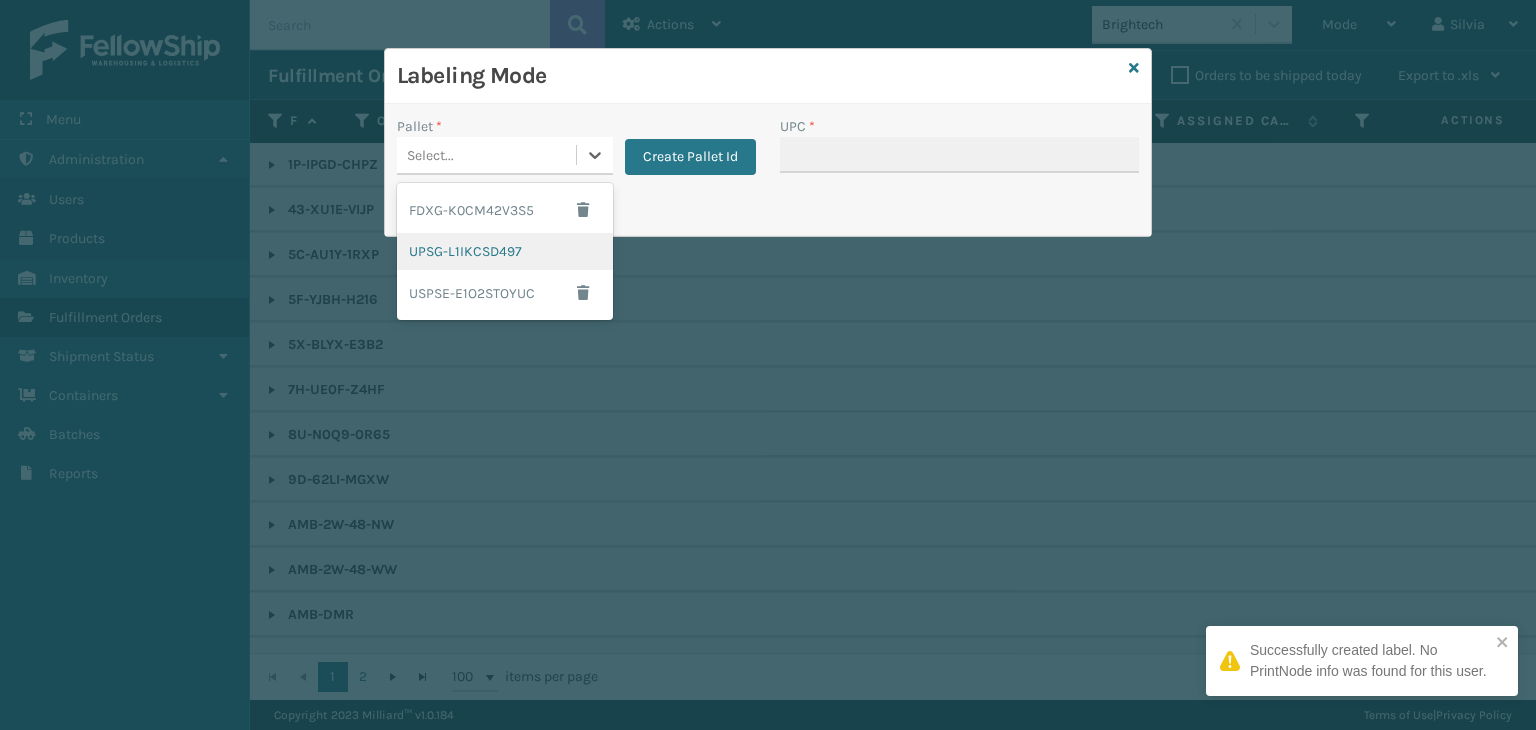 click on "UPSG-L1IKCSD497" at bounding box center [505, 251] 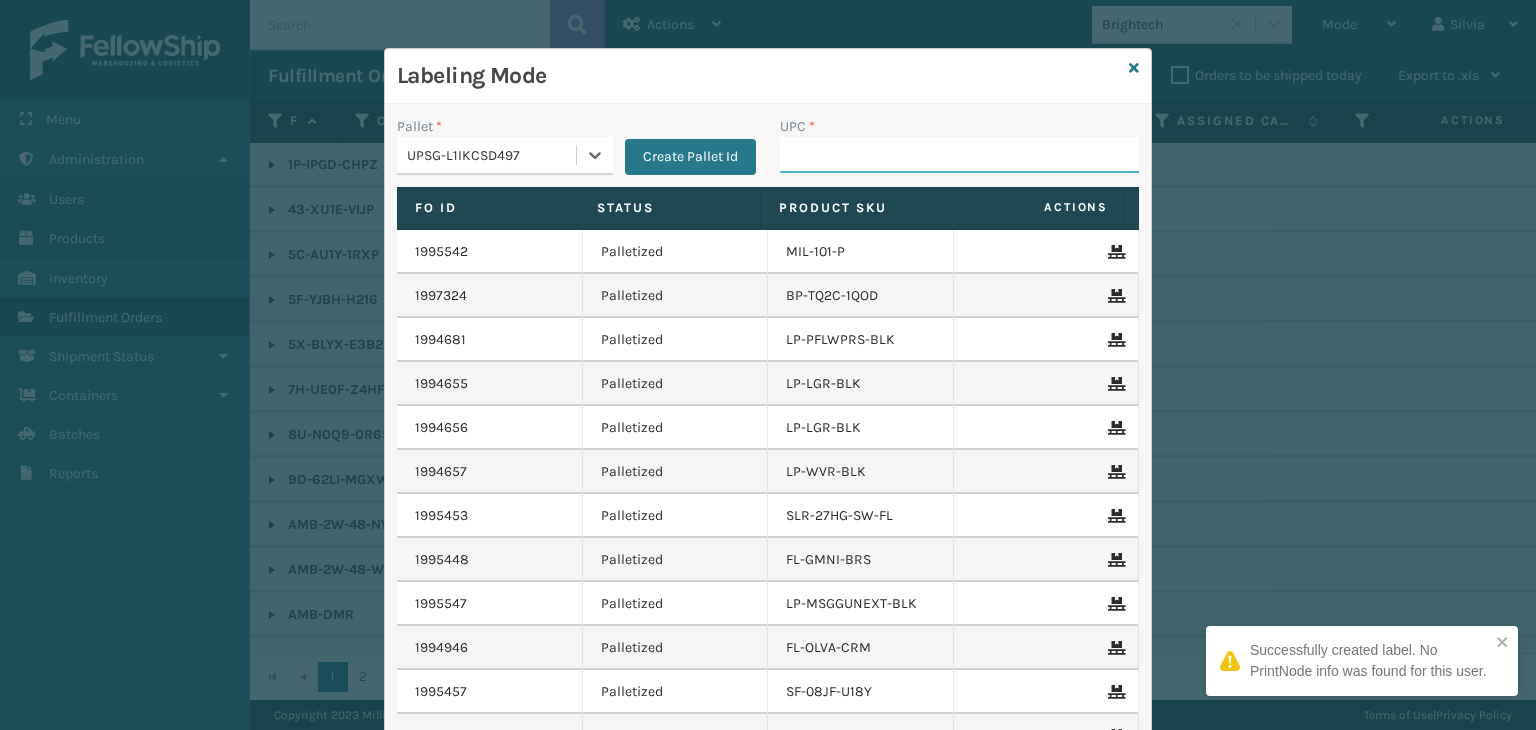 click on "UPC   *" at bounding box center [959, 155] 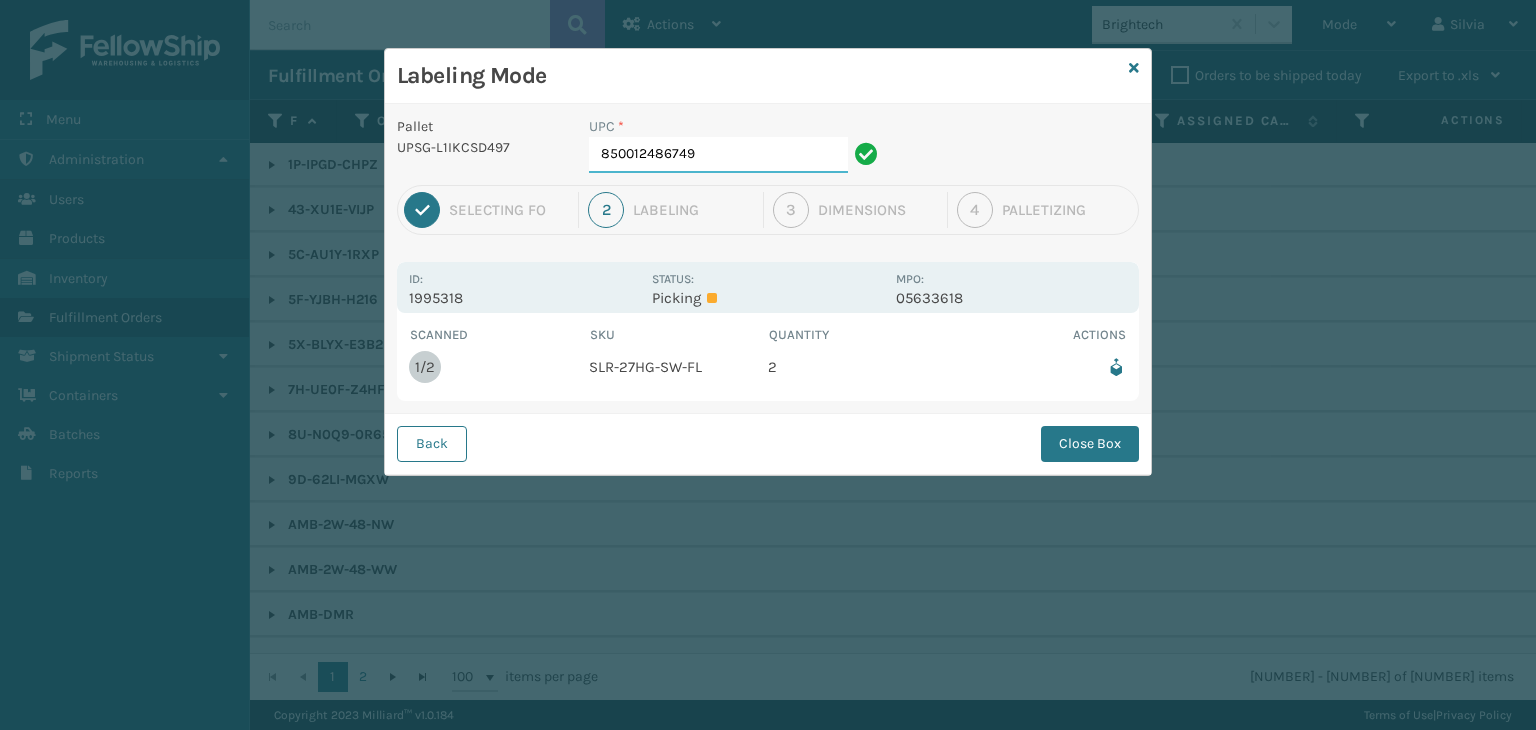 click on "850012486749" at bounding box center [718, 155] 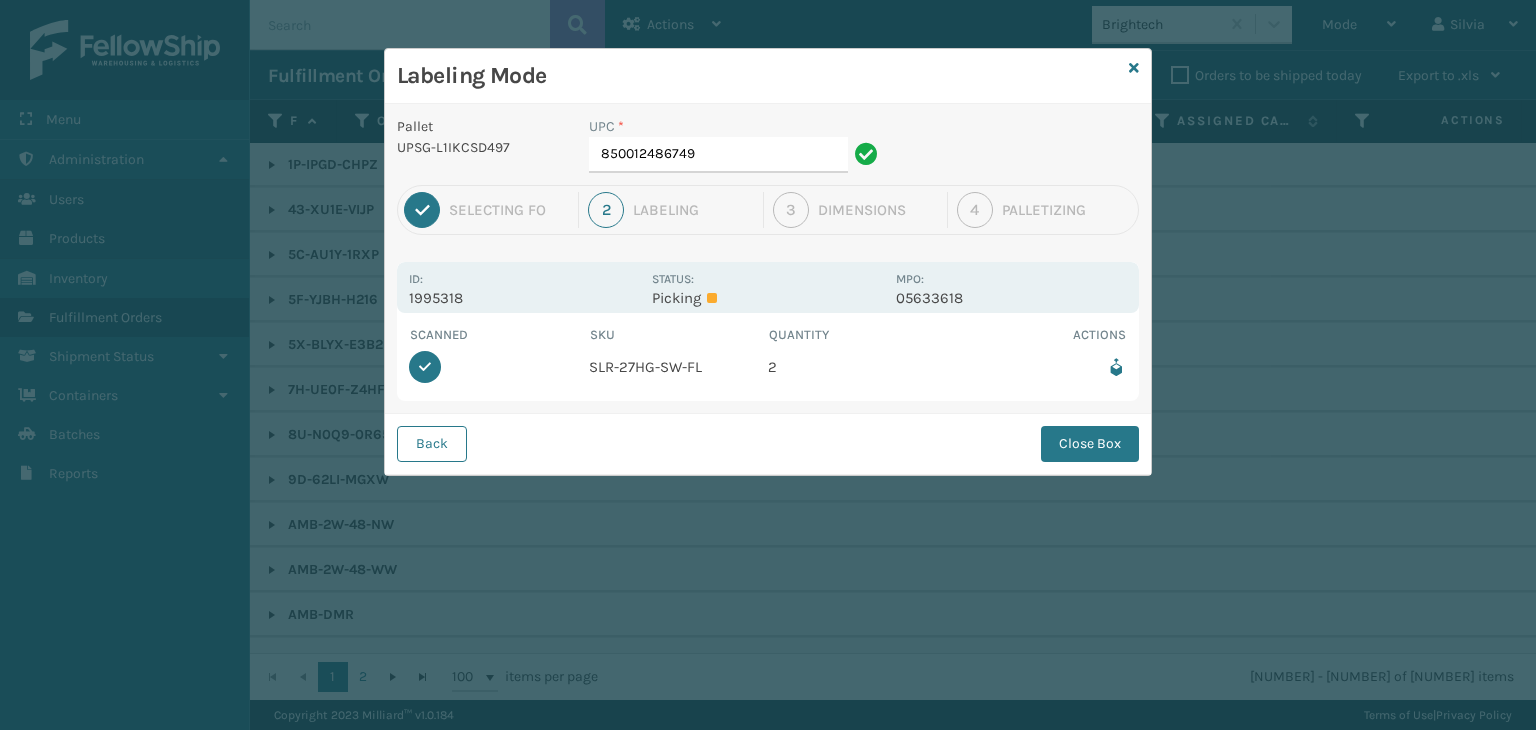 click on "Close Box" at bounding box center [1090, 444] 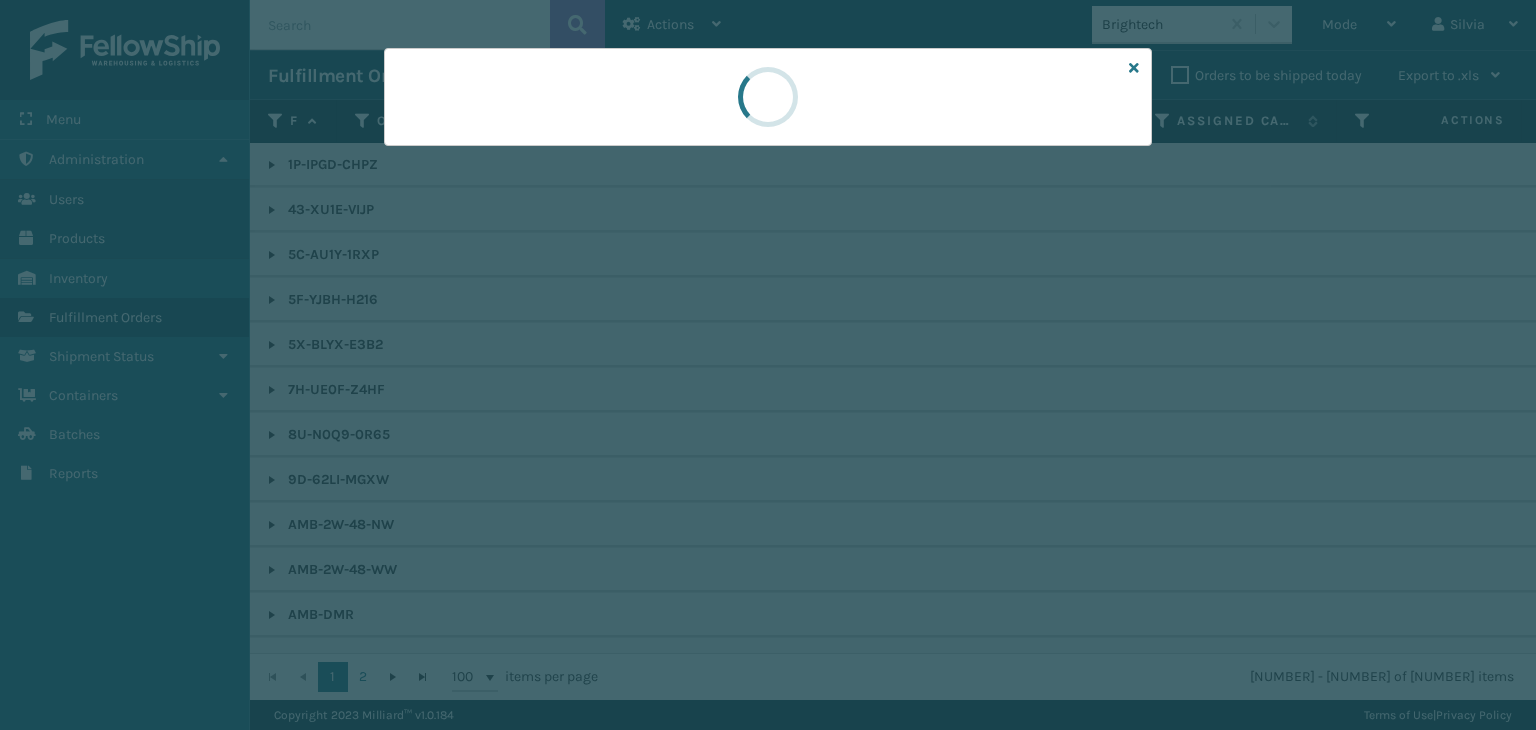 click at bounding box center (768, 365) 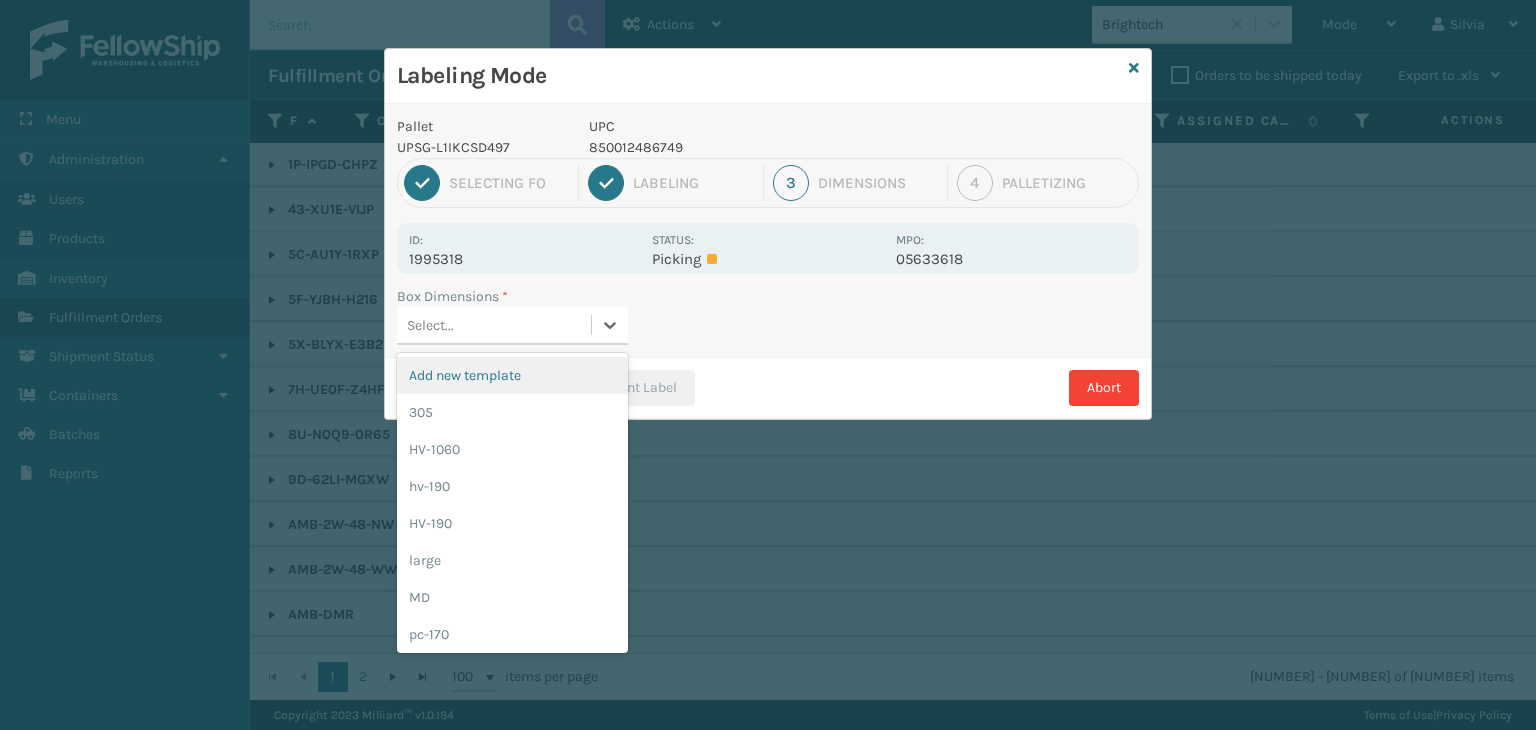click on "Select..." at bounding box center [494, 325] 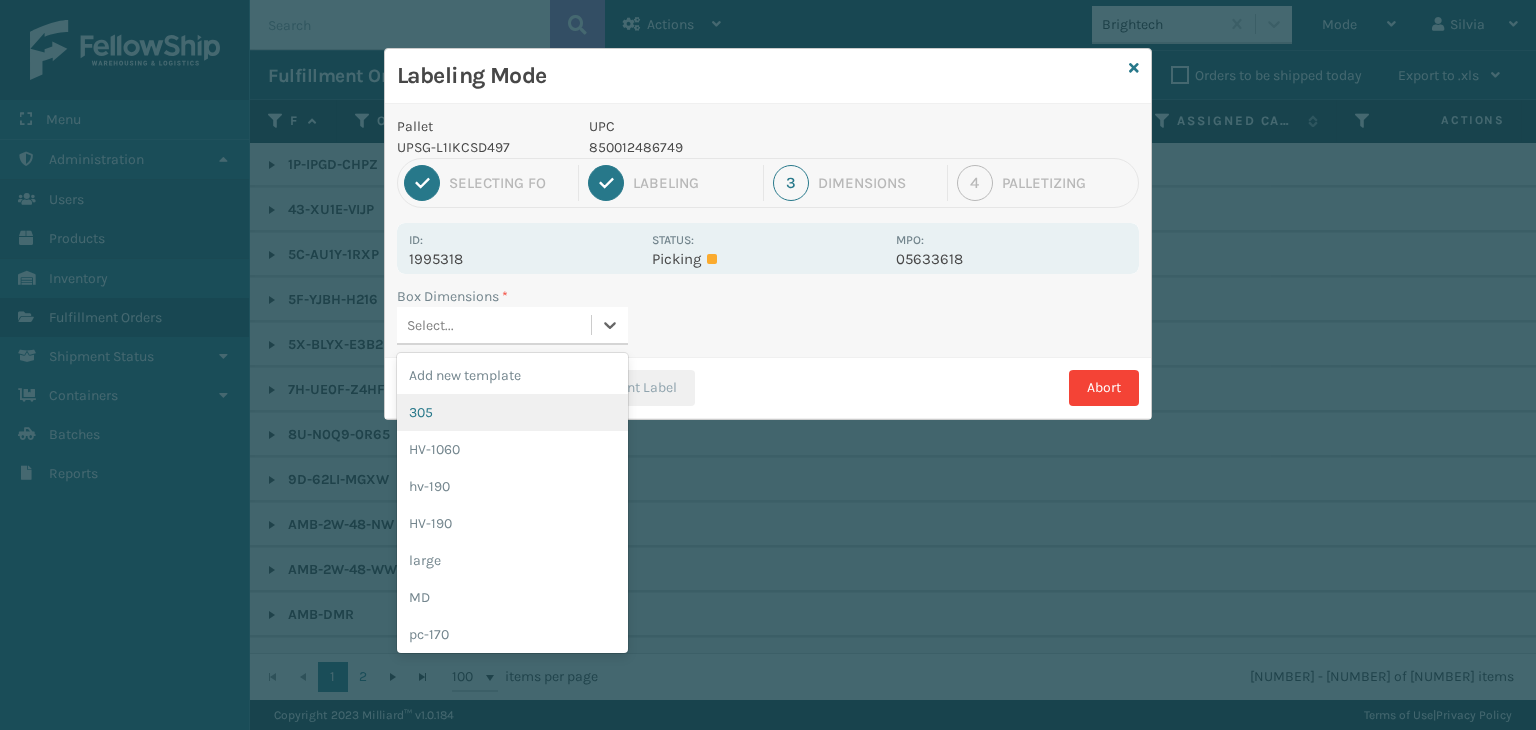 click on "305" at bounding box center [512, 412] 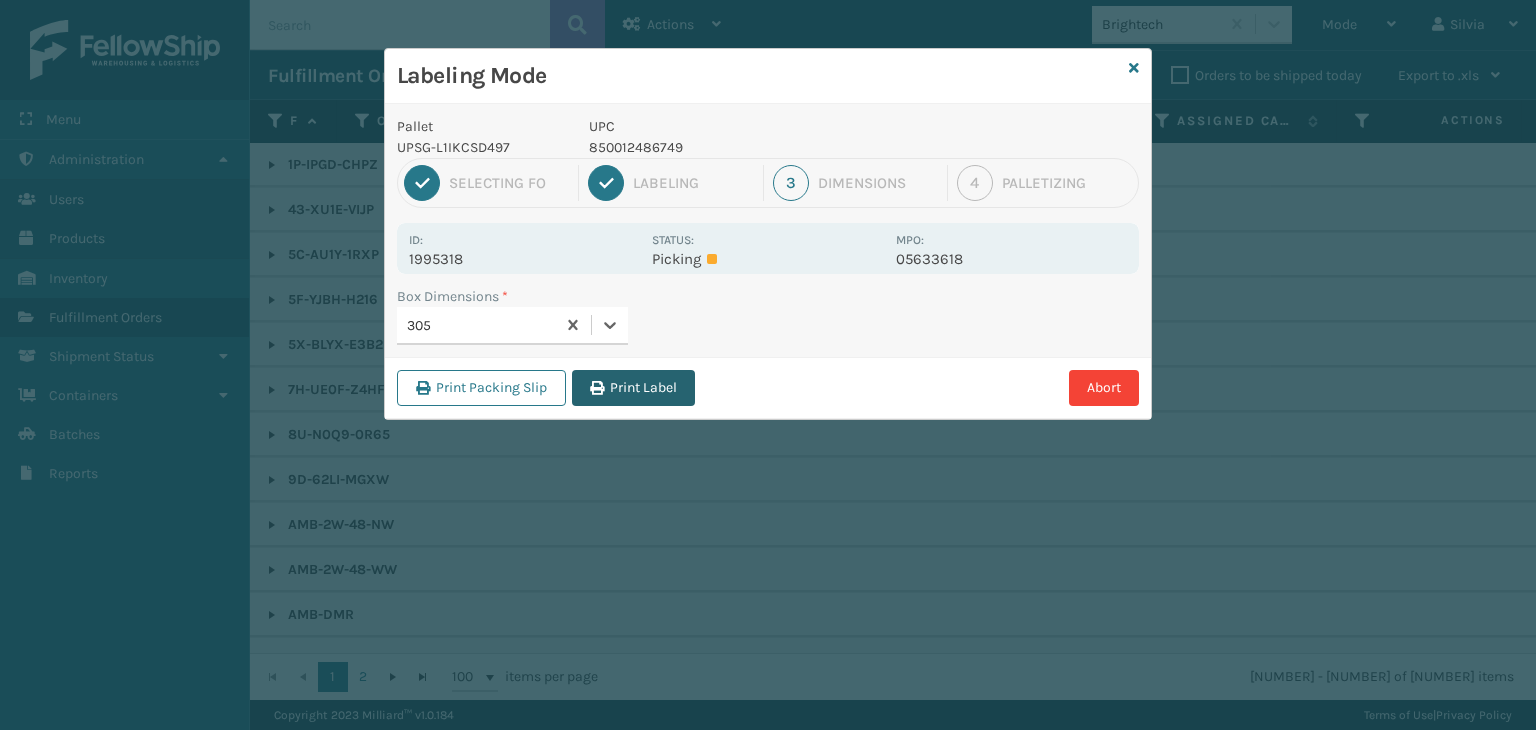 click on "Print Label" at bounding box center [633, 388] 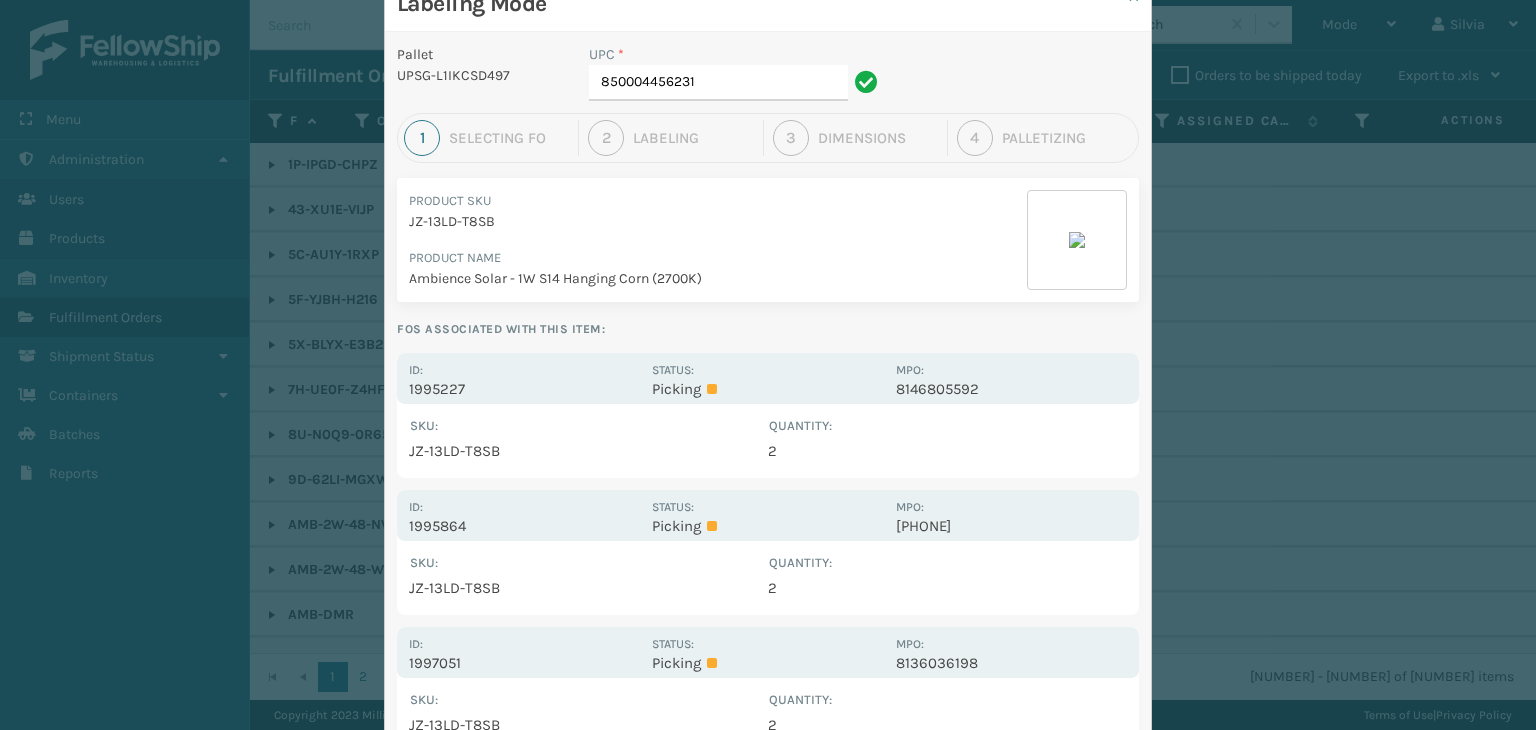 scroll, scrollTop: 0, scrollLeft: 0, axis: both 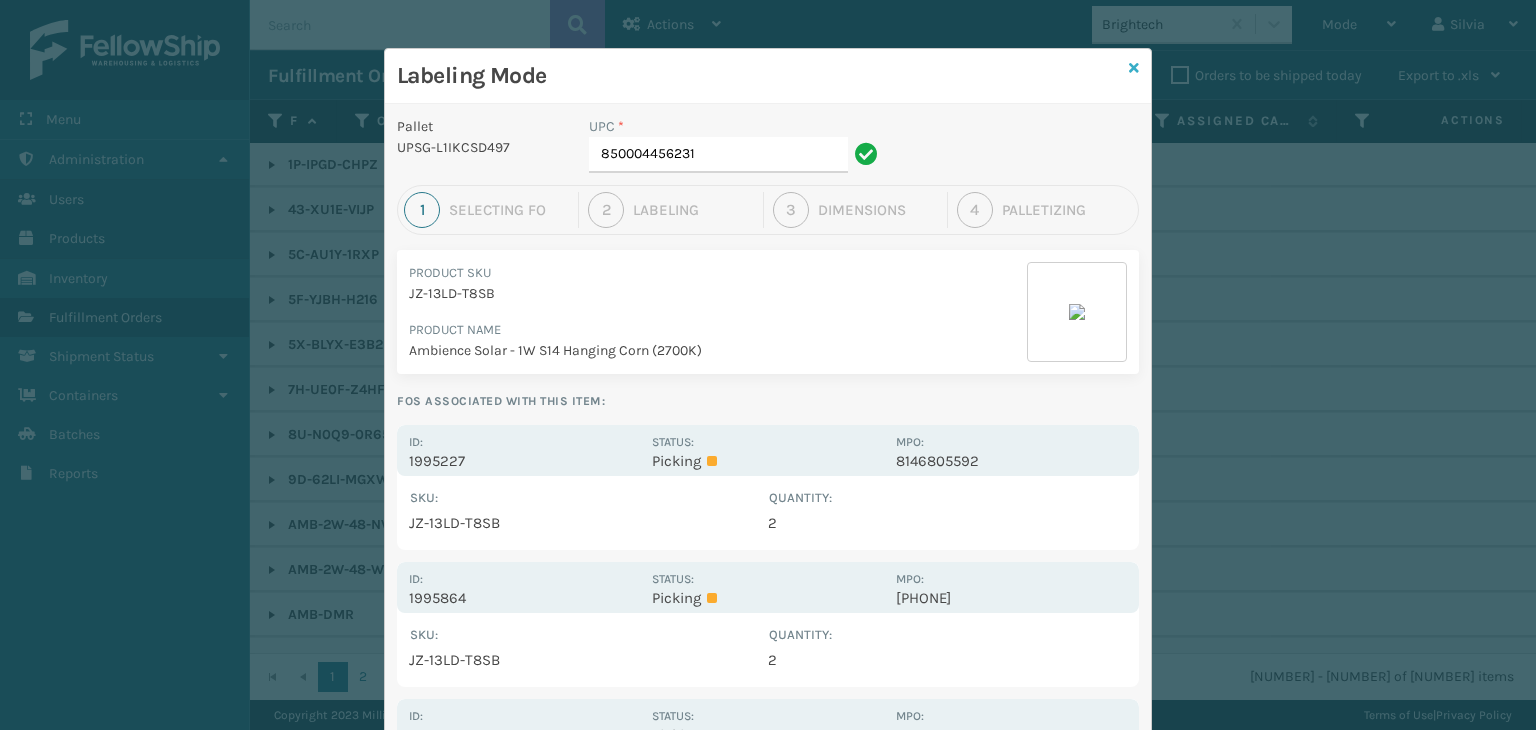 click at bounding box center [1134, 68] 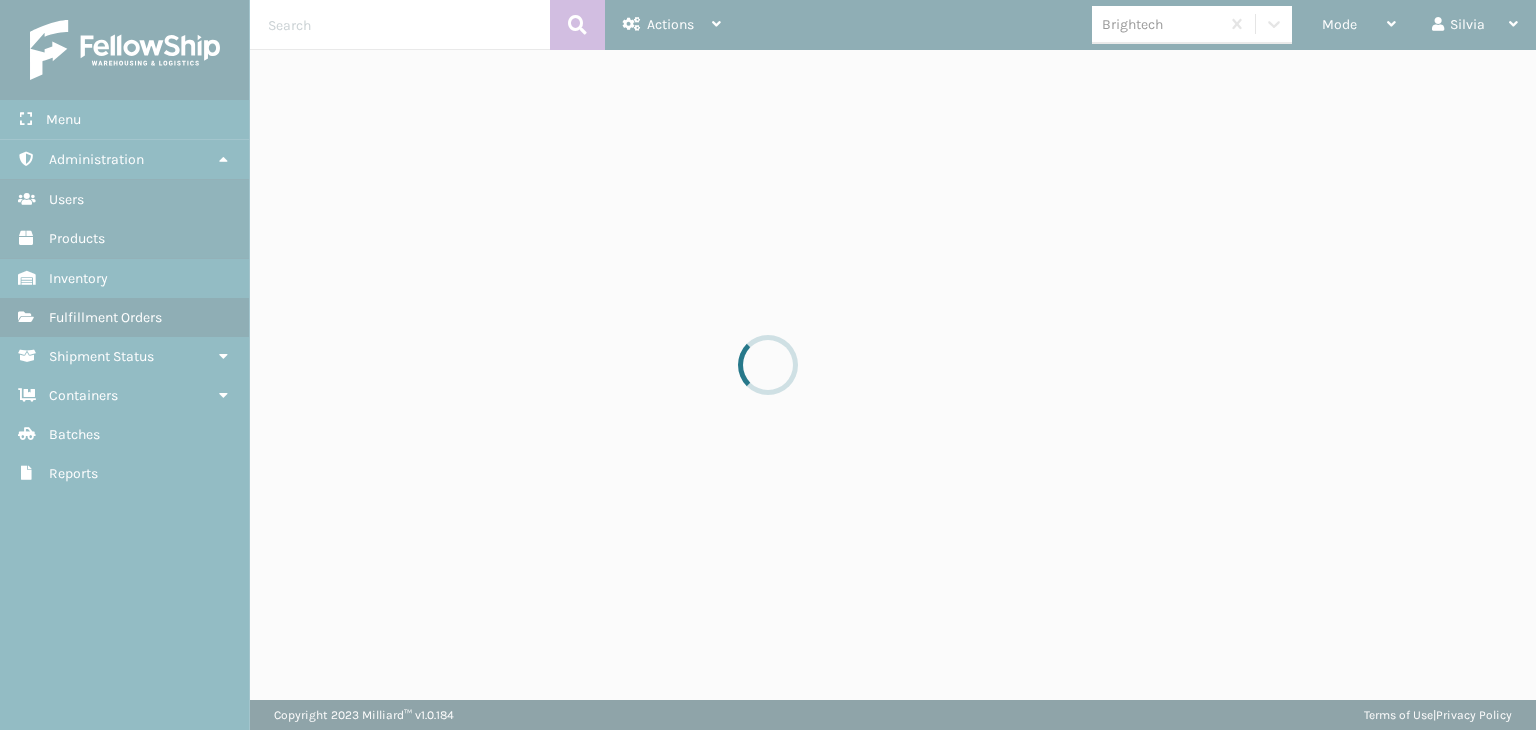 click at bounding box center (768, 365) 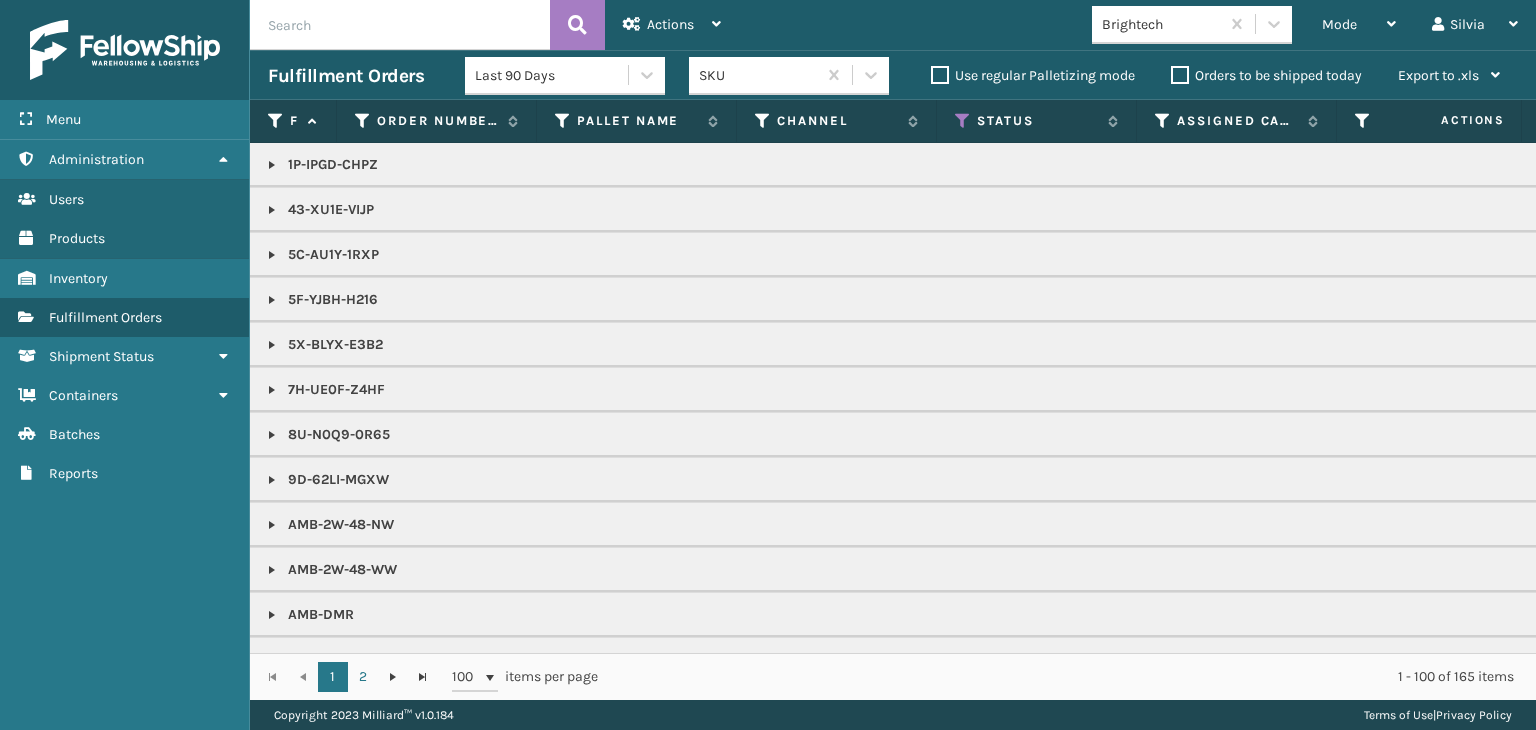 click on "Mode" at bounding box center [1339, 24] 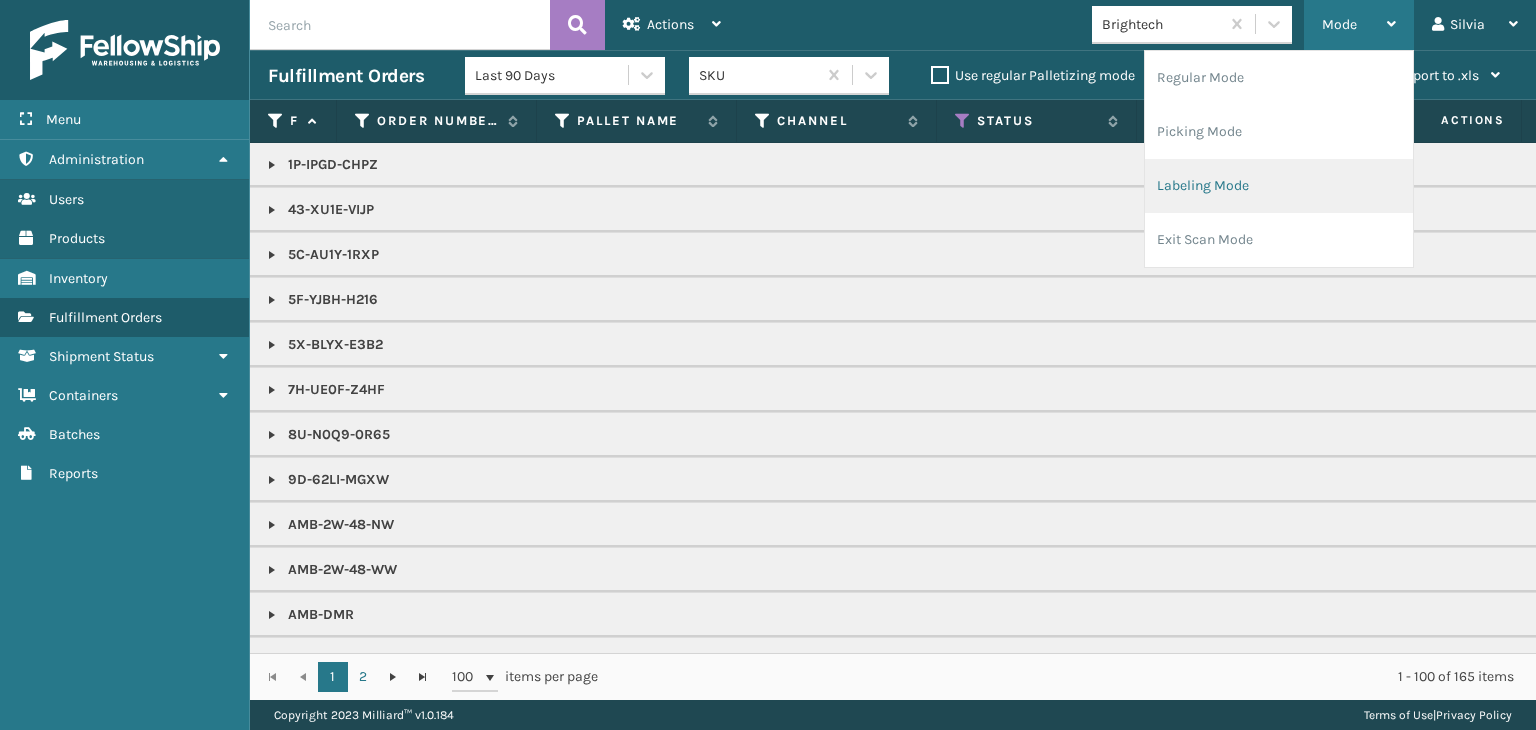 click on "Labeling Mode" at bounding box center [1279, 186] 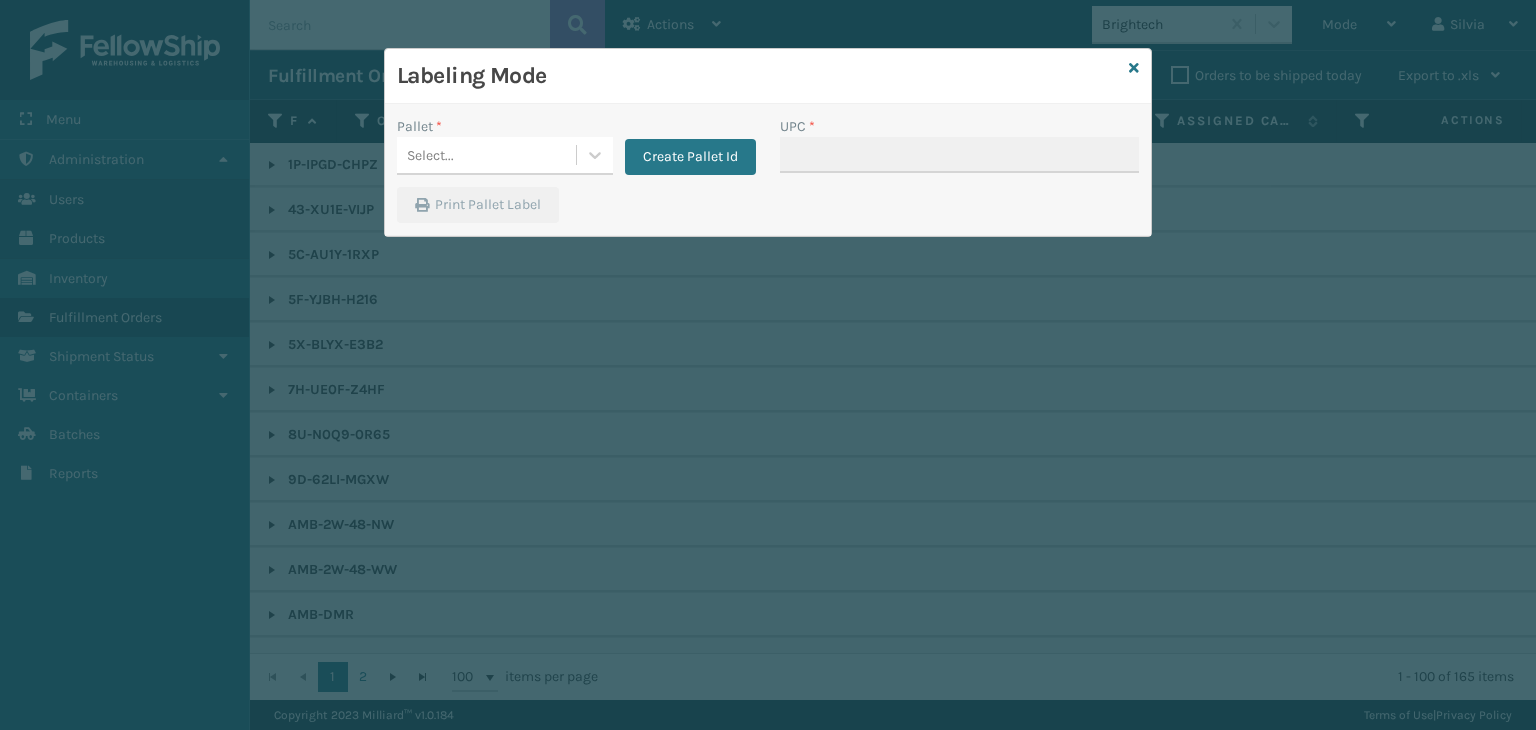click on "Select..." at bounding box center [486, 155] 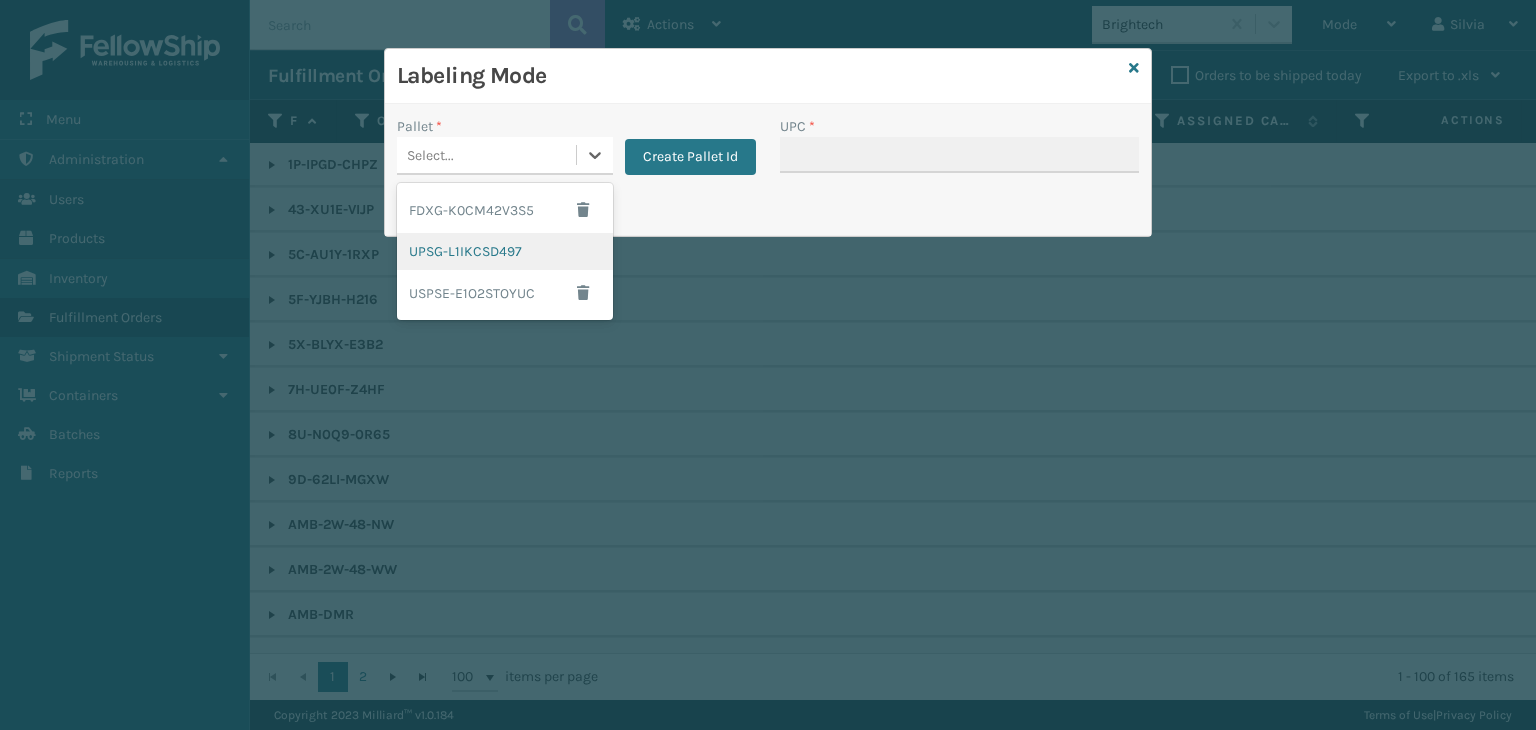 click on "UPSG-L1IKCSD497" at bounding box center (505, 251) 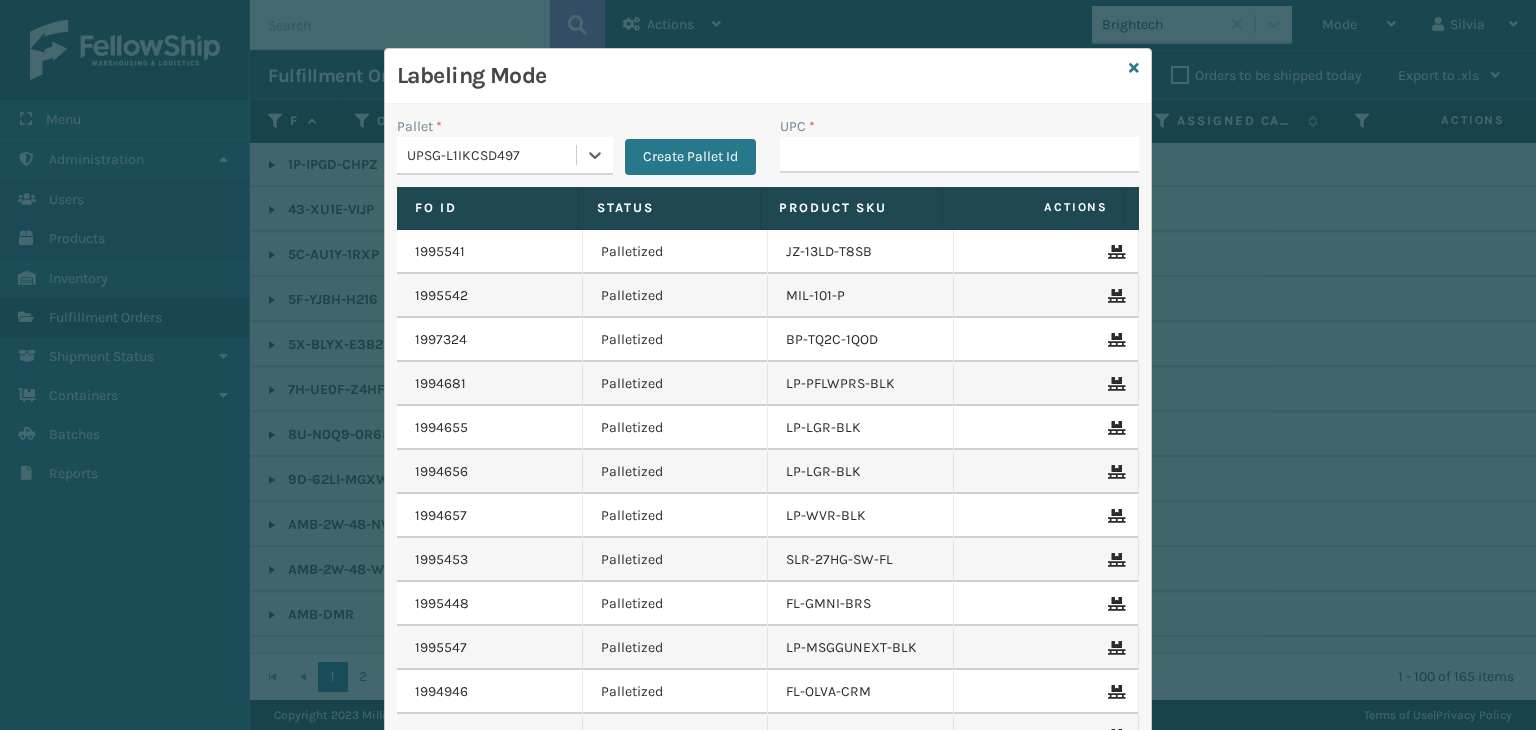click on "UPC   *" at bounding box center [959, 151] 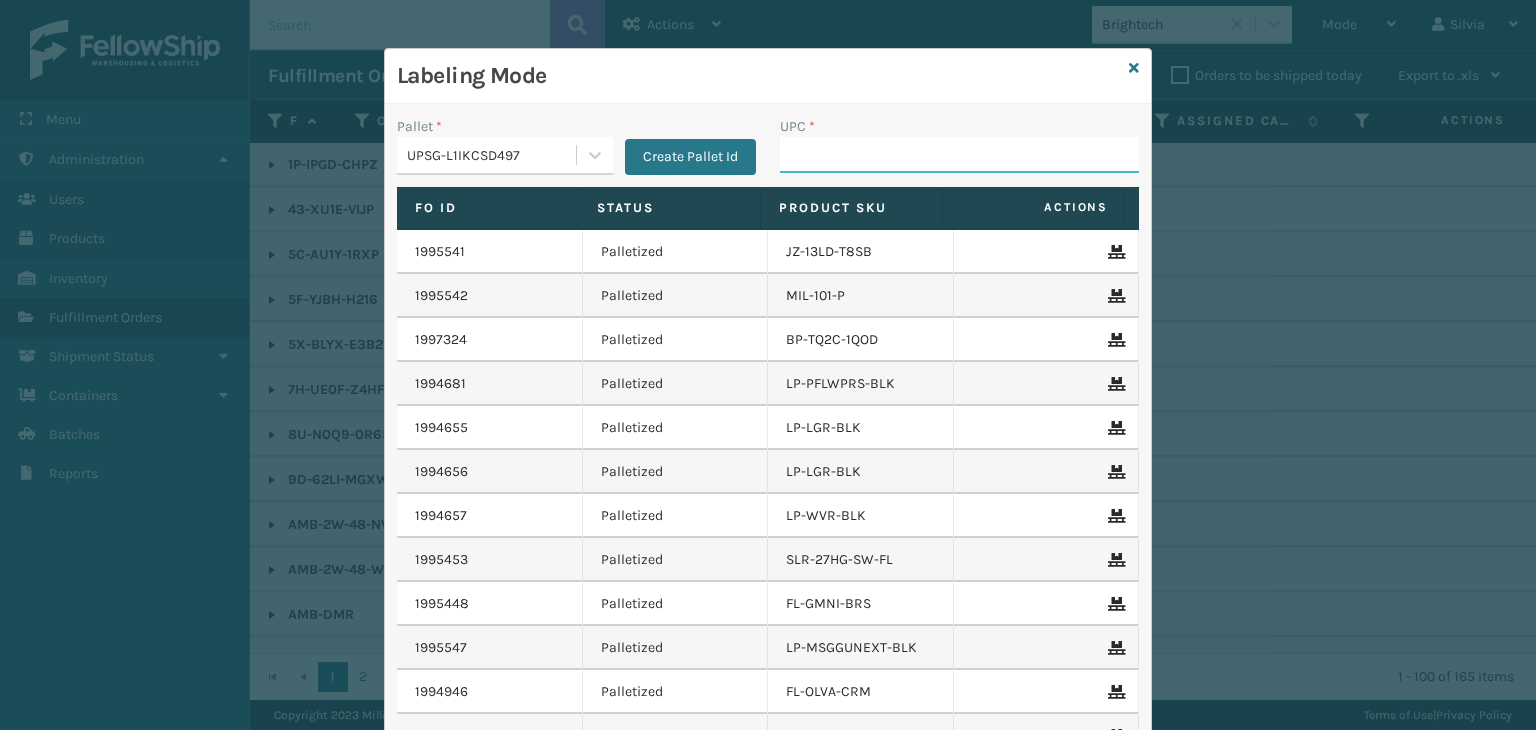 click on "UPC   *" at bounding box center (959, 155) 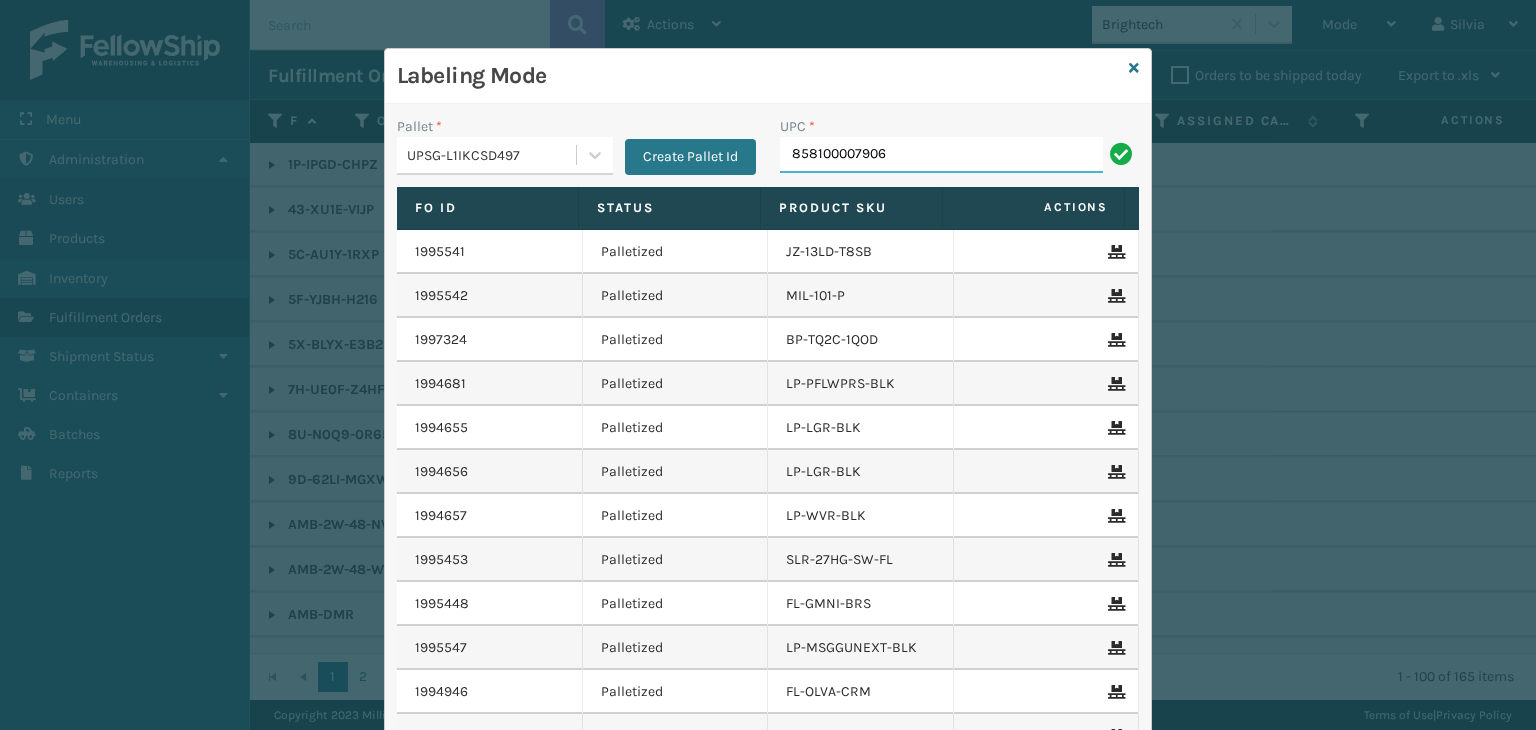type on "858100007906" 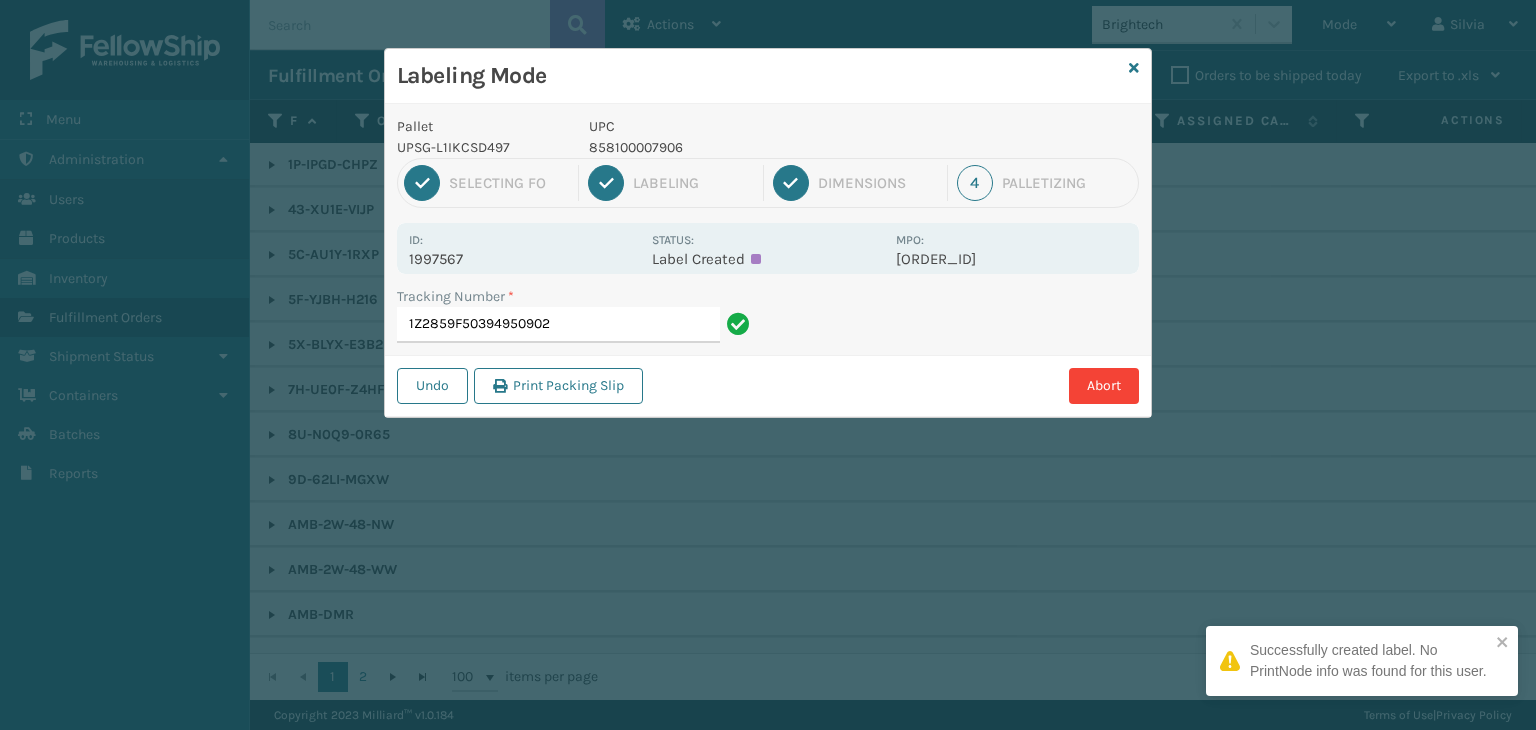 click on "858100007906" at bounding box center [736, 147] 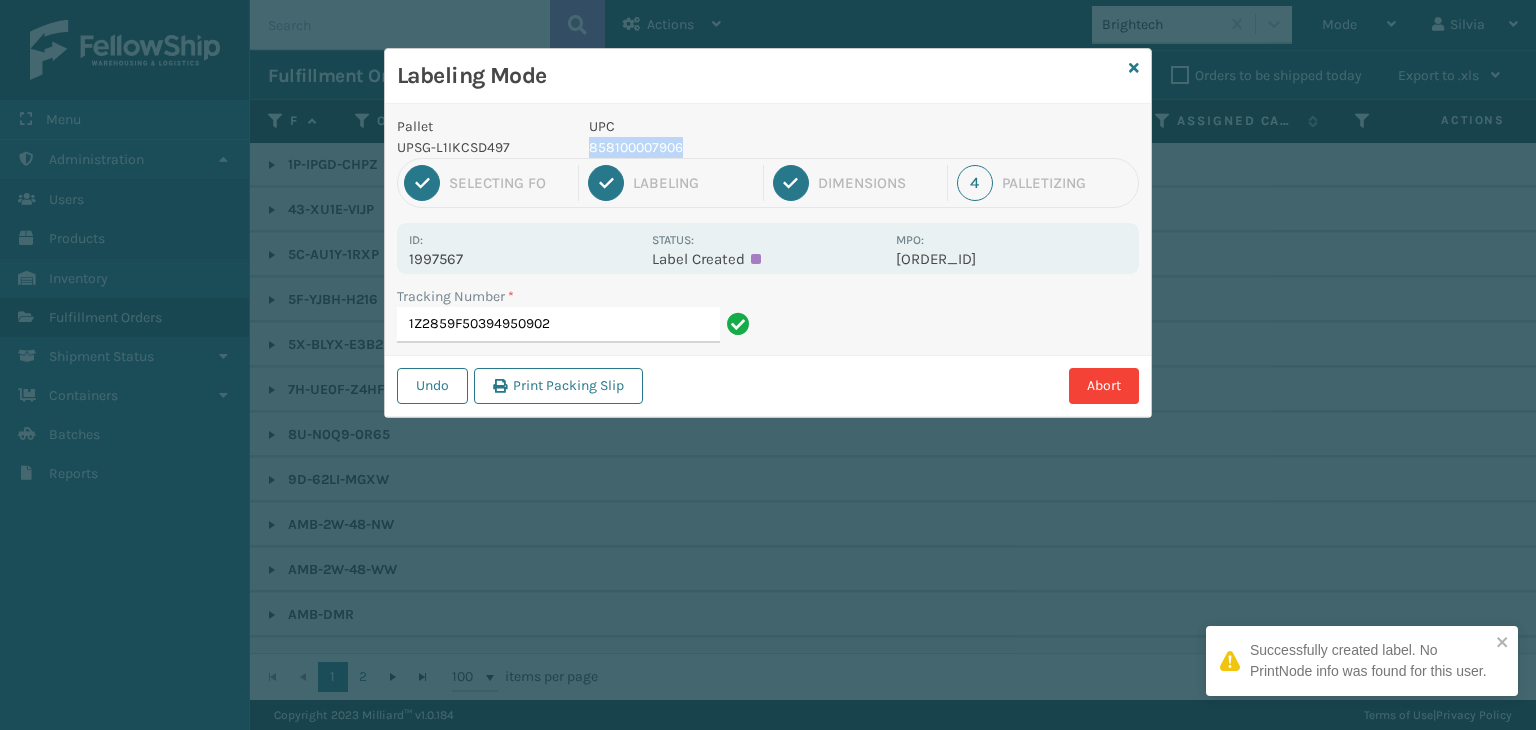 click on "858100007906" at bounding box center [736, 147] 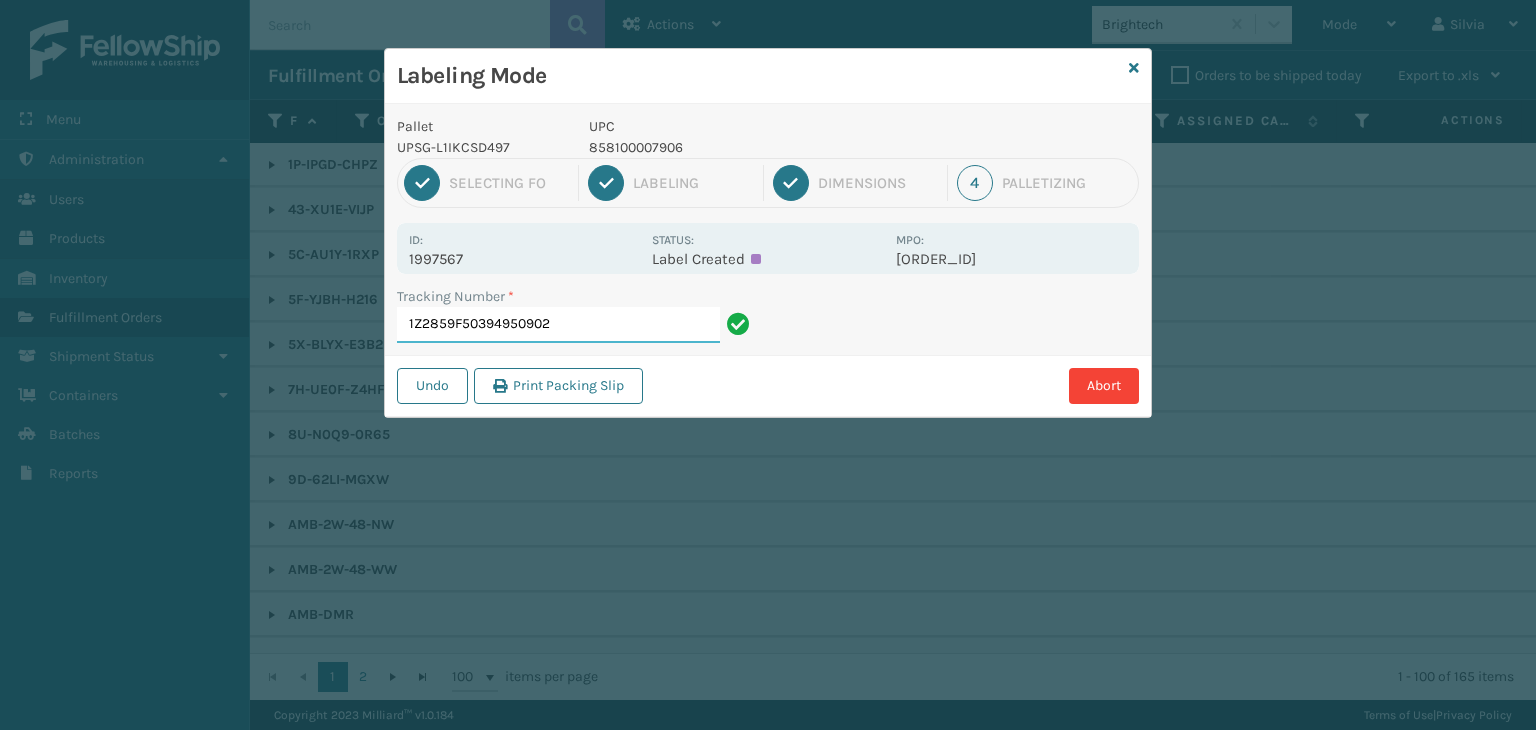 click on "1Z2859F50394950902" at bounding box center [558, 325] 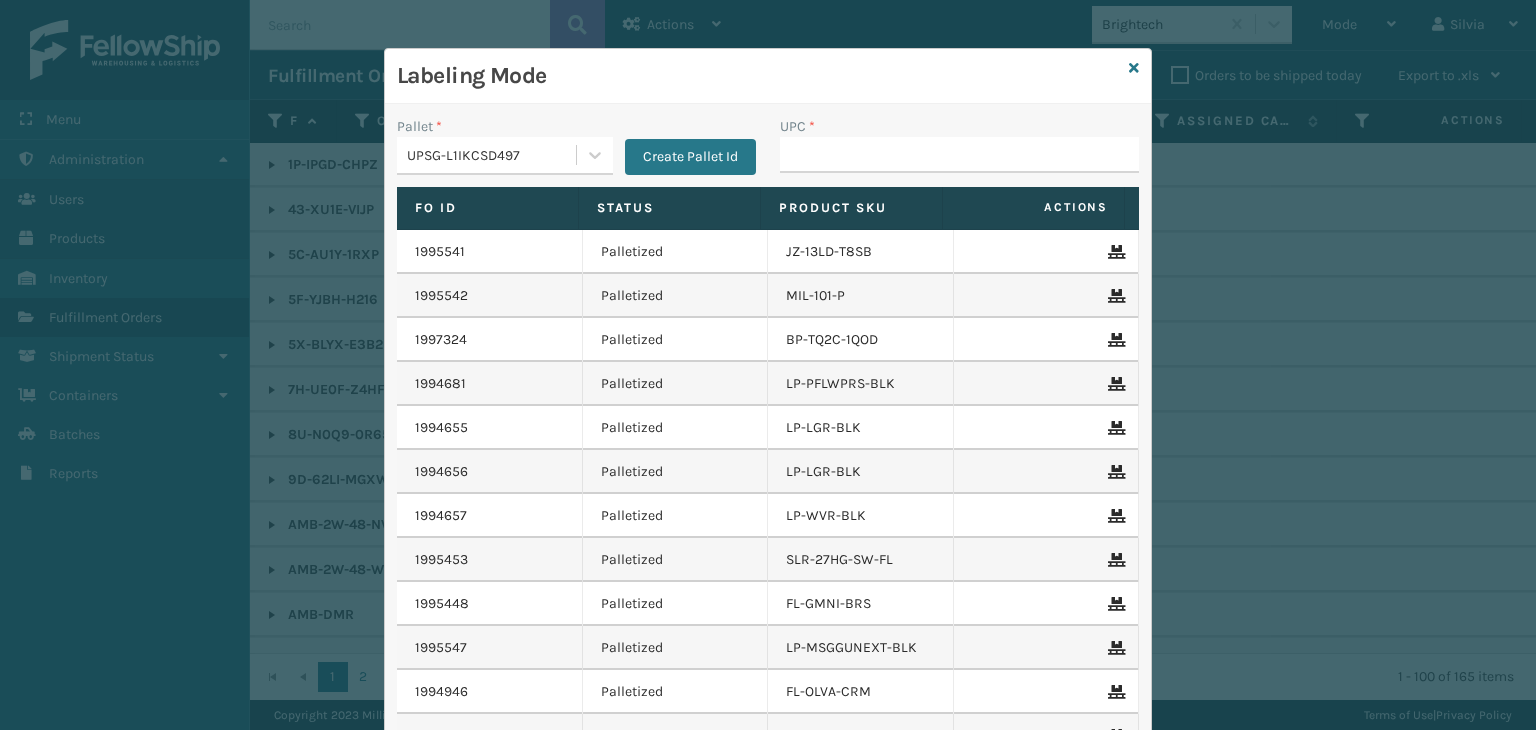 type on "858100007906" 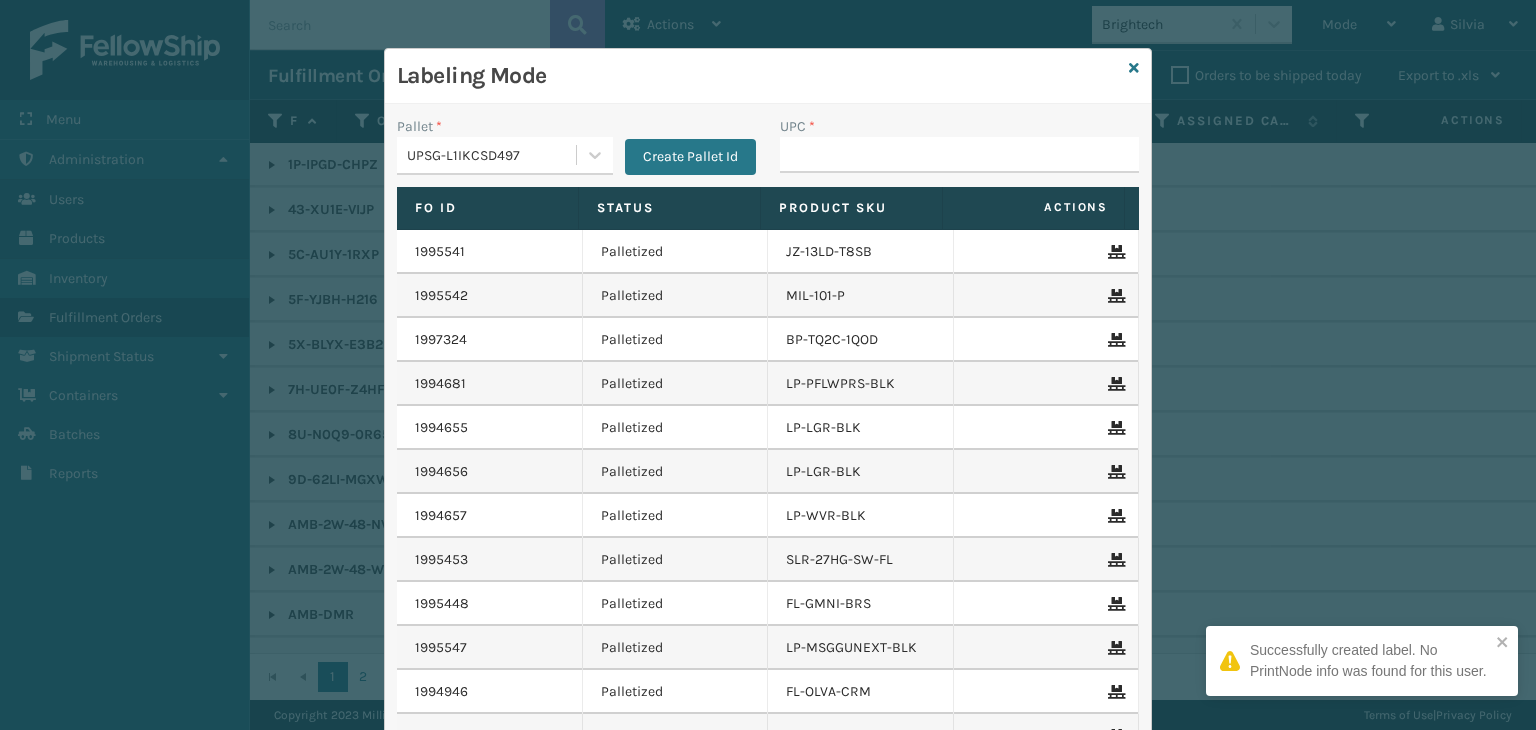 type on "858100007906" 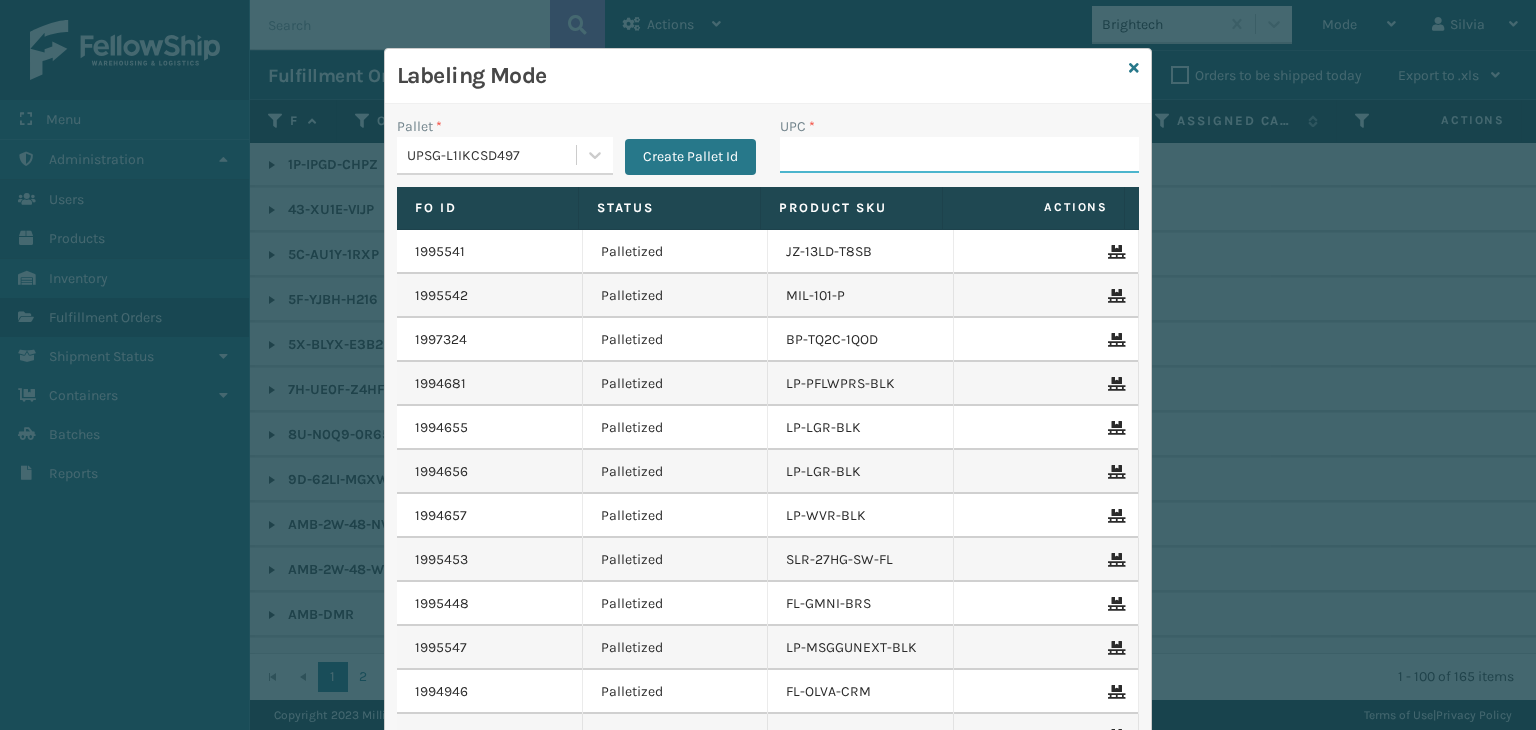 click on "UPC   *" at bounding box center [959, 155] 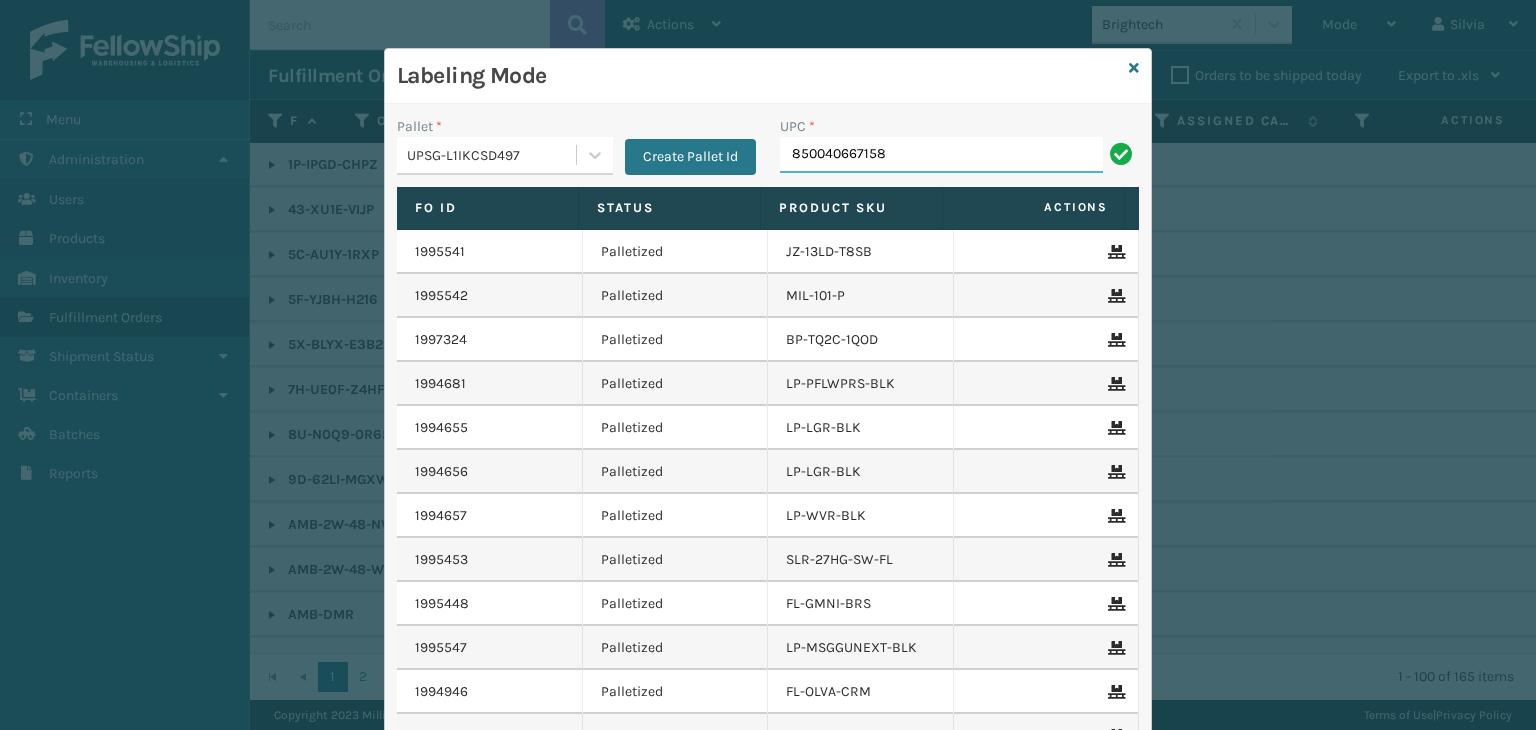 type on "850040667158" 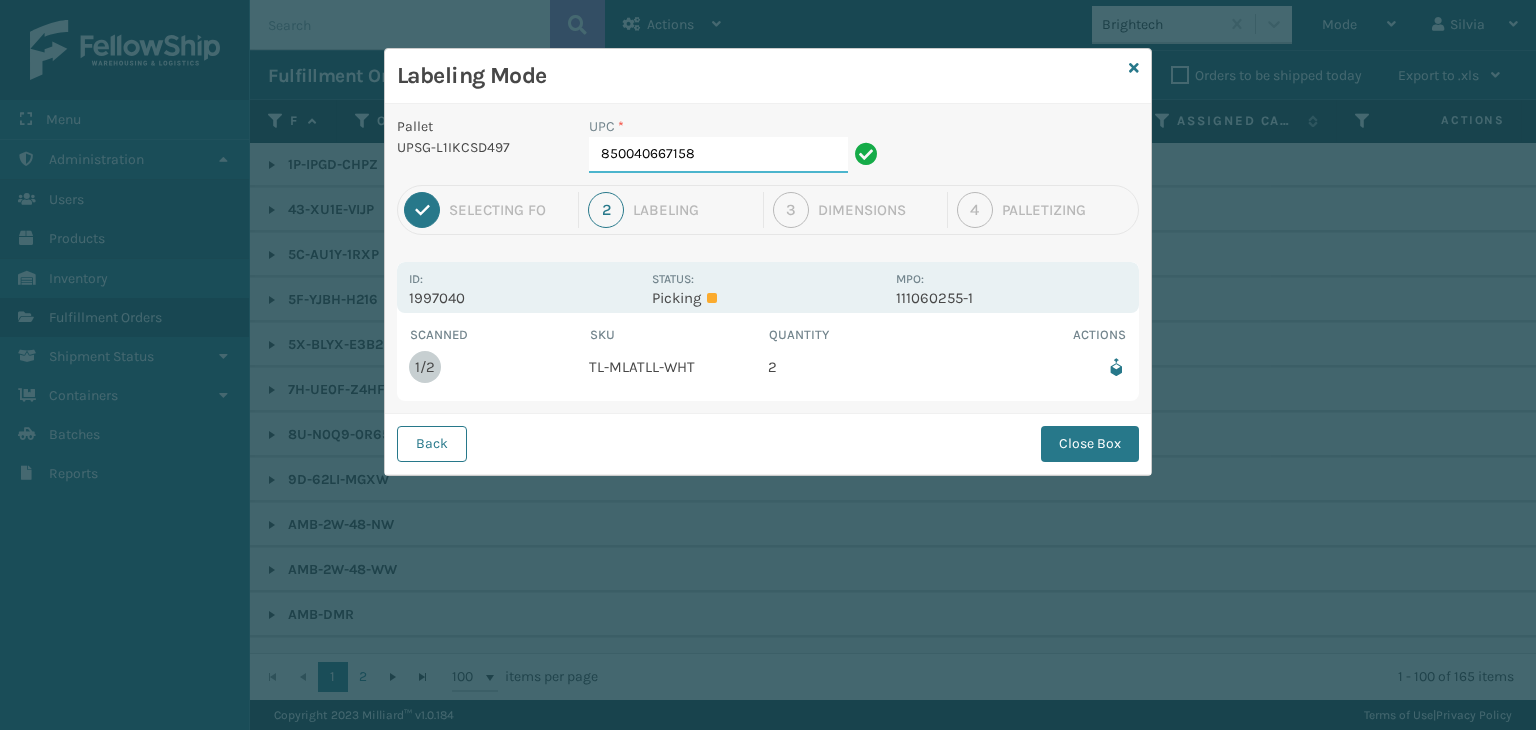 drag, startPoint x: 713, startPoint y: 162, endPoint x: 704, endPoint y: 153, distance: 12.727922 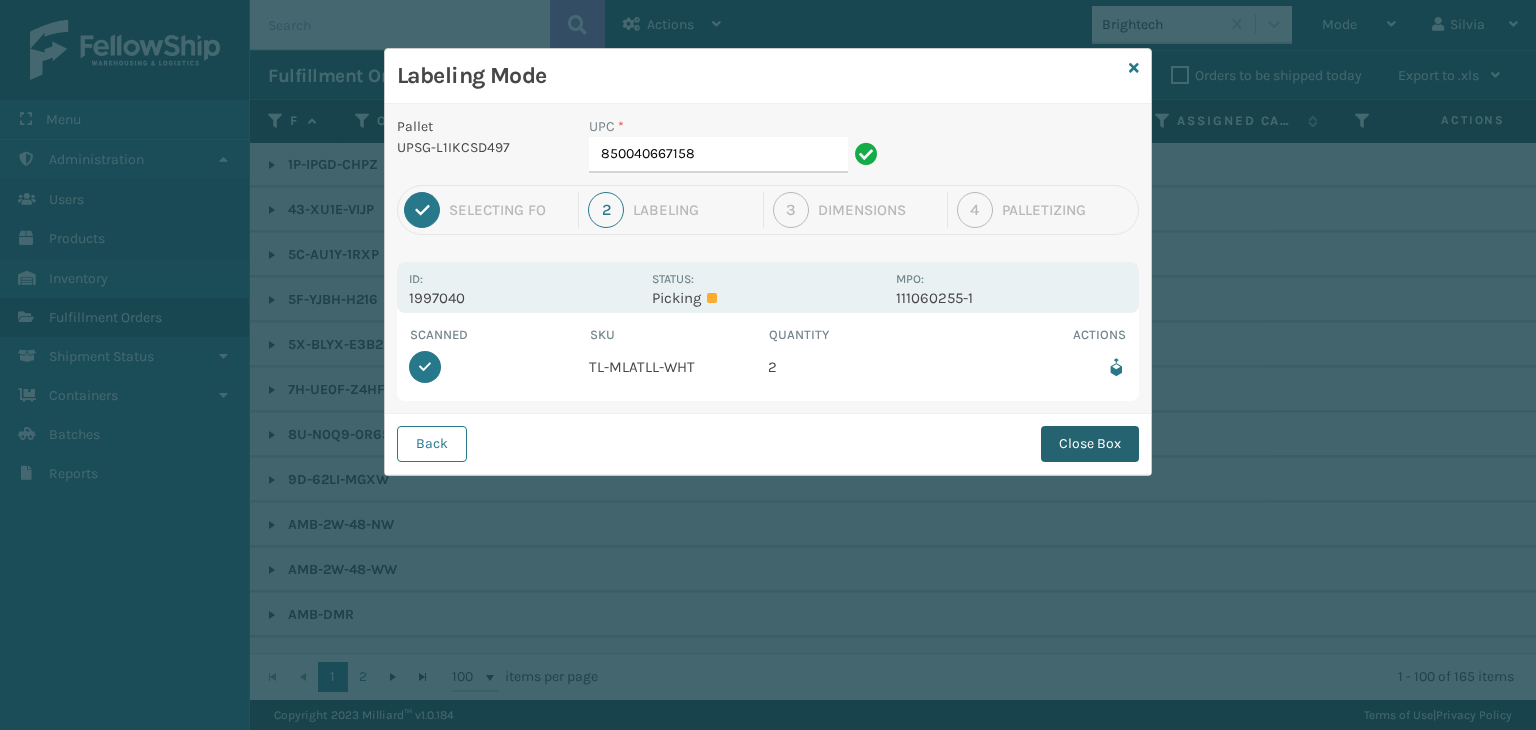 click on "Close Box" at bounding box center [1090, 444] 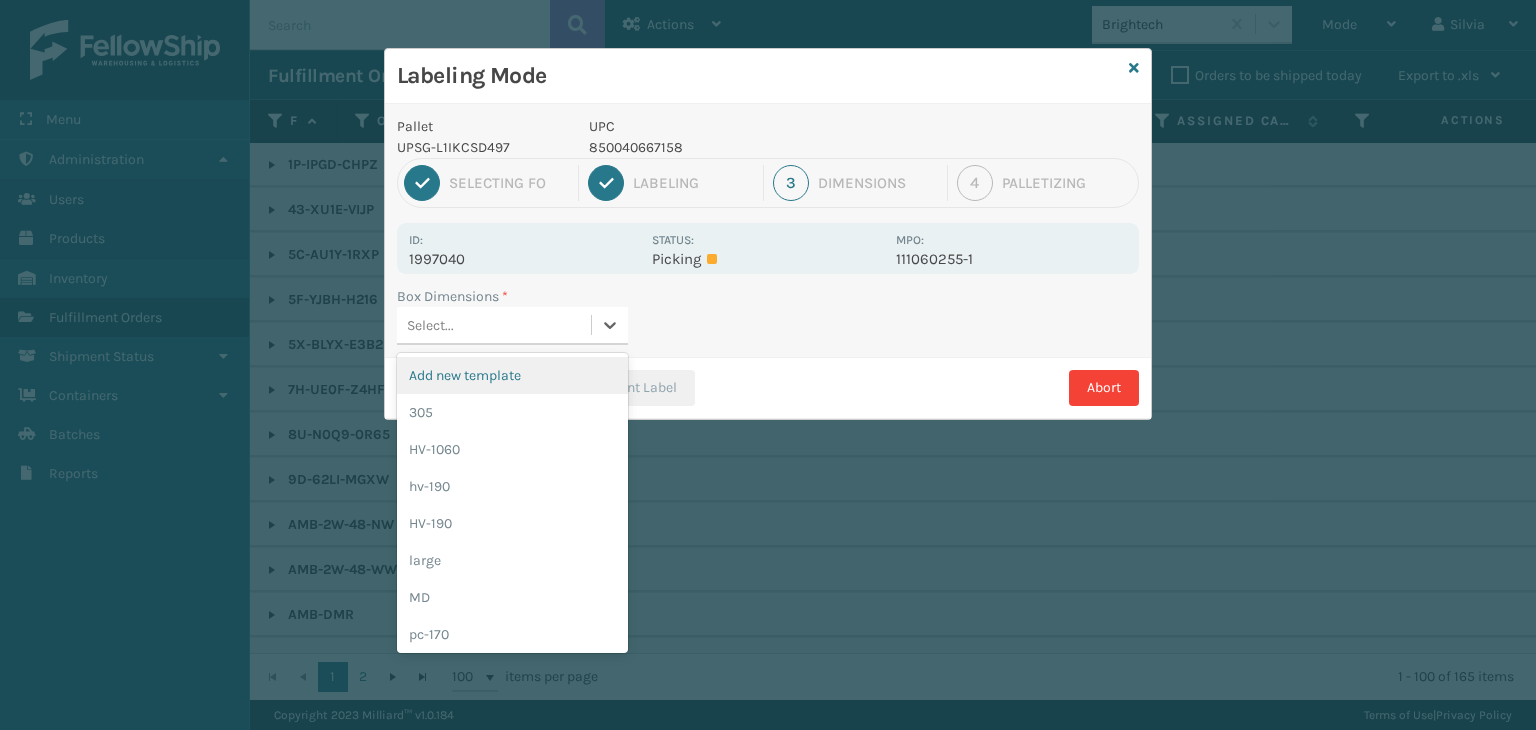 click on "Select..." at bounding box center (494, 325) 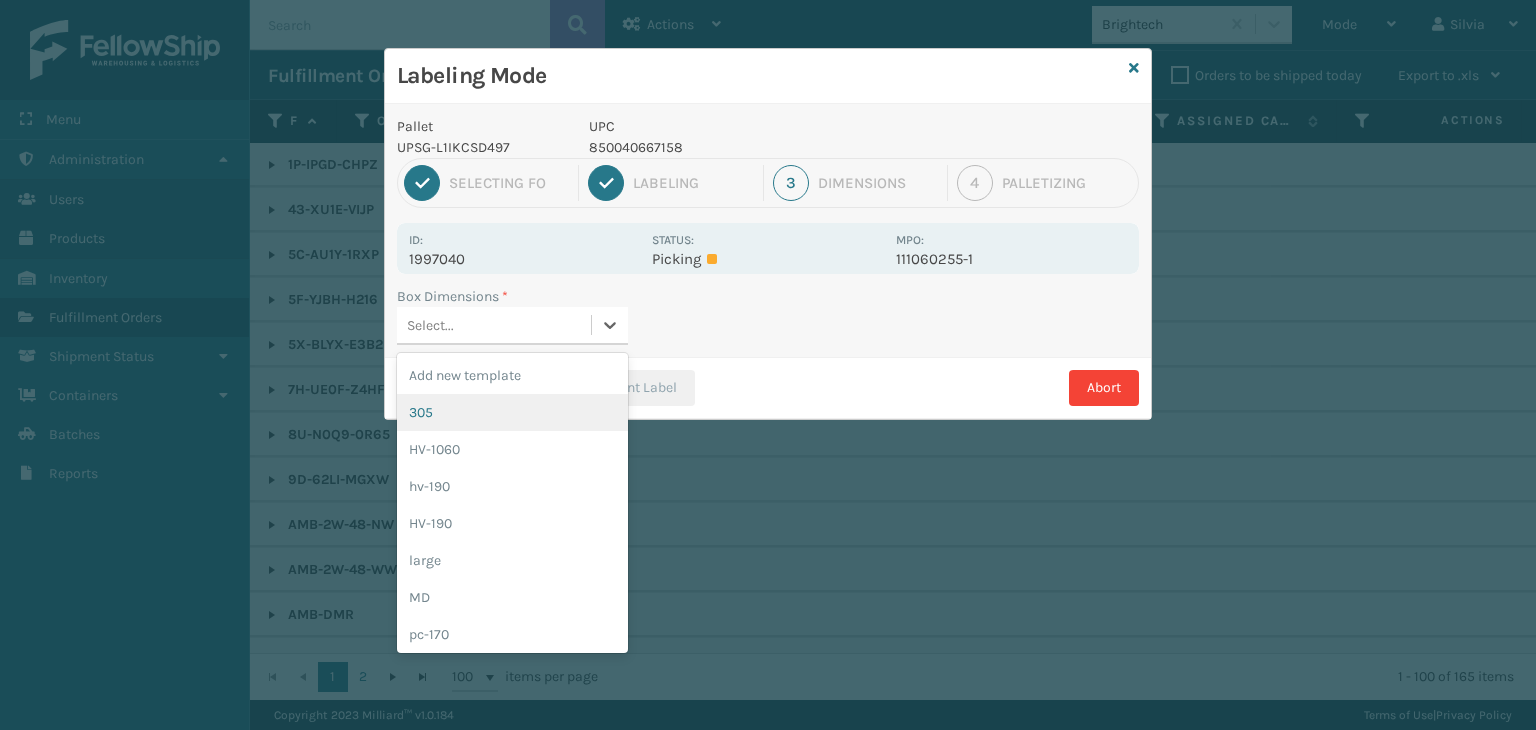 drag, startPoint x: 504, startPoint y: 412, endPoint x: 566, endPoint y: 401, distance: 62.968246 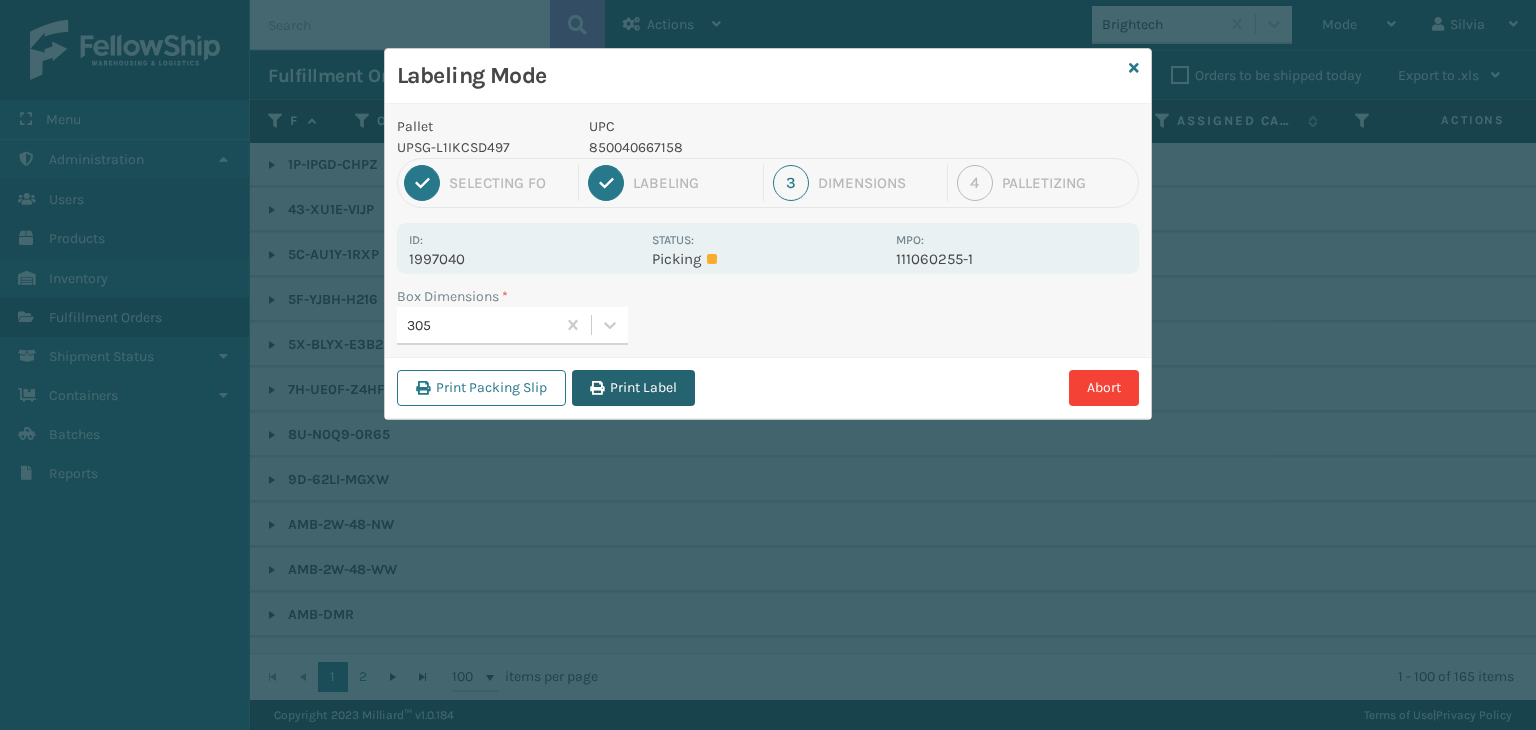 click on "Print Label" at bounding box center (633, 388) 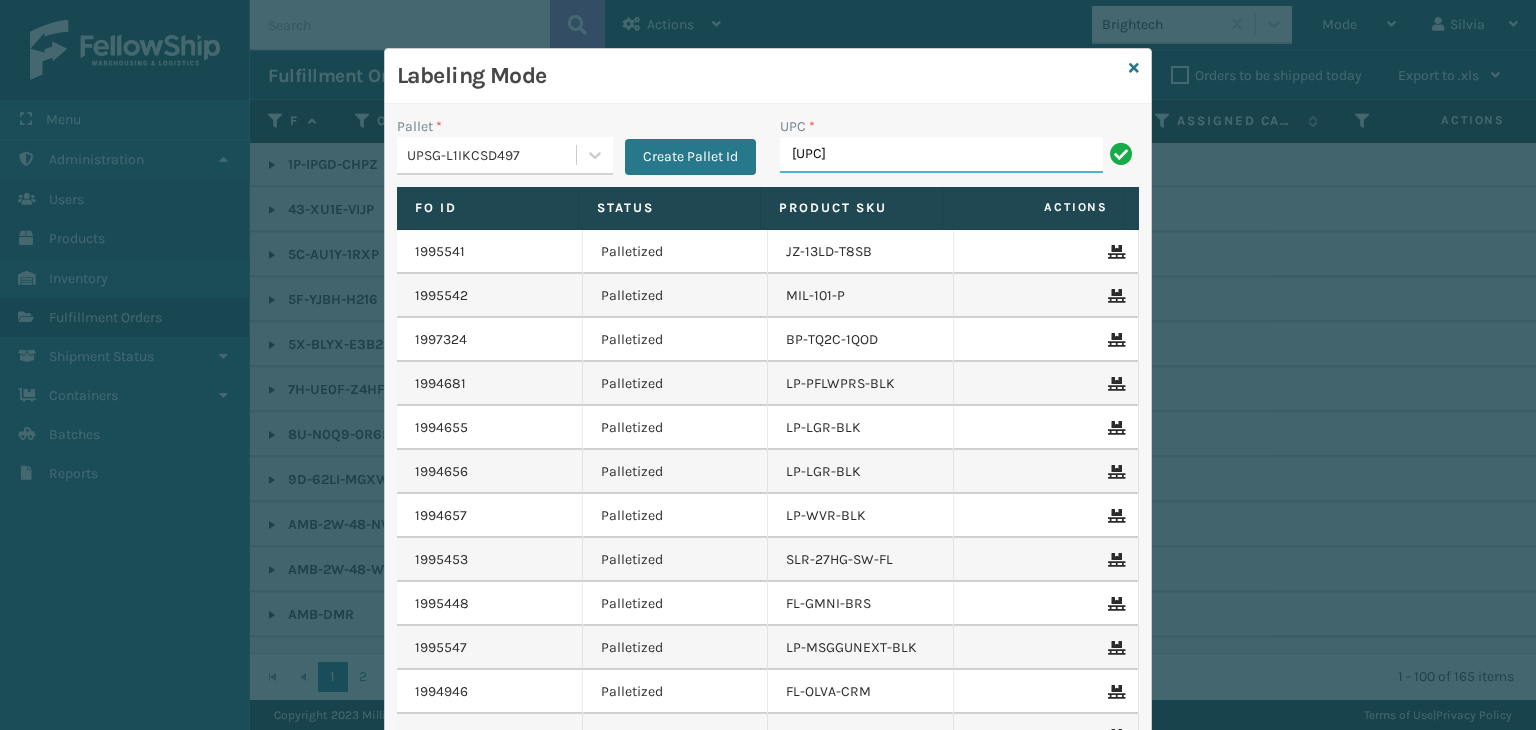 type on "[UPC]" 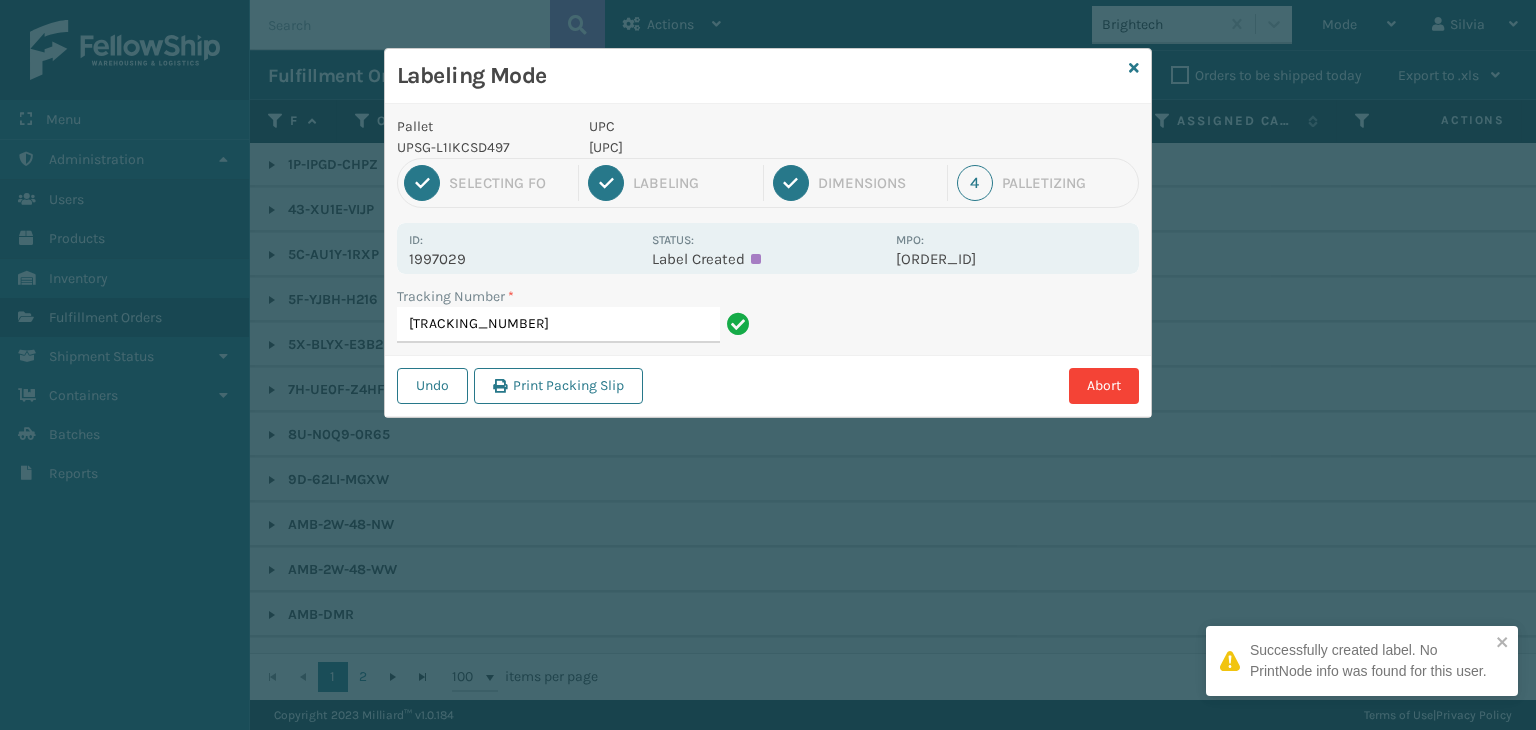click on "[UPC]" at bounding box center (736, 147) 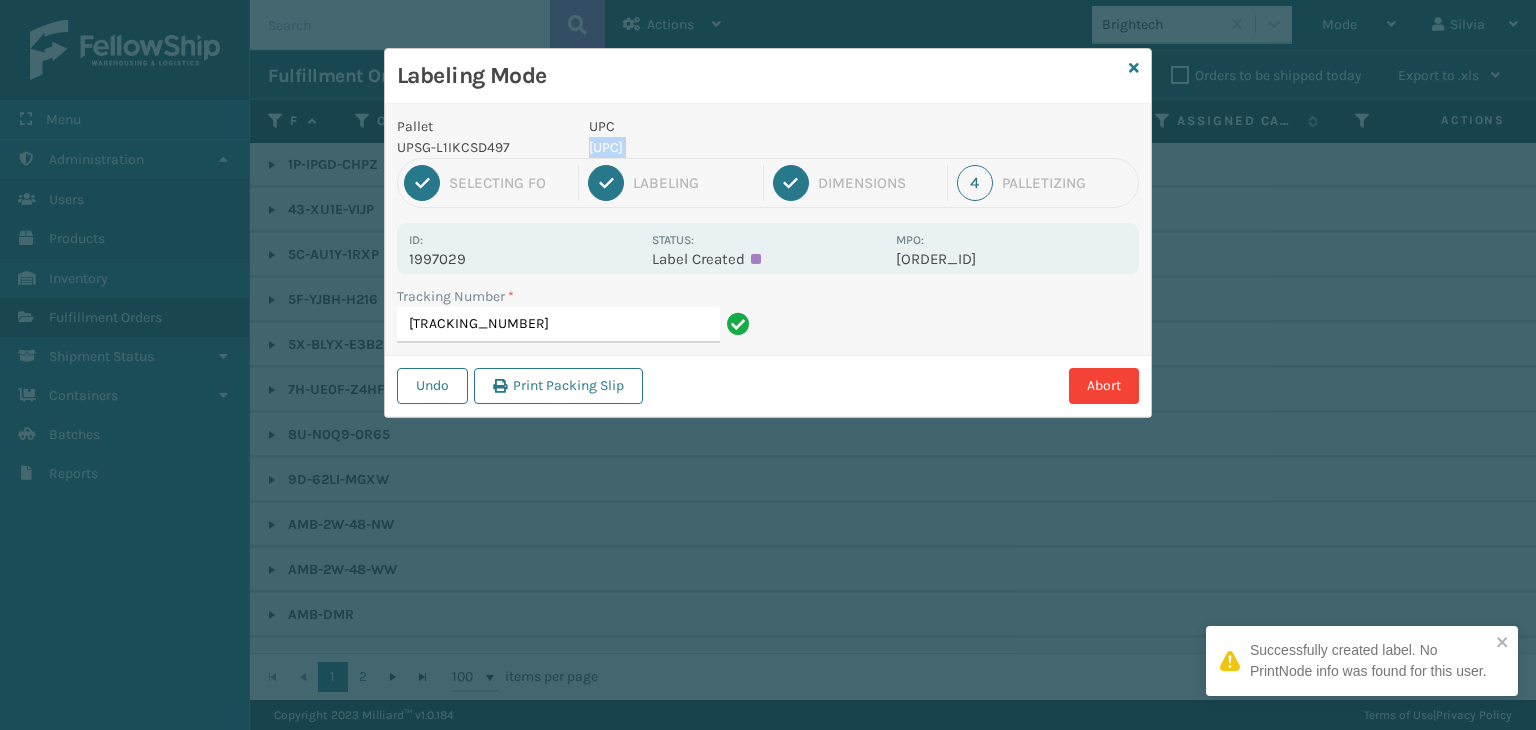 click on "[UPC]" at bounding box center (736, 147) 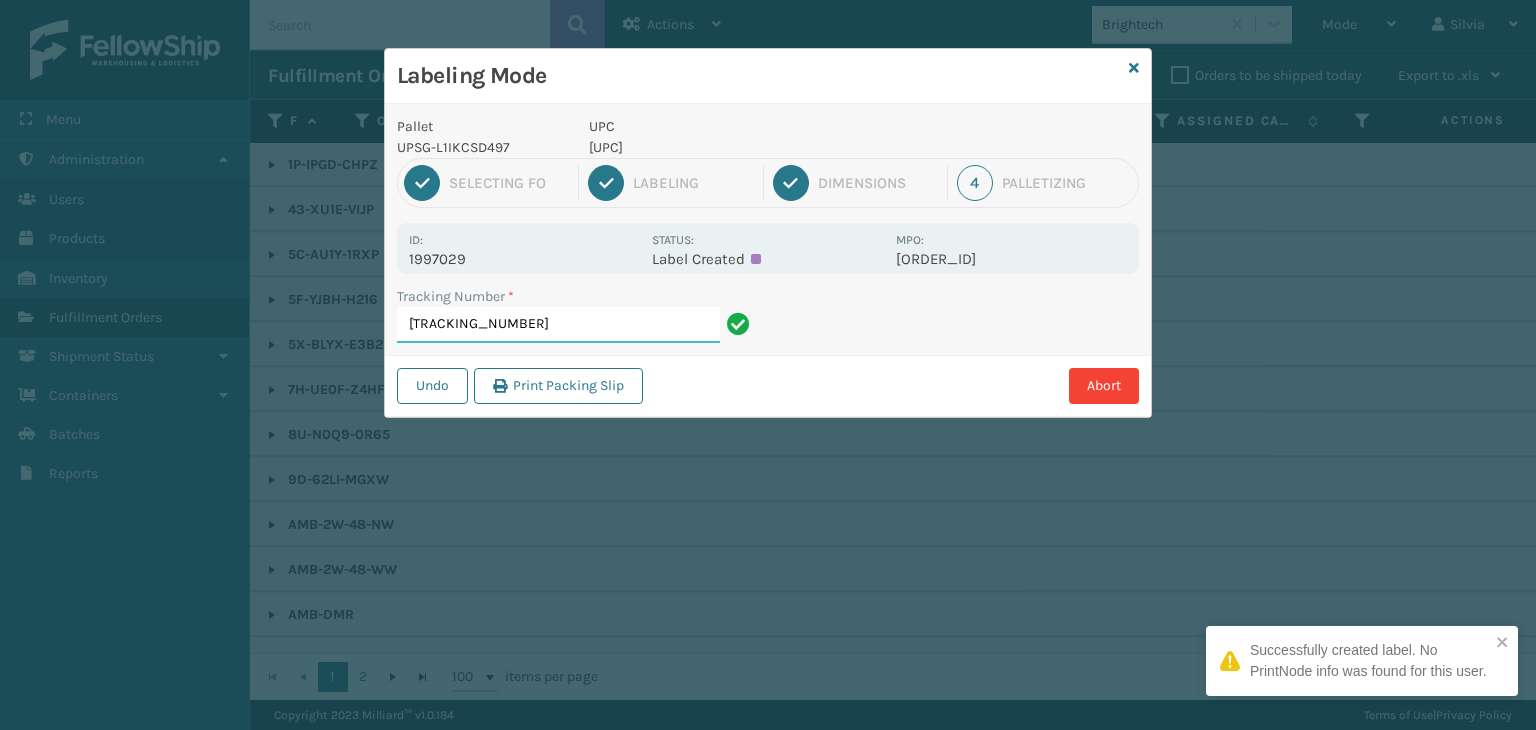click on "[TRACKING_NUMBER]" at bounding box center [558, 325] 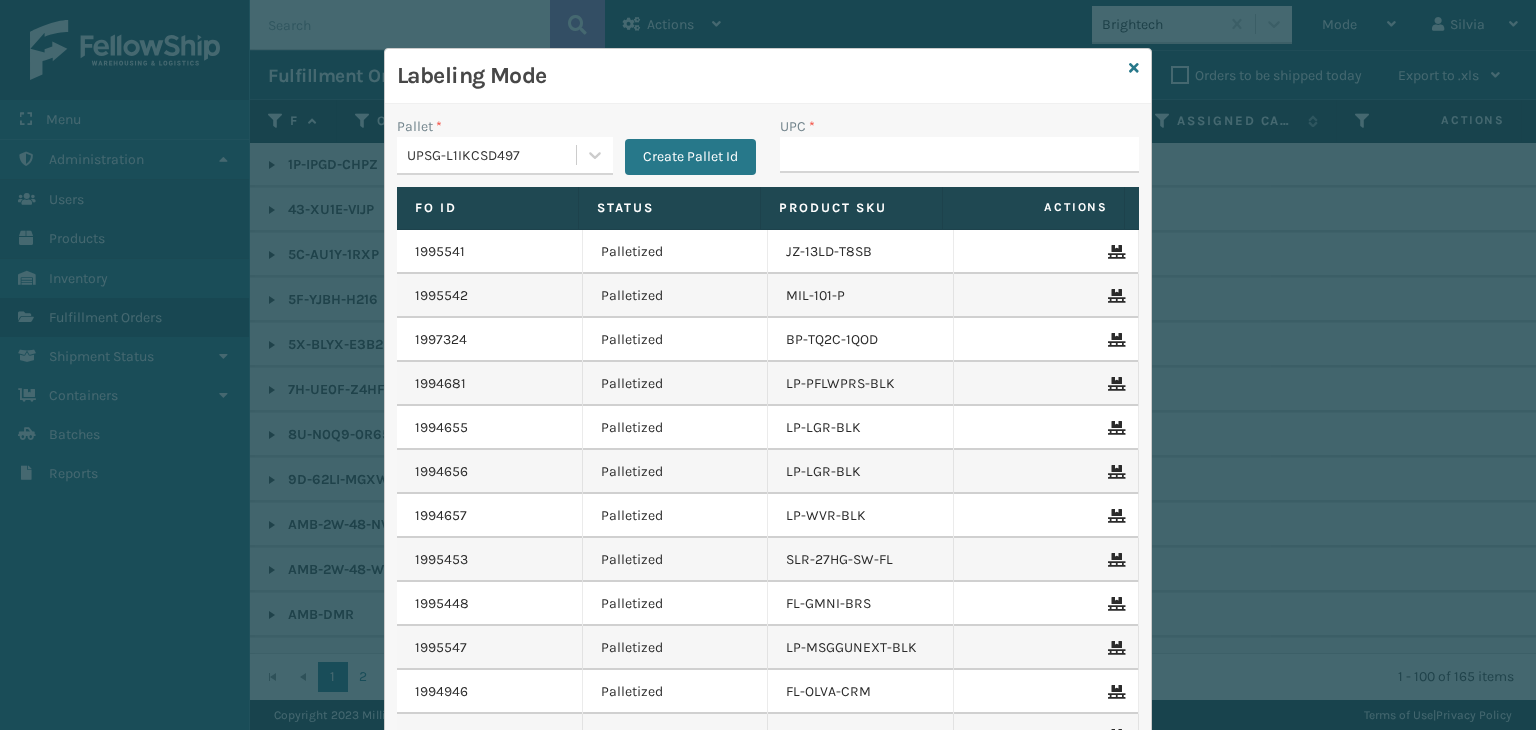 type on "[UPC]" 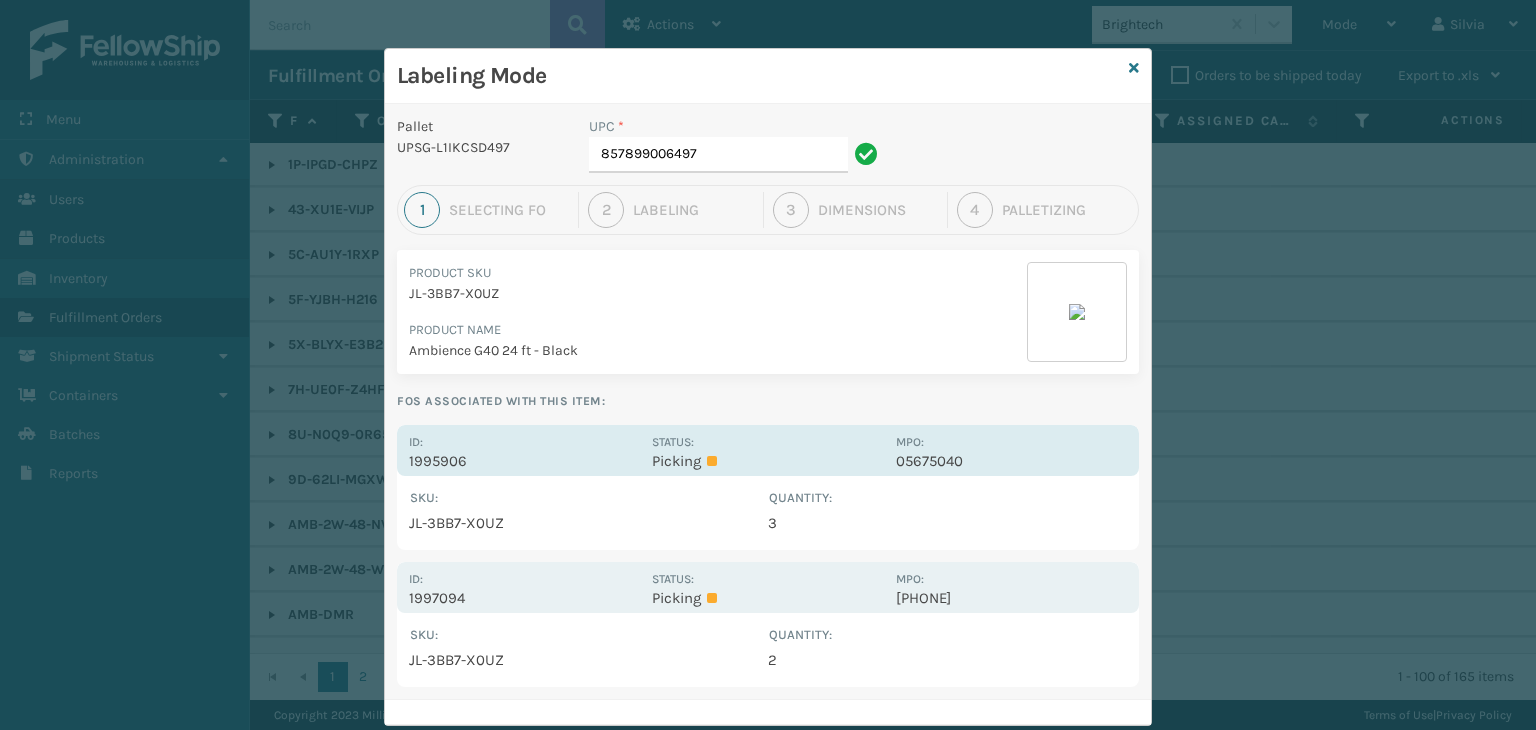 click on "Id: 1995906" at bounding box center [524, 450] 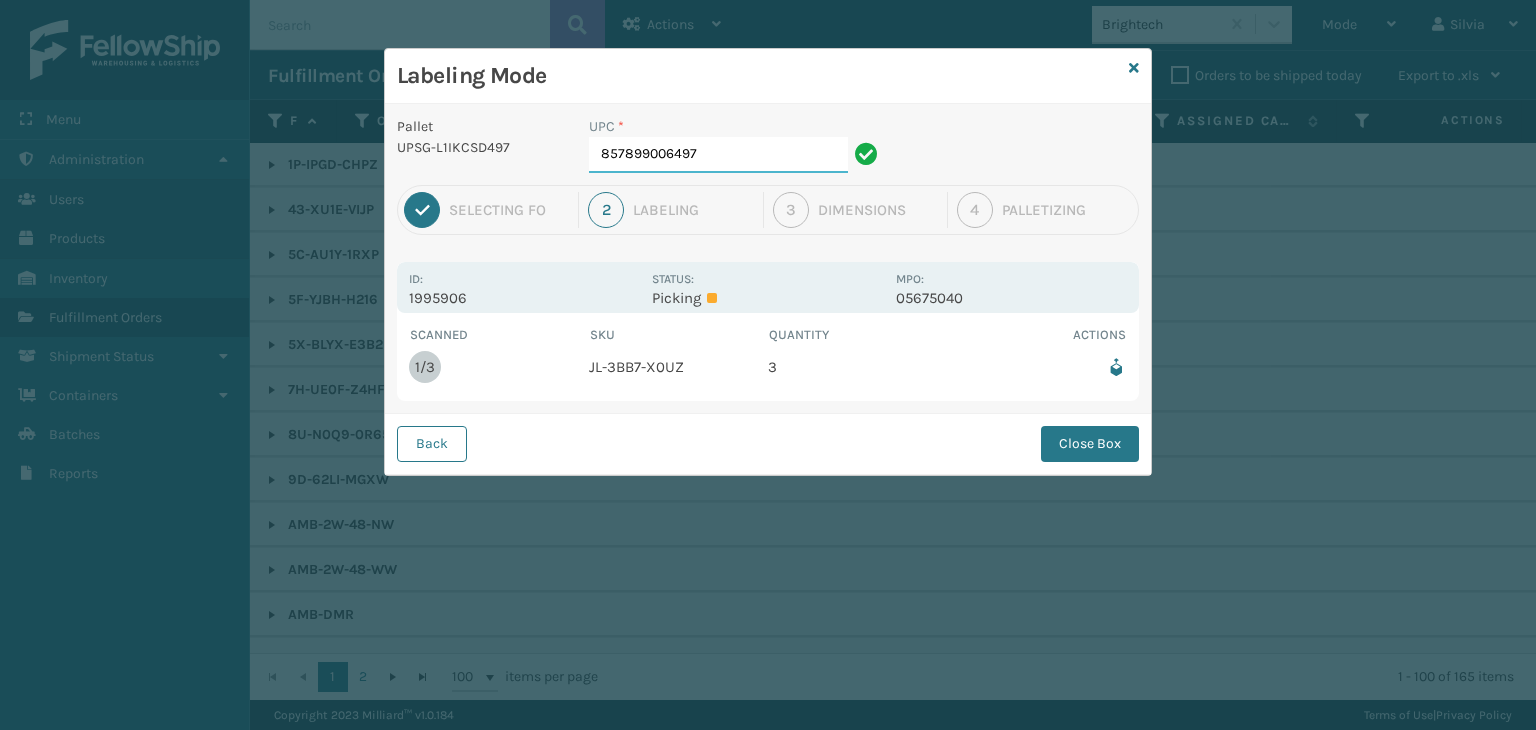 click on "857899006497" at bounding box center [718, 155] 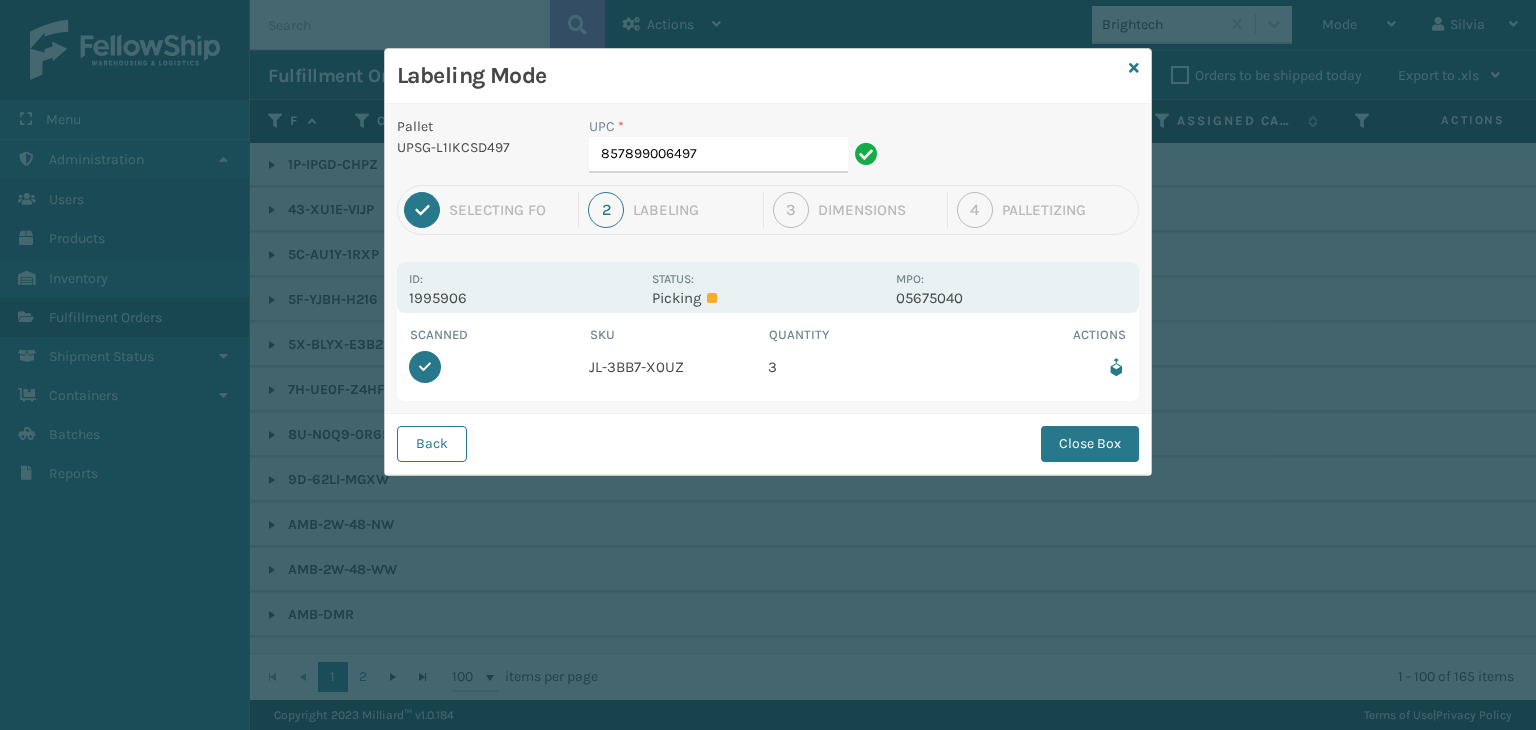 drag, startPoint x: 1095, startPoint y: 443, endPoint x: 1093, endPoint y: 429, distance: 14.142136 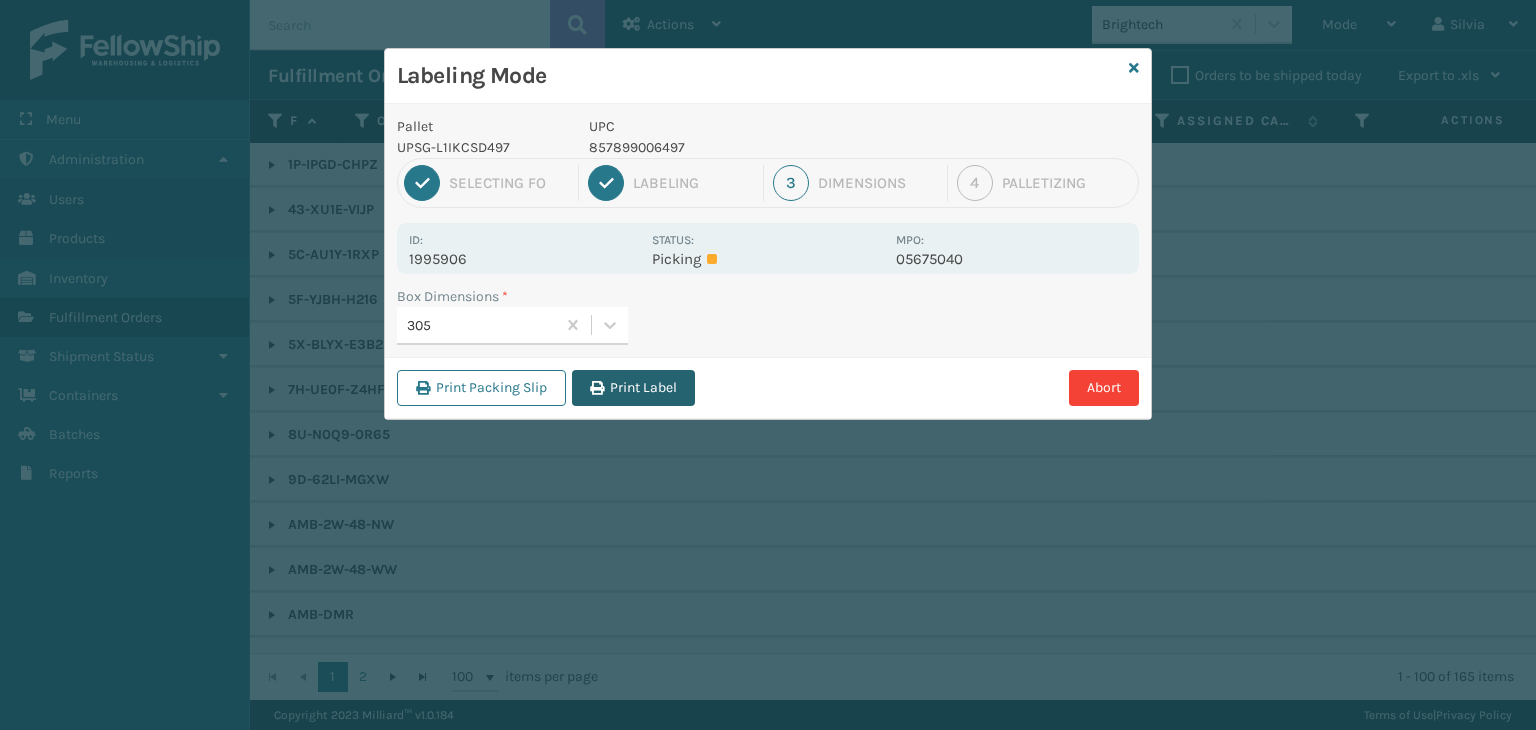 click on "Print Label" at bounding box center (633, 388) 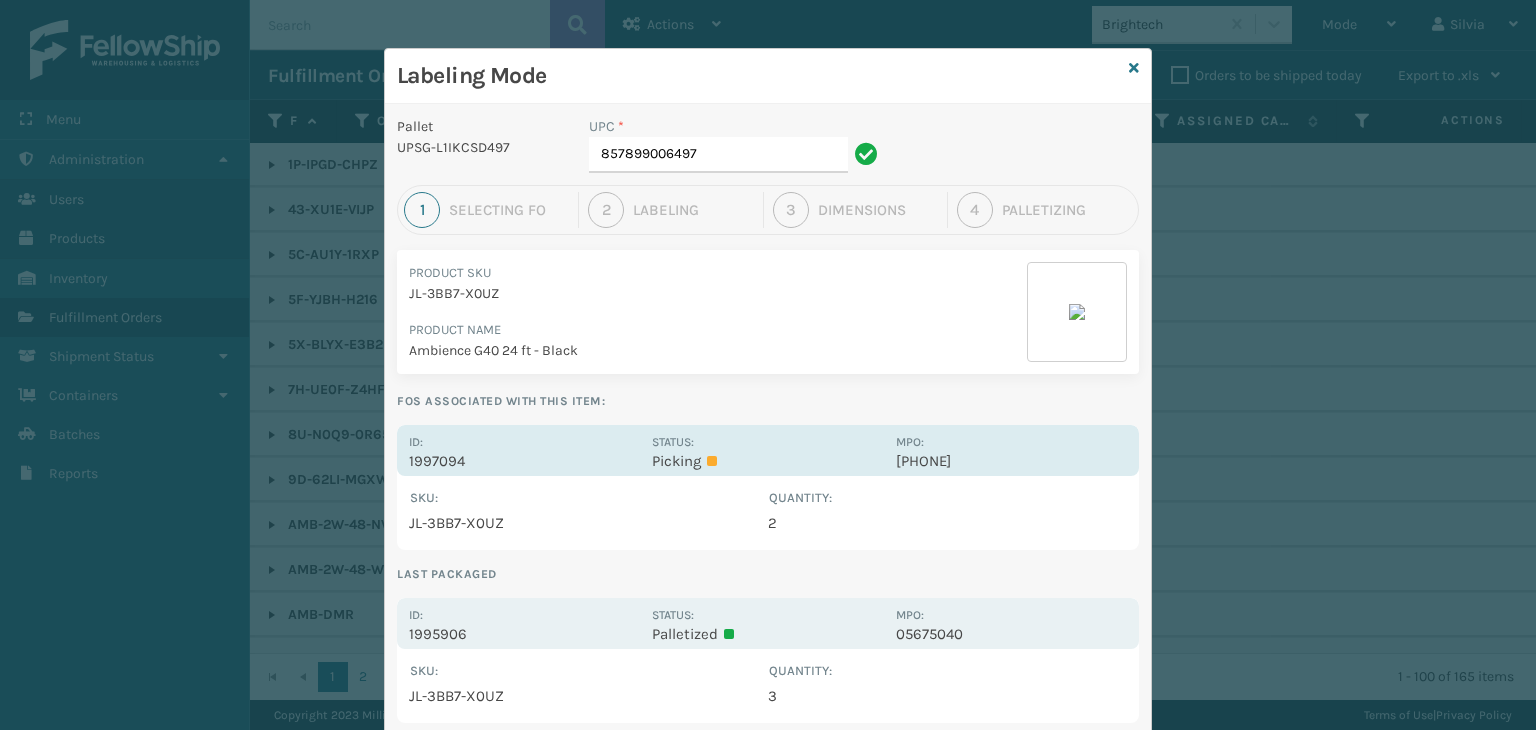click on "Id: 1997094" at bounding box center (524, 450) 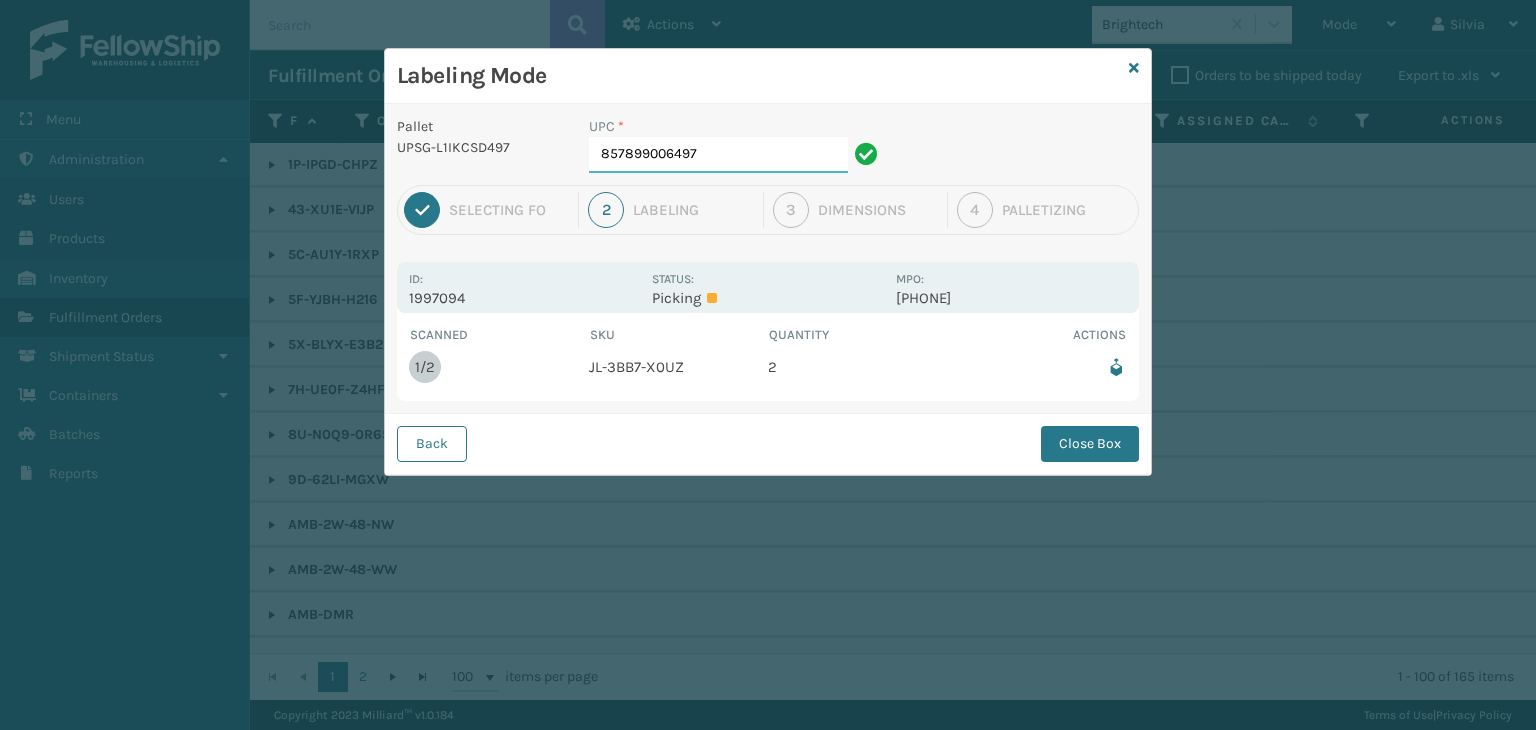 click on "857899006497" at bounding box center (718, 155) 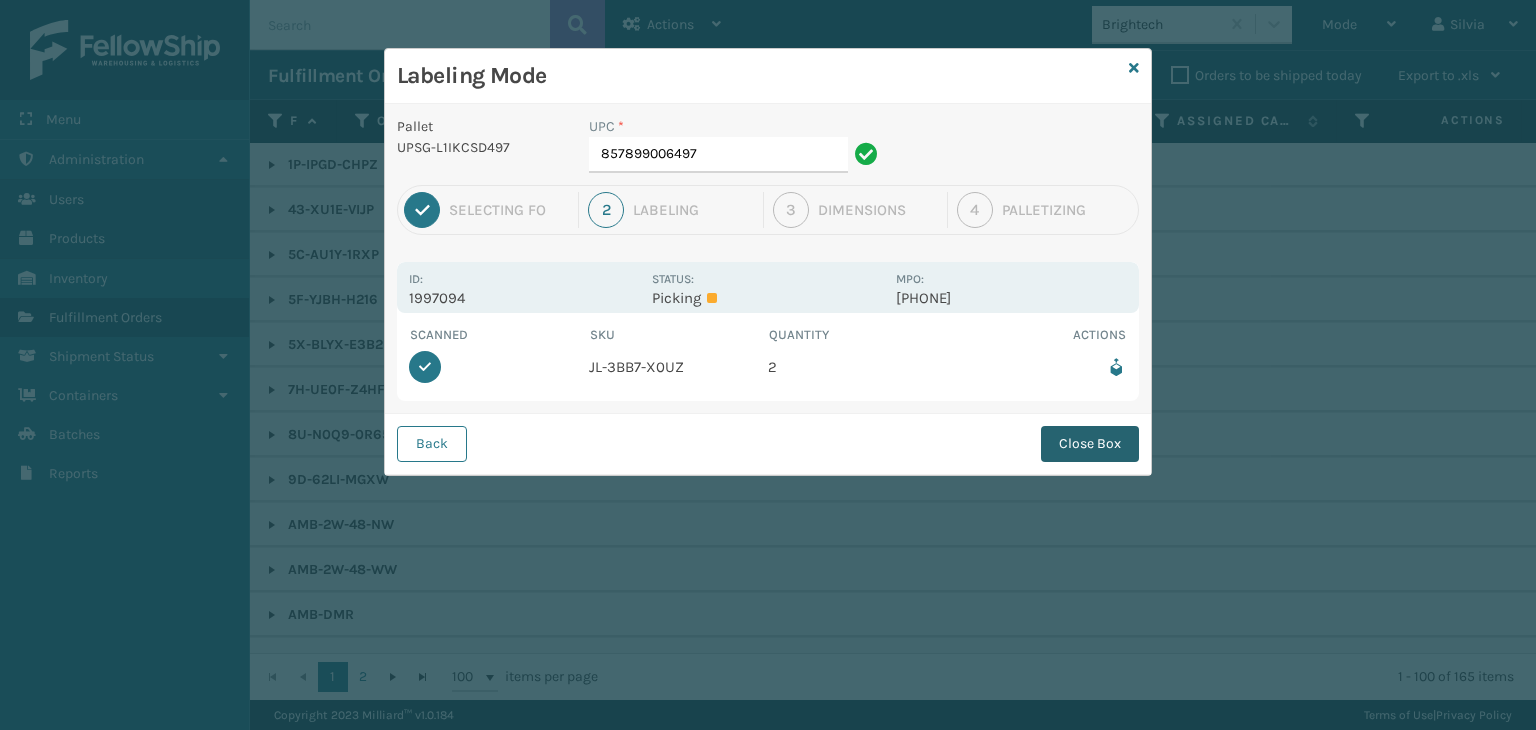 click on "Close Box" at bounding box center (1090, 444) 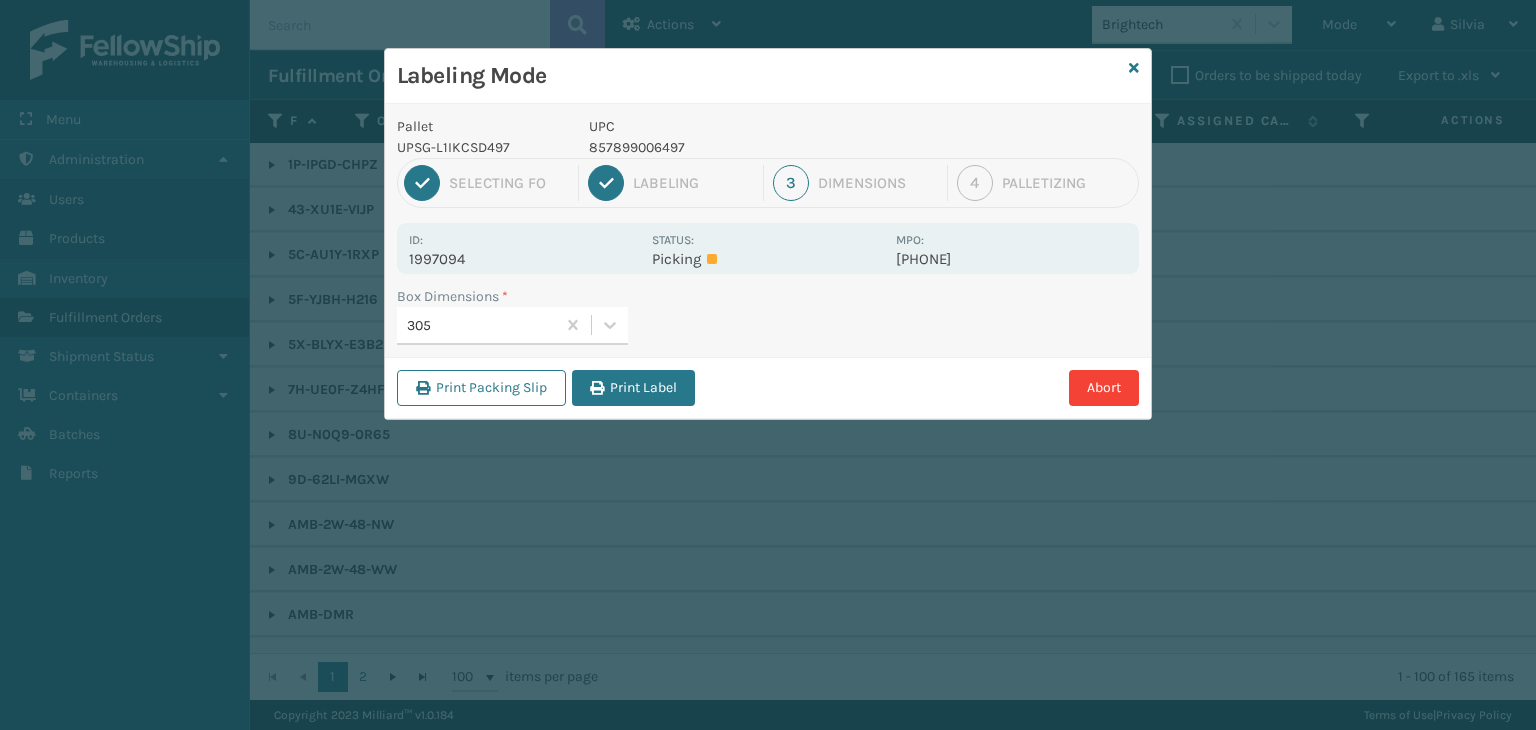 click on "Print Packing Slip Print Label Abort" at bounding box center (768, 387) 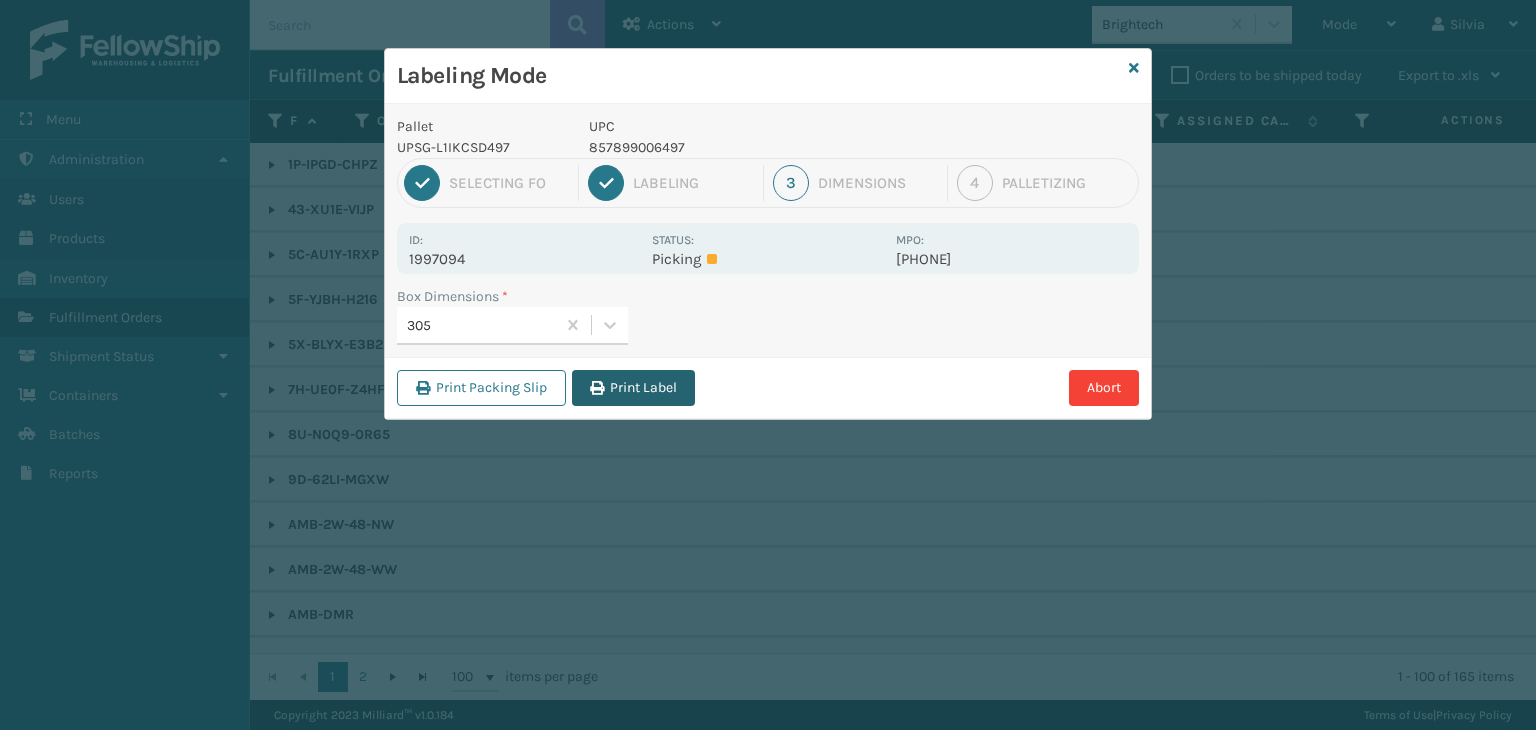 click on "Print Label" at bounding box center [633, 388] 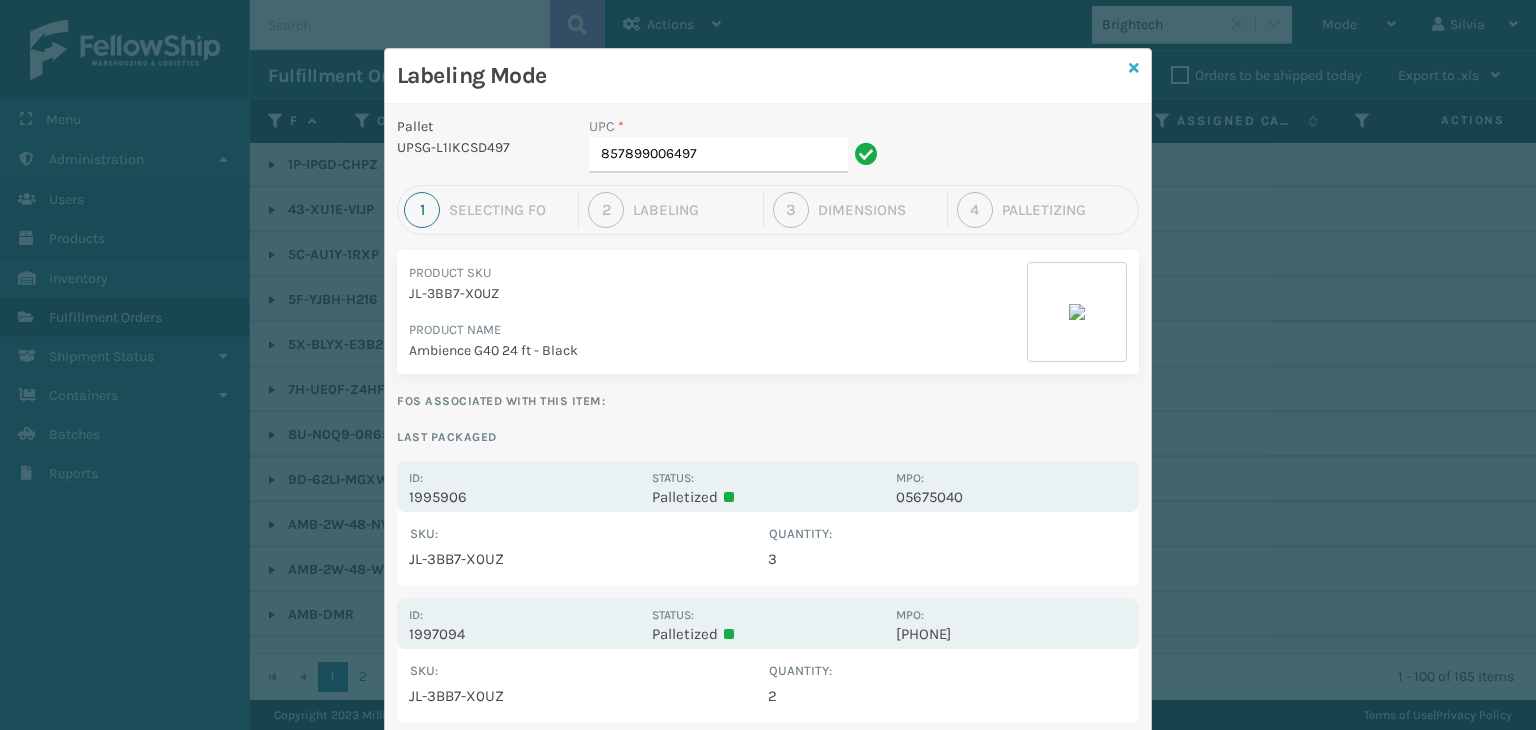 click at bounding box center [1134, 68] 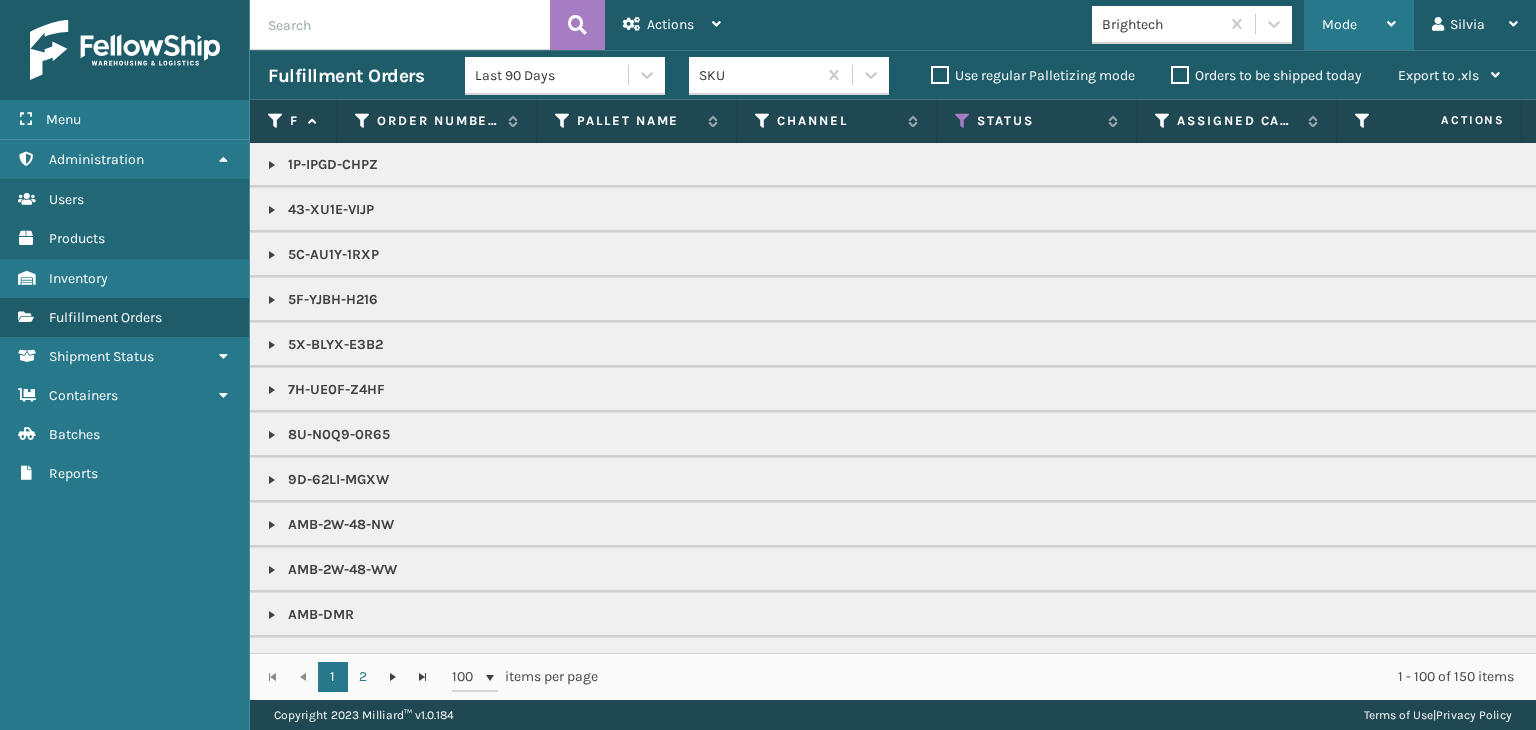 click on "Mode" at bounding box center (1359, 25) 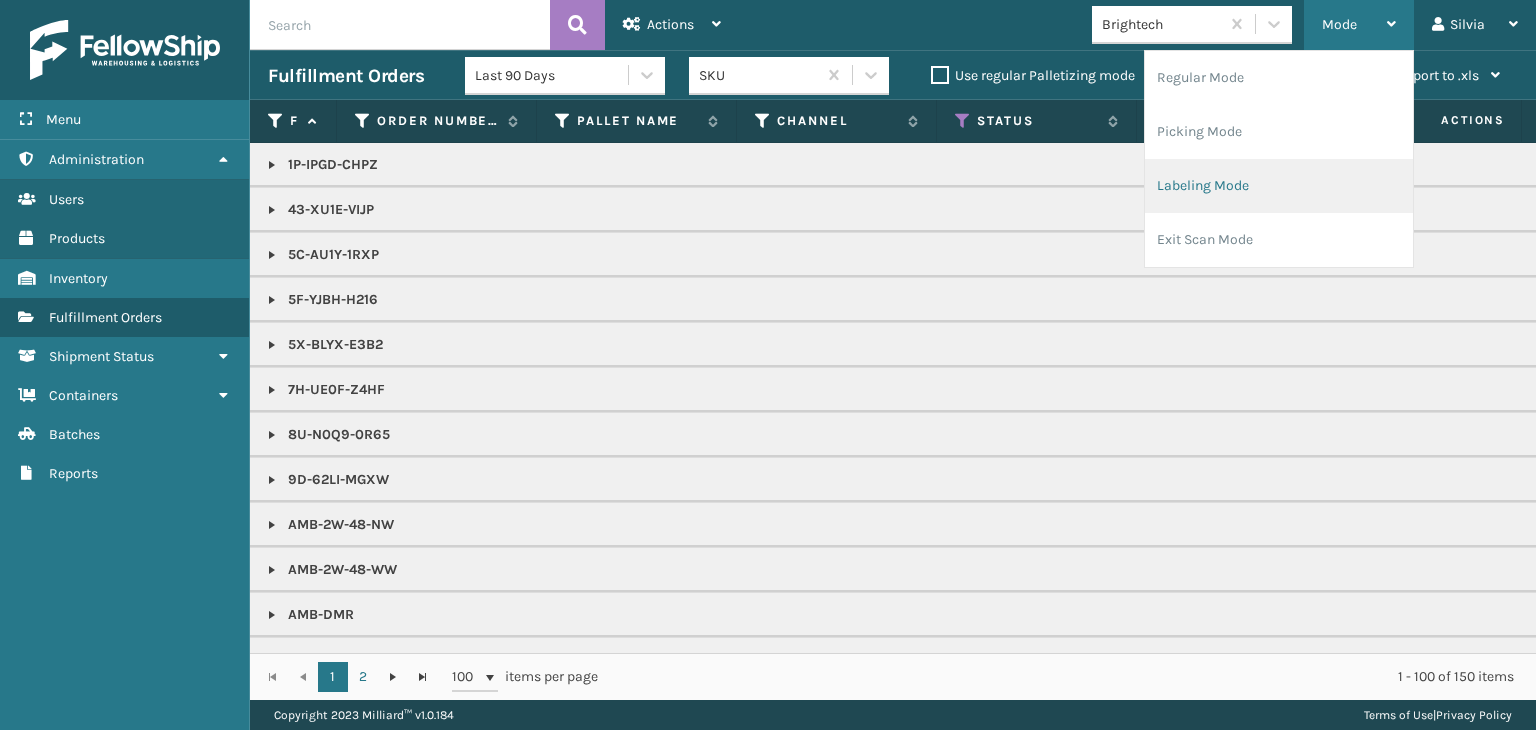 click on "Labeling Mode" at bounding box center (1279, 186) 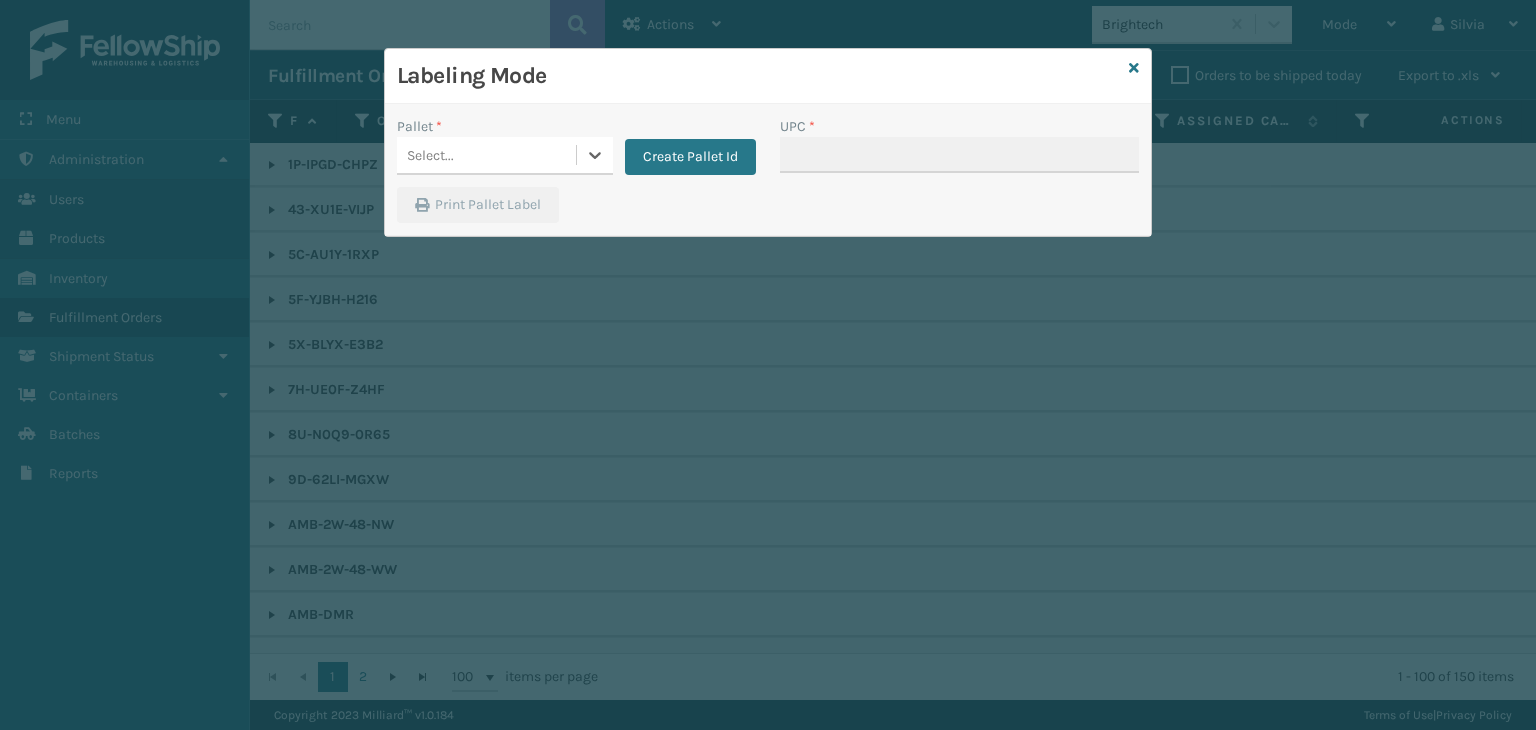 drag, startPoint x: 524, startPoint y: 173, endPoint x: 542, endPoint y: 173, distance: 18 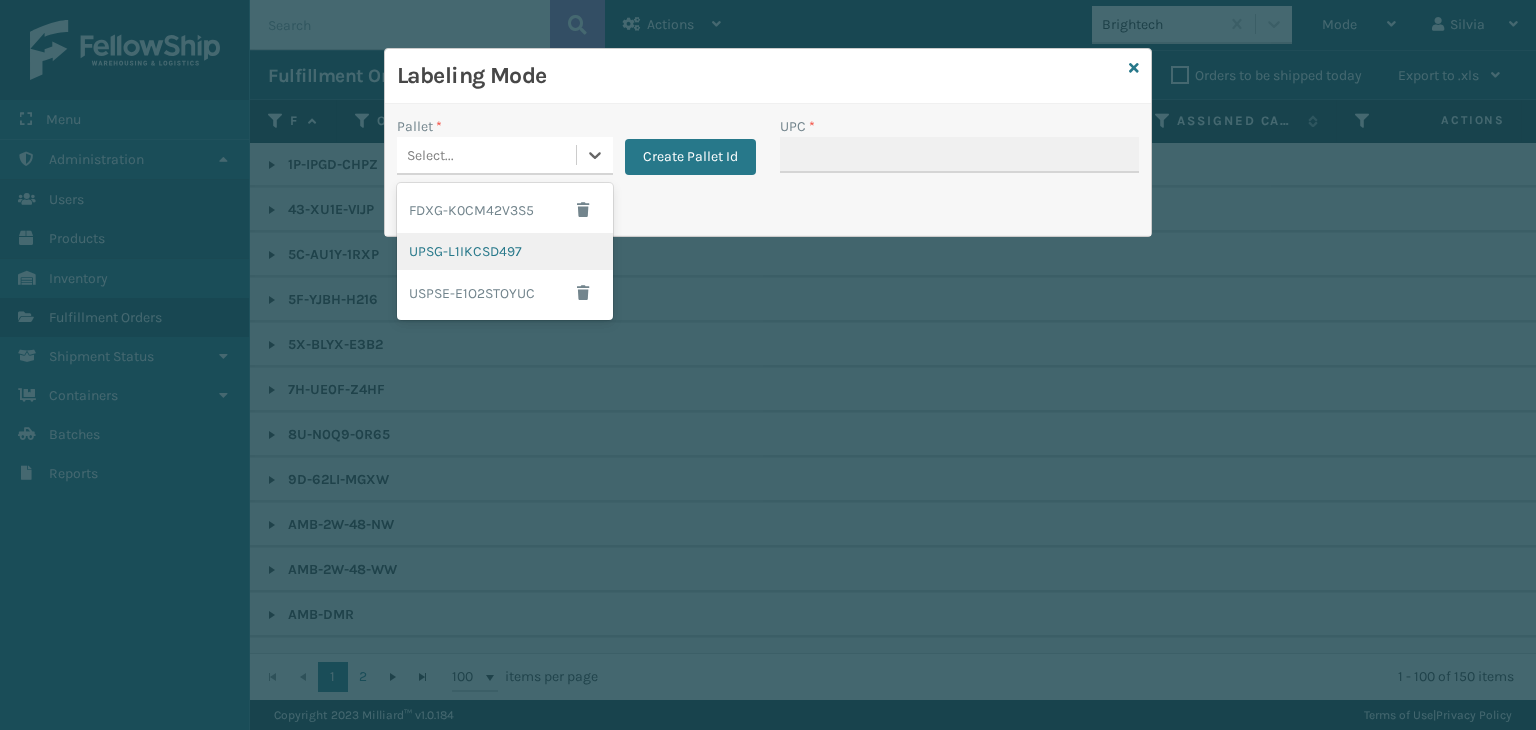 click on "UPSG-L1IKCSD497" at bounding box center (505, 251) 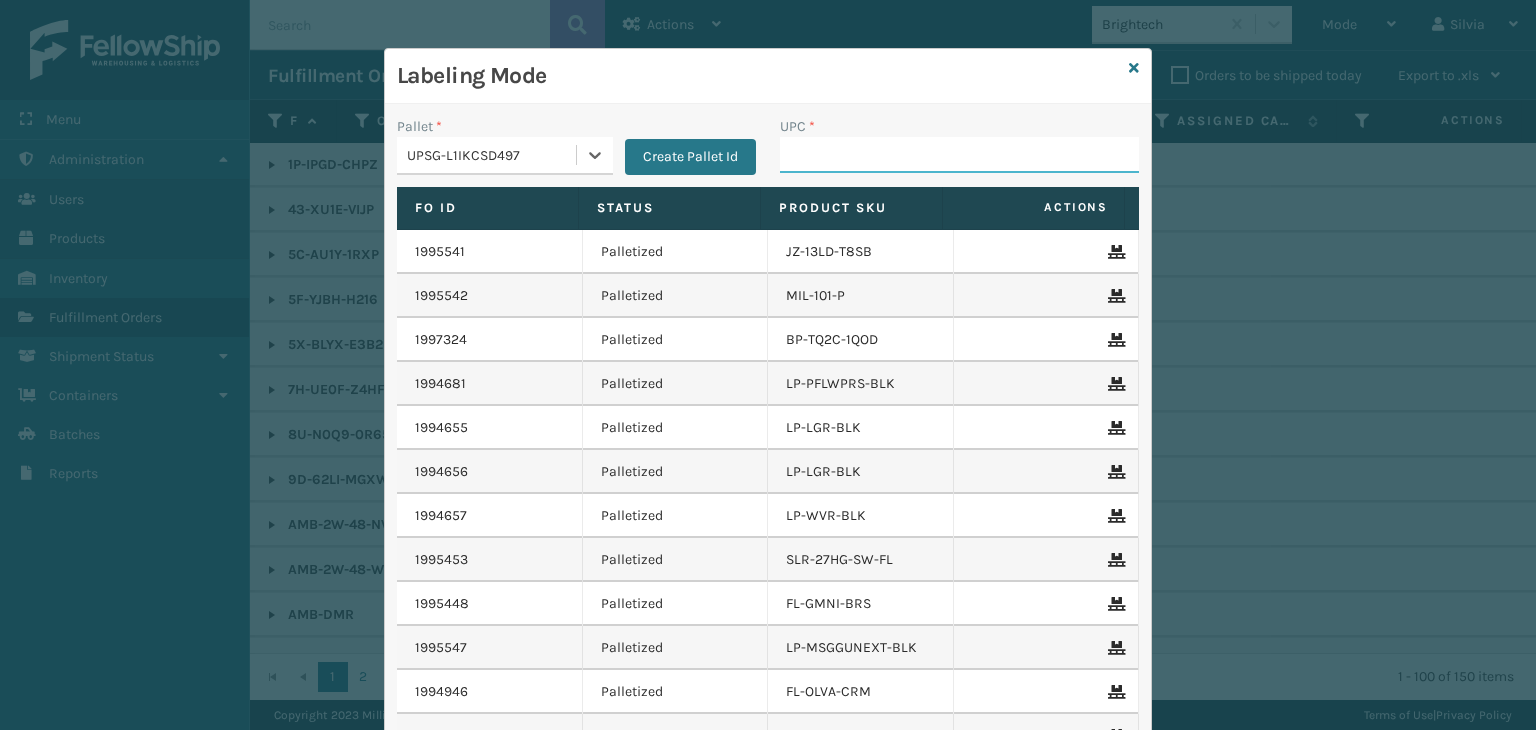 click on "UPC   *" at bounding box center [959, 155] 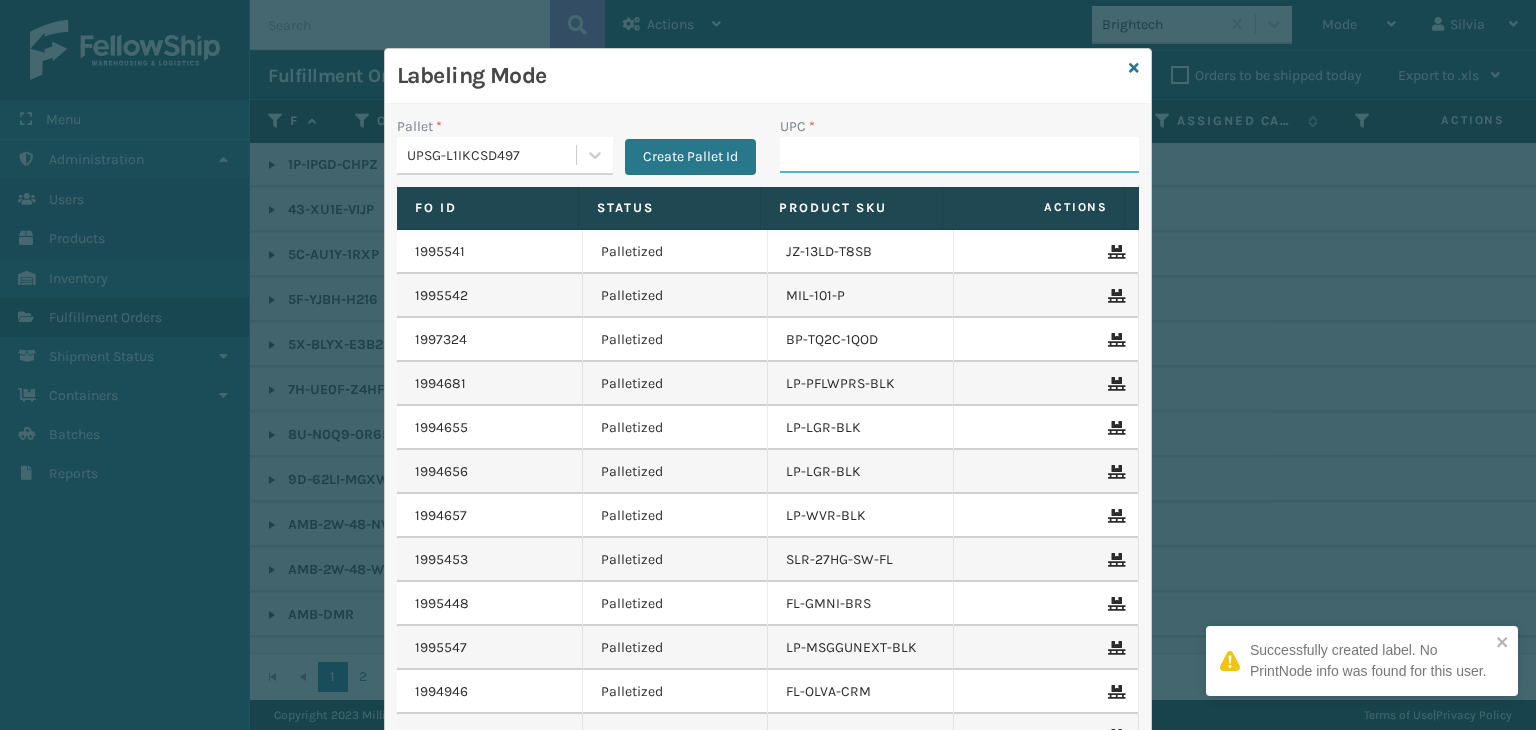 click on "UPC   *" at bounding box center (959, 155) 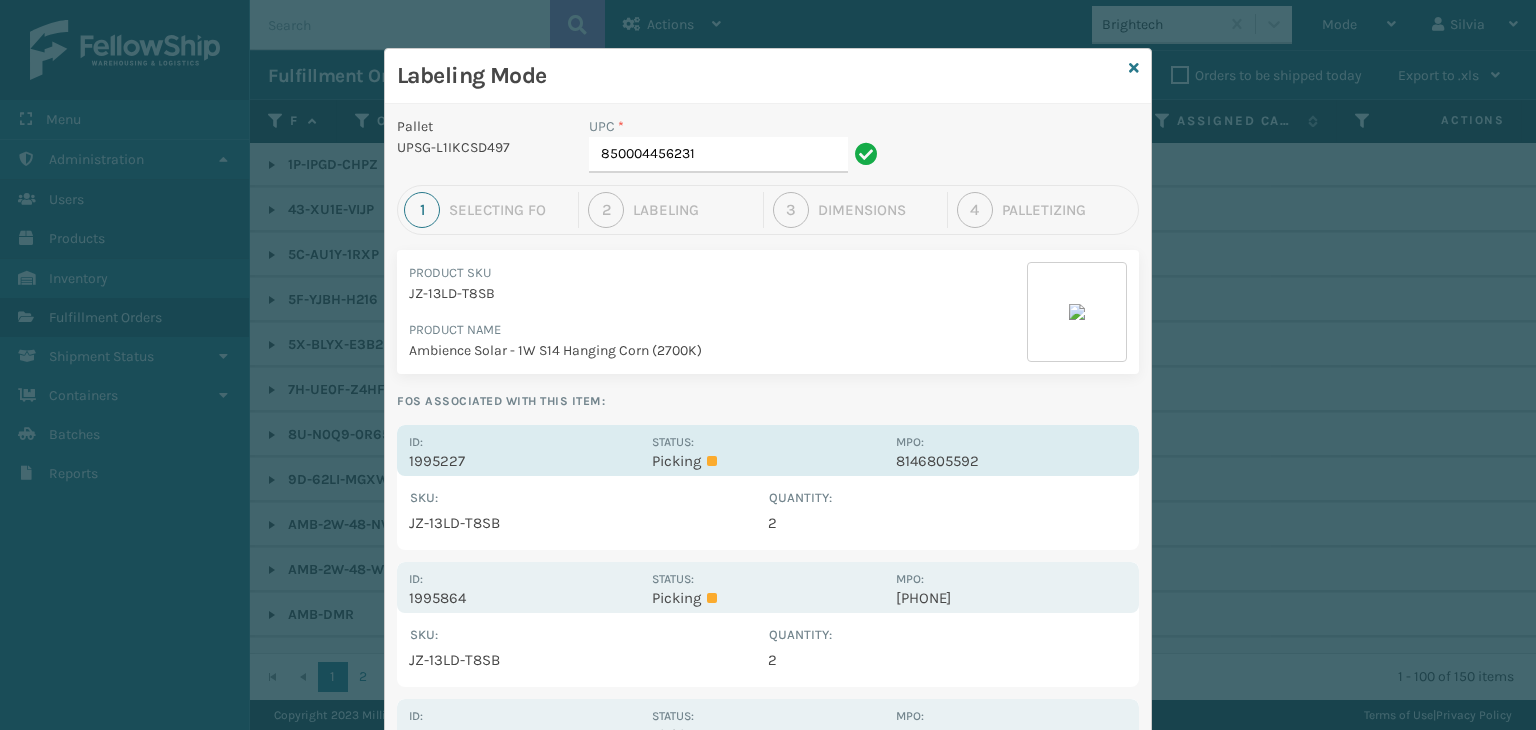 click on "Id: 1995227" at bounding box center (524, 450) 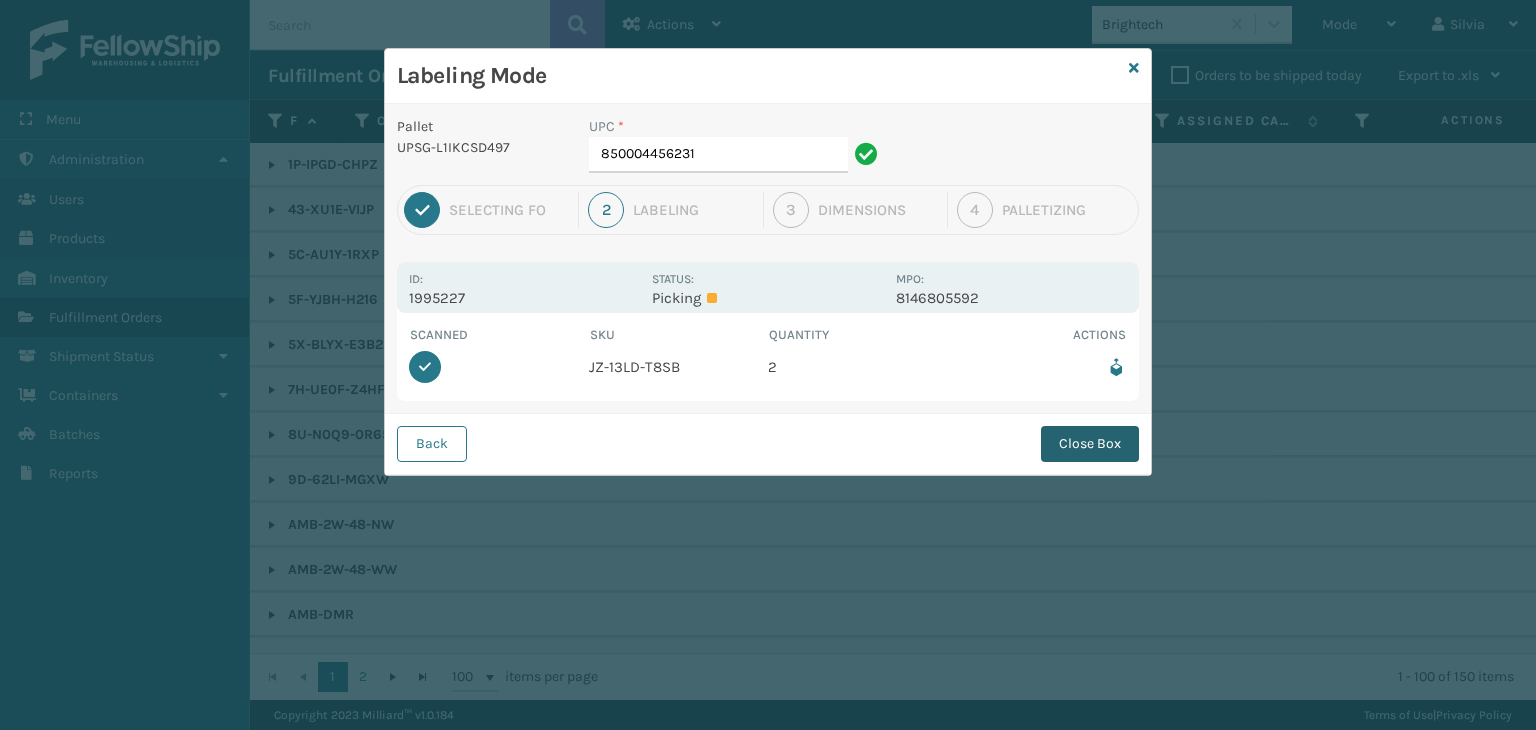 click on "Close Box" at bounding box center [1090, 444] 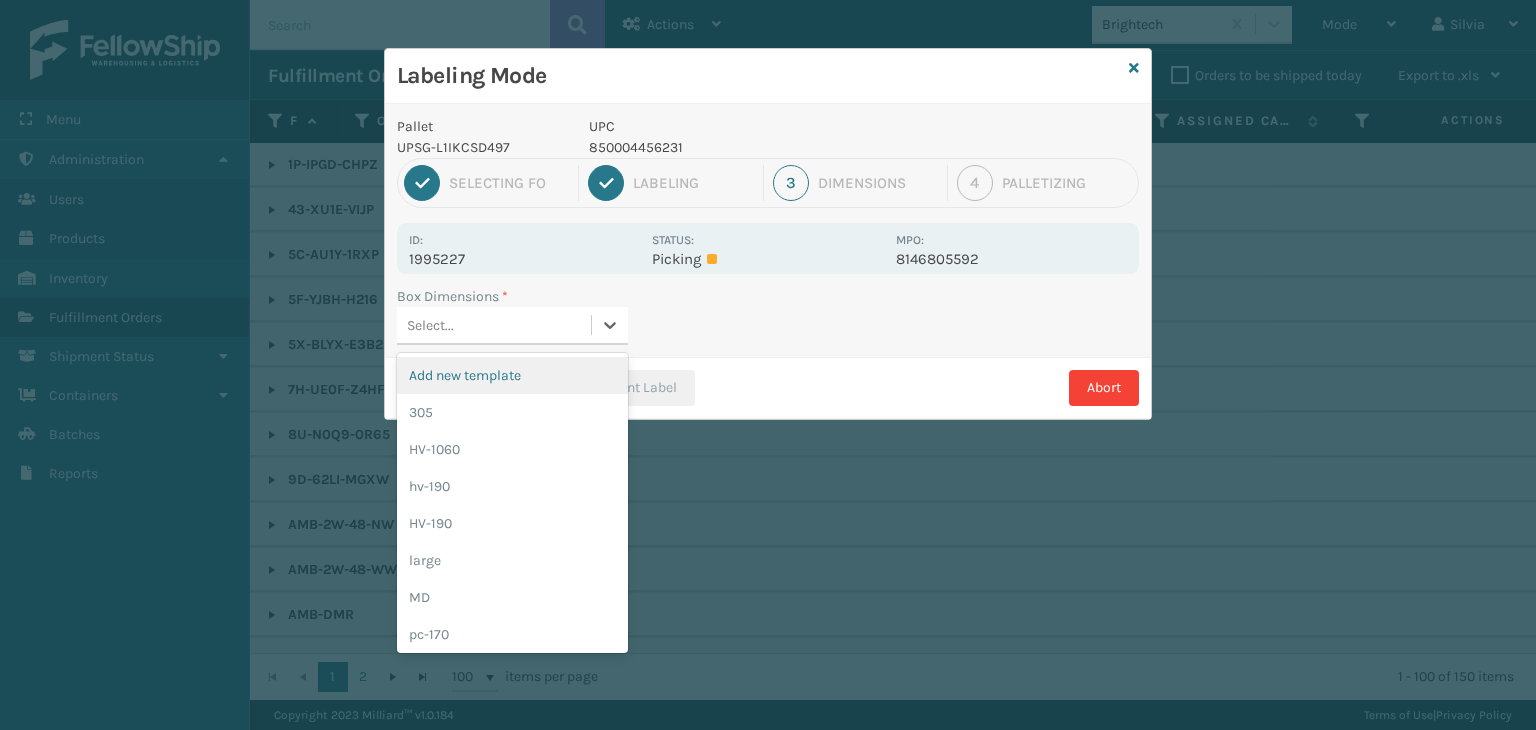 click on "Select..." at bounding box center [494, 325] 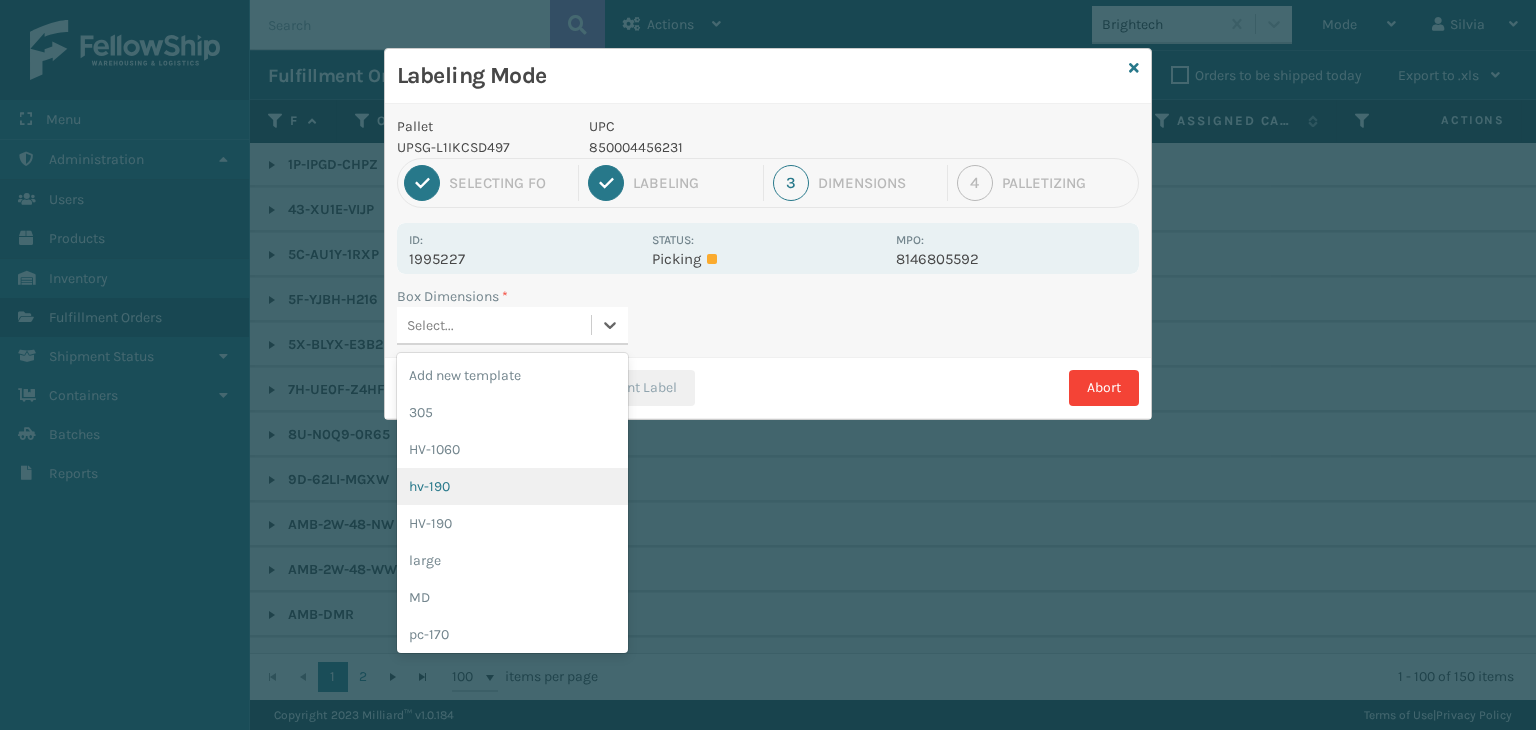 drag, startPoint x: 484, startPoint y: 482, endPoint x: 484, endPoint y: 467, distance: 15 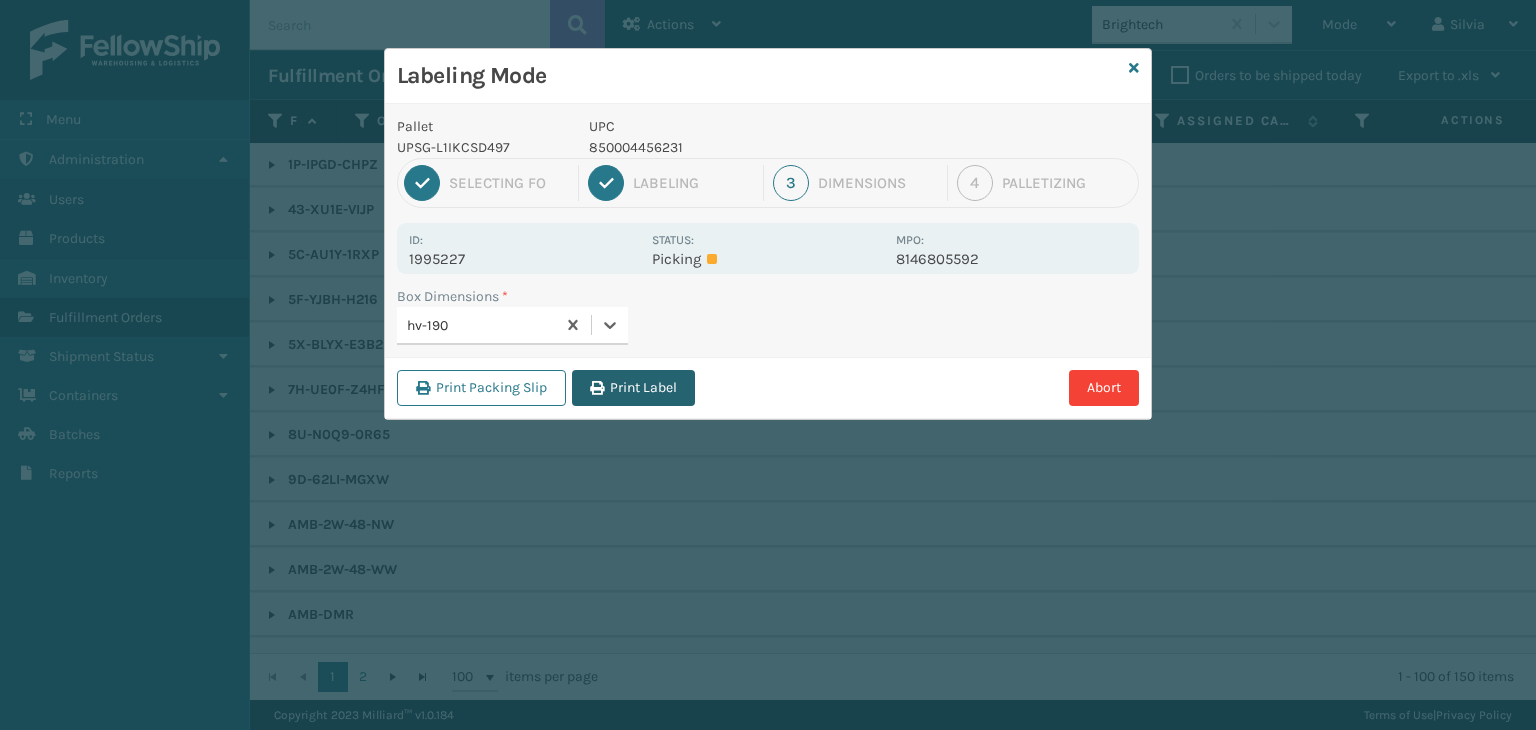click on "Print Label" at bounding box center (633, 388) 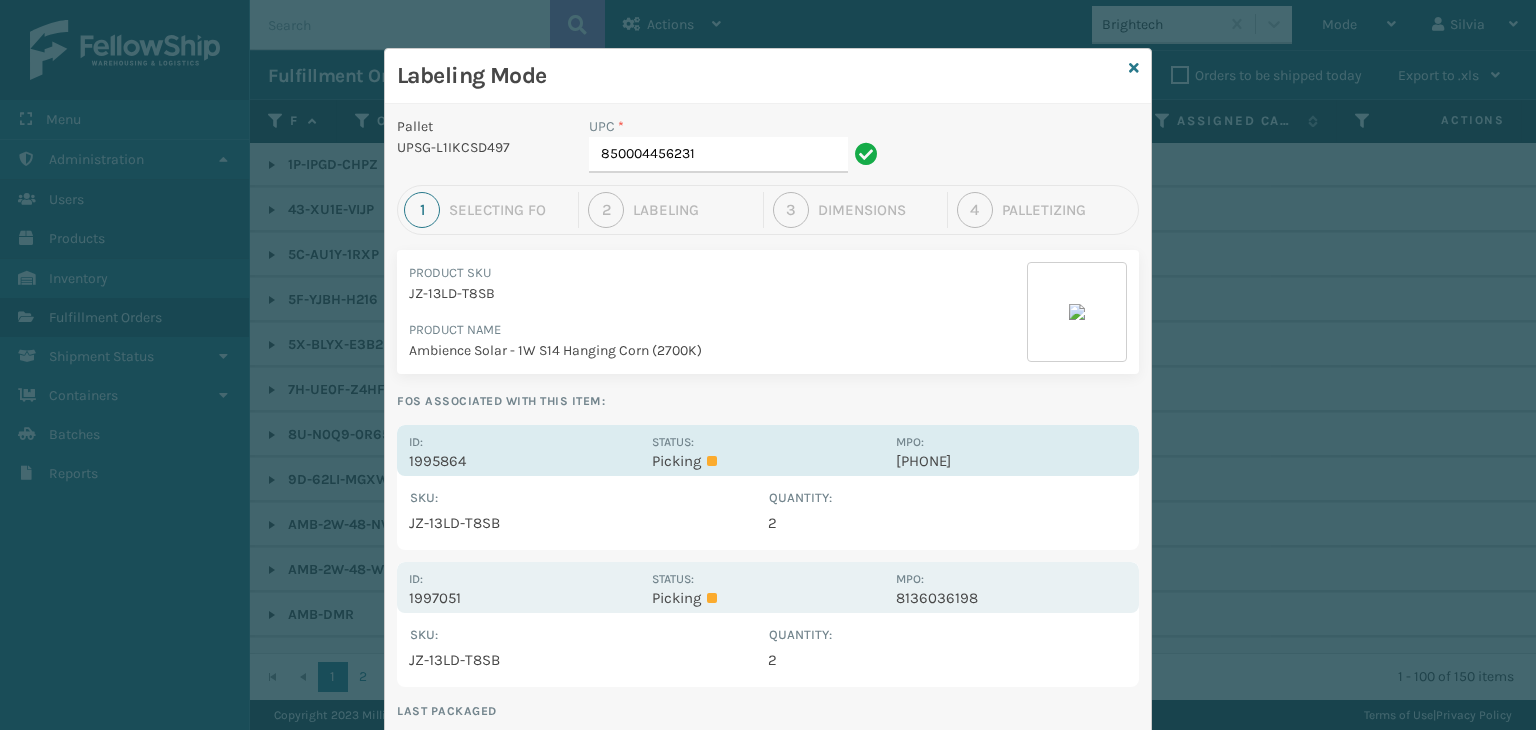 click on "1995864" at bounding box center [524, 461] 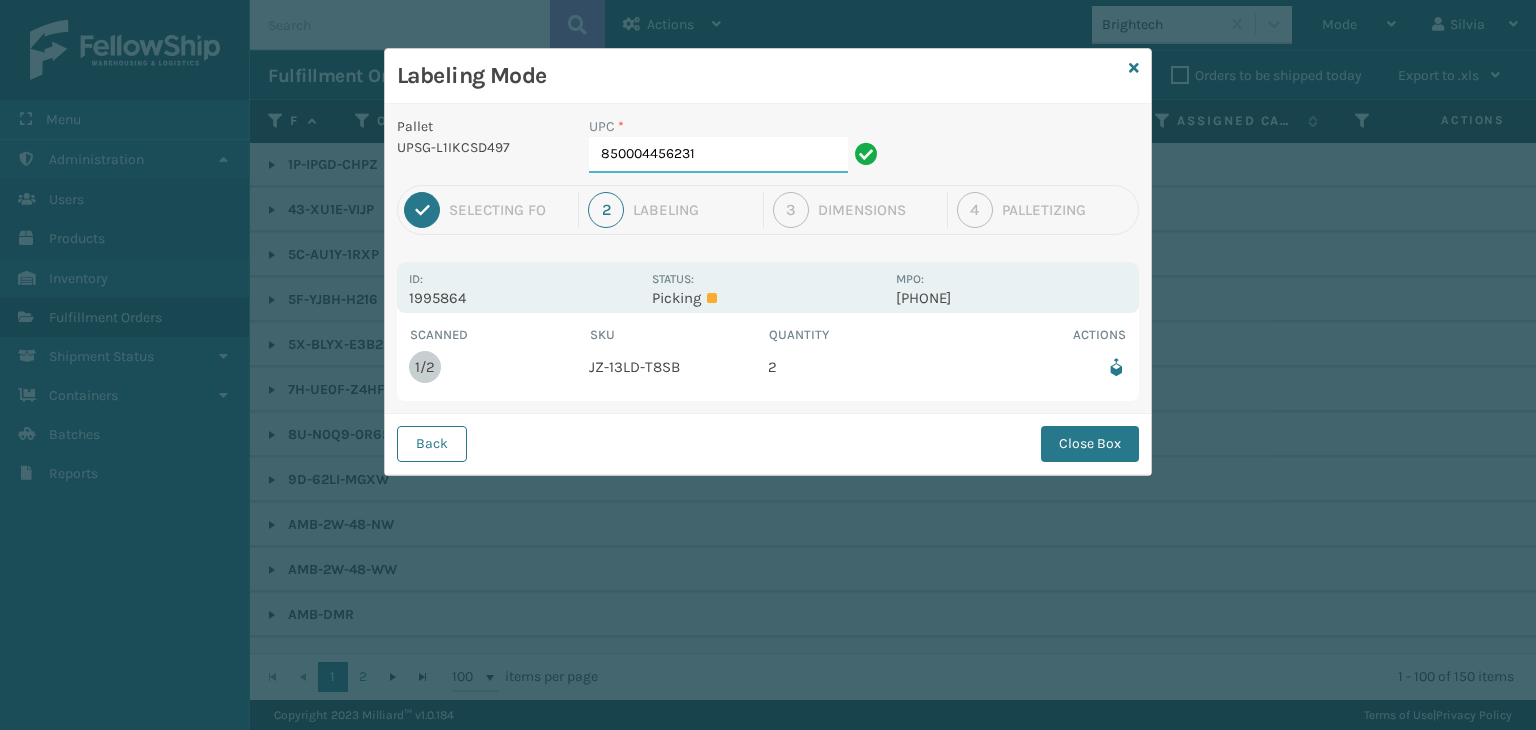 click on "850004456231" at bounding box center (718, 155) 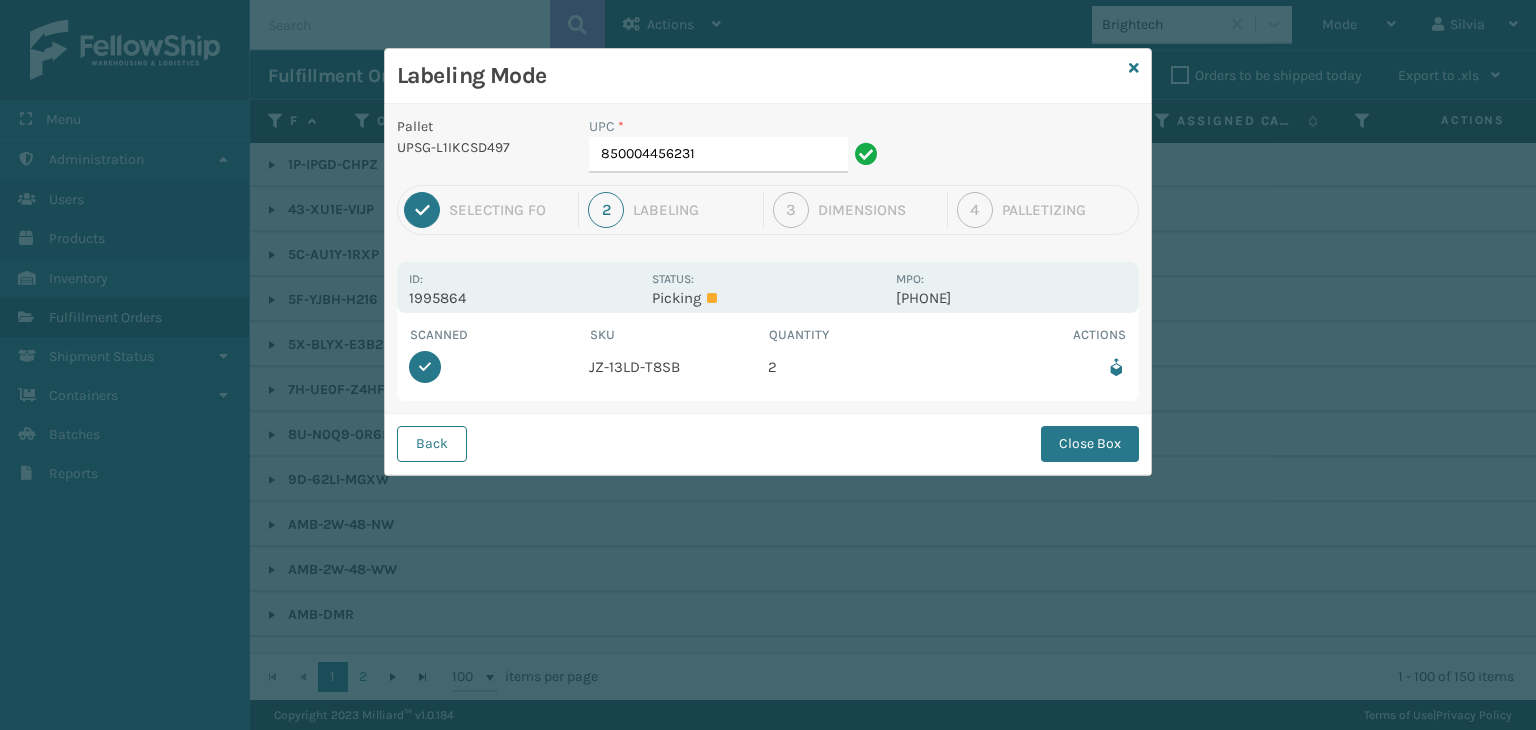 click on "Back Close Box" at bounding box center [768, 443] 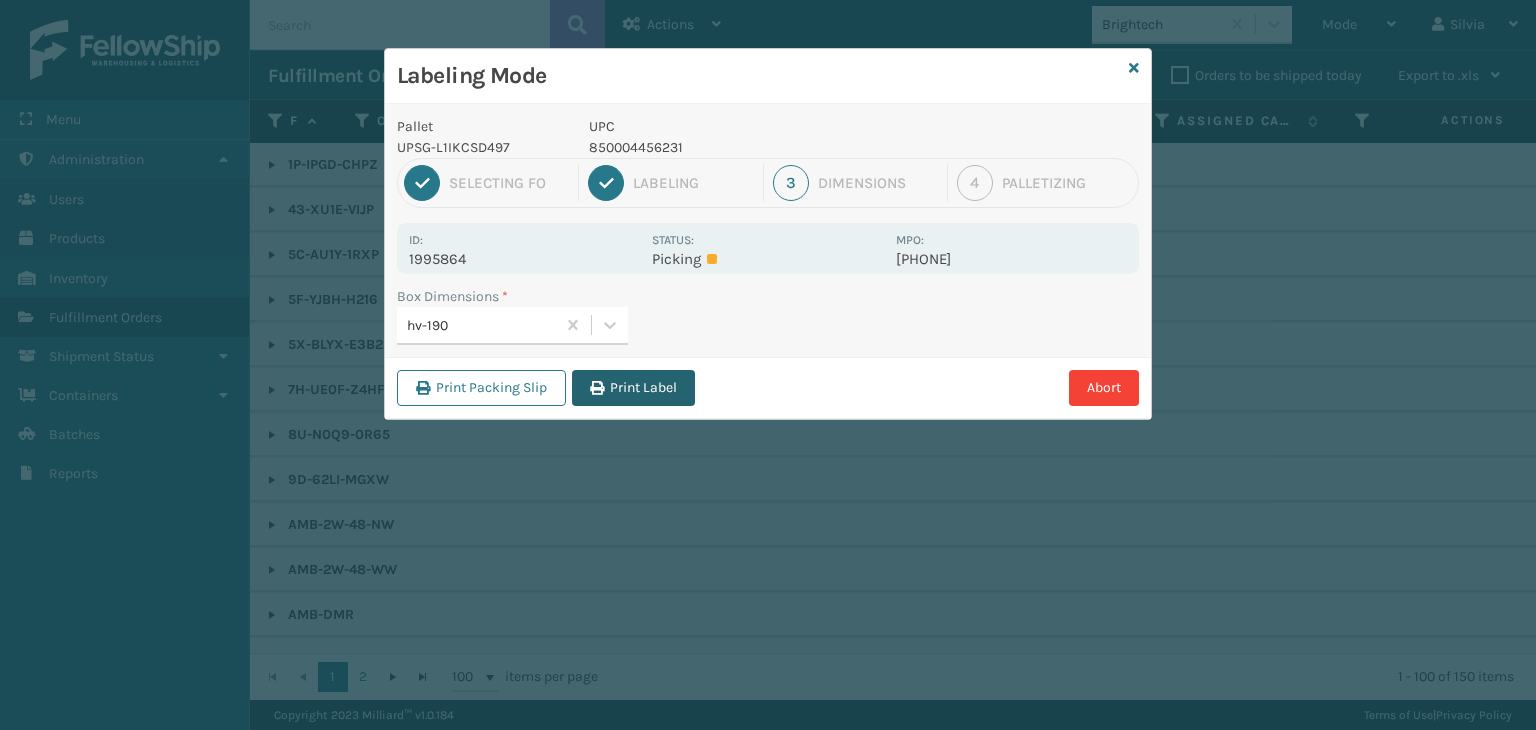 click on "Print Label" at bounding box center (633, 388) 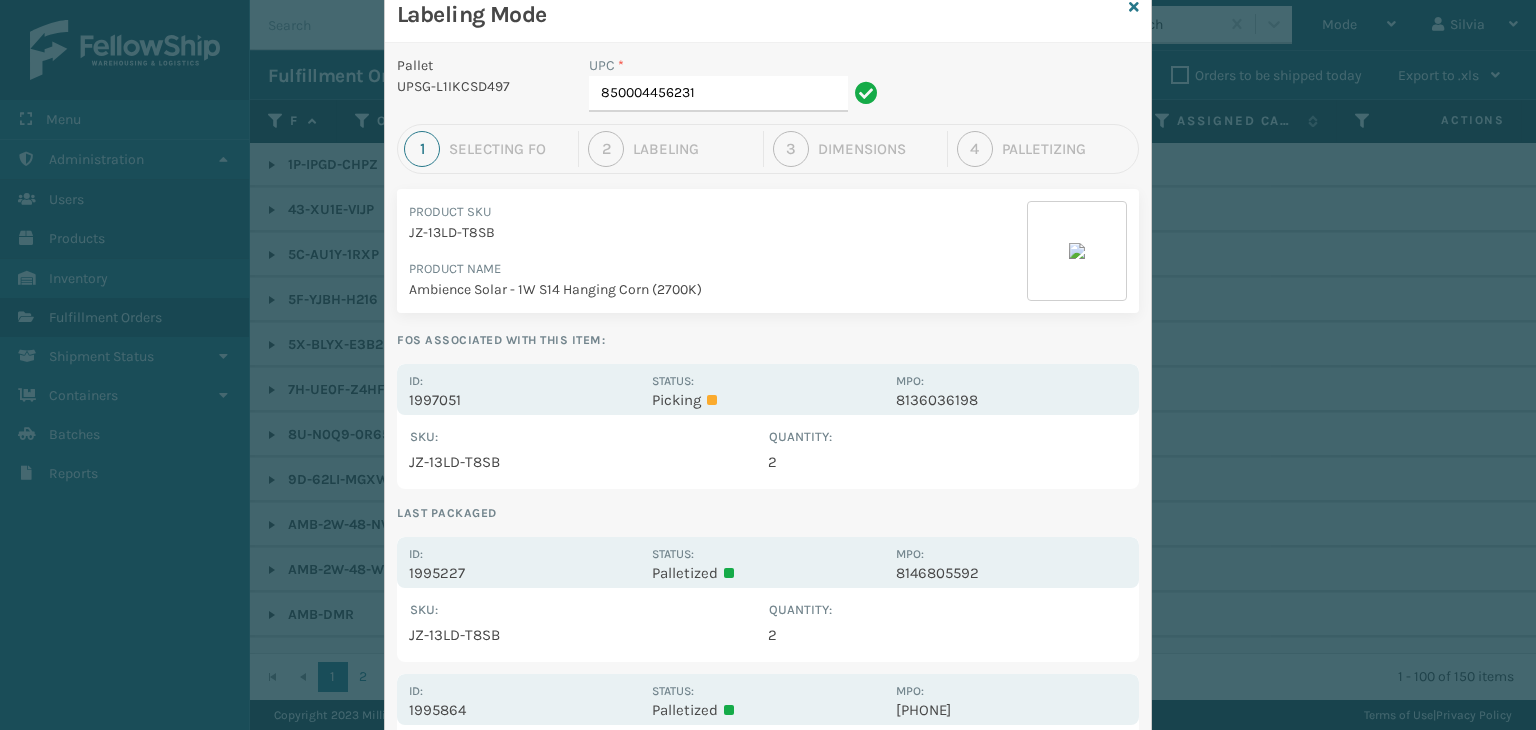 scroll, scrollTop: 0, scrollLeft: 0, axis: both 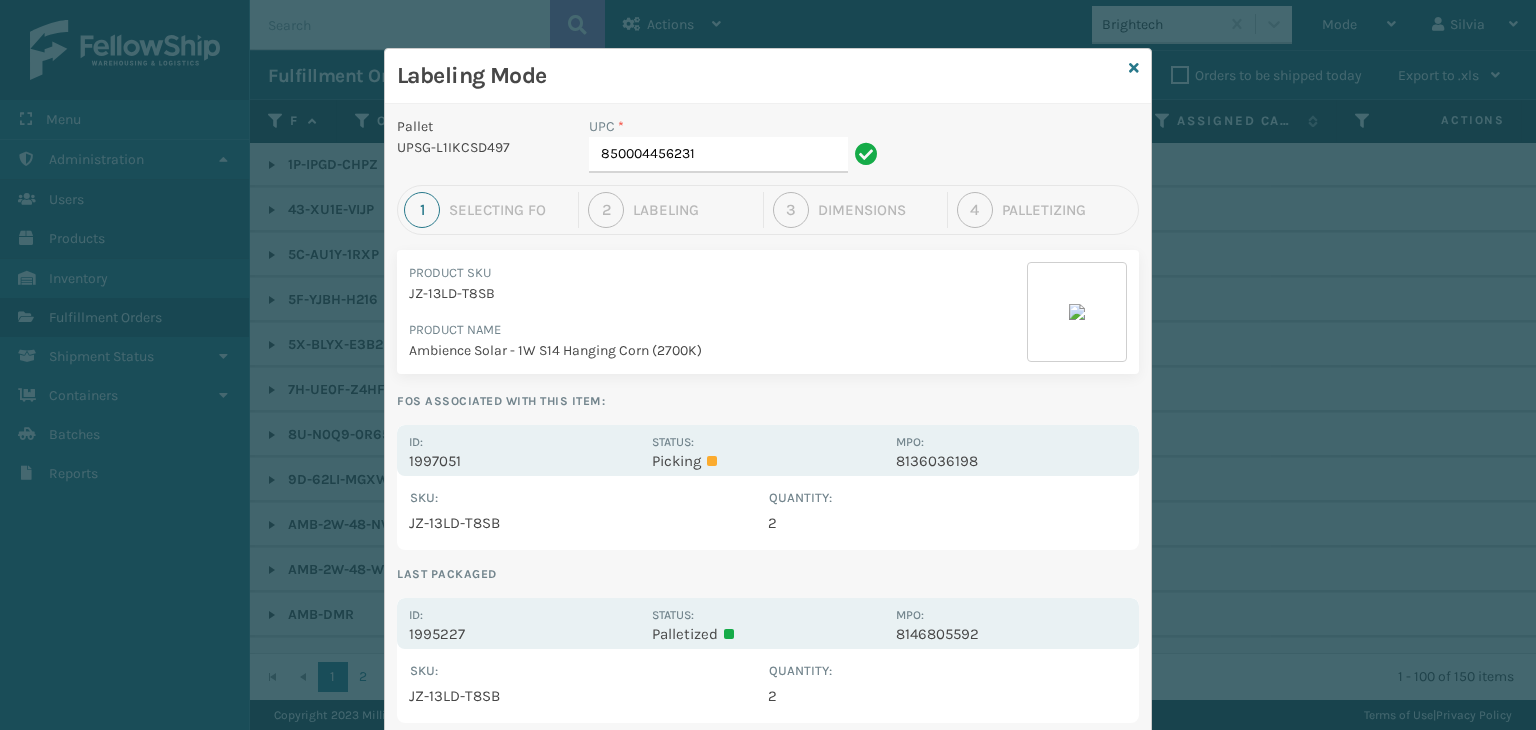 click on "Labeling Mode" at bounding box center [768, 76] 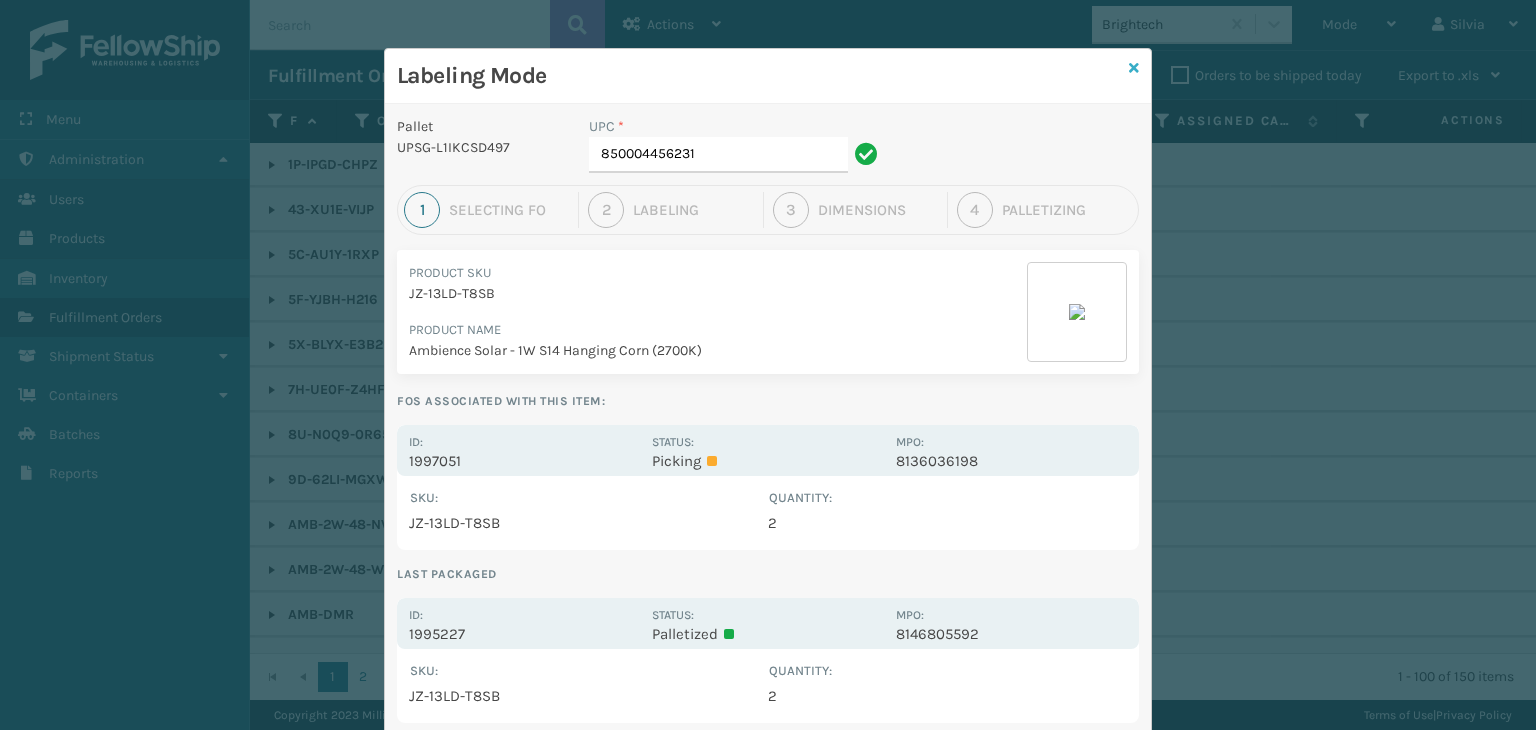 click at bounding box center (1134, 68) 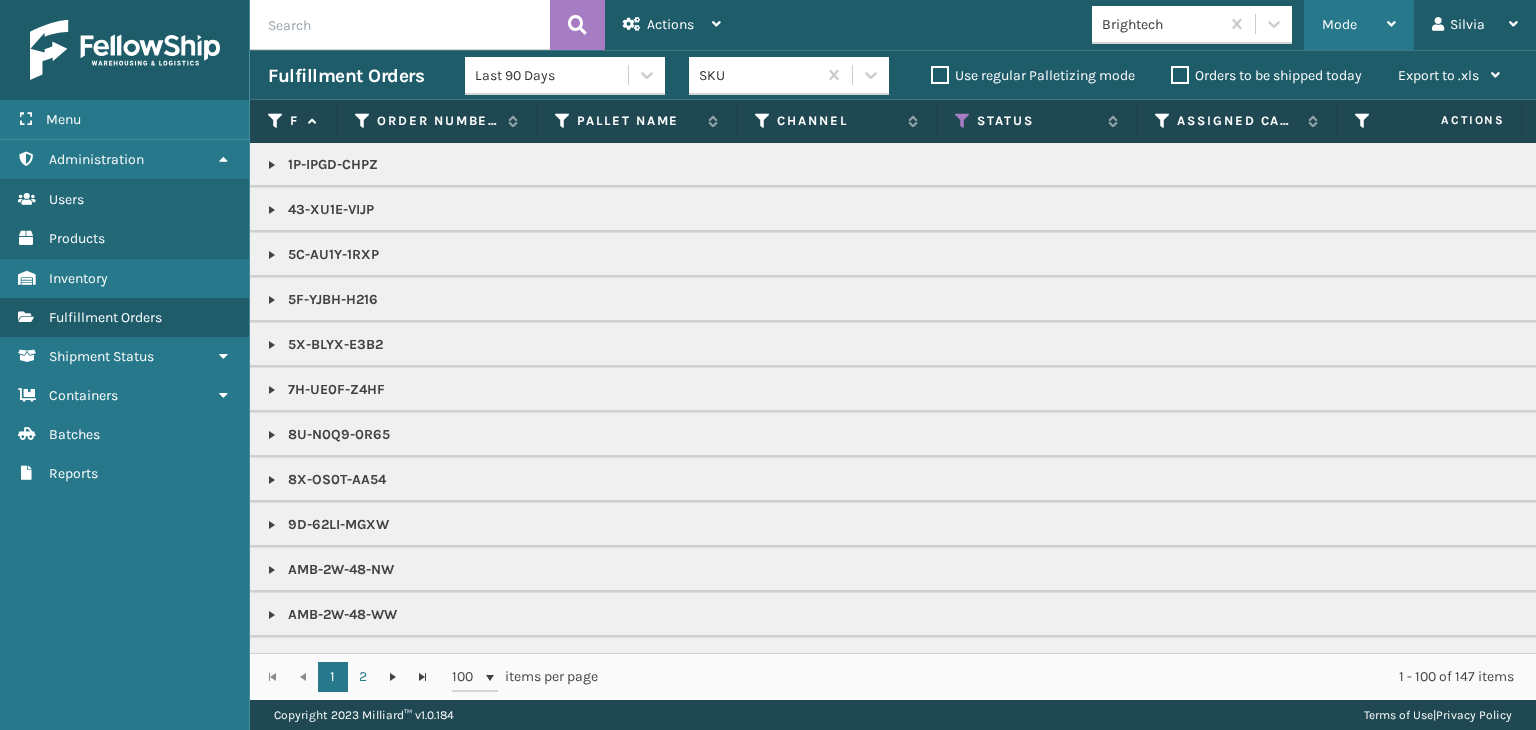 click on "Mode" at bounding box center [1359, 25] 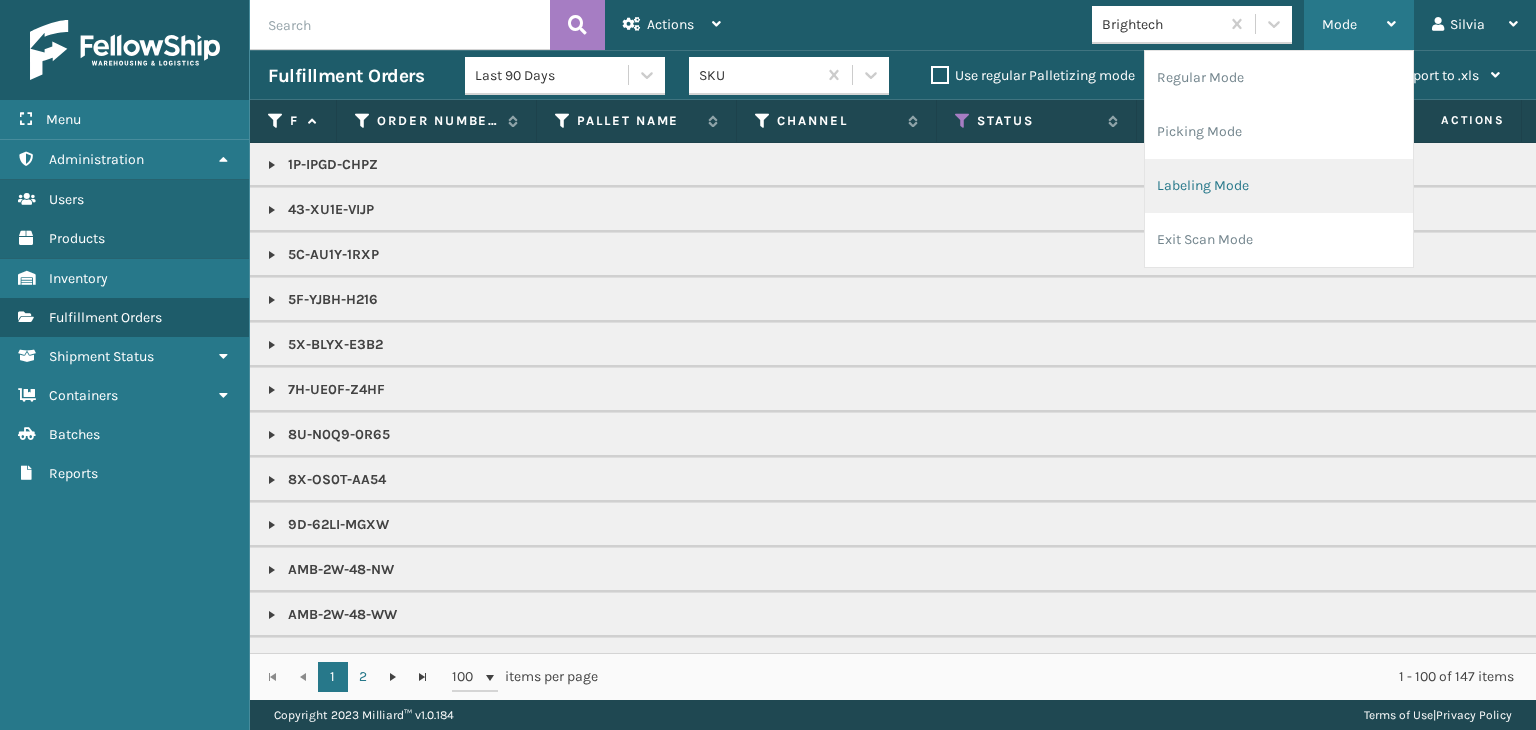 click on "Labeling Mode" at bounding box center (1279, 186) 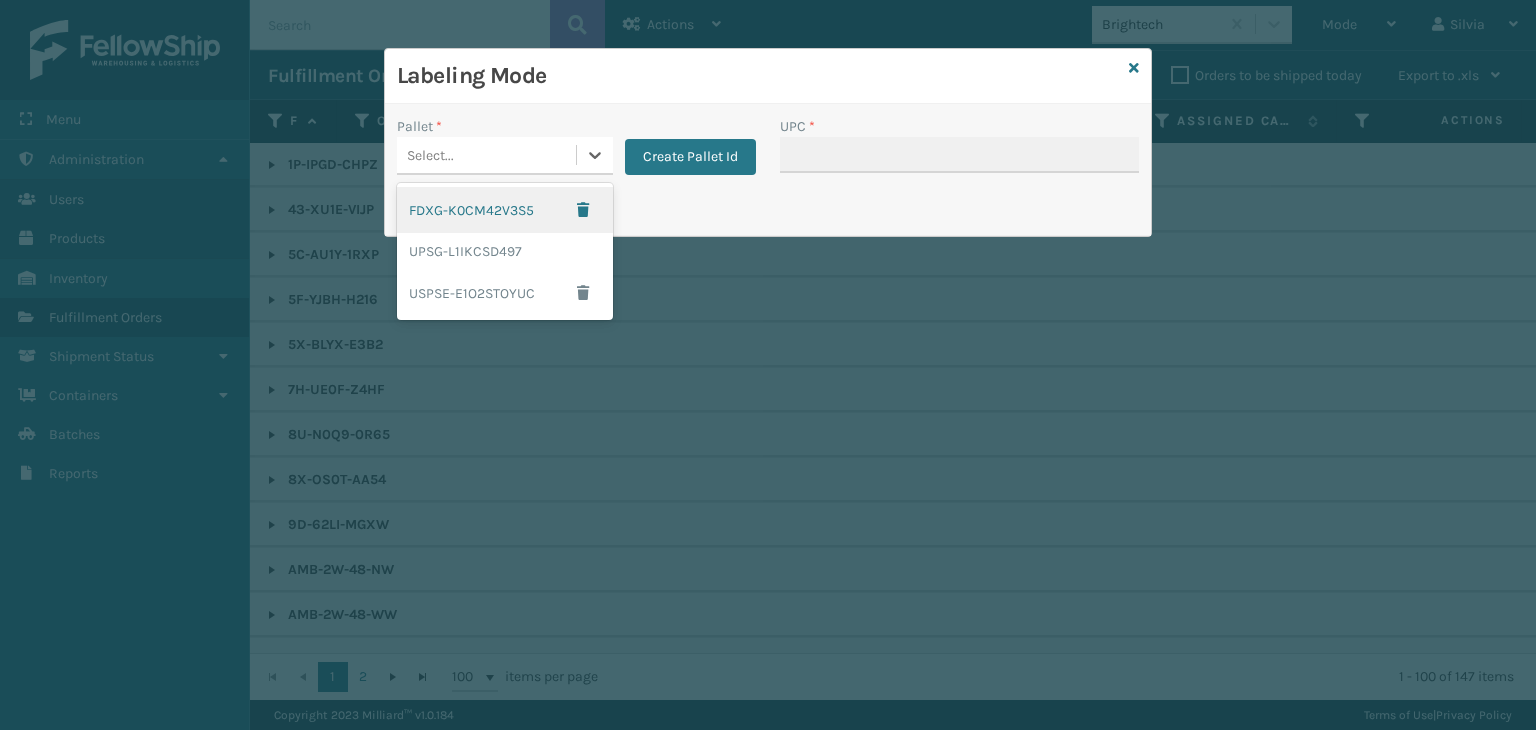 click on "Select..." at bounding box center (486, 155) 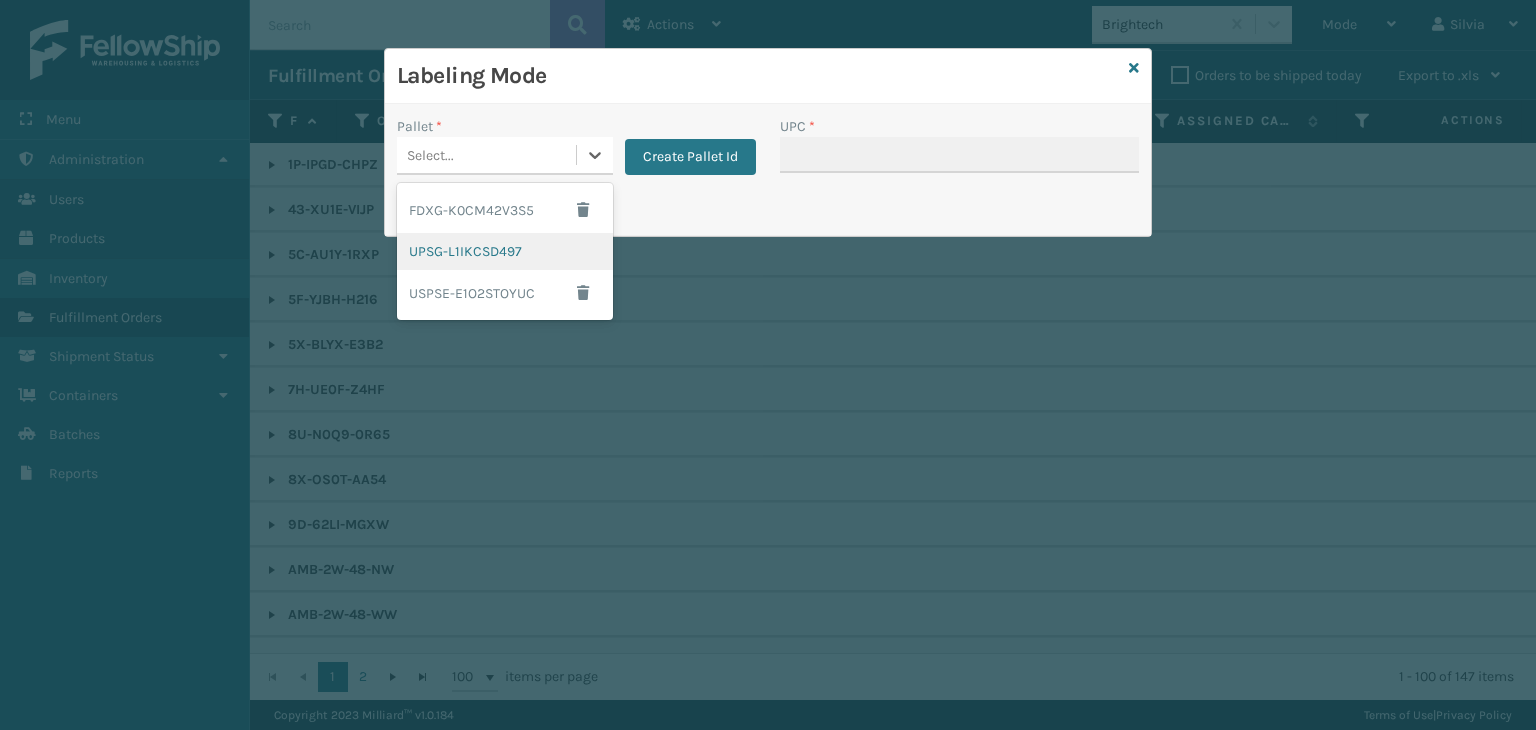 drag, startPoint x: 434, startPoint y: 250, endPoint x: 1012, endPoint y: 72, distance: 604.78754 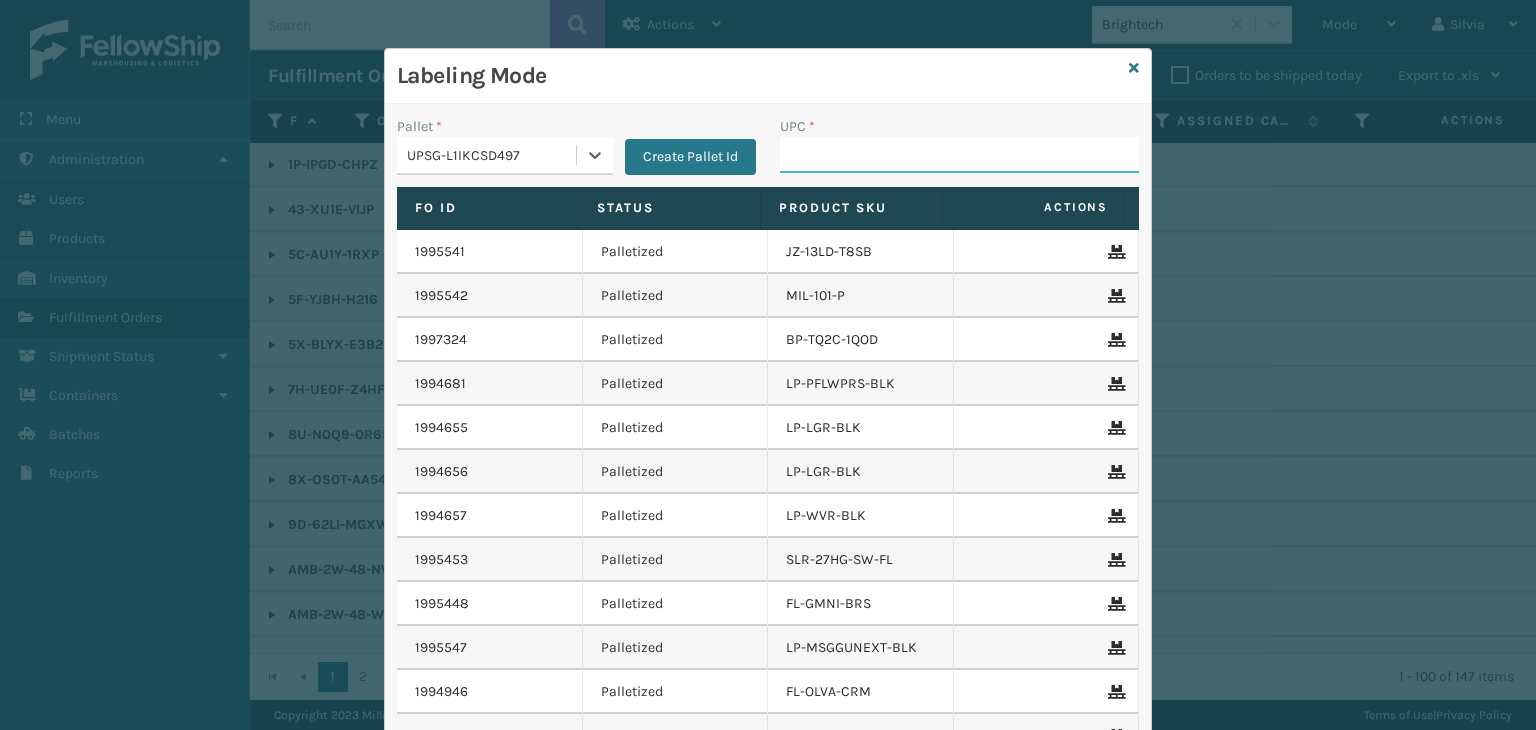 click on "UPC   *" at bounding box center (959, 155) 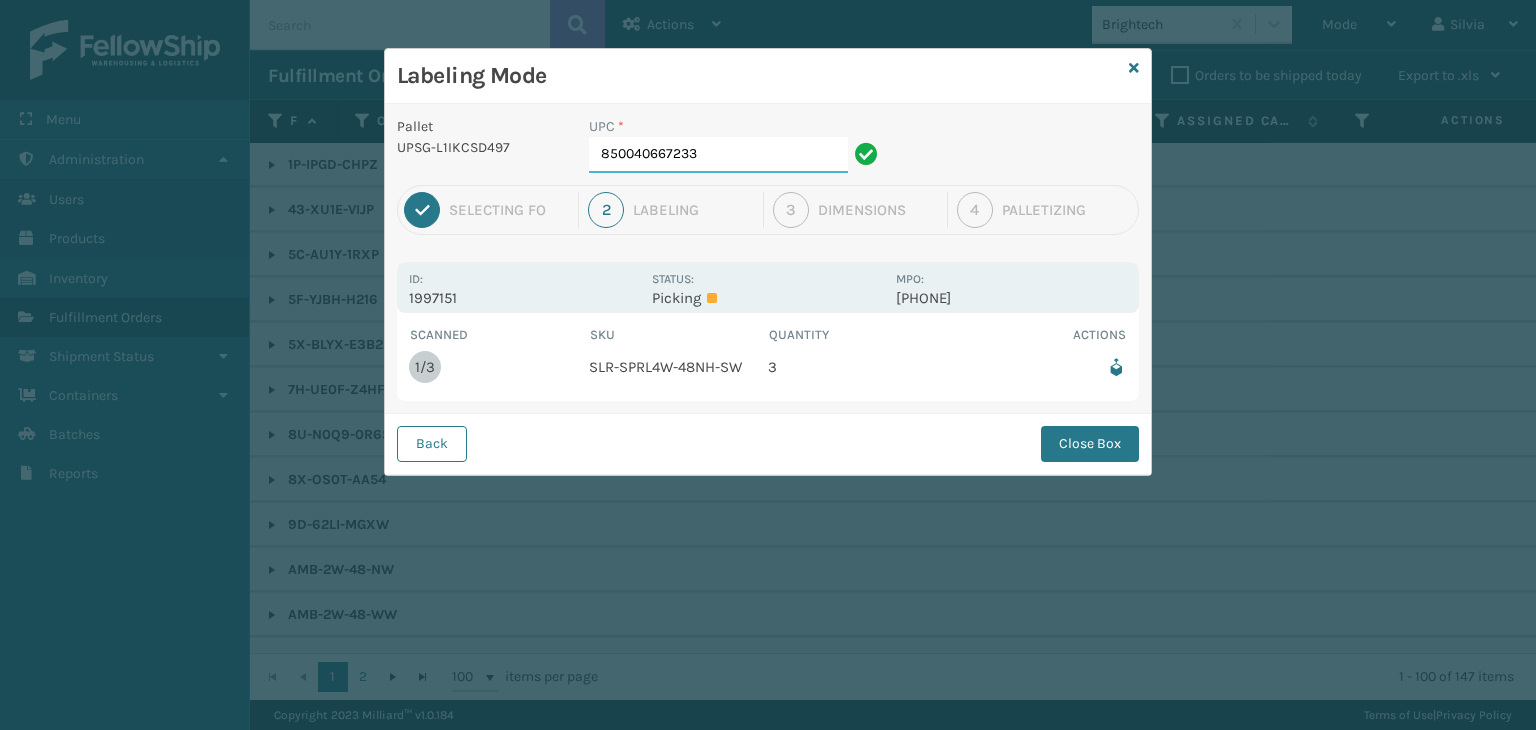 click on "850040667233" at bounding box center [718, 155] 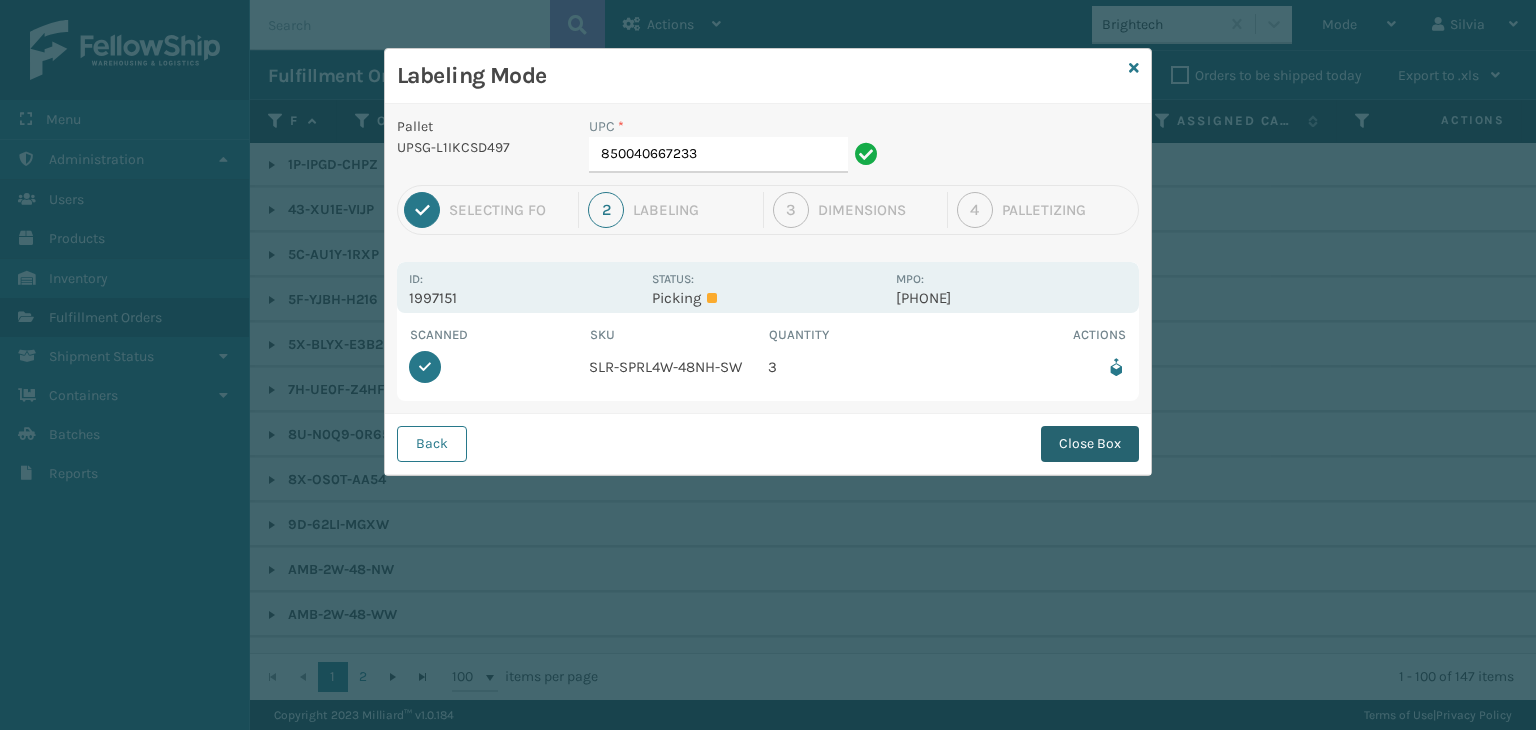 click on "Close Box" at bounding box center (1090, 444) 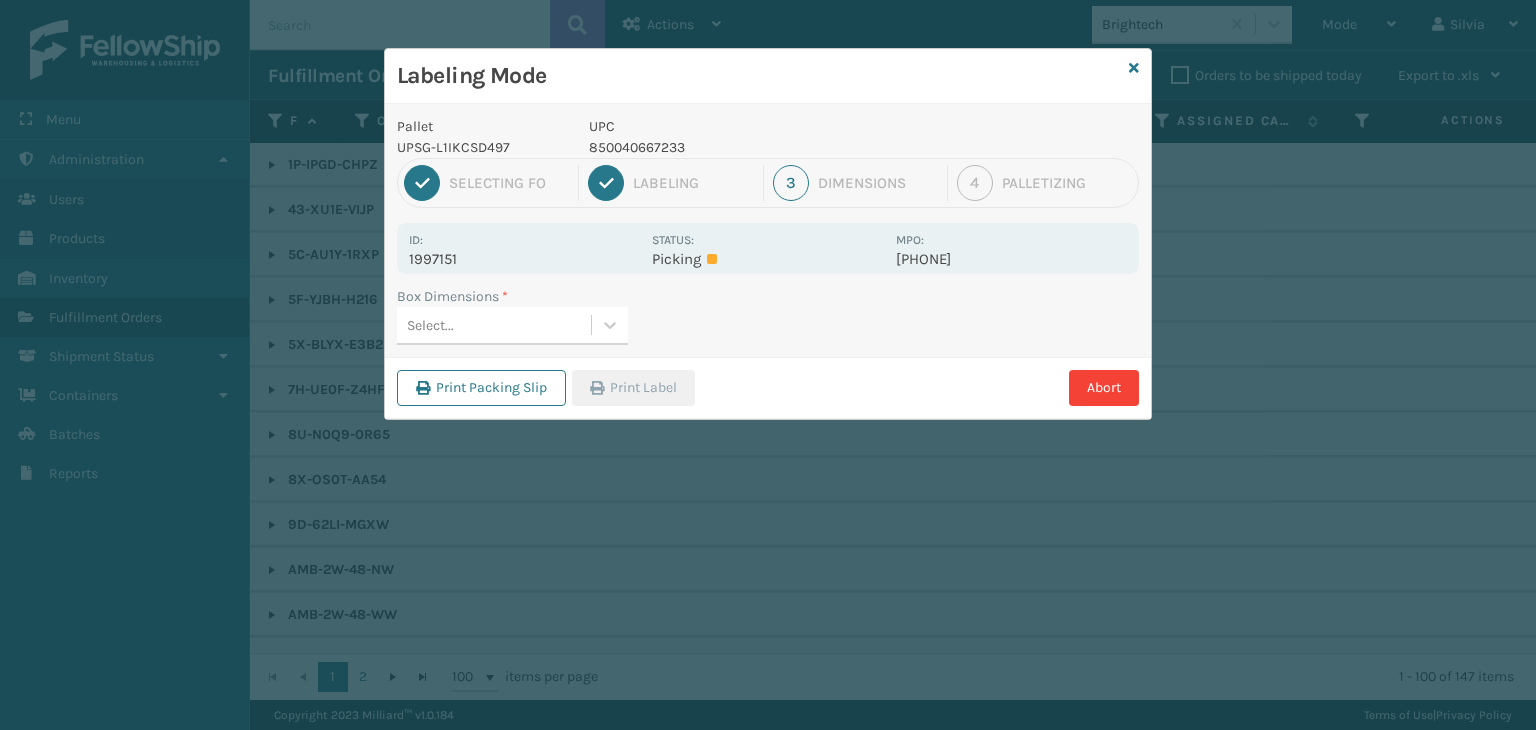 click on "Box Dimensions   * Select..." at bounding box center [768, 321] 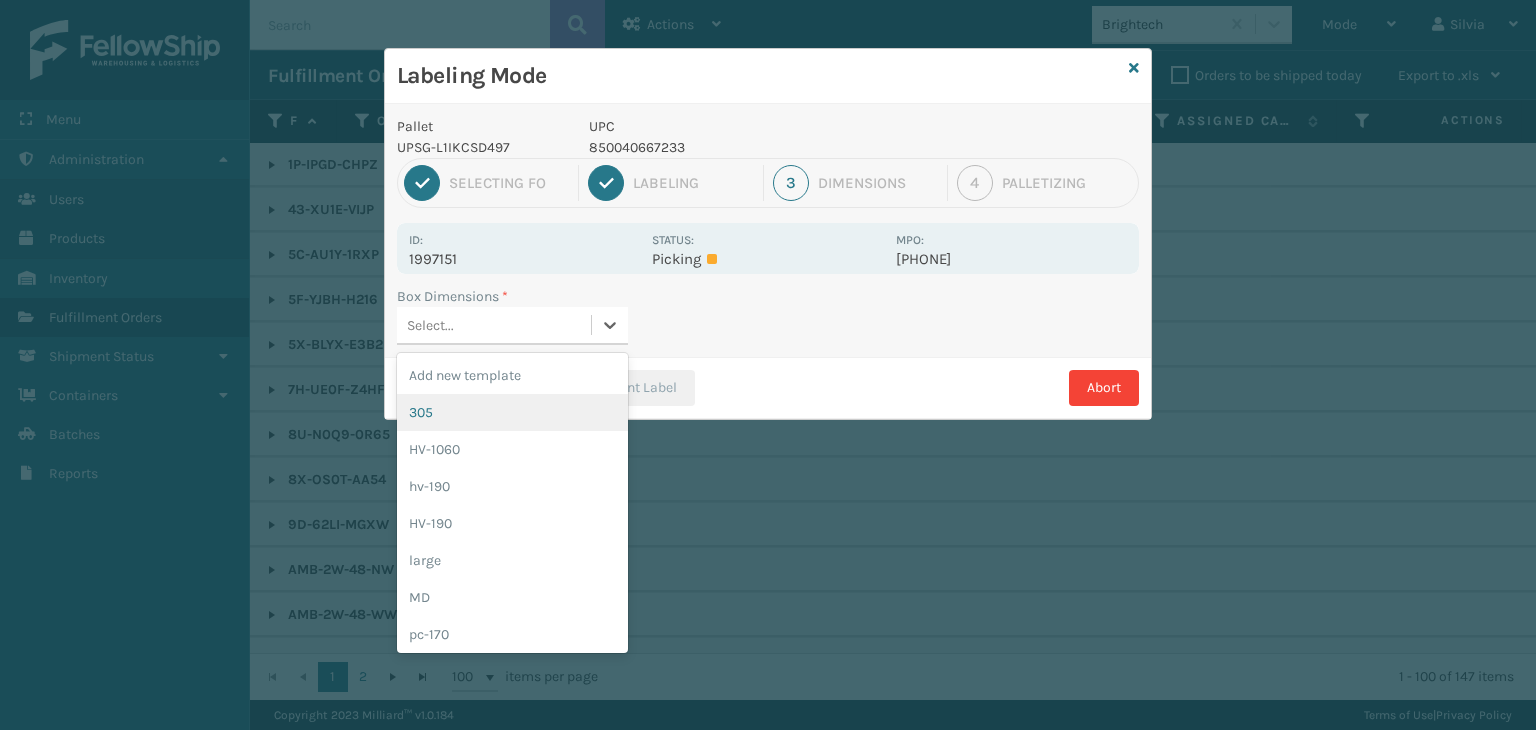 drag, startPoint x: 460, startPoint y: 408, endPoint x: 583, endPoint y: 393, distance: 123.911255 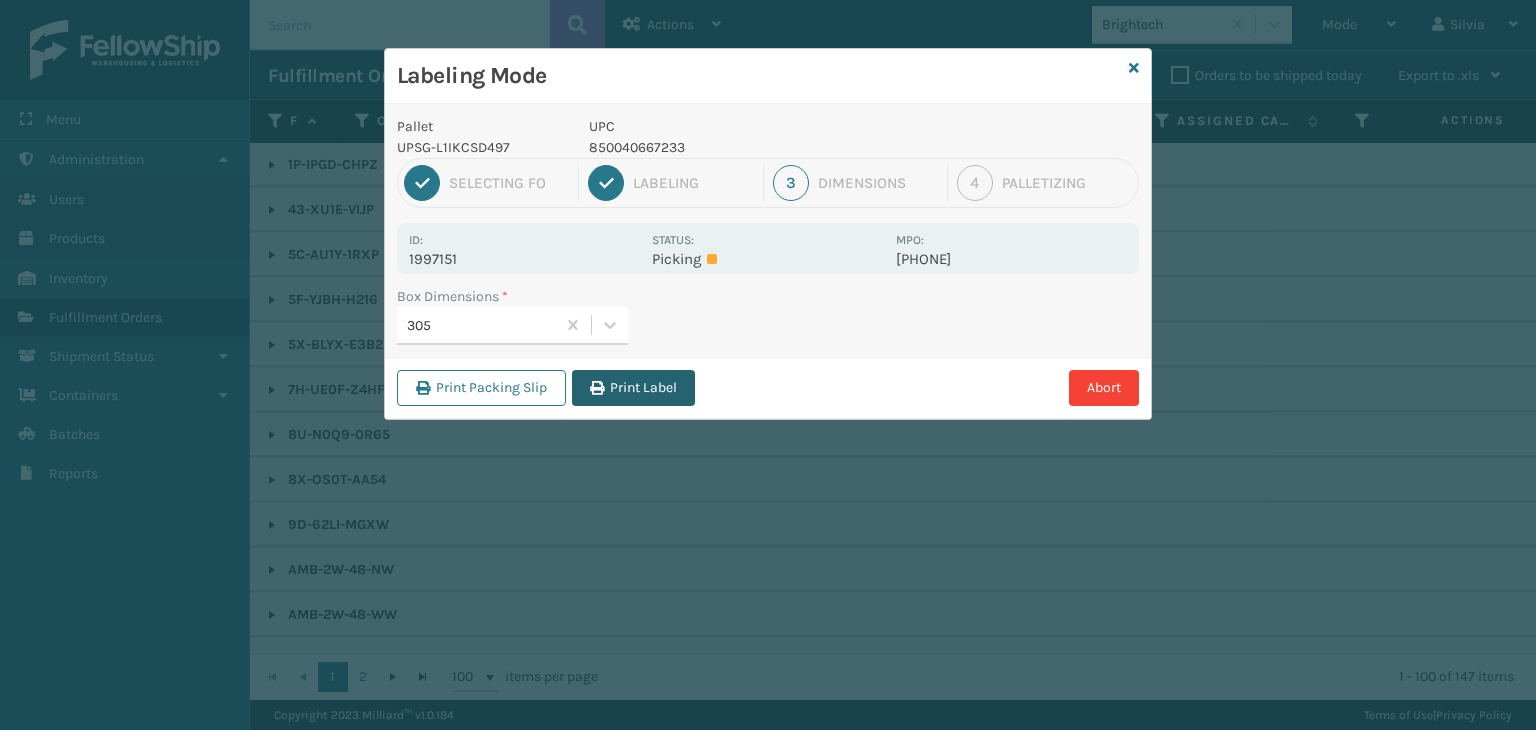 click on "Print Label" at bounding box center (633, 388) 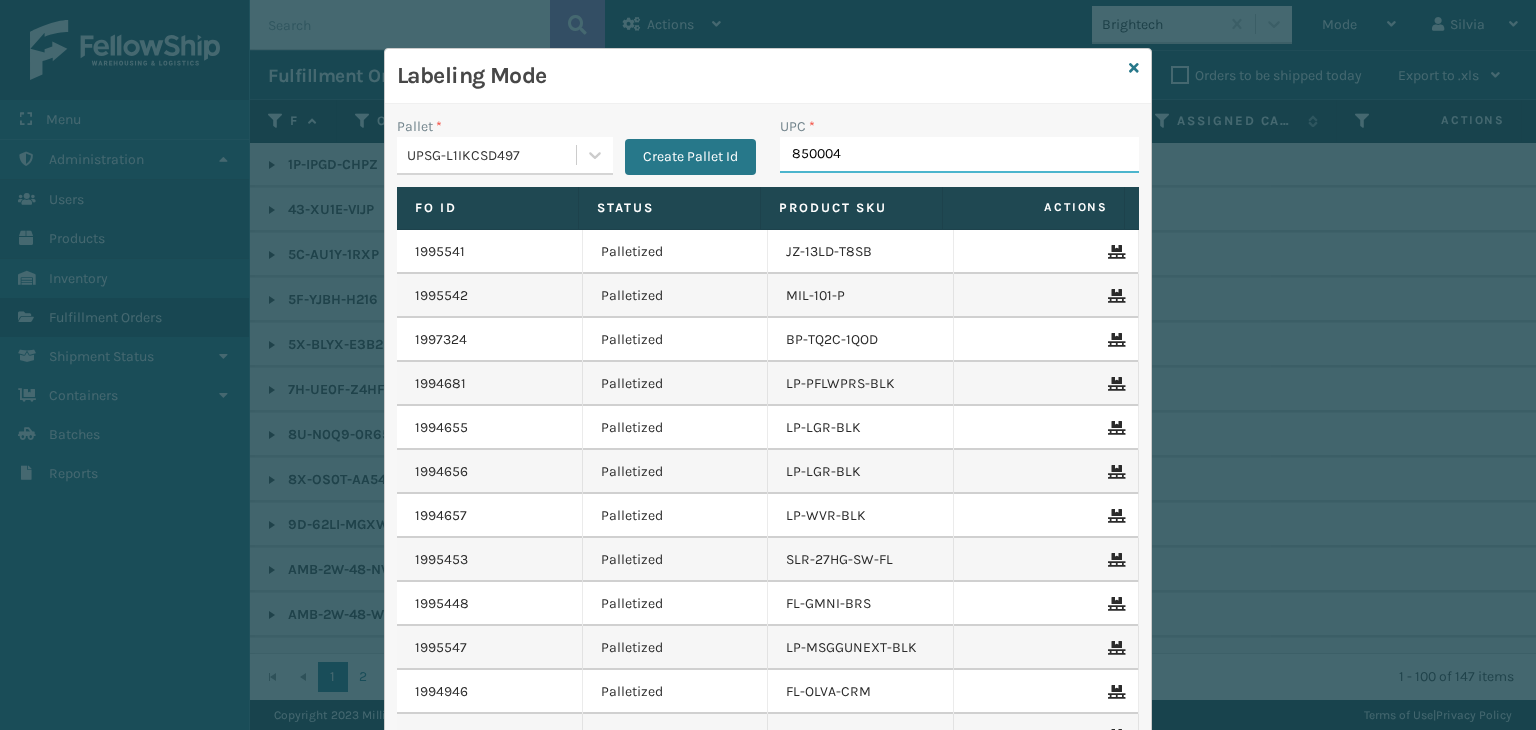 type on "8500044" 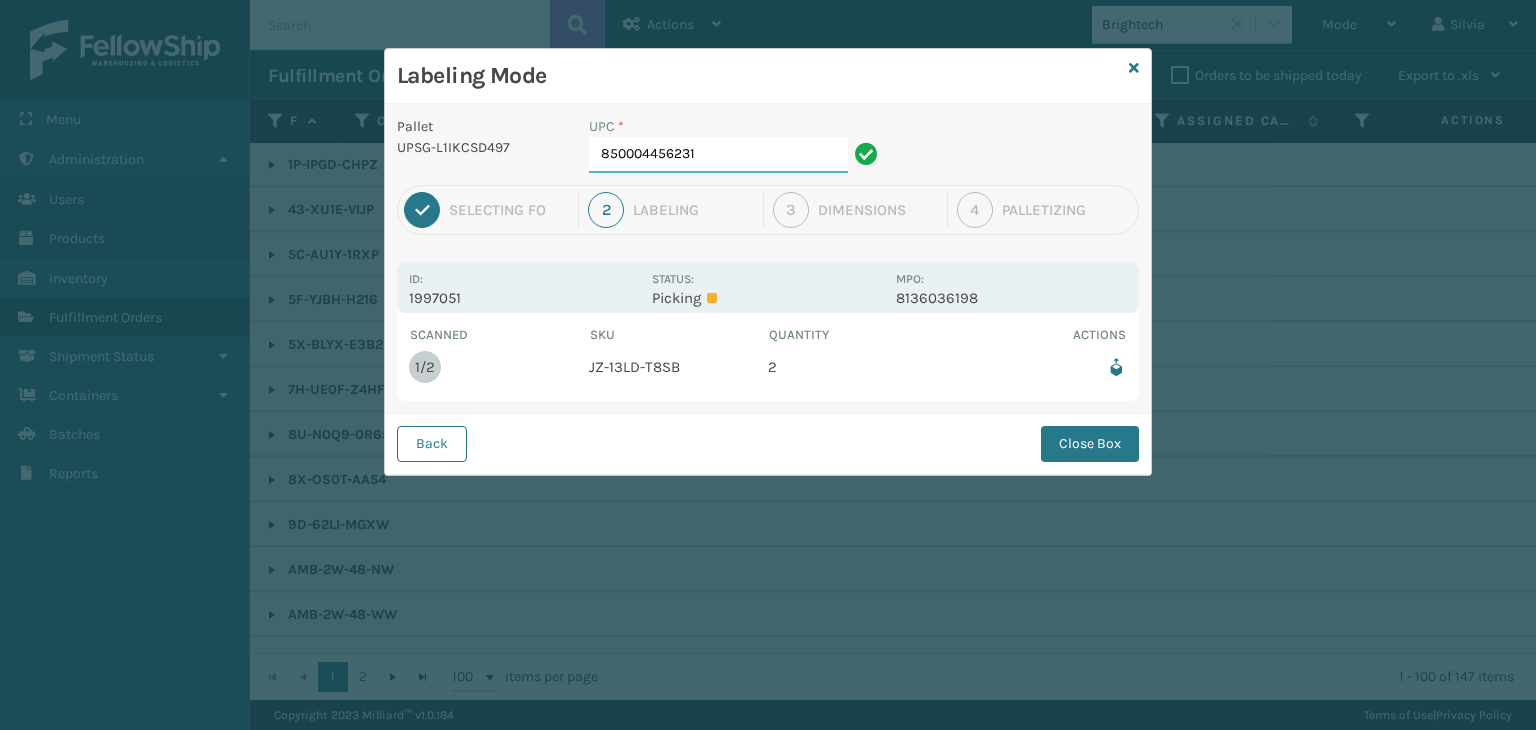 click on "850004456231" at bounding box center [718, 155] 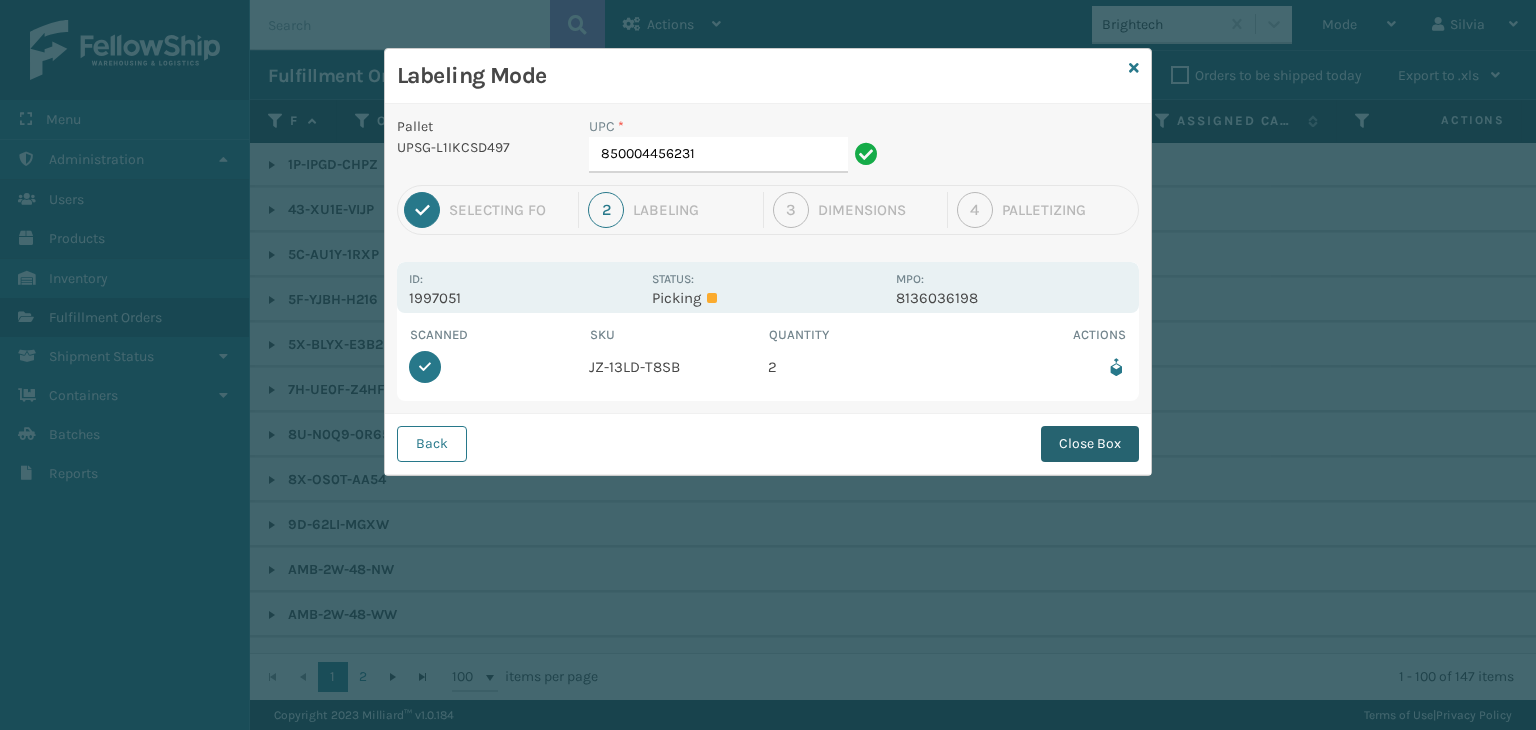 click on "Close Box" at bounding box center [1090, 444] 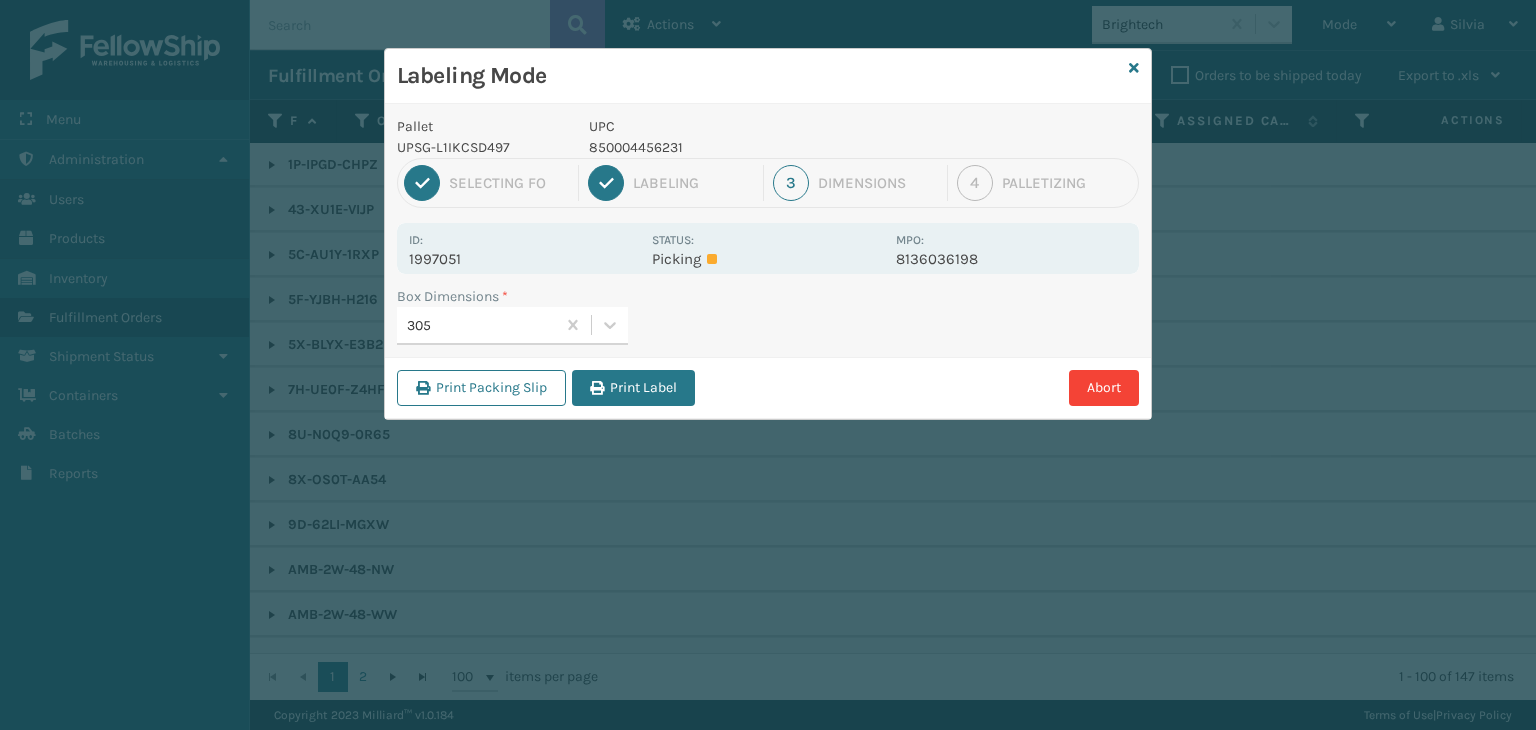 click on "Print Label" at bounding box center [633, 388] 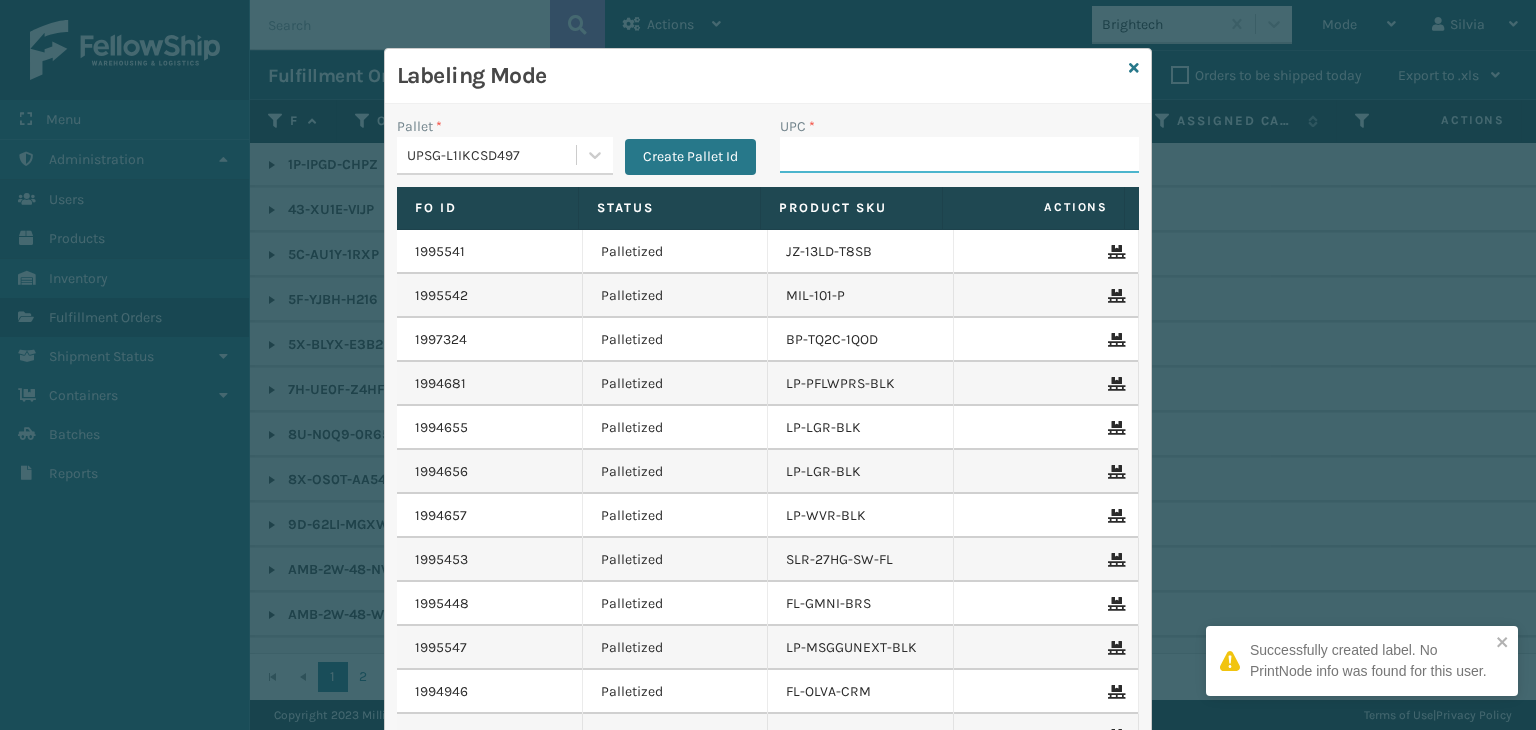 click on "UPC   *" at bounding box center (959, 155) 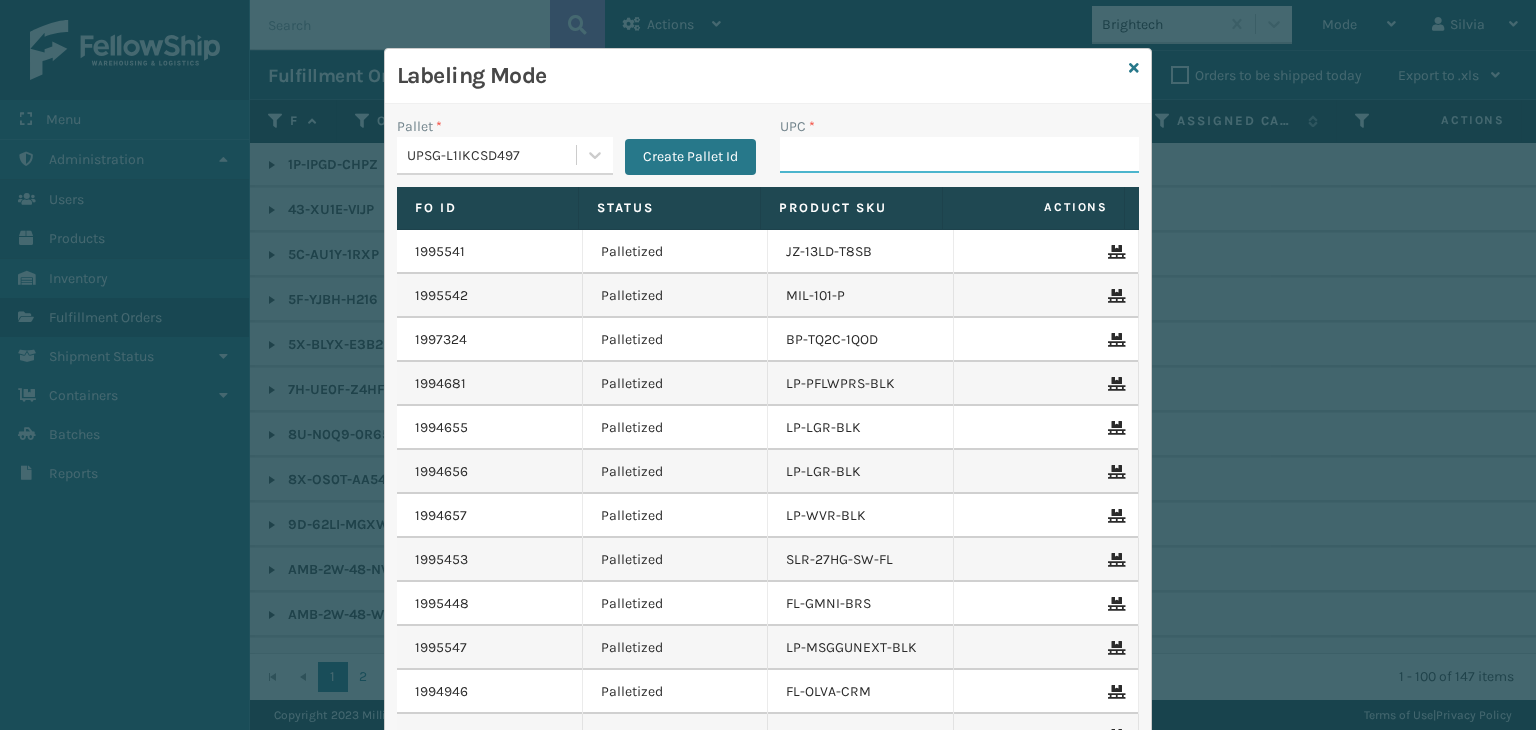 click on "UPC   *" at bounding box center (959, 155) 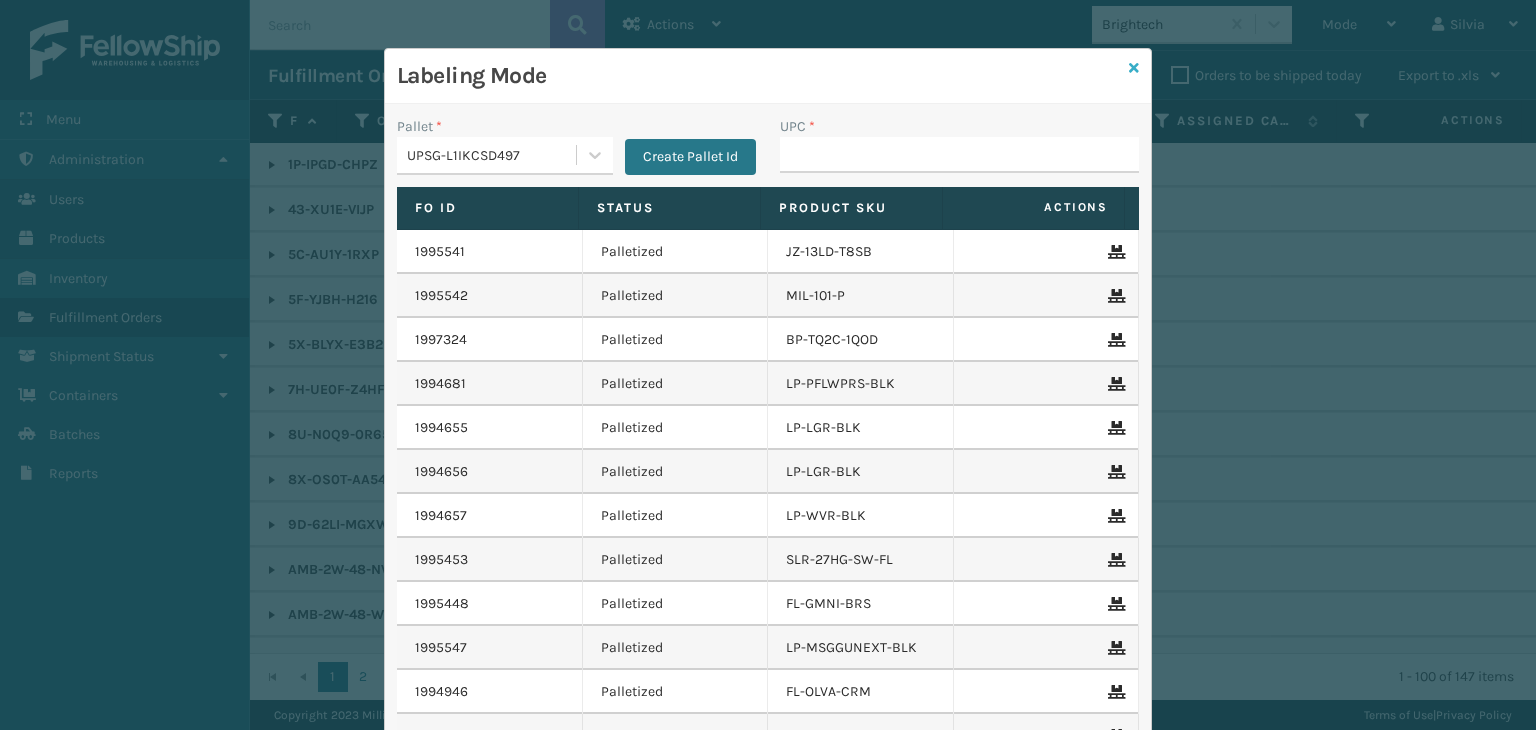 click at bounding box center [1134, 68] 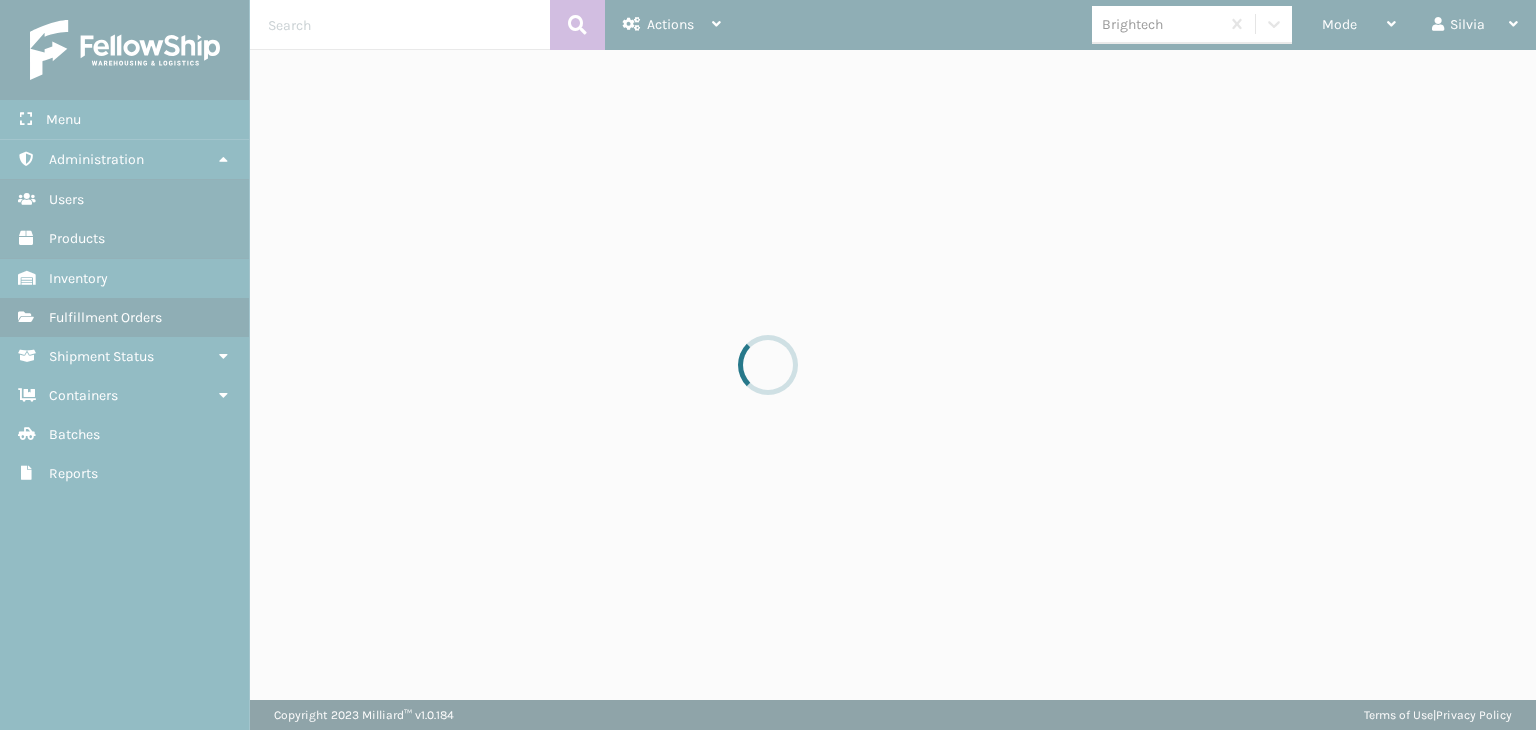 click at bounding box center [768, 365] 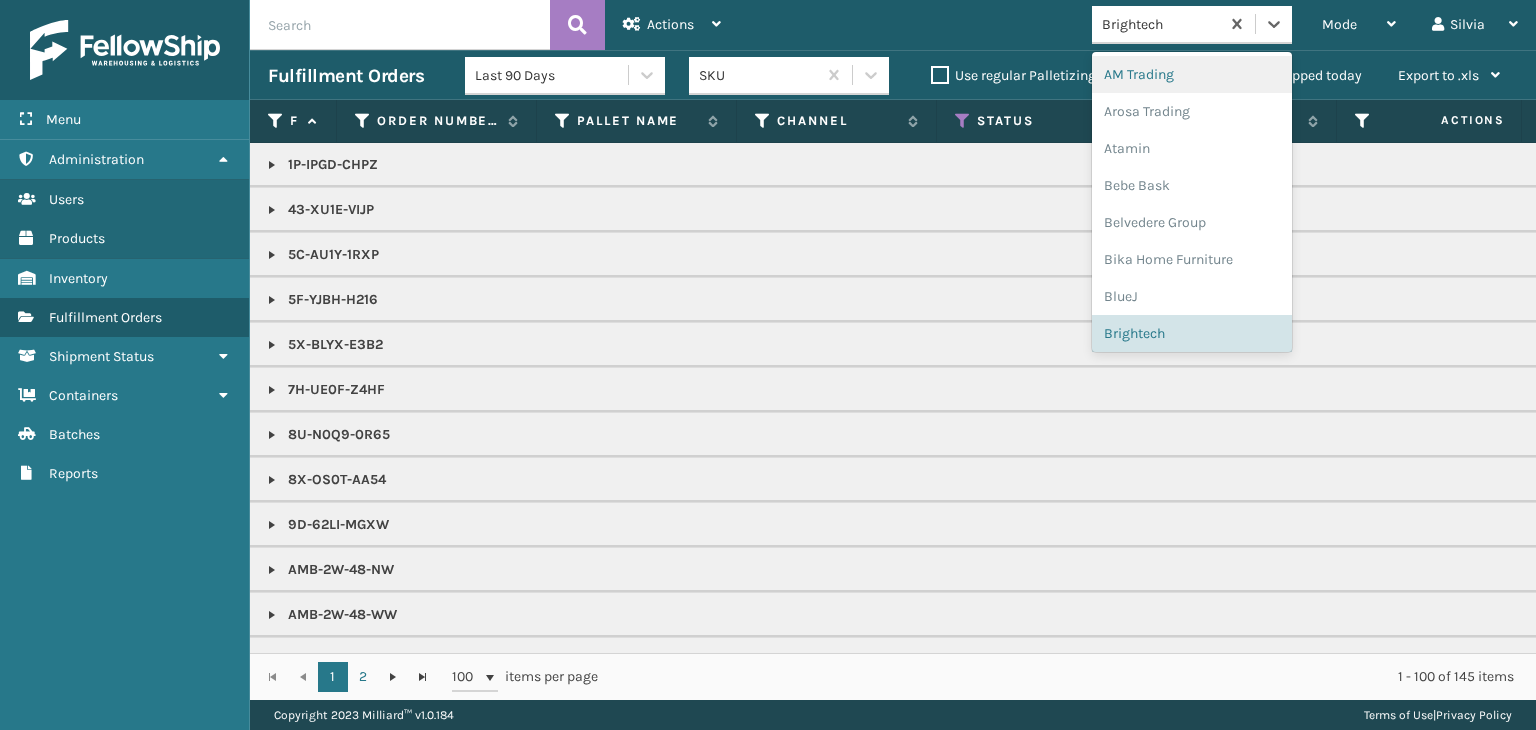 click on "Brightech" at bounding box center (1155, 24) 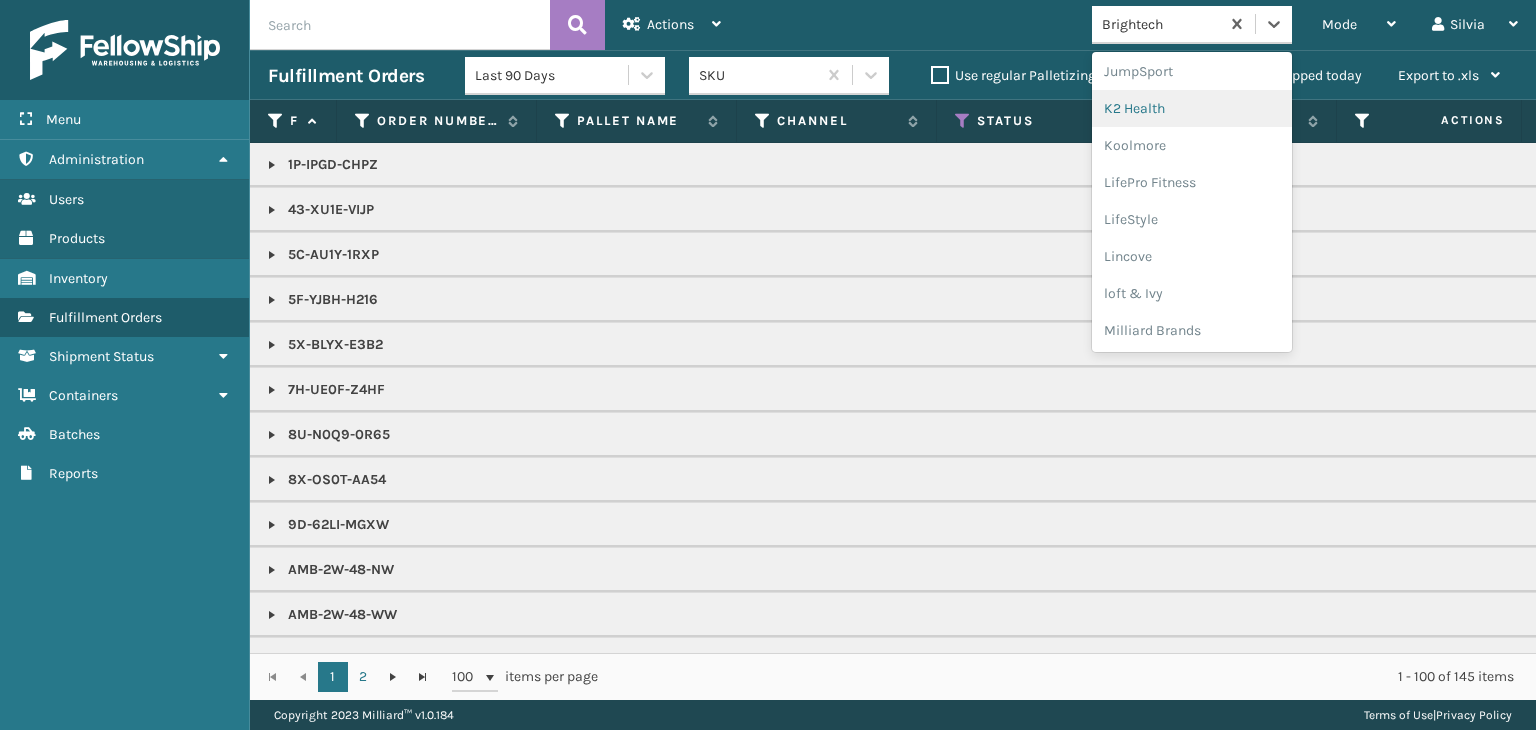 scroll, scrollTop: 532, scrollLeft: 0, axis: vertical 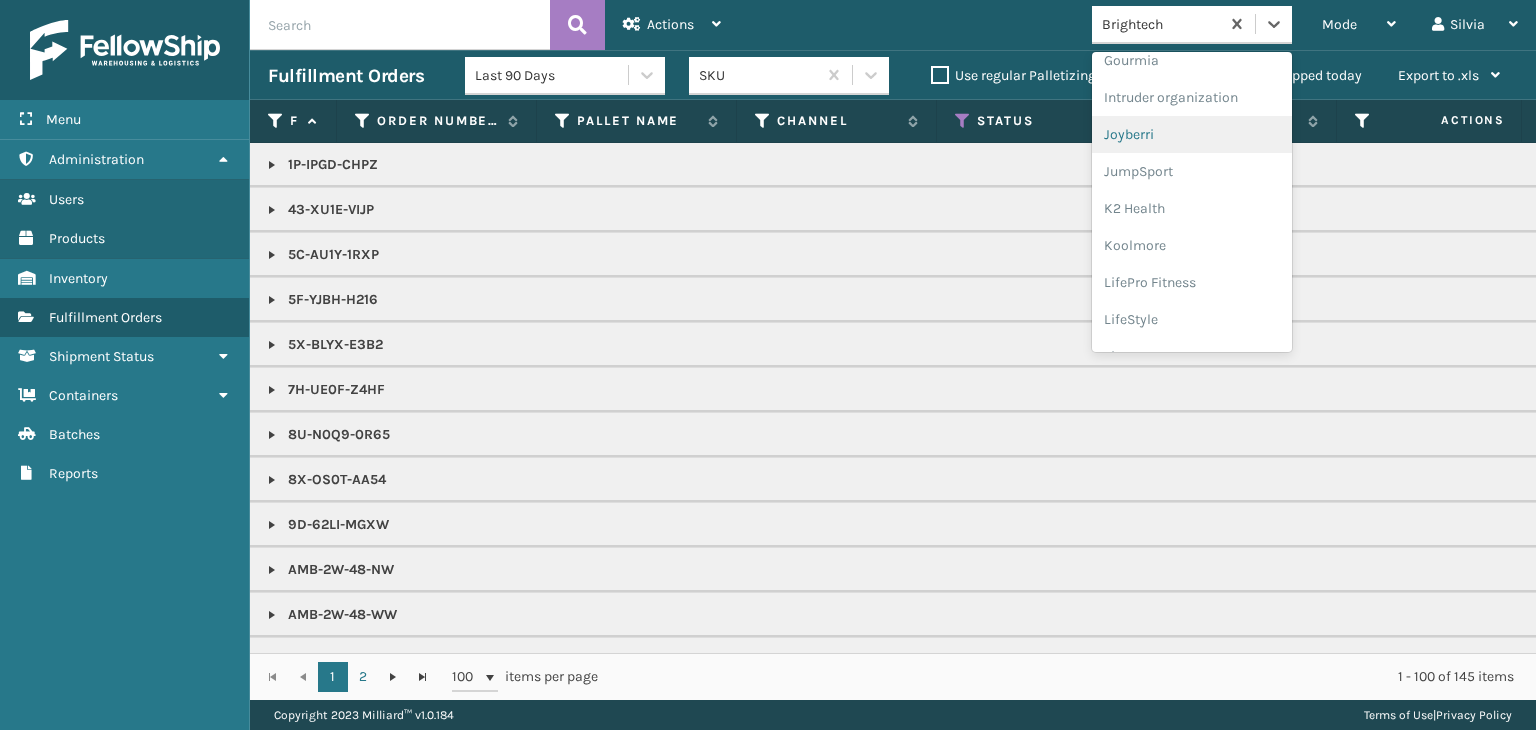 click on "Joyberri" at bounding box center [1192, 134] 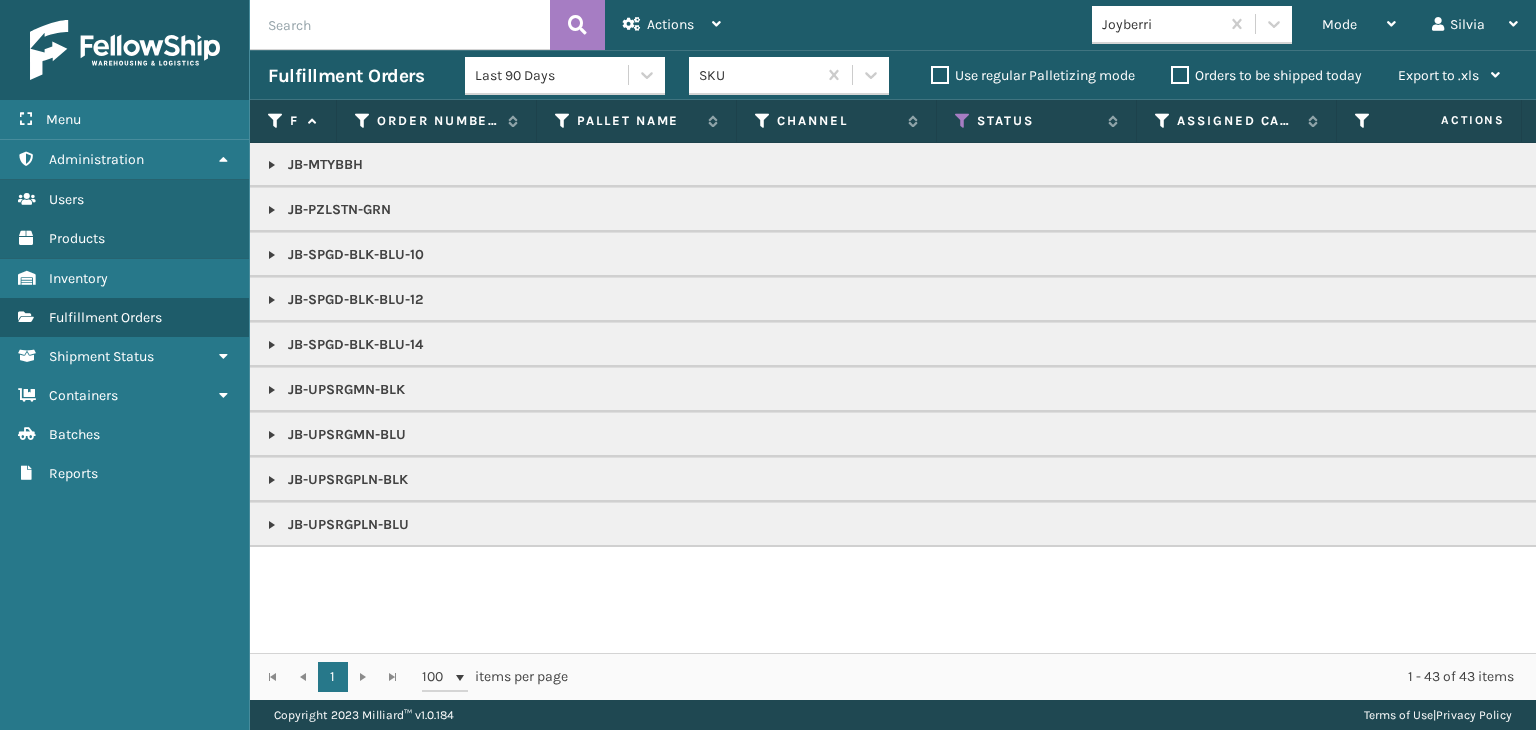 click at bounding box center (272, 210) 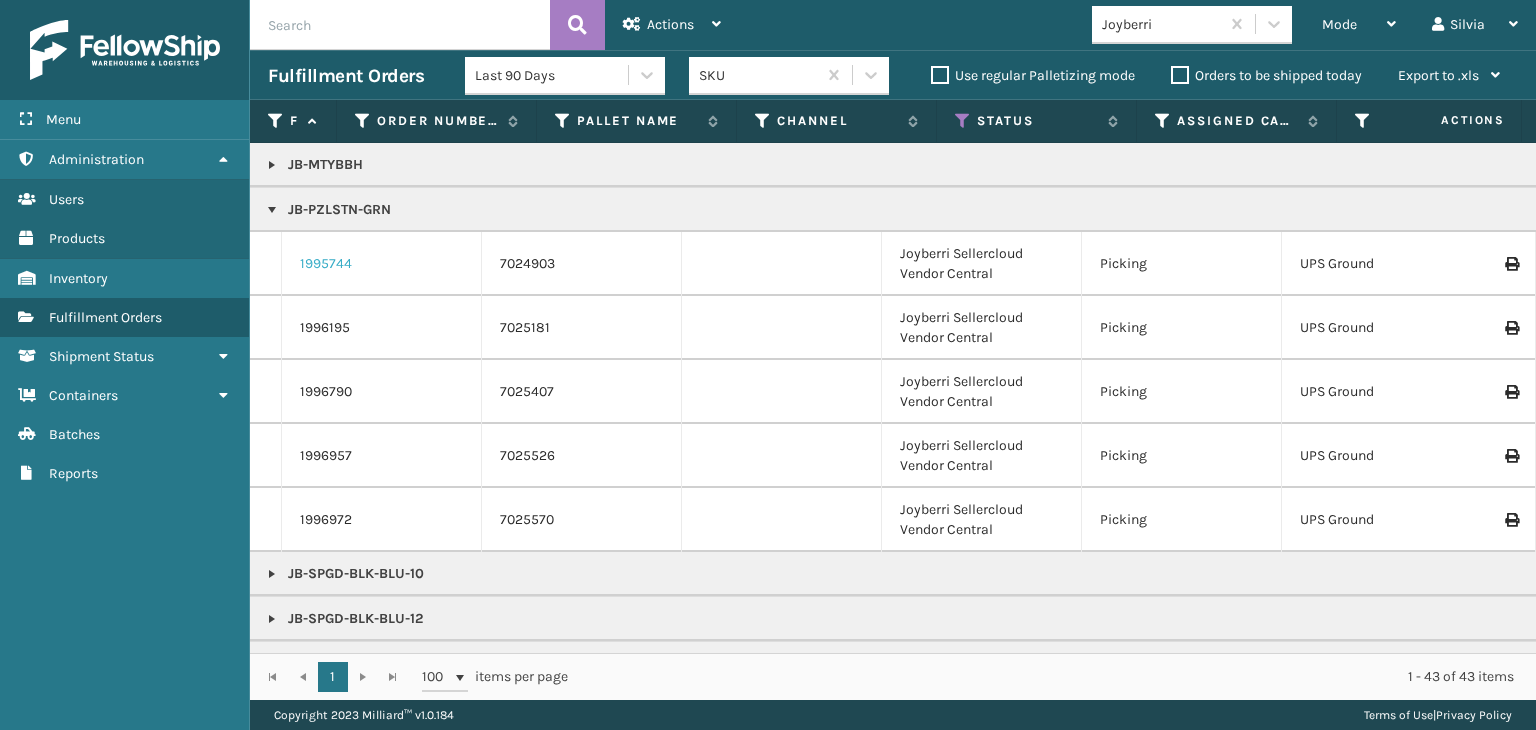 click on "1995744" at bounding box center [326, 264] 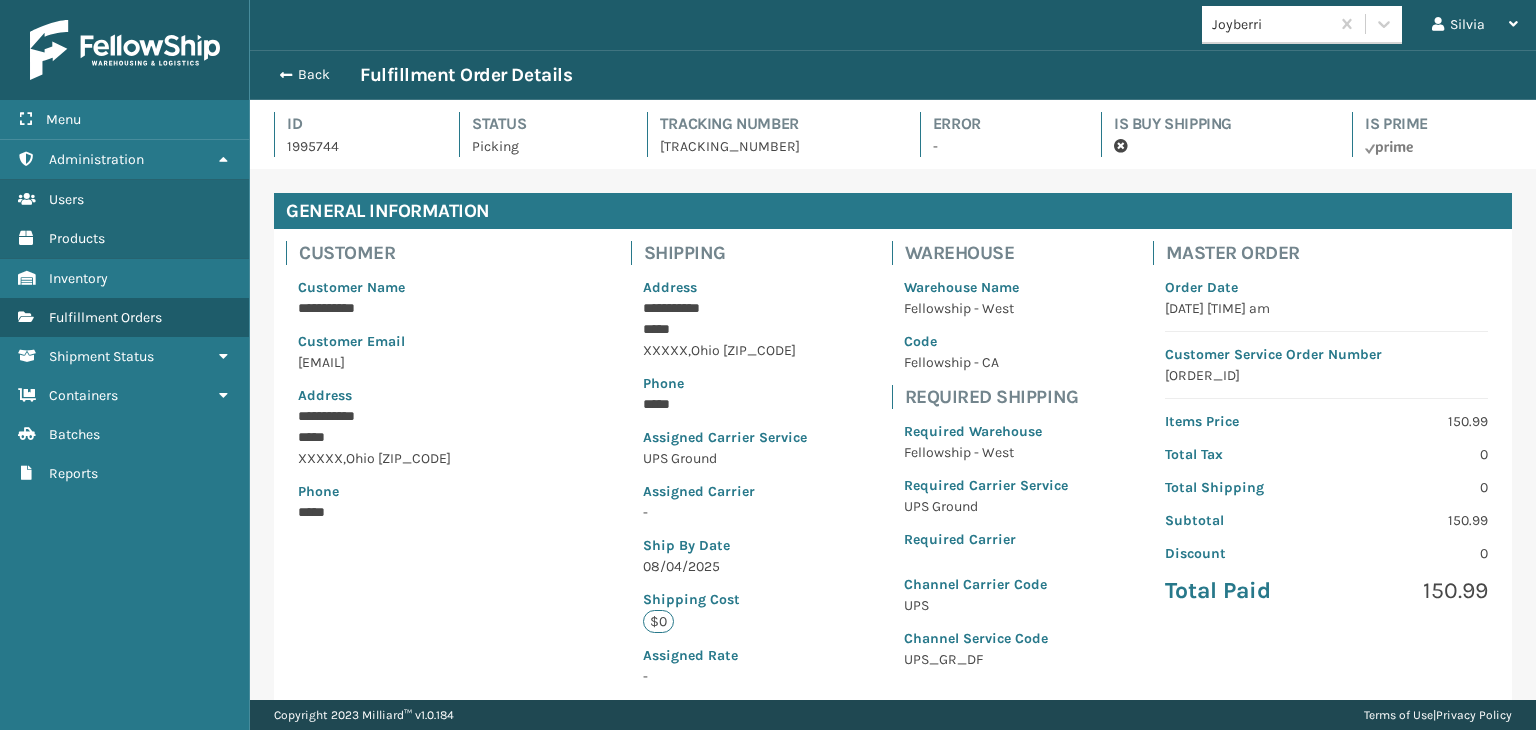 scroll, scrollTop: 99951, scrollLeft: 98713, axis: both 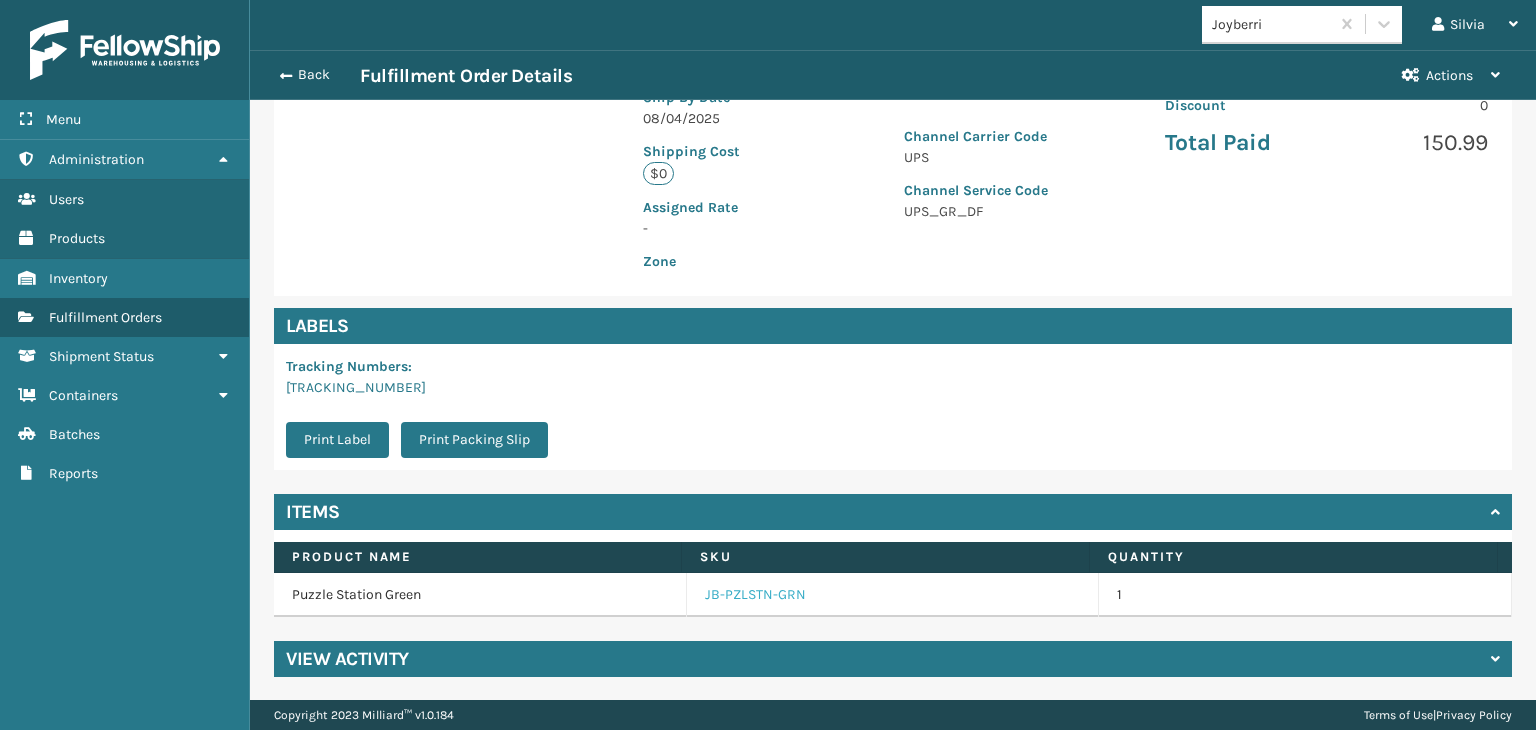 click on "JB-PZLSTN-GRN" at bounding box center (755, 595) 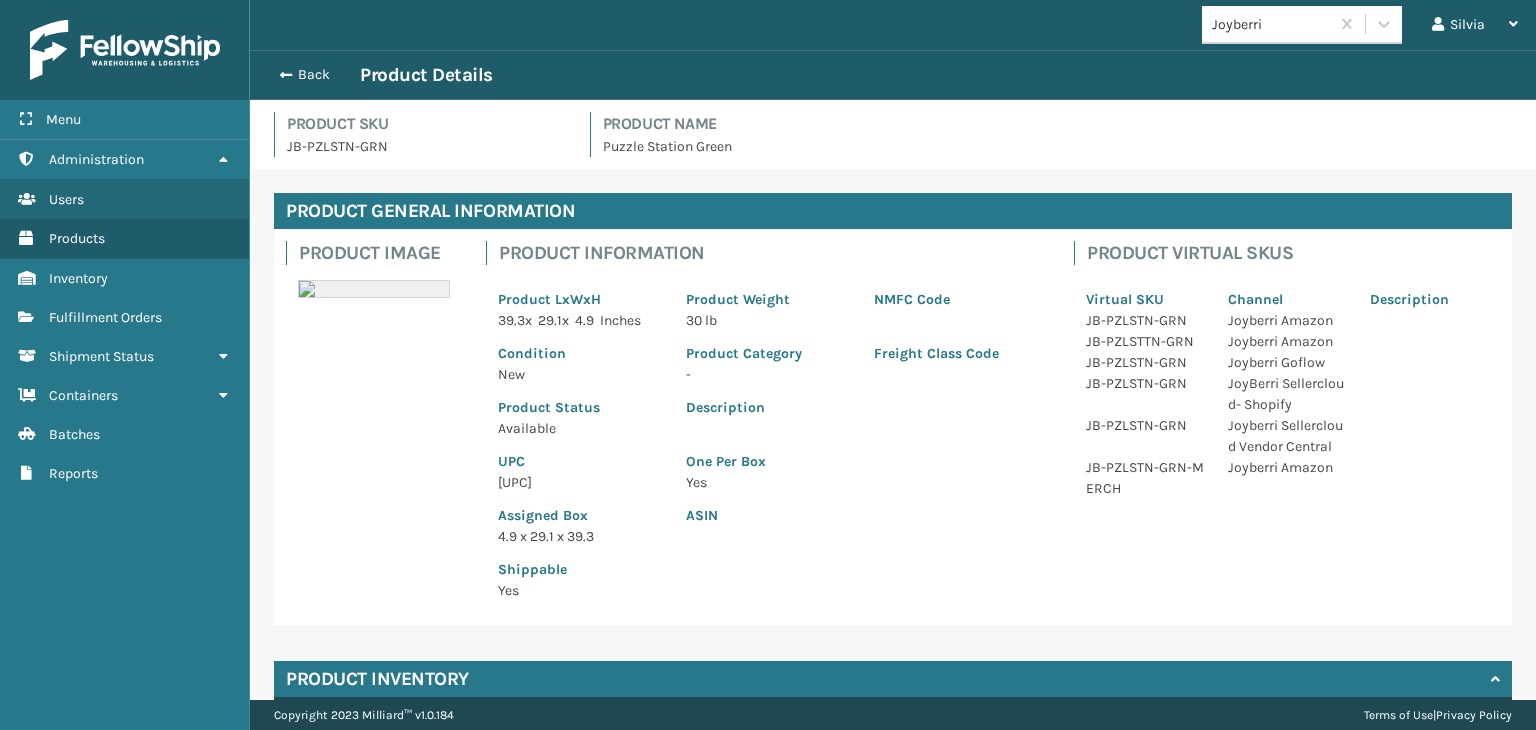 click on "[UPC]" at bounding box center [580, 482] 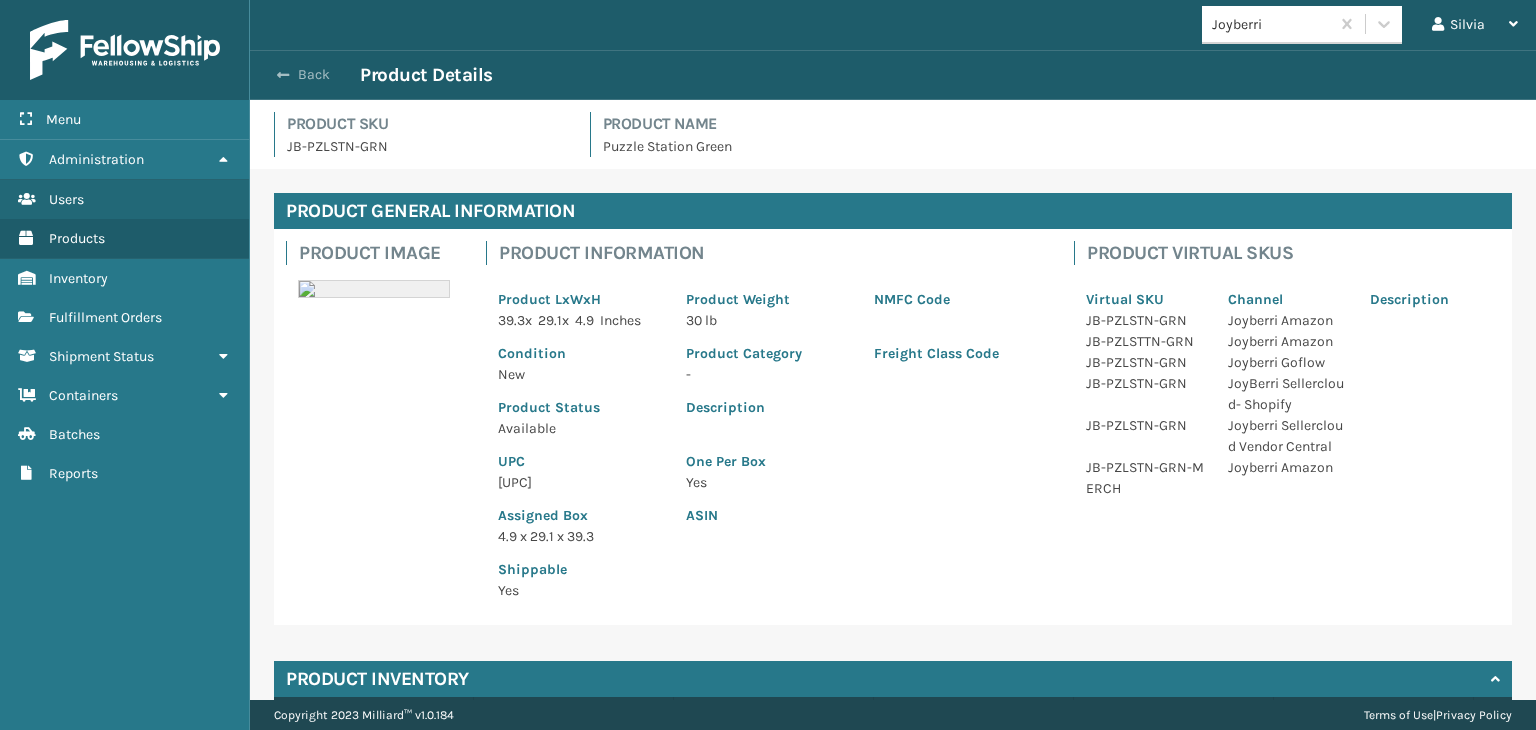 click on "Back" at bounding box center (314, 75) 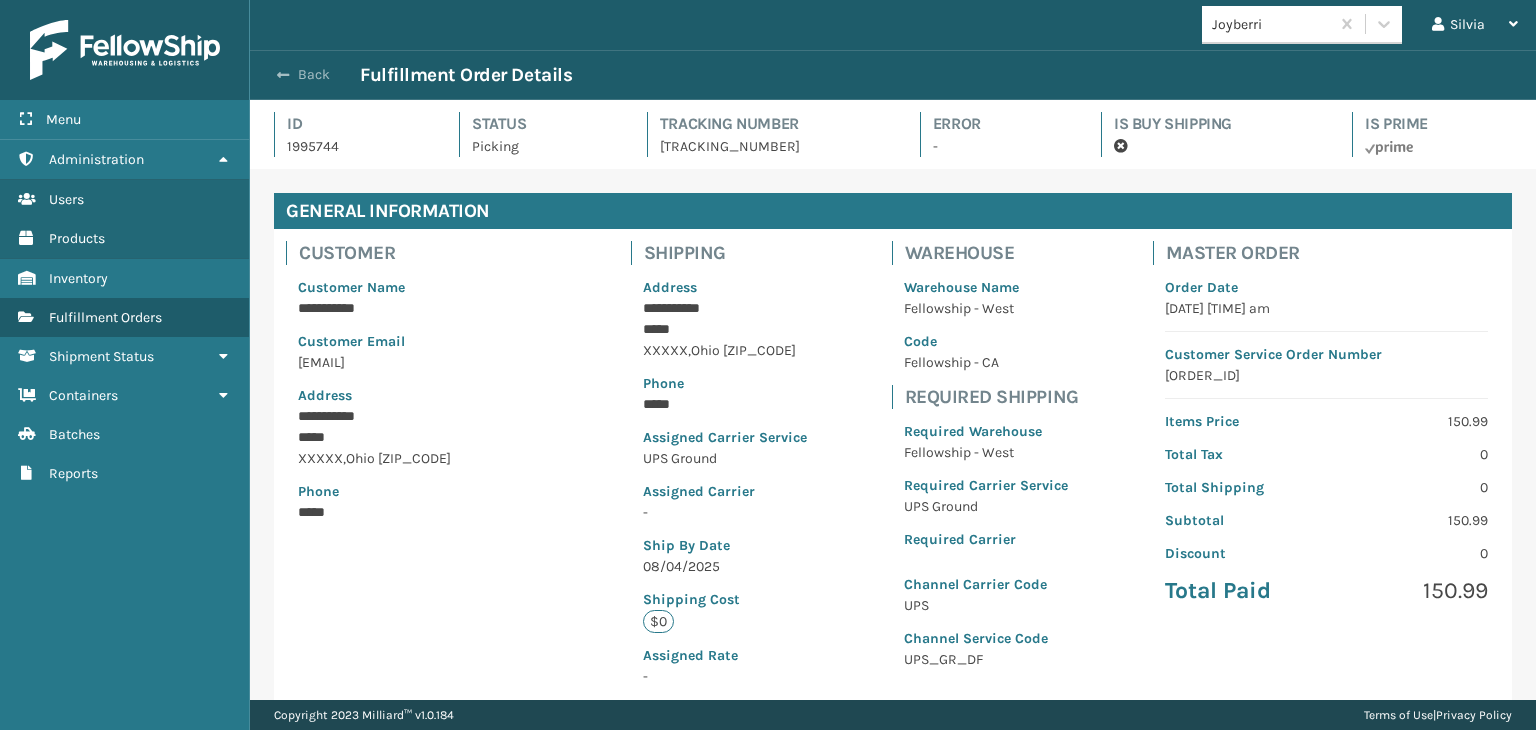 scroll, scrollTop: 99951, scrollLeft: 98713, axis: both 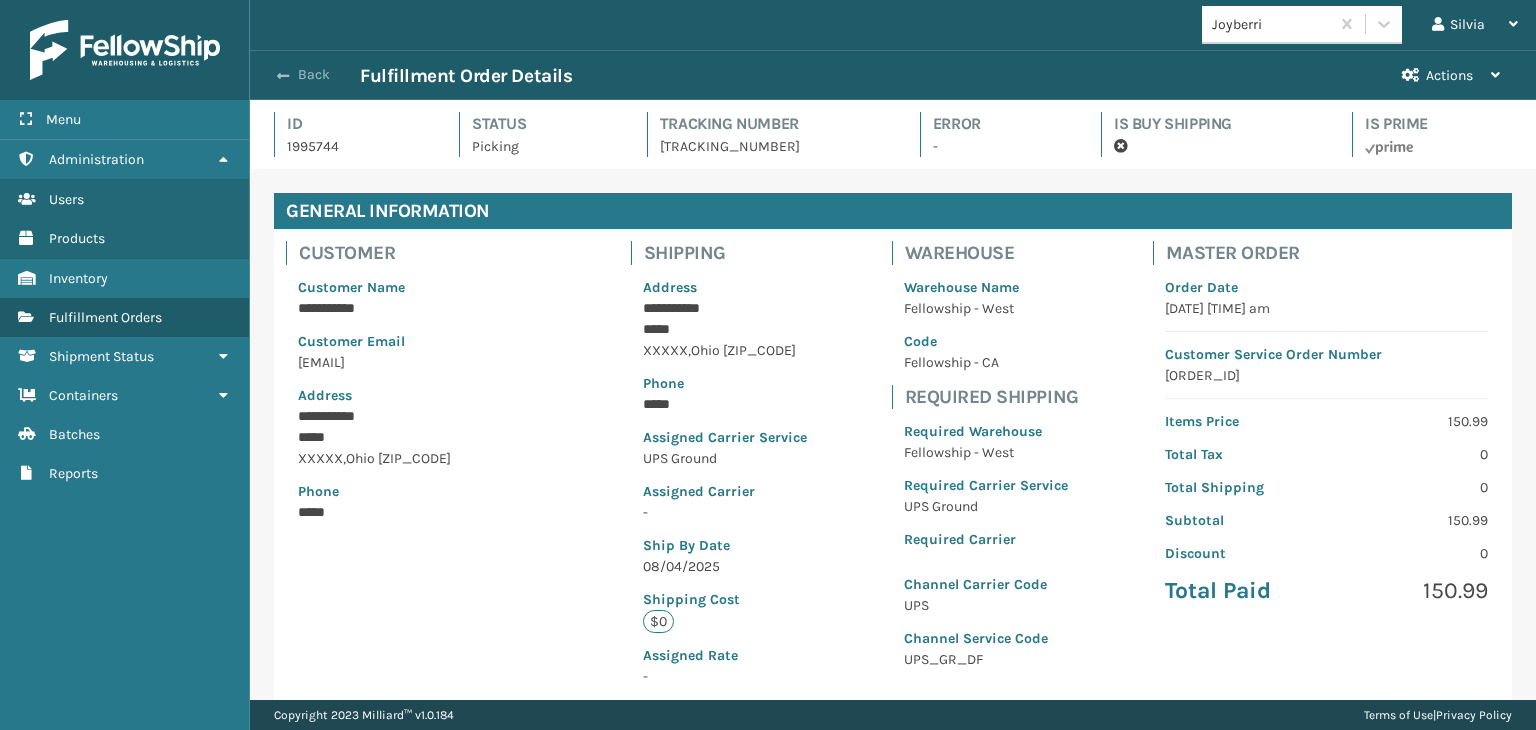 click on "Back" at bounding box center (314, 75) 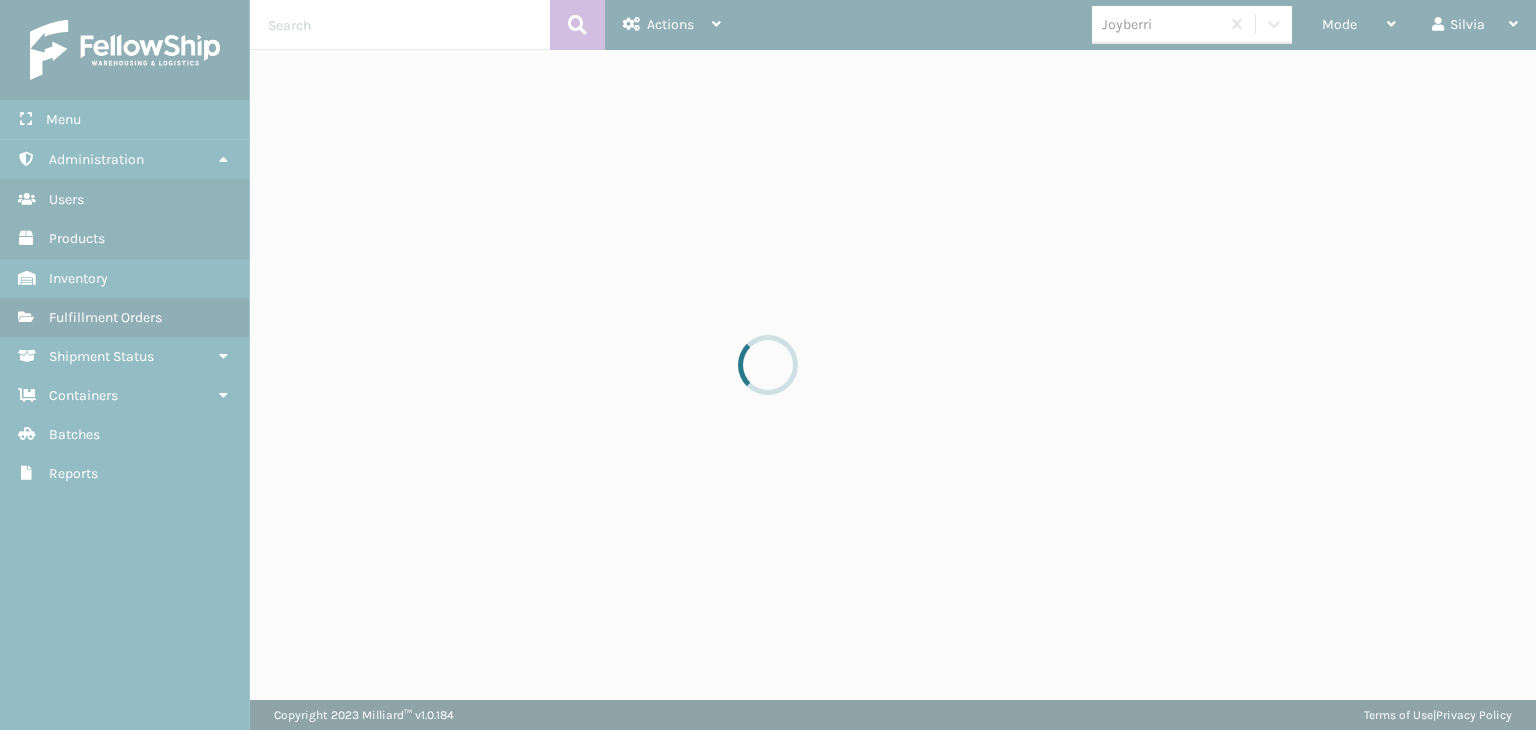 click at bounding box center (768, 365) 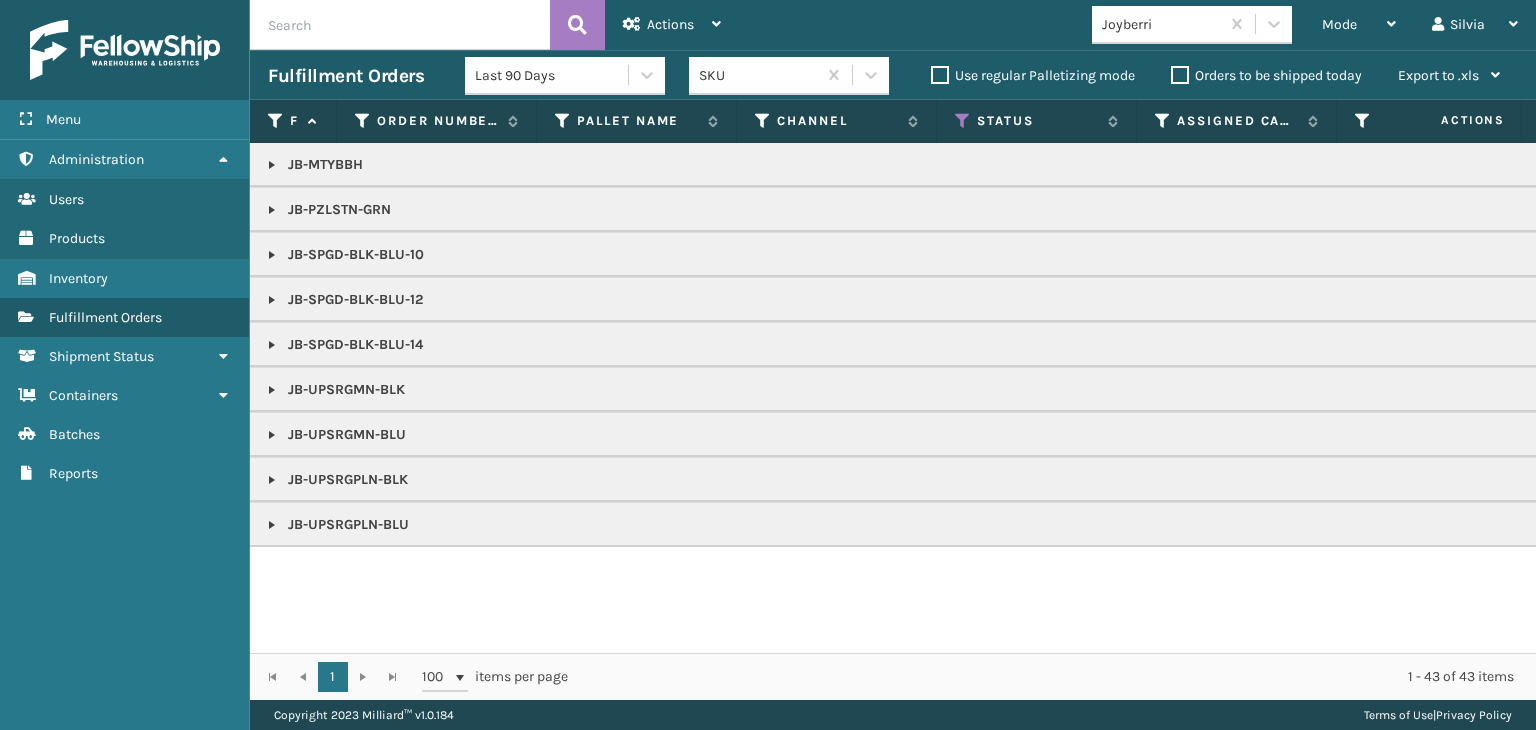 click on "Mode" at bounding box center [1359, 25] 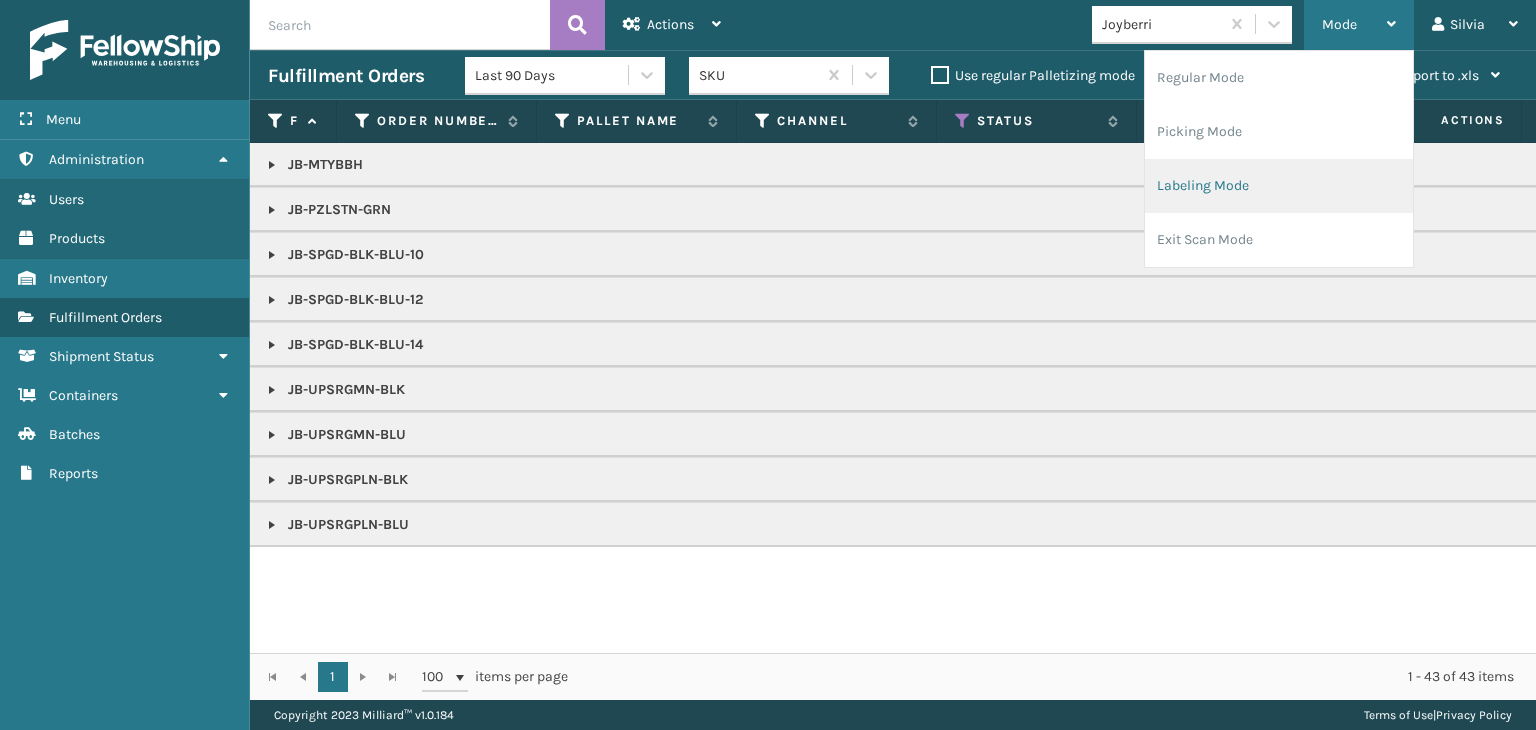 click on "Labeling Mode" at bounding box center (1279, 186) 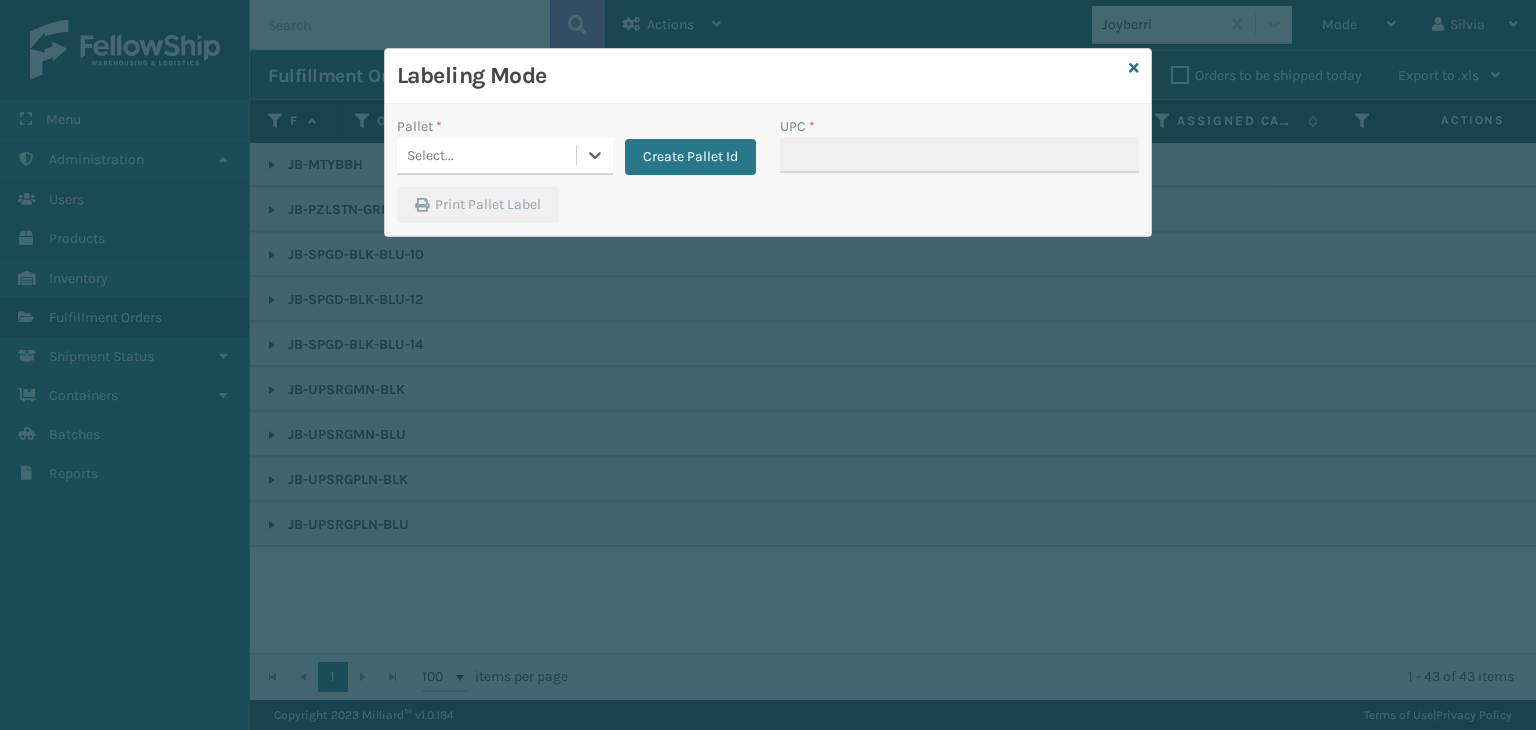 click on "Select..." at bounding box center [486, 155] 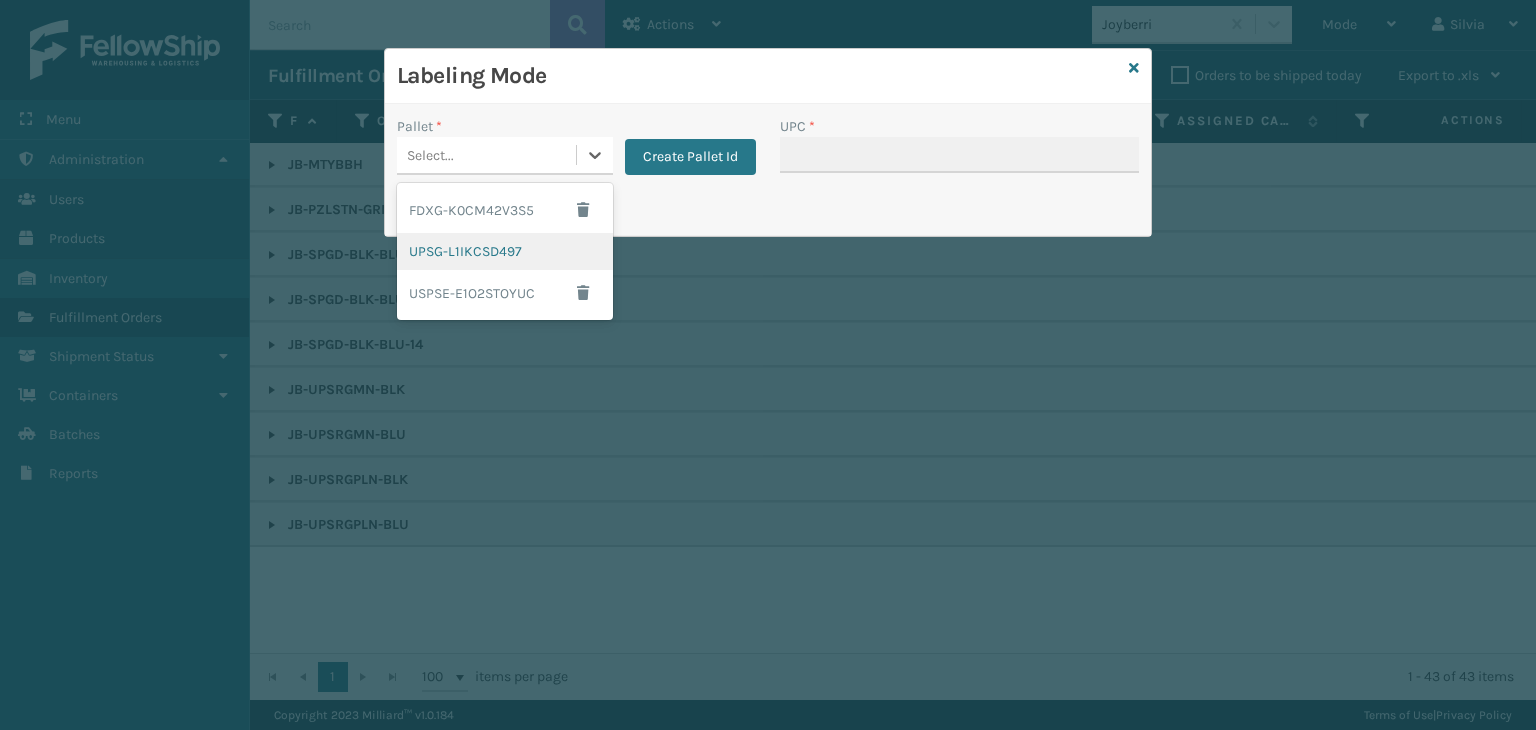 click on "UPSG-L1IKCSD497" at bounding box center (505, 251) 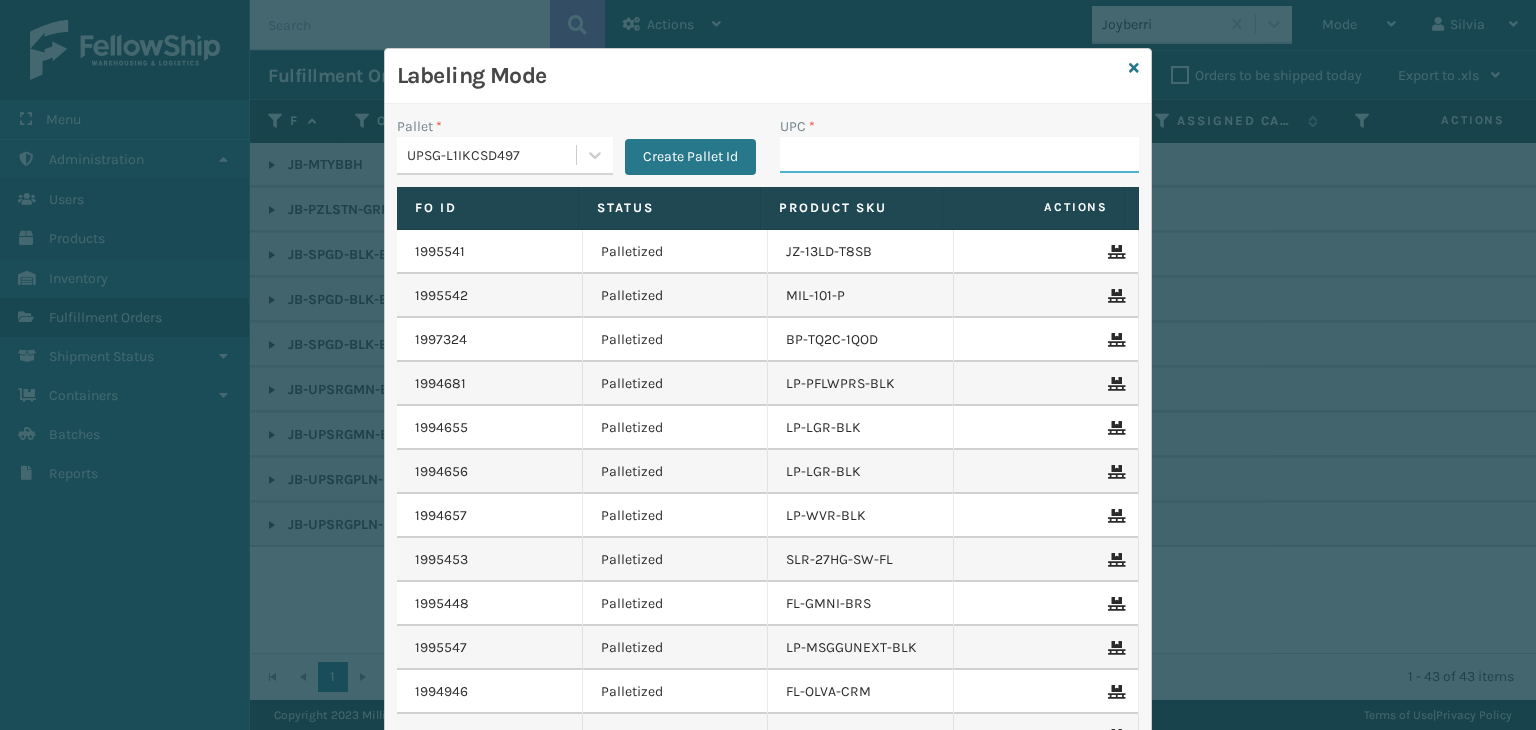click on "UPC   *" at bounding box center (959, 155) 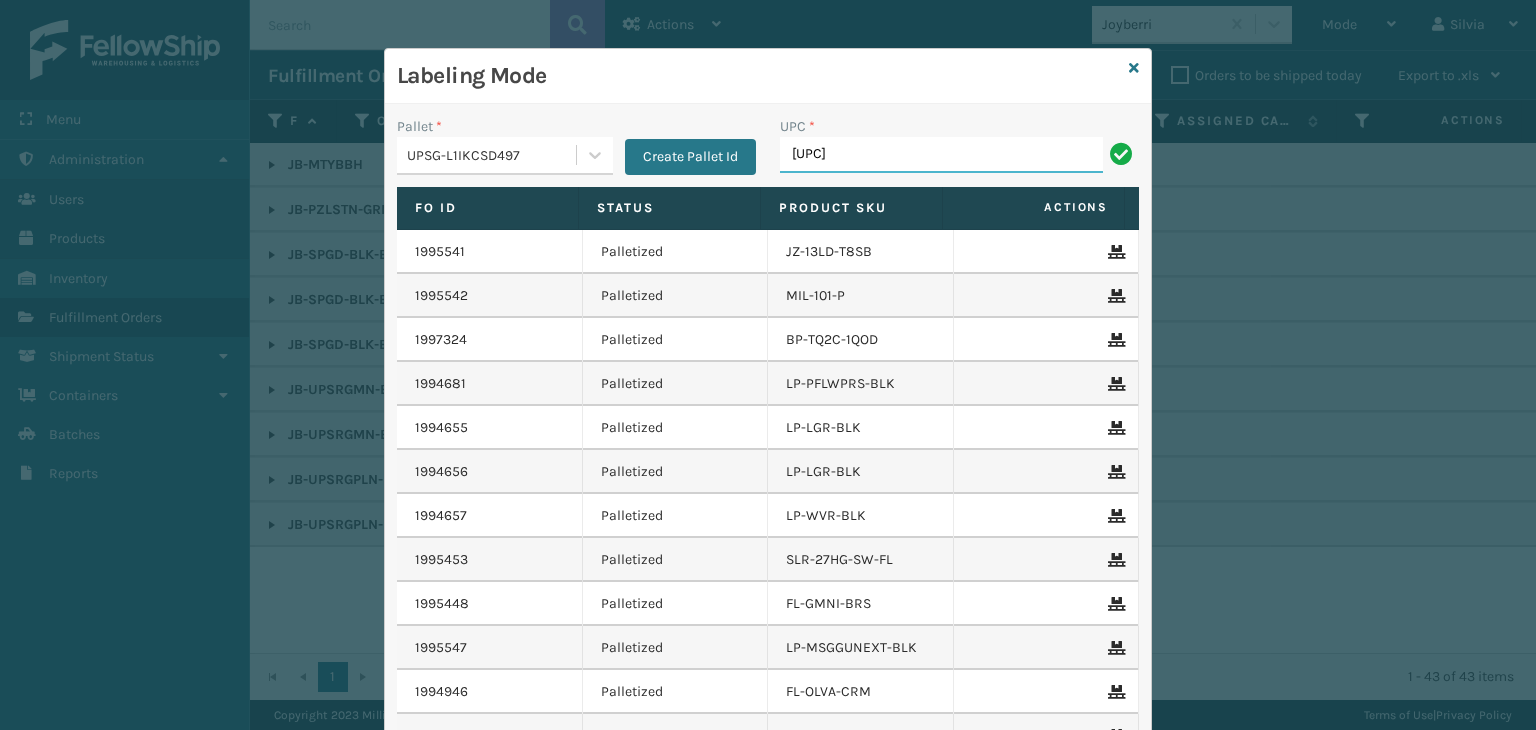 type on "[UPC]" 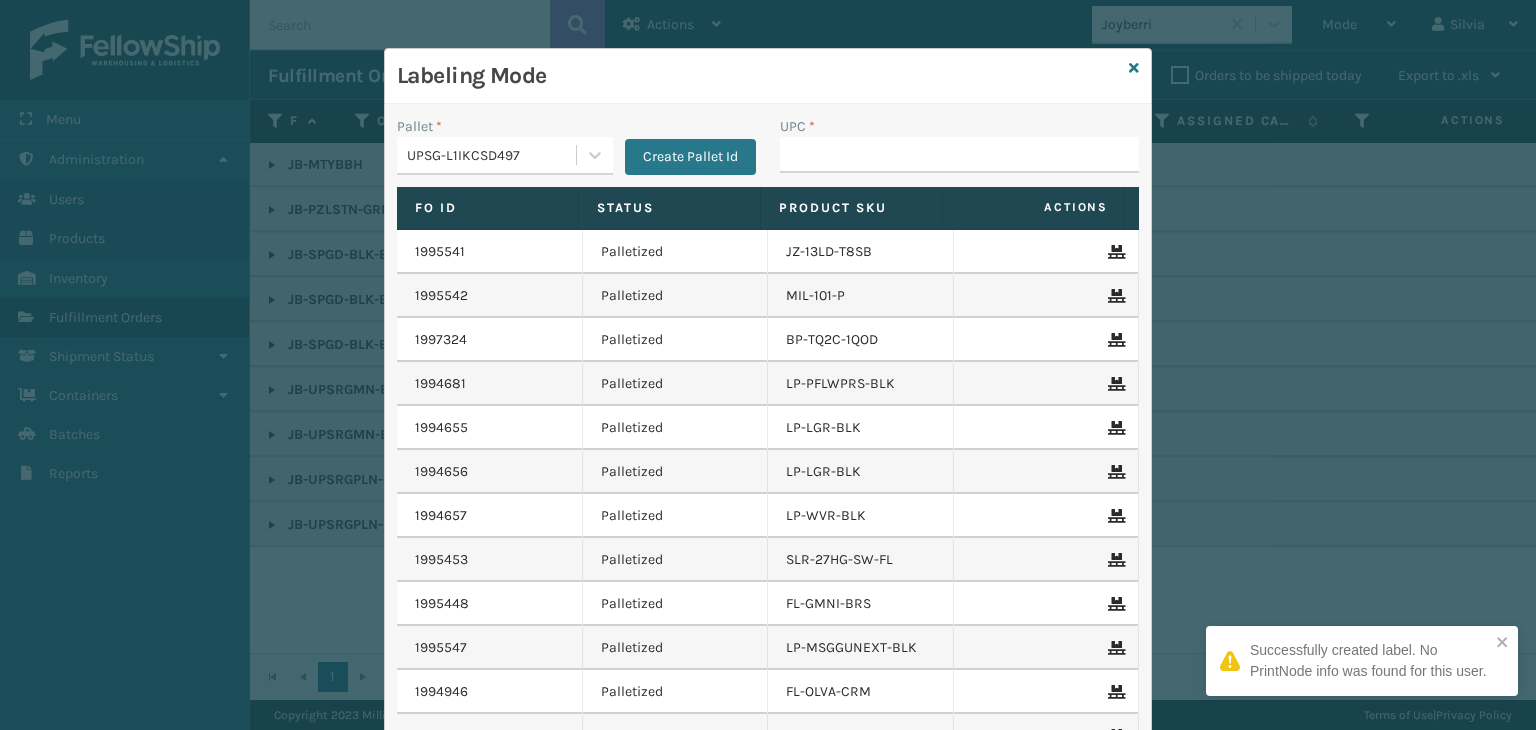 type on "[UPC]" 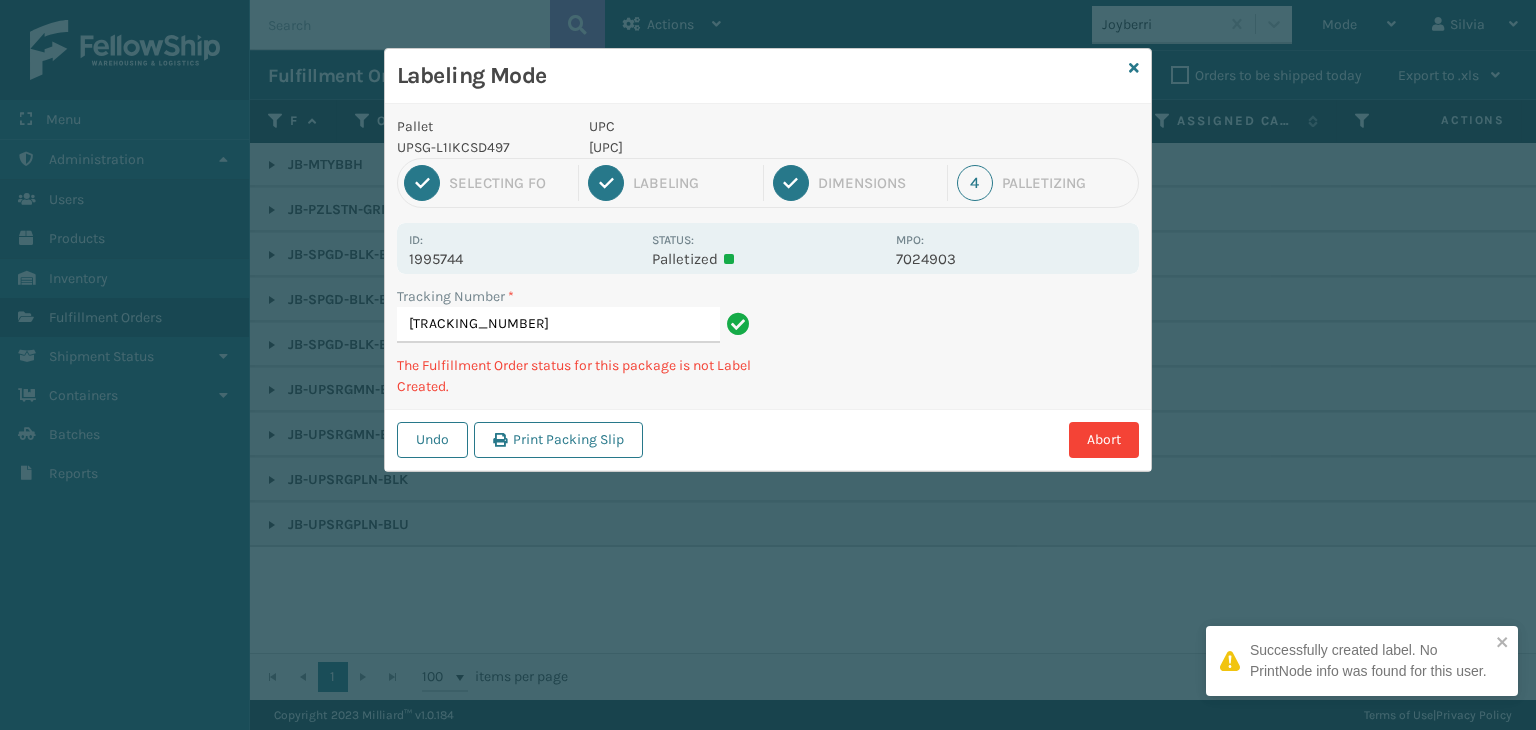 type on "[TRACKING_NUMBER]" 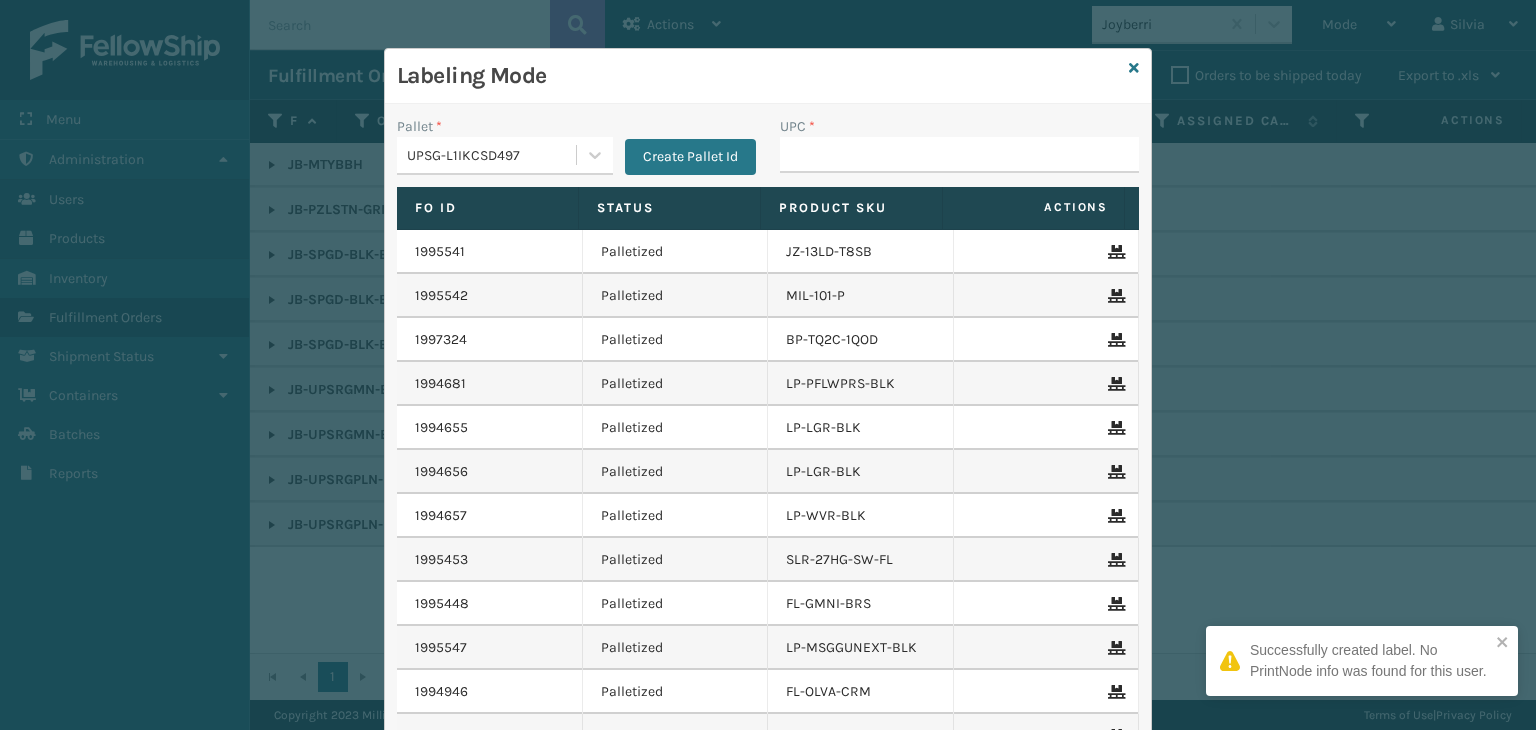 type on "[UPC]" 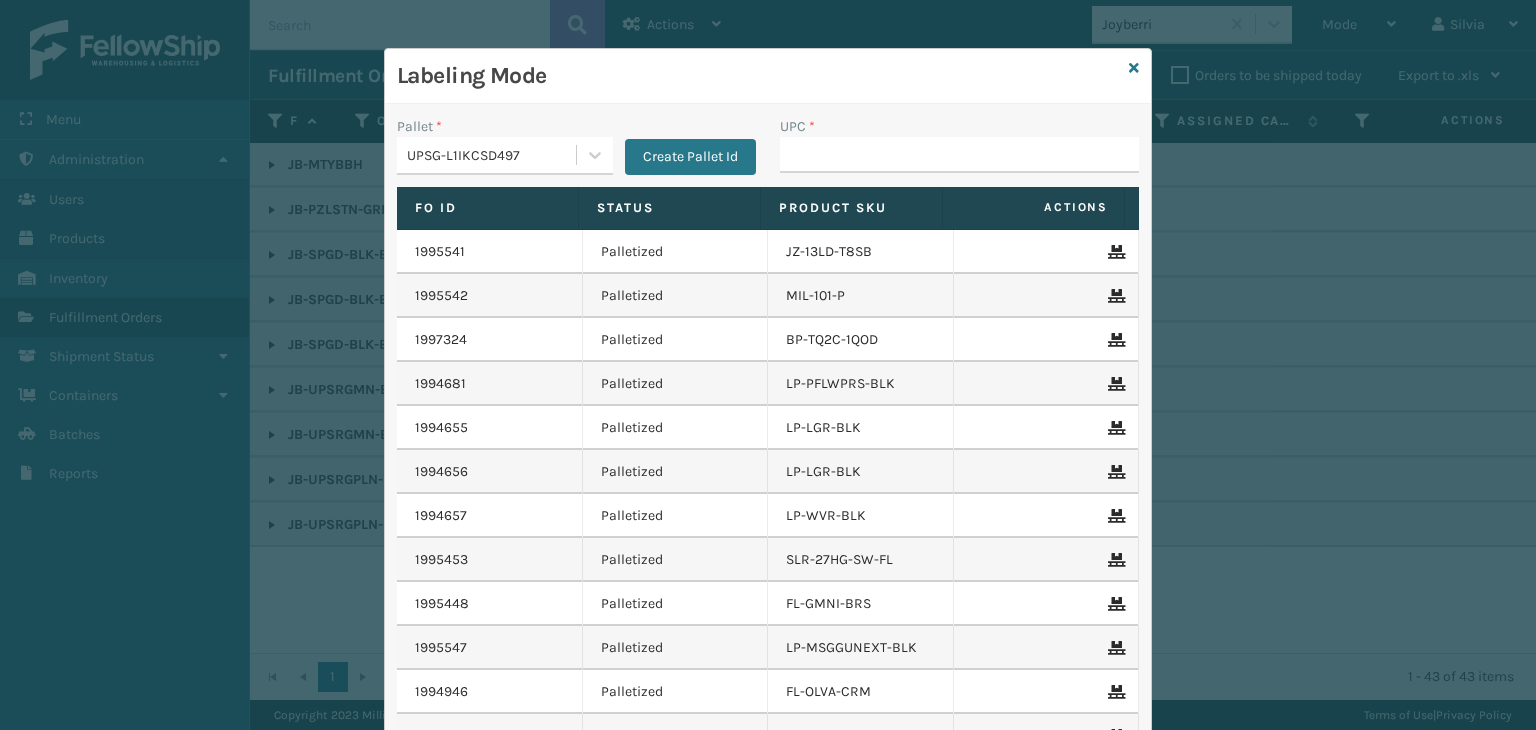 click on "Labeling Mode" at bounding box center [768, 76] 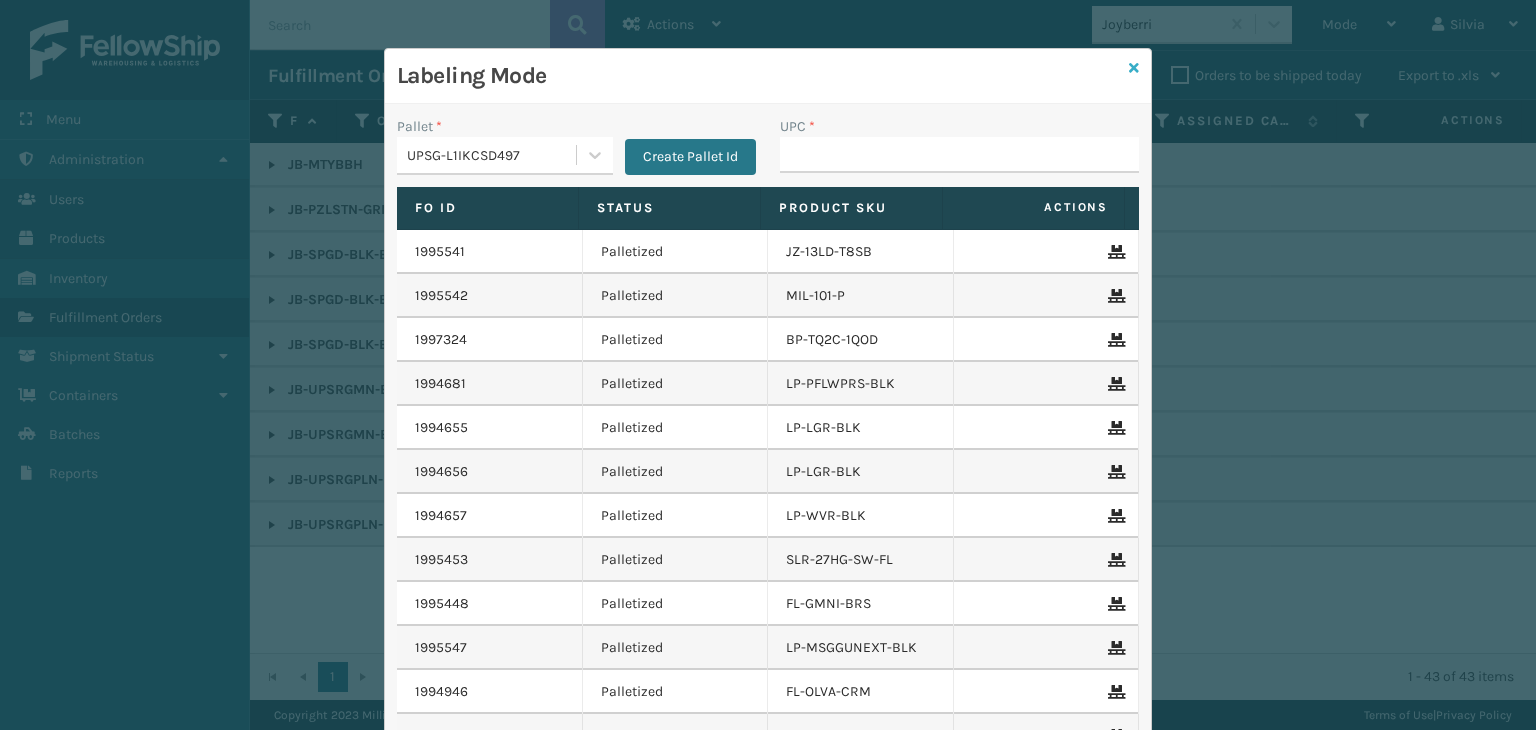click at bounding box center (1134, 68) 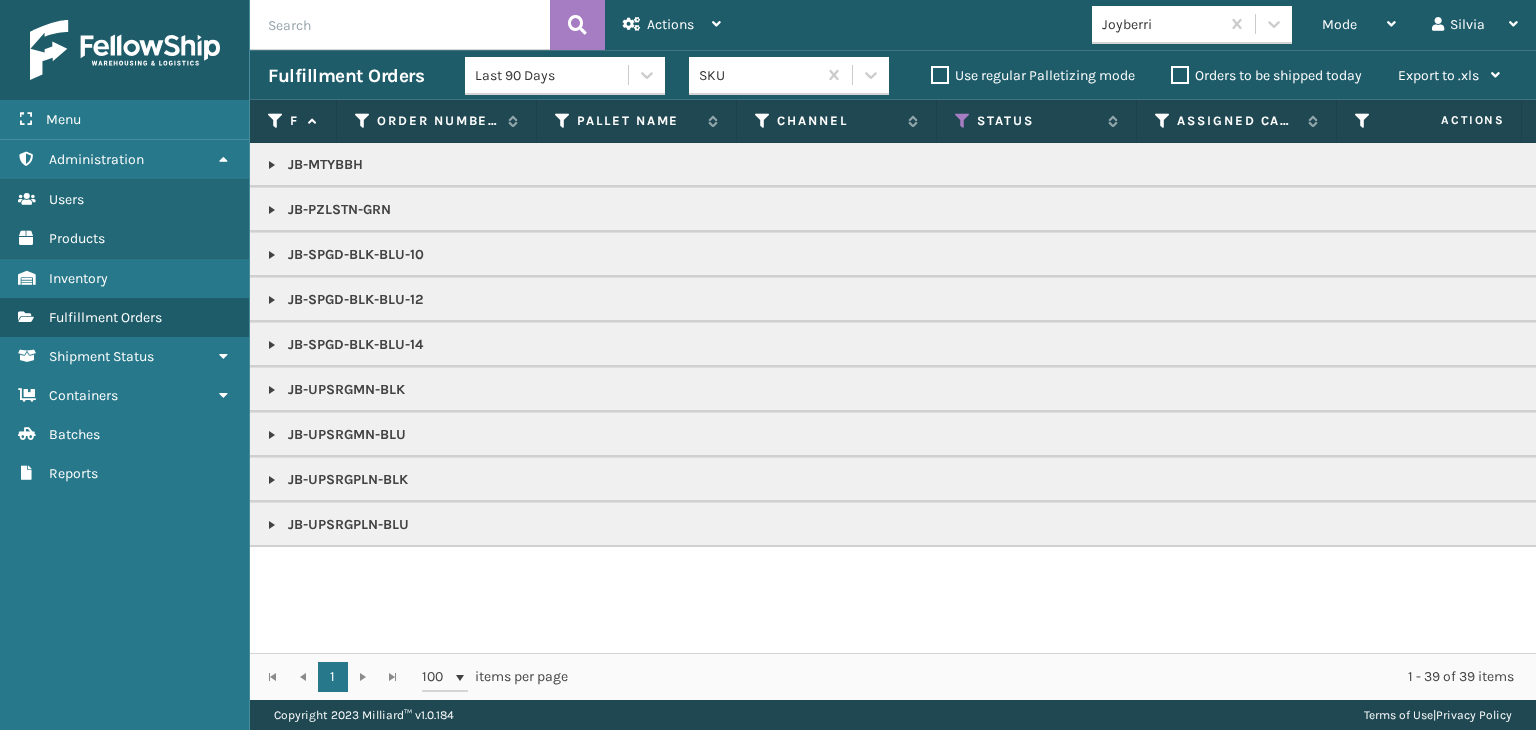 click at bounding box center [272, 390] 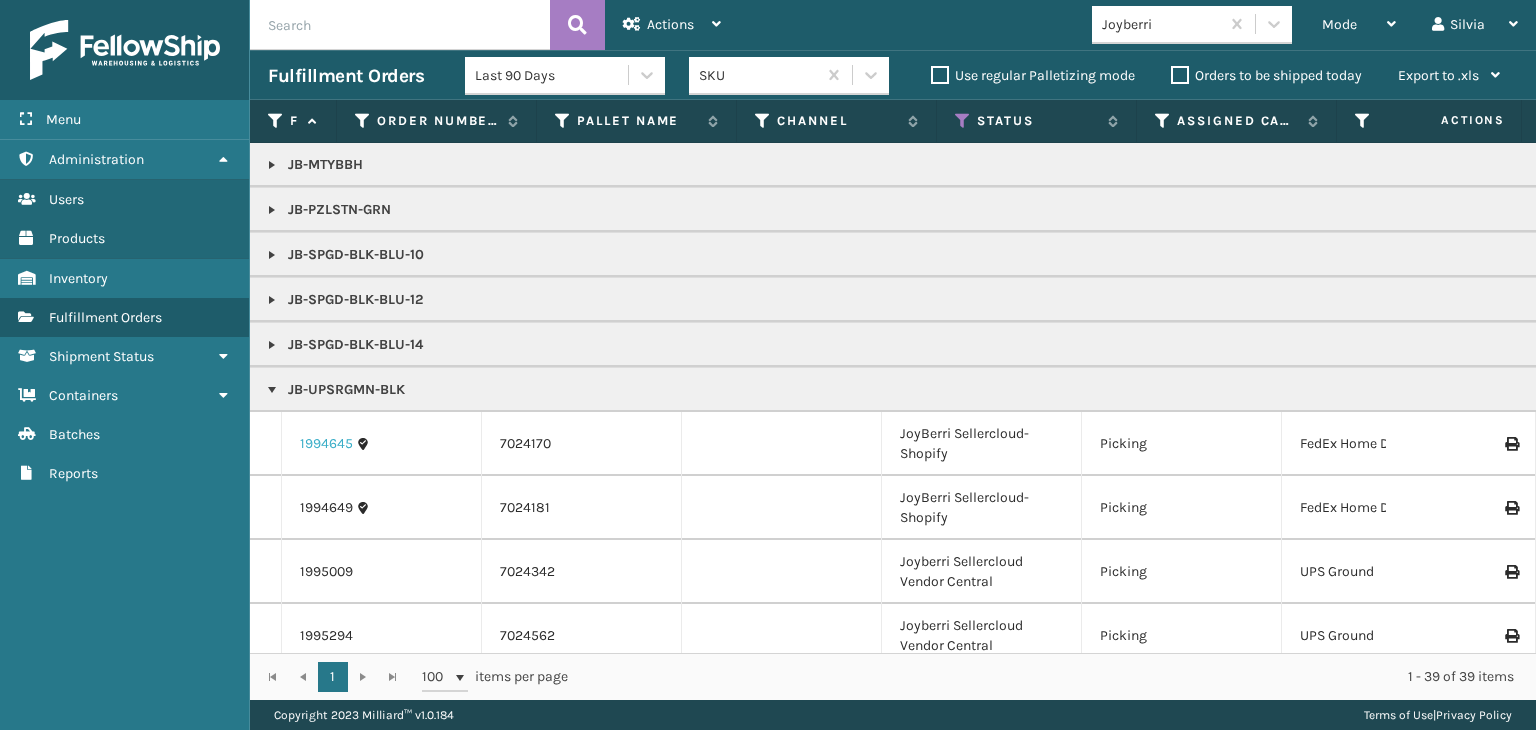 click on "1994645" at bounding box center [326, 444] 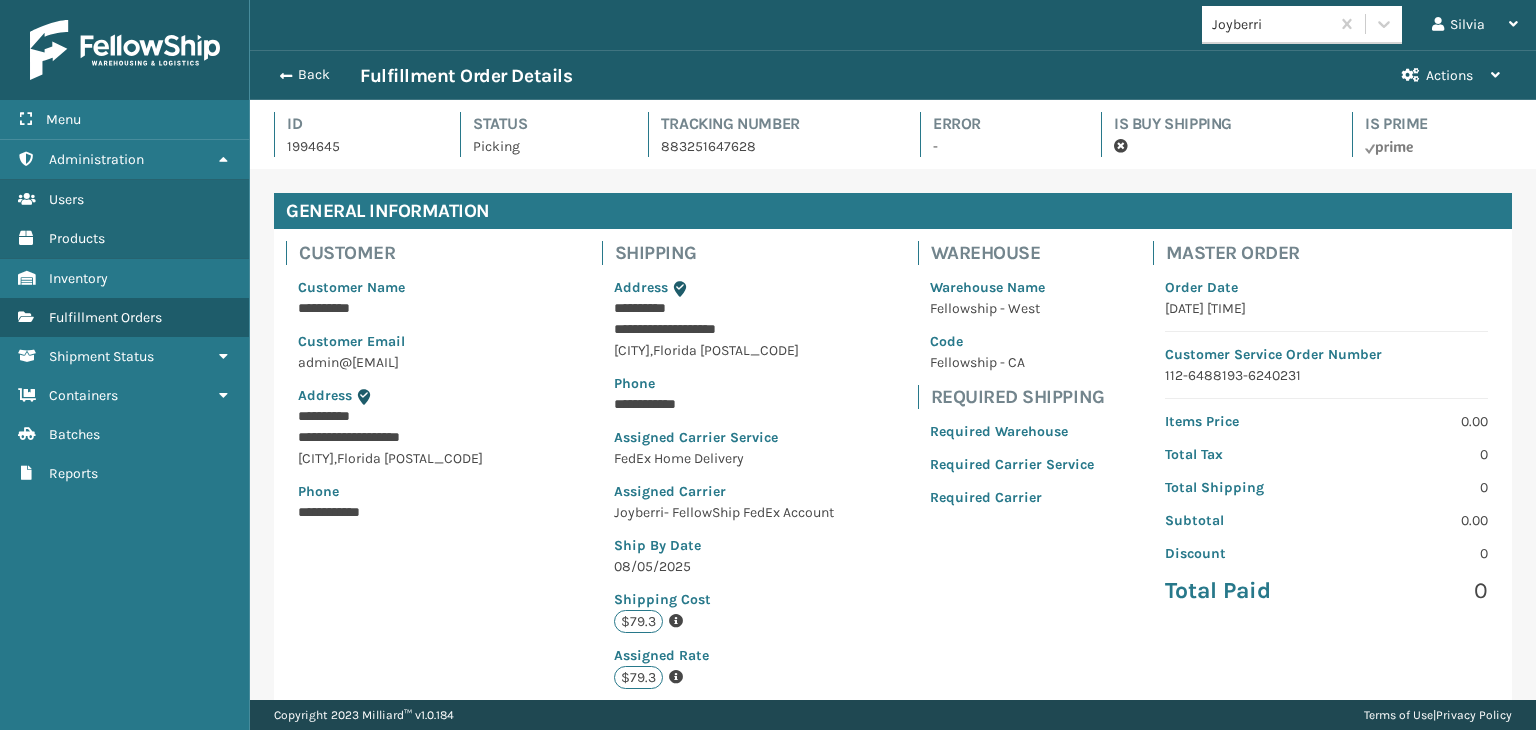 scroll, scrollTop: 136, scrollLeft: 0, axis: vertical 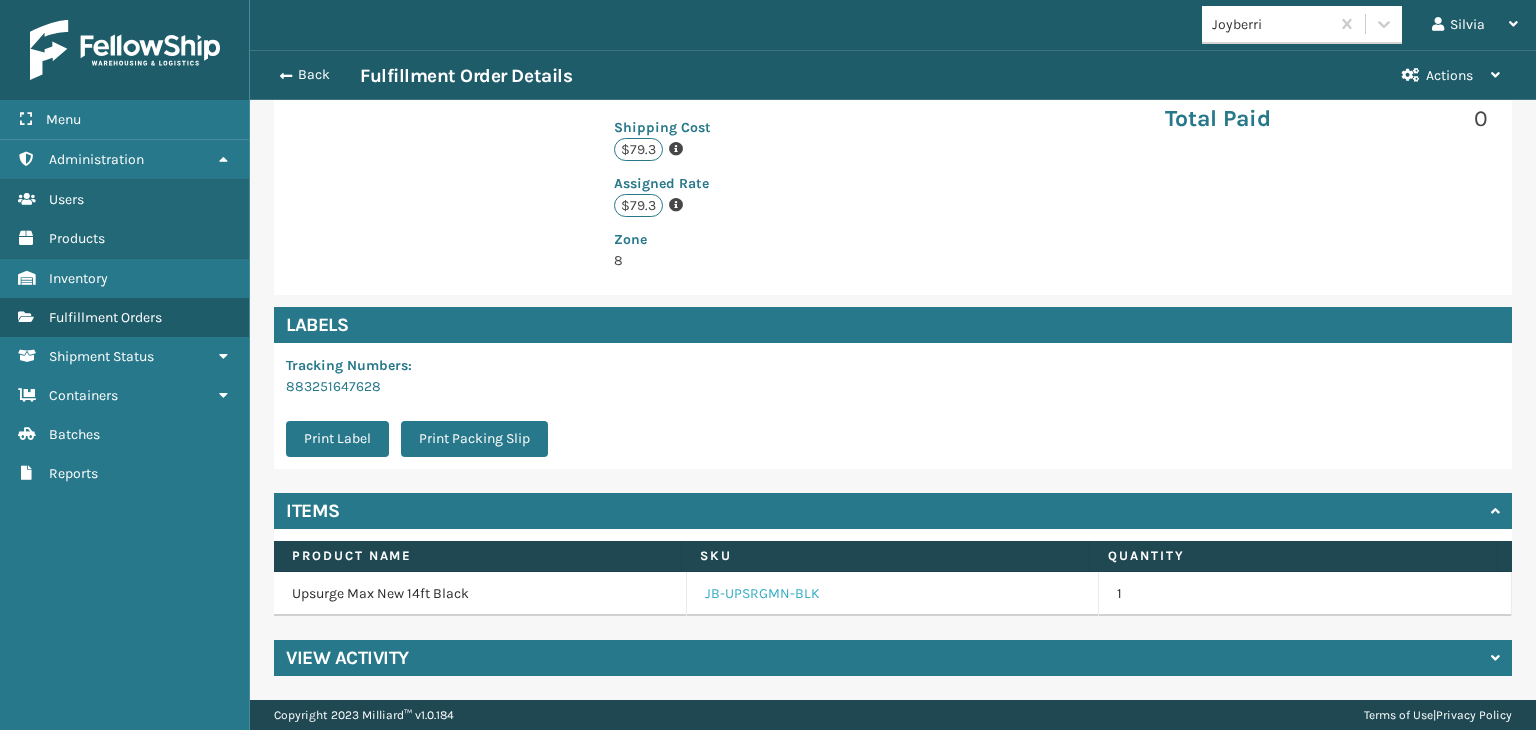 click on "JB-UPSRGMN-BLK" at bounding box center (762, 594) 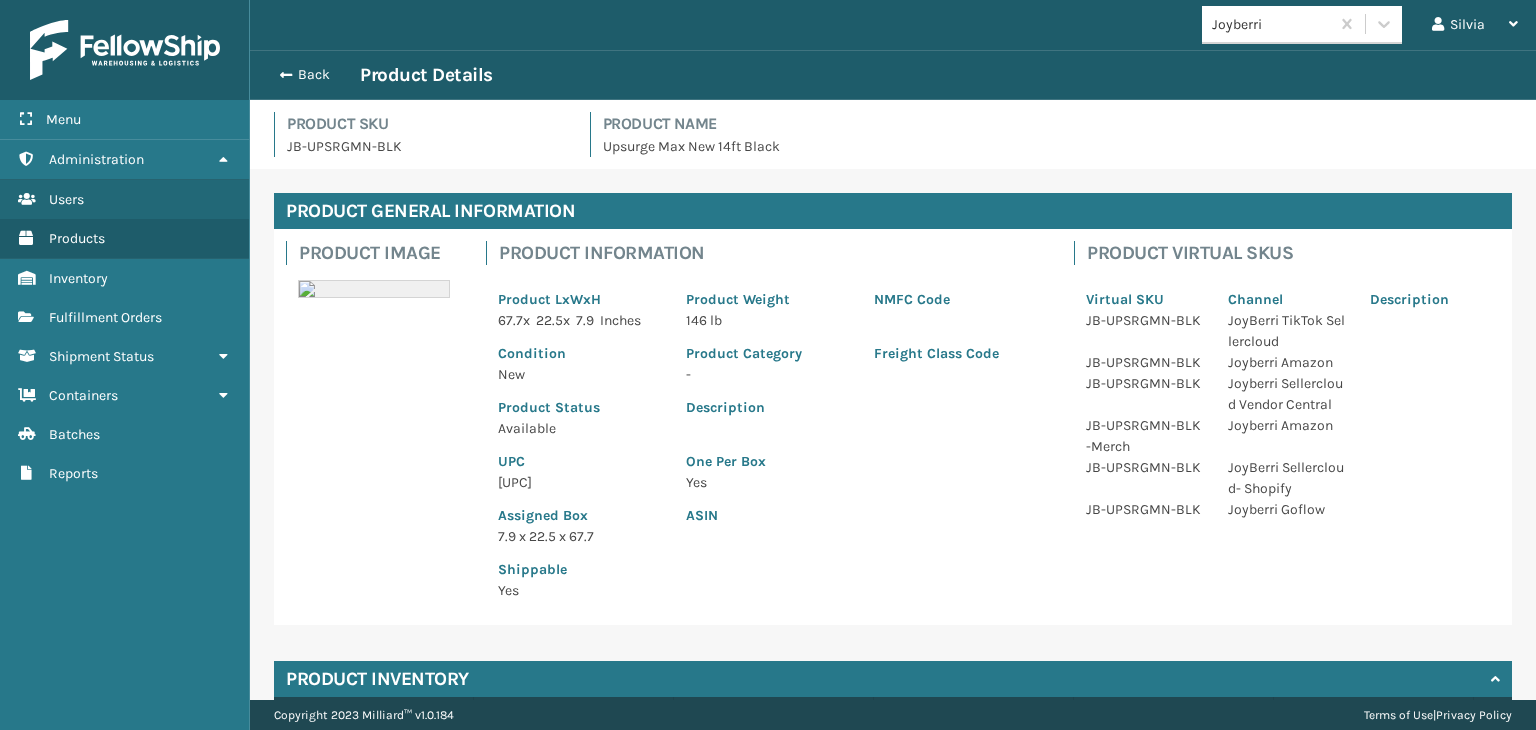 click on "[UPC]" at bounding box center [580, 482] 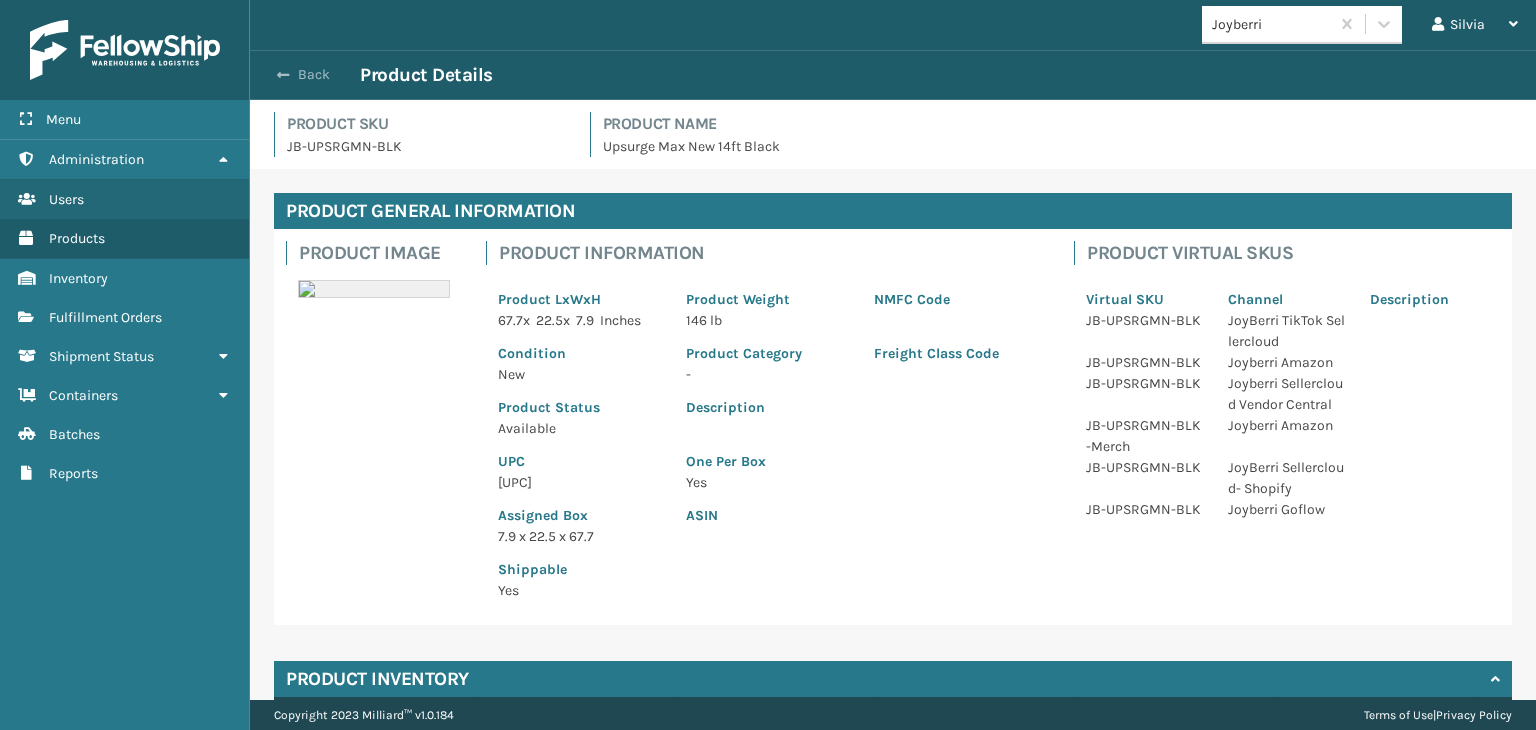 click on "Back" at bounding box center (314, 75) 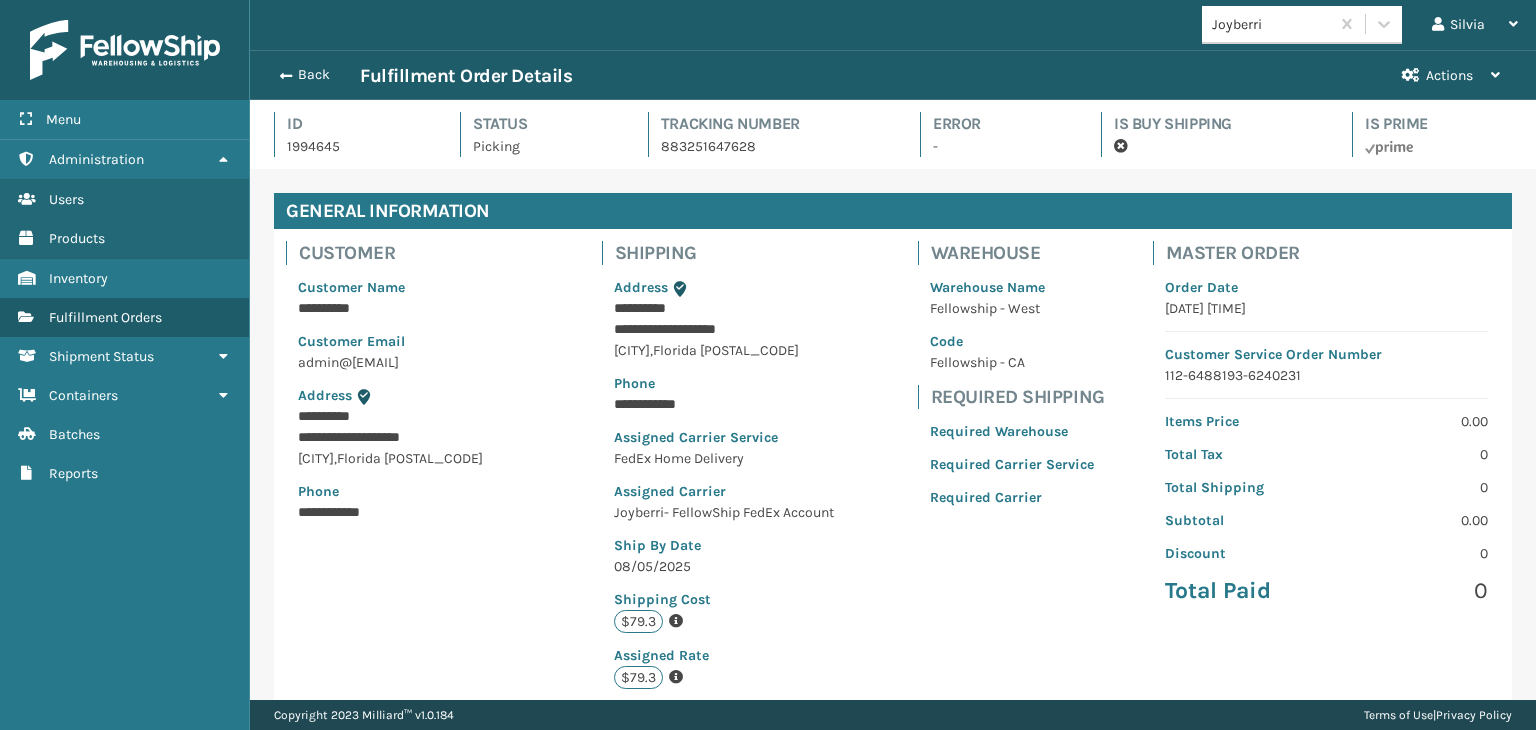 scroll, scrollTop: 99951, scrollLeft: 98713, axis: both 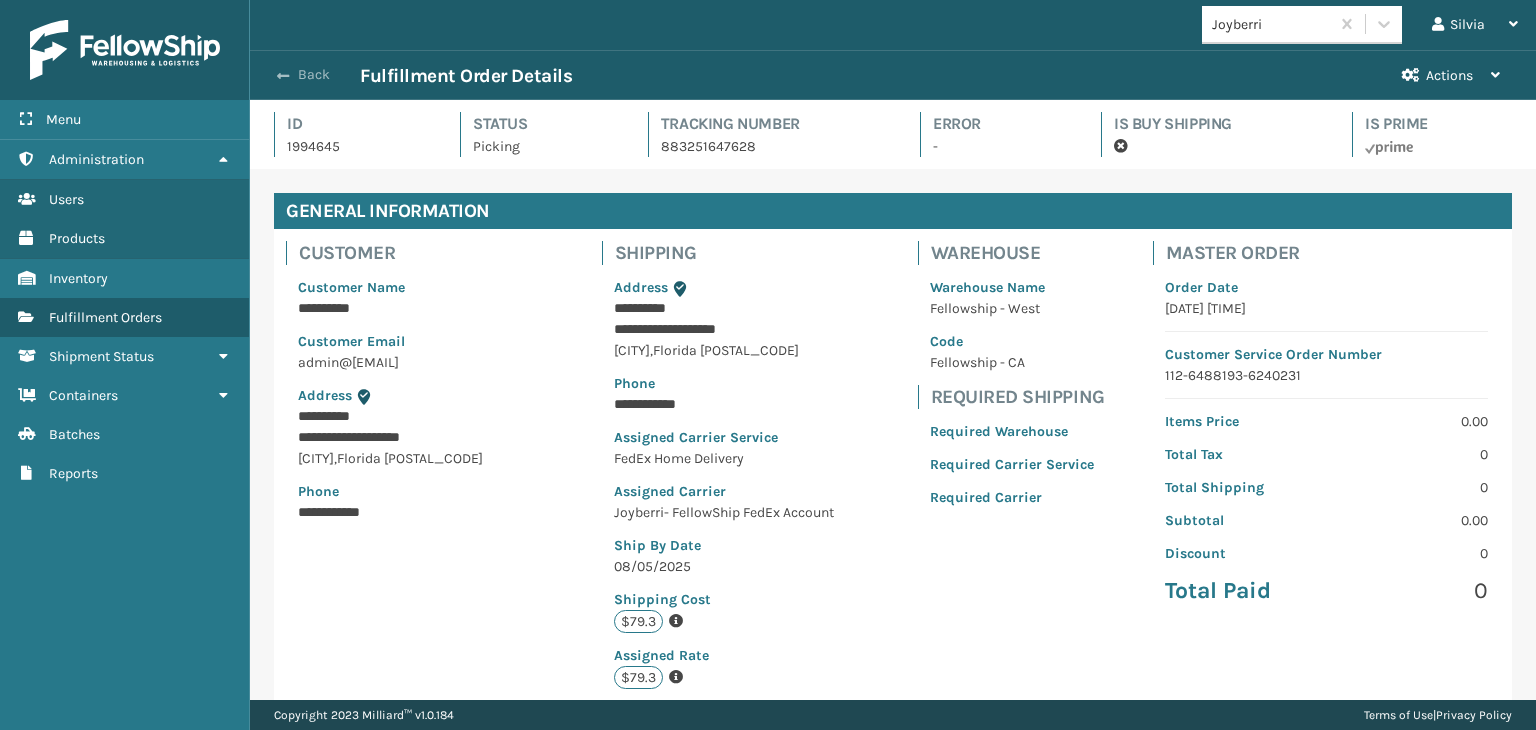 click on "Back" at bounding box center [314, 75] 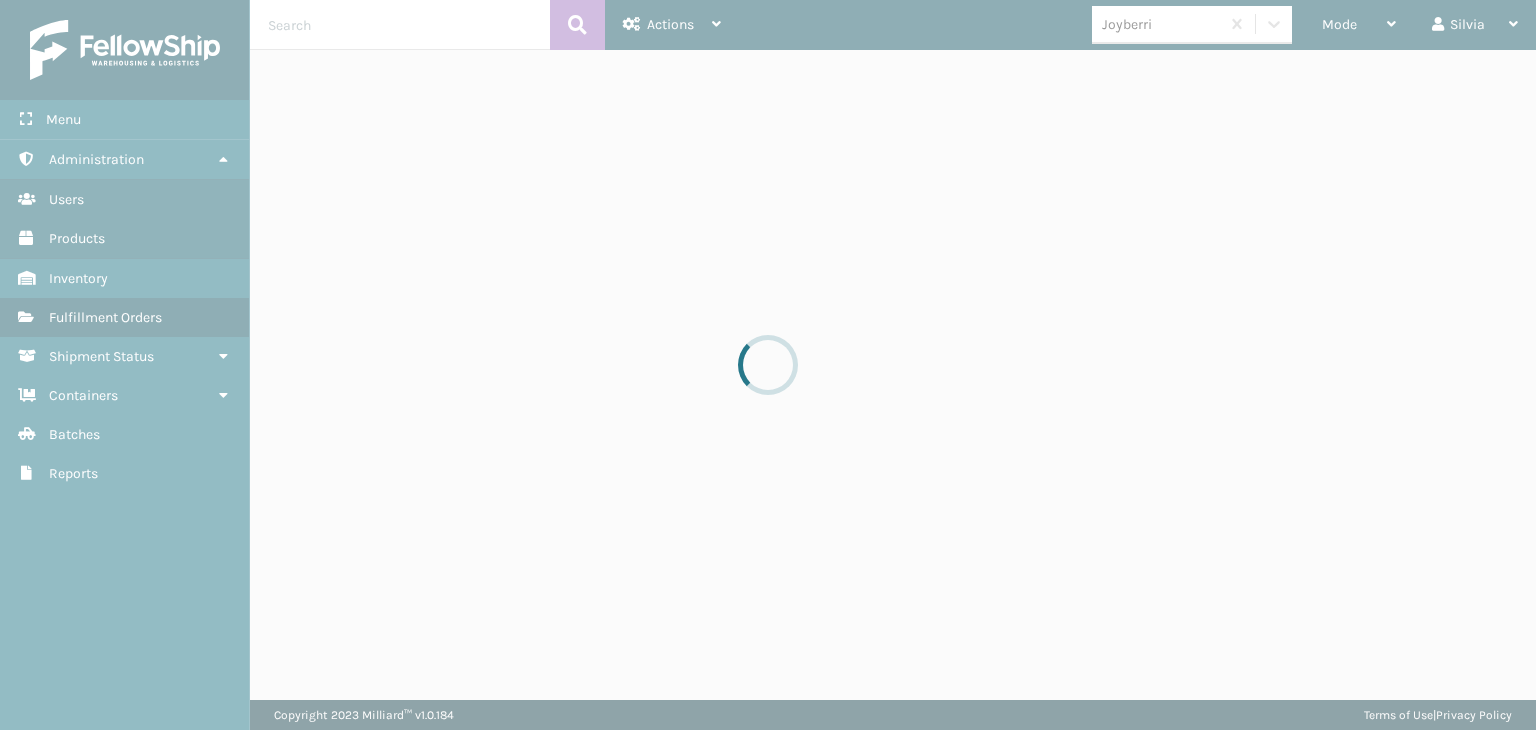 click at bounding box center [768, 365] 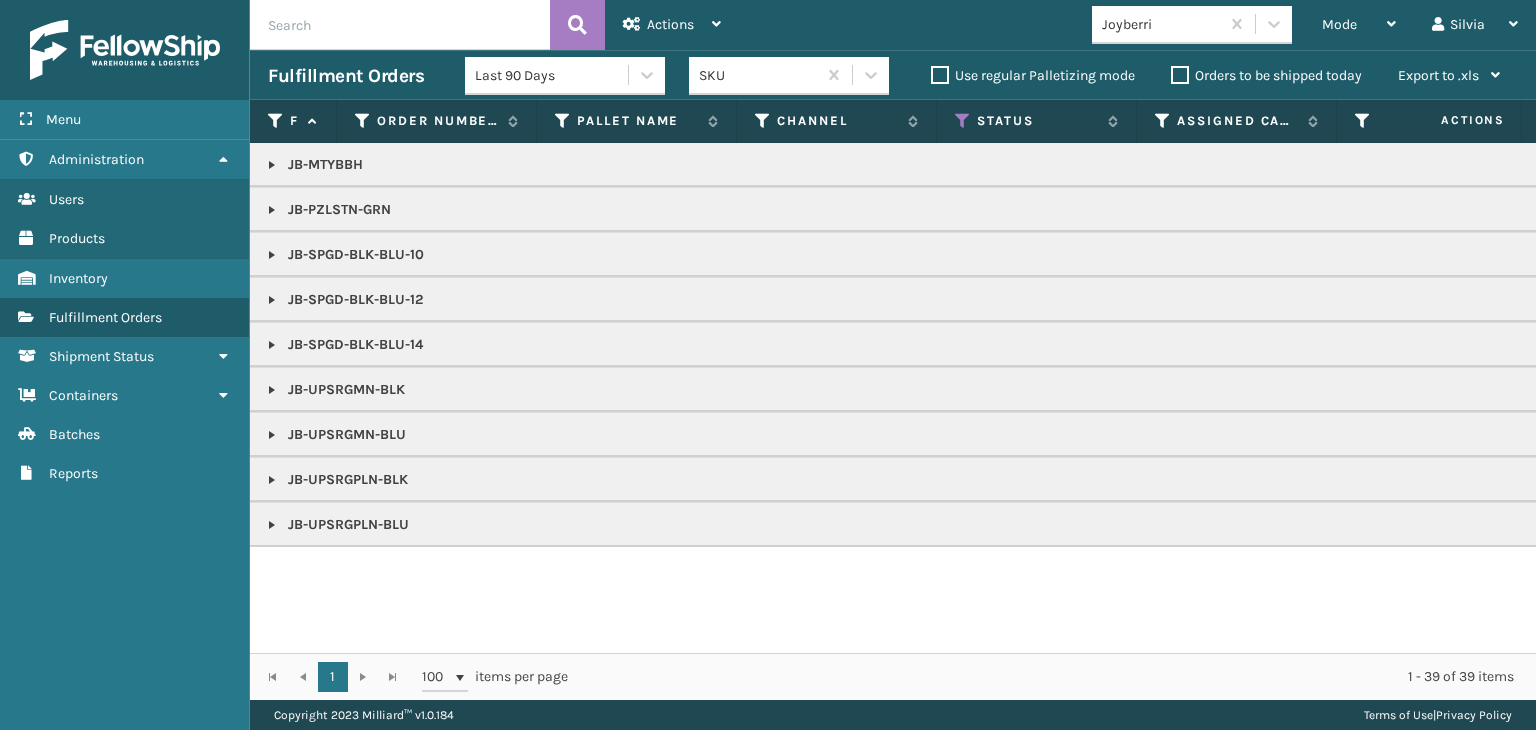 click on "Mode" at bounding box center (1359, 25) 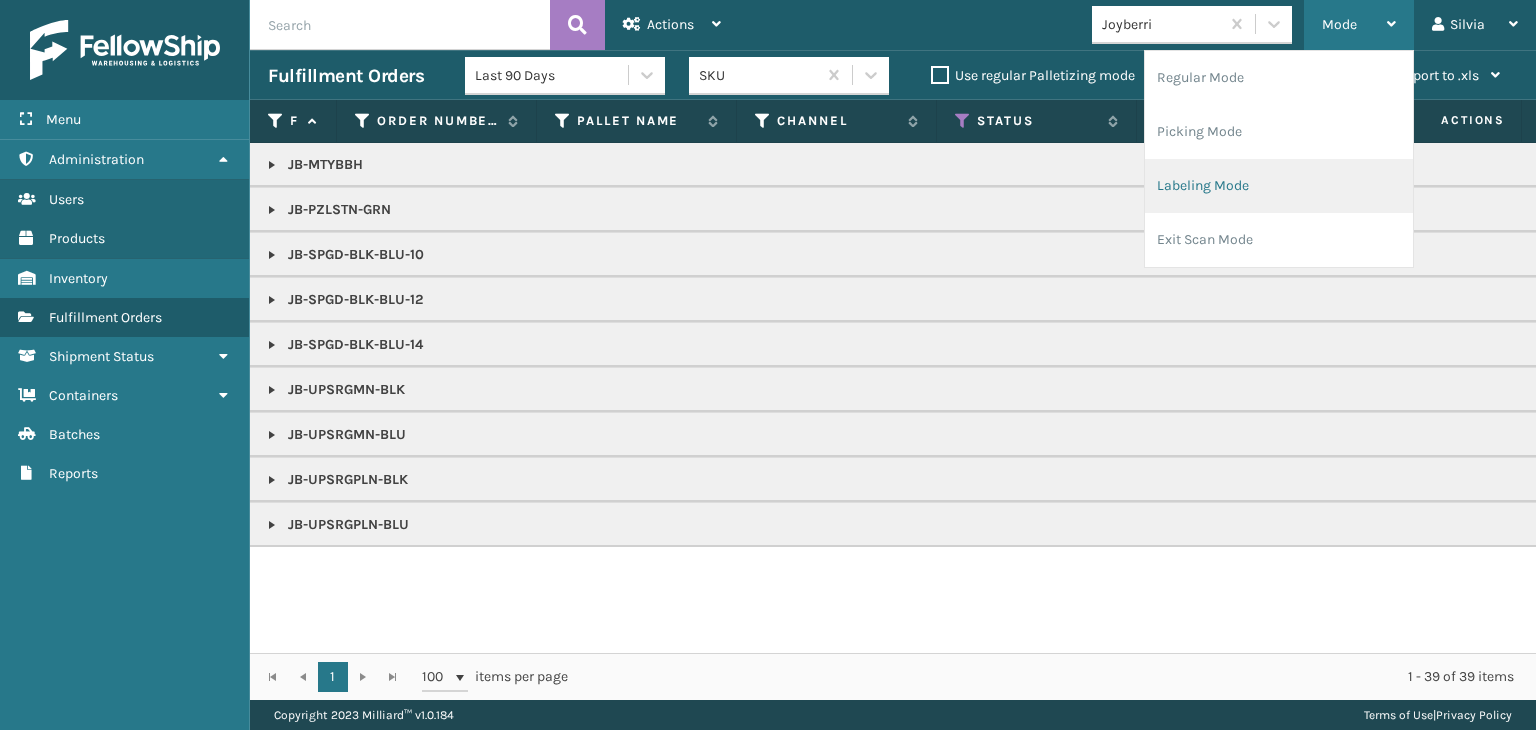 click on "Labeling Mode" at bounding box center (1279, 186) 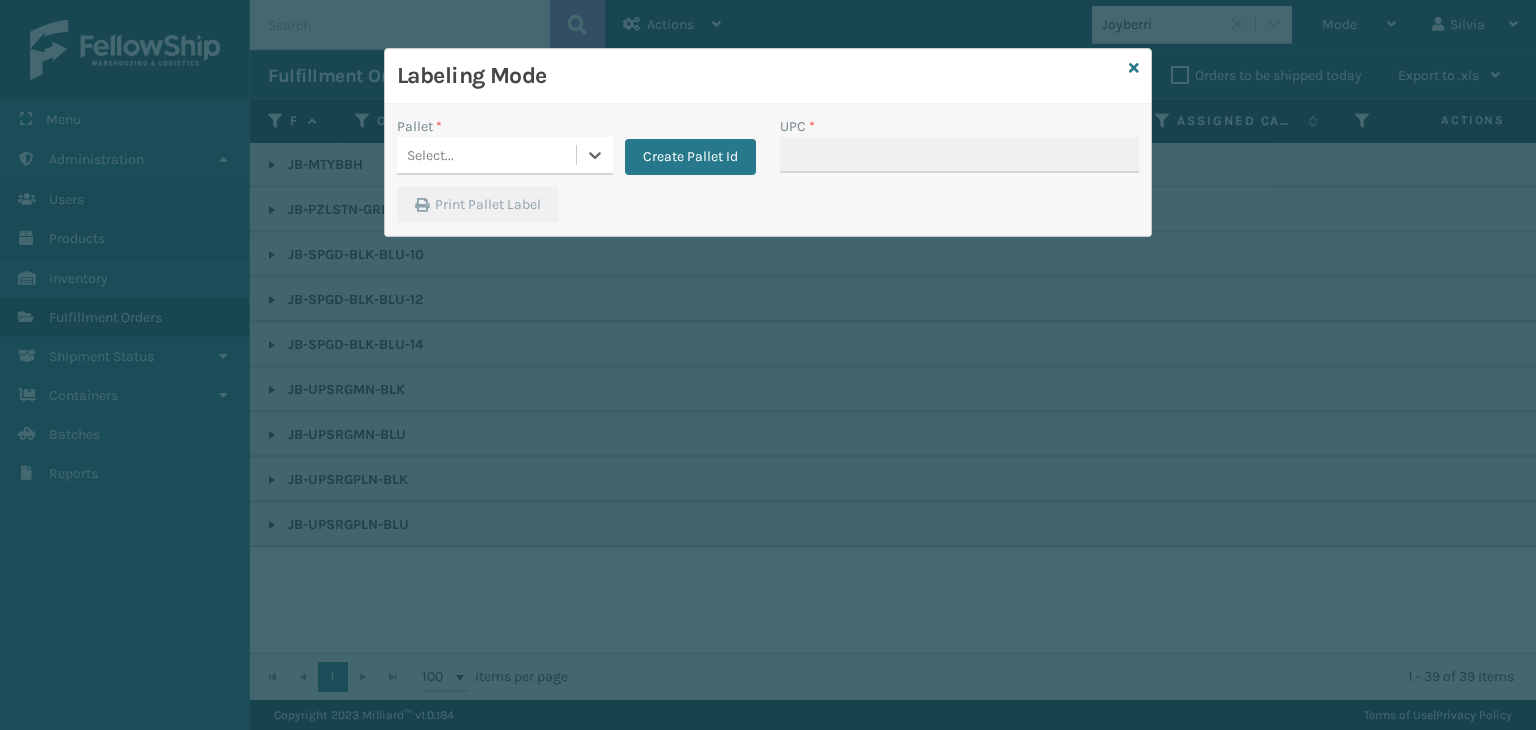click on "Select..." at bounding box center (486, 155) 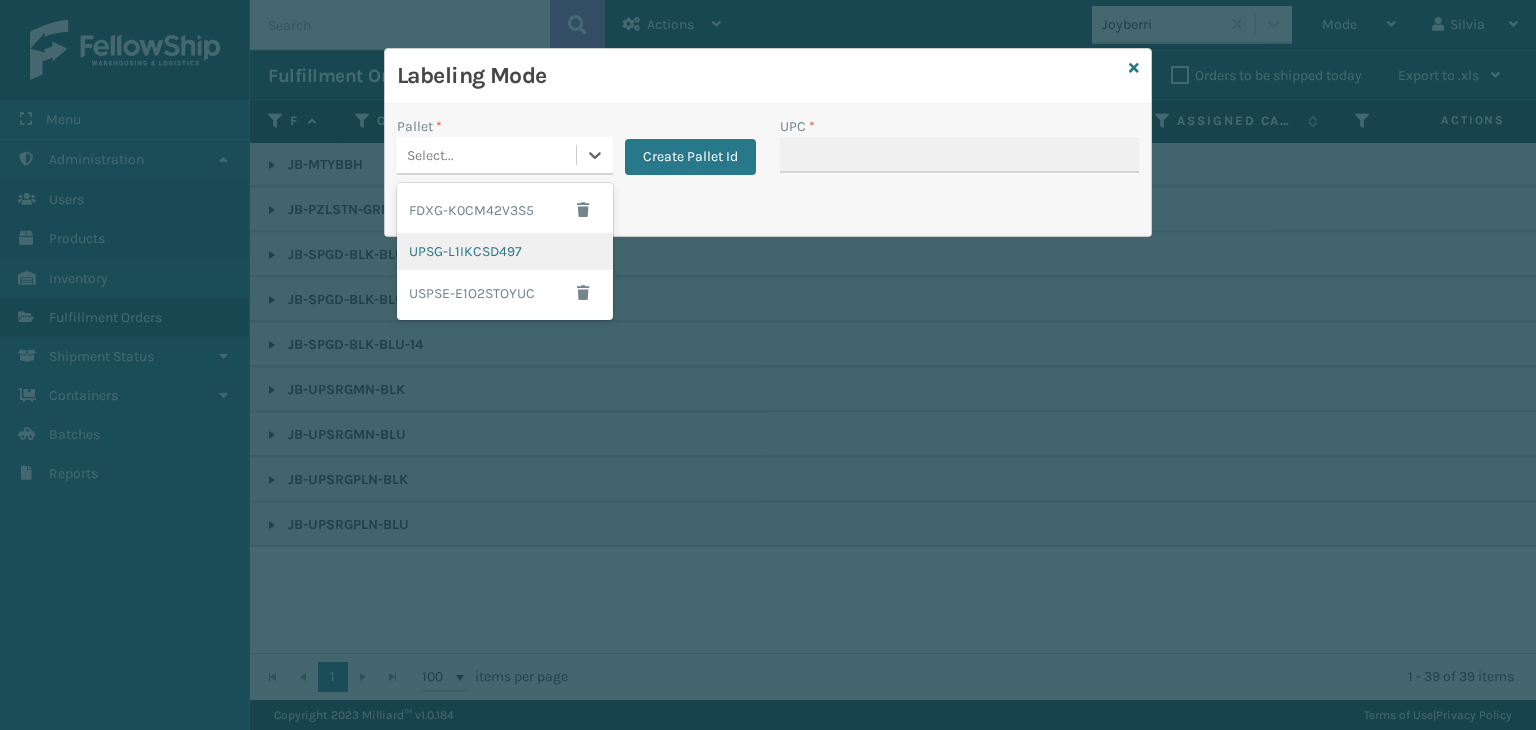 click on "UPSG-L1IKCSD497" at bounding box center (505, 251) 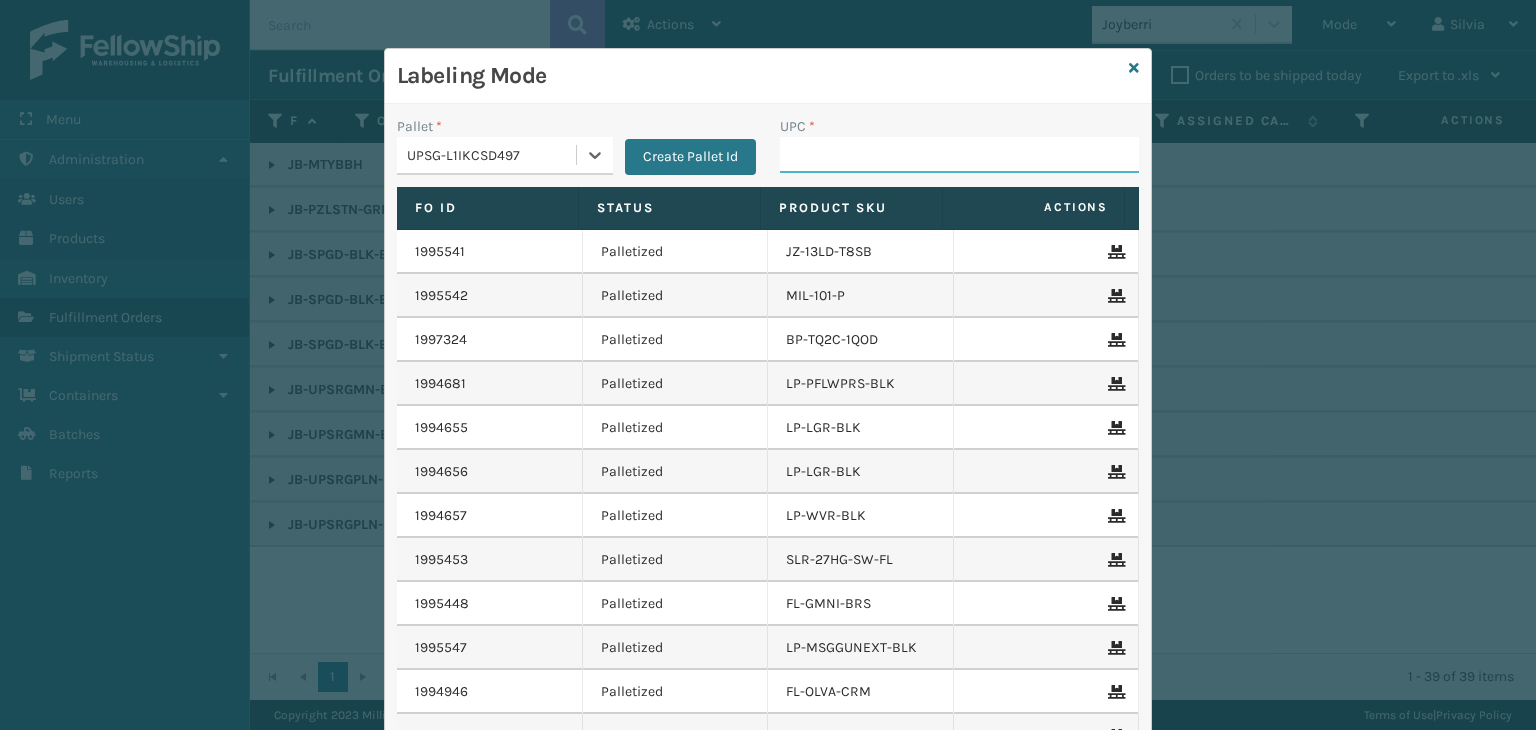 click on "UPC   *" at bounding box center (959, 155) 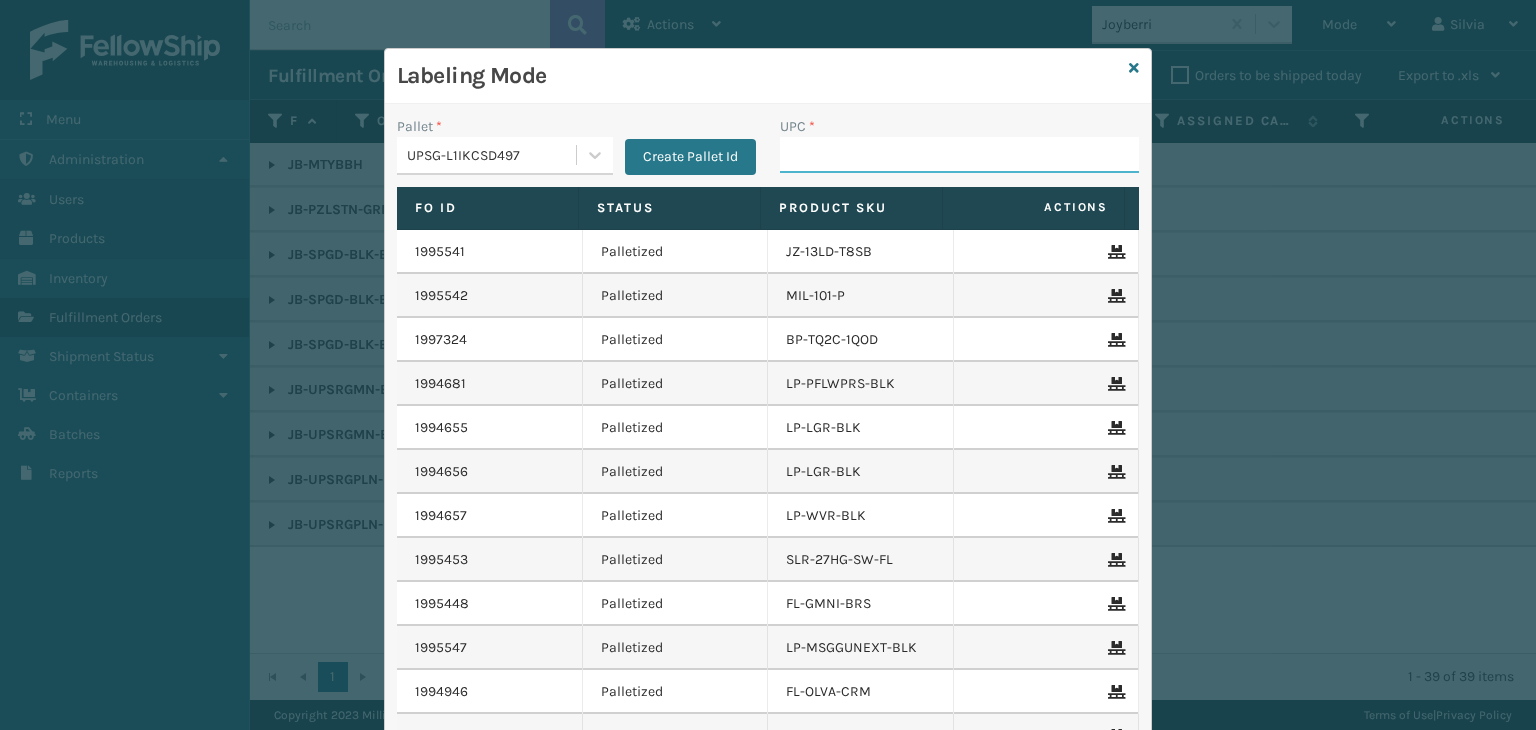 paste on "[UPC]" 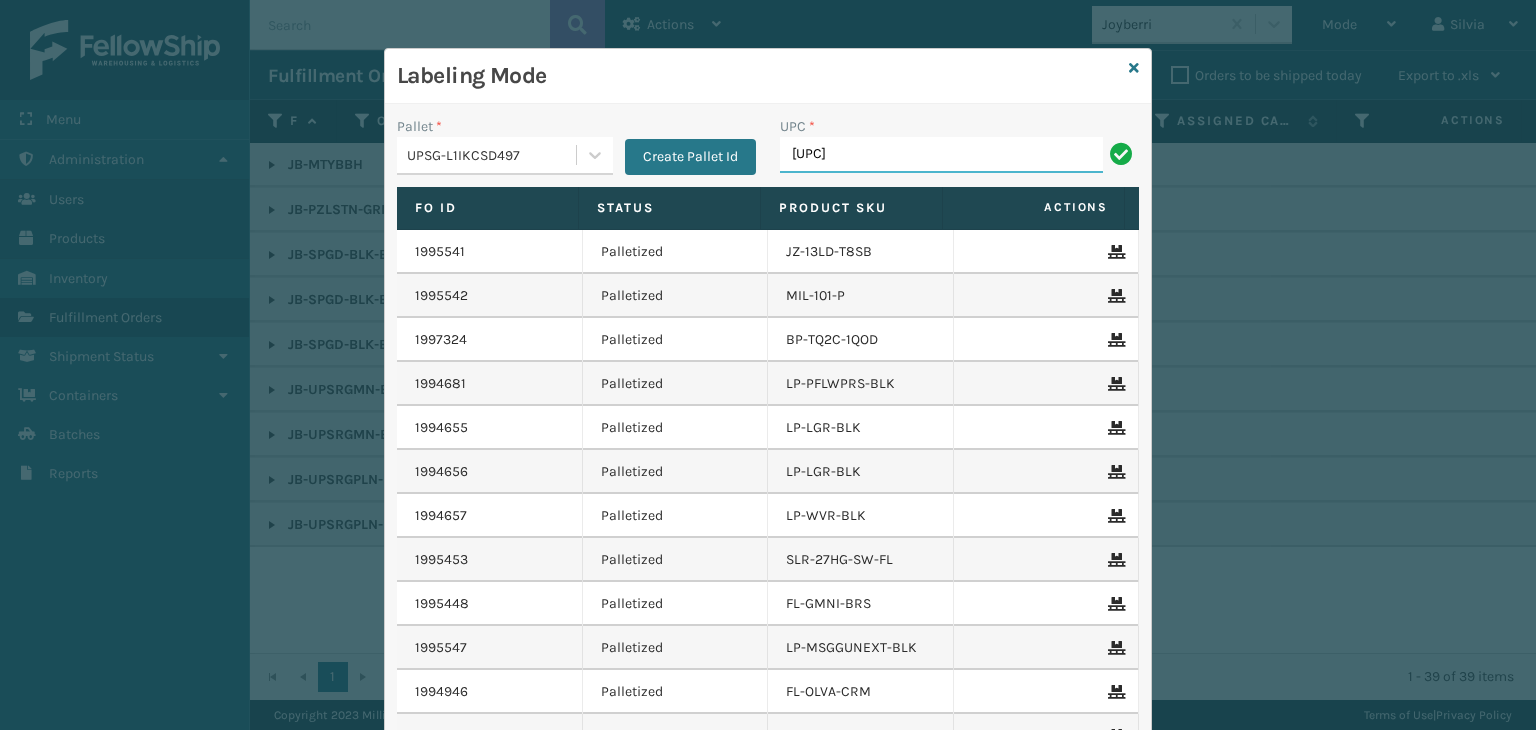 type on "[UPC]" 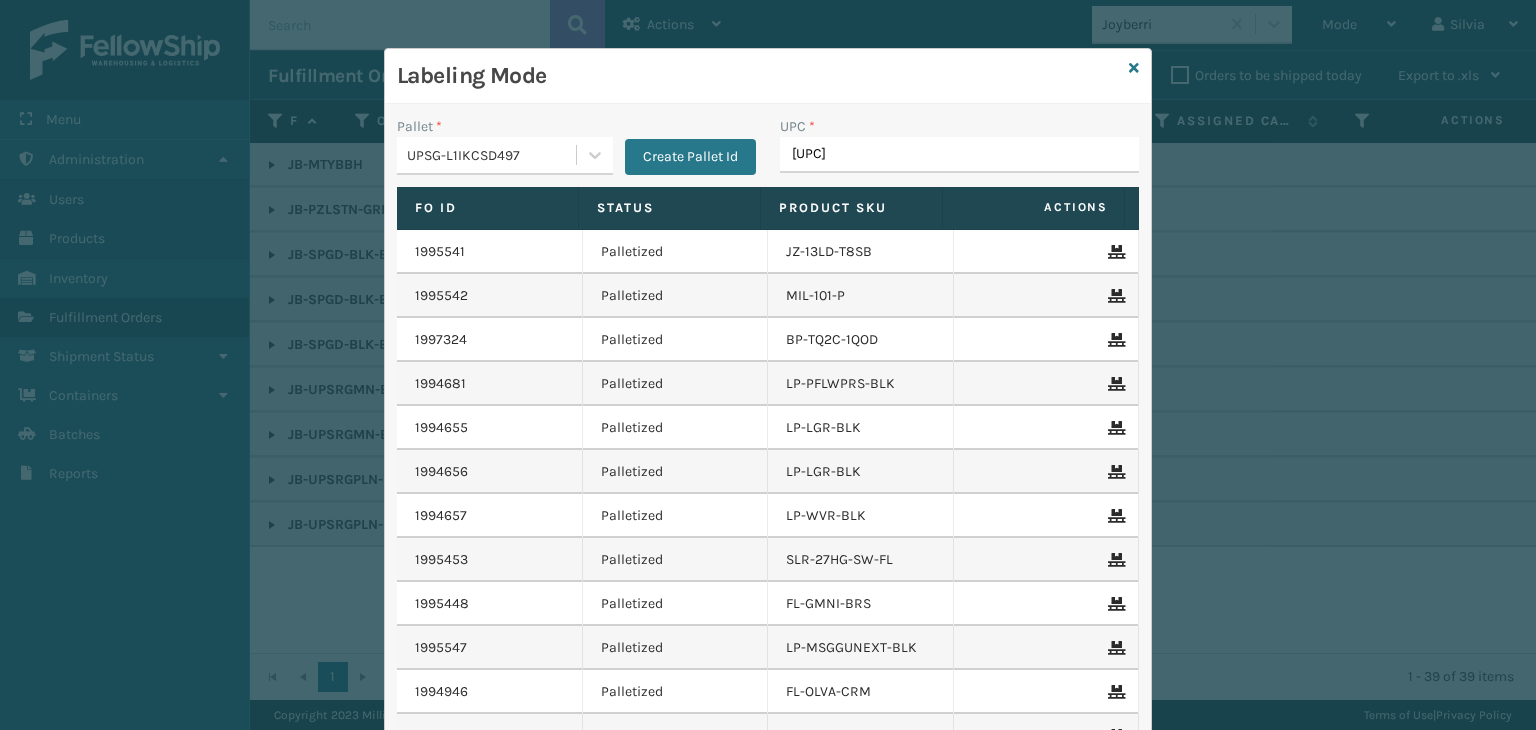 type on "[UPC]" 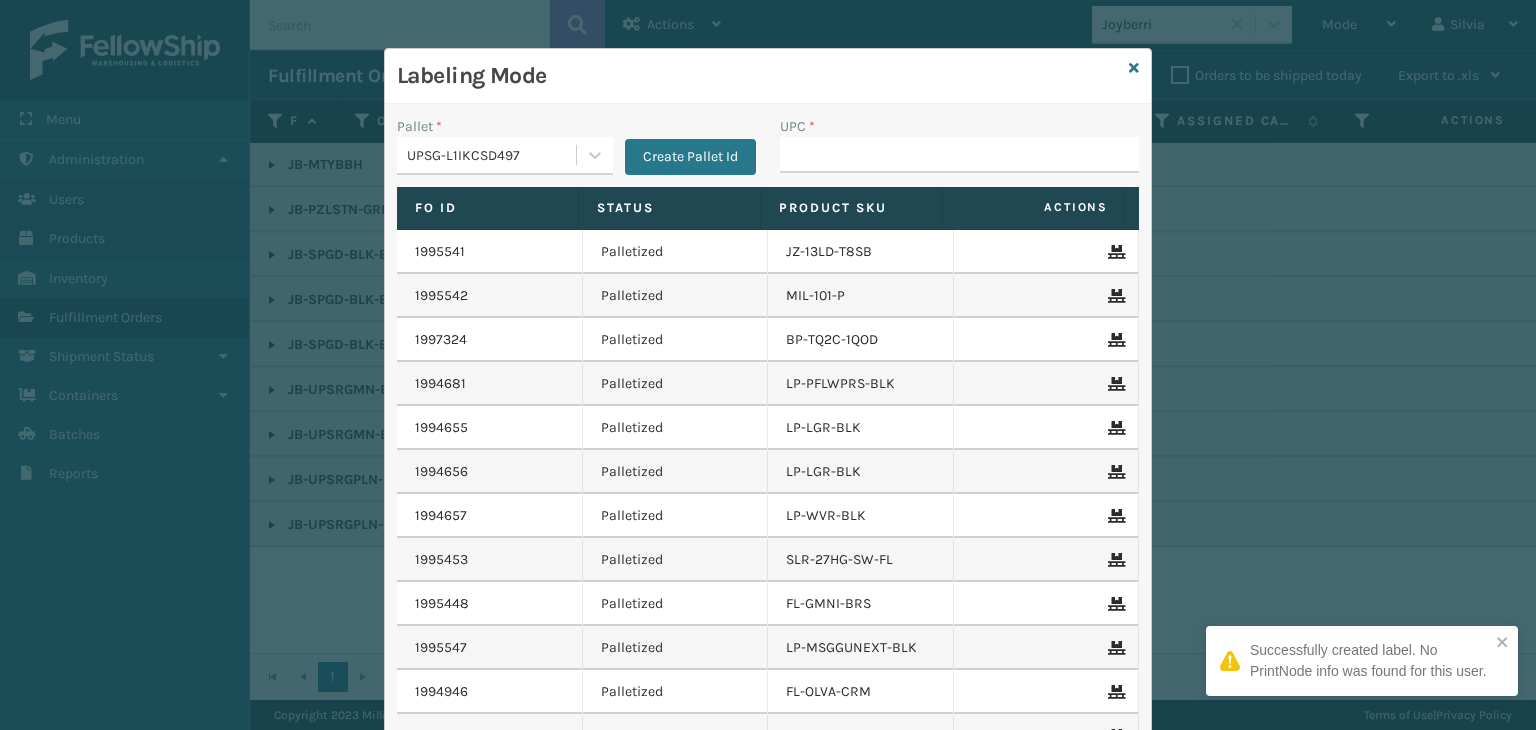 type on "[UPC]" 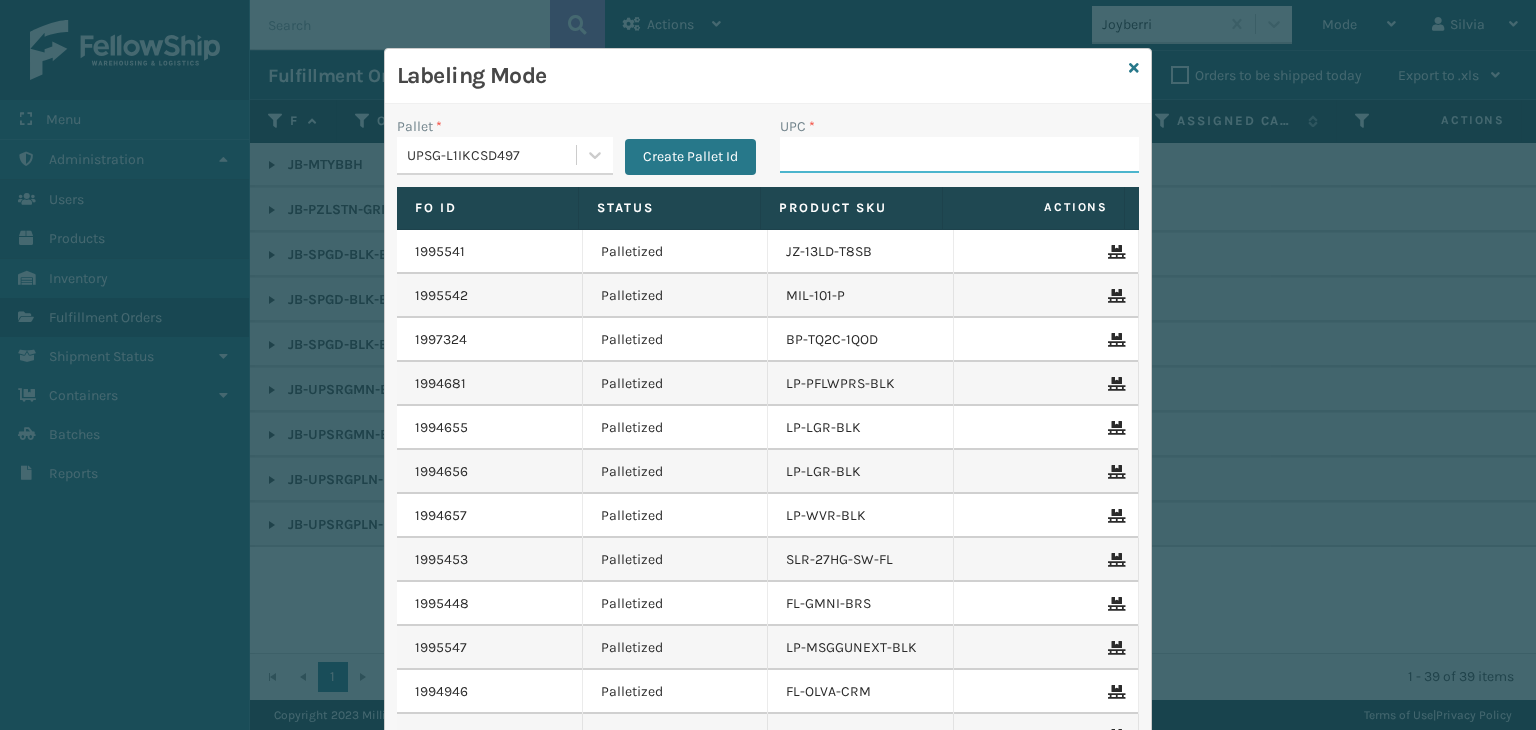 click on "UPC   *" at bounding box center [959, 155] 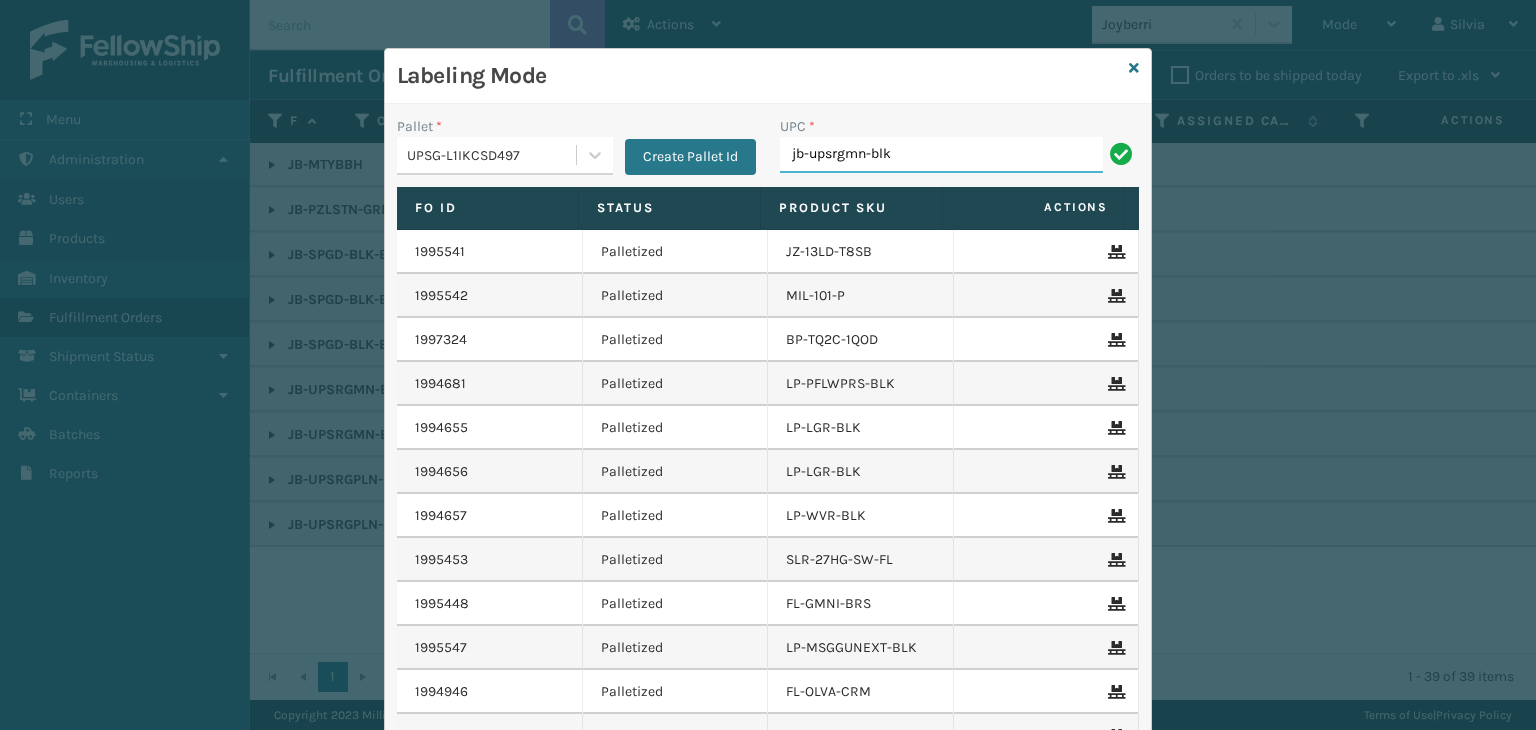 type on "jb-upsrgmn-blk" 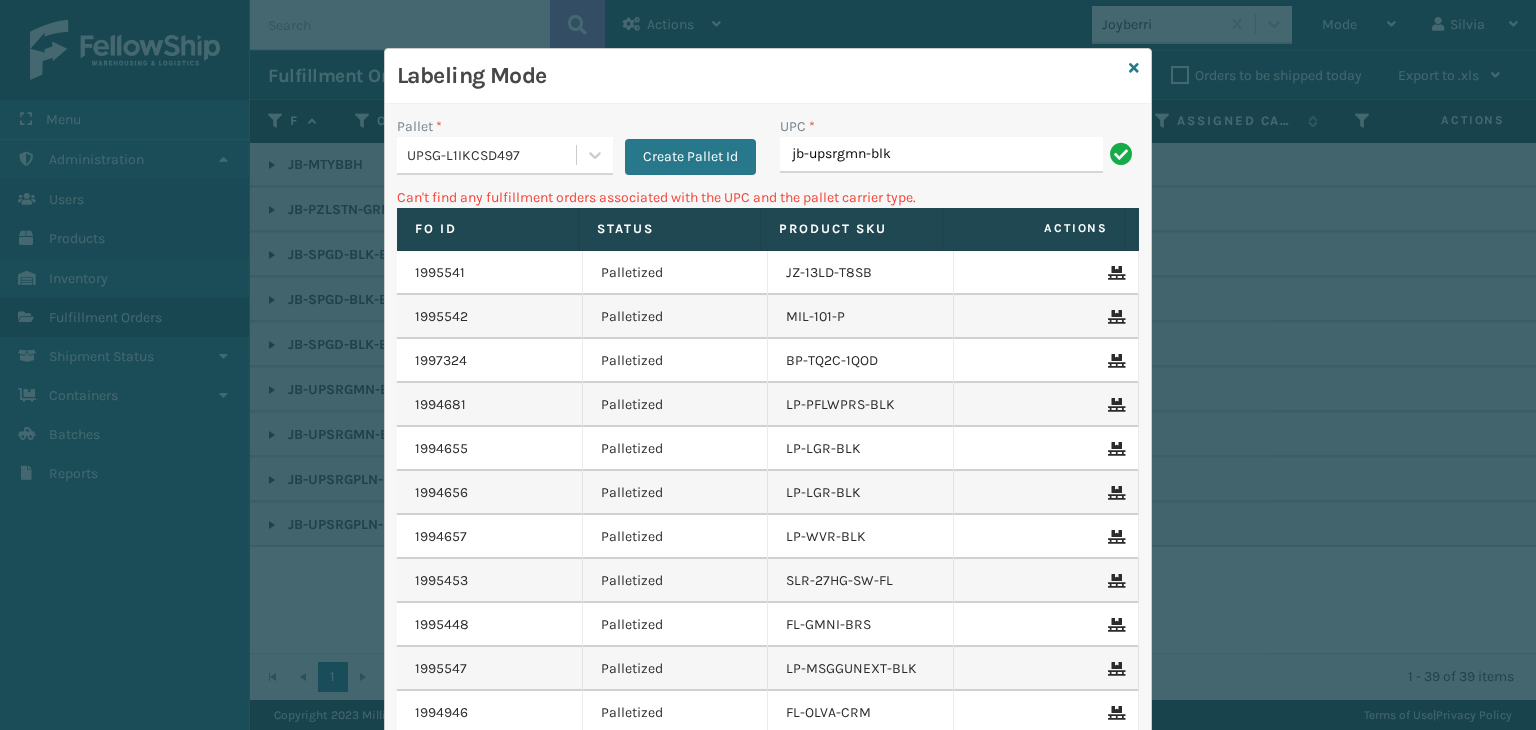 click on "jb-upsrgmn-blk" at bounding box center [941, 155] 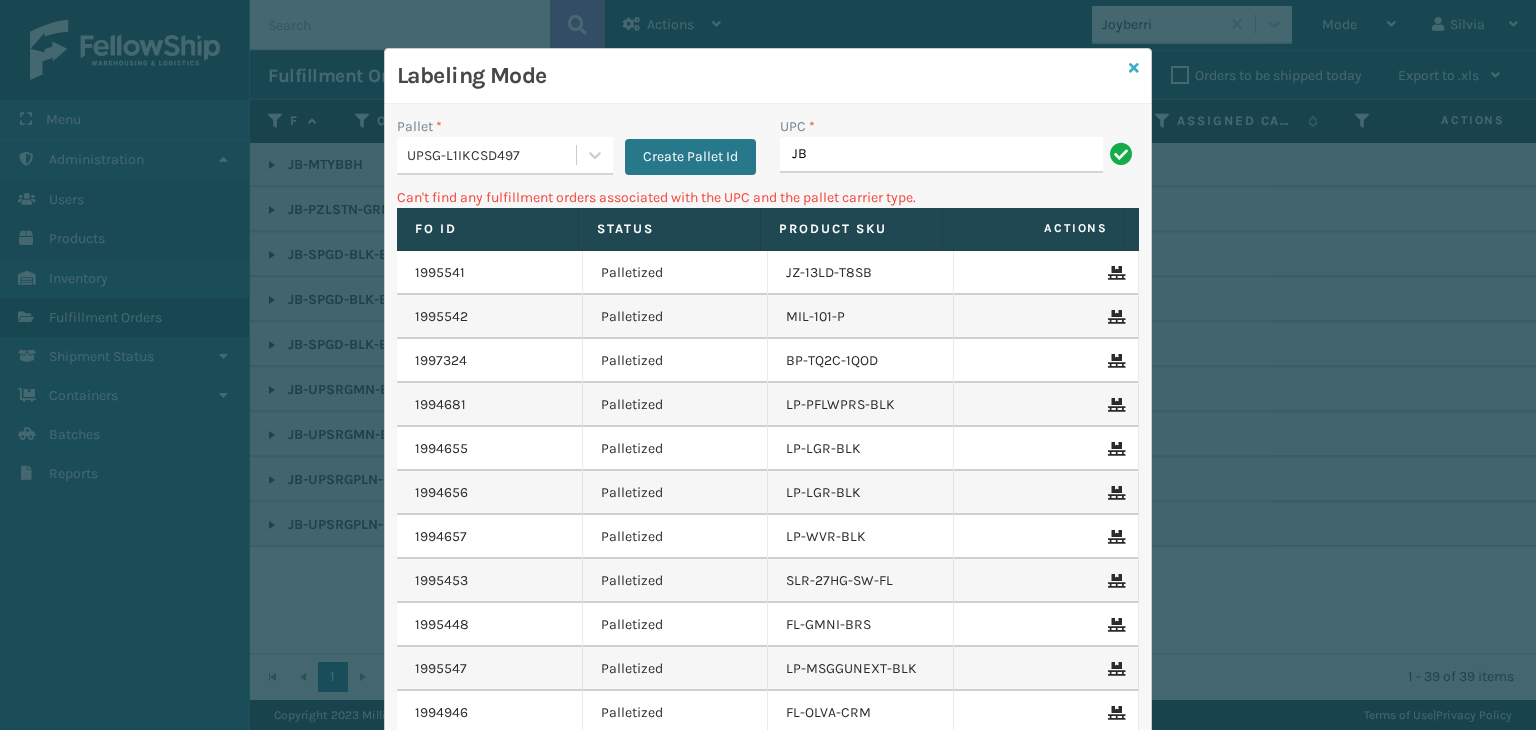 type on "JB" 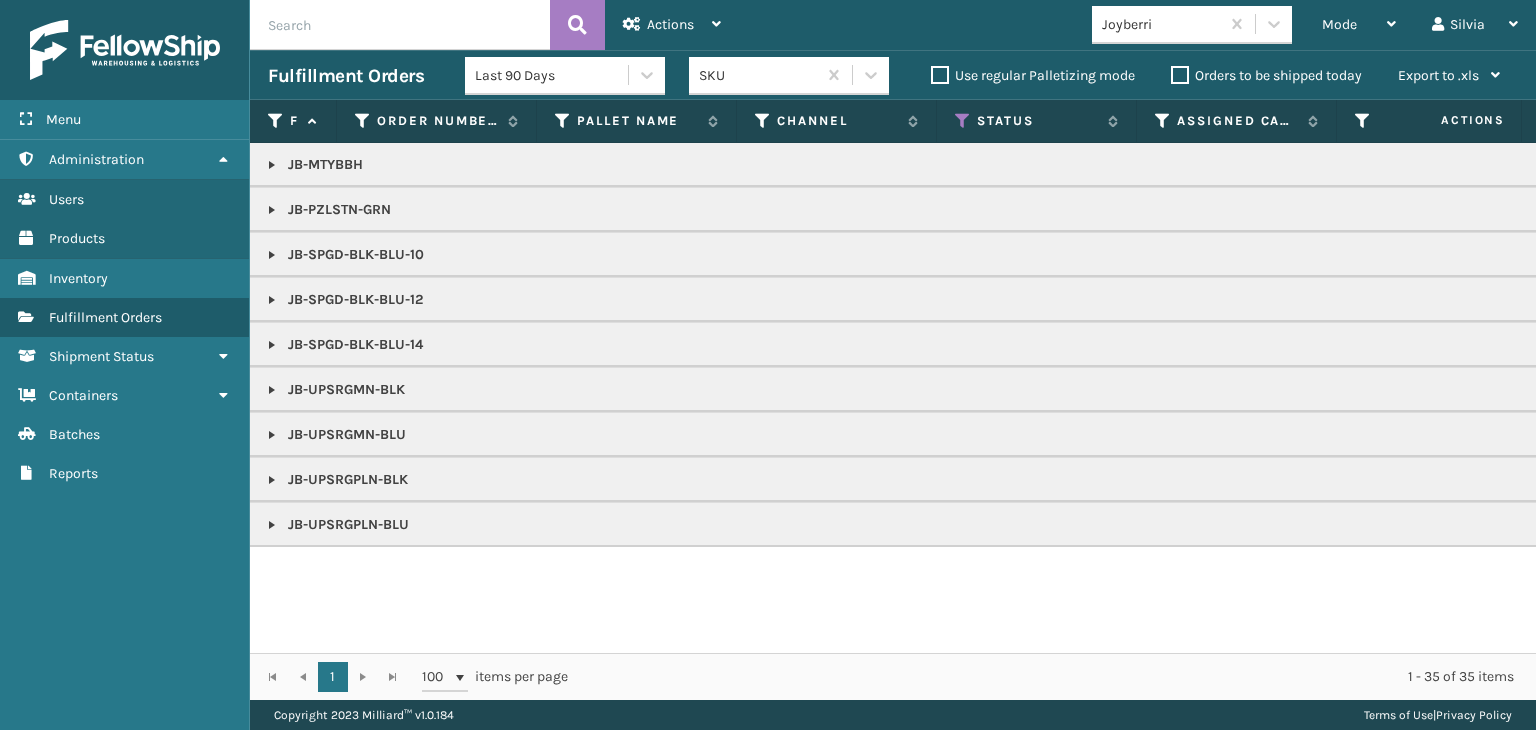 click at bounding box center [272, 390] 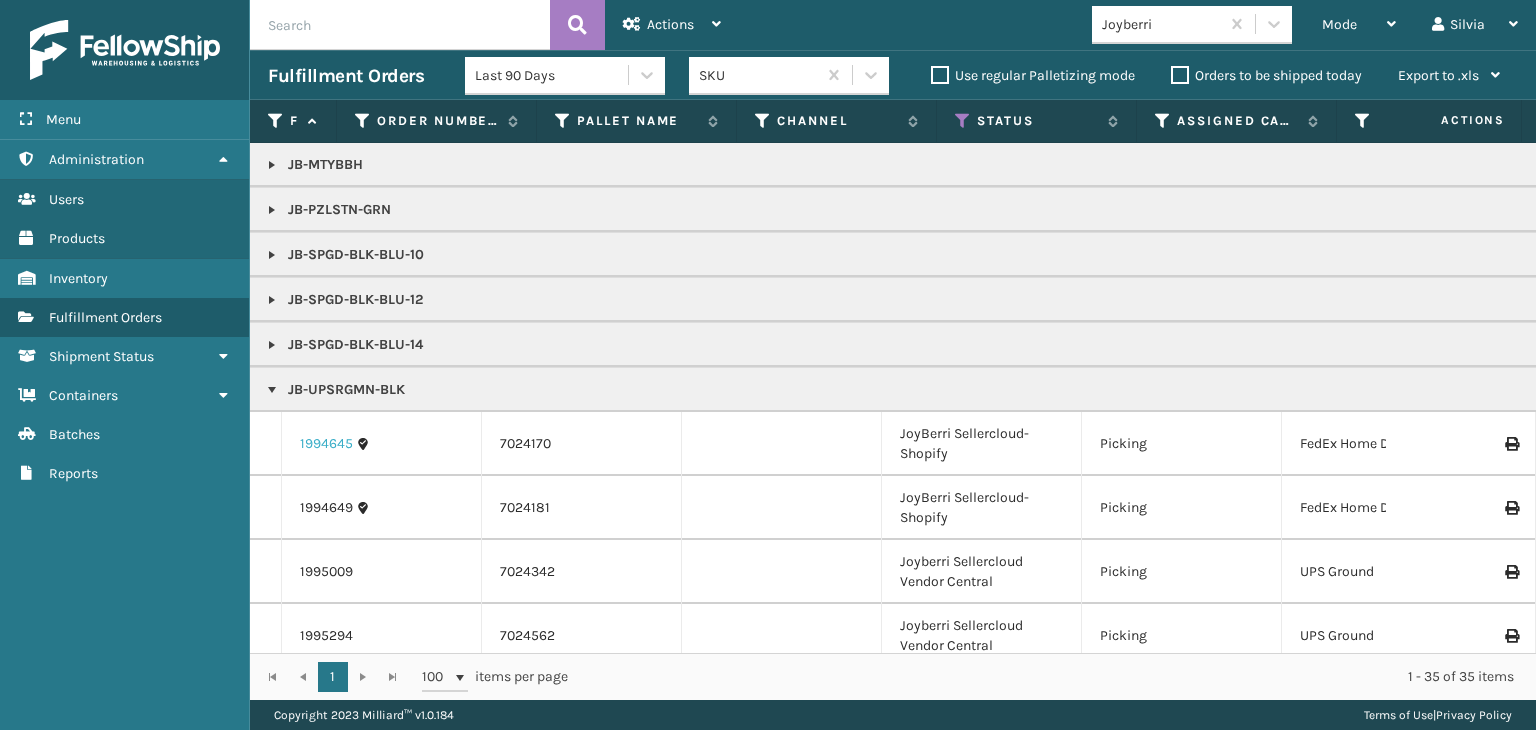 click on "1994645" at bounding box center [326, 444] 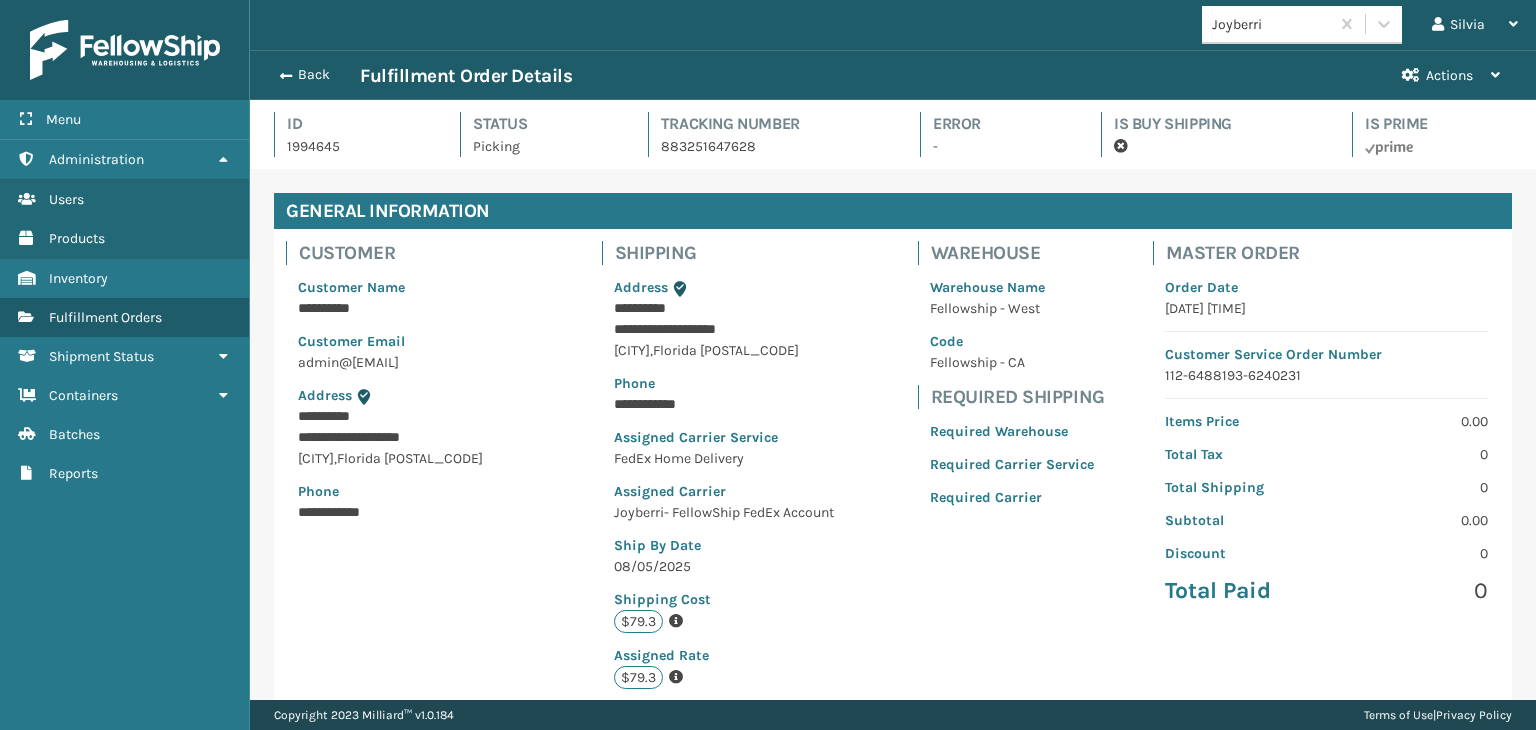 scroll, scrollTop: 99951, scrollLeft: 98713, axis: both 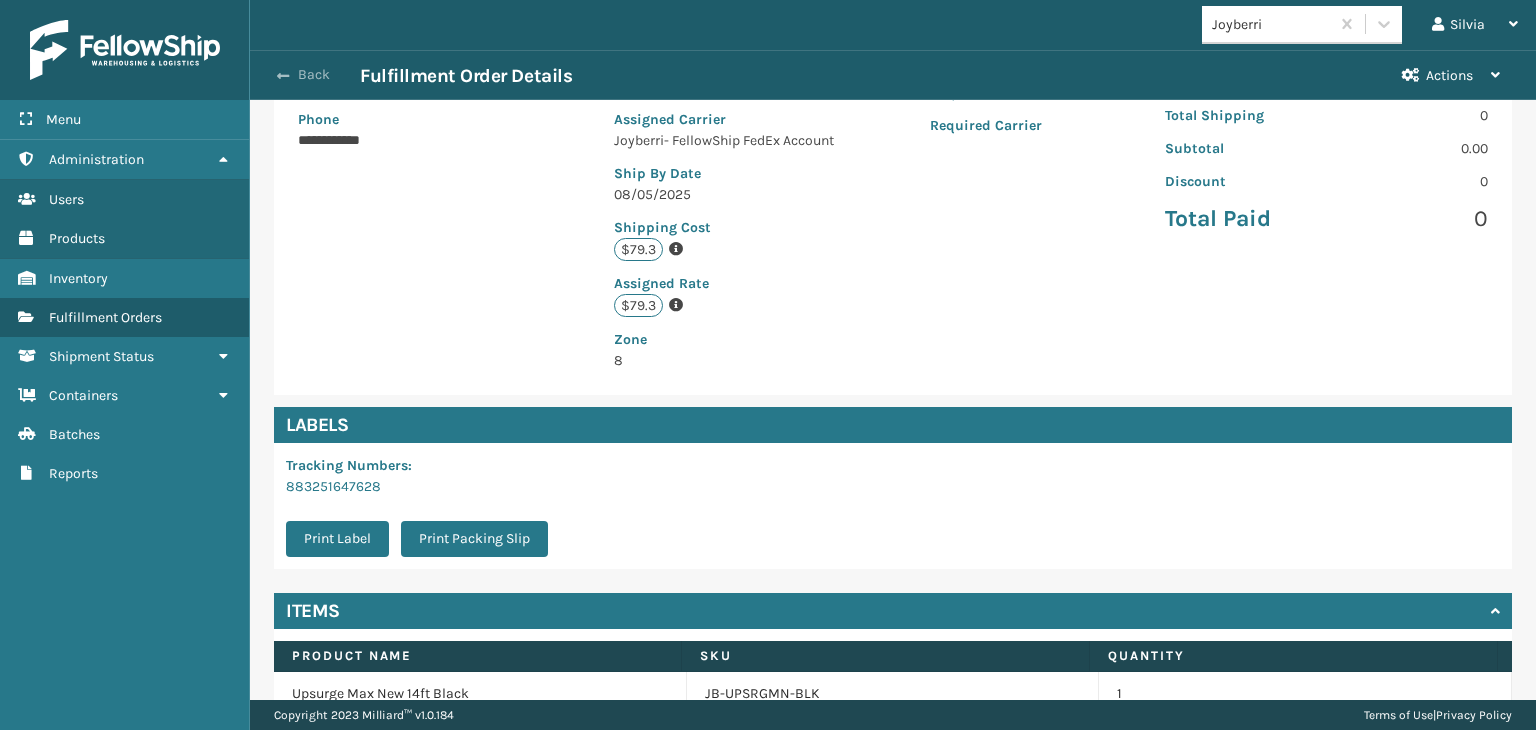 click at bounding box center (283, 76) 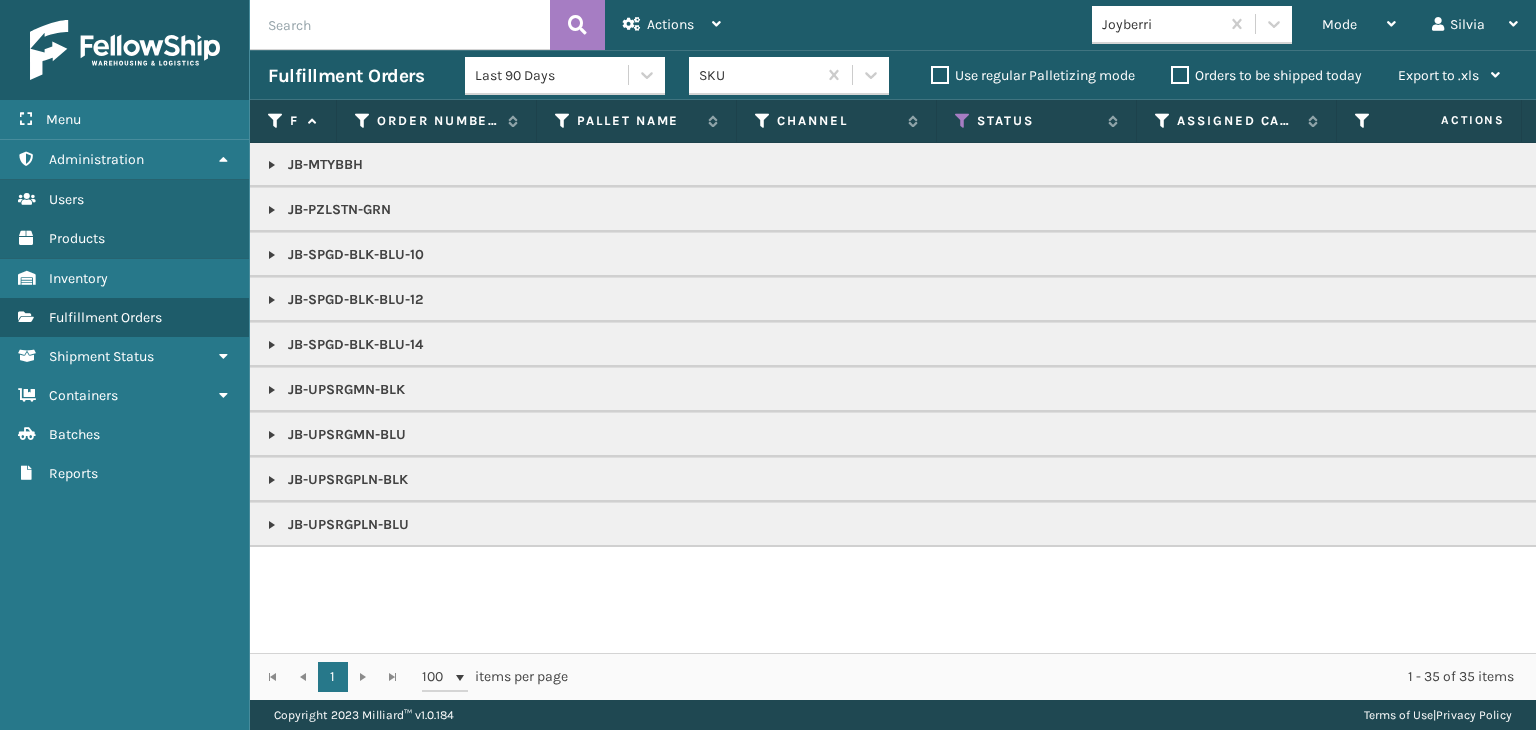 click at bounding box center (272, 390) 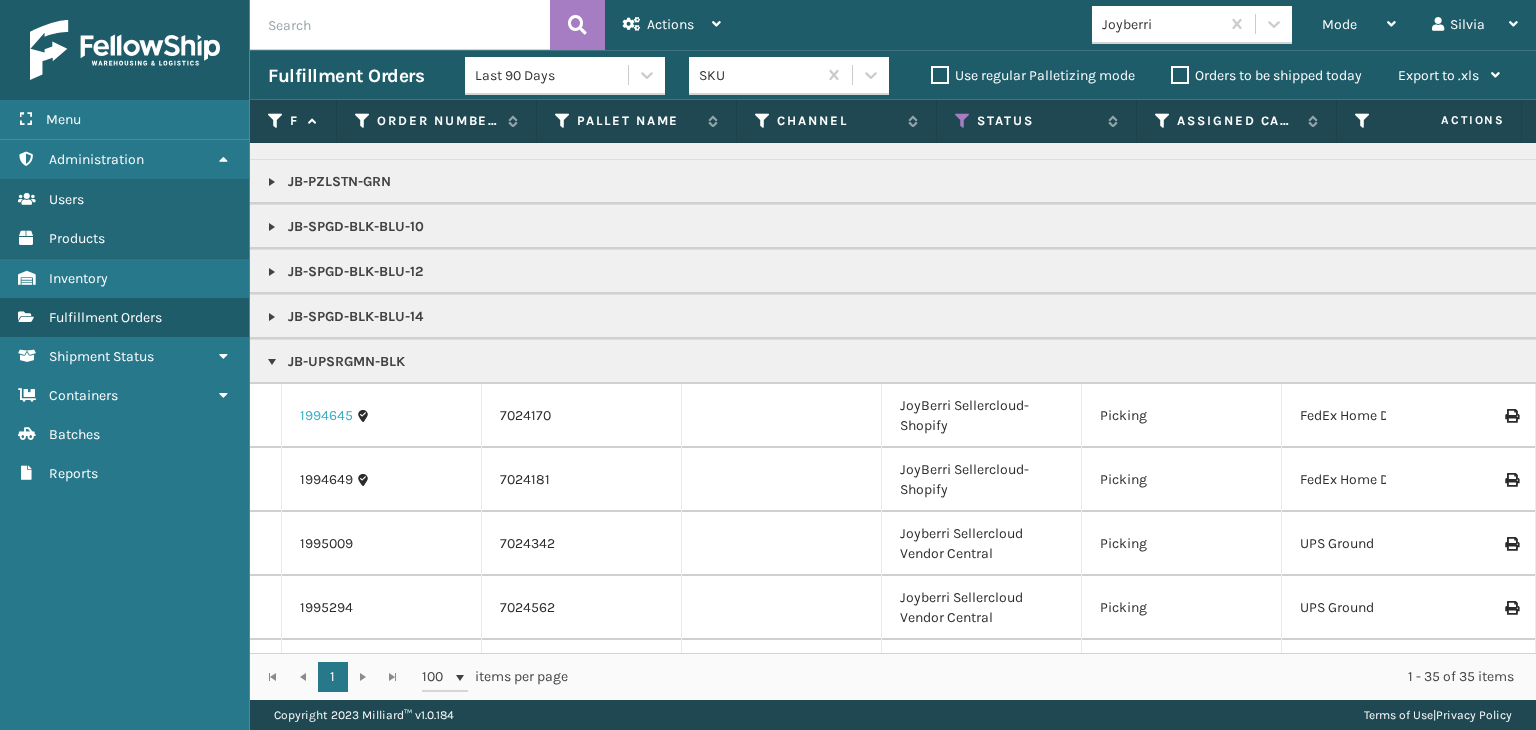 scroll, scrollTop: 0, scrollLeft: 0, axis: both 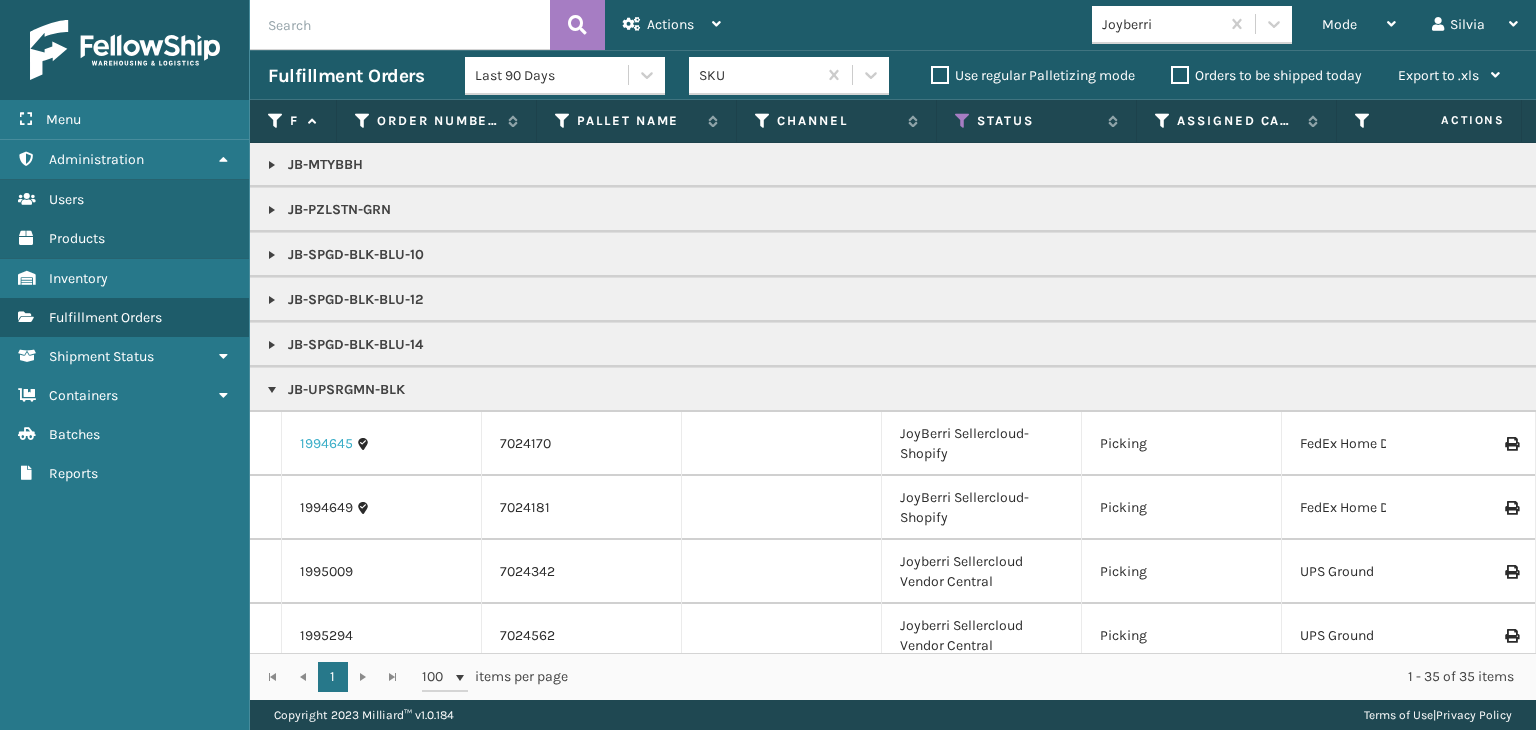 click on "1994645" at bounding box center (326, 444) 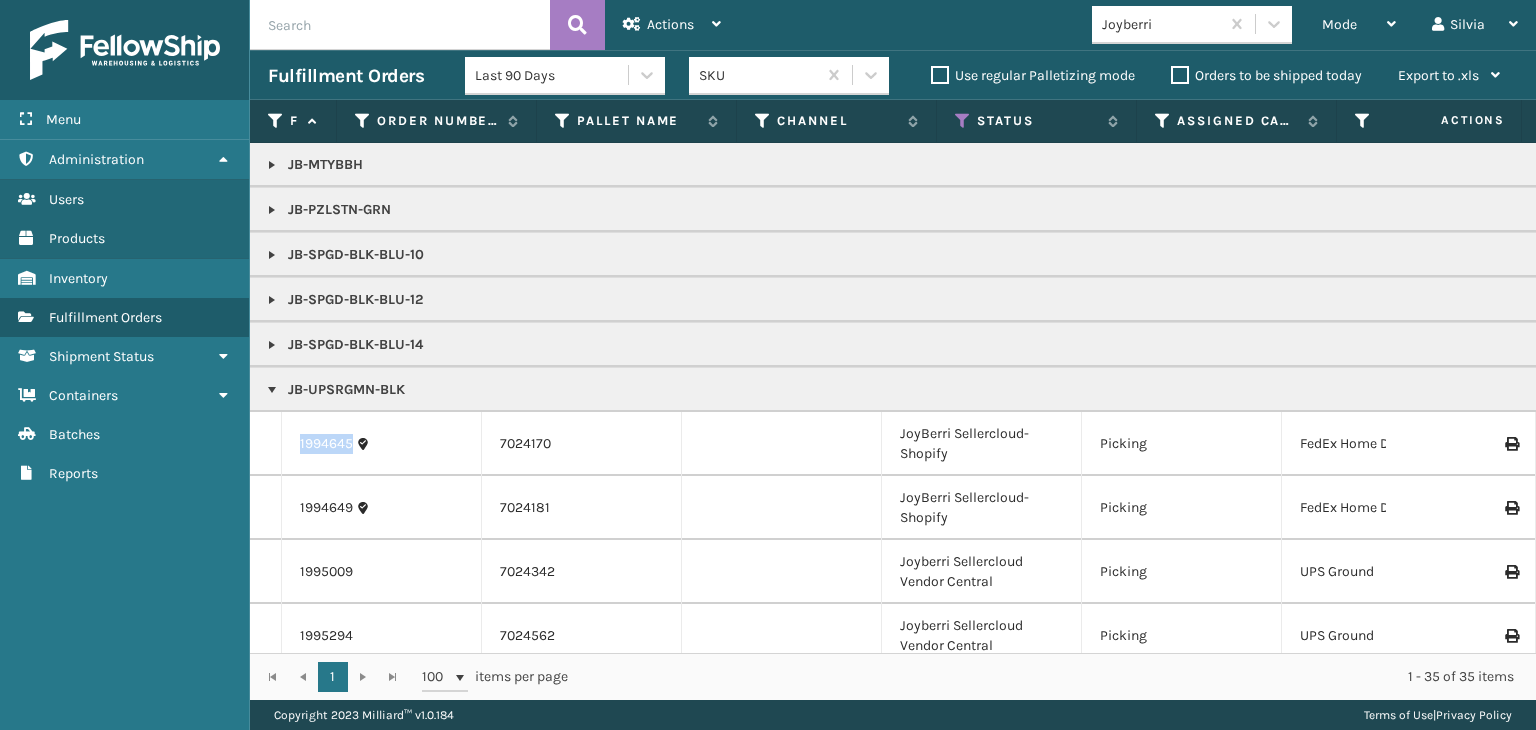 click on "1994645" at bounding box center [326, 444] 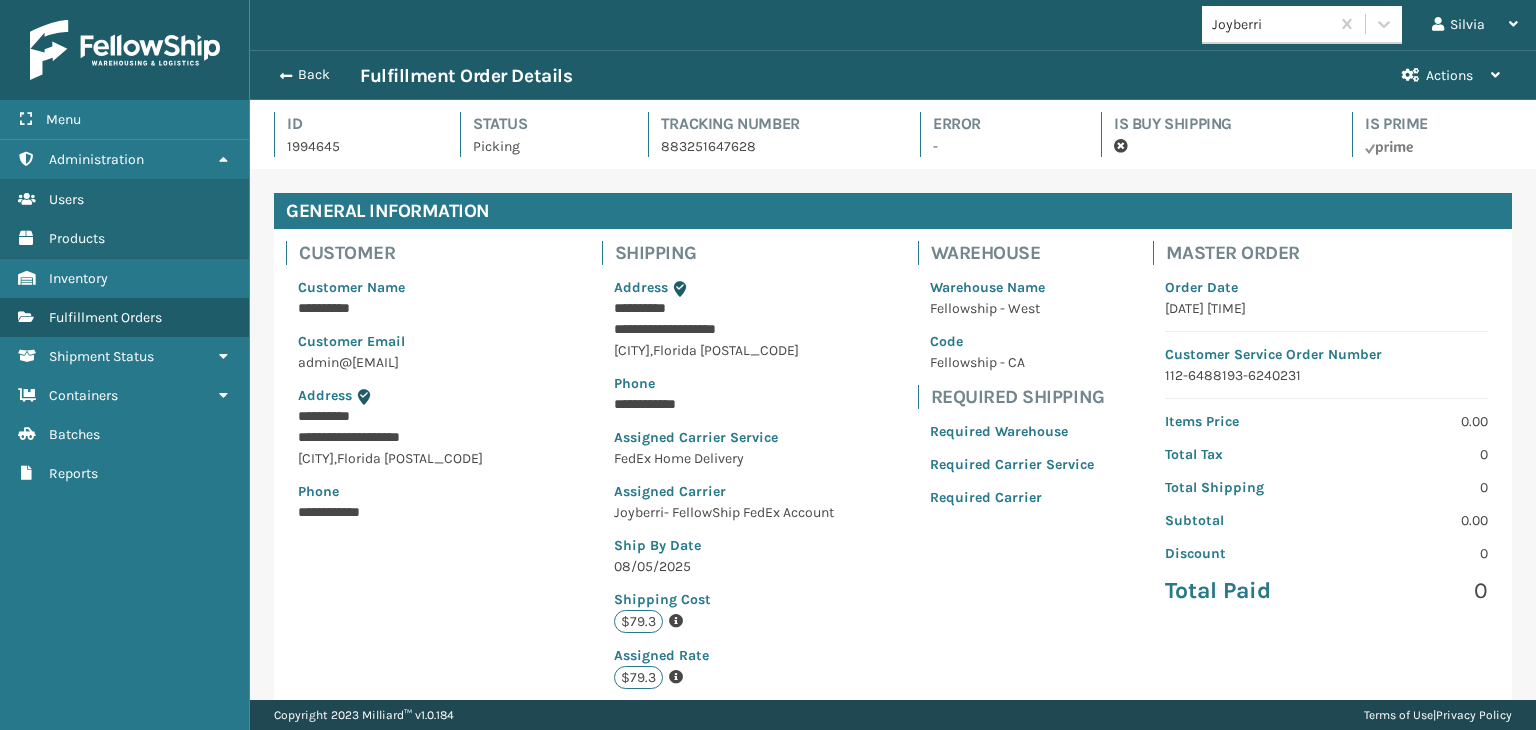scroll, scrollTop: 99951, scrollLeft: 98713, axis: both 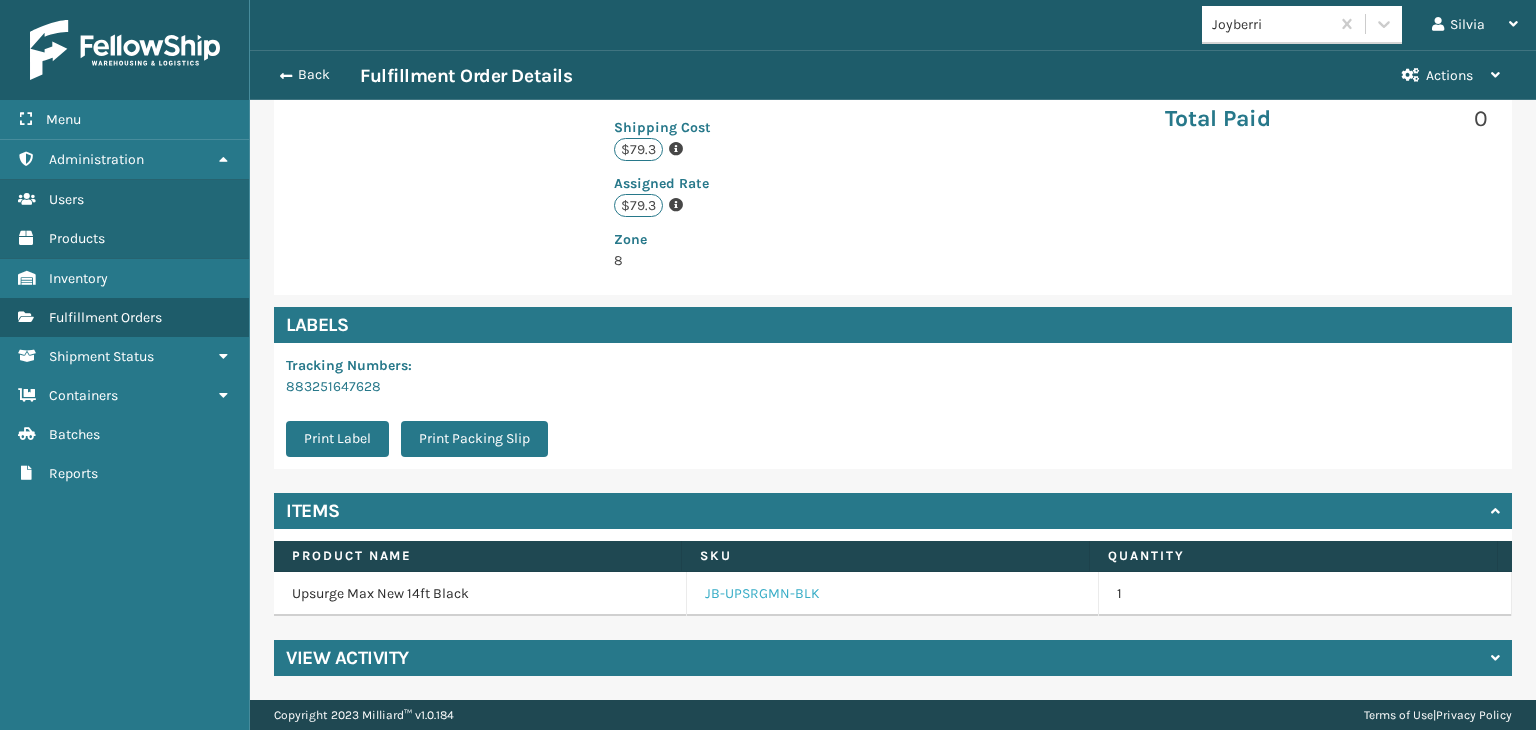 click on "JB-UPSRGMN-BLK" at bounding box center (762, 594) 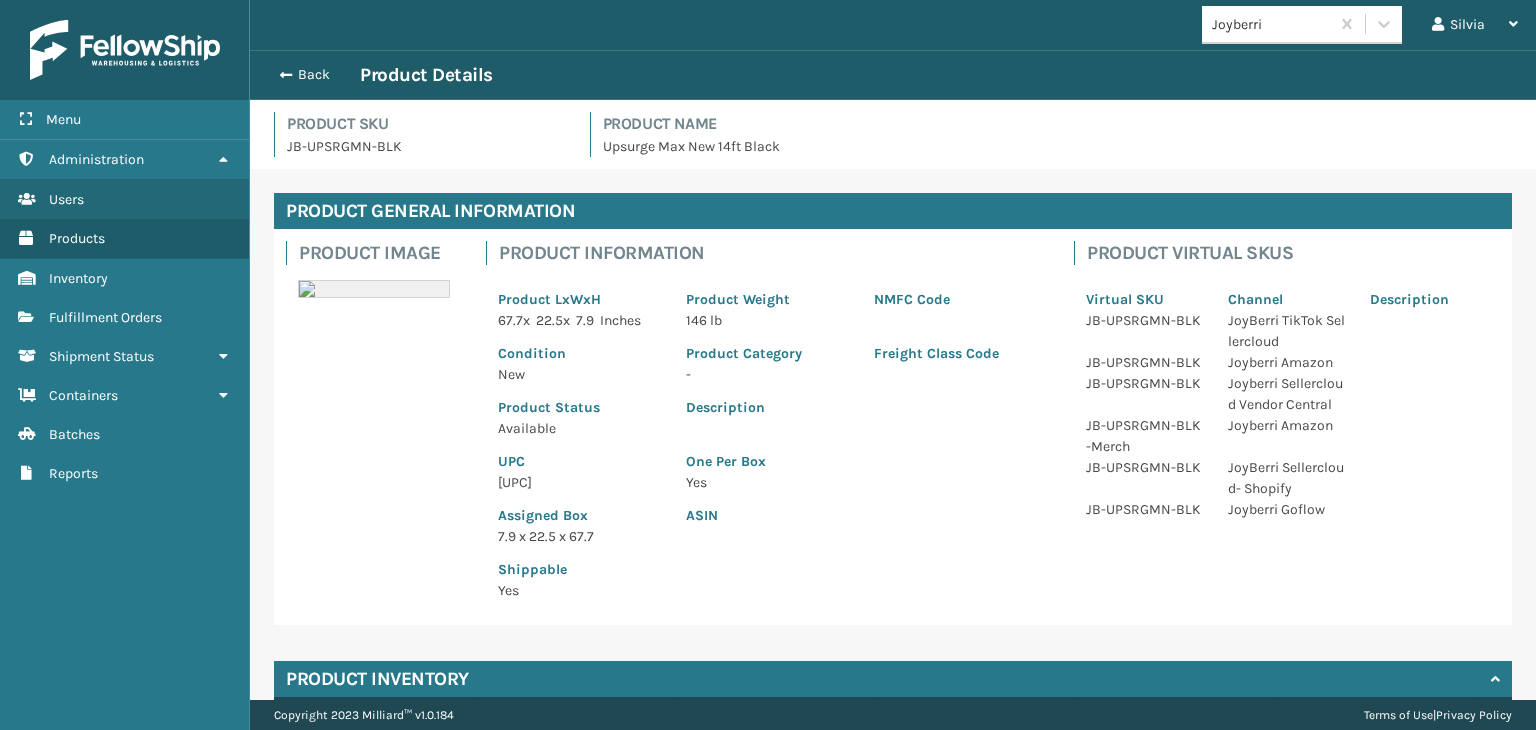 click on "[UPC]" at bounding box center (580, 482) 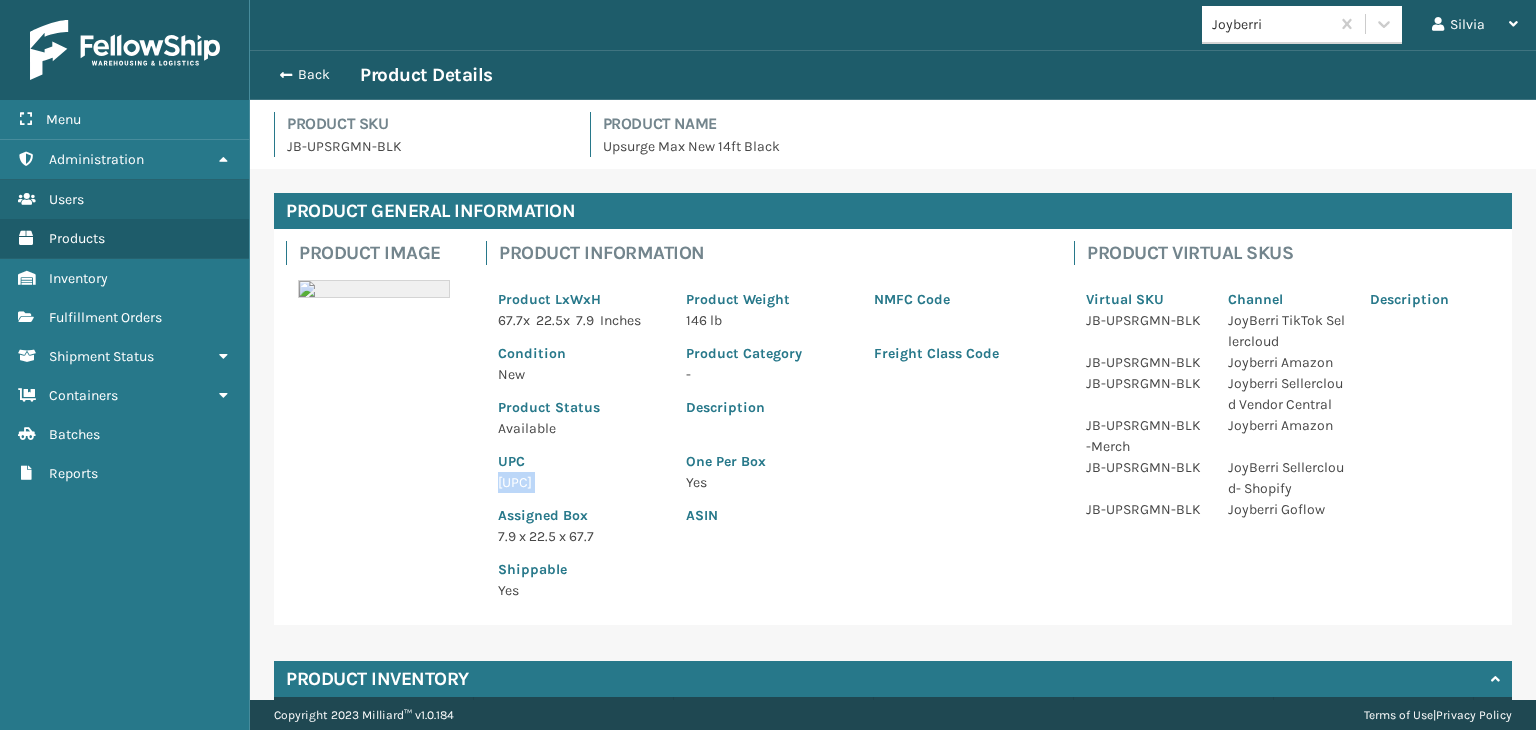 click on "[UPC]" at bounding box center [580, 482] 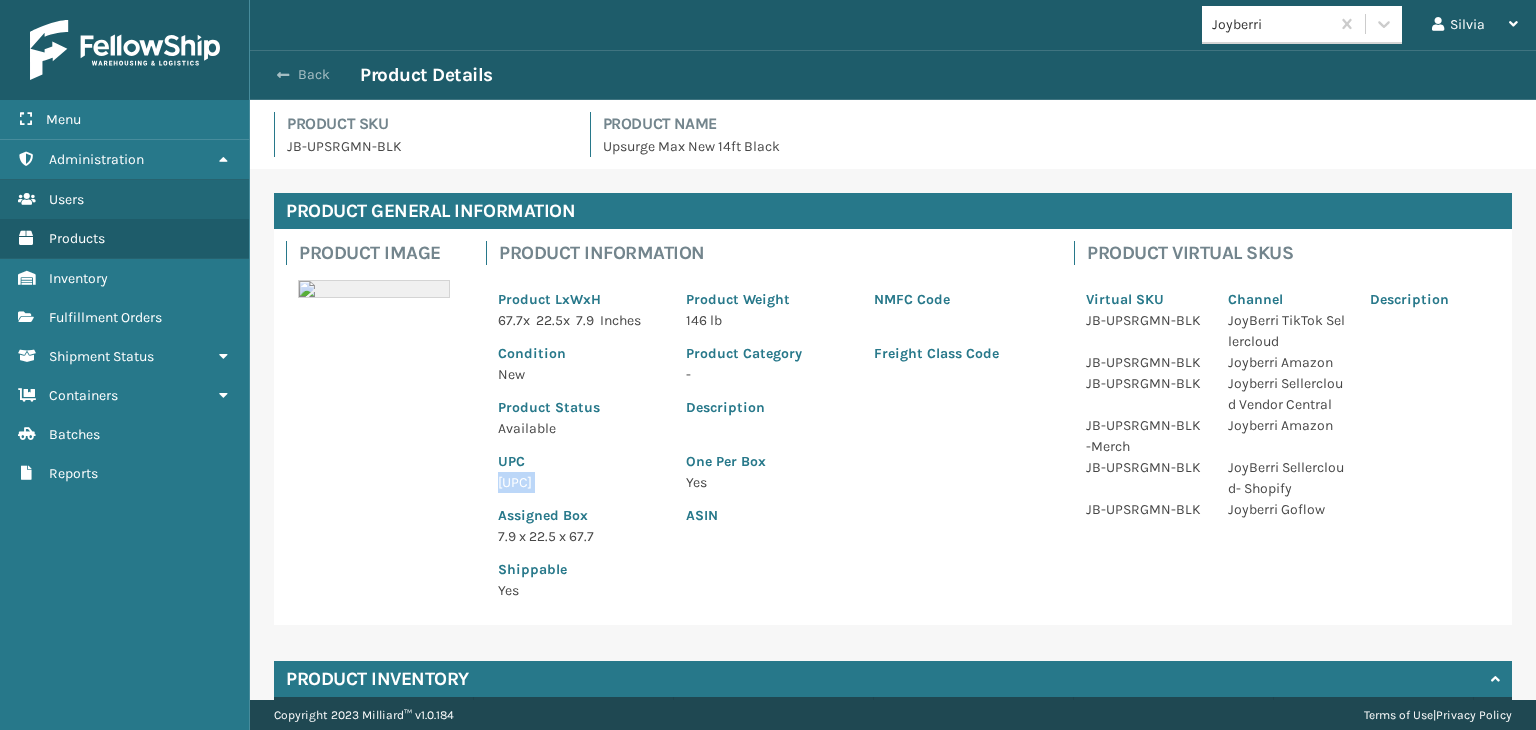 click at bounding box center [283, 75] 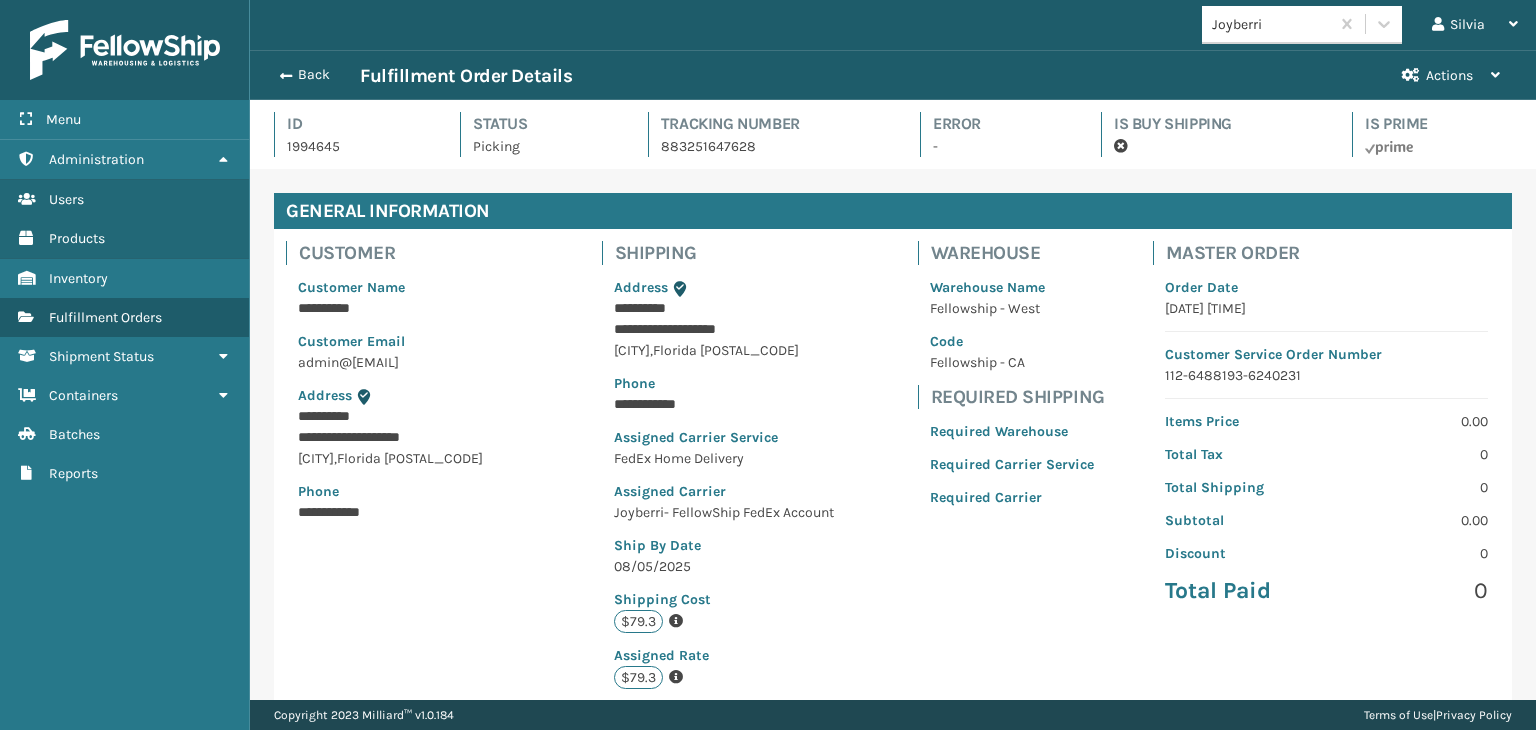 scroll, scrollTop: 99951, scrollLeft: 98713, axis: both 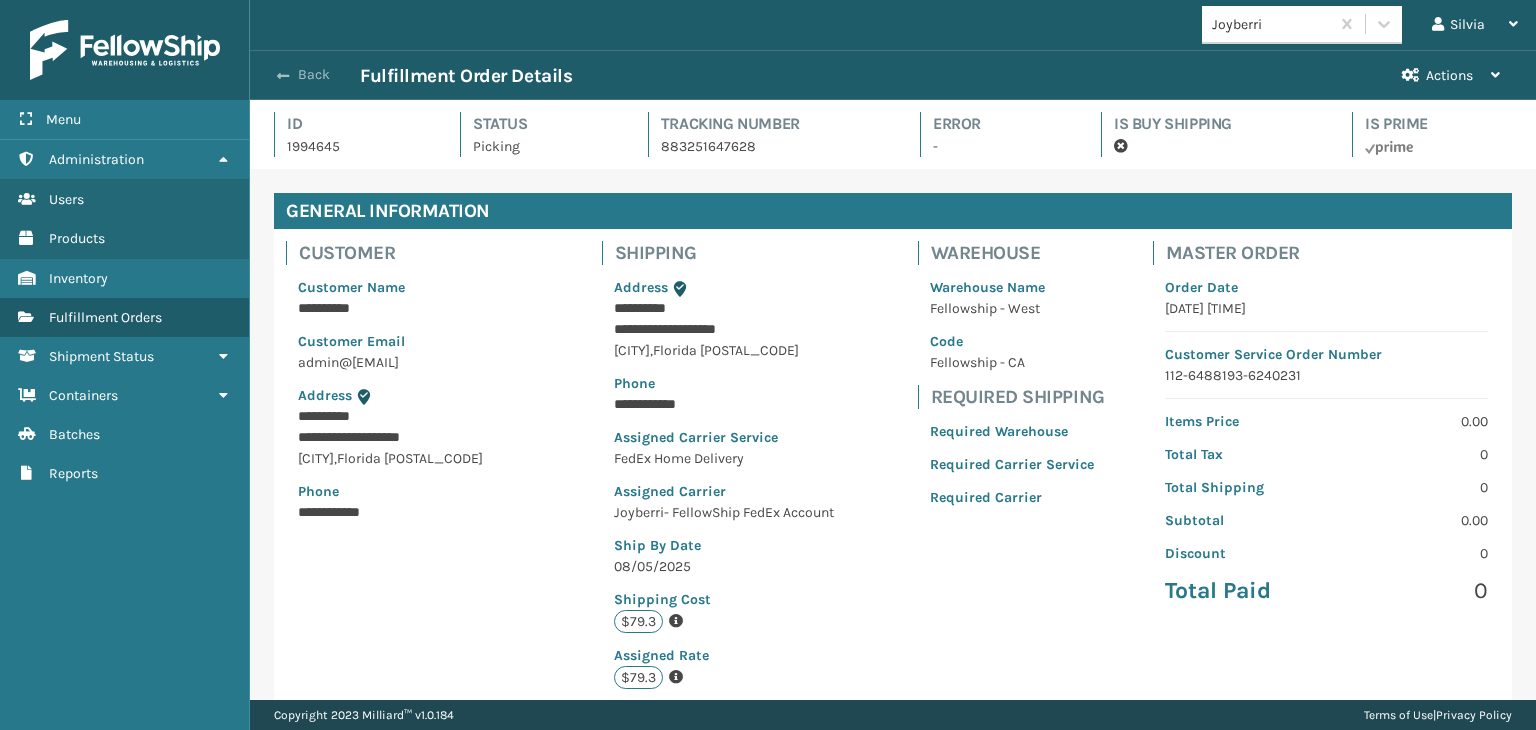 click at bounding box center [283, 76] 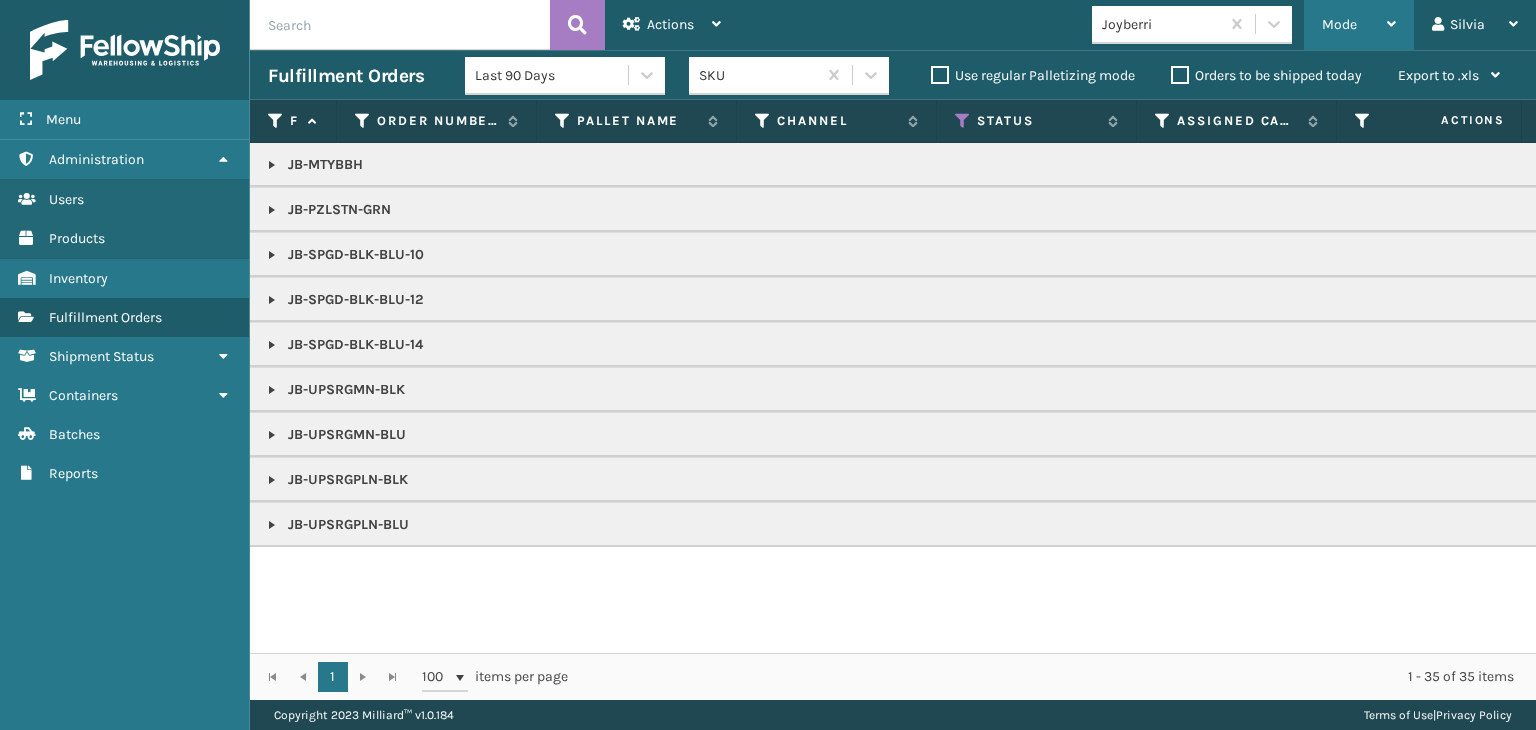 click on "Mode Regular Mode Picking Mode Labeling Mode Exit Scan Mode" at bounding box center [1359, 25] 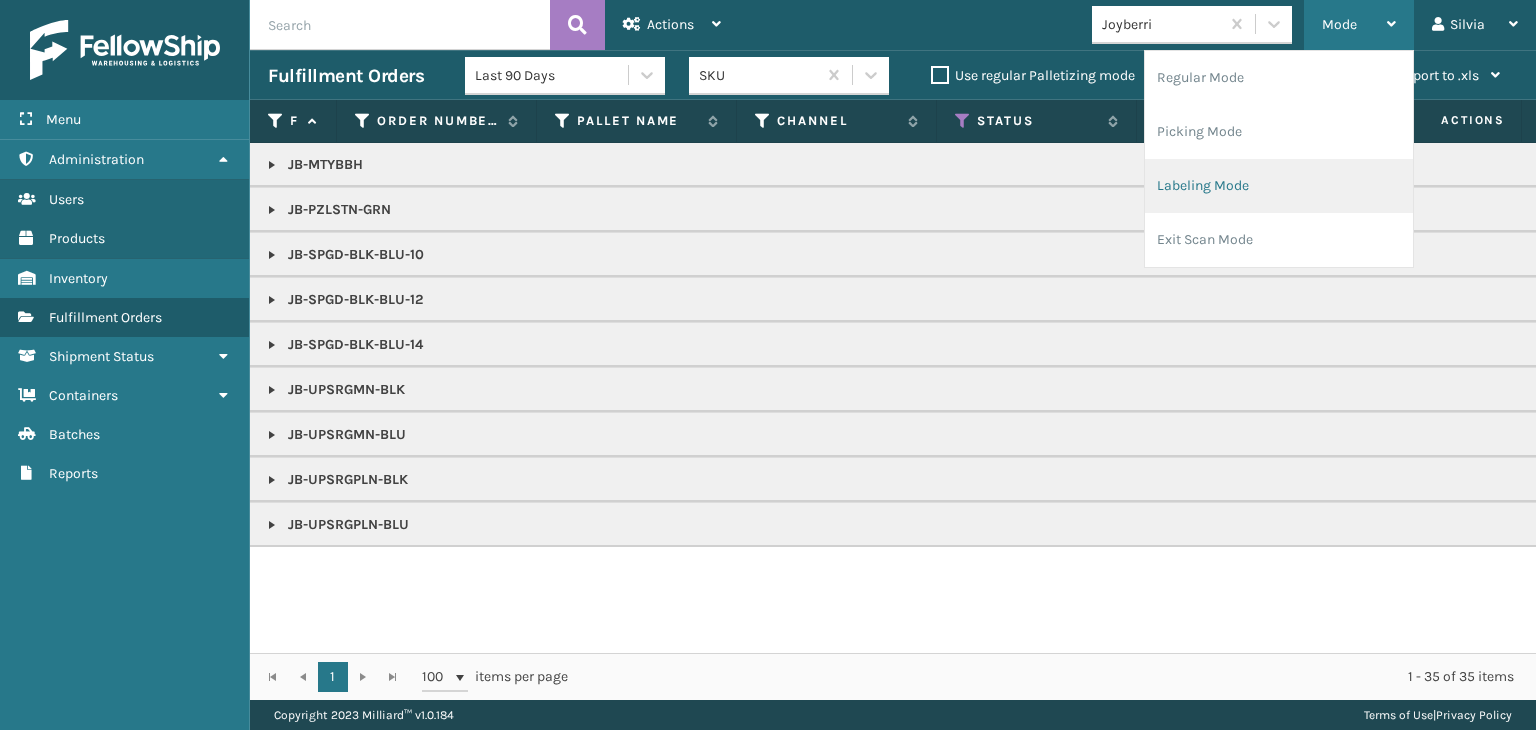 click on "Labeling Mode" at bounding box center (1279, 186) 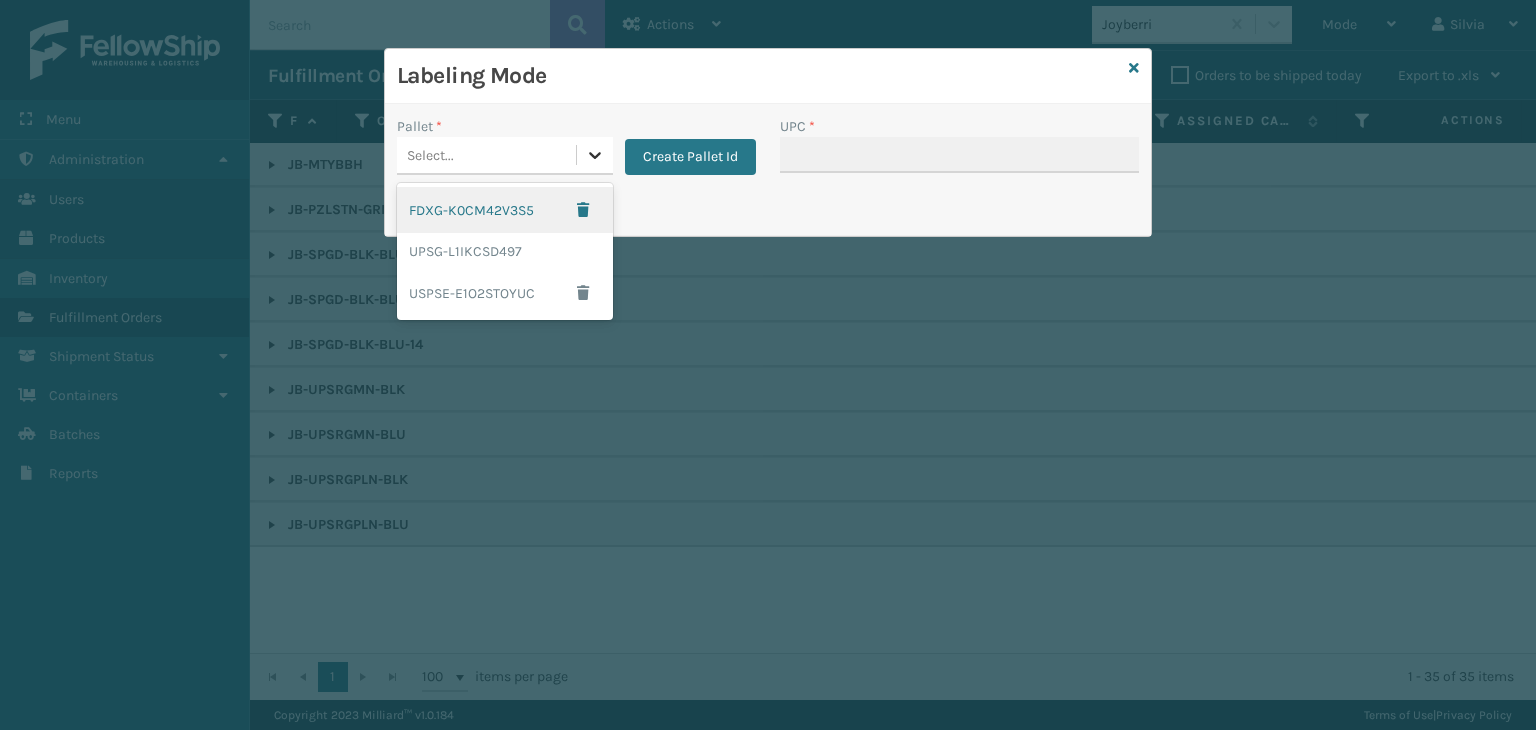 click 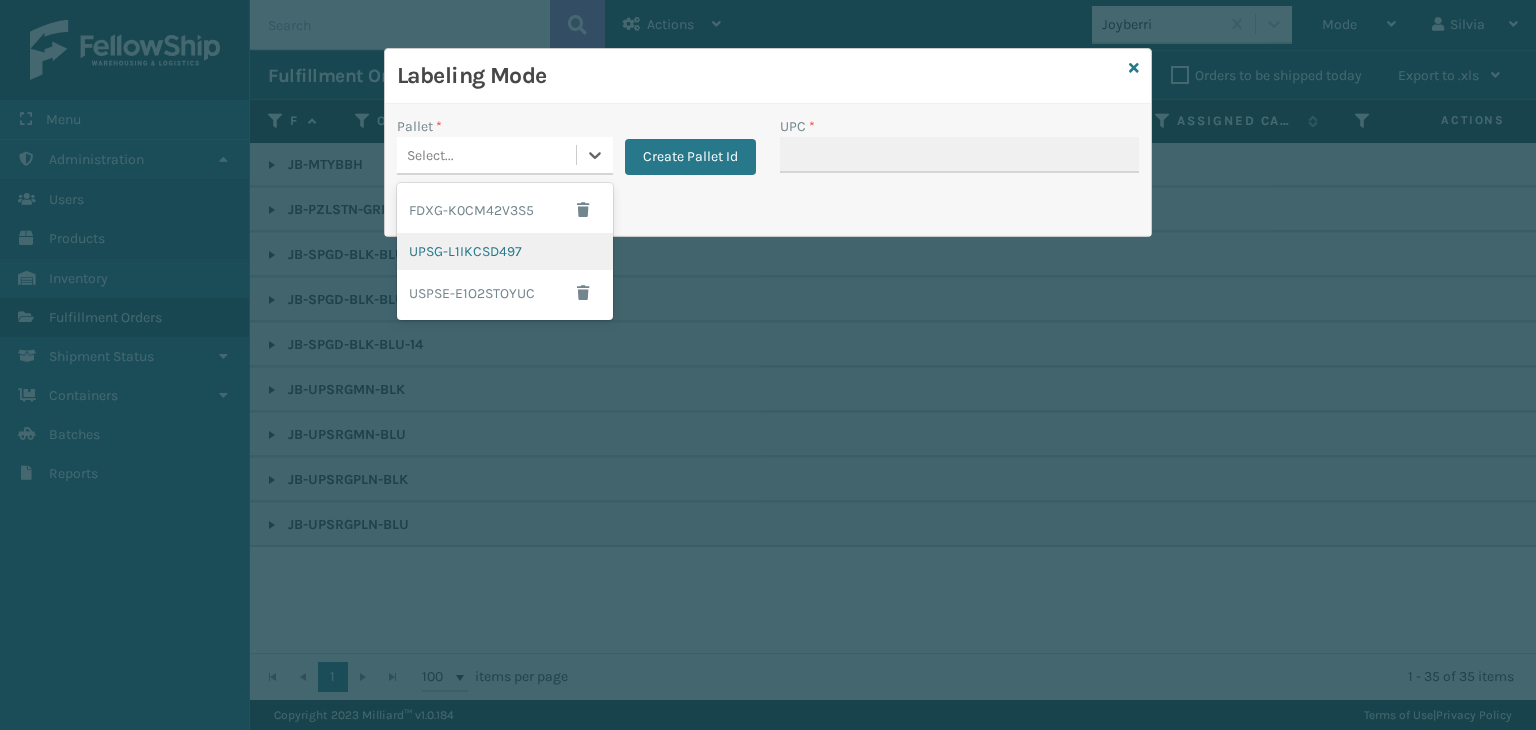drag, startPoint x: 508, startPoint y: 250, endPoint x: 700, endPoint y: 183, distance: 203.35437 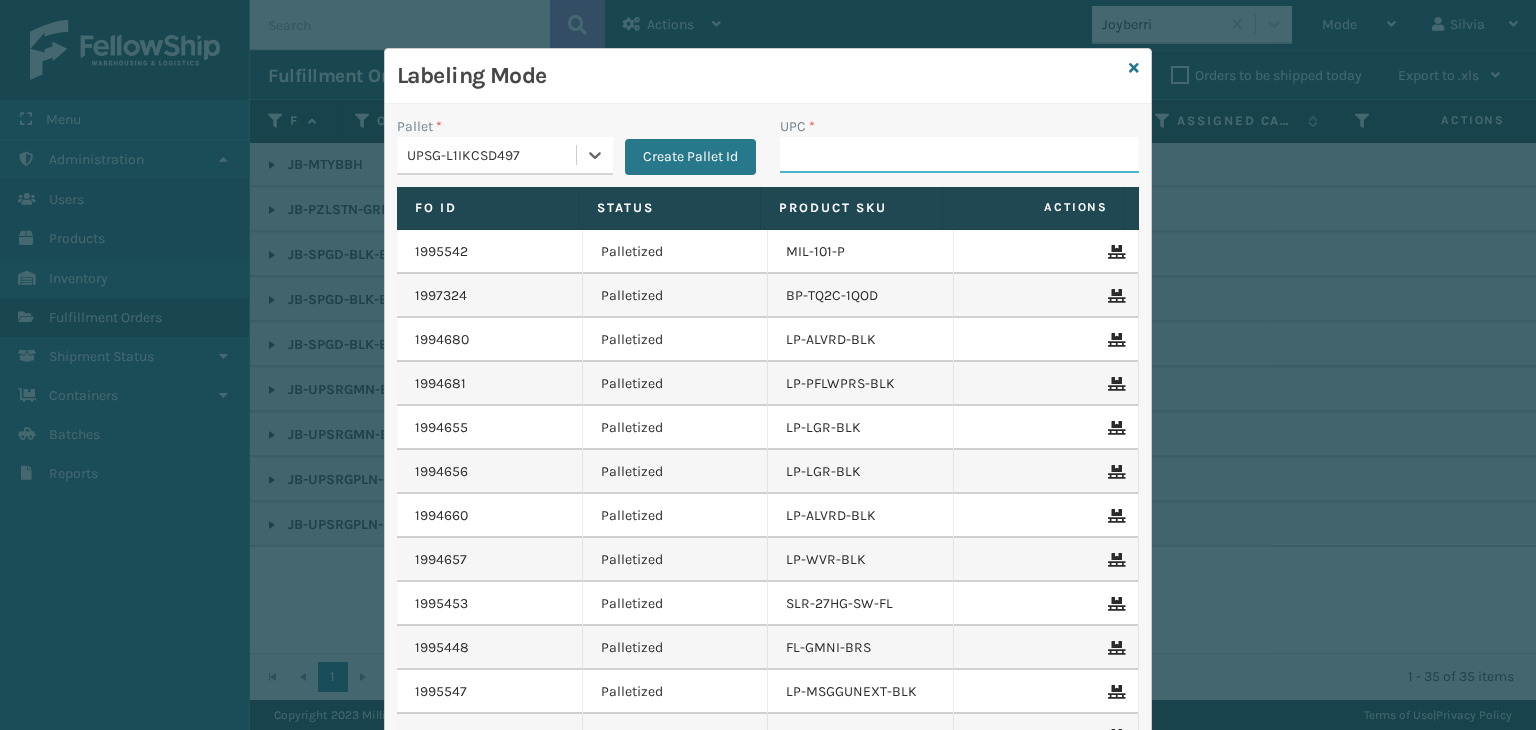 click on "UPC   *" at bounding box center (959, 155) 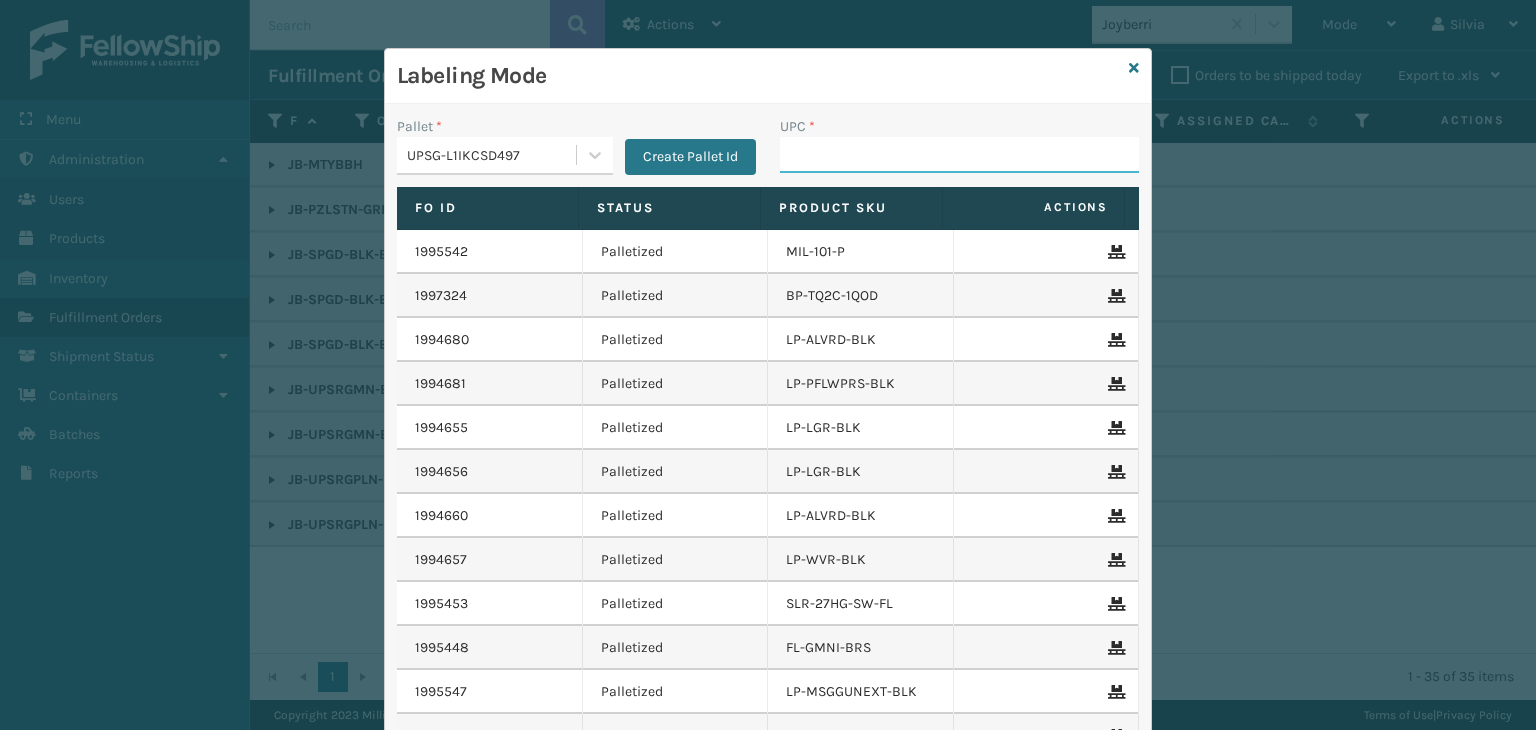 paste on "[UPC]" 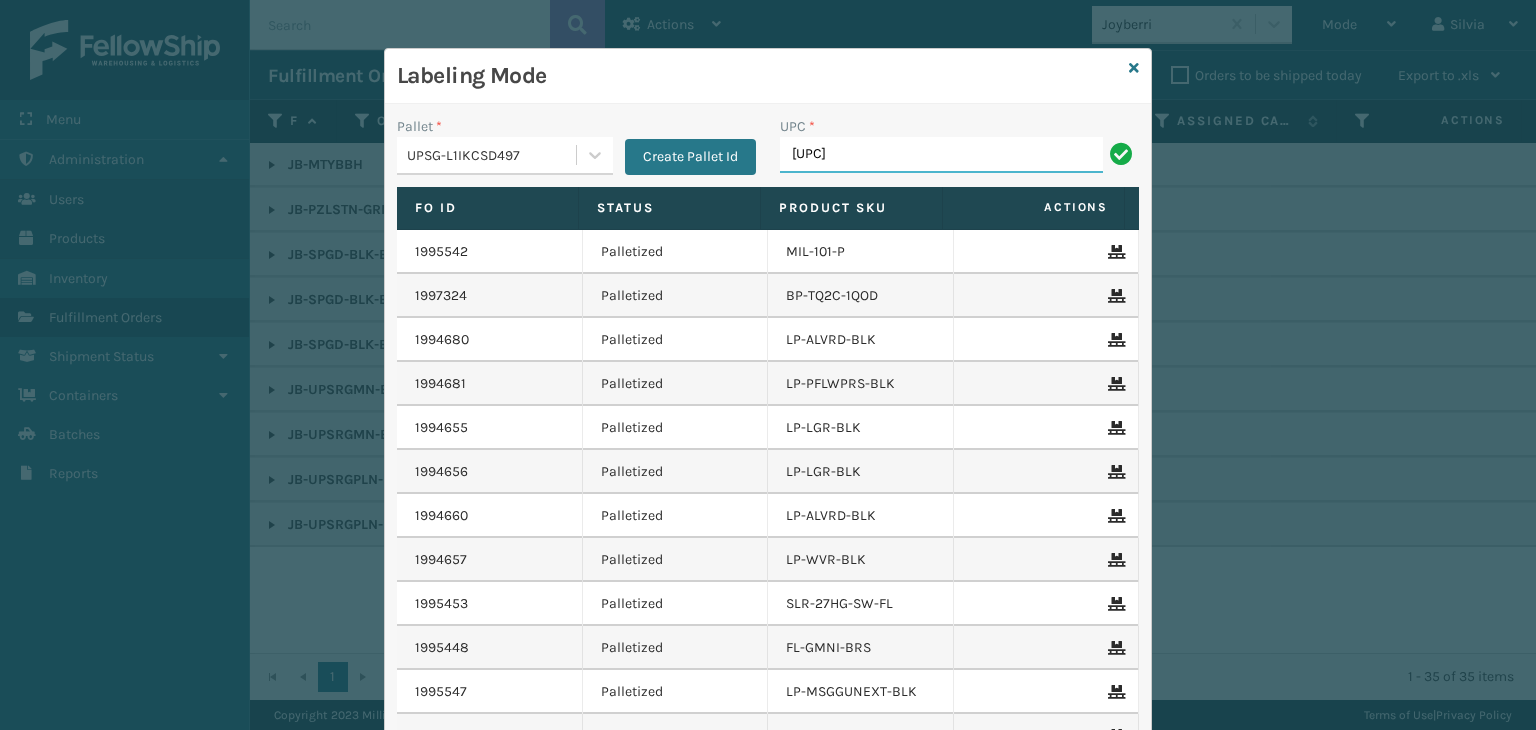 type on "[UPC]" 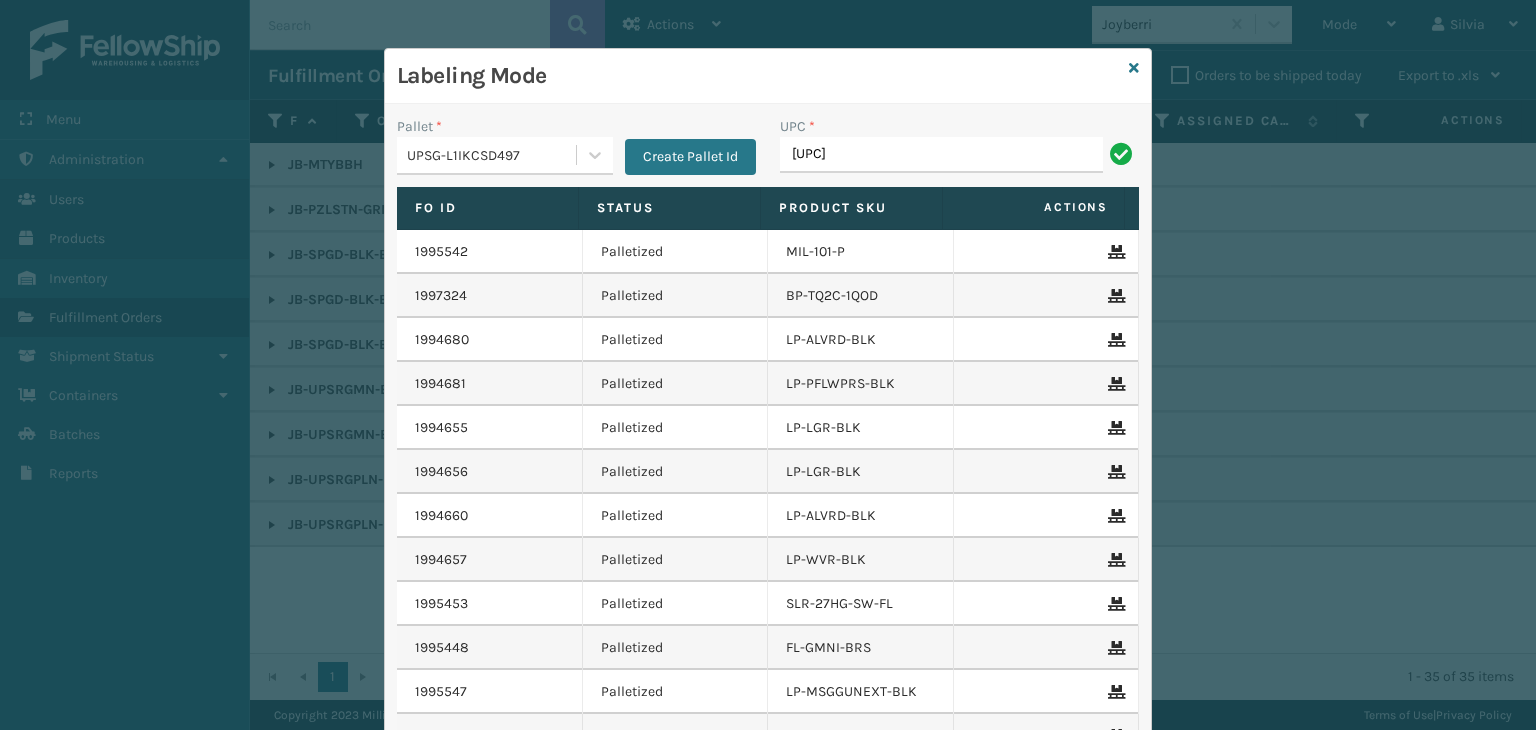 type on "[UPC]" 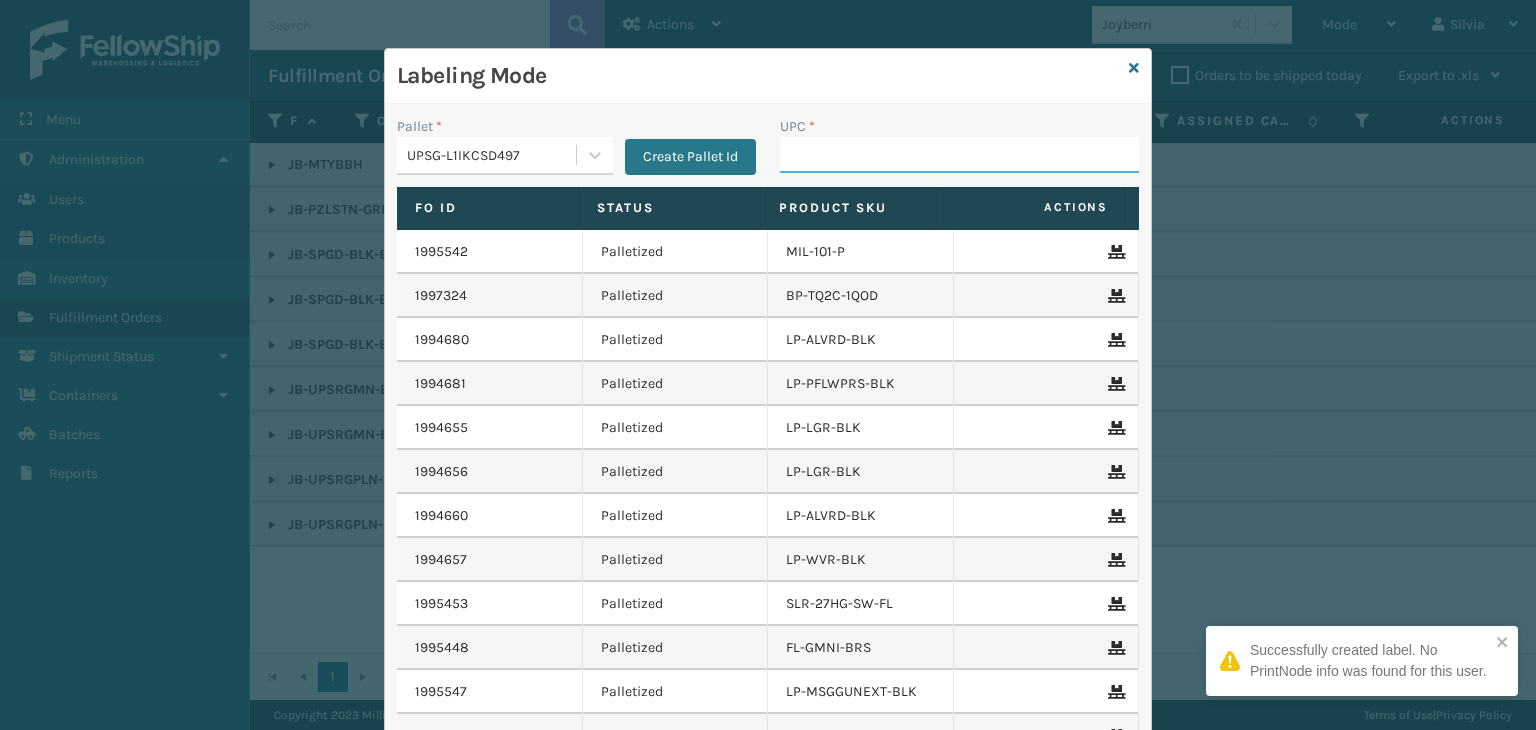 paste on "[UPC]" 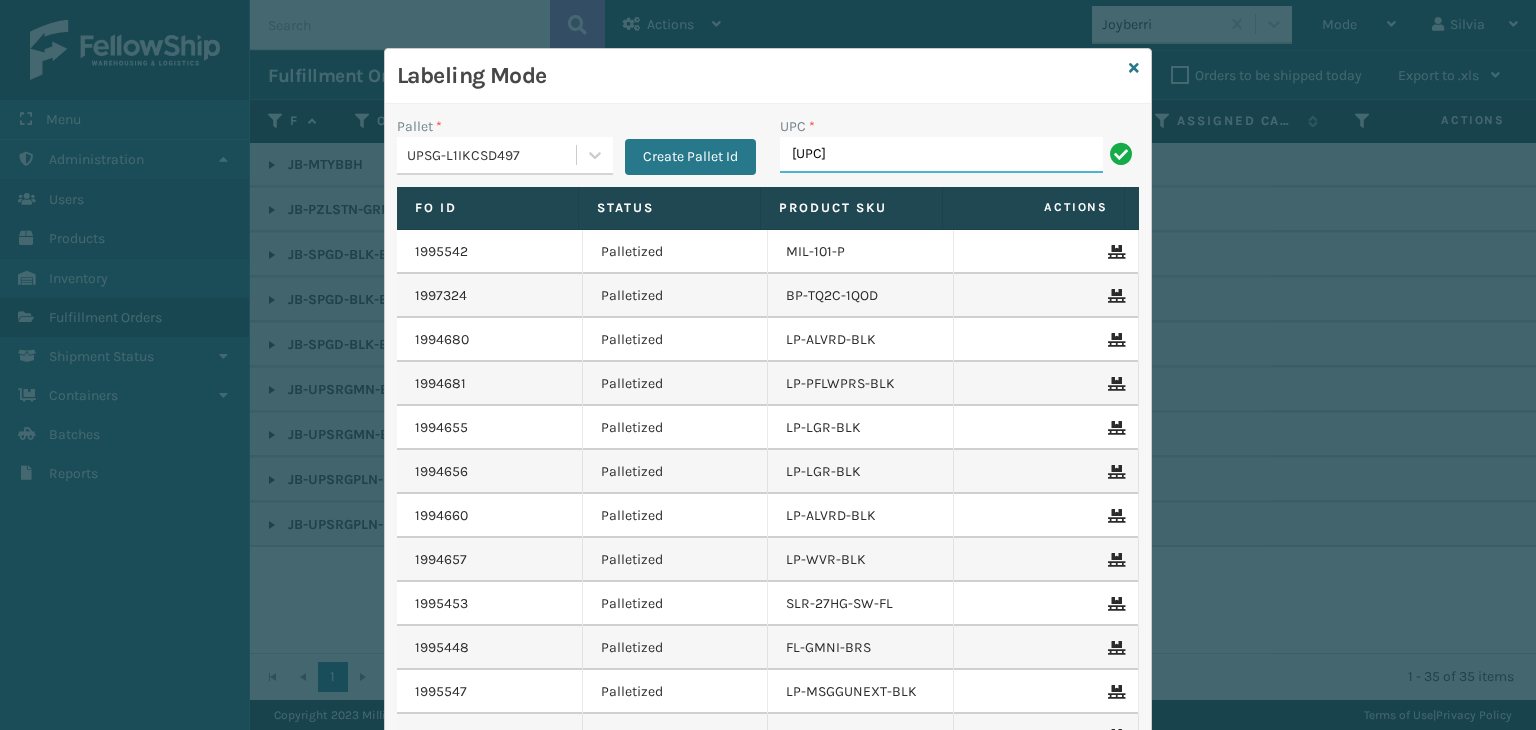 type on "[UPC]" 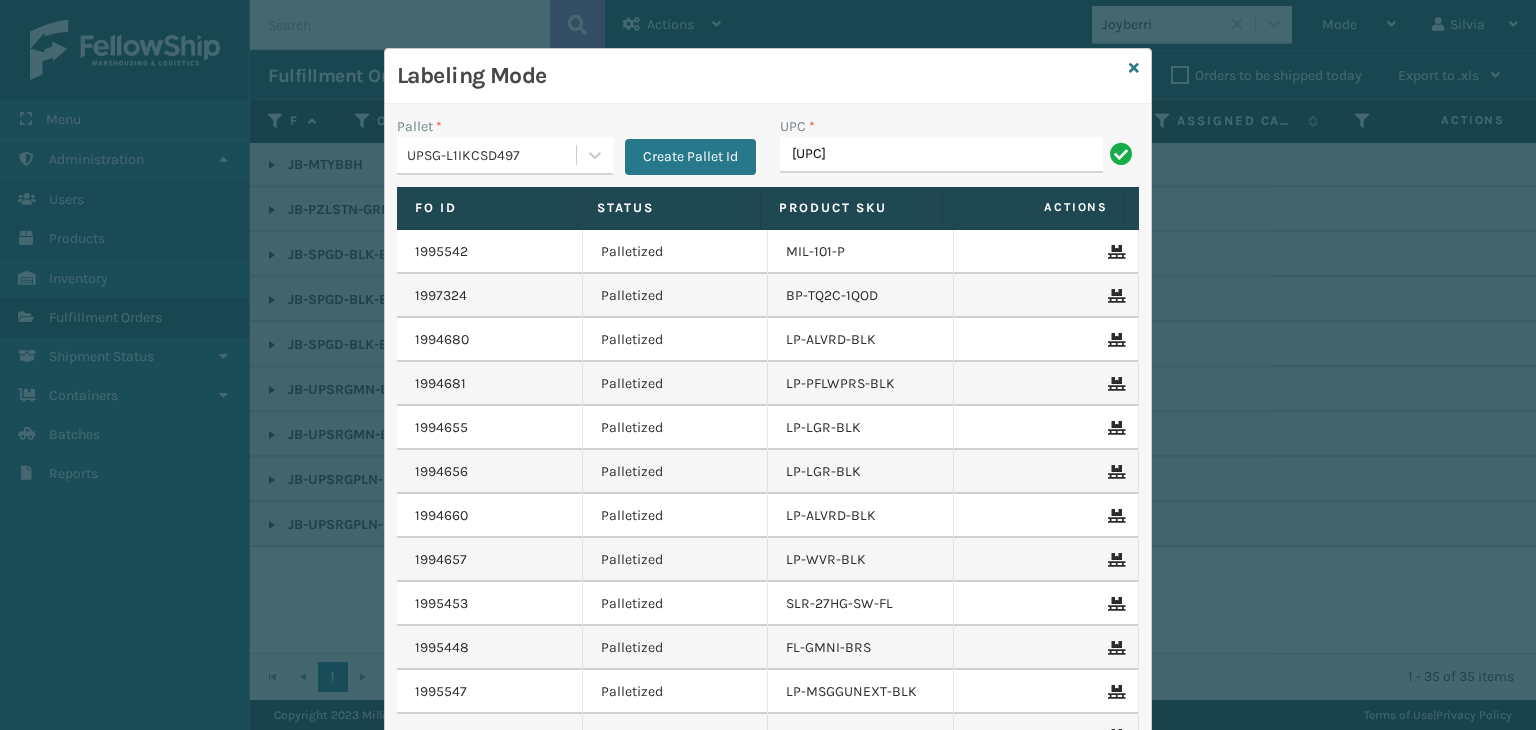 type on "[UPC]" 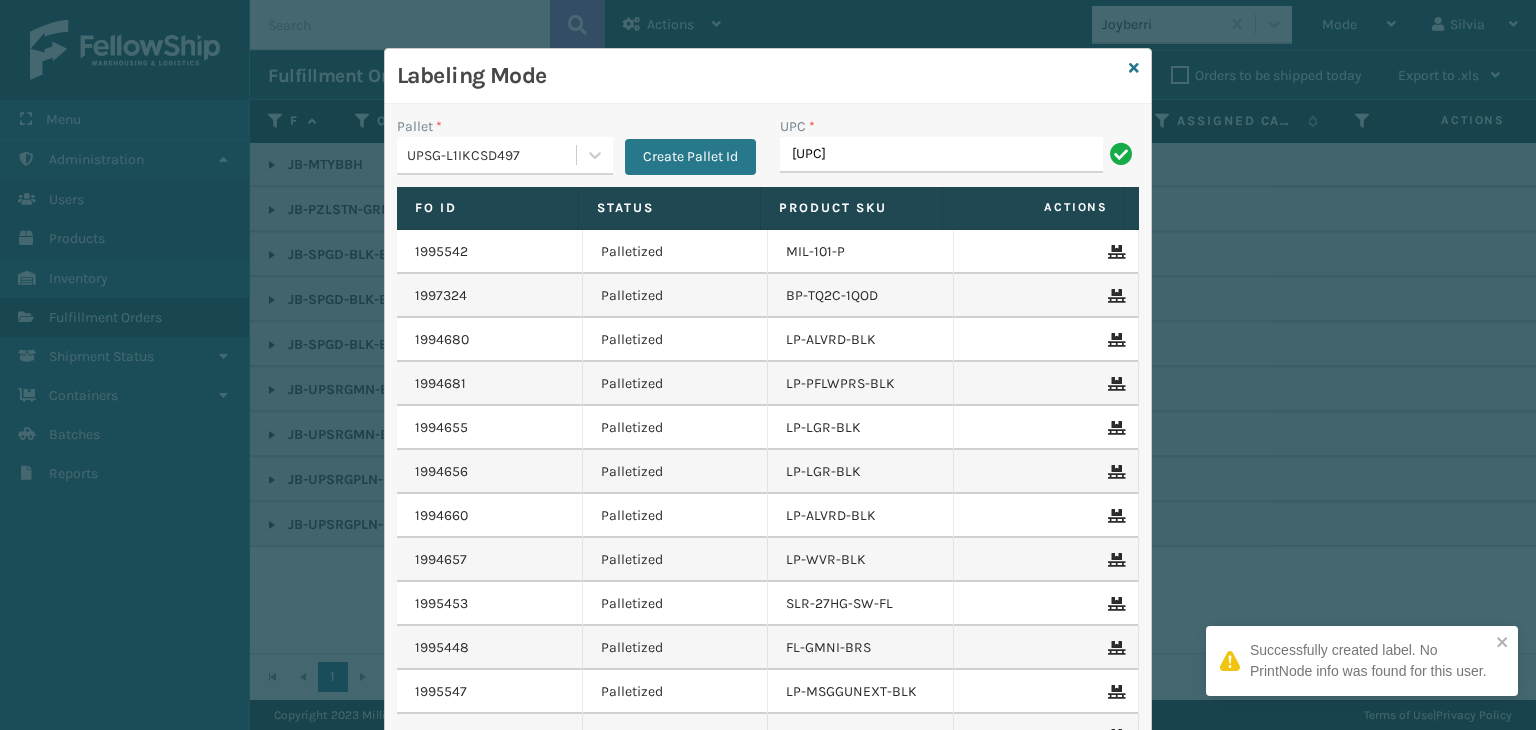 type on "[UPC]" 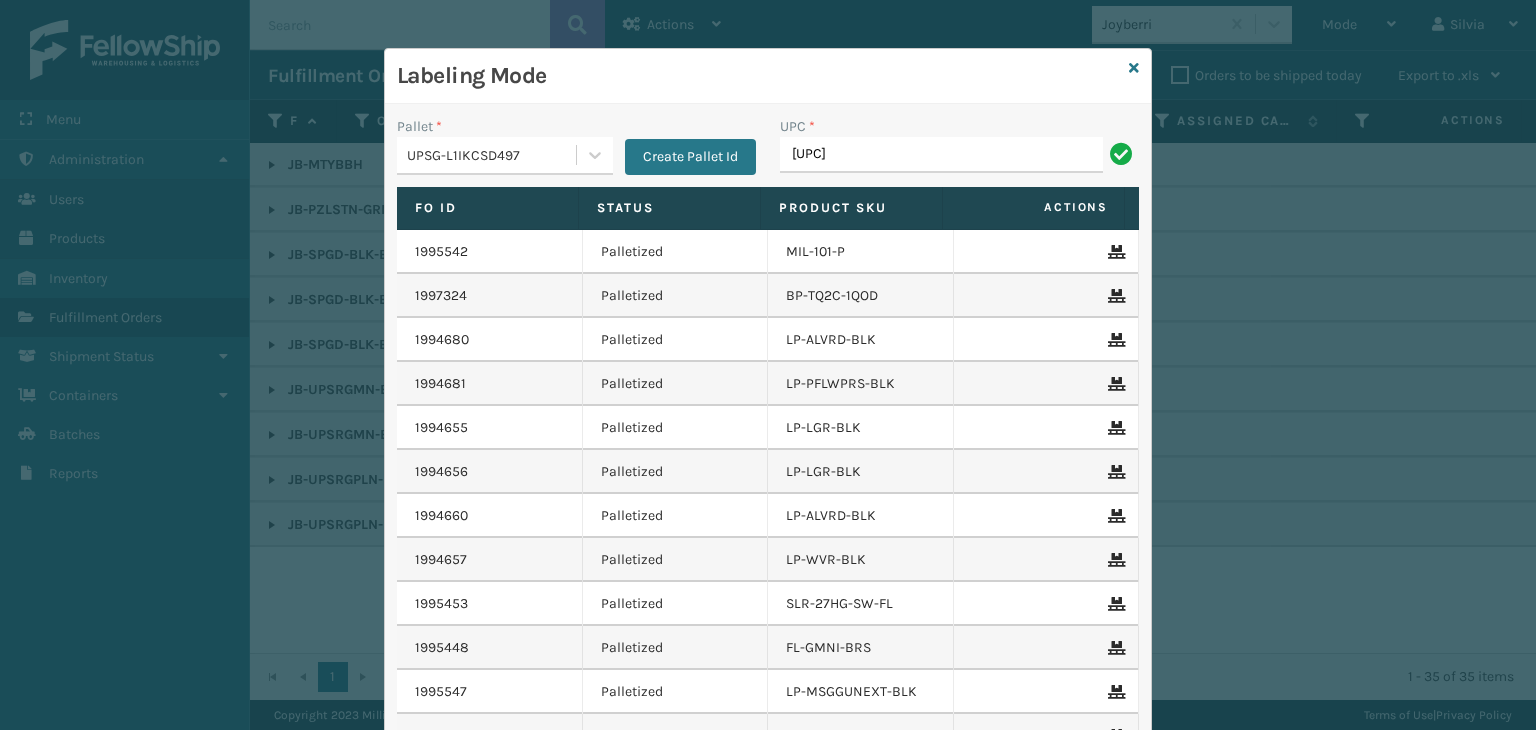 type on "[UPC]" 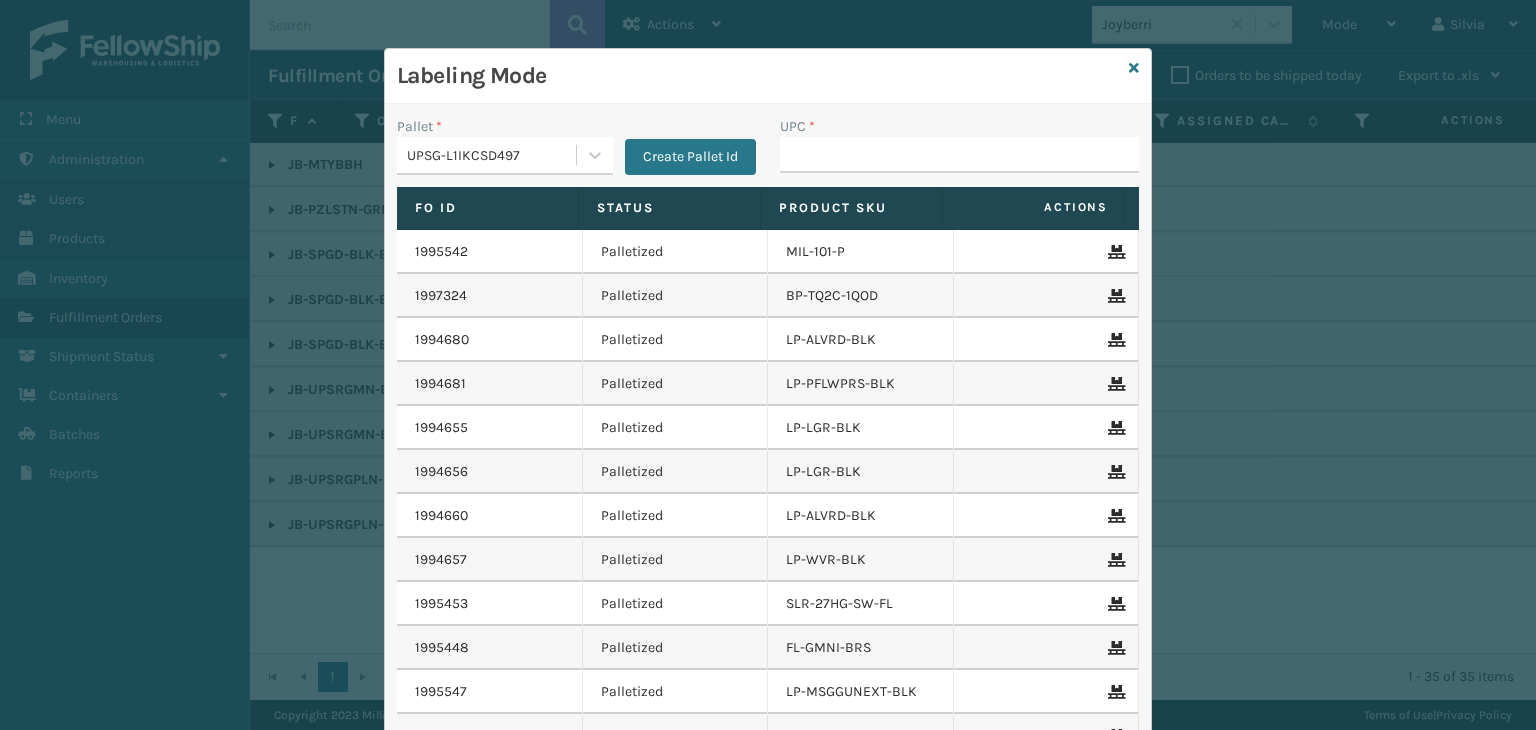 click on "Labeling Mode" at bounding box center (768, 76) 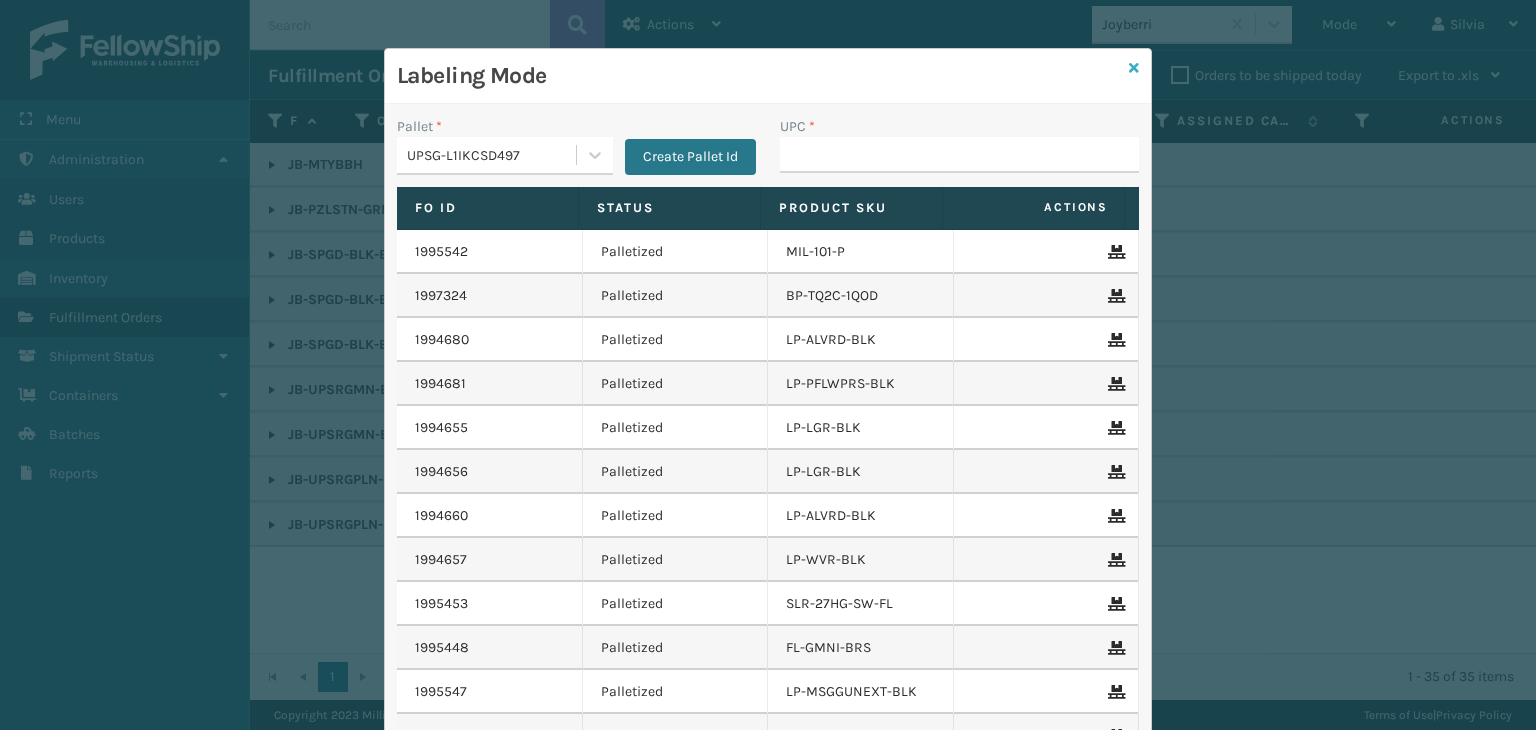 click at bounding box center (1134, 68) 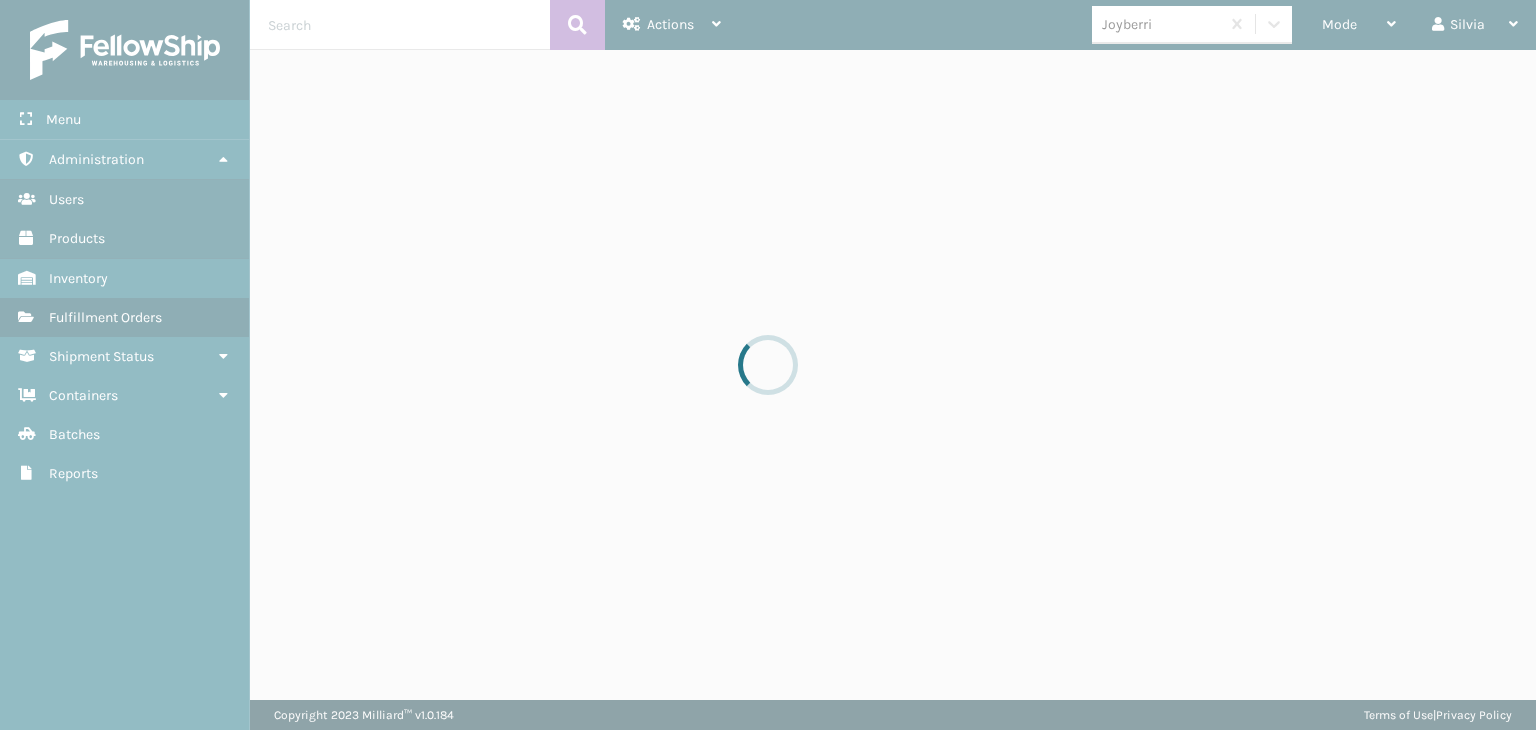 click at bounding box center (768, 365) 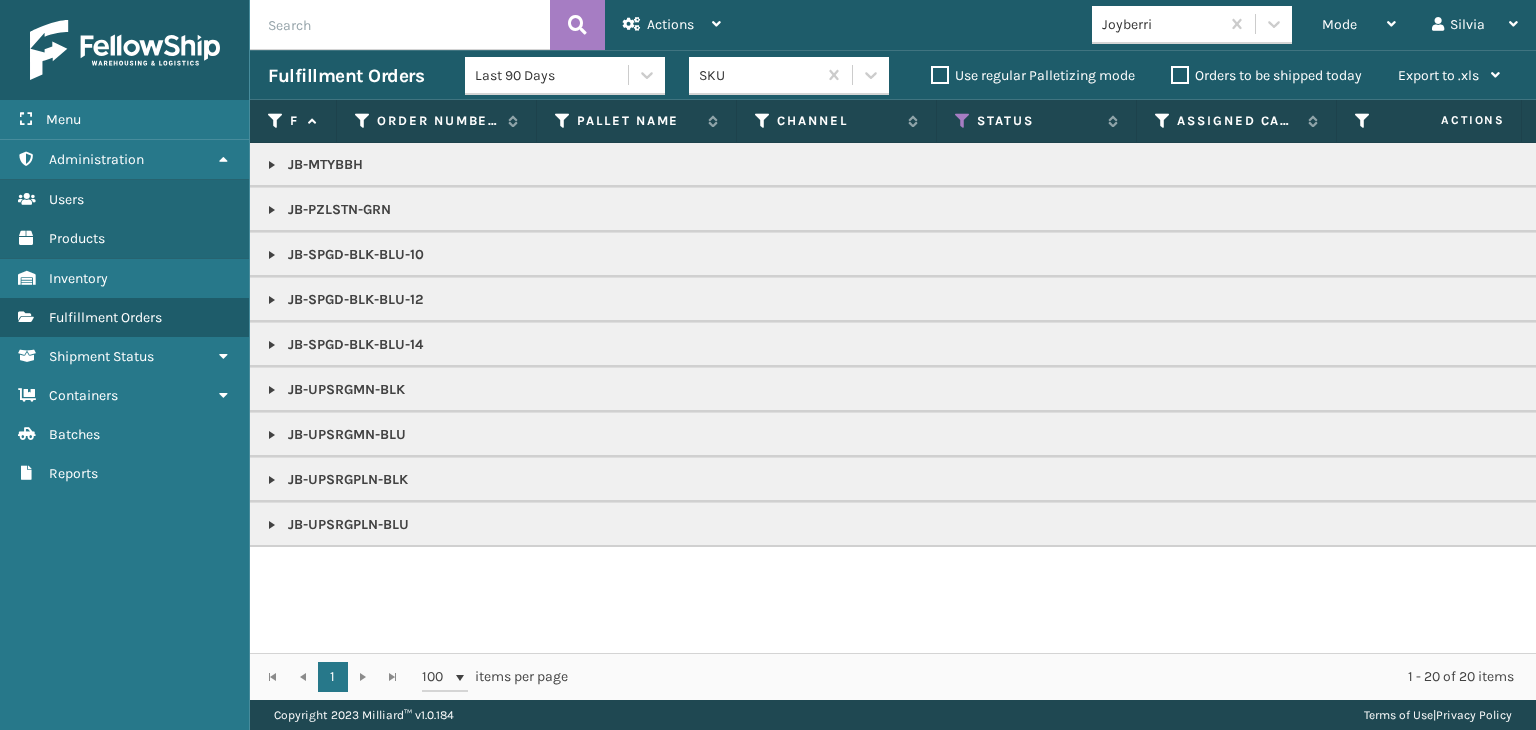 click on "Joyberri" at bounding box center (1155, 24) 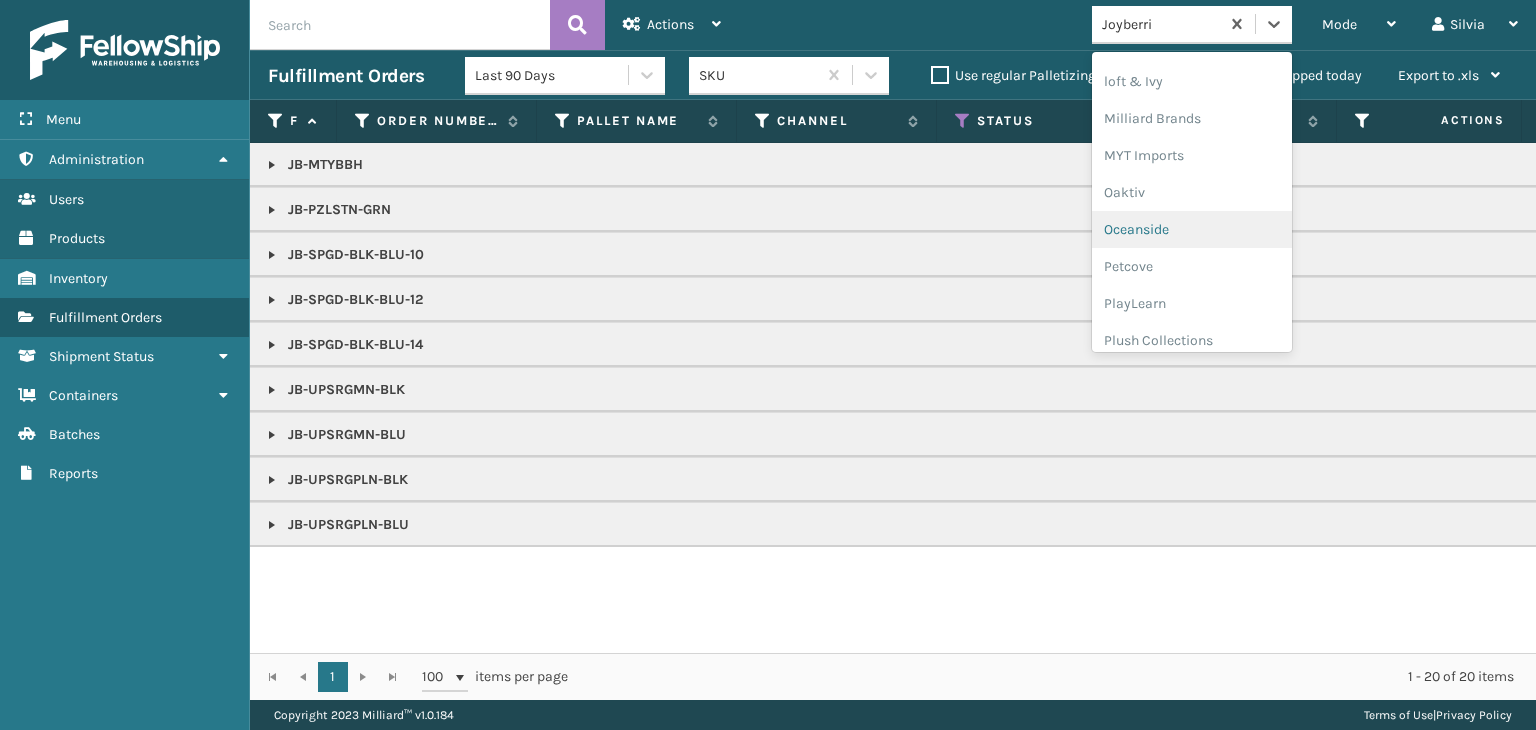 scroll, scrollTop: 932, scrollLeft: 0, axis: vertical 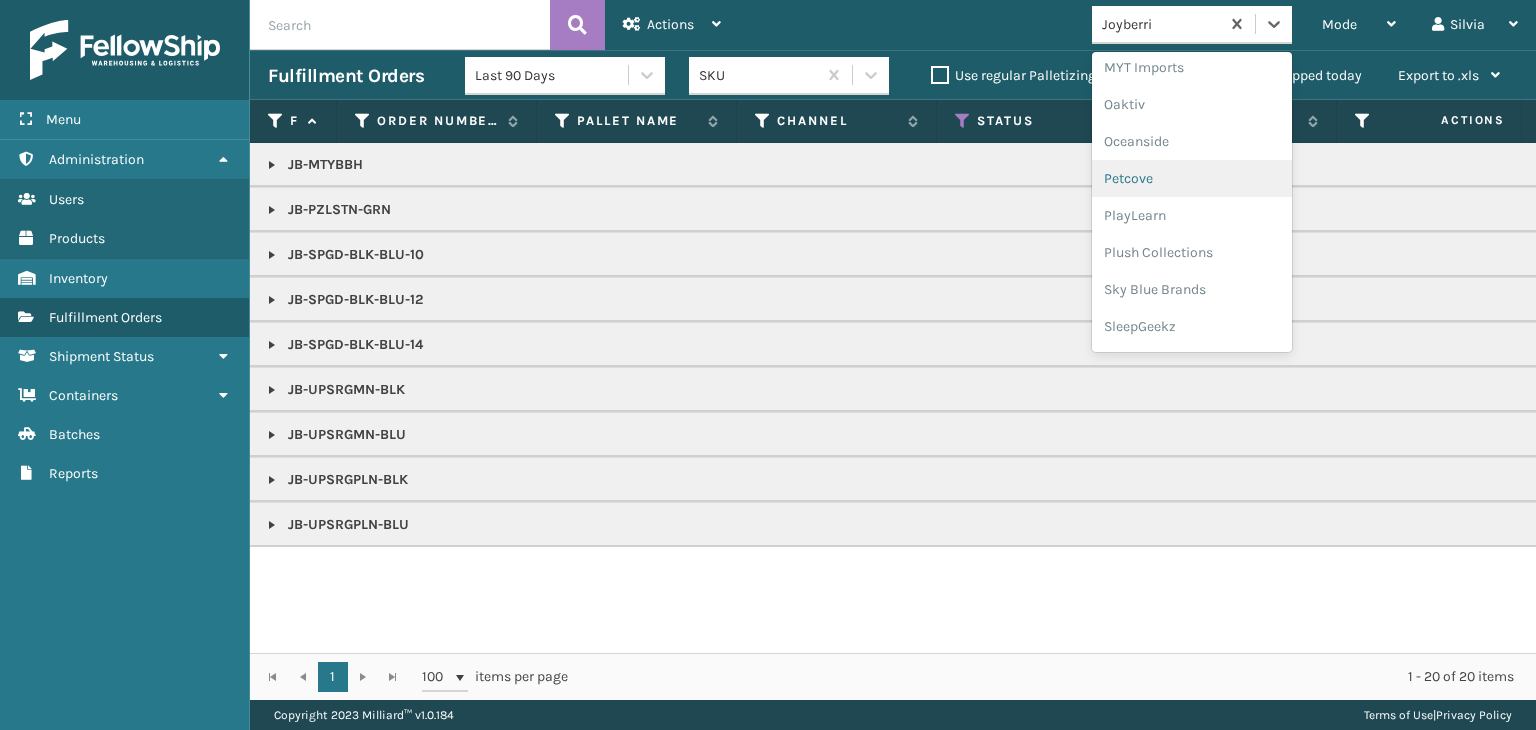 click on "Petcove" at bounding box center (1192, 178) 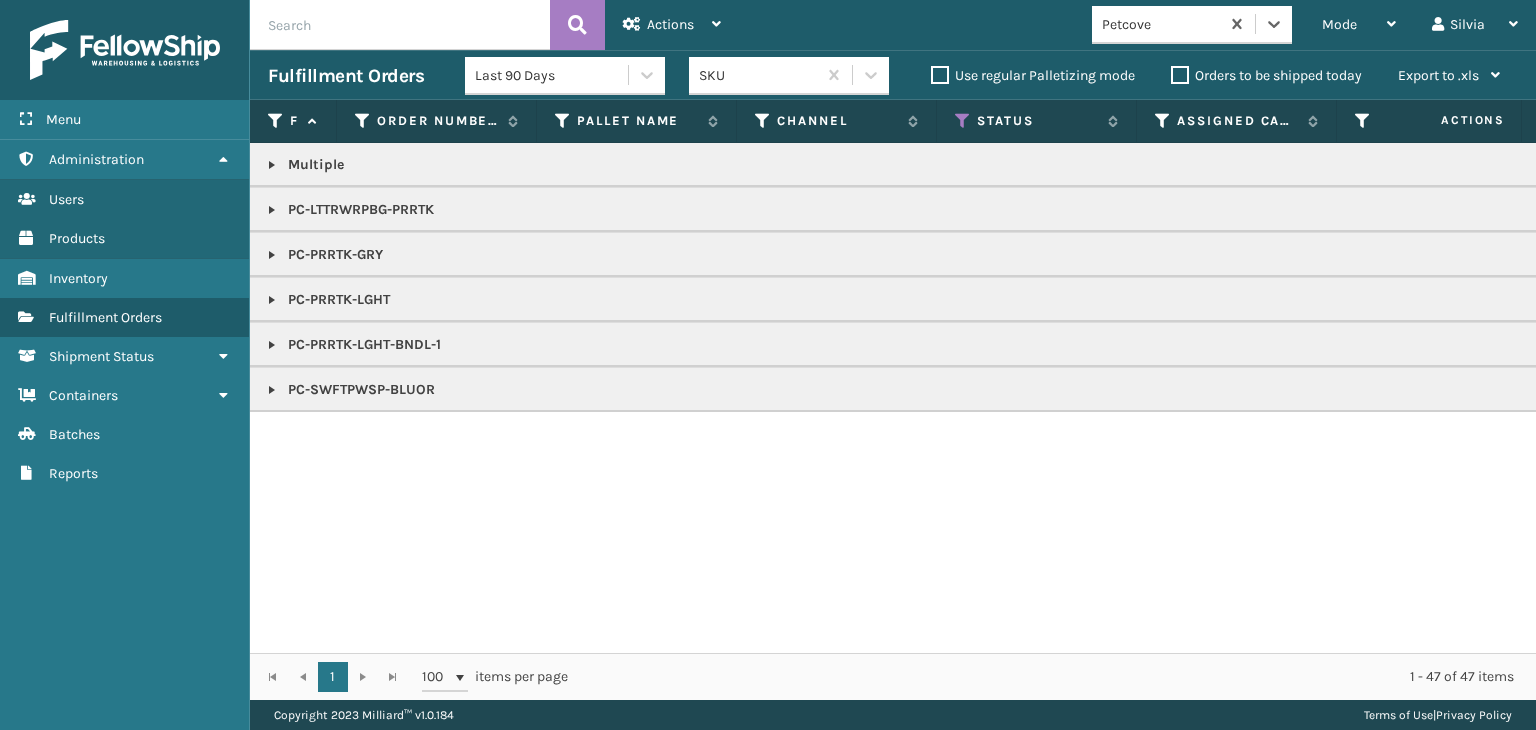 click on "PC-PRRTK-LGHT-BNDL-1" at bounding box center (1541, 344) 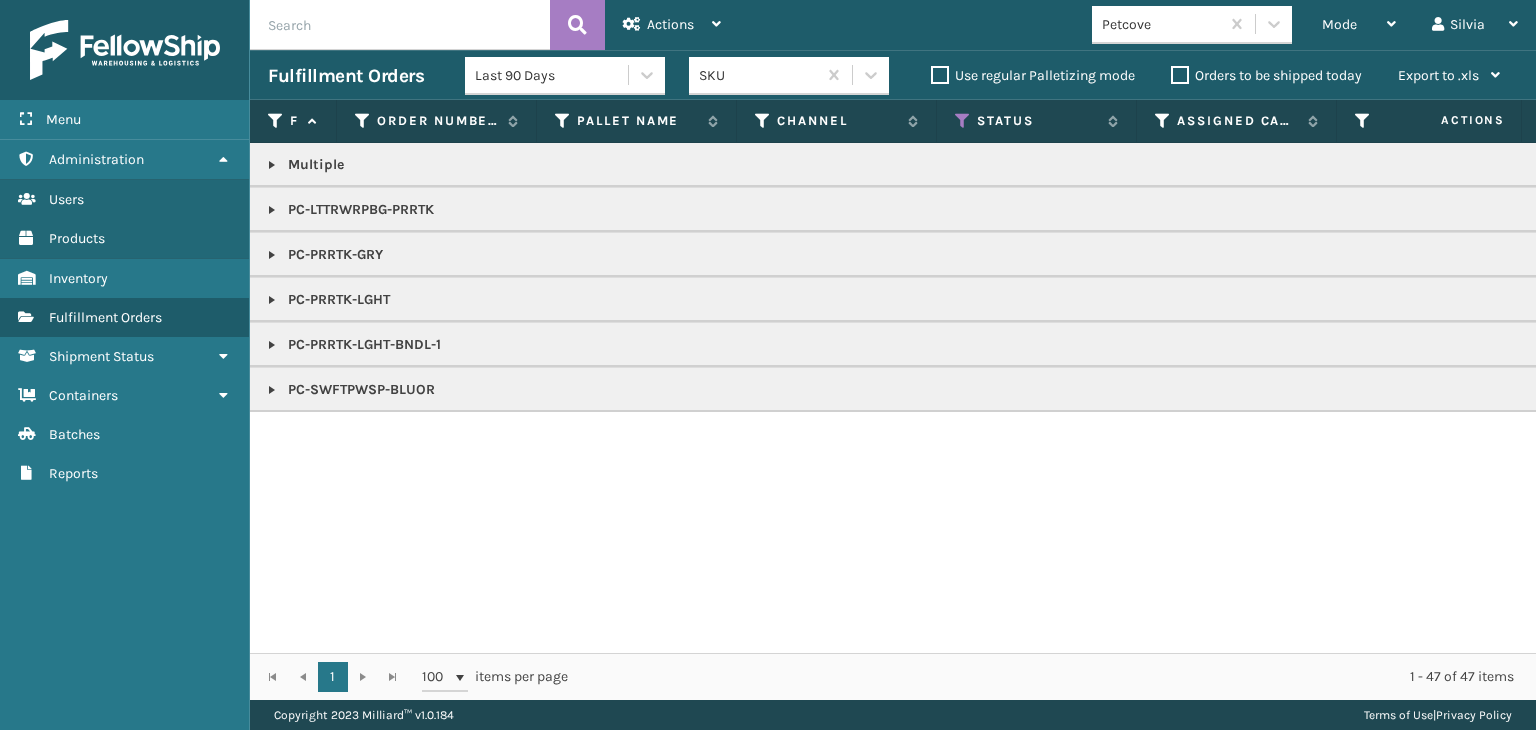 click at bounding box center (272, 345) 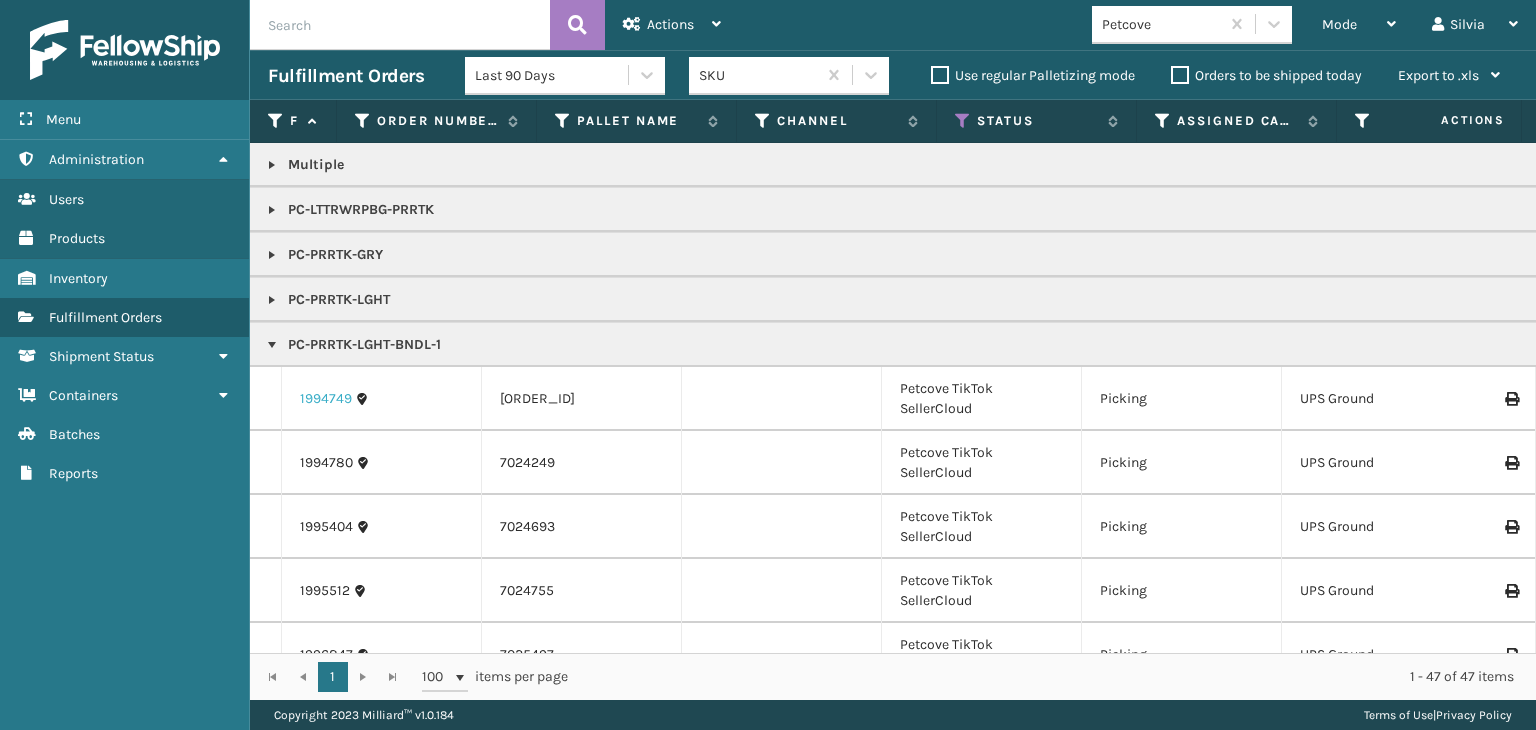 click on "1994749" at bounding box center (326, 399) 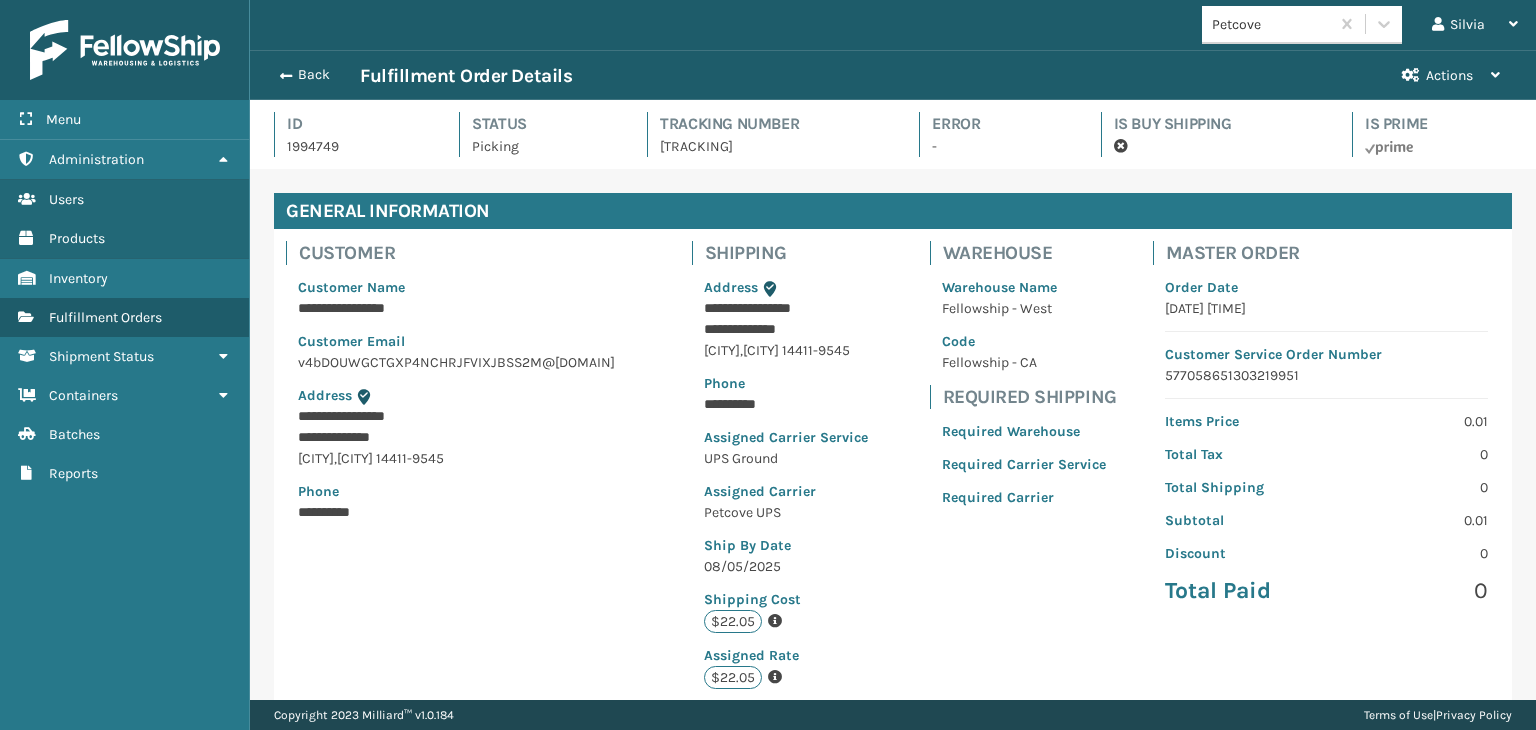 scroll, scrollTop: 99951, scrollLeft: 98713, axis: both 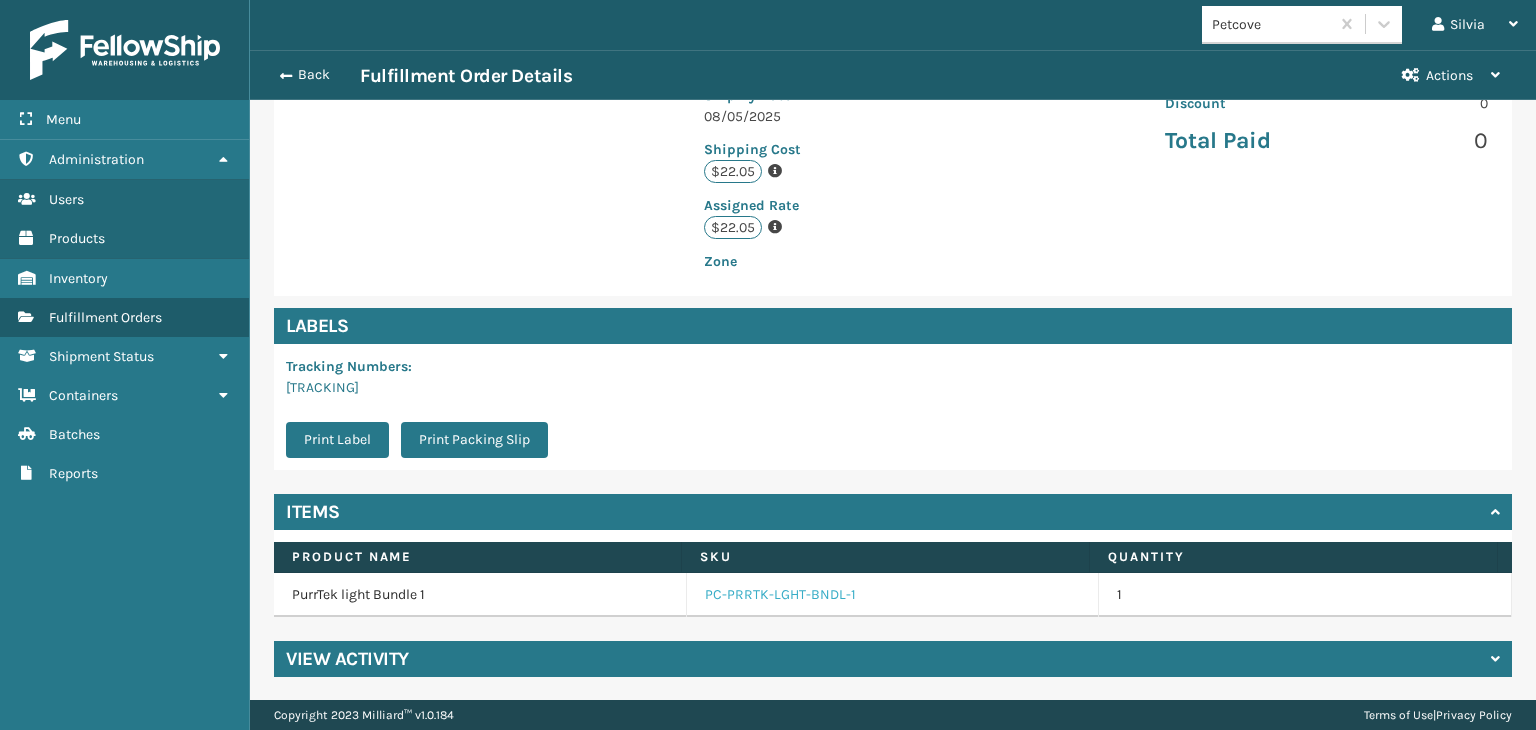 click on "PC-PRRTK-LGHT-BNDL-1" at bounding box center (780, 595) 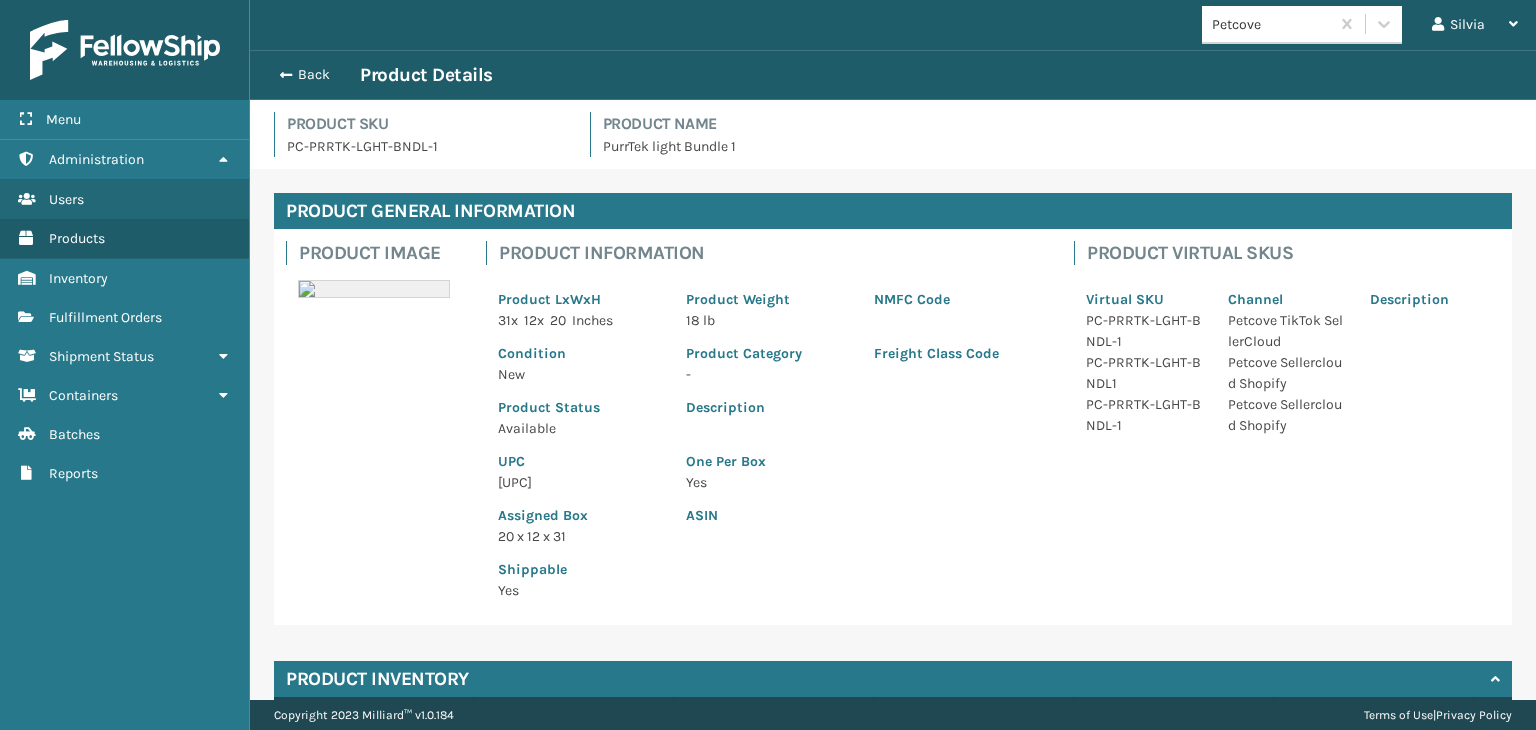 click on "[UPC]" at bounding box center [580, 482] 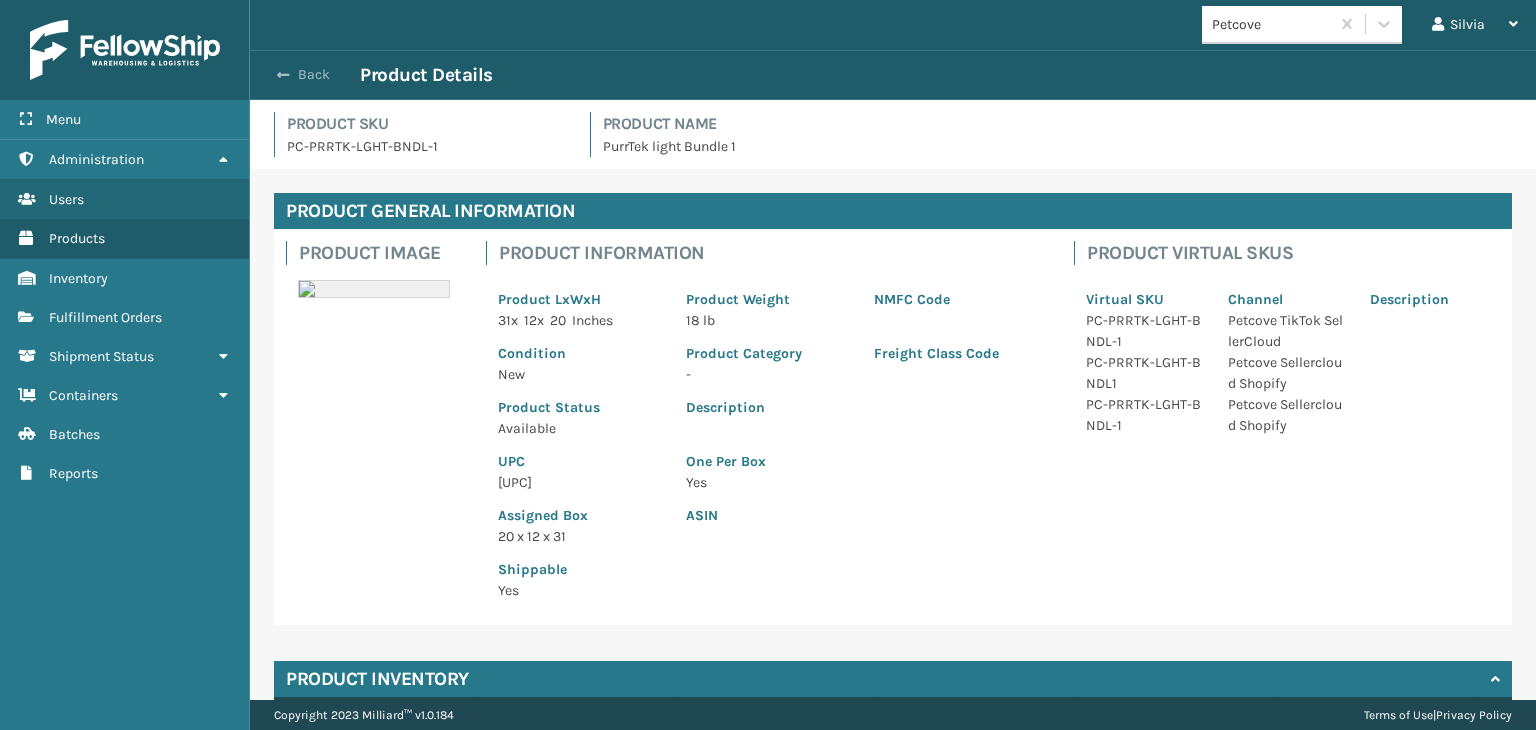 click on "Back" at bounding box center (314, 75) 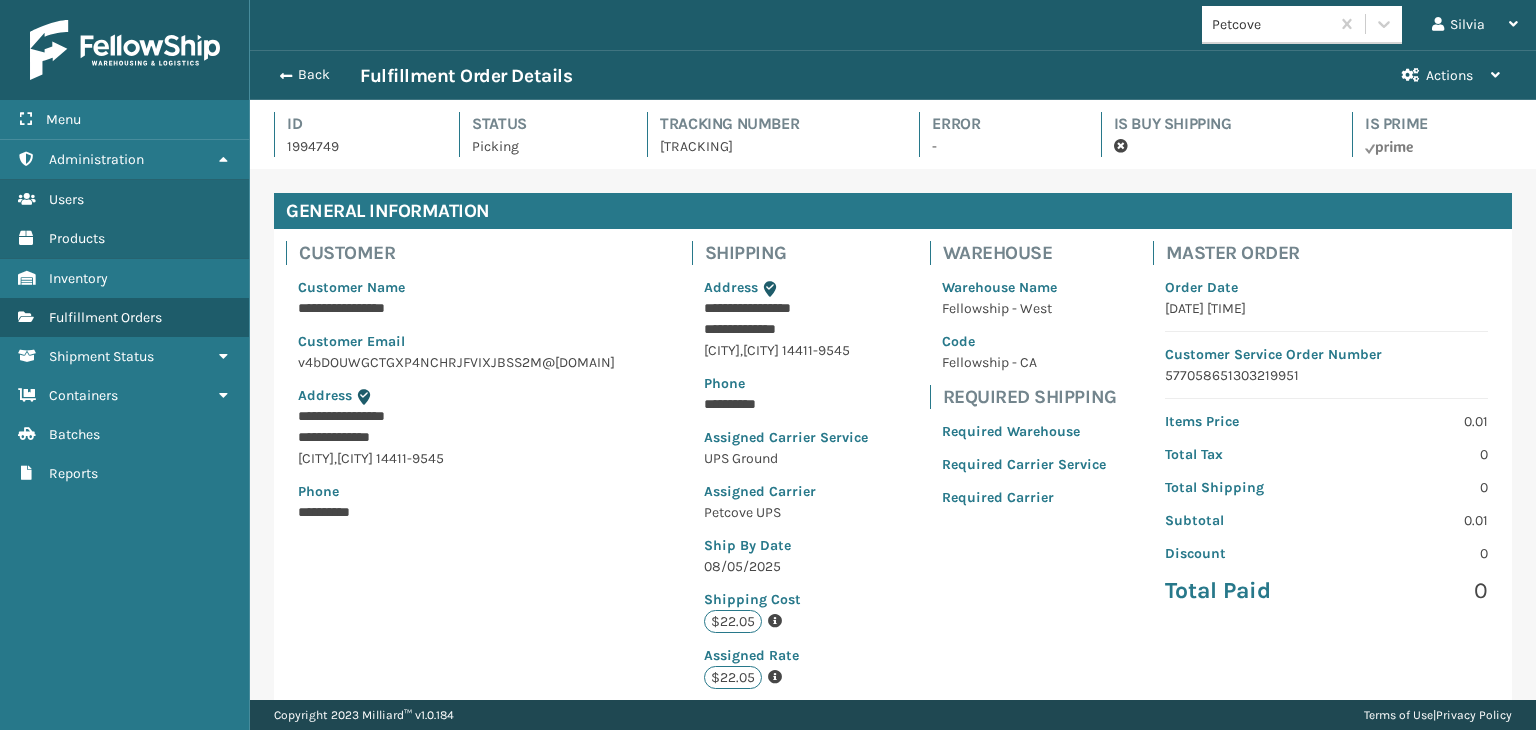 scroll, scrollTop: 99951, scrollLeft: 98713, axis: both 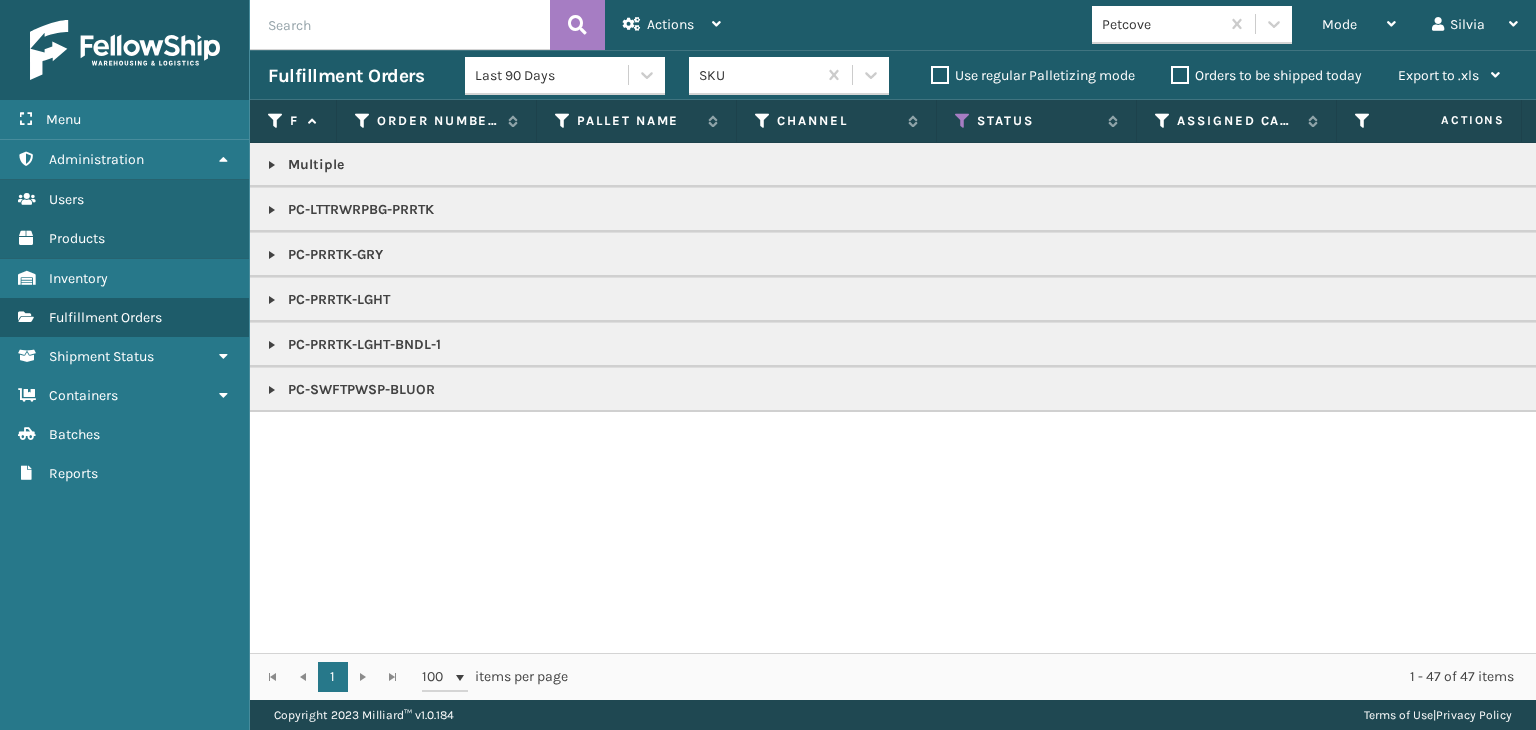 click at bounding box center [272, 345] 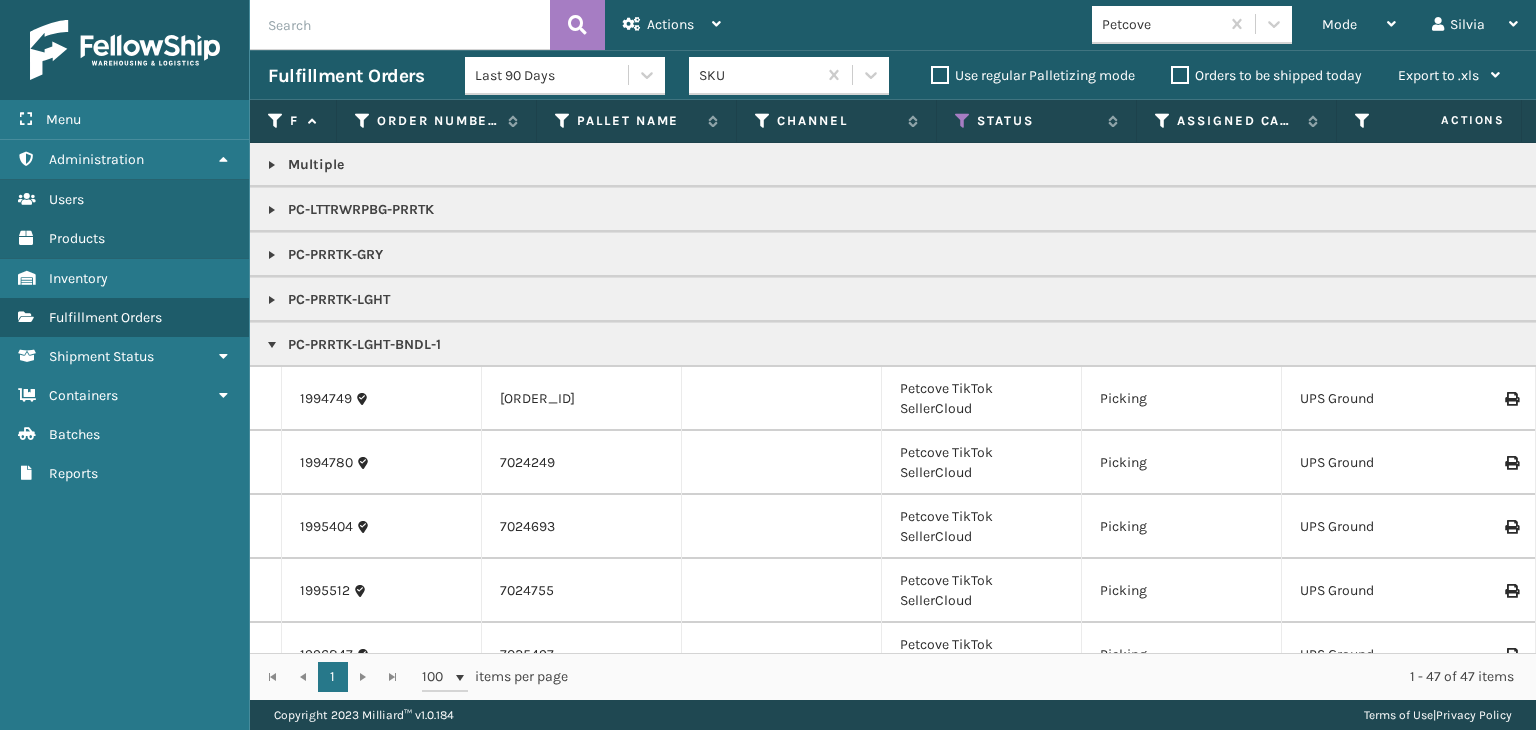 click at bounding box center [272, 345] 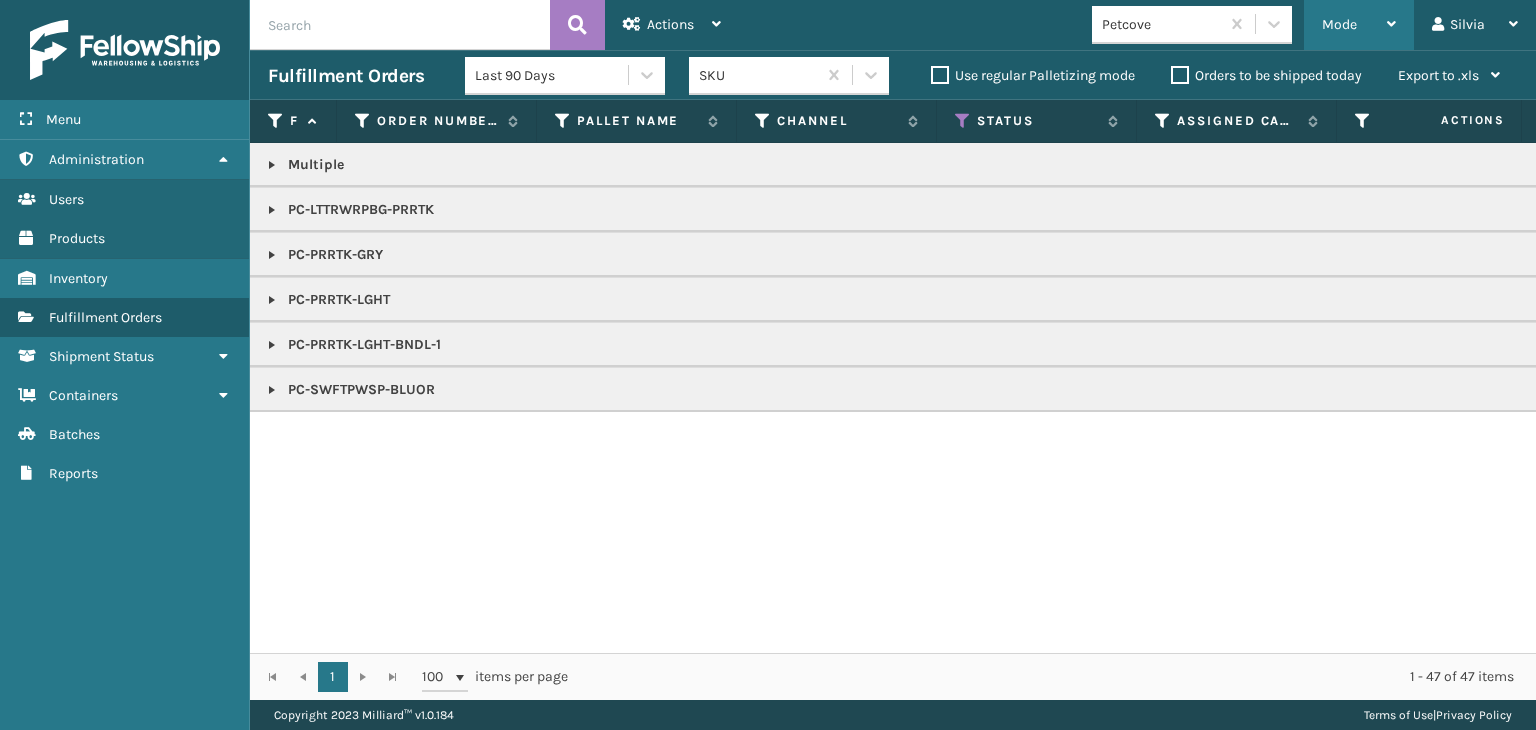 click on "Mode" at bounding box center [1339, 24] 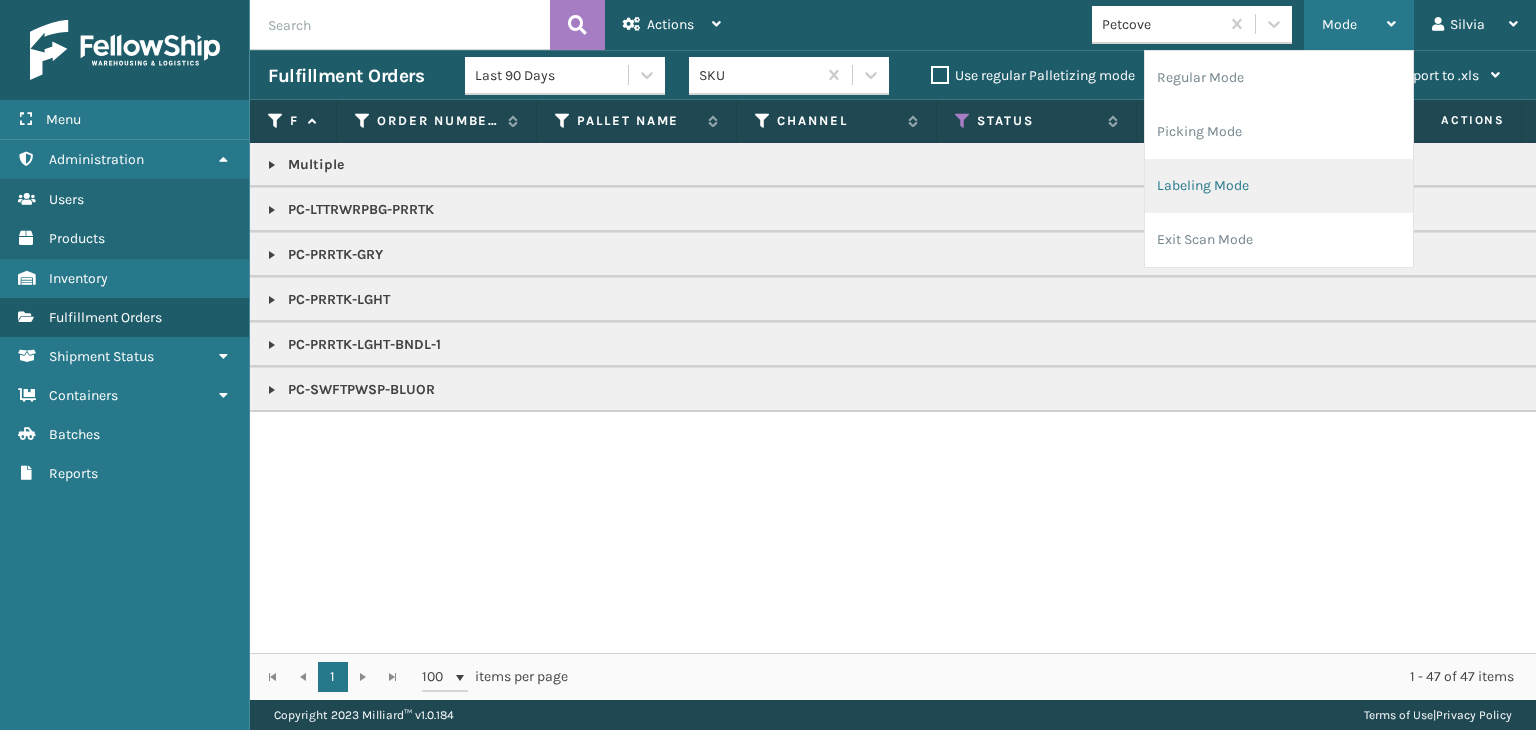 click on "Labeling Mode" at bounding box center [1279, 186] 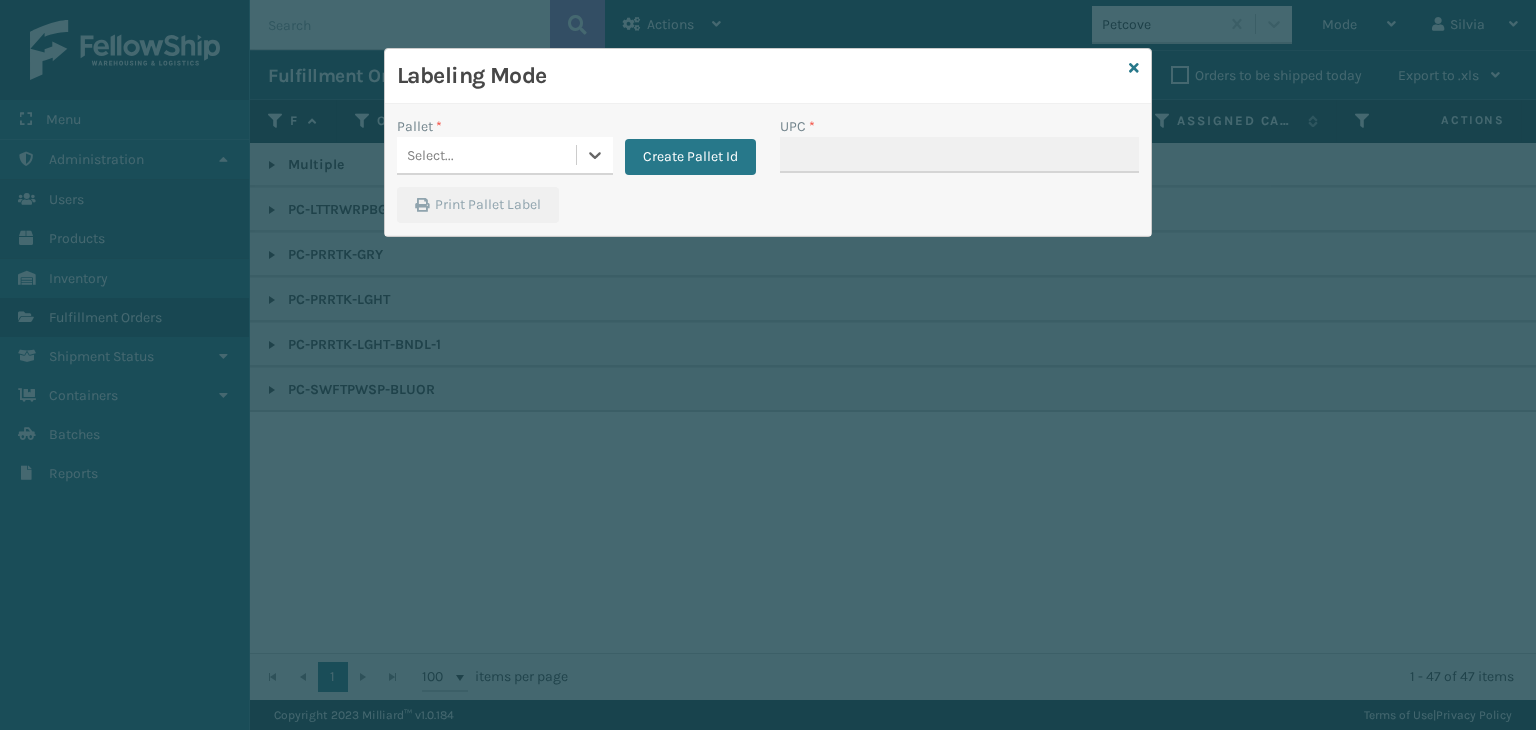 click on "Select..." at bounding box center [486, 155] 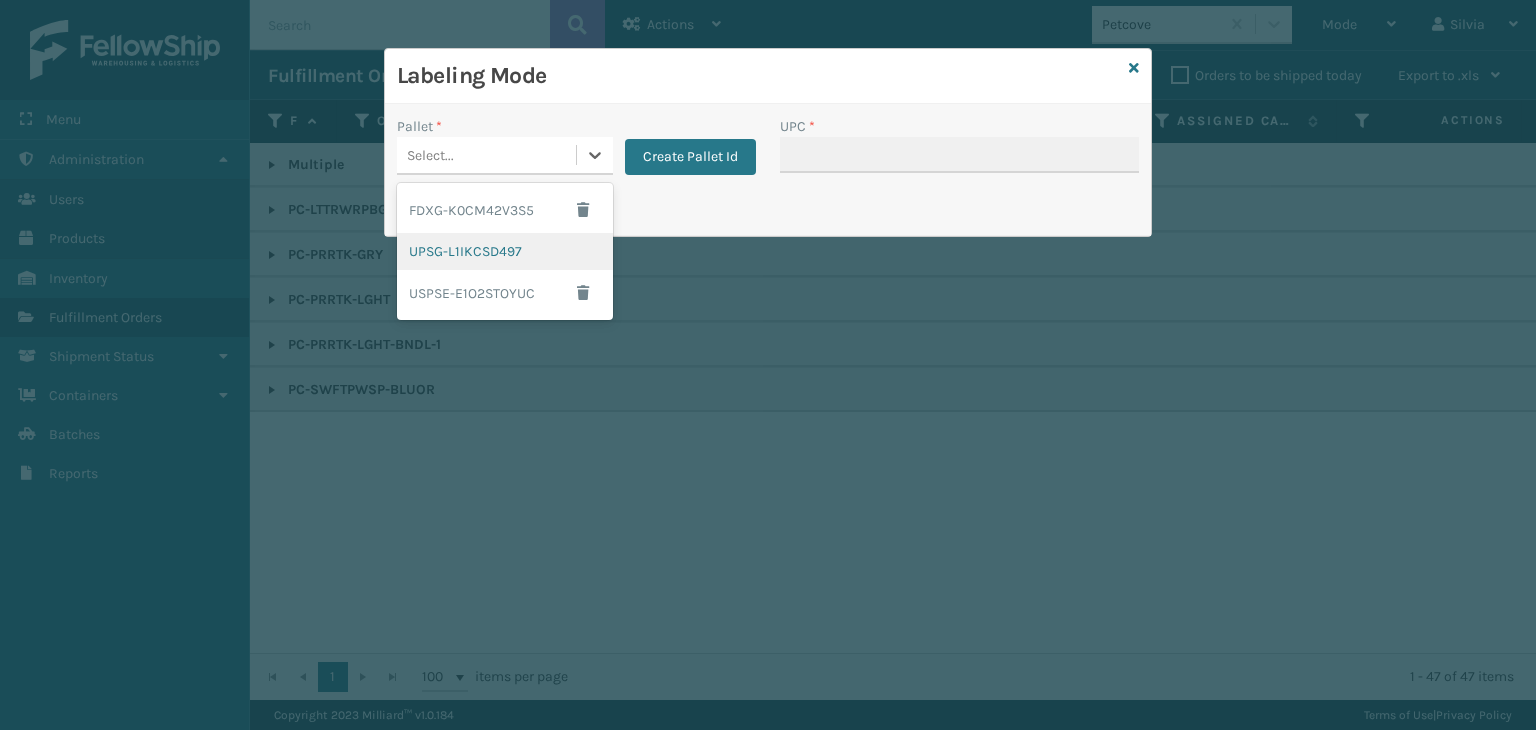 drag, startPoint x: 508, startPoint y: 259, endPoint x: 831, endPoint y: 149, distance: 341.21695 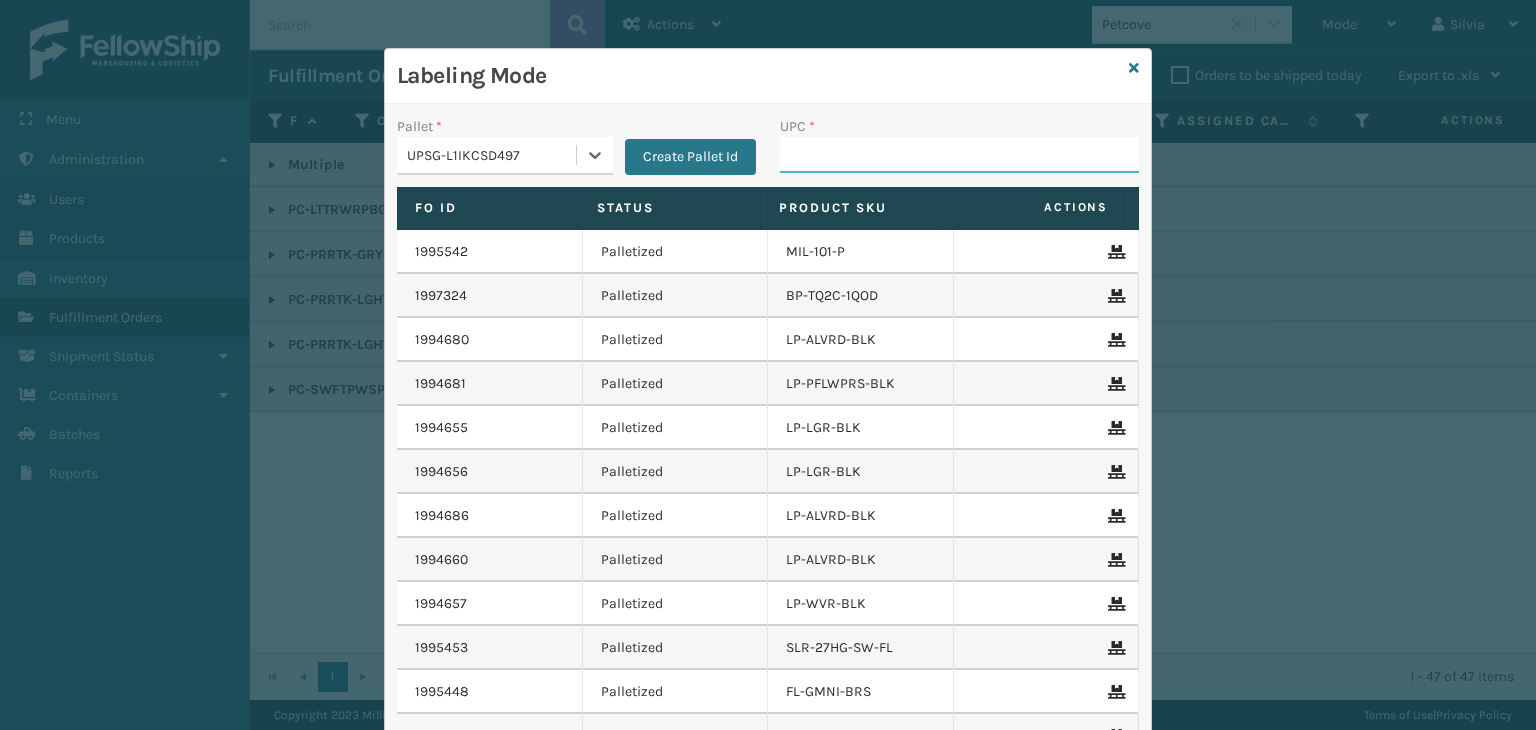 click on "UPC   *" at bounding box center (959, 155) 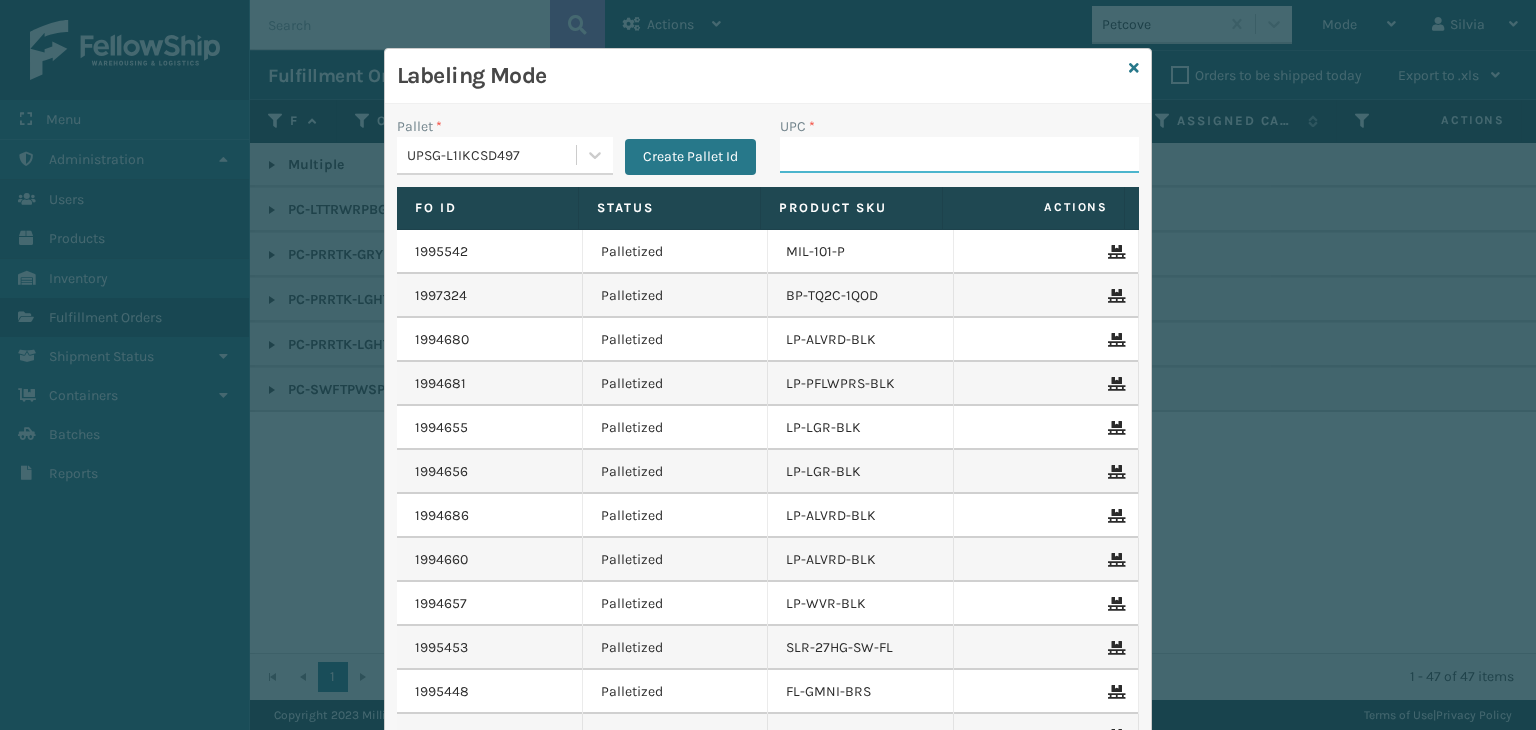 paste on "[UPC]" 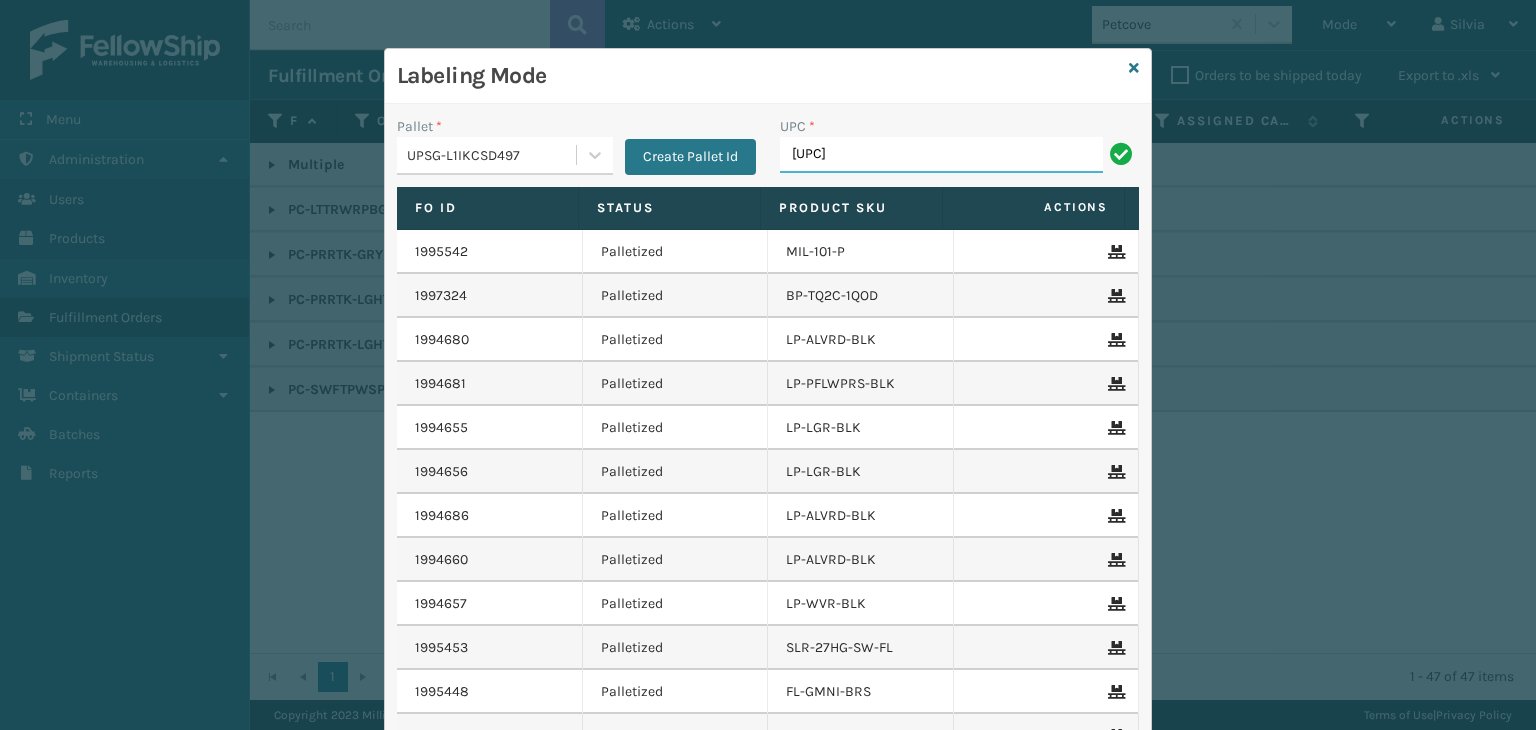 type on "[UPC]" 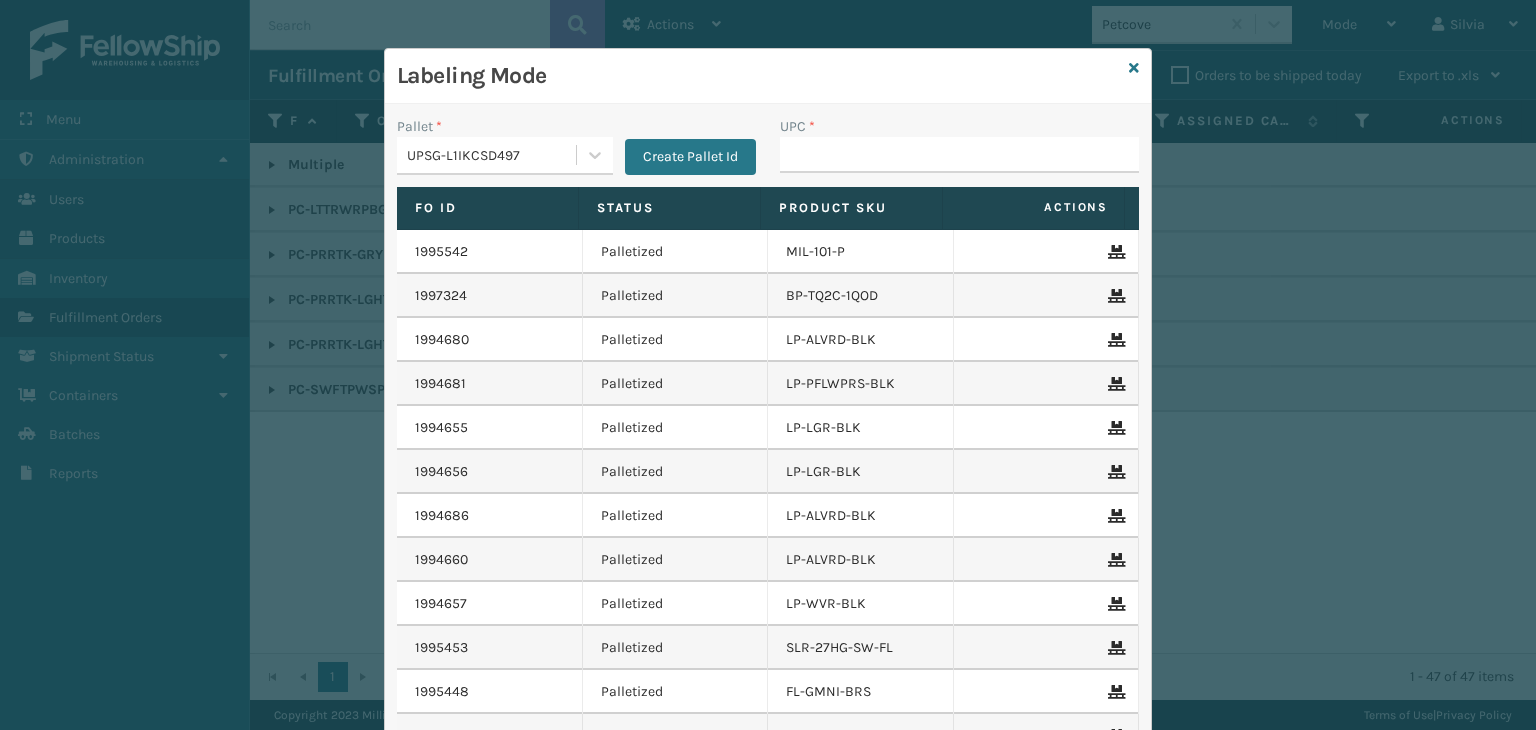 type on "[UPC]" 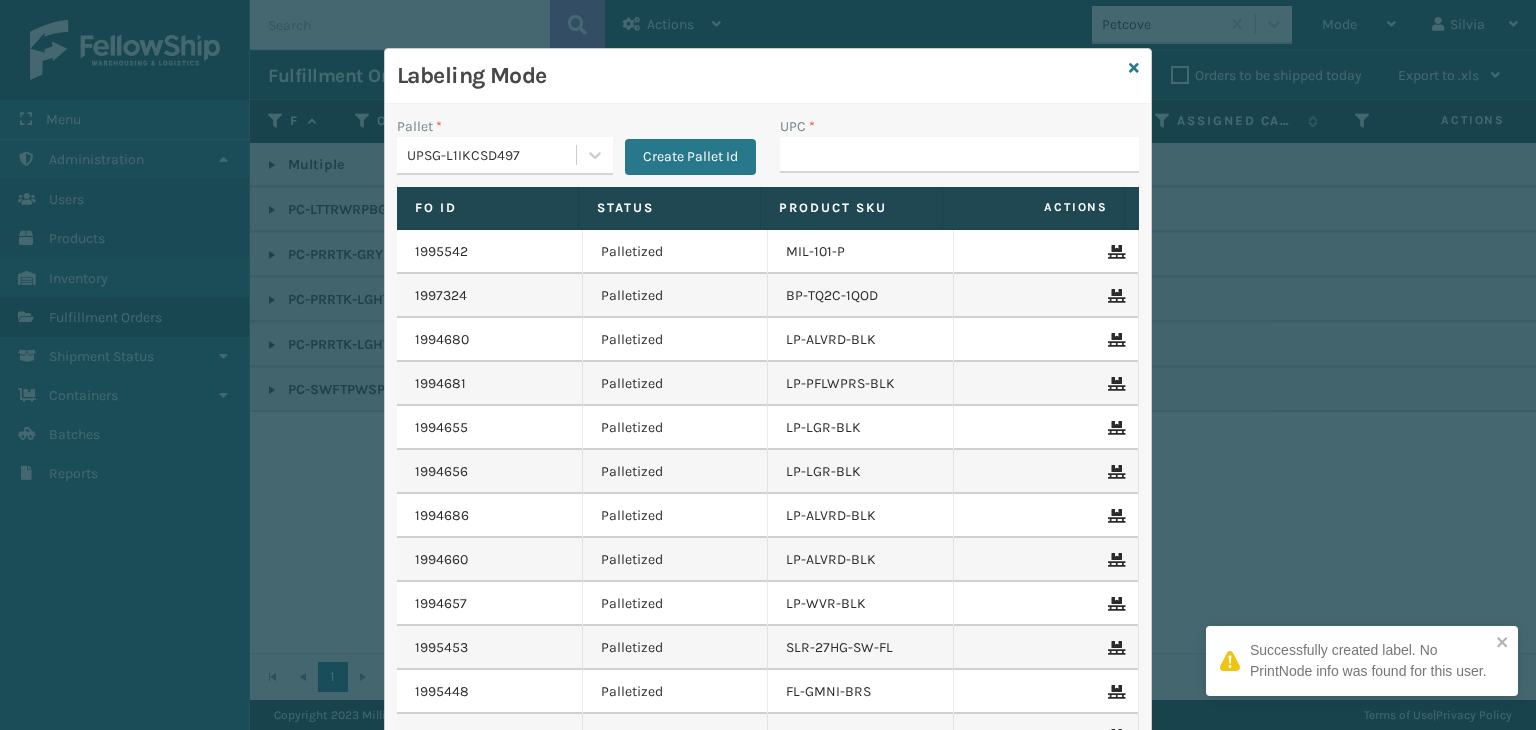 type on "[UPC]" 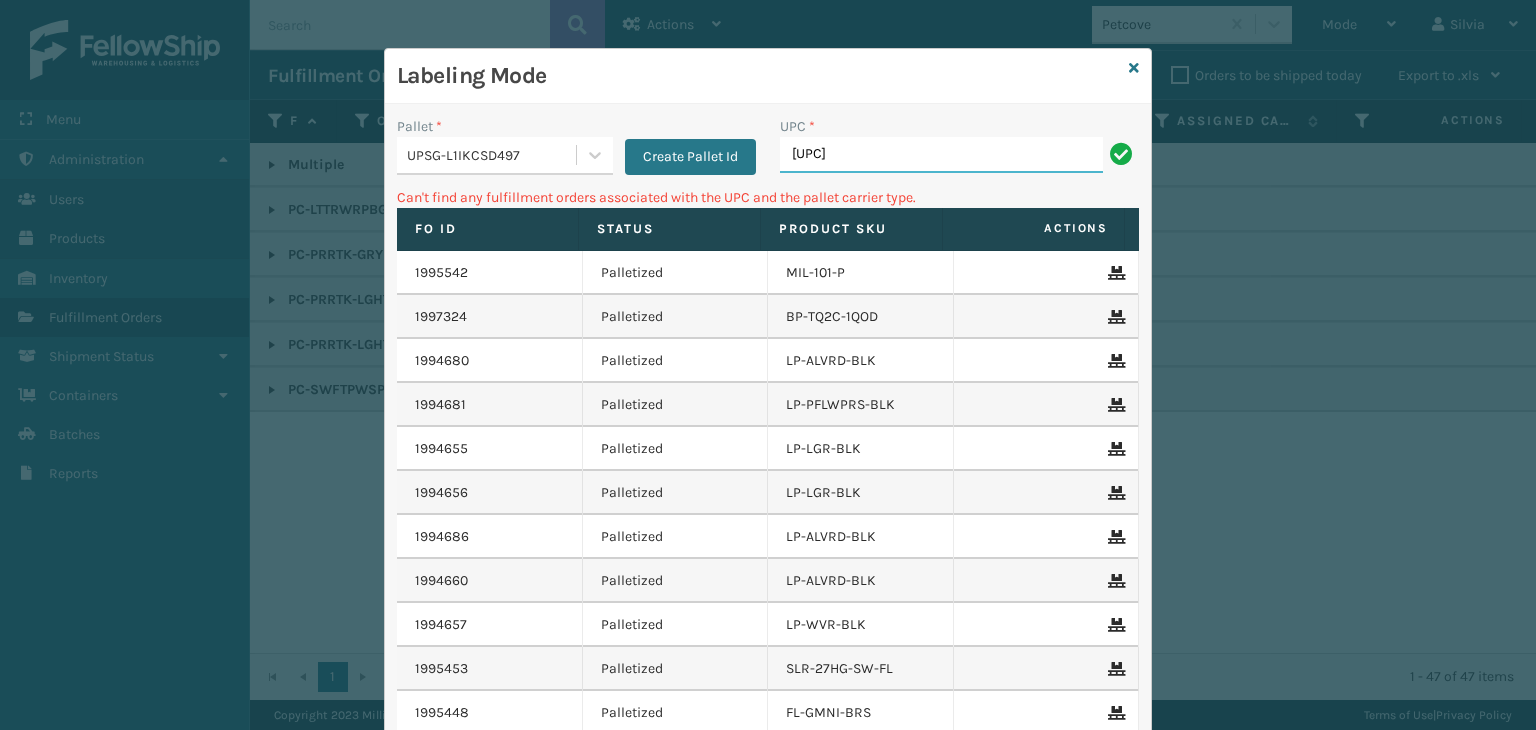 click on "[UPC]" at bounding box center (941, 155) 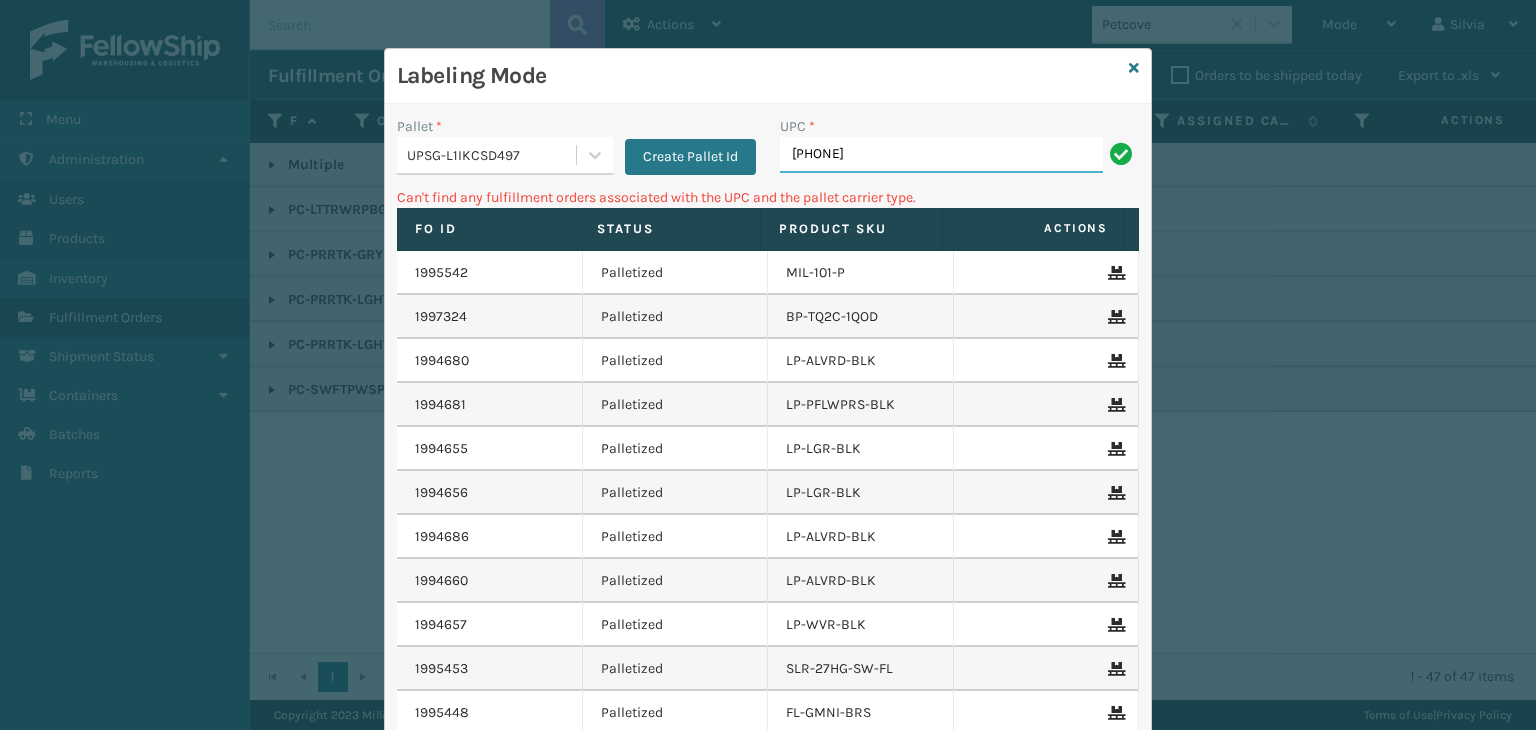 type on "[UPC]" 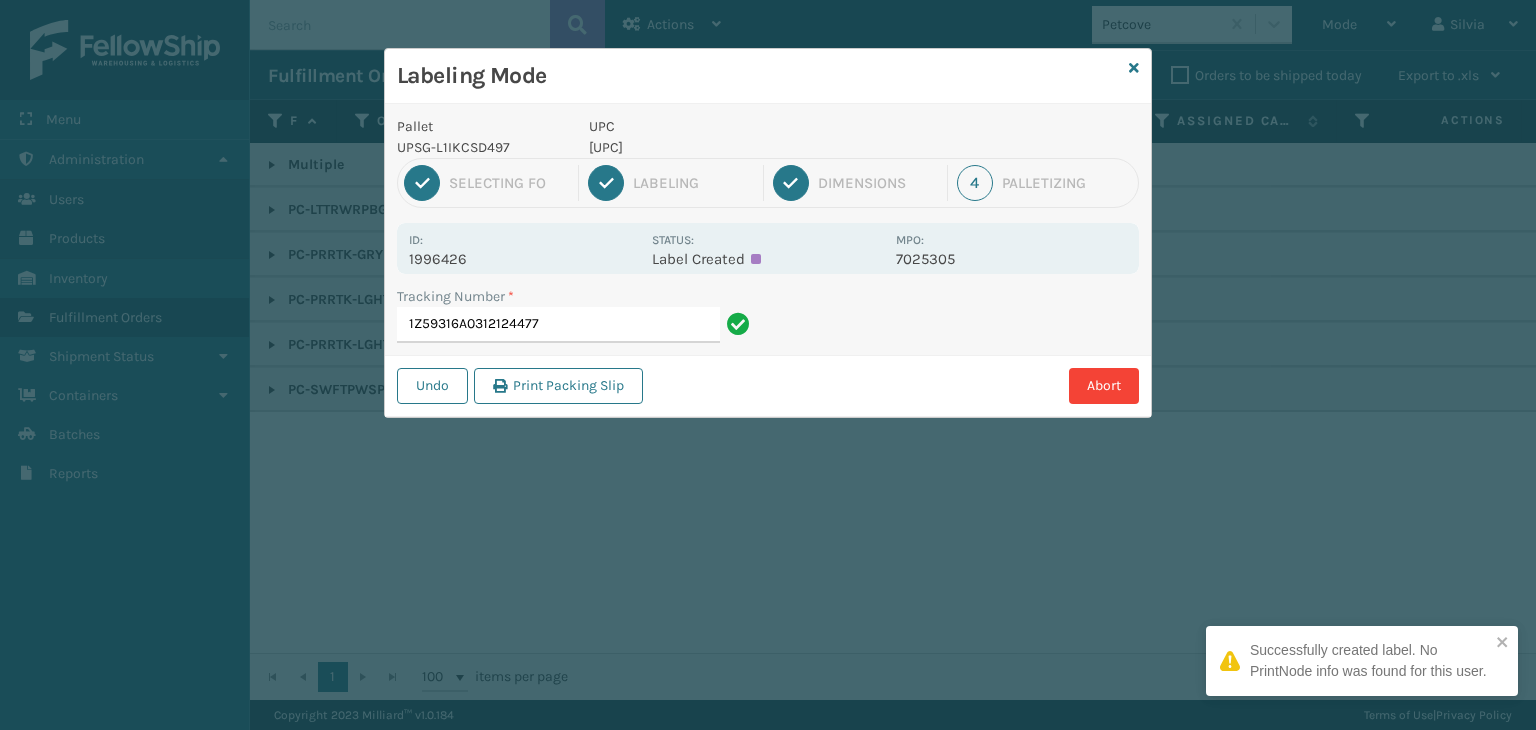 click on "[UPC]" at bounding box center [736, 147] 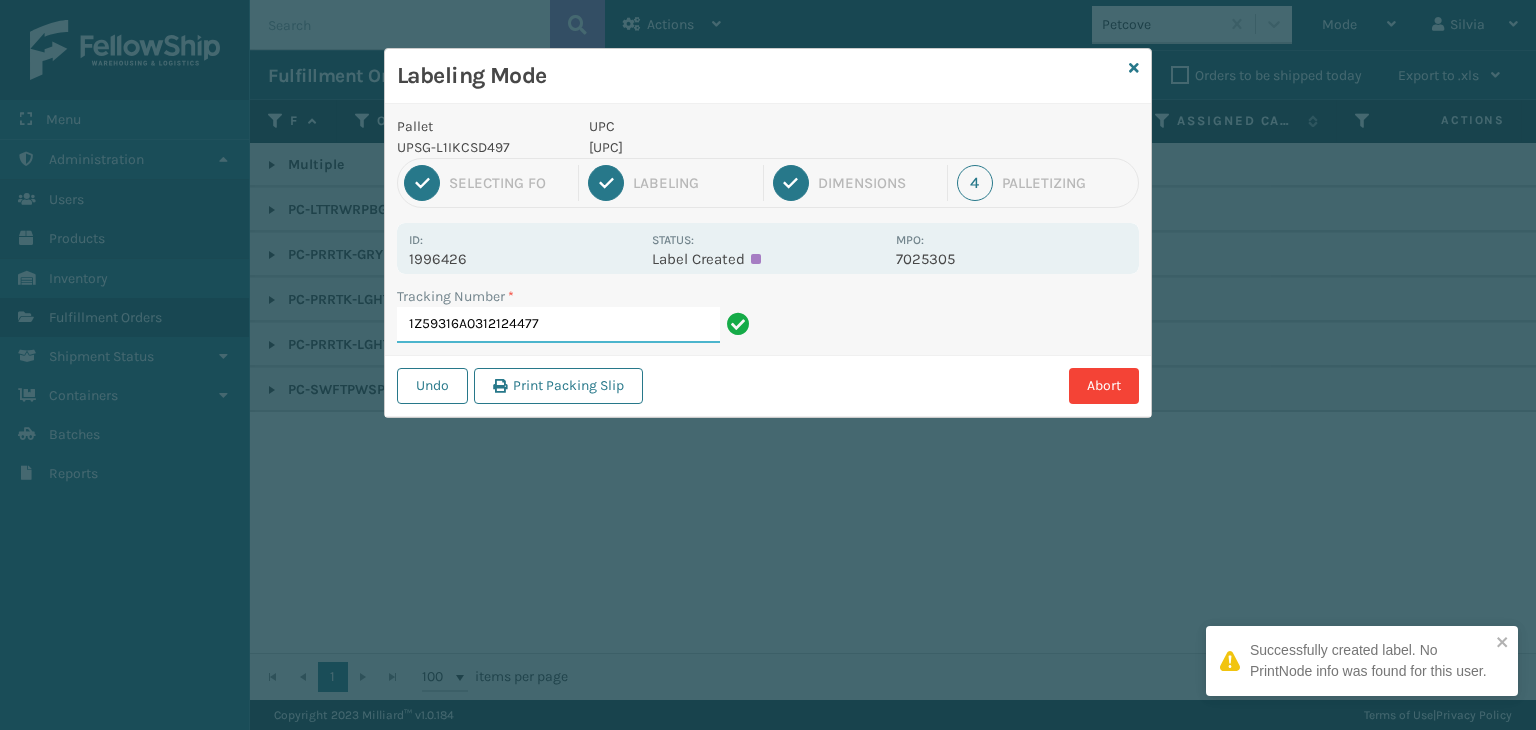 click on "1Z59316A0312124477" at bounding box center [558, 325] 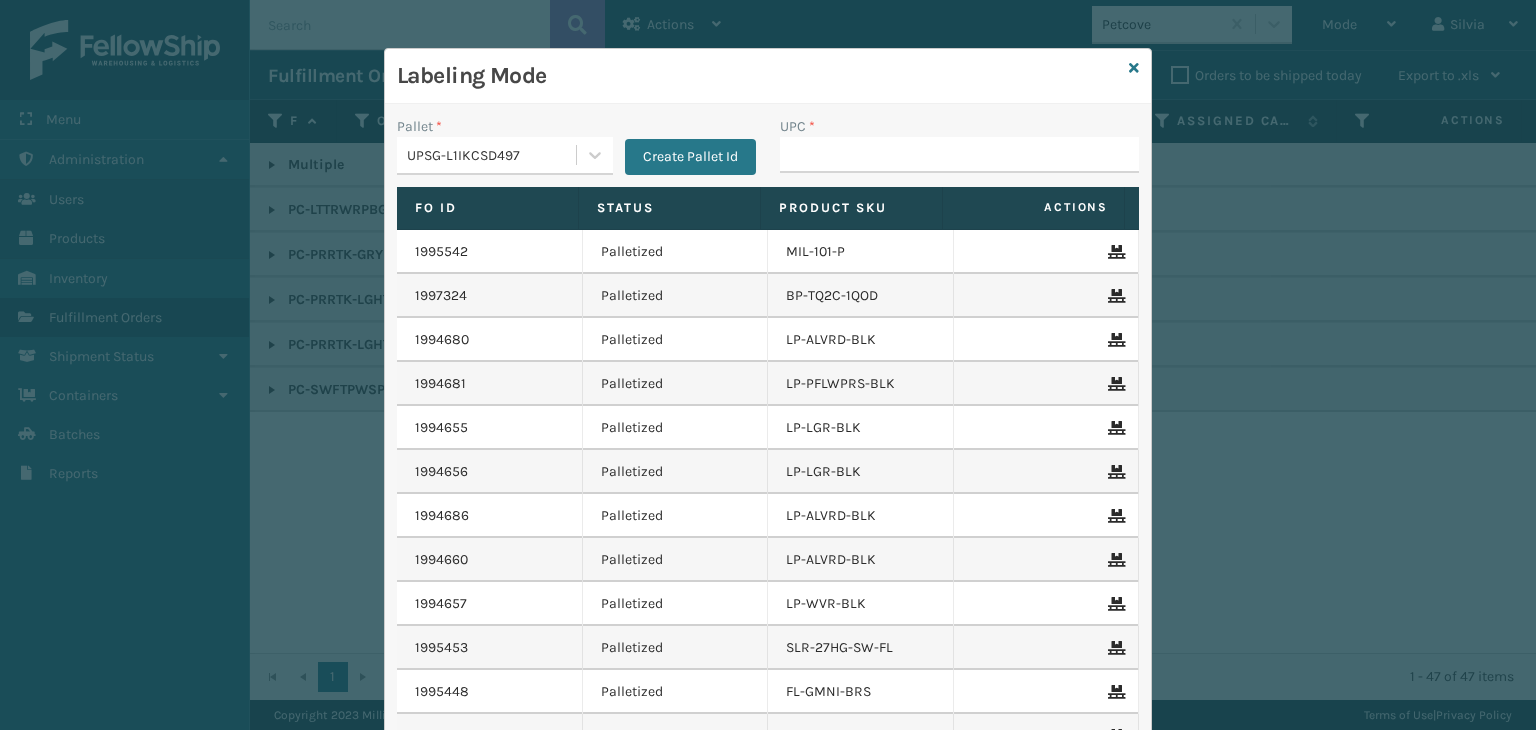 type on "[UPC]" 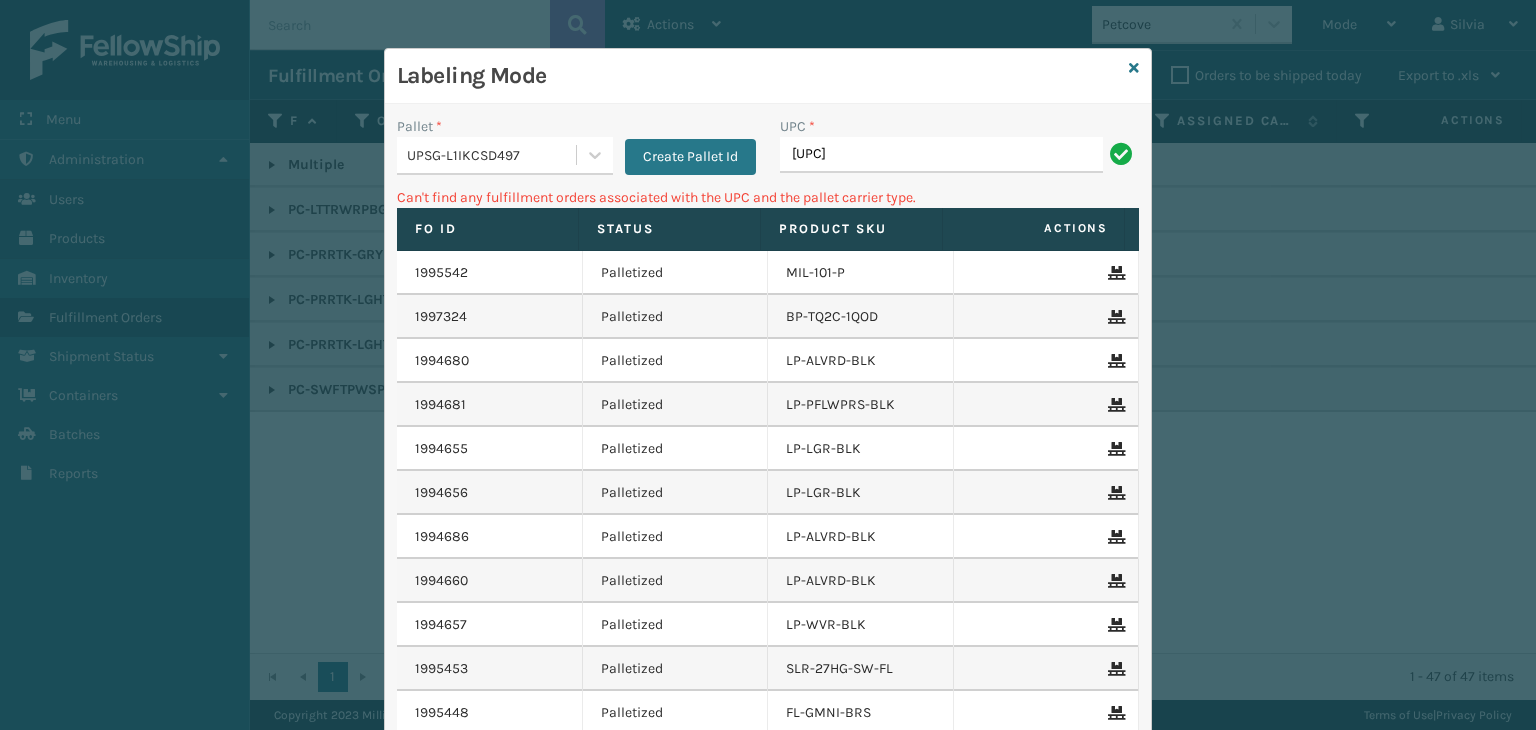 click on "UPSG-L1IKCSD497" at bounding box center (492, 155) 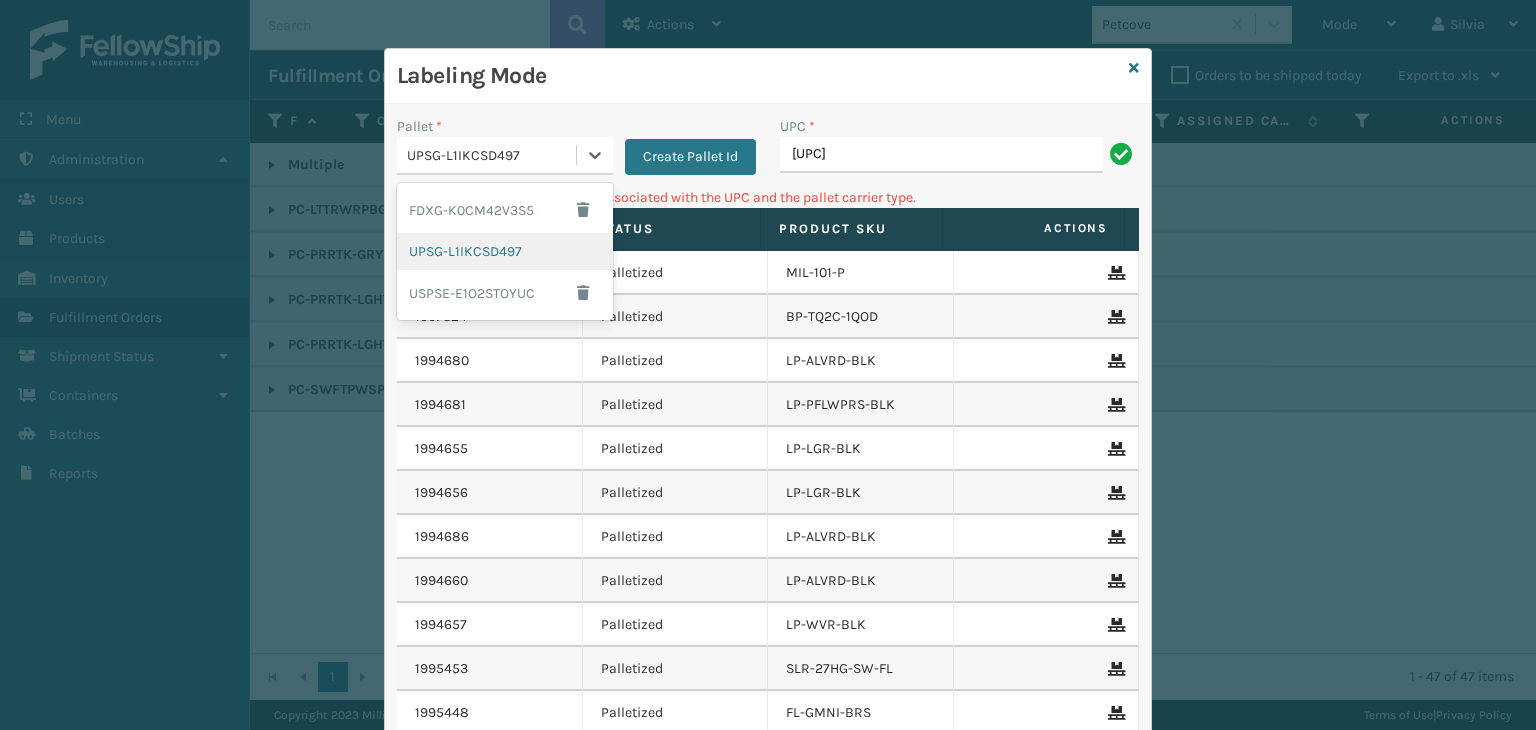 click on "UPSG-L1IKCSD497" at bounding box center (505, 251) 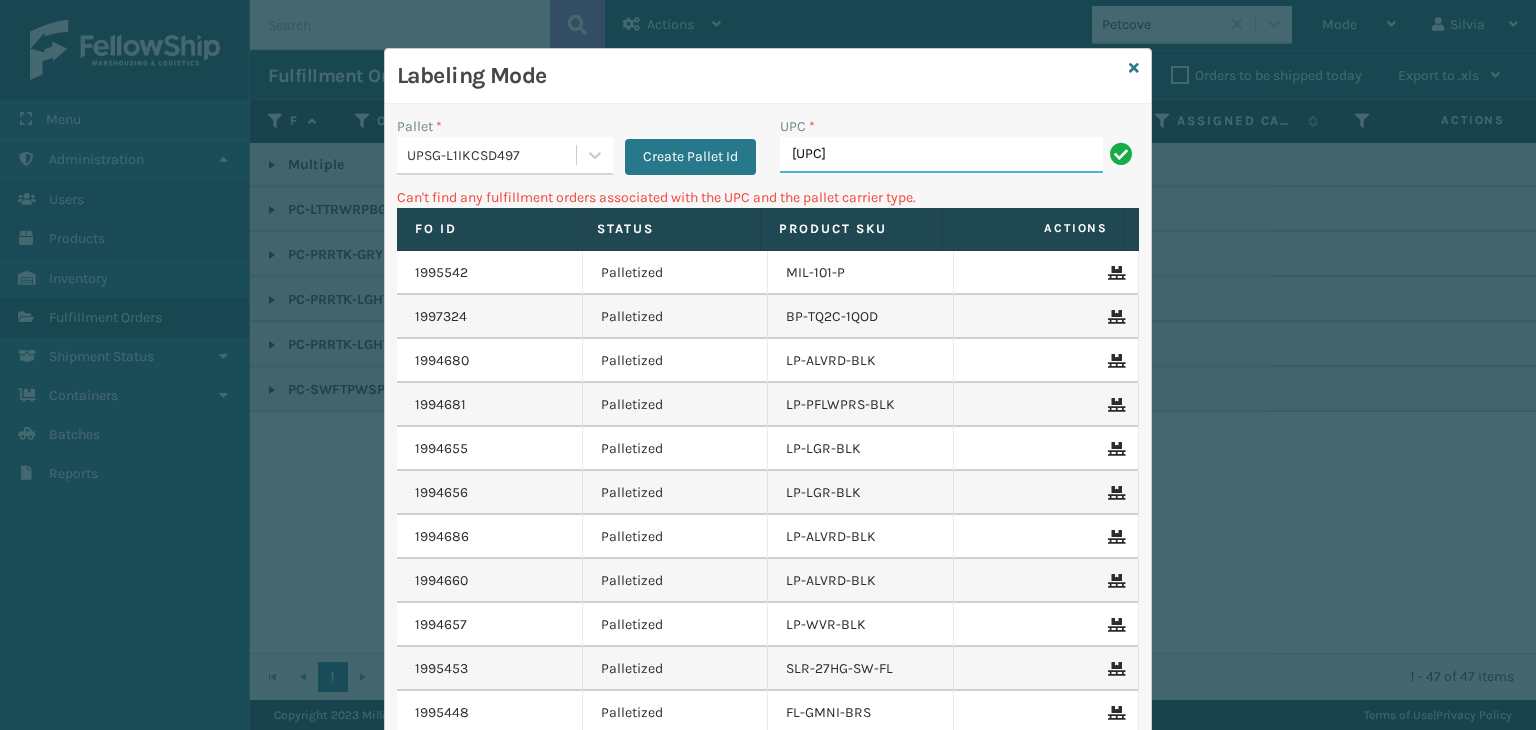 drag, startPoint x: 864, startPoint y: 147, endPoint x: 609, endPoint y: 181, distance: 257.25668 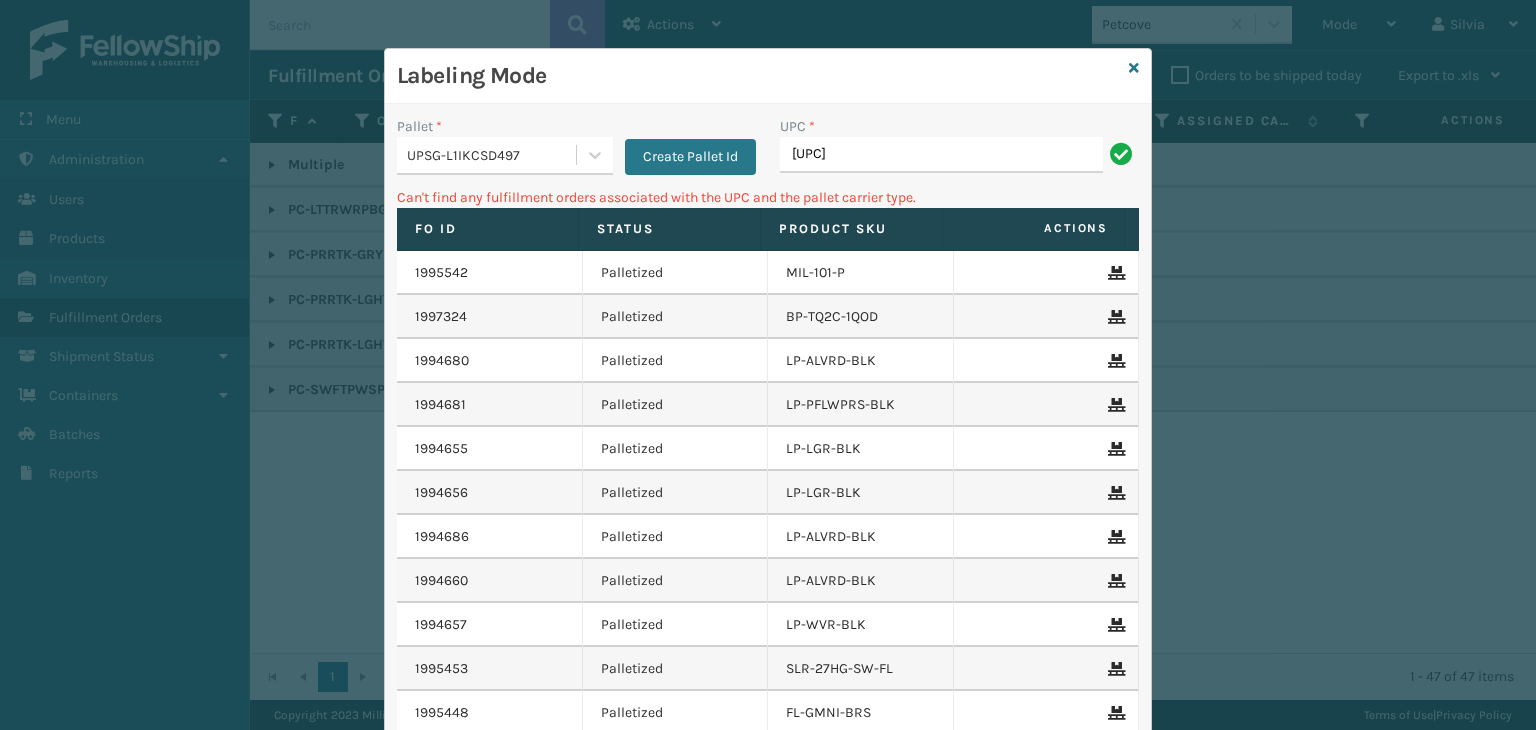 click on "Pallet   * UPSG-L1IKCSD497 Create Pallet Id" at bounding box center [576, 151] 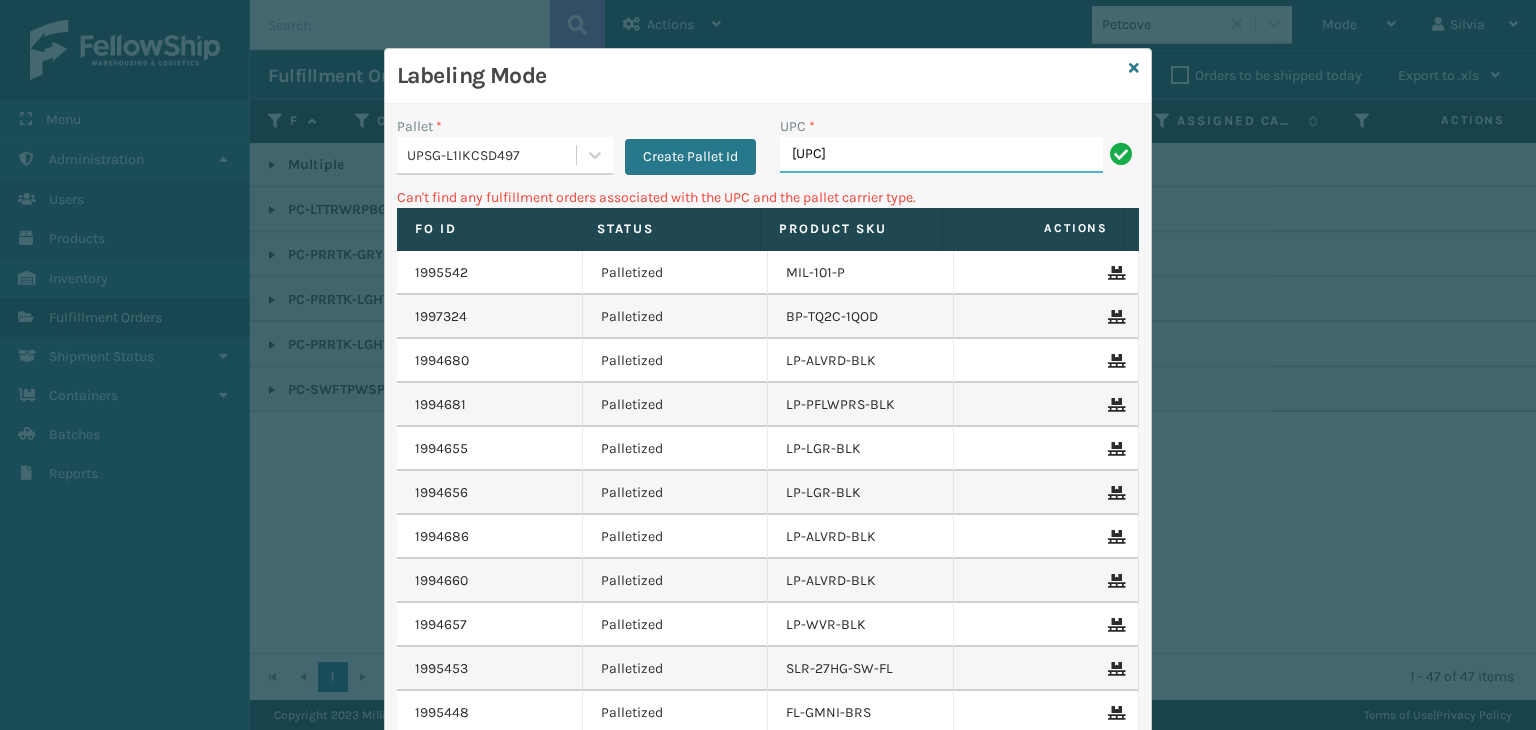 drag, startPoint x: 901, startPoint y: 151, endPoint x: 696, endPoint y: 123, distance: 206.90337 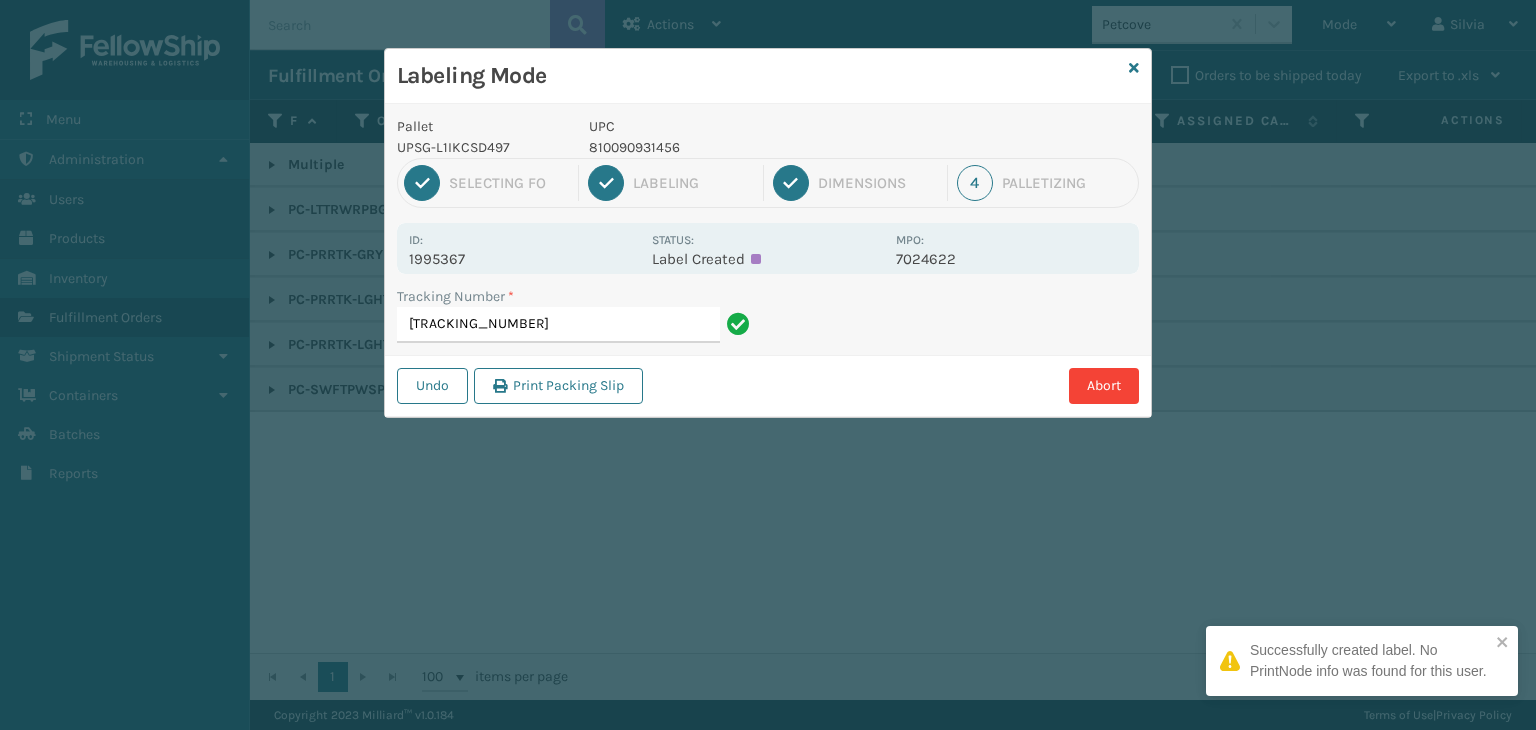 click on "810090931456" at bounding box center [736, 147] 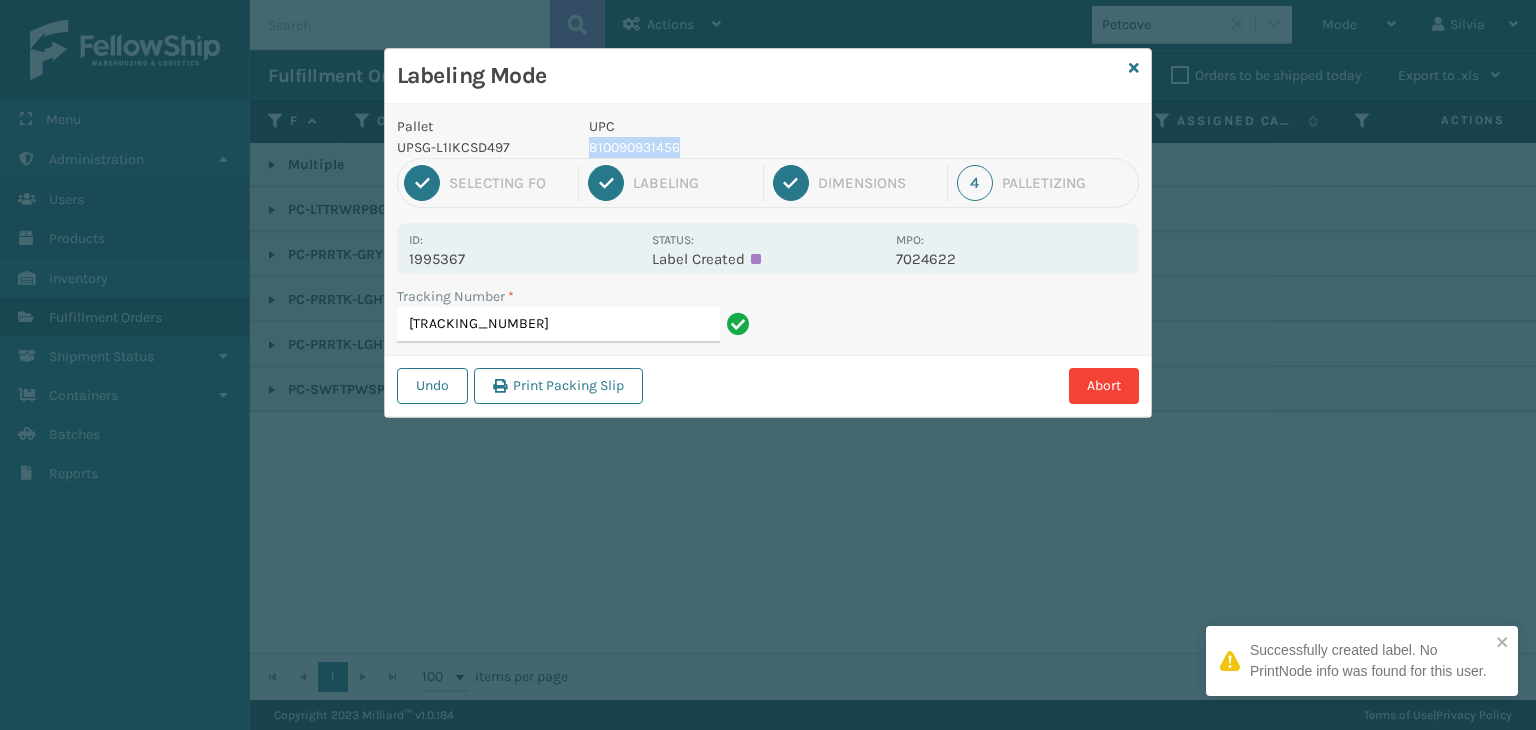 click on "810090931456" at bounding box center [736, 147] 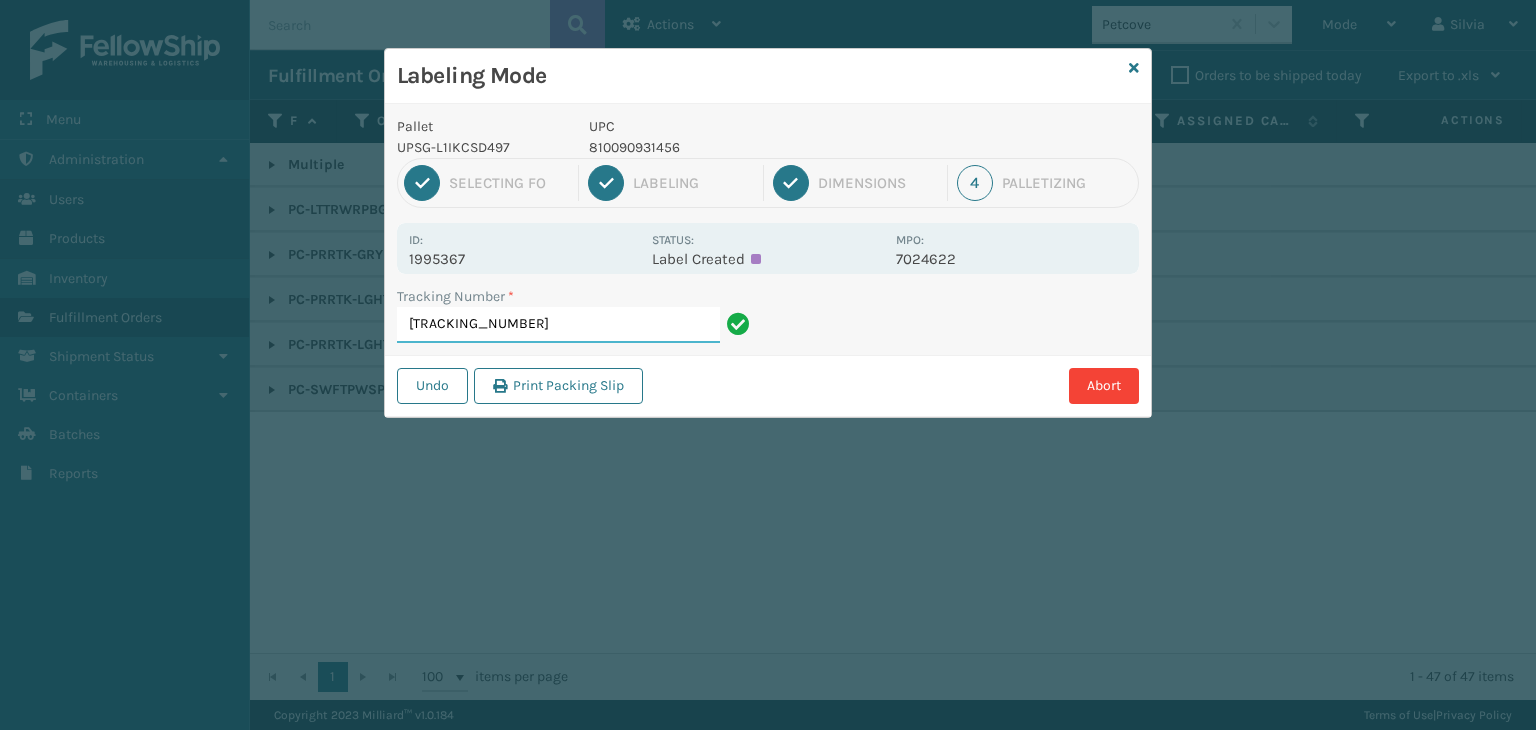 click on "[TRACKING_NUMBER]" at bounding box center [558, 325] 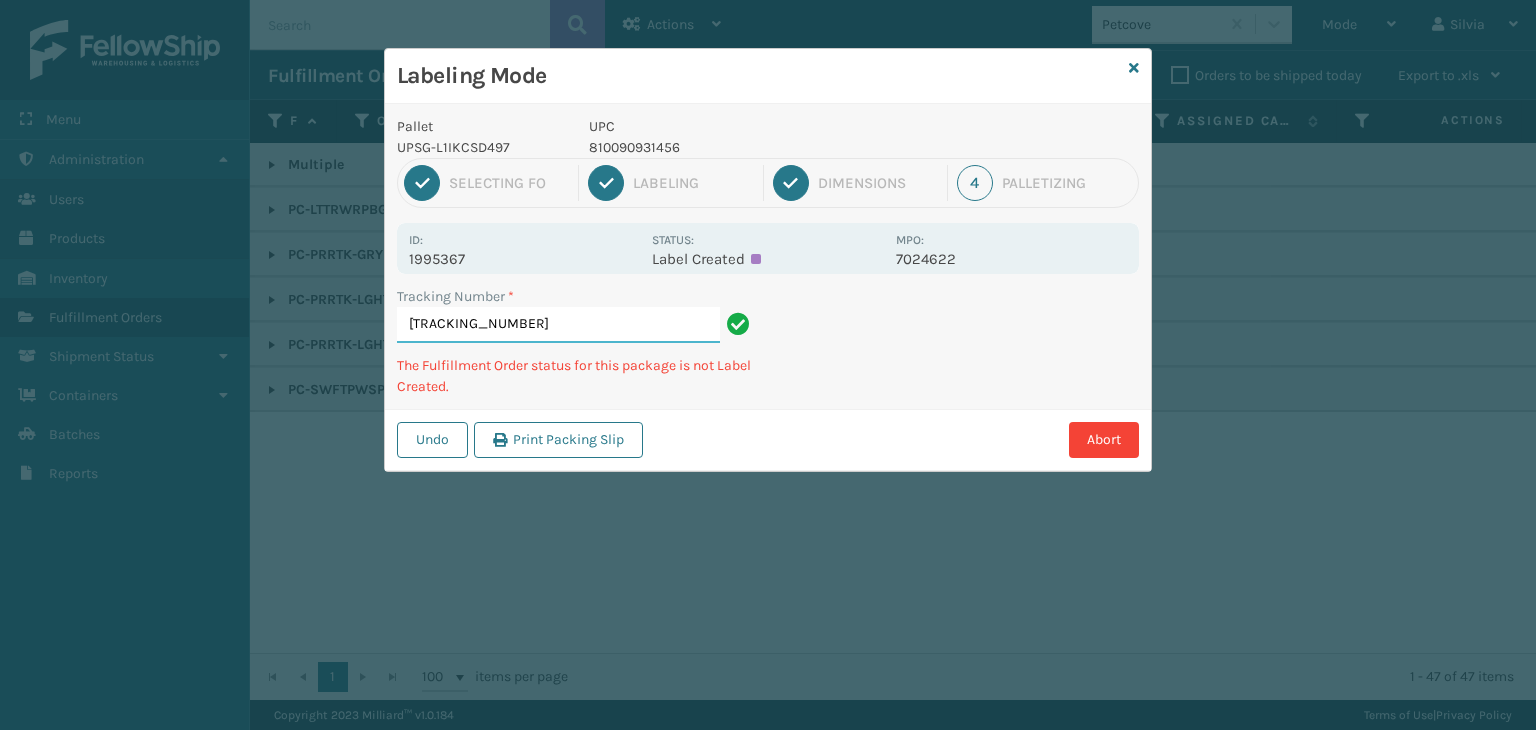click on "[TRACKING_NUMBER]" at bounding box center [558, 325] 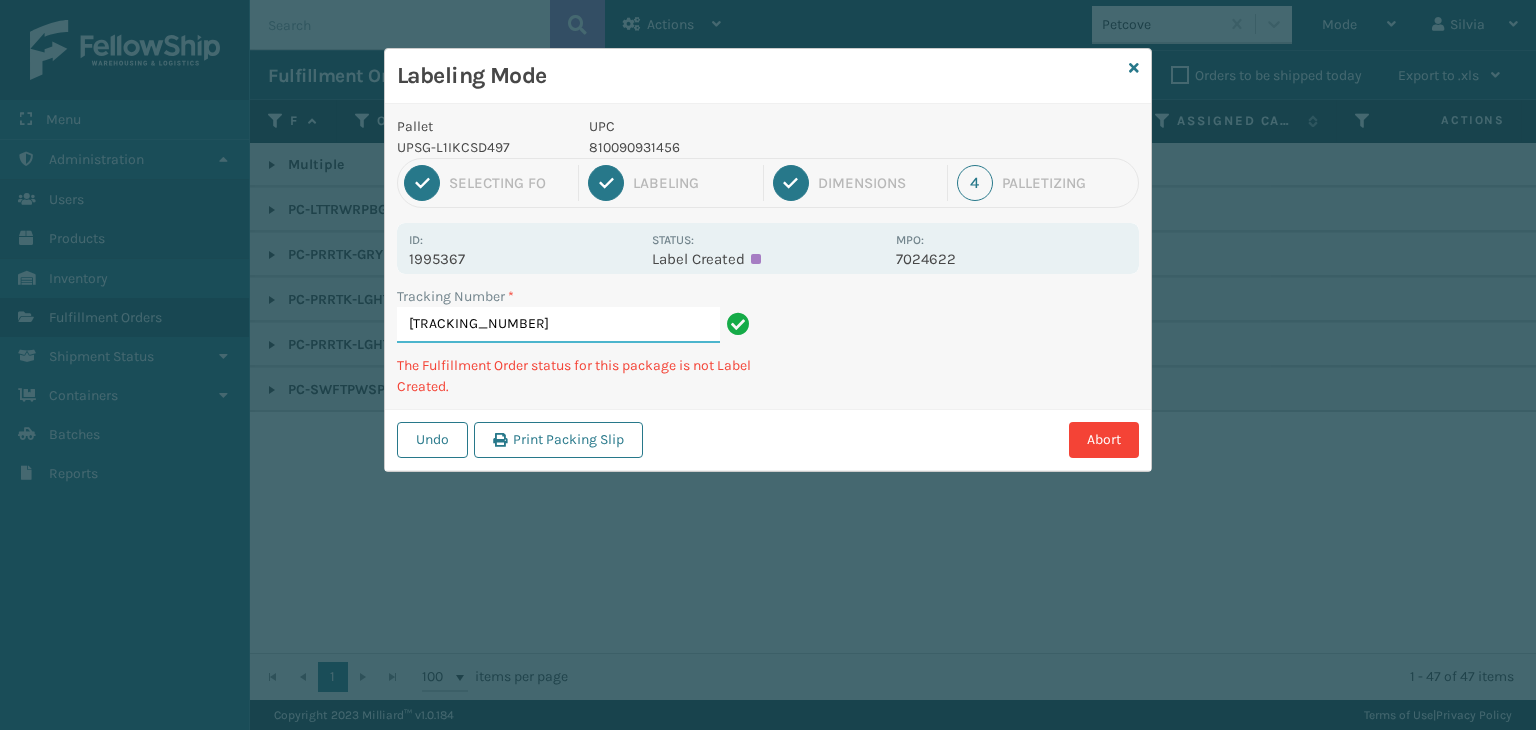 click on "[TRACKING_NUMBER]" at bounding box center (558, 325) 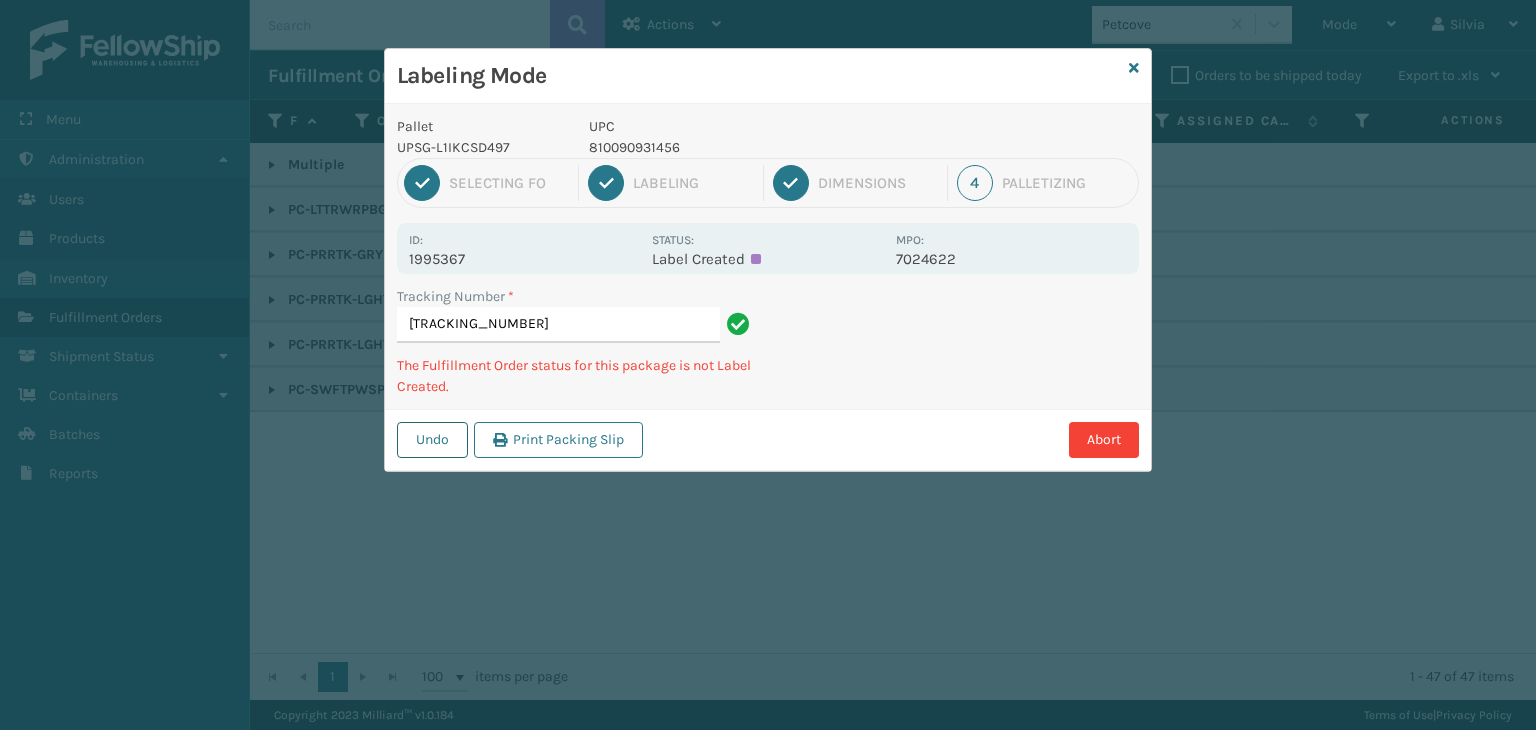 drag, startPoint x: 398, startPoint y: 433, endPoint x: 415, endPoint y: 431, distance: 17.117243 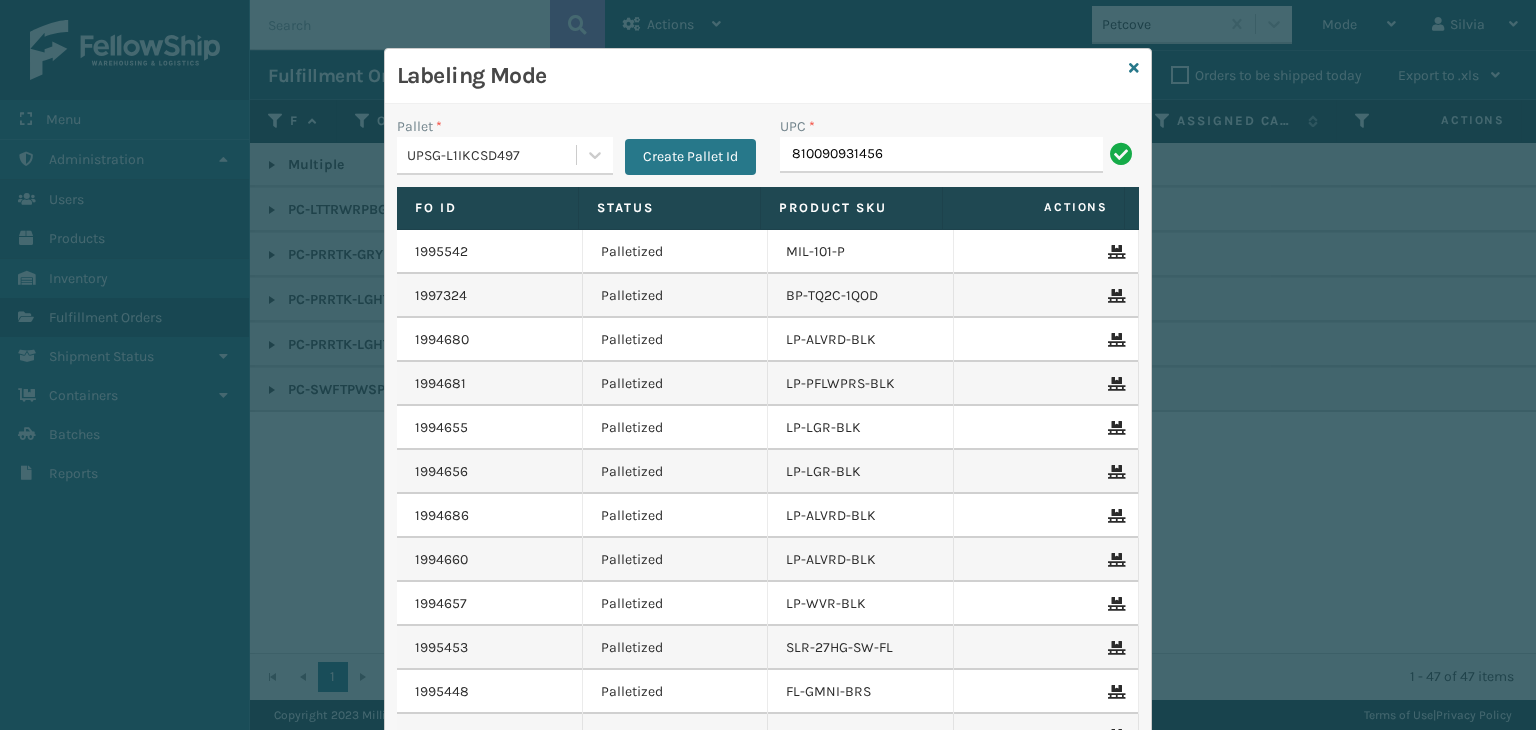 click on "UPC   * [PHONE]" at bounding box center (959, 151) 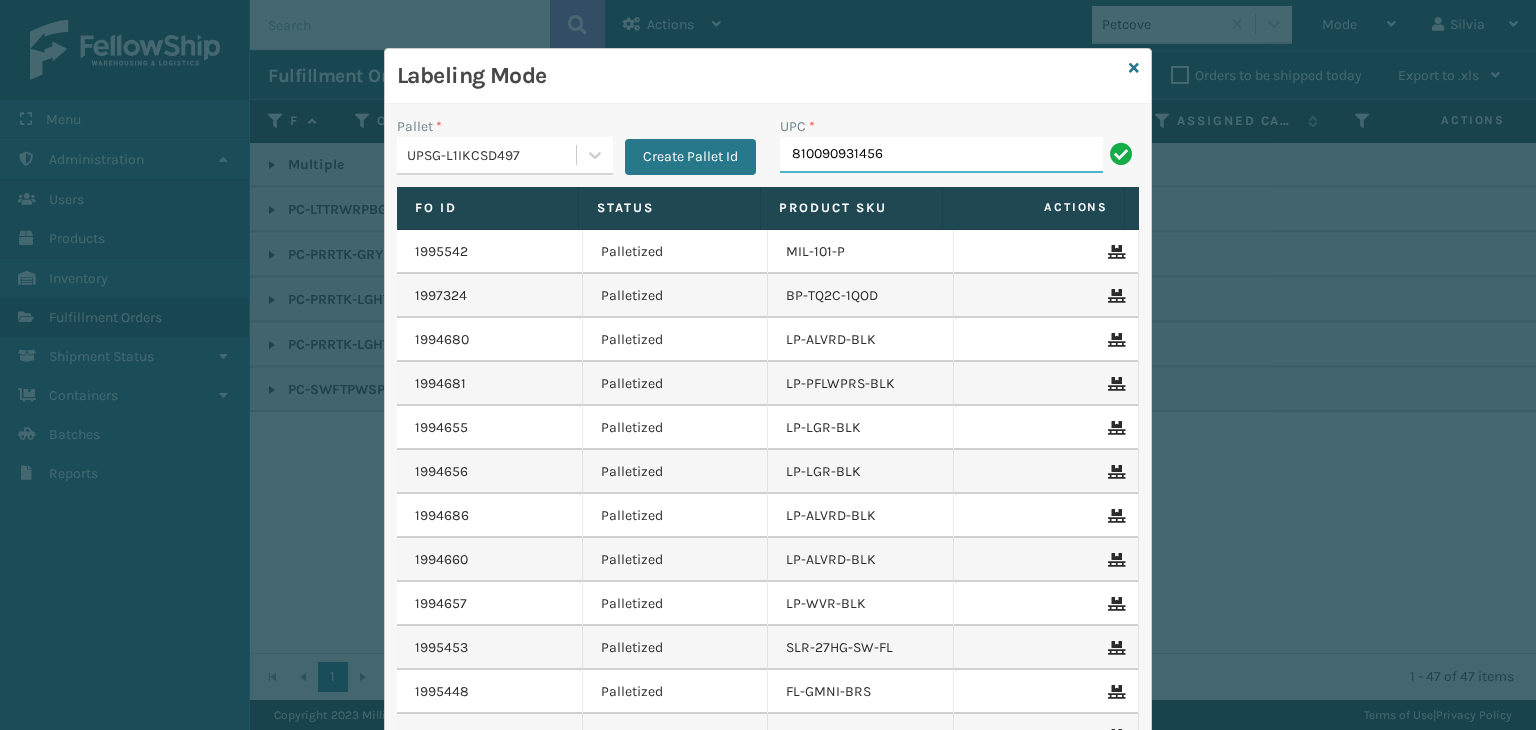 click on "810090931456" at bounding box center (941, 155) 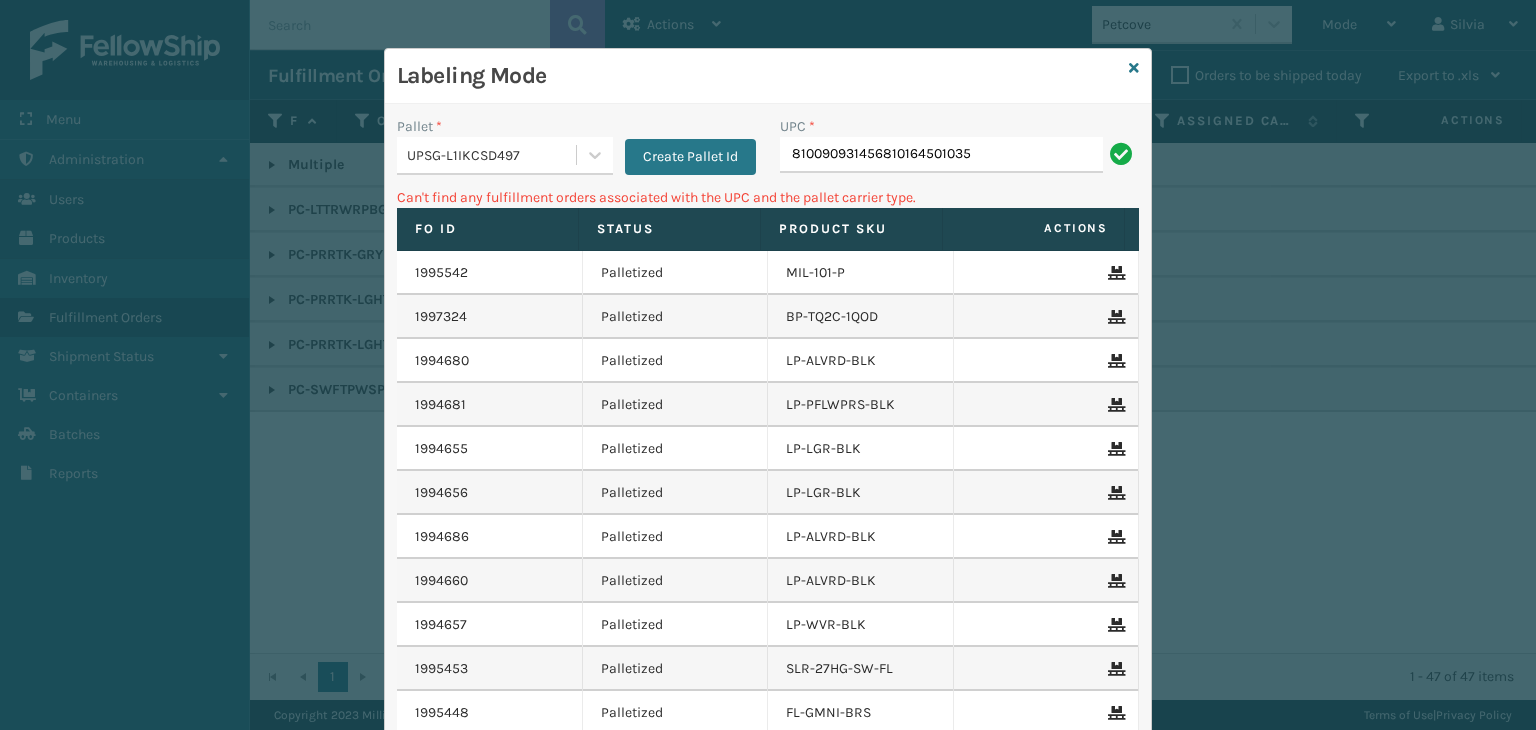 click on "UPC   *" at bounding box center [959, 126] 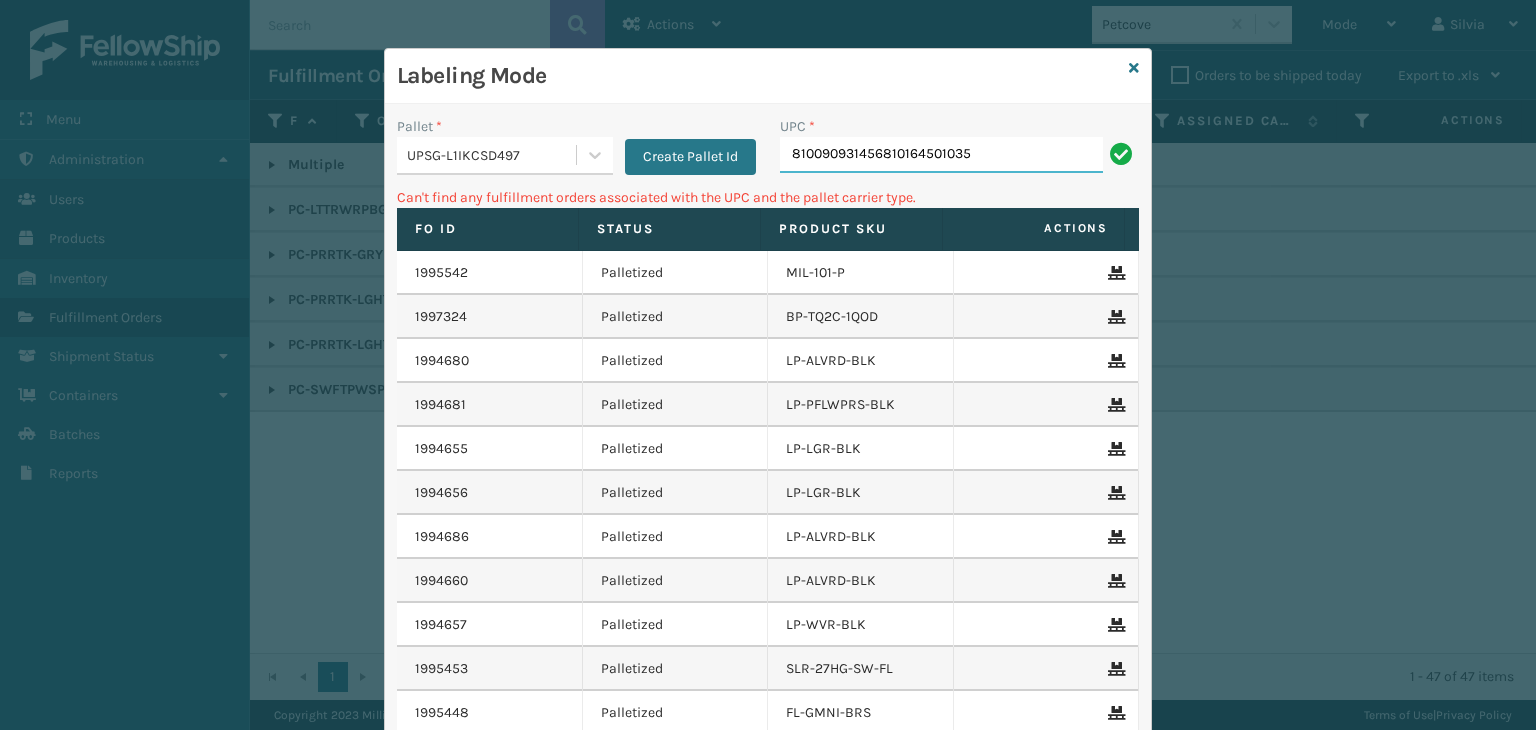 click on "810090931456810164501035" at bounding box center (941, 155) 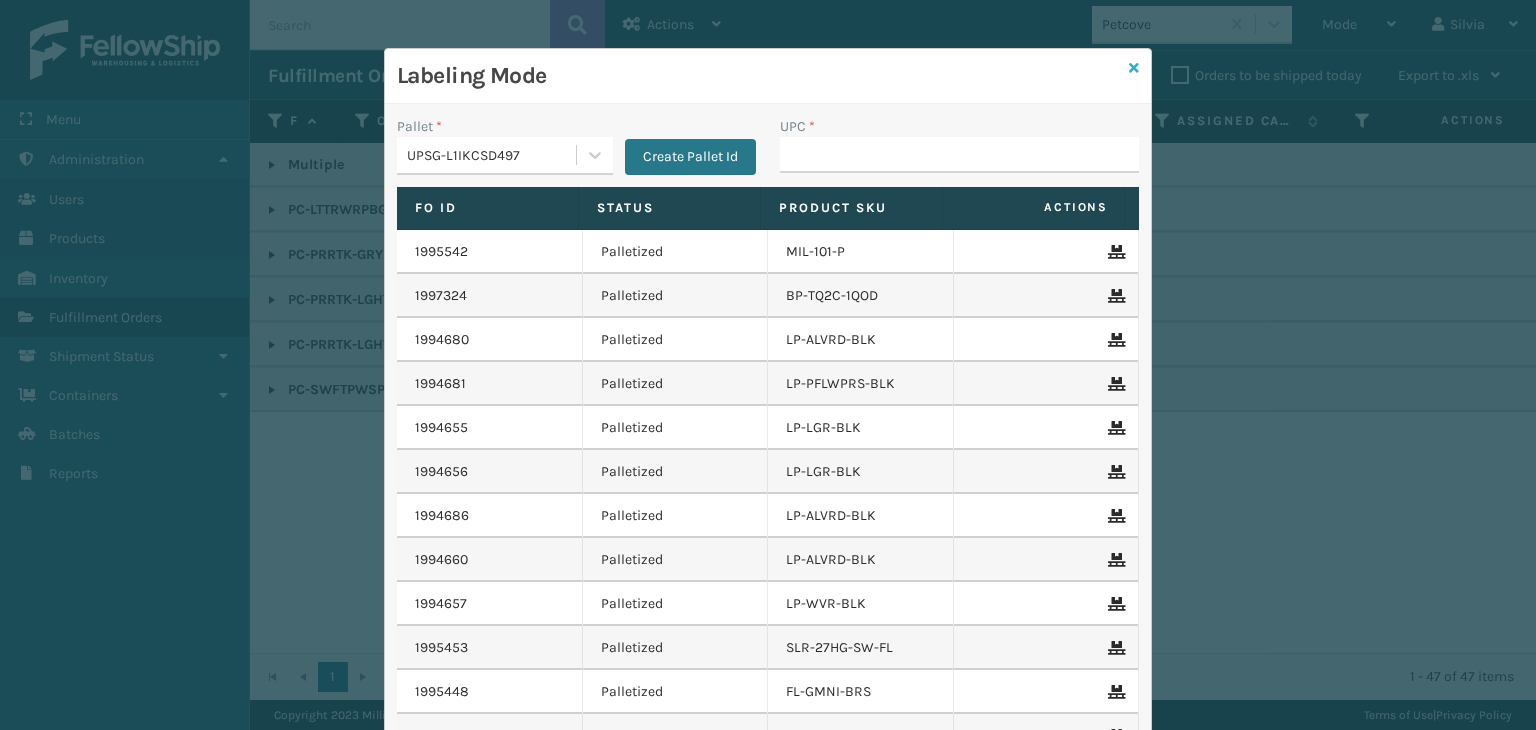 click at bounding box center (1134, 68) 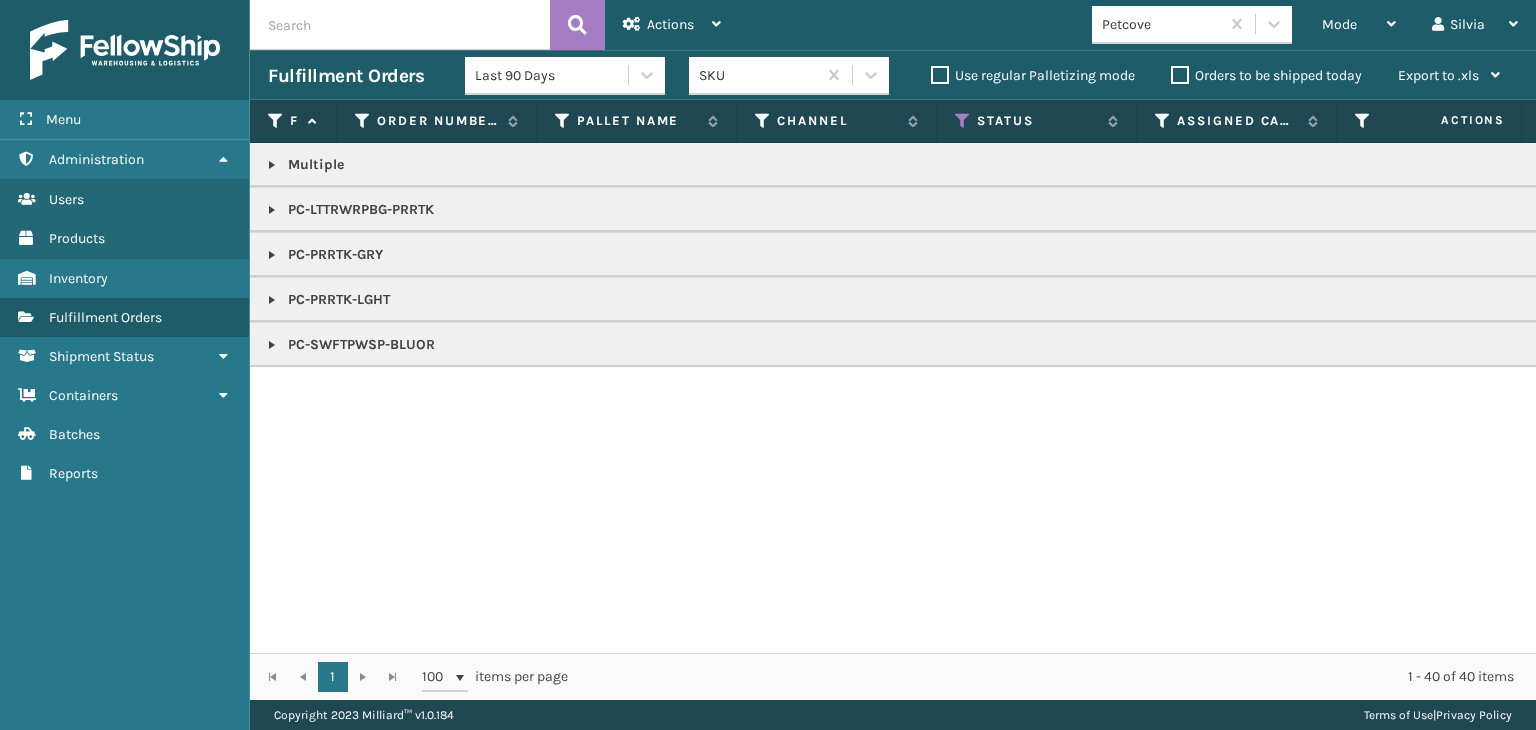 click at bounding box center (272, 345) 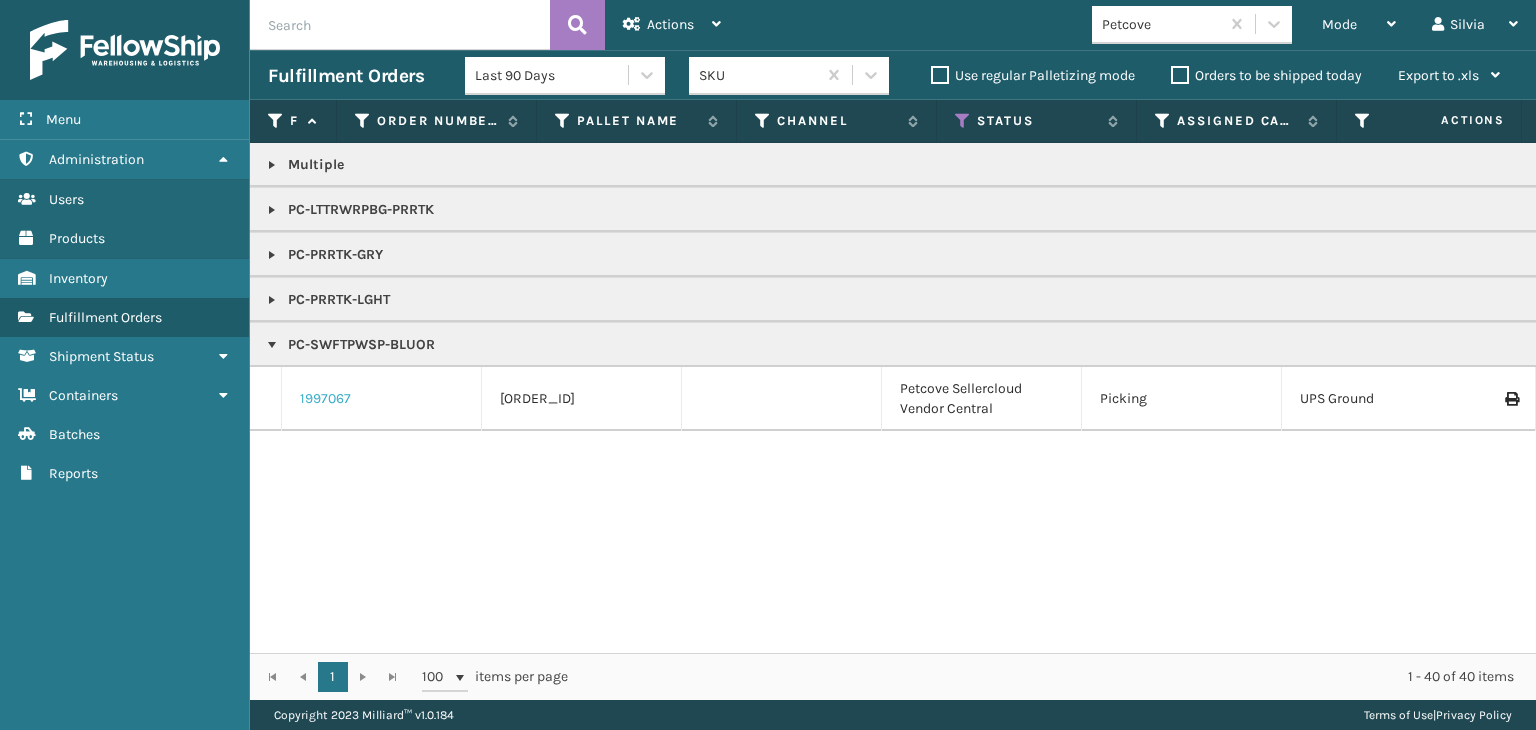 click on "1997067" at bounding box center [325, 399] 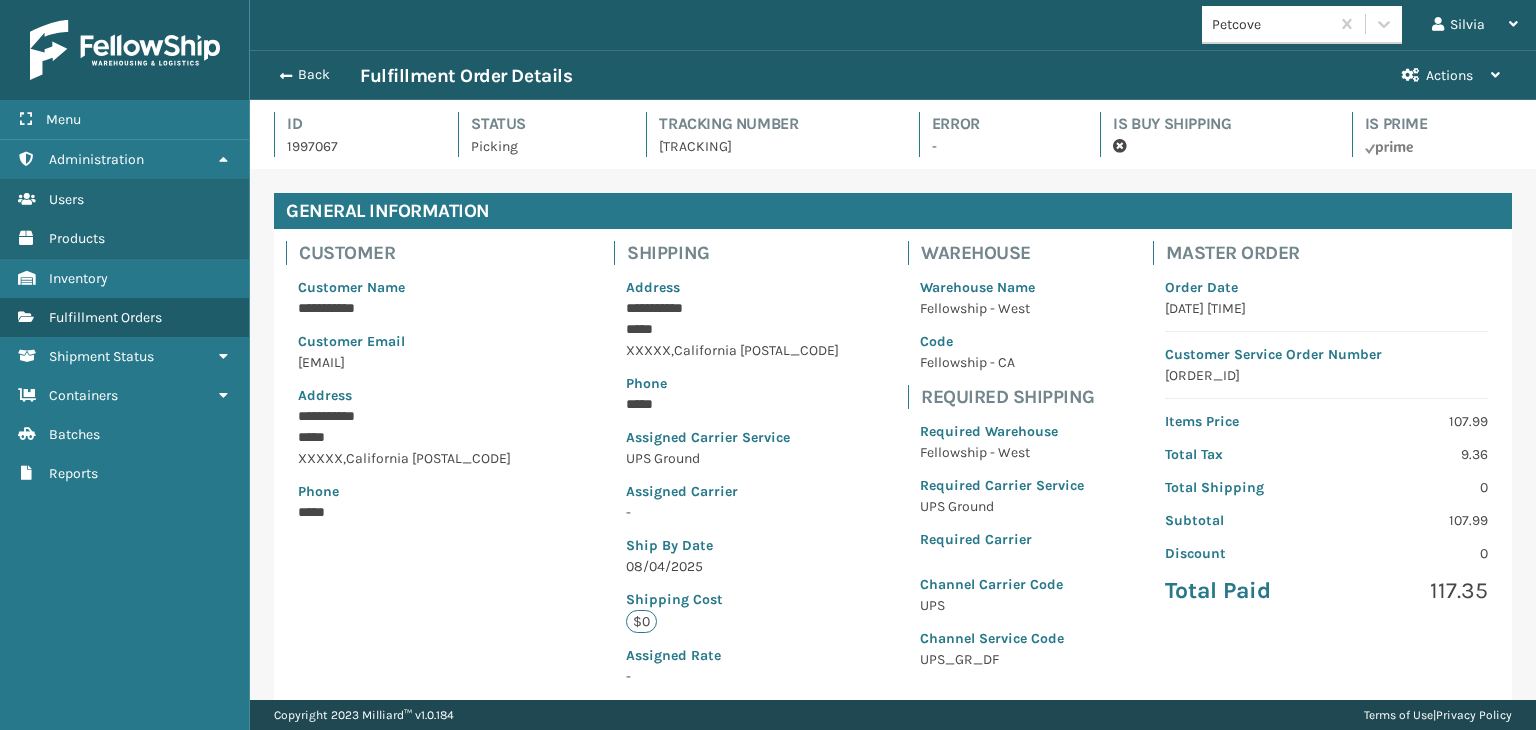 scroll, scrollTop: 99951, scrollLeft: 98713, axis: both 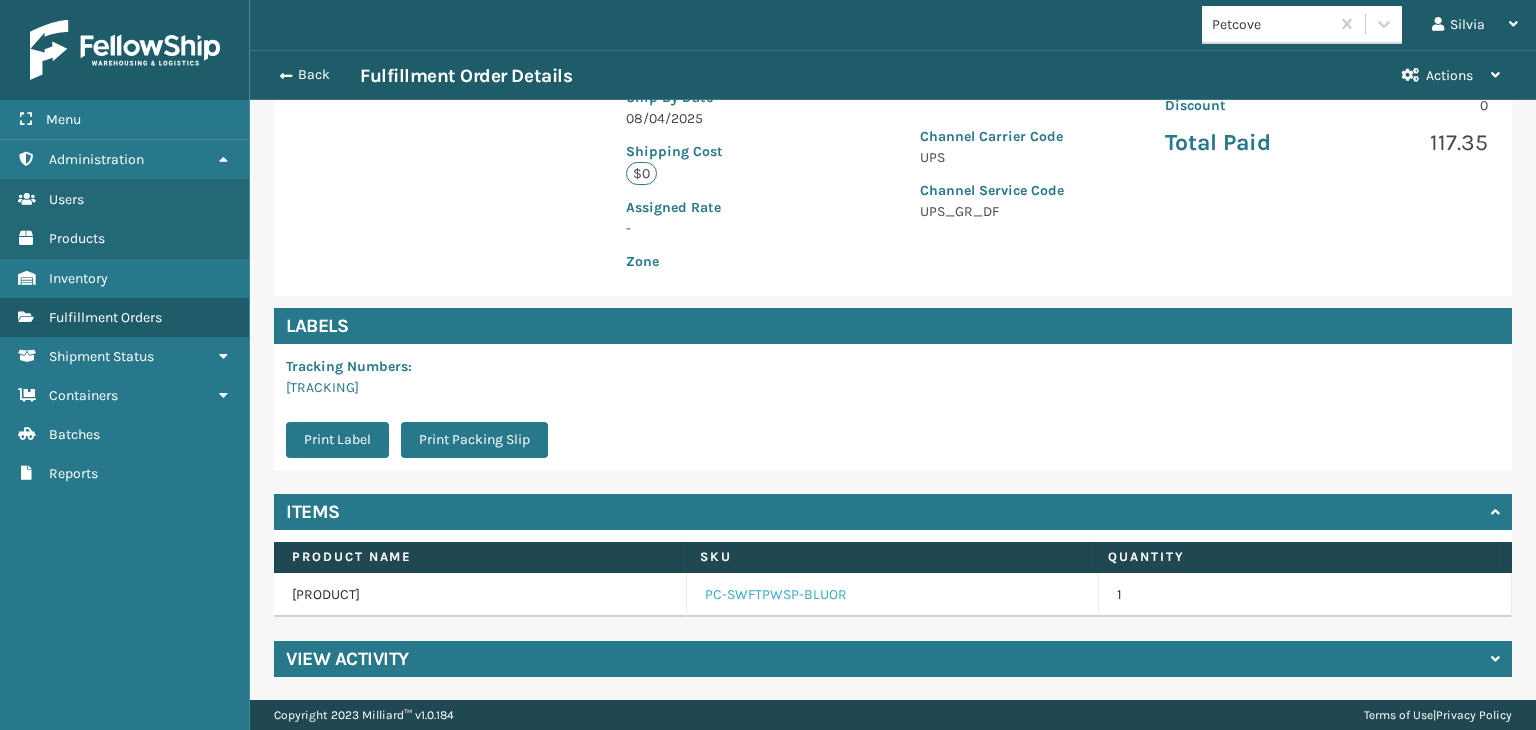 click on "PC-SWFTPWSP-BLUOR" at bounding box center [776, 595] 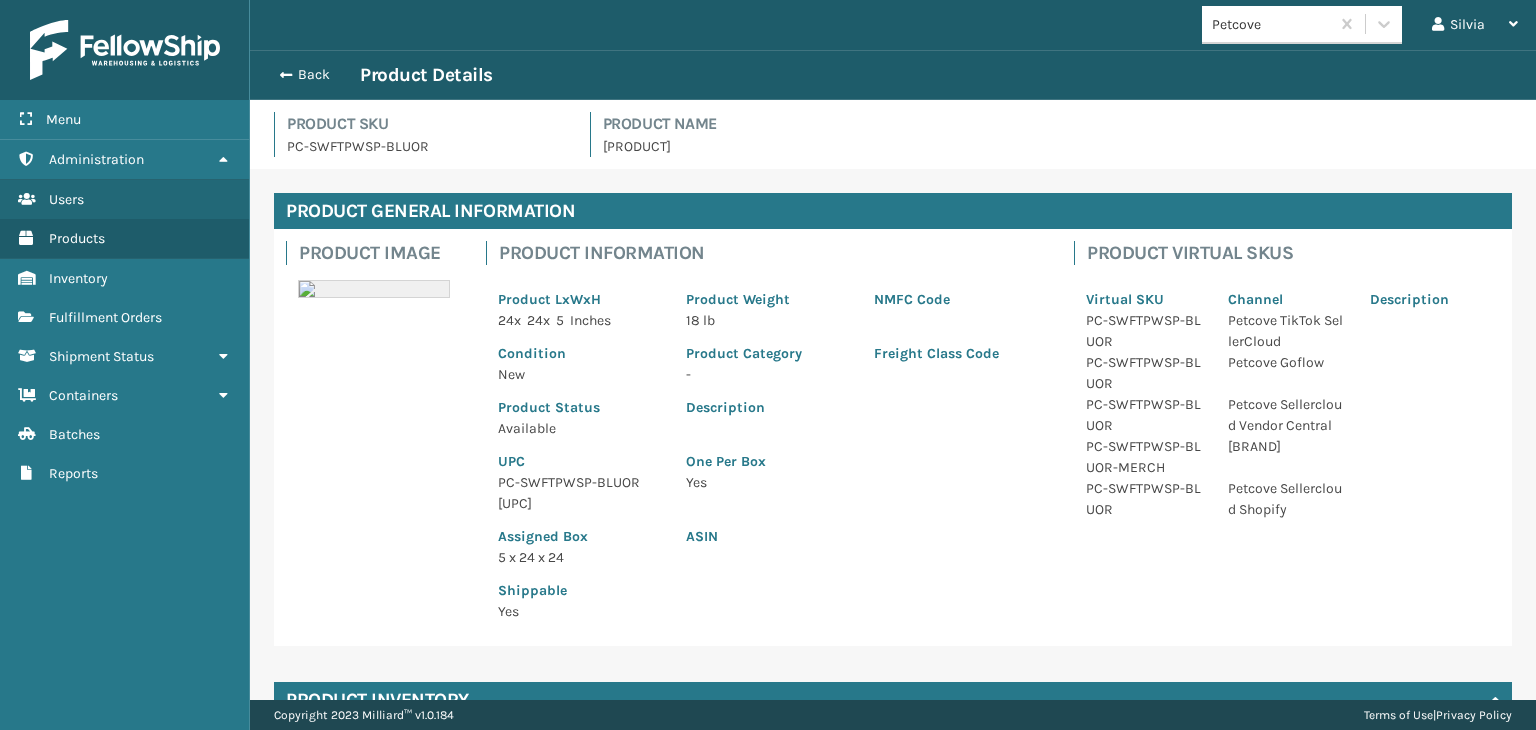 click on "[UPC]" at bounding box center [580, 503] 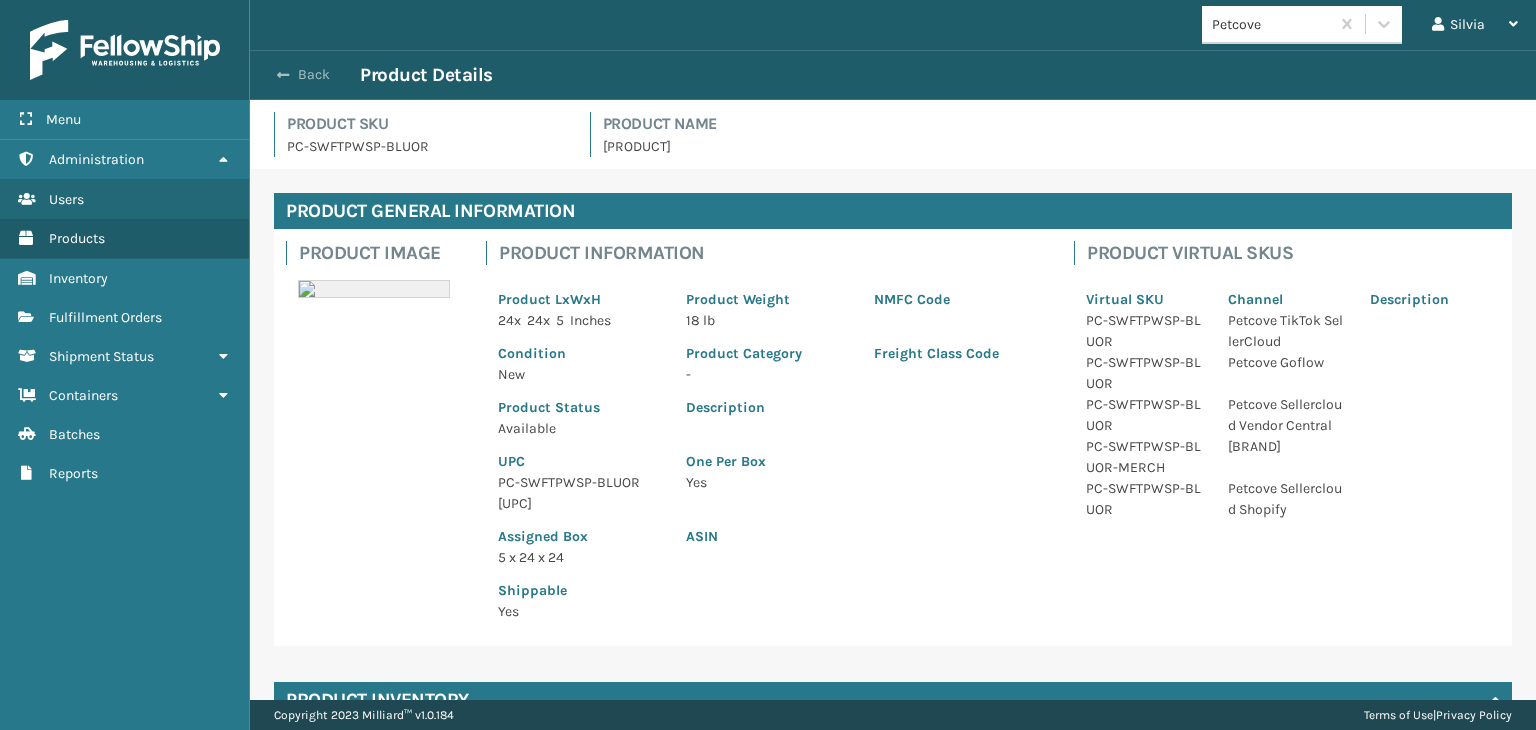 click on "Back" at bounding box center (314, 75) 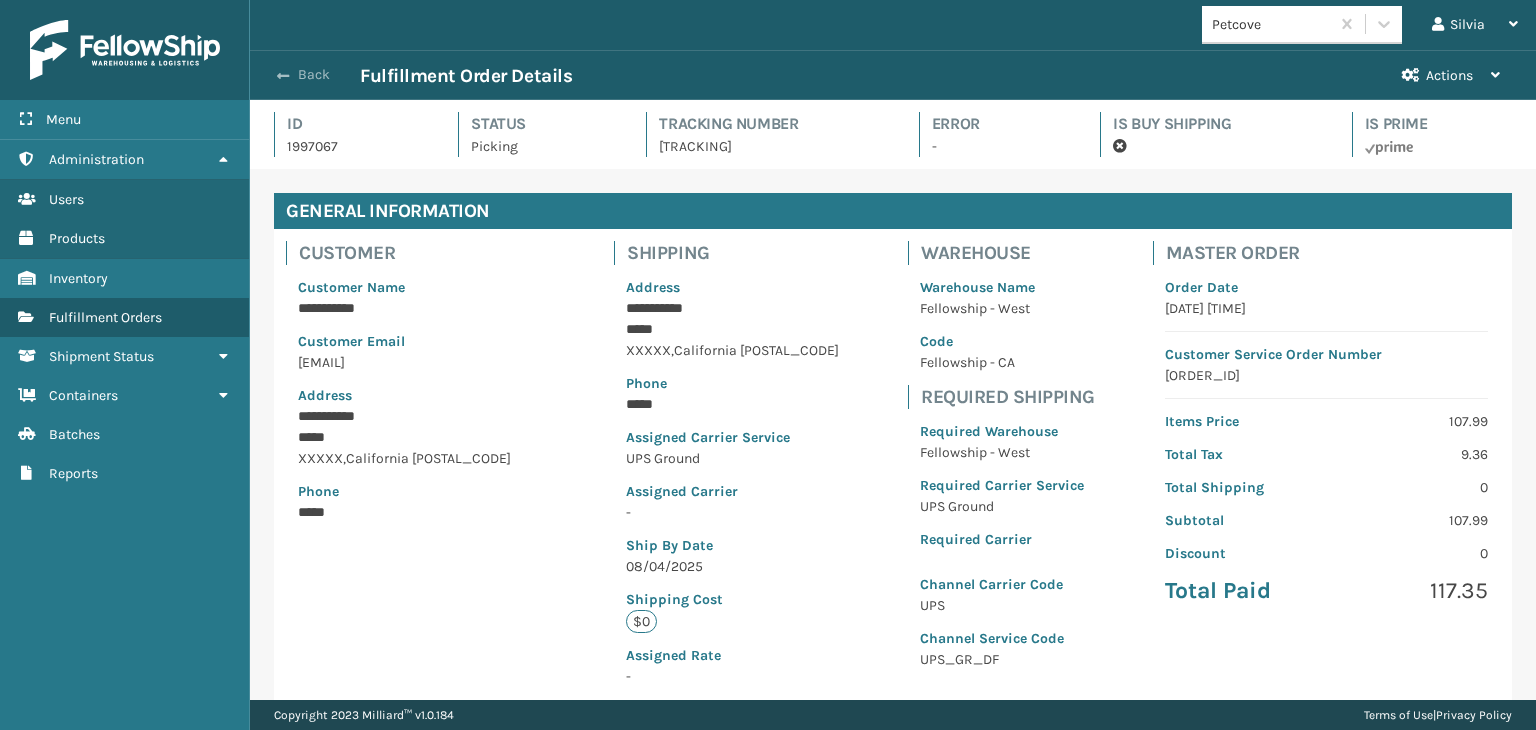 scroll, scrollTop: 99951, scrollLeft: 98713, axis: both 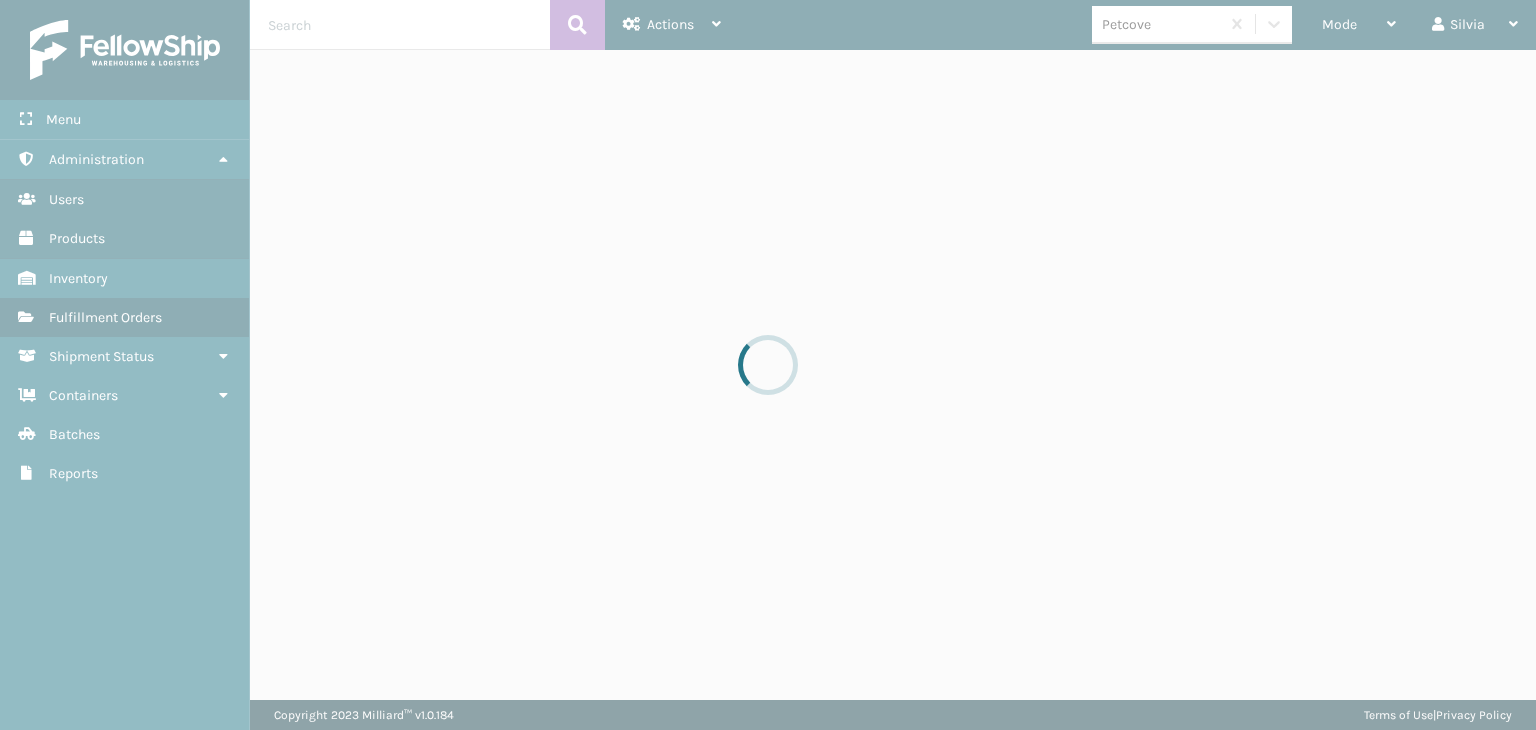 click at bounding box center (768, 365) 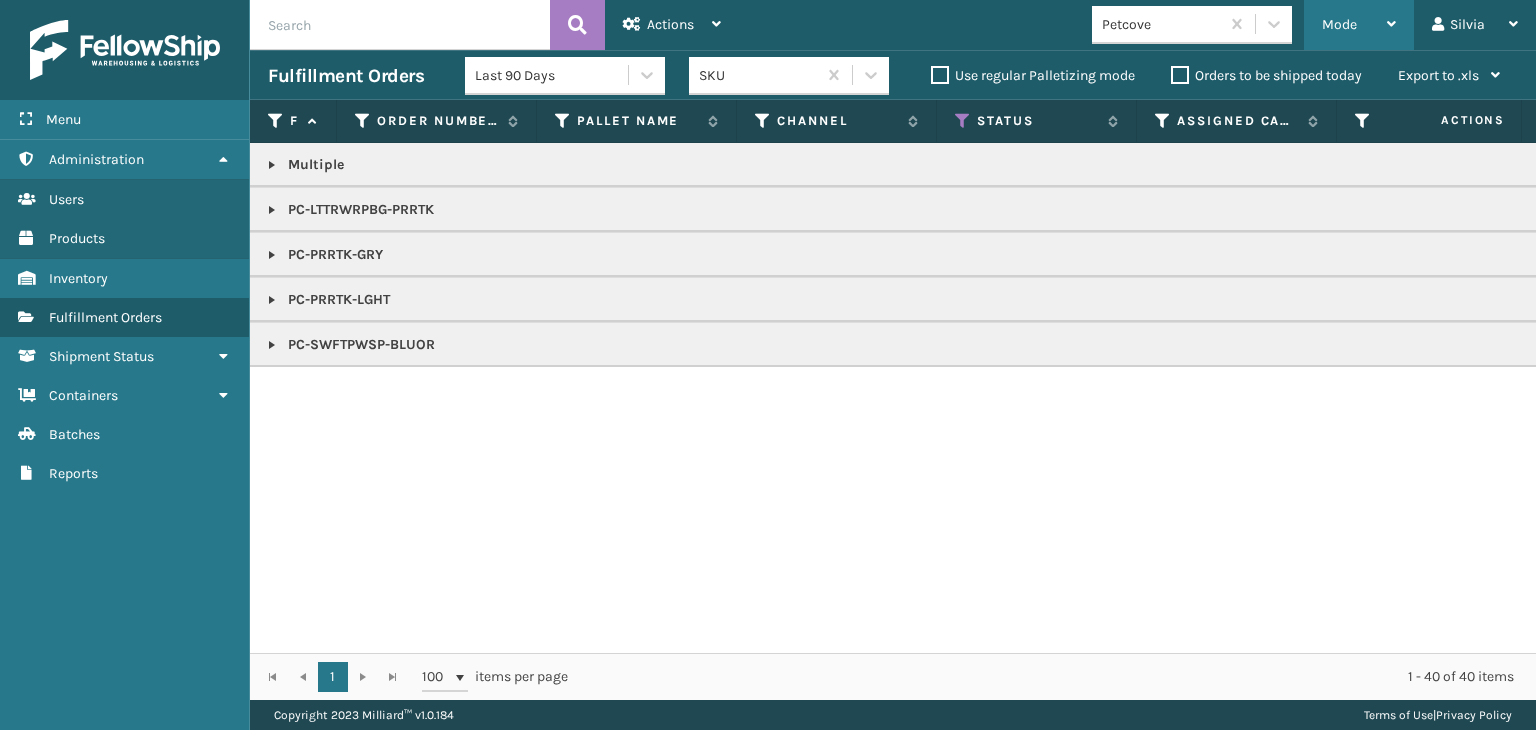 click on "Mode" at bounding box center [1359, 25] 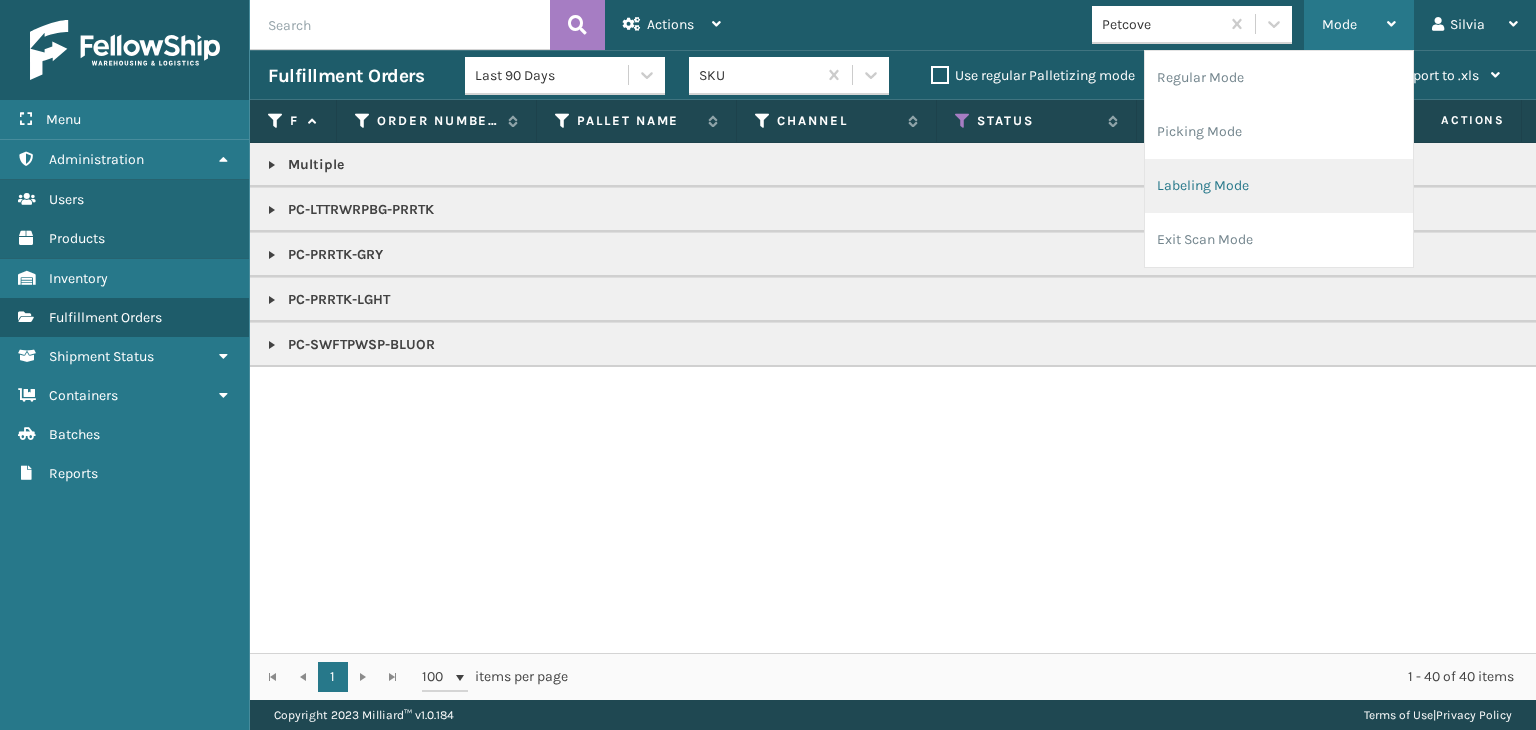 click on "Labeling Mode" at bounding box center [1279, 186] 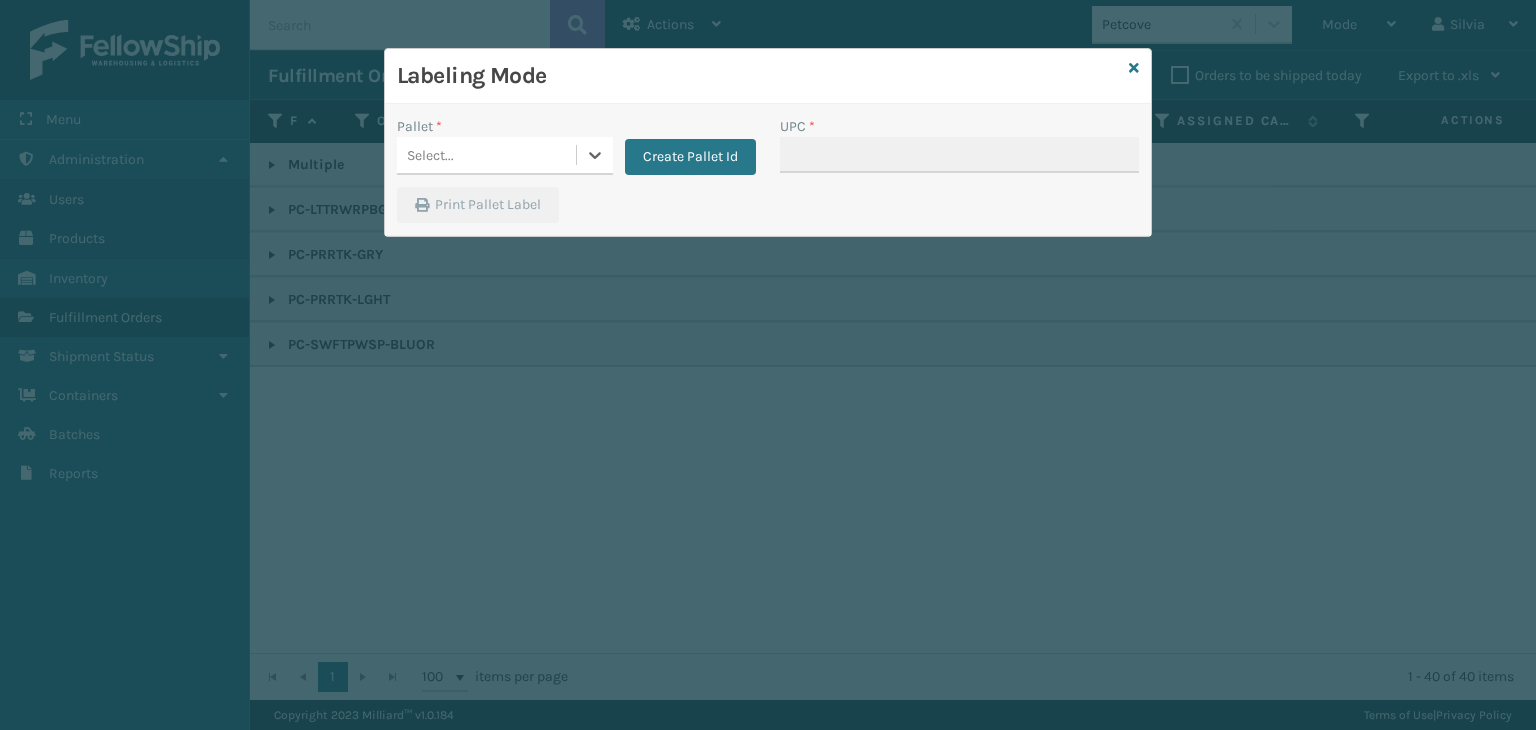 click on "Select..." at bounding box center [486, 155] 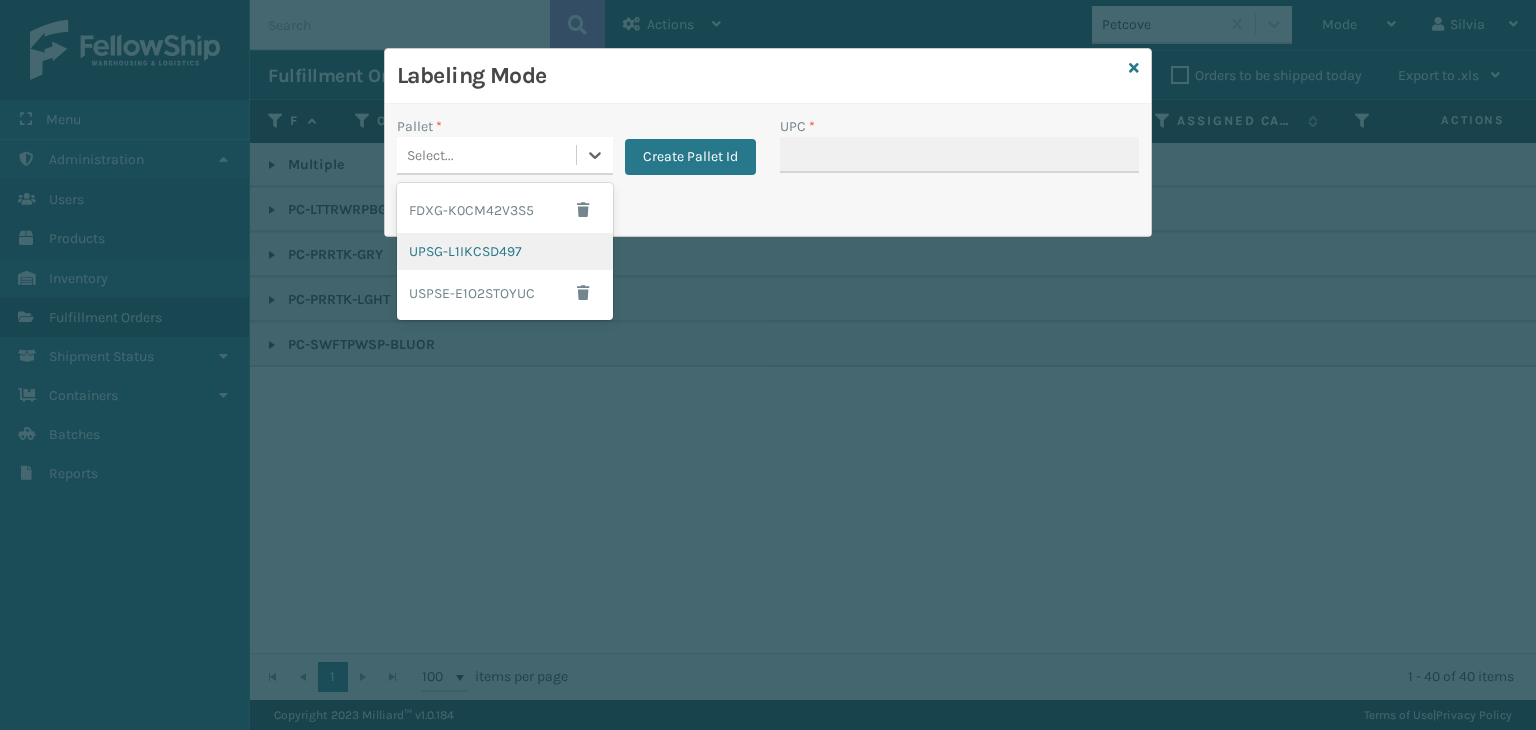 click on "UPSG-L1IKCSD497" at bounding box center (505, 251) 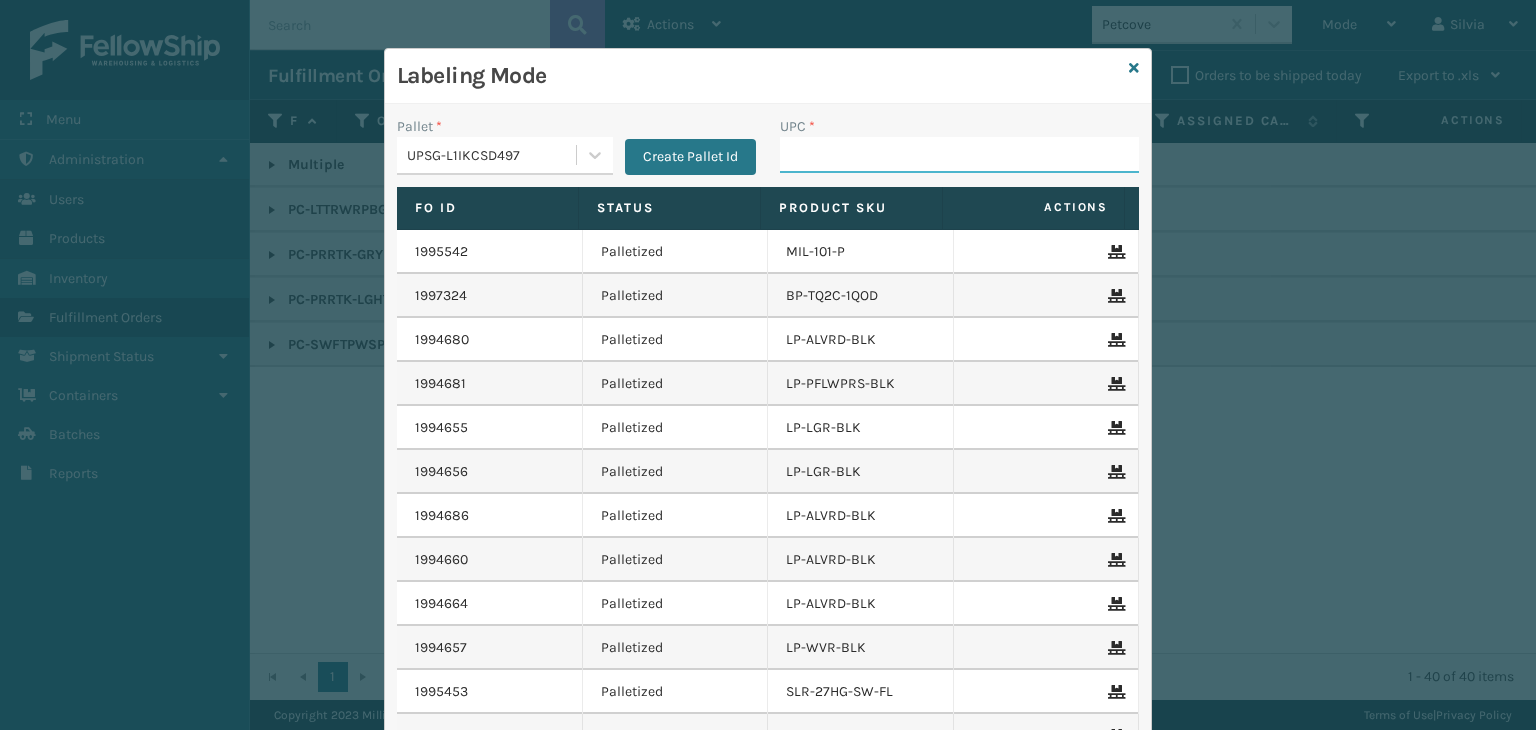 click on "UPC   *" at bounding box center (959, 155) 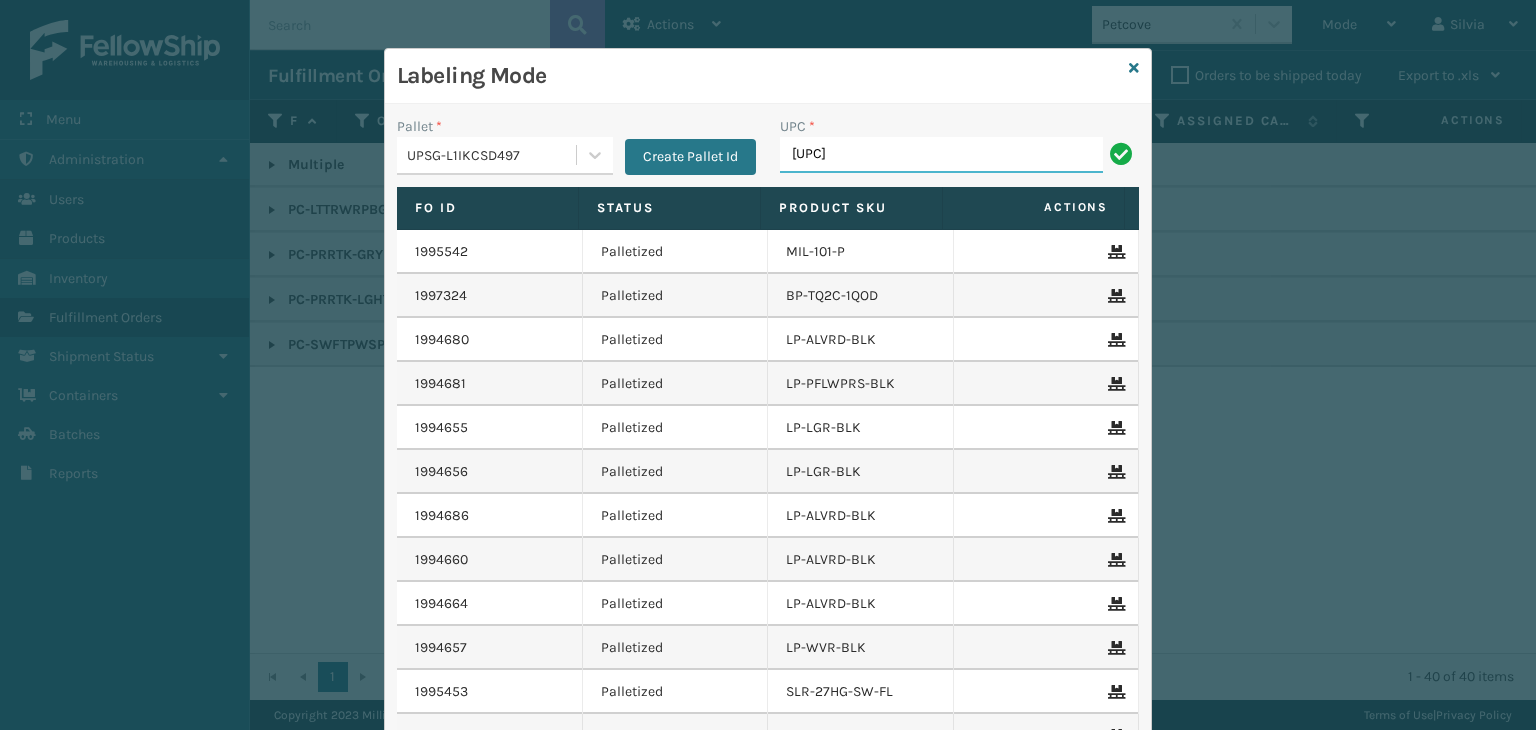 type on "[UPC]" 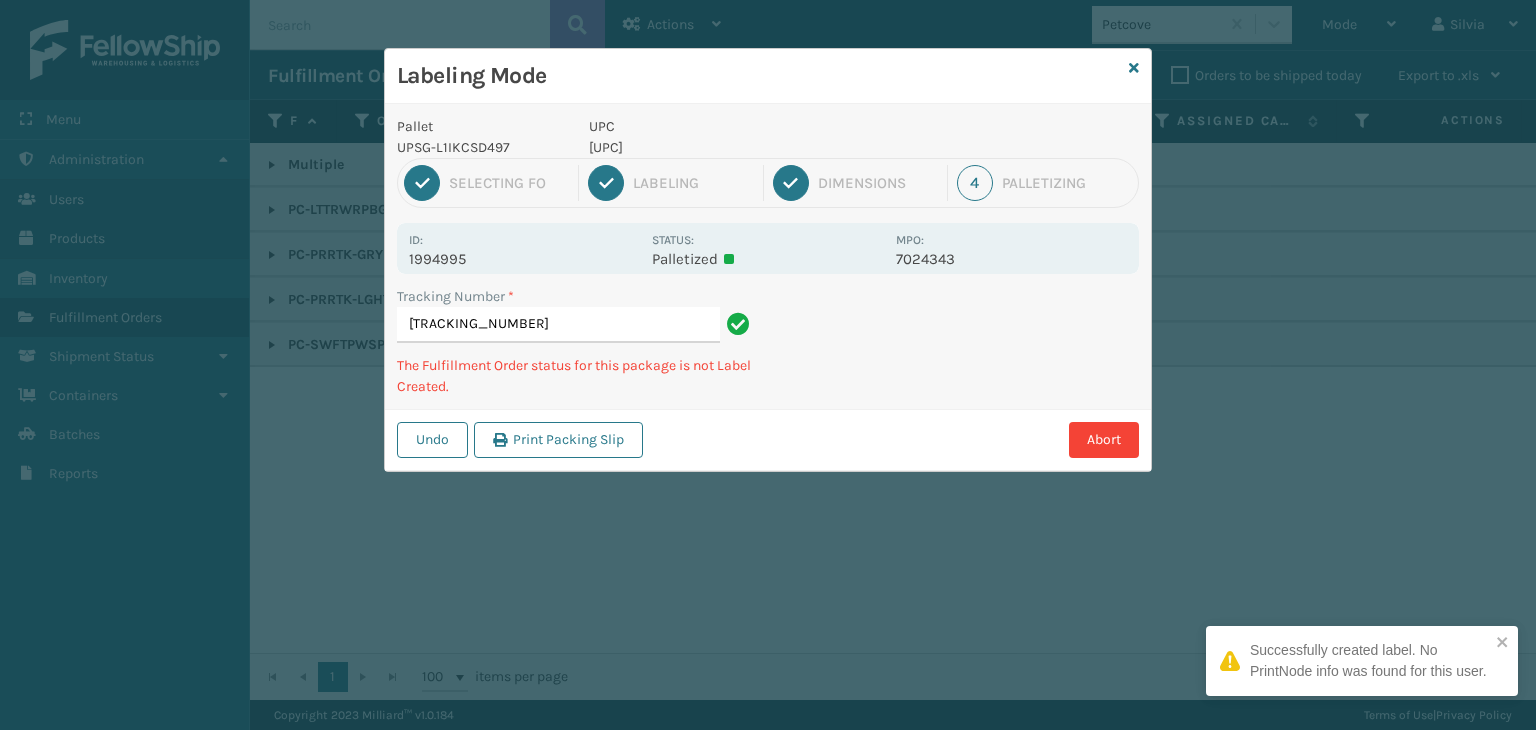 click on "1 Selecting FO 2 Labeling 3 Dimensions 4 Palletizing" at bounding box center (768, 183) 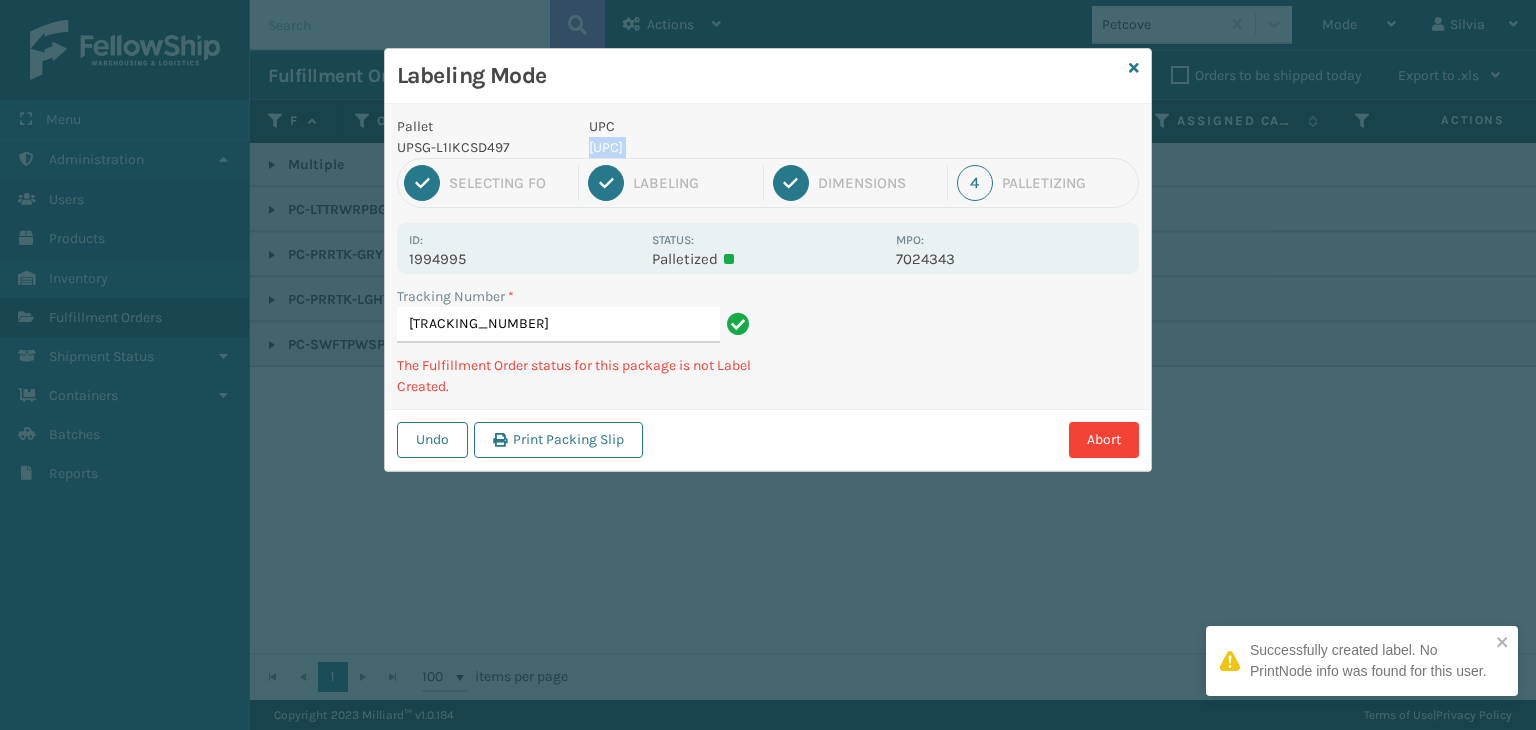 click on "[UPC]" at bounding box center [736, 147] 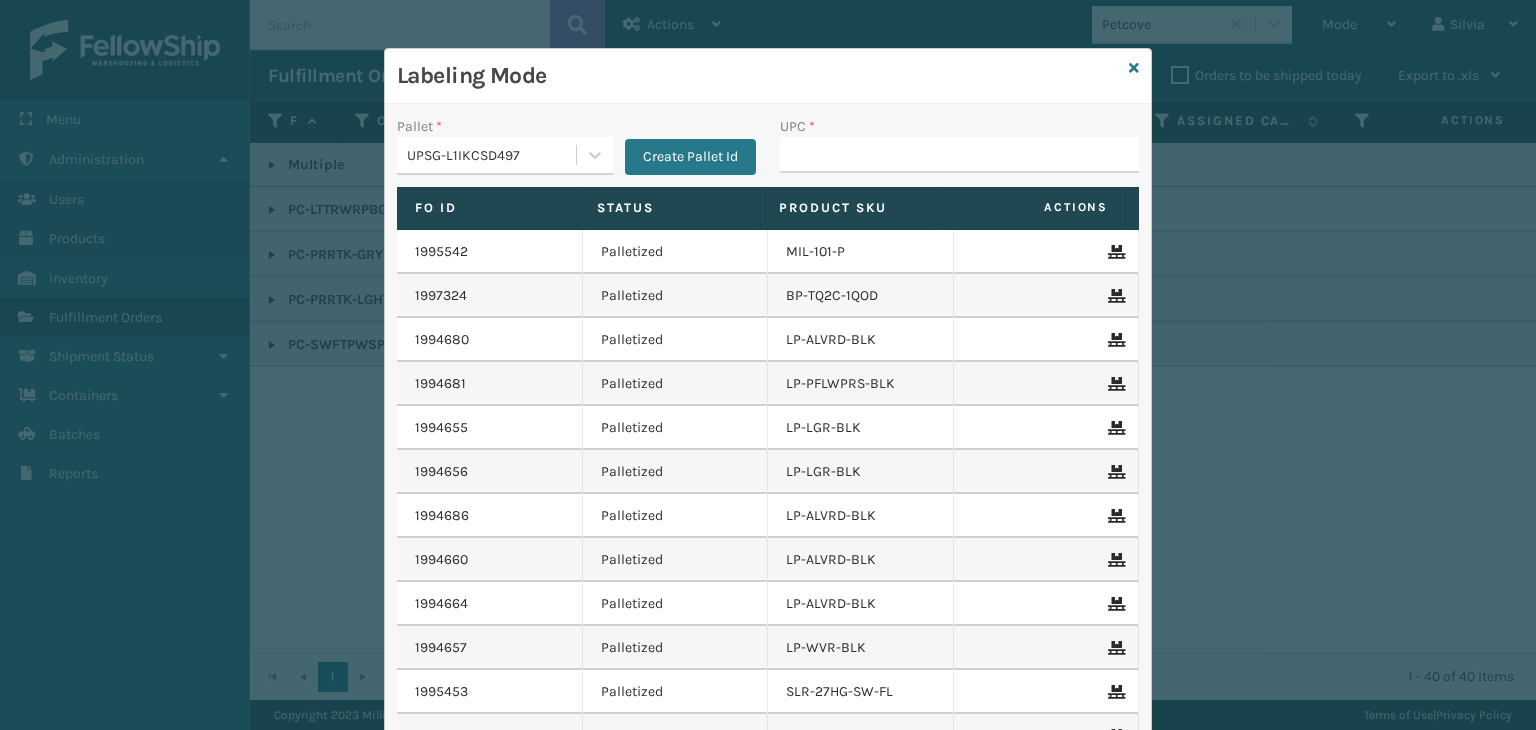 type on "[UPC]" 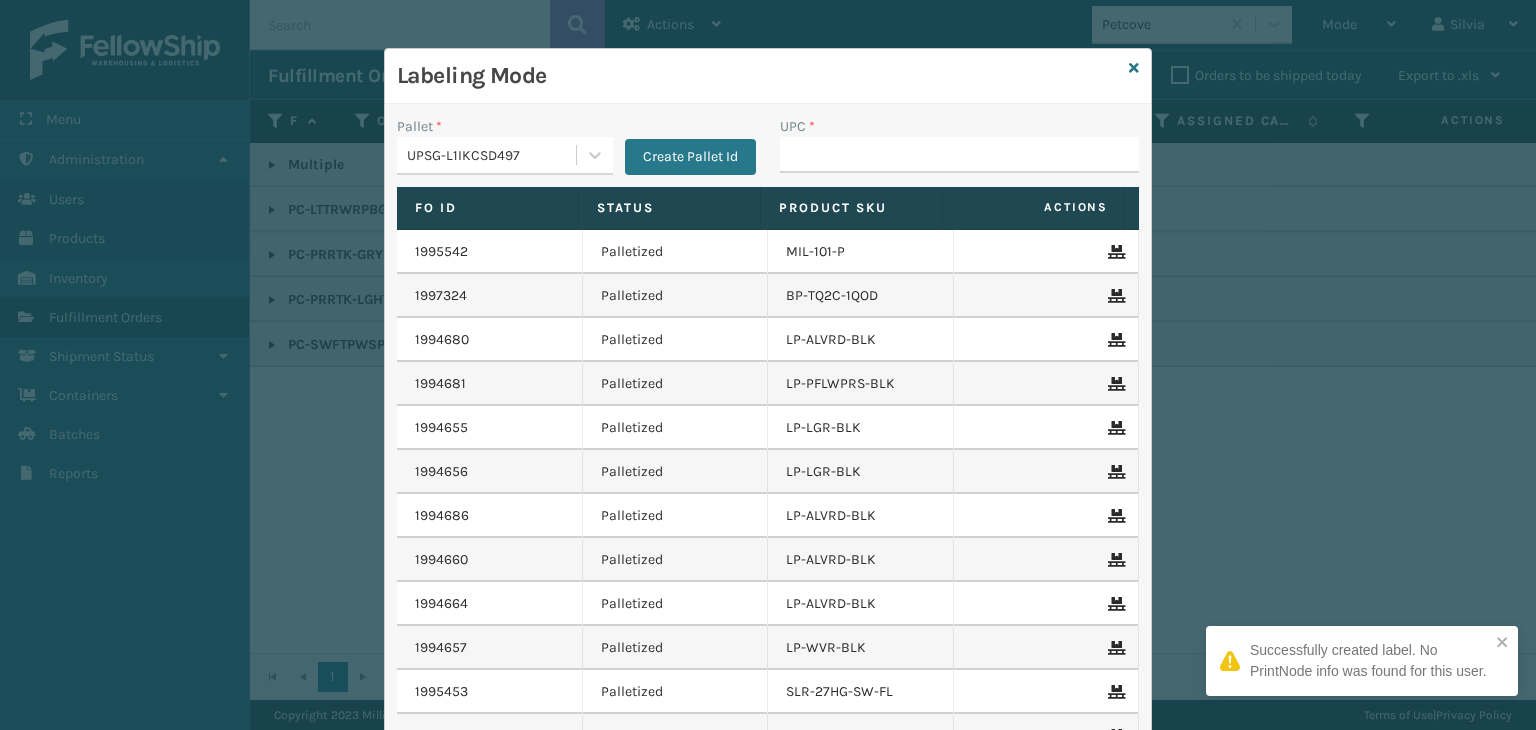 type on "[UPC]" 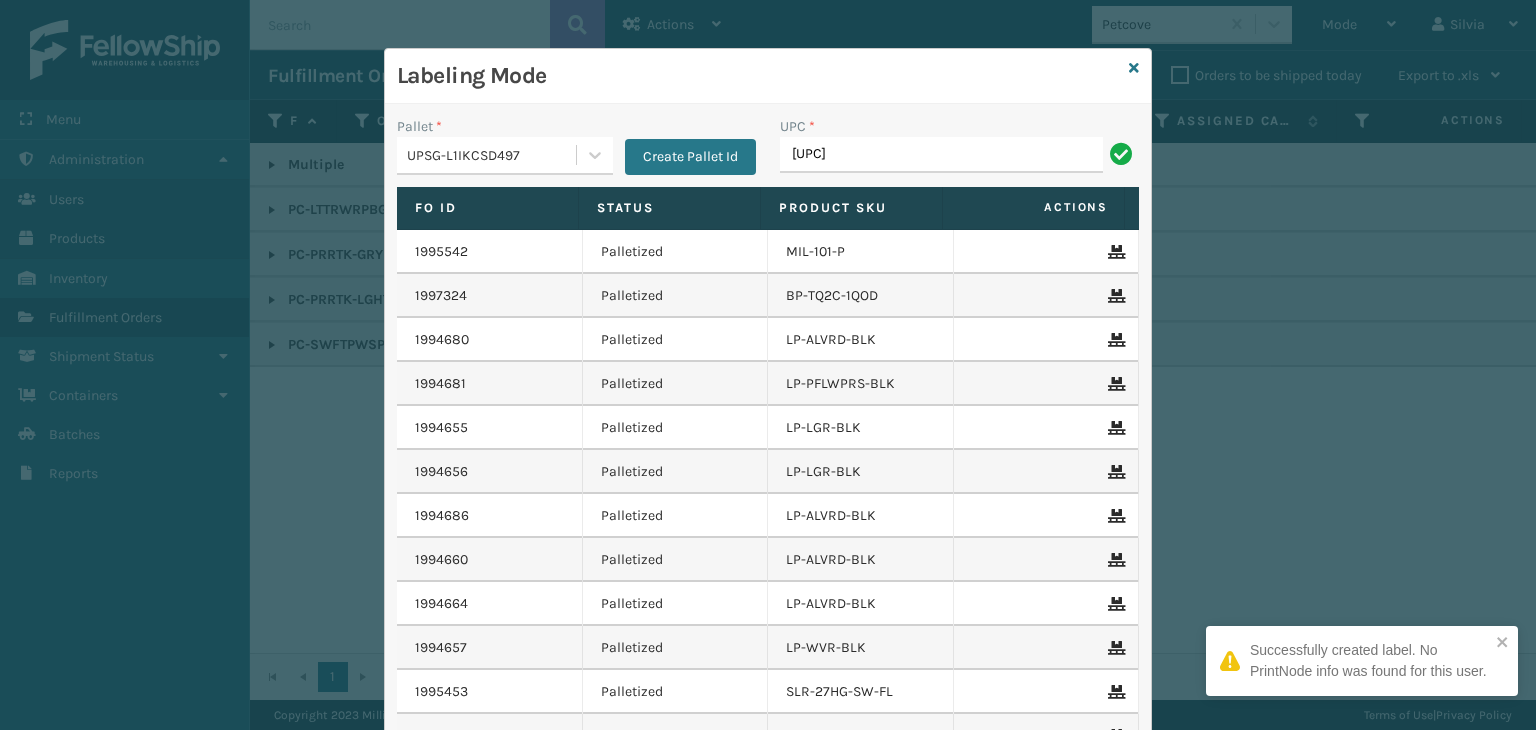 type on "[UPC]" 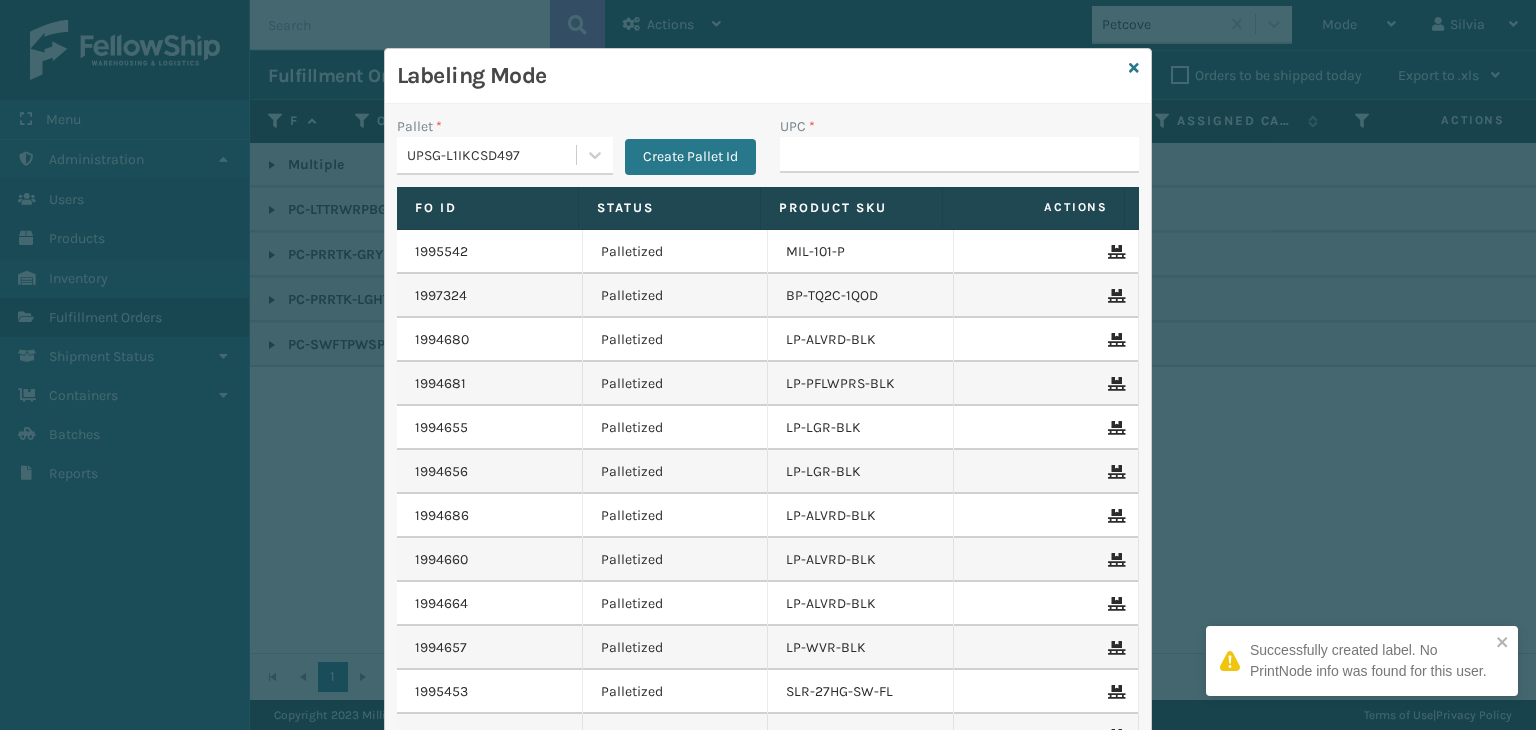 type on "[UPC]" 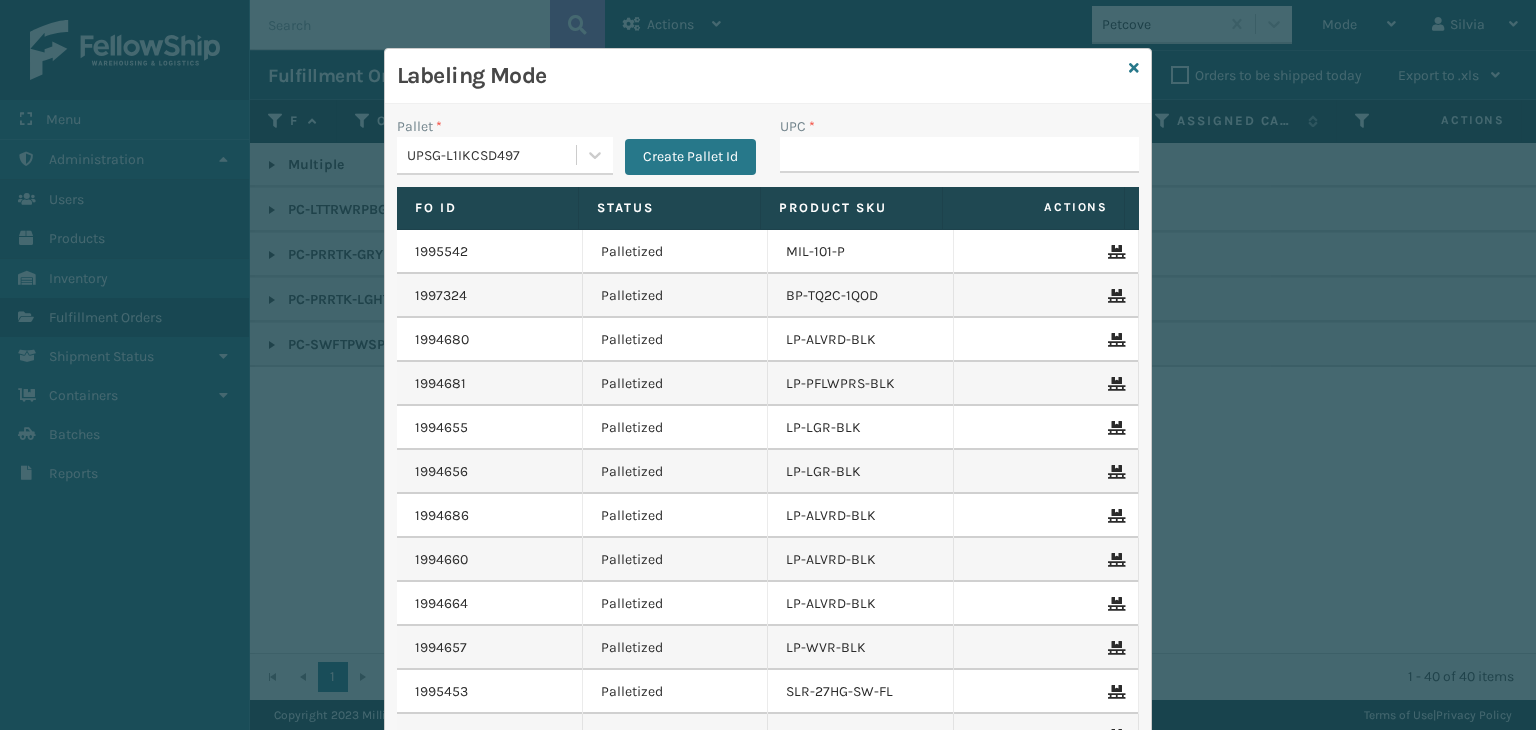 type on "[UPC]" 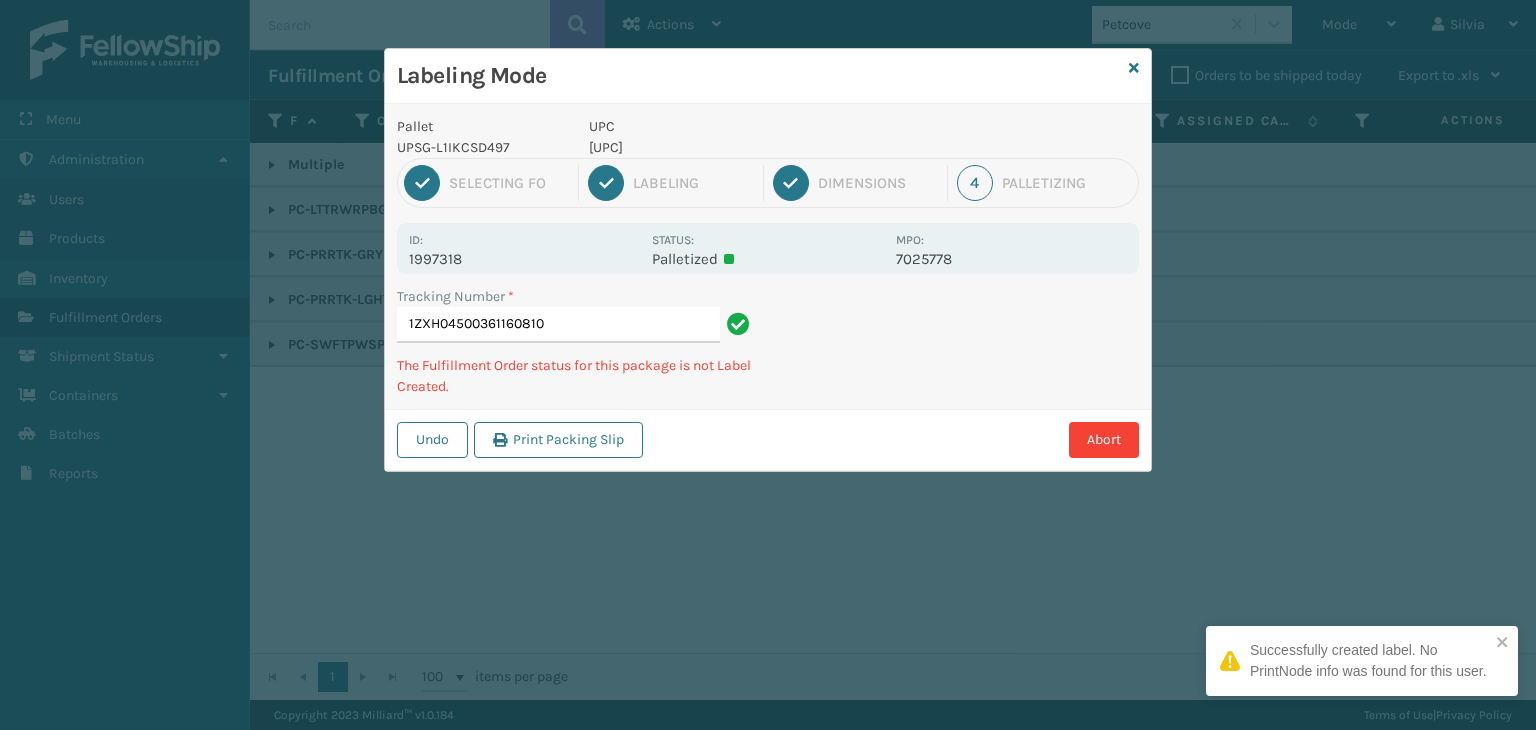 type on "[TRACKING]" 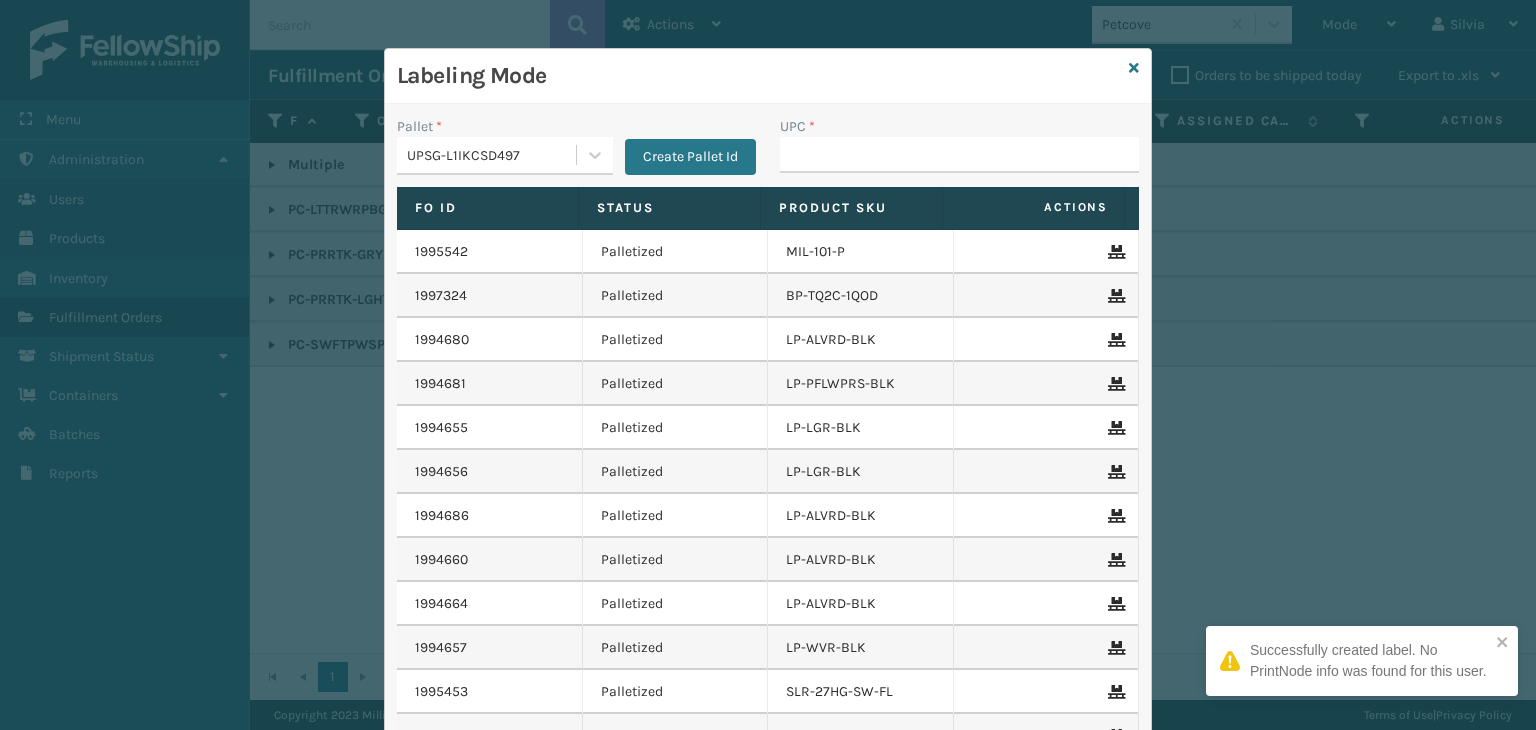 type on "[UPC]" 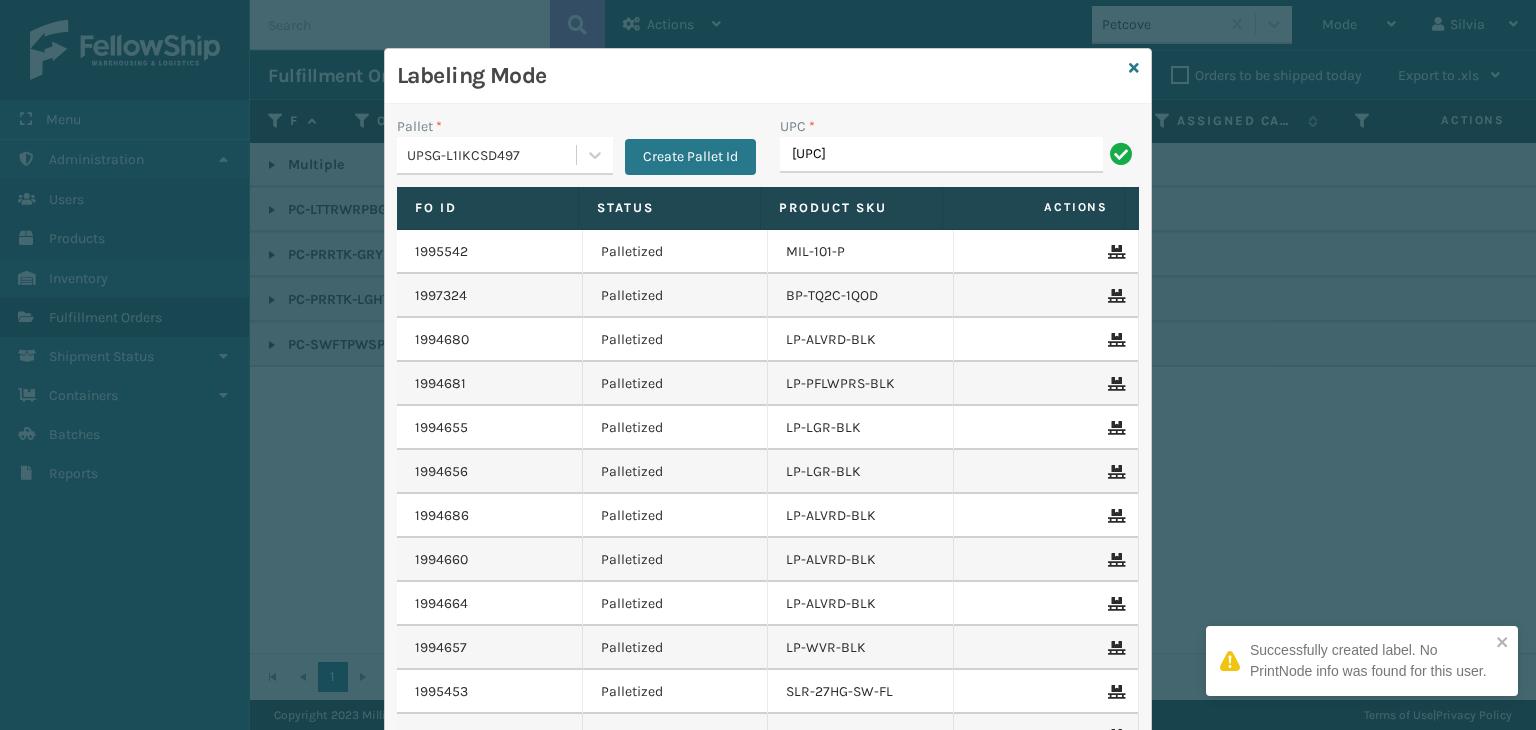 type on "[UPC]" 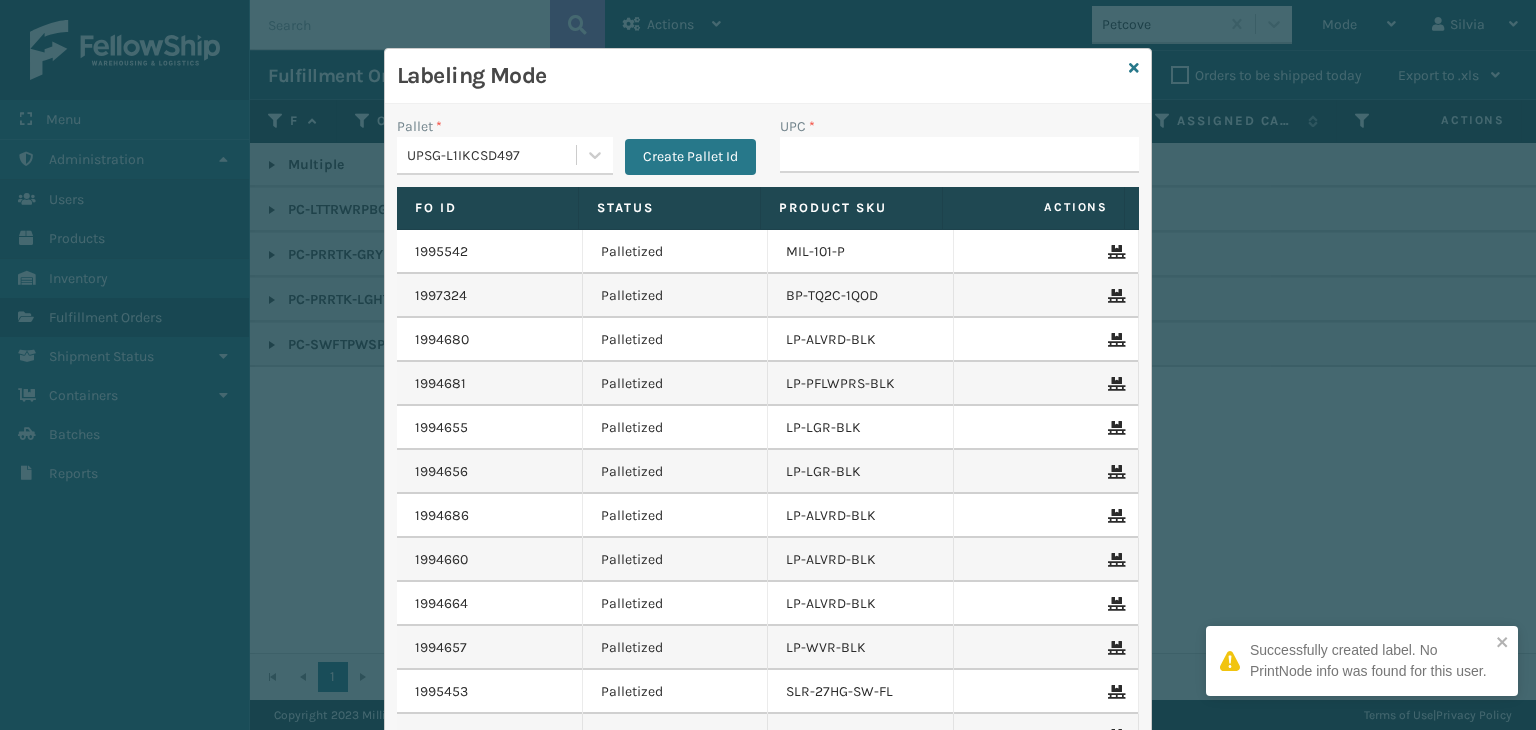 type on "[UPC]" 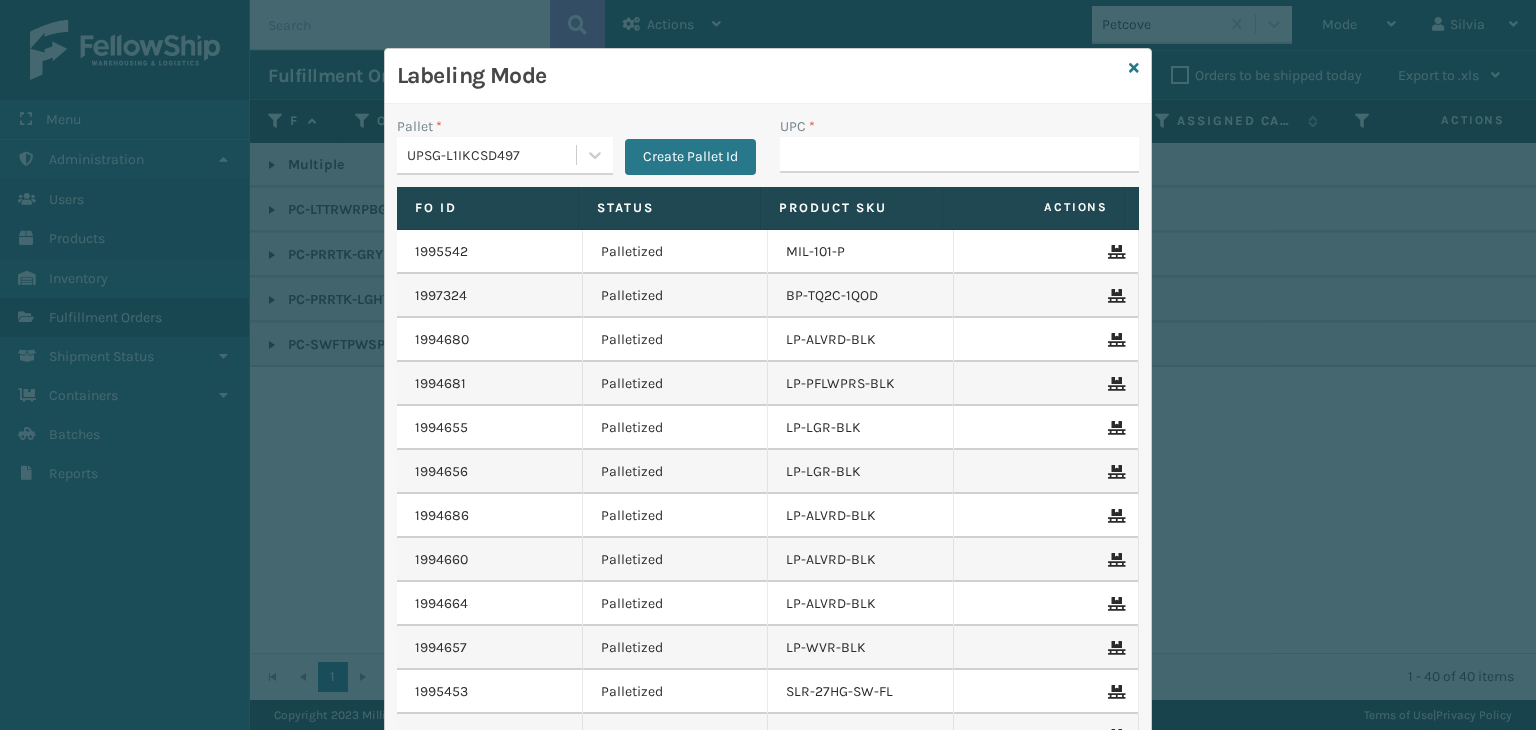 type on "[UPC]" 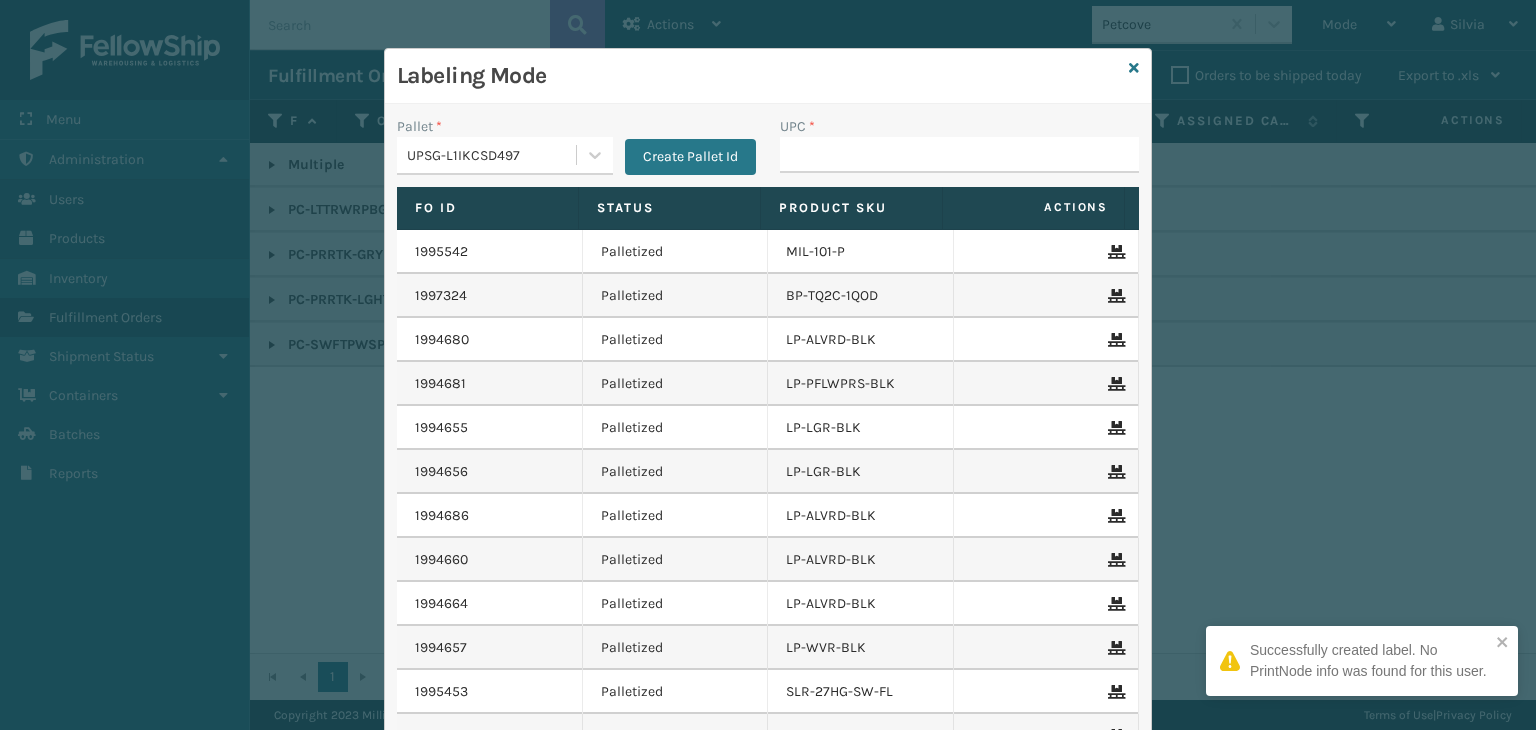 type on "[UPC]" 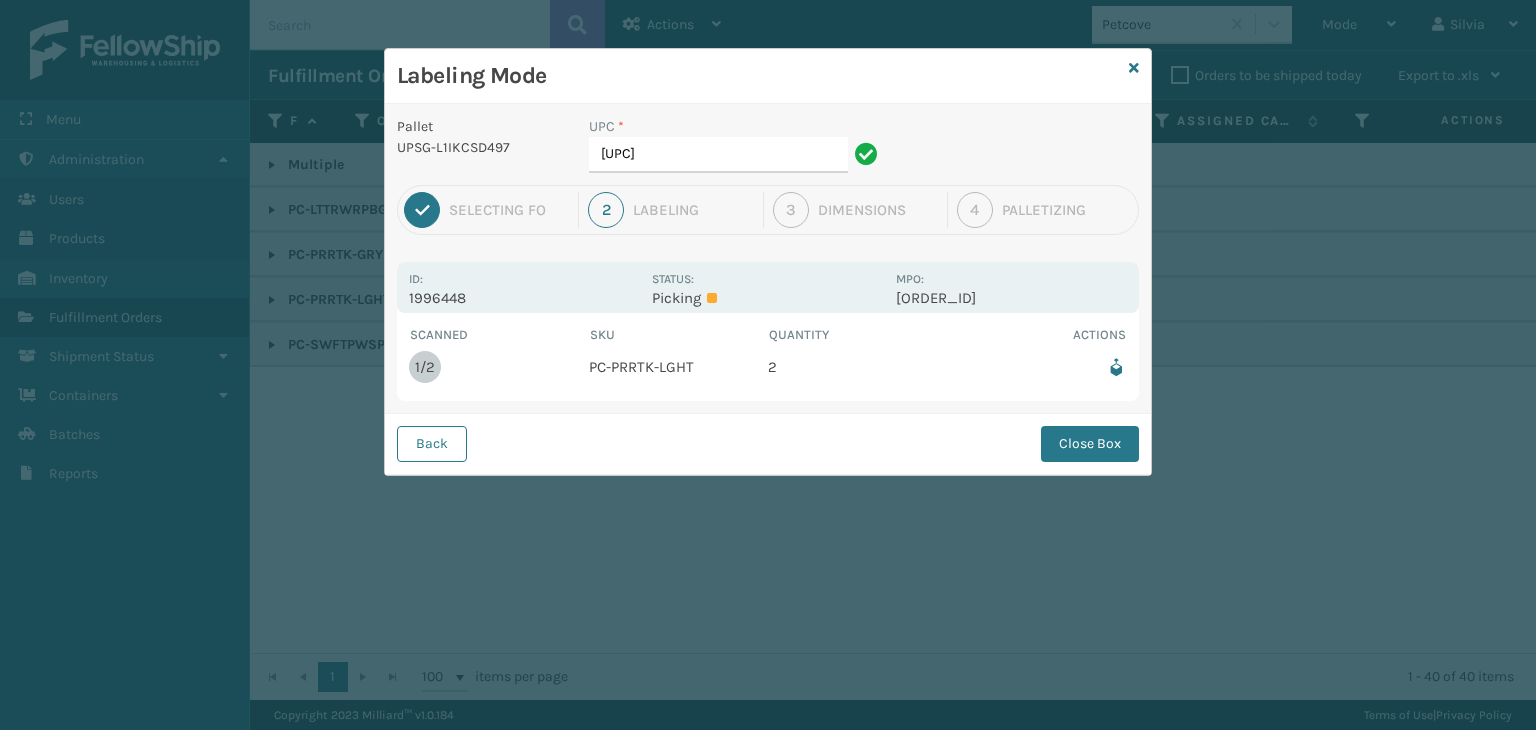 drag, startPoint x: 1091, startPoint y: 437, endPoint x: 1031, endPoint y: 419, distance: 62.641838 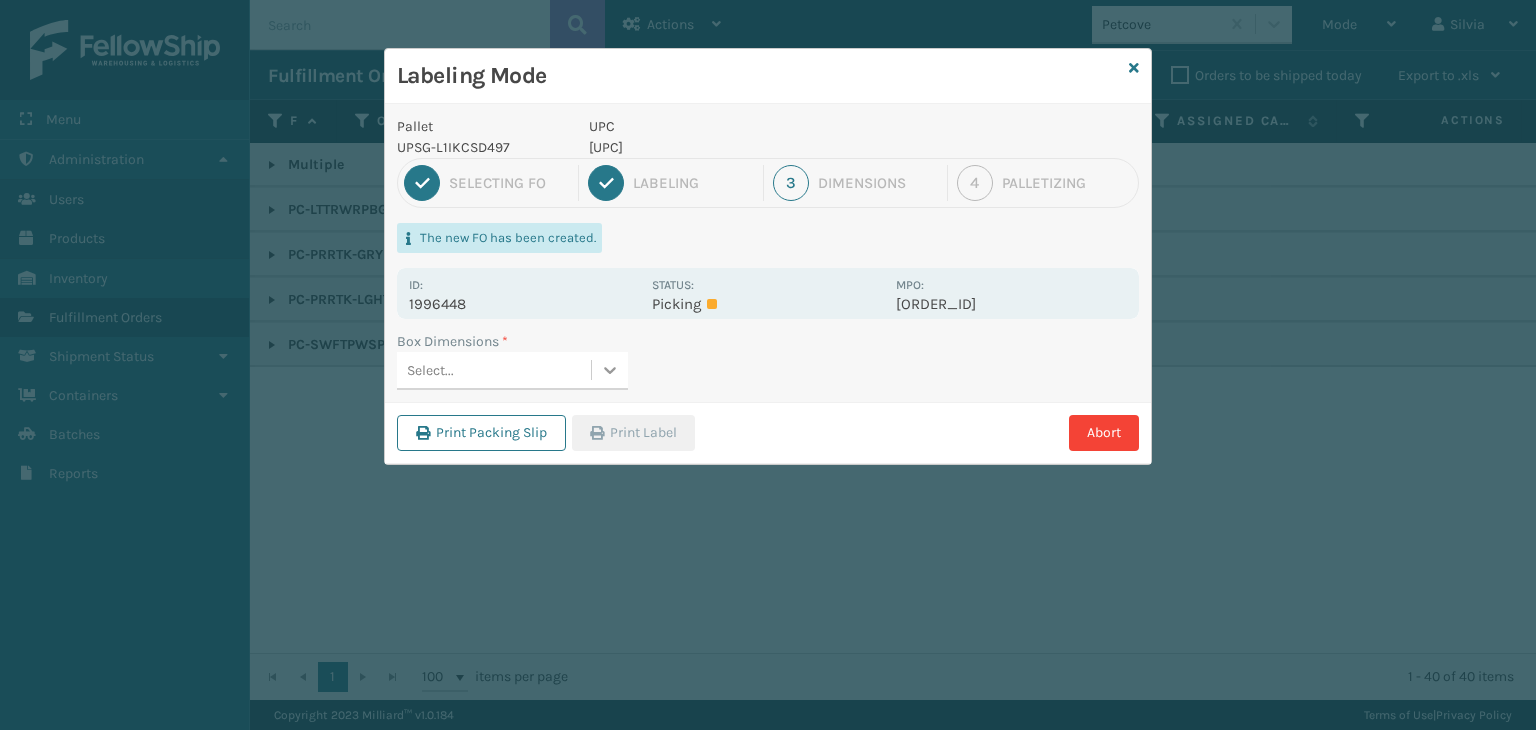 click at bounding box center (610, 370) 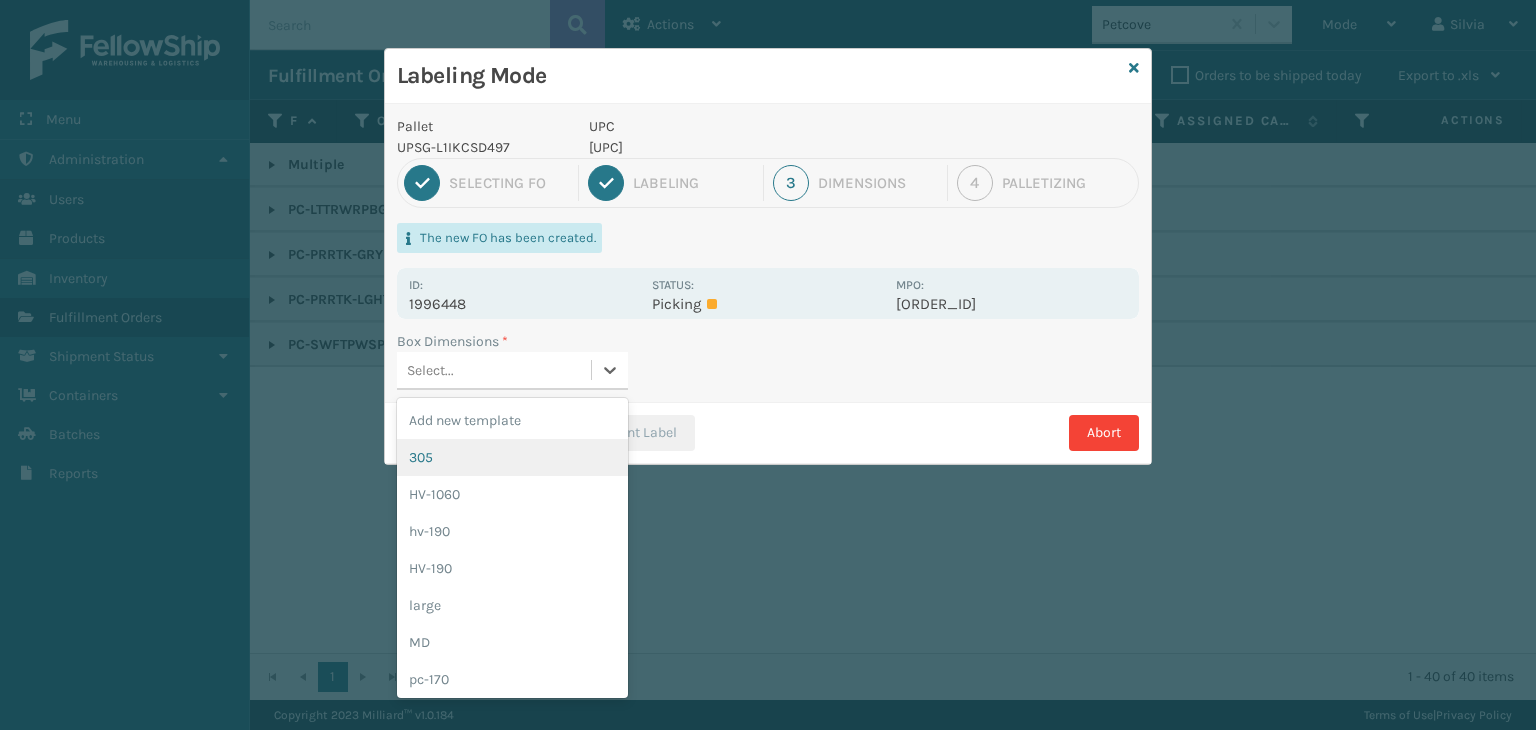click on "305" at bounding box center (512, 457) 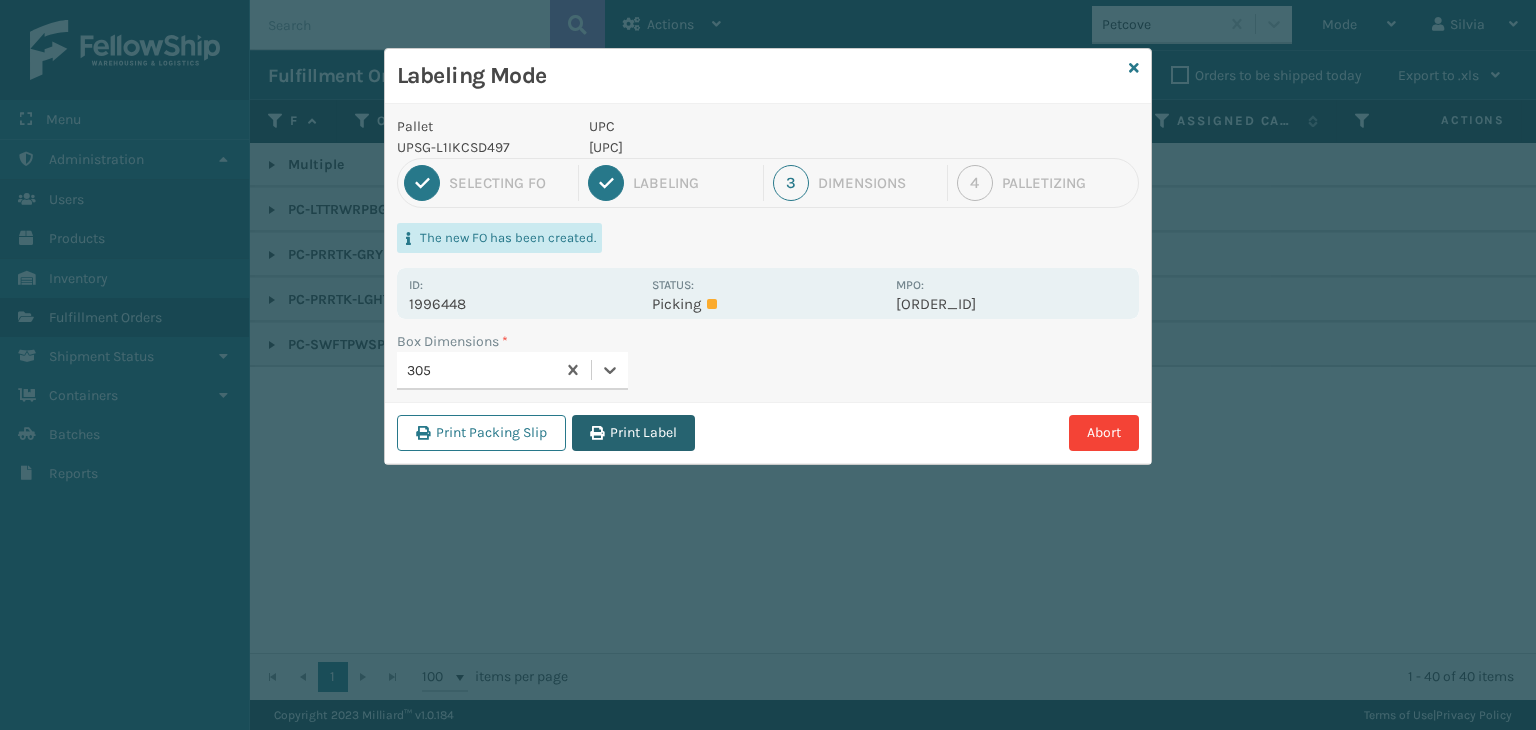 click on "Print Label" at bounding box center [633, 433] 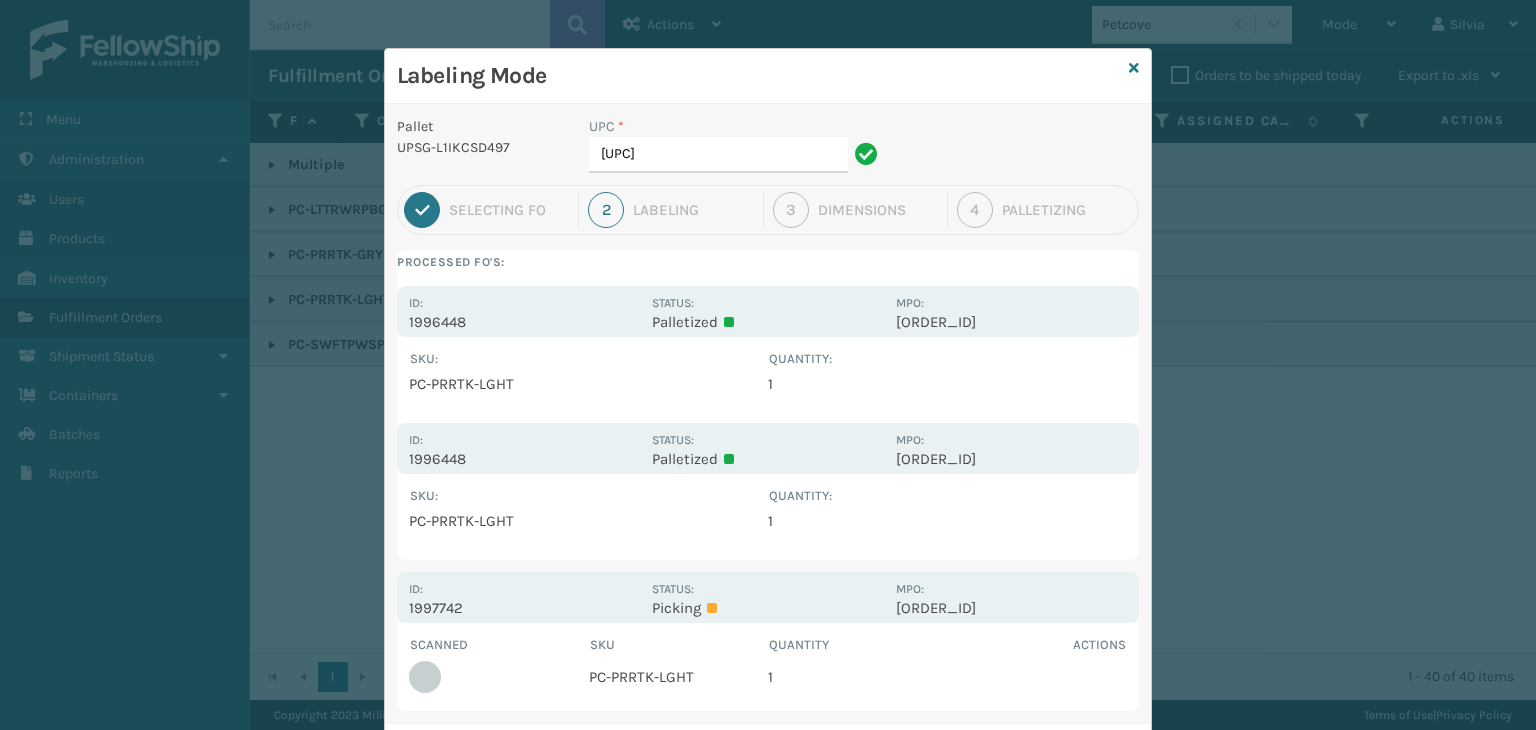 click on "1997742" at bounding box center [524, 608] 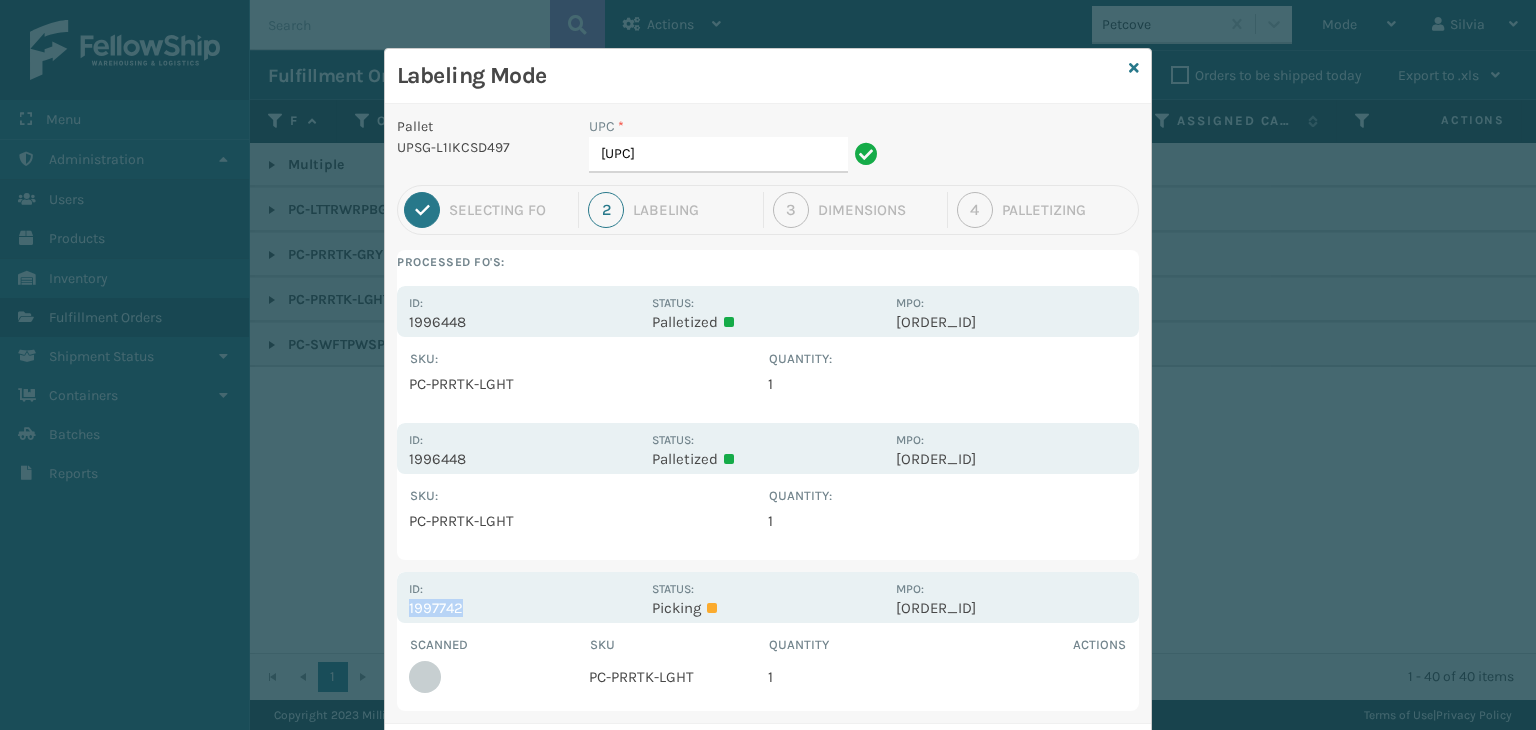 click on "1997742" at bounding box center [524, 608] 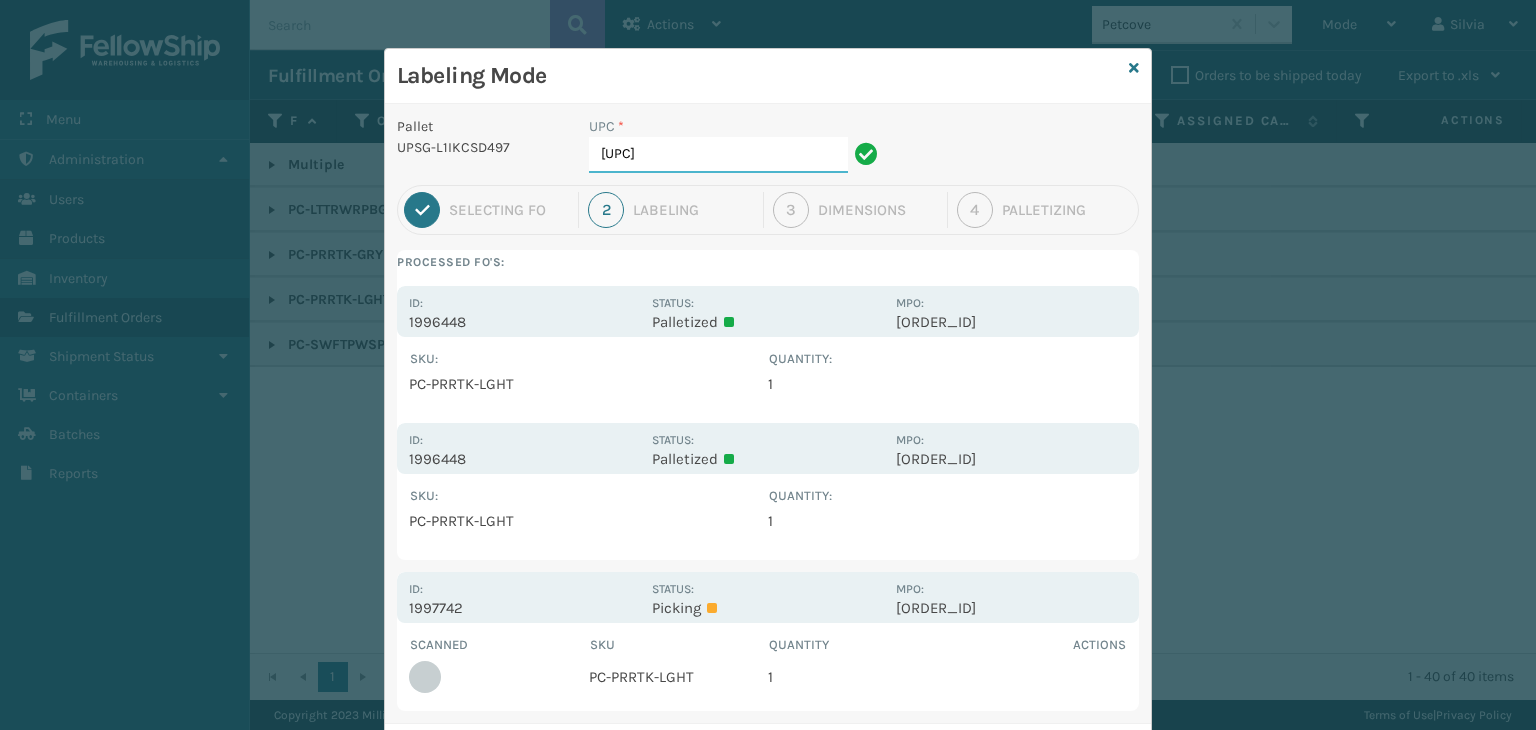 drag, startPoint x: 704, startPoint y: 169, endPoint x: 709, endPoint y: 157, distance: 13 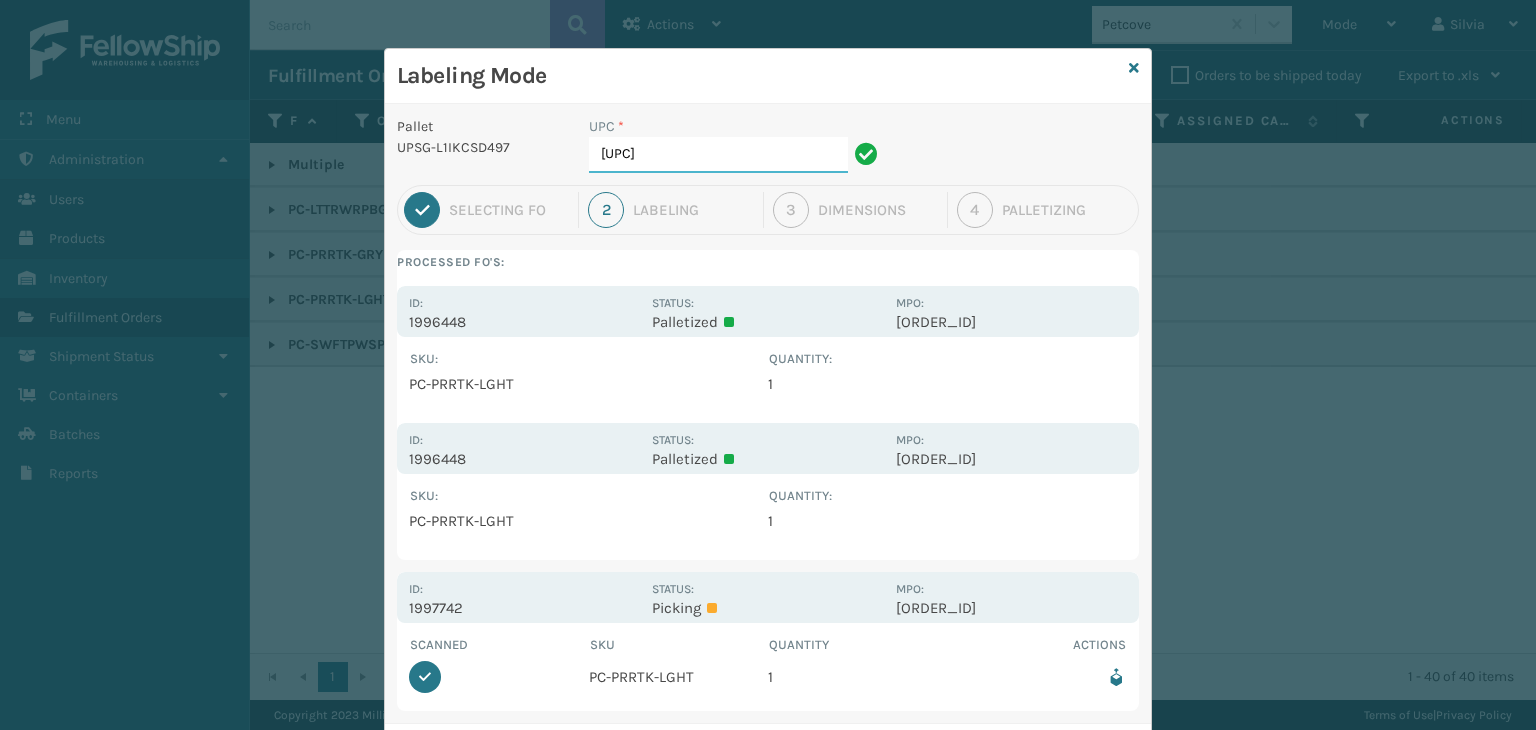 scroll, scrollTop: 103, scrollLeft: 0, axis: vertical 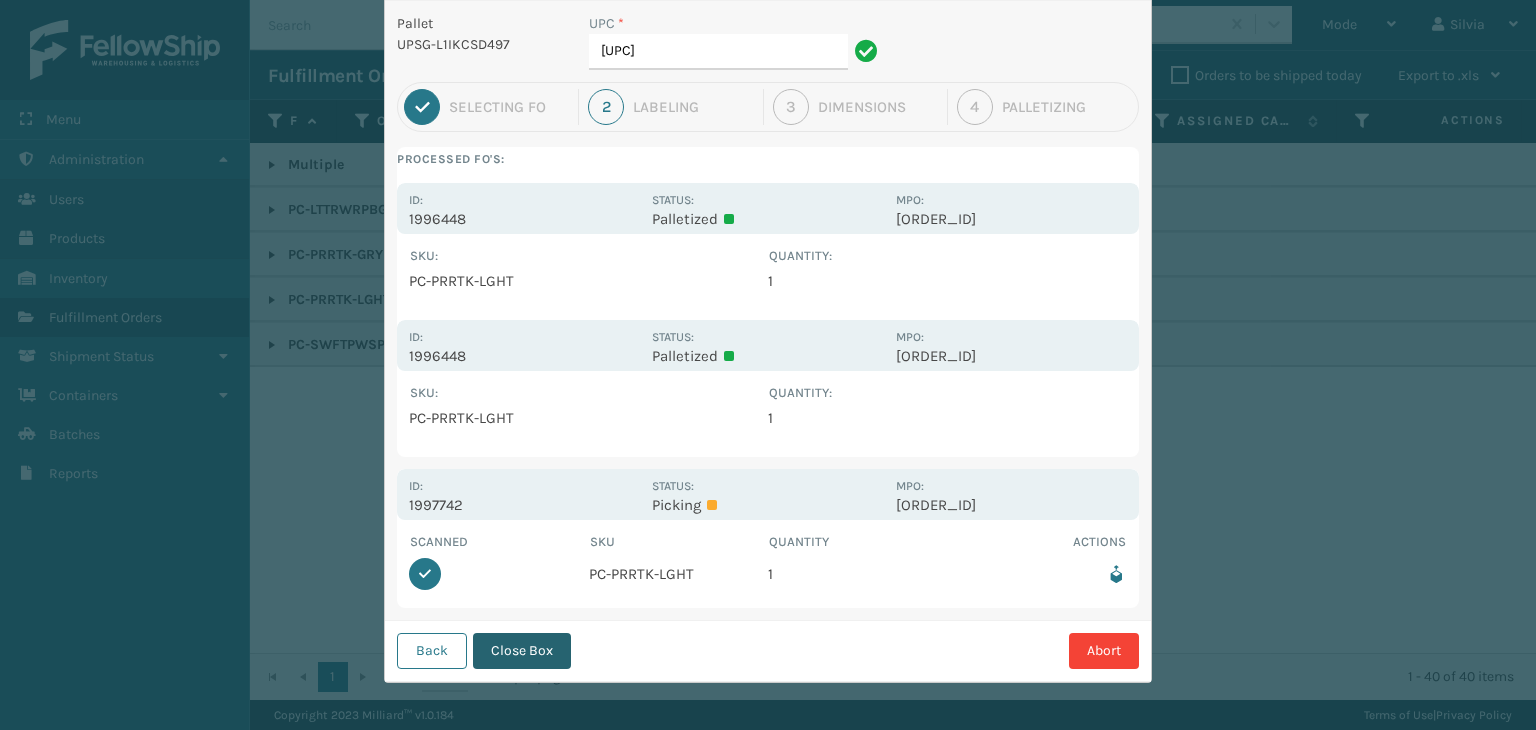 click on "Close Box" at bounding box center (522, 651) 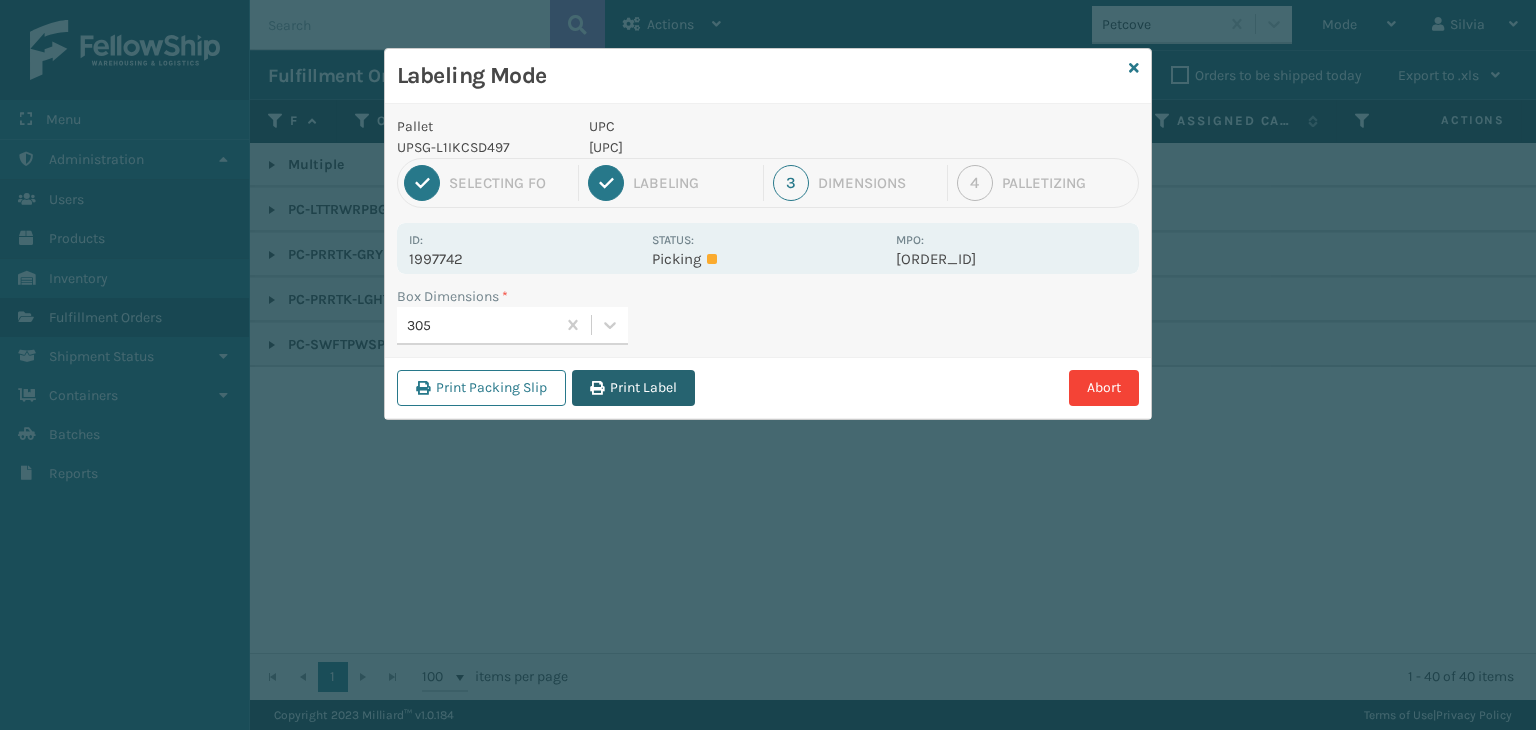 click on "Print Label" at bounding box center [633, 388] 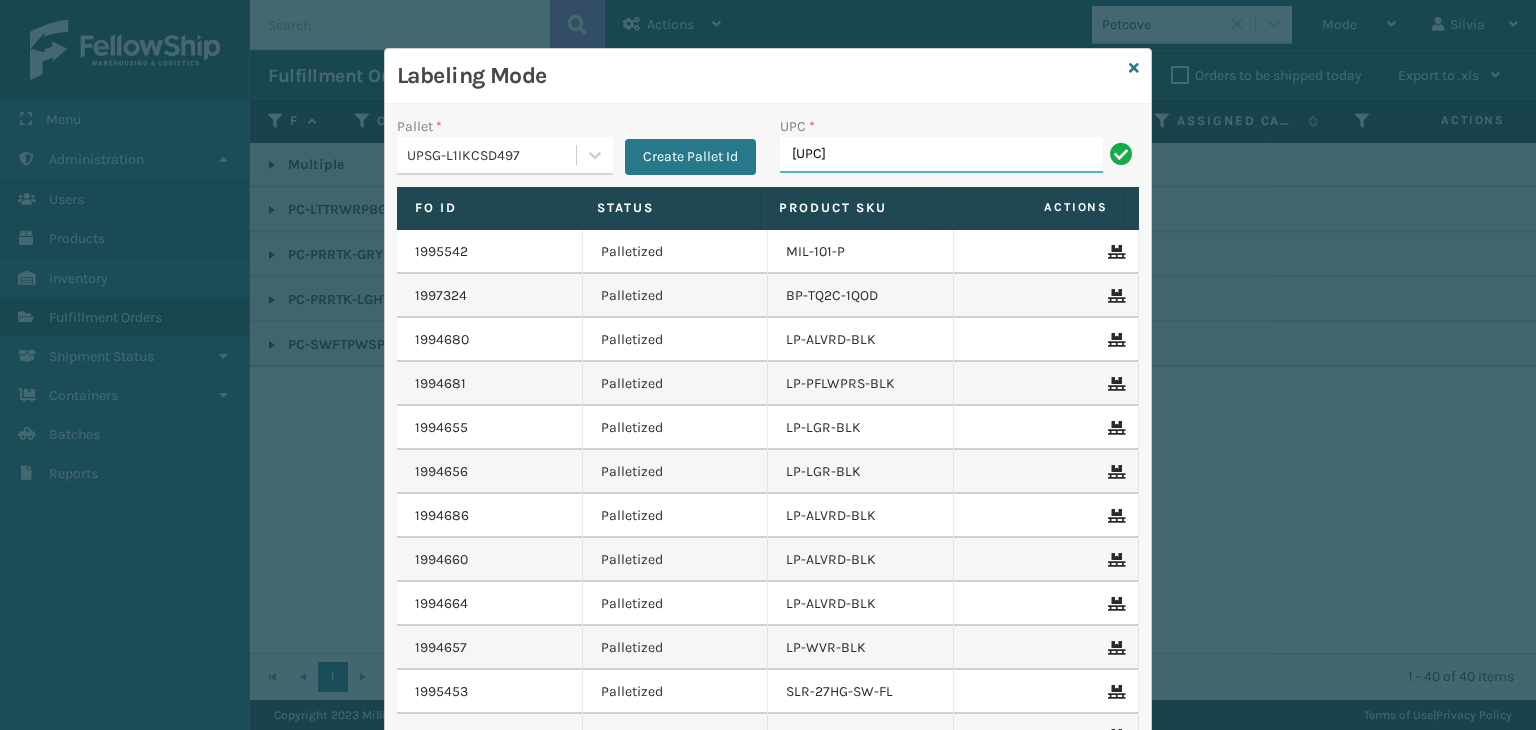 type on "[UPC]" 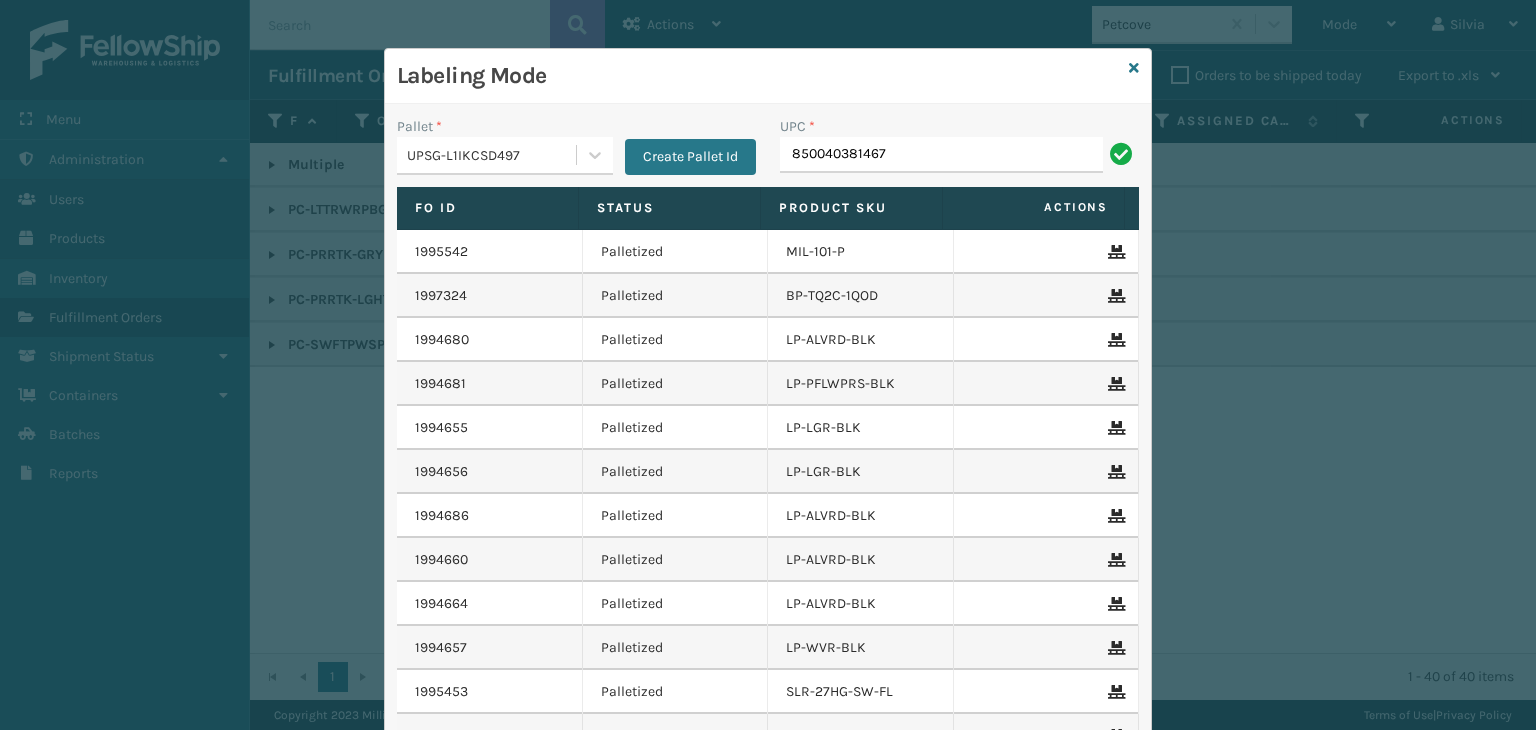 type on "850040381467" 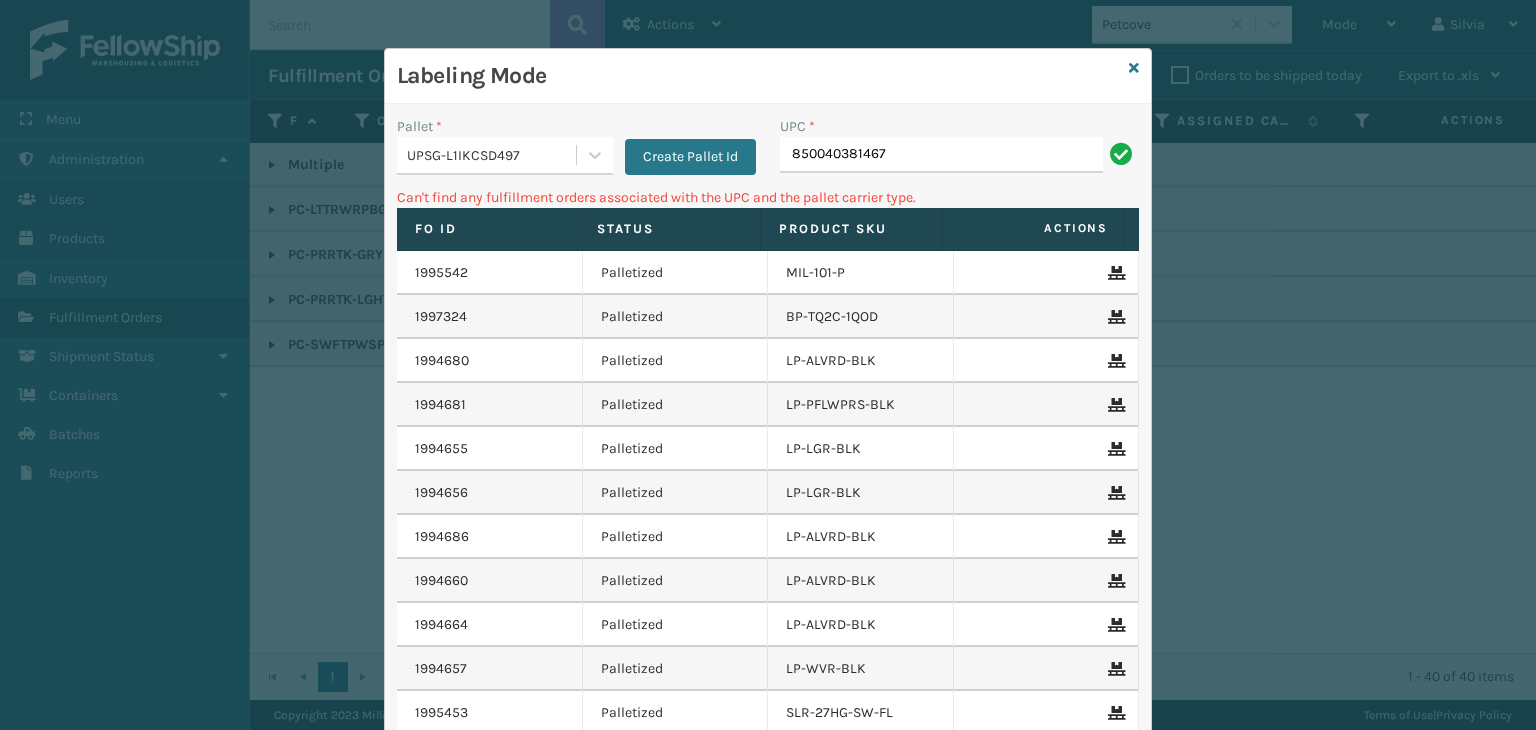 click on "850040381467" at bounding box center [941, 155] 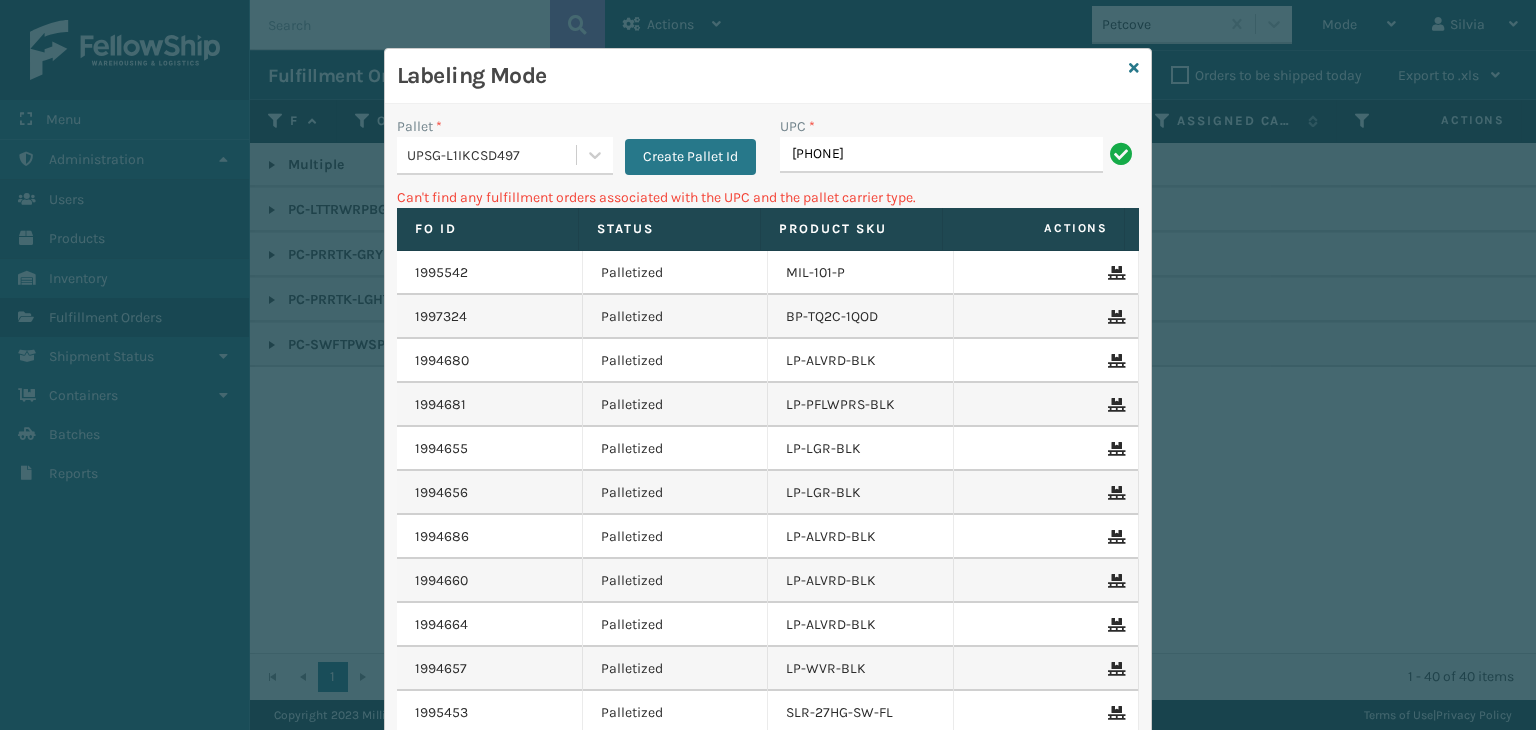 type on "850040381467" 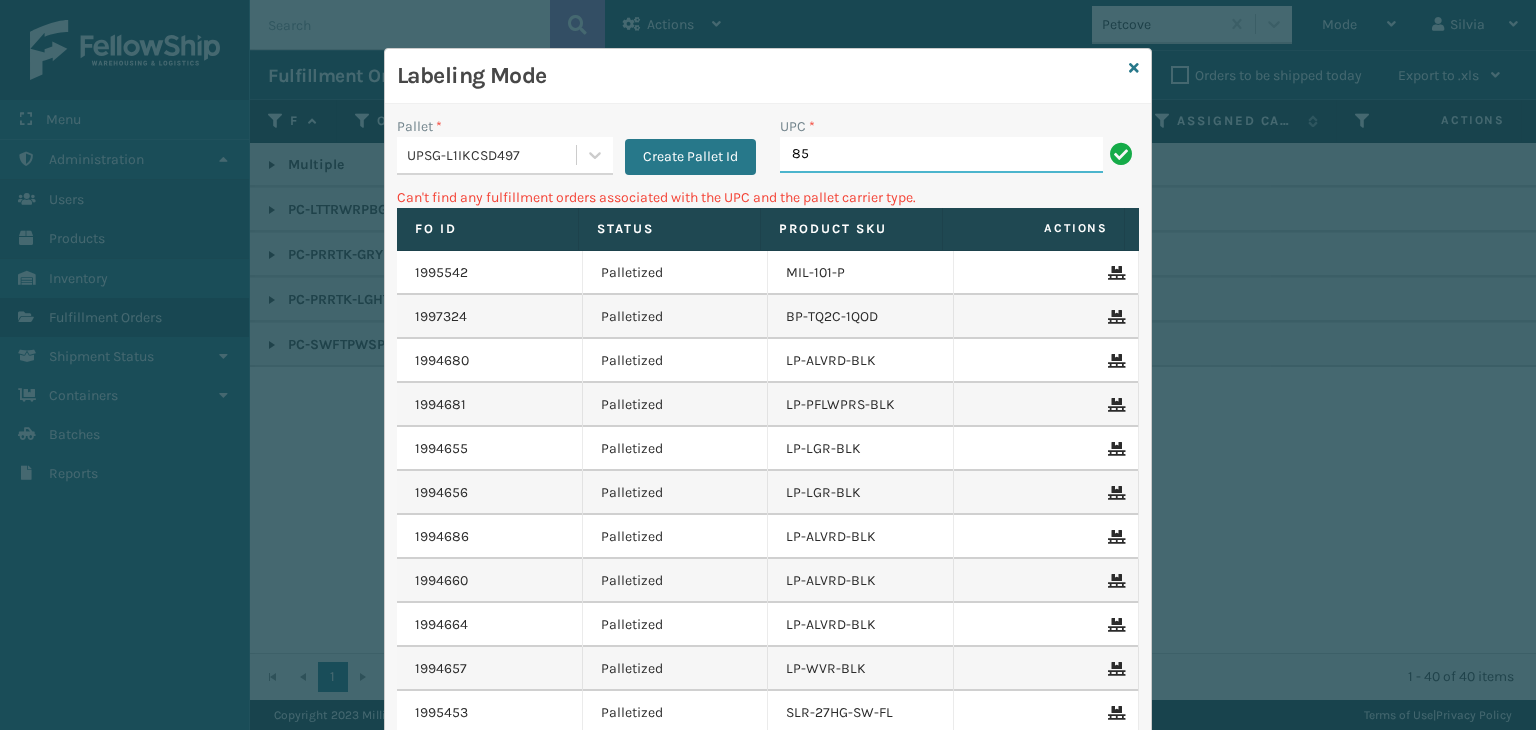type on "8" 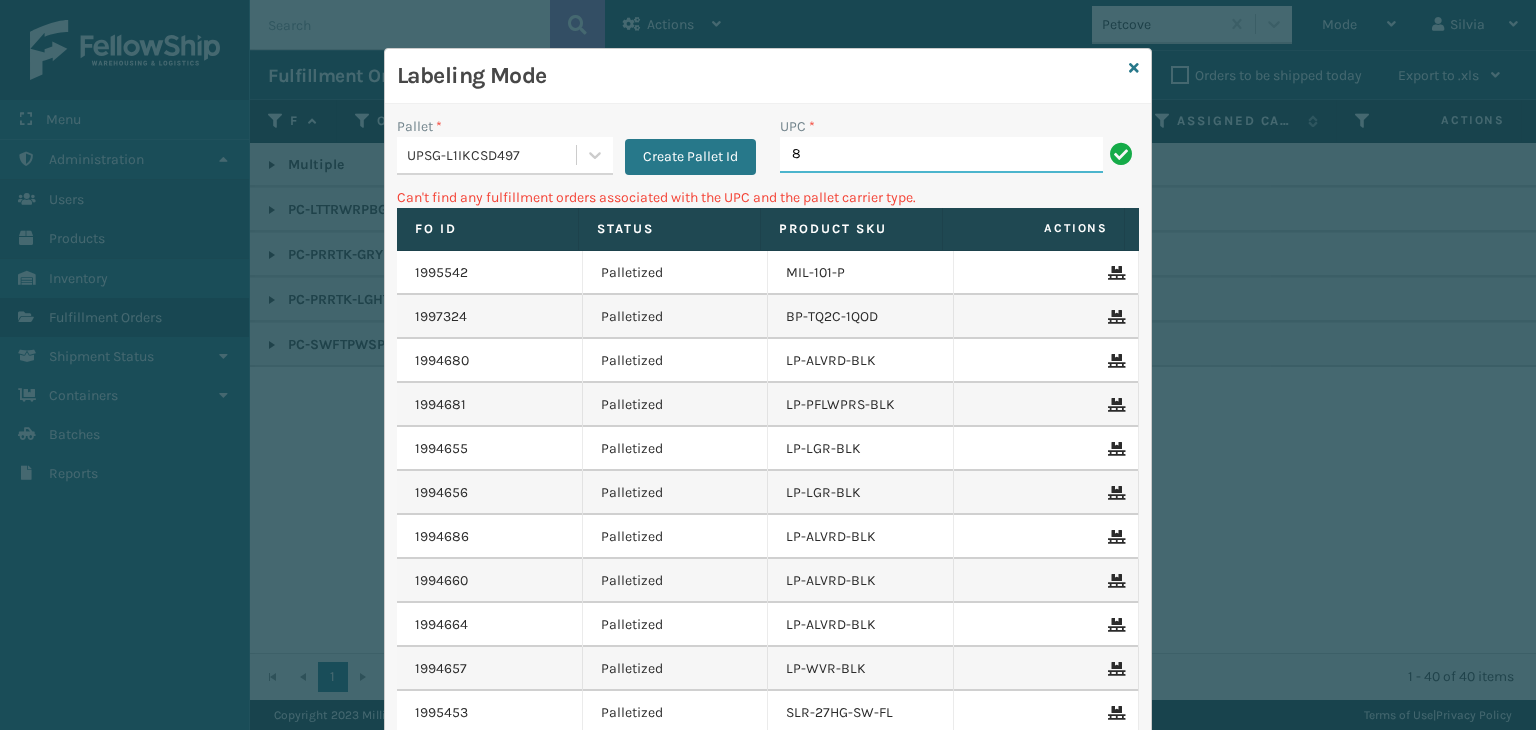 type 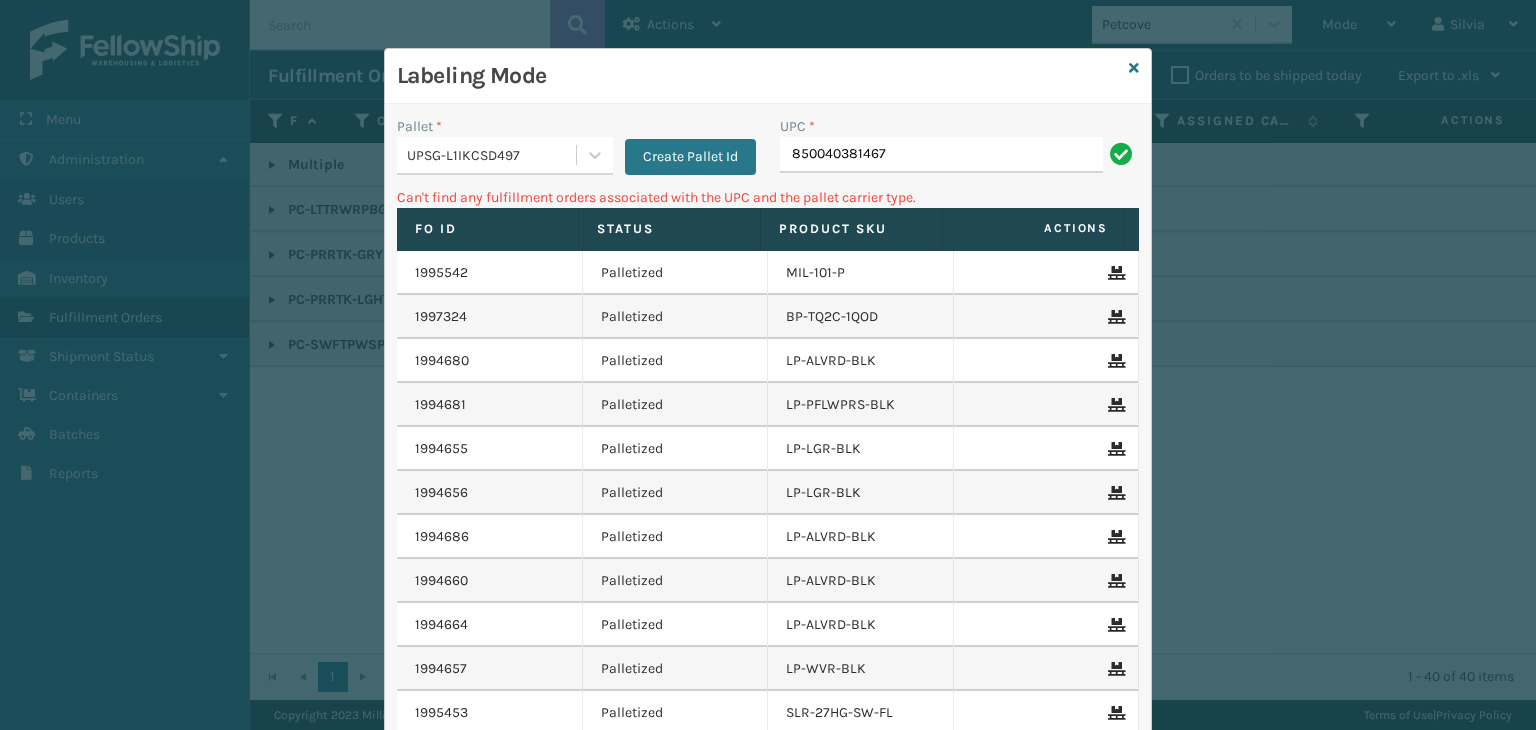click on "UPSG-L1IKCSD497" at bounding box center (486, 155) 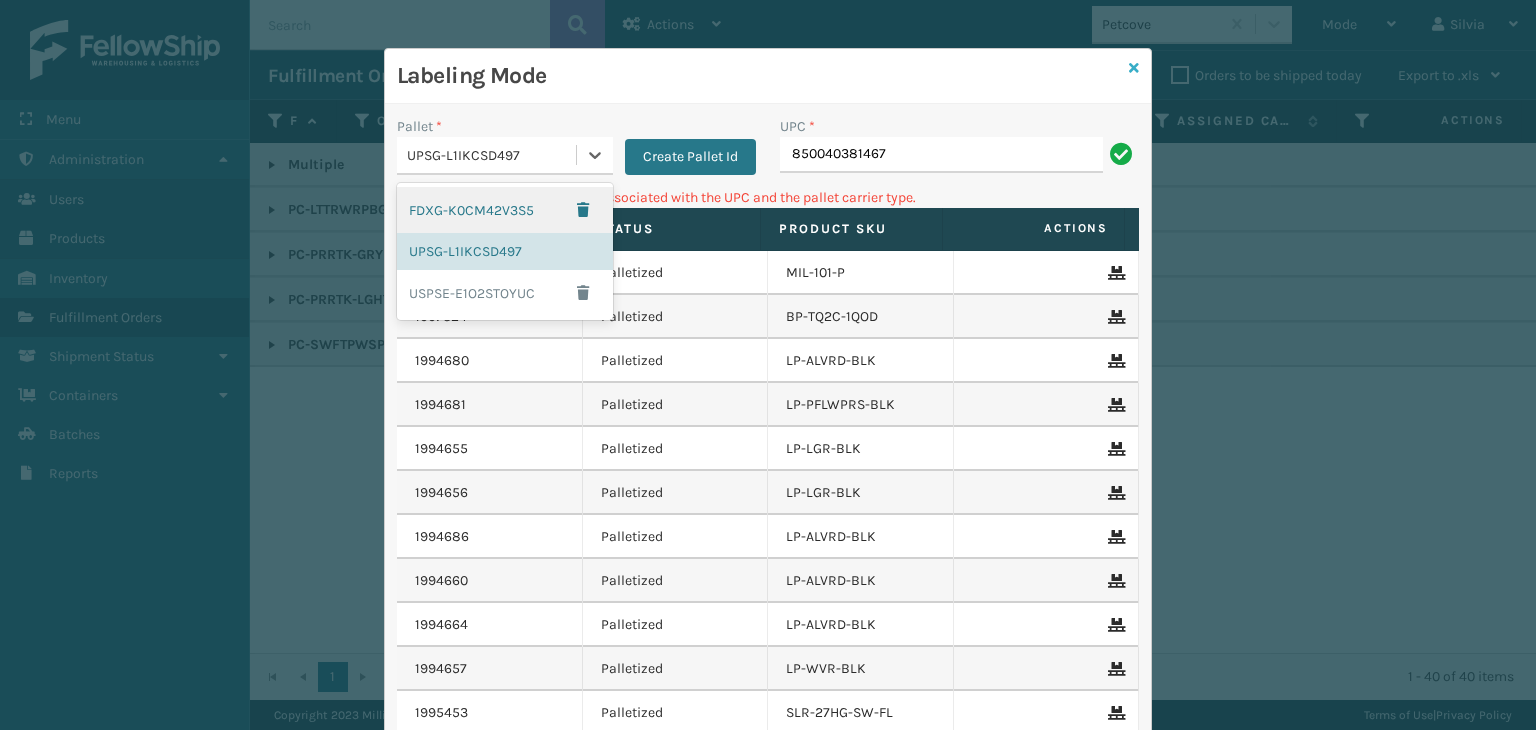 click at bounding box center [1134, 68] 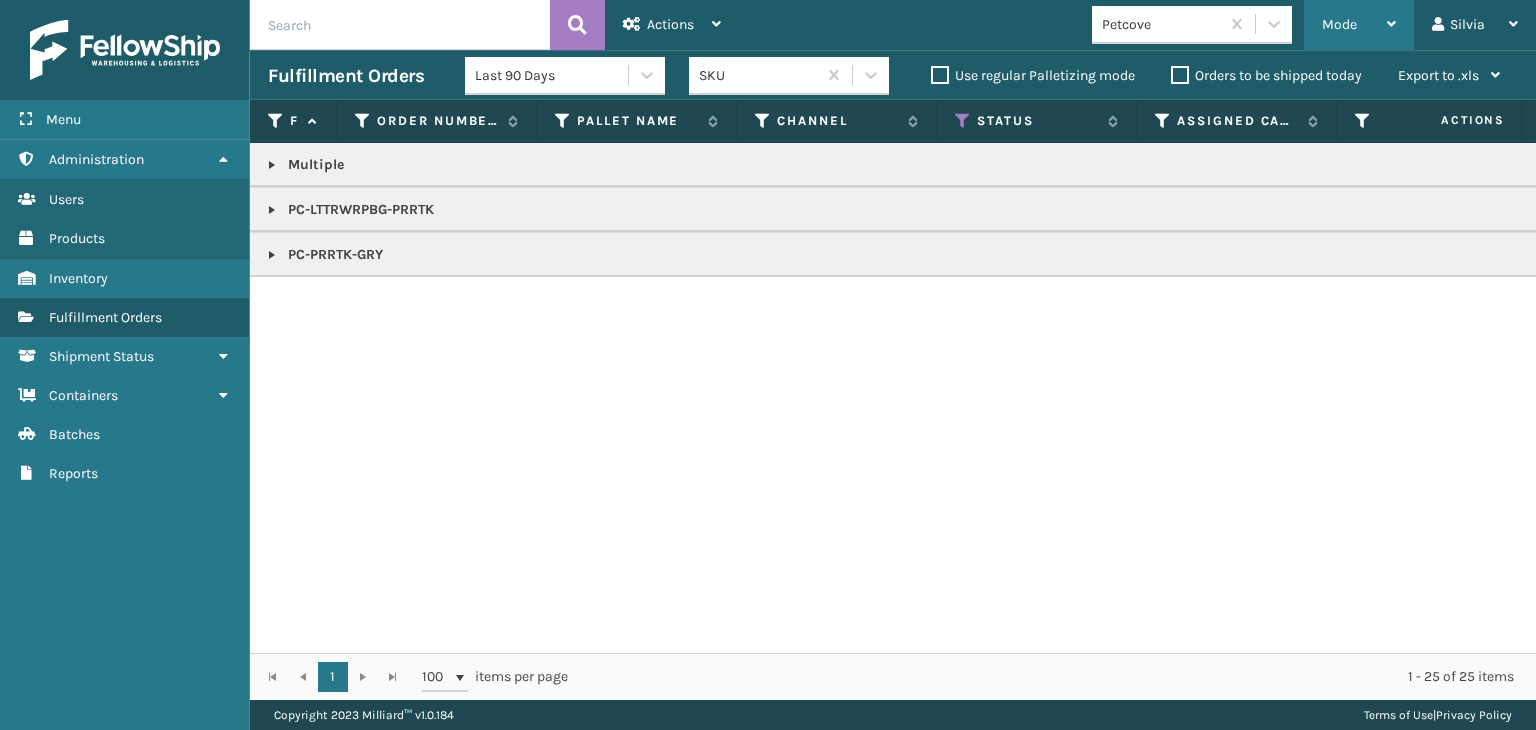 click on "Mode" at bounding box center (1339, 24) 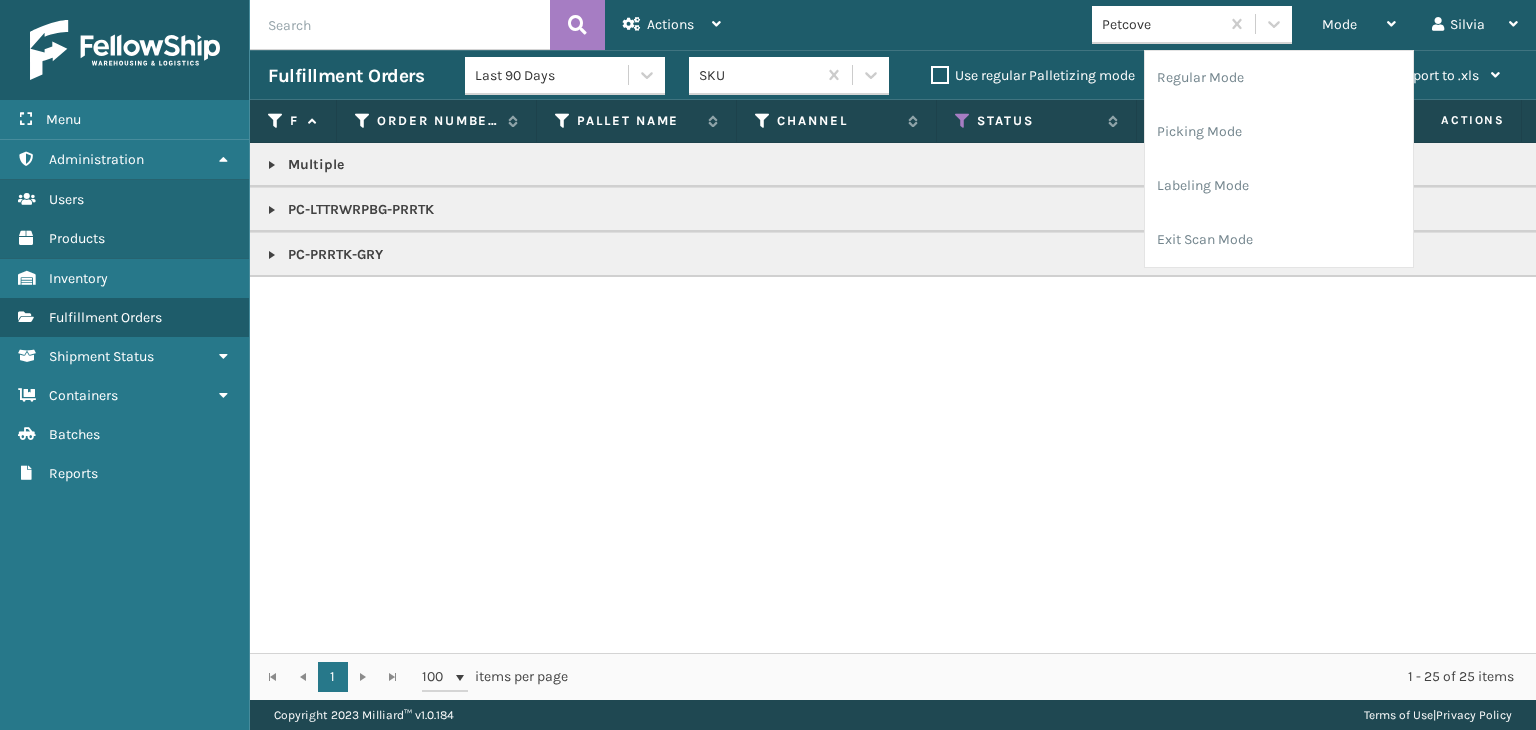 click on "Petcove" at bounding box center [1161, 24] 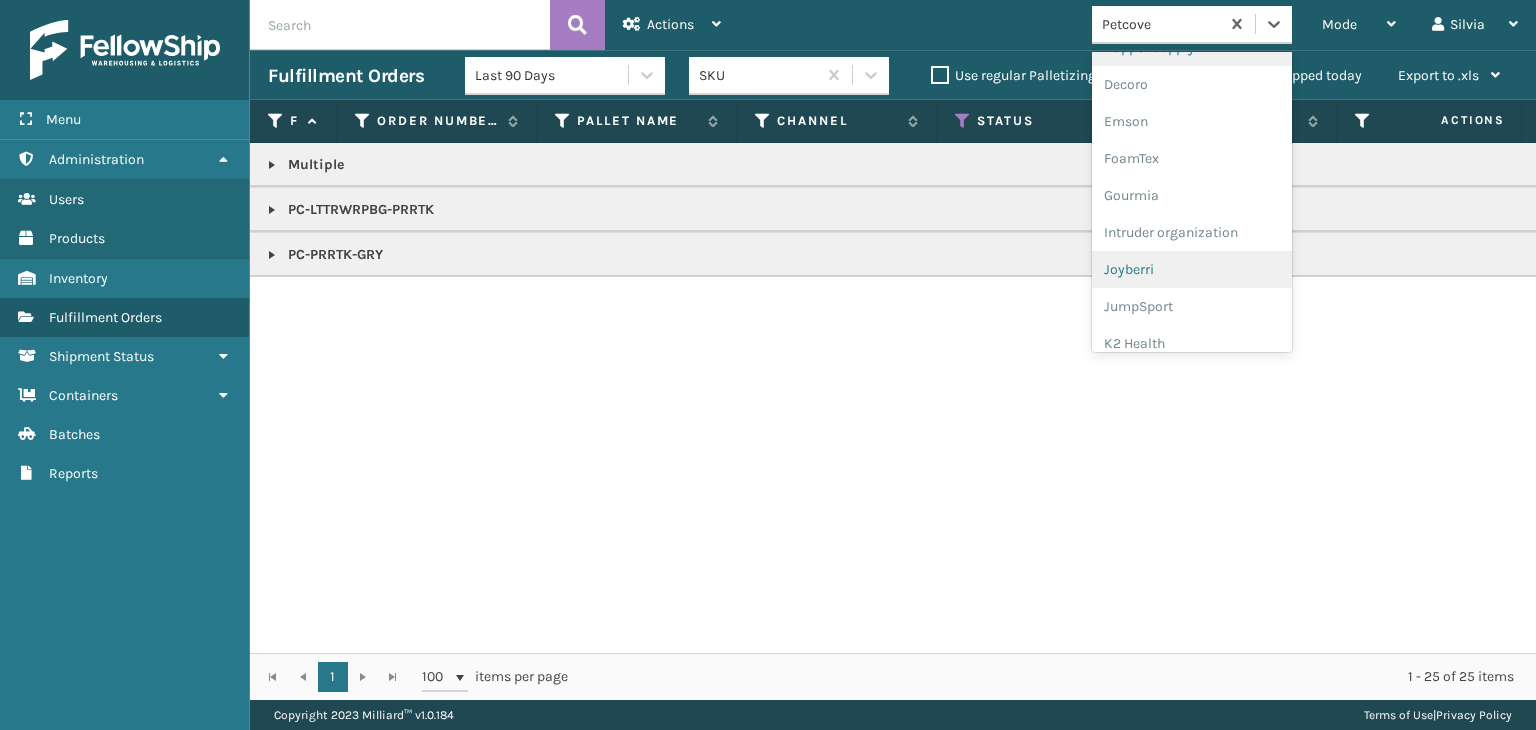 scroll, scrollTop: 400, scrollLeft: 0, axis: vertical 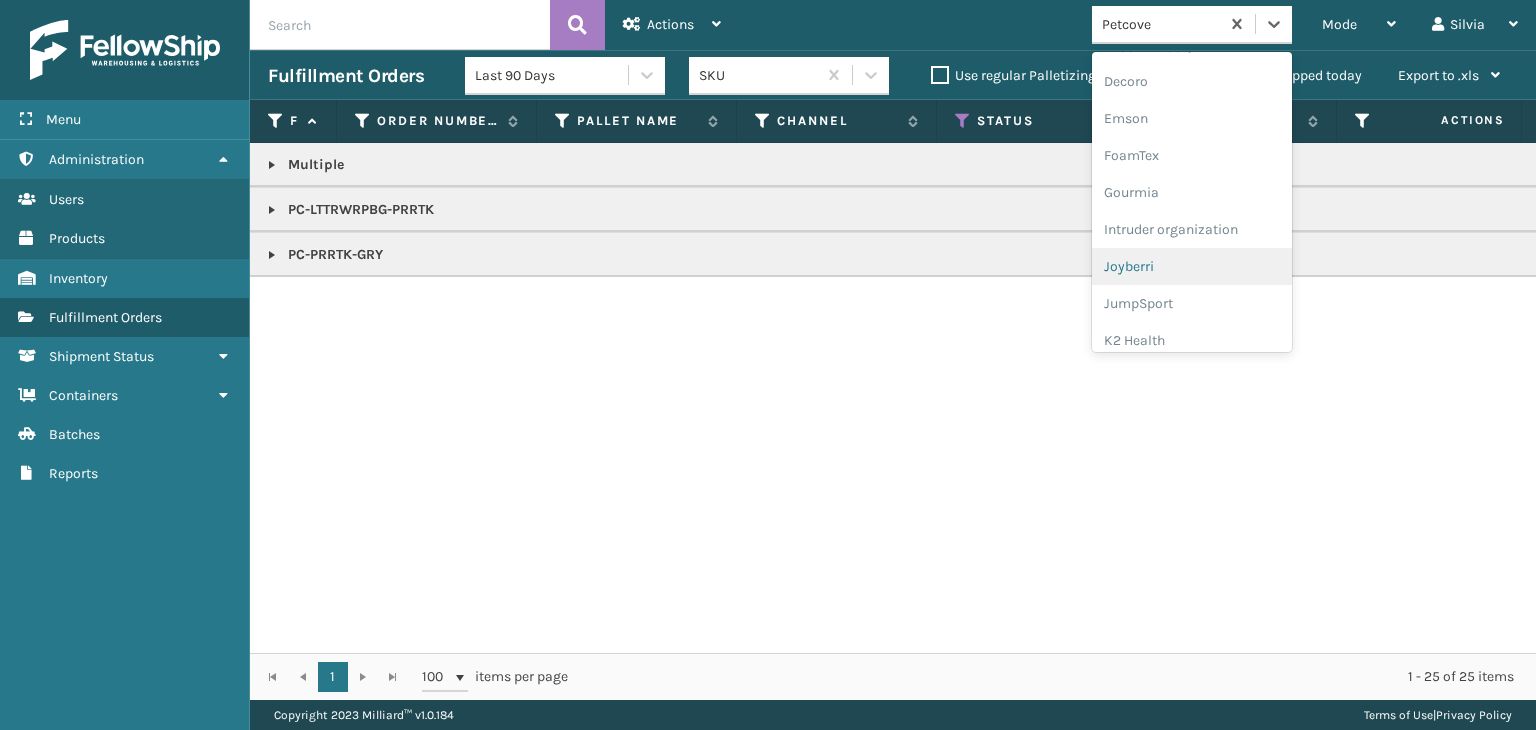 click on "Joyberri" at bounding box center (1192, 266) 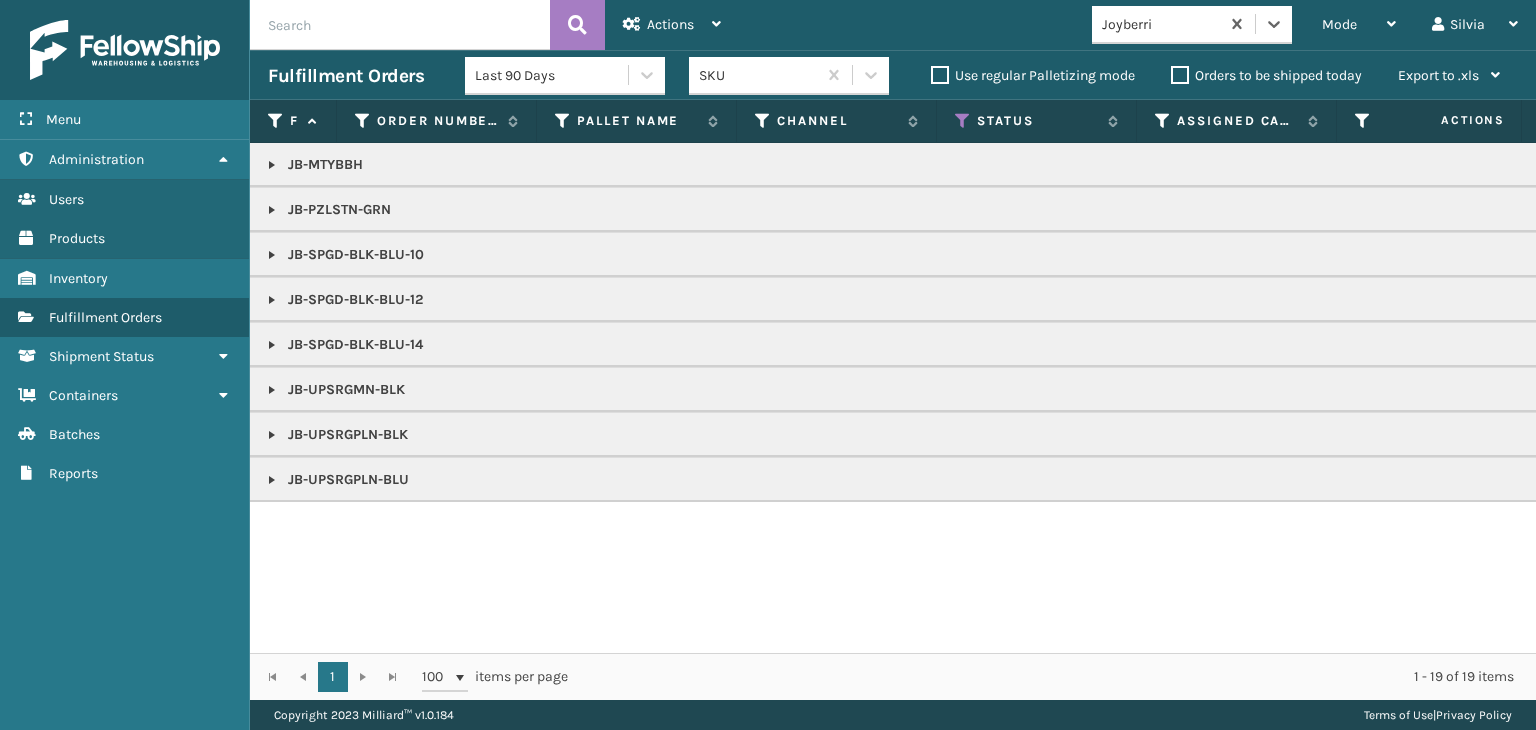 click at bounding box center (272, 480) 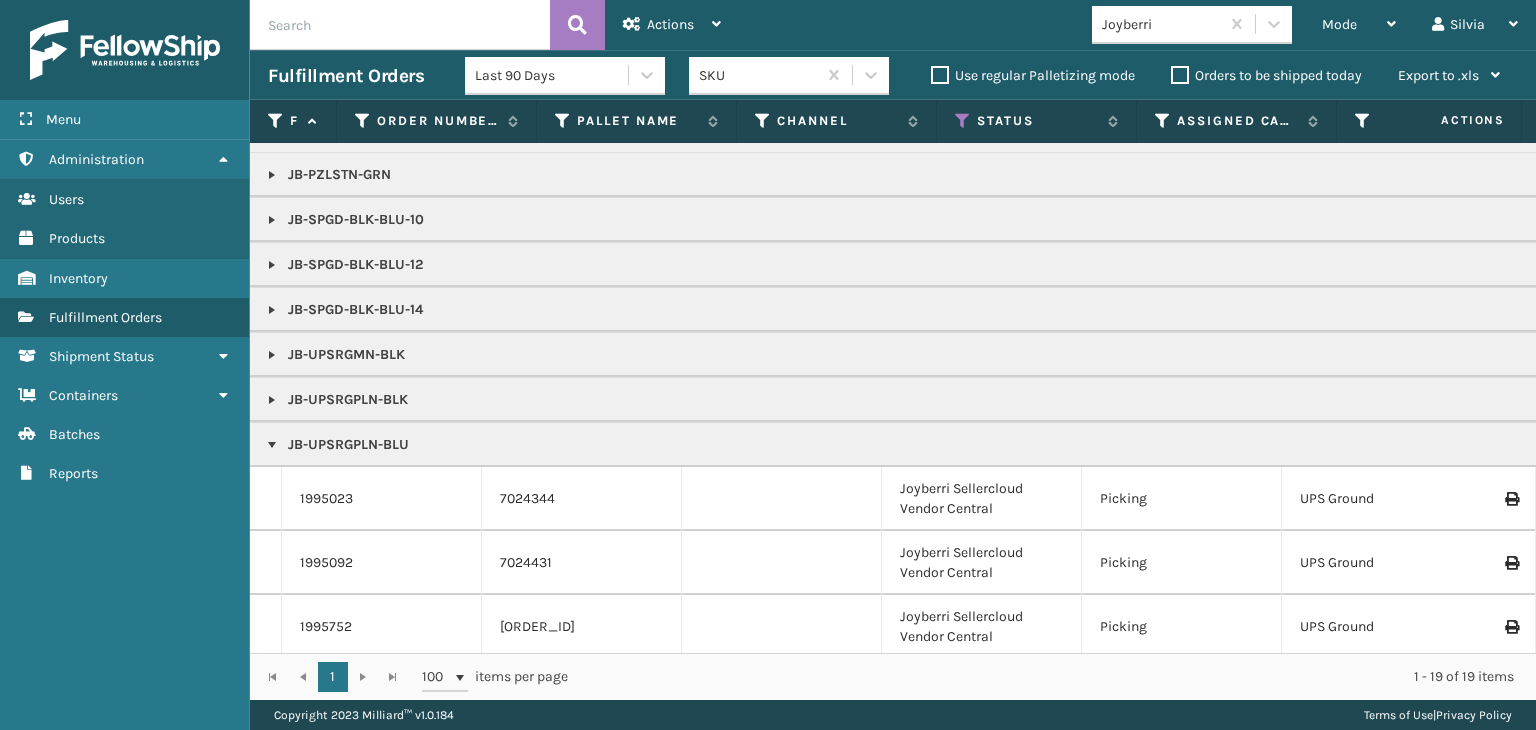 scroll, scrollTop: 54, scrollLeft: 0, axis: vertical 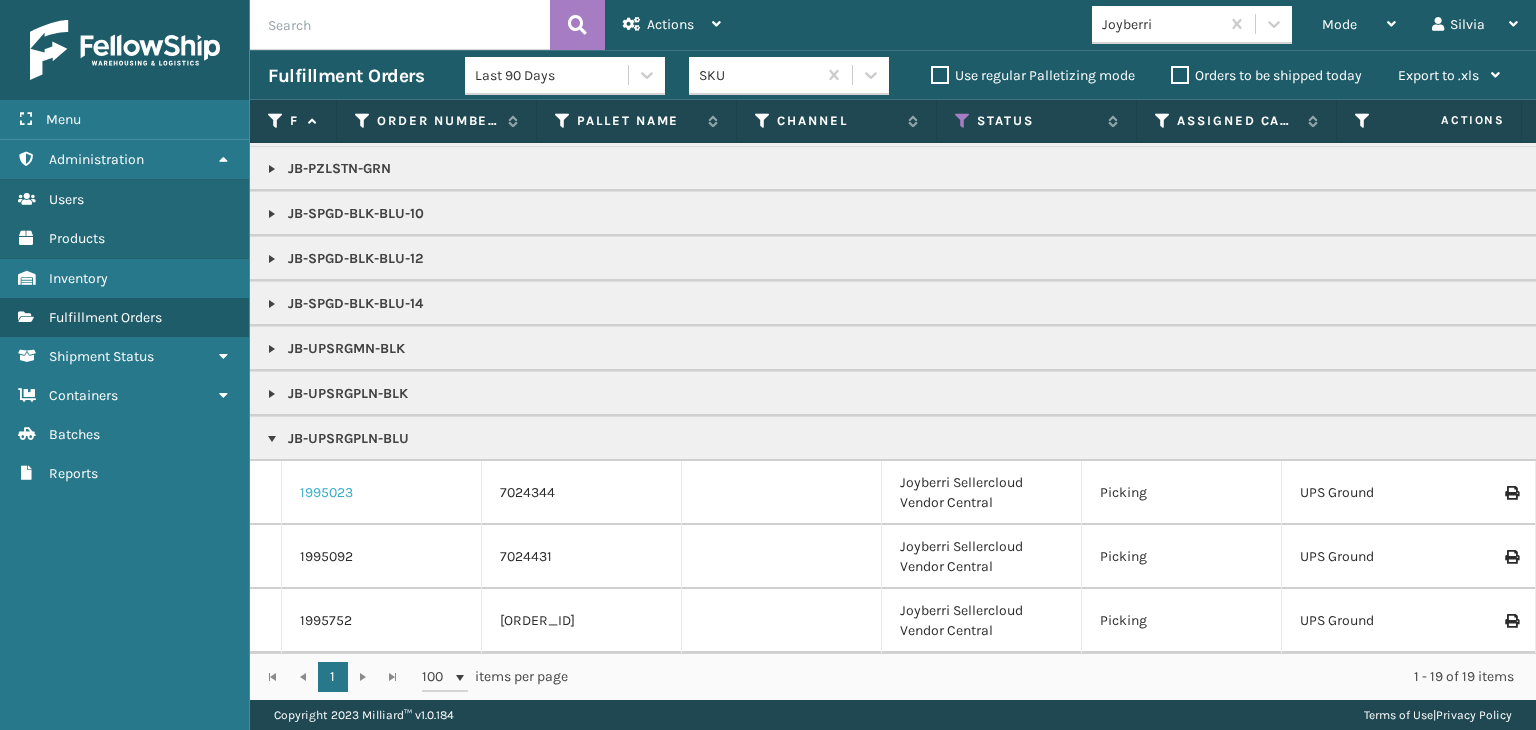 click on "1995023" at bounding box center [326, 493] 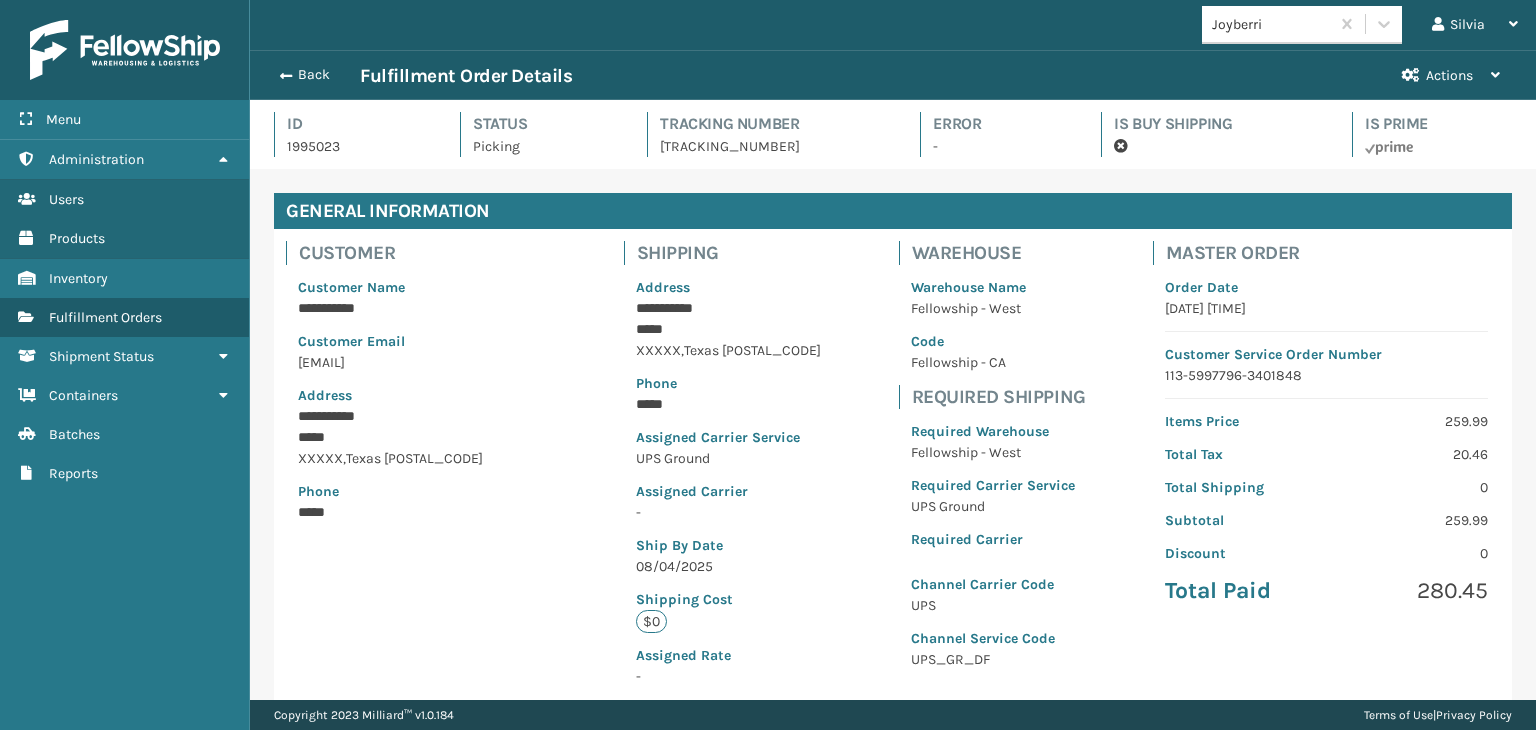 scroll, scrollTop: 99951, scrollLeft: 98713, axis: both 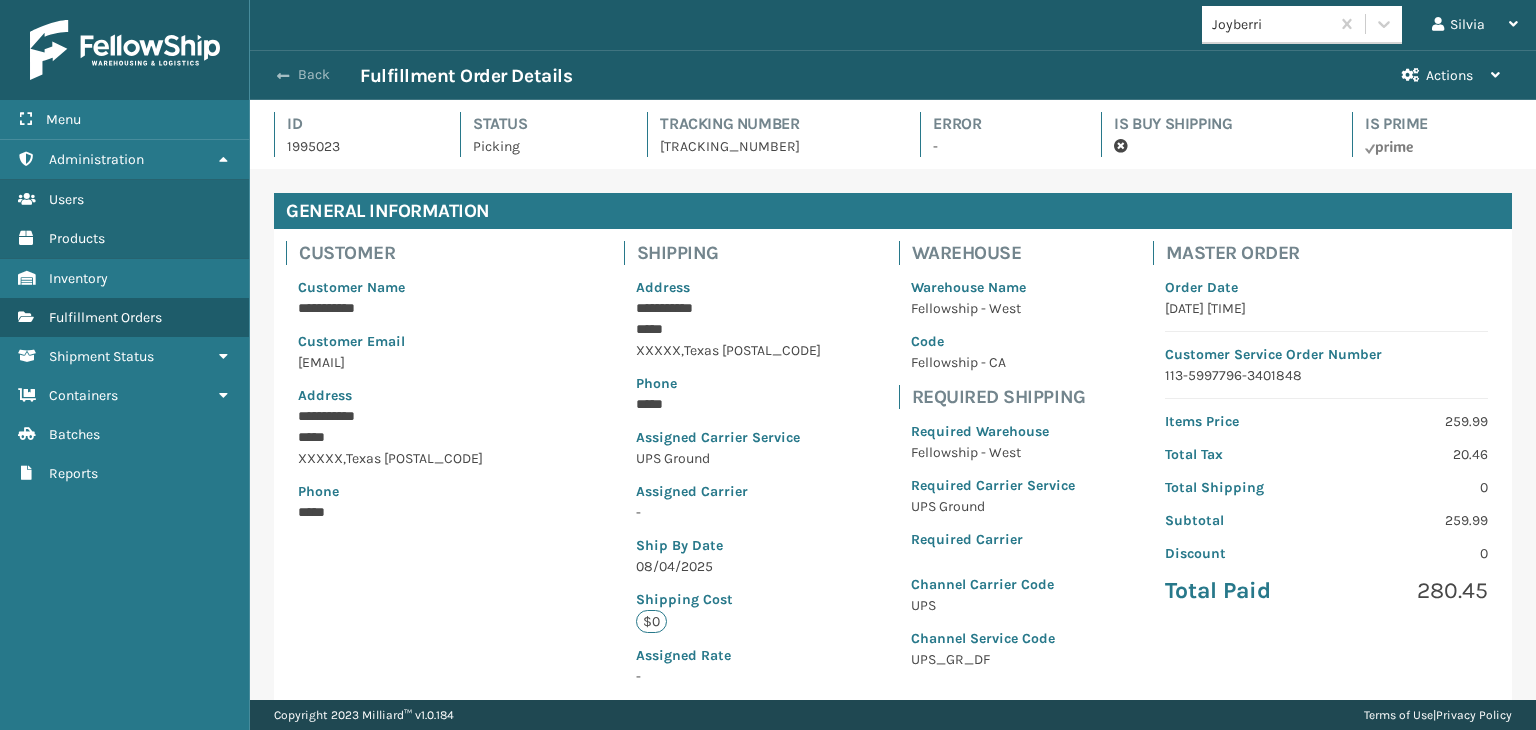 click on "Back" at bounding box center (314, 75) 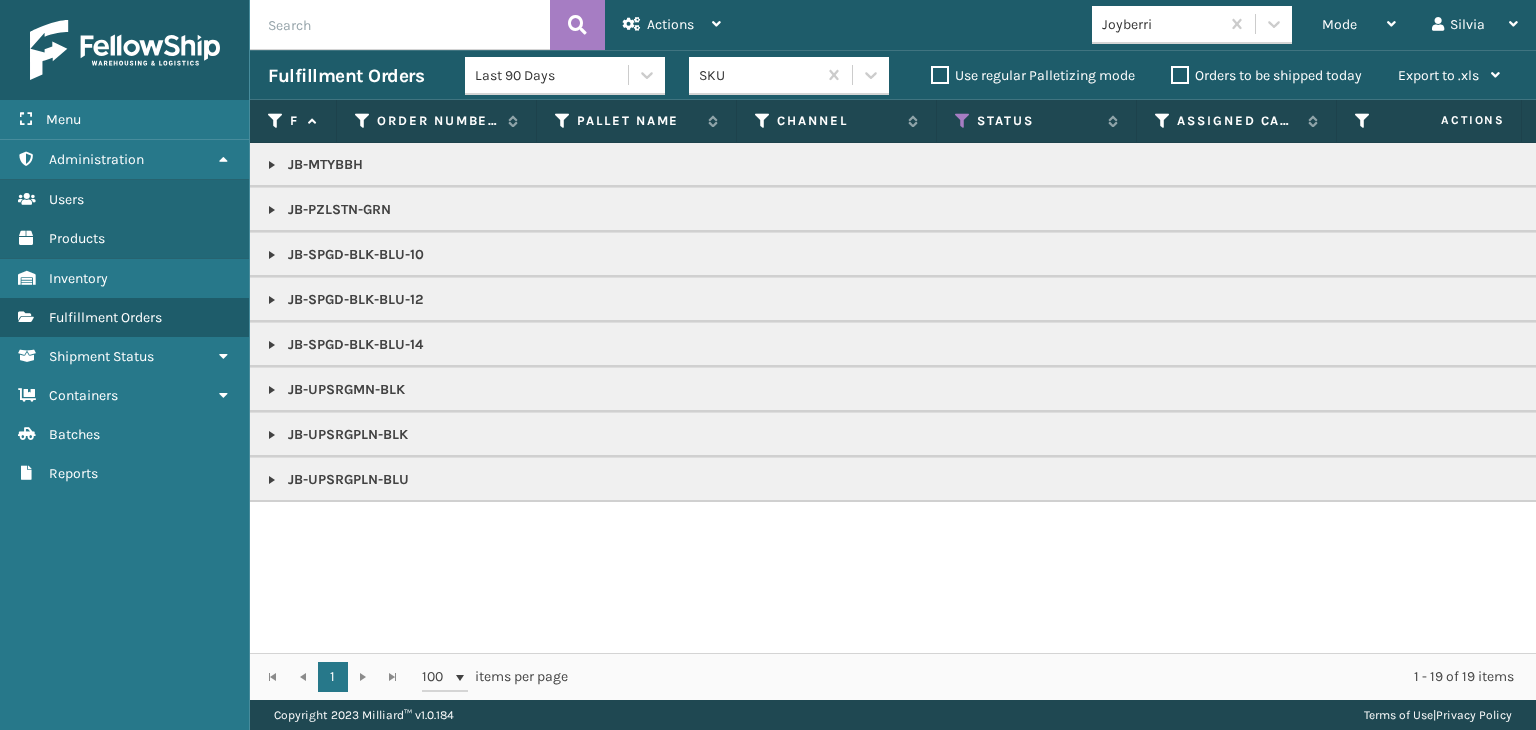 click at bounding box center (272, 480) 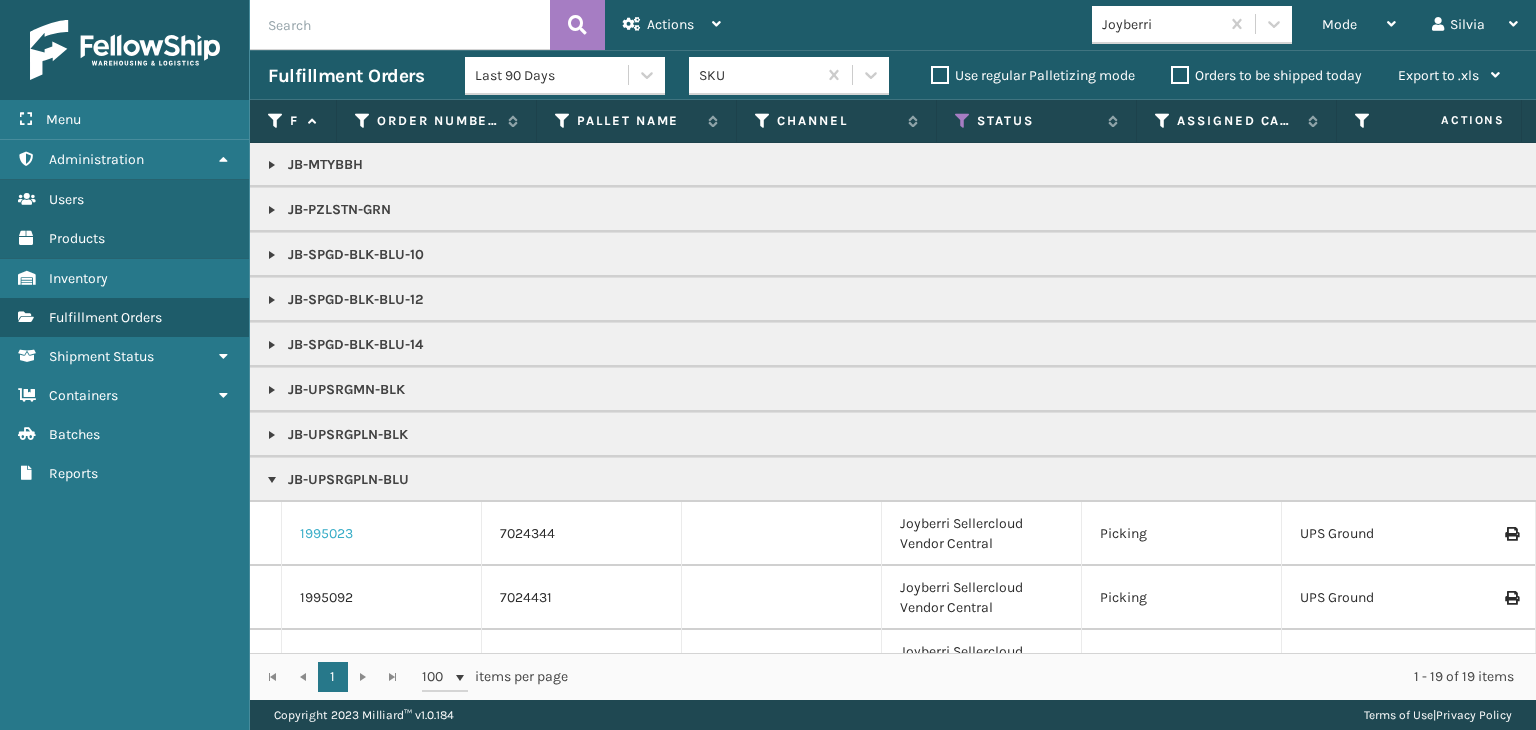 click on "1995023" at bounding box center (326, 534) 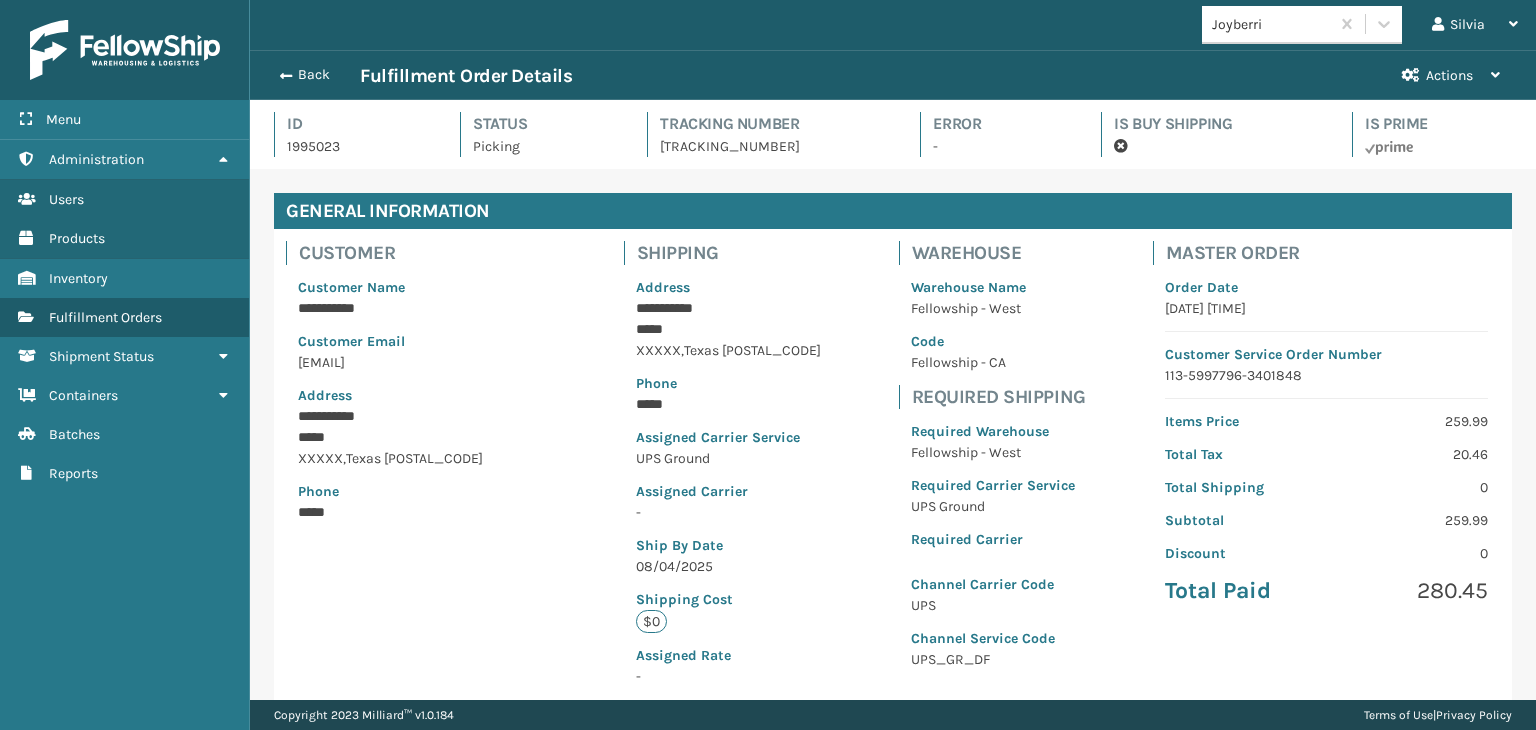 scroll, scrollTop: 99951, scrollLeft: 98713, axis: both 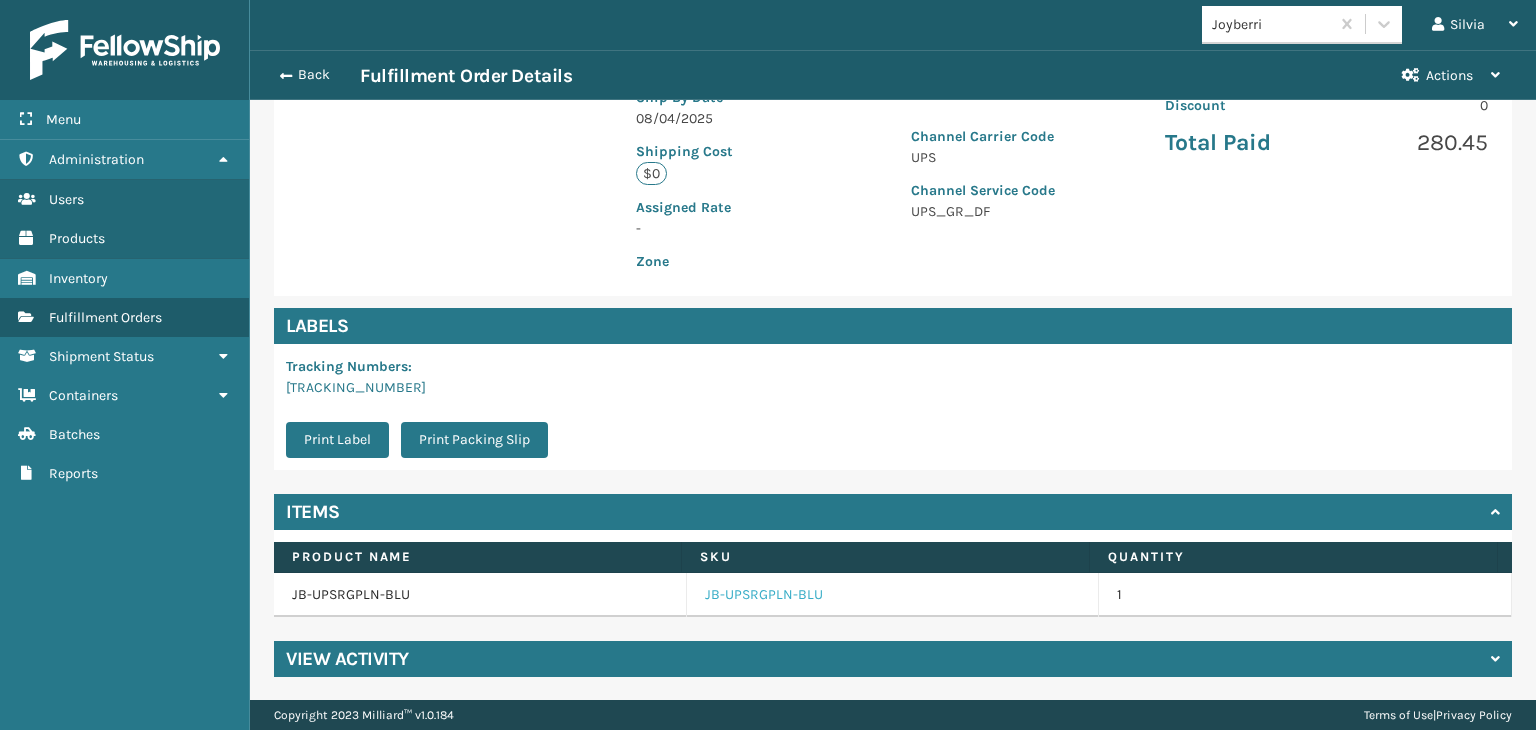 click on "JB-UPSRGPLN-BLU" at bounding box center (764, 595) 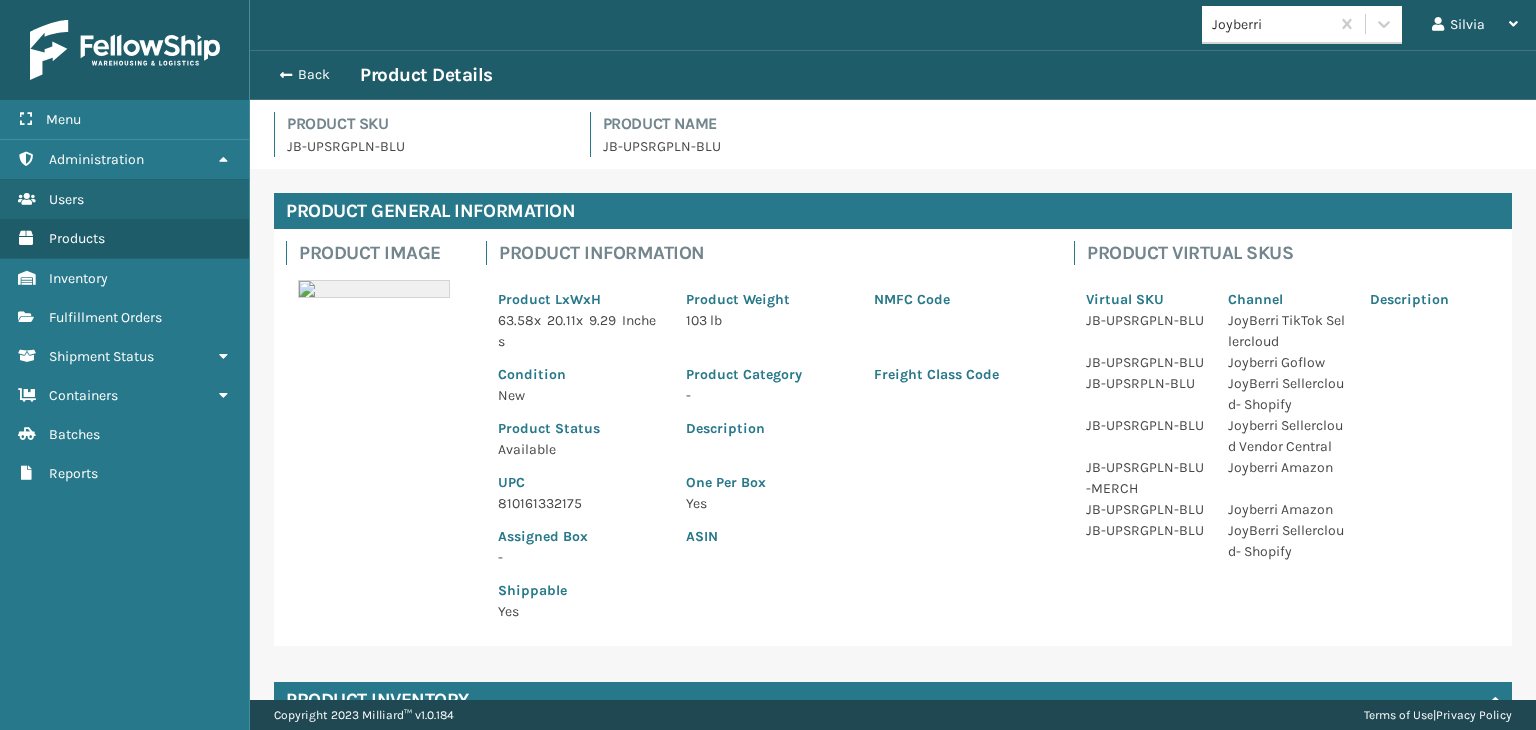 click on "810161332175" at bounding box center (580, 503) 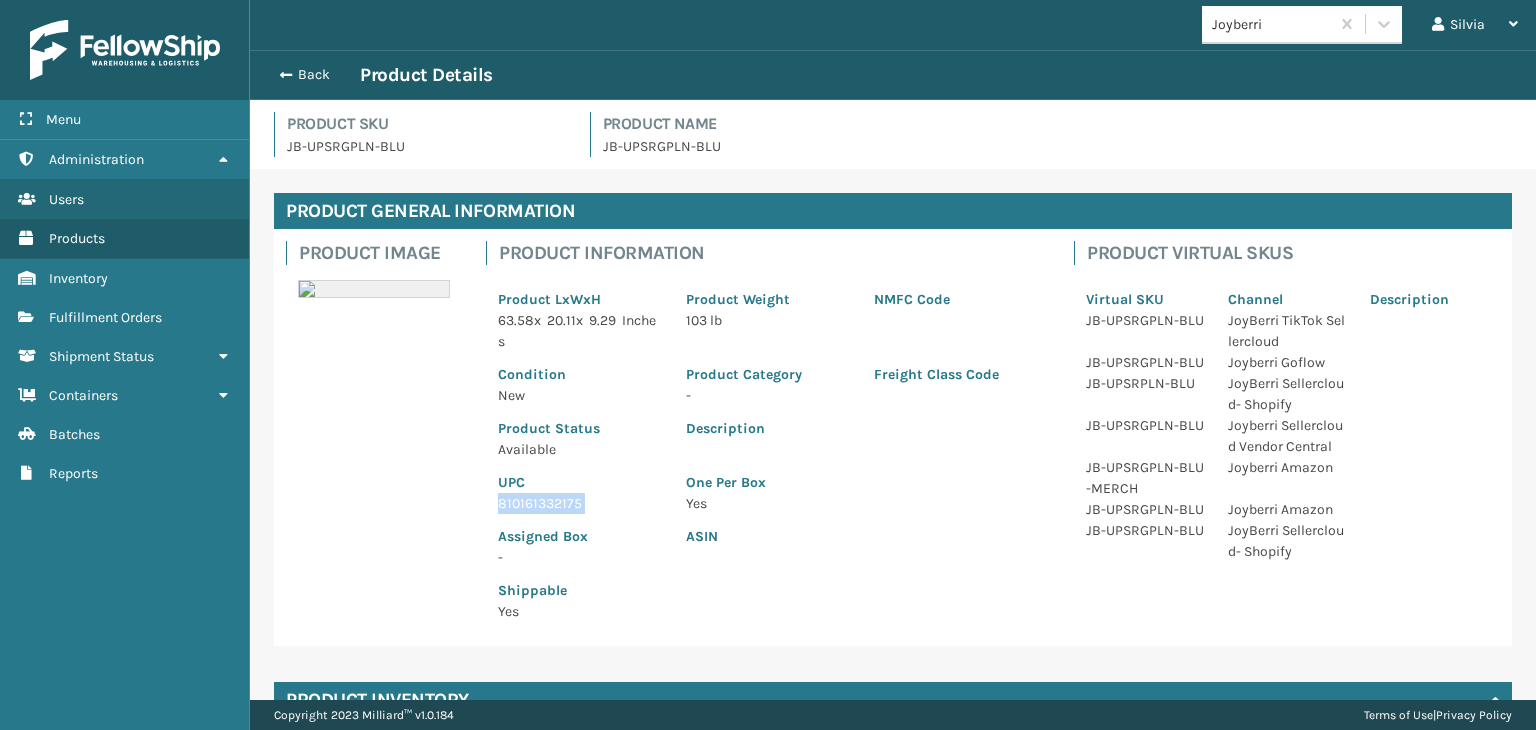 click on "810161332175" at bounding box center (580, 503) 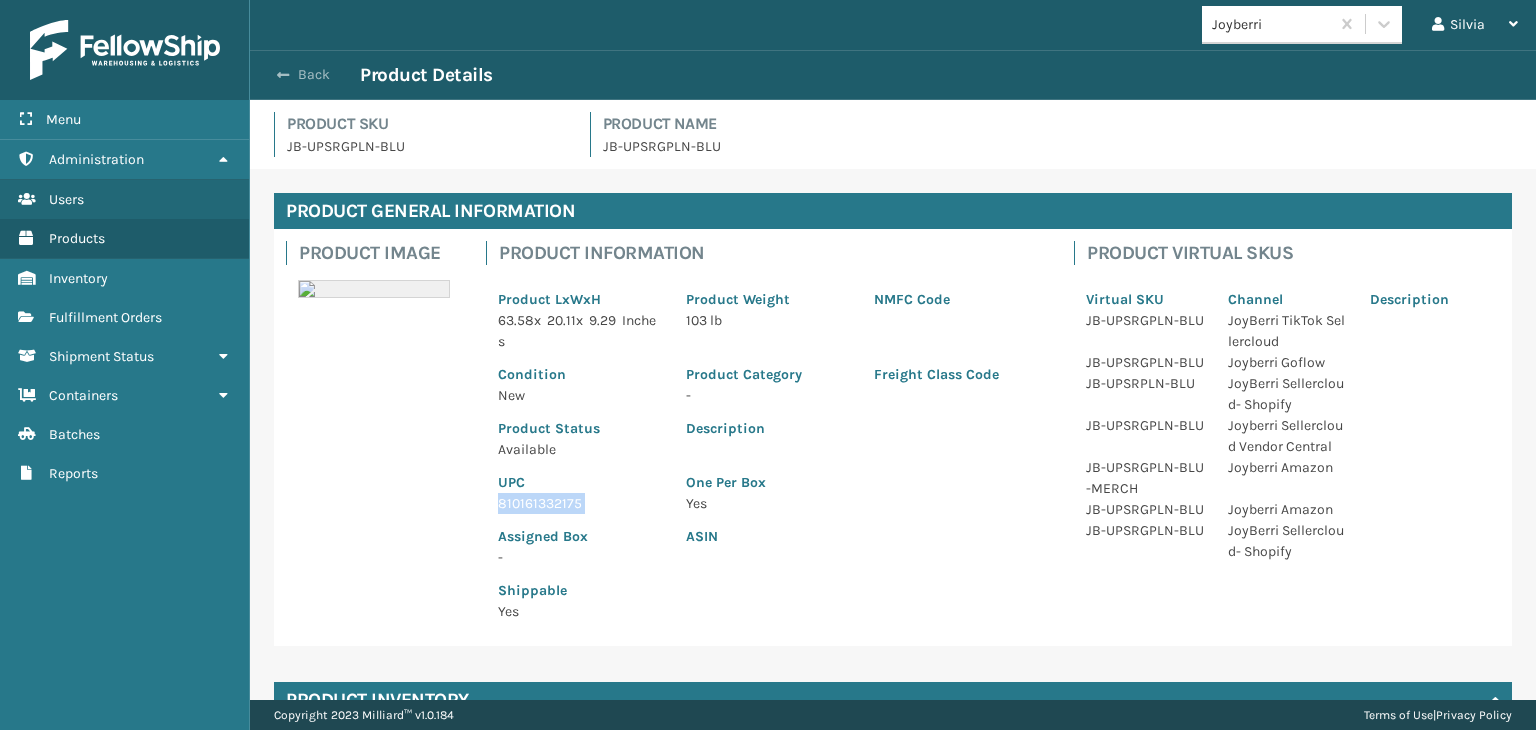 click on "Back" at bounding box center [314, 75] 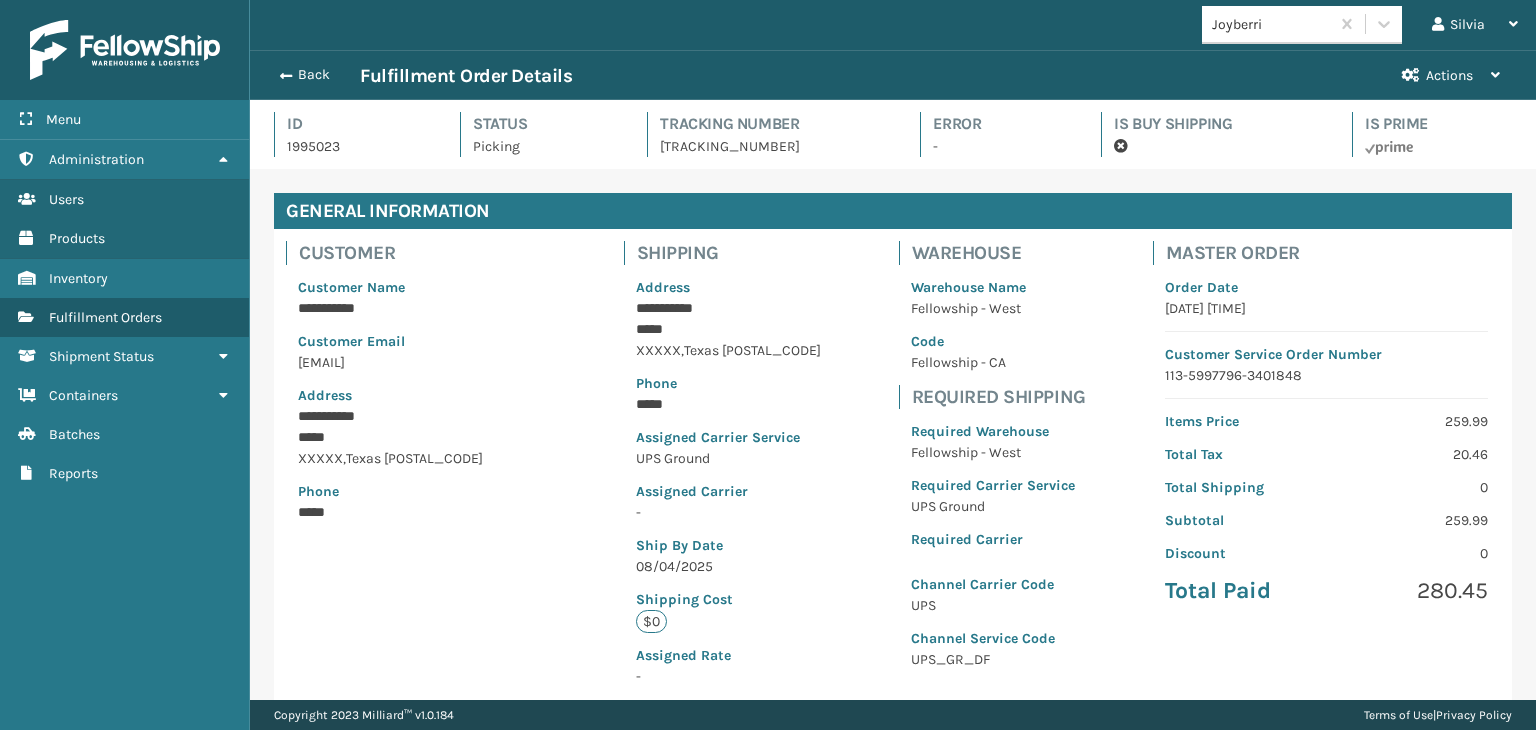 scroll, scrollTop: 99951, scrollLeft: 98713, axis: both 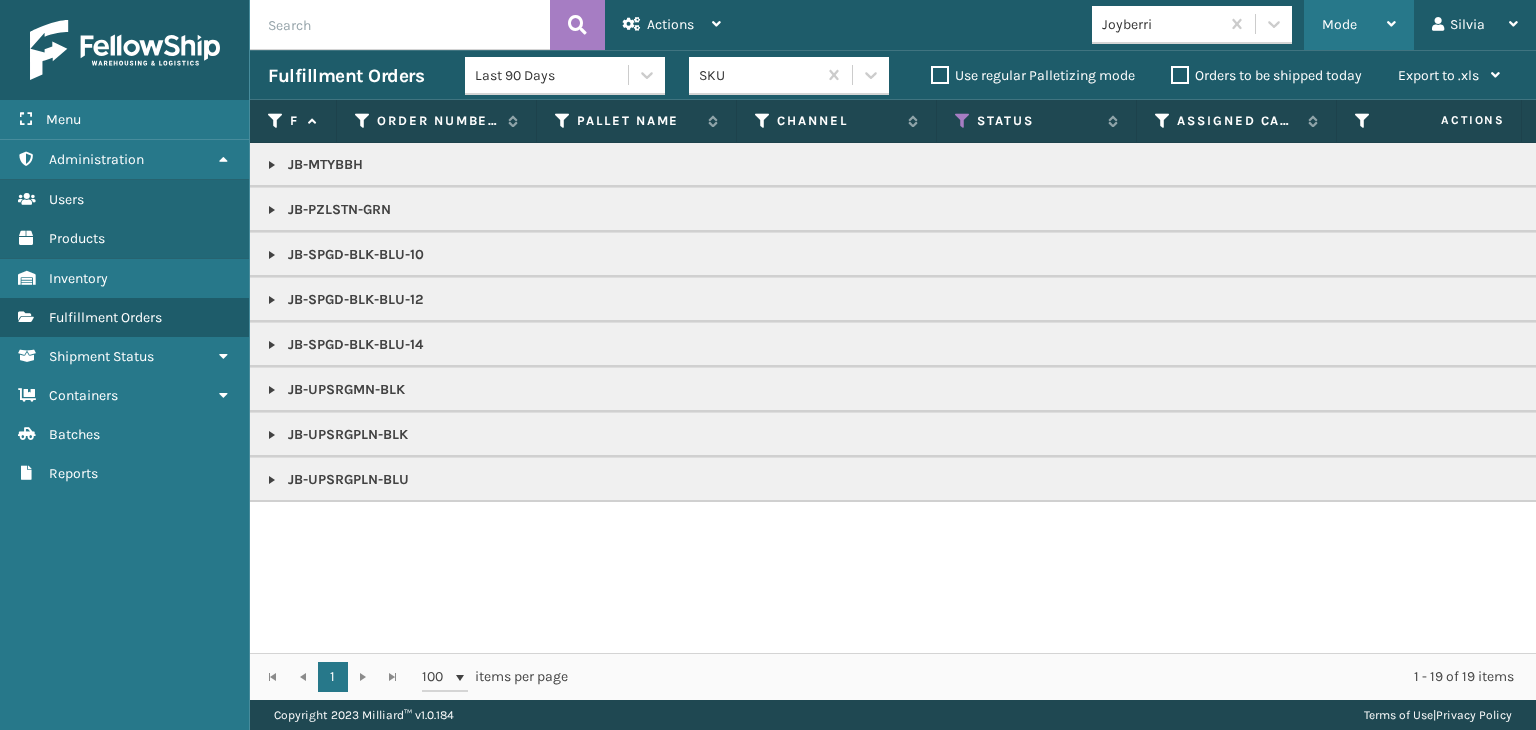 click on "Mode" at bounding box center [1339, 24] 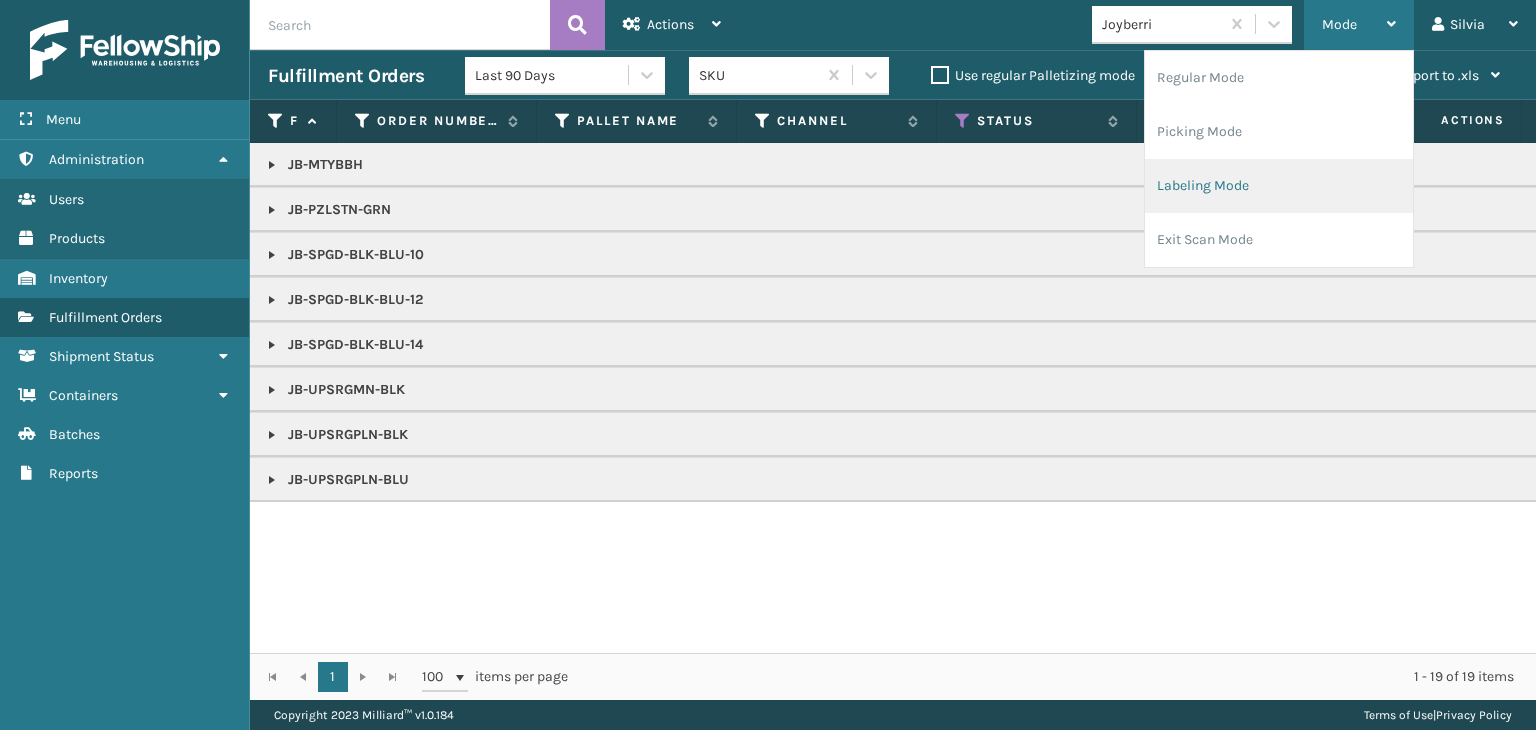 click on "Labeling Mode" at bounding box center [1279, 186] 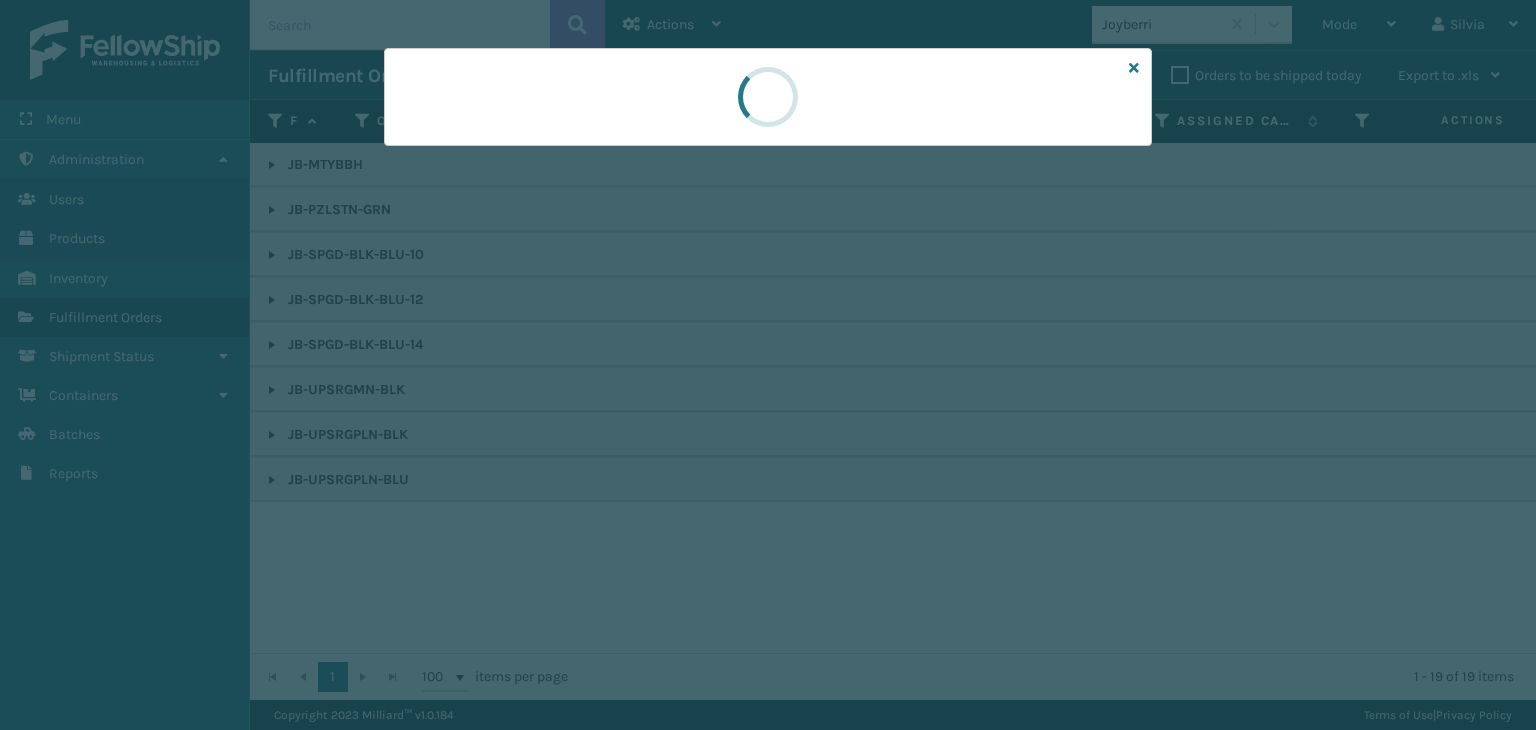 scroll, scrollTop: 0, scrollLeft: 0, axis: both 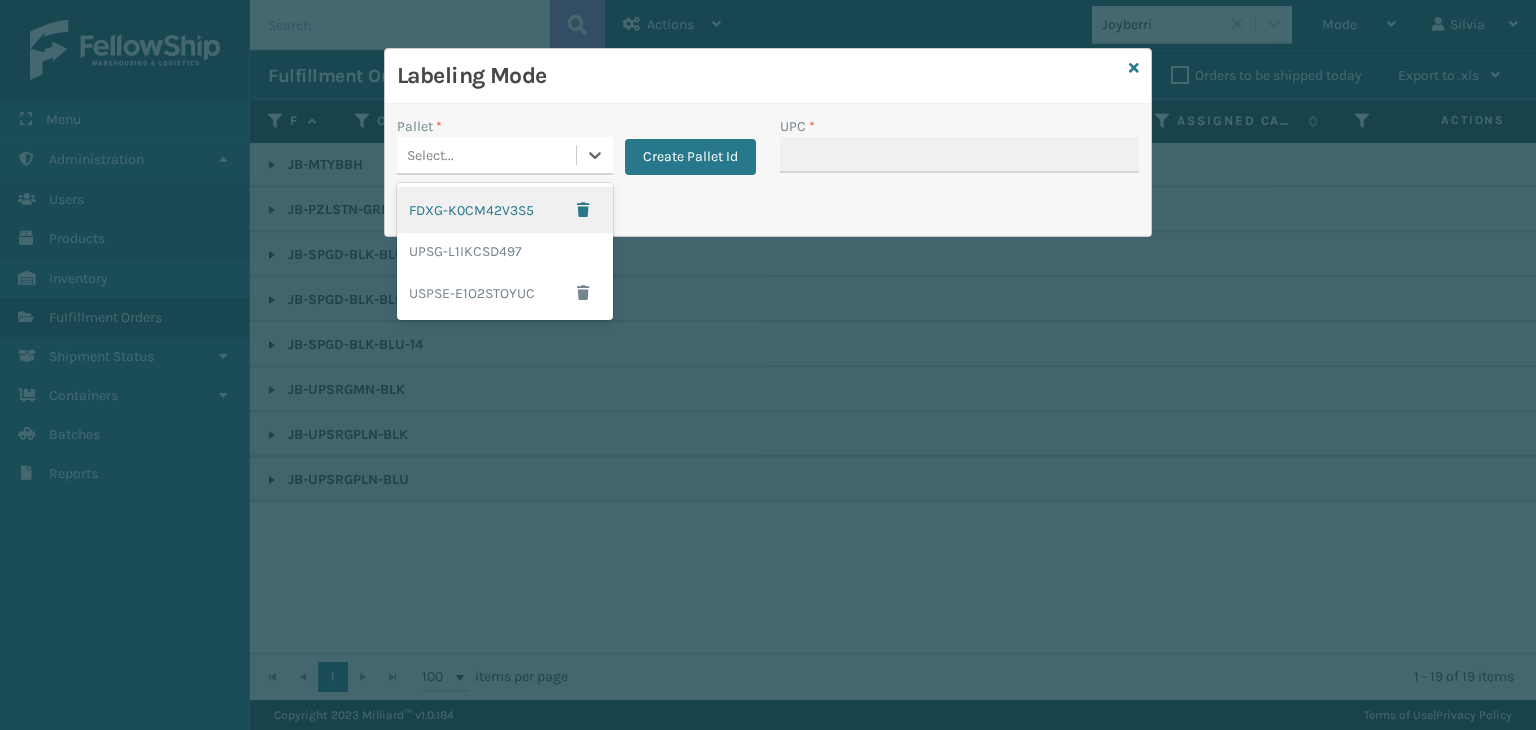 click on "Select..." at bounding box center (486, 155) 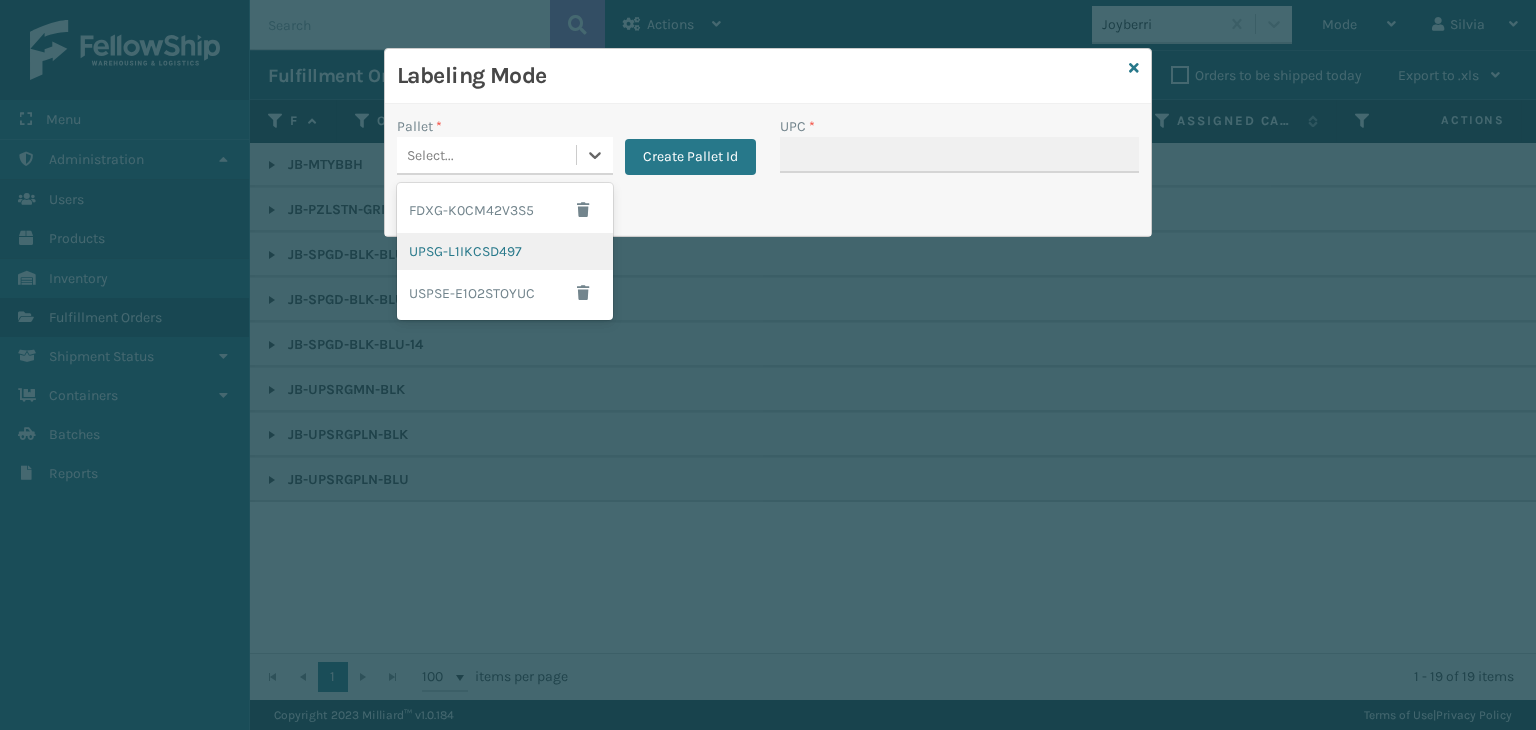 drag, startPoint x: 503, startPoint y: 253, endPoint x: 924, endPoint y: 117, distance: 442.42175 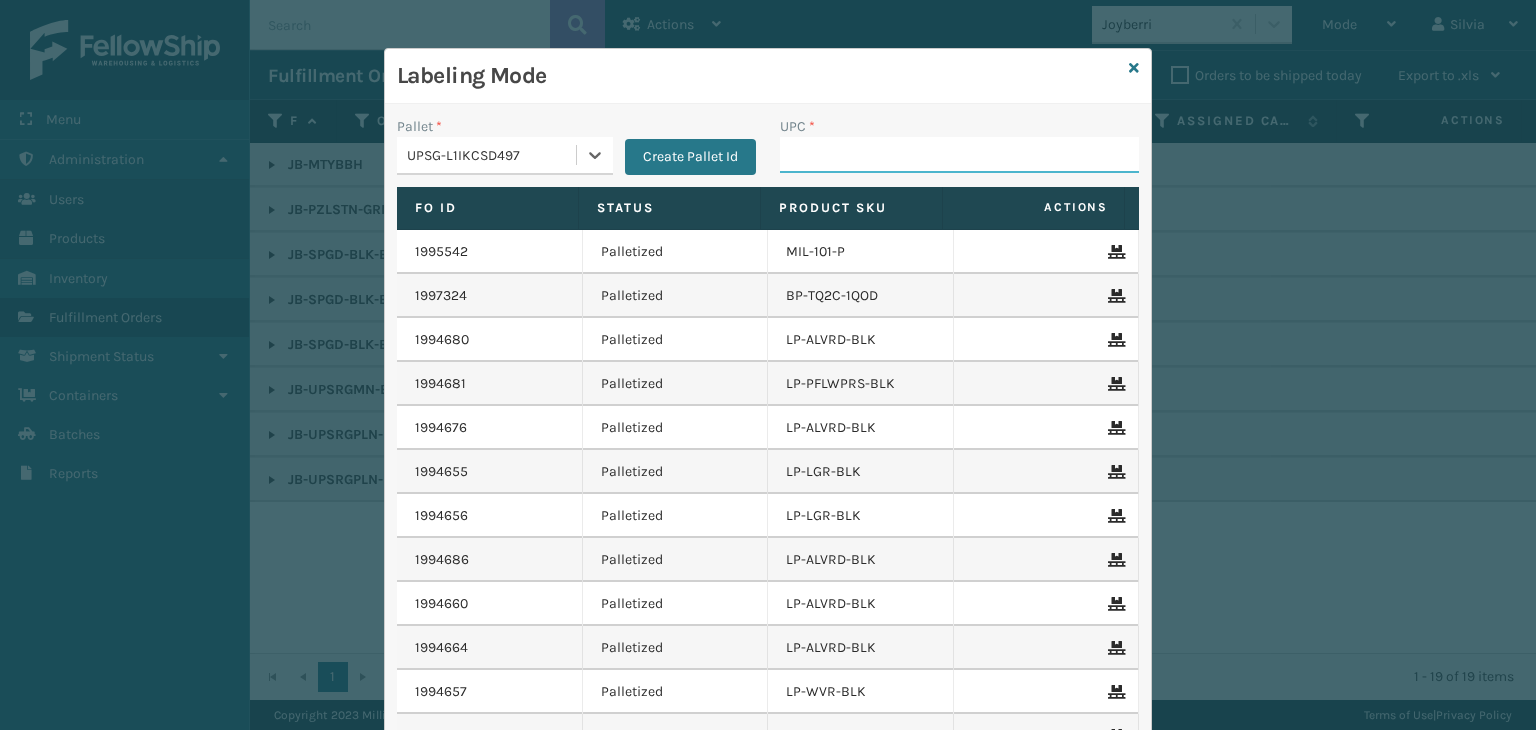 click on "UPC   *" at bounding box center [959, 155] 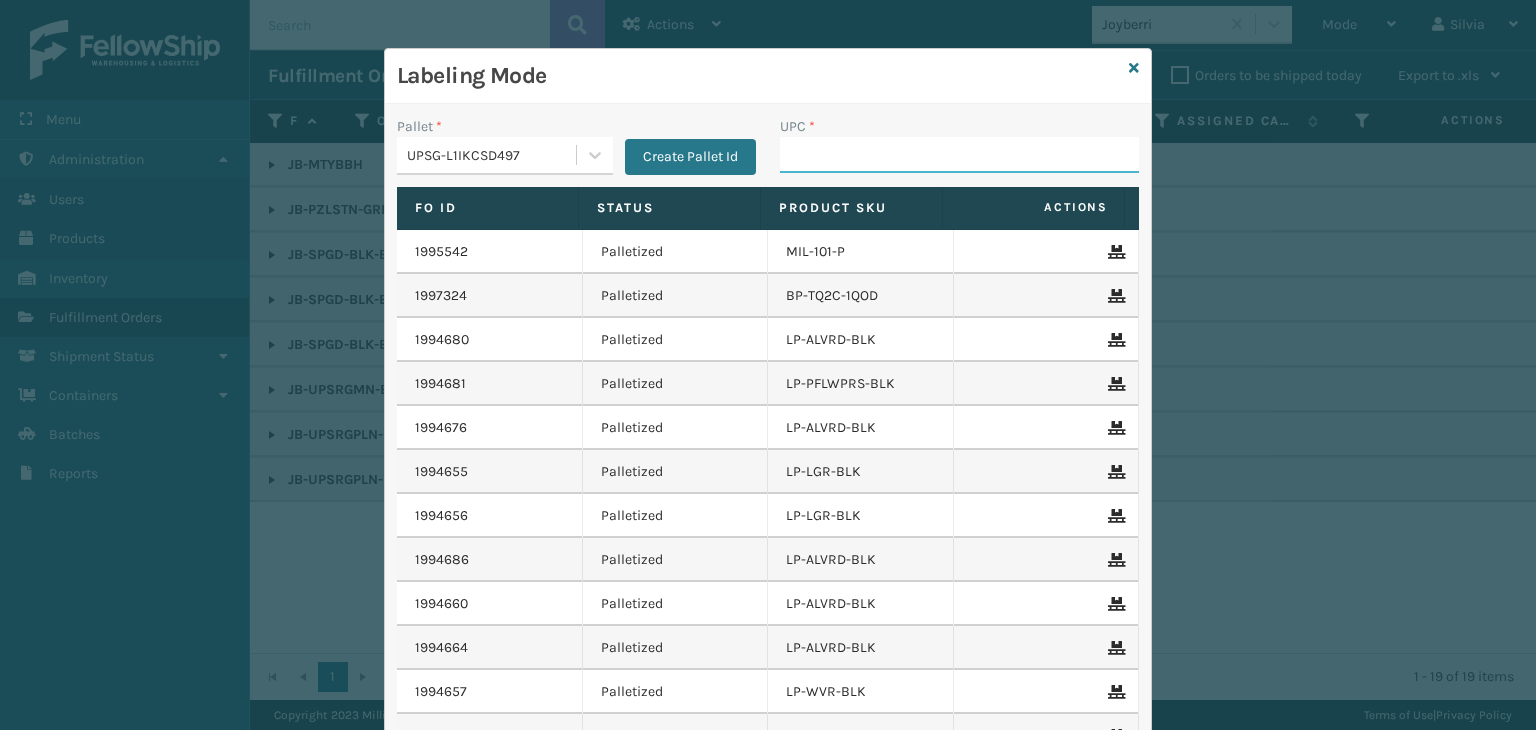 paste on "810161332175" 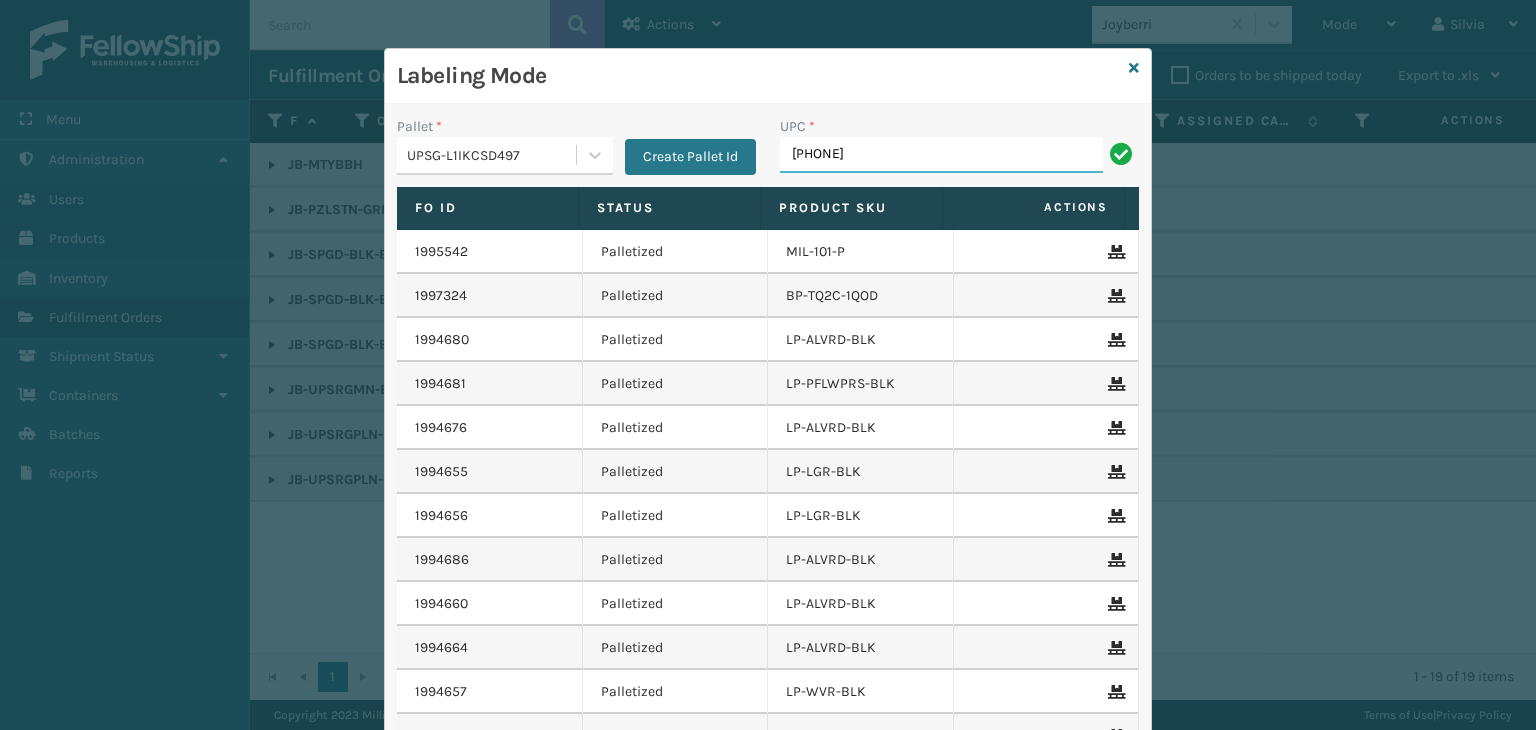type on "810161332175" 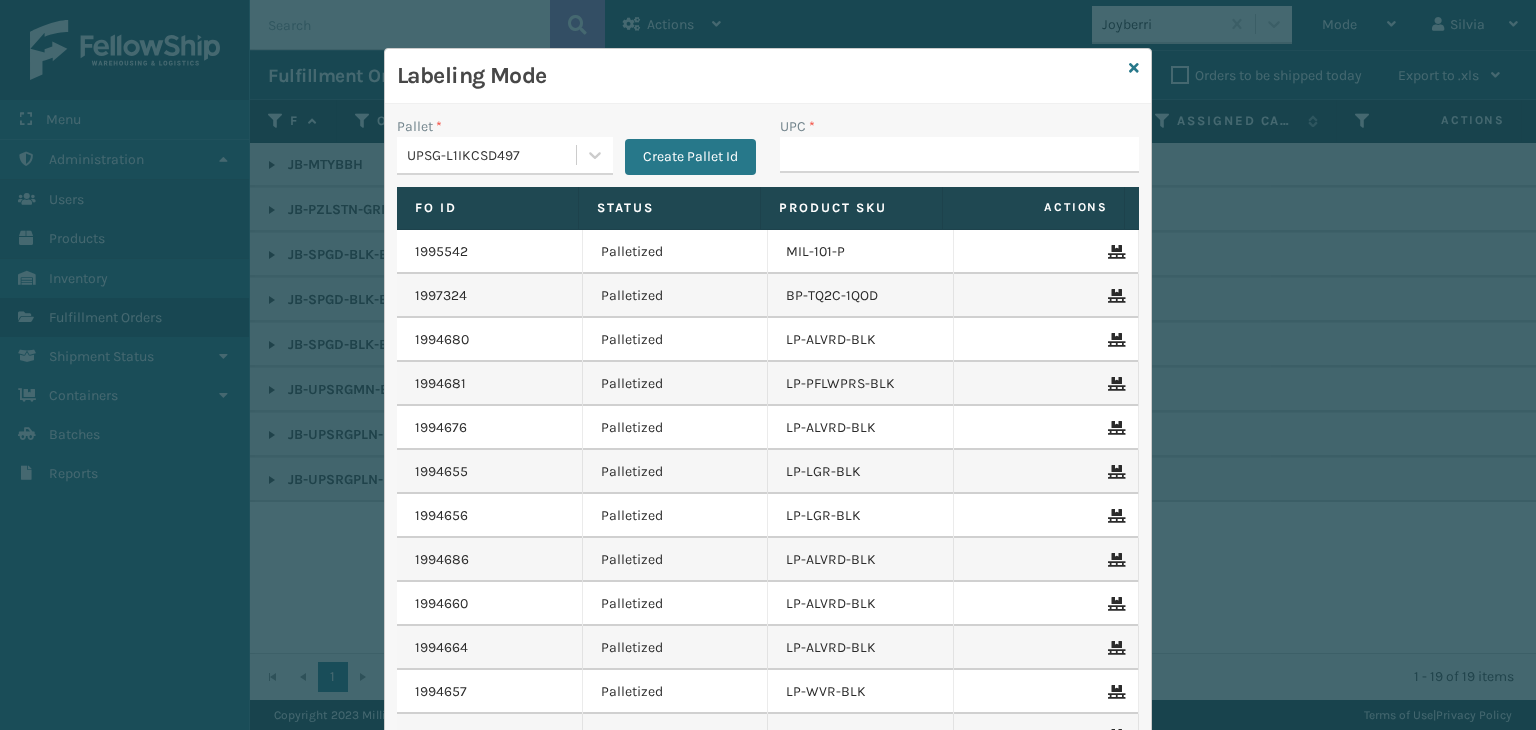 type on "810161332175" 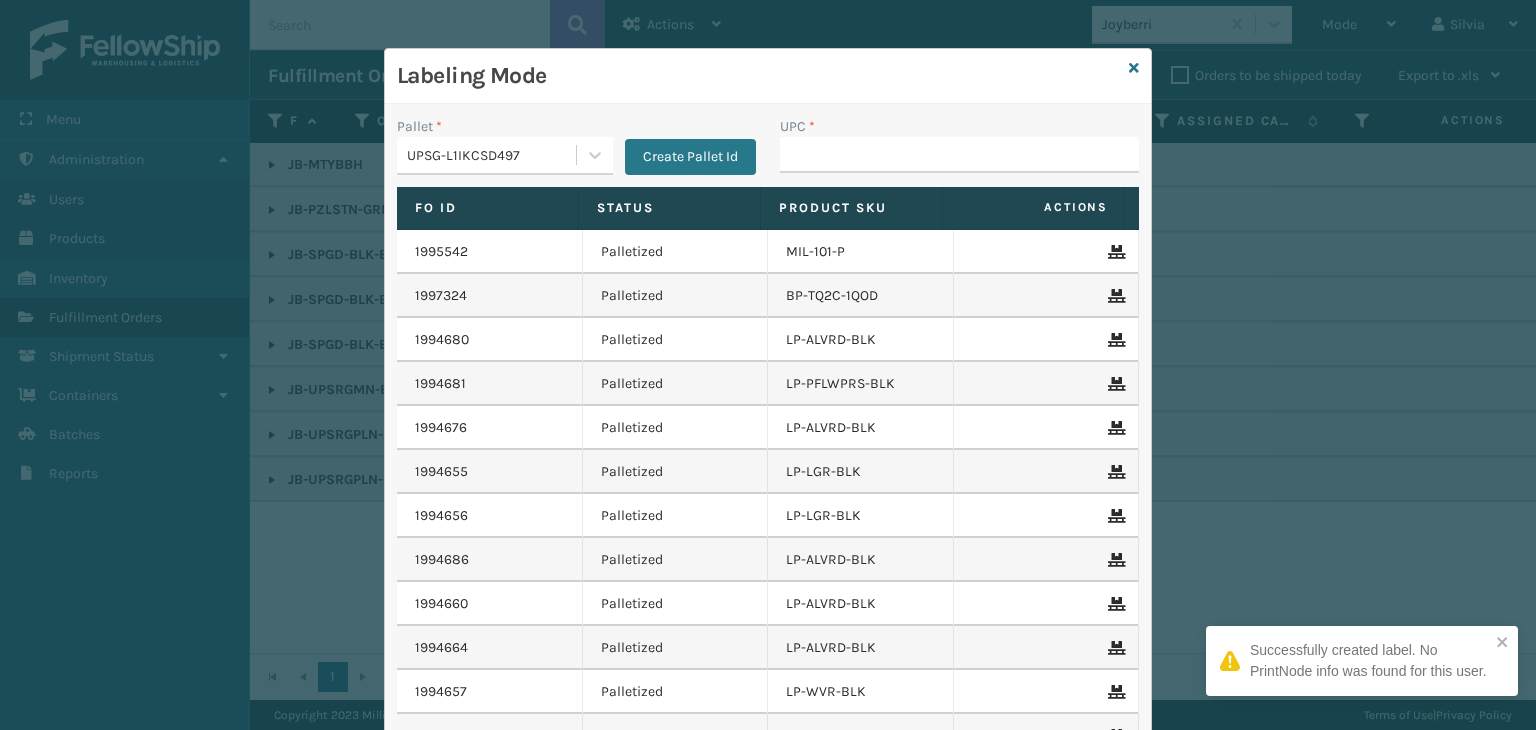 type on "810161332175" 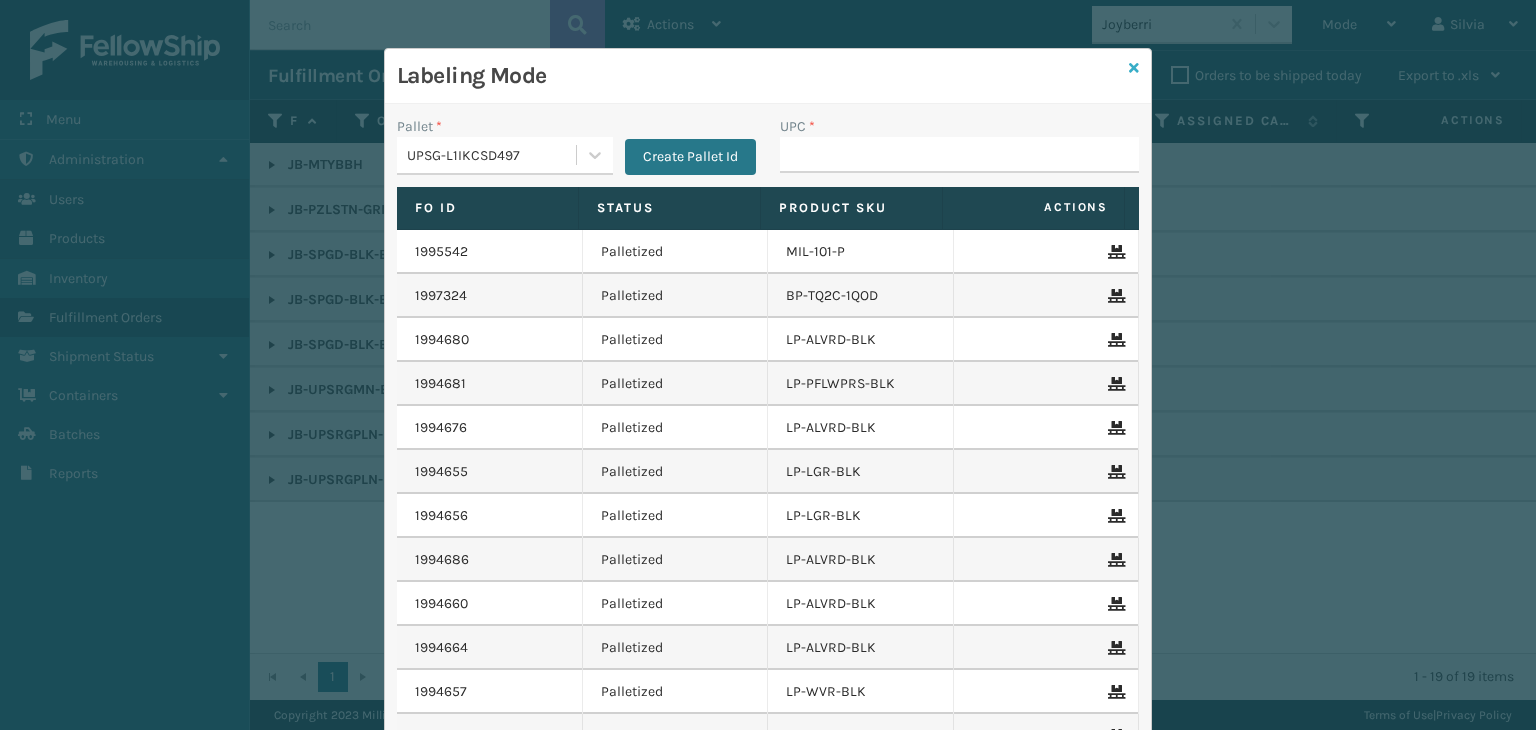 click at bounding box center (1134, 68) 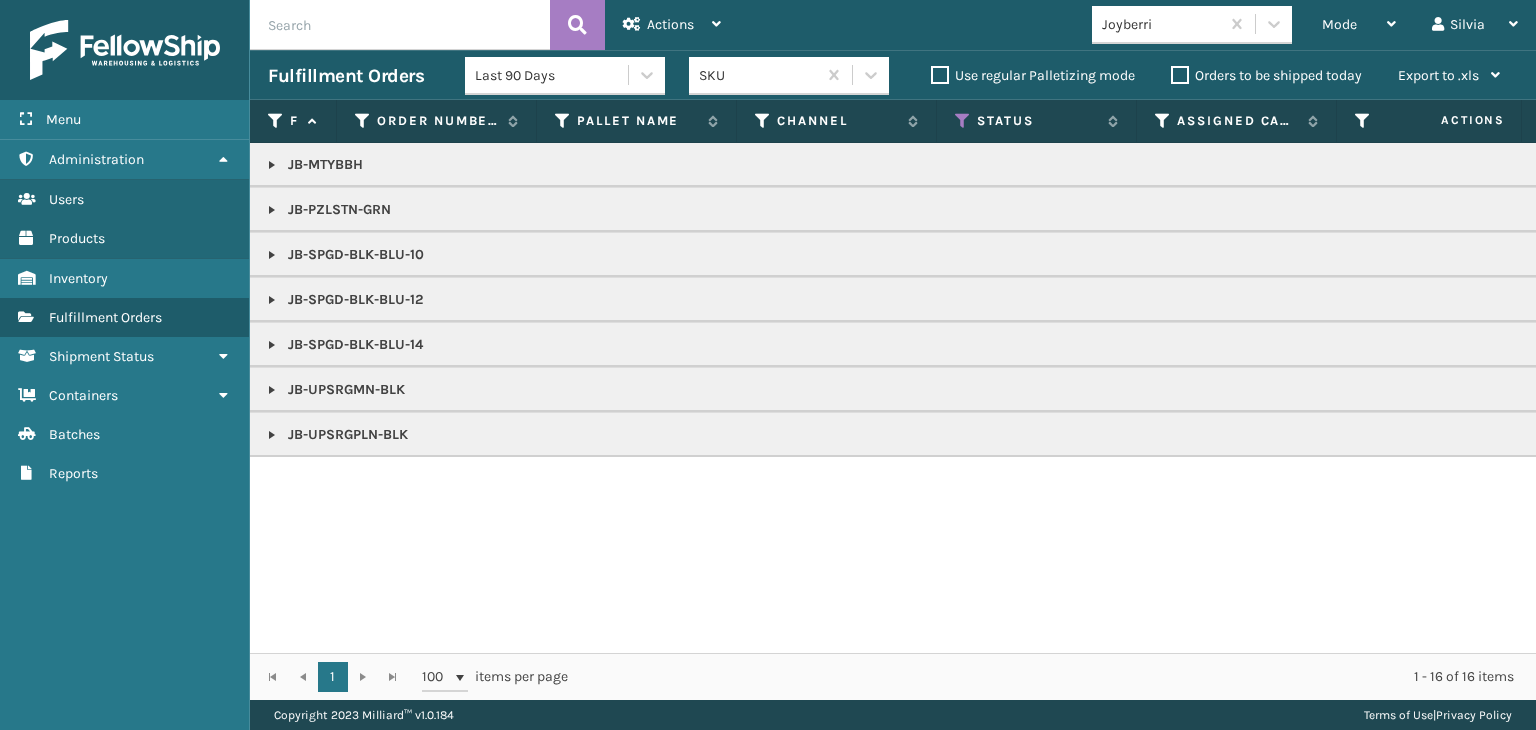 click at bounding box center (272, 435) 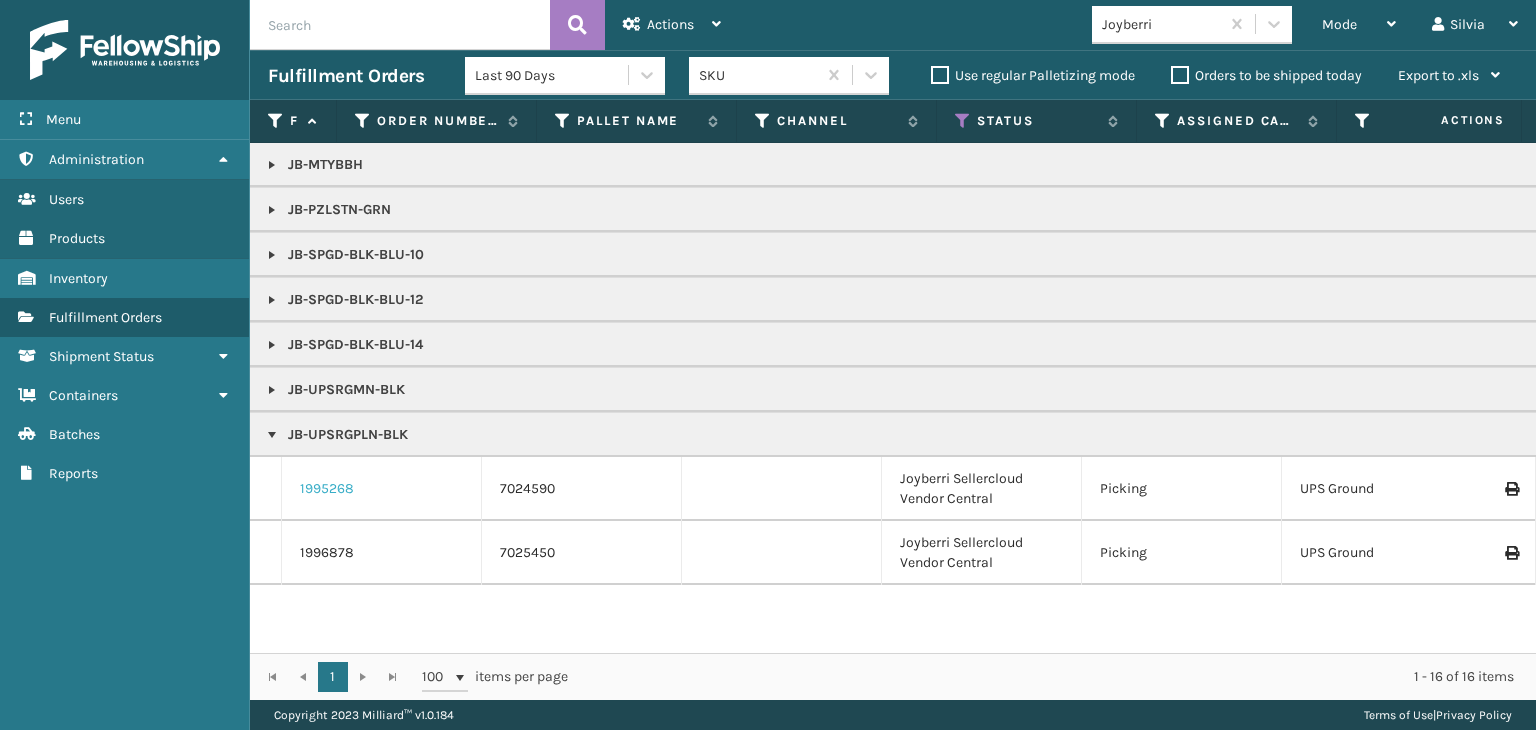 click on "1995268" at bounding box center (327, 489) 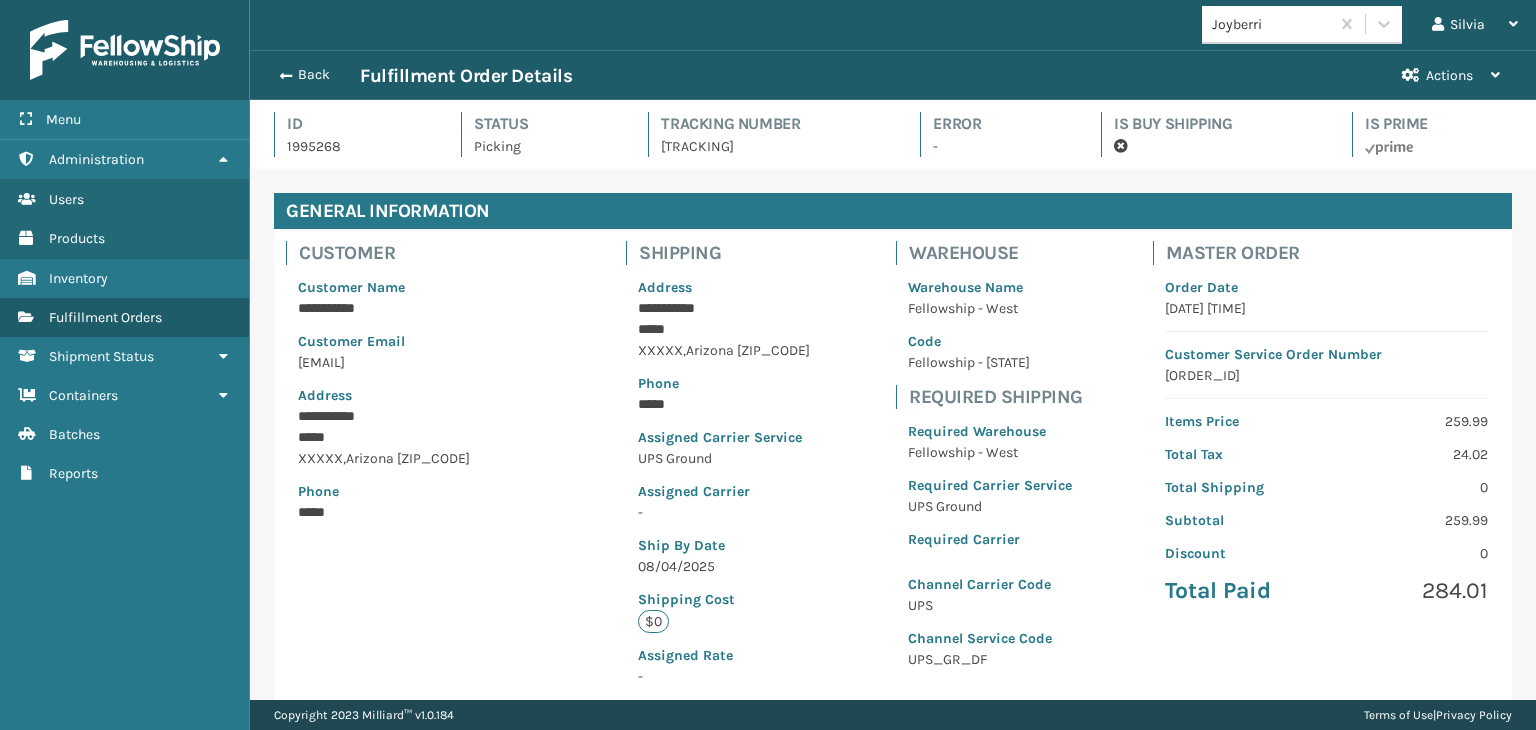 scroll, scrollTop: 99951, scrollLeft: 98713, axis: both 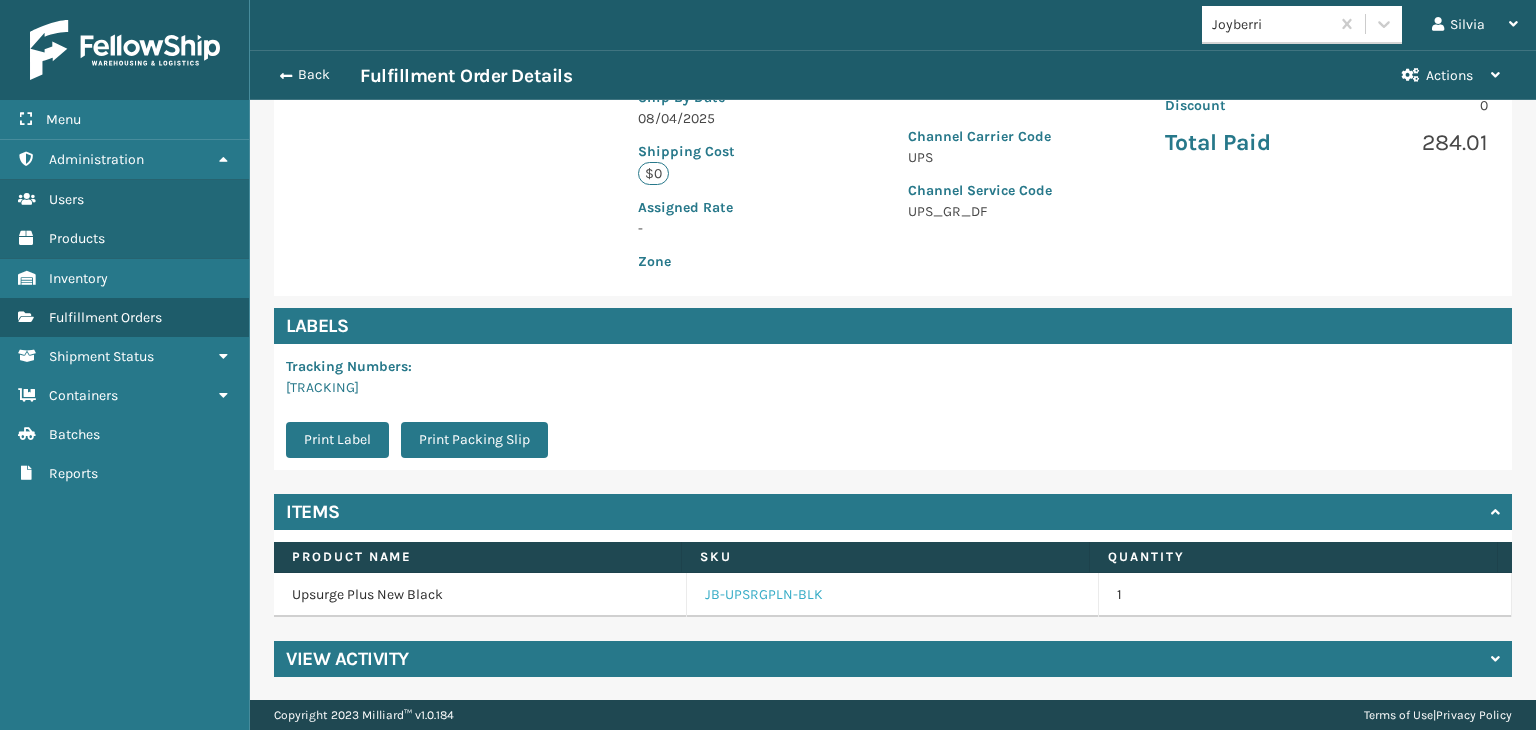 click on "JB-UPSRGPLN-BLK" at bounding box center (764, 595) 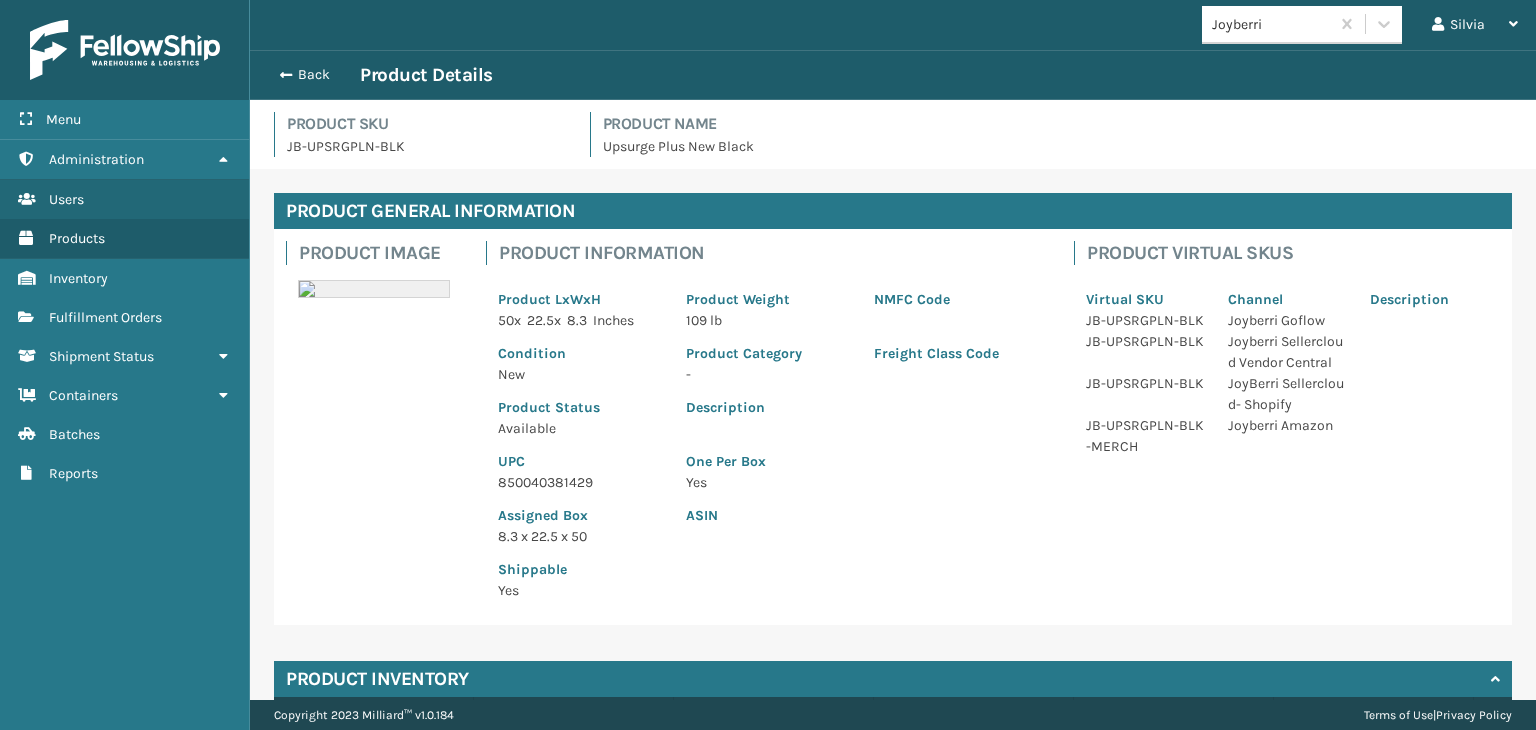 click on "850040381429" at bounding box center (580, 482) 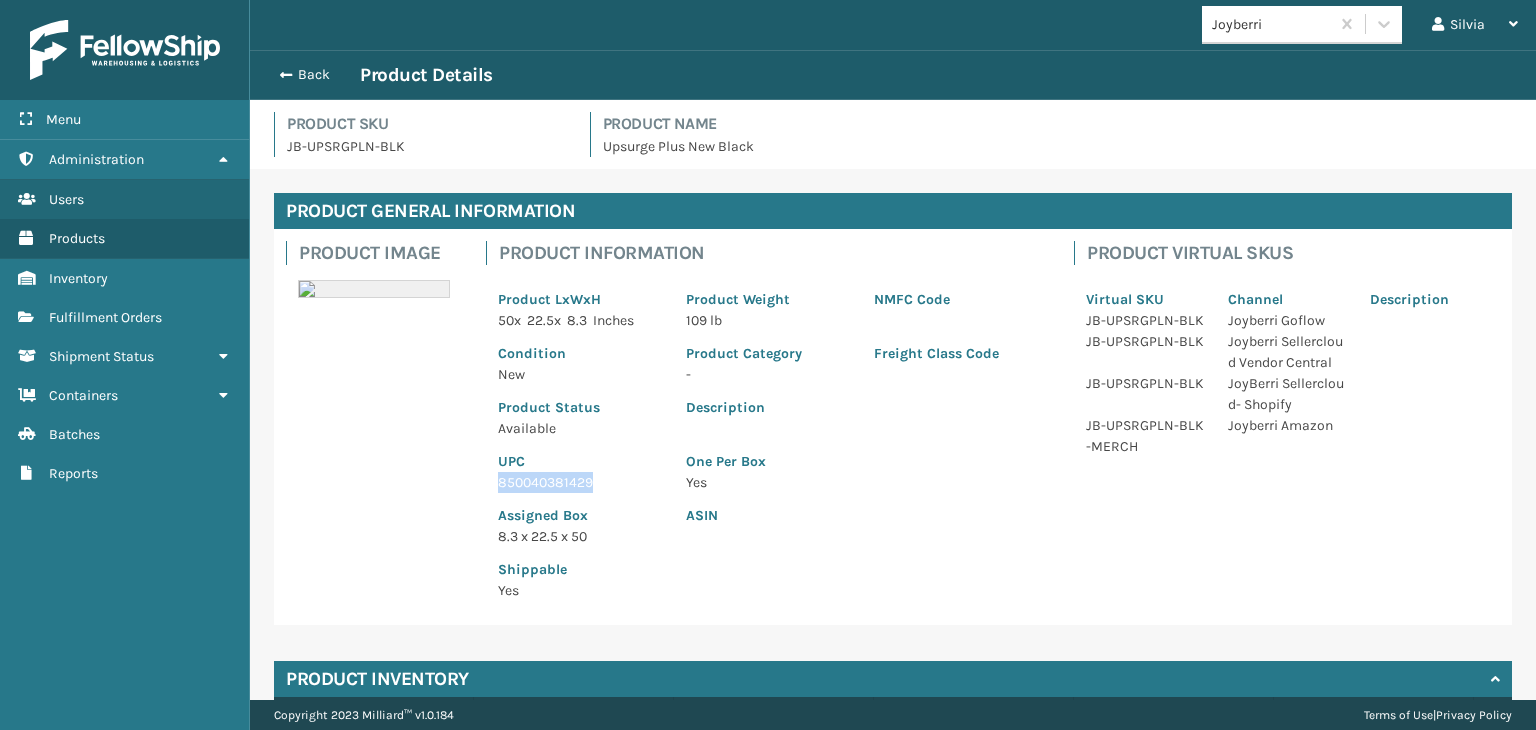 click on "850040381429" at bounding box center [580, 482] 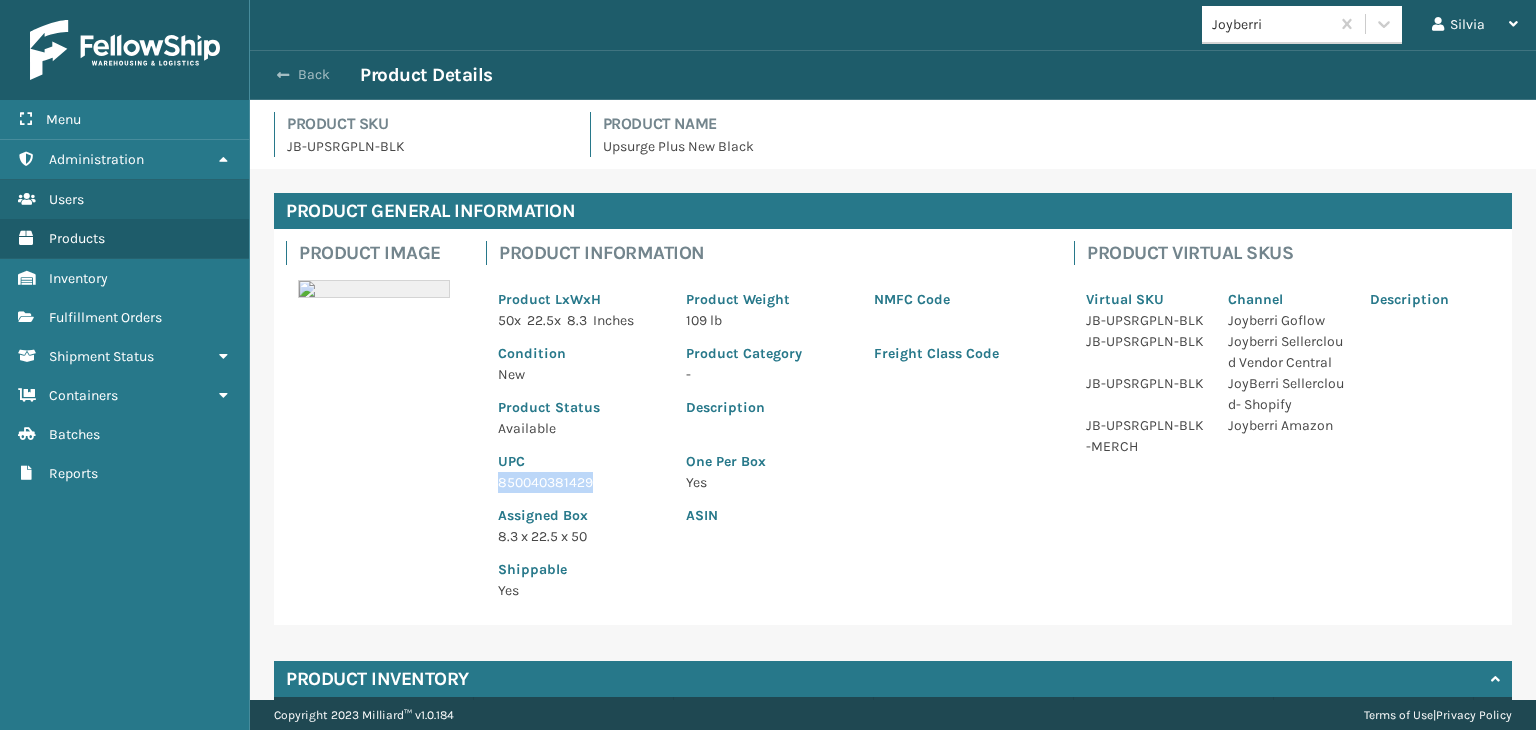 click at bounding box center (283, 75) 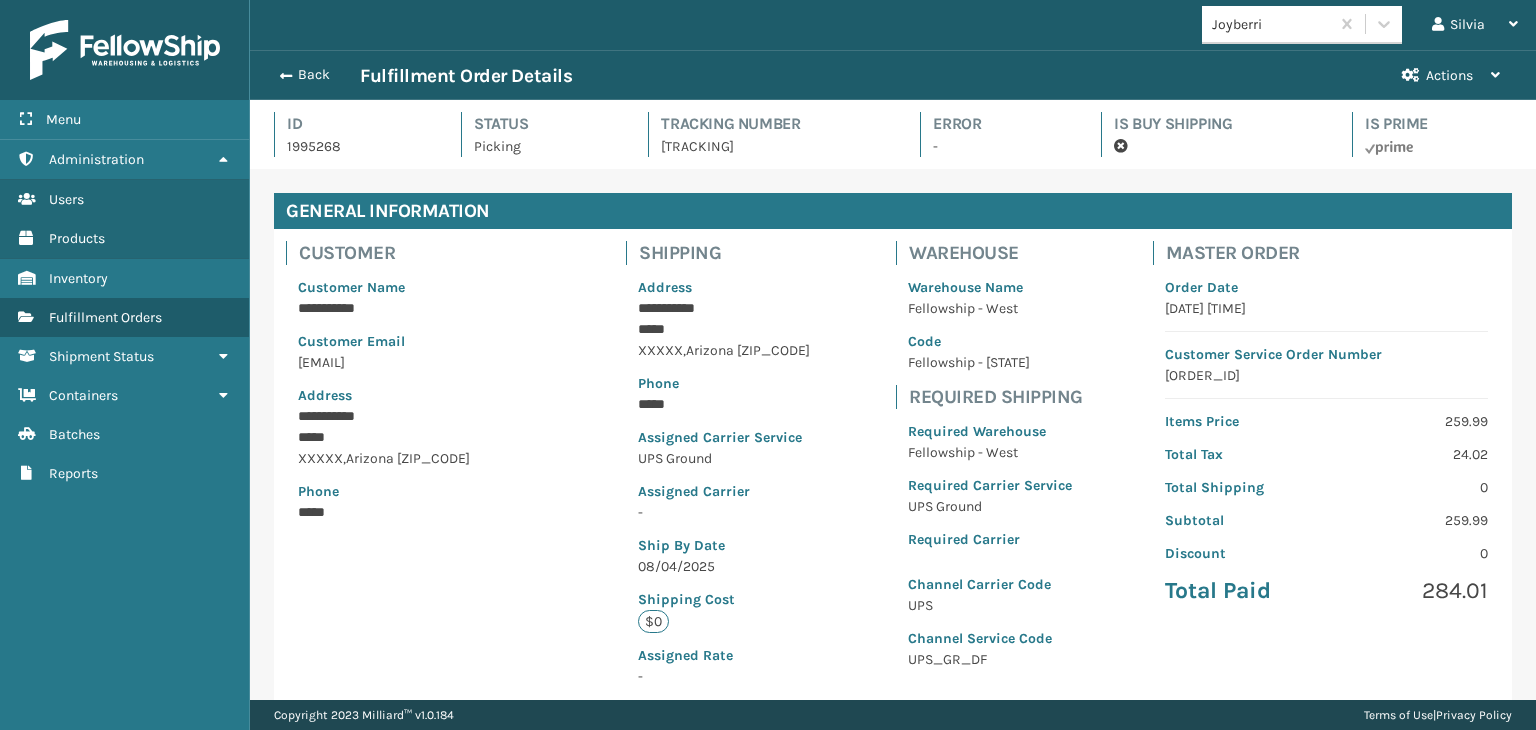 scroll, scrollTop: 99951, scrollLeft: 98713, axis: both 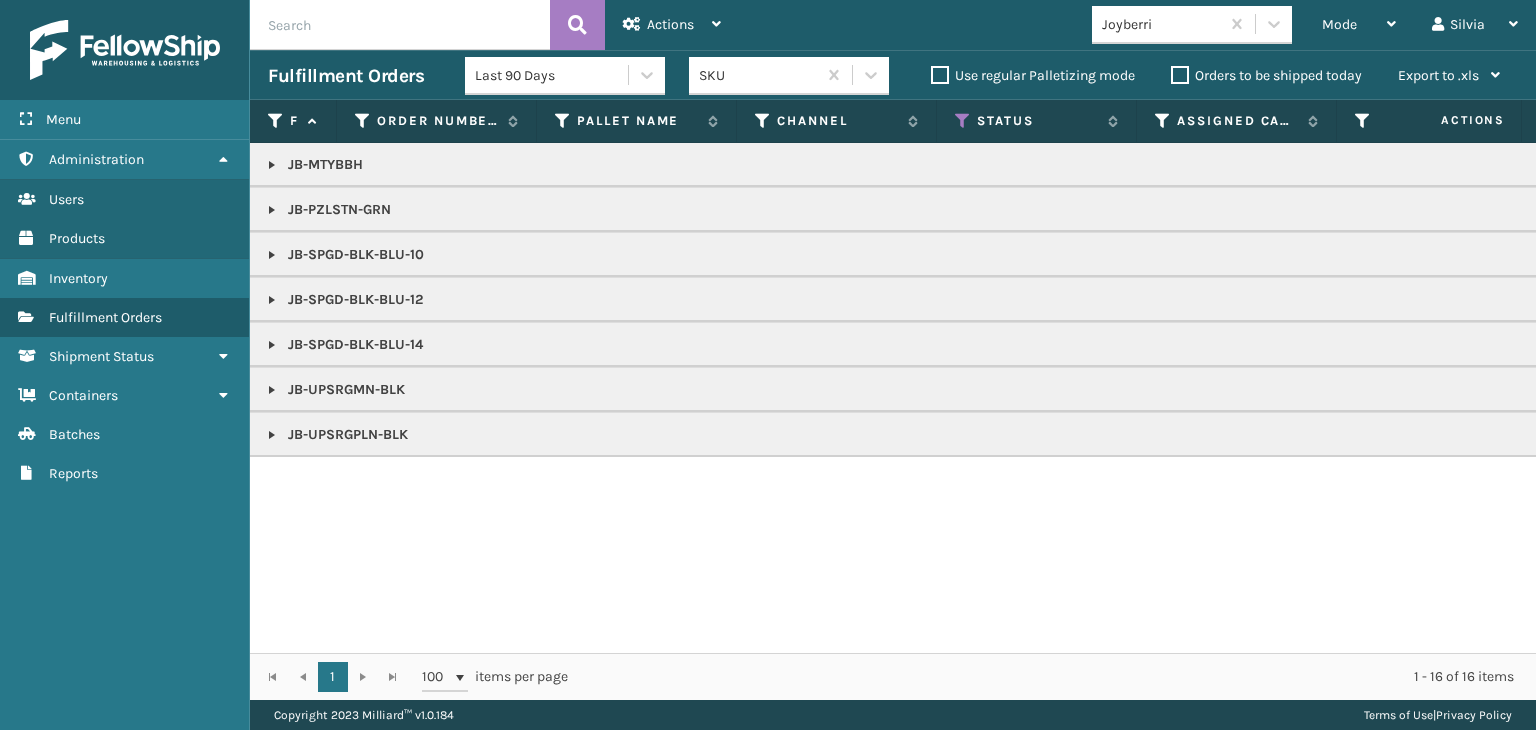 click on "Mode" at bounding box center [1339, 24] 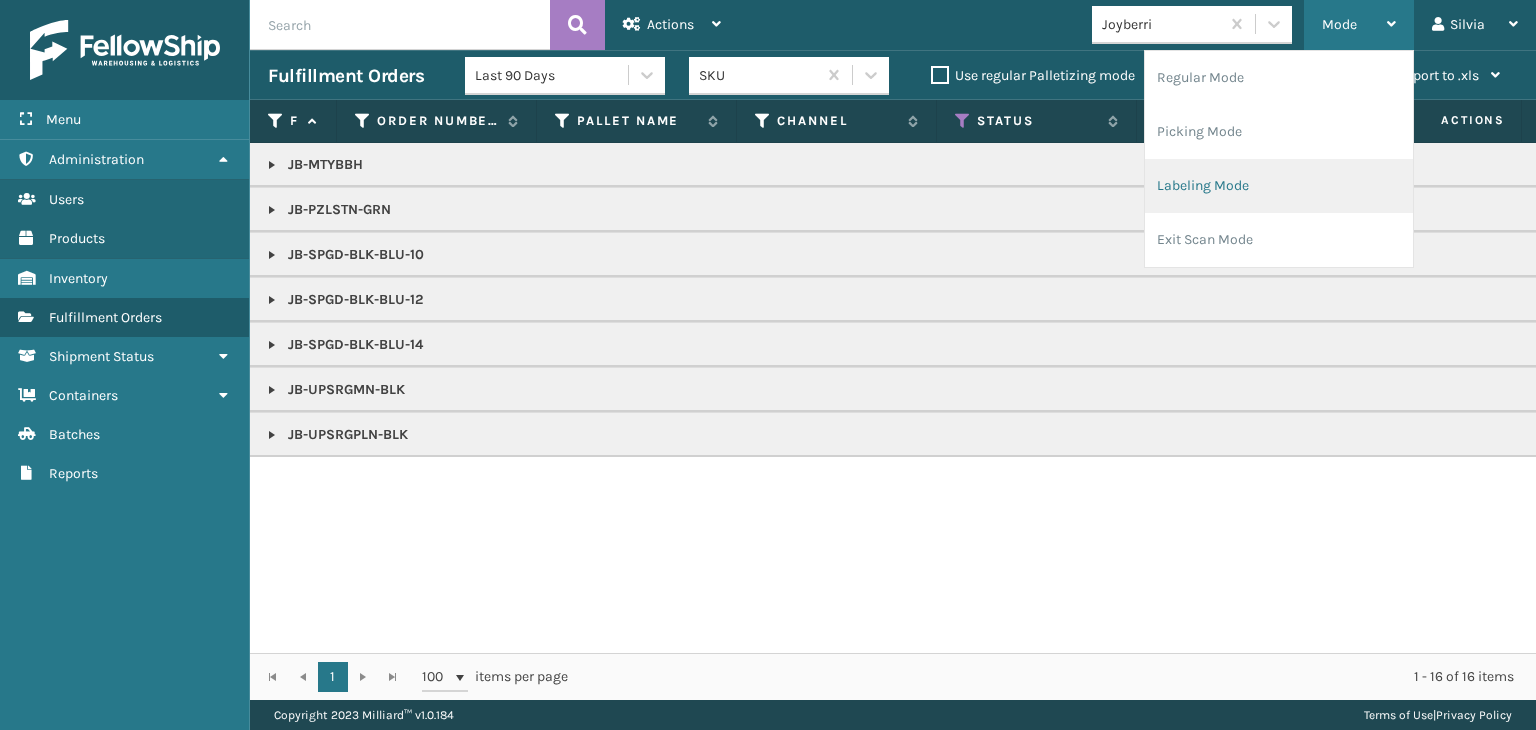 click on "Labeling Mode" at bounding box center [1279, 186] 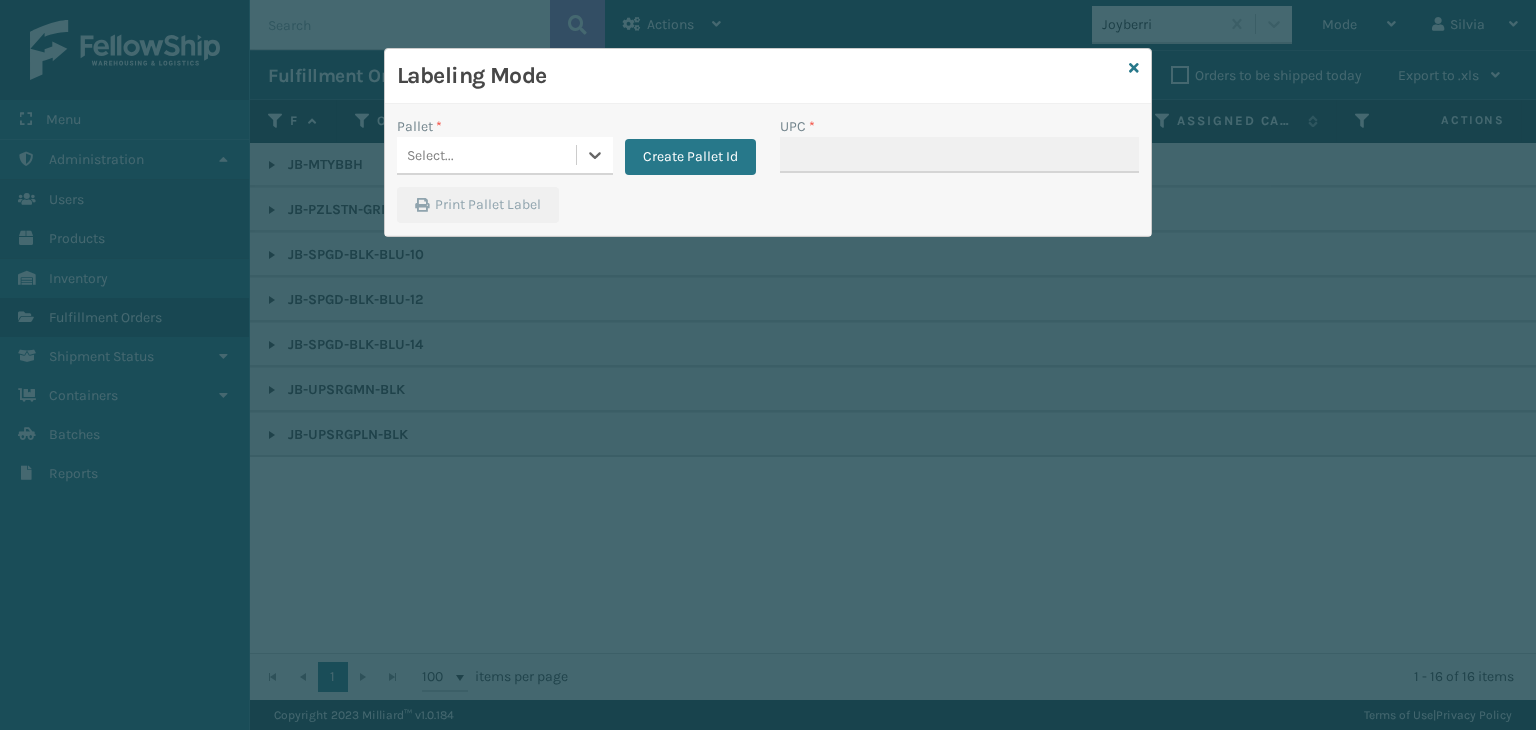 click on "Select..." at bounding box center (486, 155) 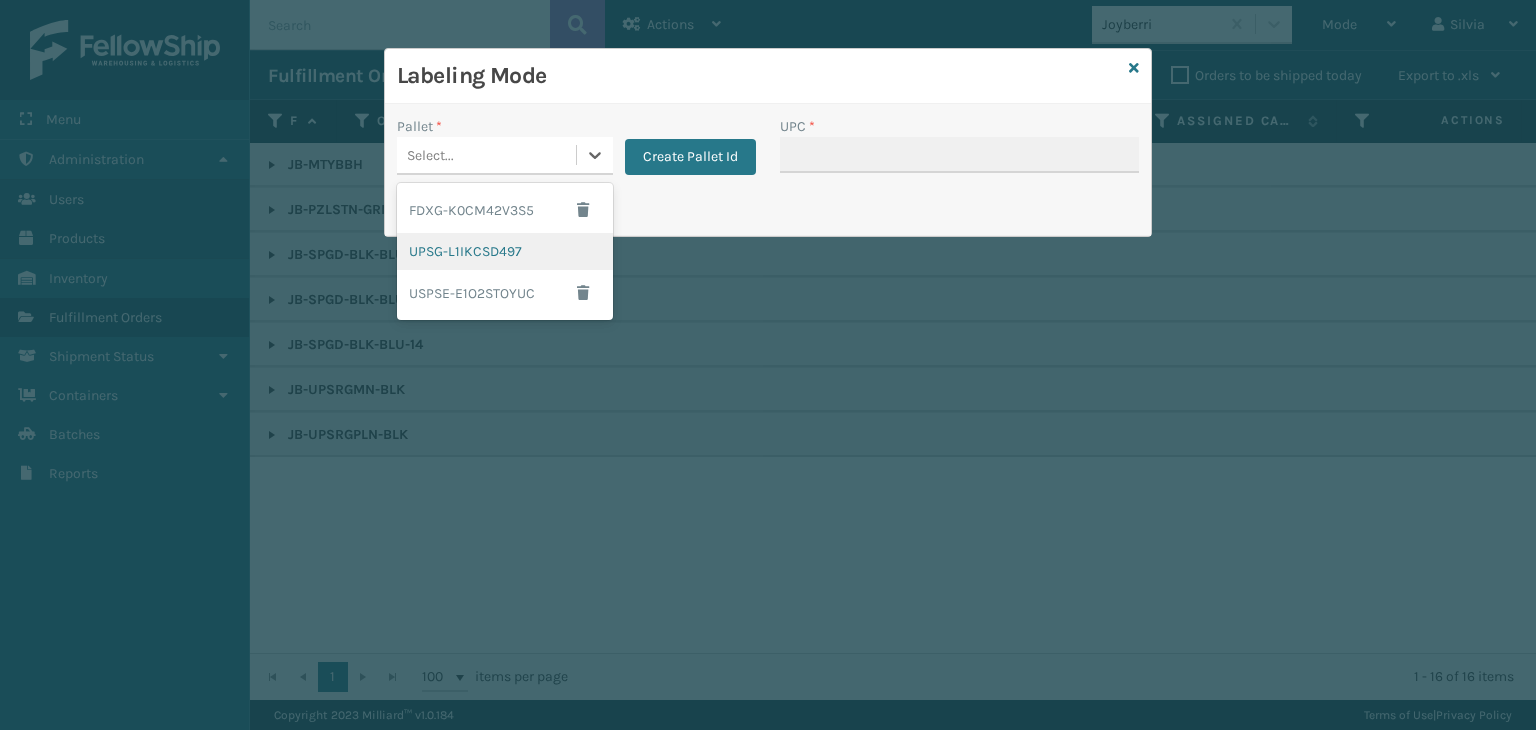 click on "UPSG-L1IKCSD497" at bounding box center [505, 251] 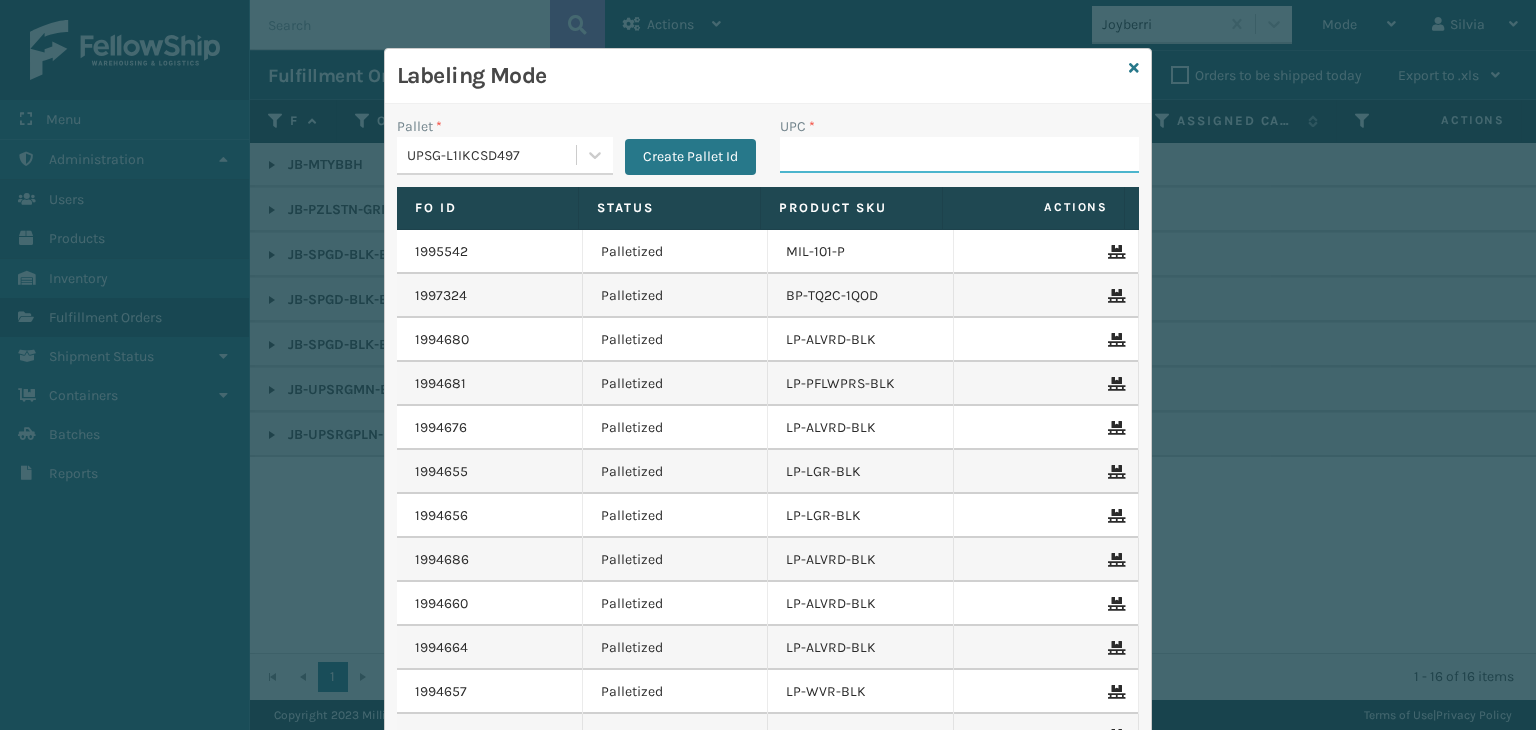 click on "UPC   *" at bounding box center (959, 155) 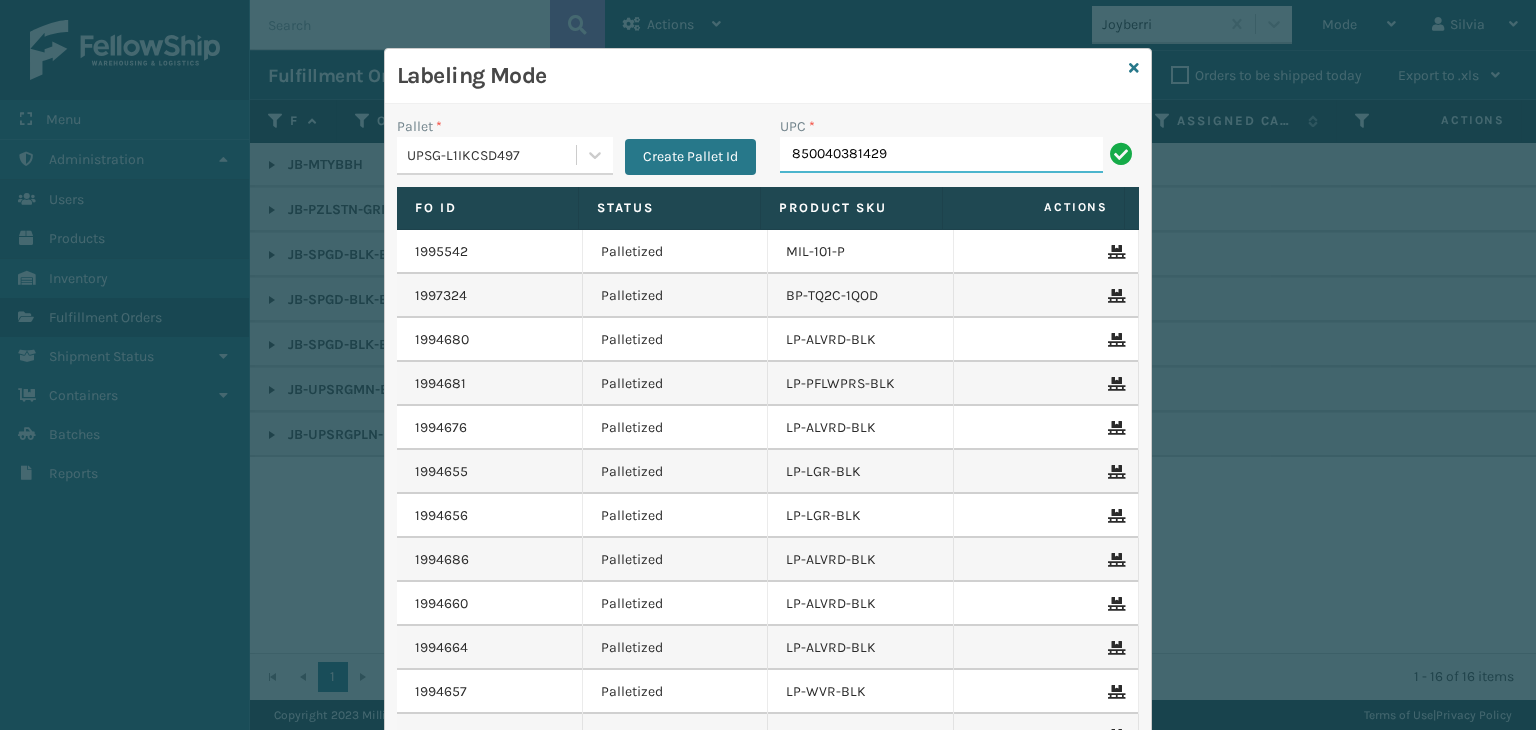 type on "850040381429" 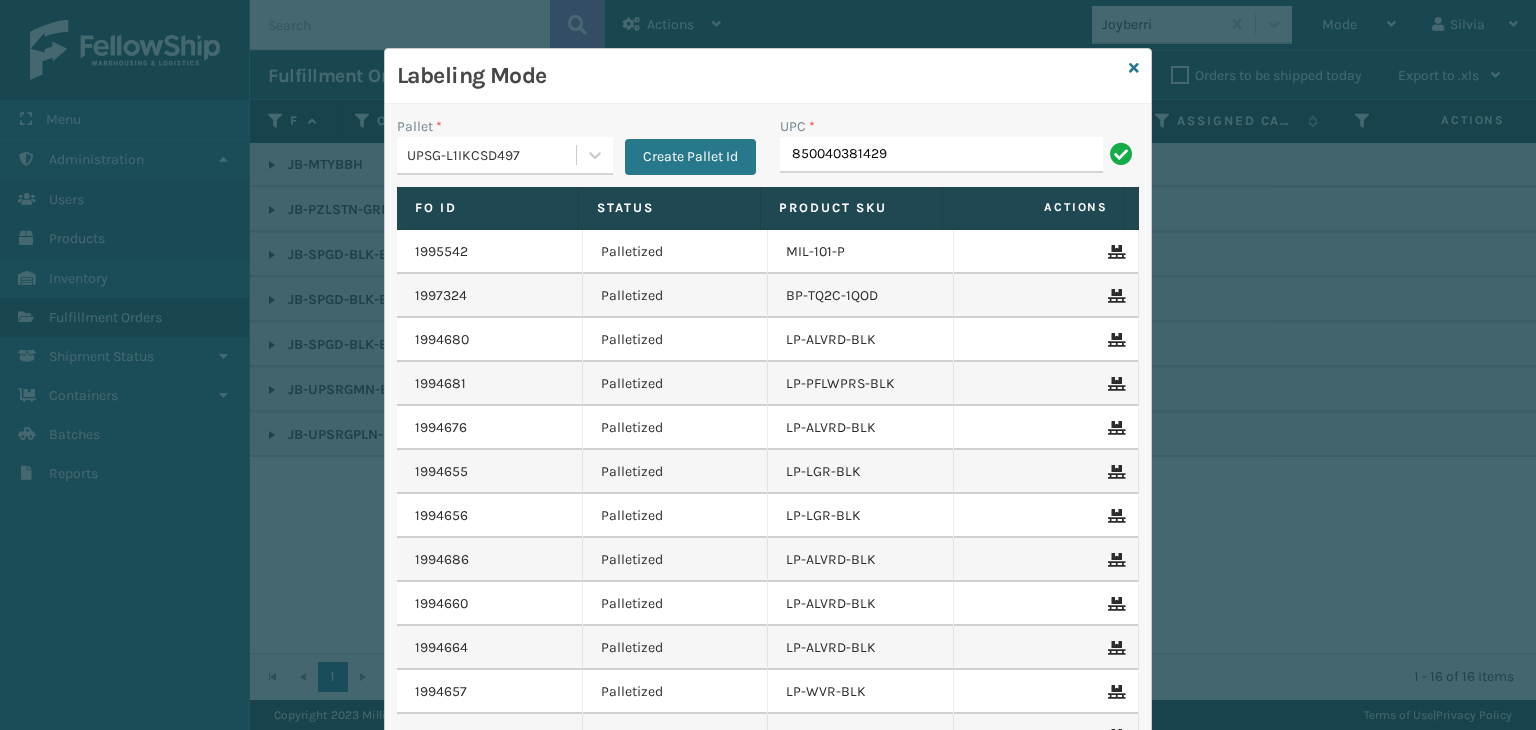 type on "850040381429" 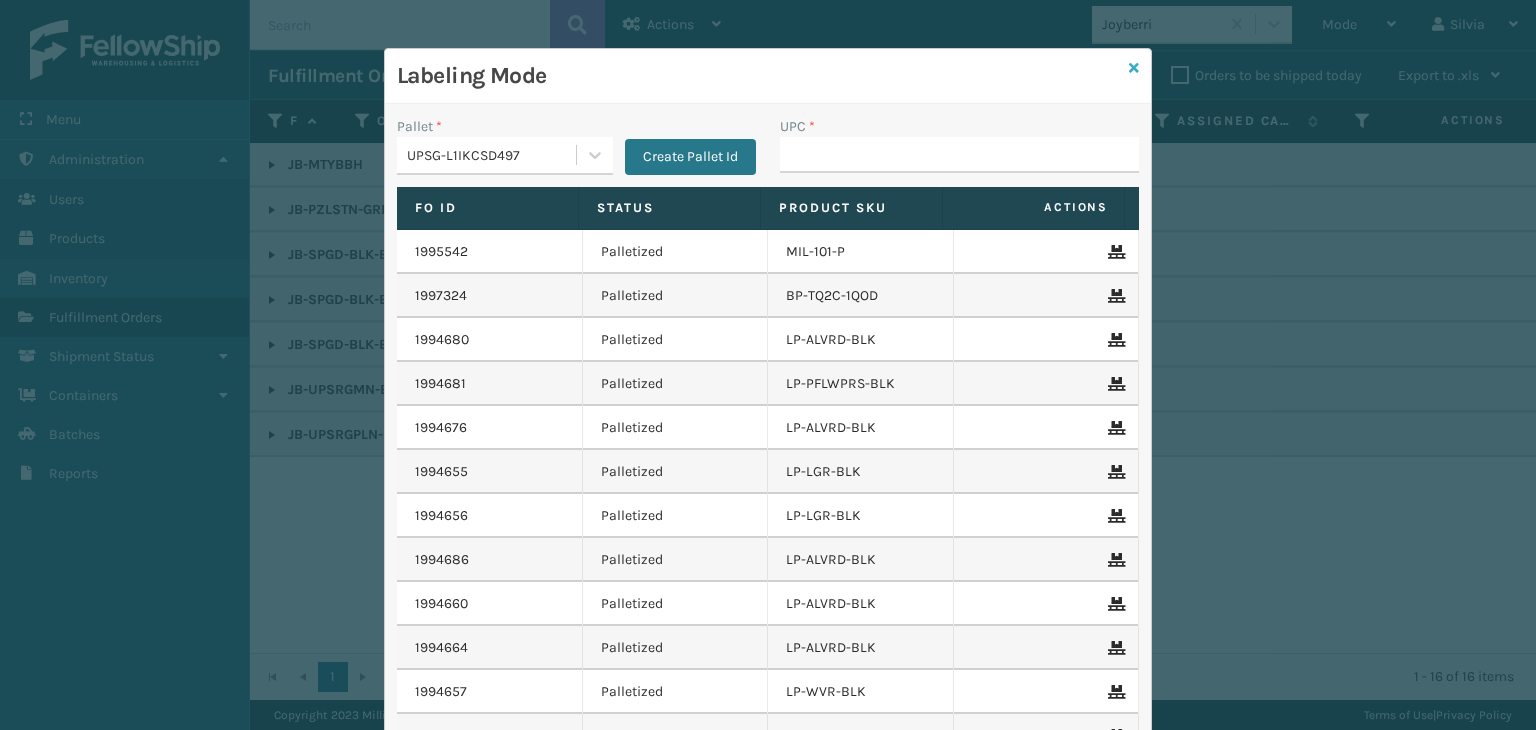 click at bounding box center (1134, 68) 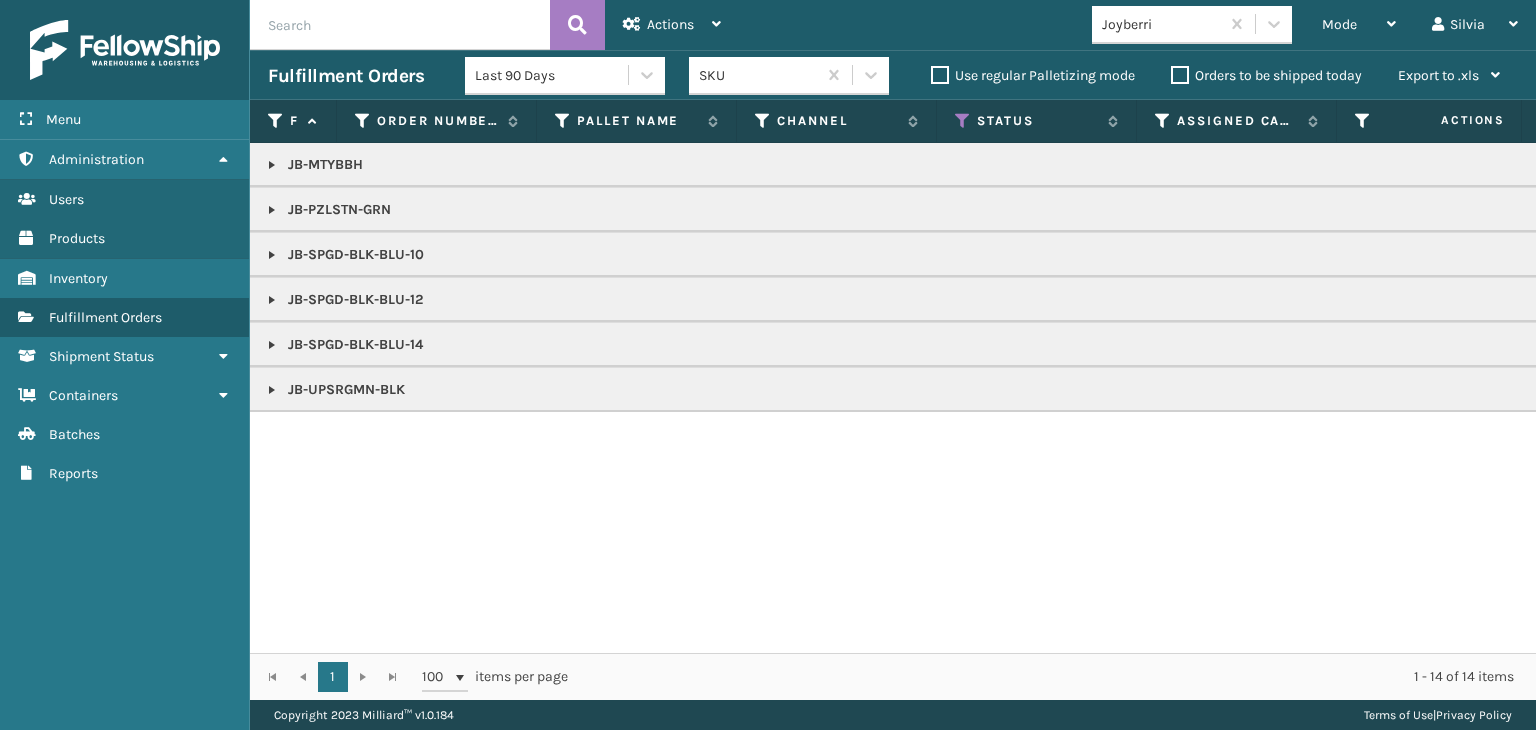 click at bounding box center (272, 255) 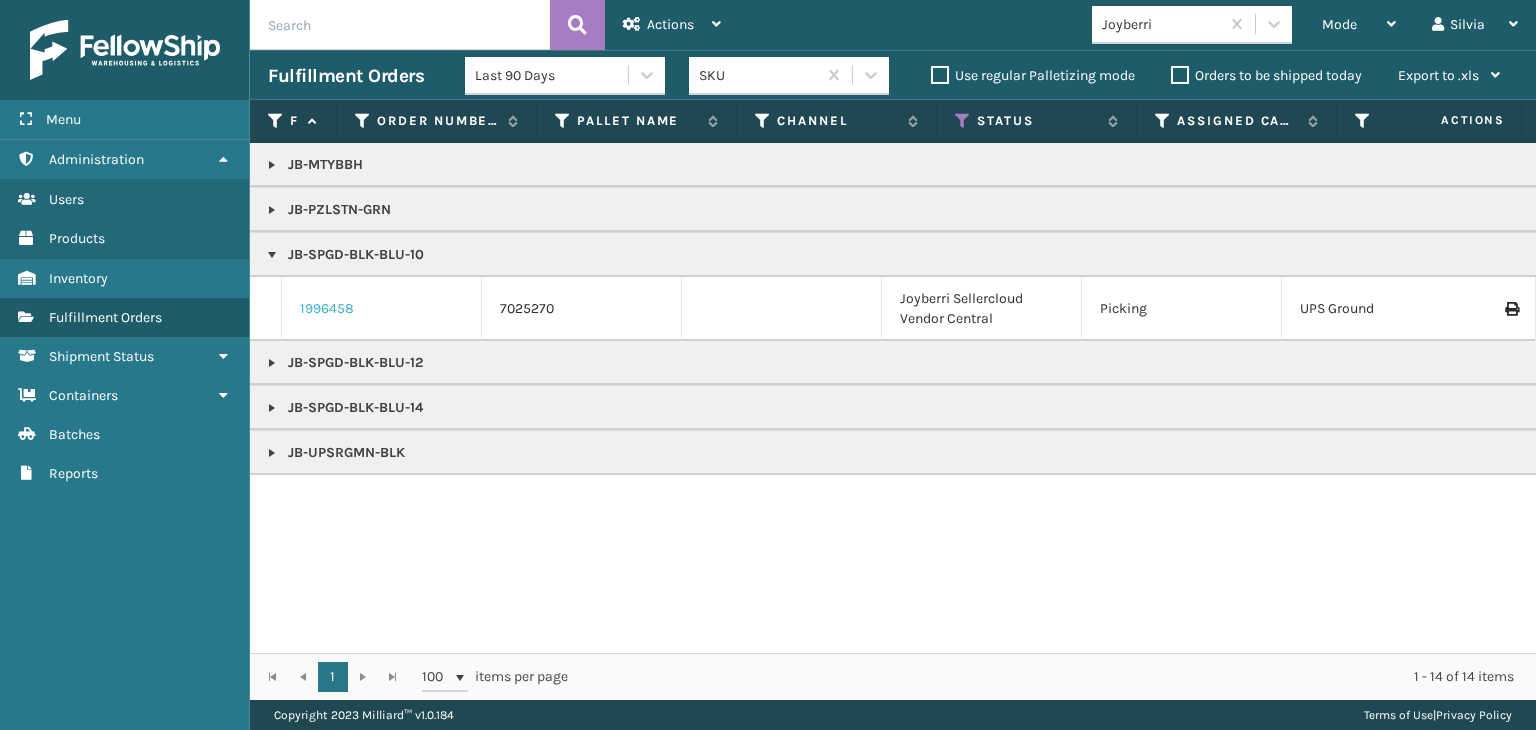 click on "1996458" at bounding box center [327, 309] 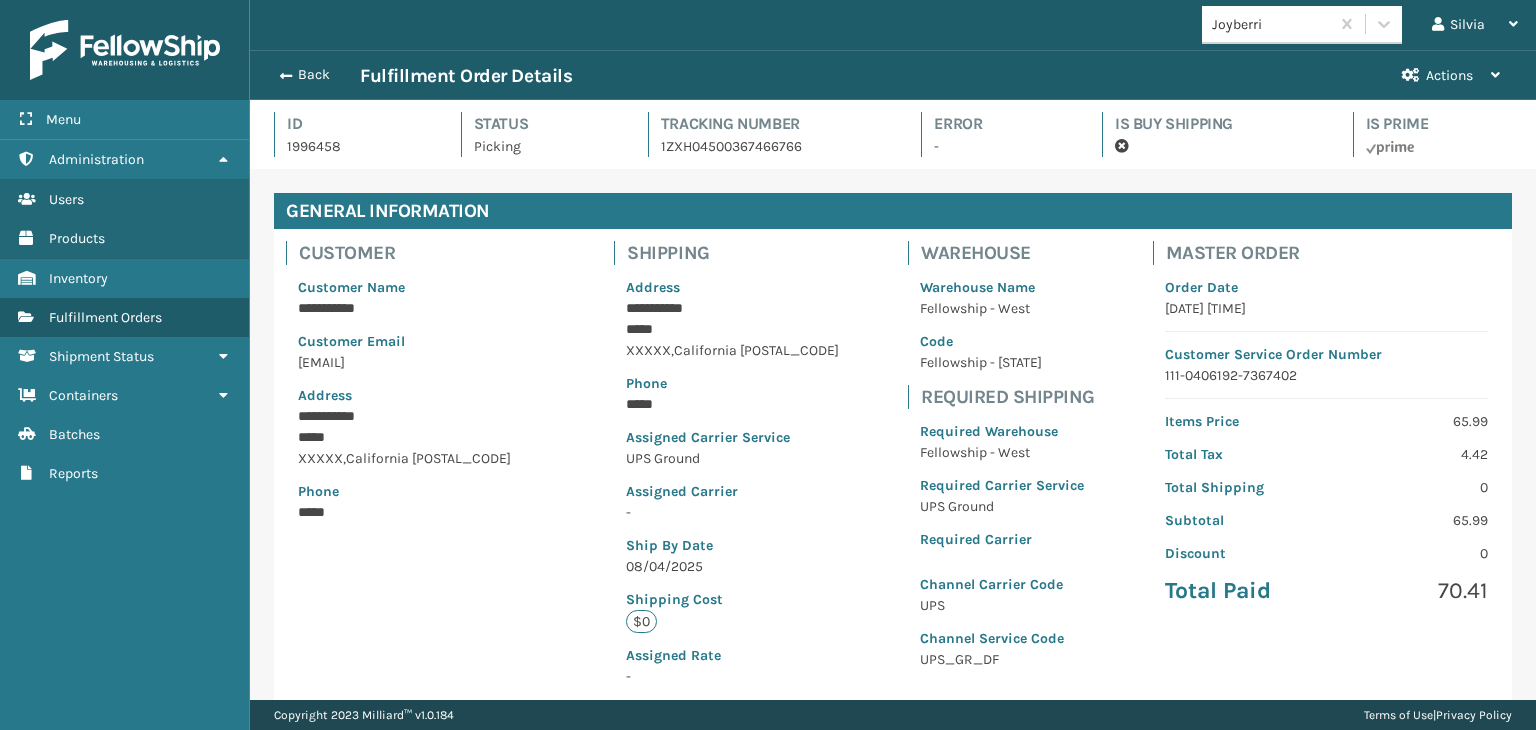 scroll, scrollTop: 99951, scrollLeft: 98713, axis: both 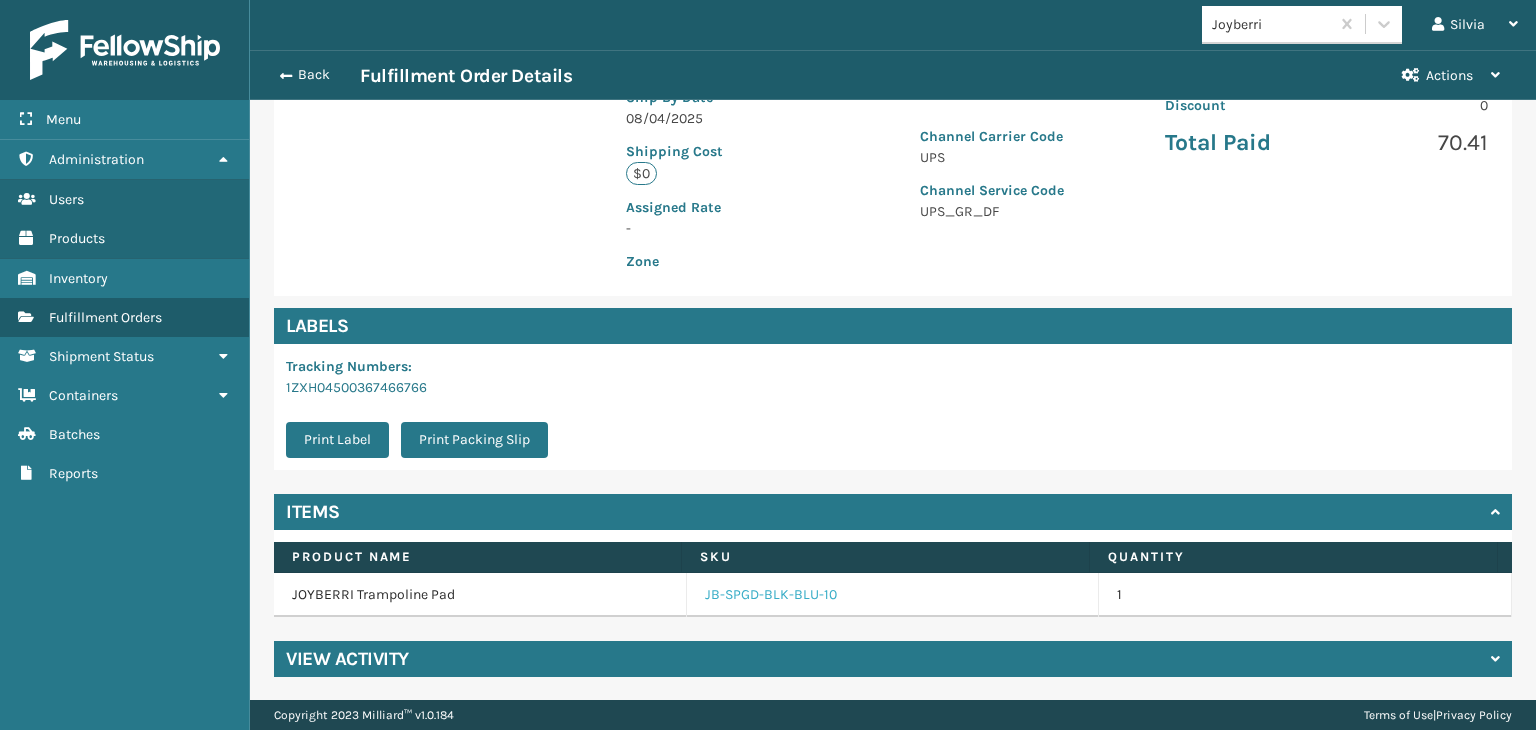 click on "JB-SPGD-BLK-BLU-10" at bounding box center (771, 595) 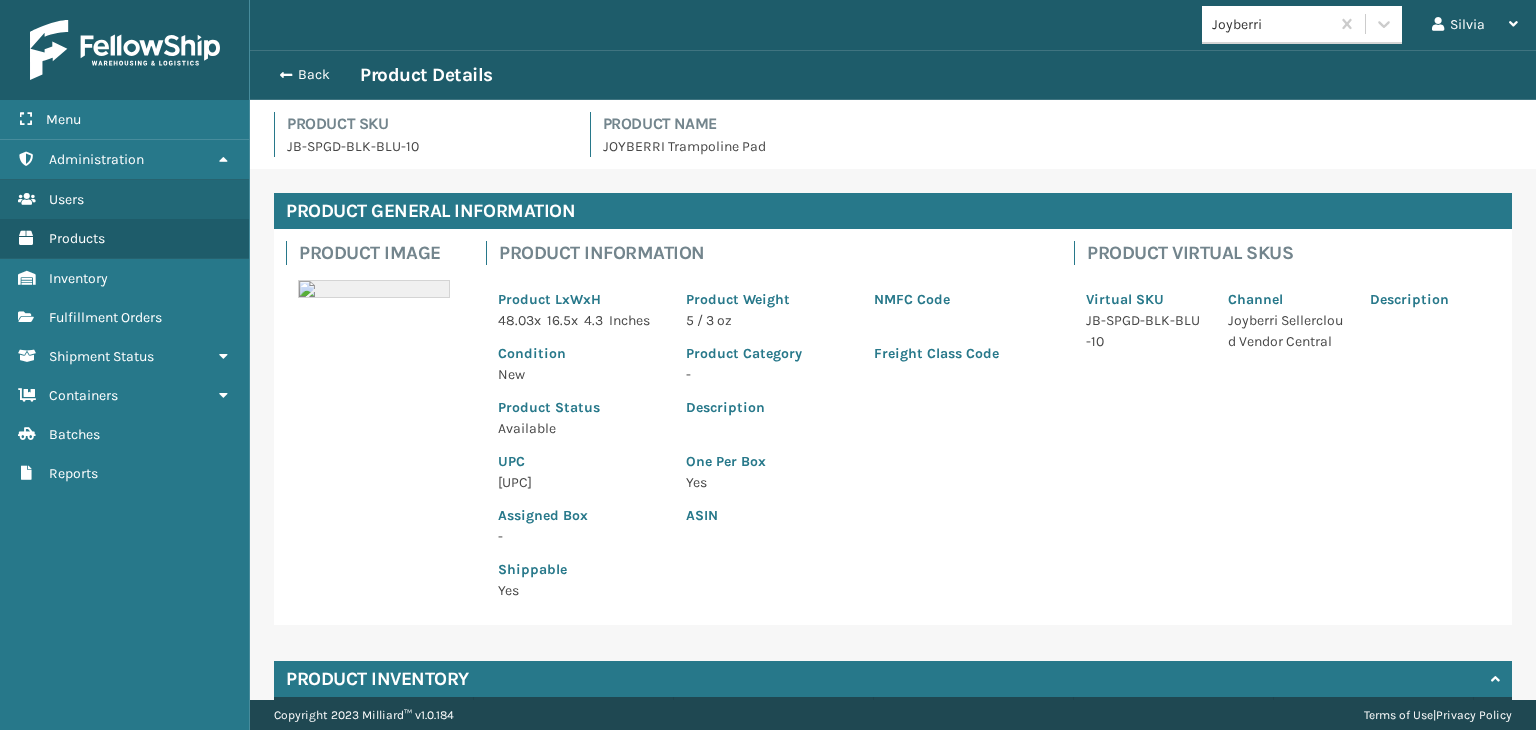 click on "850063730396" at bounding box center (580, 482) 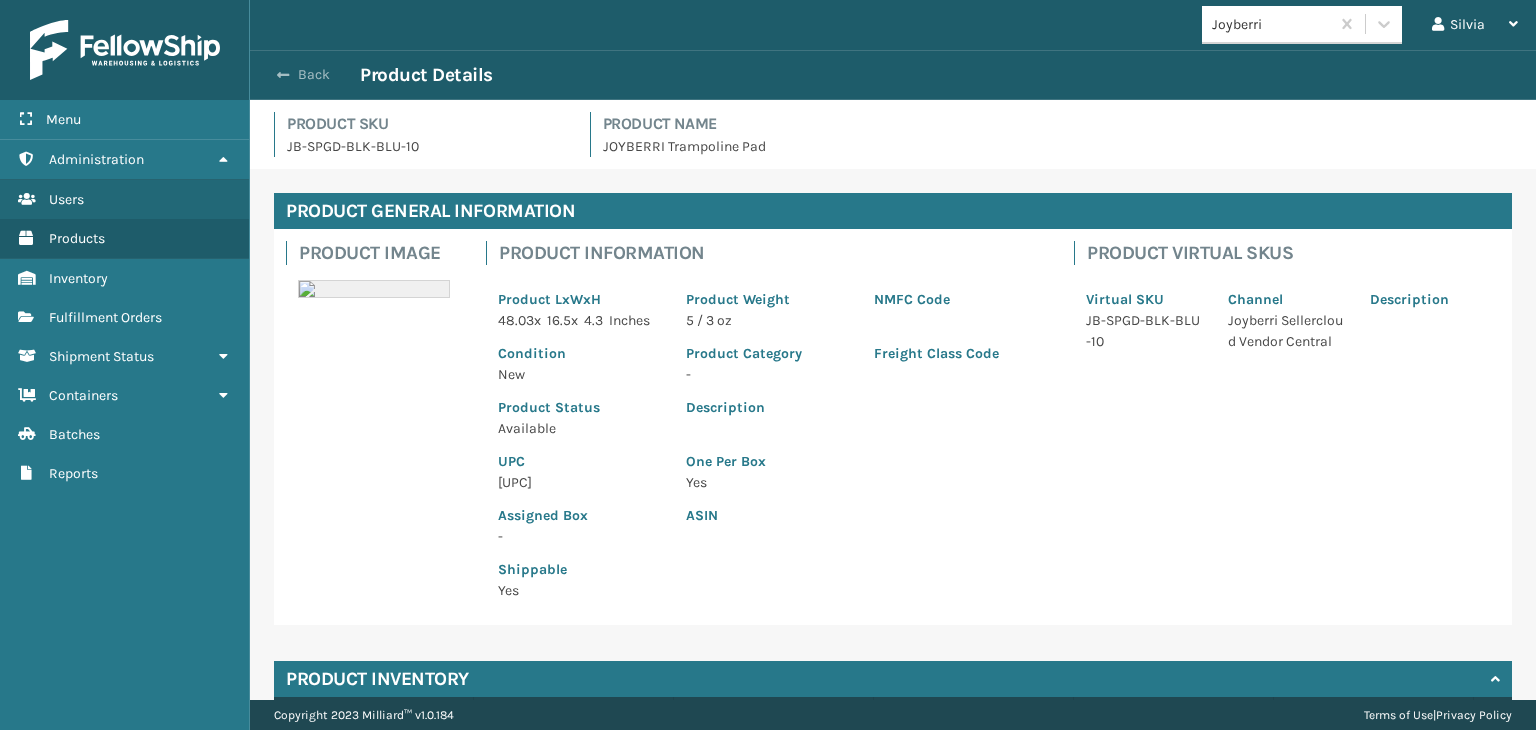 click at bounding box center [283, 75] 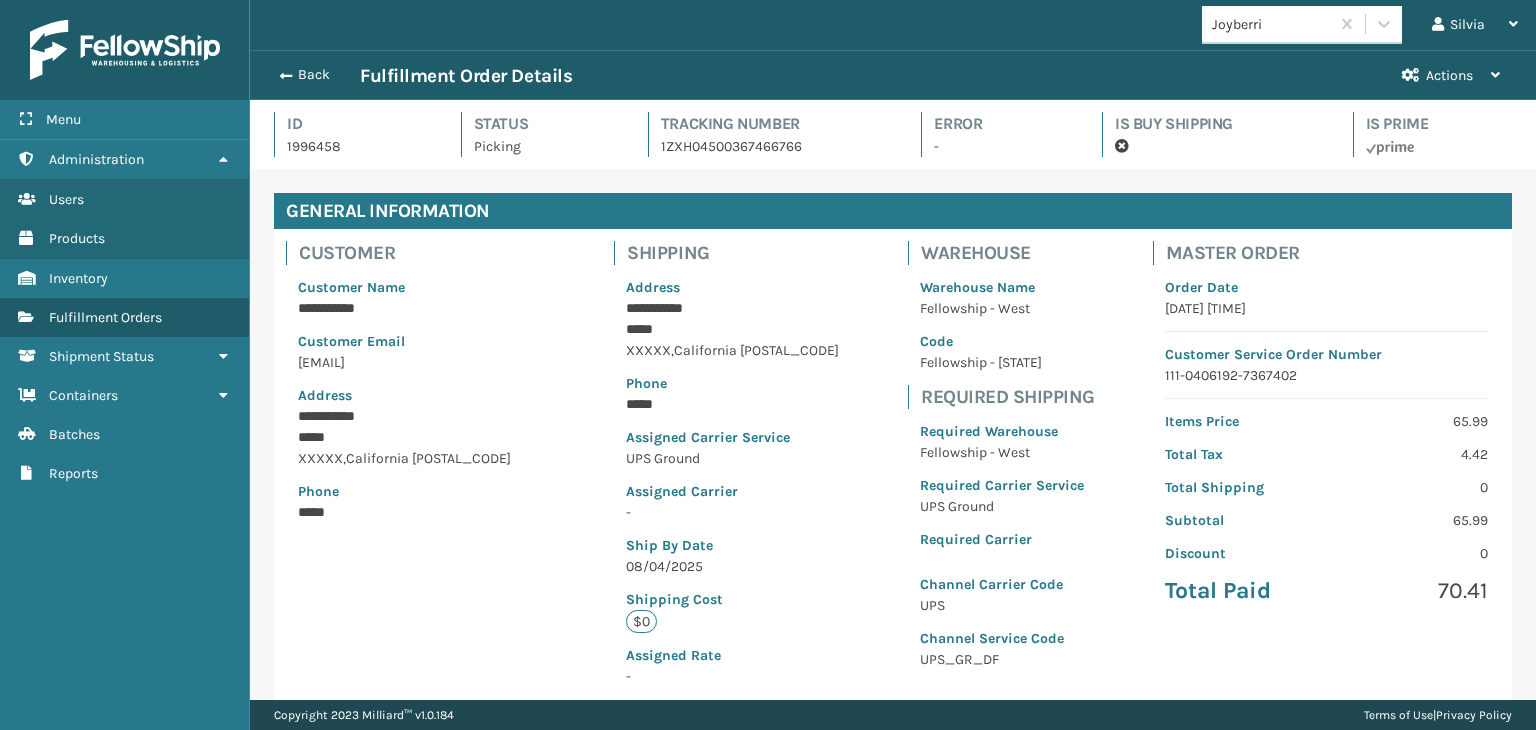 scroll, scrollTop: 99951, scrollLeft: 98713, axis: both 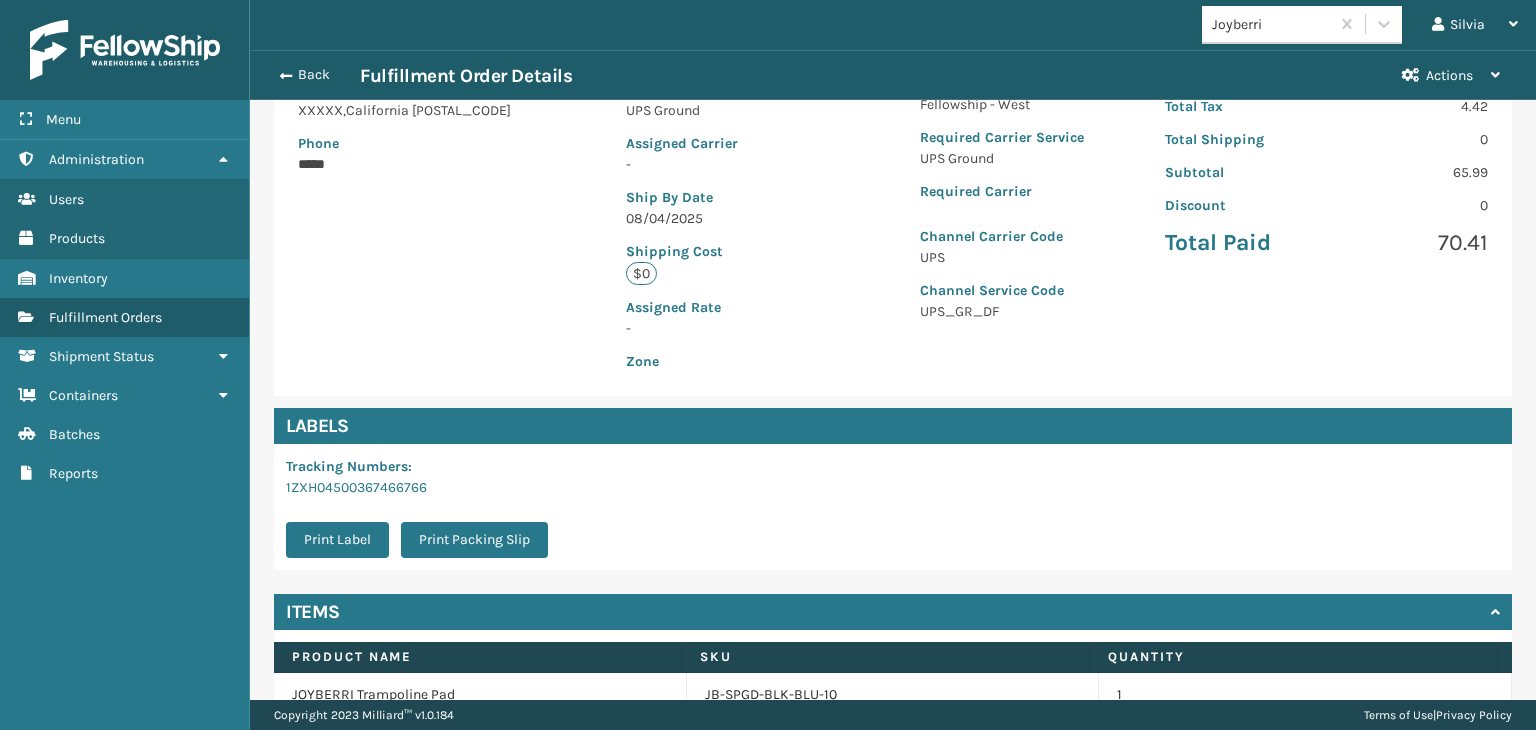 click on "Back Fulfillment Order Details Actions" at bounding box center (893, 75) 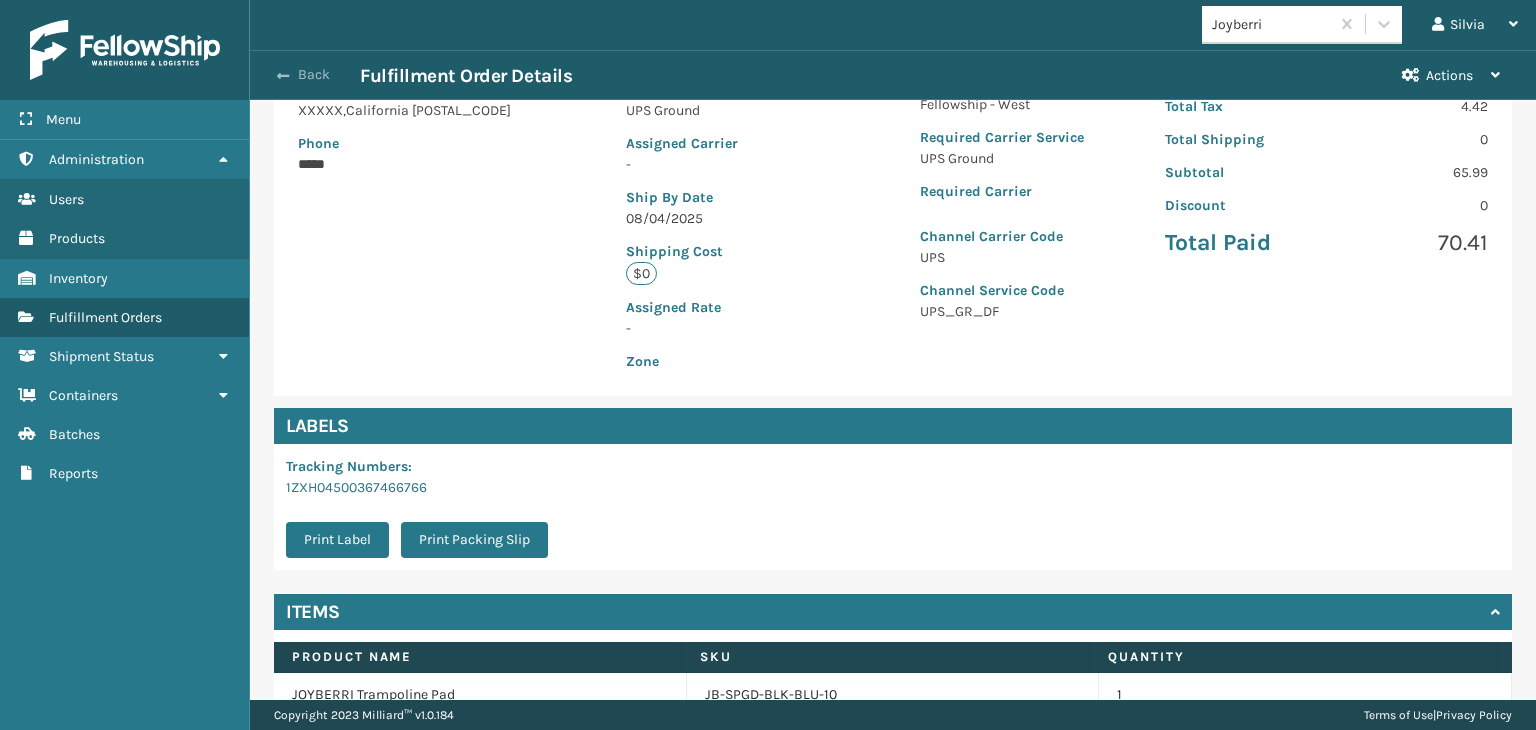 click on "Back" at bounding box center [314, 75] 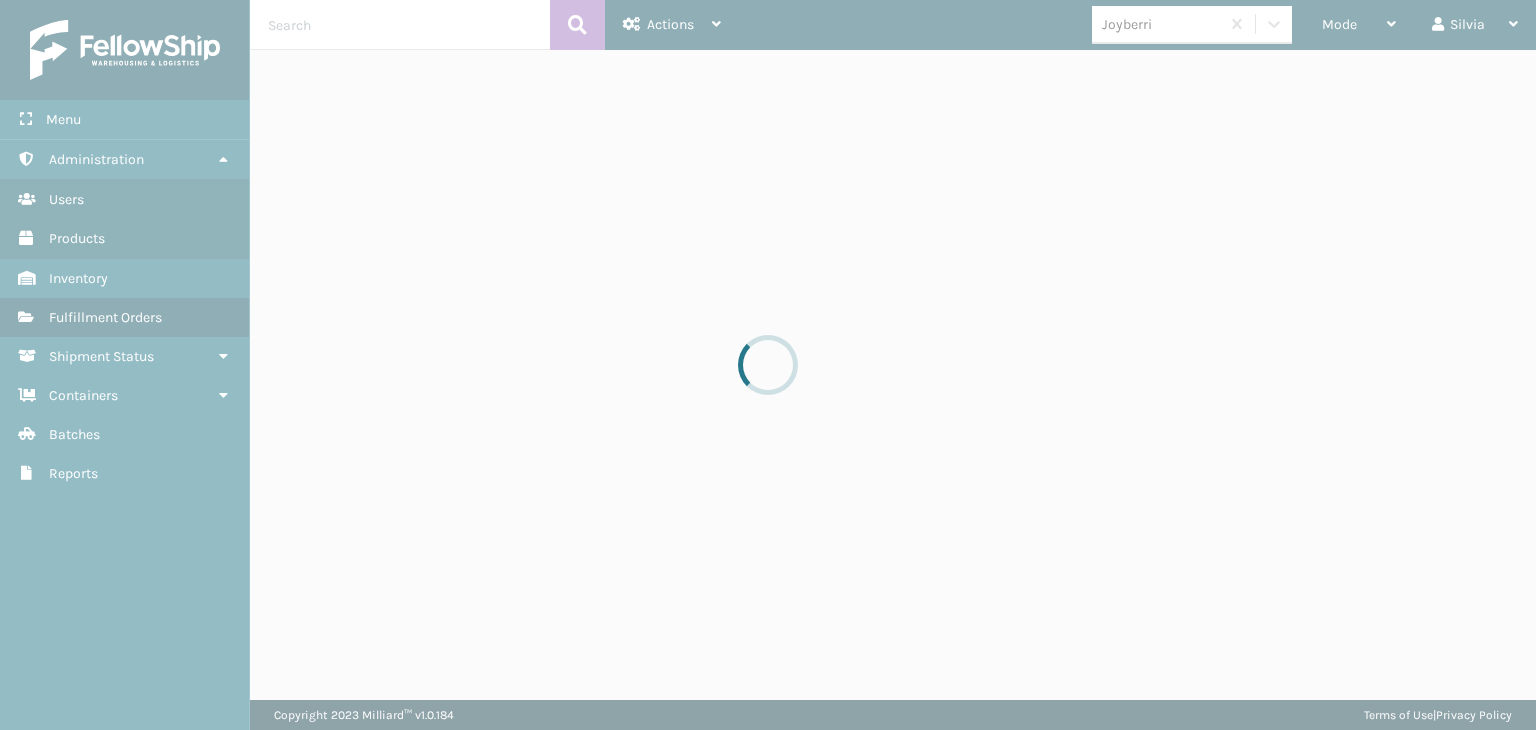 click at bounding box center (768, 365) 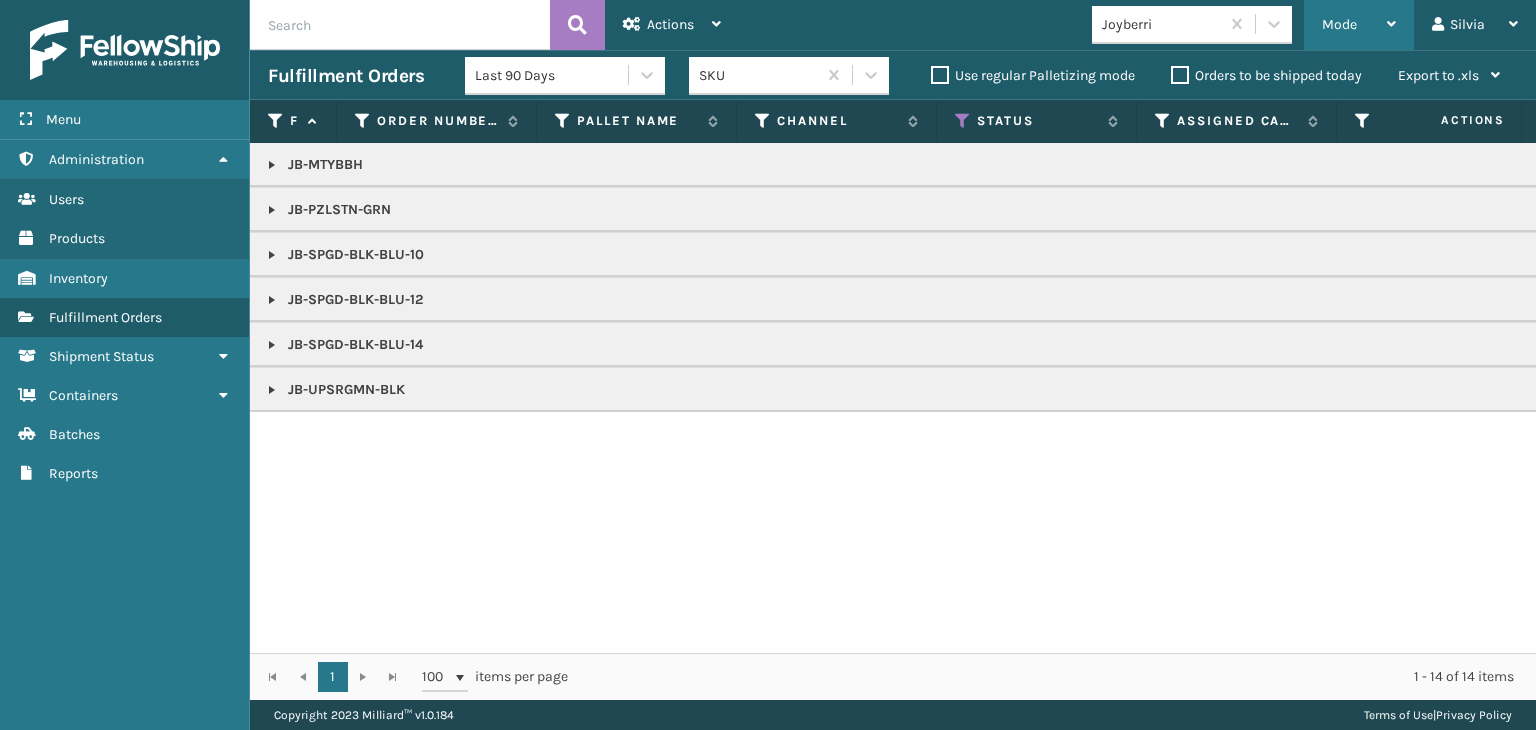 click on "Mode" at bounding box center (1359, 25) 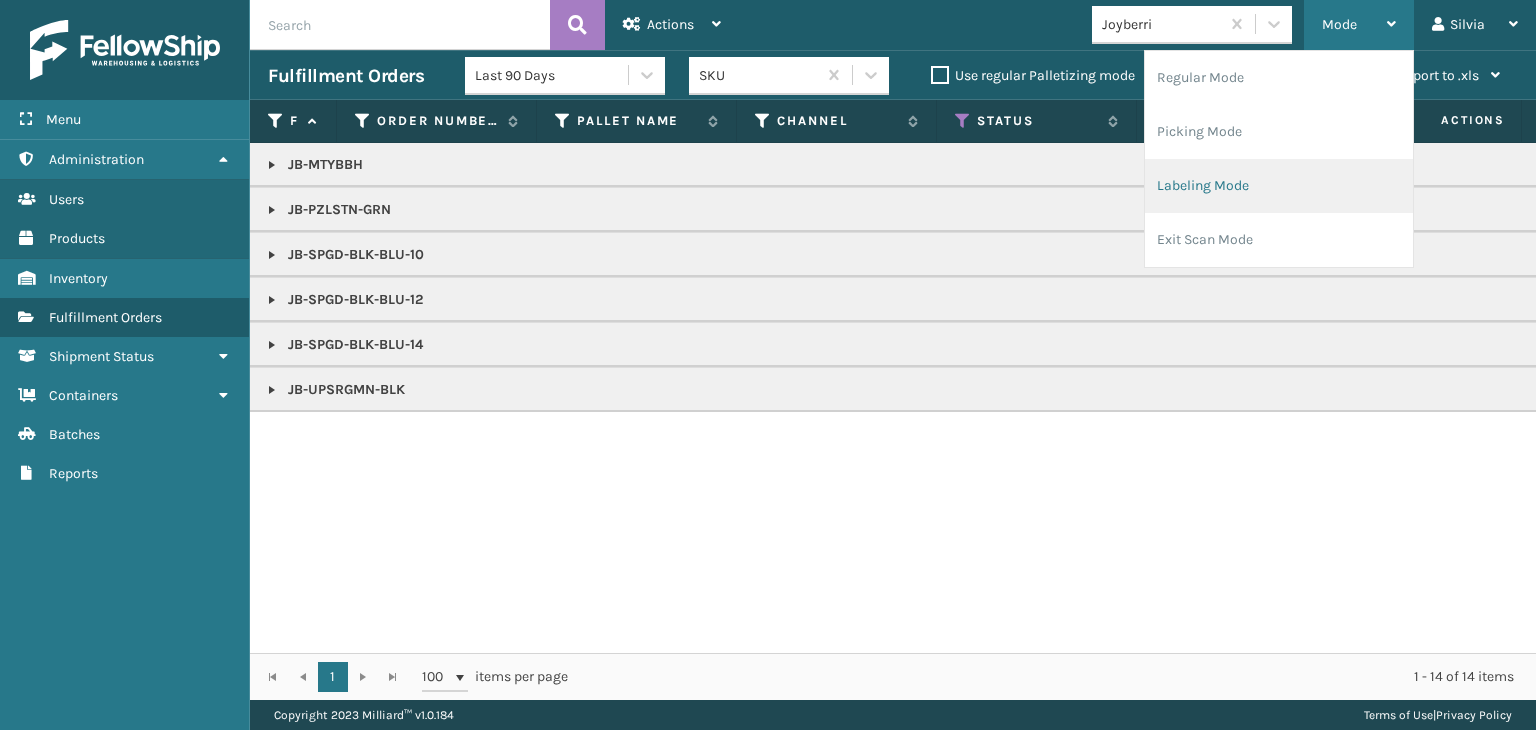 click on "Labeling Mode" at bounding box center (1279, 186) 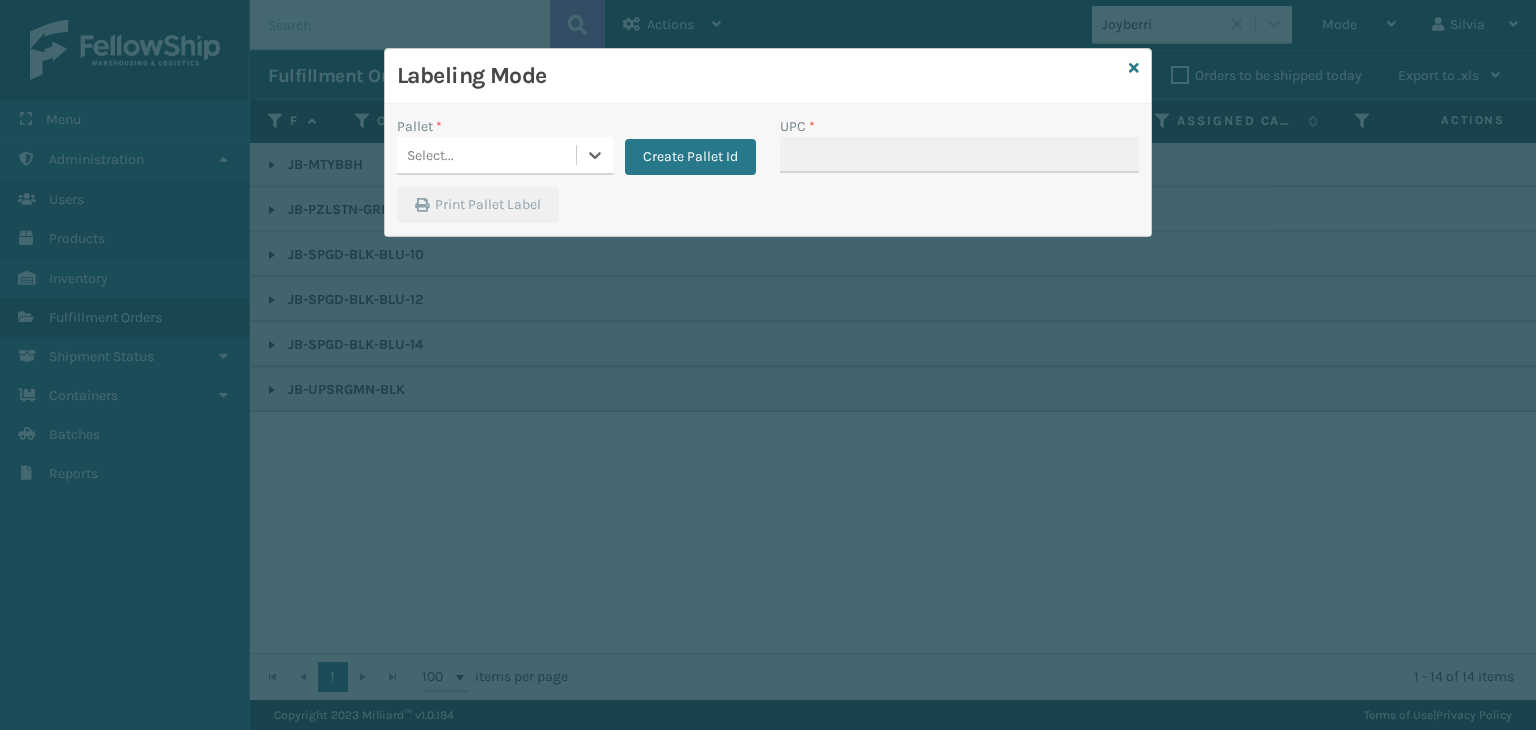 click on "Select..." at bounding box center [486, 155] 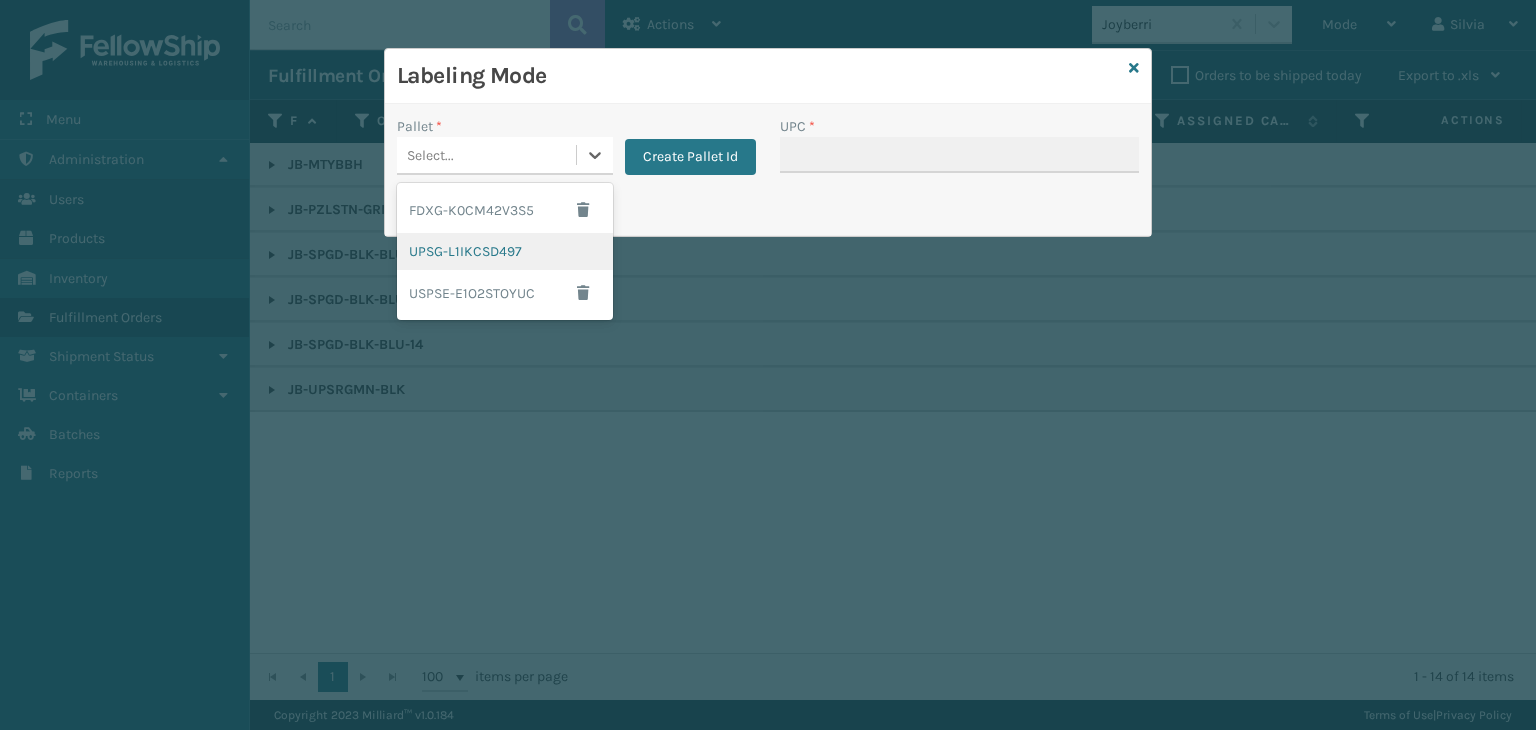 click on "UPSG-L1IKCSD497" at bounding box center (505, 251) 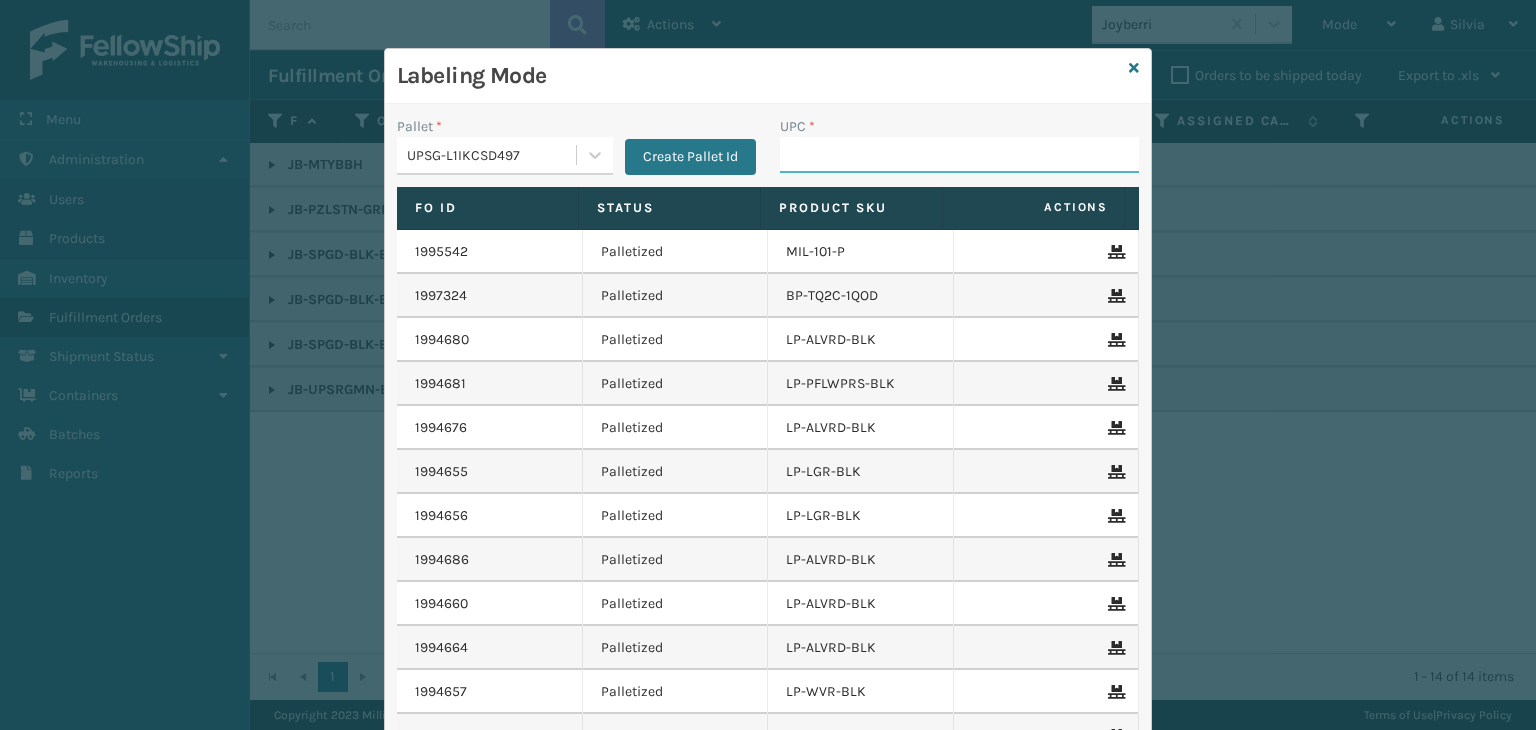 click on "UPC   *" at bounding box center [959, 155] 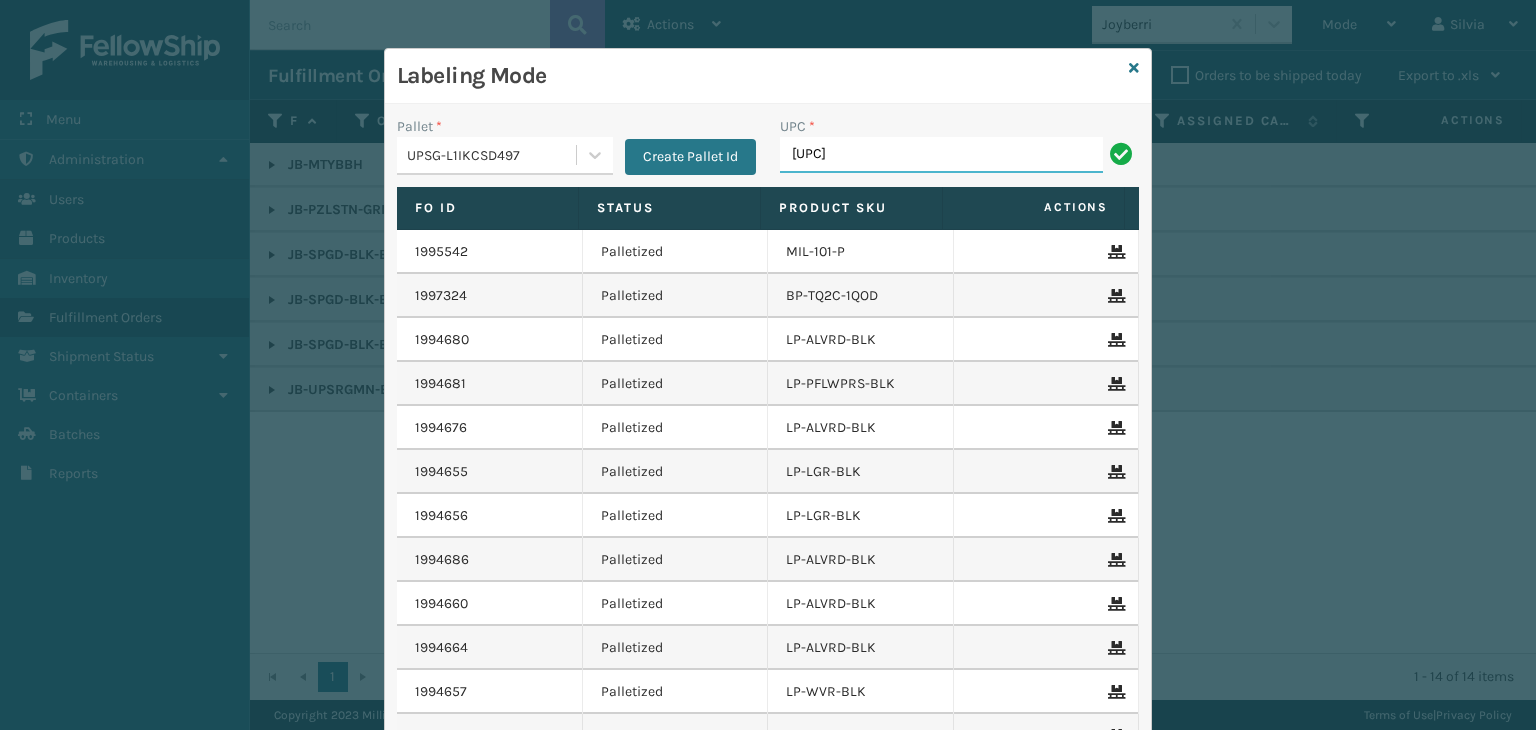 type on "850063730396" 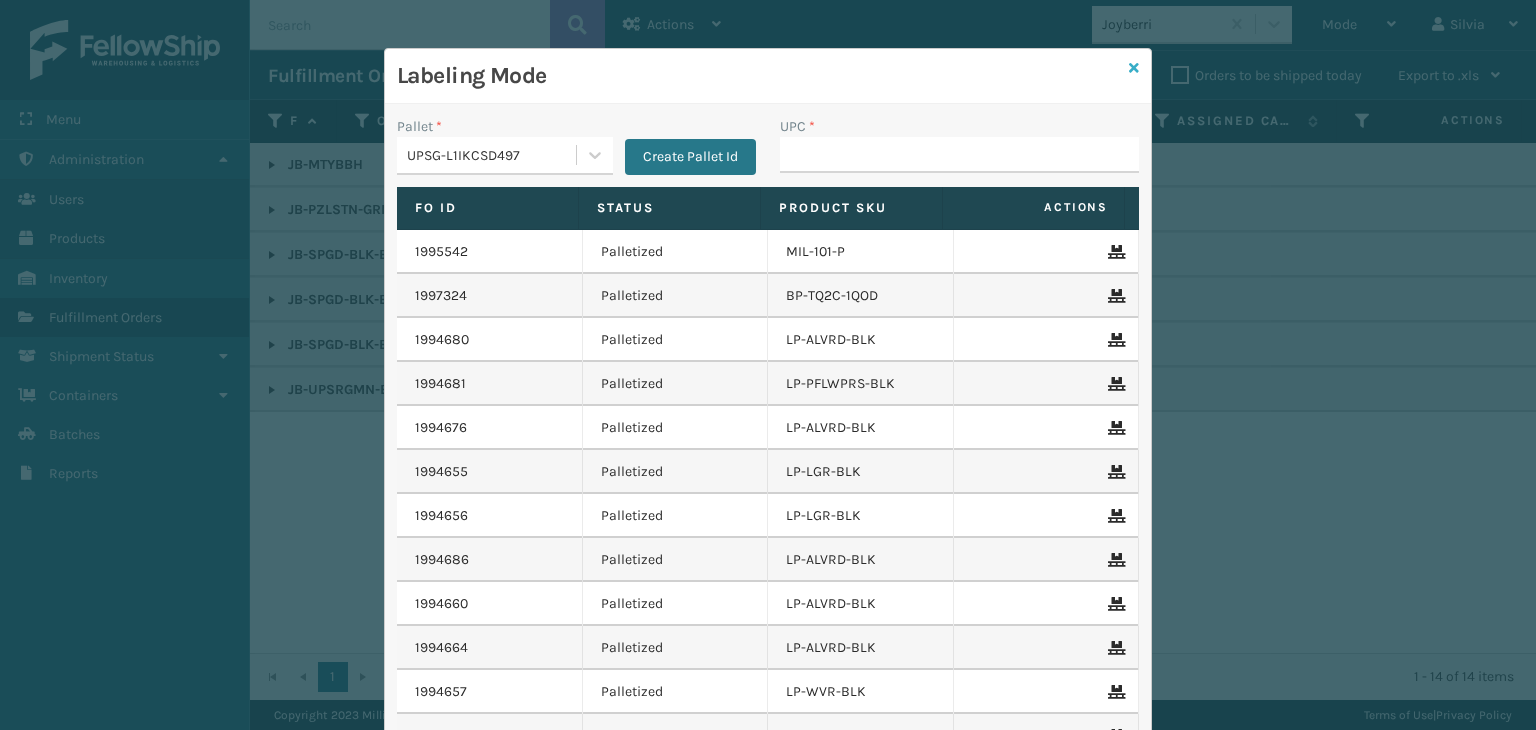 click at bounding box center (1134, 68) 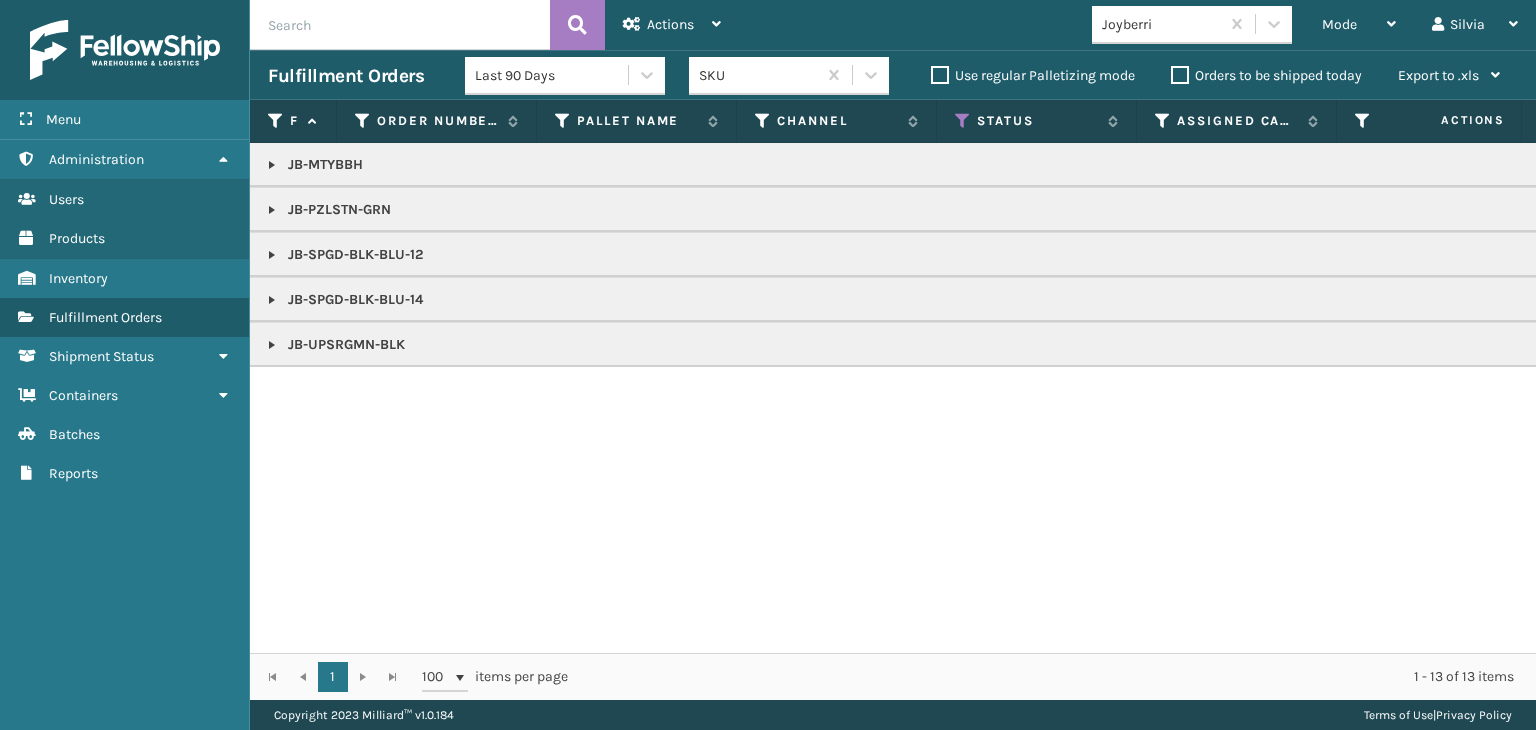 click at bounding box center (272, 255) 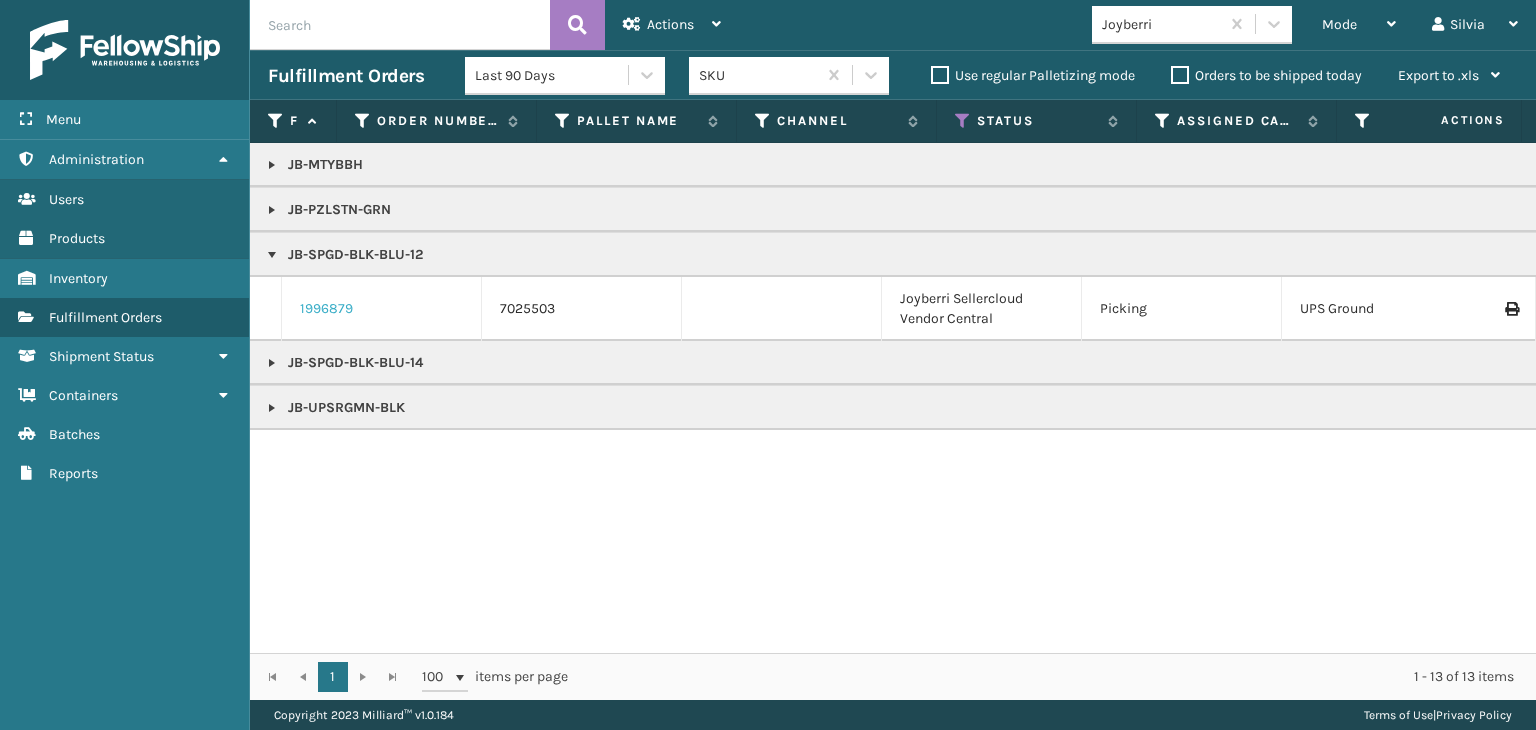 click on "1996879" at bounding box center [326, 309] 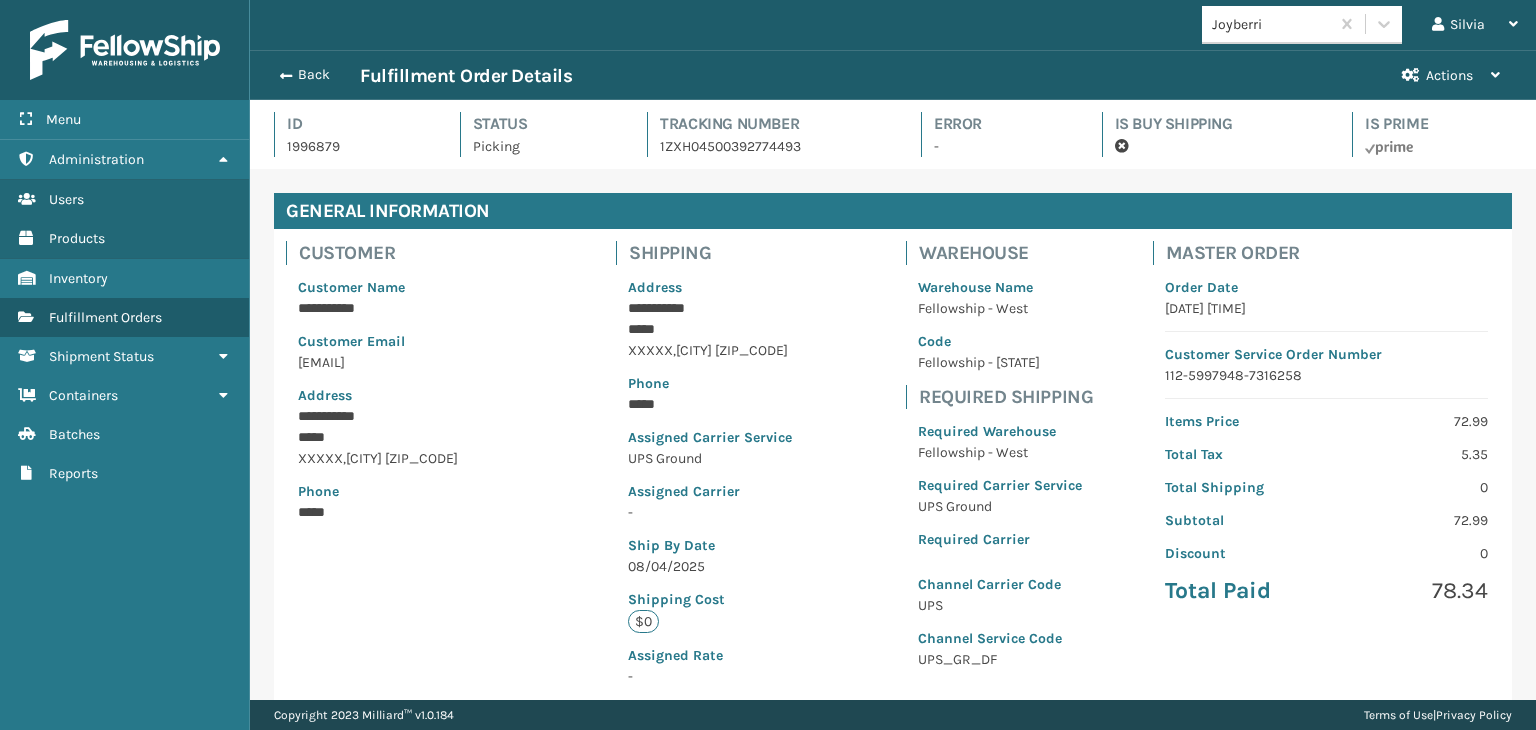 scroll, scrollTop: 99951, scrollLeft: 98713, axis: both 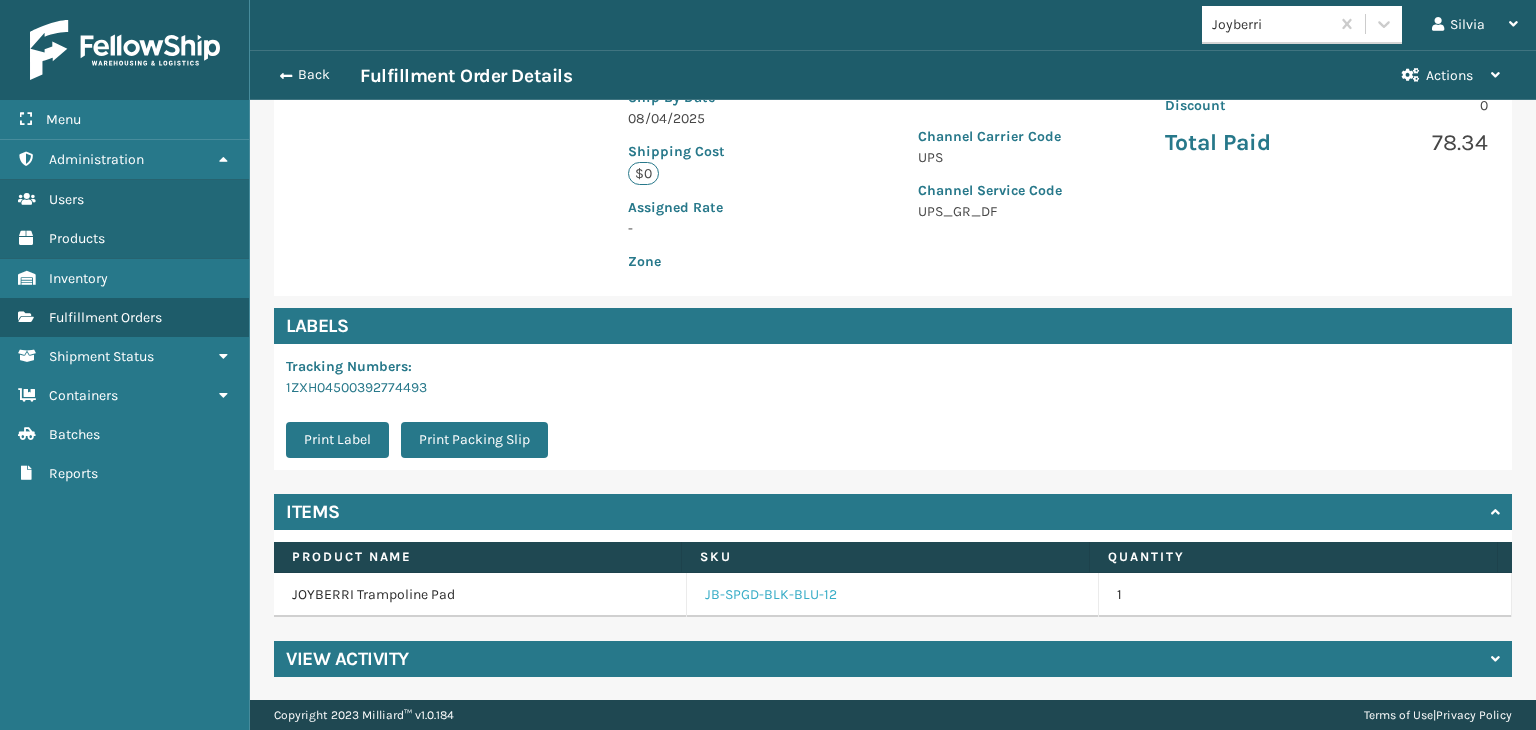 click on "JB-SPGD-BLK-BLU-12" at bounding box center (771, 595) 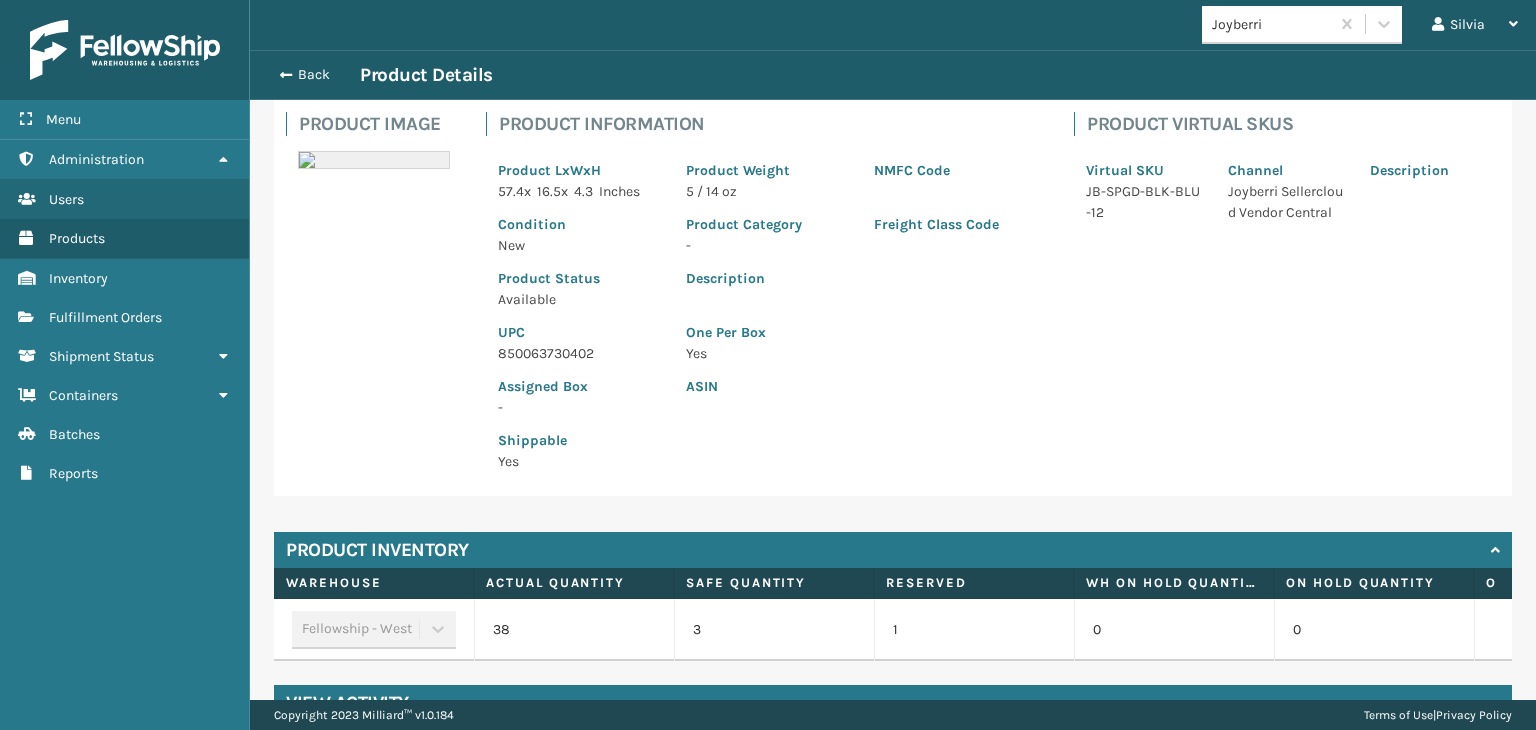scroll, scrollTop: 188, scrollLeft: 0, axis: vertical 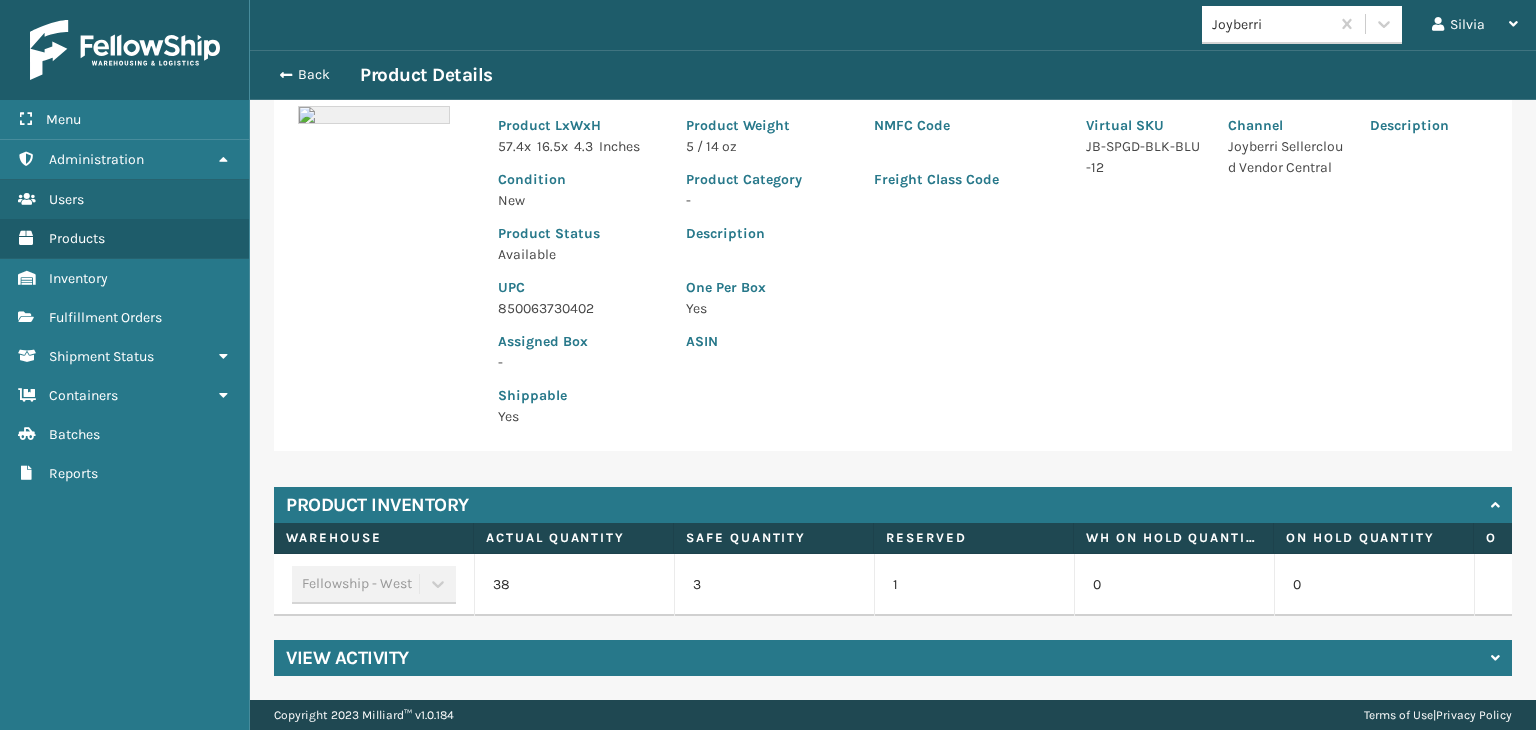 click on "UPC" at bounding box center [580, 287] 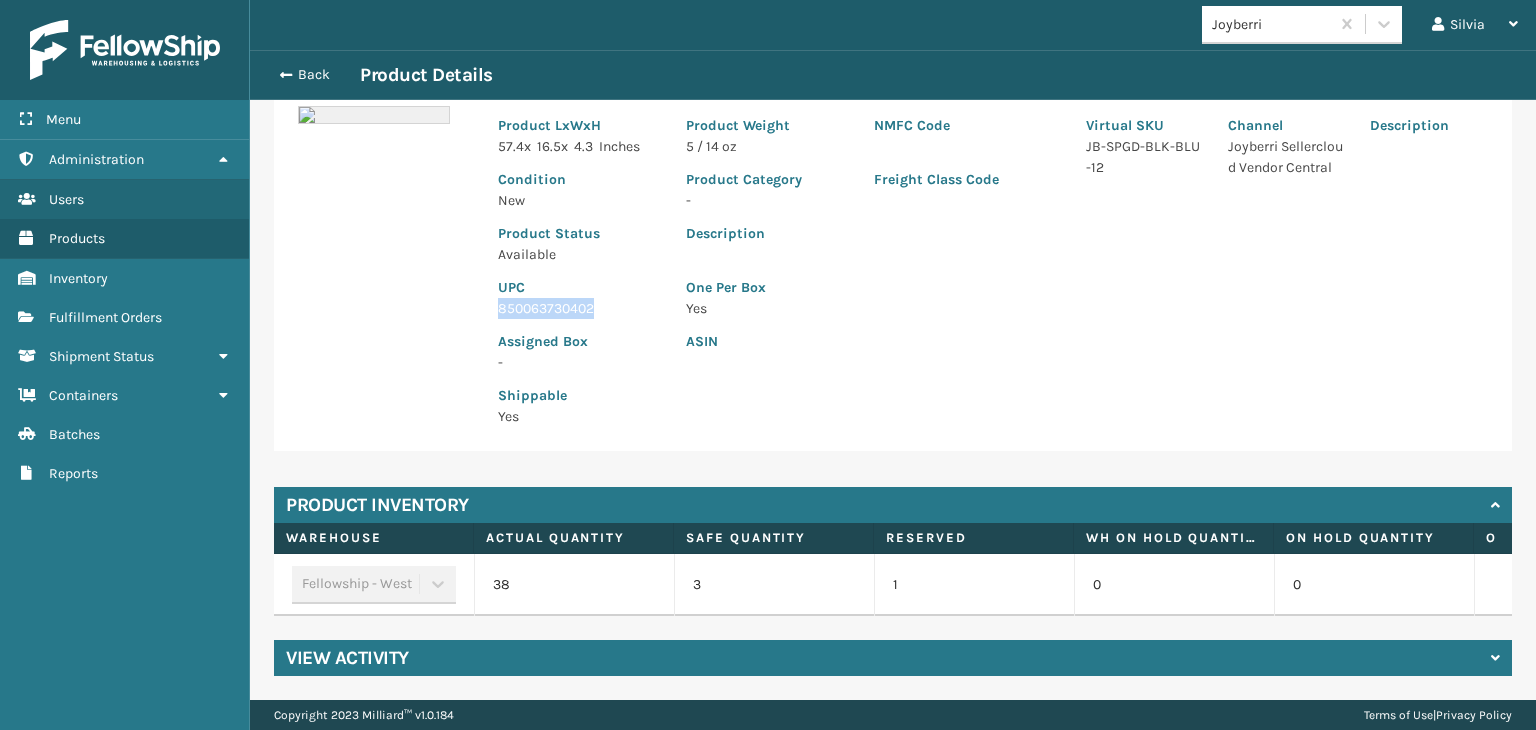 click on "850063730402" at bounding box center [580, 308] 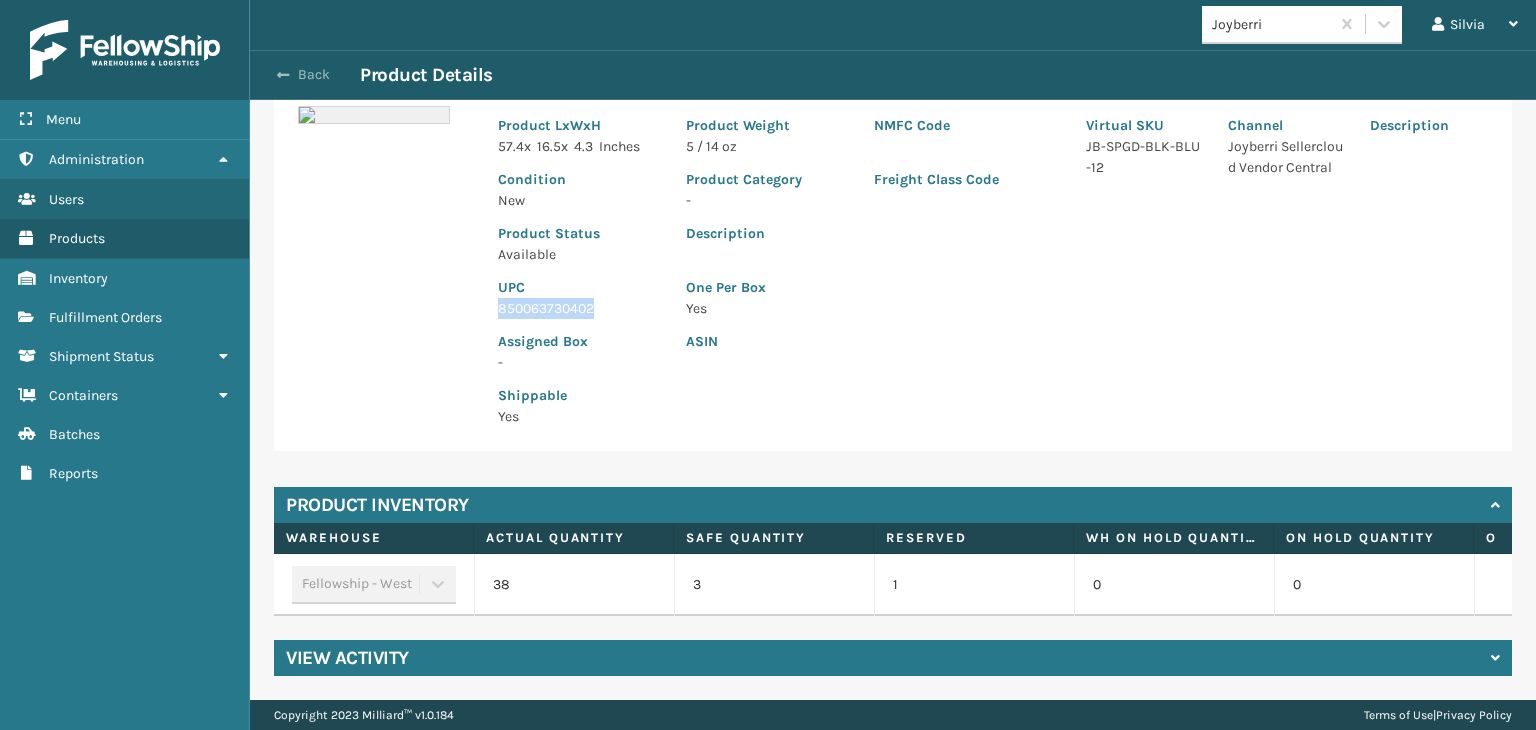 click on "Back" at bounding box center (314, 75) 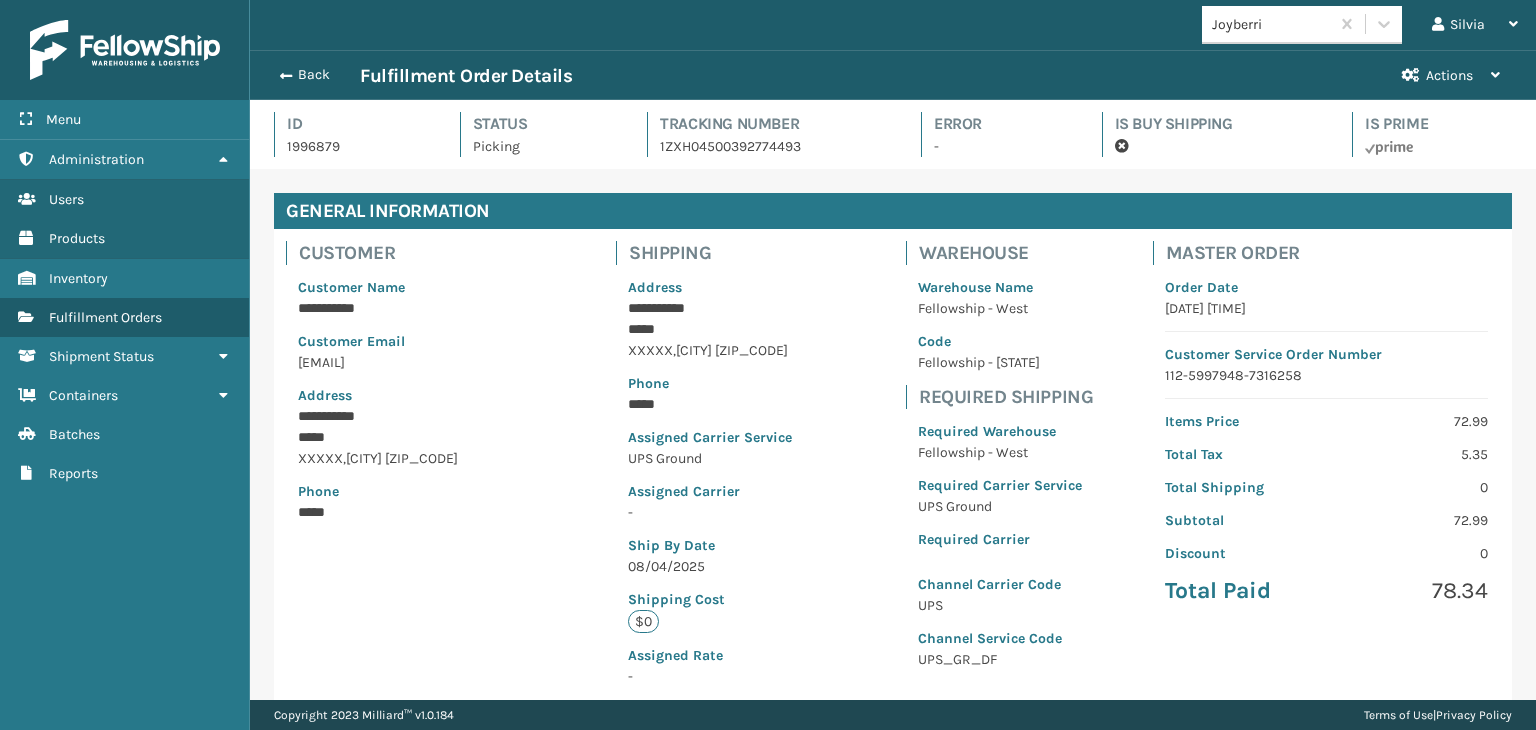scroll, scrollTop: 99951, scrollLeft: 98713, axis: both 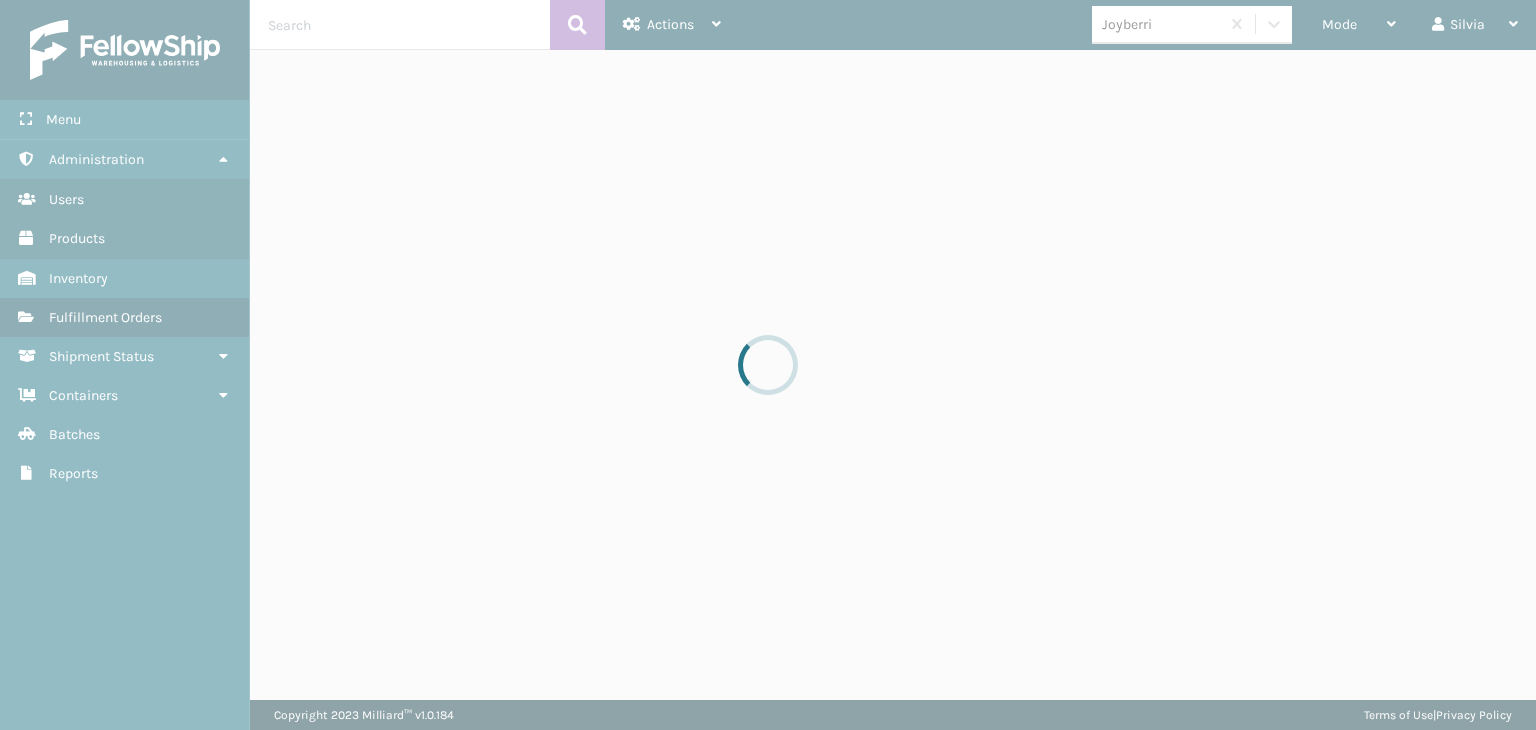 click at bounding box center [768, 365] 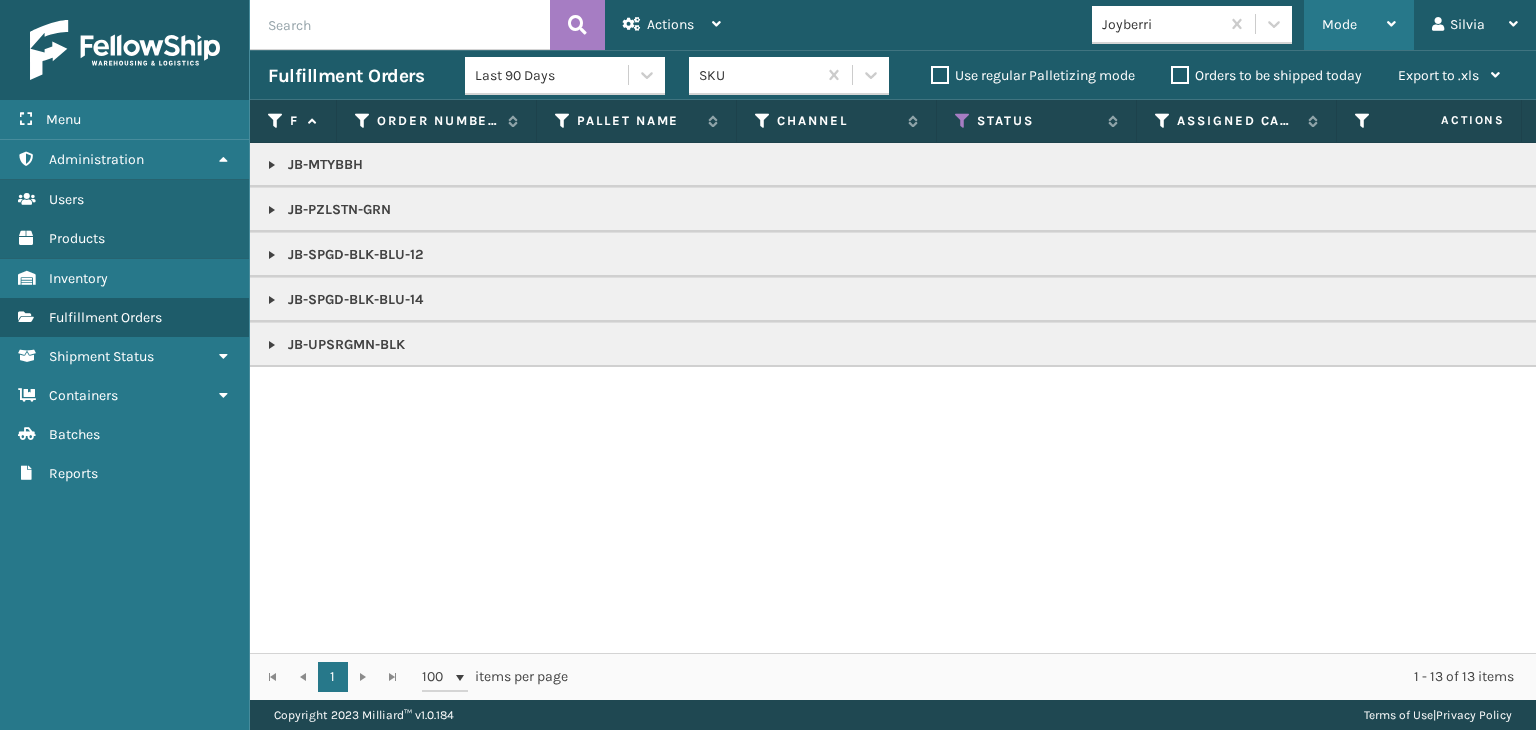 click on "Mode" at bounding box center [1359, 25] 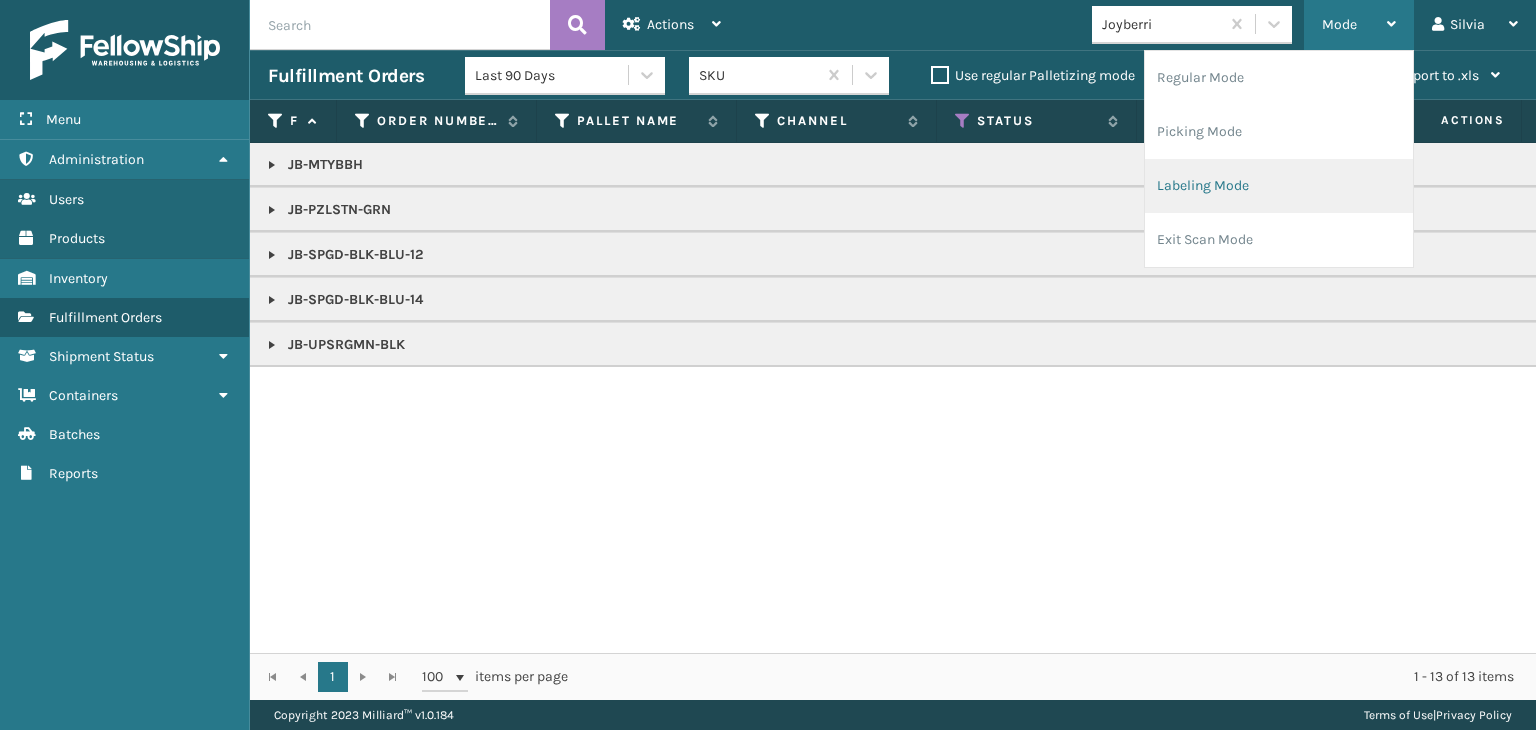 click on "Labeling Mode" at bounding box center [1279, 186] 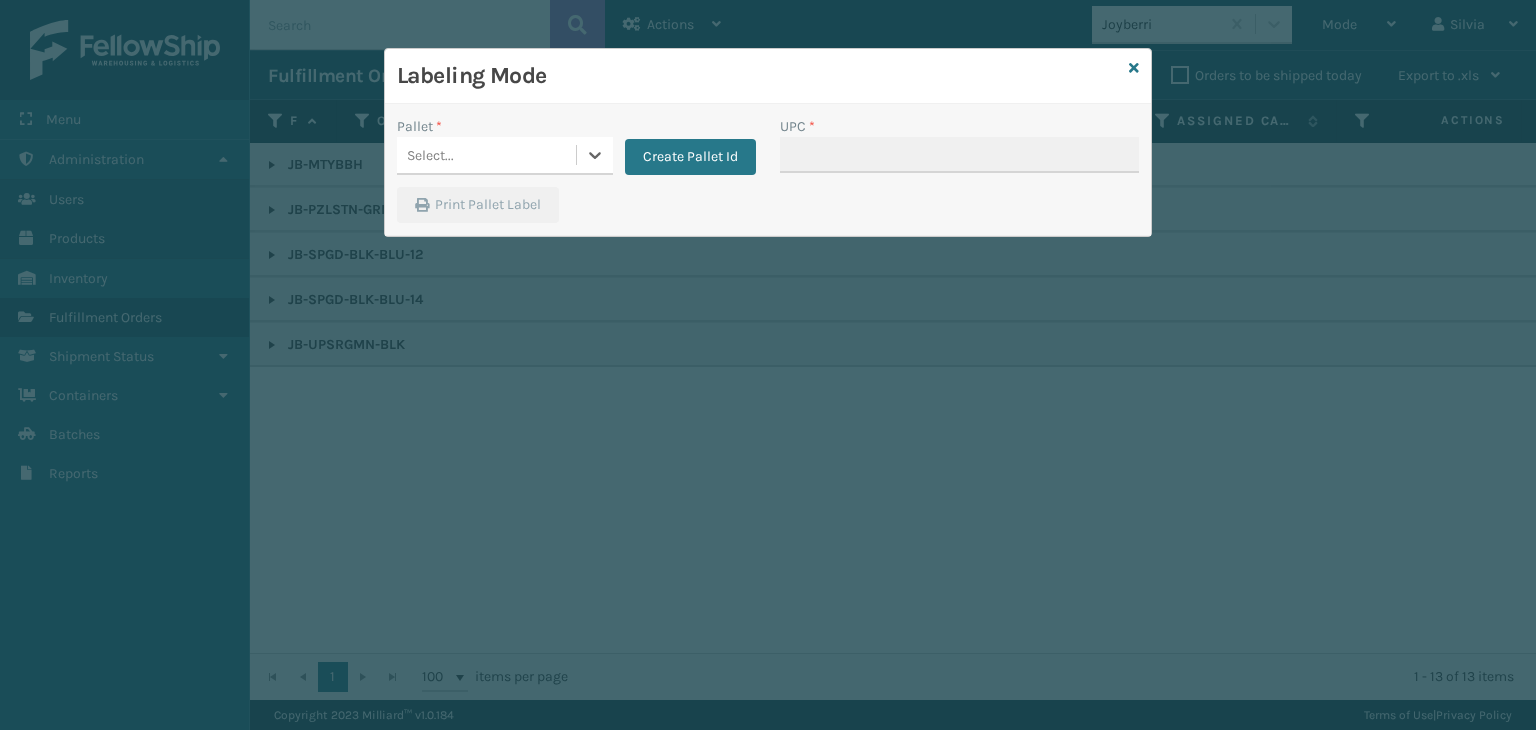 click on "Select..." at bounding box center (486, 155) 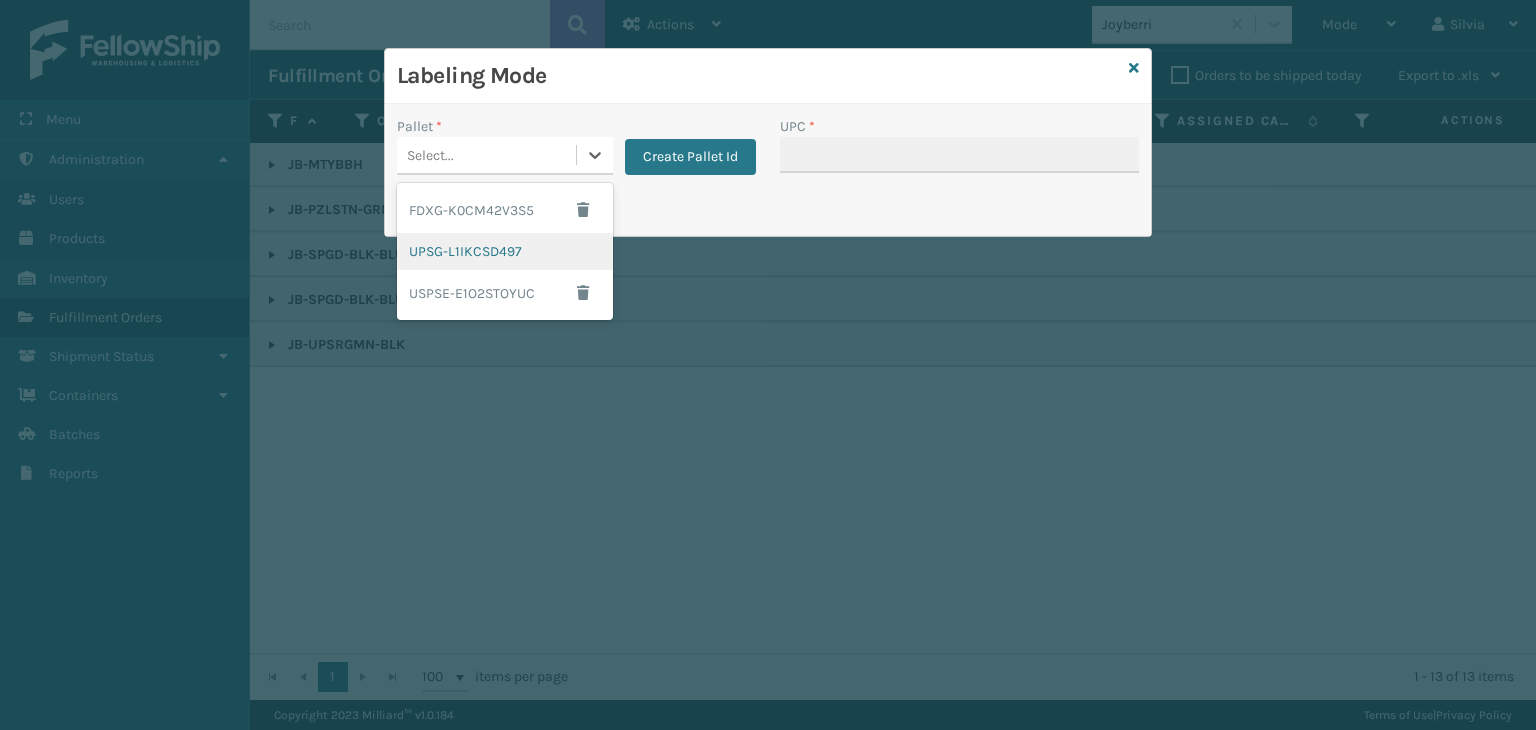 click on "UPSG-L1IKCSD497" at bounding box center [505, 251] 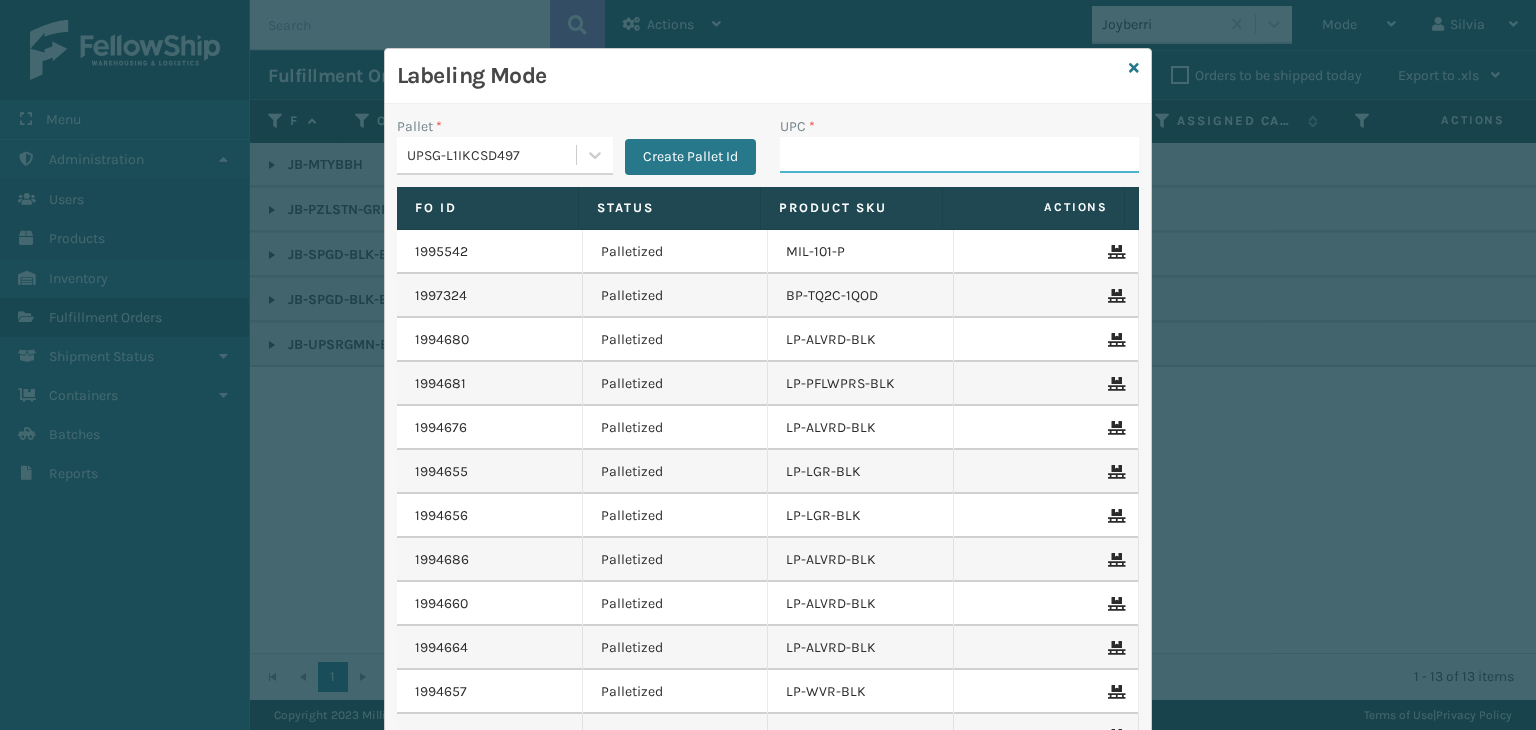 click on "UPC   *" at bounding box center (959, 155) 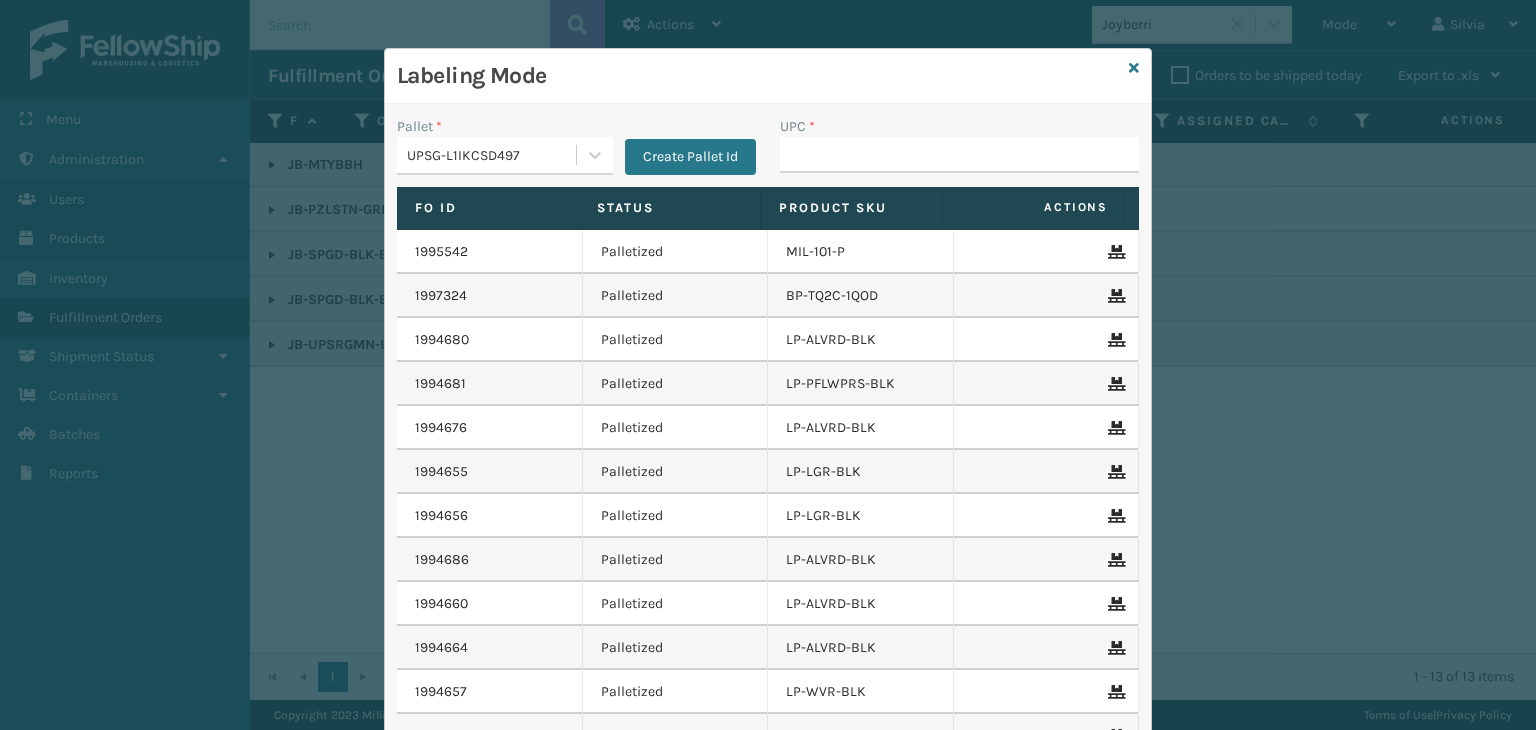 click on "UPC   *" at bounding box center [959, 151] 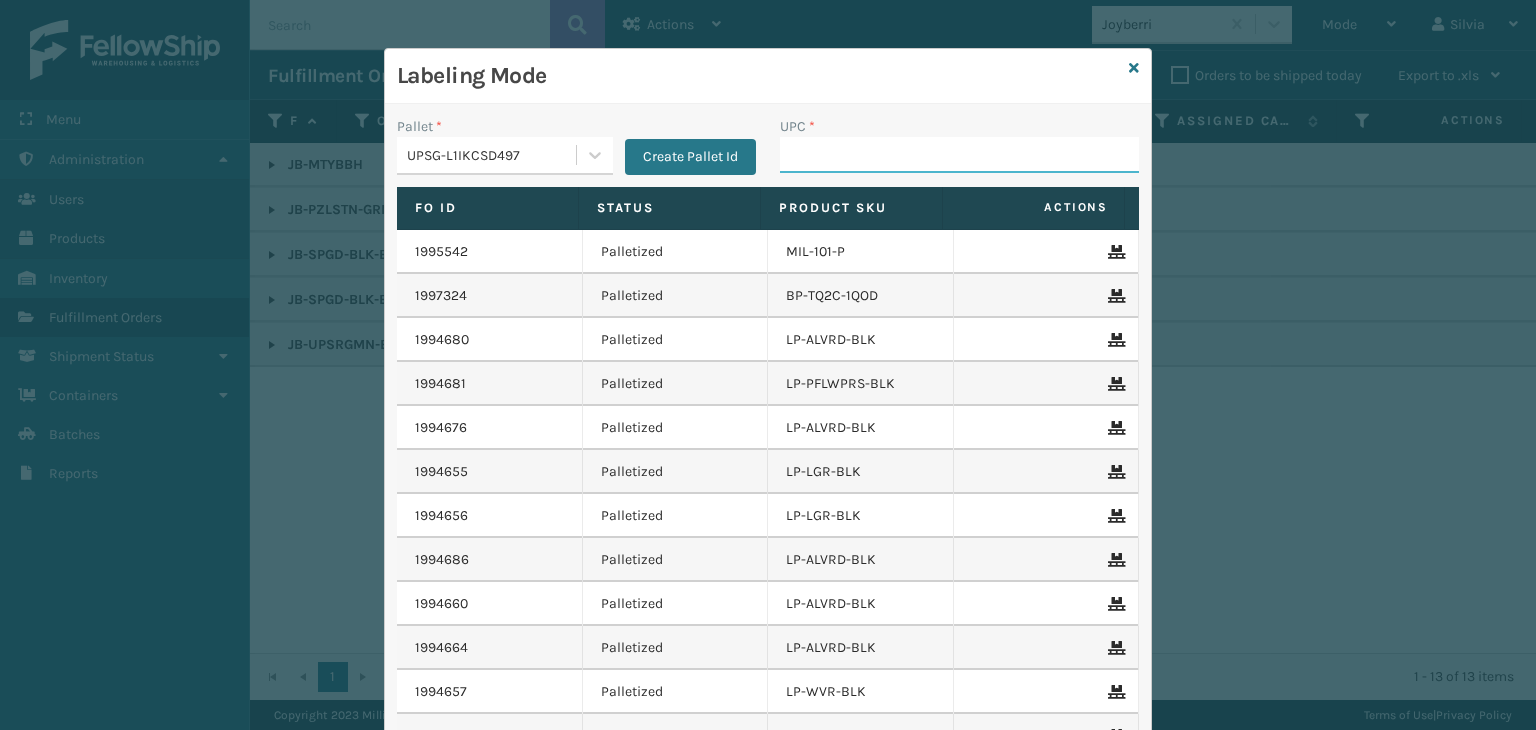 click on "UPC   *" at bounding box center [959, 155] 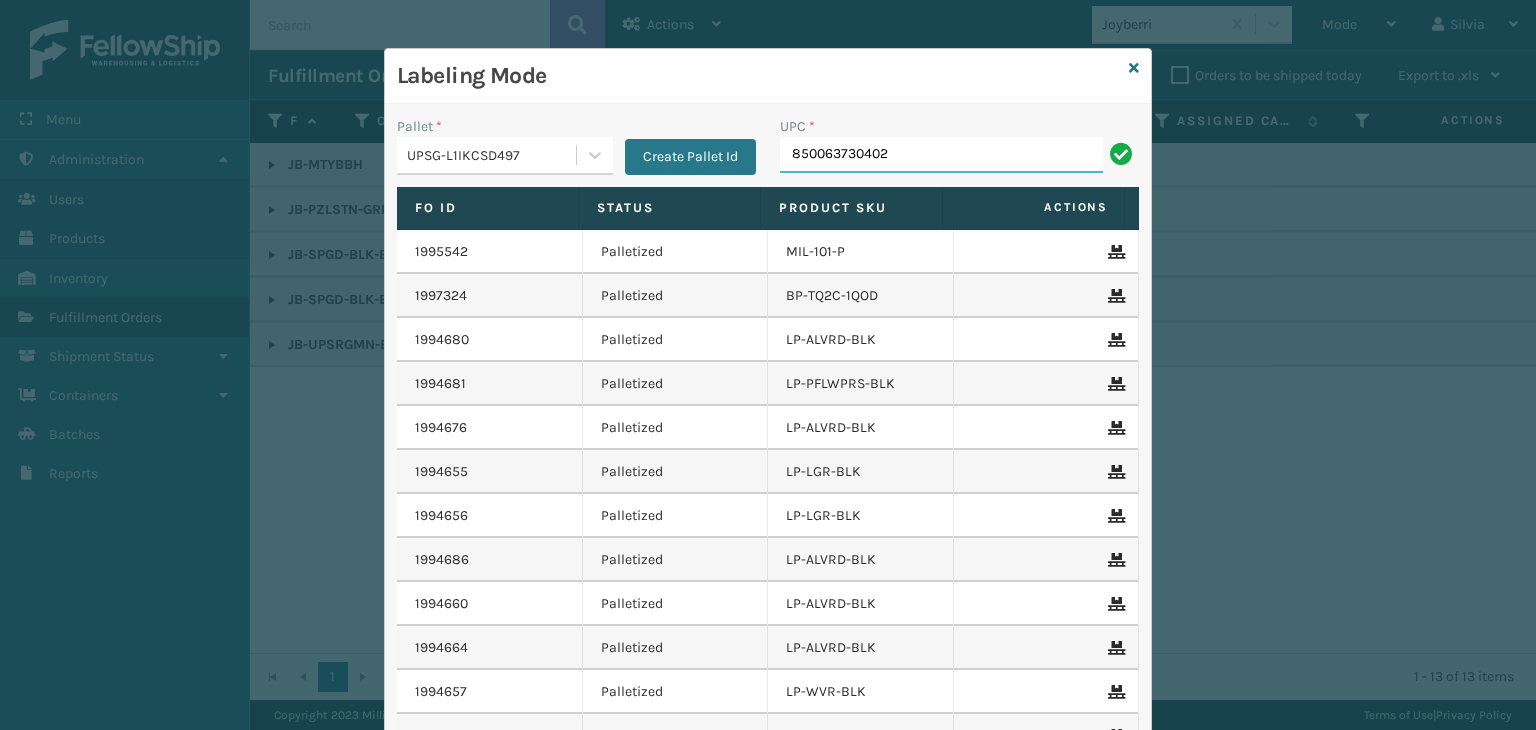 type on "850063730402" 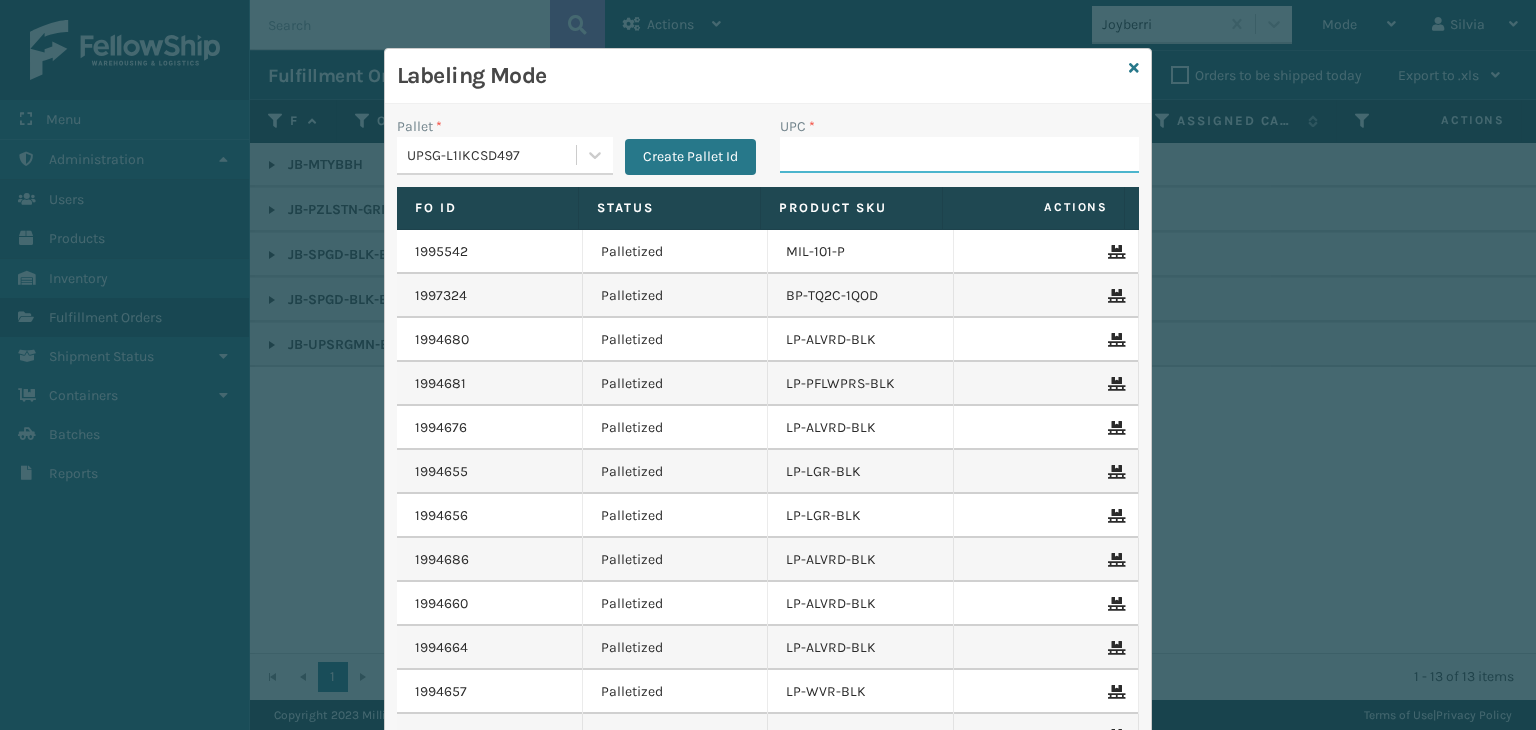 drag, startPoint x: 555, startPoint y: 71, endPoint x: 1016, endPoint y: 154, distance: 468.4122 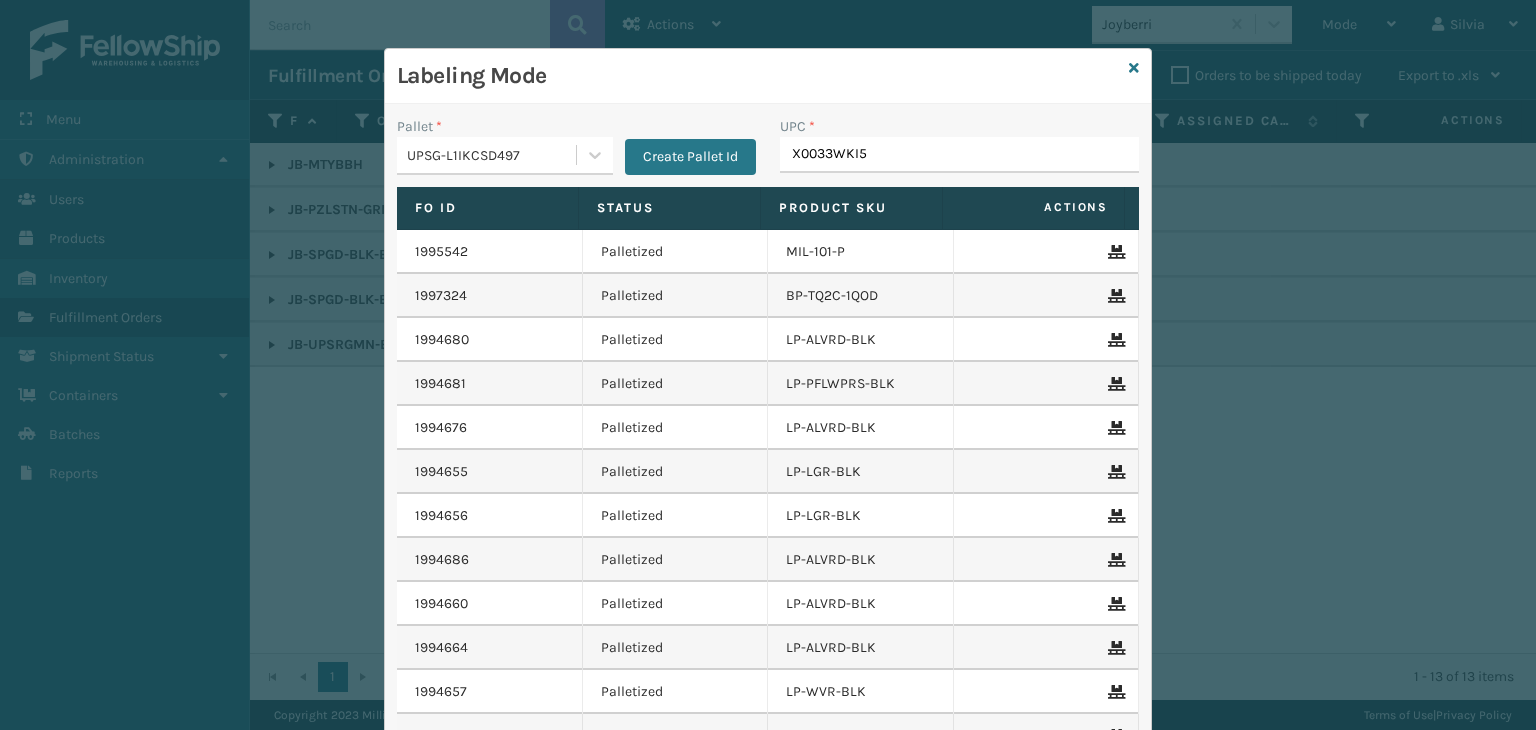 type on "X0033WKI55" 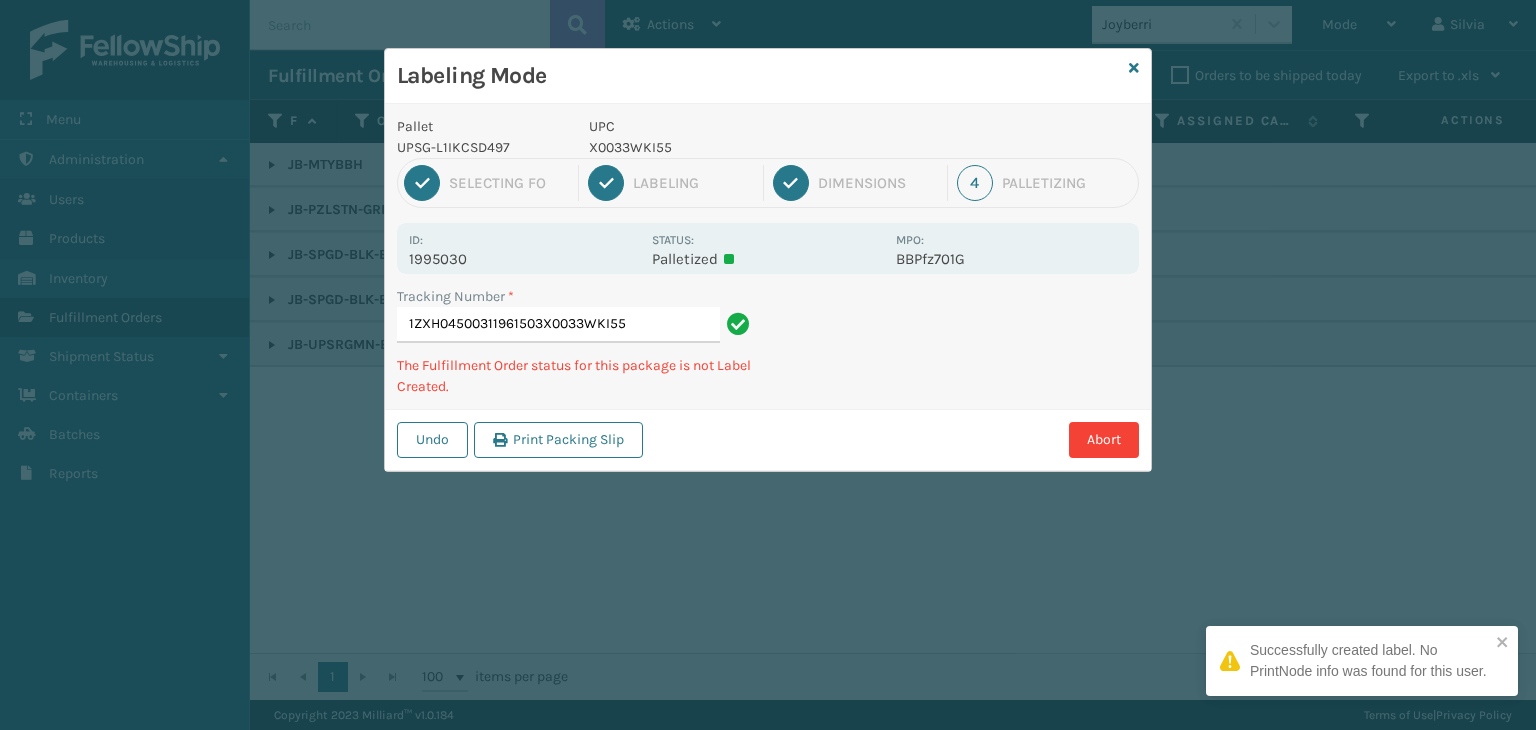 type on "1ZXH04500311961503X0033WKI55" 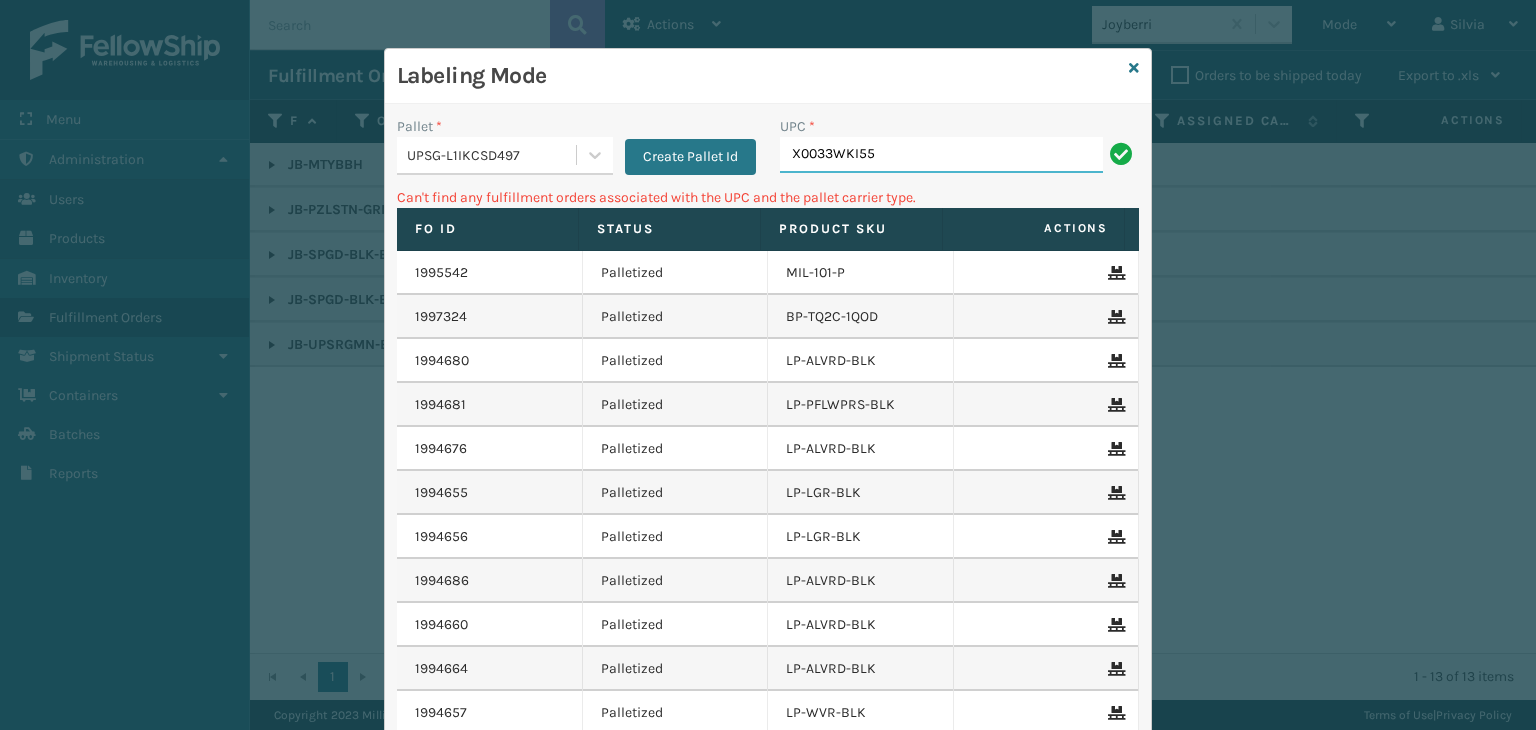 click on "X0033WKI55" at bounding box center [941, 155] 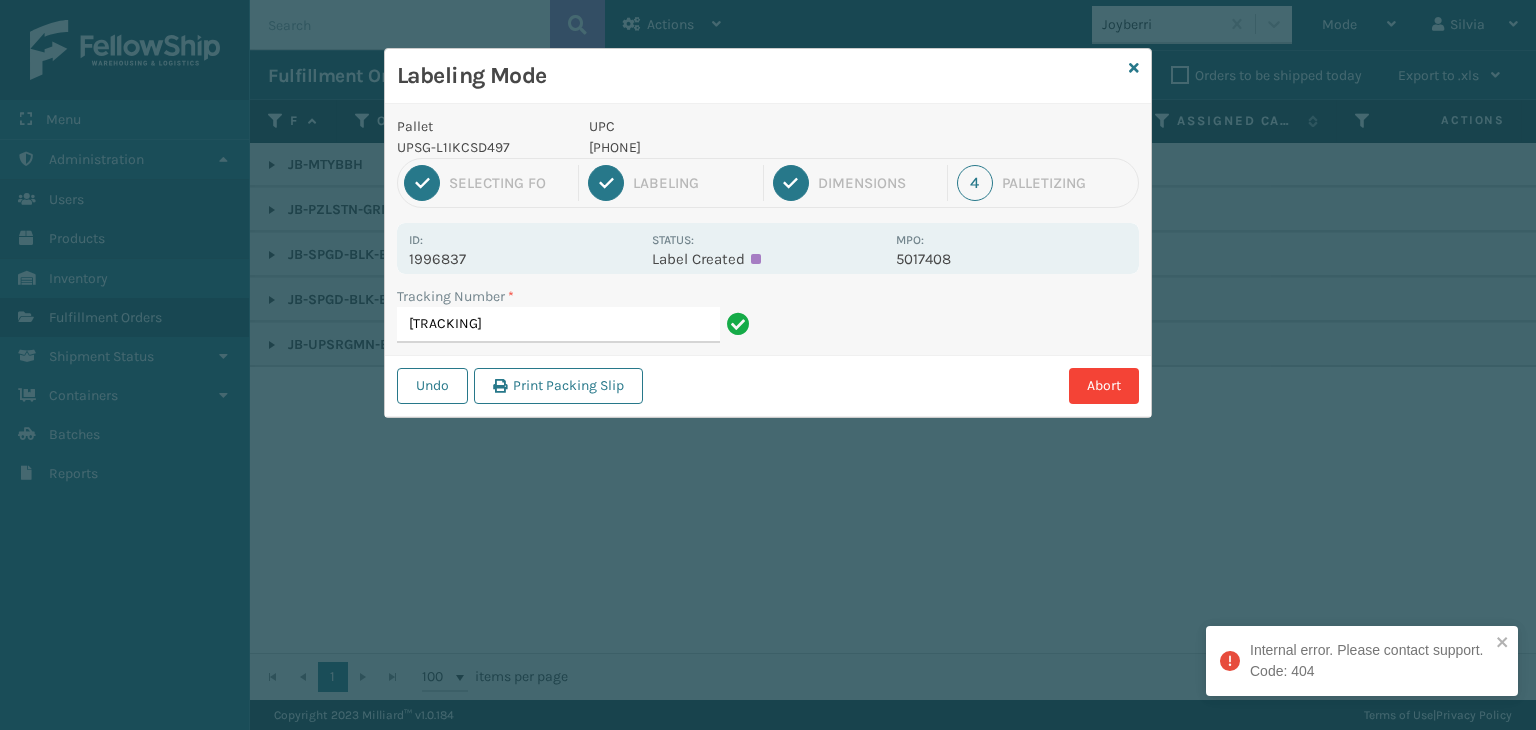 click on "1ZHR98350333465563850064526226" at bounding box center (558, 325) 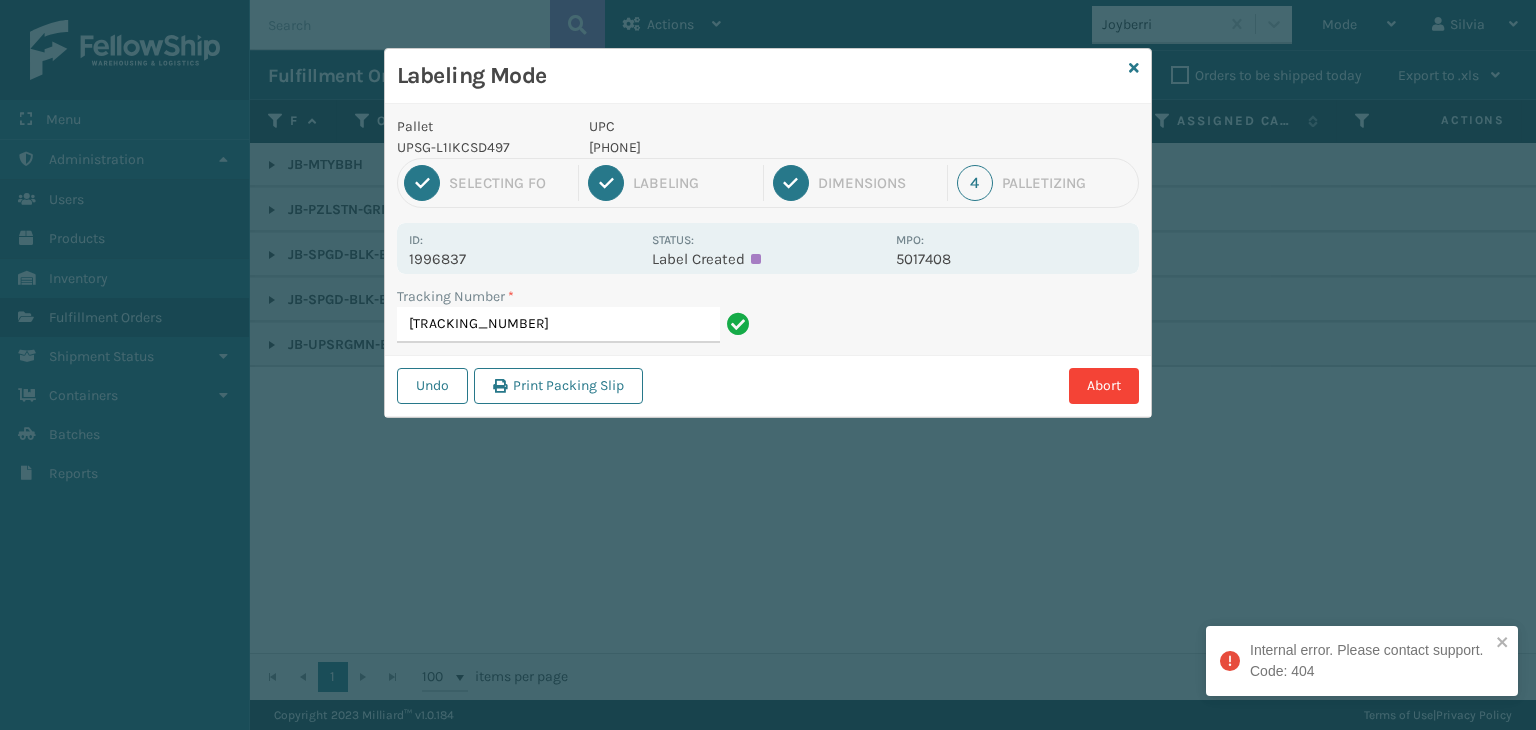 type on "1ZHR98350333465563" 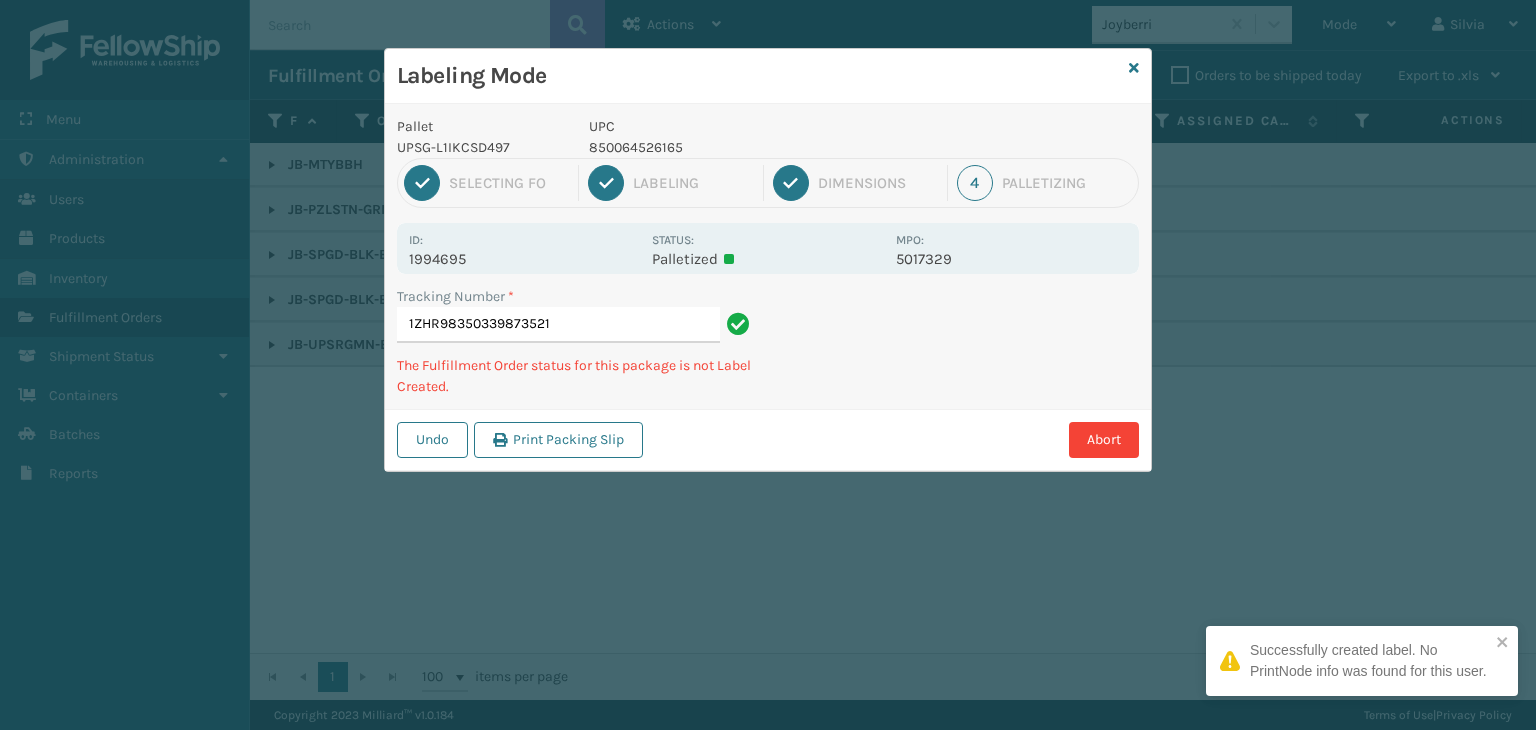 click on "850064526165" at bounding box center [736, 147] 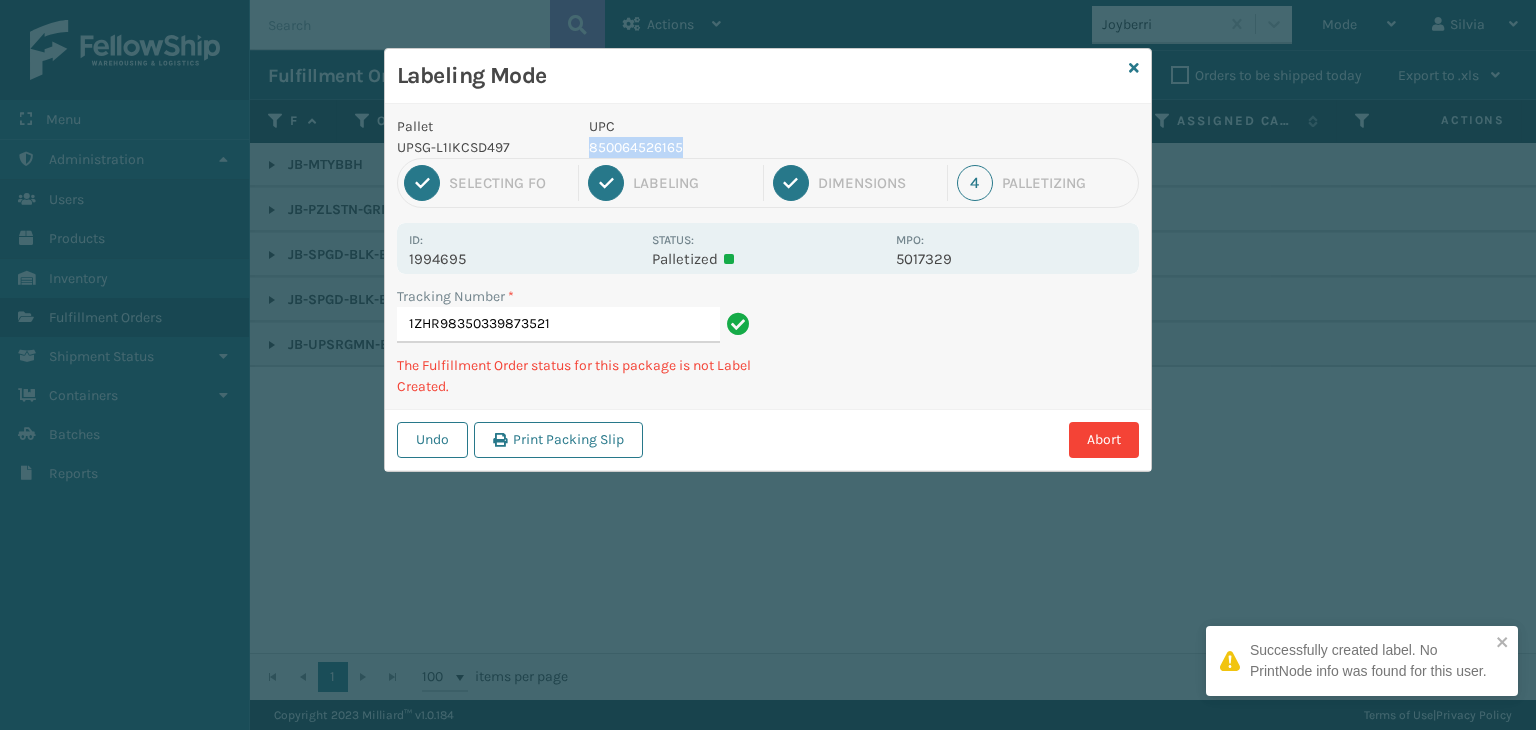 click on "850064526165" at bounding box center [736, 147] 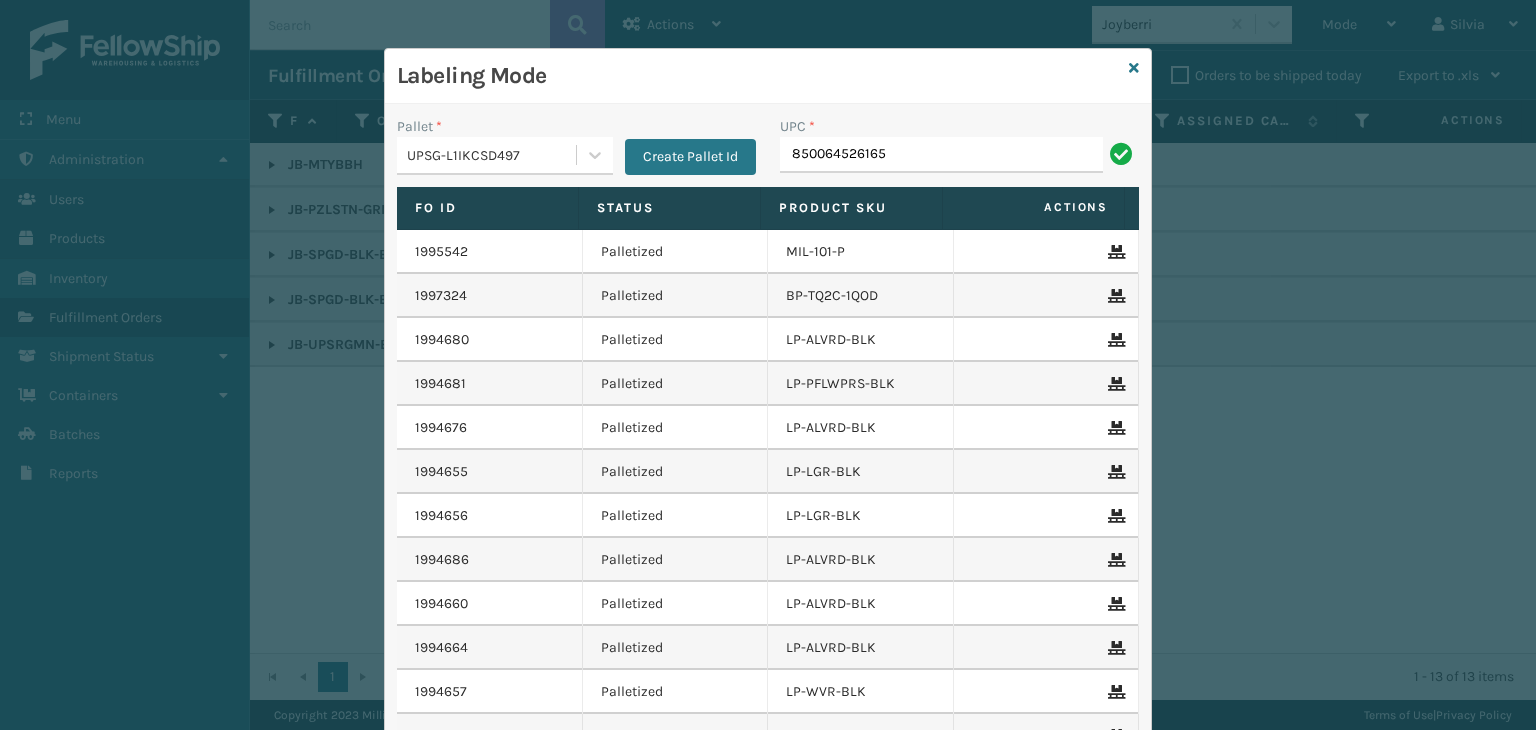 type on "850064526165" 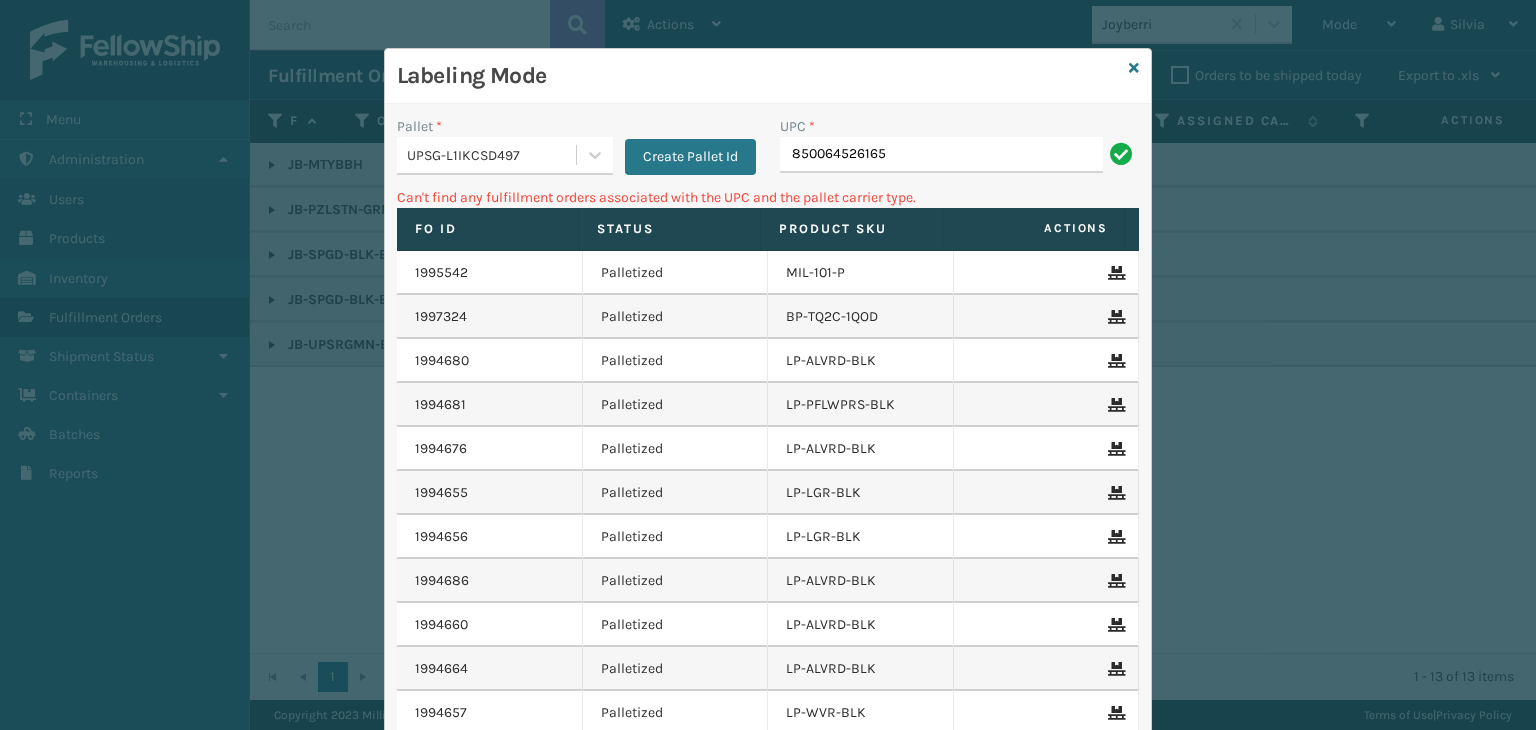click on "850064526165" at bounding box center [941, 155] 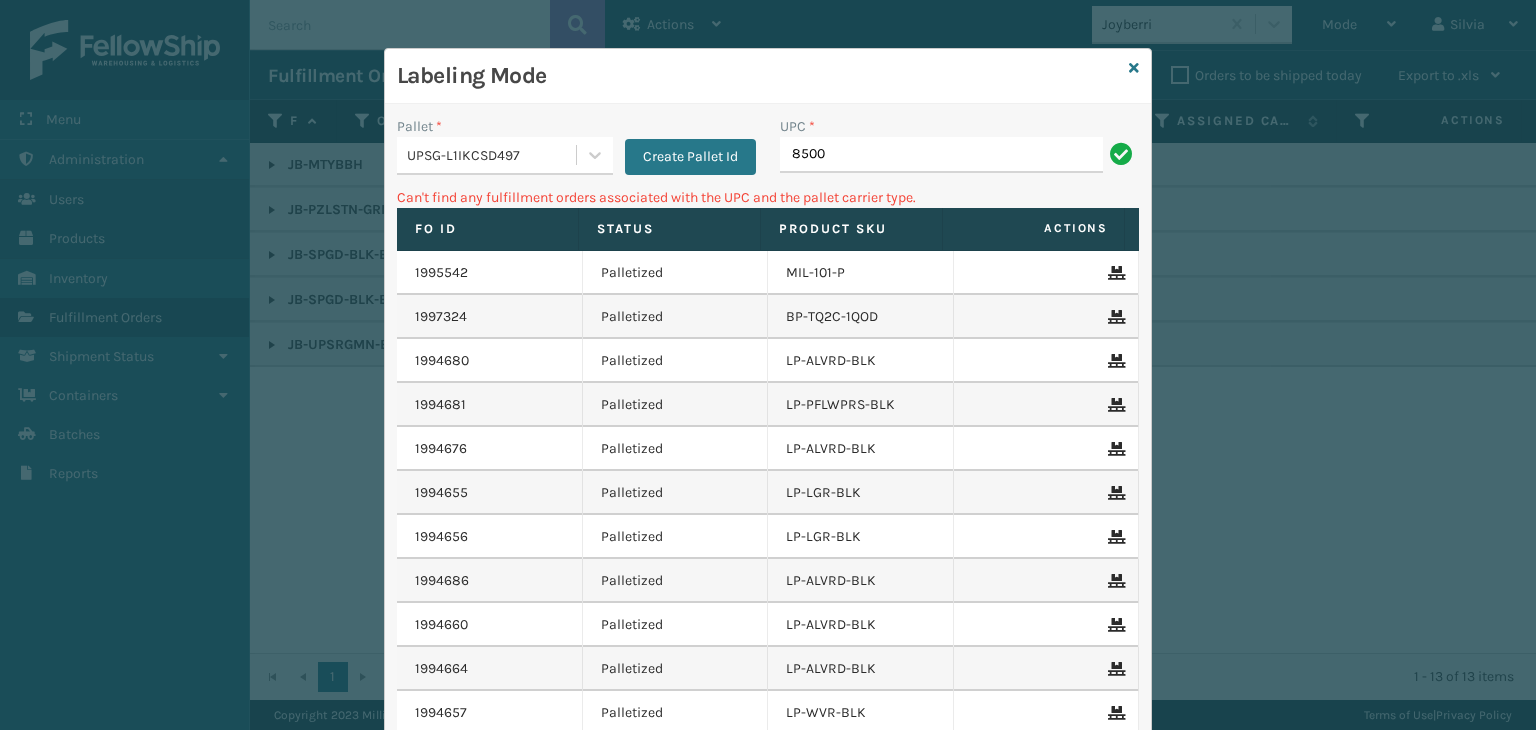 type on "85006" 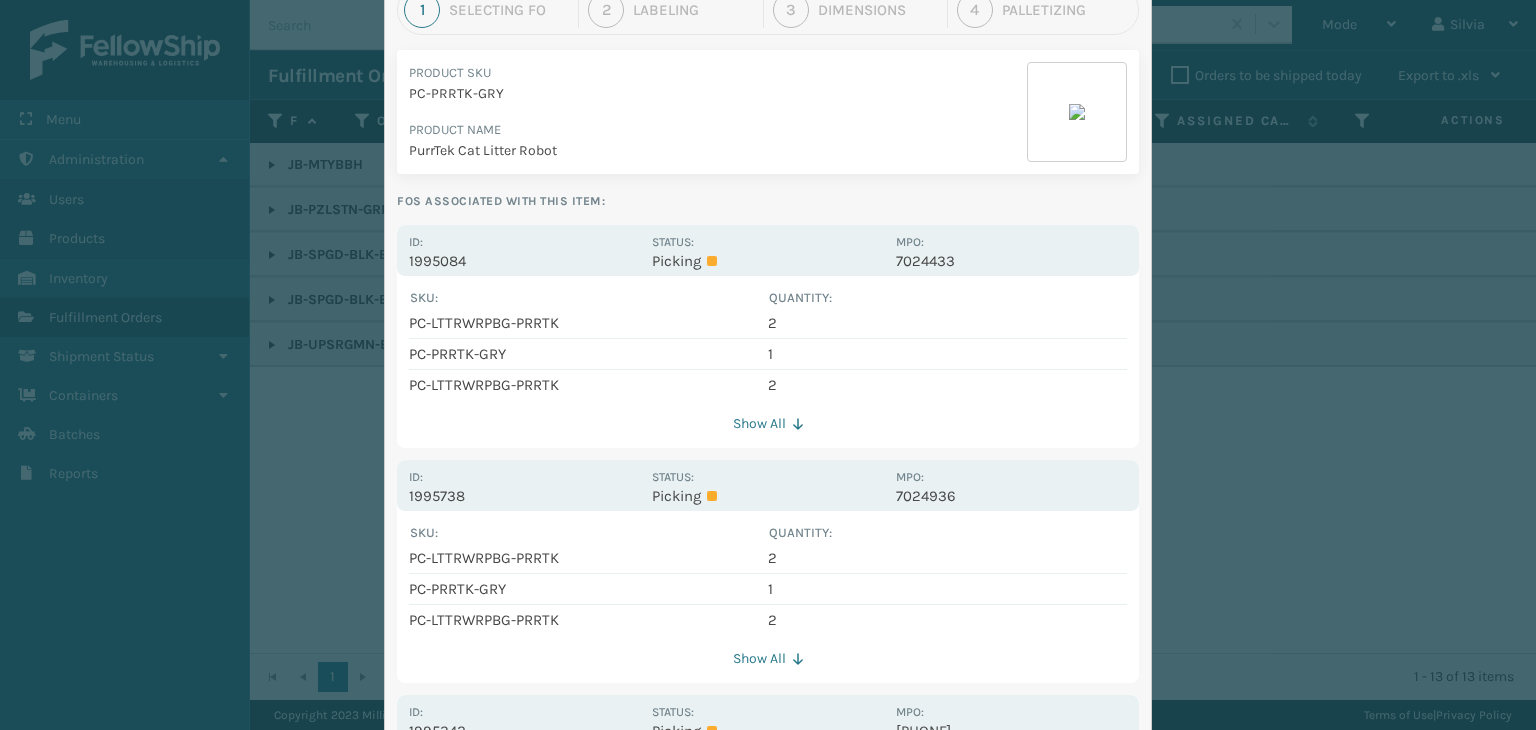 scroll, scrollTop: 0, scrollLeft: 0, axis: both 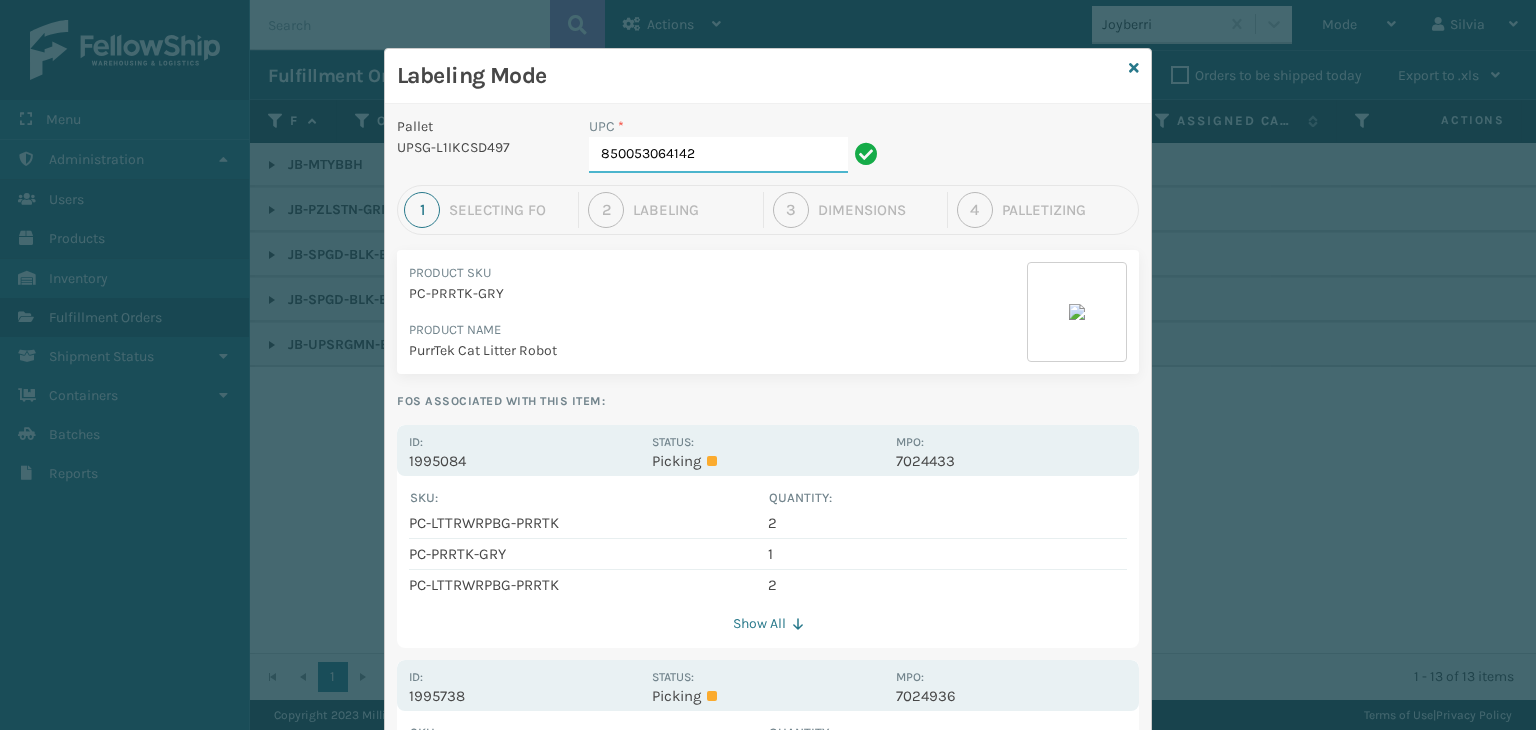 click on "[PHONE]" at bounding box center [718, 155] 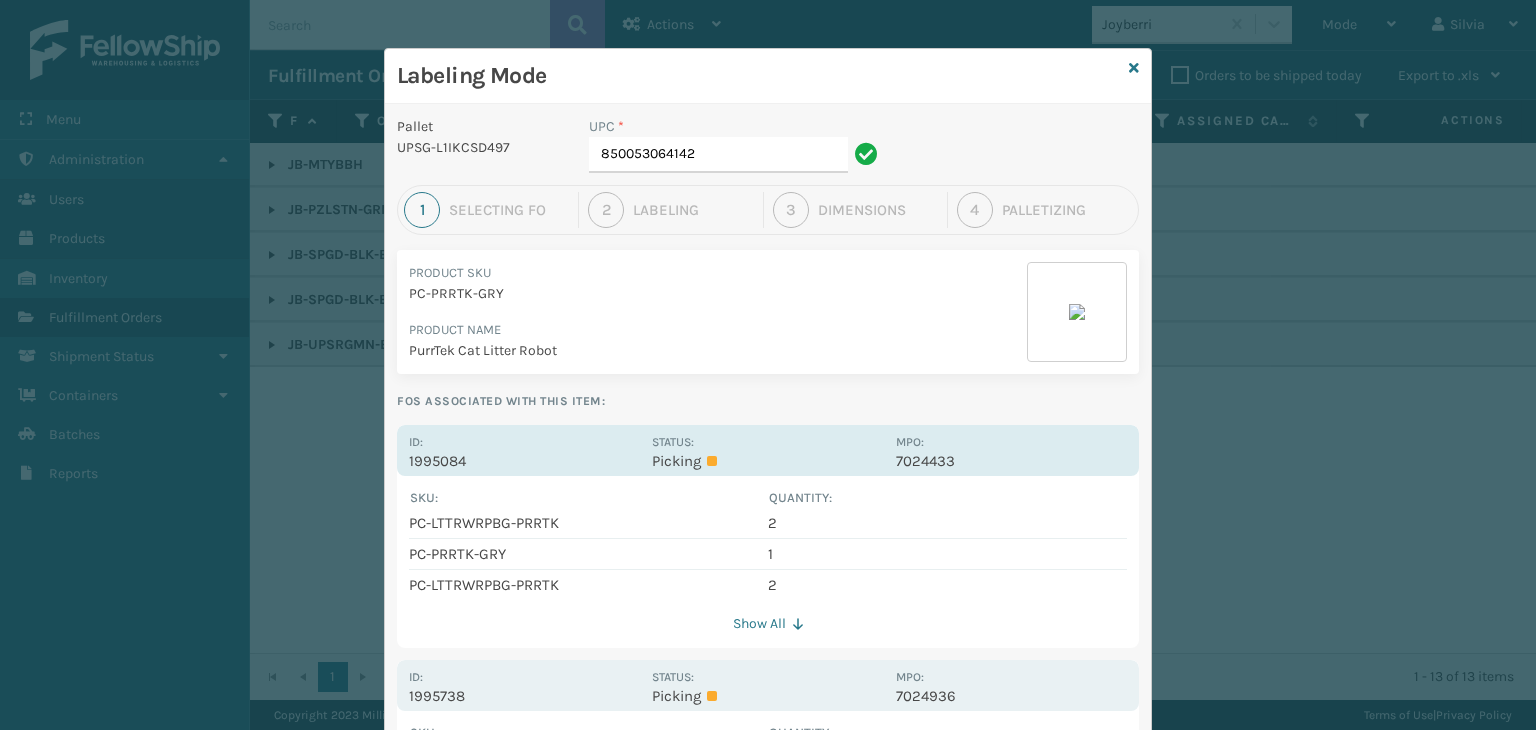 click on "1995084" at bounding box center [524, 461] 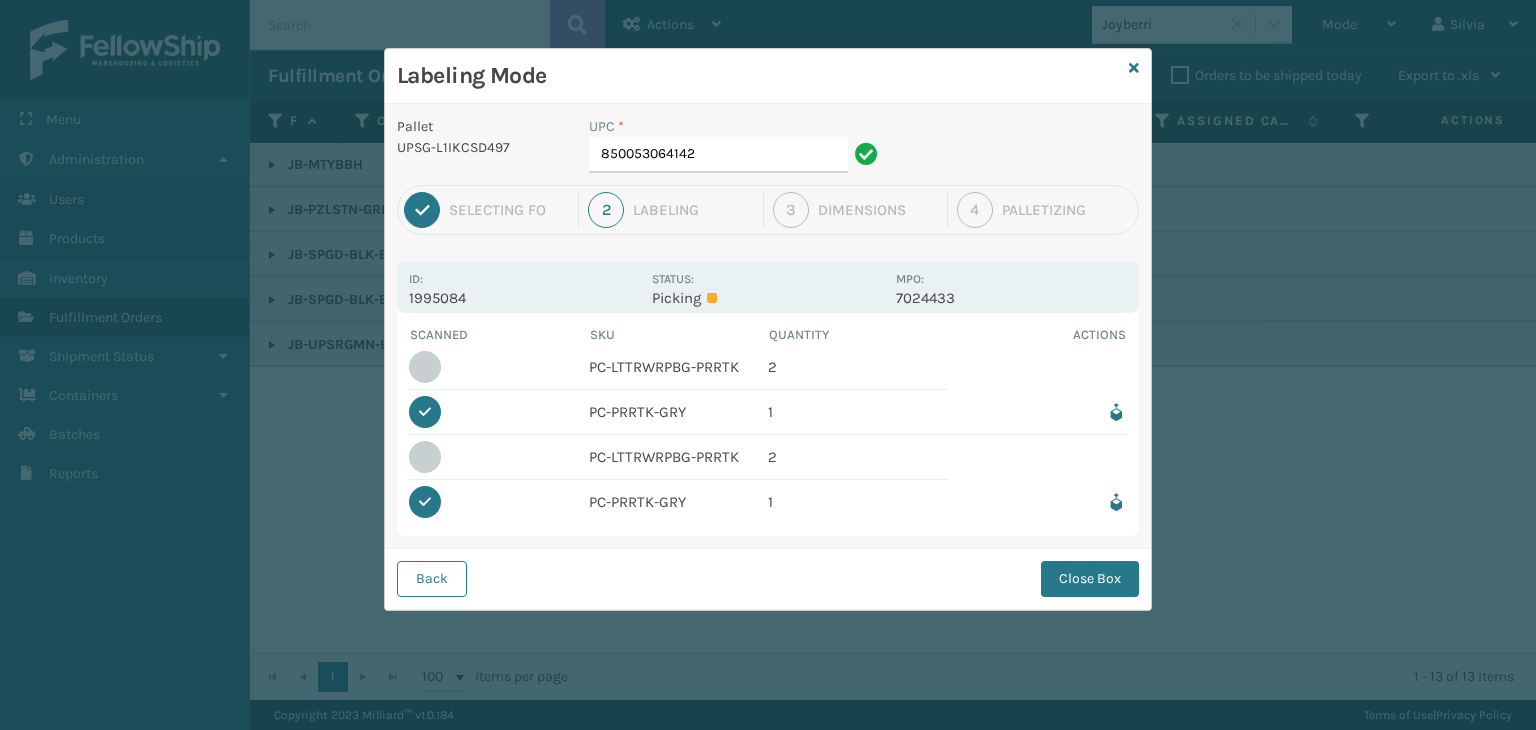 click at bounding box center (1116, 412) 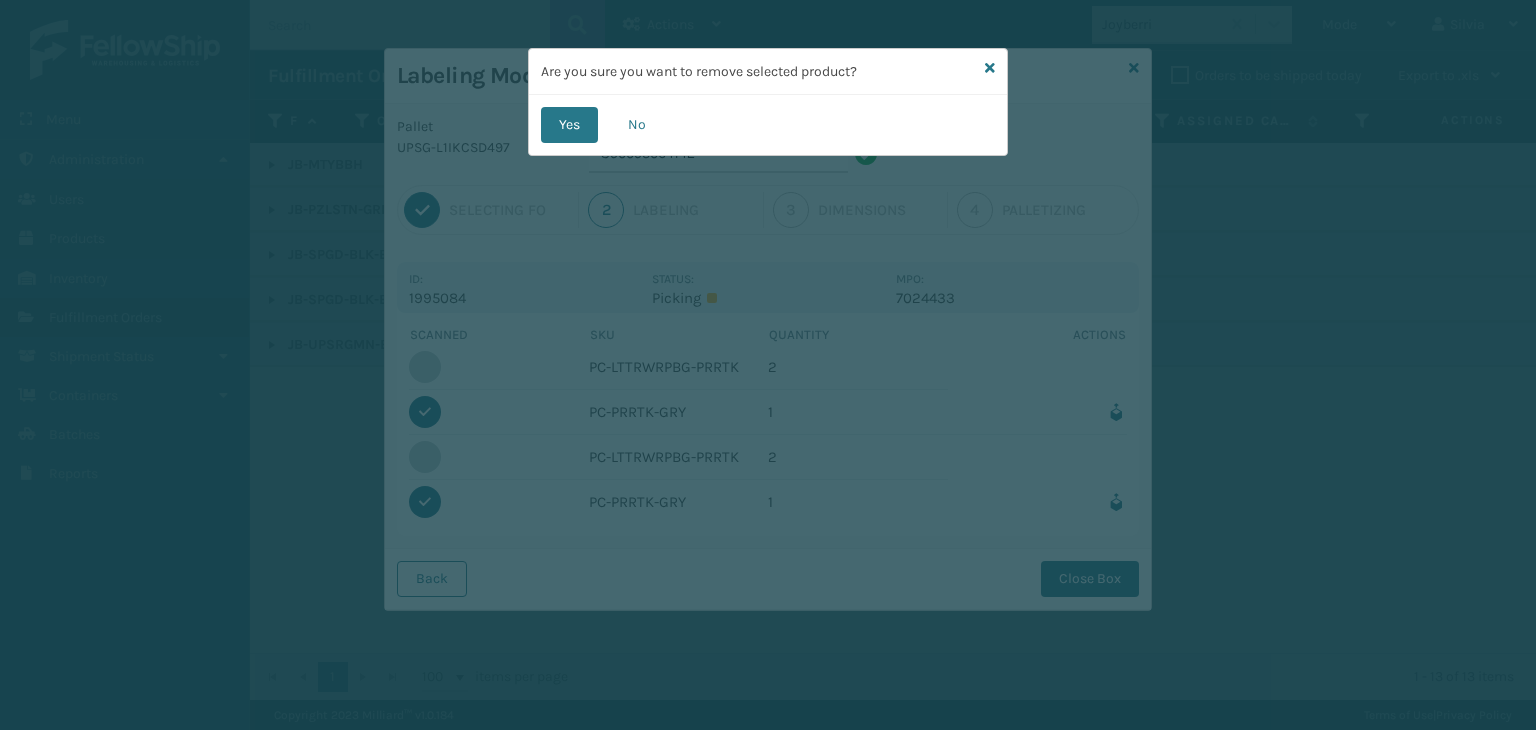 click on "Yes" at bounding box center [569, 125] 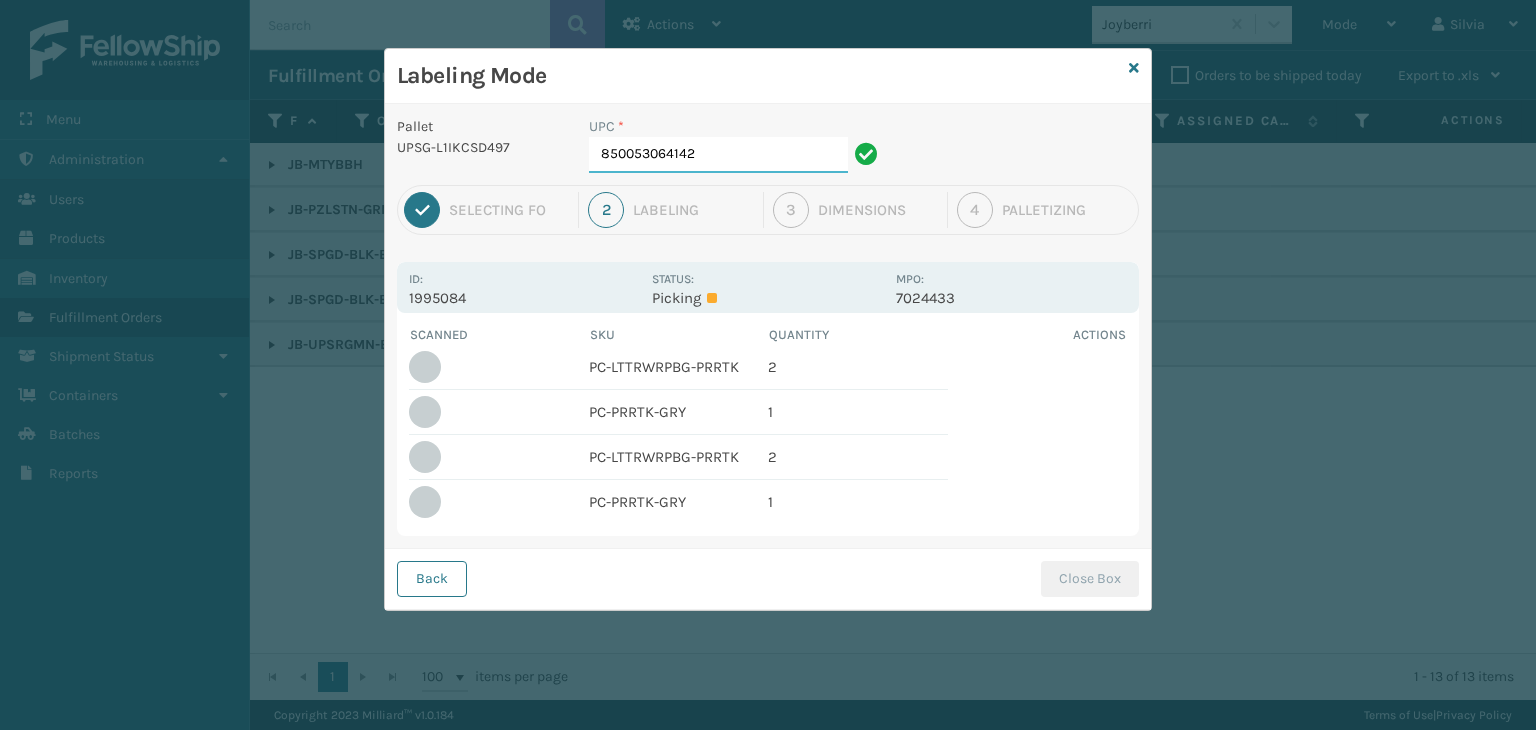 click on "[PHONE]" at bounding box center [718, 155] 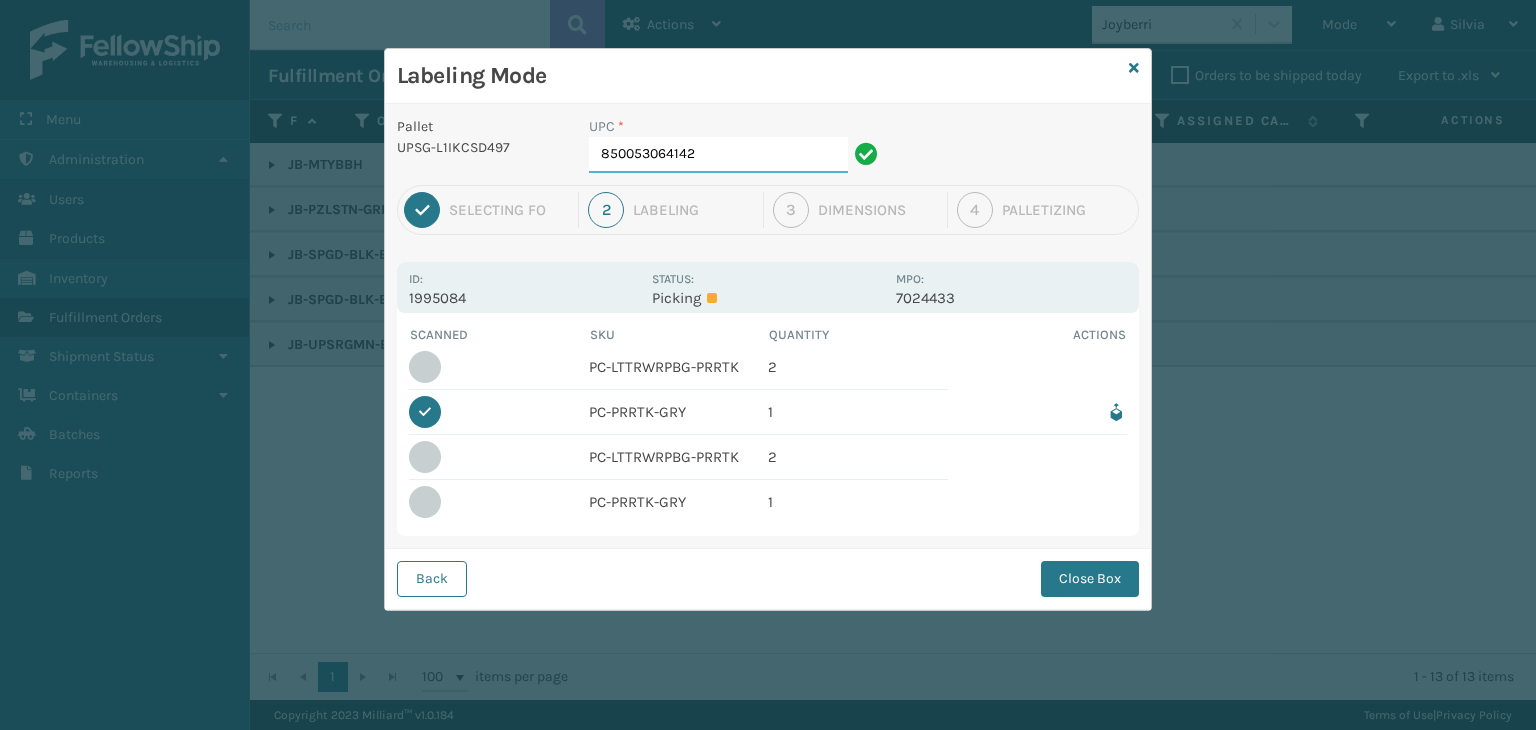 click on "[PHONE]" at bounding box center [718, 155] 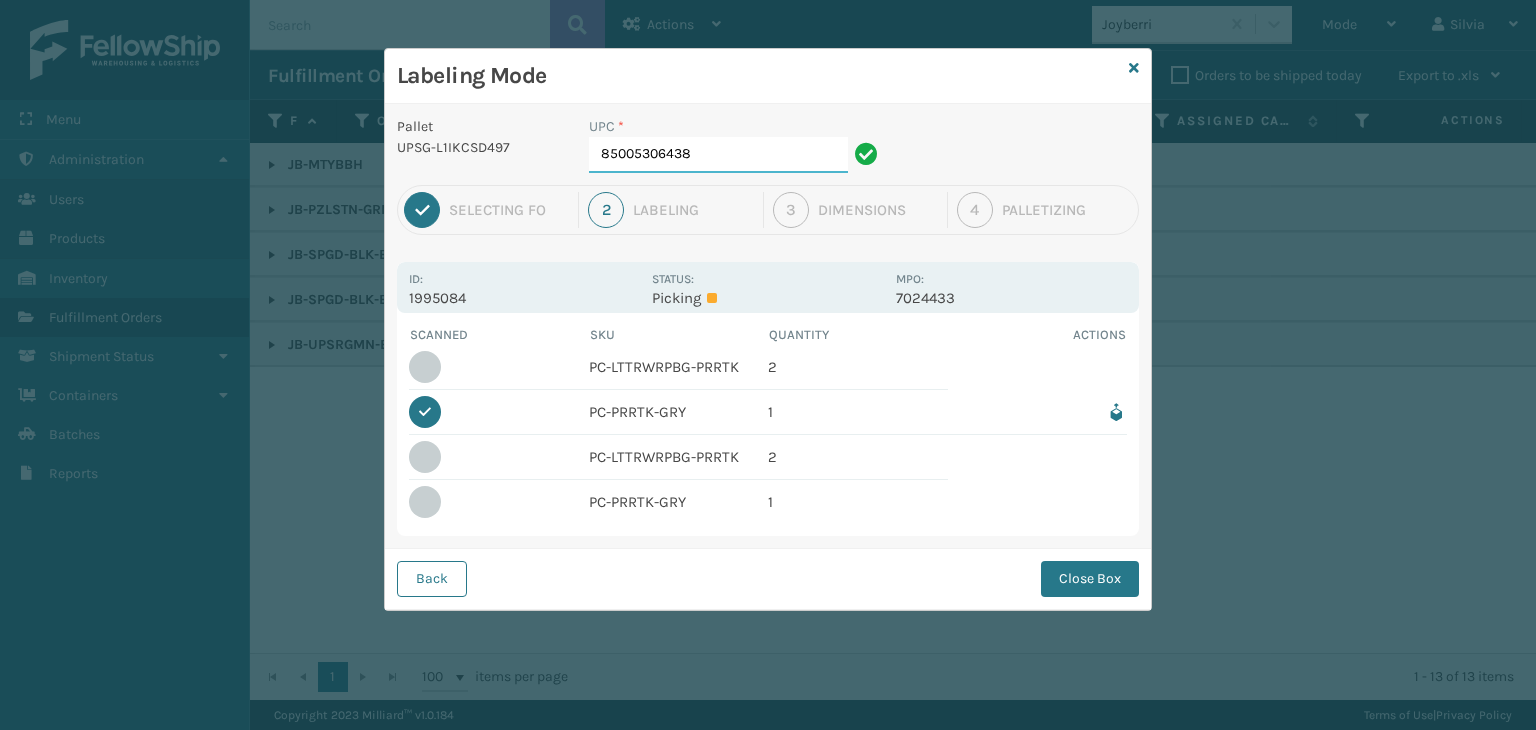 type on "850053064388" 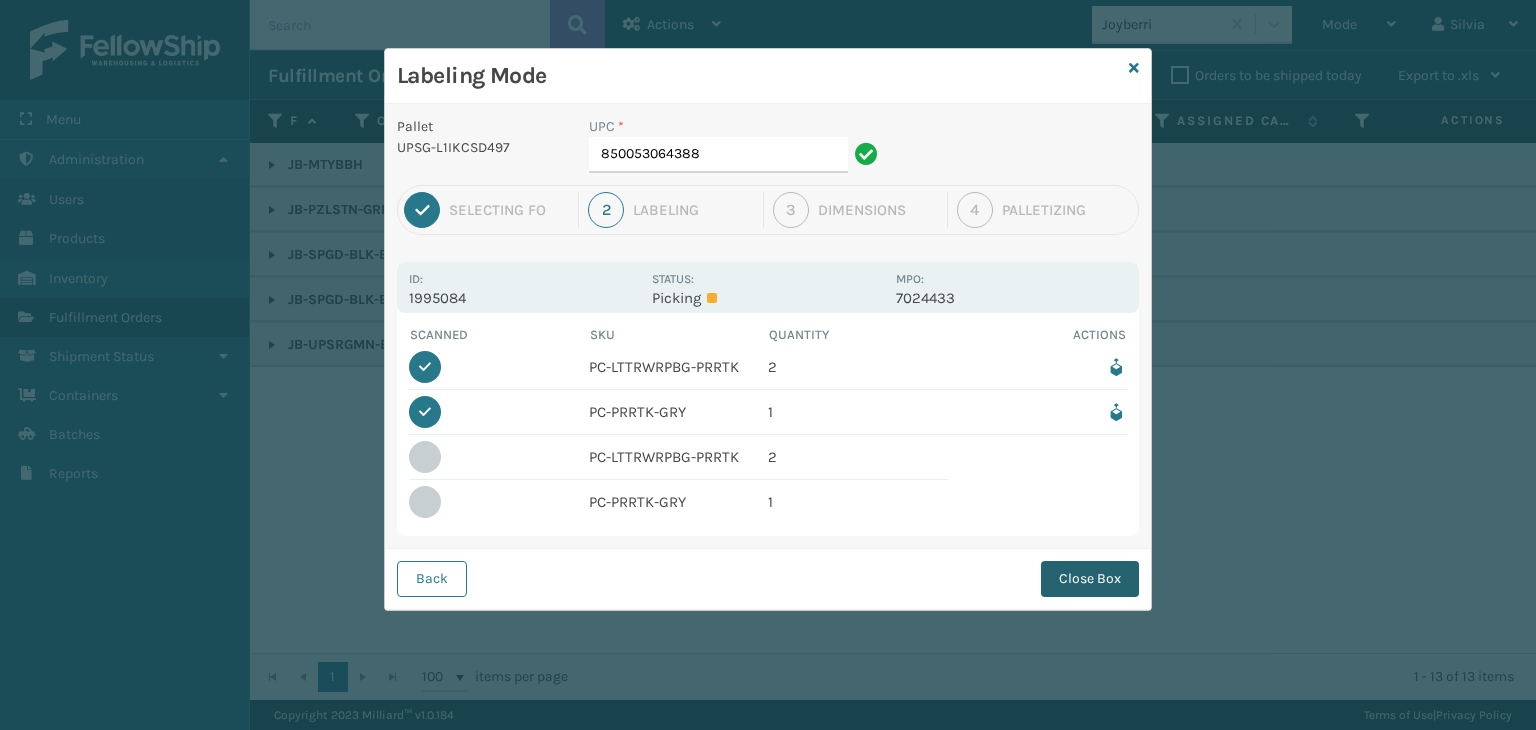 click on "Close Box" at bounding box center [1090, 579] 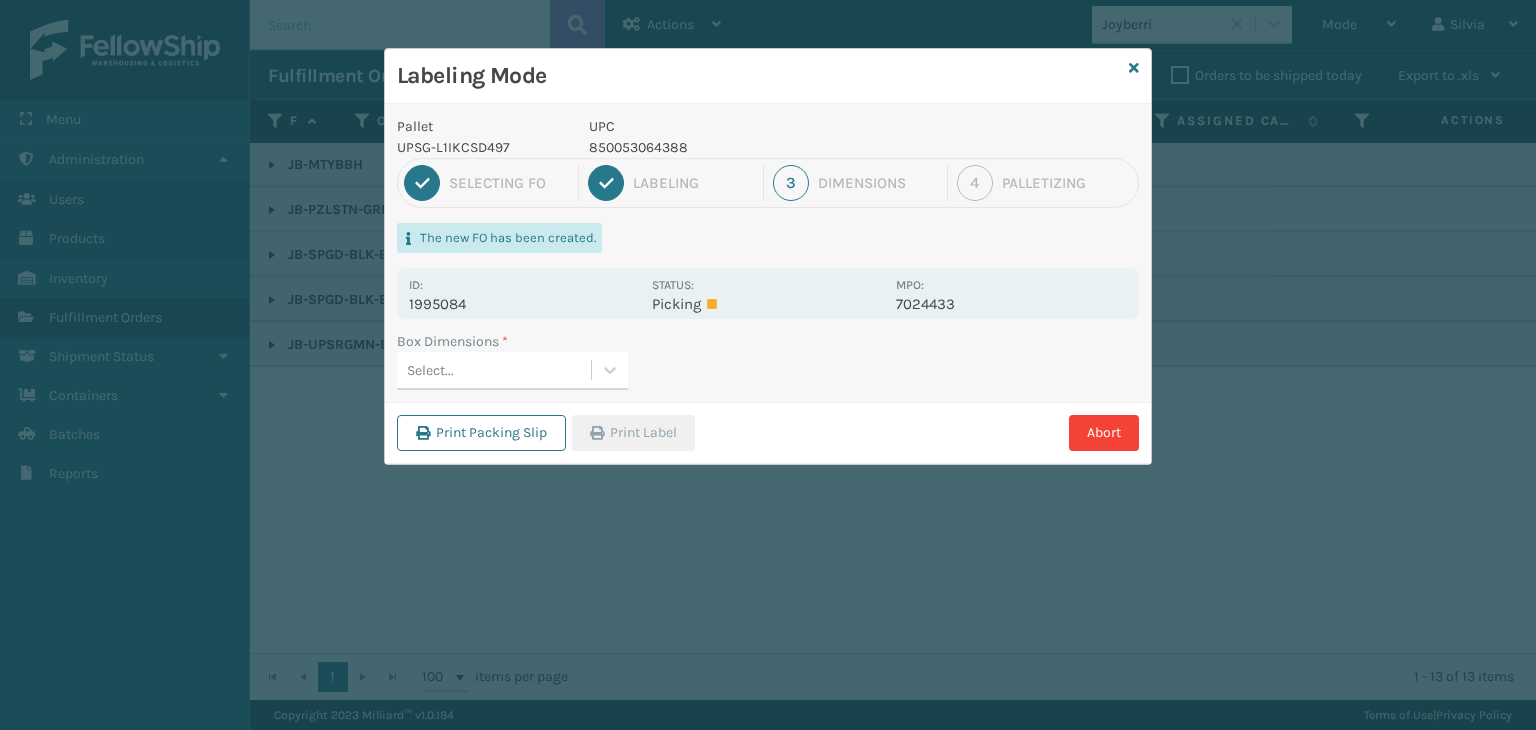 click on "Select..." at bounding box center [494, 370] 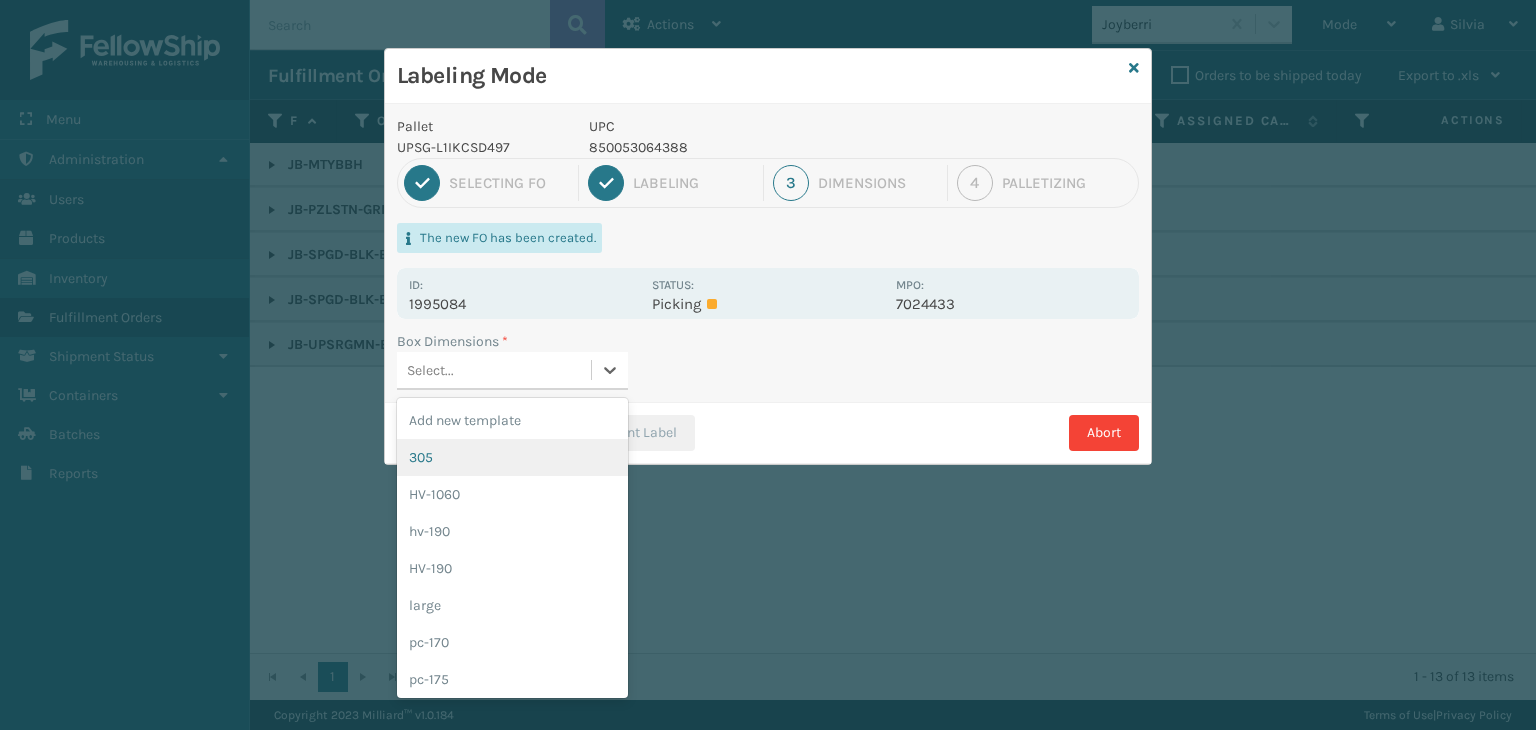 click on "305" at bounding box center (512, 457) 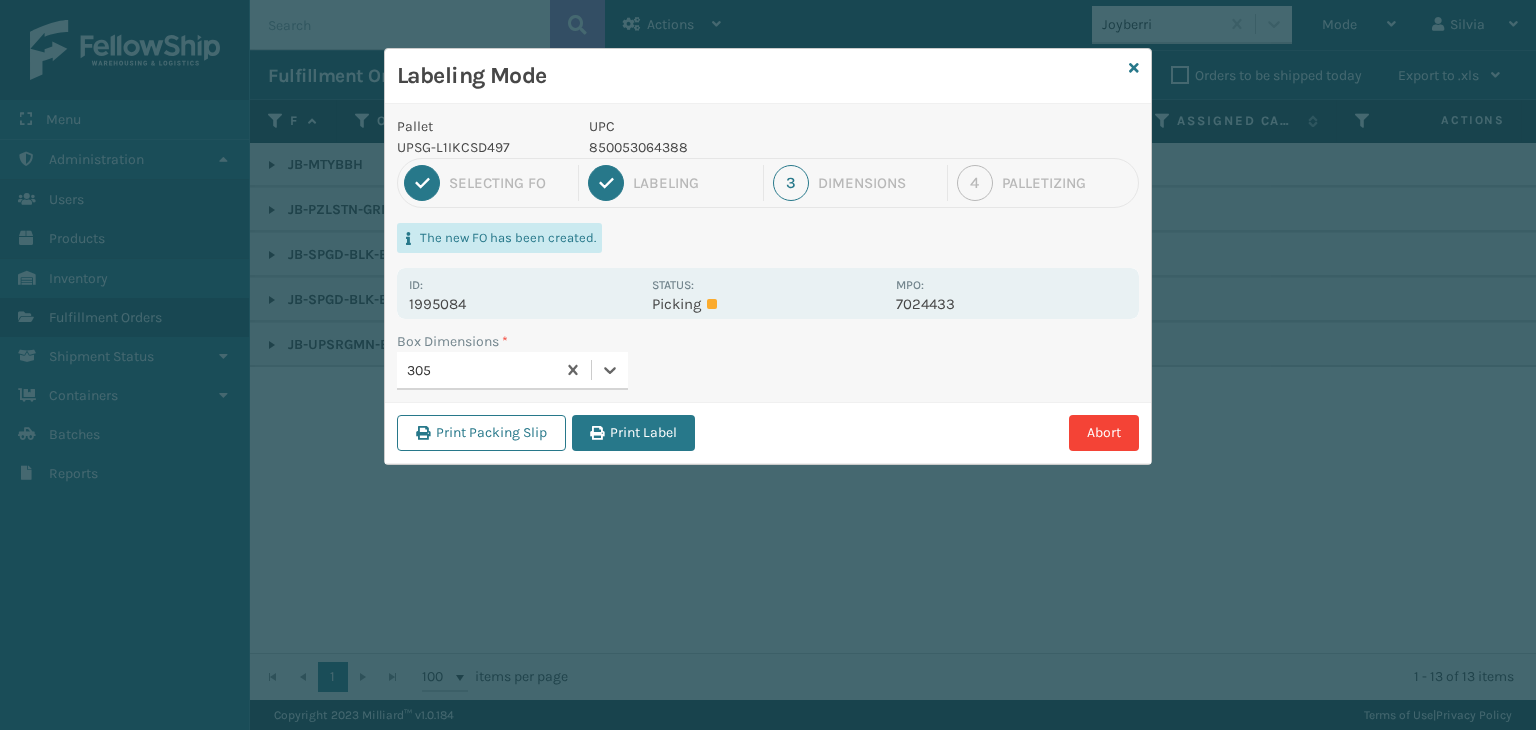 click on "Print Label" at bounding box center (633, 433) 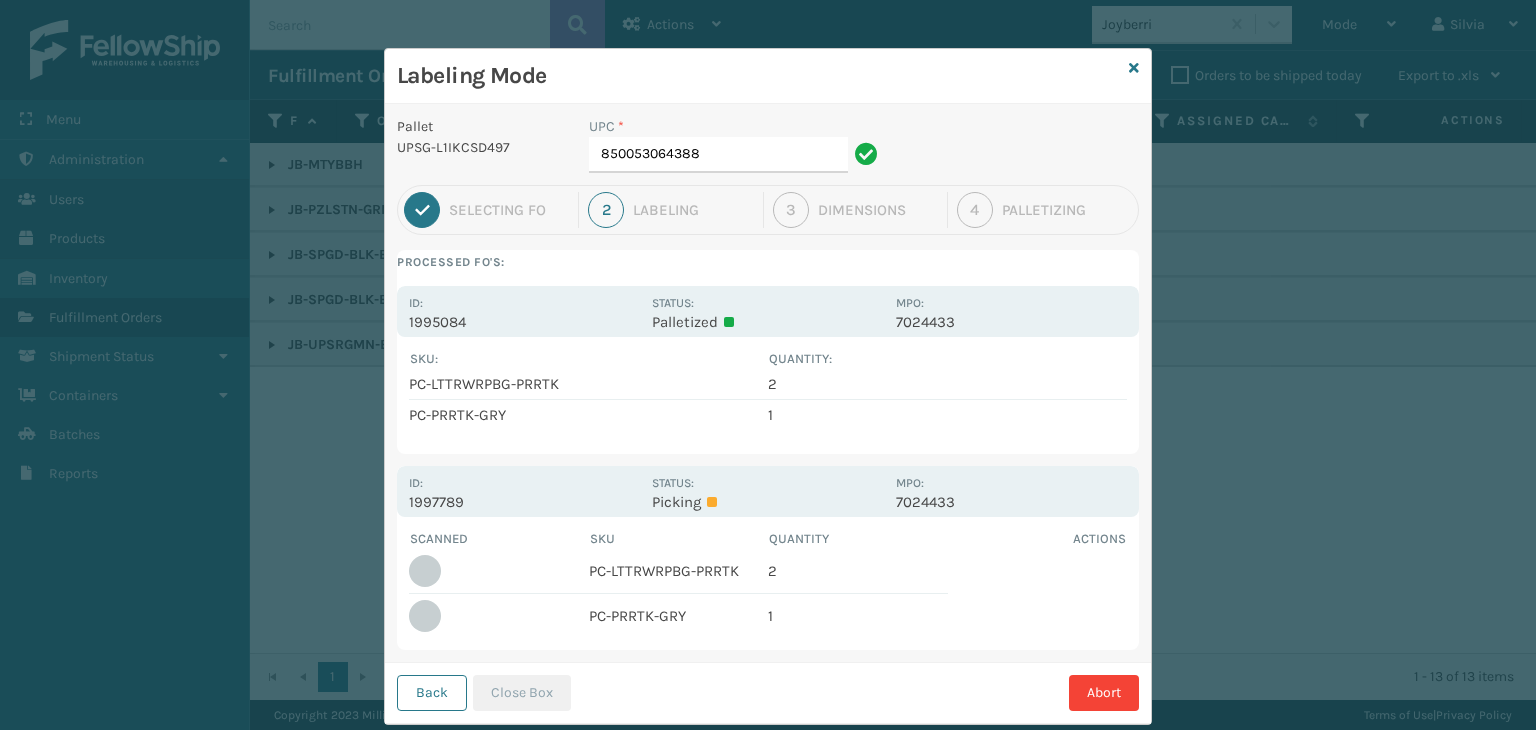 click on "Id: 1997789" at bounding box center [524, 491] 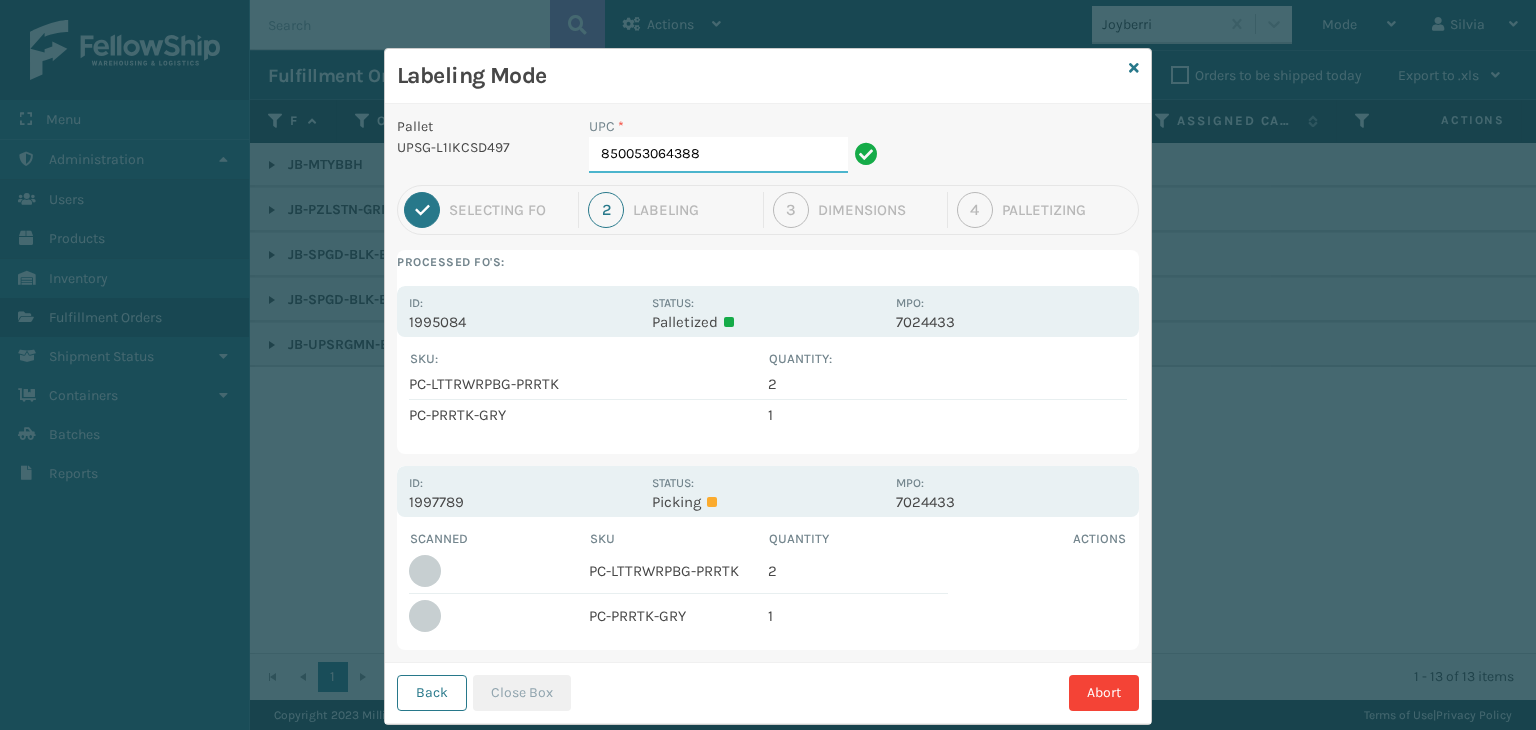 click on "850053064388" at bounding box center [718, 155] 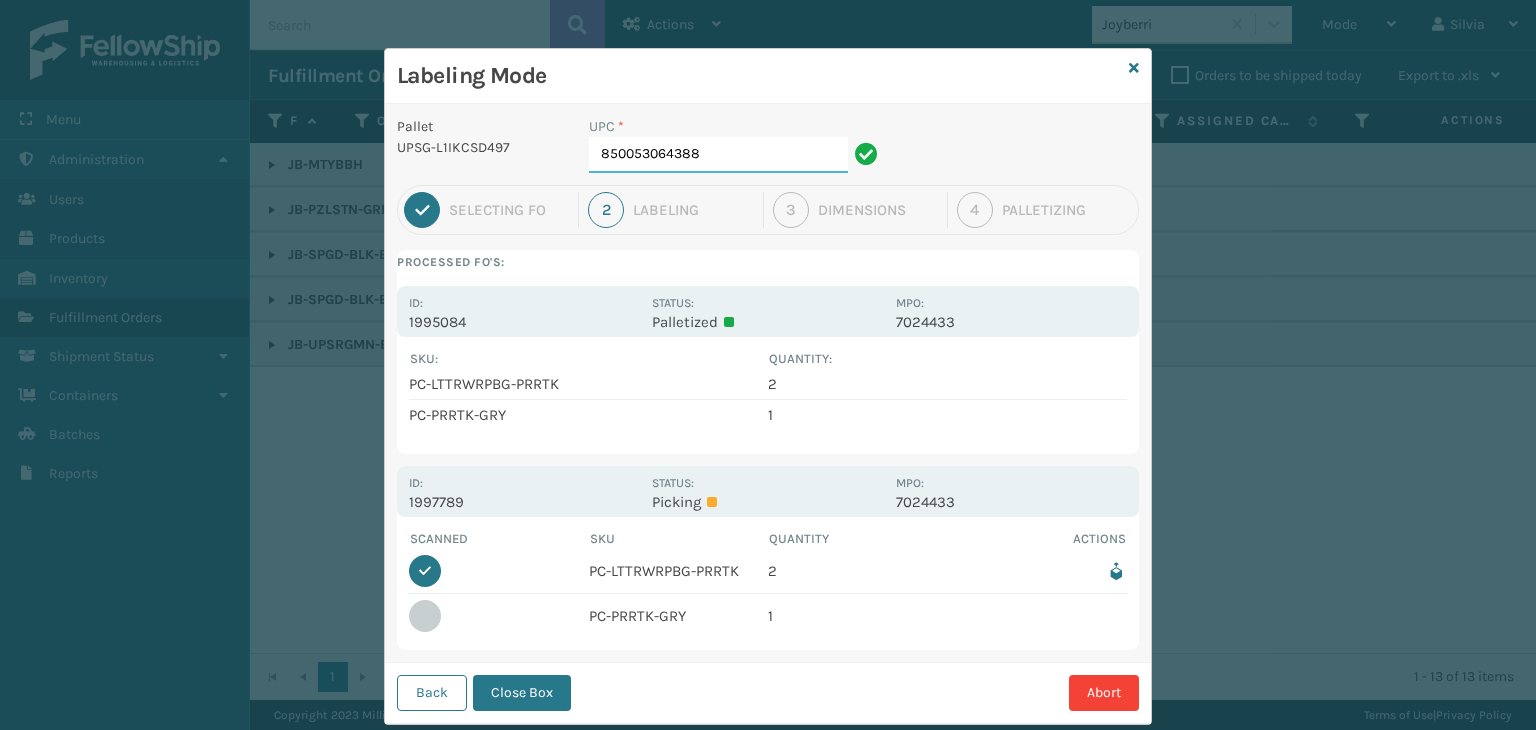 click on "850053064388" at bounding box center (718, 155) 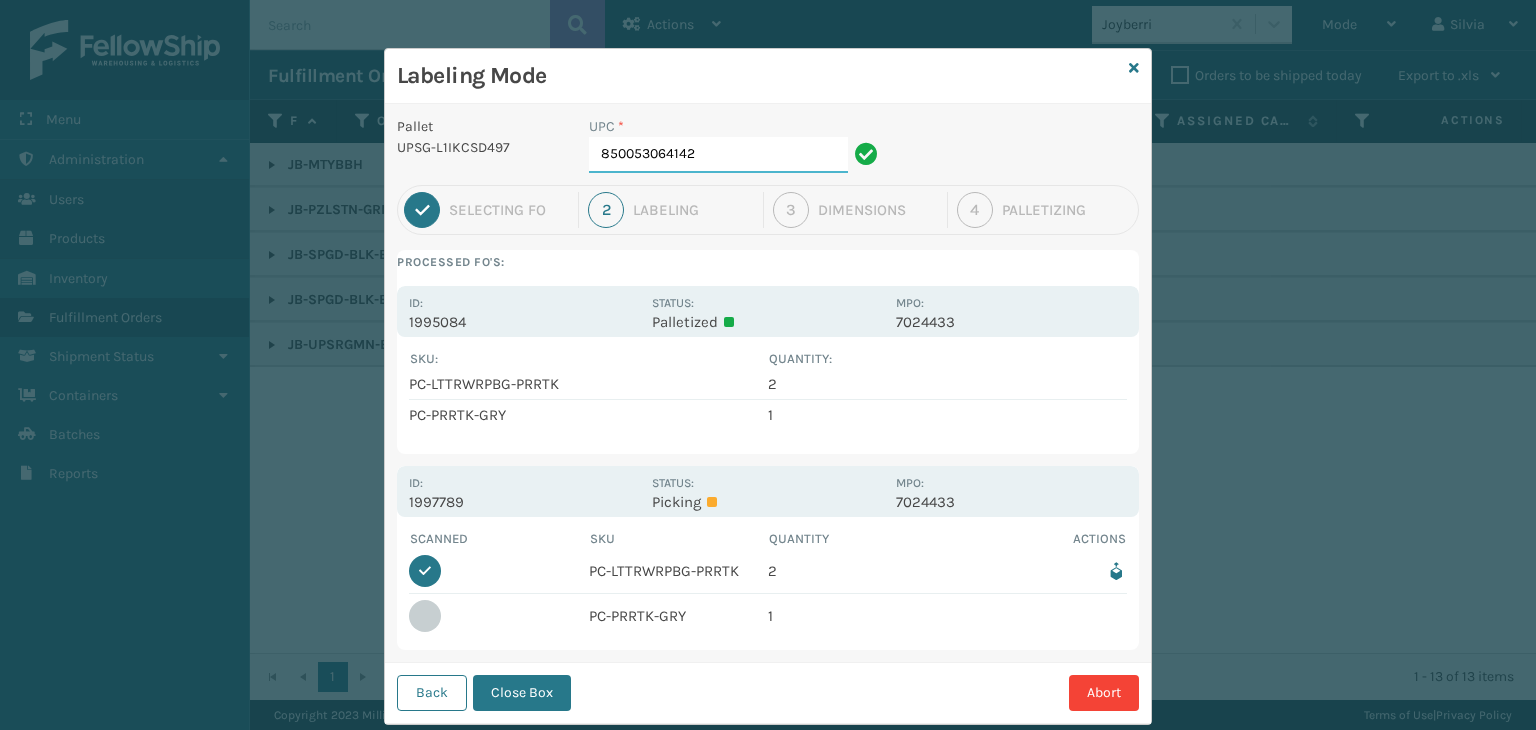 type on "[PHONE]" 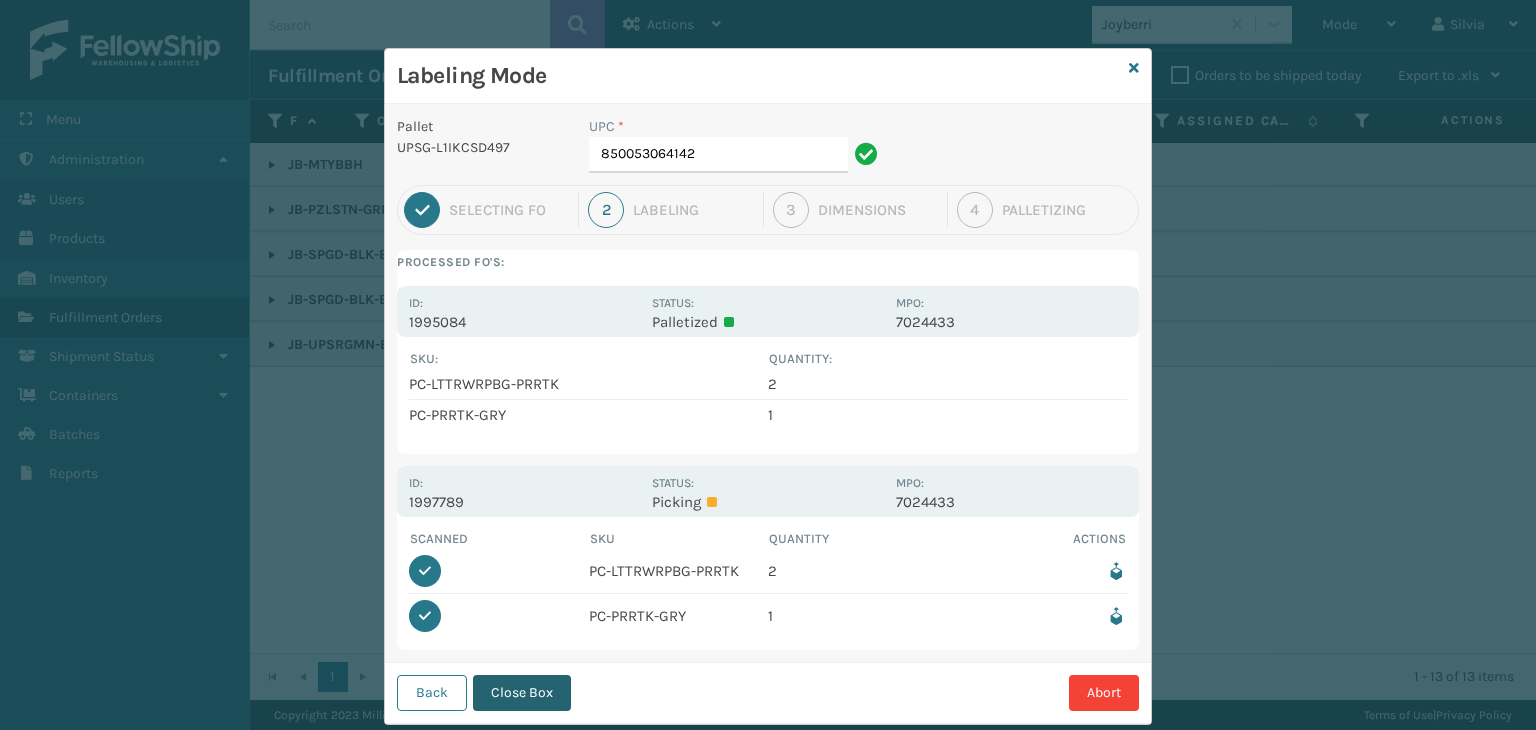 click on "Close Box" at bounding box center [522, 693] 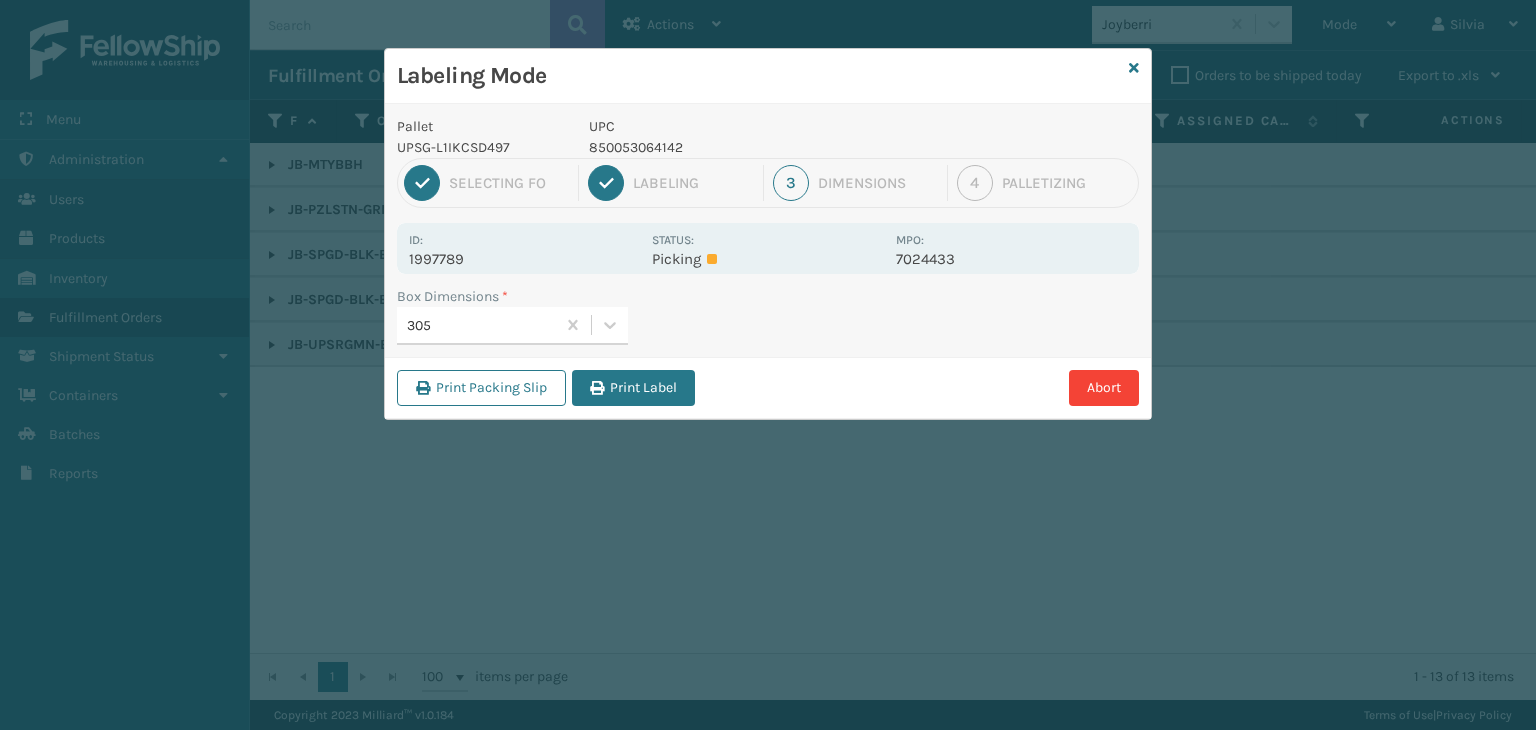 click on "Print Label" at bounding box center [633, 388] 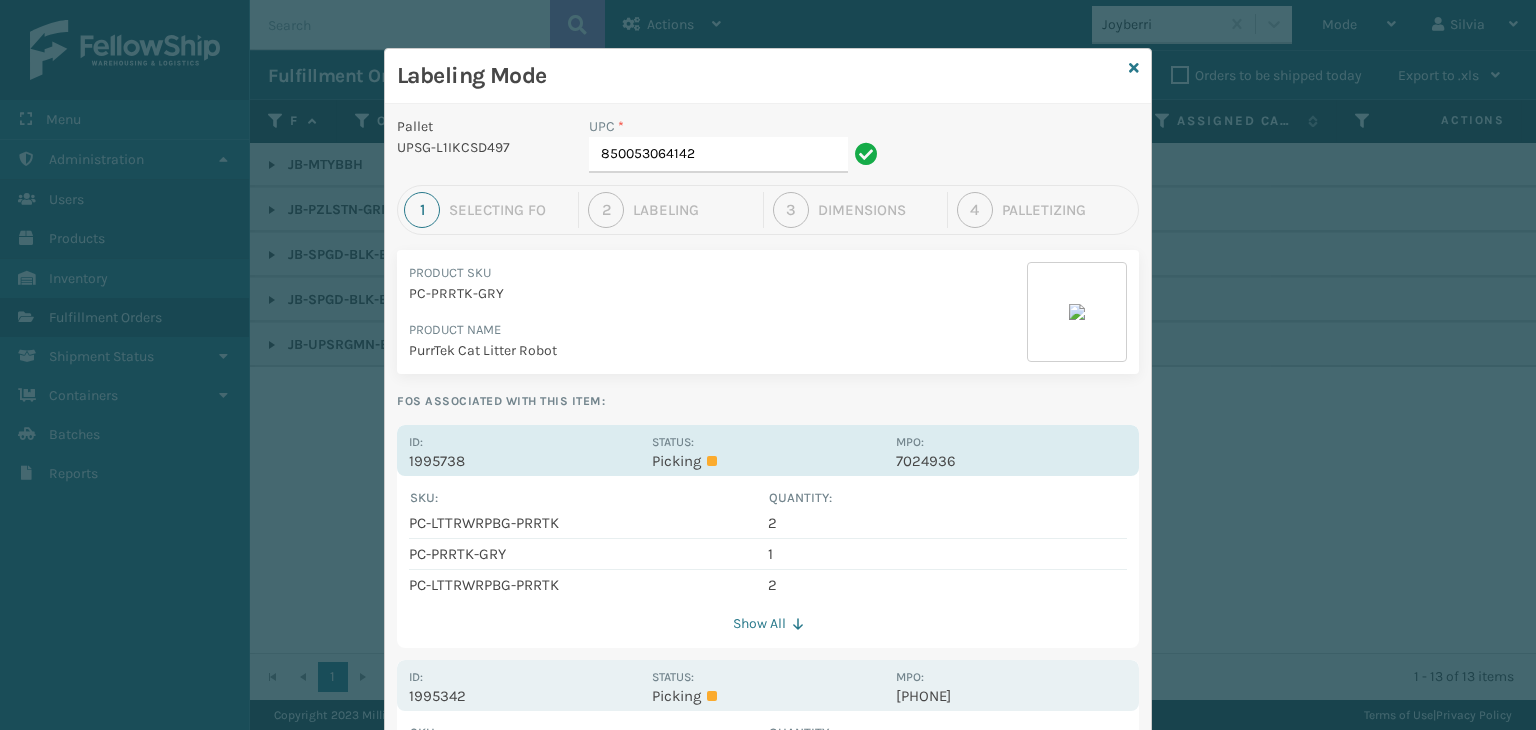 click on "1995738" at bounding box center (524, 461) 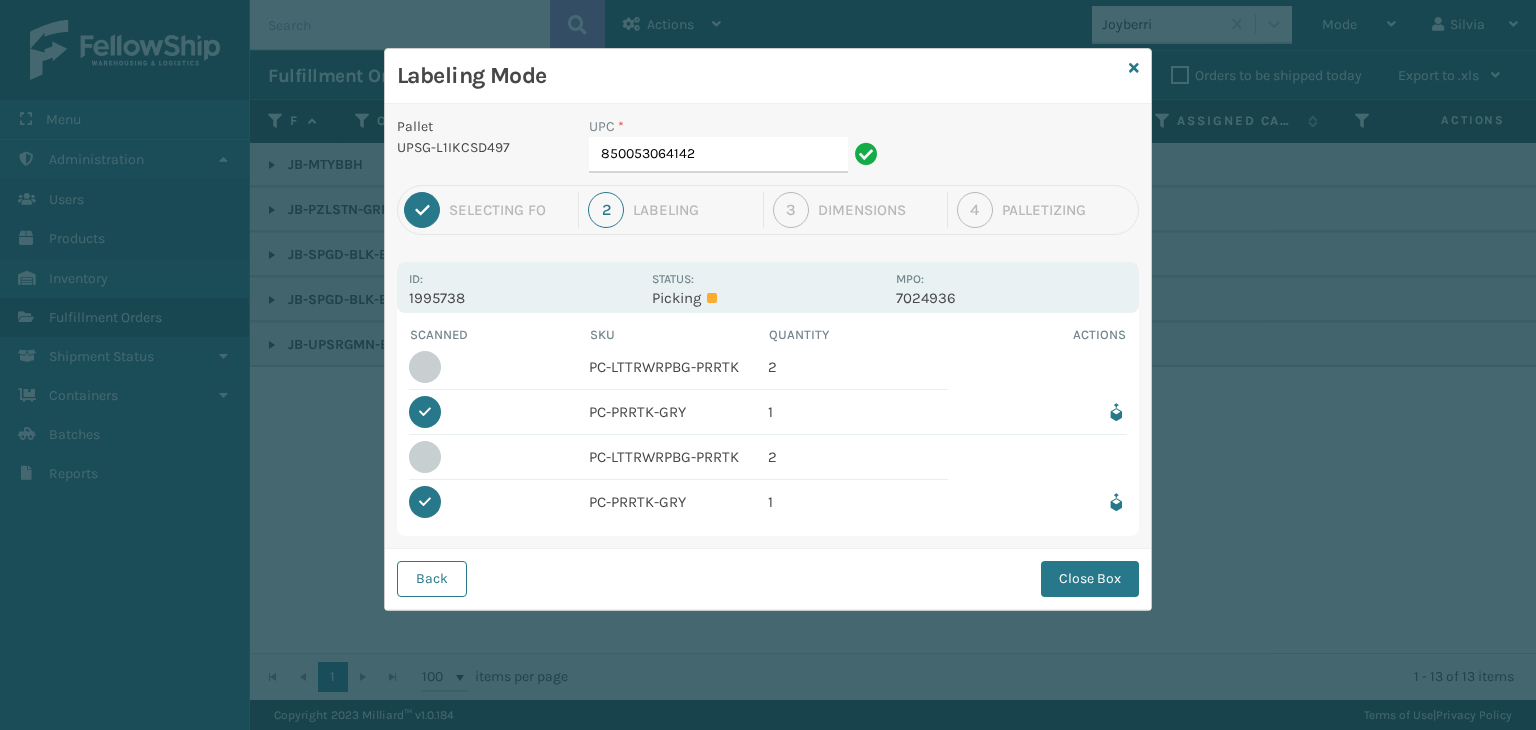 click at bounding box center [1116, 412] 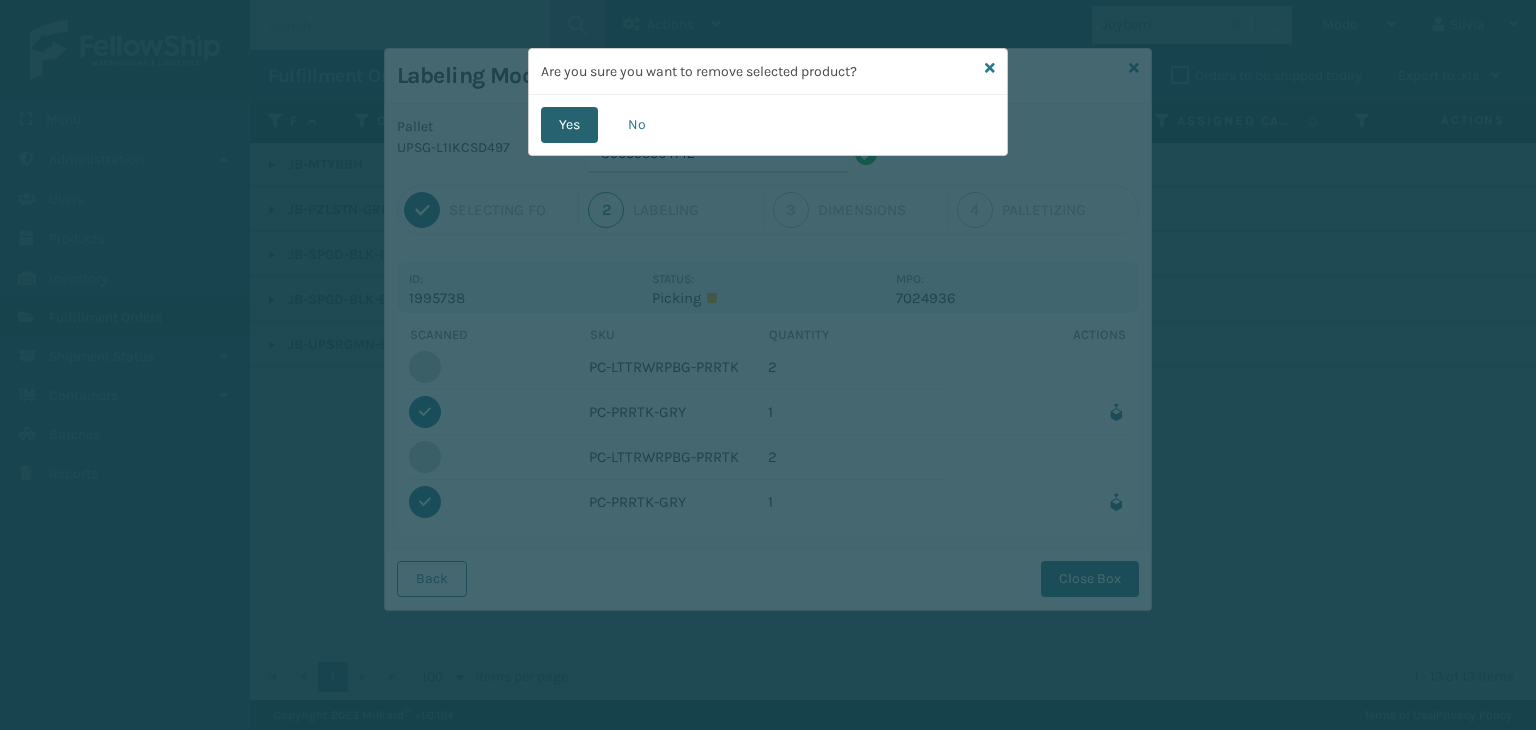 click on "Yes" at bounding box center (569, 125) 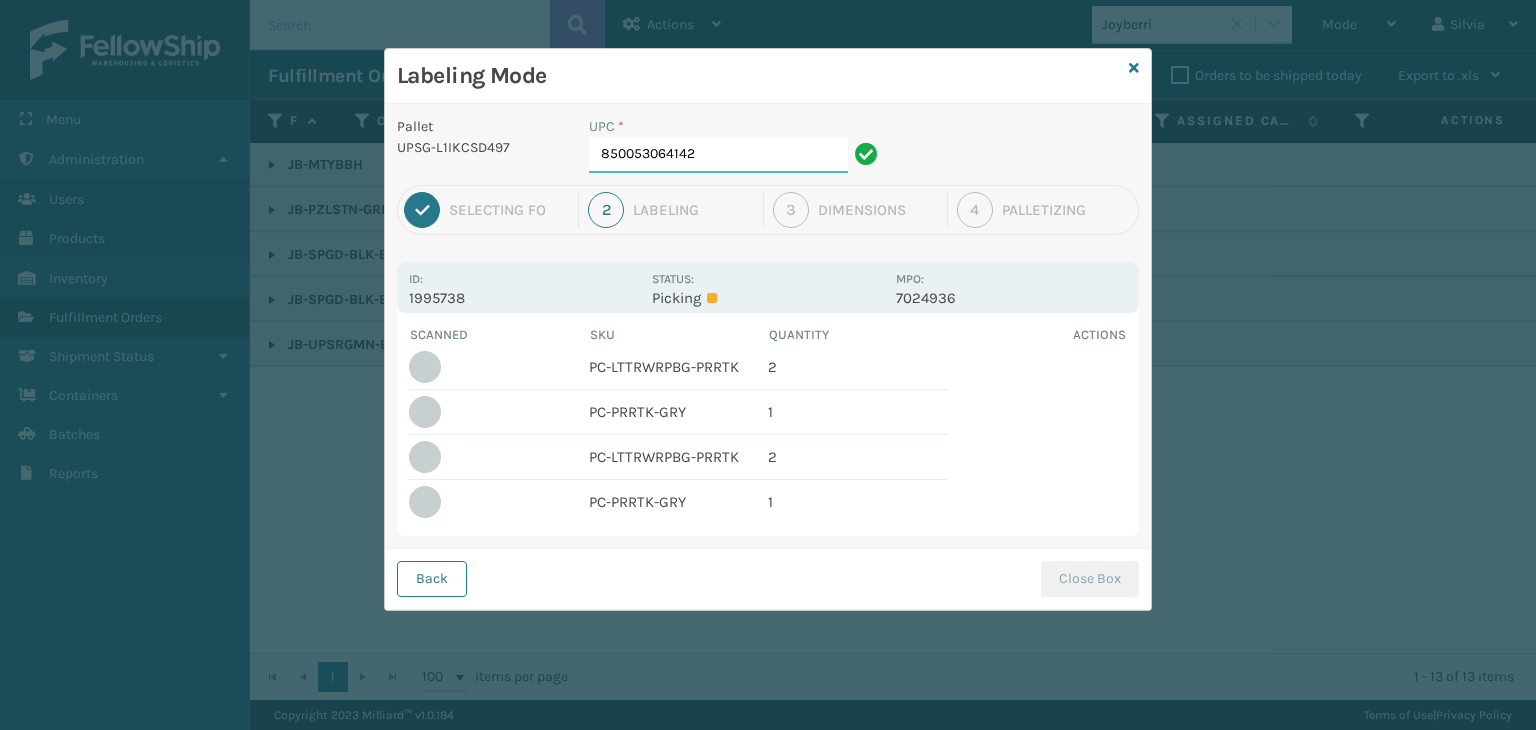 click on "[PHONE]" at bounding box center [718, 155] 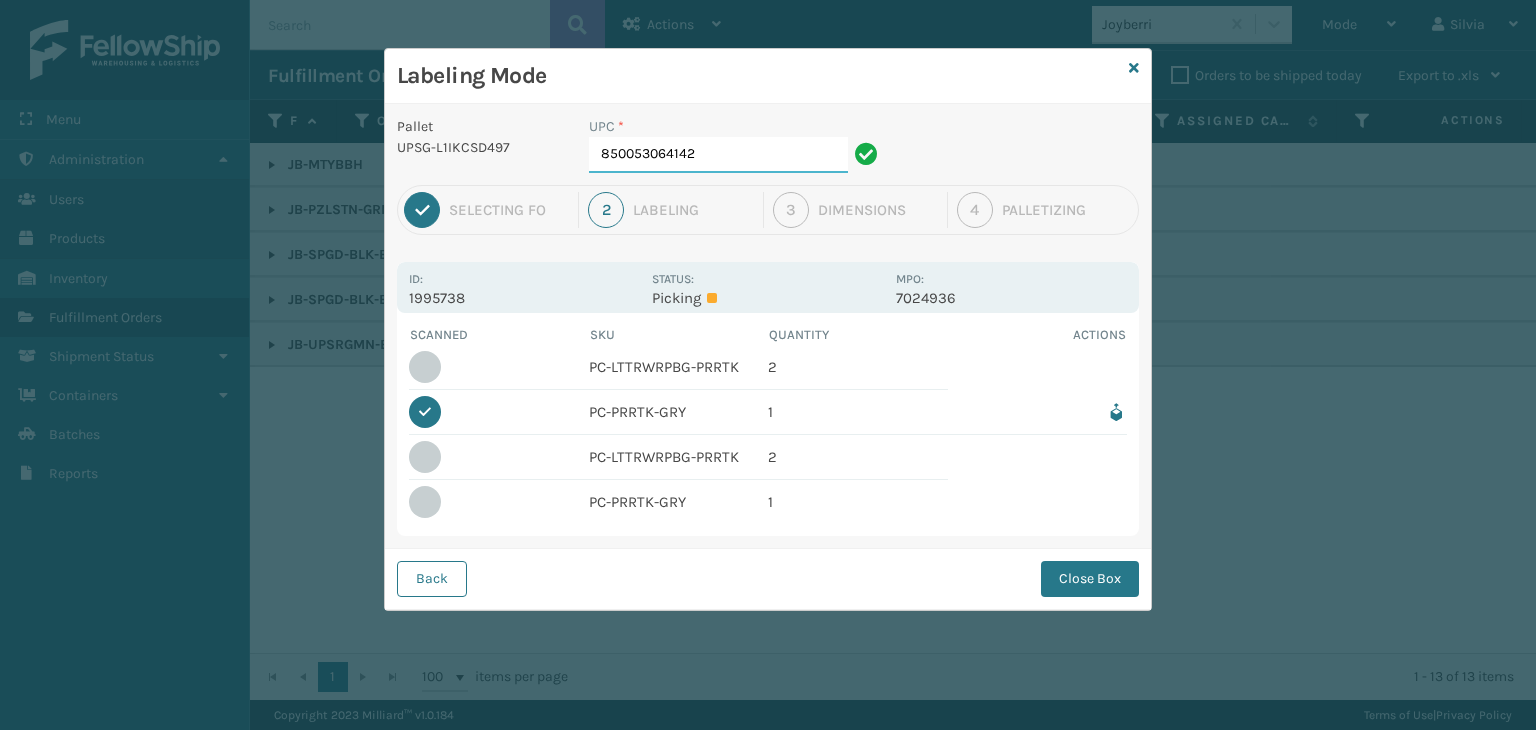 click on "[PHONE]" at bounding box center [718, 155] 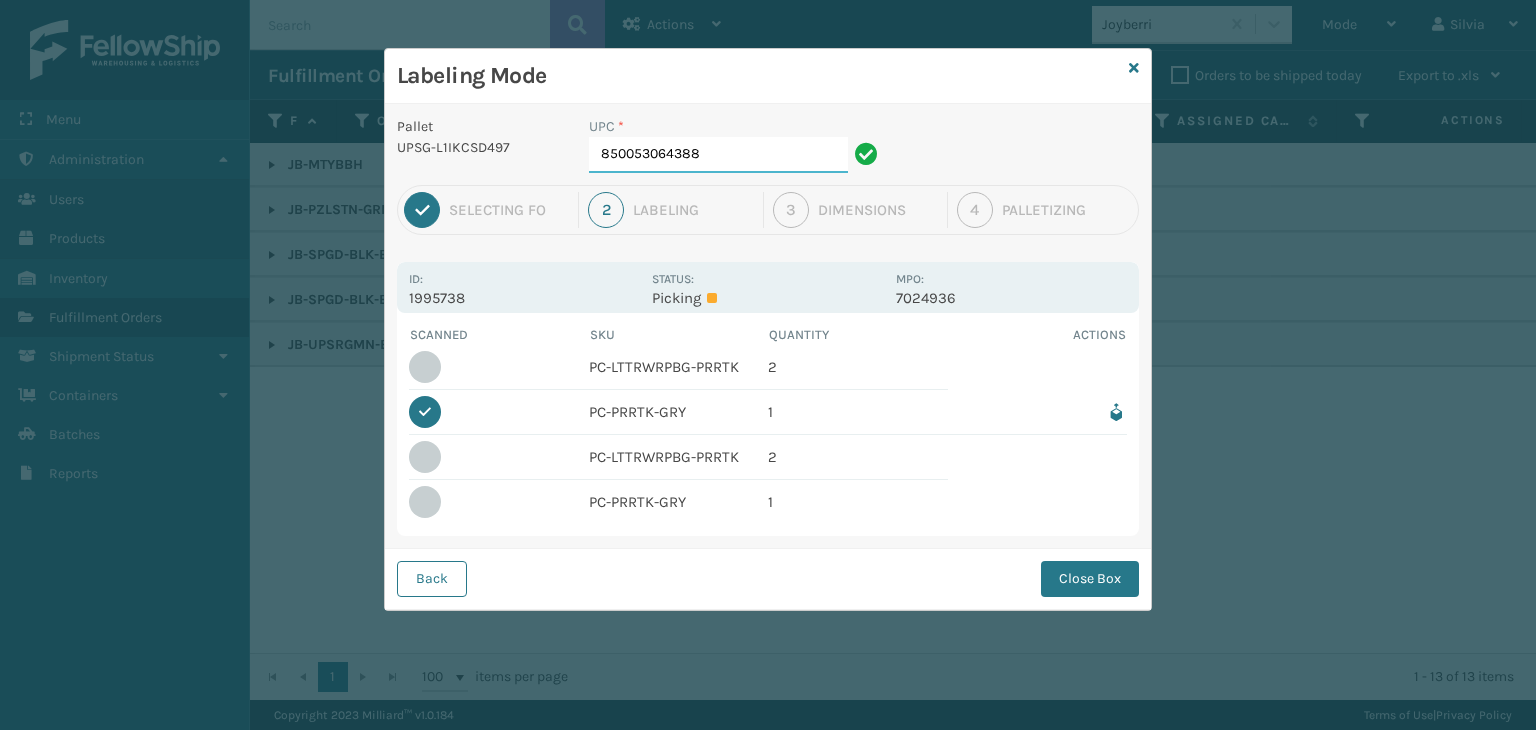 type on "850053064388" 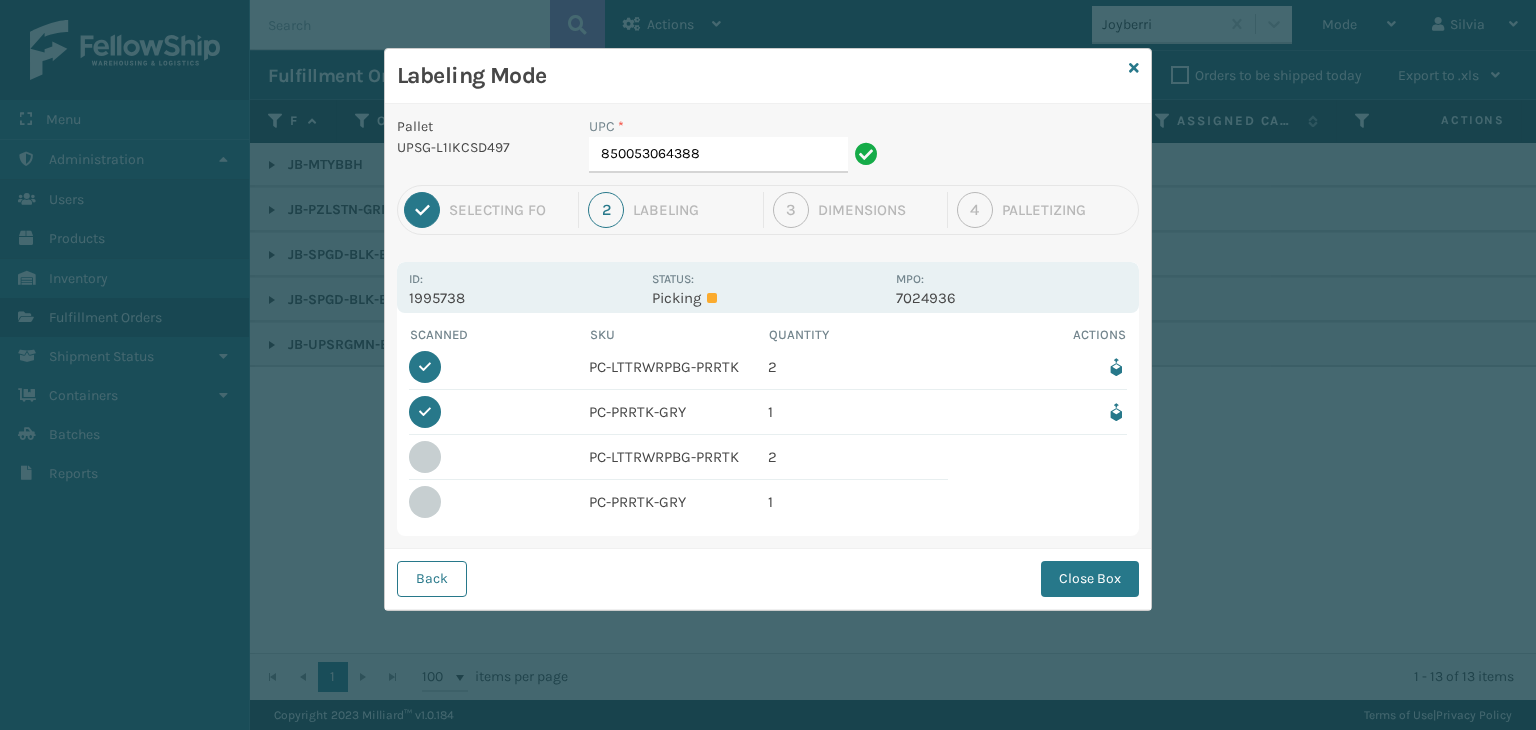click on "Close Box" at bounding box center (1090, 579) 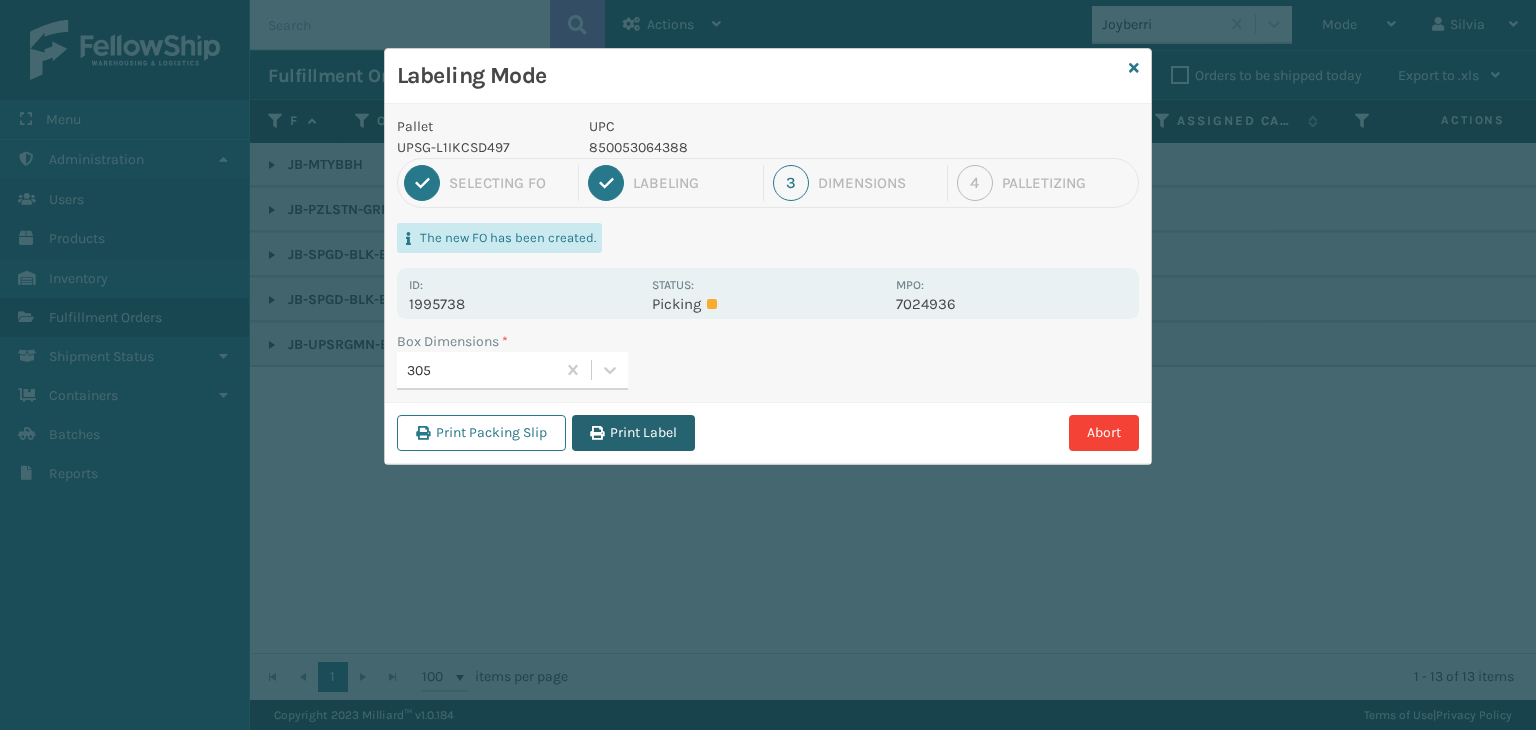 click on "Print Label" at bounding box center (633, 433) 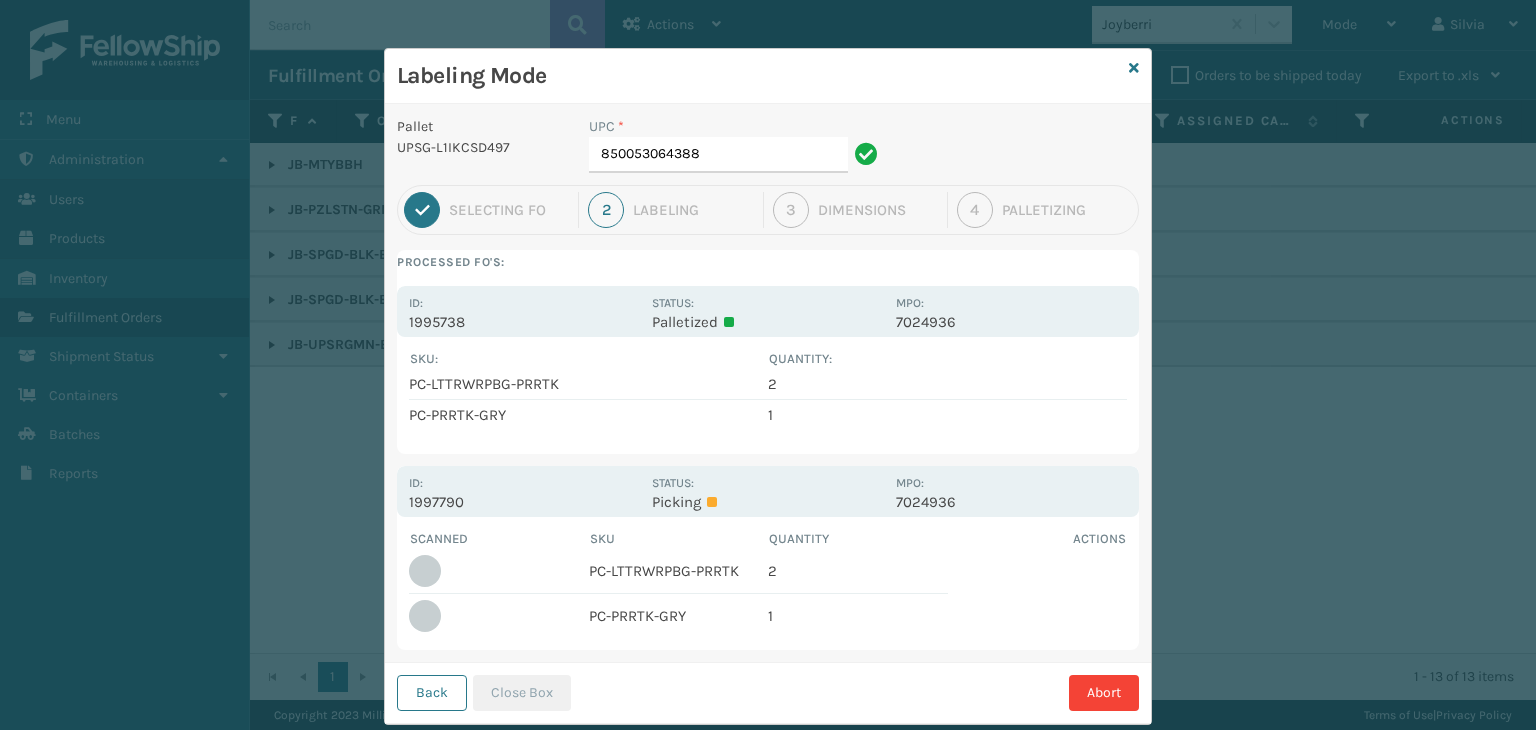 click on "Id: 1997790" at bounding box center (524, 491) 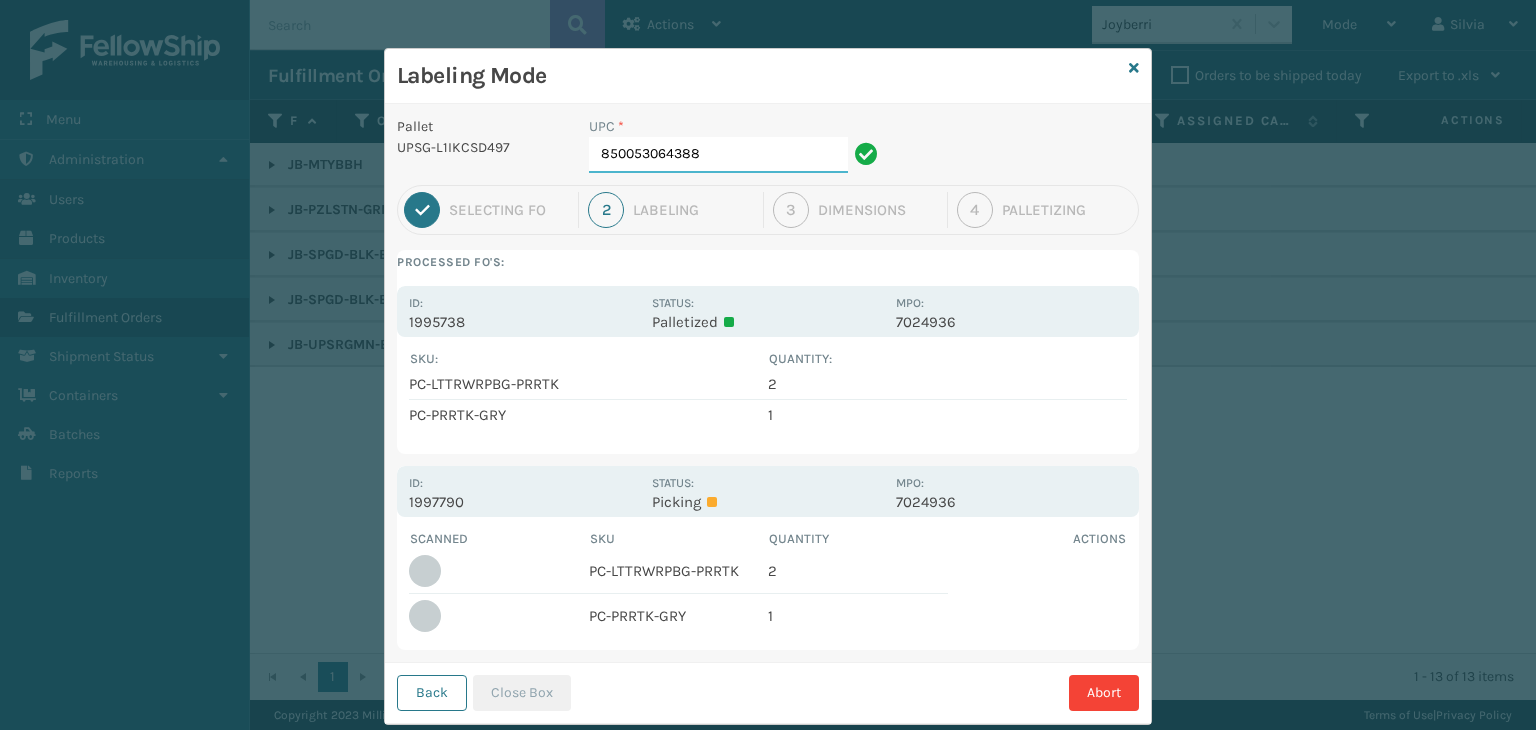 click on "850053064388" at bounding box center (718, 155) 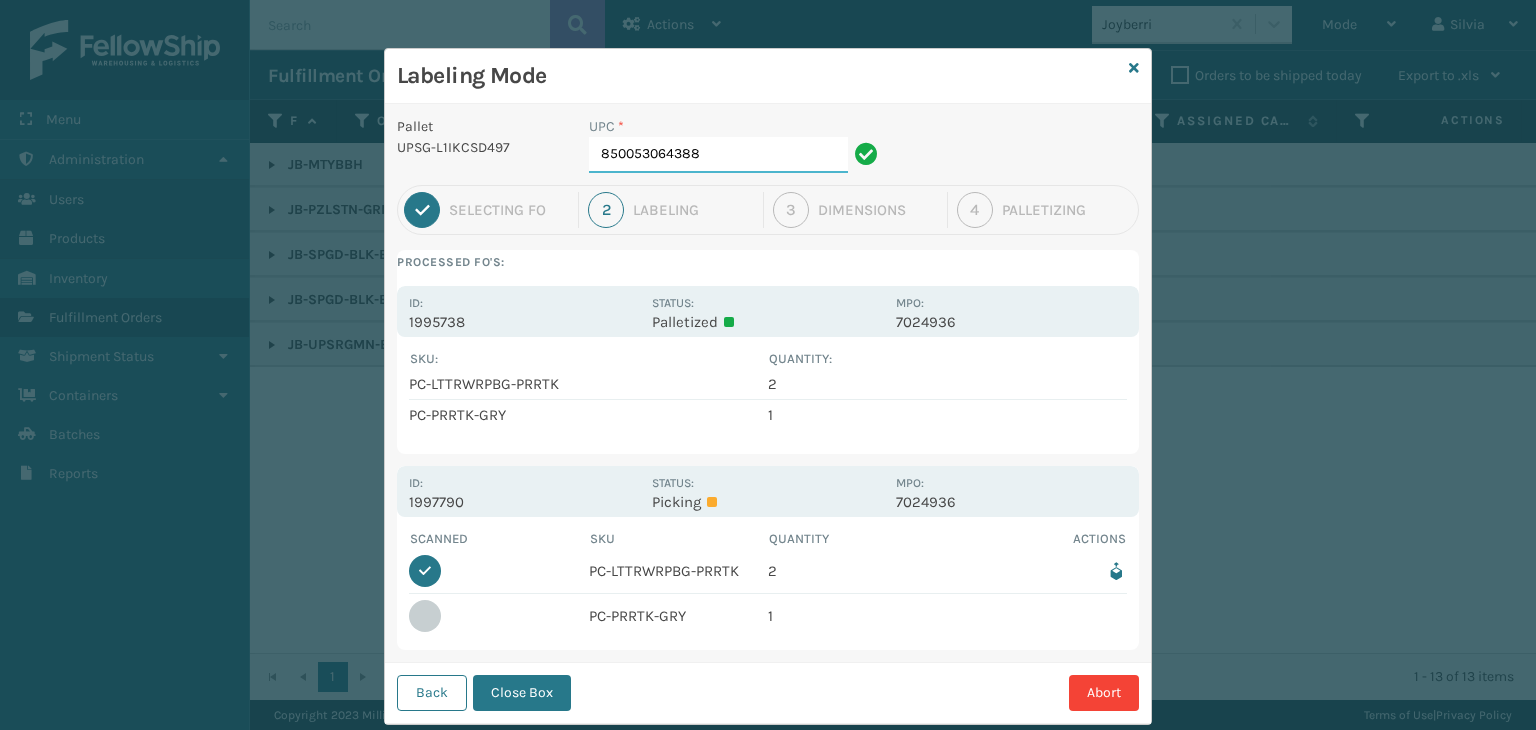drag, startPoint x: 688, startPoint y: 151, endPoint x: 448, endPoint y: 164, distance: 240.35182 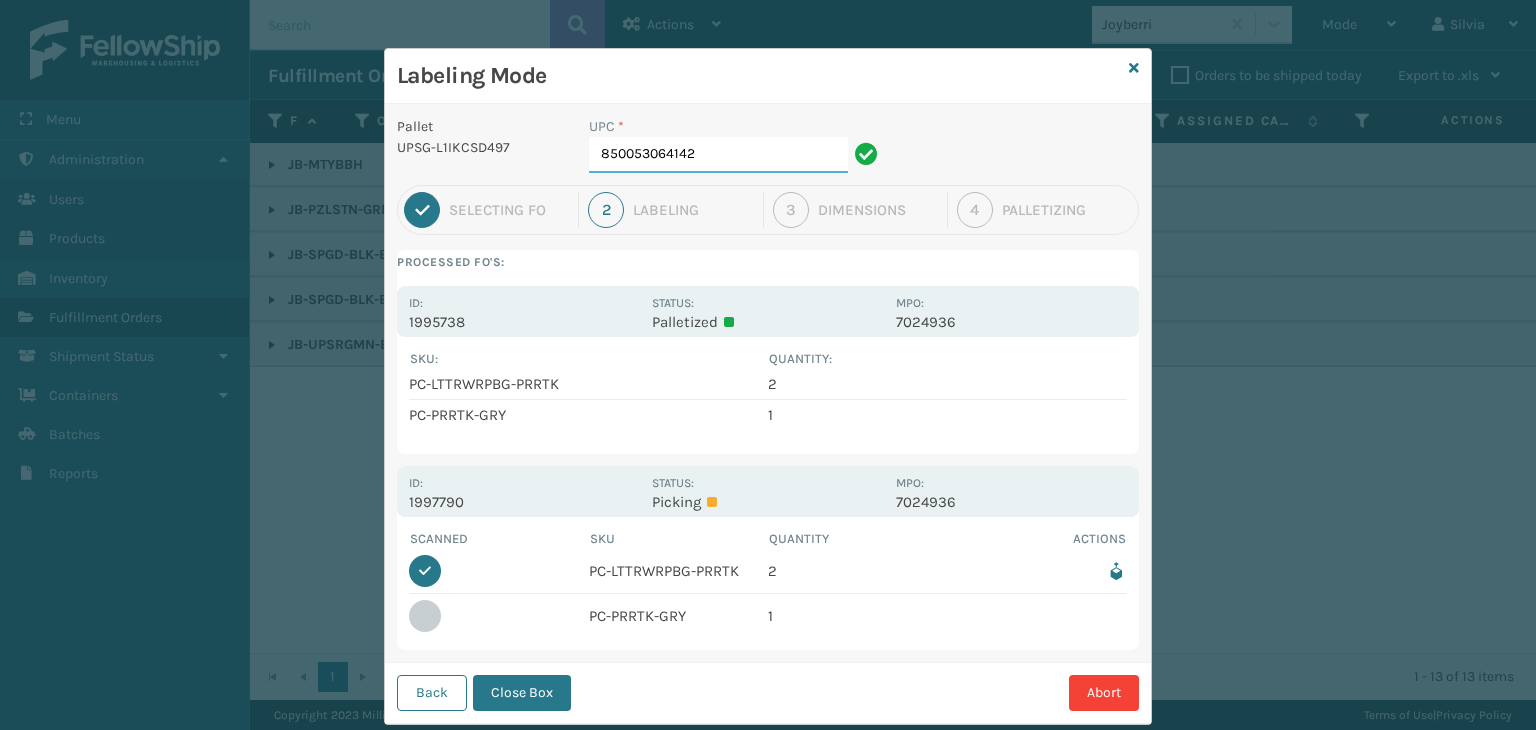 type on "[PHONE]" 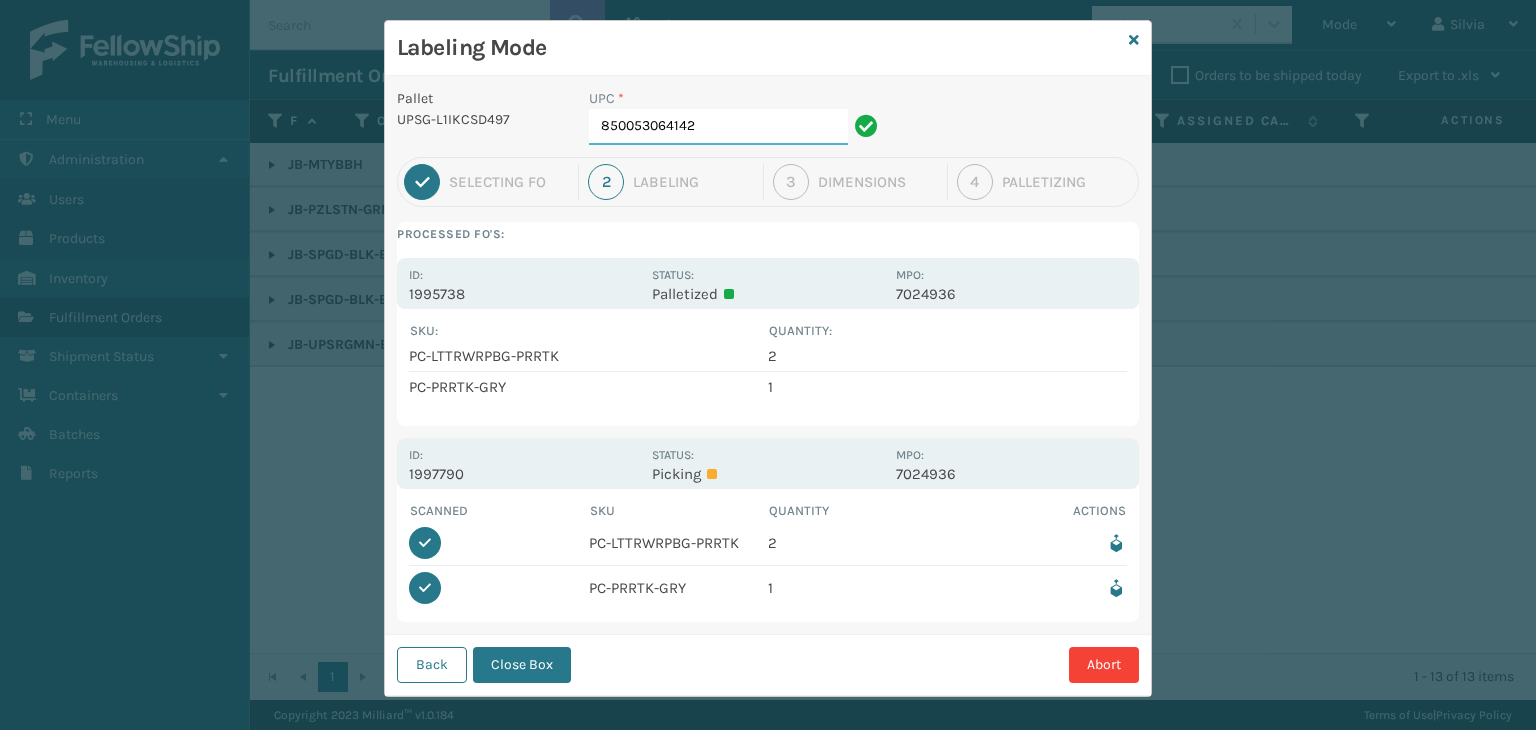 scroll, scrollTop: 41, scrollLeft: 0, axis: vertical 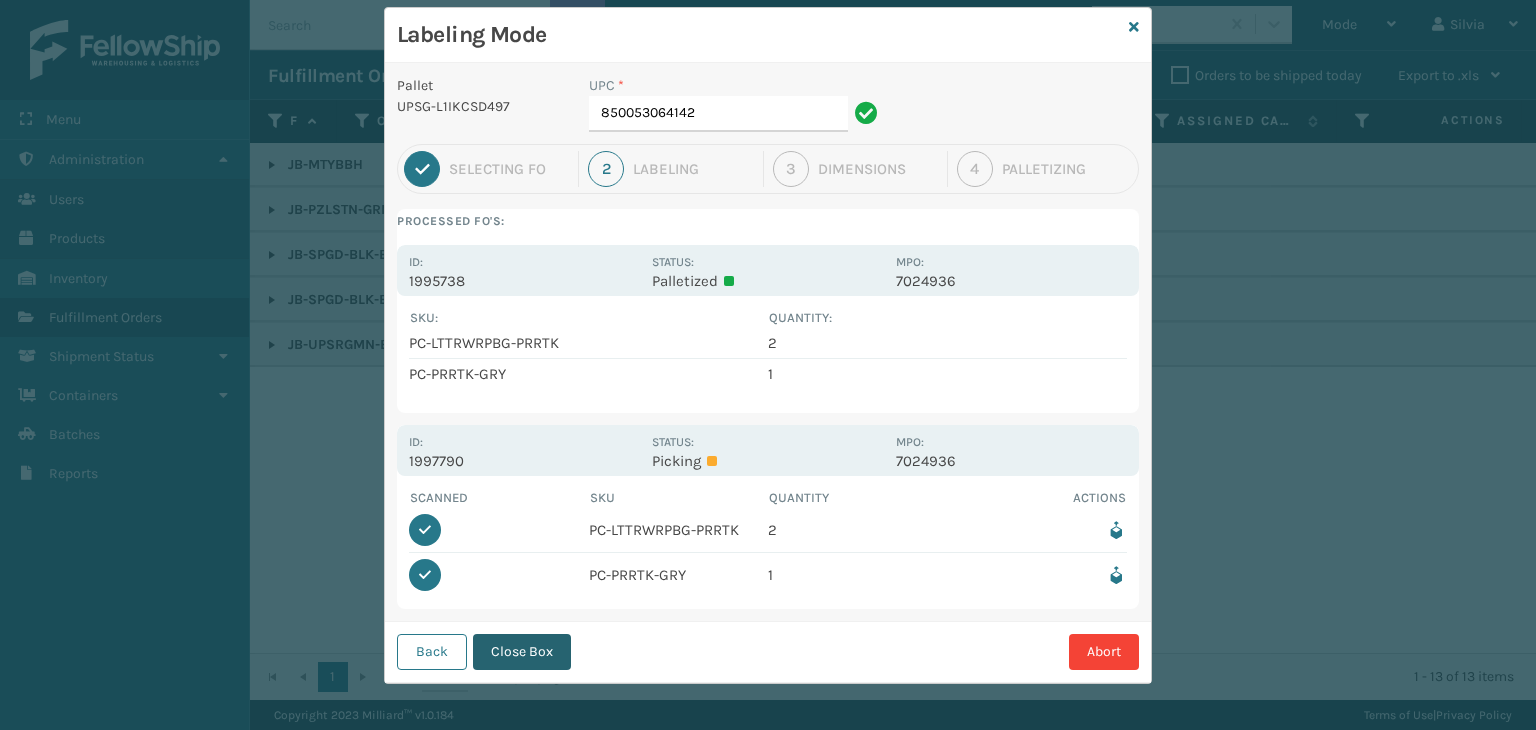 click on "Close Box" at bounding box center (522, 652) 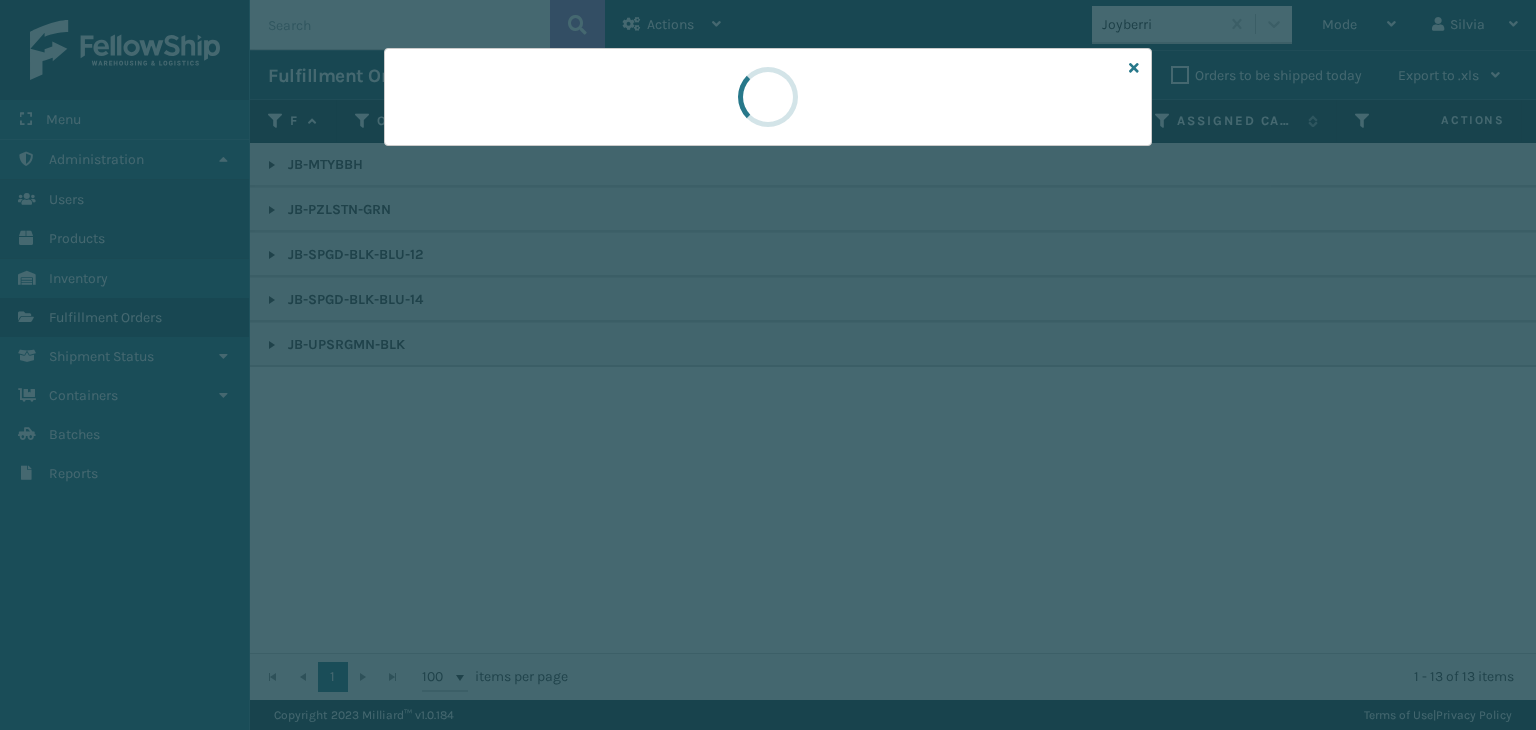 scroll, scrollTop: 0, scrollLeft: 0, axis: both 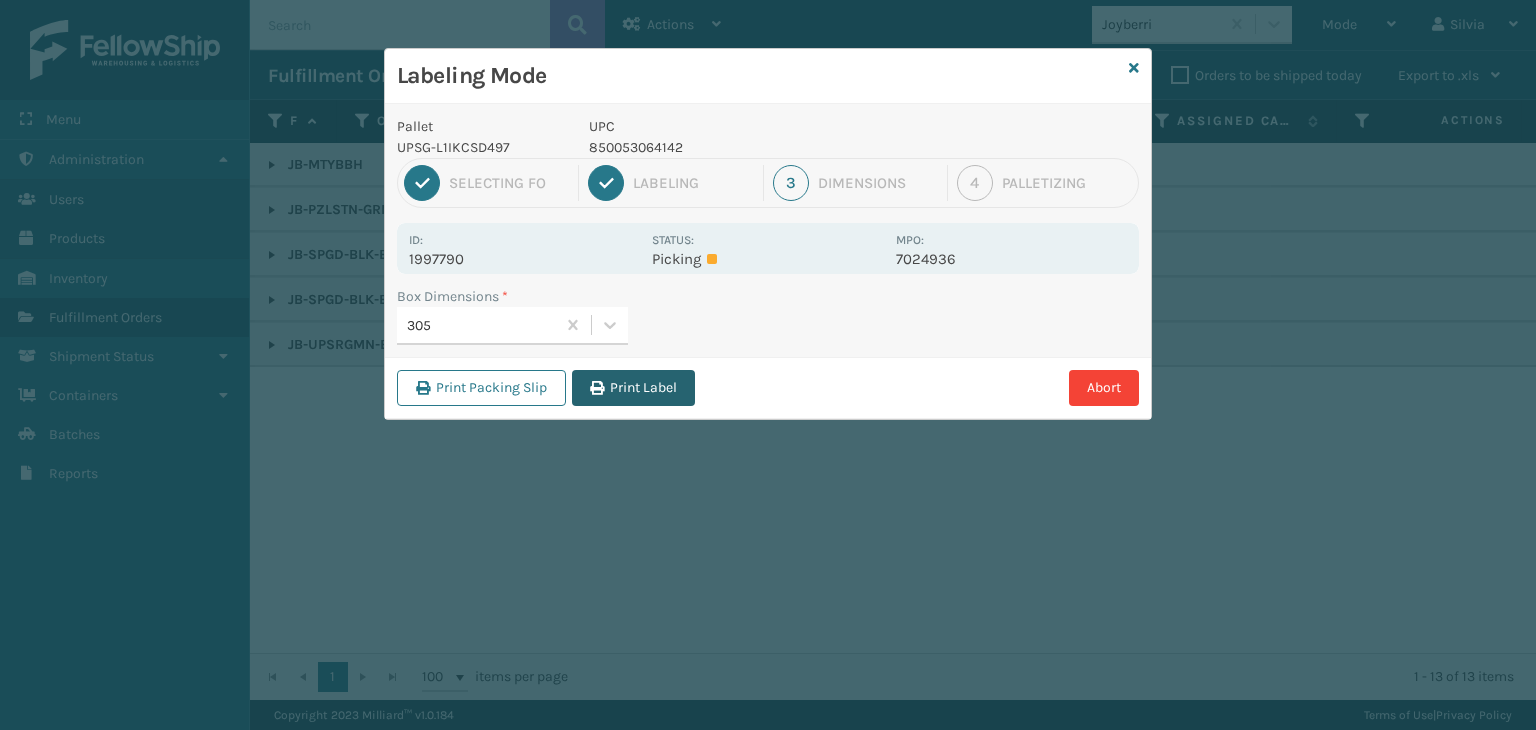 click on "Print Label" at bounding box center [633, 388] 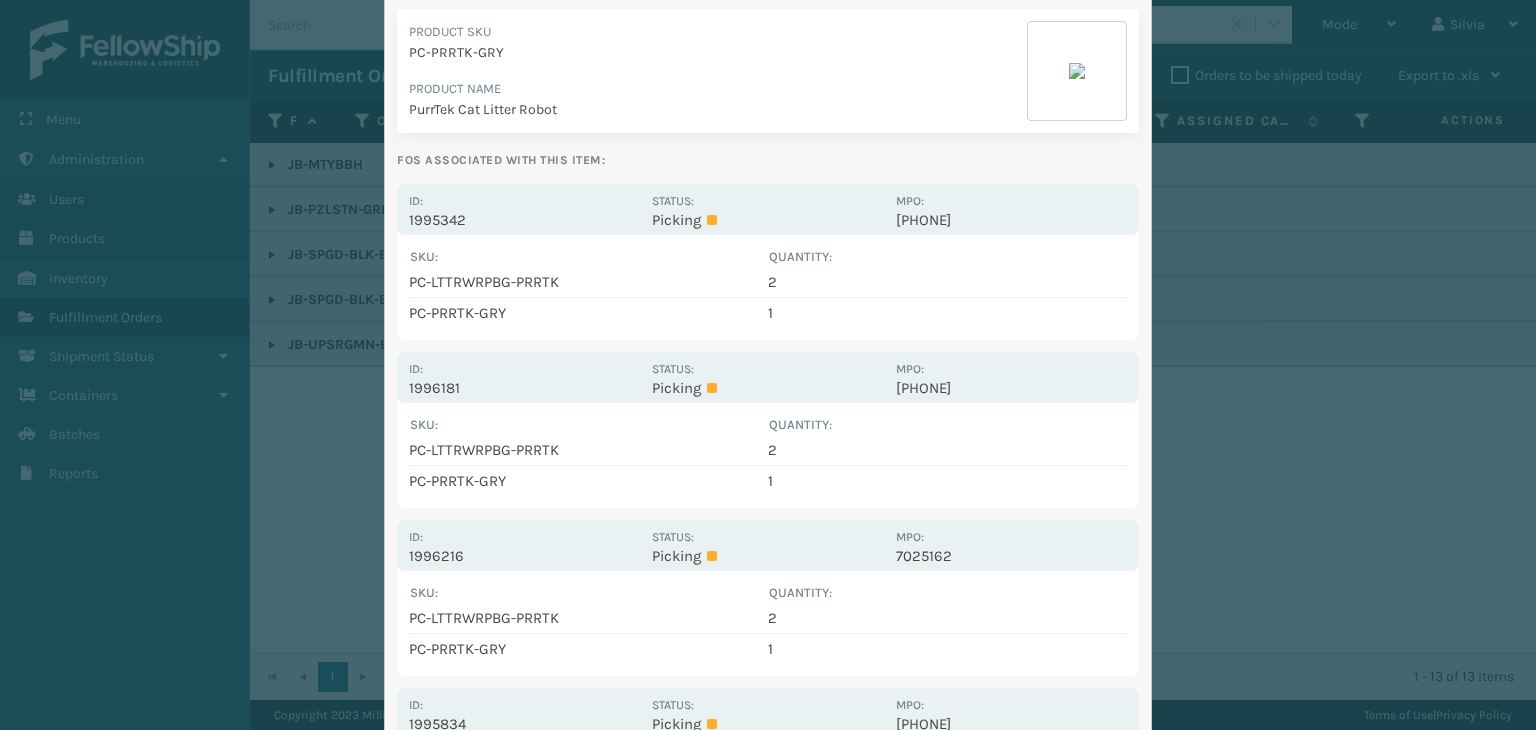 scroll, scrollTop: 0, scrollLeft: 0, axis: both 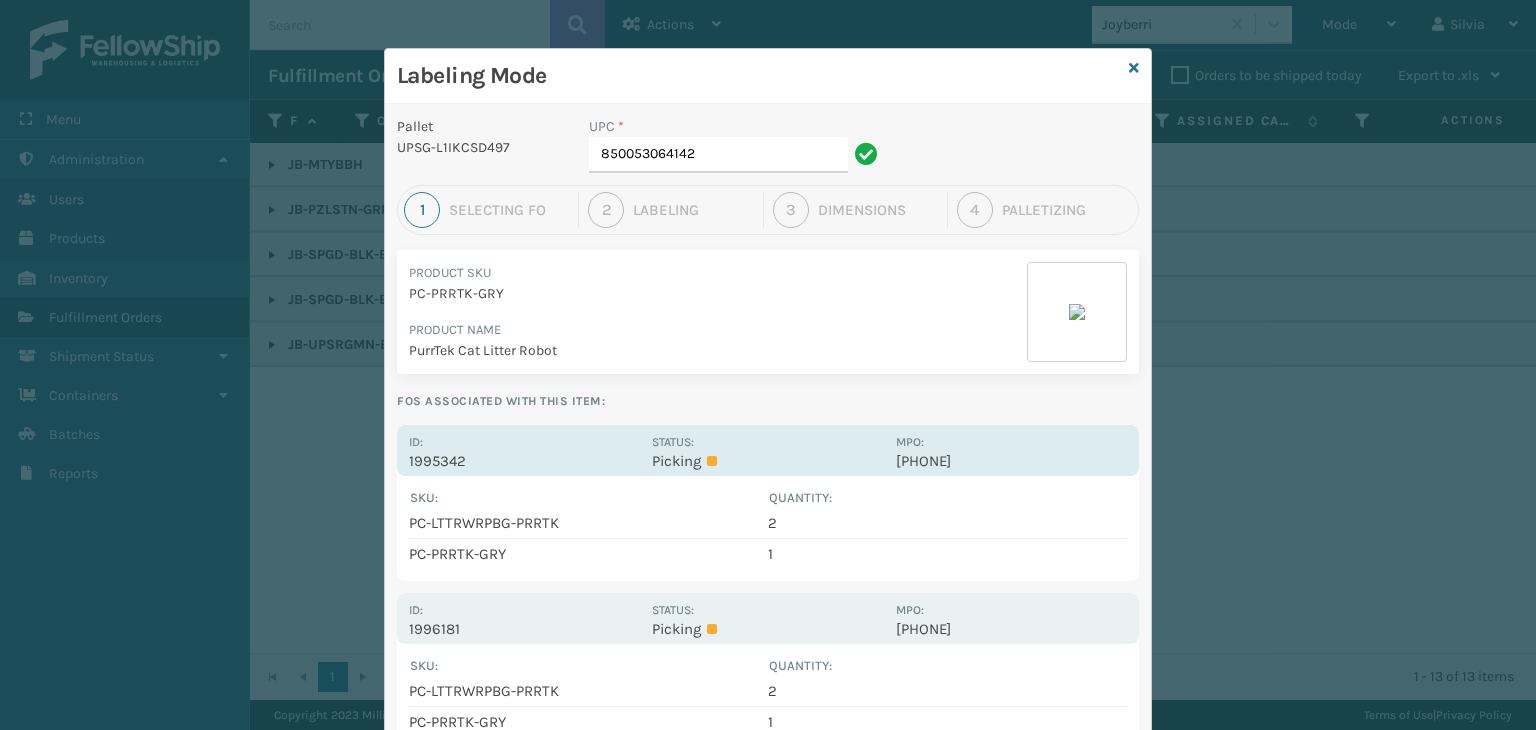click on "Id: 1995342 Status: Picking MPO: 7024655" at bounding box center (768, 450) 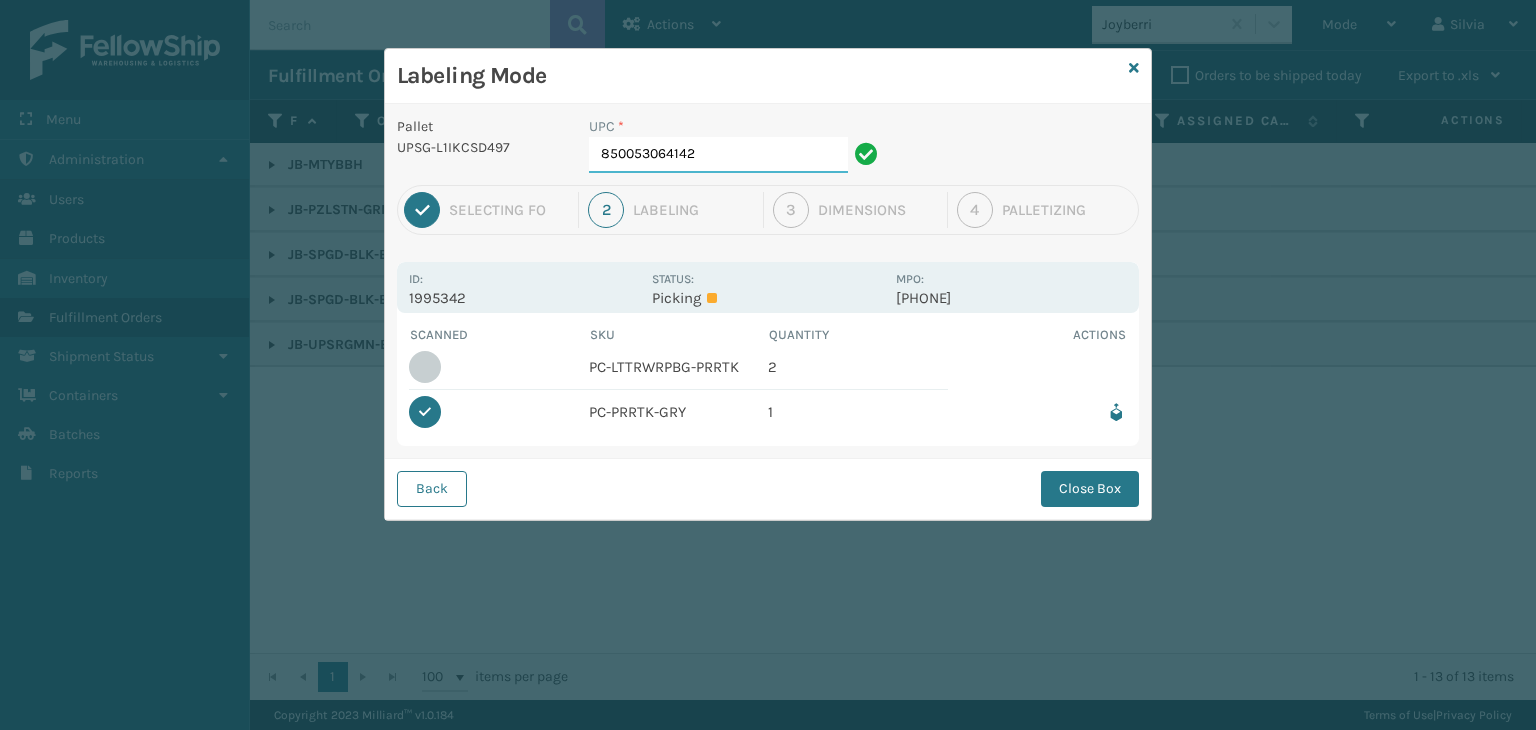 click on "[PHONE]" at bounding box center [718, 155] 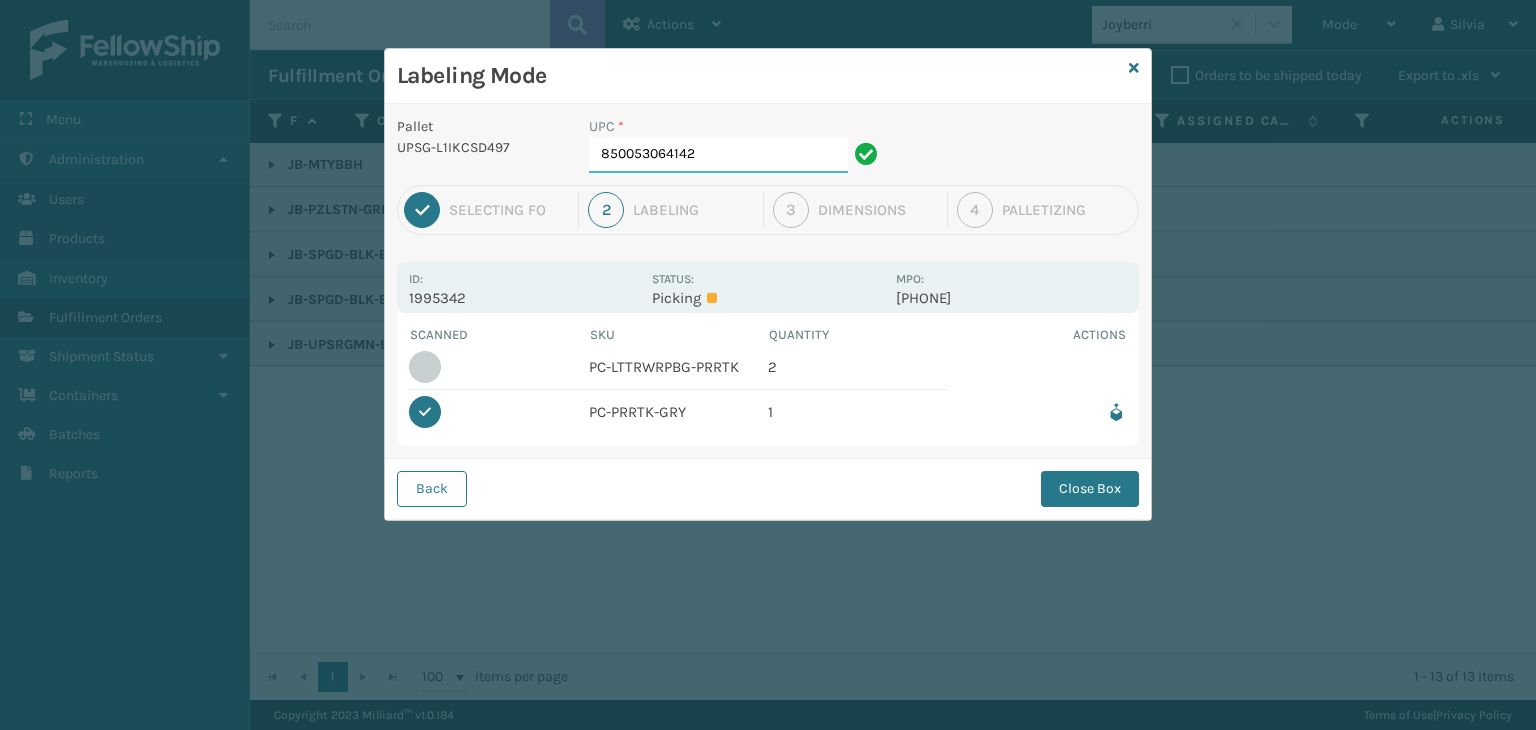 drag, startPoint x: 712, startPoint y: 152, endPoint x: 278, endPoint y: 149, distance: 434.01038 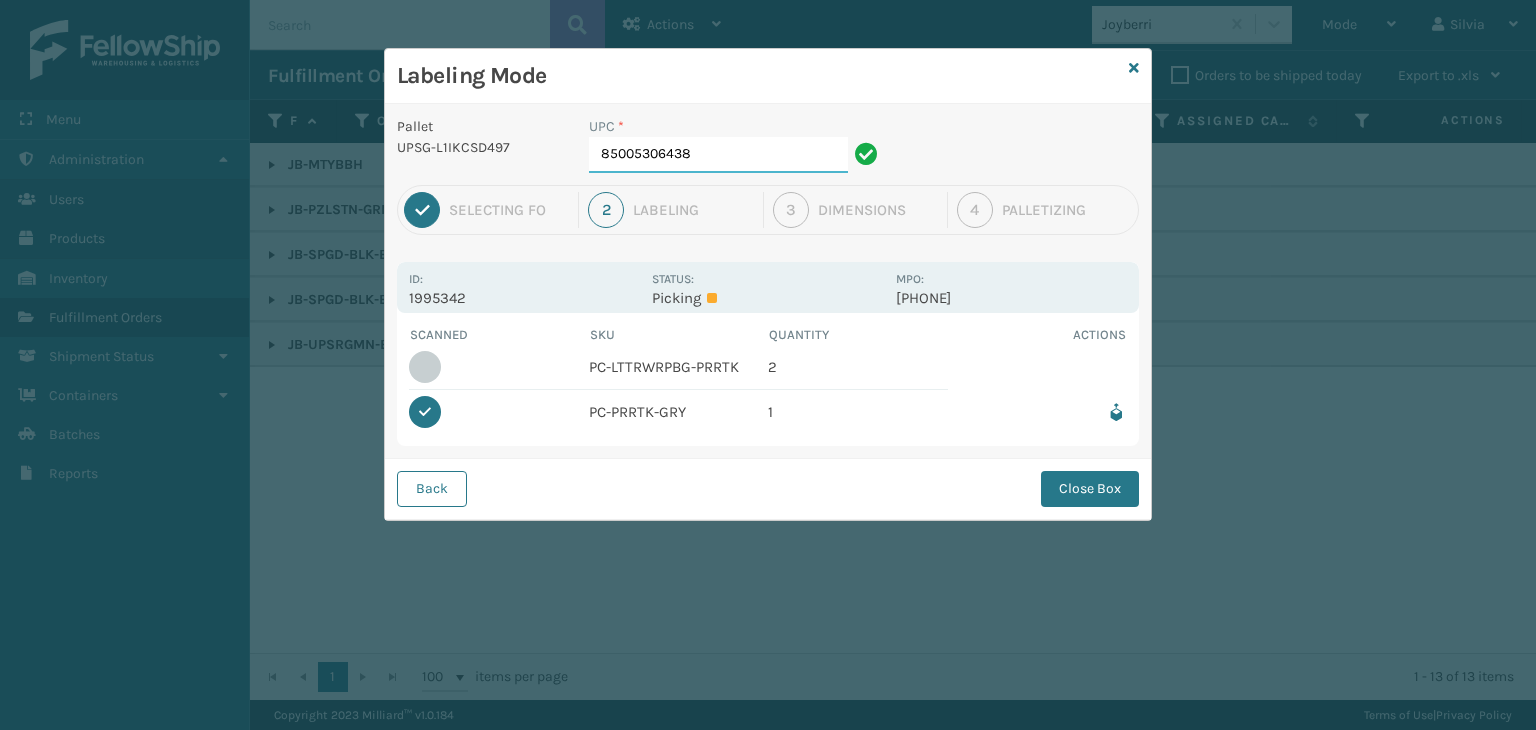 type on "850053064388" 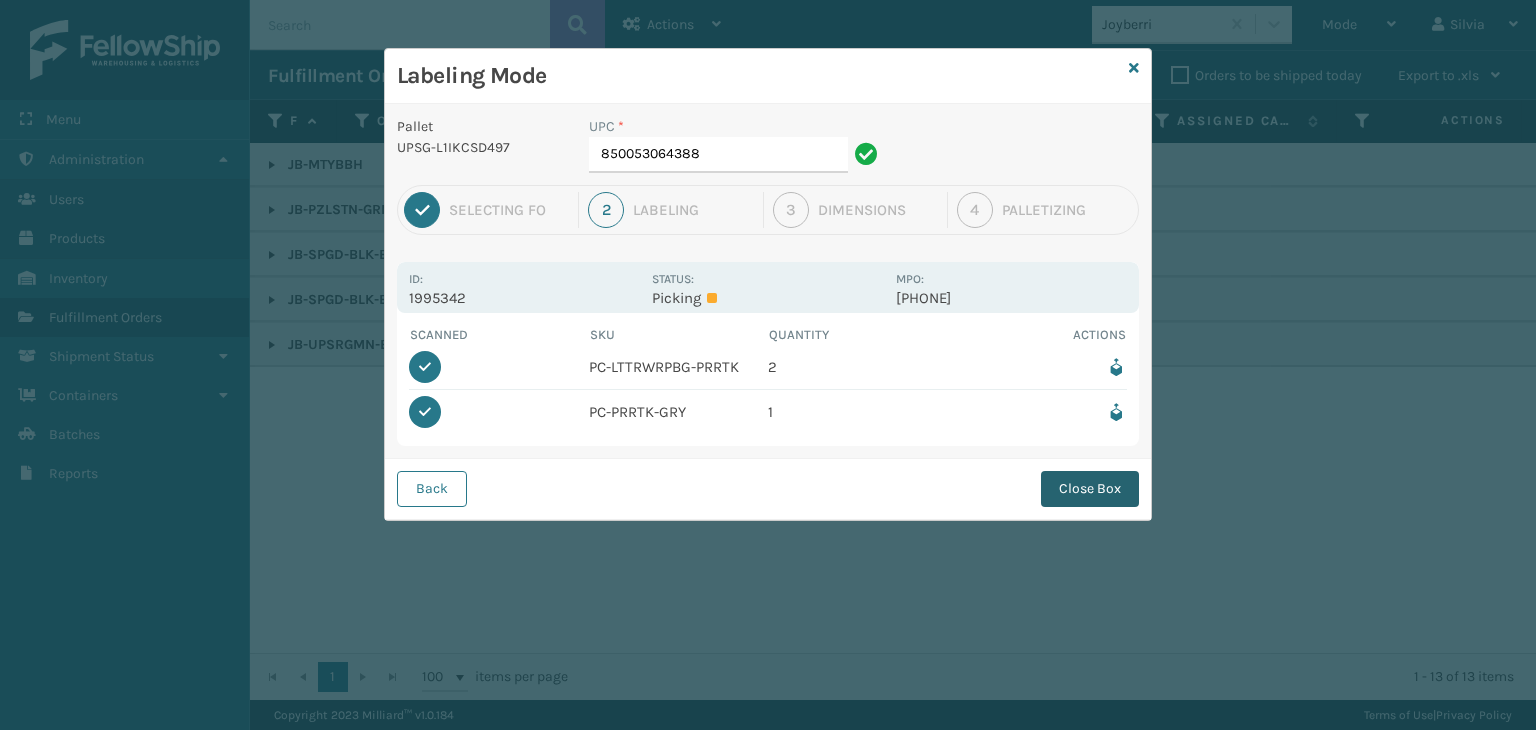 click on "Close Box" at bounding box center [1090, 489] 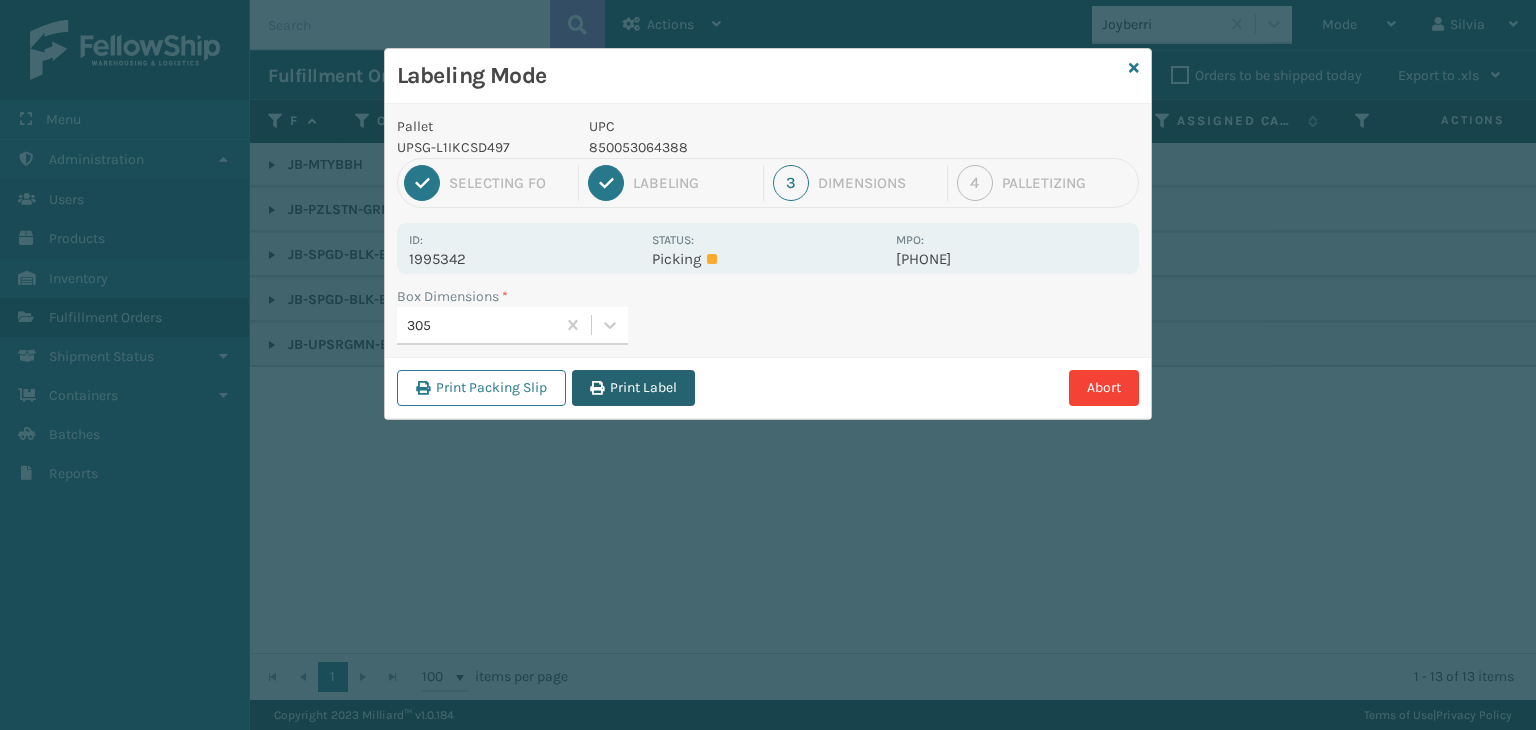click on "Print Label" at bounding box center (633, 388) 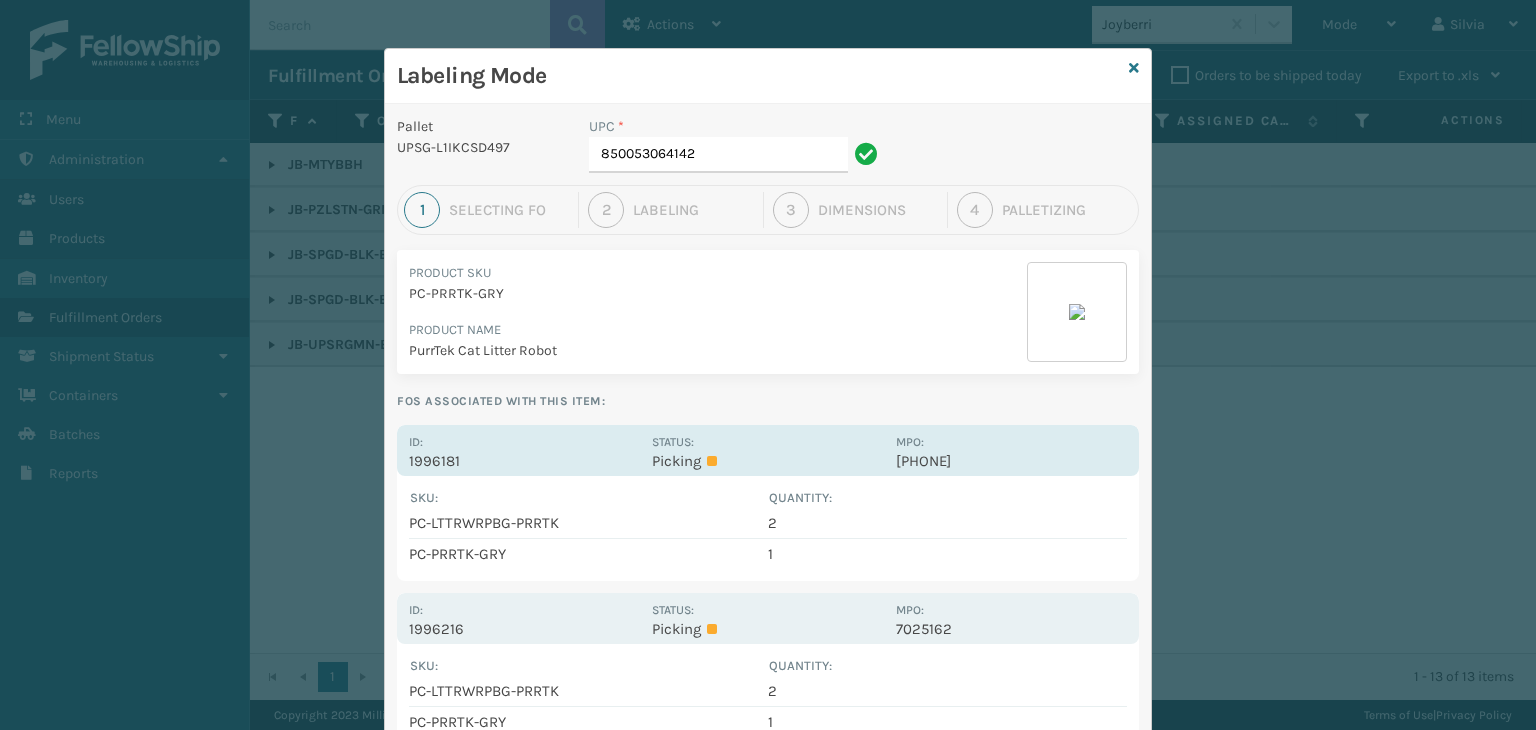 click on "Id: 1996181" at bounding box center (524, 450) 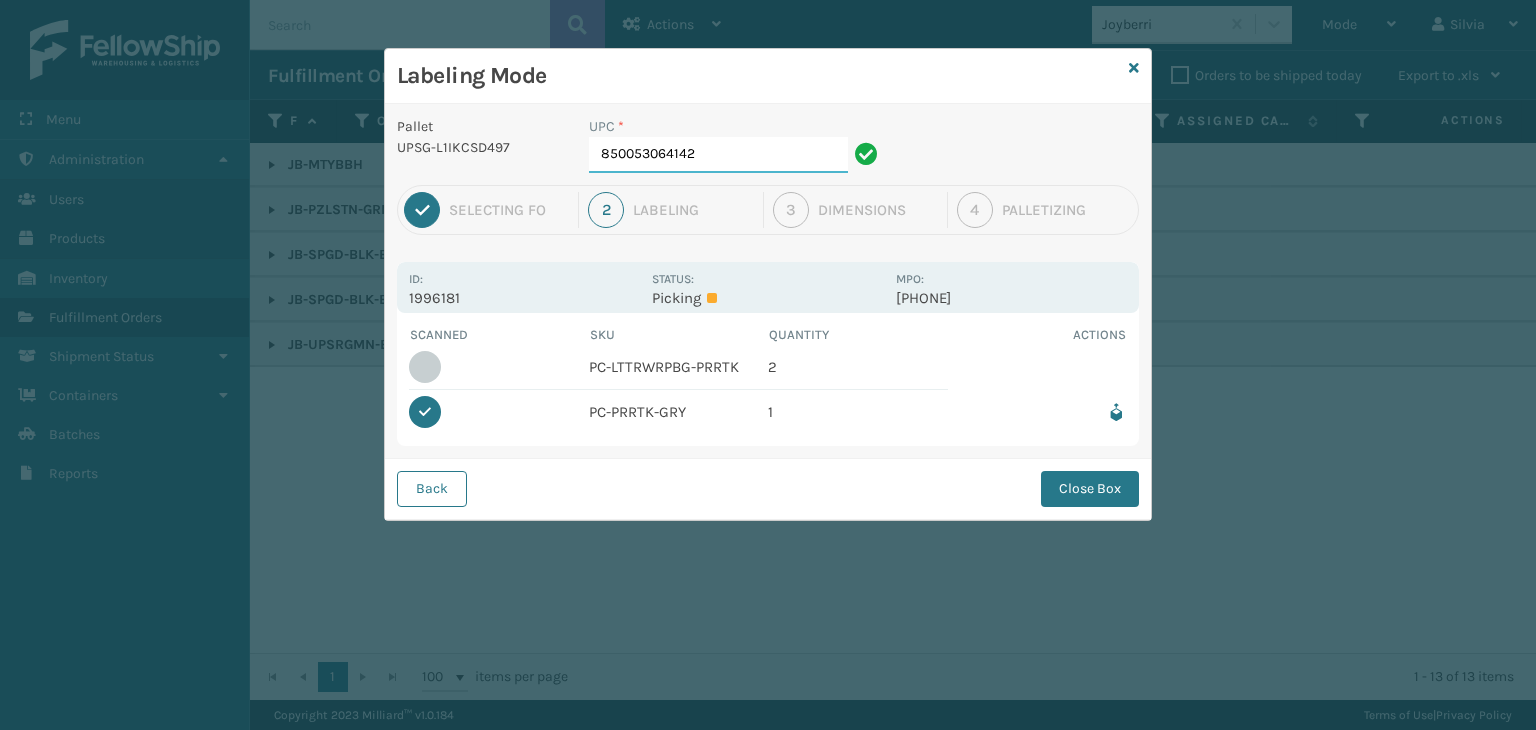 click on "[PHONE]" at bounding box center [718, 155] 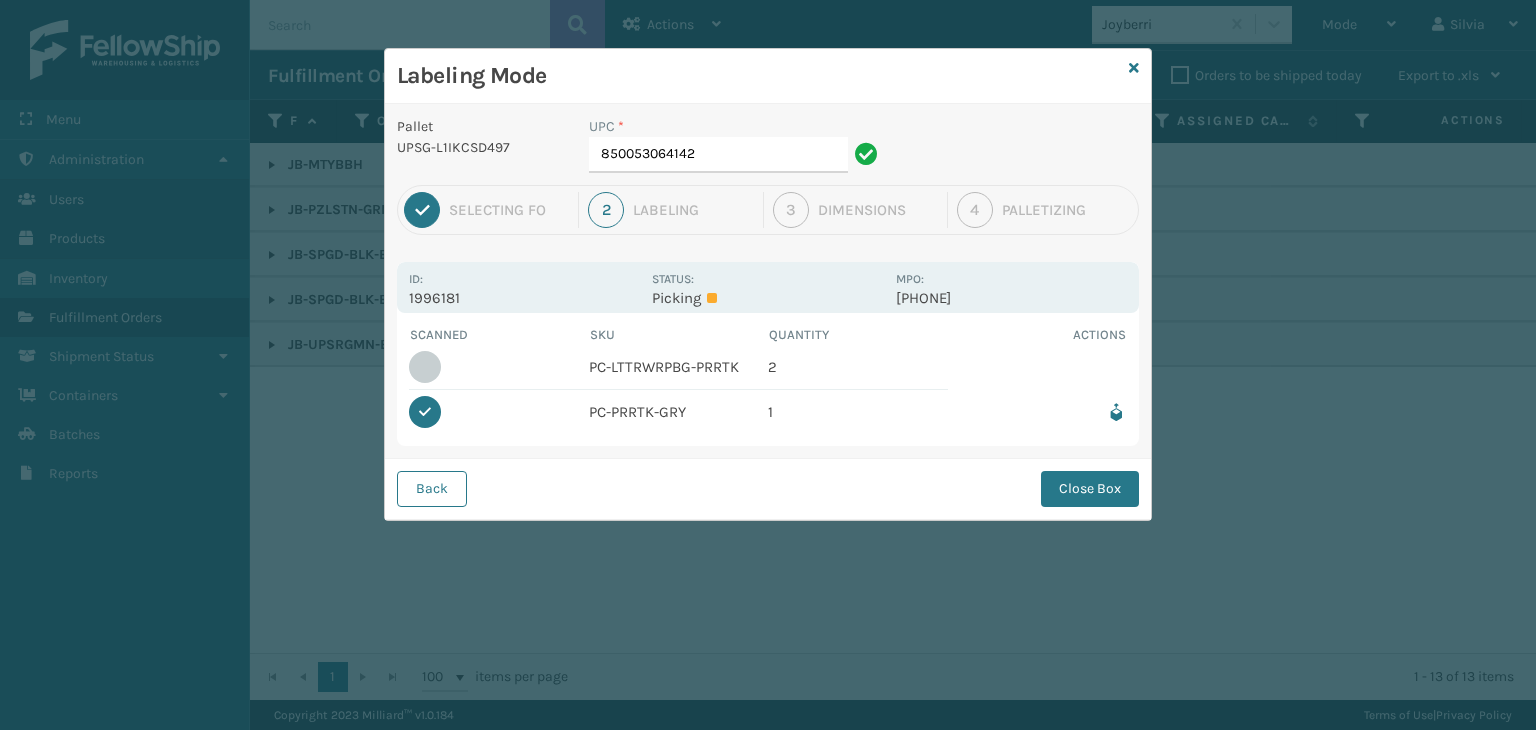 click on "Labeling" at bounding box center (693, 210) 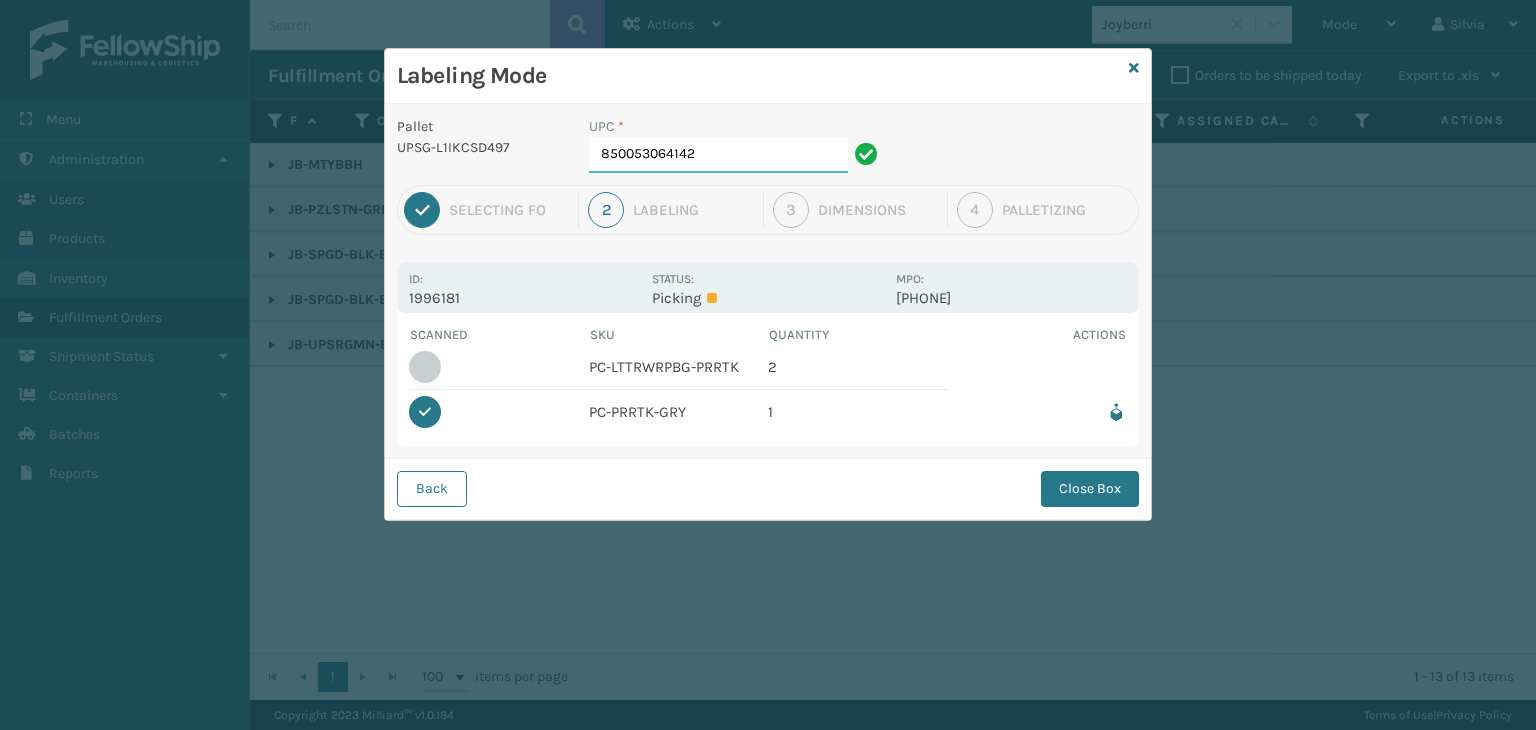 click on "[PHONE]" at bounding box center [718, 155] 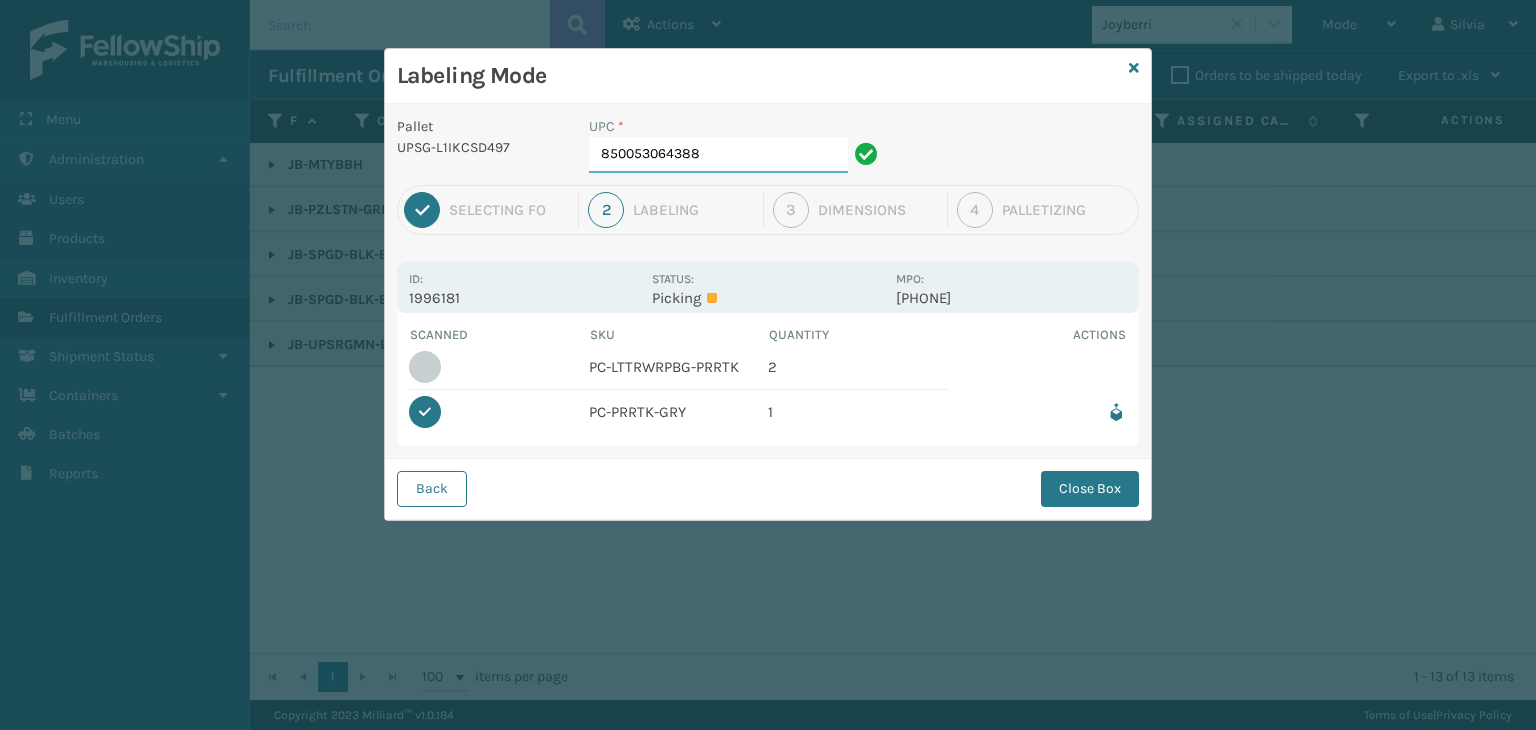 type on "850053064388" 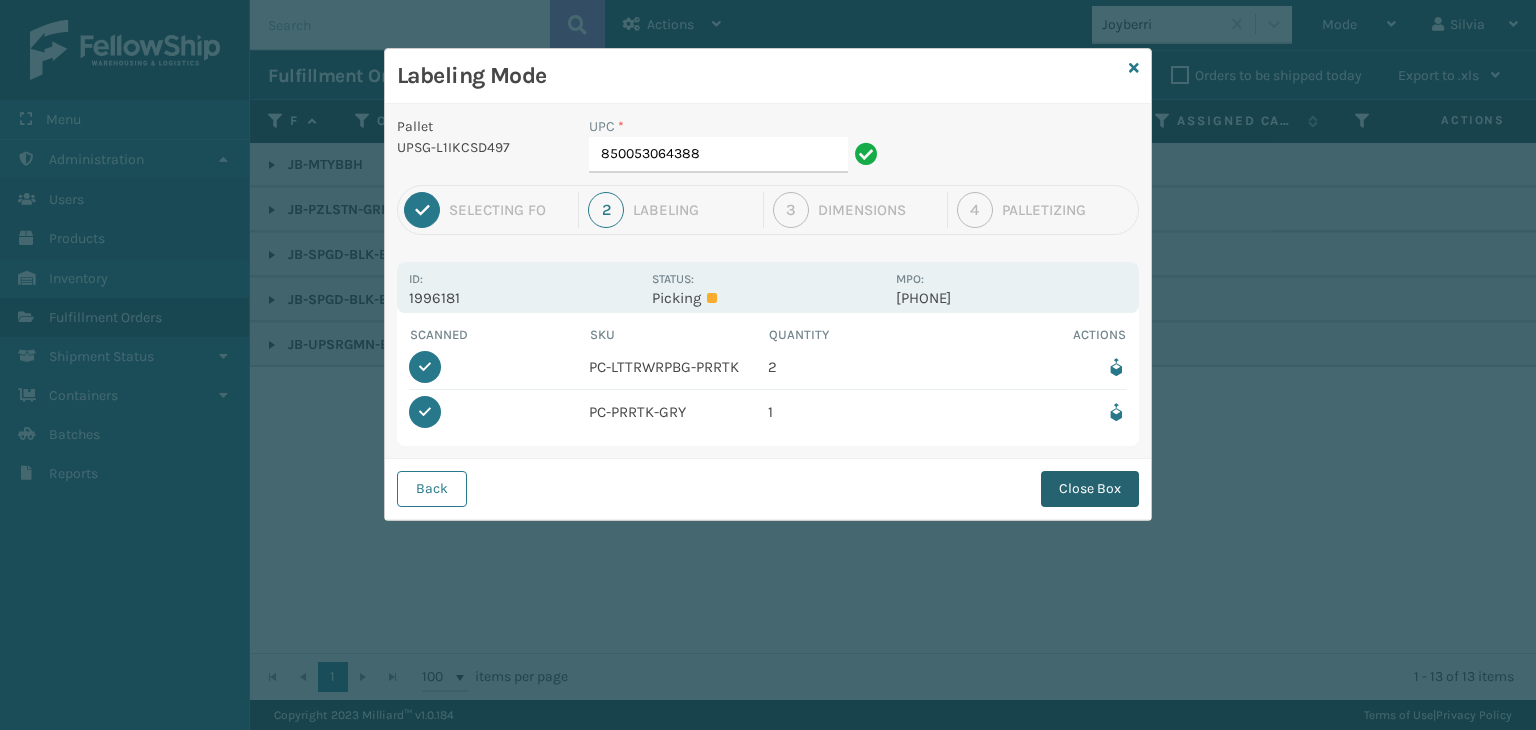 click on "Close Box" at bounding box center (1090, 489) 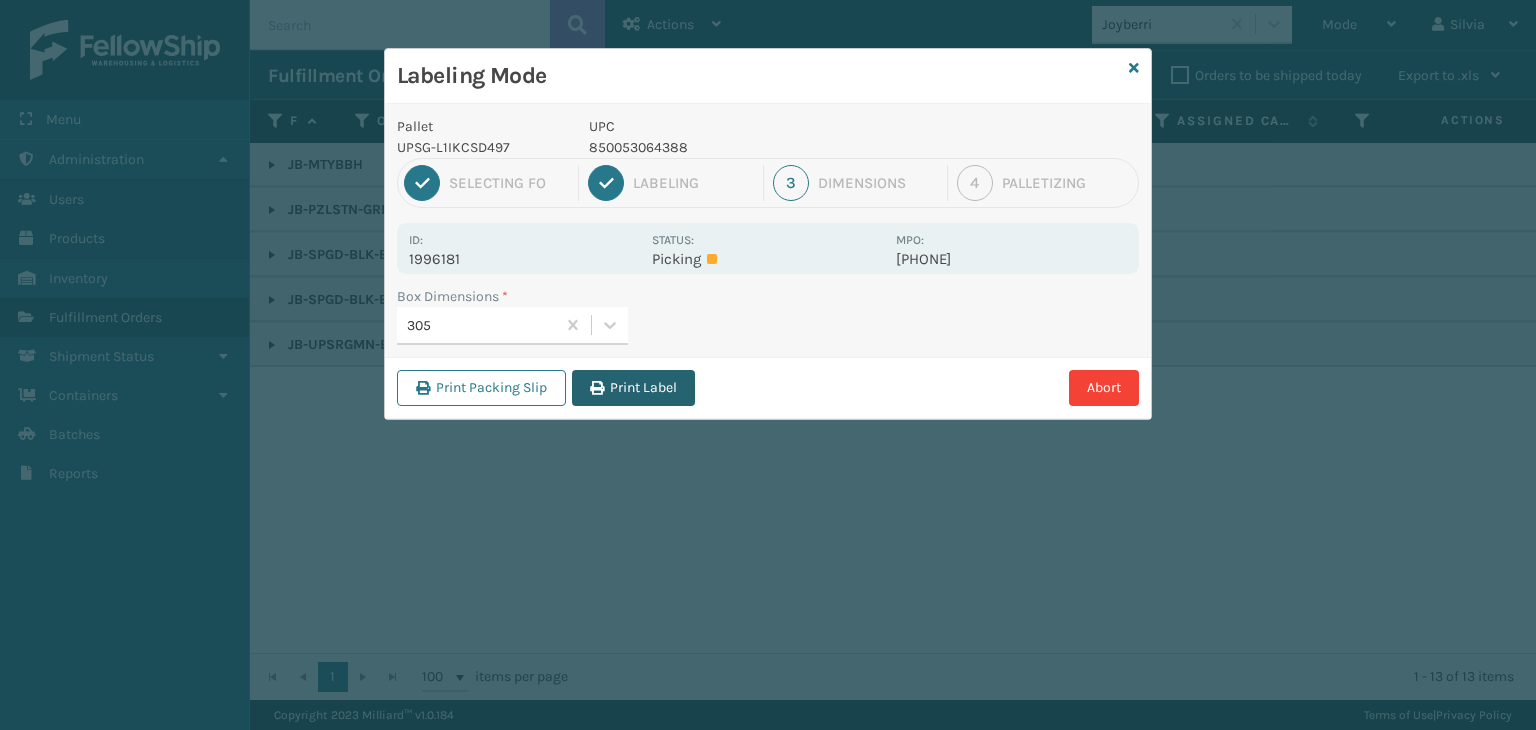 click on "Print Label" at bounding box center (633, 388) 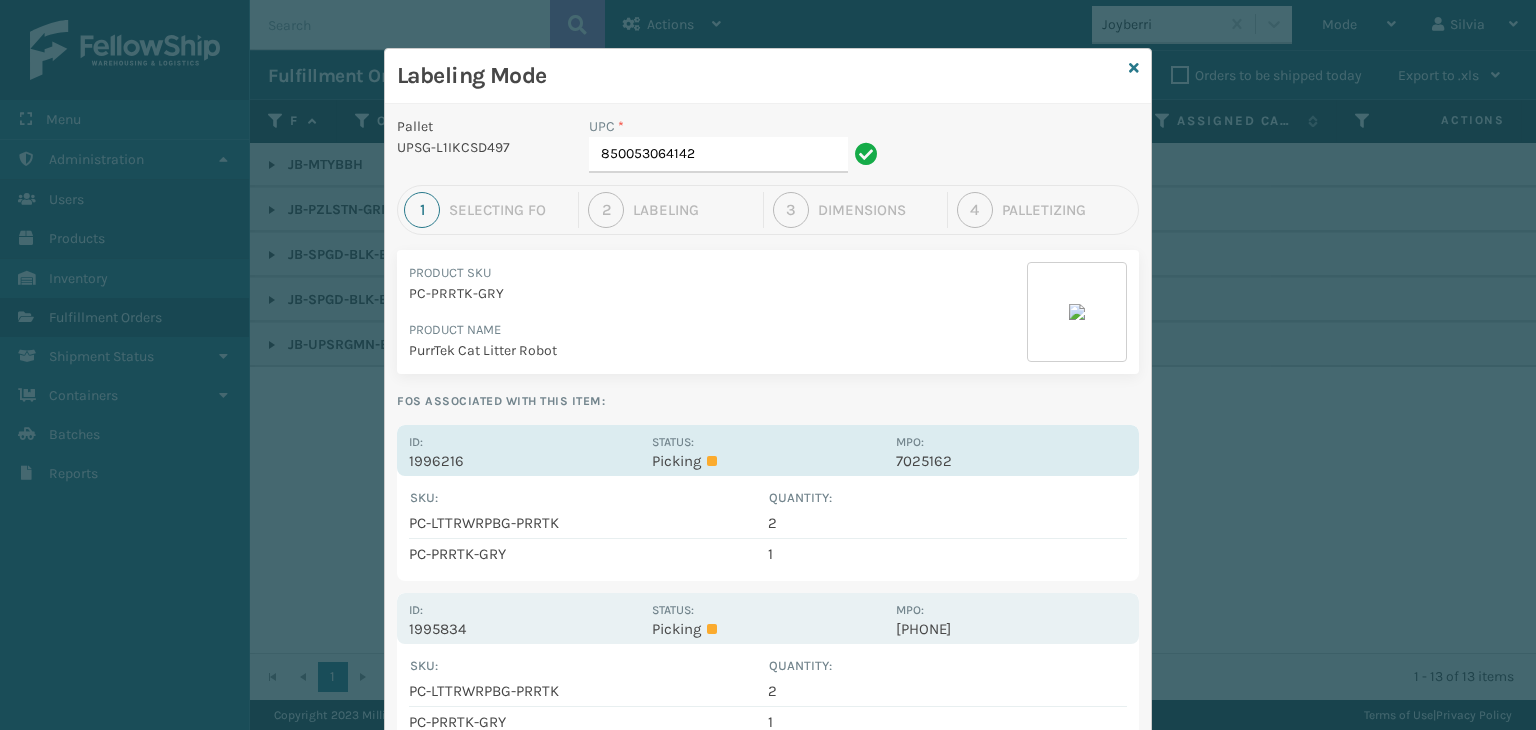 click on "Id: 1996216" at bounding box center [524, 450] 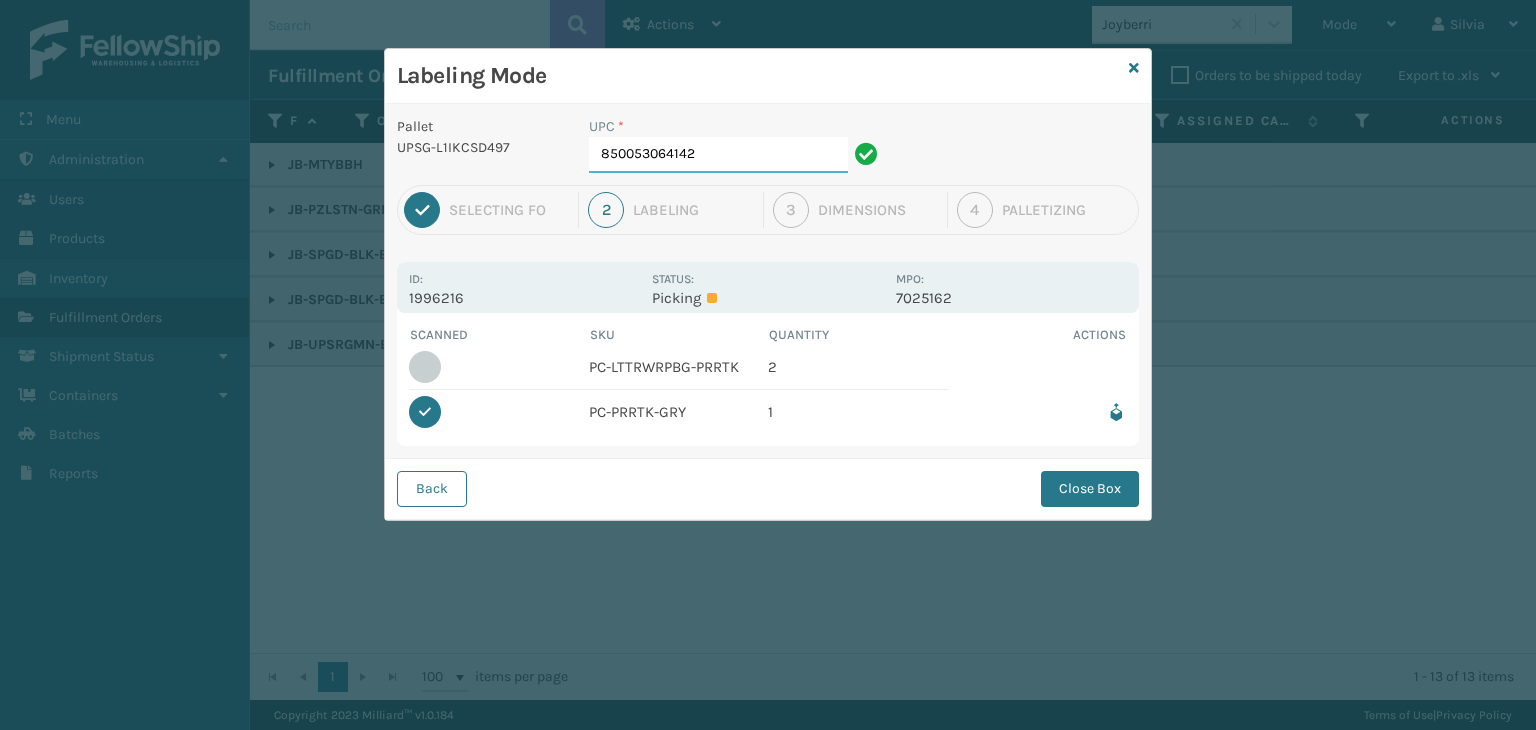 click on "[PHONE]" at bounding box center [718, 155] 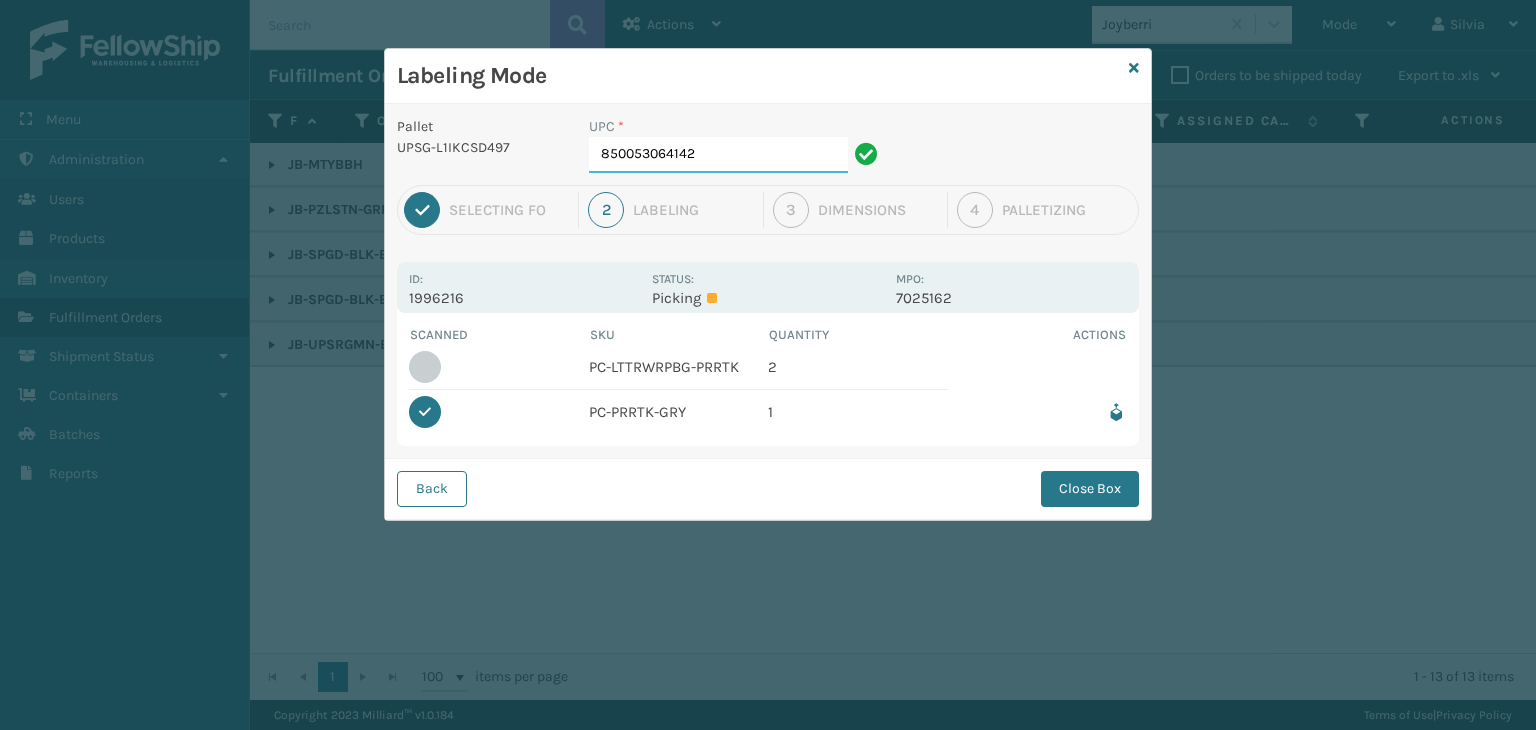 click on "[PHONE]" at bounding box center (718, 155) 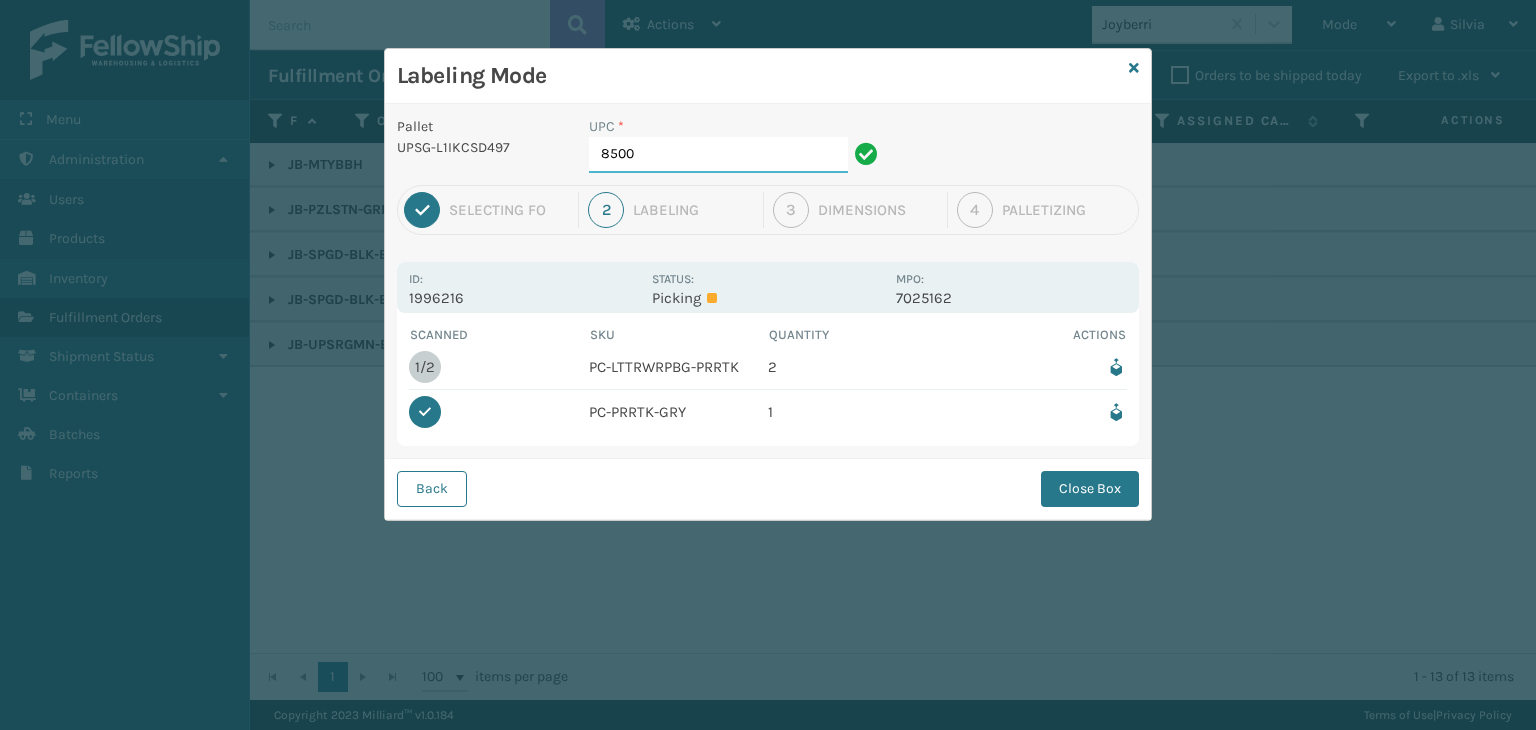 click on "8500" at bounding box center (718, 155) 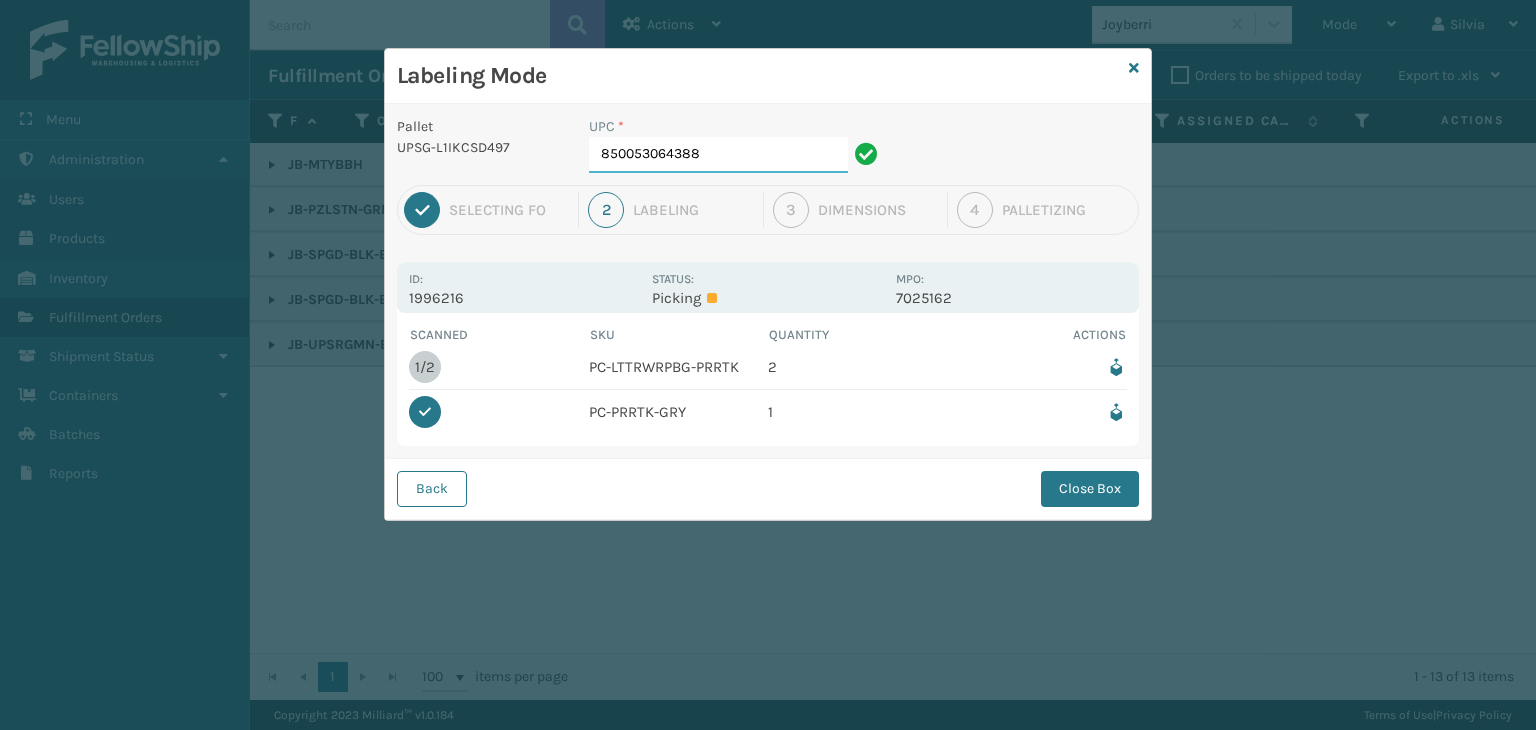 type on "850053064388" 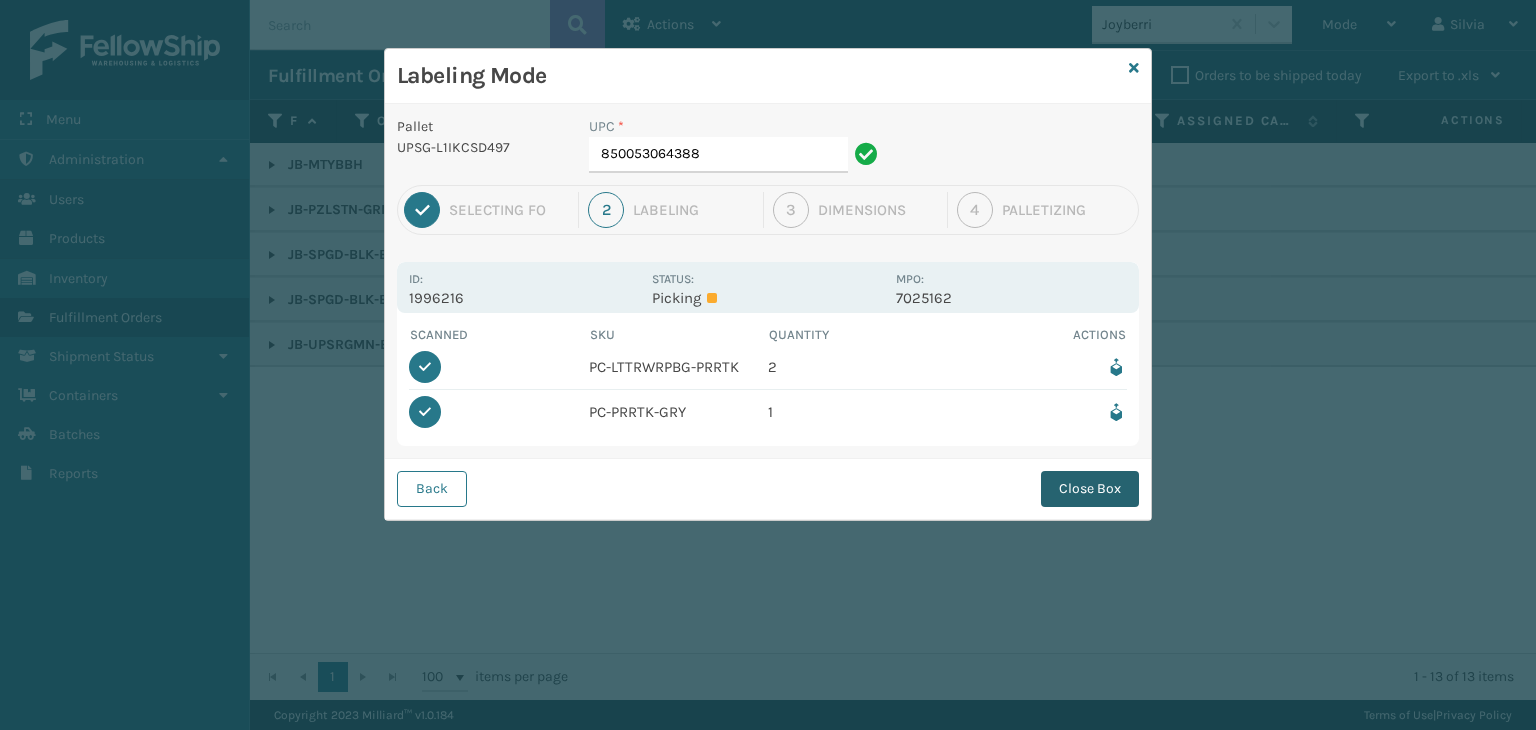 click on "Close Box" at bounding box center [1090, 489] 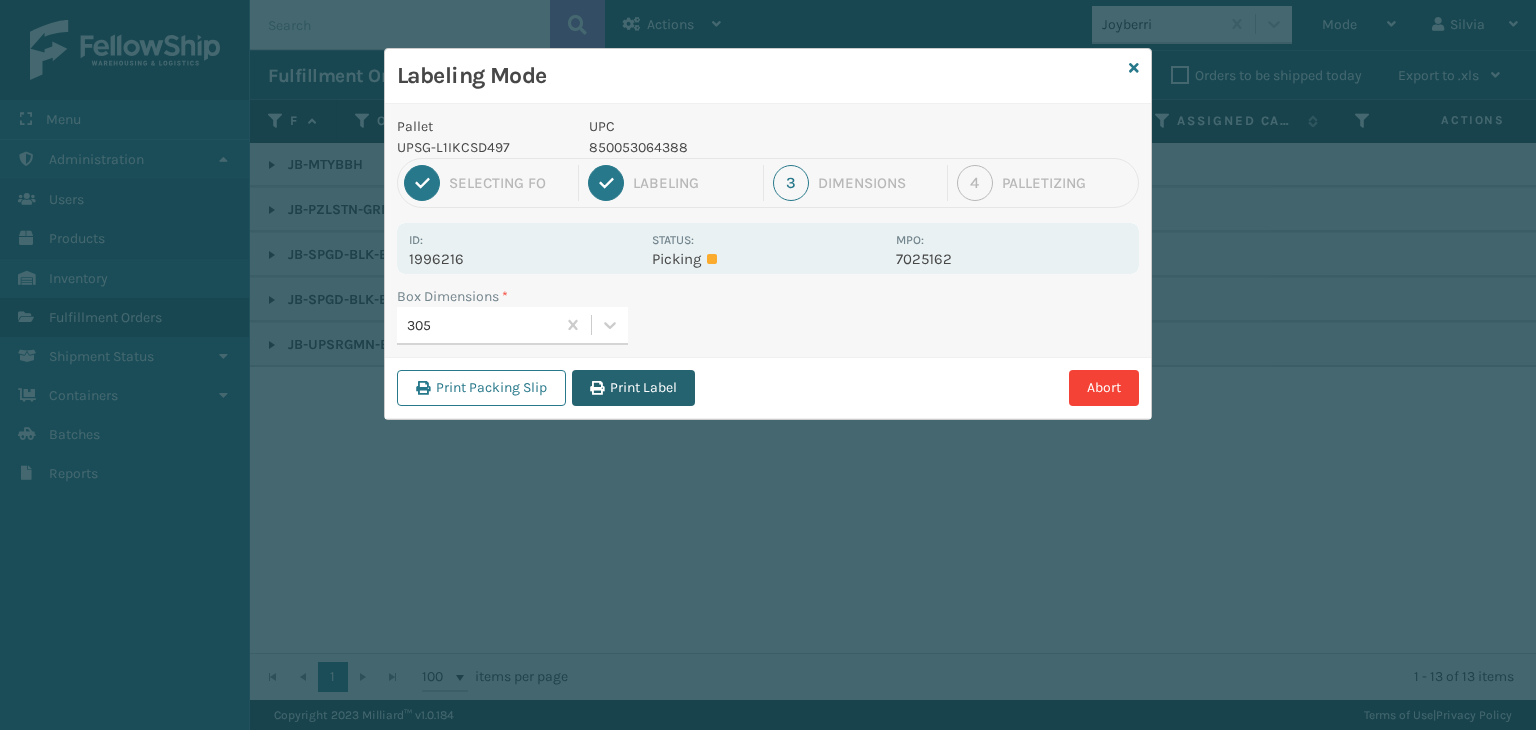 click on "Print Label" at bounding box center (633, 388) 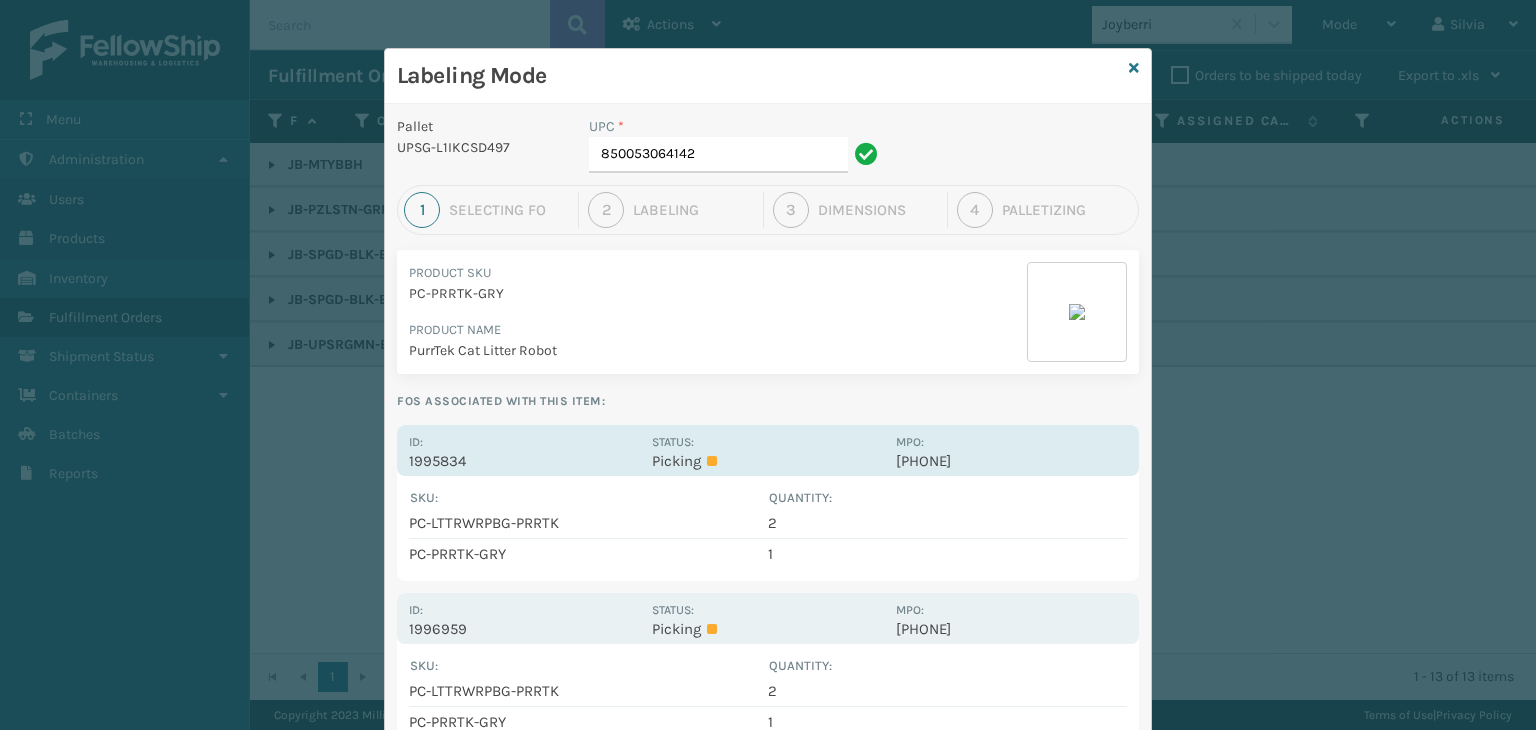 click on "Id: 1995834" at bounding box center [524, 450] 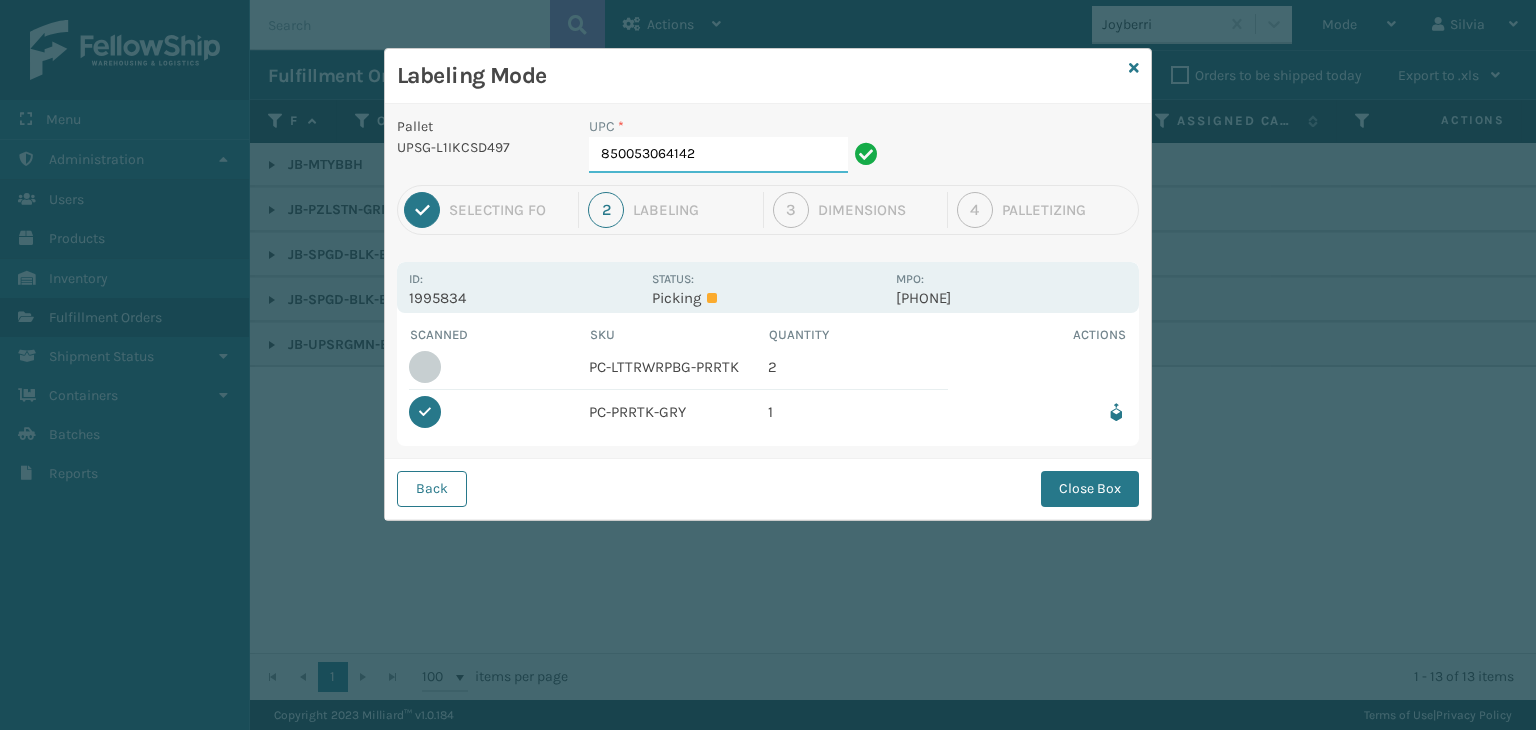 drag, startPoint x: 752, startPoint y: 155, endPoint x: 284, endPoint y: 224, distance: 473.0592 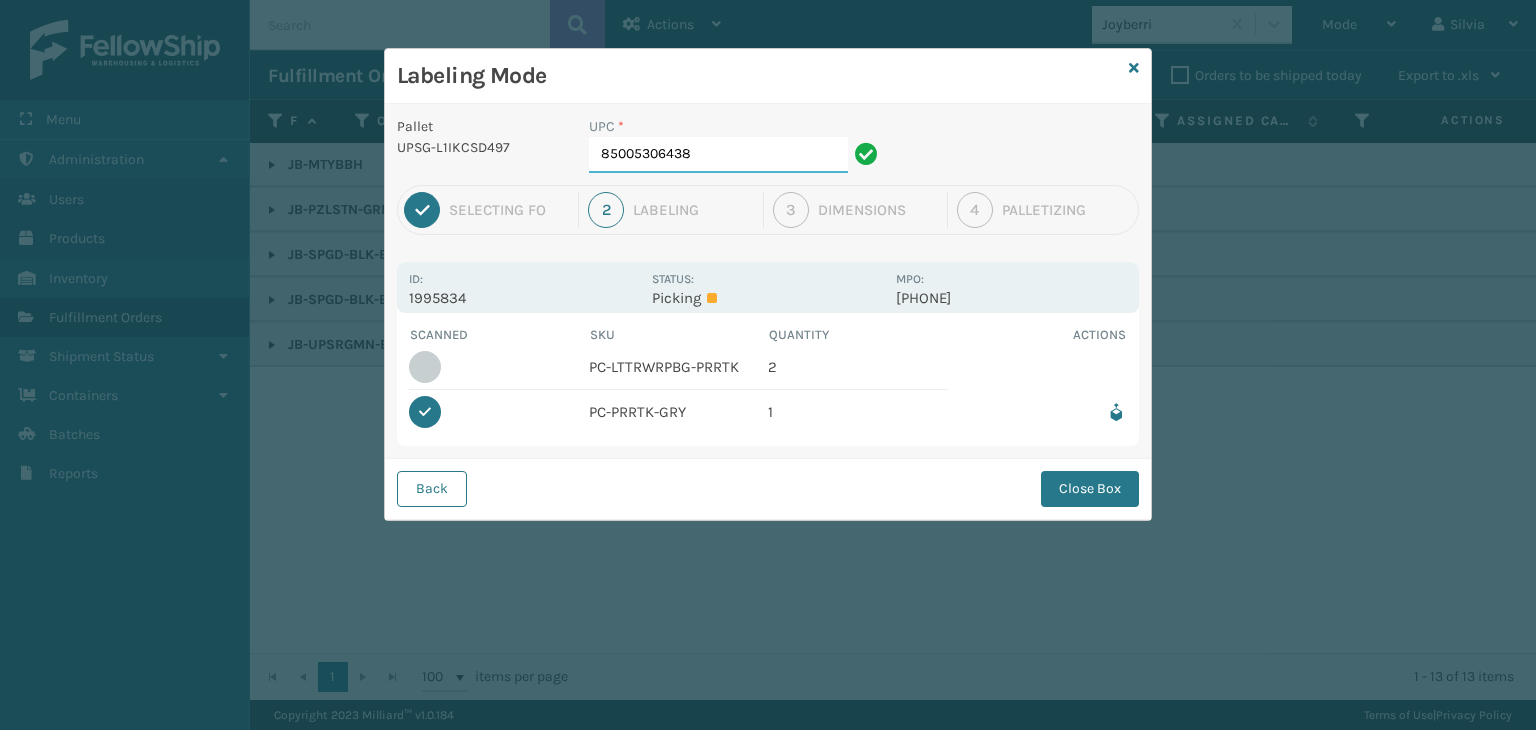 type on "850053064388" 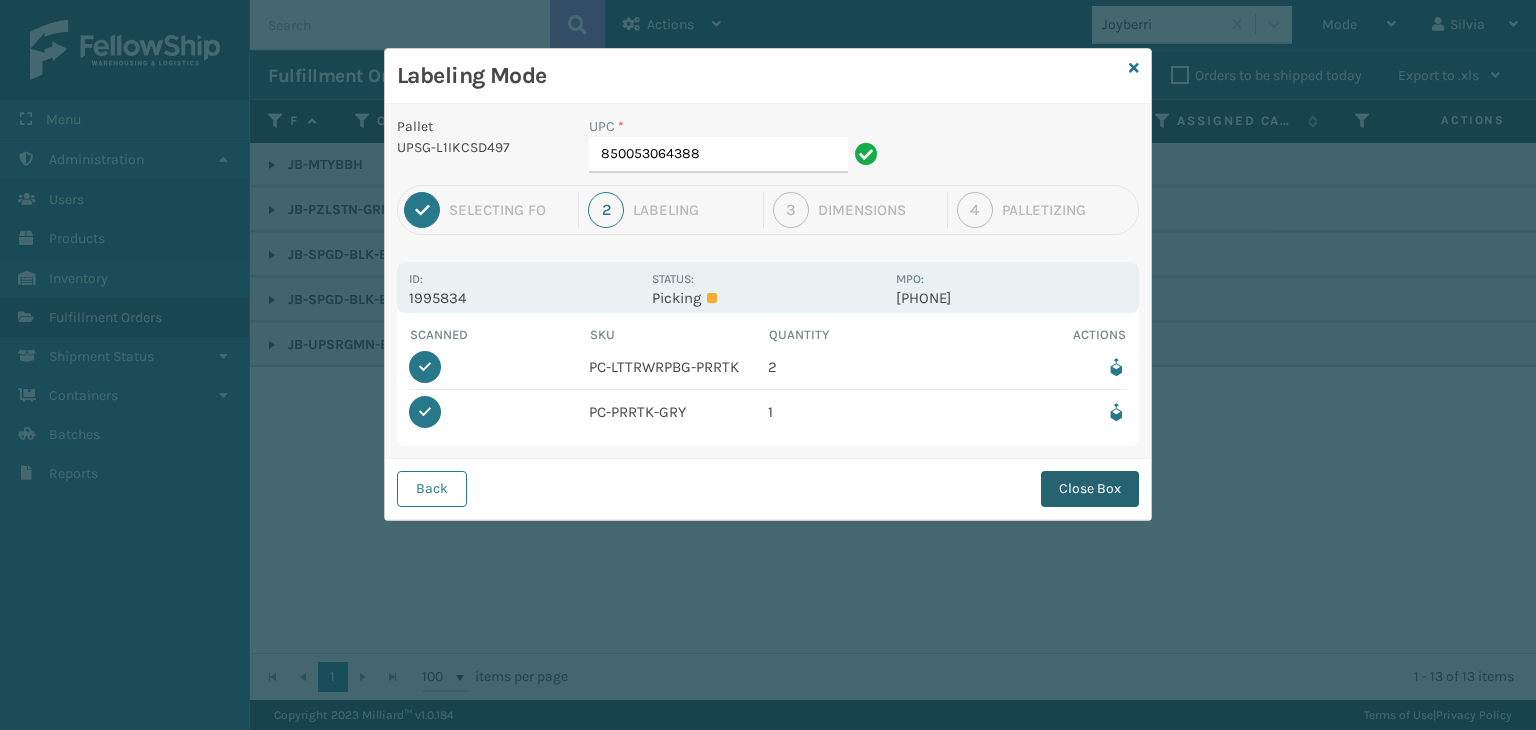 click on "Close Box" at bounding box center [1090, 489] 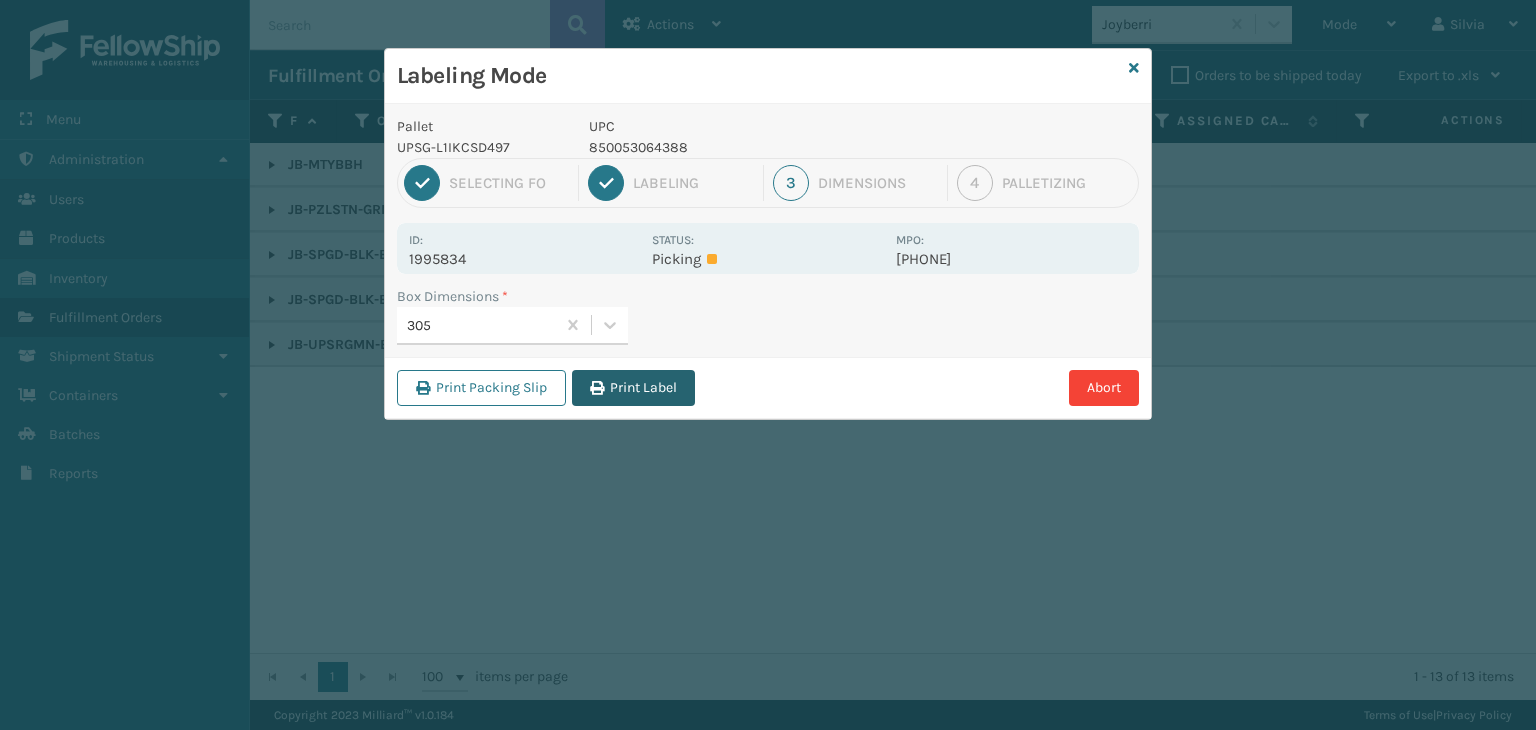 click on "Print Label" at bounding box center [633, 388] 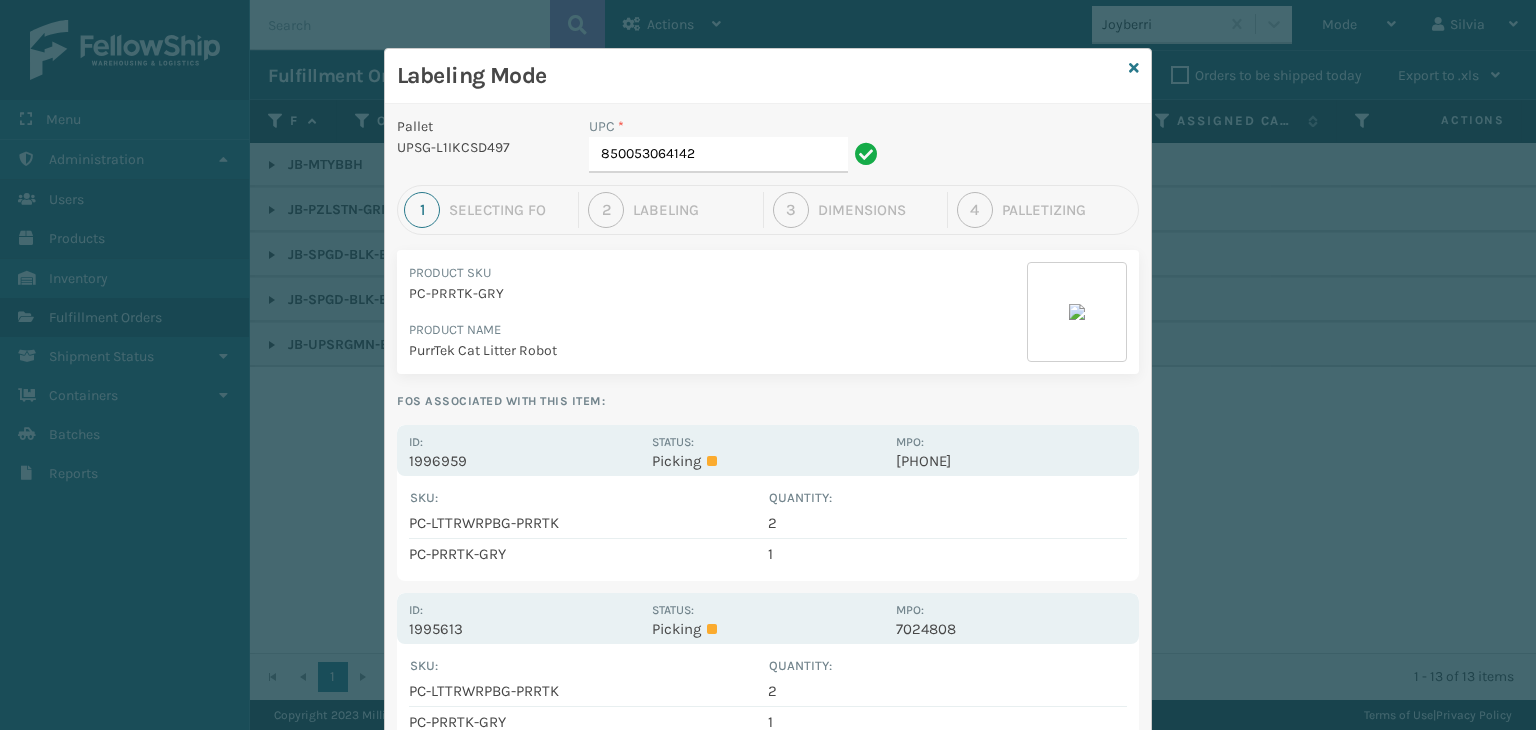 click on "Pallet UPSG-L1IKCSD497 UPC   * 850053064142 1 Selecting FO 2 Labeling 3 Dimensions 4 Palletizing Product Sku PC-PRRTK-GRY Product Name PurrTek Cat Litter Robot FOs associated with this item: Id: 1996959 Status: Picking MPO: 7025550 SKU : Quantity : PC-LTTRWRPBG-PRRTK 2 PC-PRRTK-GRY 1 Show All Id: 1995613 Status: Picking MPO: 7024808 SKU : Quantity : PC-LTTRWRPBG-PRRTK 2 PC-PRRTK-GRY 1 Show All Id: 1997115 Status: Picking MPO: 7025612 SKU : Quantity : PC-LTTRWRPBG-PRRTK 2 PC-PRRTK-GRY 1 Show All Id: 1997204 Status: Picking MPO: 7025715 SKU : Quantity : PC-LTTRWRPBG-PRRTK 2 PC-PRRTK-GRY 1 Show All Last Packaged Id: 1995084 Status: Palletized MPO: 7024433 SKU : Quantity : PC-LTTRWRPBG-PRRTK 2 PC-PRRTK-GRY 1 Show All Id: 1997789 Status: Palletized MPO: 7024433 SKU : Quantity : PC-LTTRWRPBG-PRRTK 2 PC-PRRTK-GRY 1 Show All Id: 1995738 Status: Palletized MPO: 7024936 SKU : Quantity : PC-LTTRWRPBG-PRRTK 2 PC-PRRTK-GRY 1 Show All Id: 1997790 Status: Palletized MPO: 7024936 SKU : Quantity : PC-LTTRWRPBG-PRRTK 2 1 Id: :" at bounding box center (768, 1555) 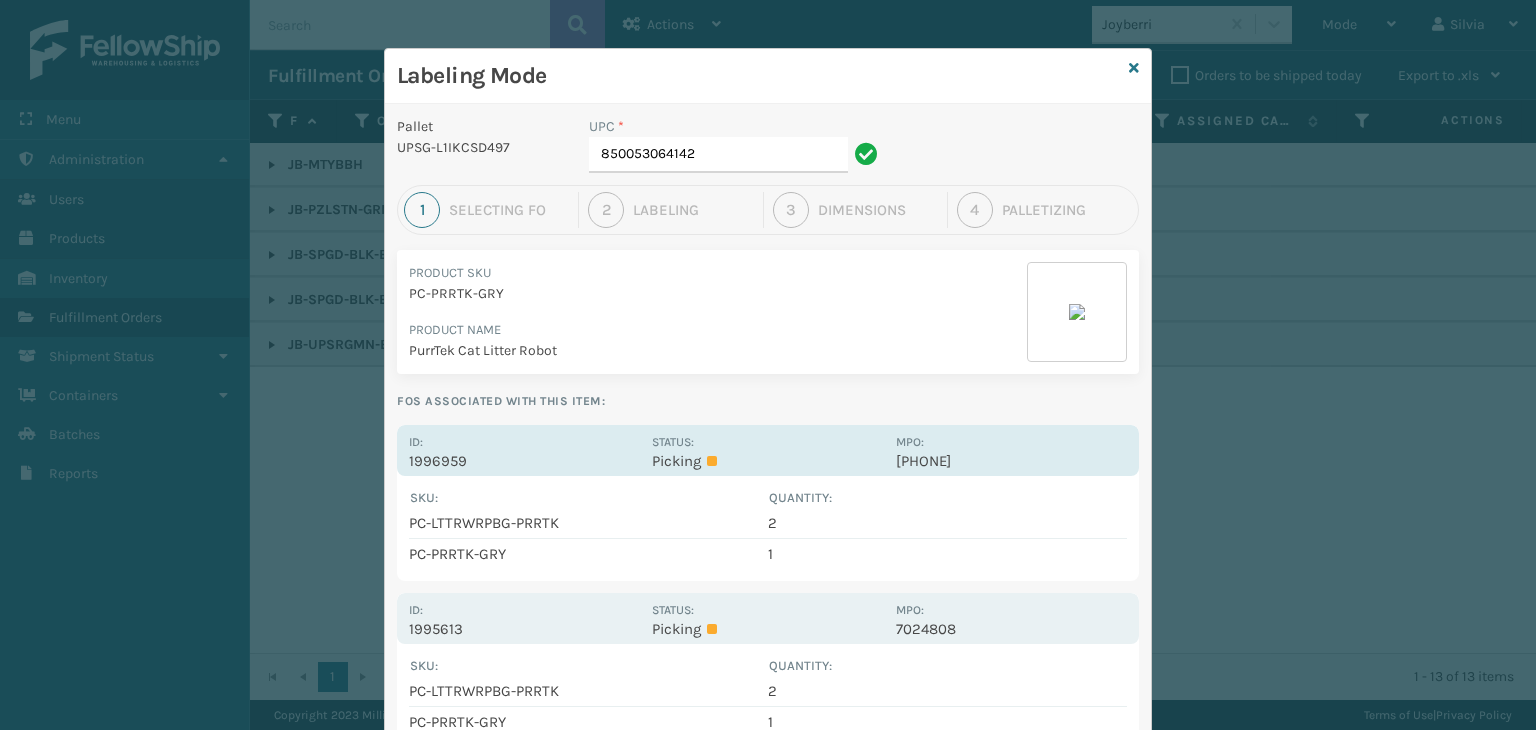 click on "Id: 1996959" at bounding box center (524, 450) 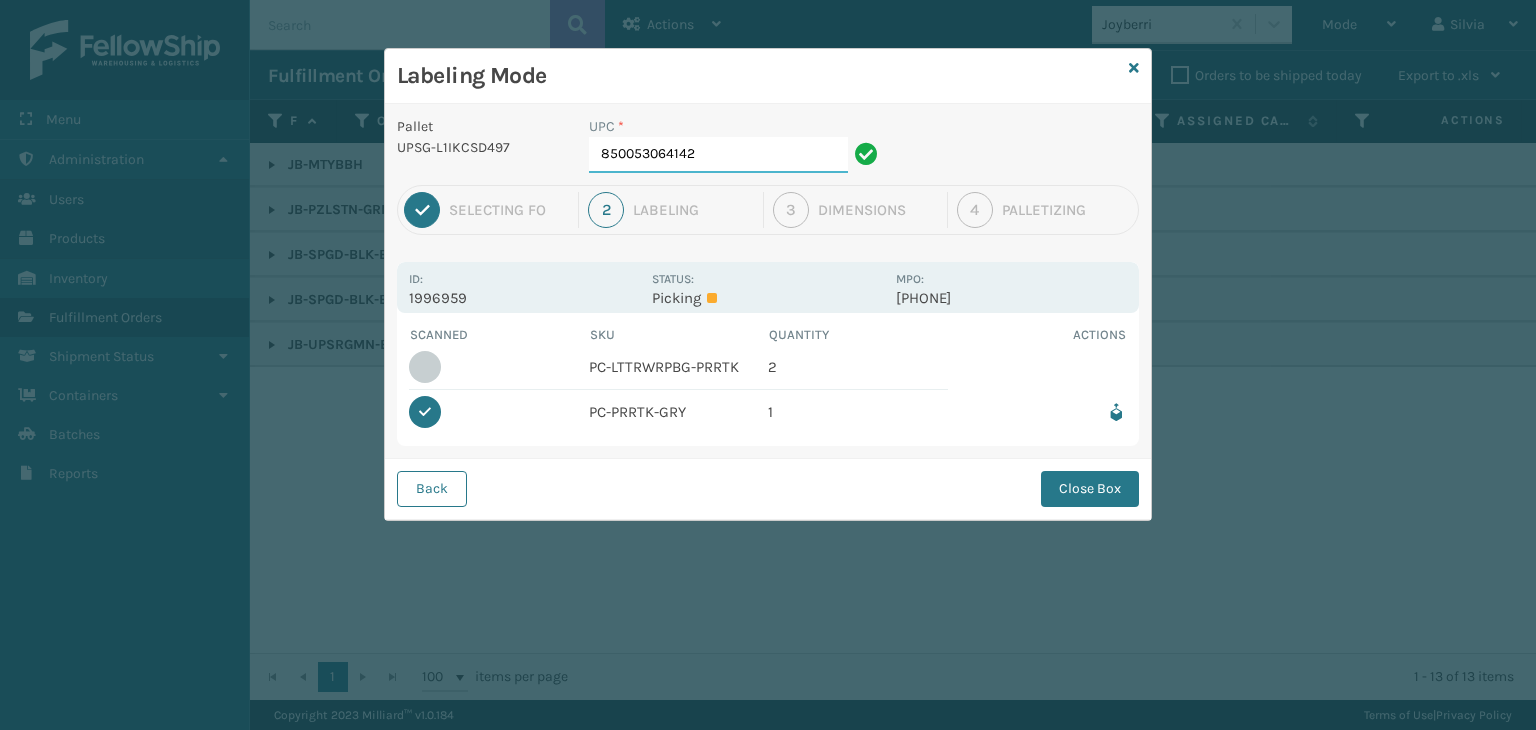 drag, startPoint x: 735, startPoint y: 151, endPoint x: 412, endPoint y: 189, distance: 325.2276 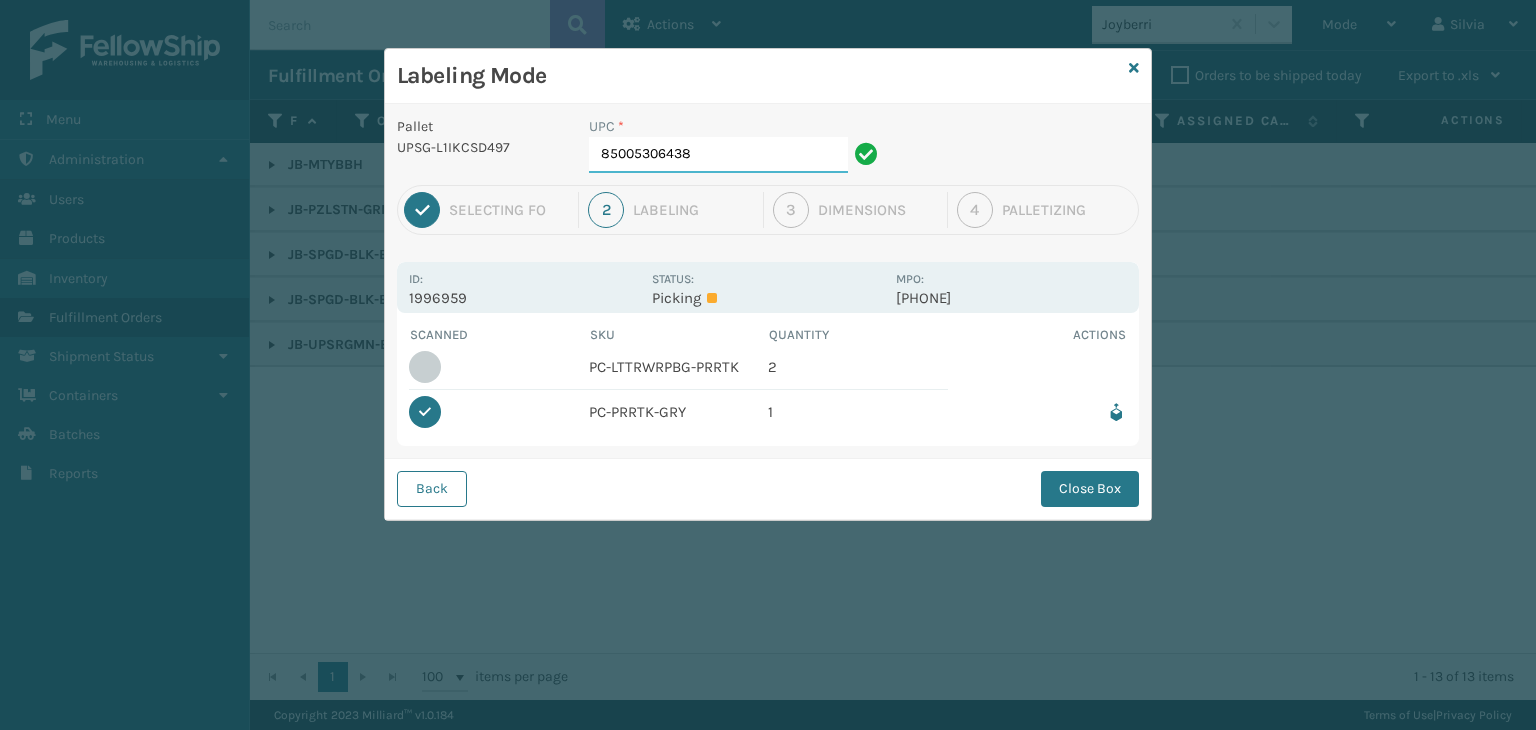 type on "850053064388" 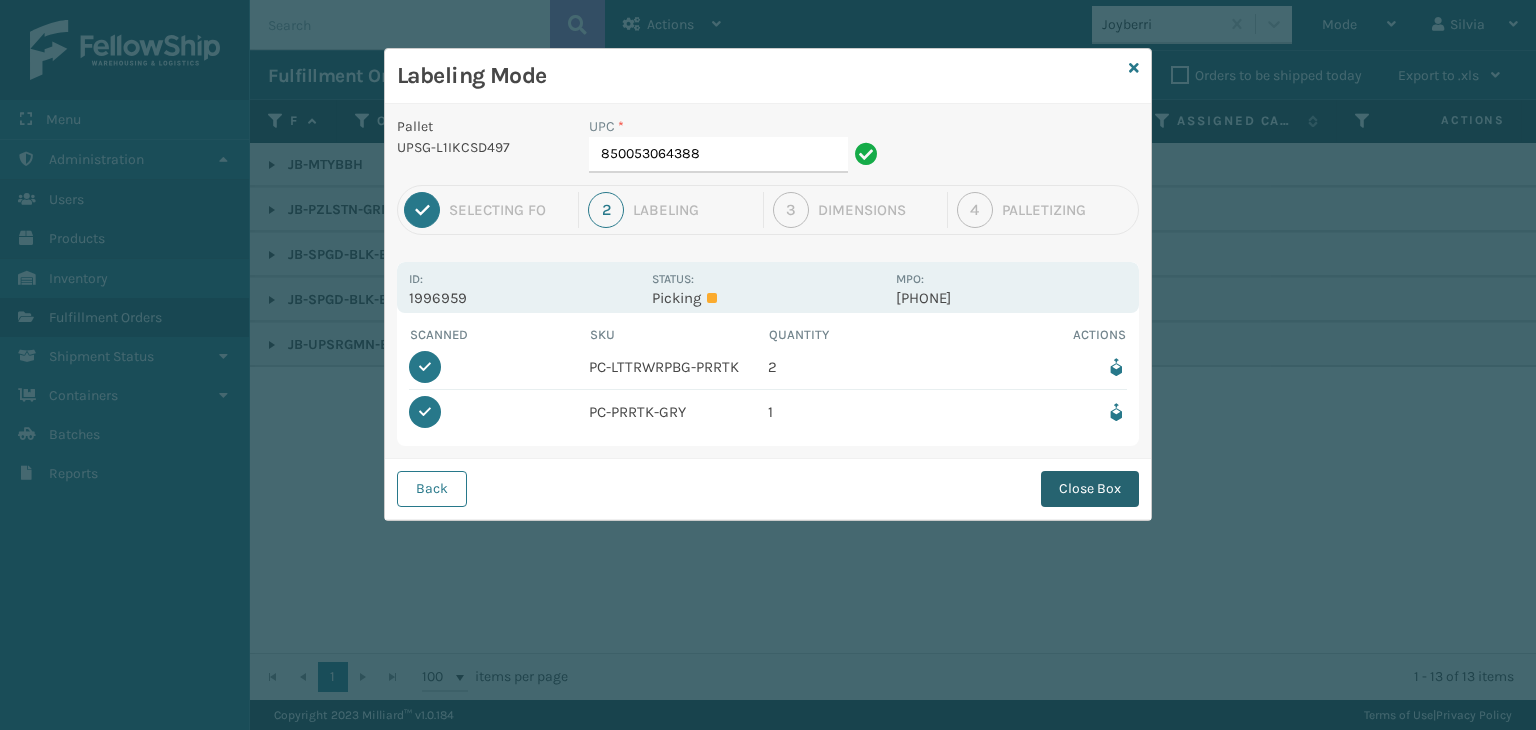 click on "Close Box" at bounding box center [1090, 489] 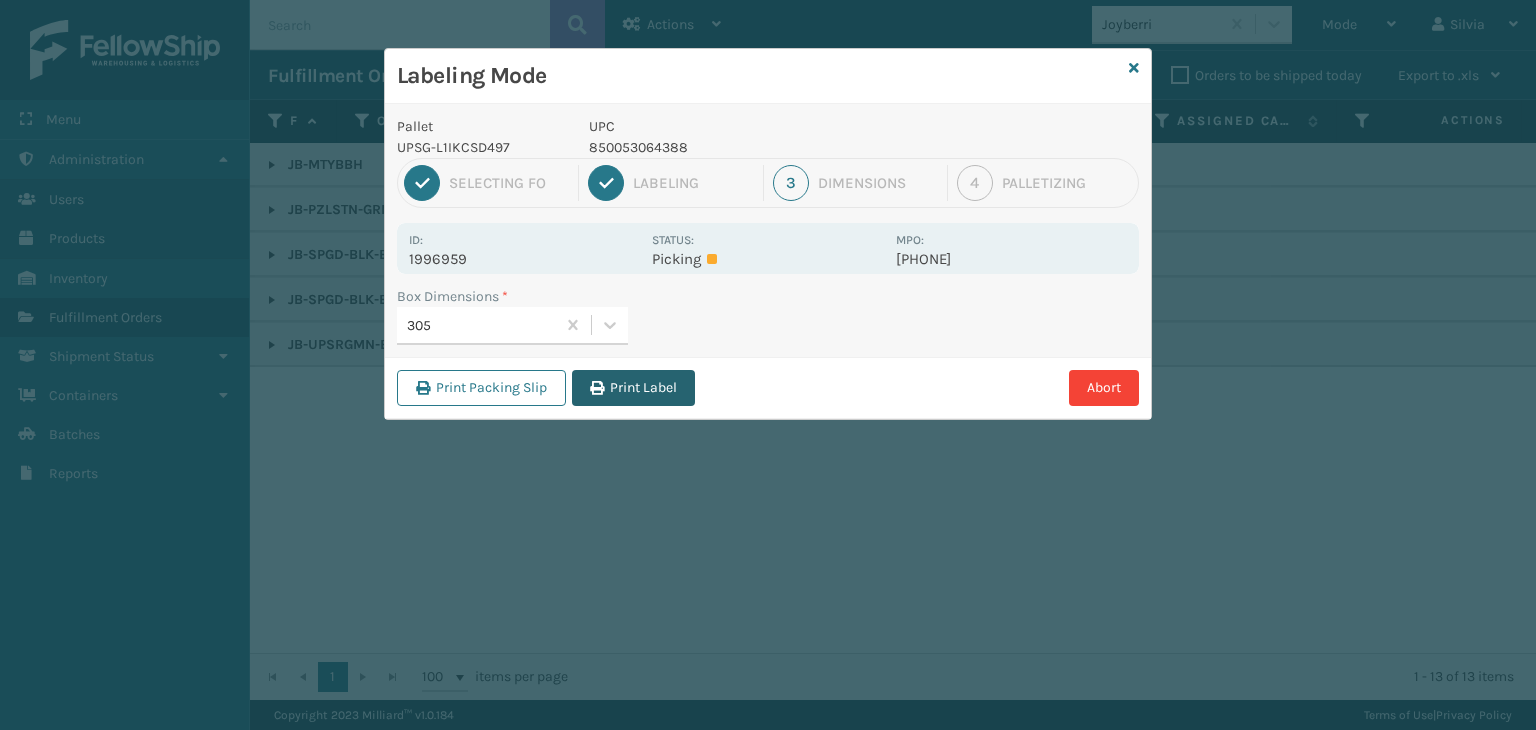 click on "Print Label" at bounding box center (633, 388) 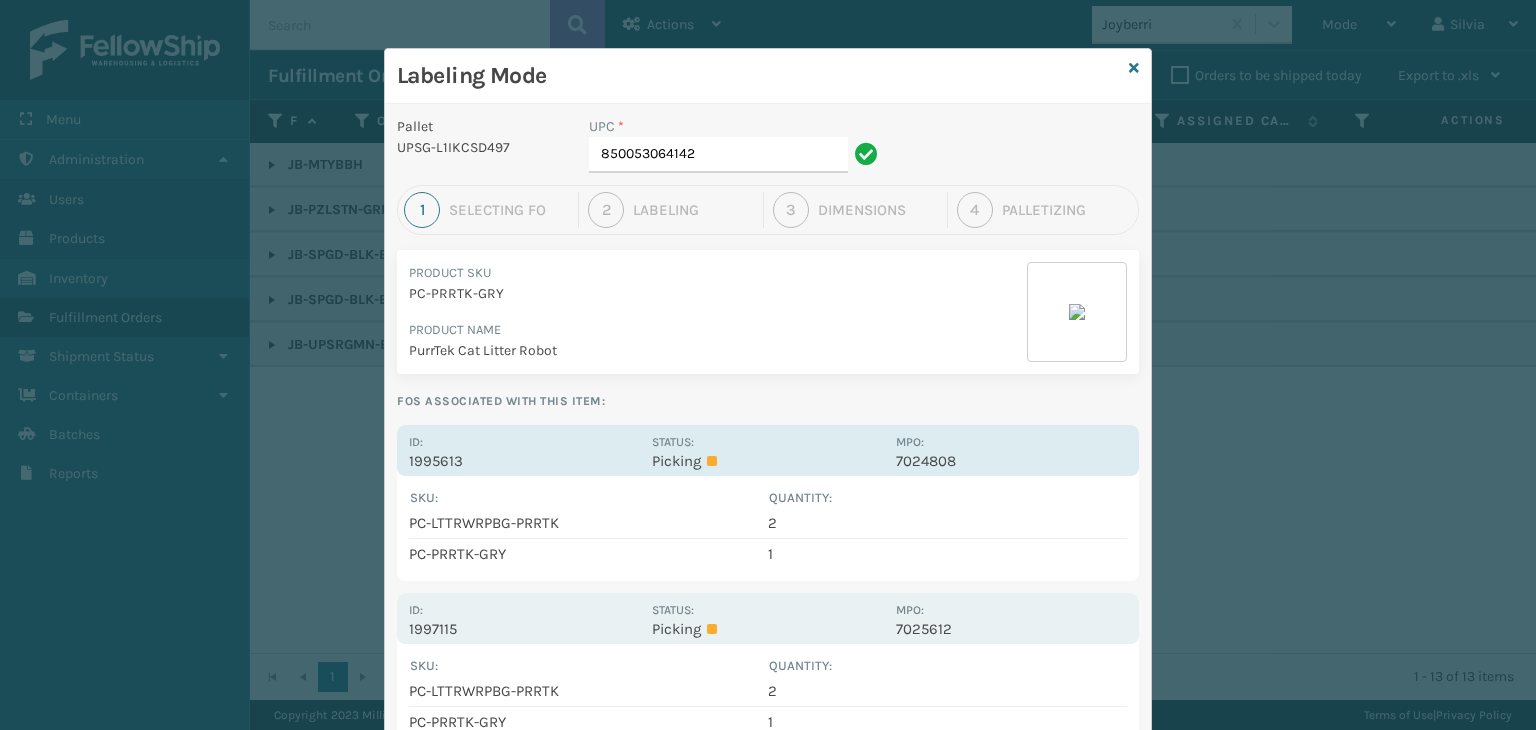 click on "1995613" at bounding box center (524, 461) 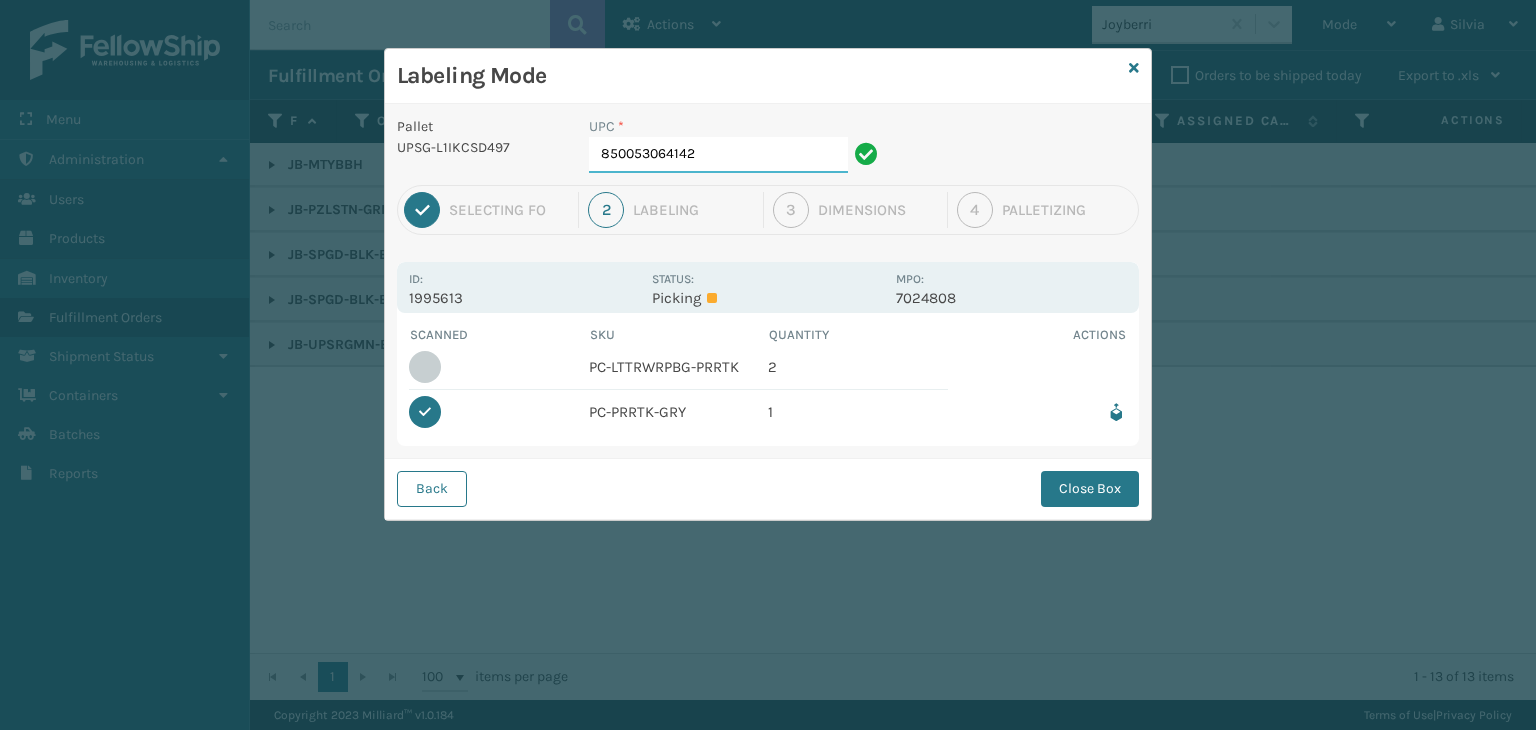 drag, startPoint x: 726, startPoint y: 162, endPoint x: 214, endPoint y: 159, distance: 512.0088 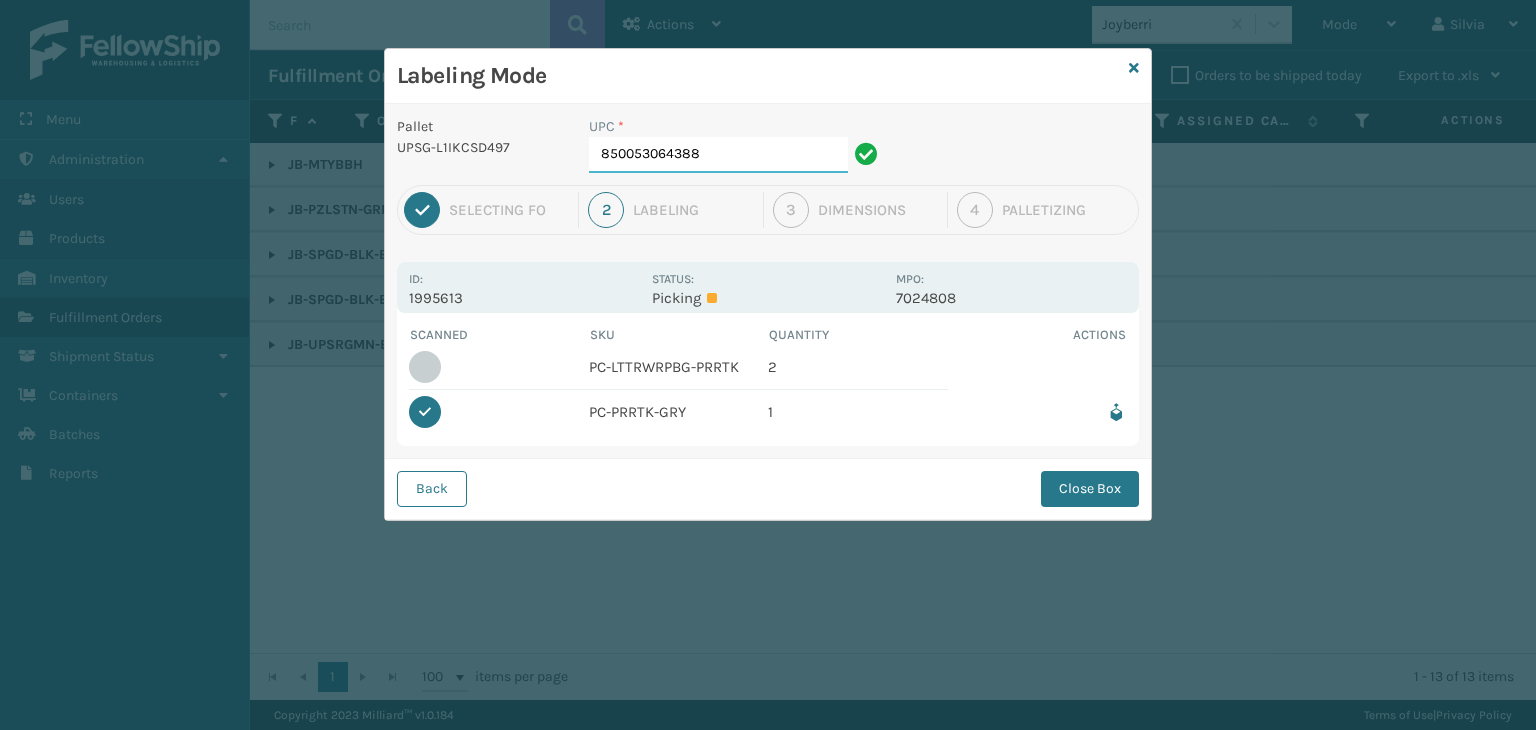 type on "850053064388" 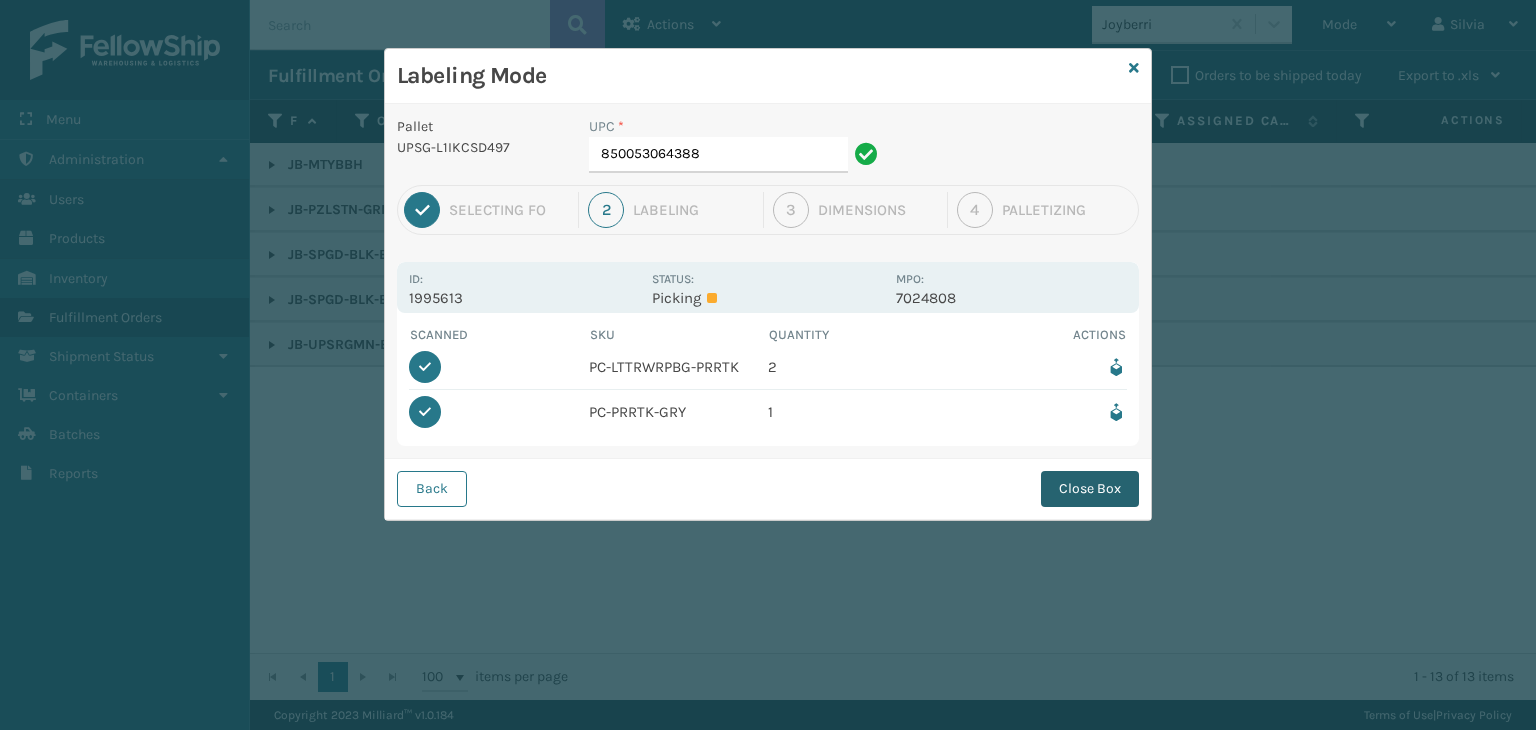 click on "Close Box" at bounding box center [1090, 489] 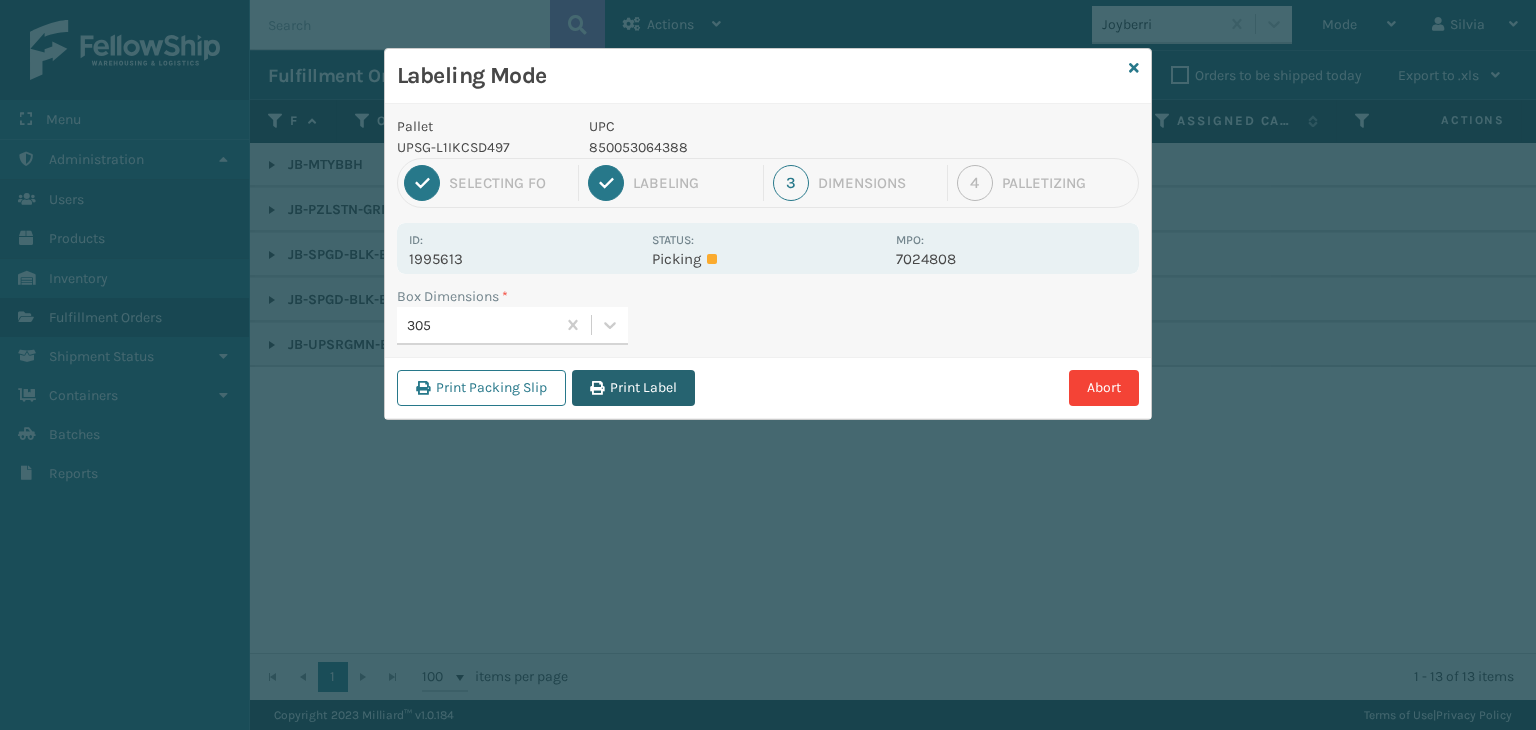 click on "Print Label" at bounding box center [633, 388] 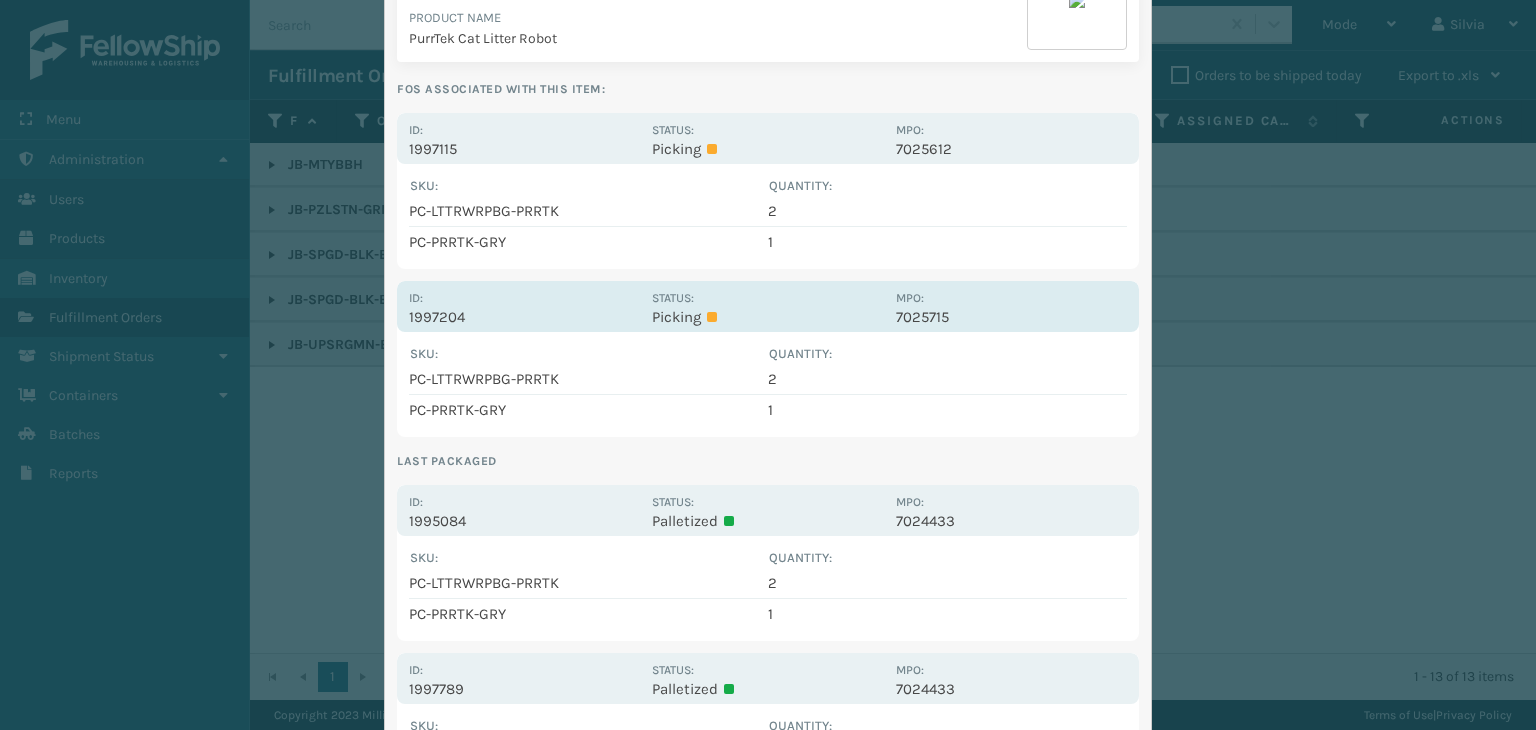 scroll, scrollTop: 300, scrollLeft: 0, axis: vertical 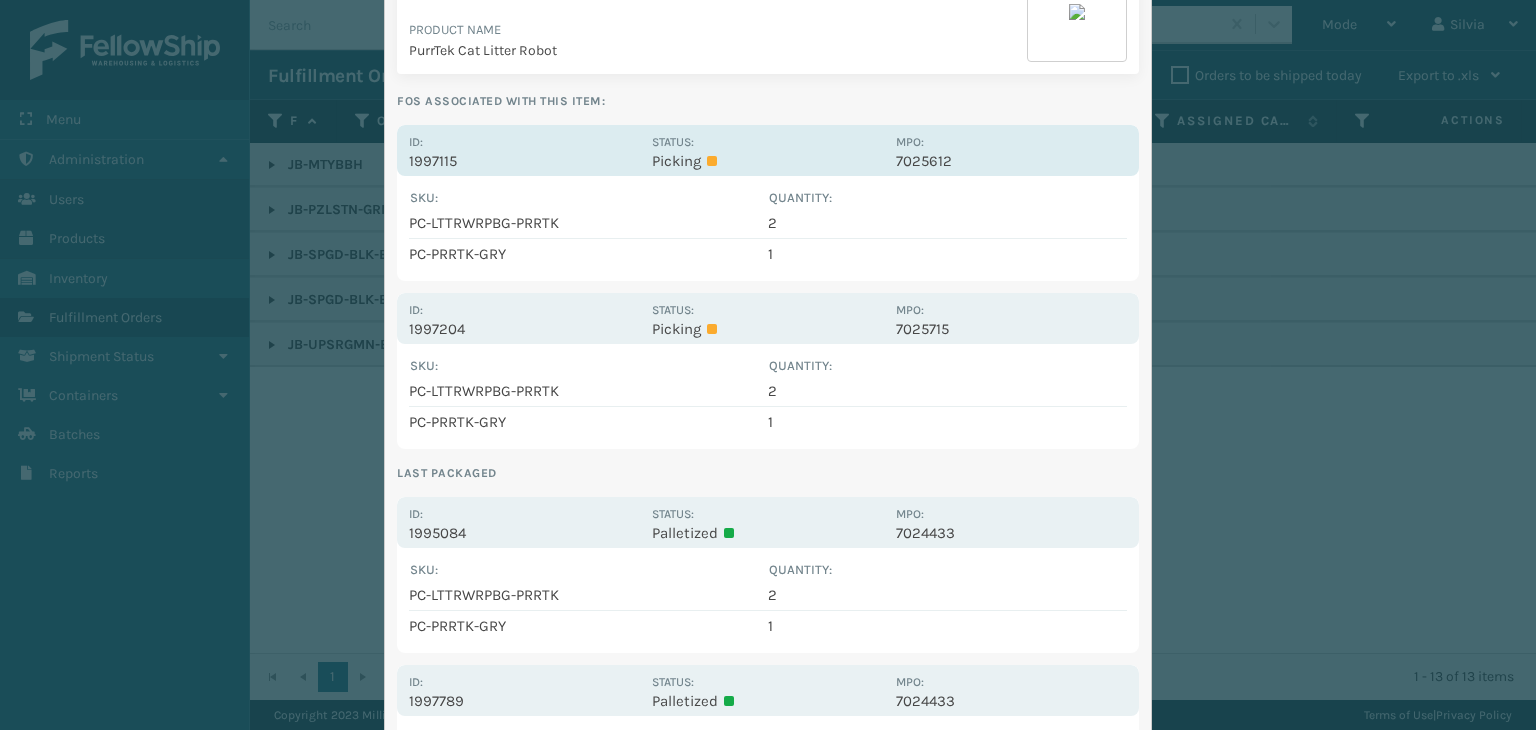 click on "Id: 1997115" at bounding box center [524, 150] 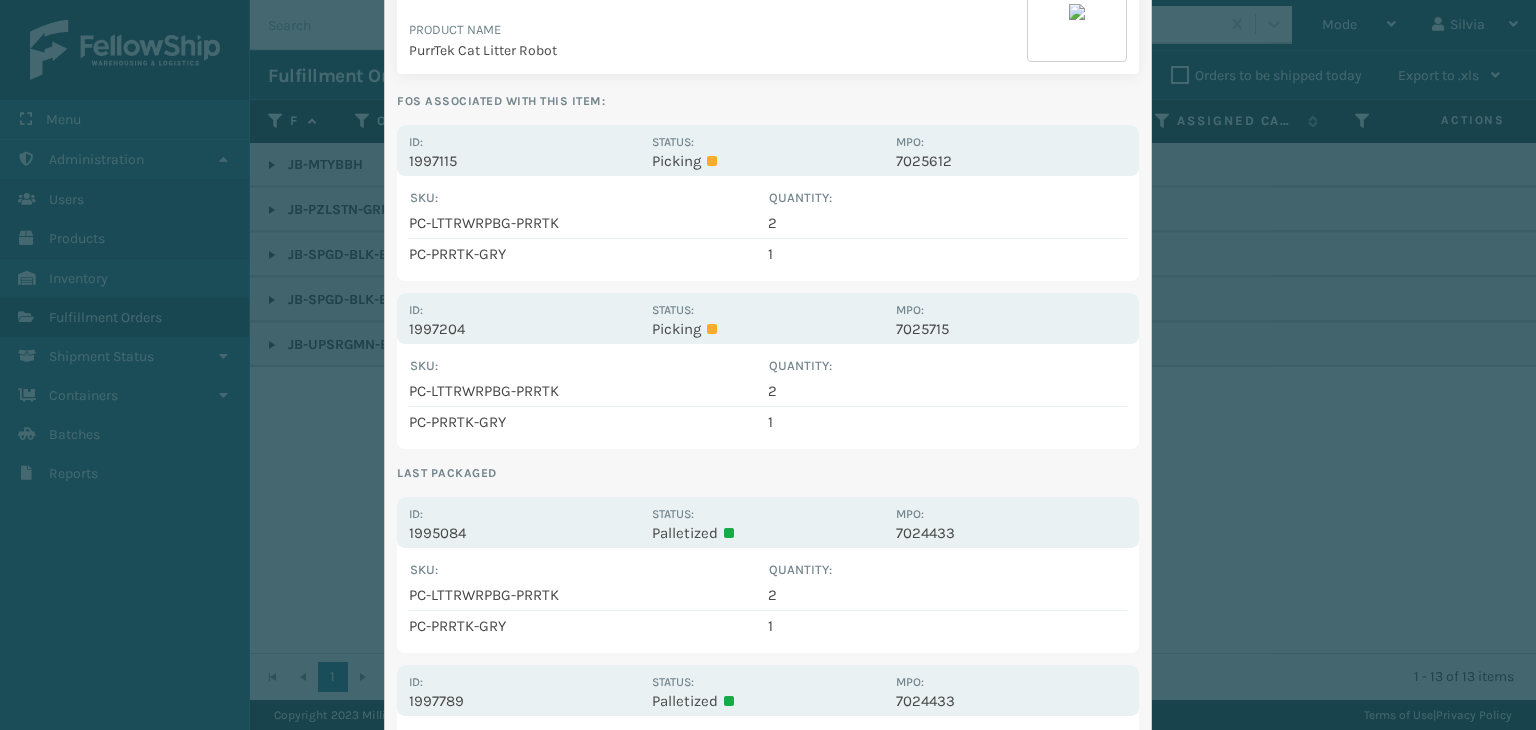 scroll, scrollTop: 0, scrollLeft: 0, axis: both 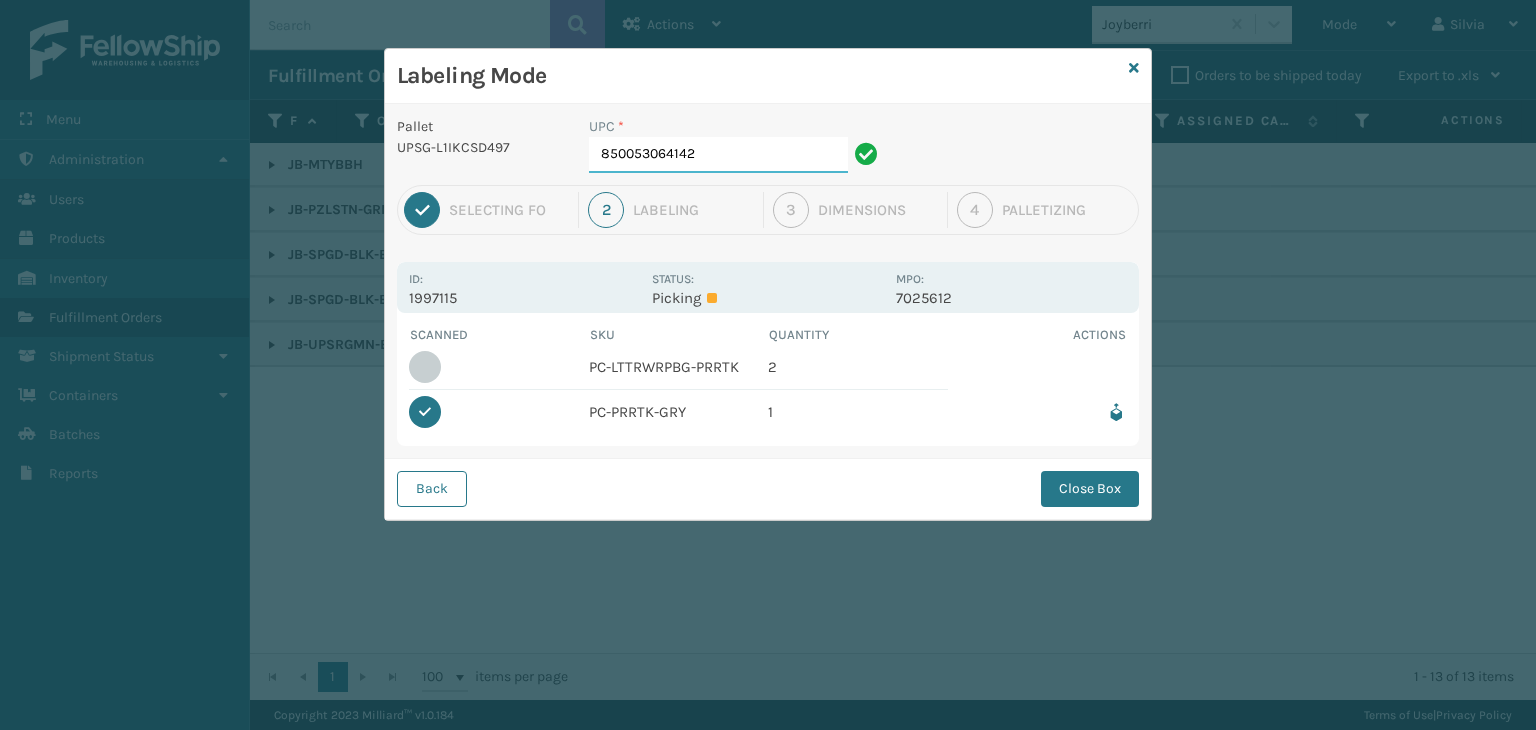 drag, startPoint x: 706, startPoint y: 146, endPoint x: 471, endPoint y: 141, distance: 235.05319 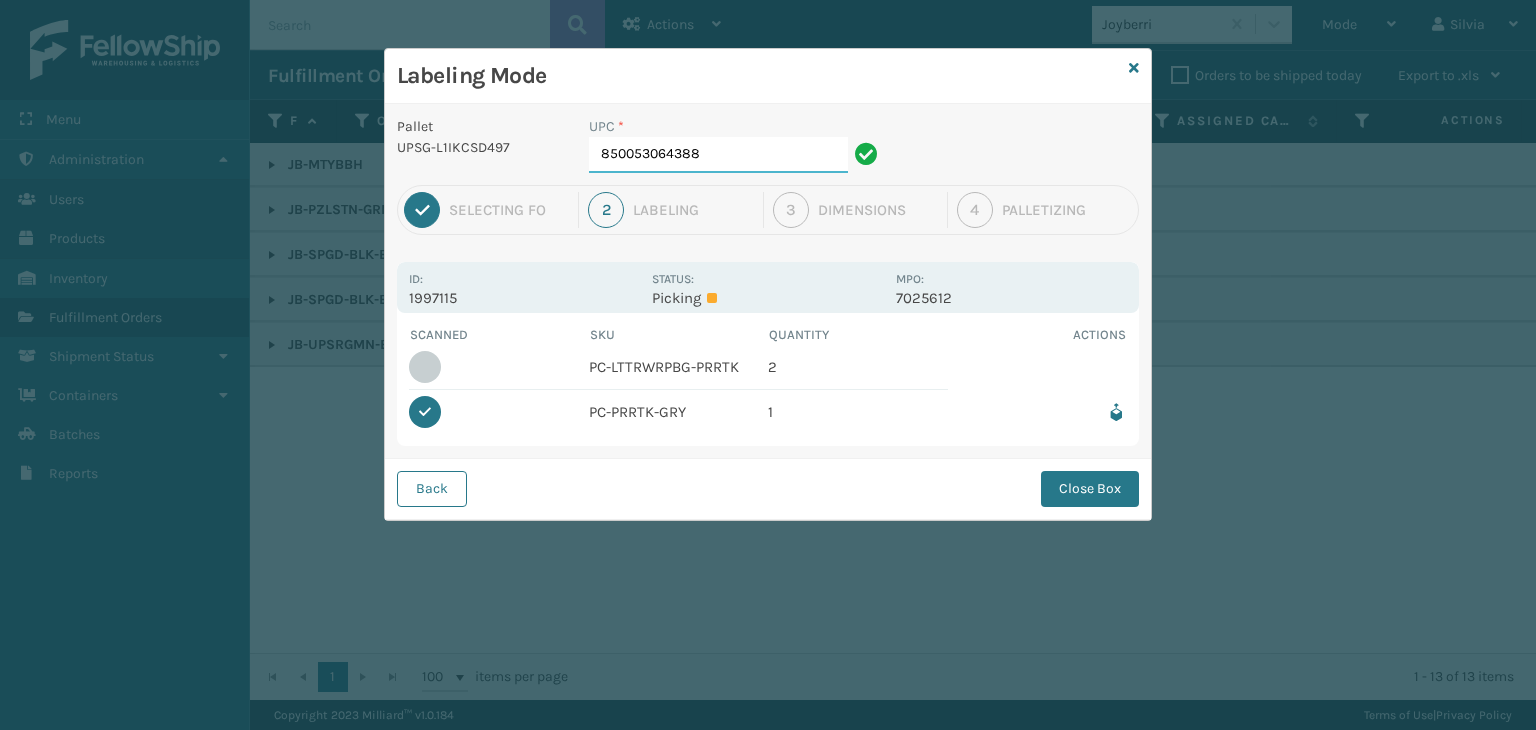 type on "850053064388" 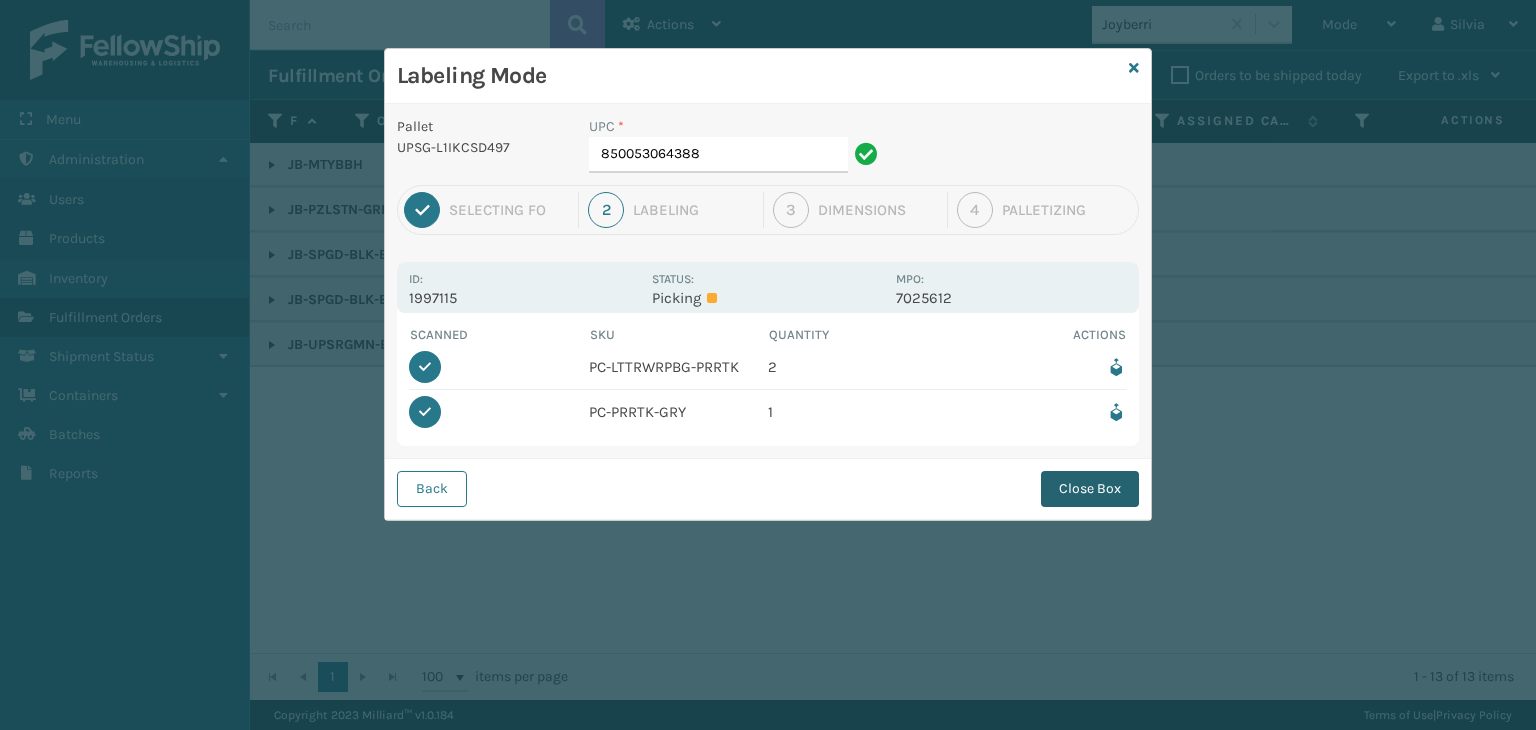 click on "Close Box" at bounding box center (1090, 489) 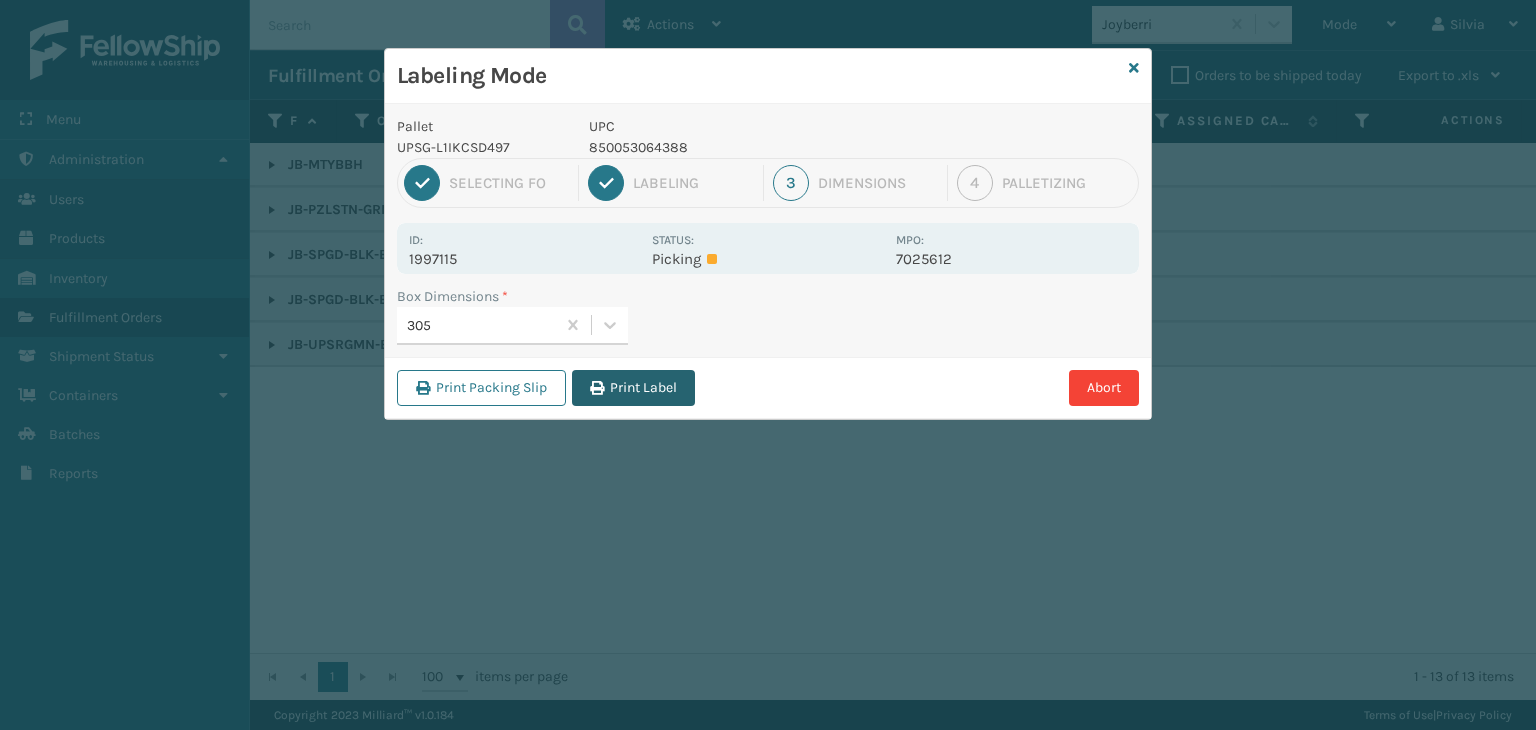 click on "Print Label" at bounding box center [633, 388] 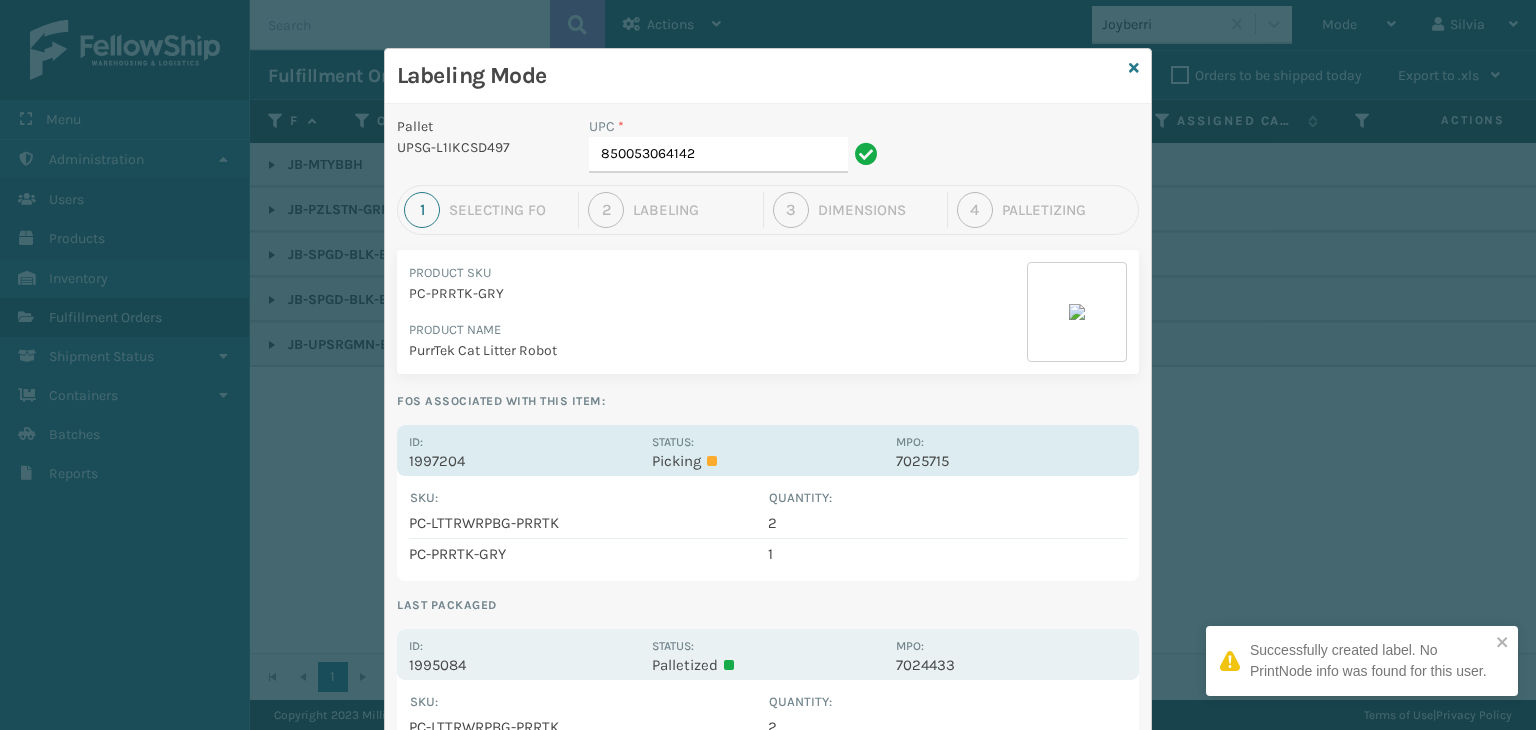 click on "Id: 1997204" at bounding box center [524, 450] 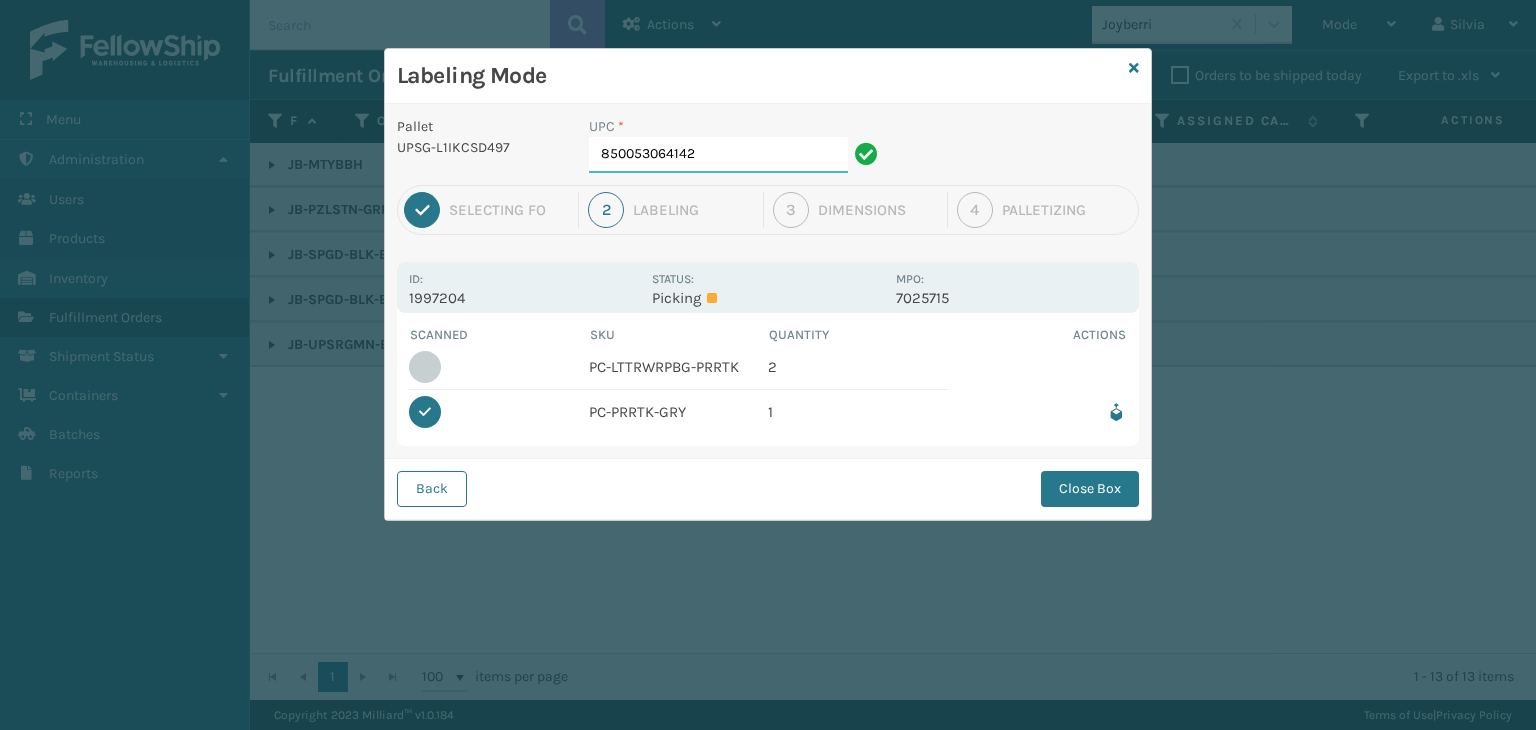 click on "[PHONE]" at bounding box center (718, 155) 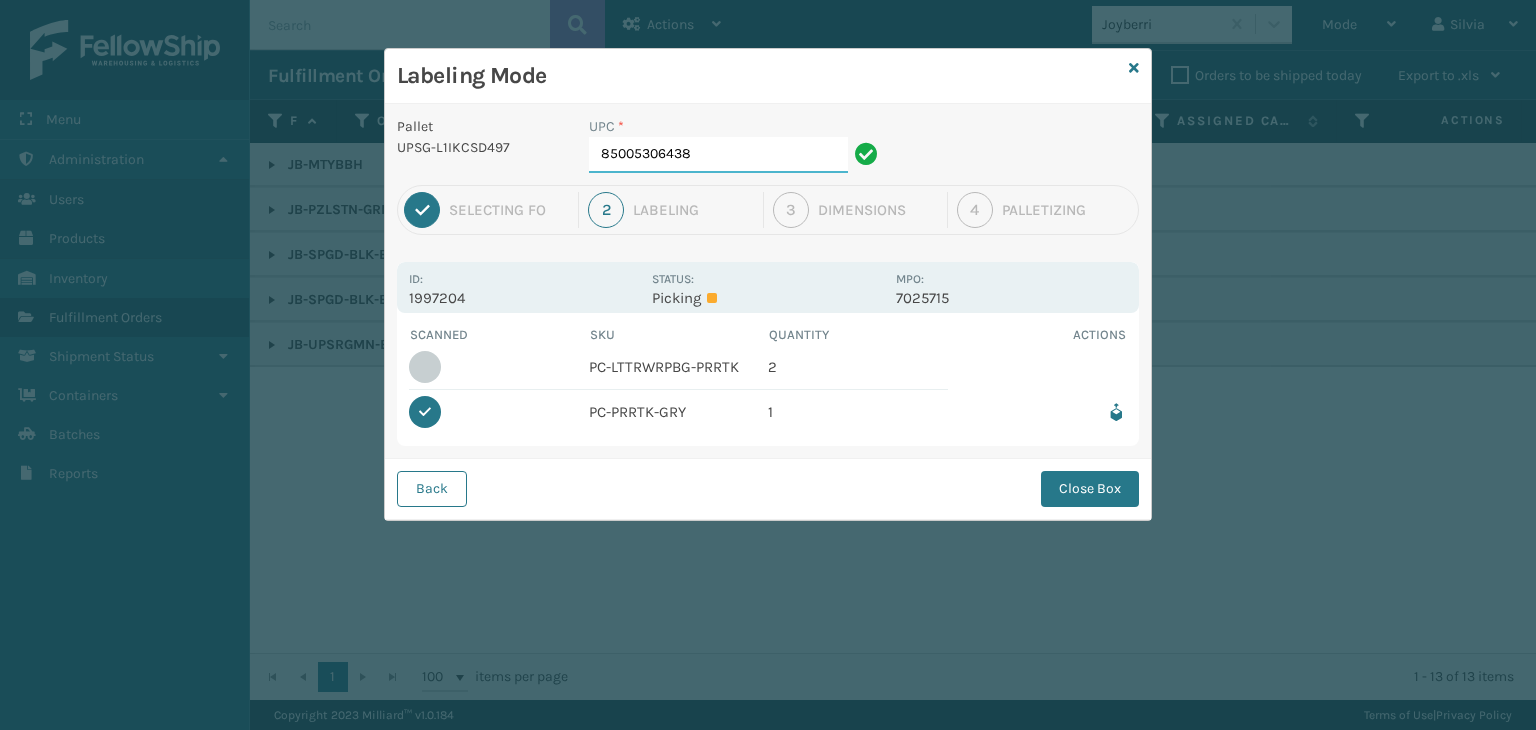 type on "850053064388" 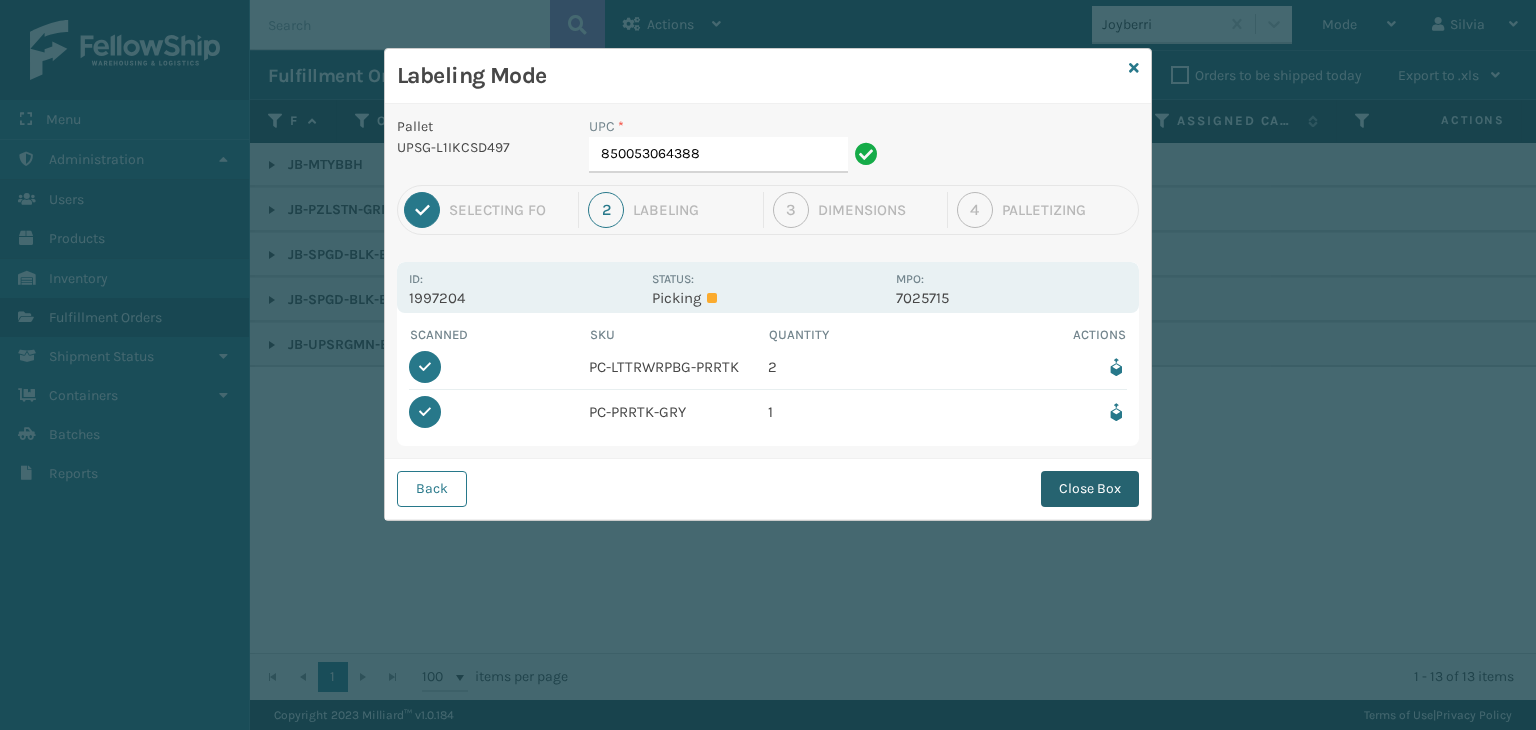 click on "Close Box" at bounding box center (1090, 489) 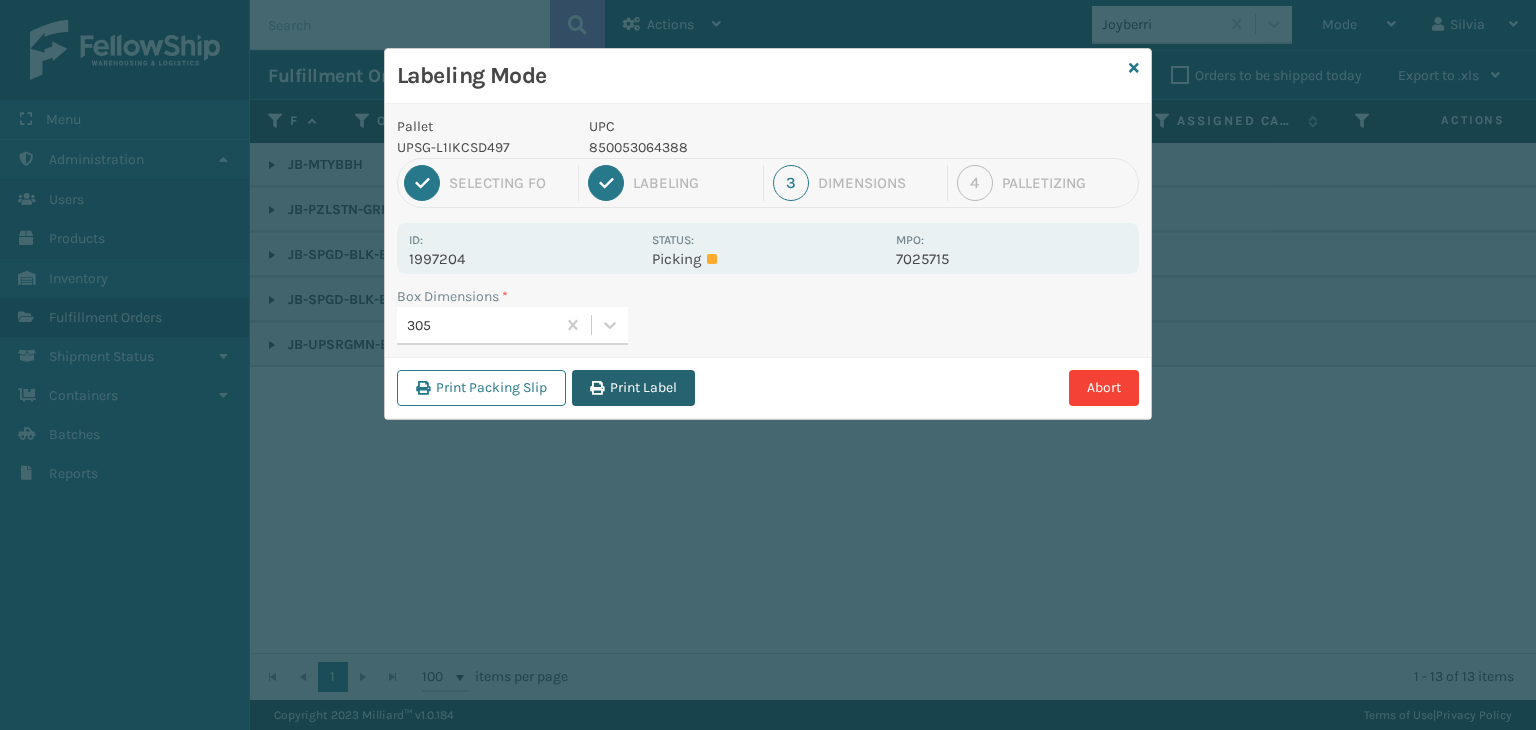 click on "Print Label" at bounding box center [633, 388] 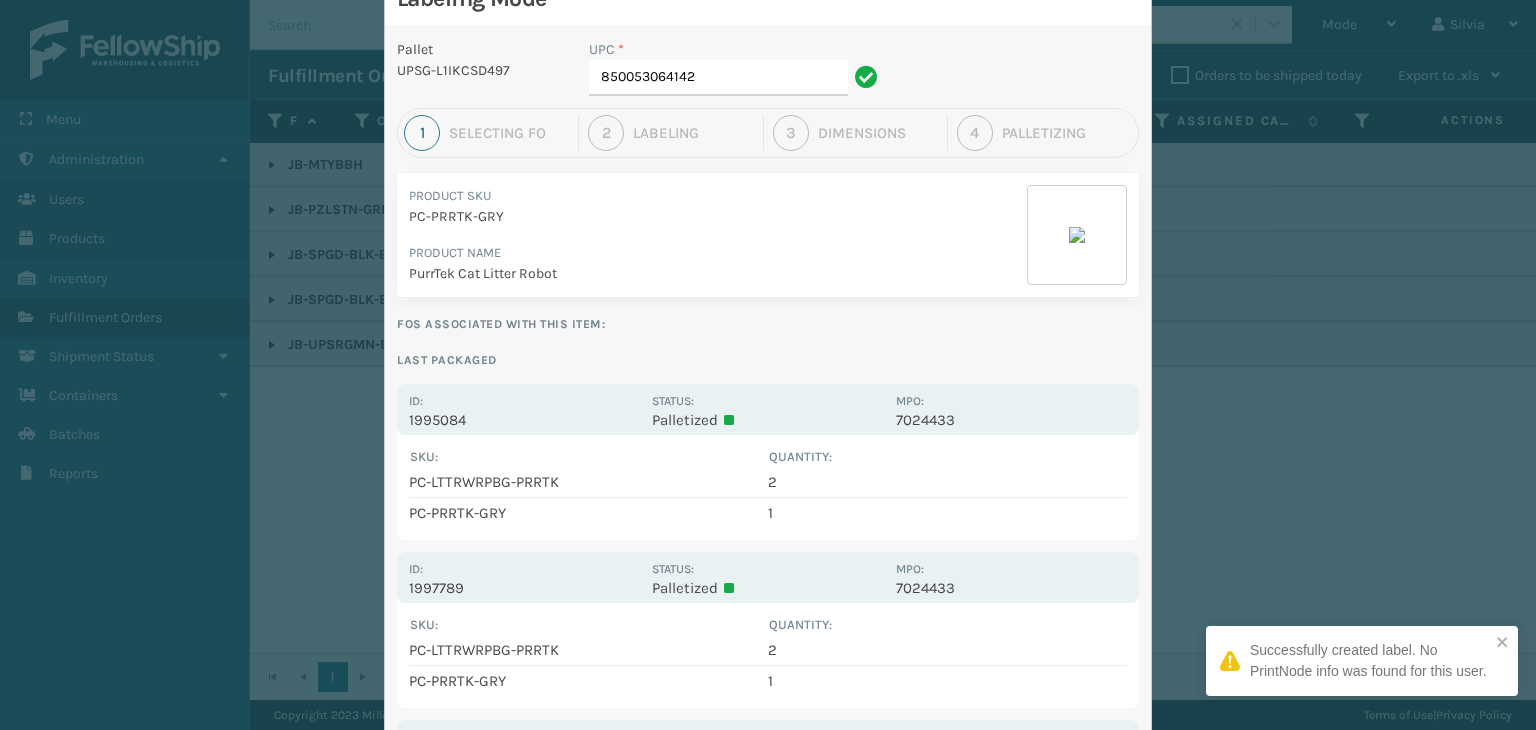 scroll, scrollTop: 0, scrollLeft: 0, axis: both 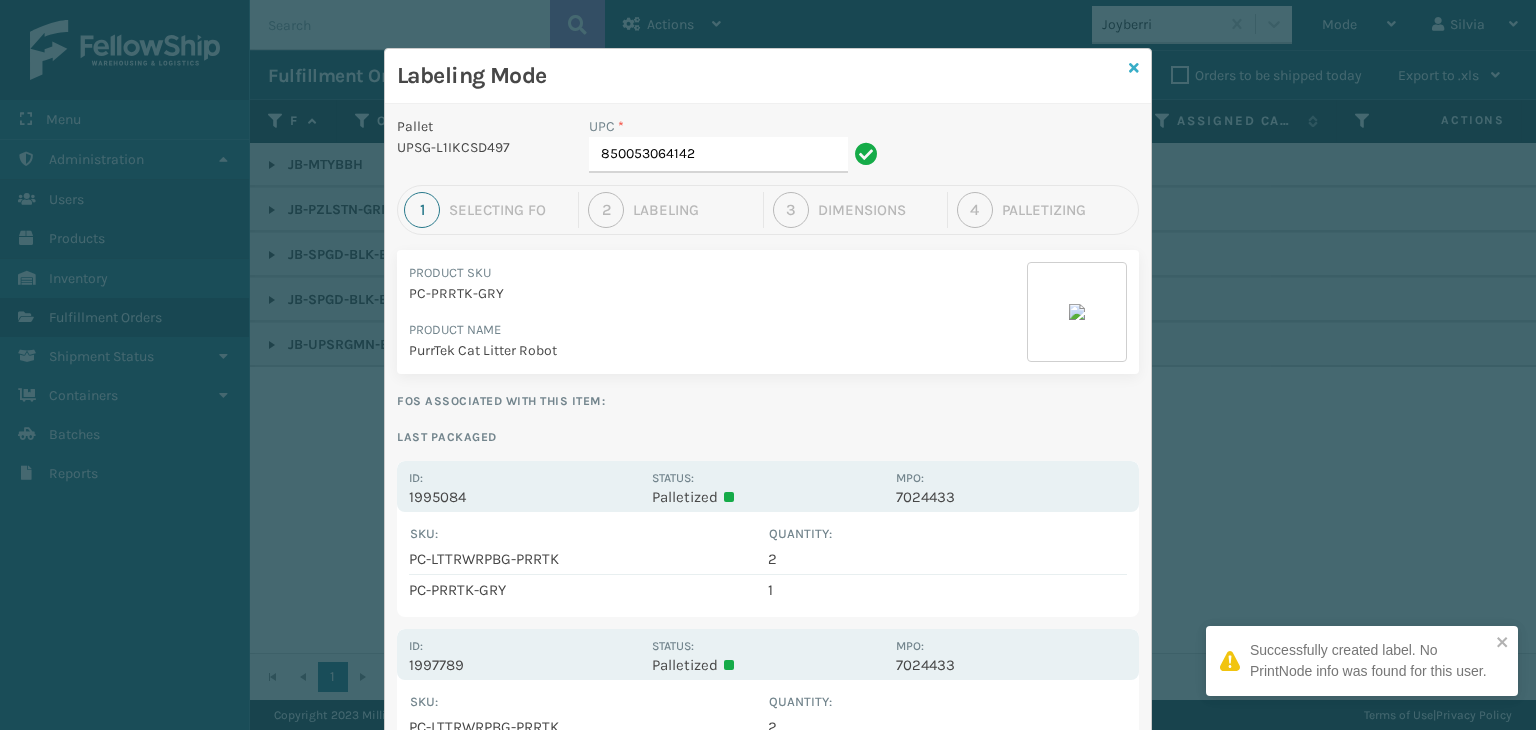 click at bounding box center (1134, 68) 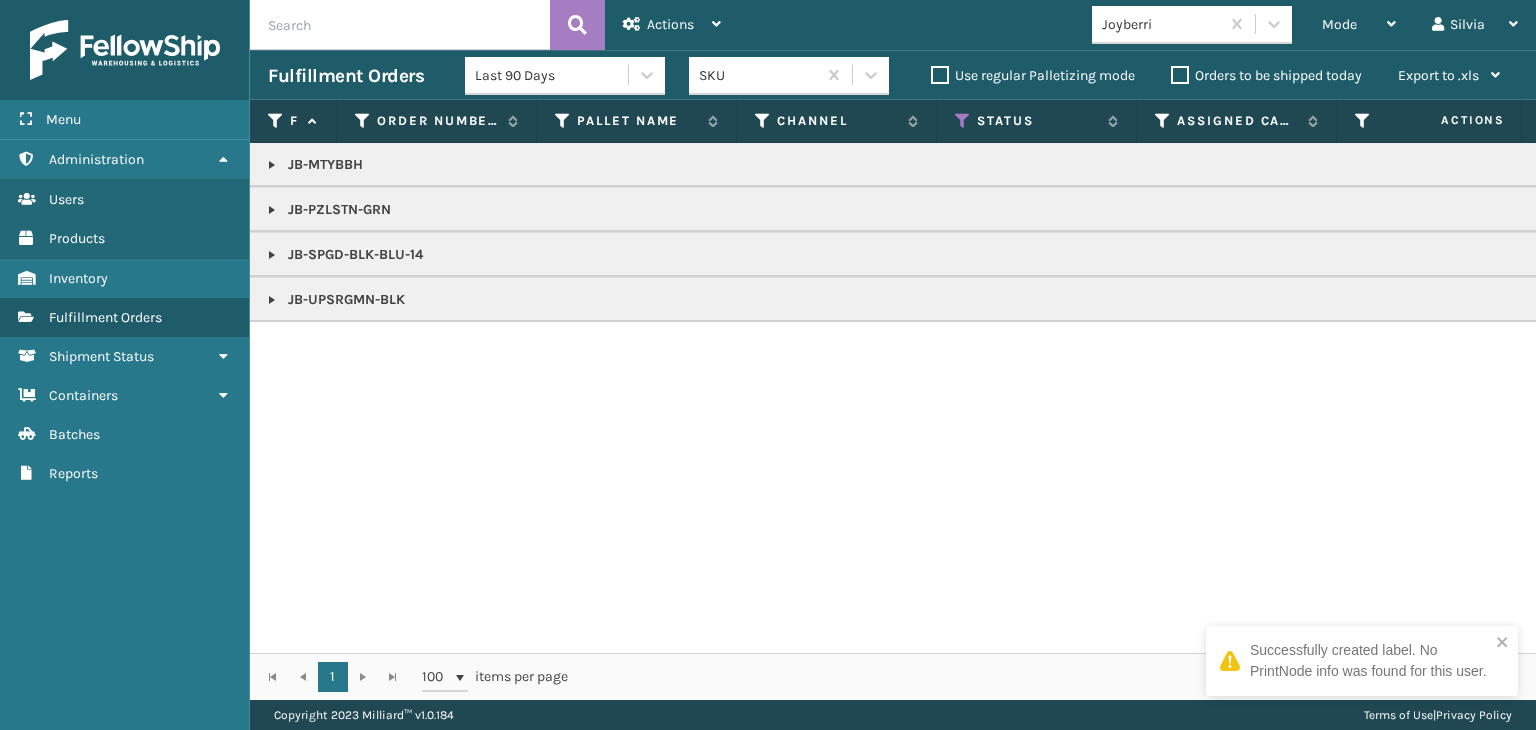 click on "Mode" at bounding box center [1339, 24] 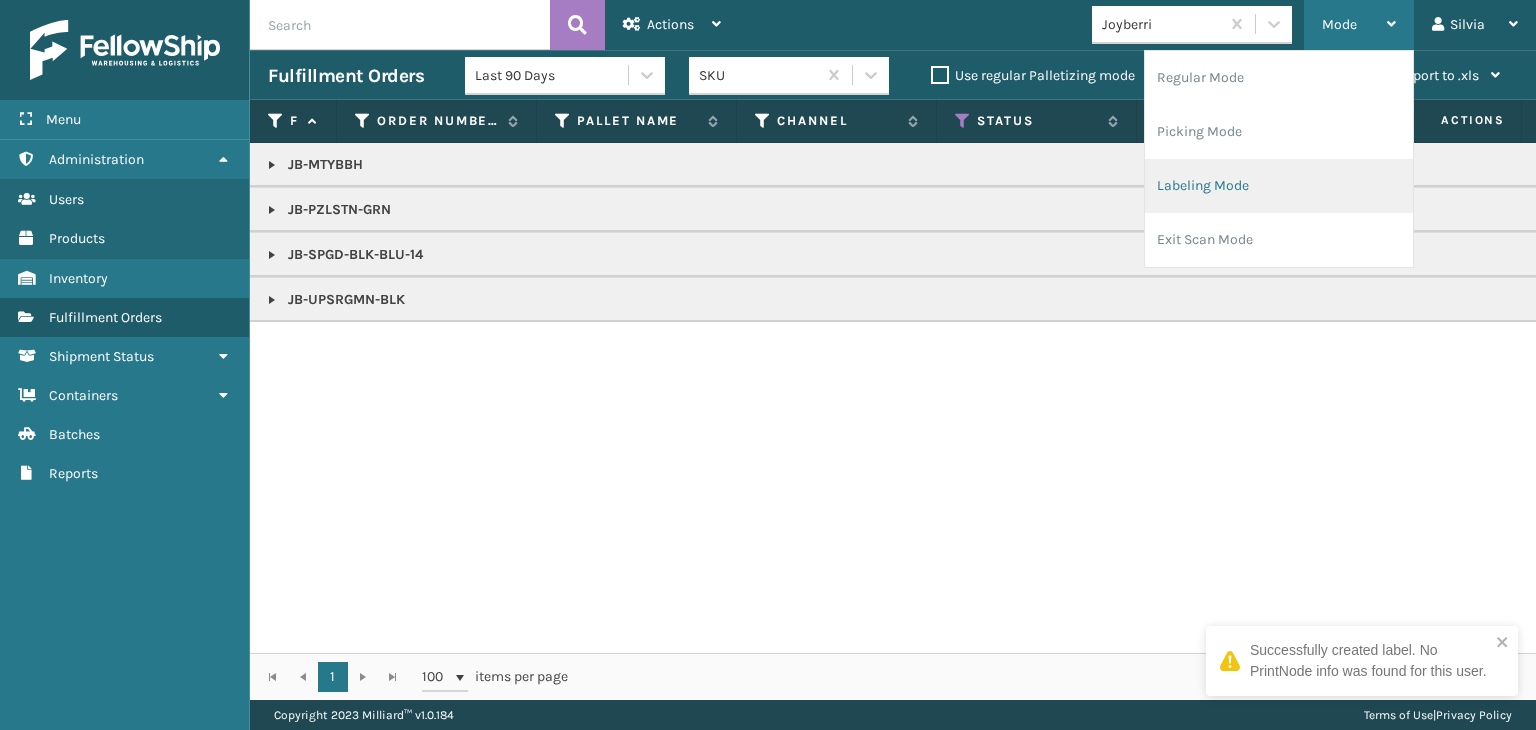 click on "Labeling Mode" at bounding box center [1279, 186] 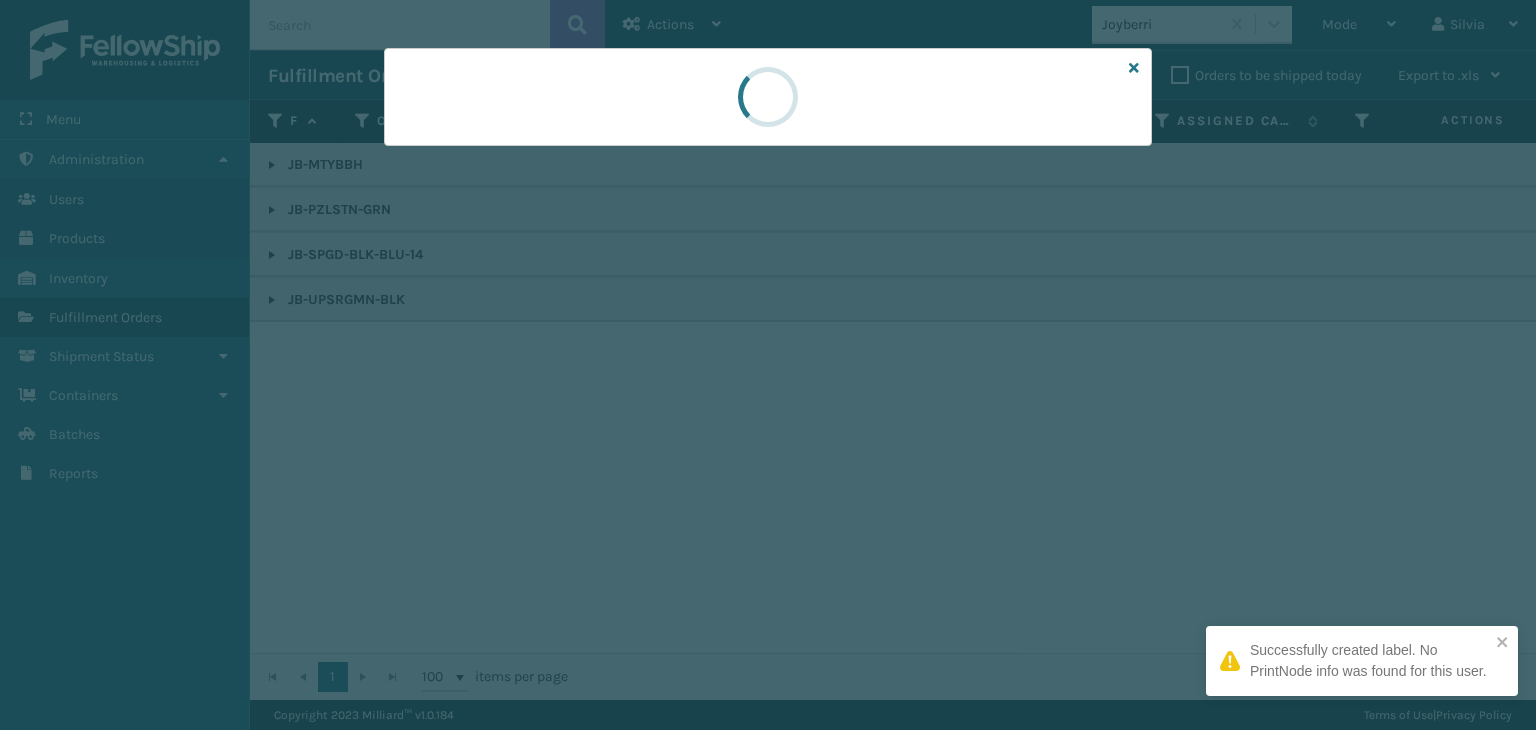 click at bounding box center [768, 97] 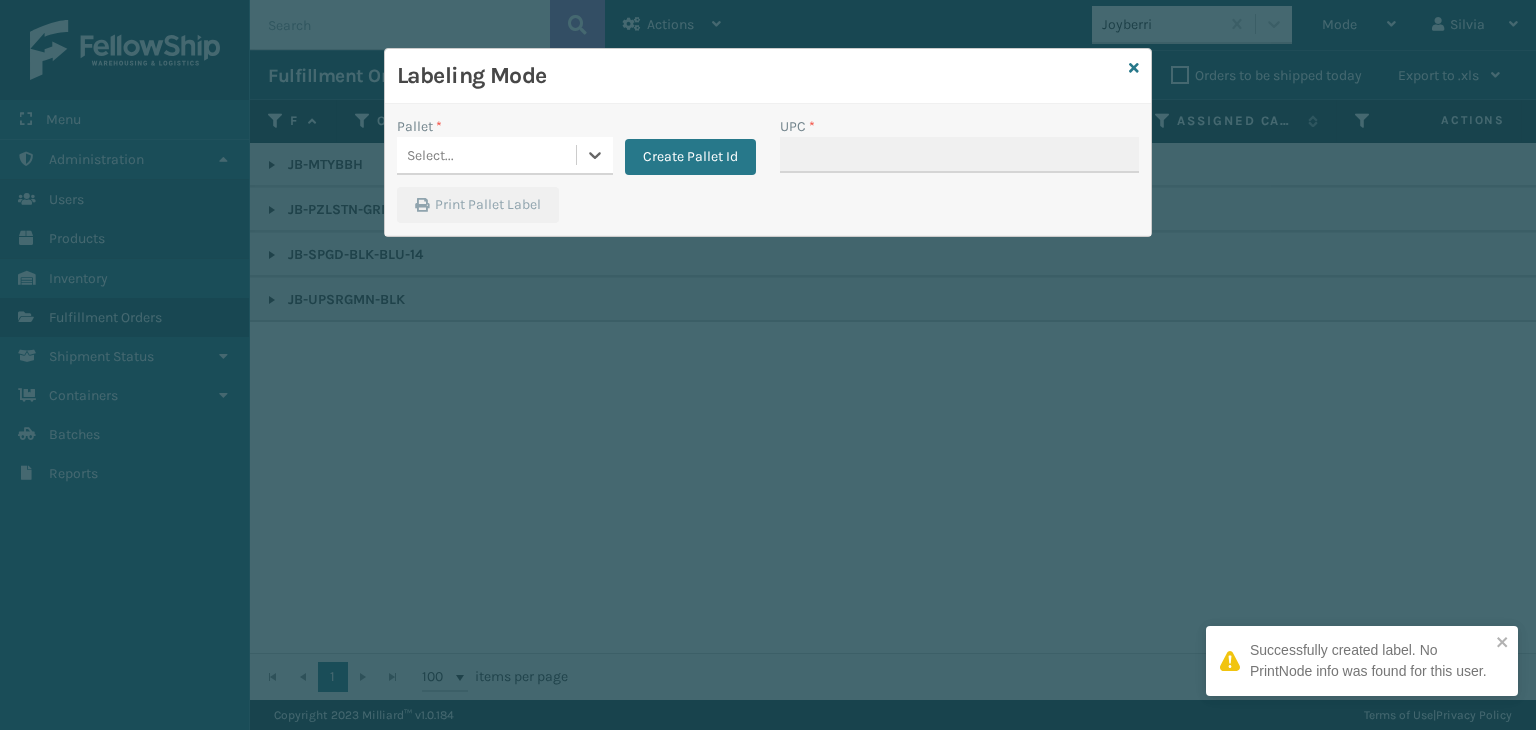 click on "Select..." at bounding box center (486, 155) 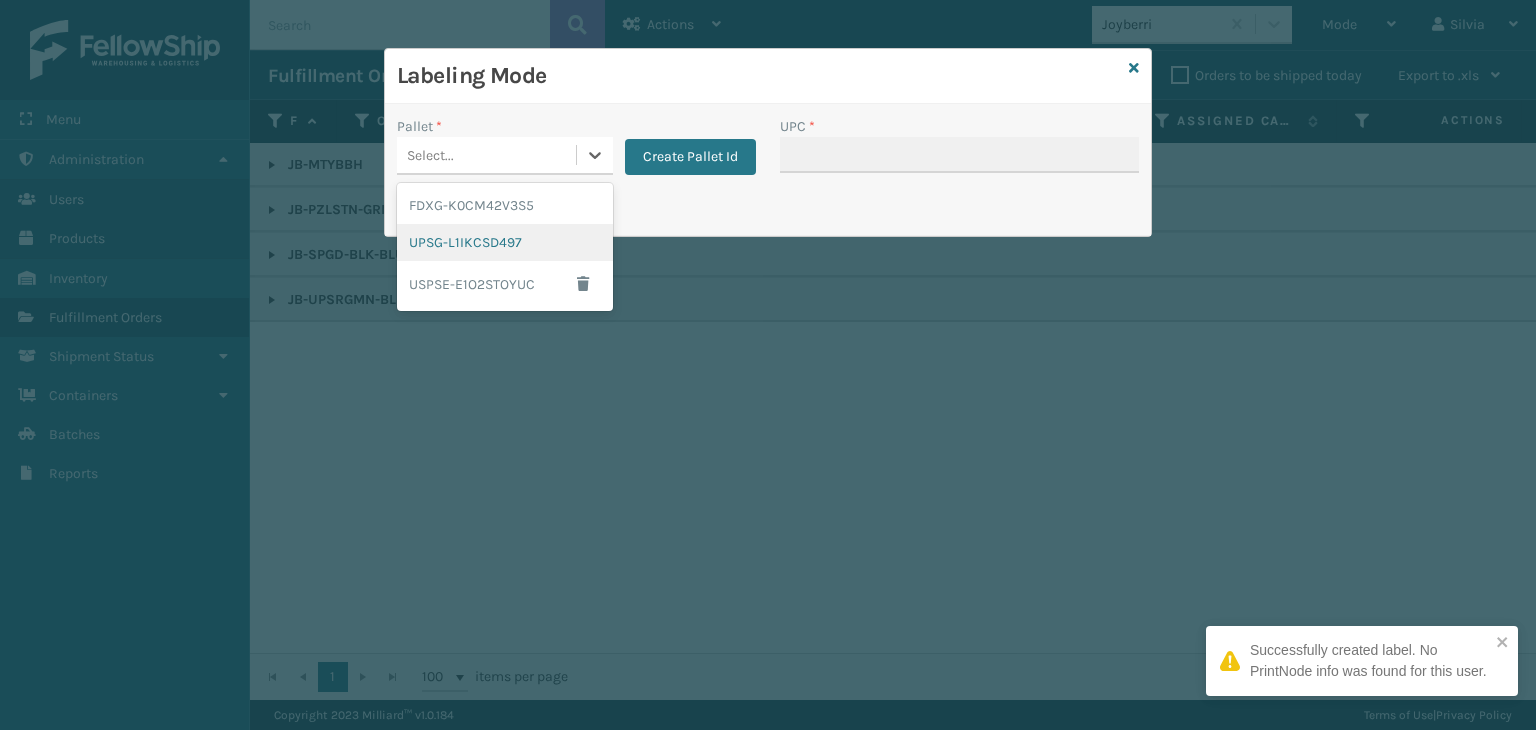 click on "UPSG-L1IKCSD497" at bounding box center (505, 242) 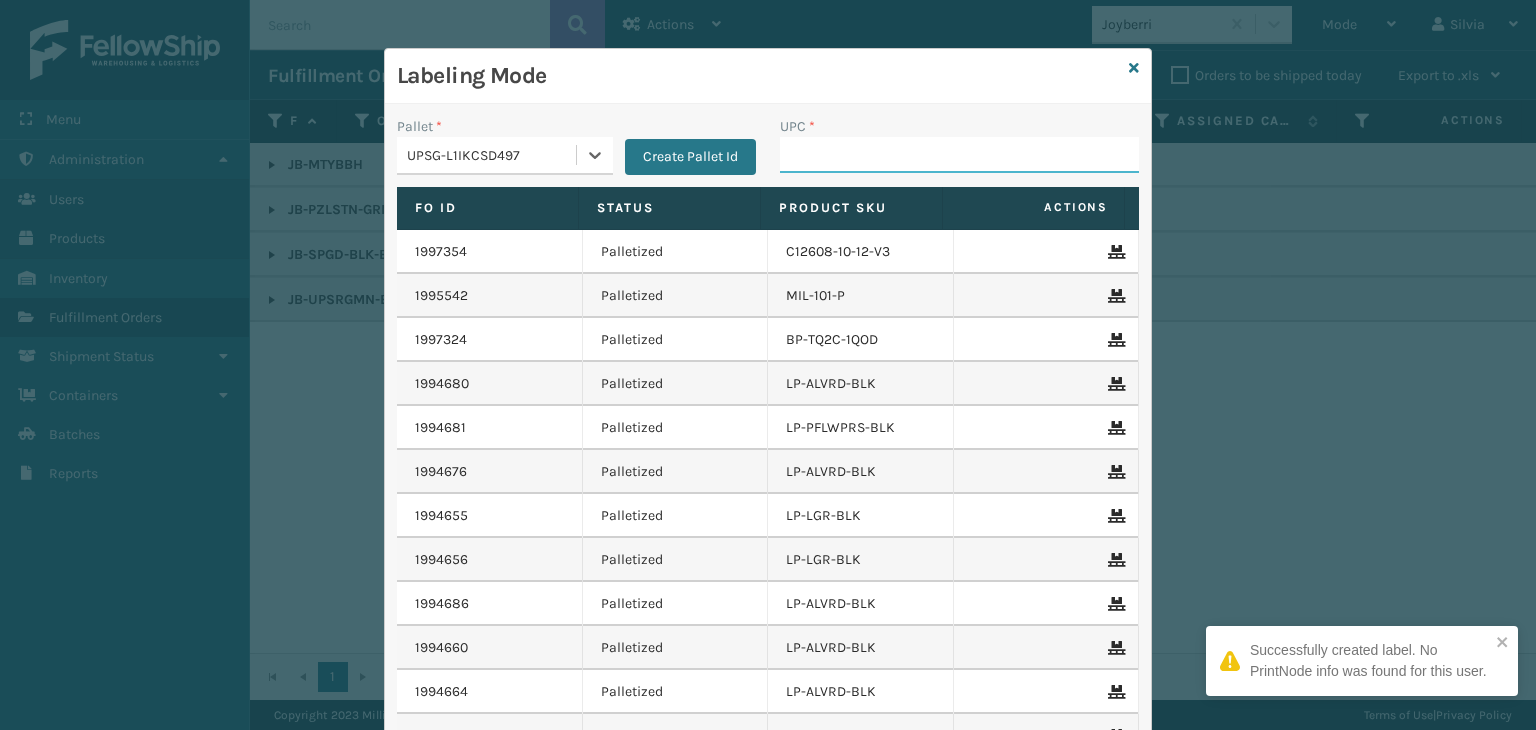 click on "UPC   *" at bounding box center (959, 155) 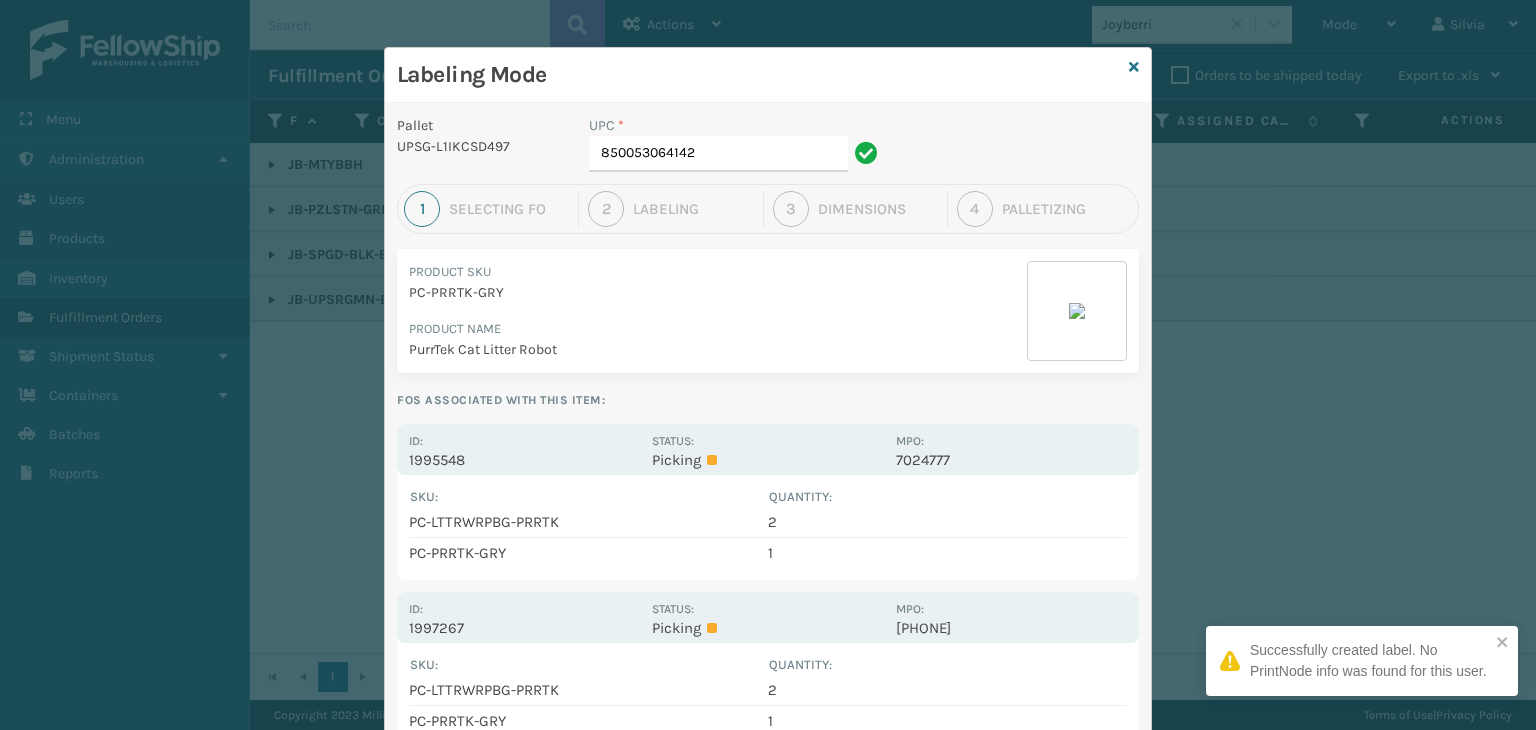 scroll, scrollTop: 0, scrollLeft: 0, axis: both 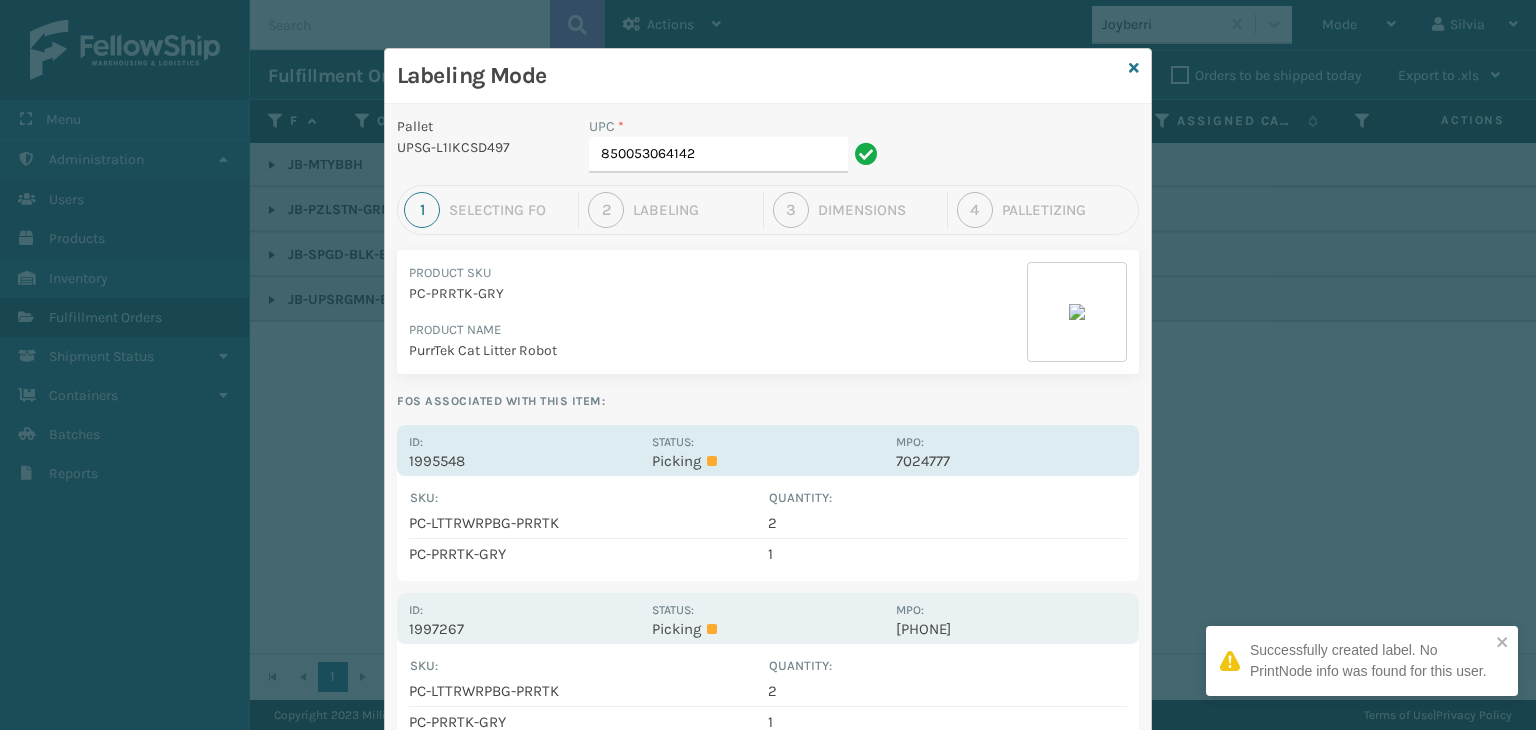 click on "Id: 1995548" at bounding box center (524, 450) 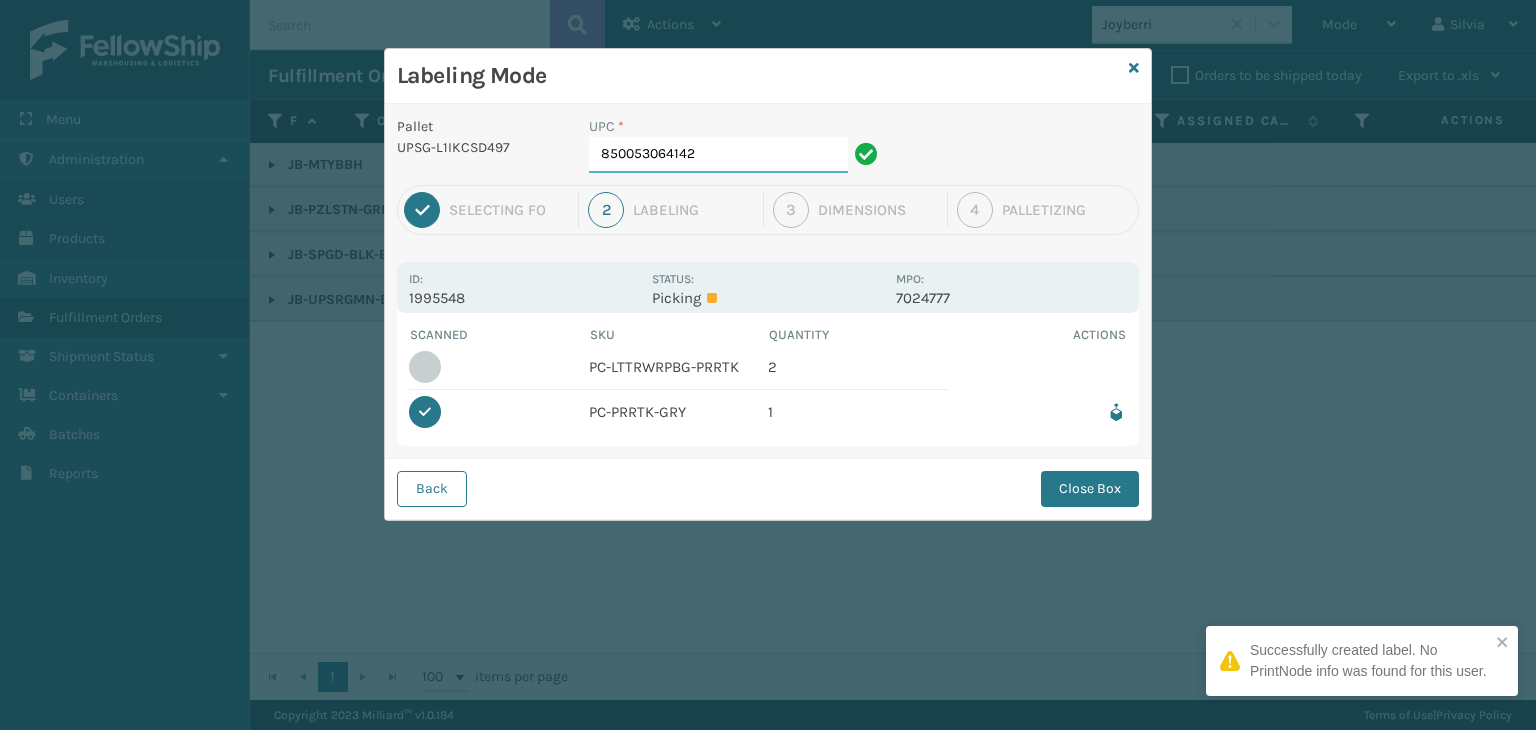 click on "[PHONE]" at bounding box center (718, 155) 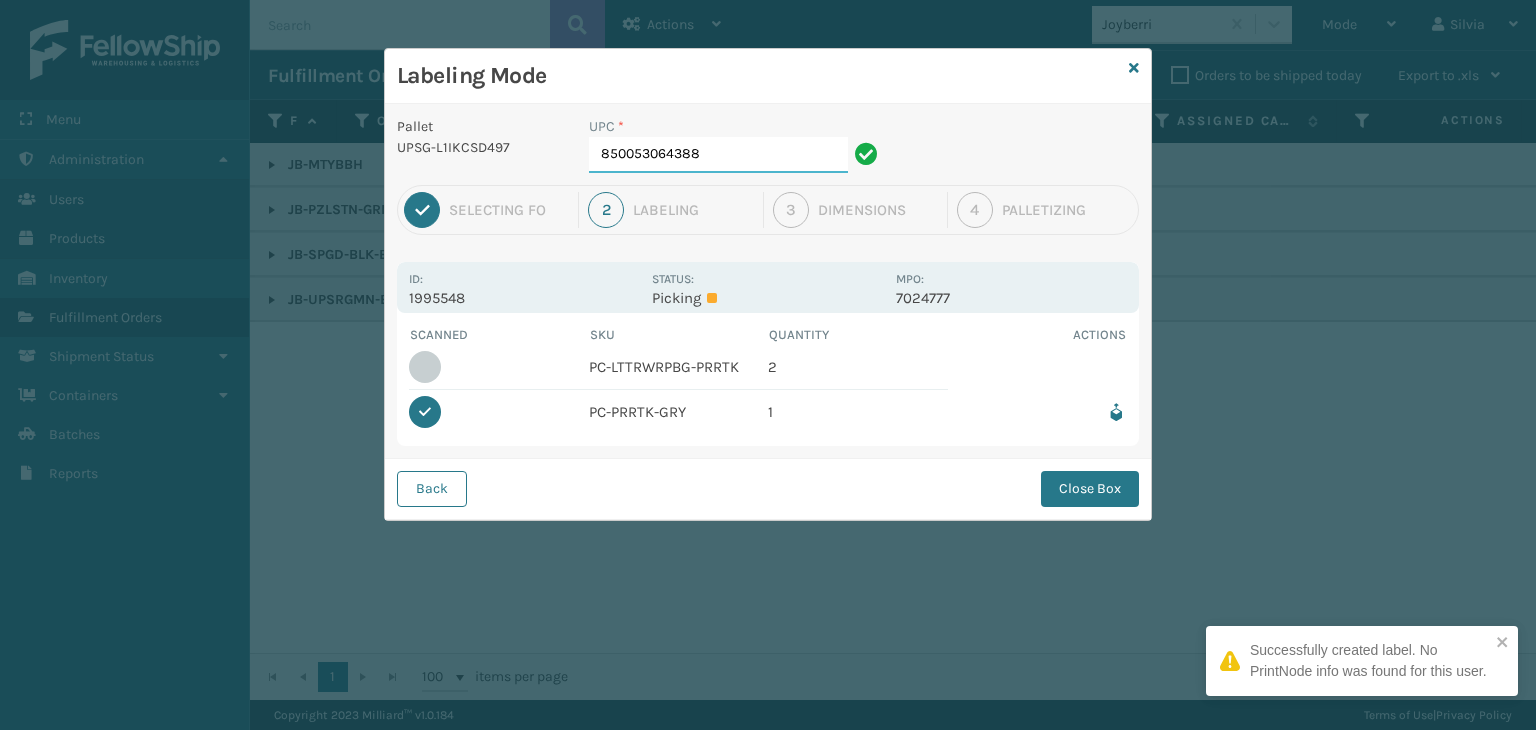 type on "850053064388" 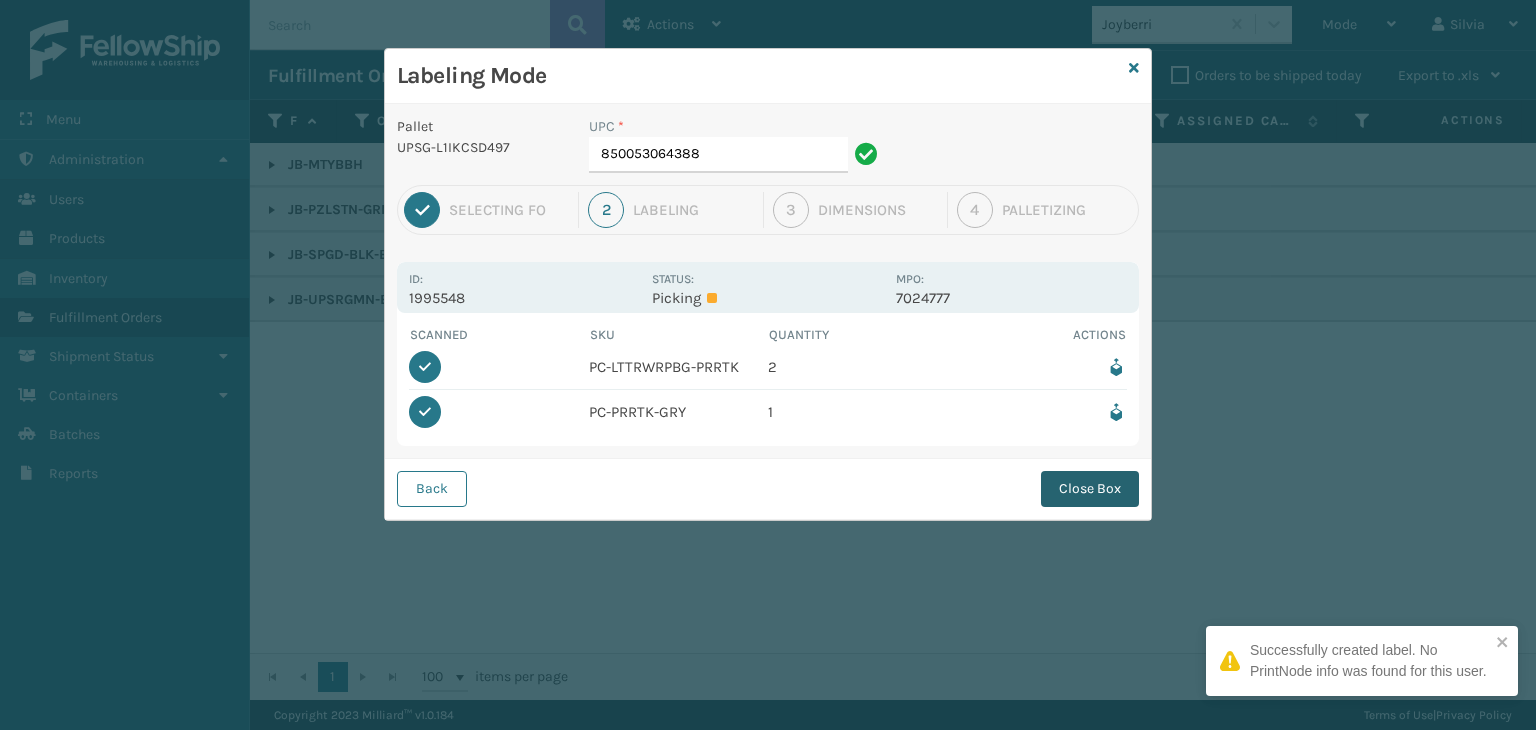 click on "Close Box" at bounding box center (1090, 489) 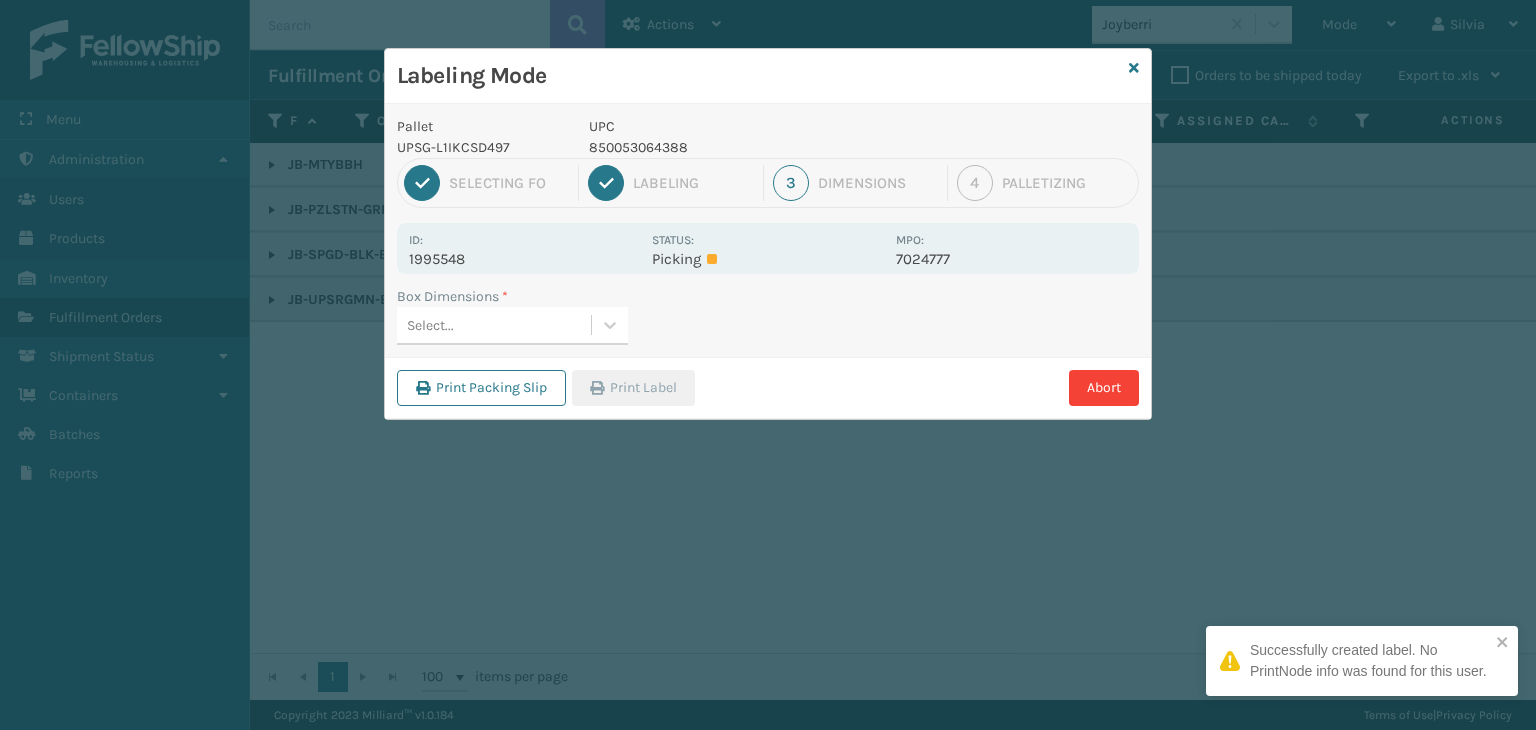click on "Select..." at bounding box center [494, 325] 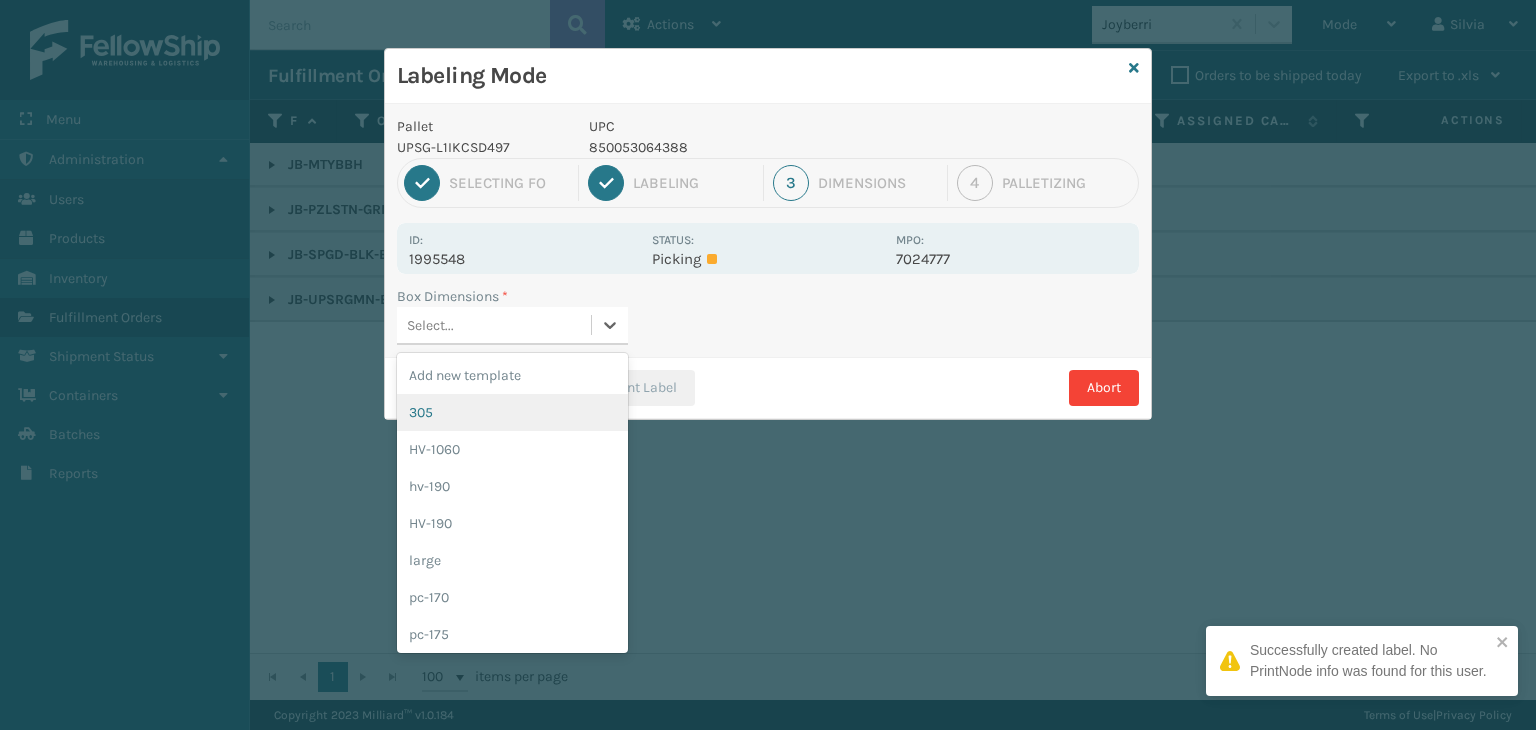 click on "305" at bounding box center [512, 412] 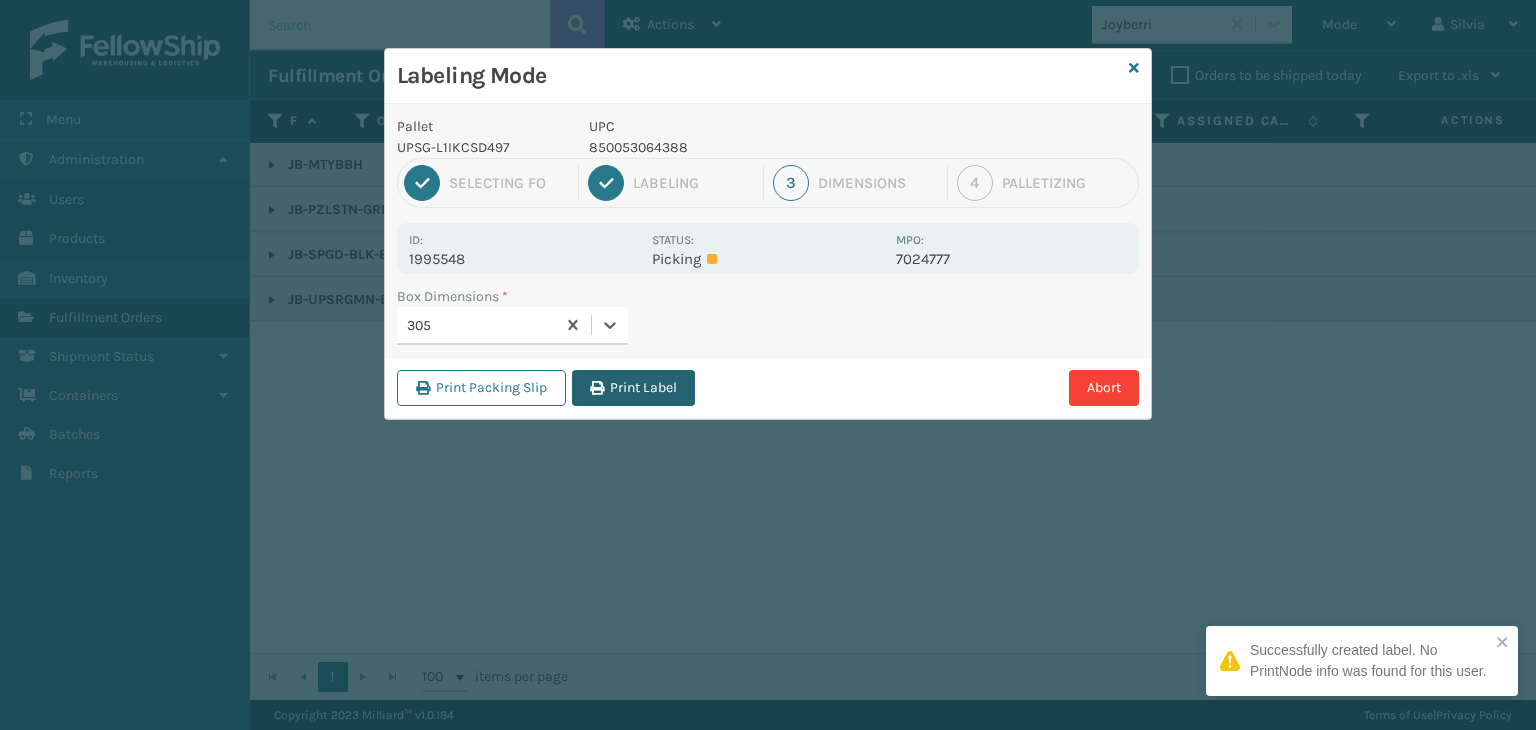 click on "Print Label" at bounding box center [633, 388] 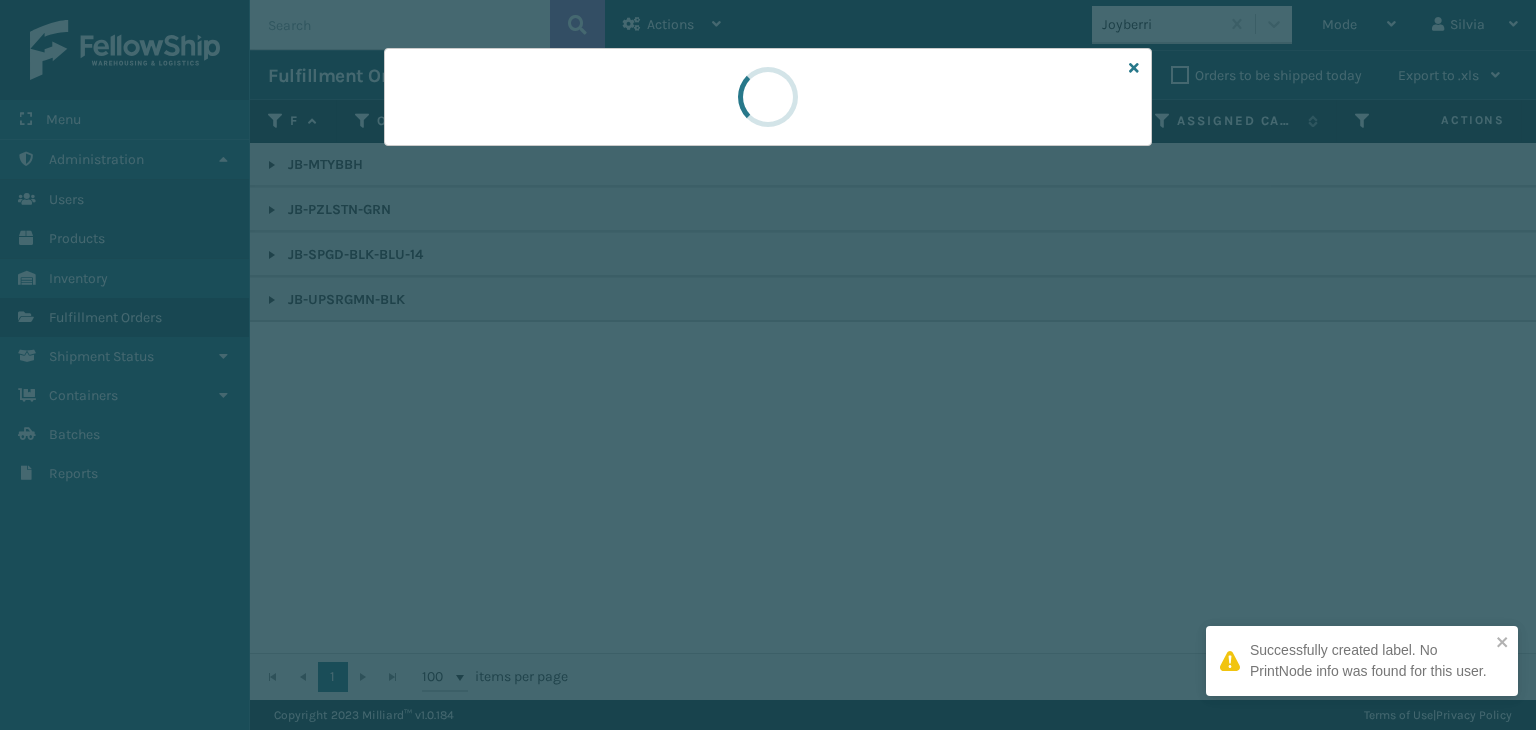 drag, startPoint x: 624, startPoint y: 367, endPoint x: 632, endPoint y: 376, distance: 12.0415945 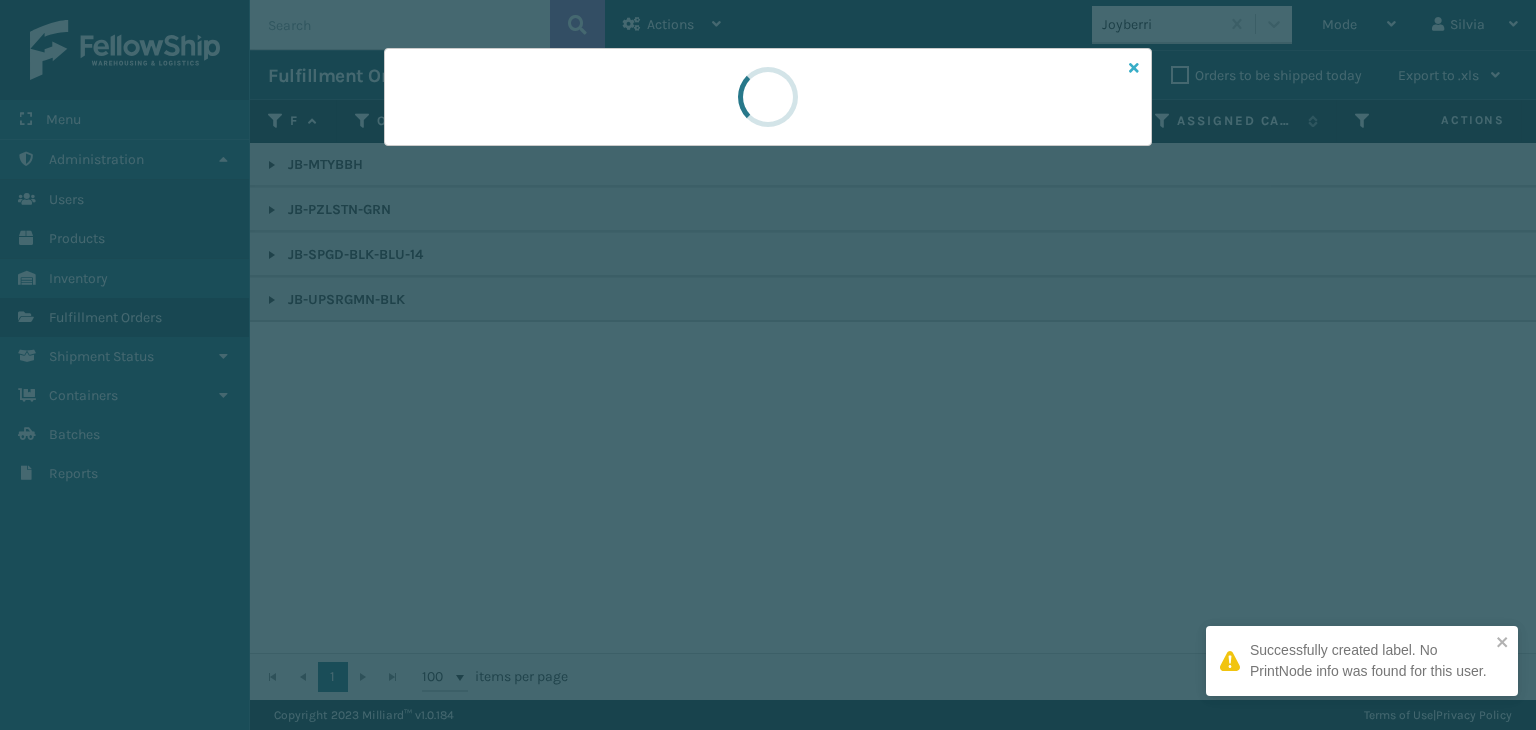 click at bounding box center (1134, 68) 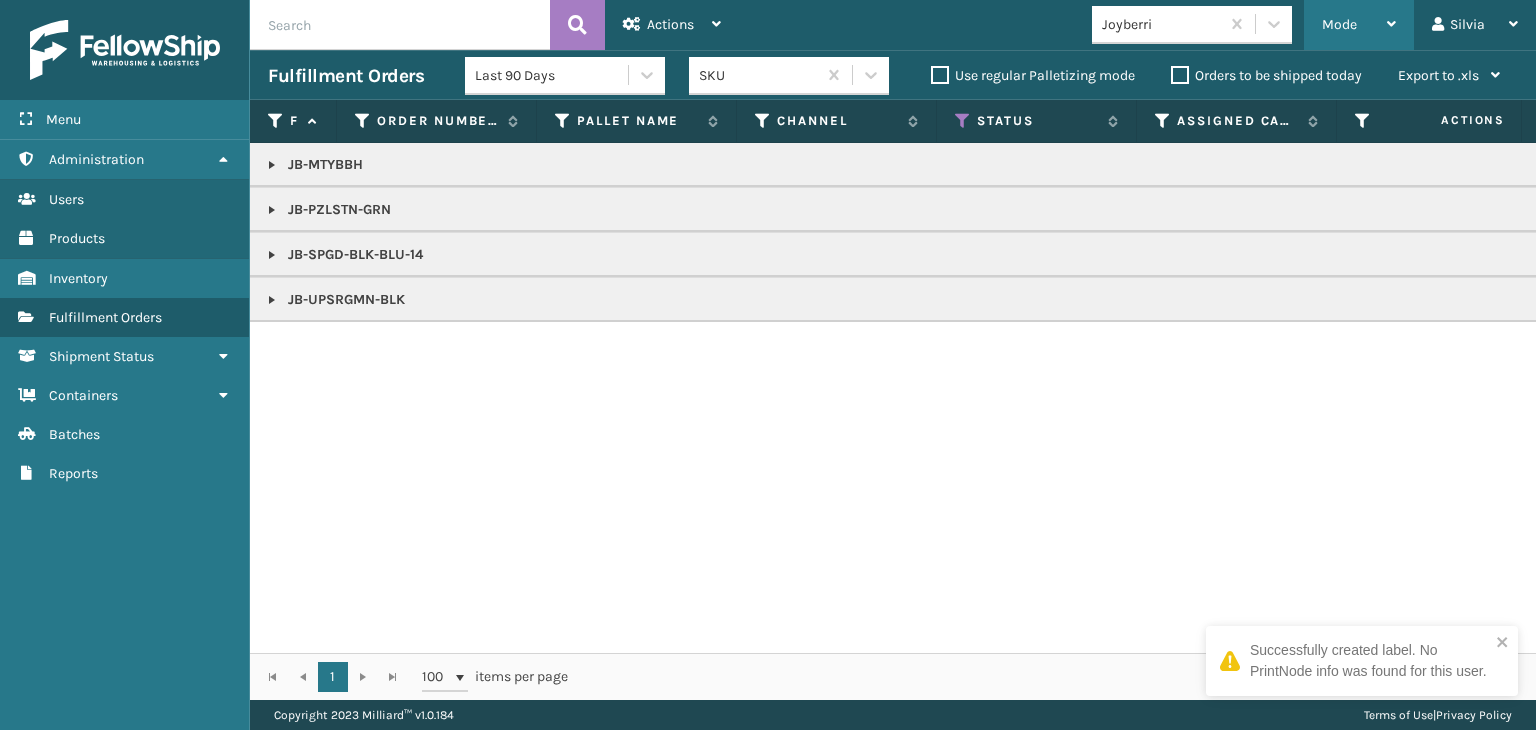 click on "Mode" at bounding box center [1359, 25] 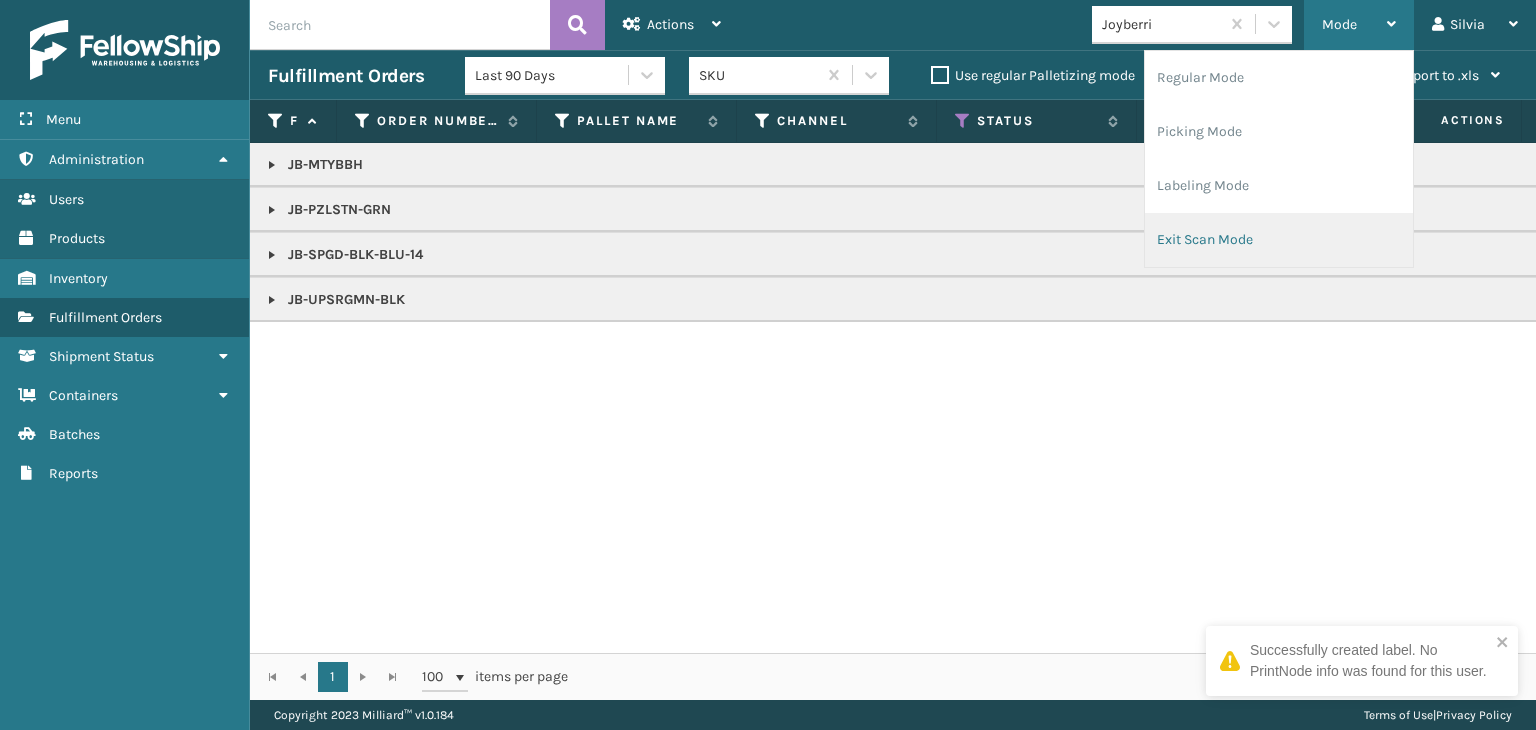 click on "Exit Scan Mode" at bounding box center (1279, 240) 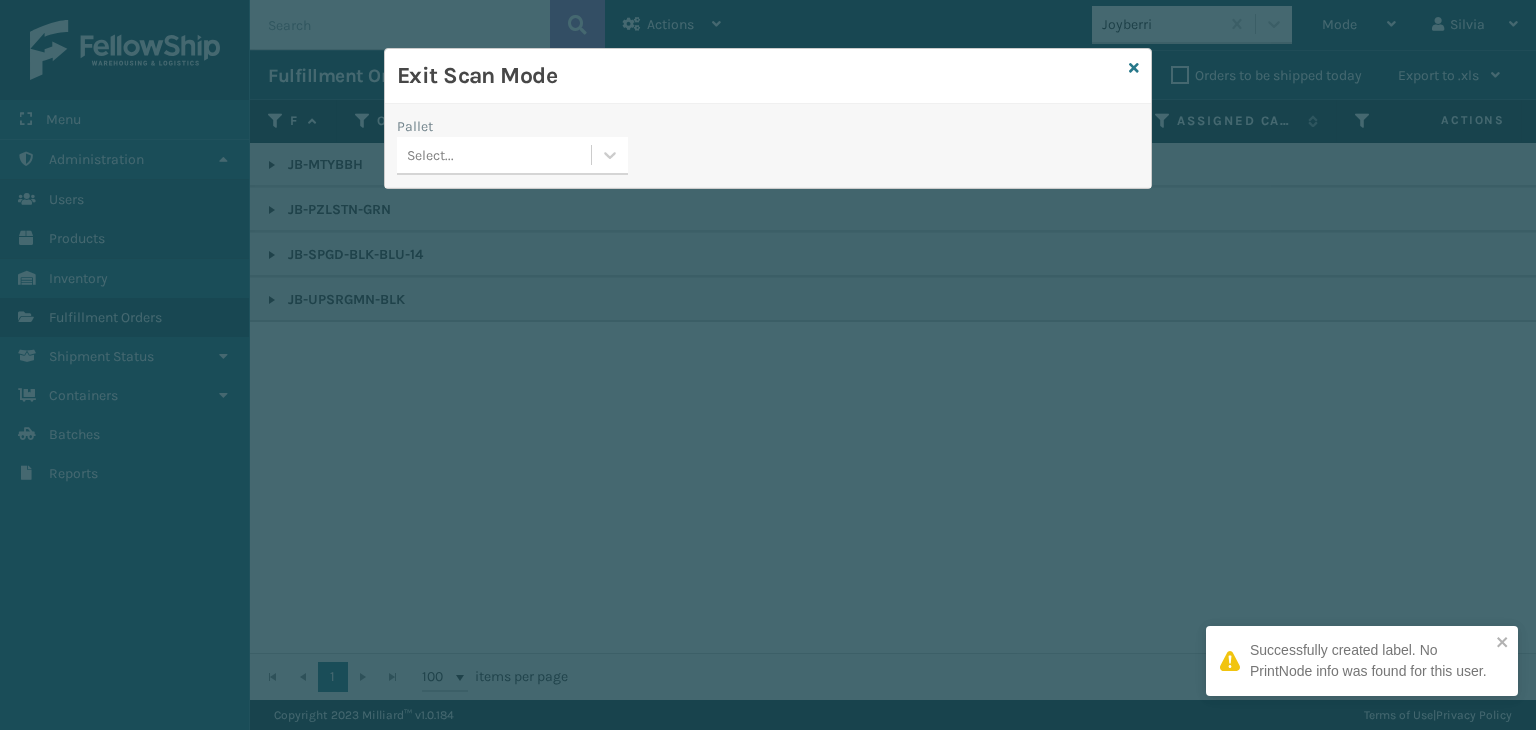 drag, startPoint x: 1131, startPoint y: 75, endPoint x: 1232, endPoint y: 42, distance: 106.25441 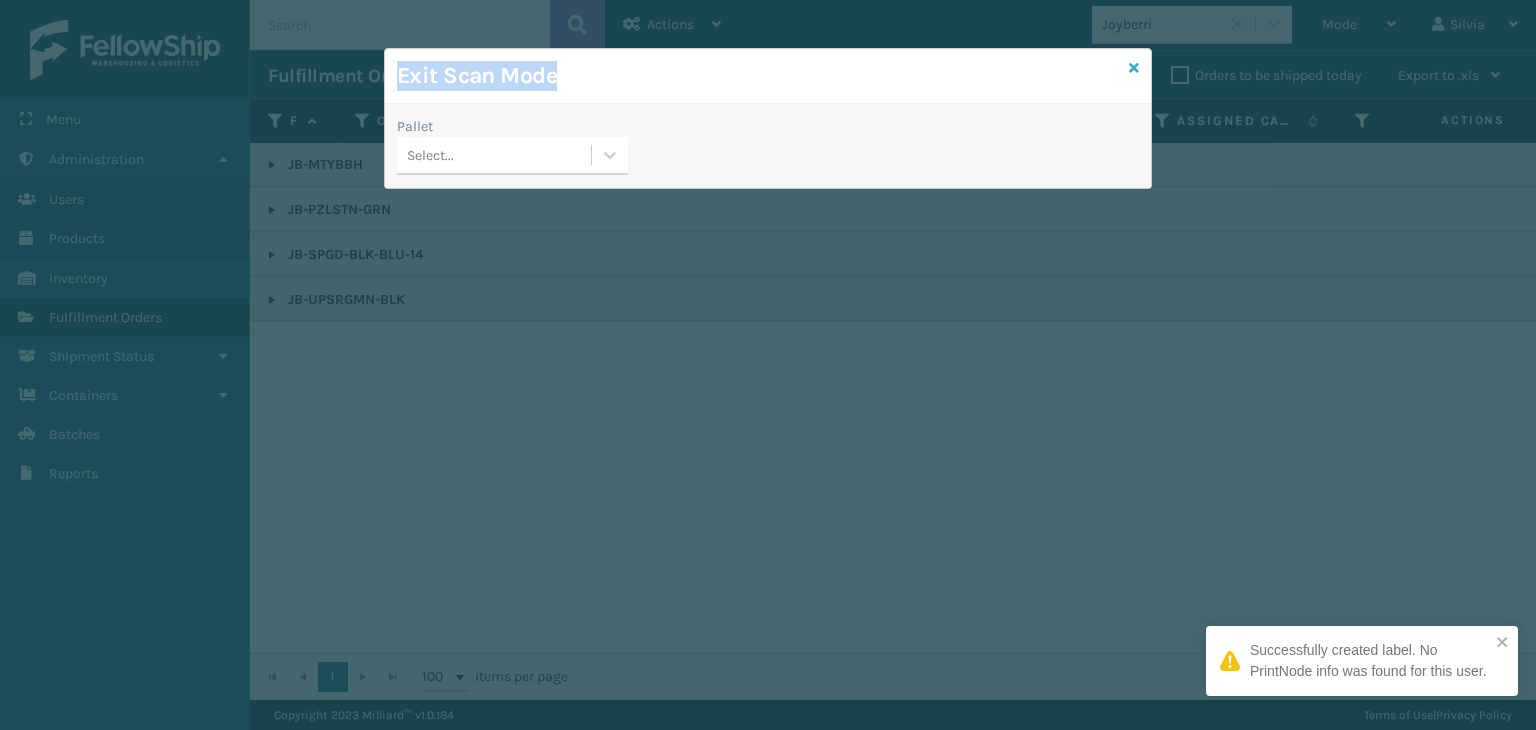 click at bounding box center [1134, 68] 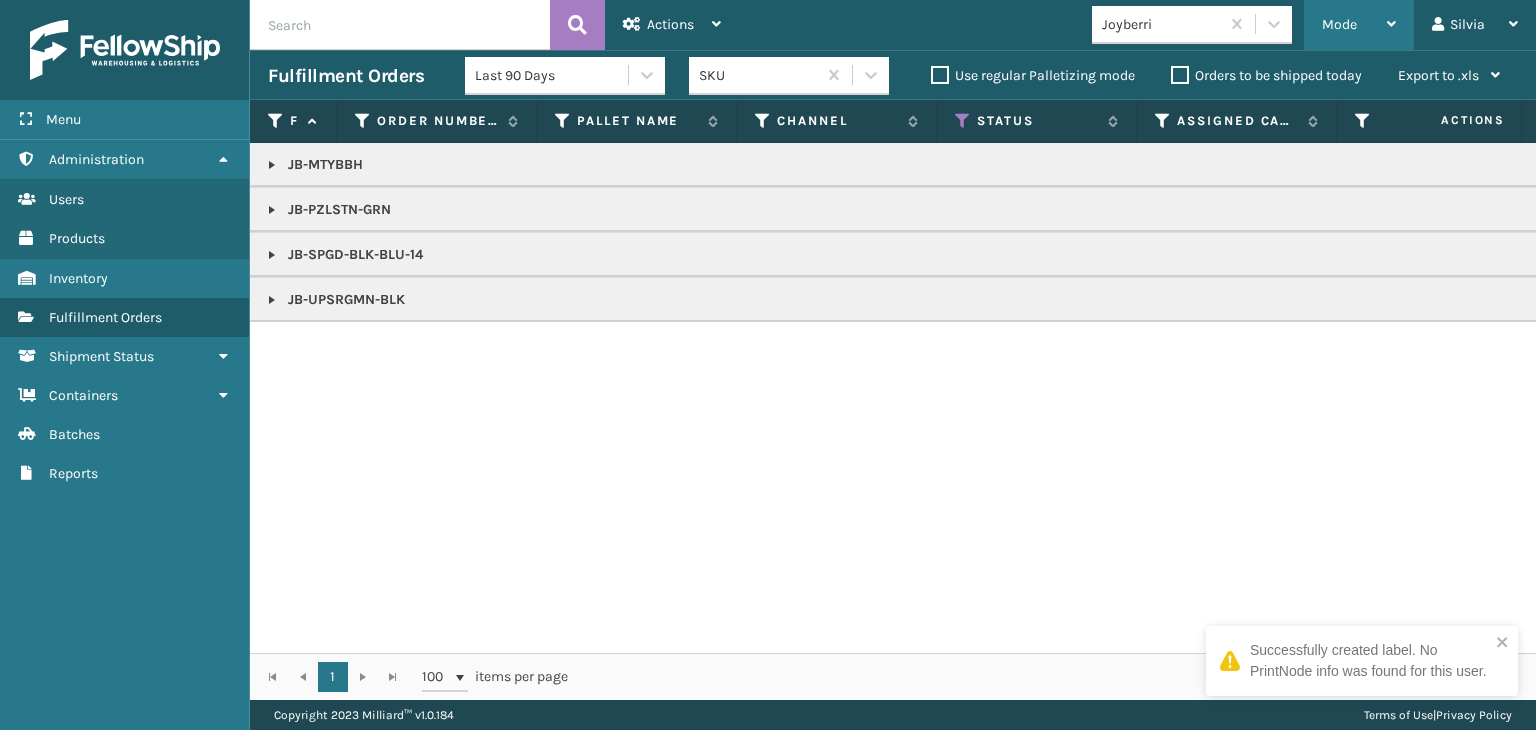 click on "Mode" at bounding box center (1339, 24) 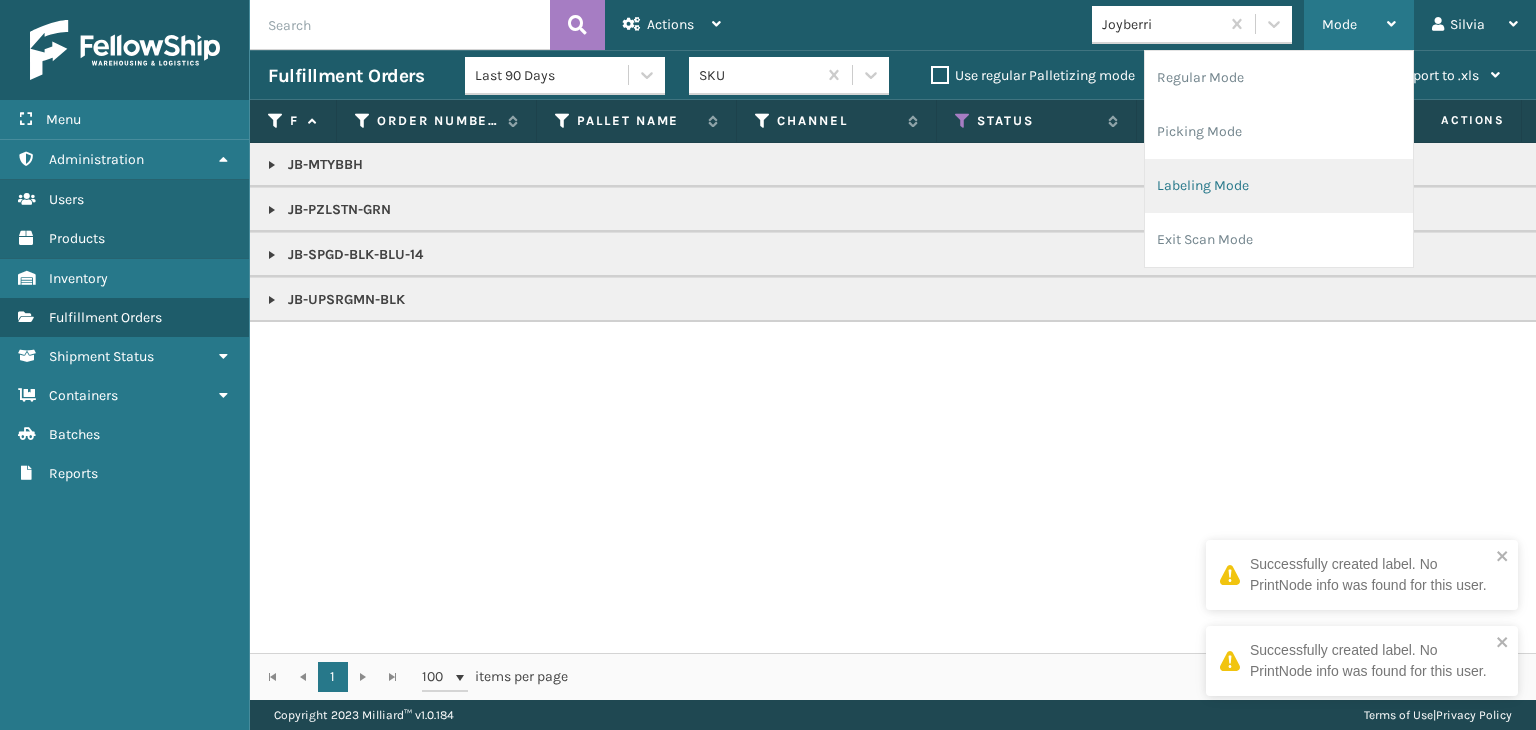 click on "Labeling Mode" at bounding box center [1279, 186] 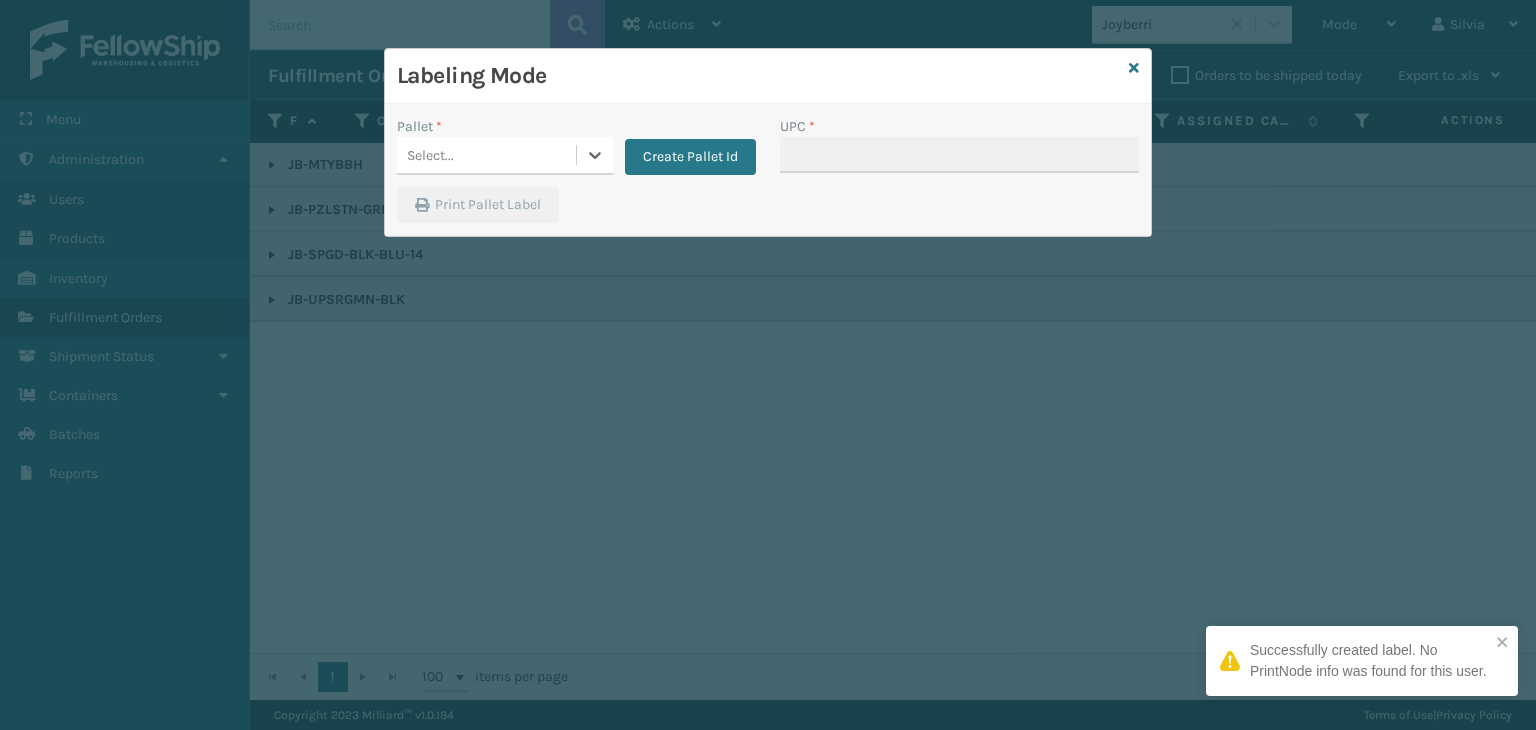 click on "Select..." at bounding box center [486, 155] 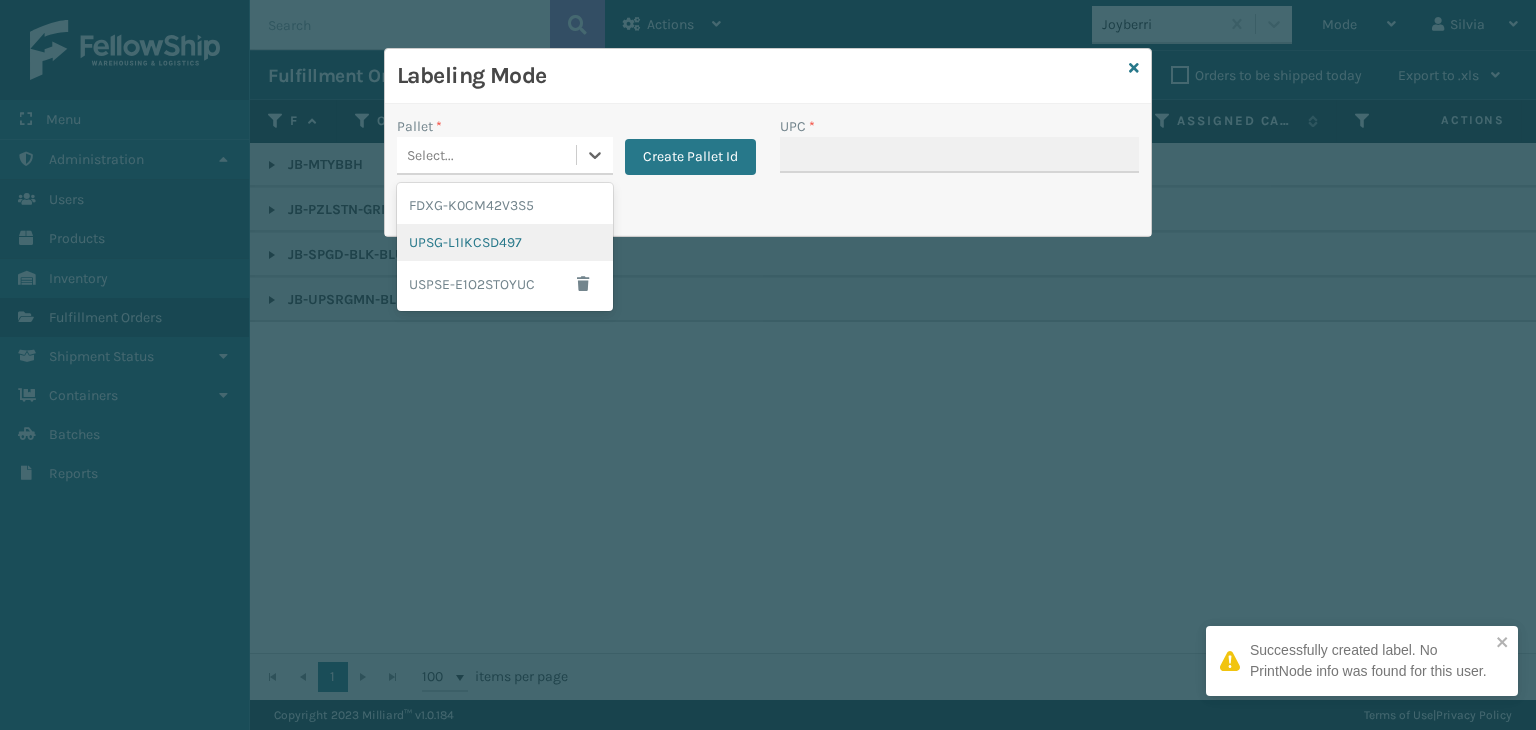 click on "UPSG-L1IKCSD497" at bounding box center [505, 242] 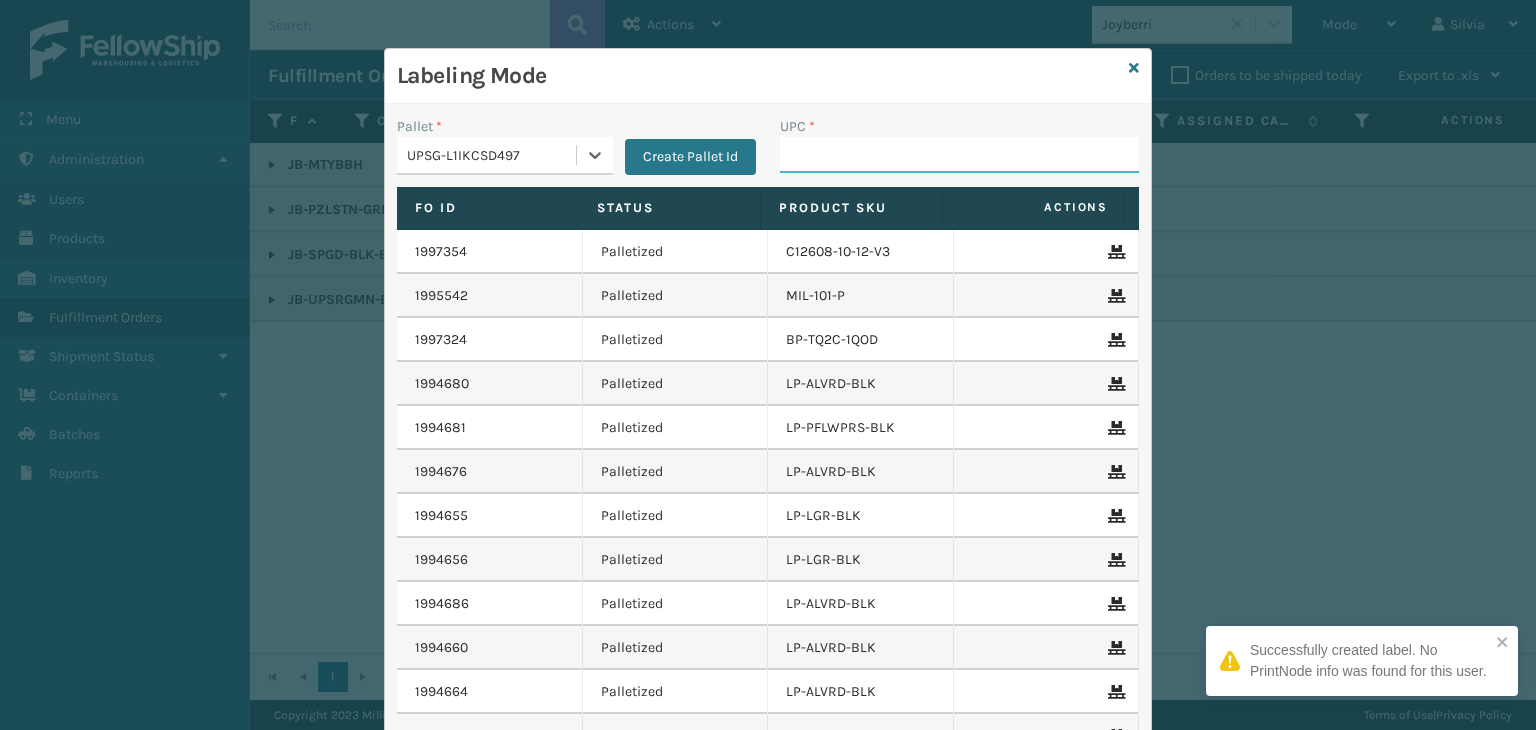 click on "UPC   *" at bounding box center [959, 155] 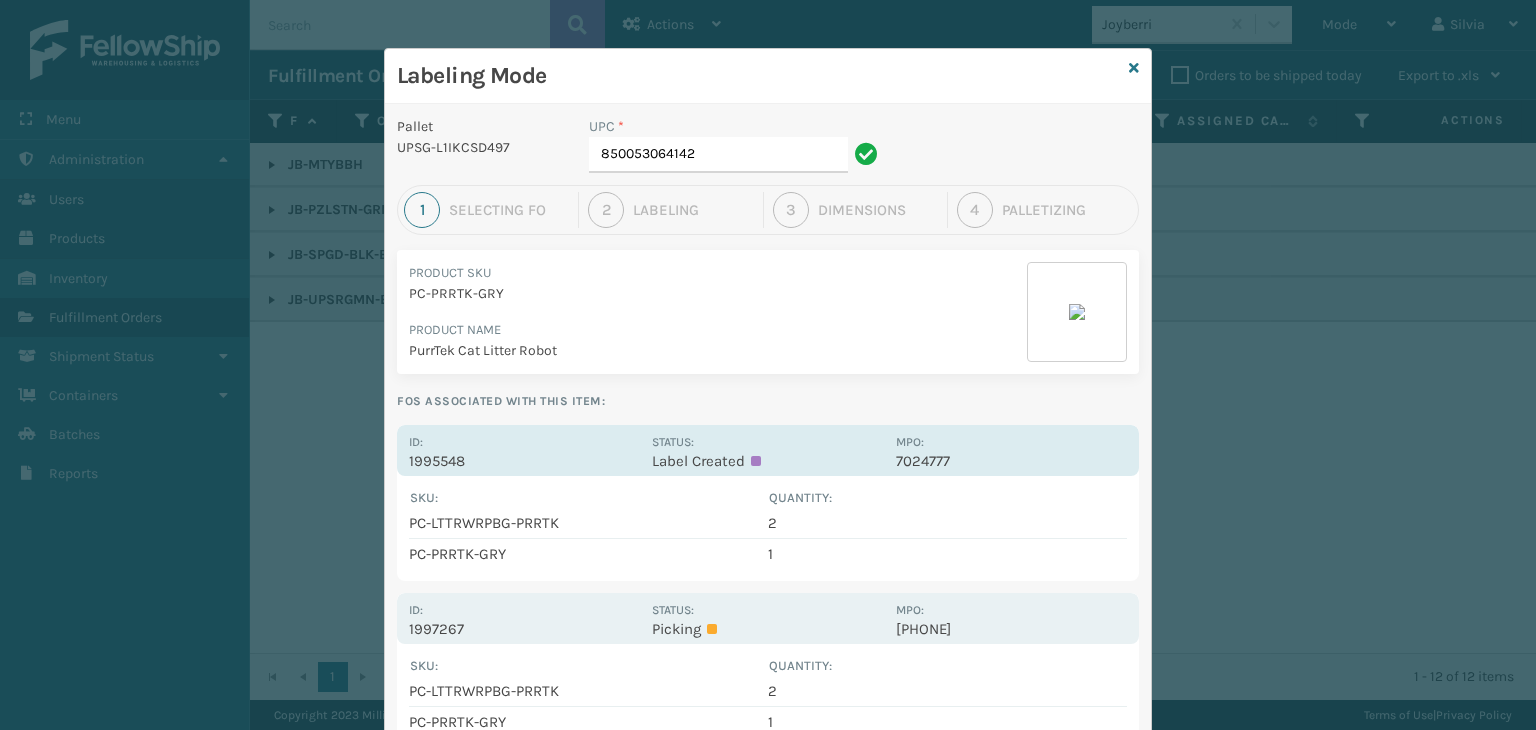 click on "1995548" at bounding box center [524, 461] 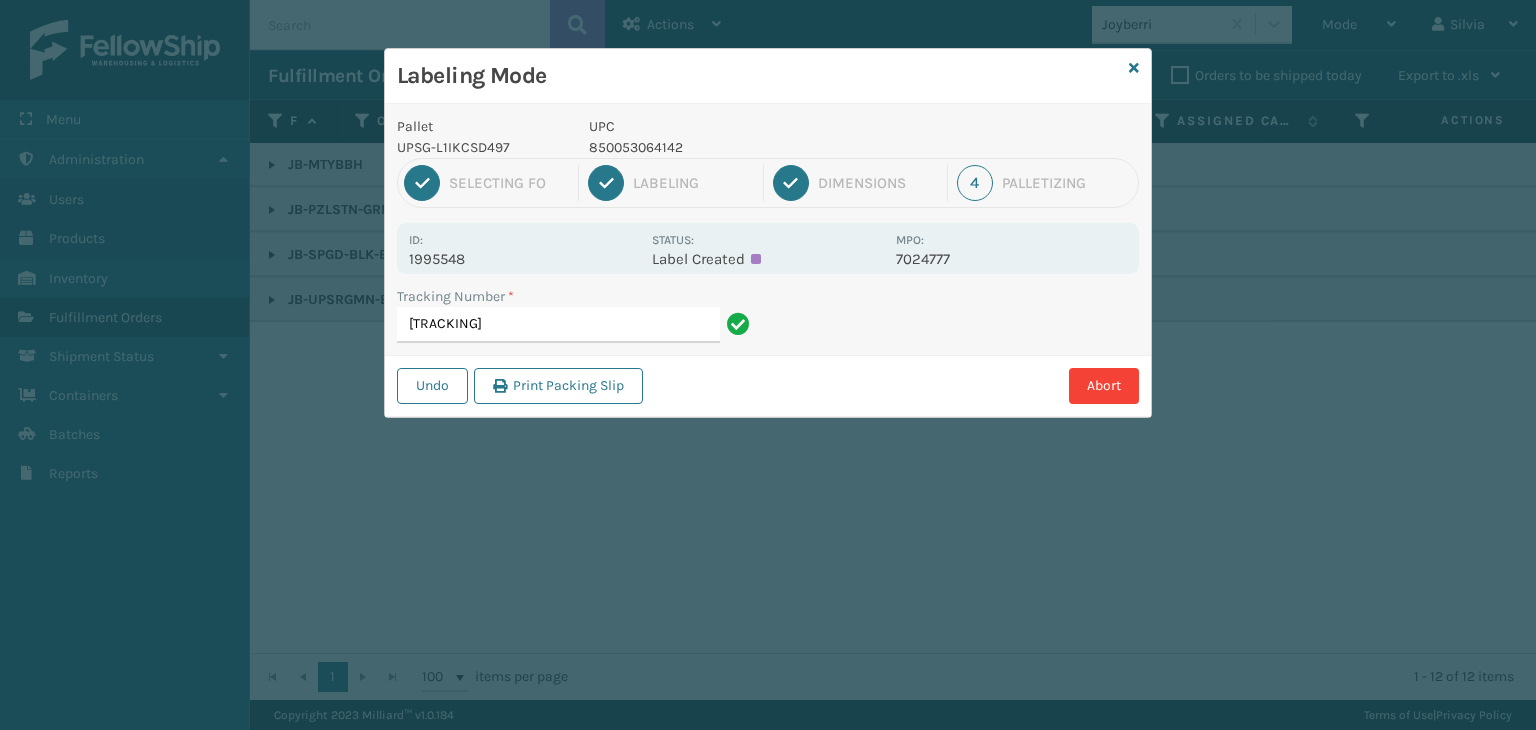 click on "1ZXH04500312791329" at bounding box center [558, 325] 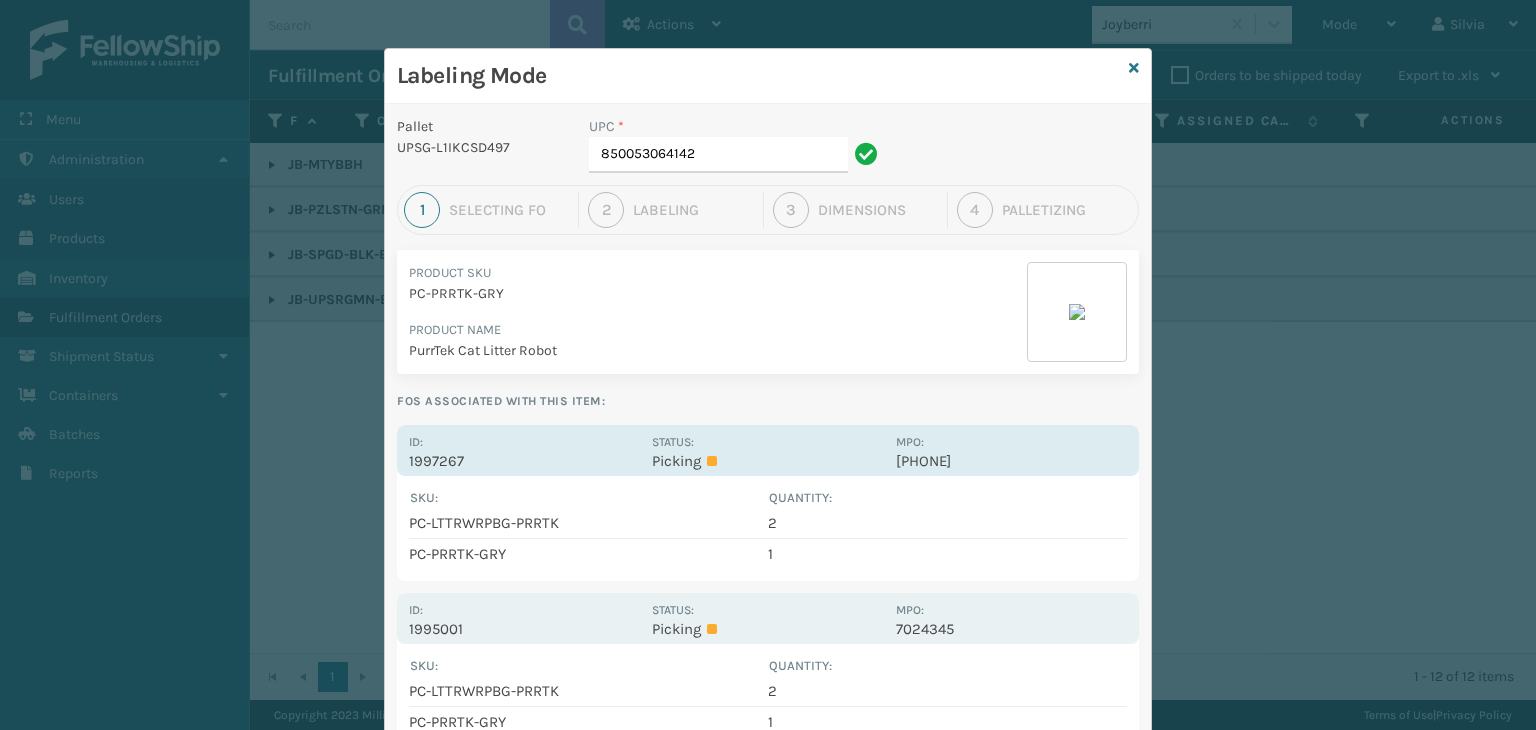 click on "Id: 1997267" at bounding box center (524, 450) 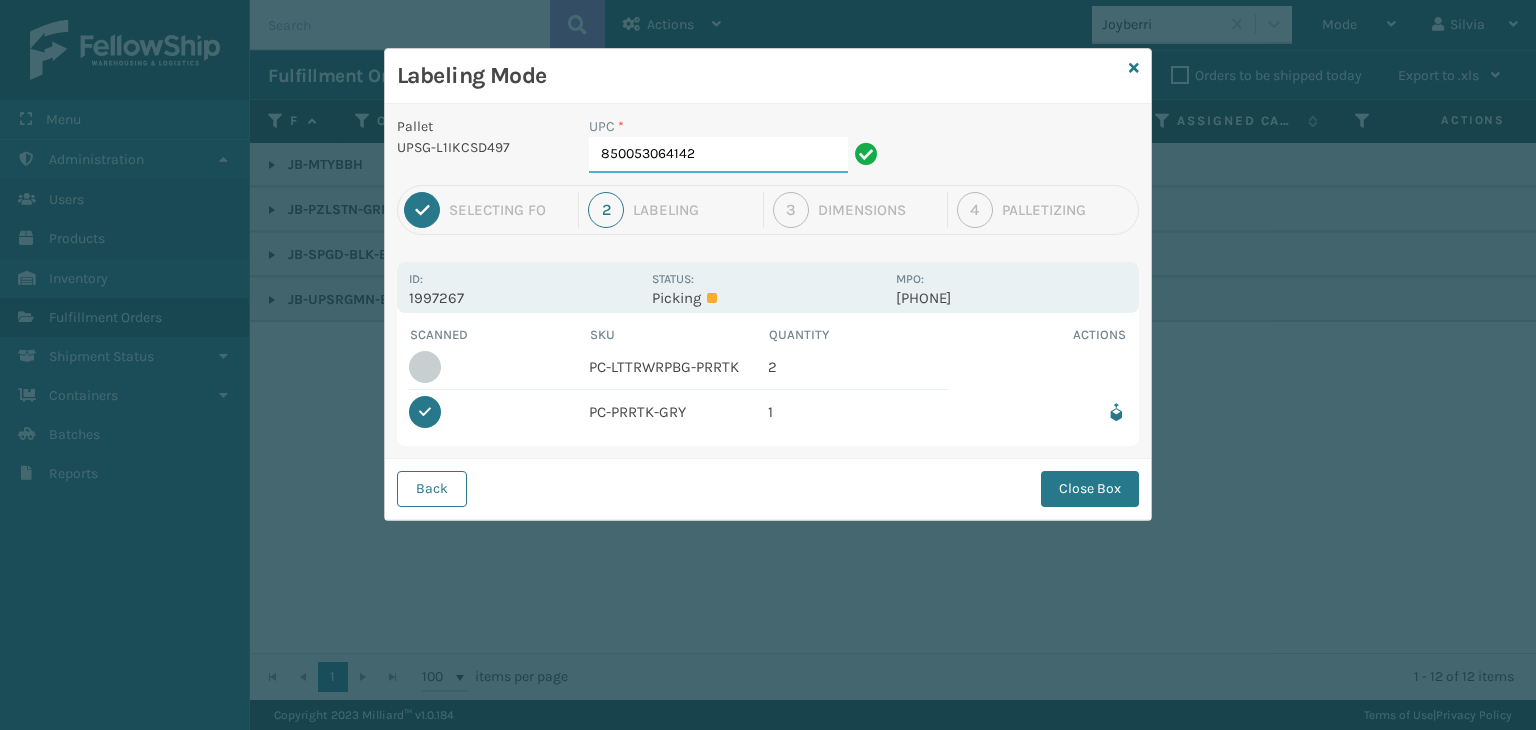 click on "[PHONE]" at bounding box center (718, 155) 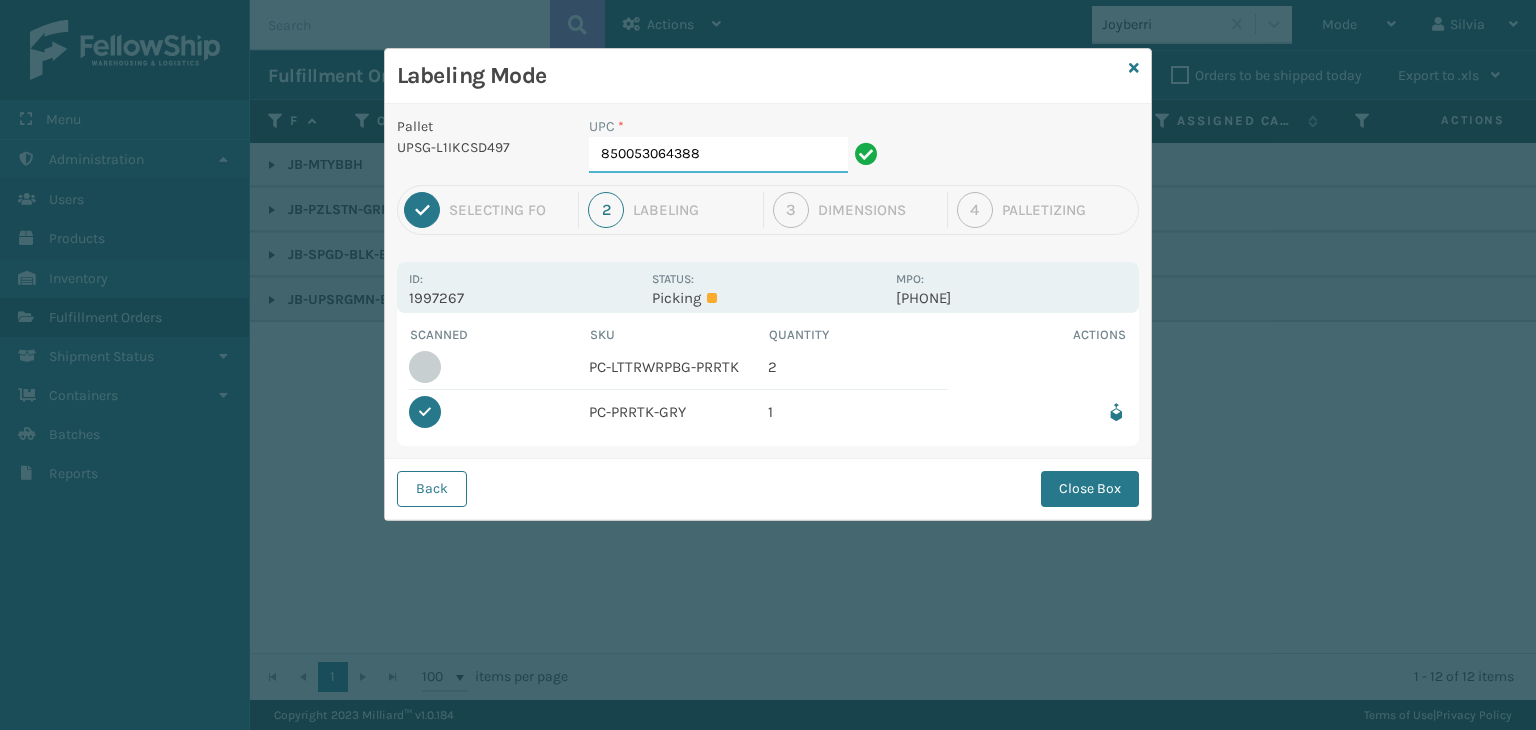 type on "850053064388" 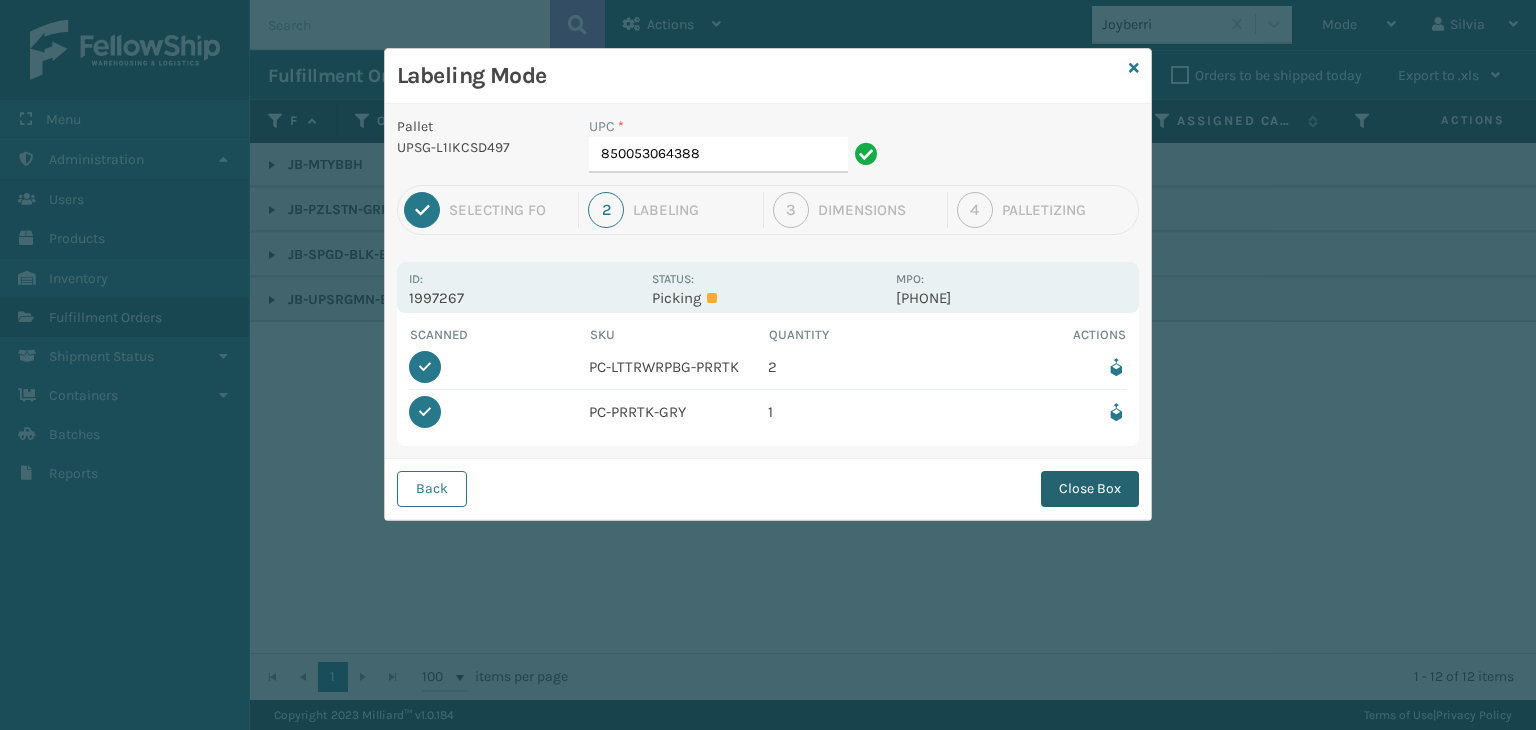 click on "Close Box" at bounding box center [1090, 489] 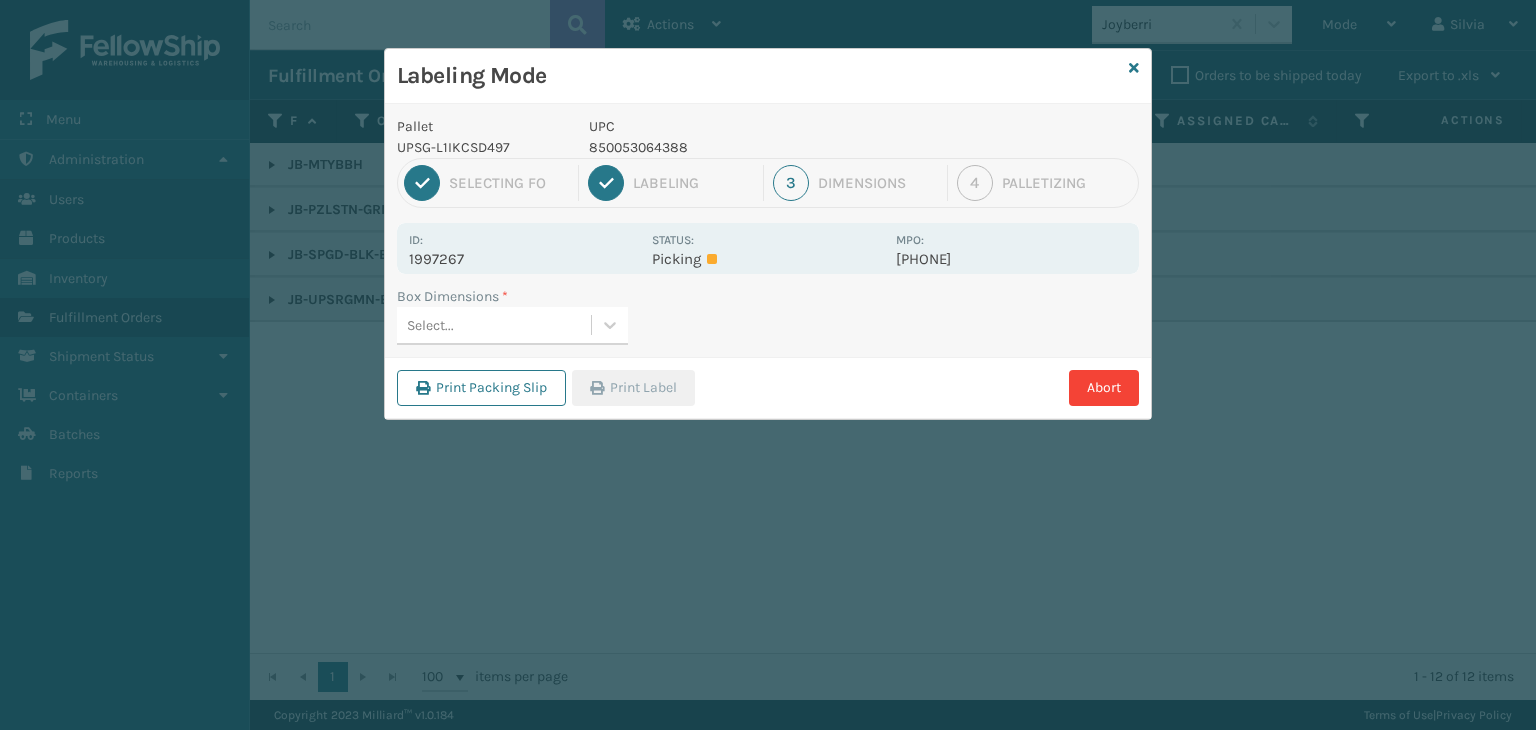 click on "Select..." at bounding box center (494, 325) 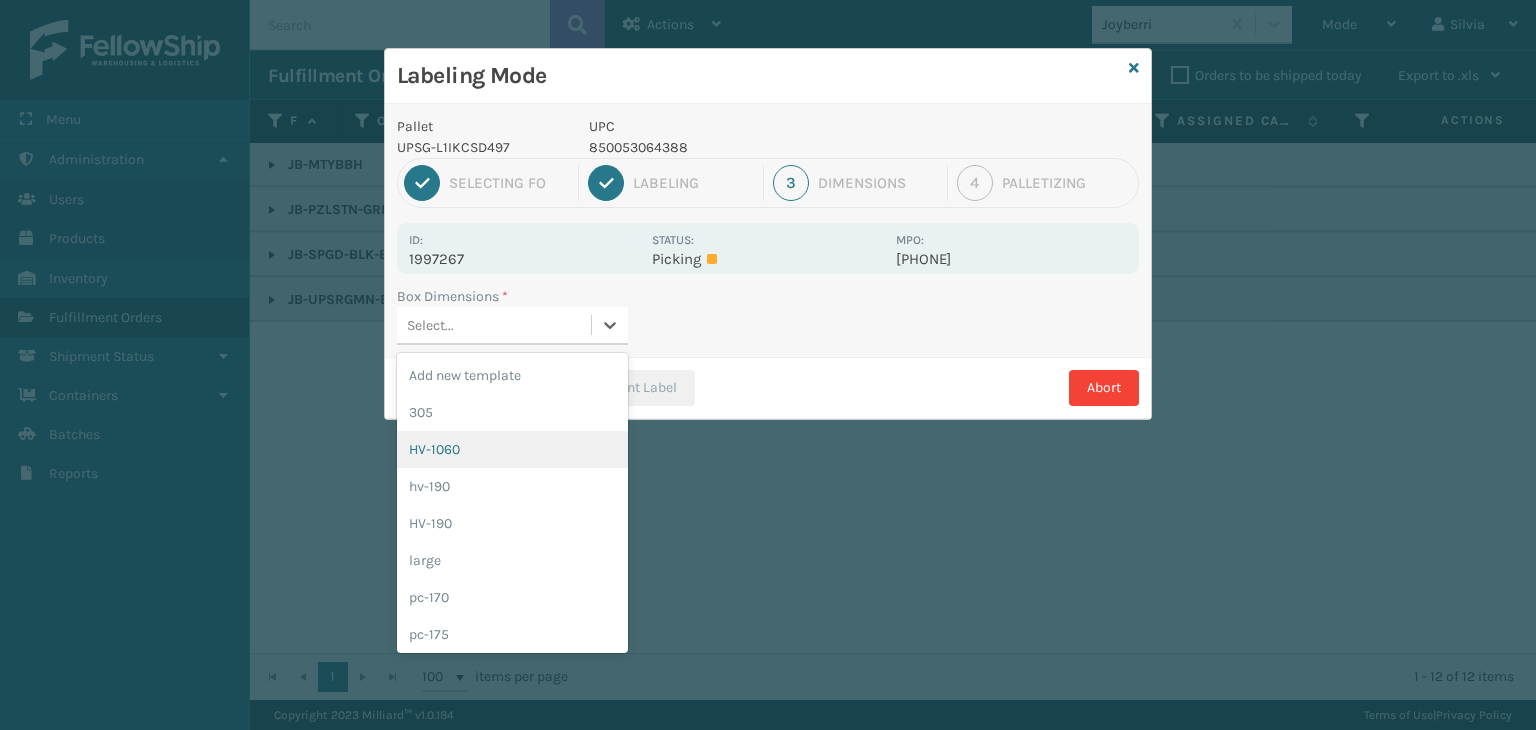 click on "HV-1060" at bounding box center [512, 449] 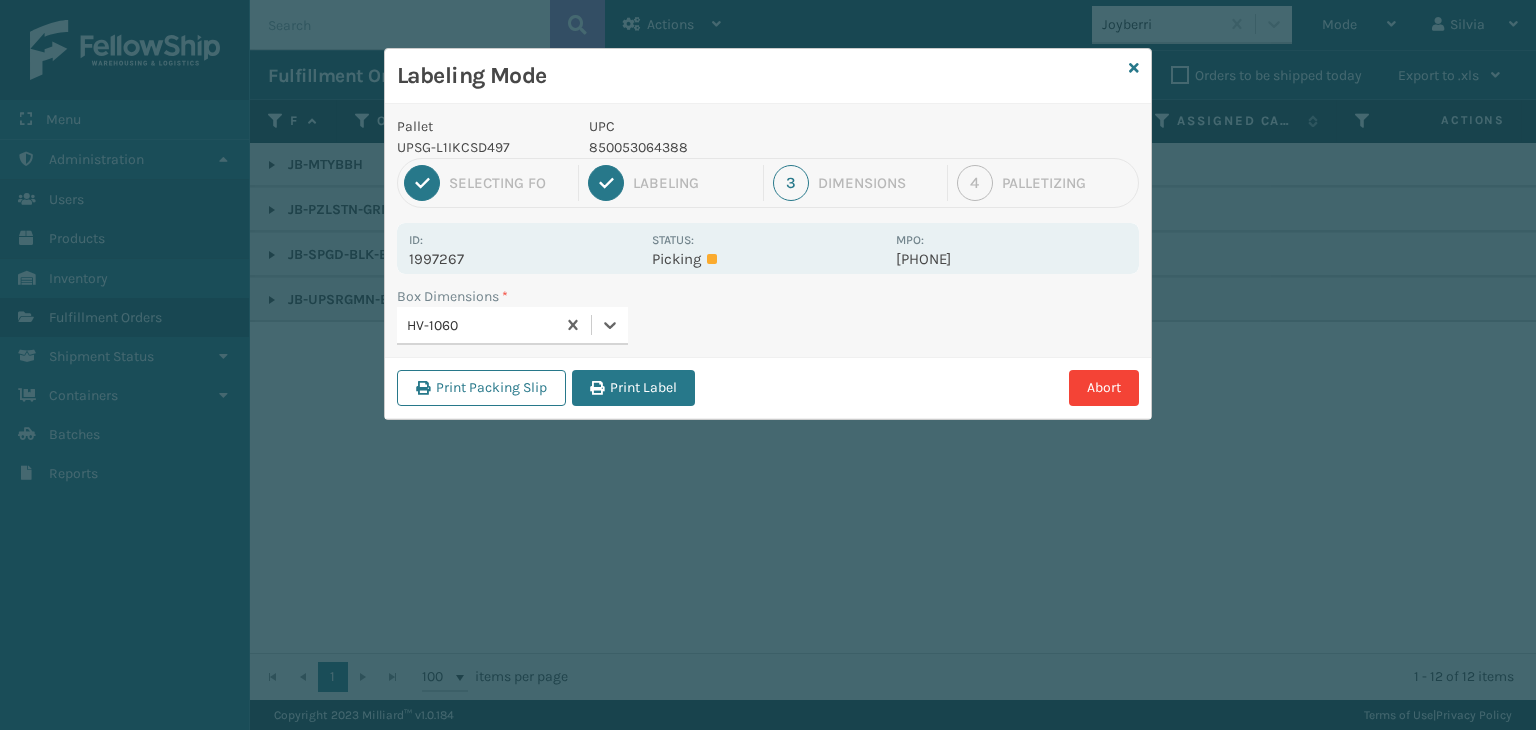 click on "Print Label" at bounding box center [633, 388] 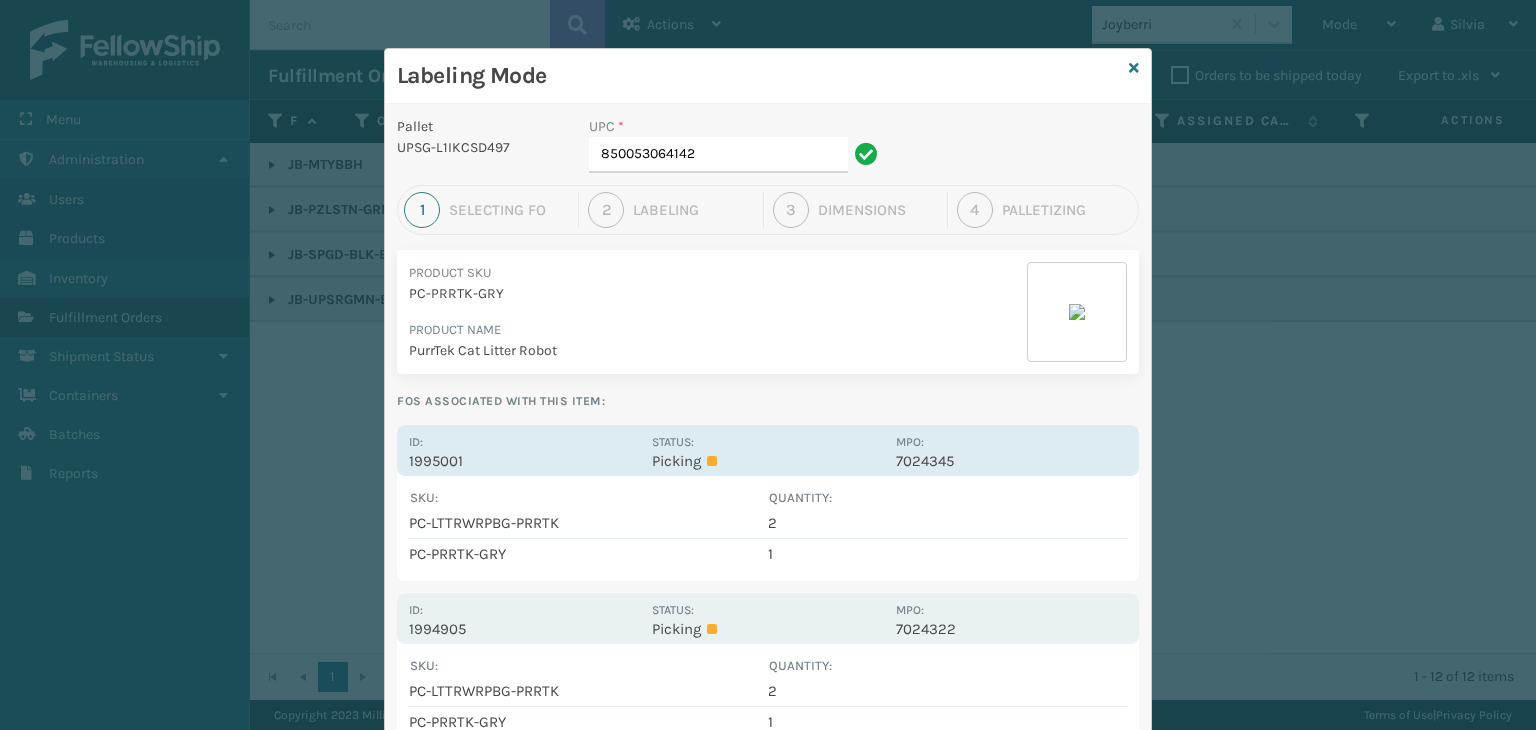 click on "Id: 1995001 Status: Picking MPO: 7024345" at bounding box center [768, 450] 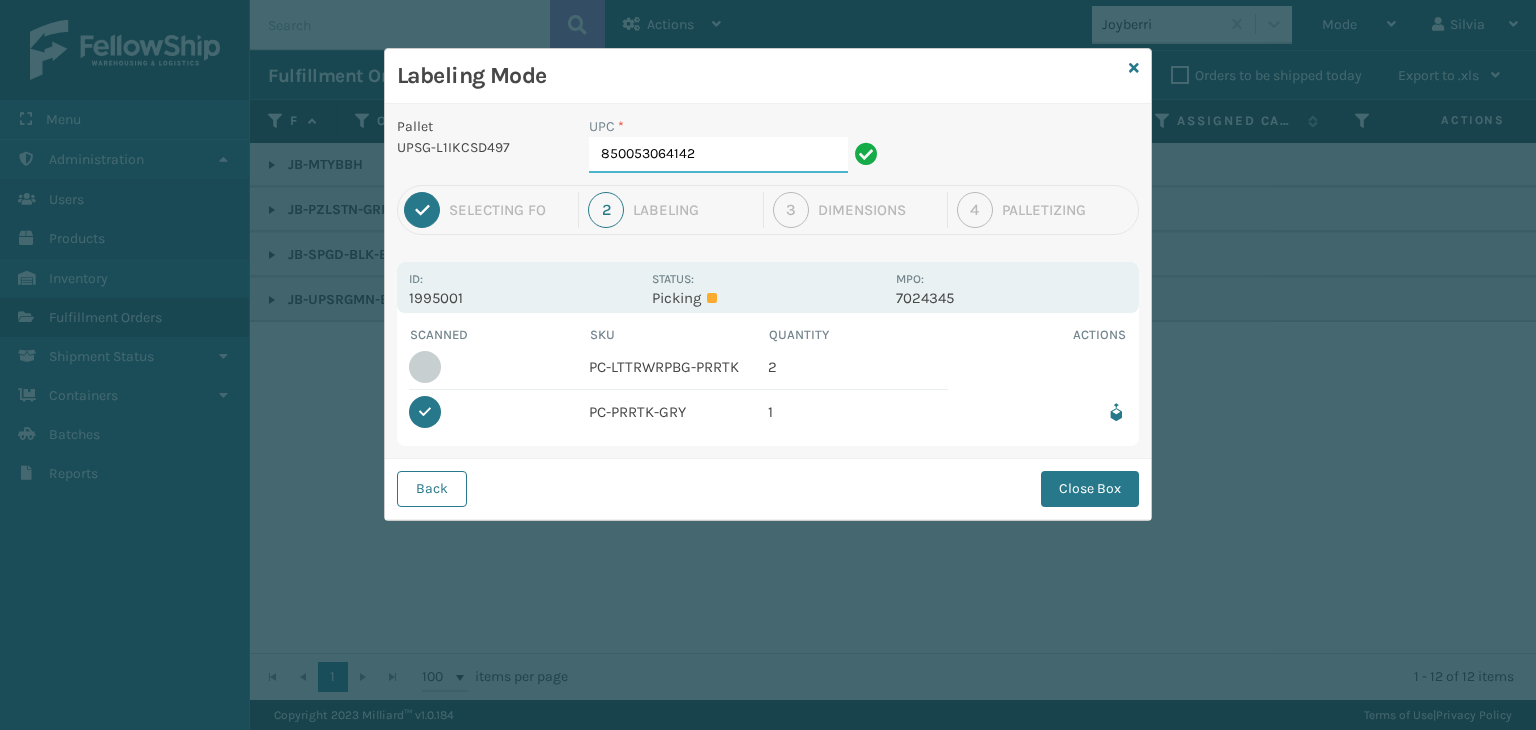 click on "[PHONE]" at bounding box center (718, 155) 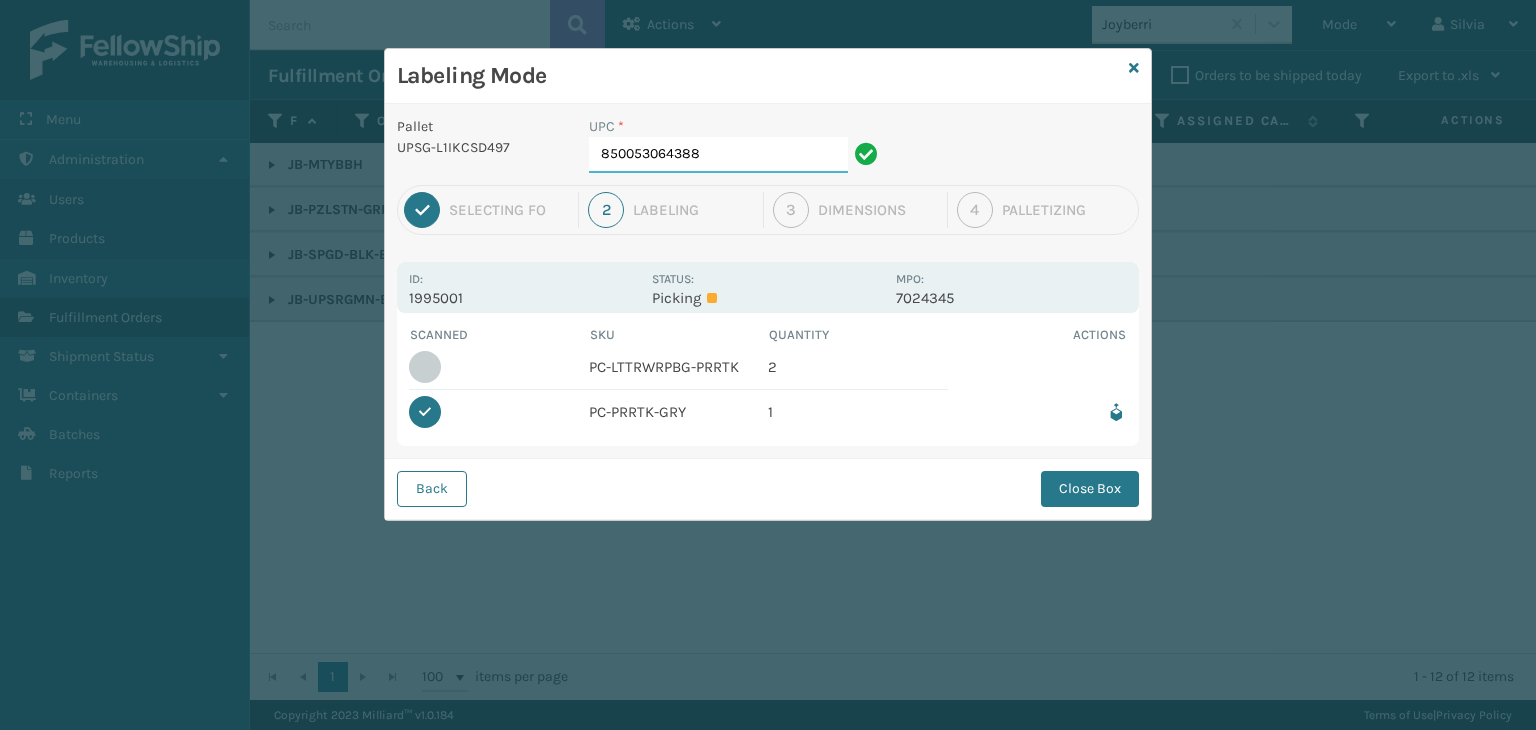 type on "850053064388" 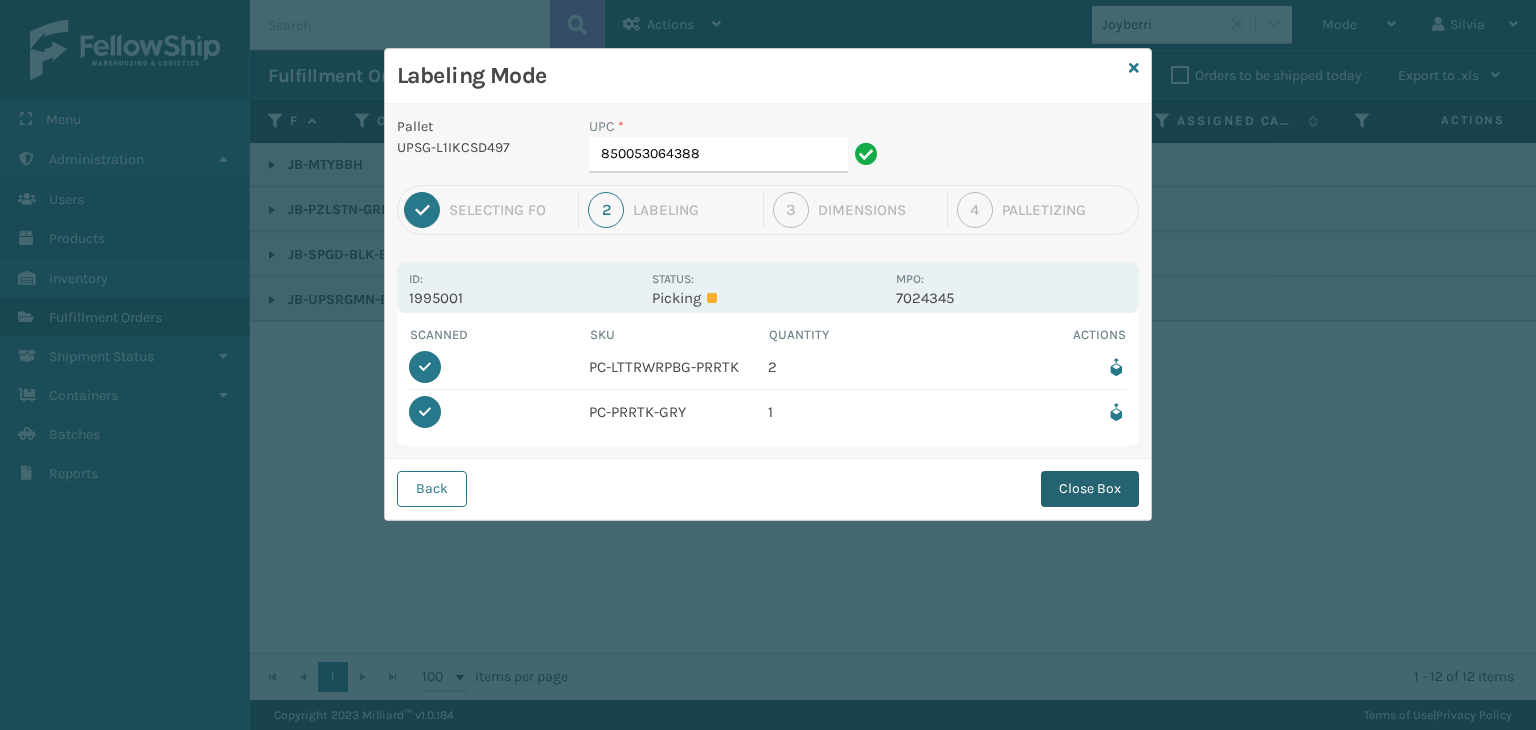 click on "Close Box" at bounding box center (1090, 489) 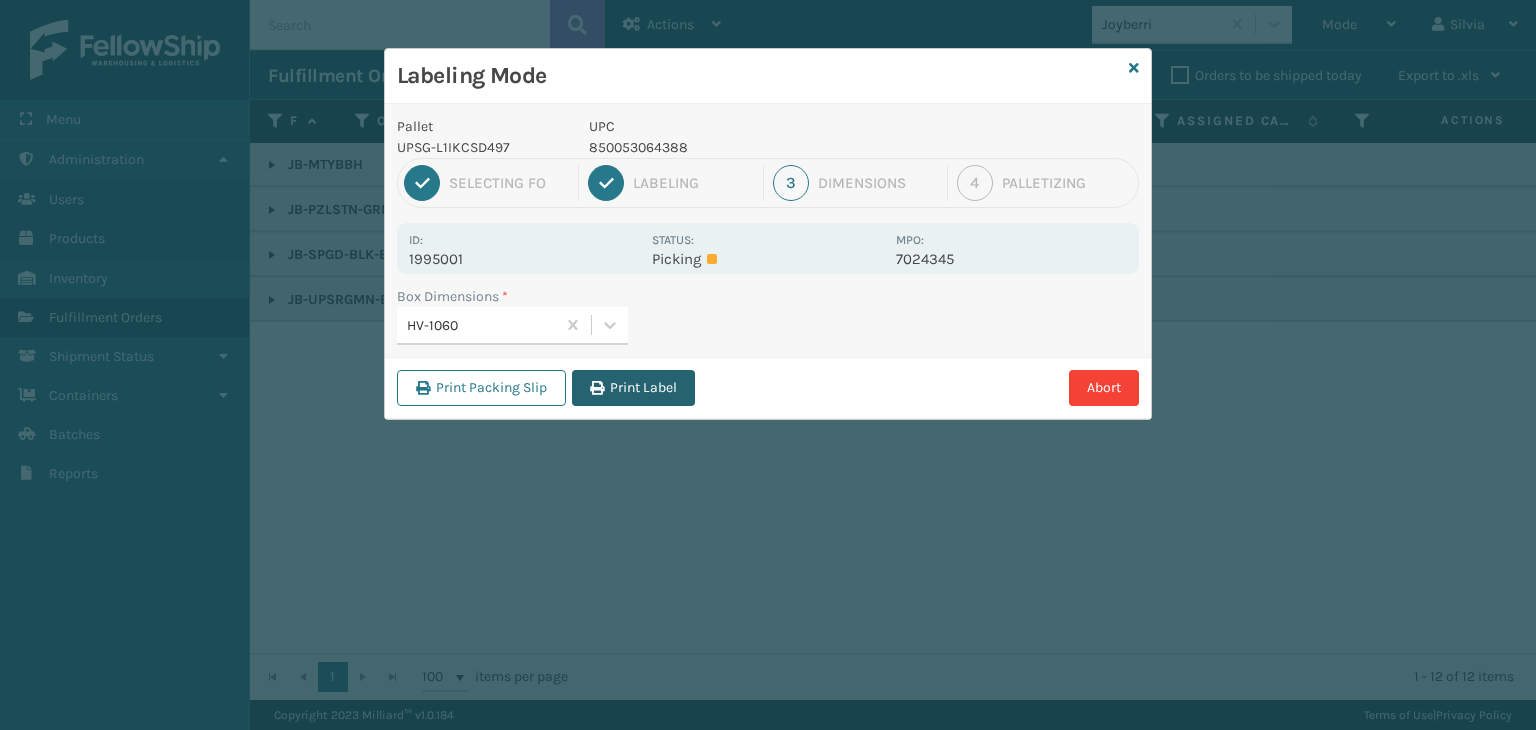 click on "Print Label" at bounding box center [633, 388] 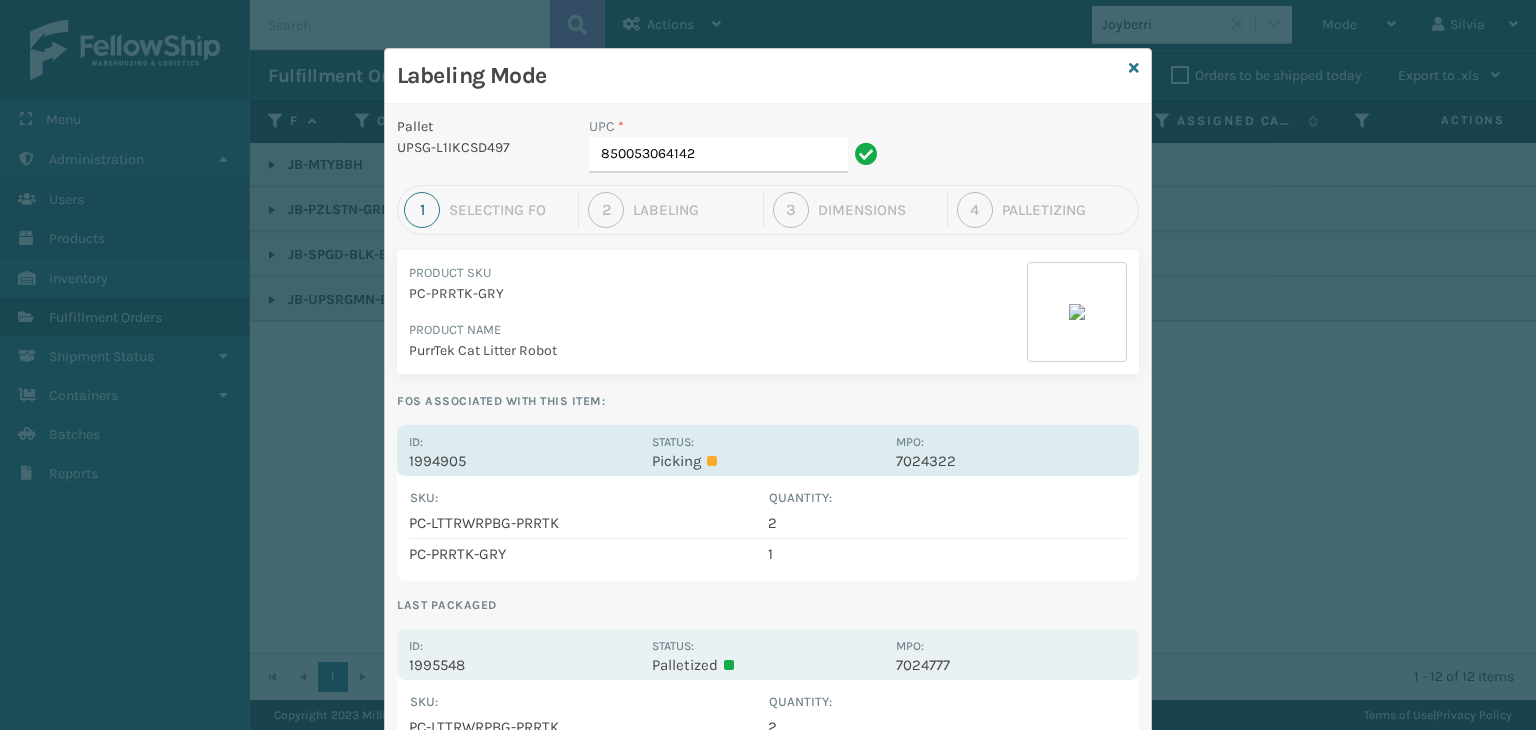 click on "Id: 1994905" at bounding box center (524, 450) 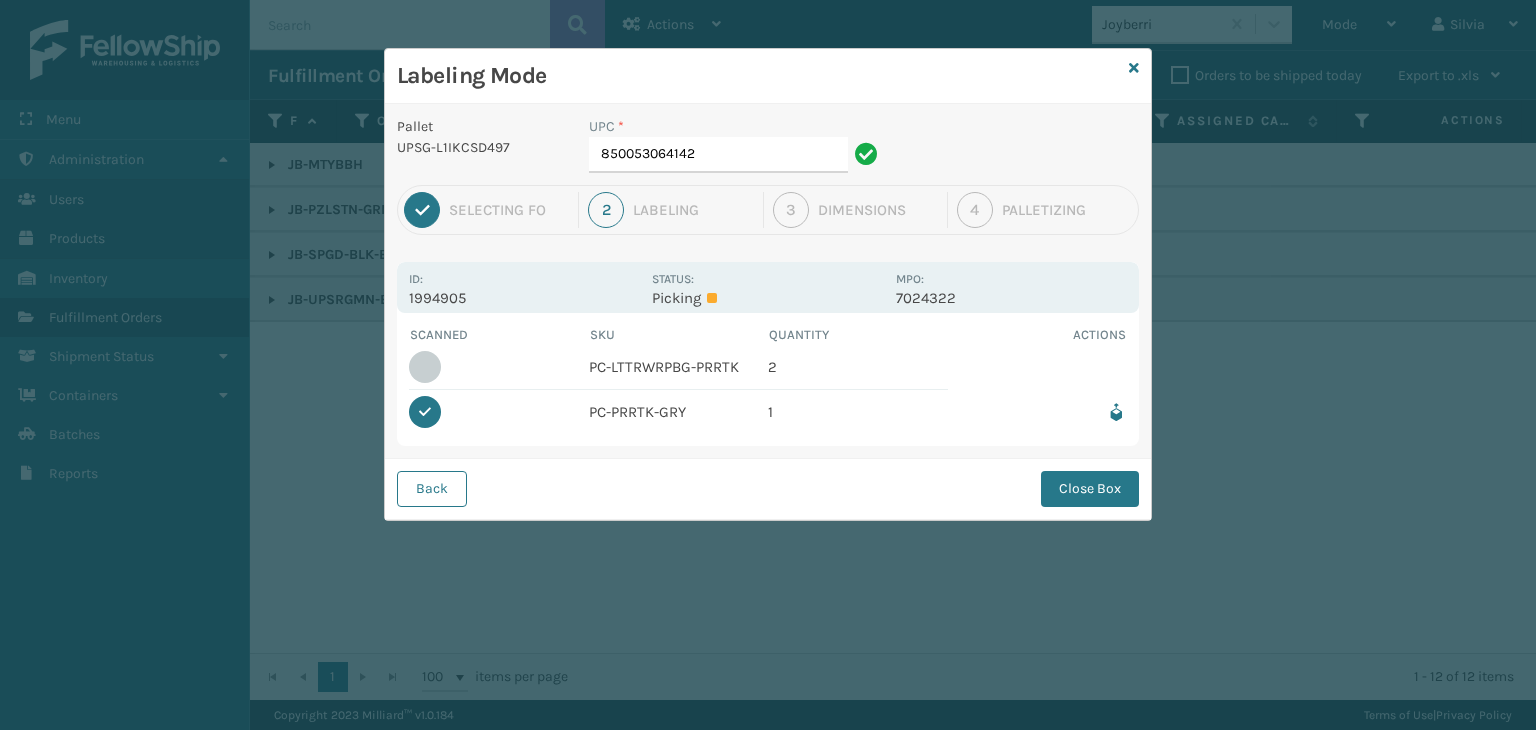 click on "UPC   * 850053064142" at bounding box center (736, 150) 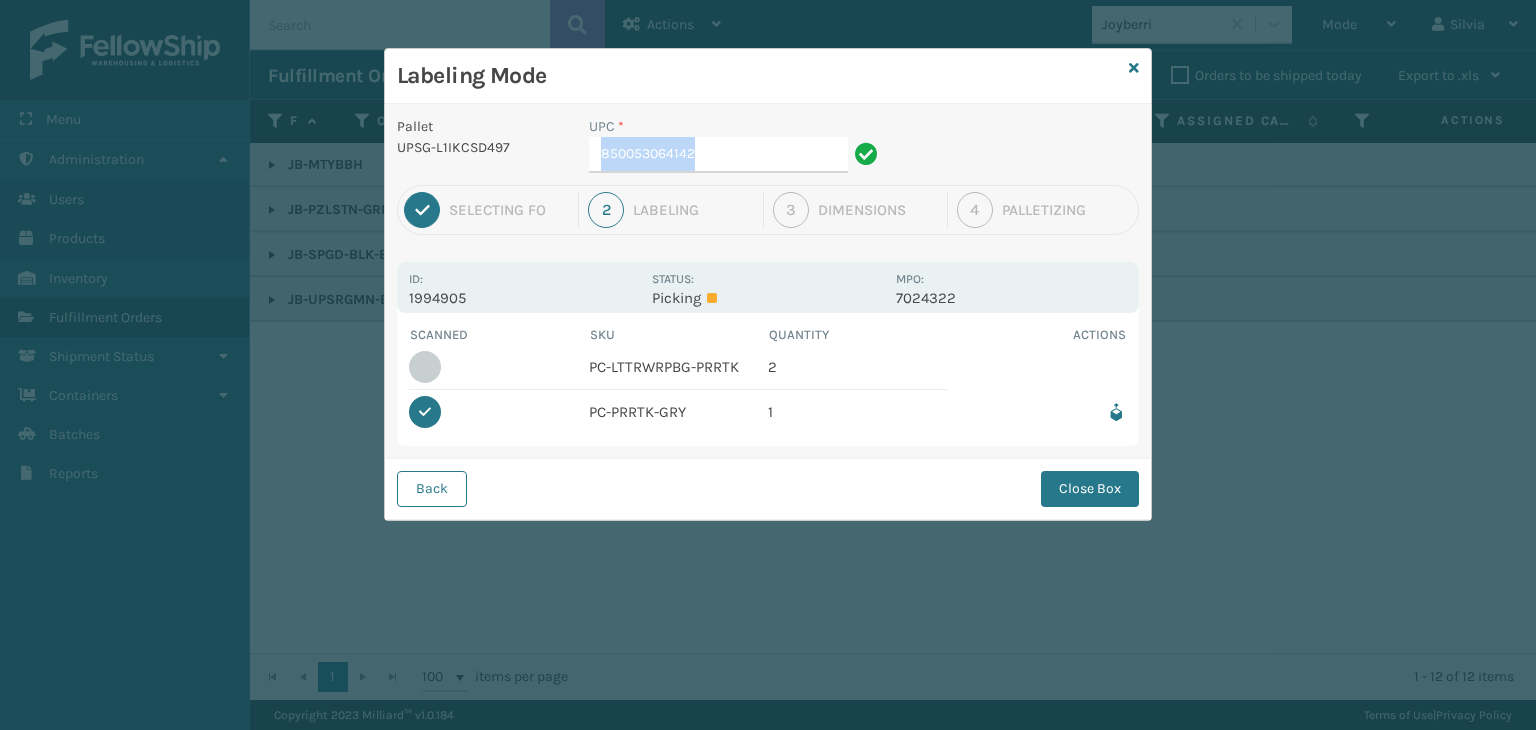 click on "UPC   * 850053064142" at bounding box center [736, 150] 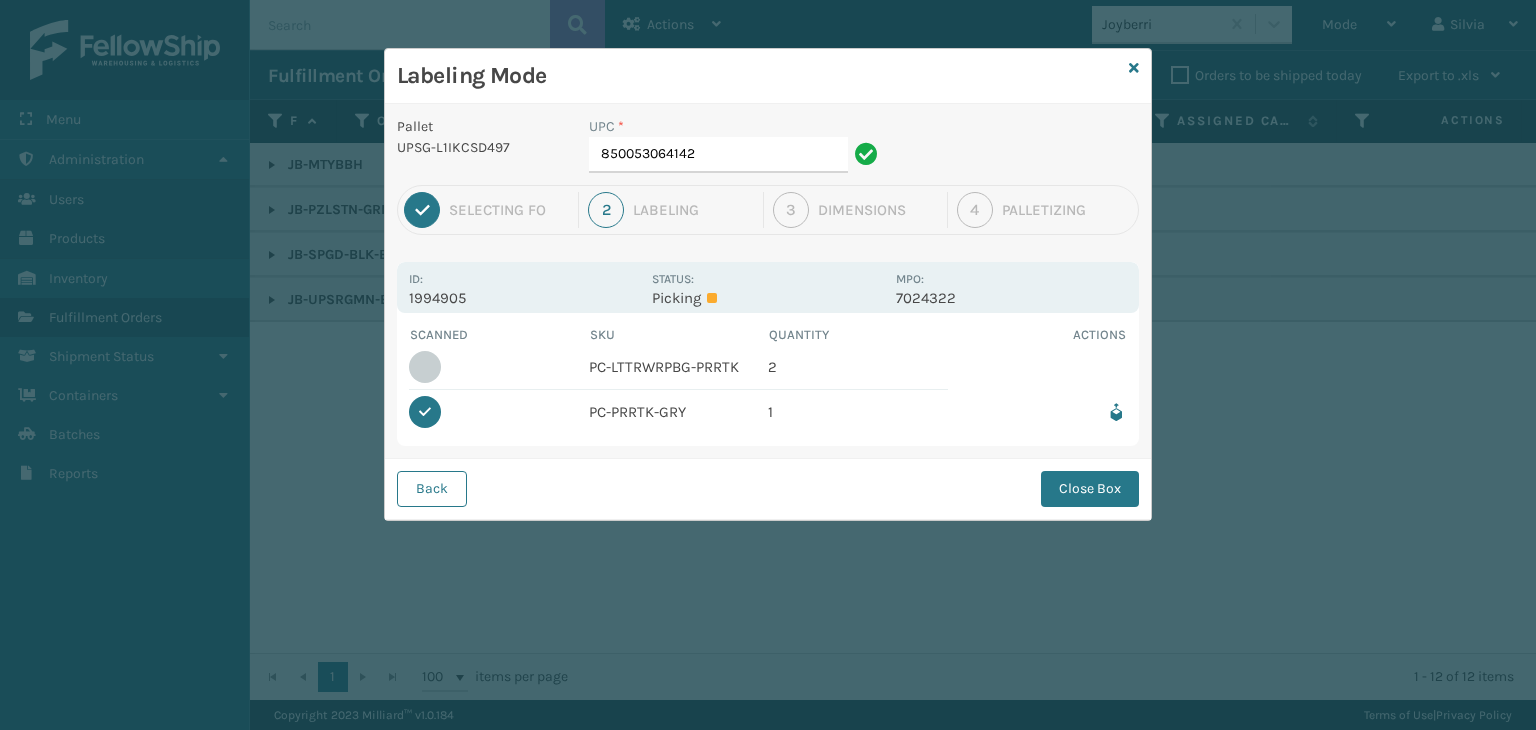 click on "2" at bounding box center [606, 210] 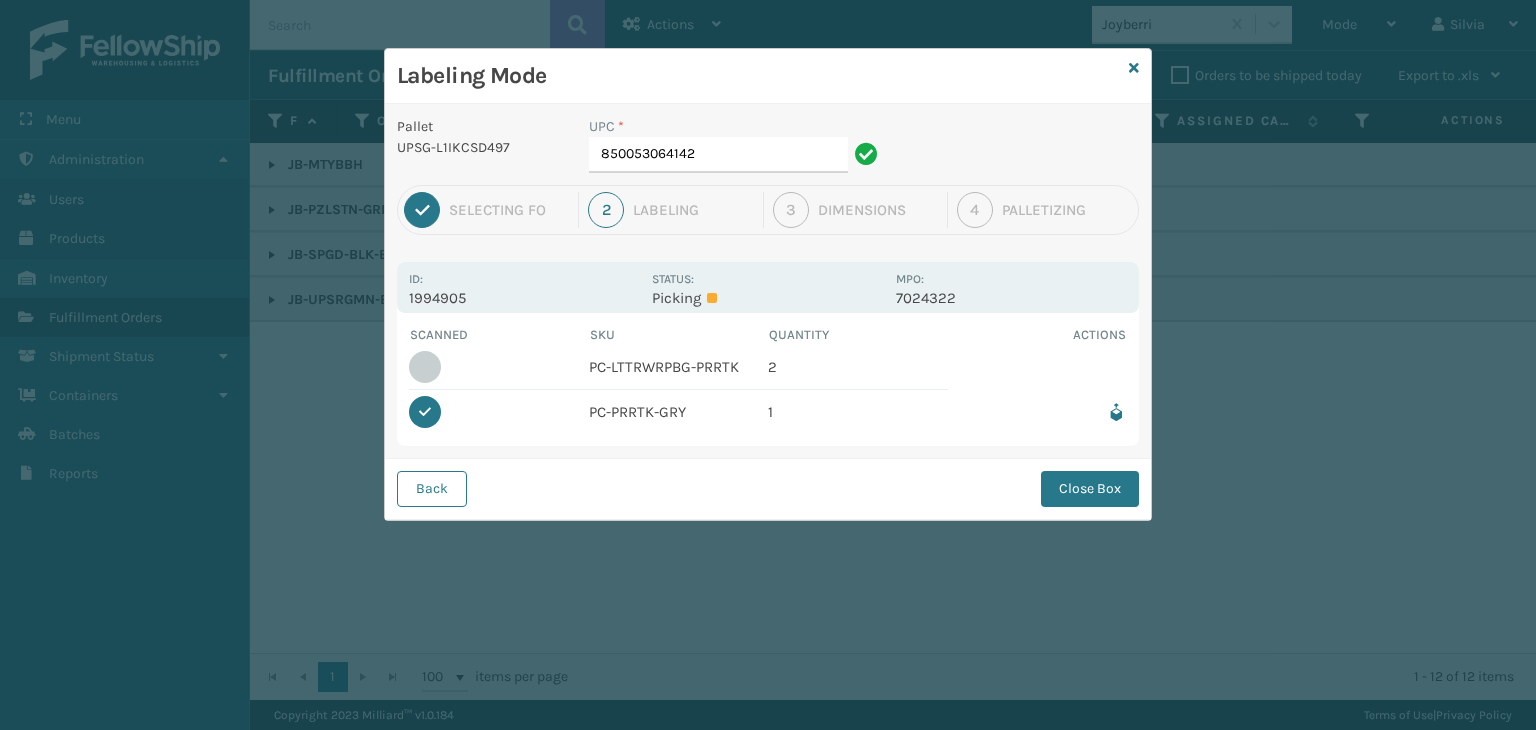 click on "UPC   * 850053064142" at bounding box center [736, 150] 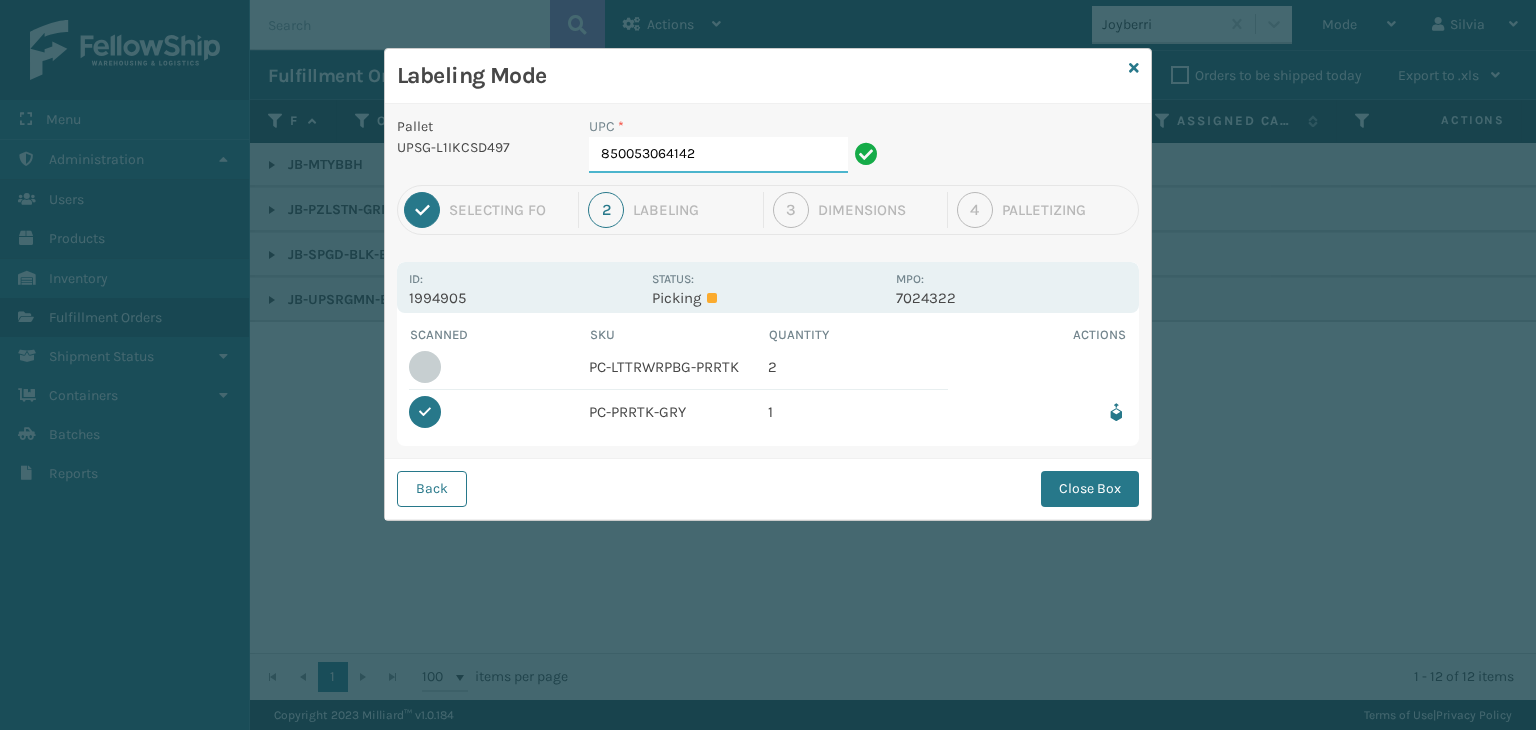 click on "[PHONE]" at bounding box center (718, 155) 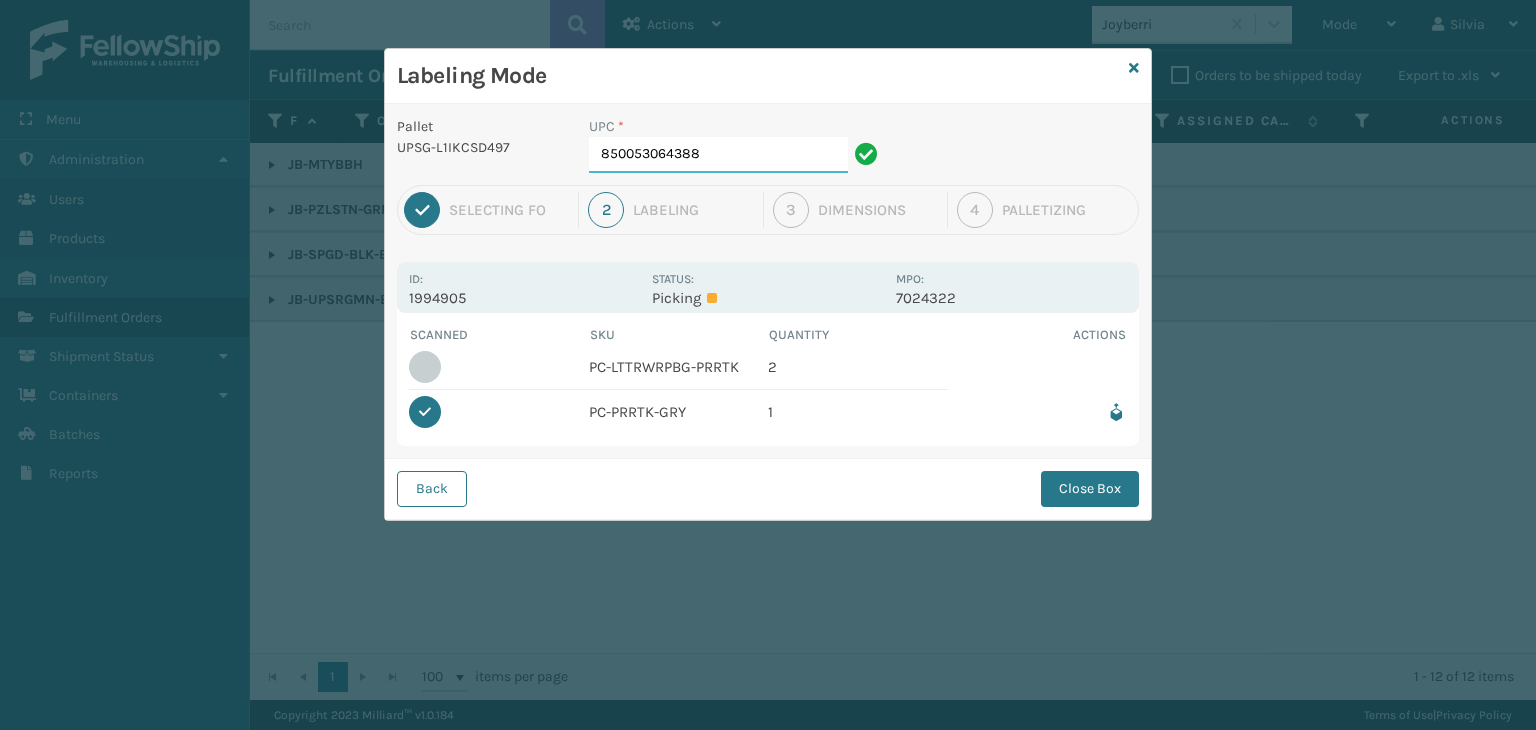 type on "850053064388" 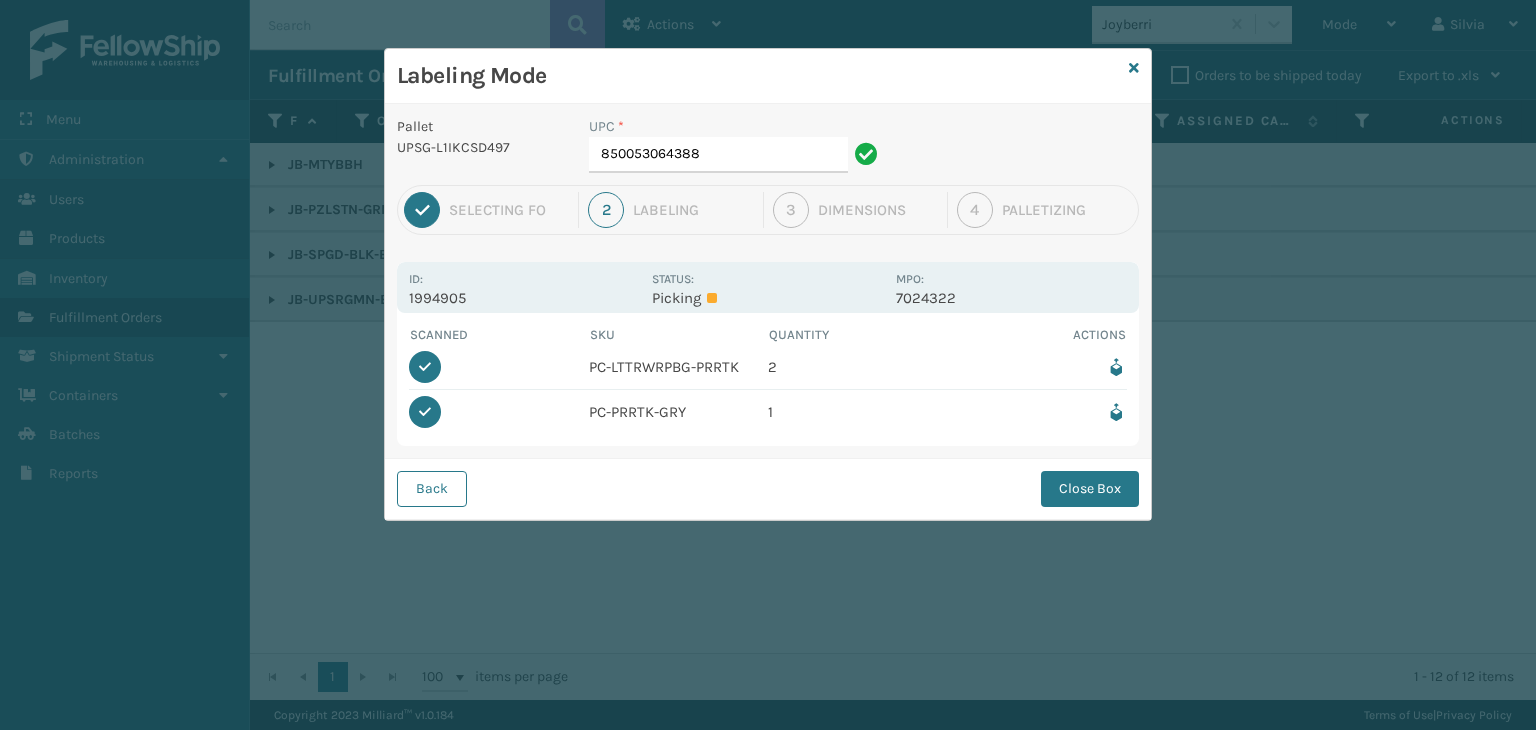drag, startPoint x: 1089, startPoint y: 481, endPoint x: 1070, endPoint y: 473, distance: 20.615528 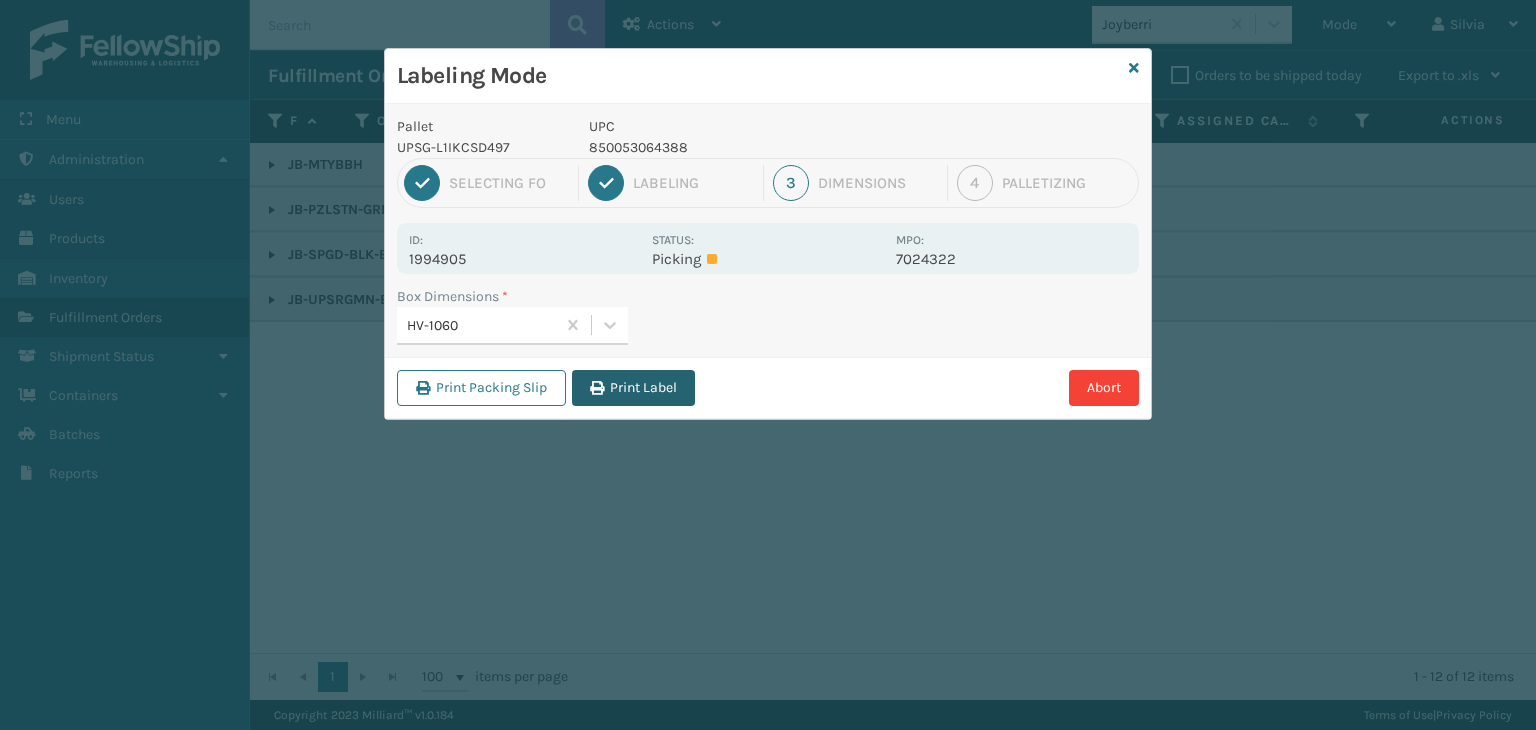 click on "Print Label" at bounding box center [633, 388] 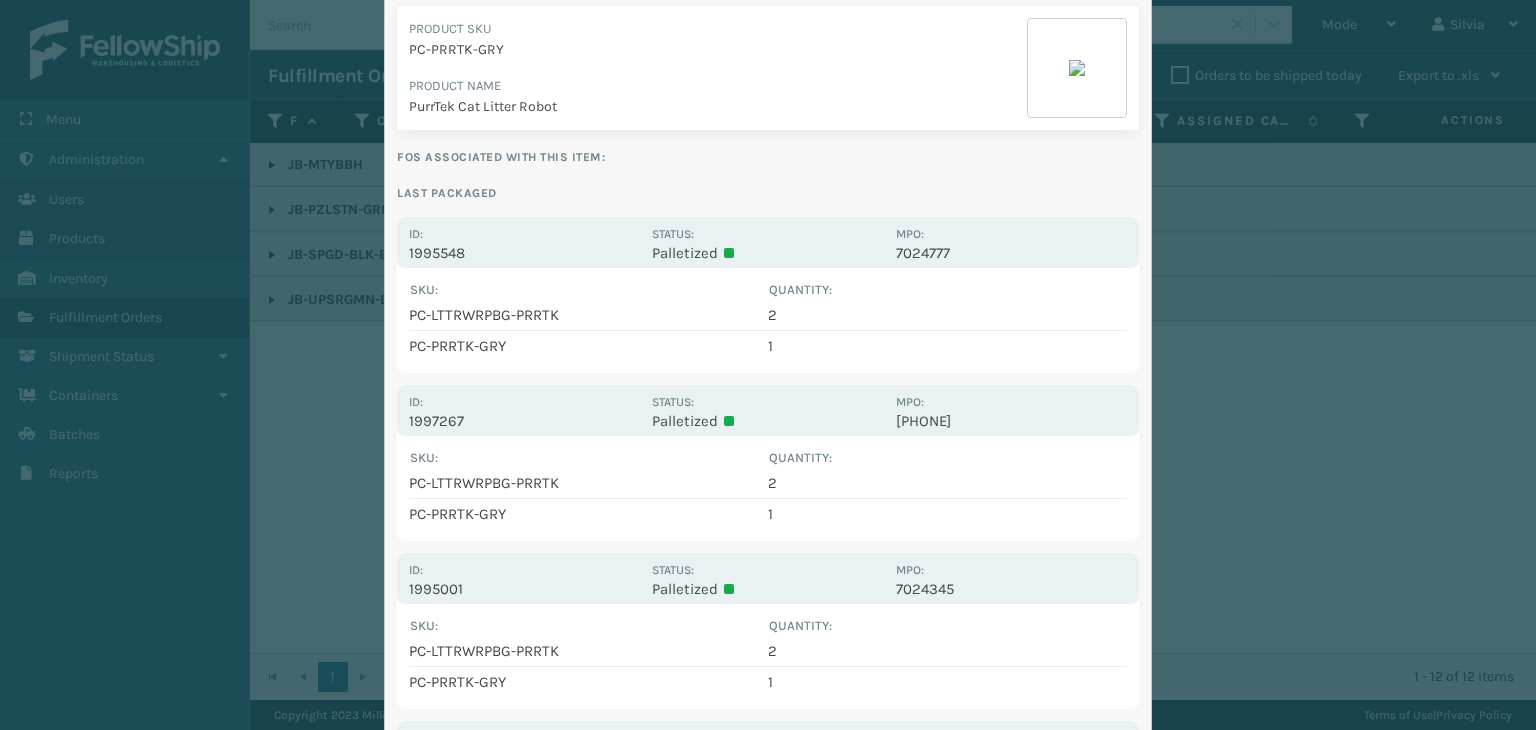 scroll, scrollTop: 0, scrollLeft: 0, axis: both 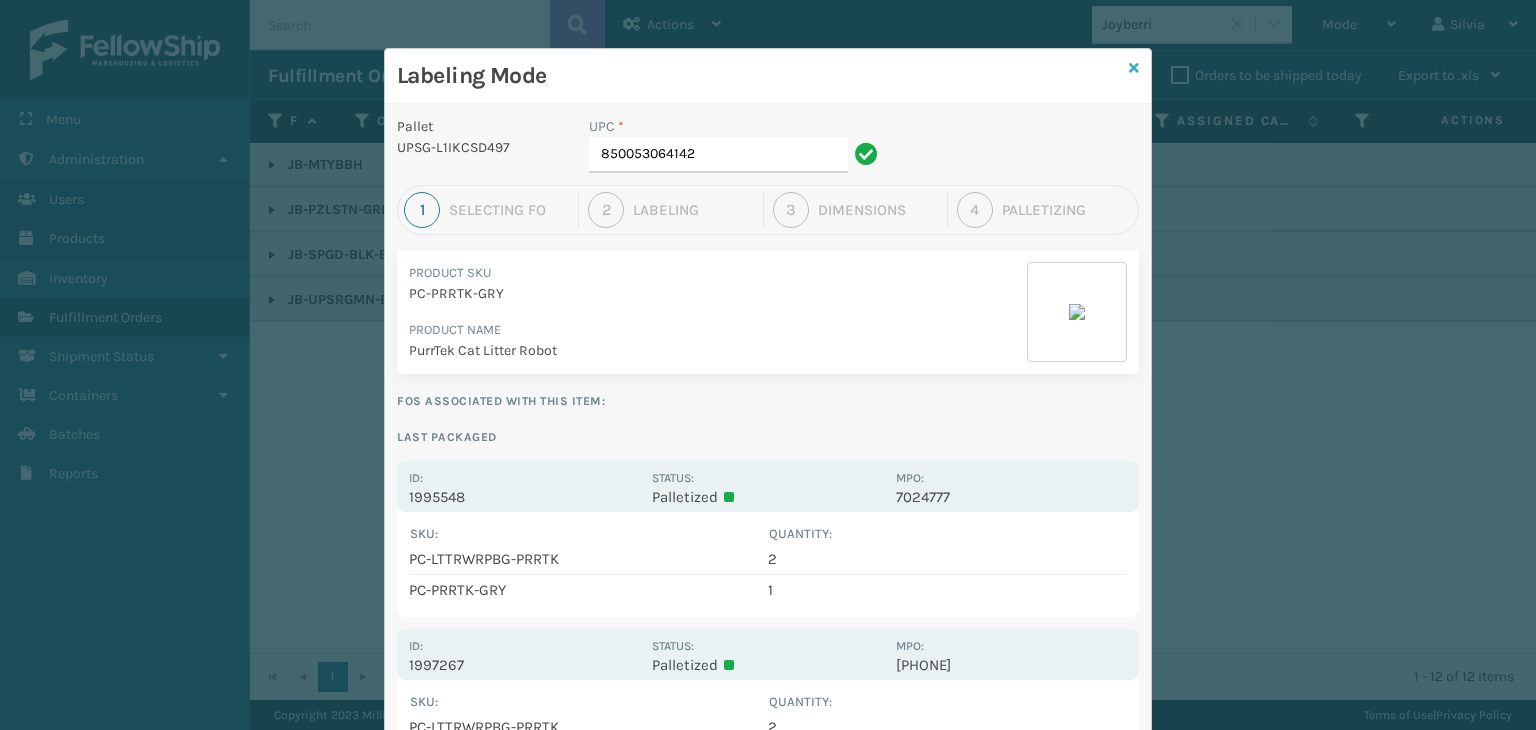click at bounding box center (1134, 68) 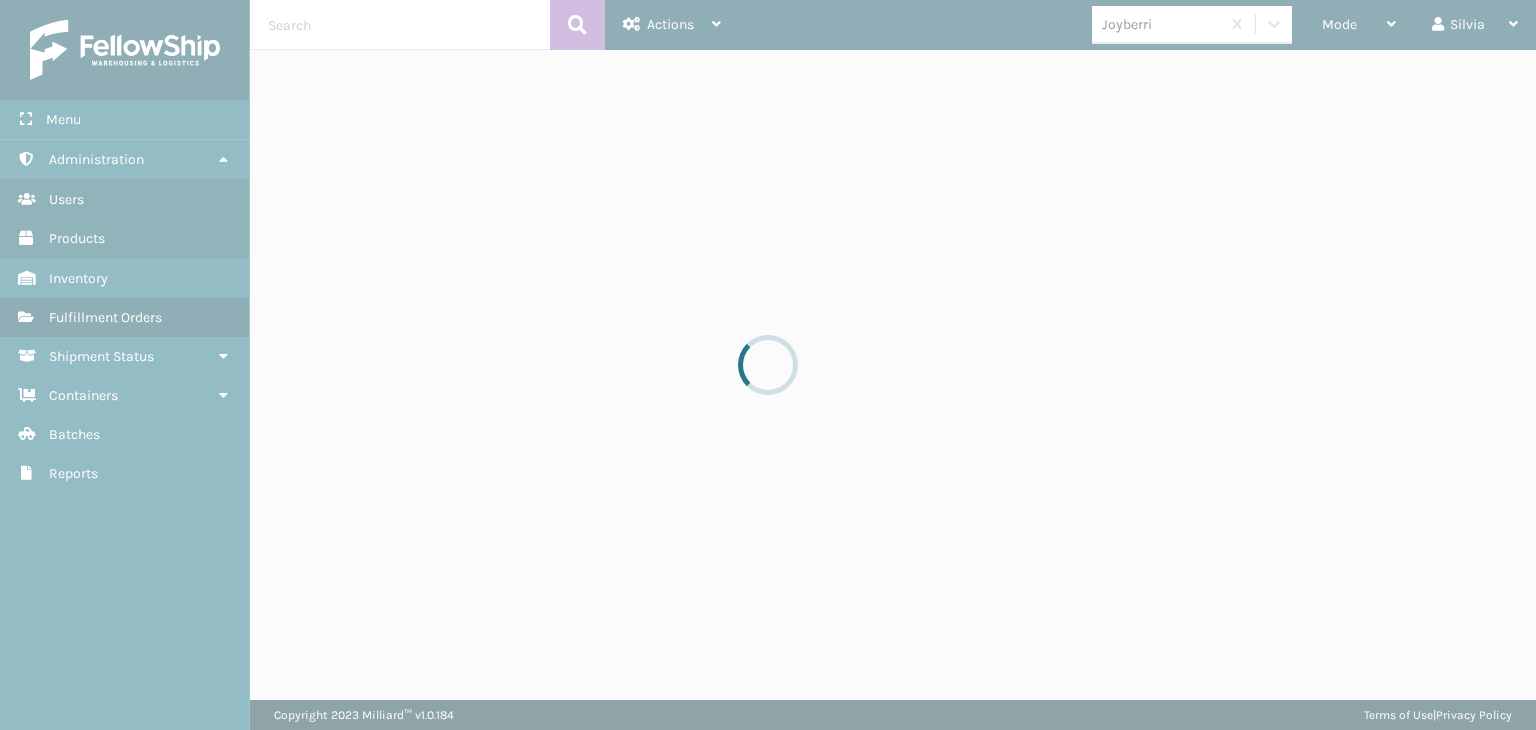 click at bounding box center (768, 365) 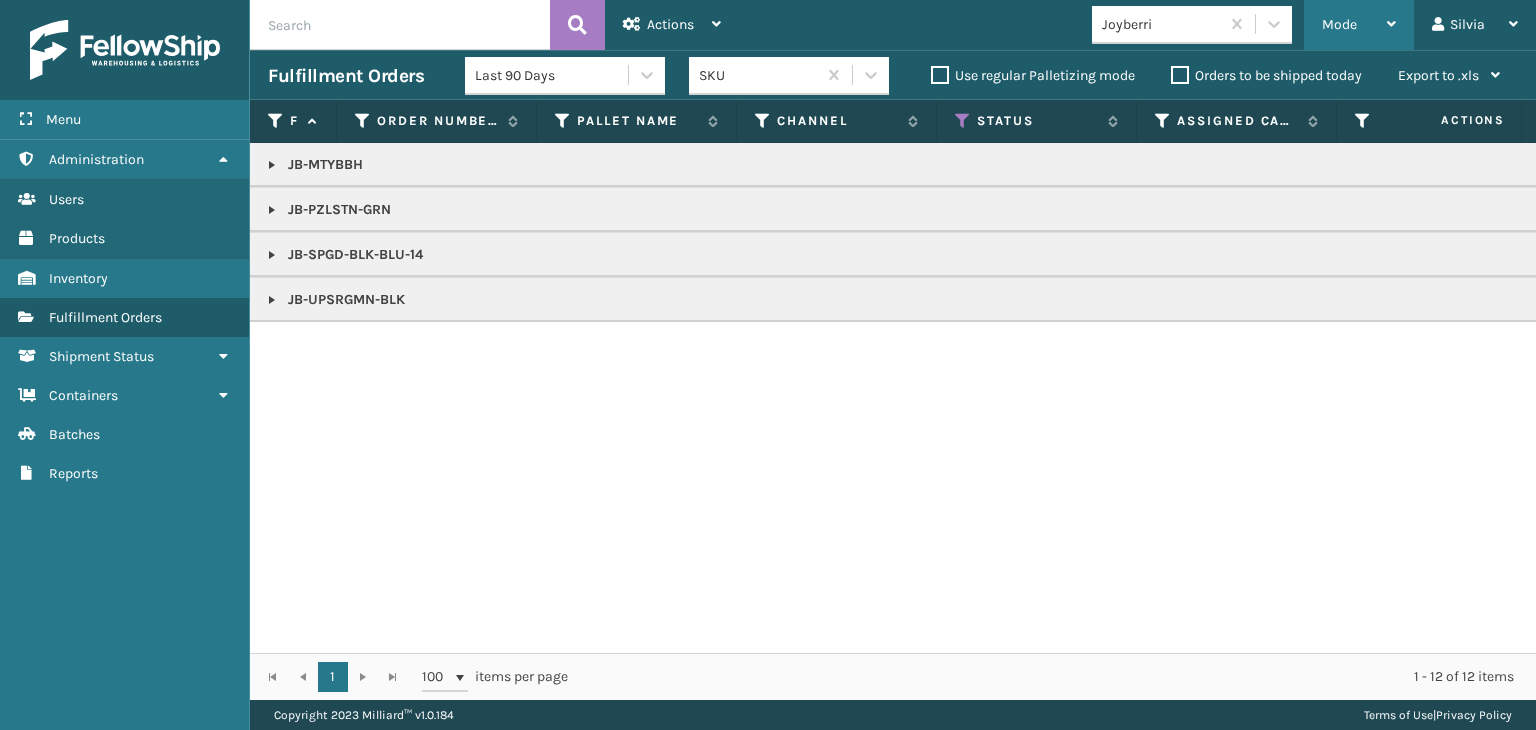 click on "Mode" at bounding box center (1359, 25) 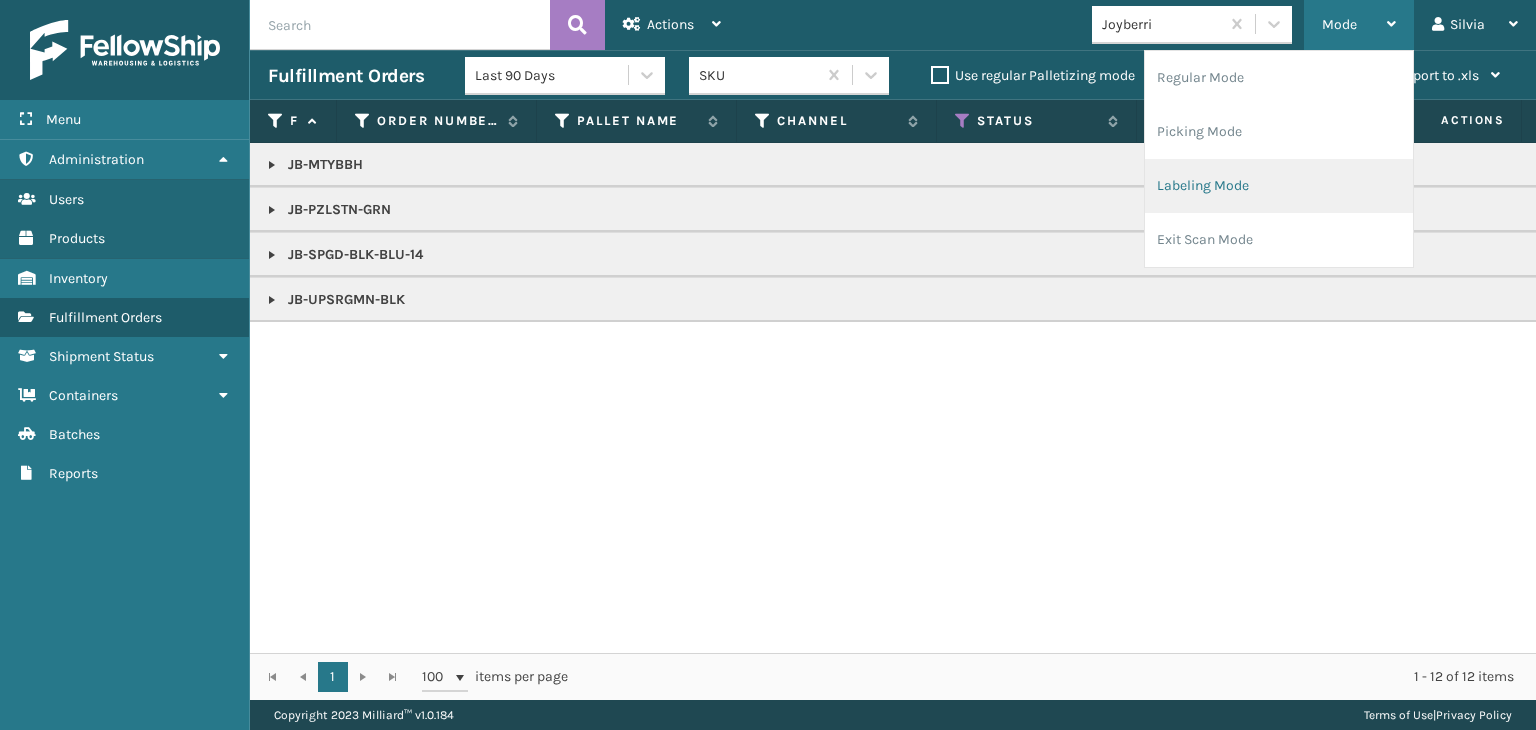 click on "Labeling Mode" at bounding box center (1279, 186) 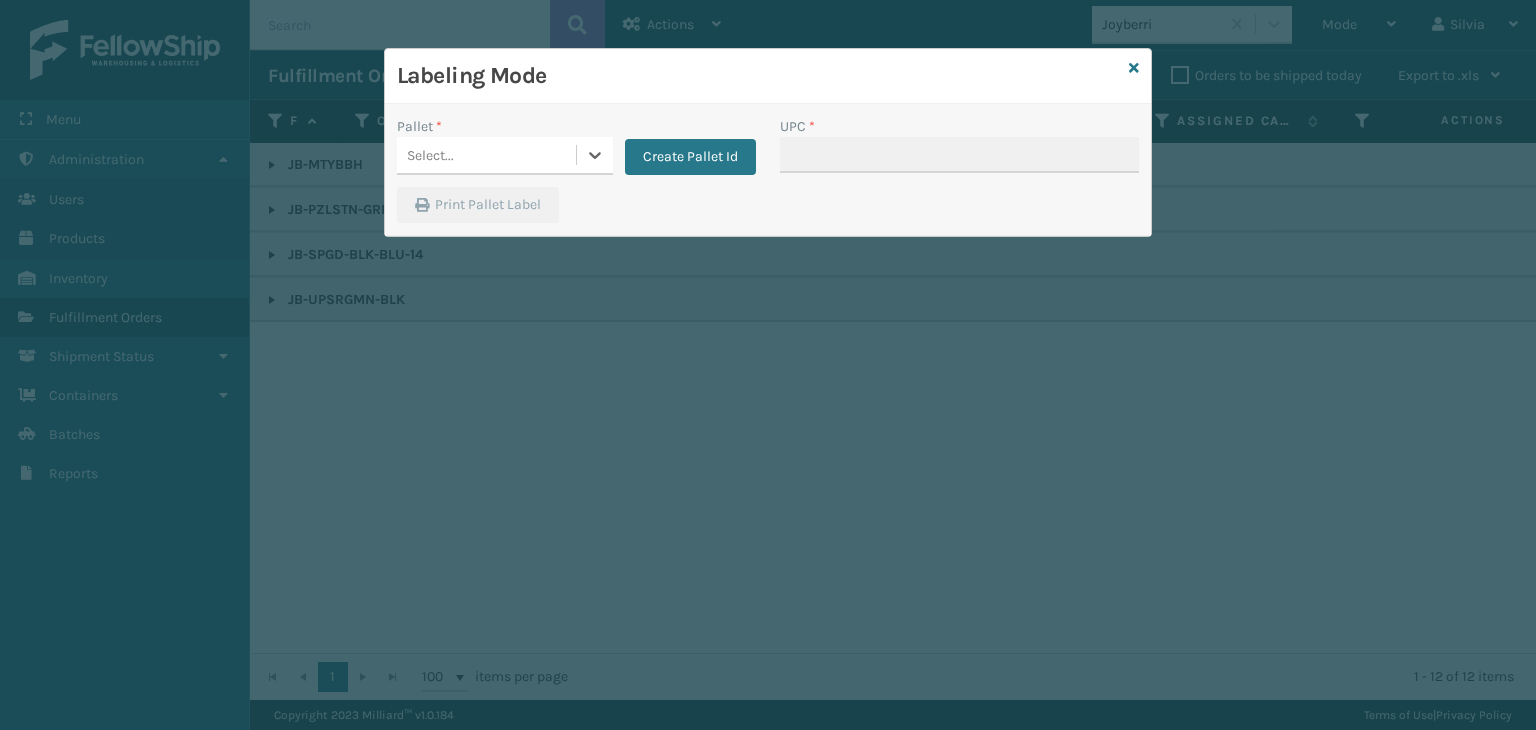 click on "Select..." at bounding box center [486, 155] 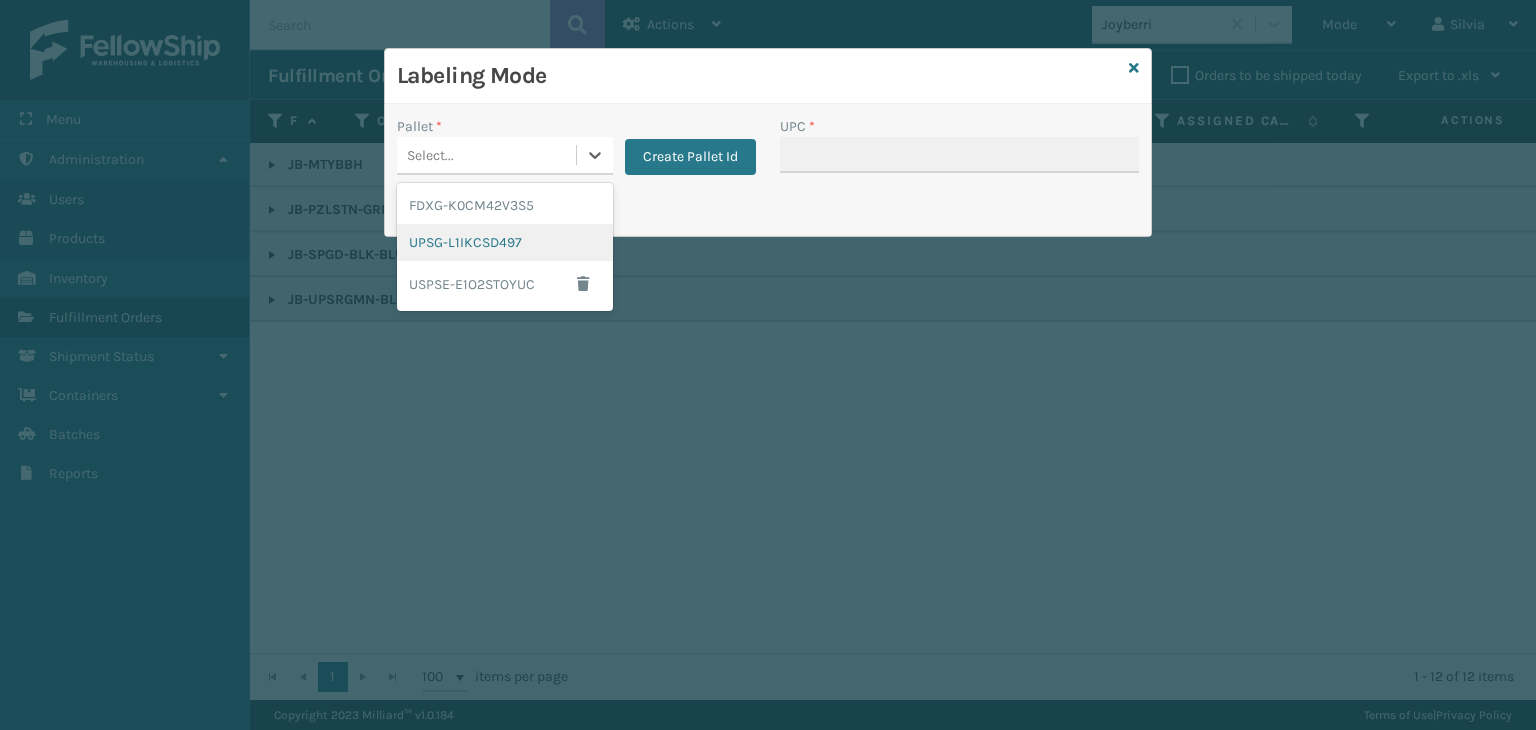 drag, startPoint x: 491, startPoint y: 246, endPoint x: 1052, endPoint y: 87, distance: 583.0969 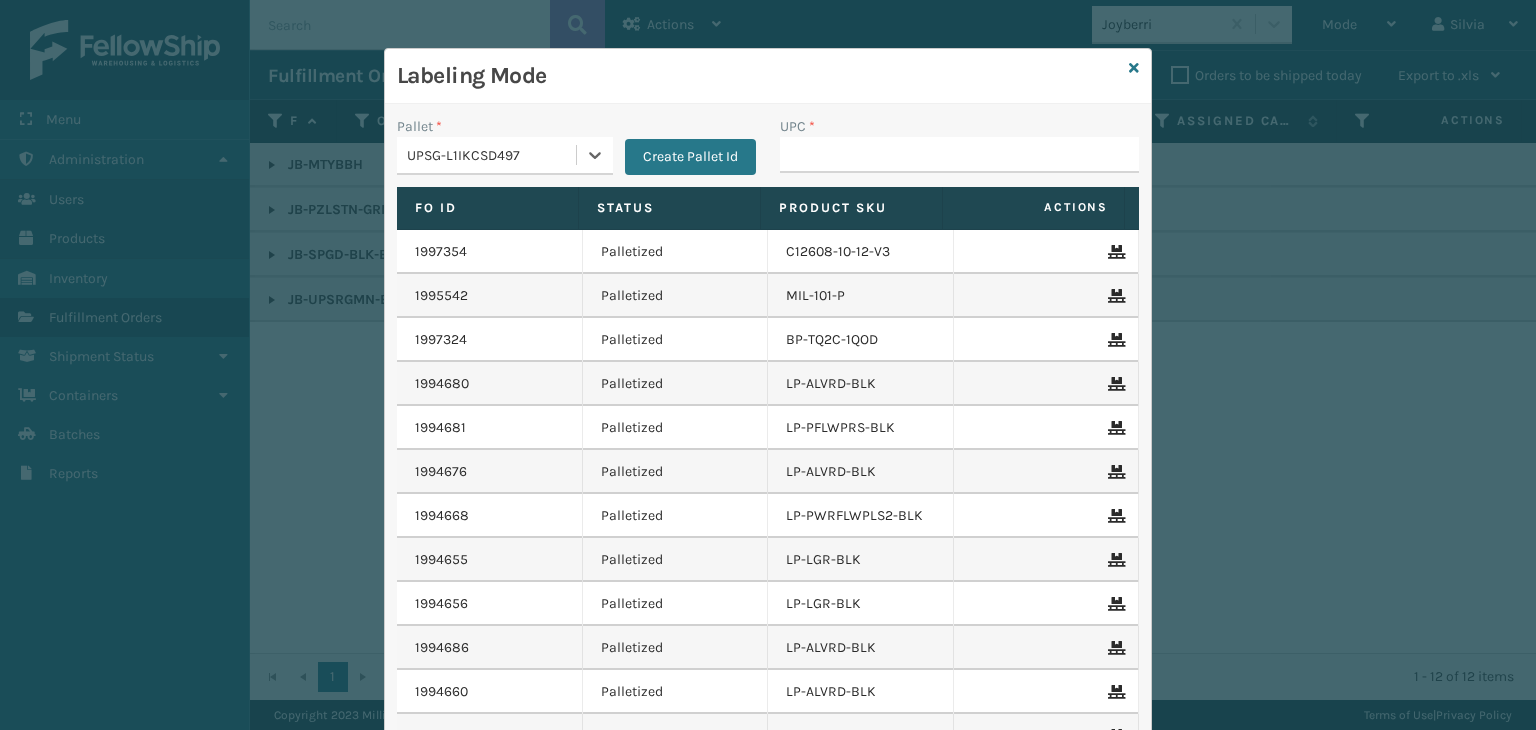 click on "UPC   *" at bounding box center (959, 126) 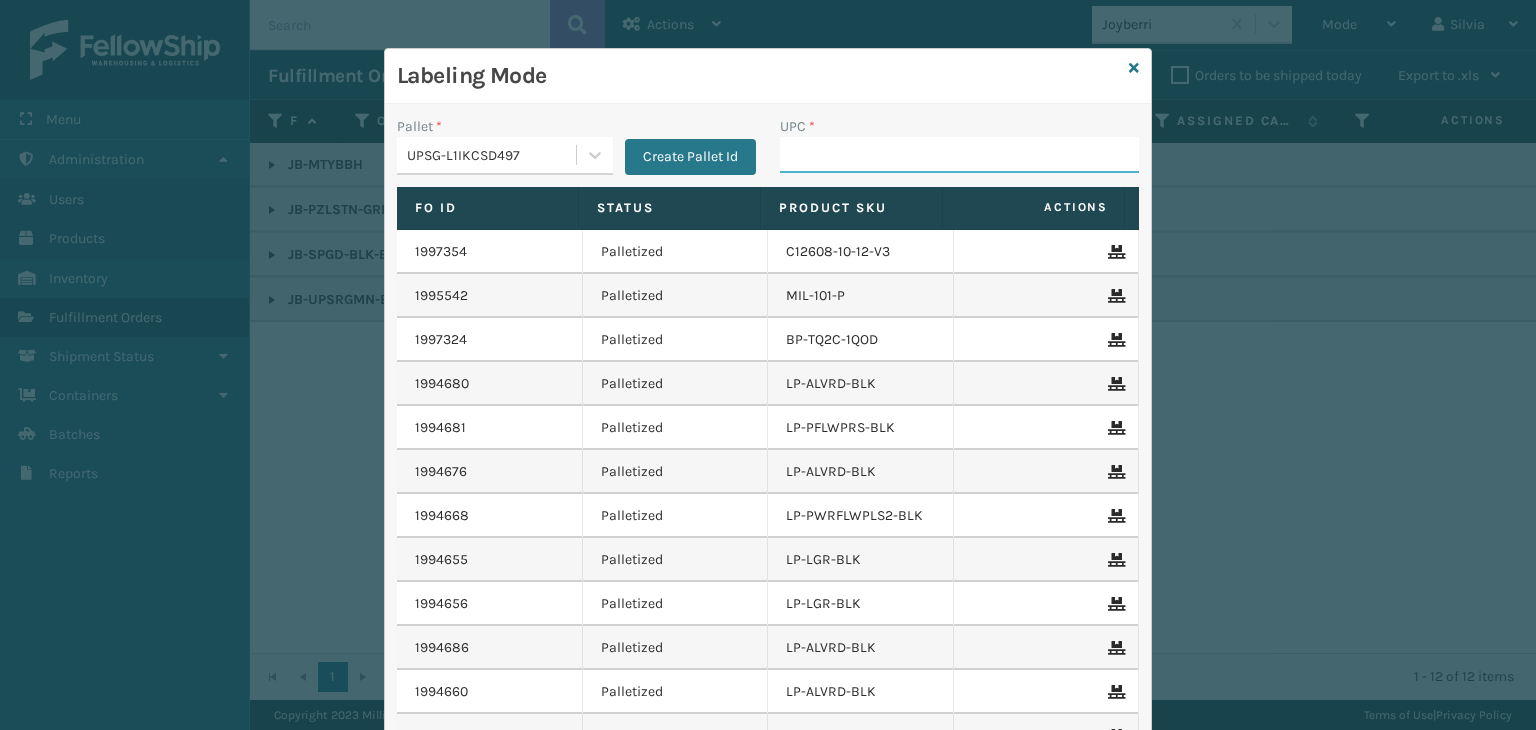 click on "UPC   *" at bounding box center (959, 155) 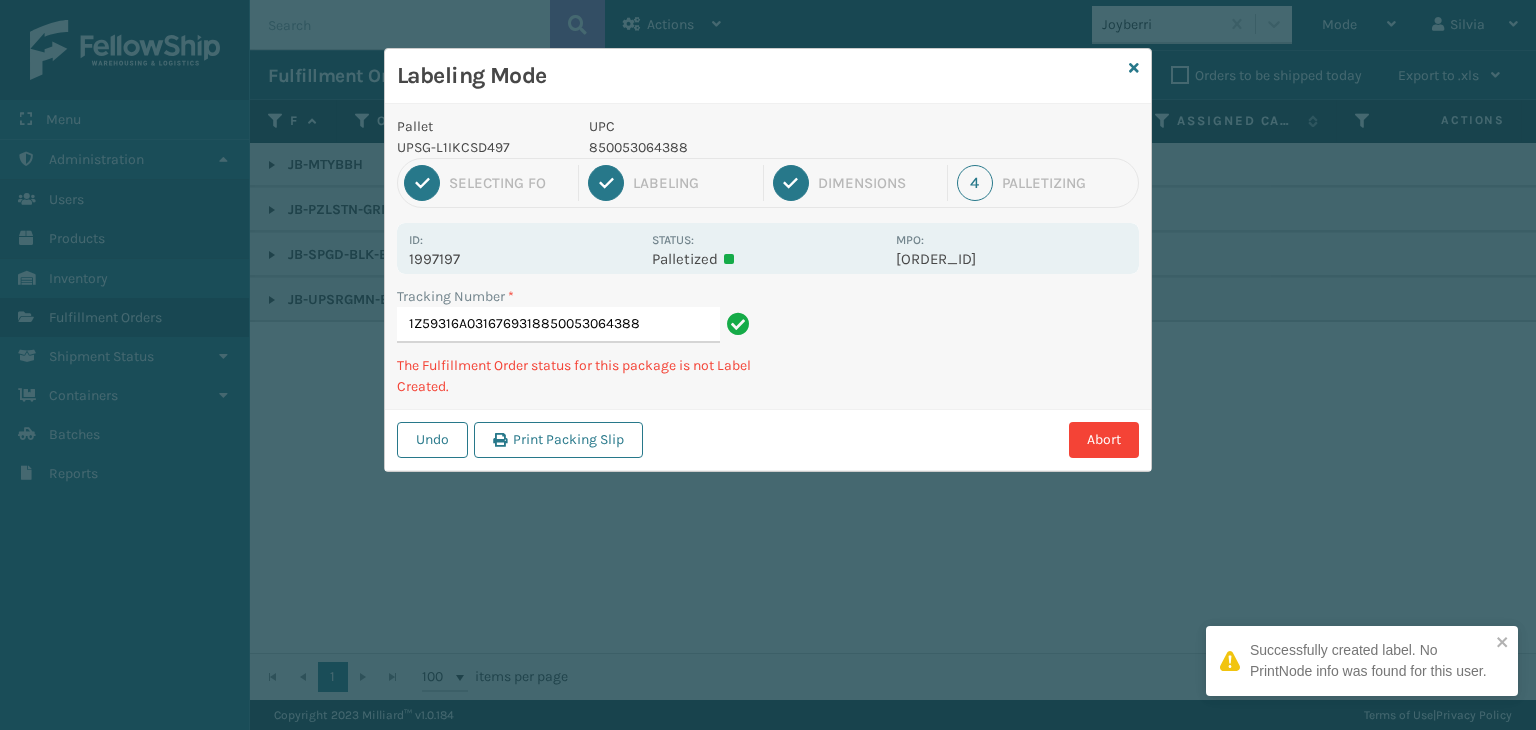 type on "1Z59316A0316769318850053064388" 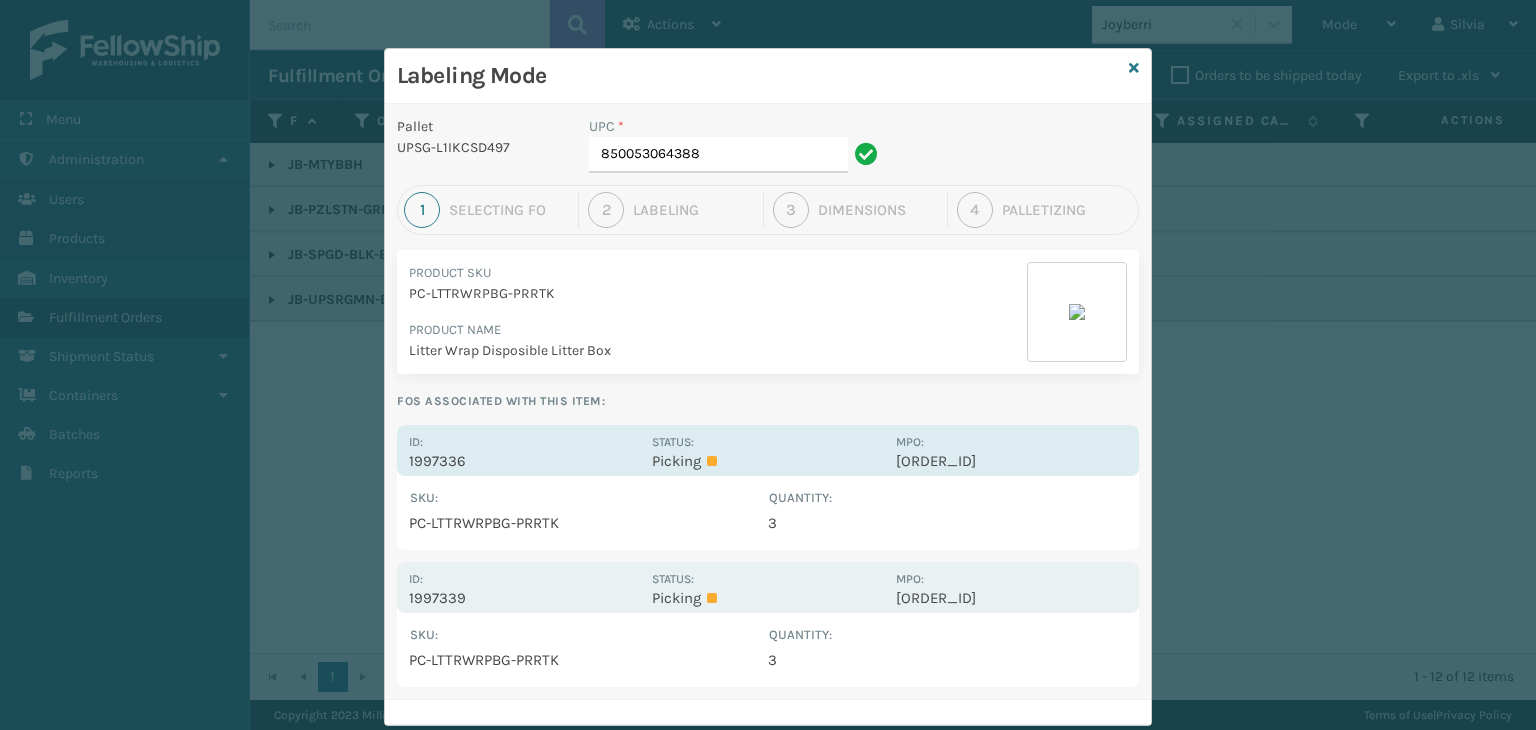 click on "Id: 1997336" at bounding box center (524, 450) 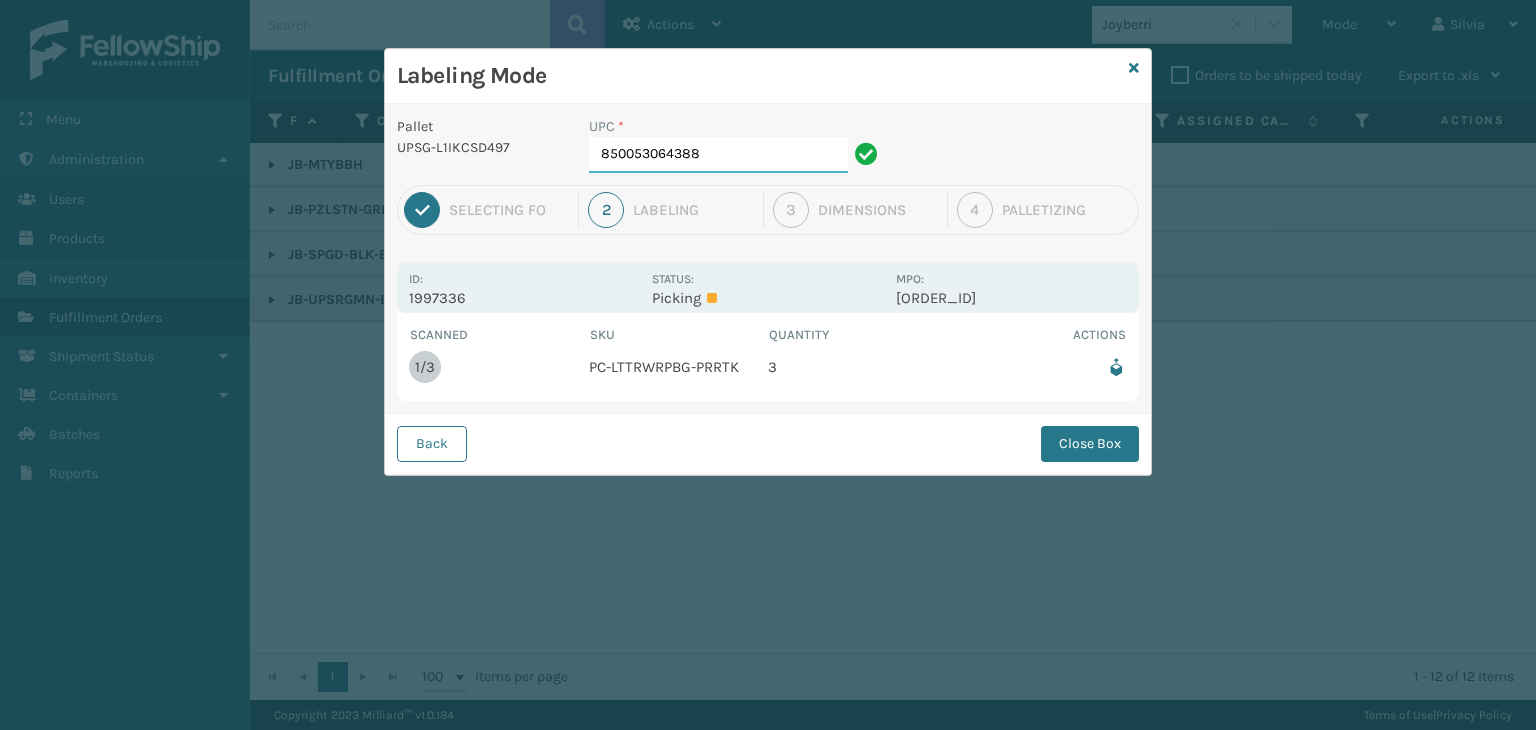click on "850053064388" at bounding box center [718, 155] 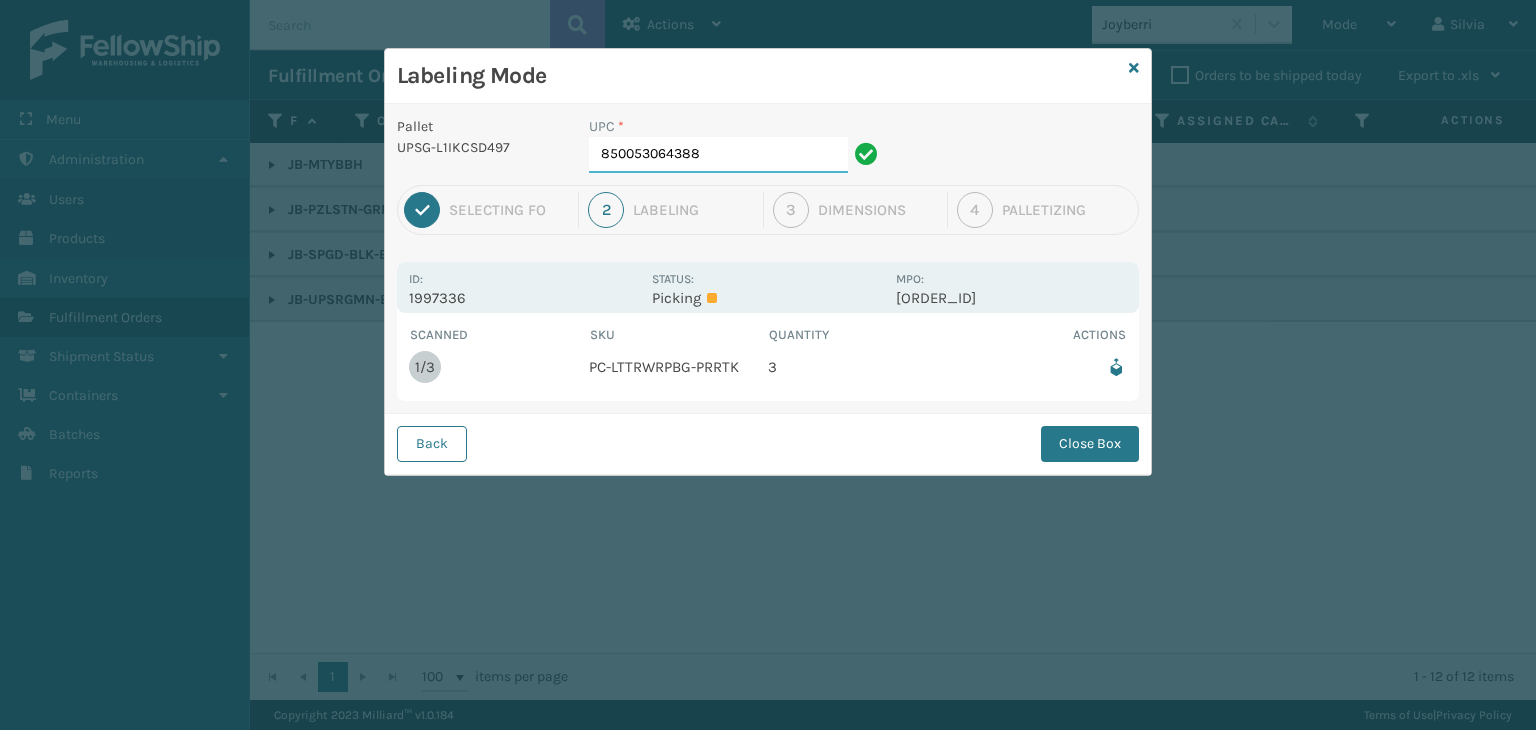 click on "850053064388" at bounding box center [718, 155] 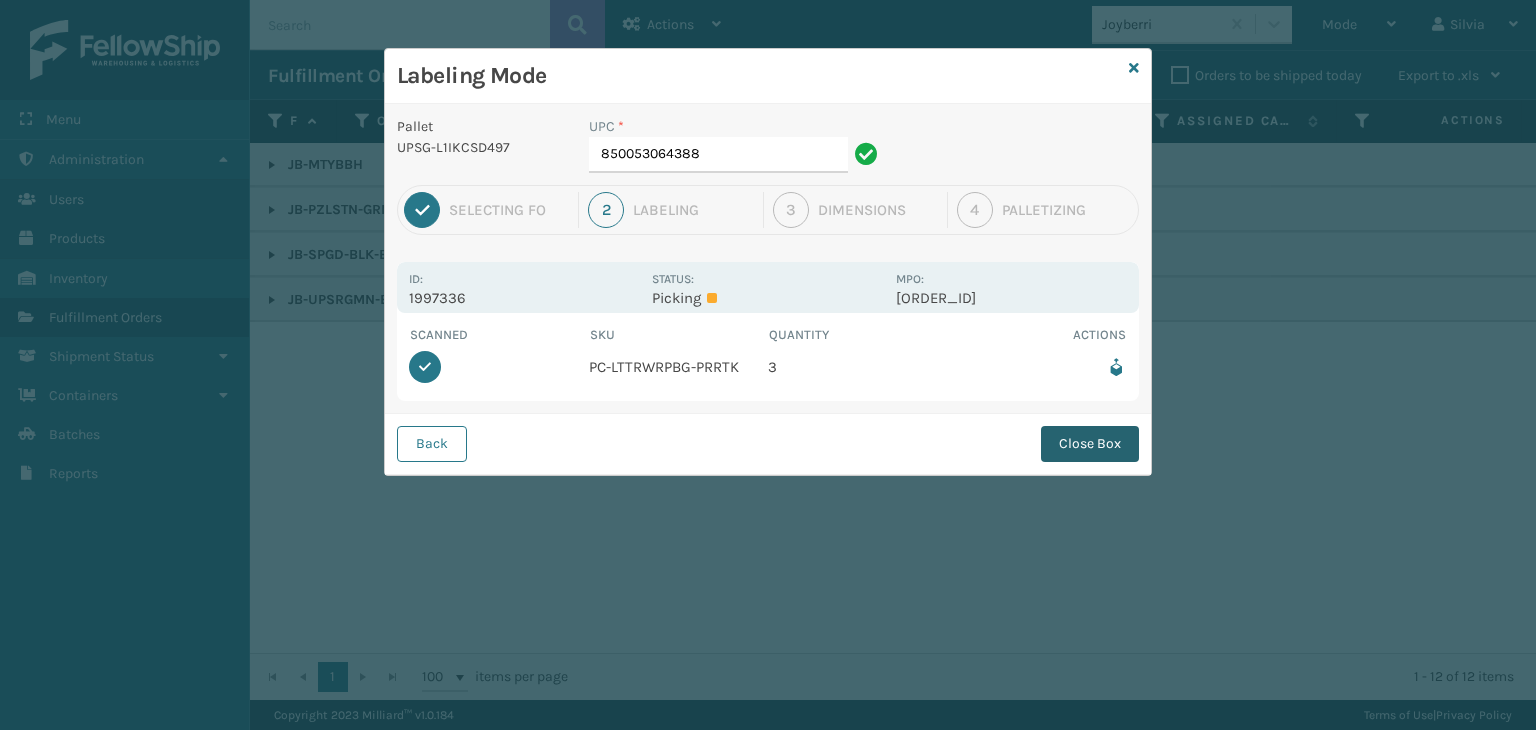 click on "Close Box" at bounding box center [1090, 444] 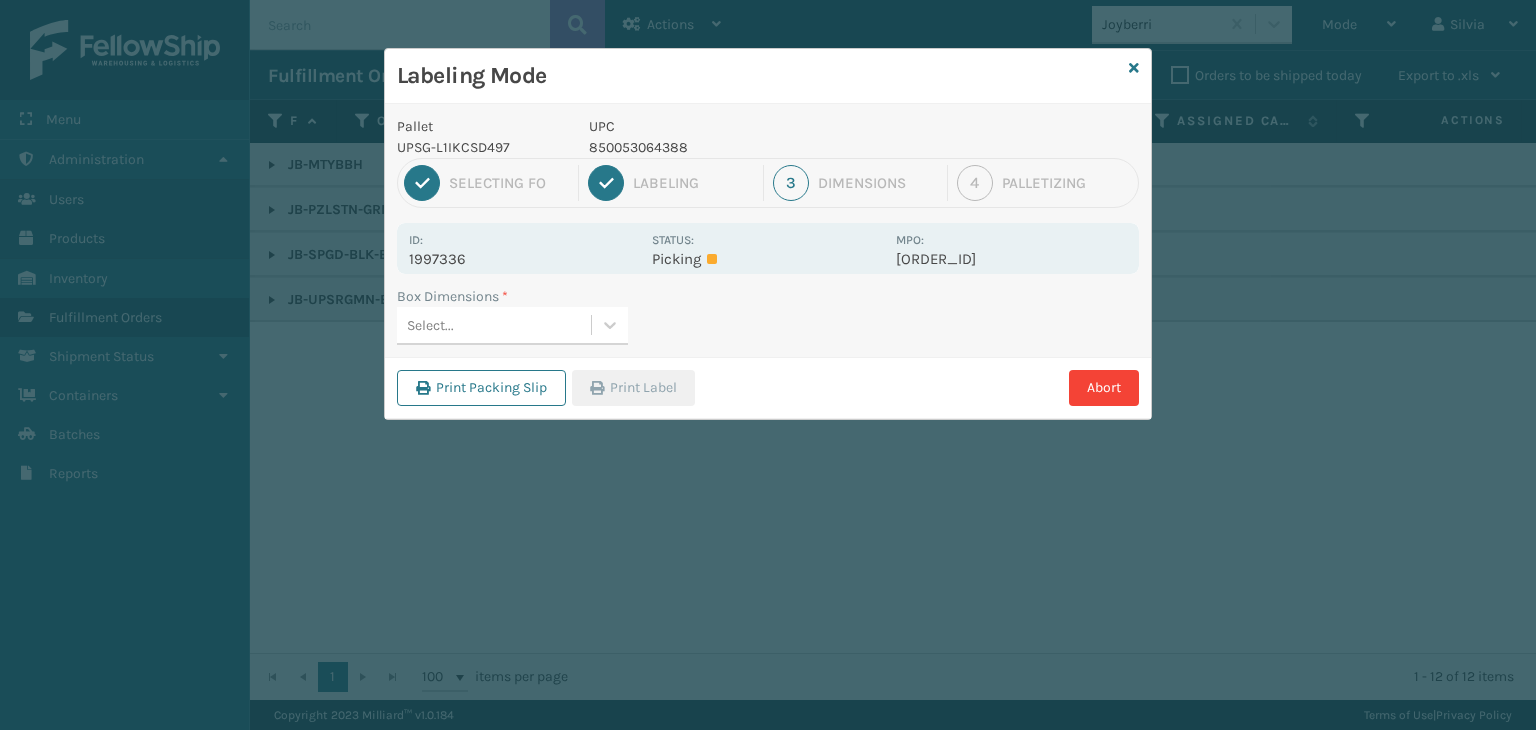click on "Box Dimensions   * Select..." at bounding box center [768, 321] 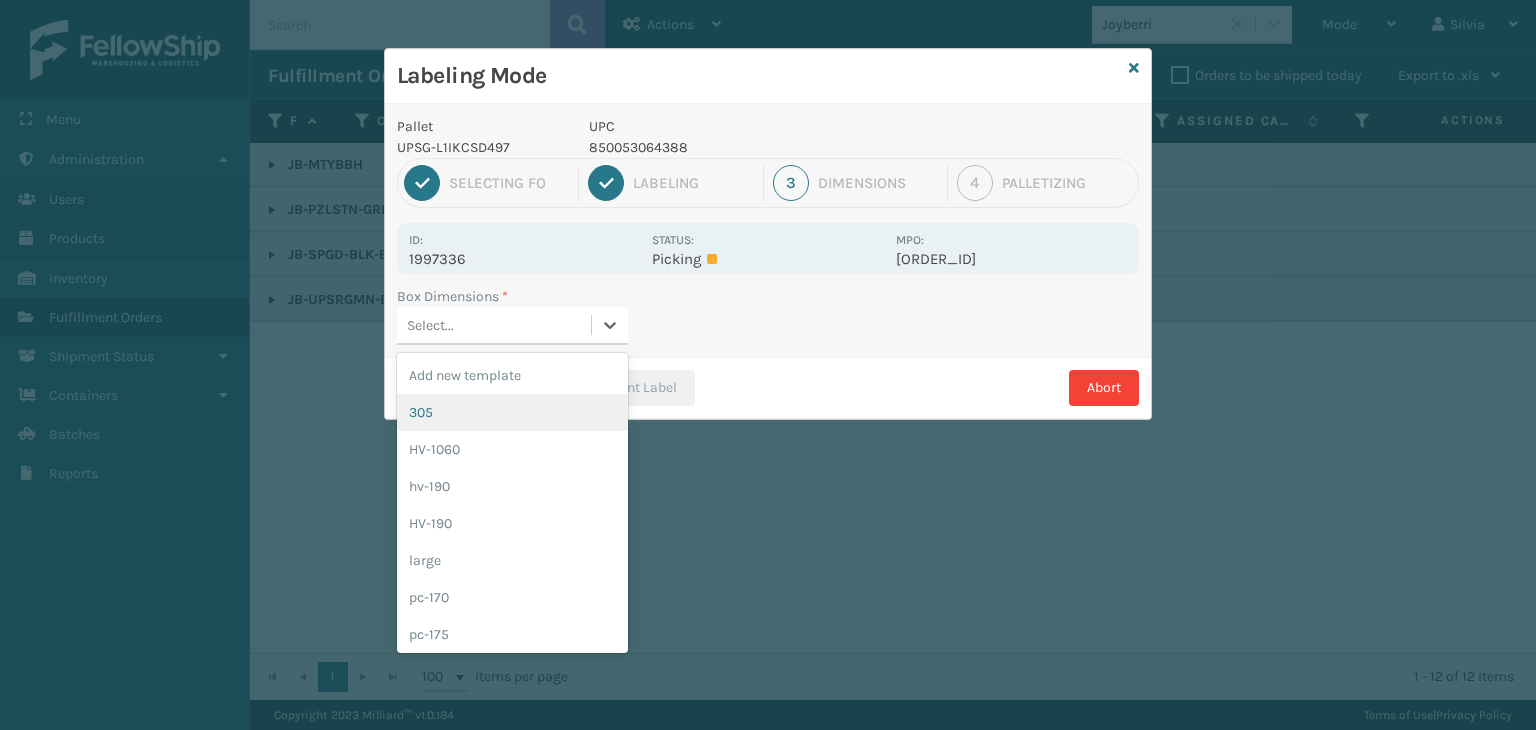 click on "305" at bounding box center [512, 412] 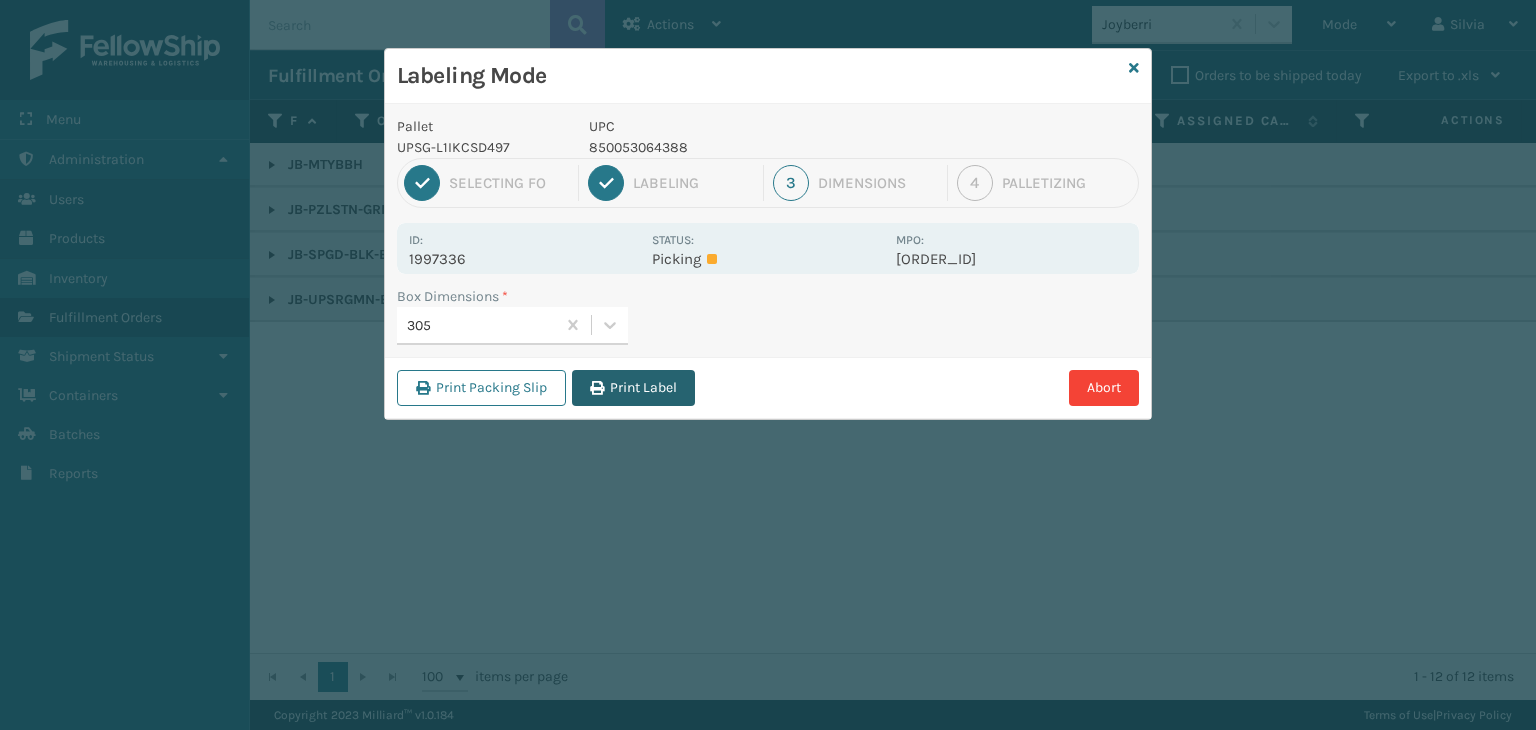 click on "Print Label" at bounding box center (633, 388) 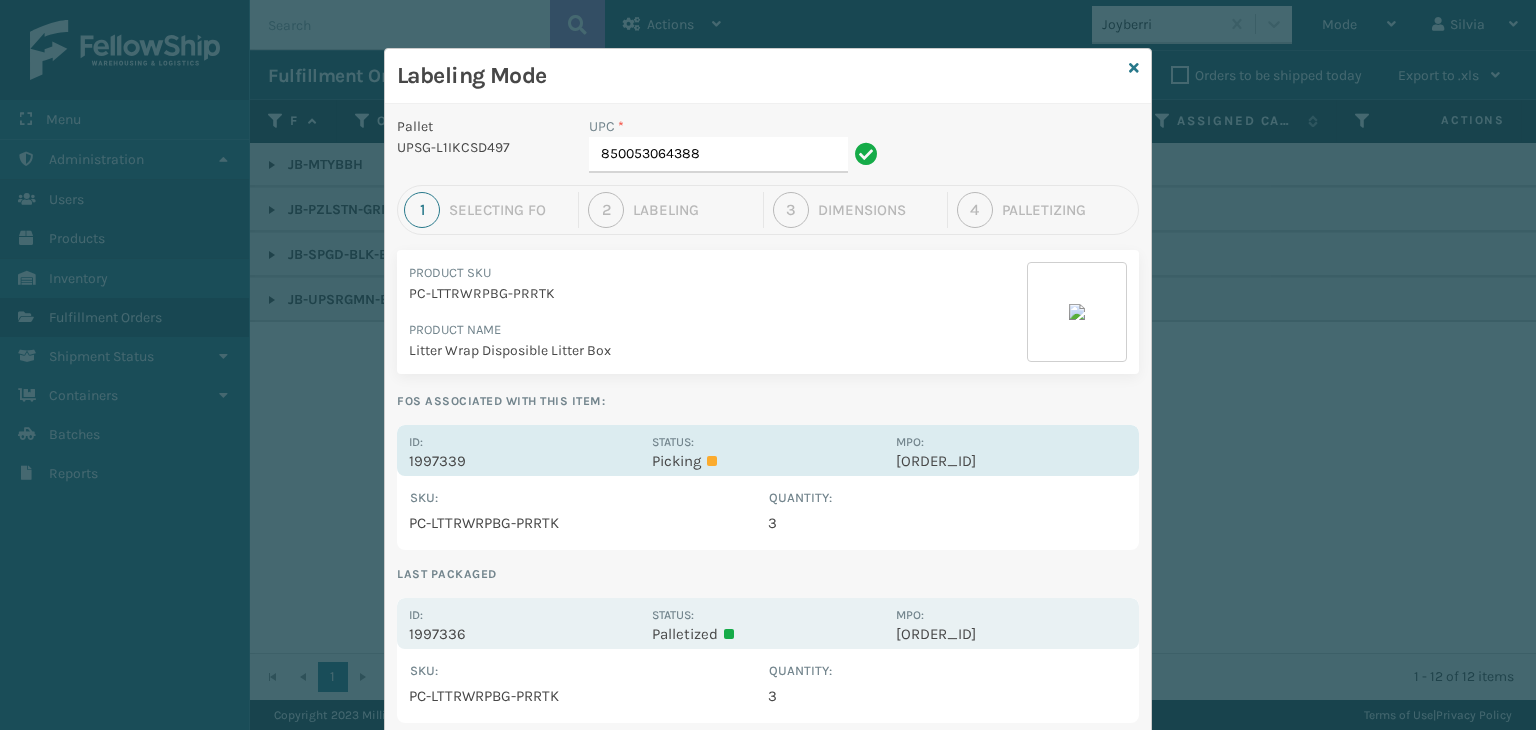 click on "Status: Picking" at bounding box center [767, 450] 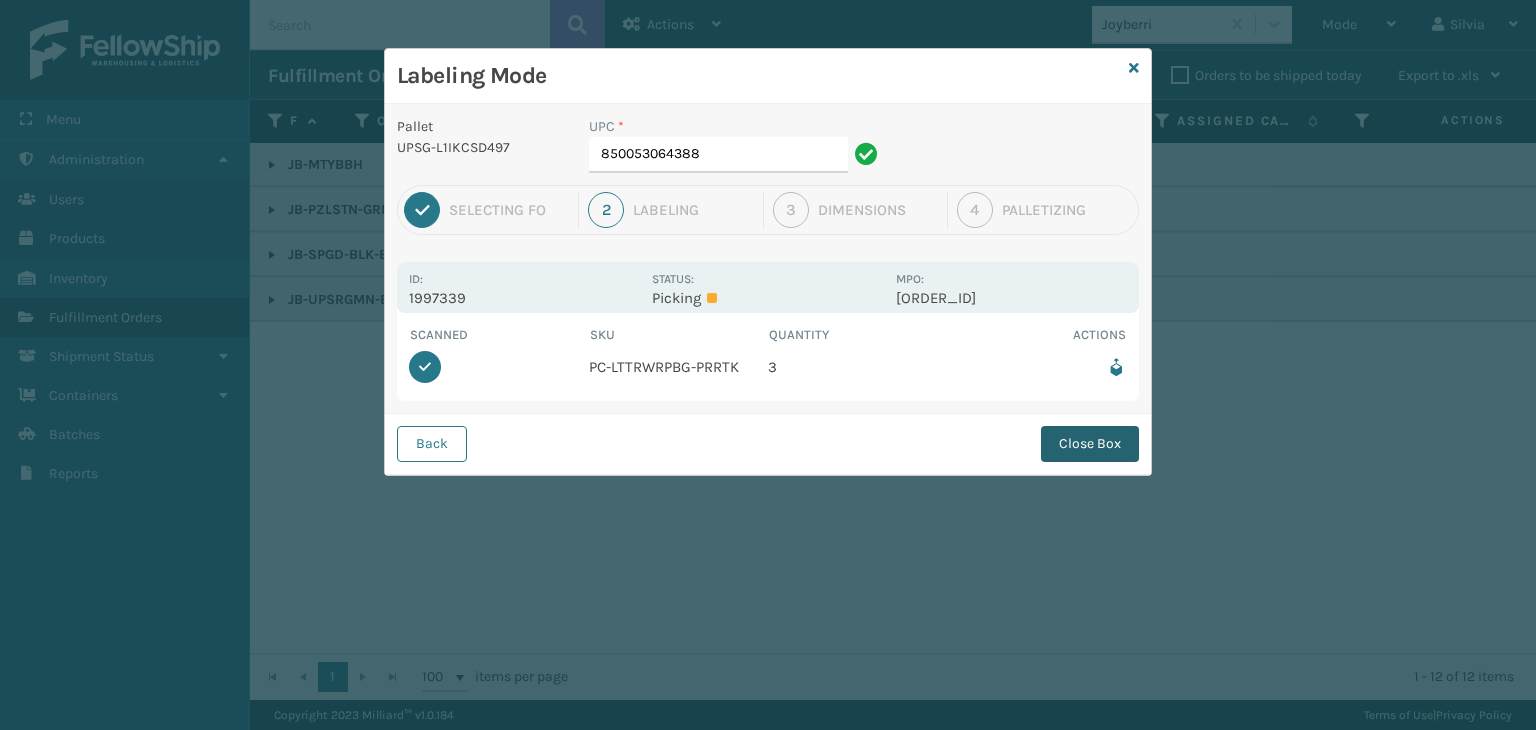 click on "Close Box" at bounding box center [1090, 444] 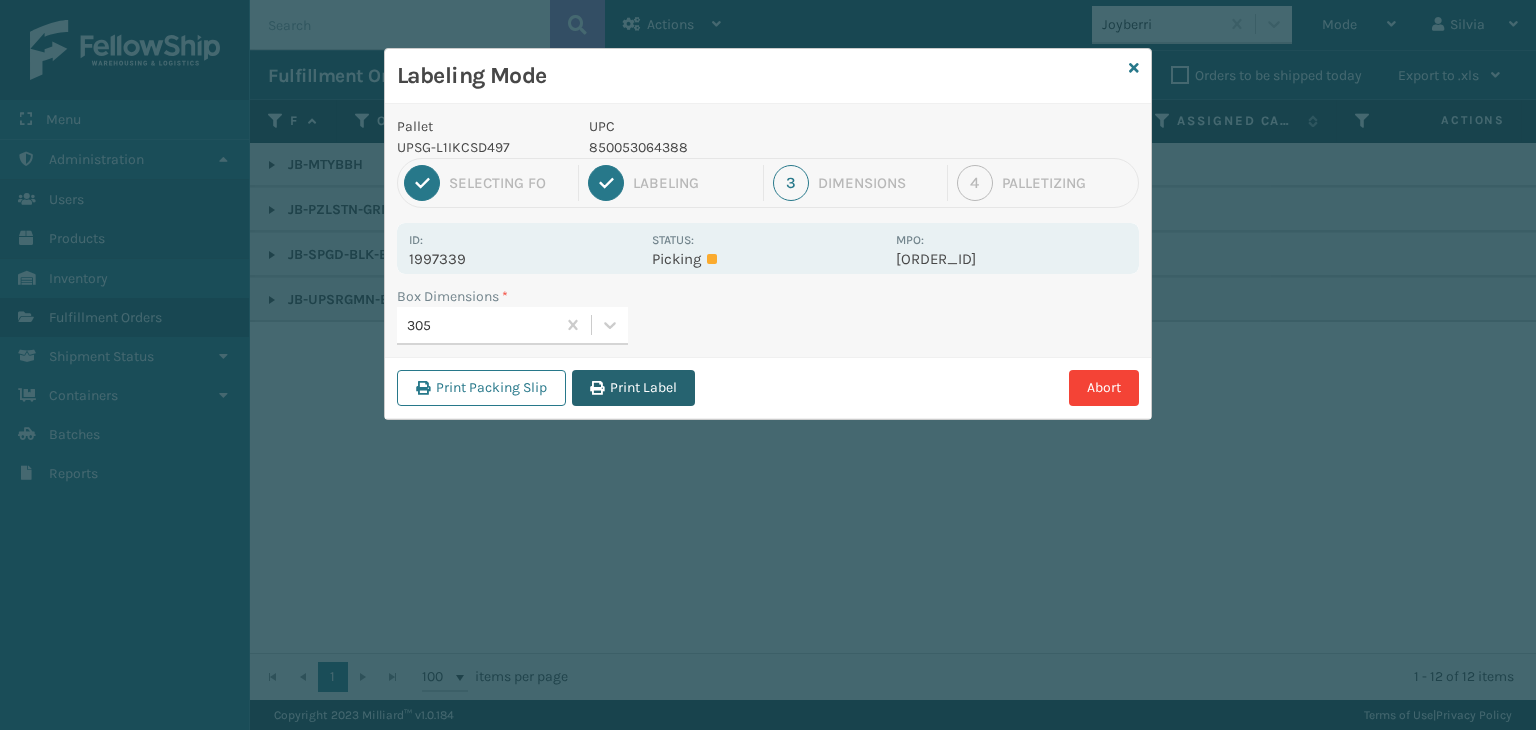 click on "Print Label" at bounding box center (633, 388) 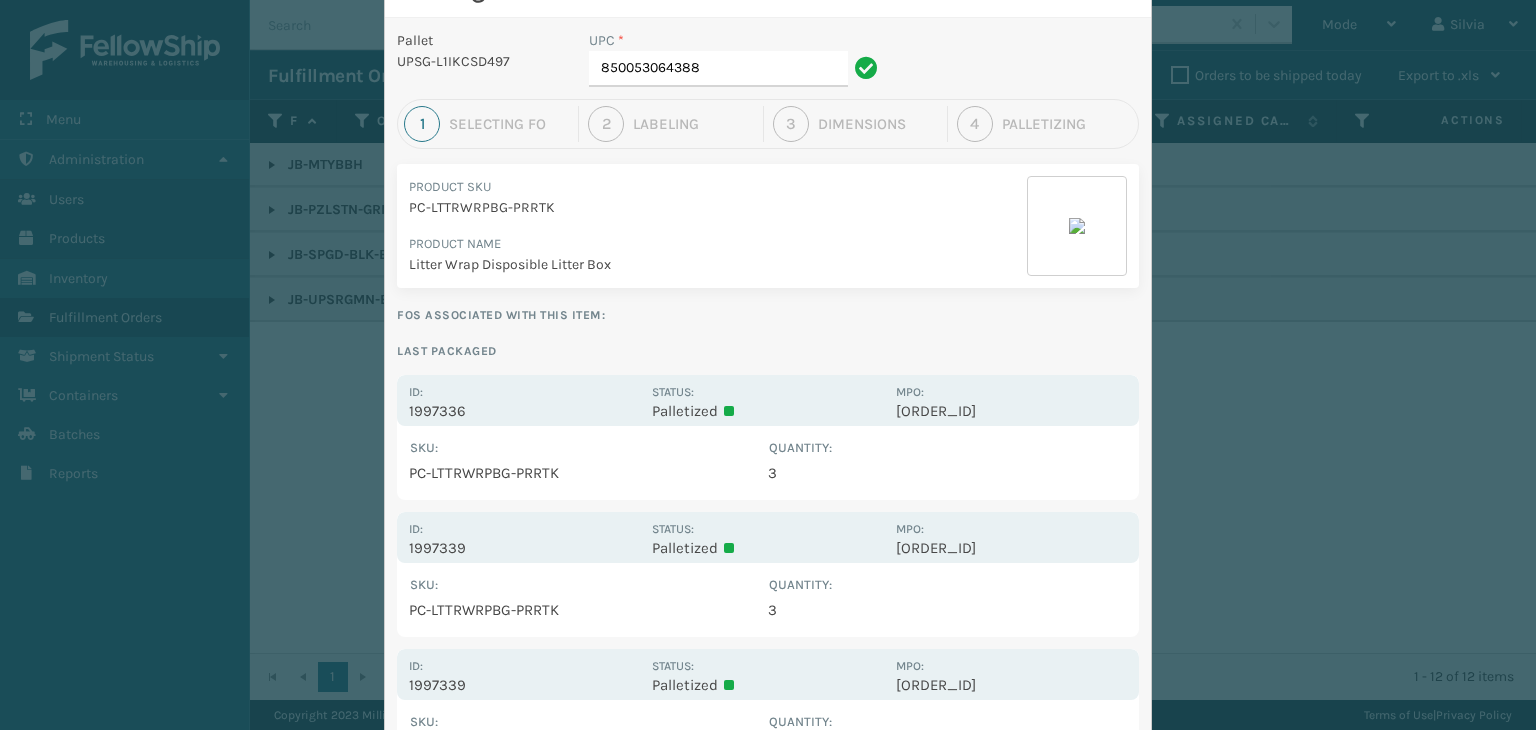 scroll, scrollTop: 0, scrollLeft: 0, axis: both 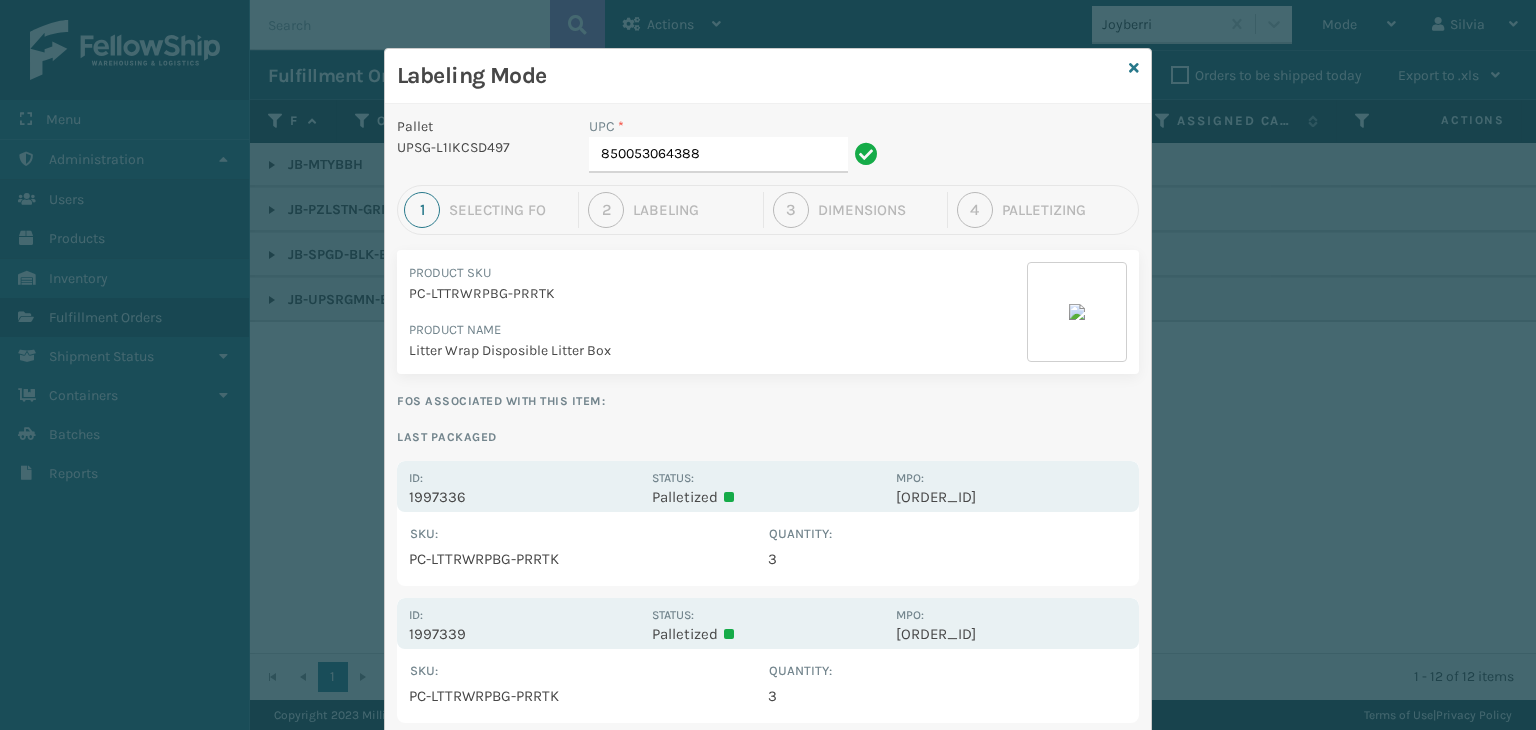 click on "Labeling Mode" at bounding box center [768, 76] 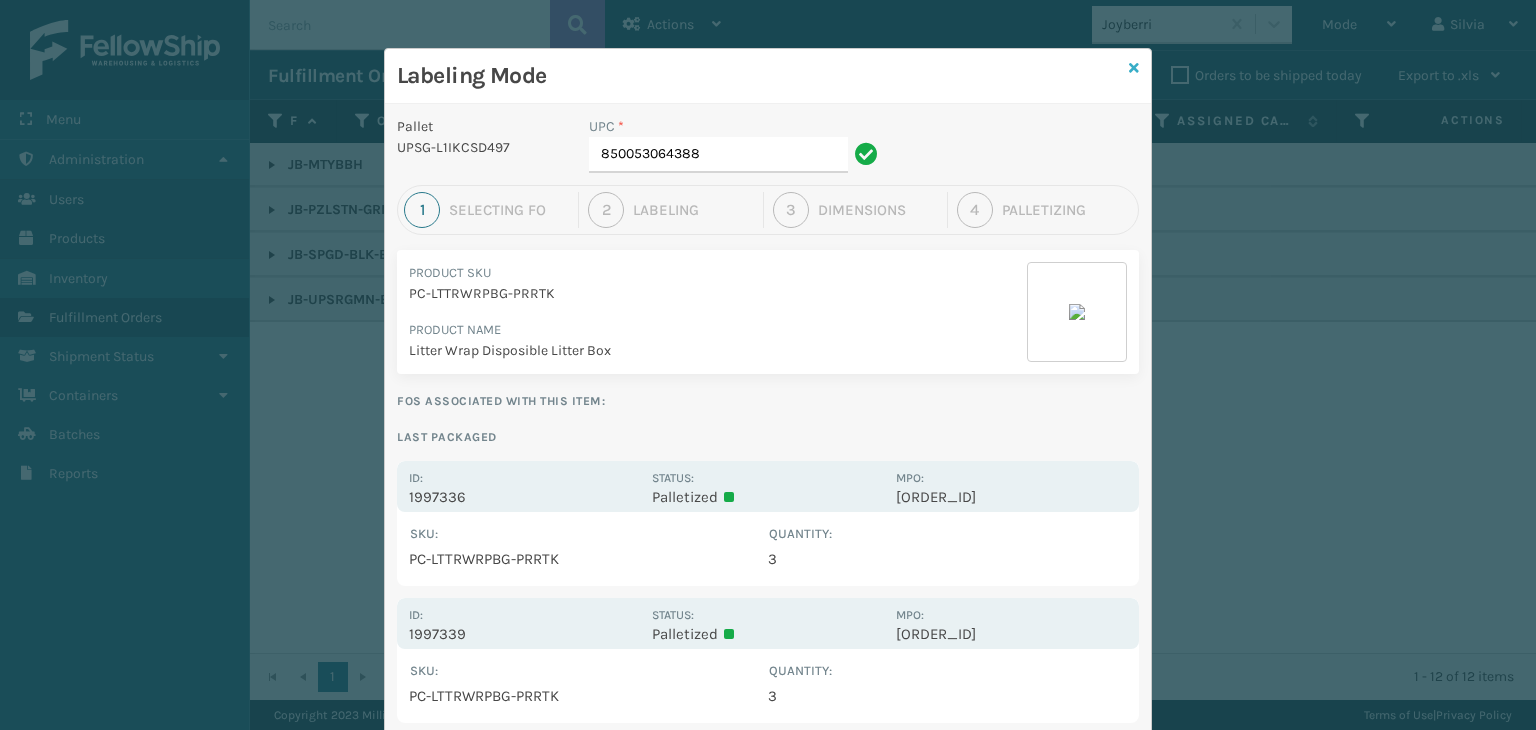 click at bounding box center (1134, 68) 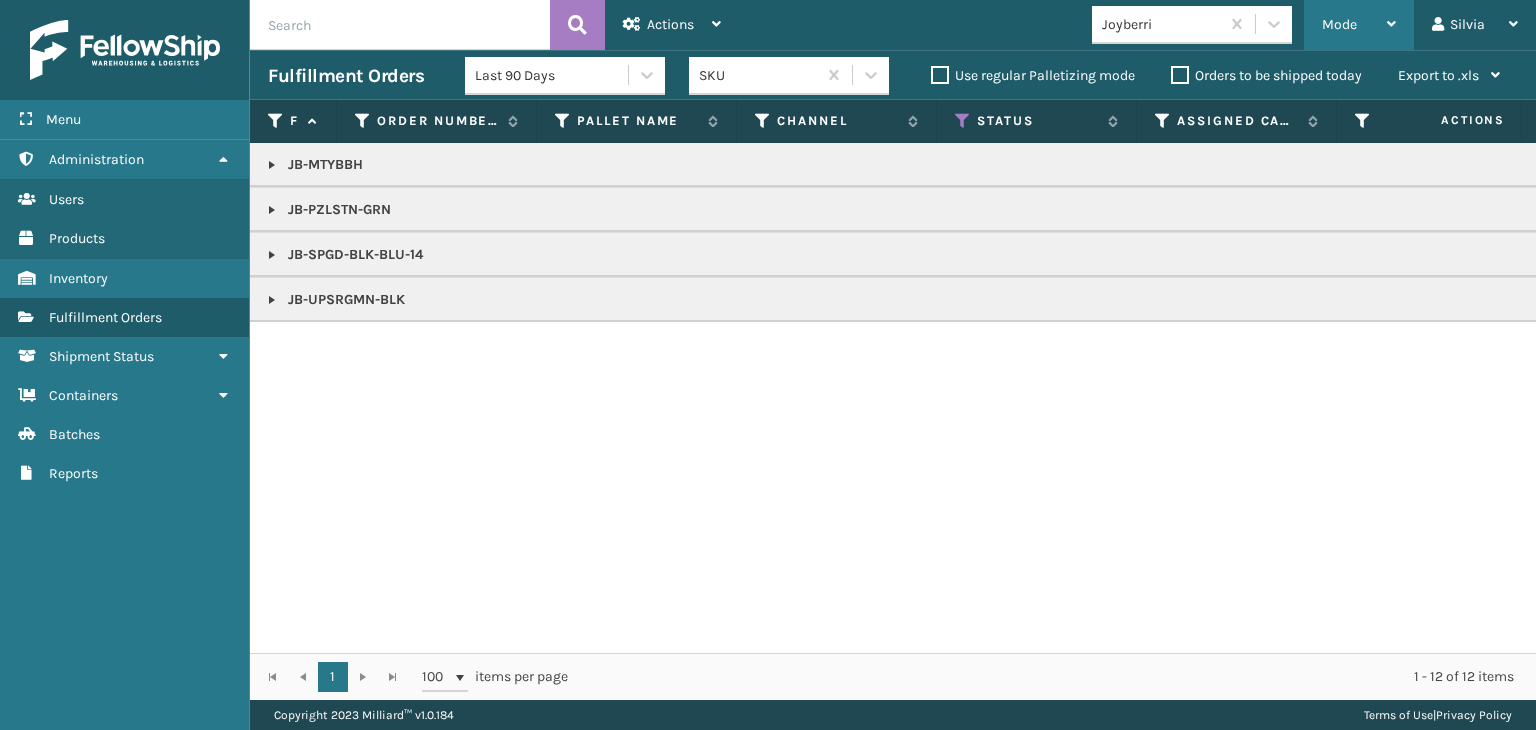 click on "Mode" at bounding box center [1359, 25] 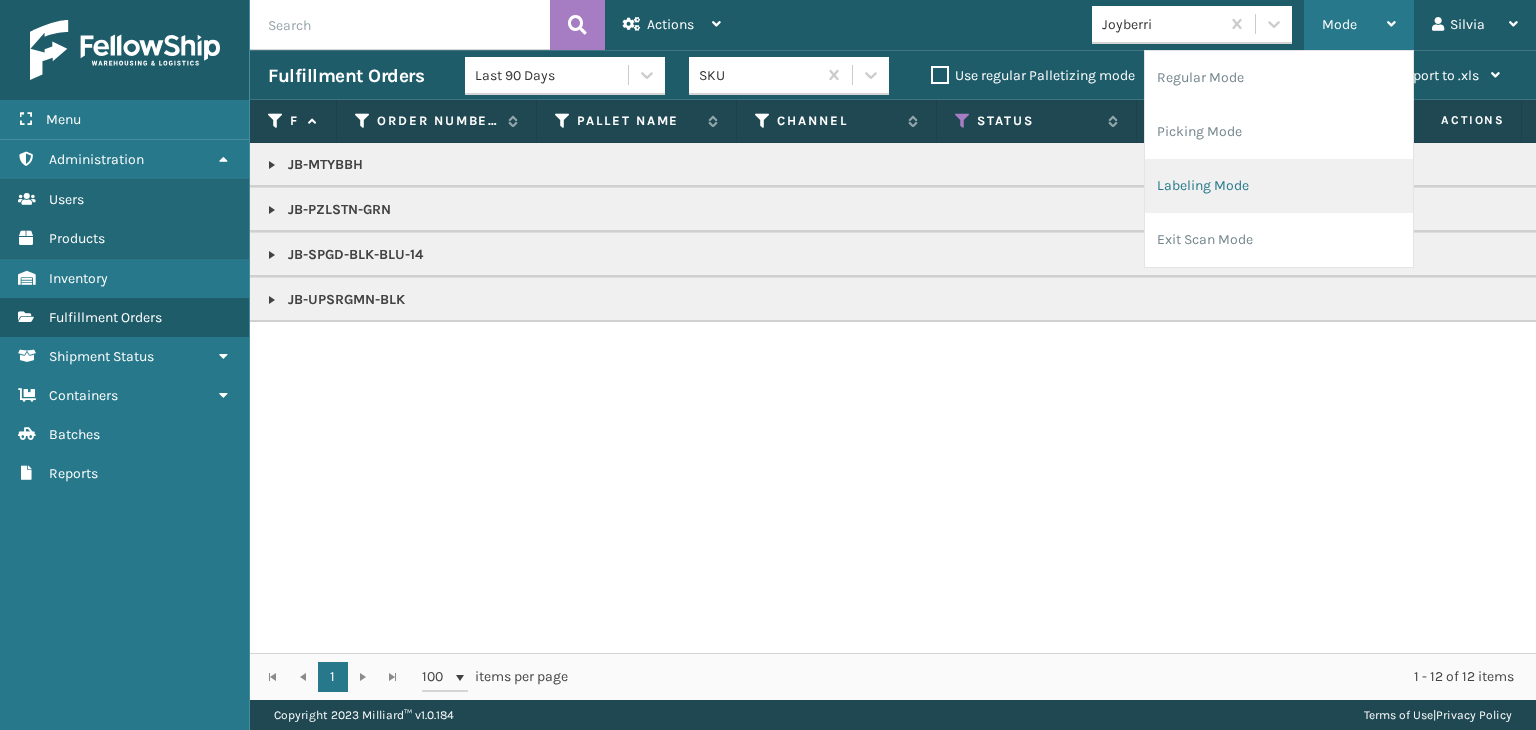 click on "Labeling Mode" at bounding box center (1279, 186) 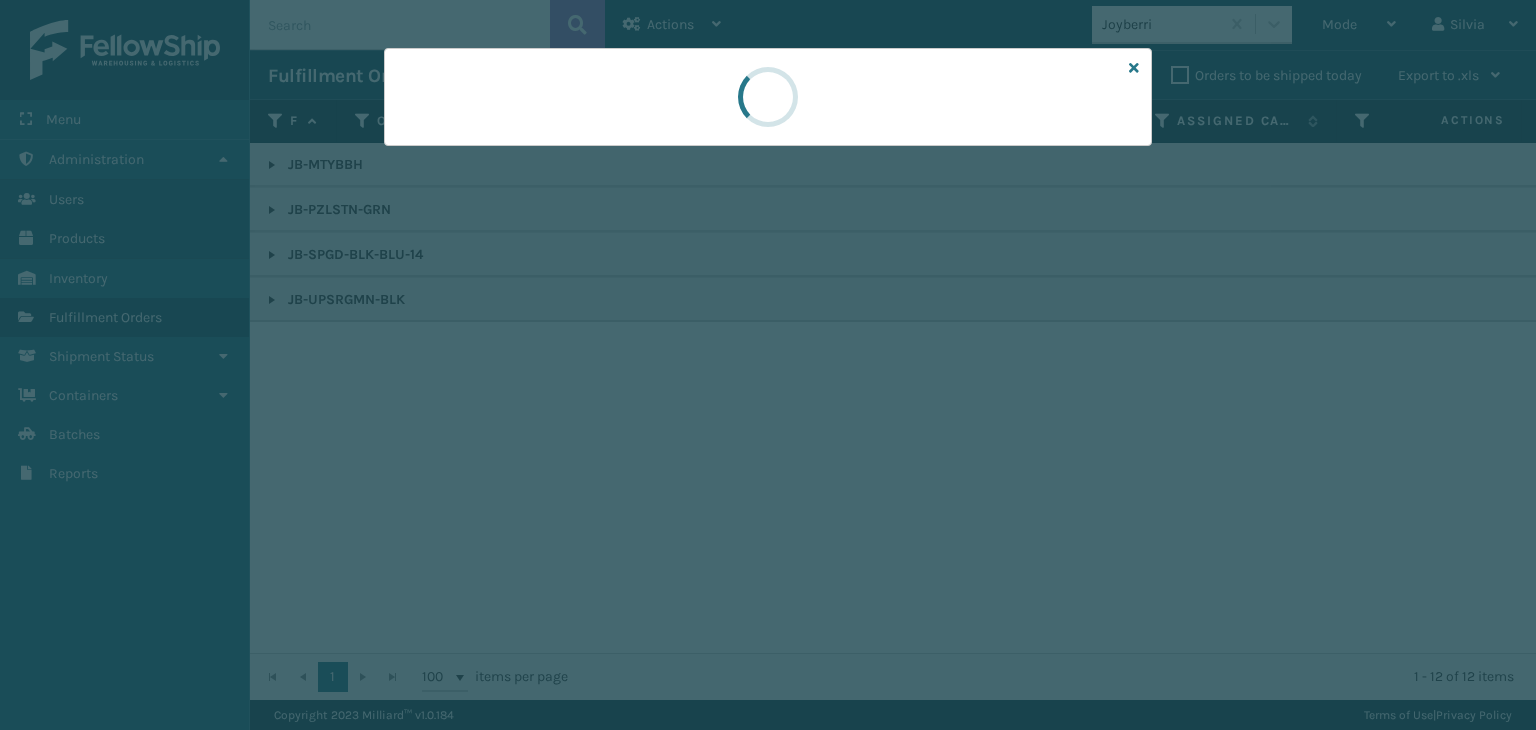 click at bounding box center [768, 97] 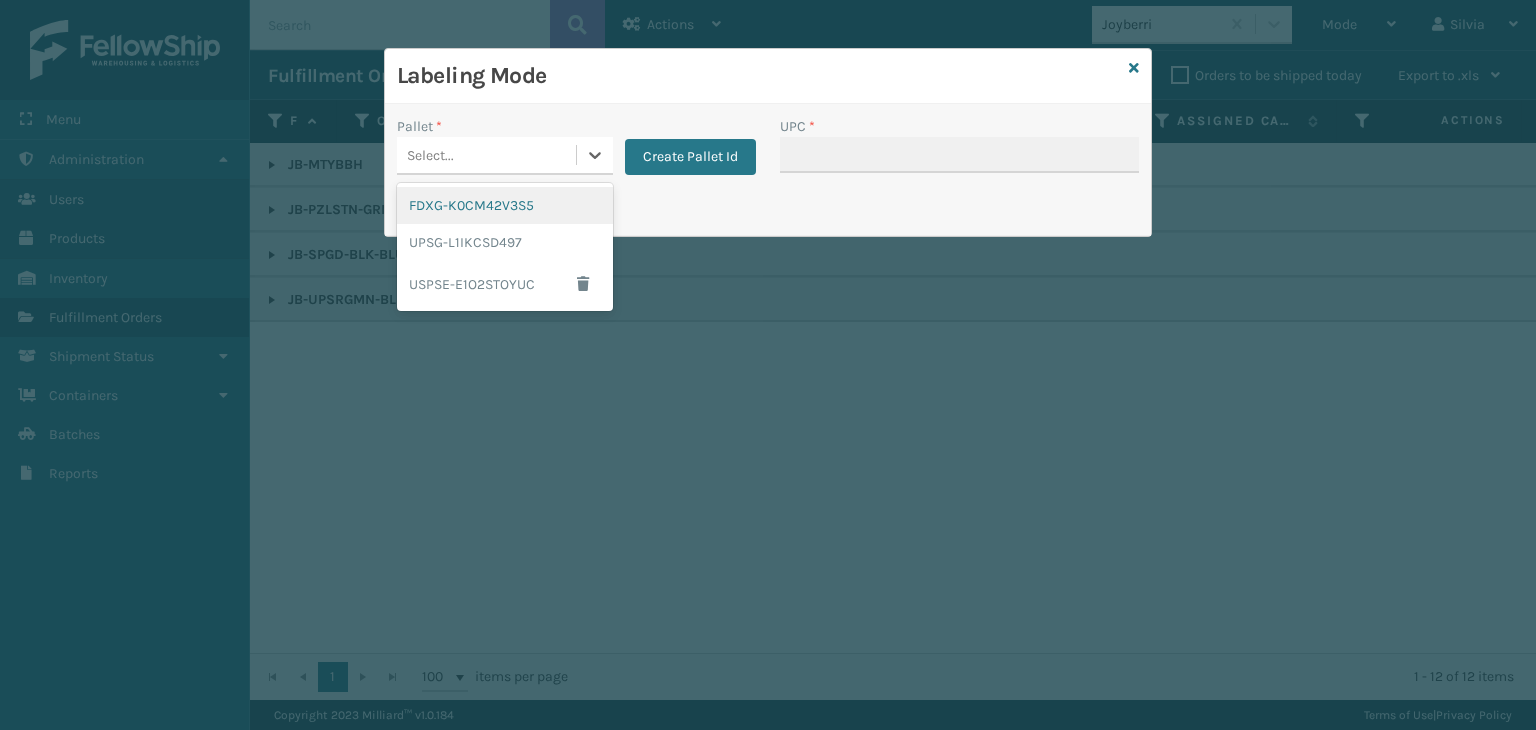 drag, startPoint x: 500, startPoint y: 144, endPoint x: 502, endPoint y: 212, distance: 68.0294 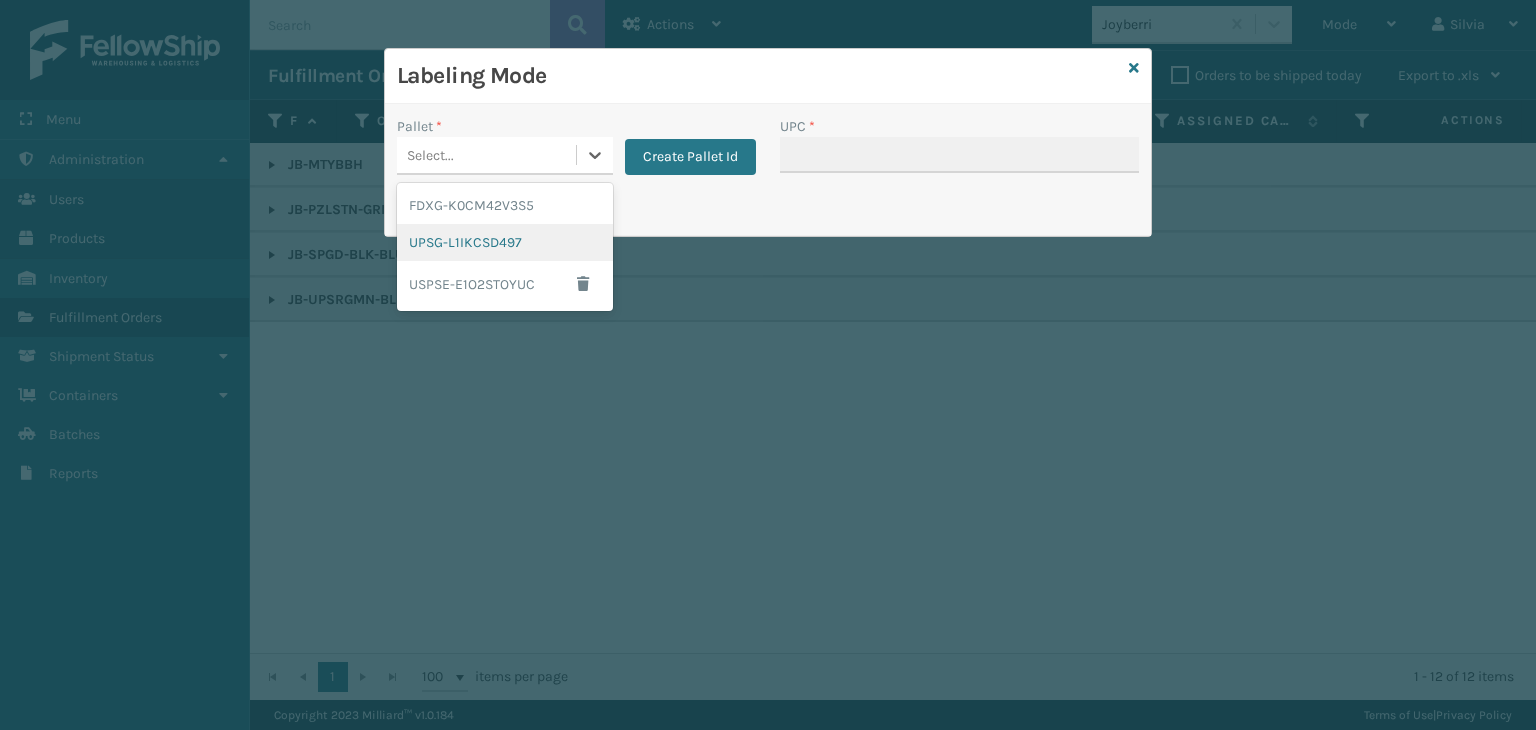click on "UPSG-L1IKCSD497" at bounding box center (505, 242) 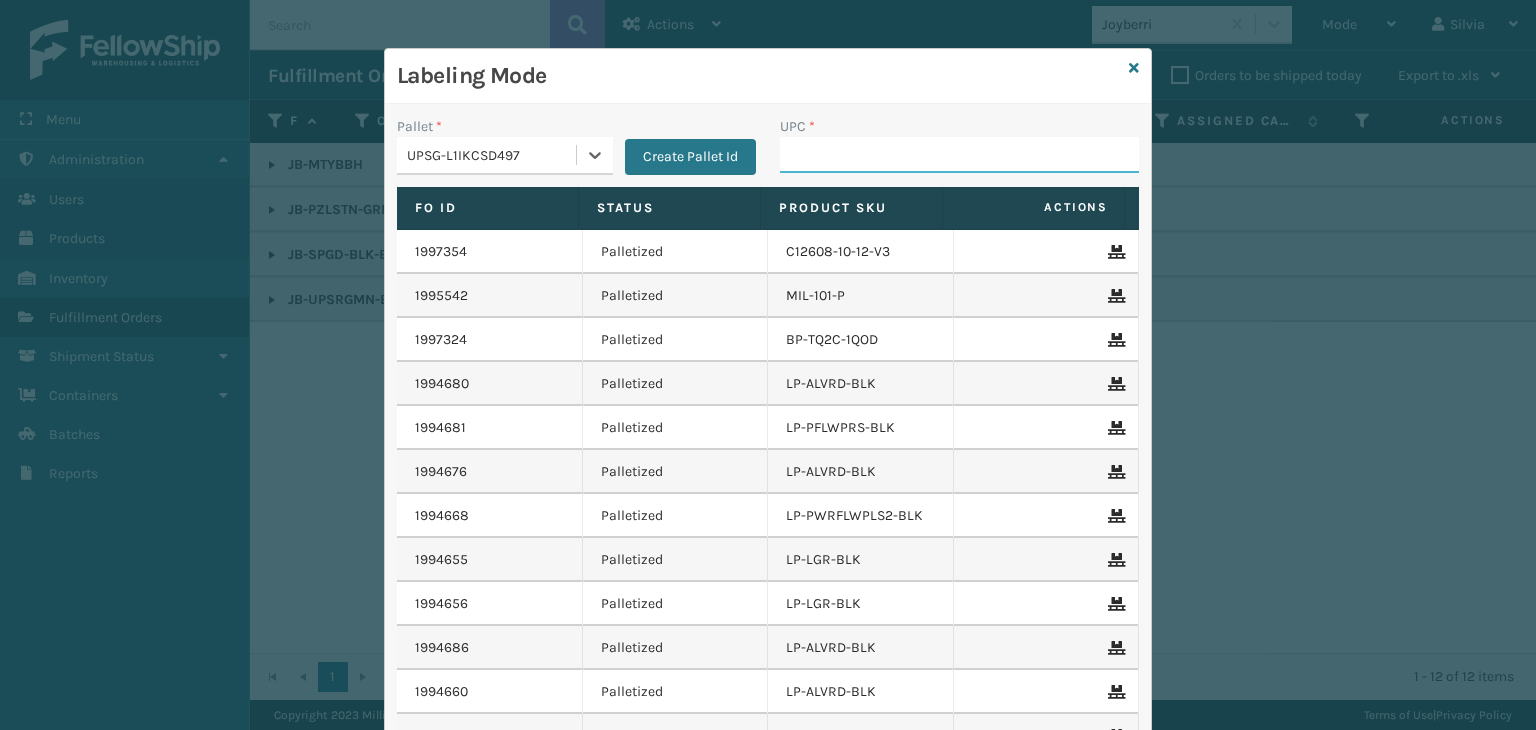 click on "UPC   *" at bounding box center (959, 155) 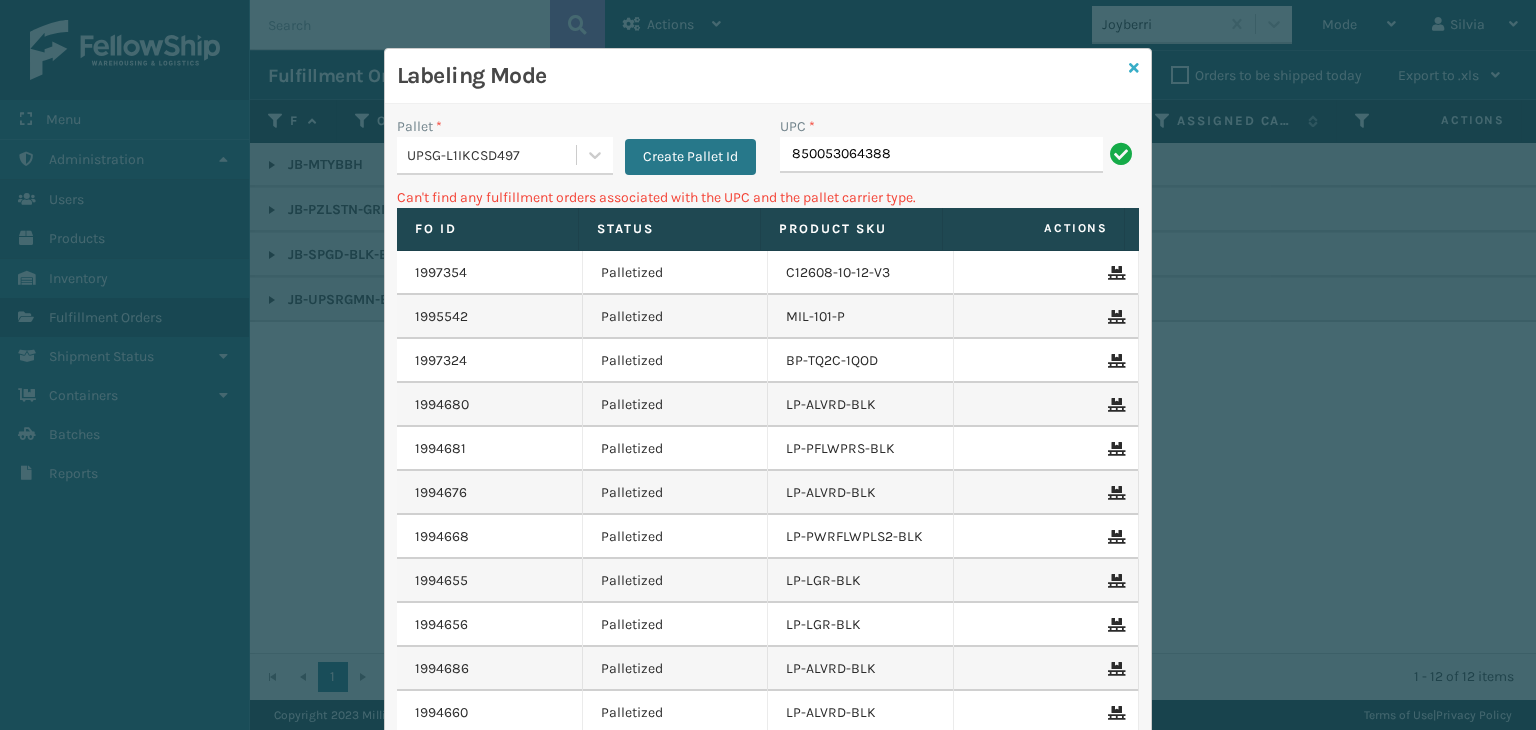 click at bounding box center [1134, 68] 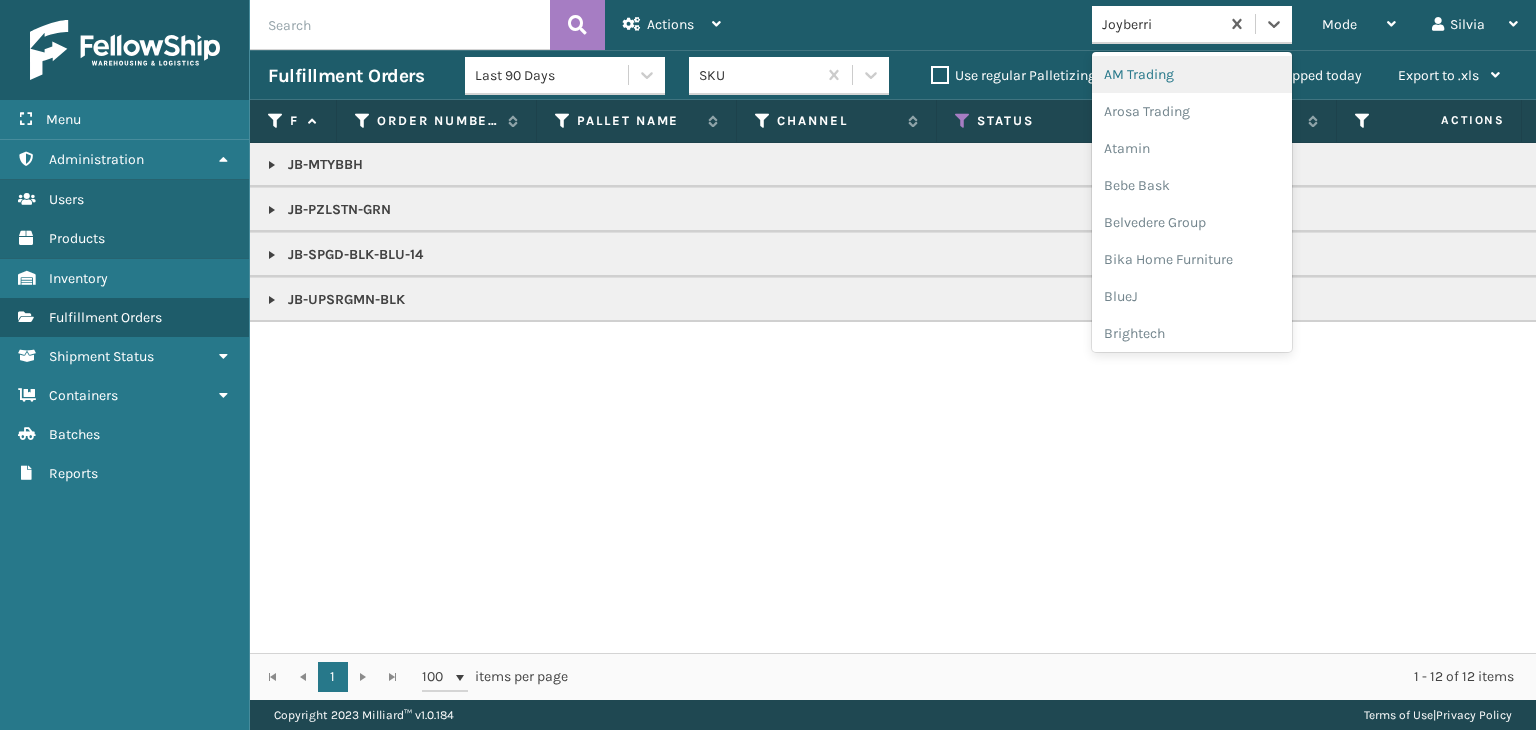 click on "Joyberri" at bounding box center (1155, 24) 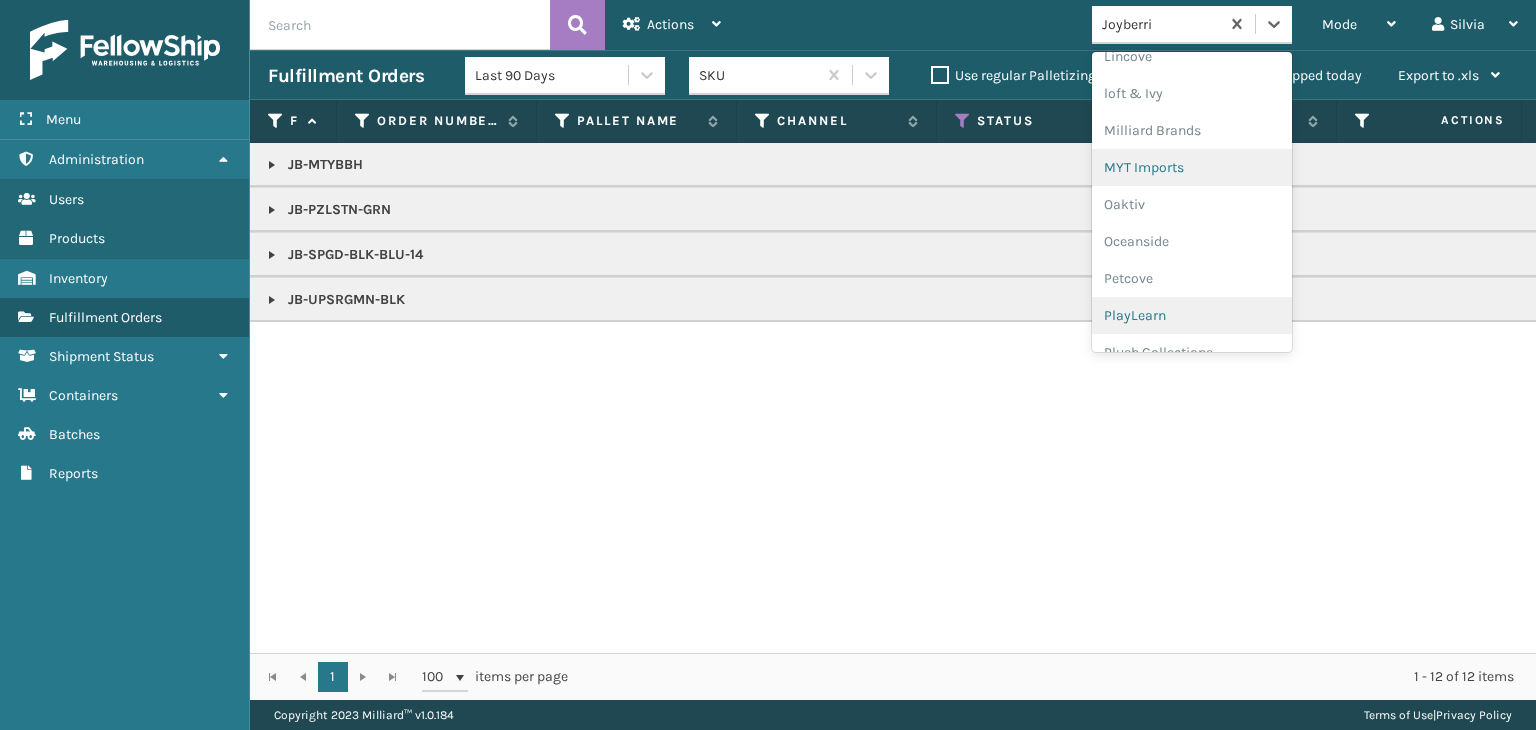 scroll, scrollTop: 966, scrollLeft: 0, axis: vertical 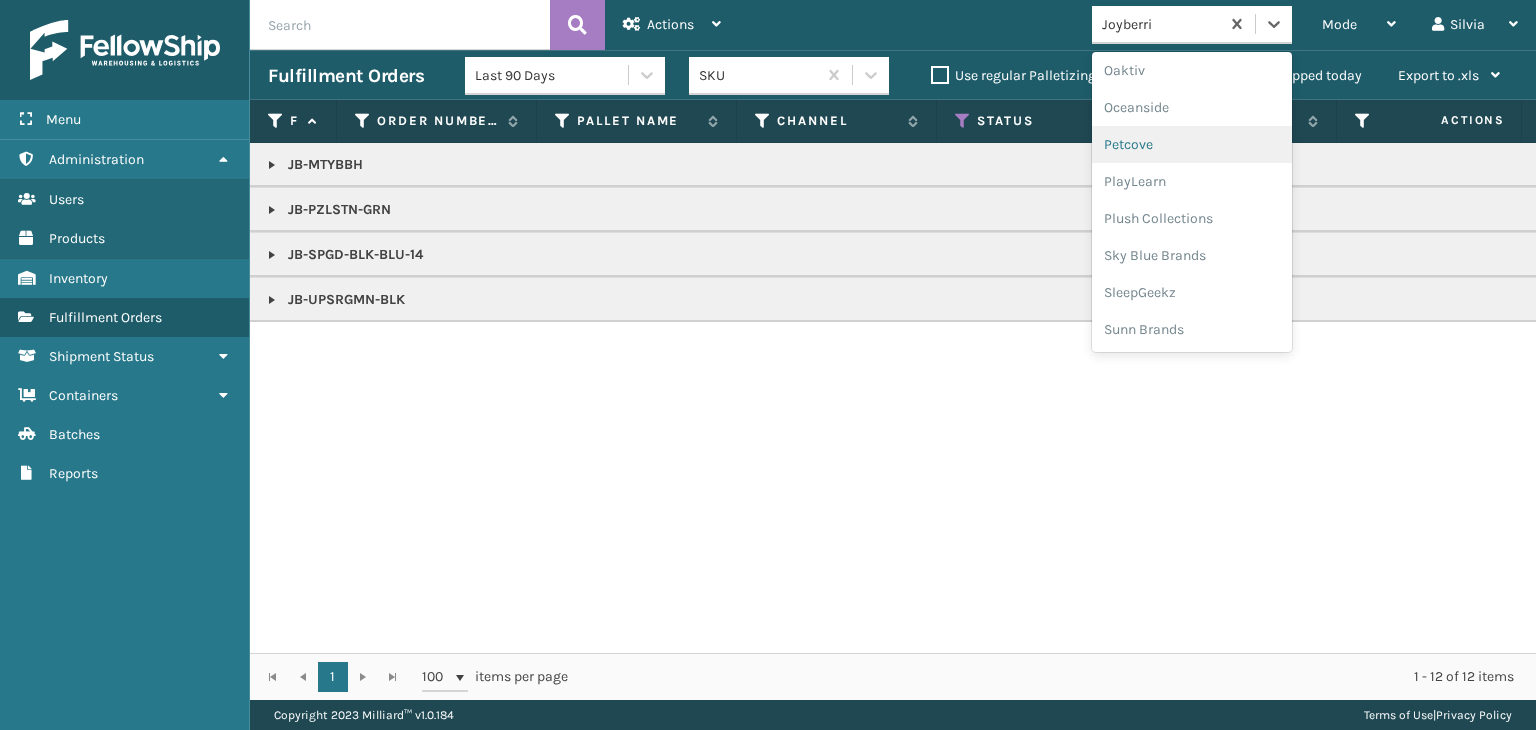click on "Petcove" at bounding box center [1192, 144] 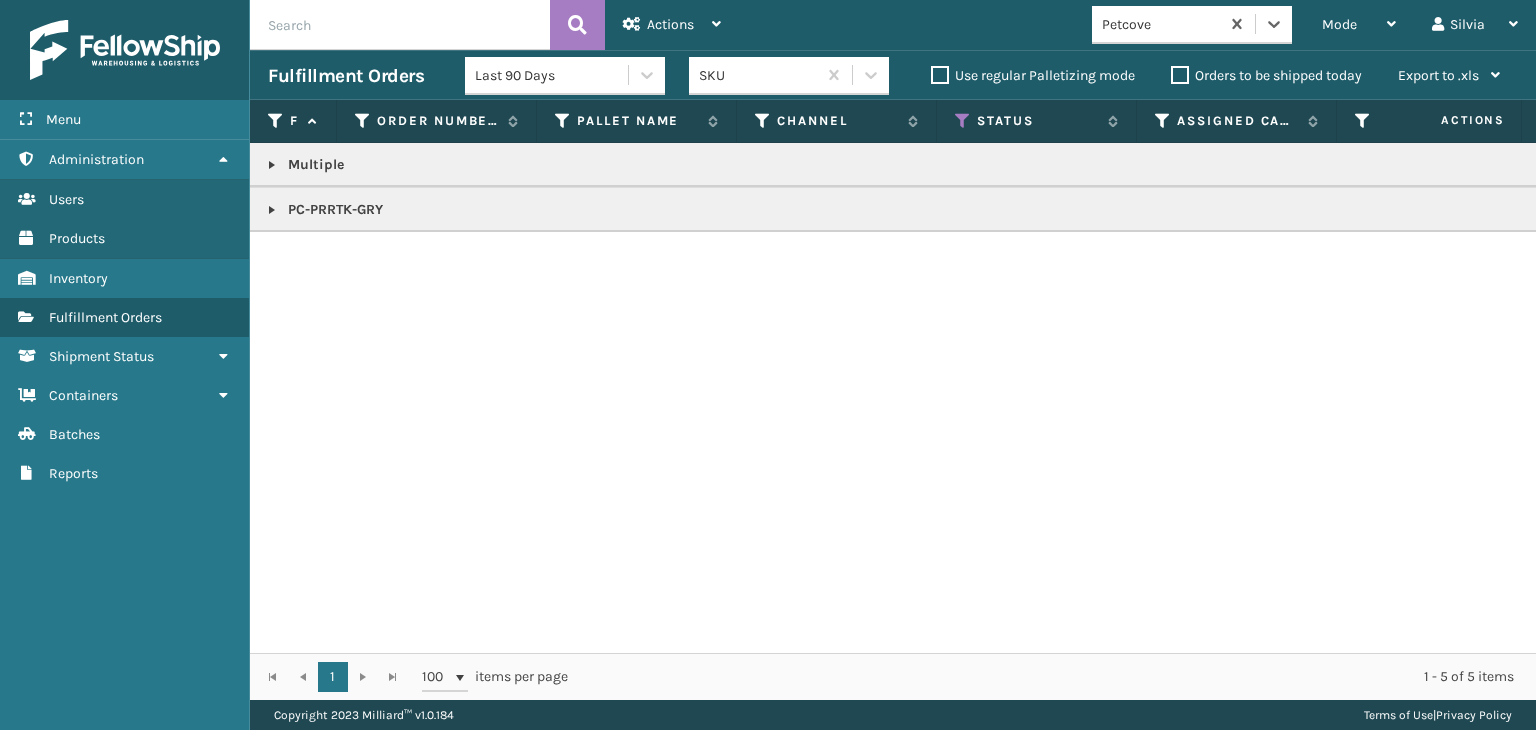 click at bounding box center [272, 165] 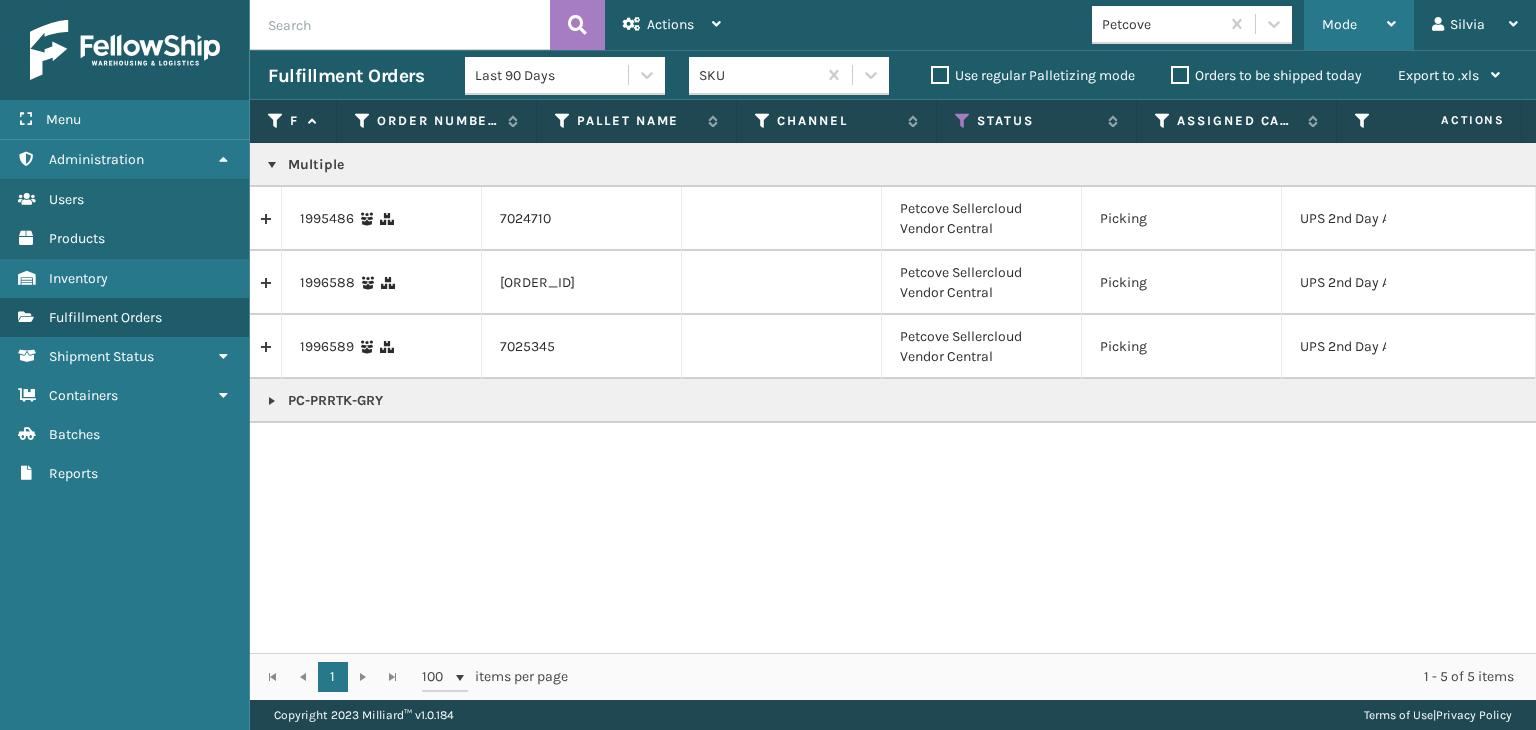 click on "Mode" at bounding box center [1339, 24] 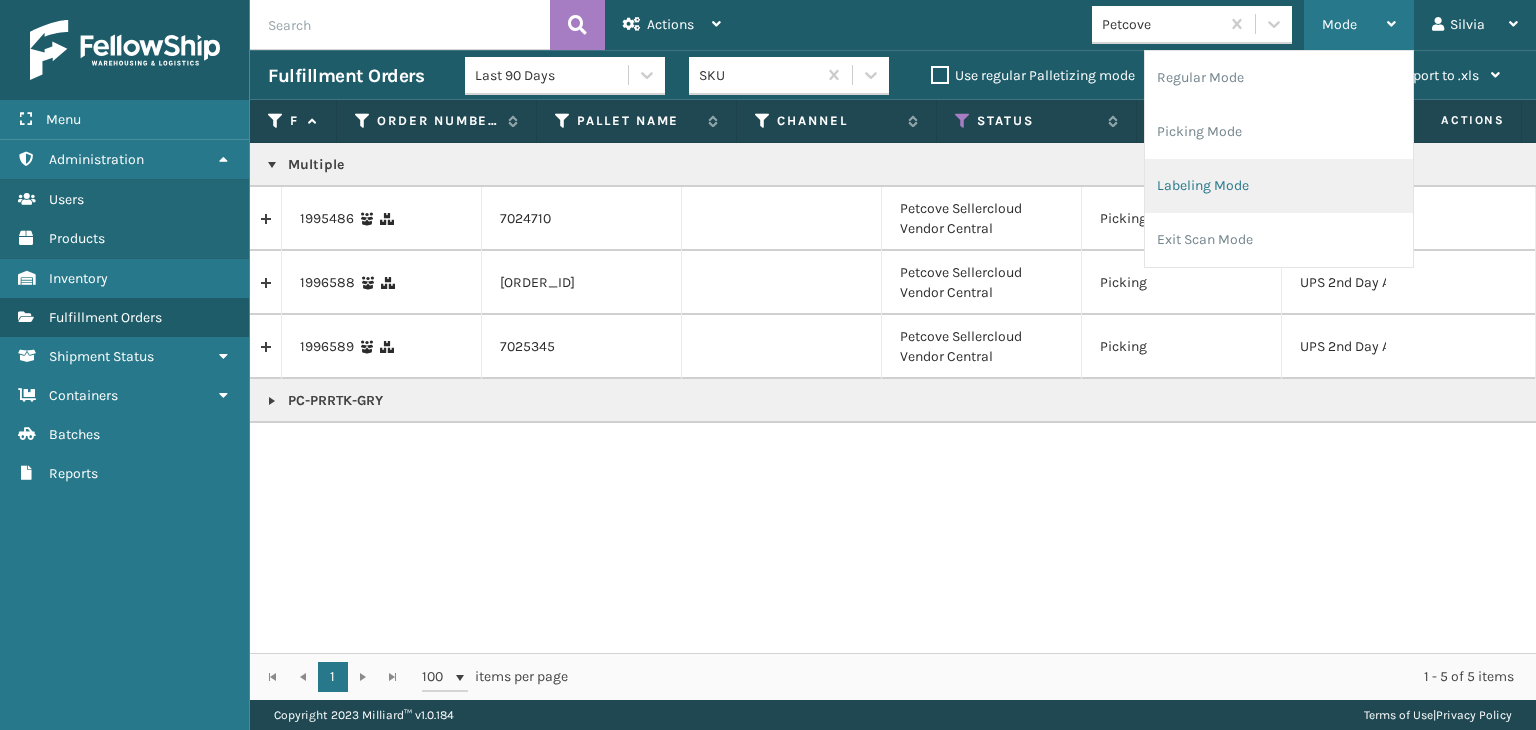 click on "Labeling Mode" at bounding box center [1279, 186] 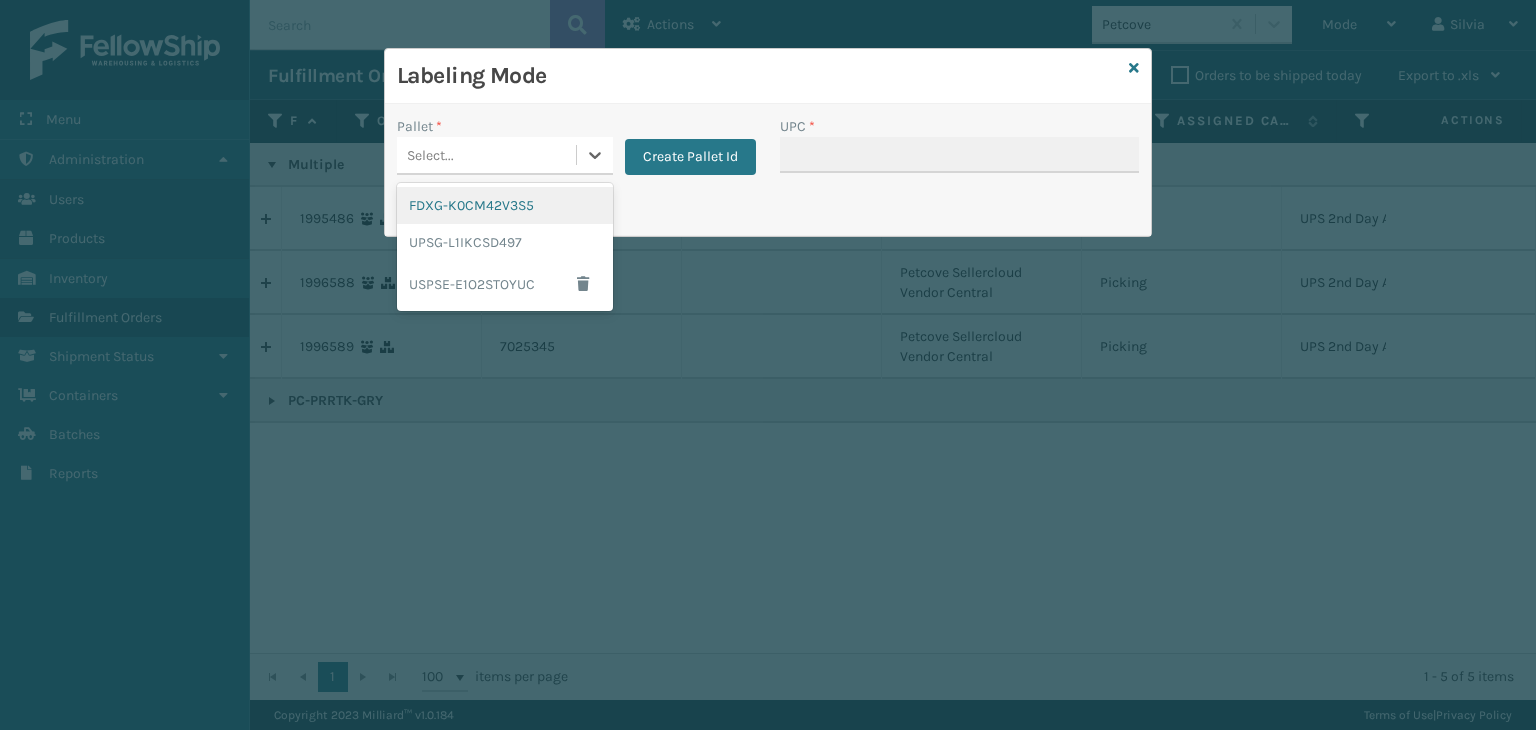 click on "Select..." at bounding box center (486, 155) 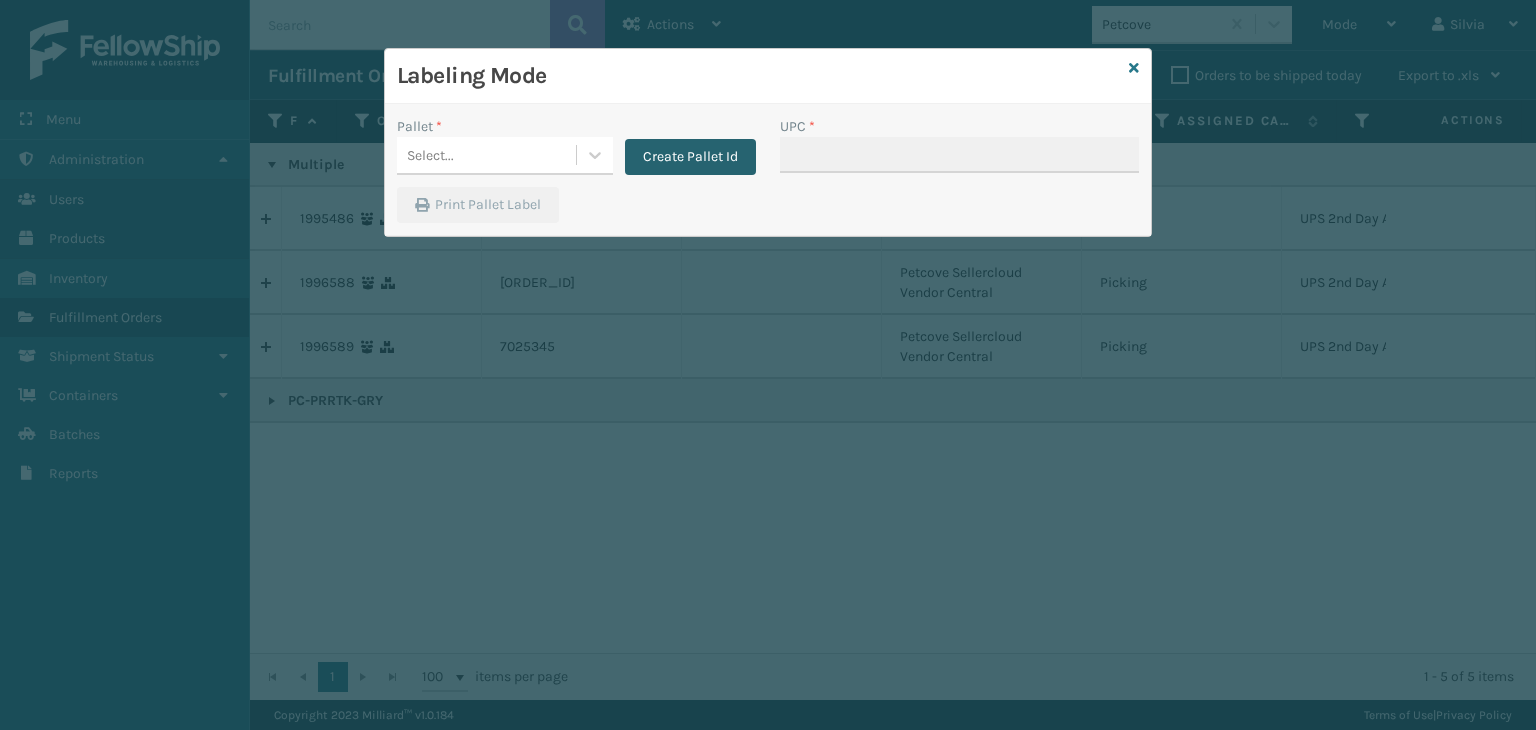 click on "Create Pallet Id" at bounding box center (690, 157) 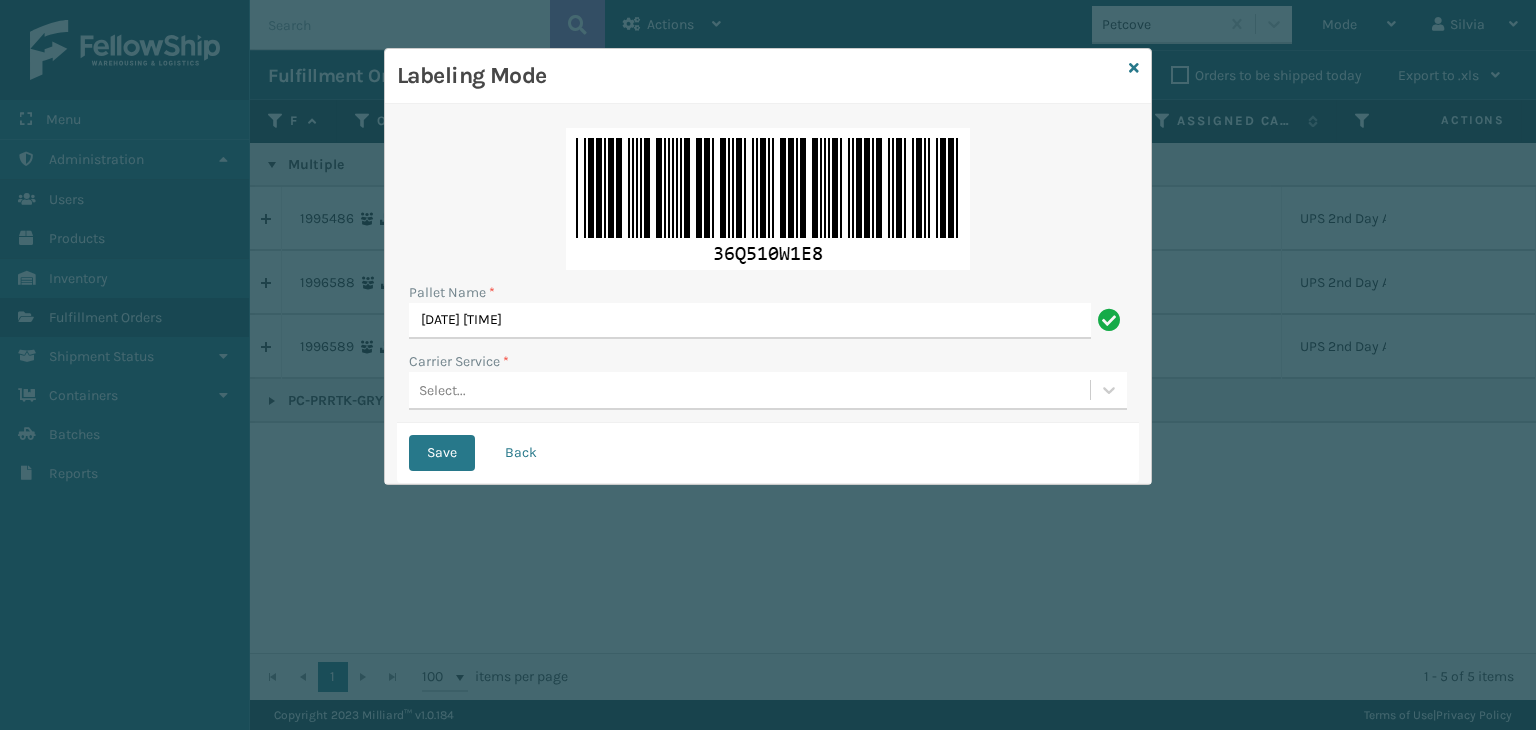click on "Select..." at bounding box center [749, 390] 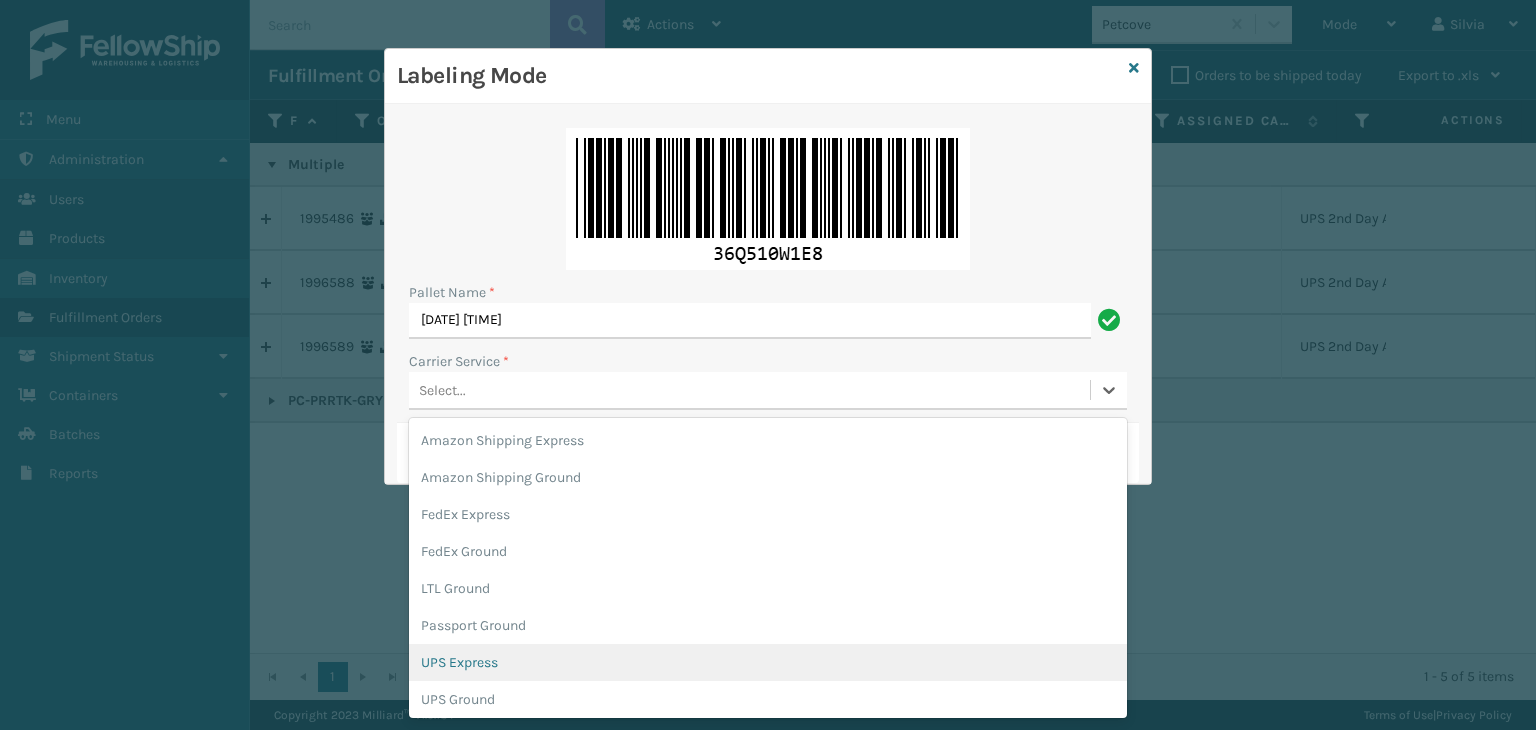 click on "UPS Express" at bounding box center [768, 662] 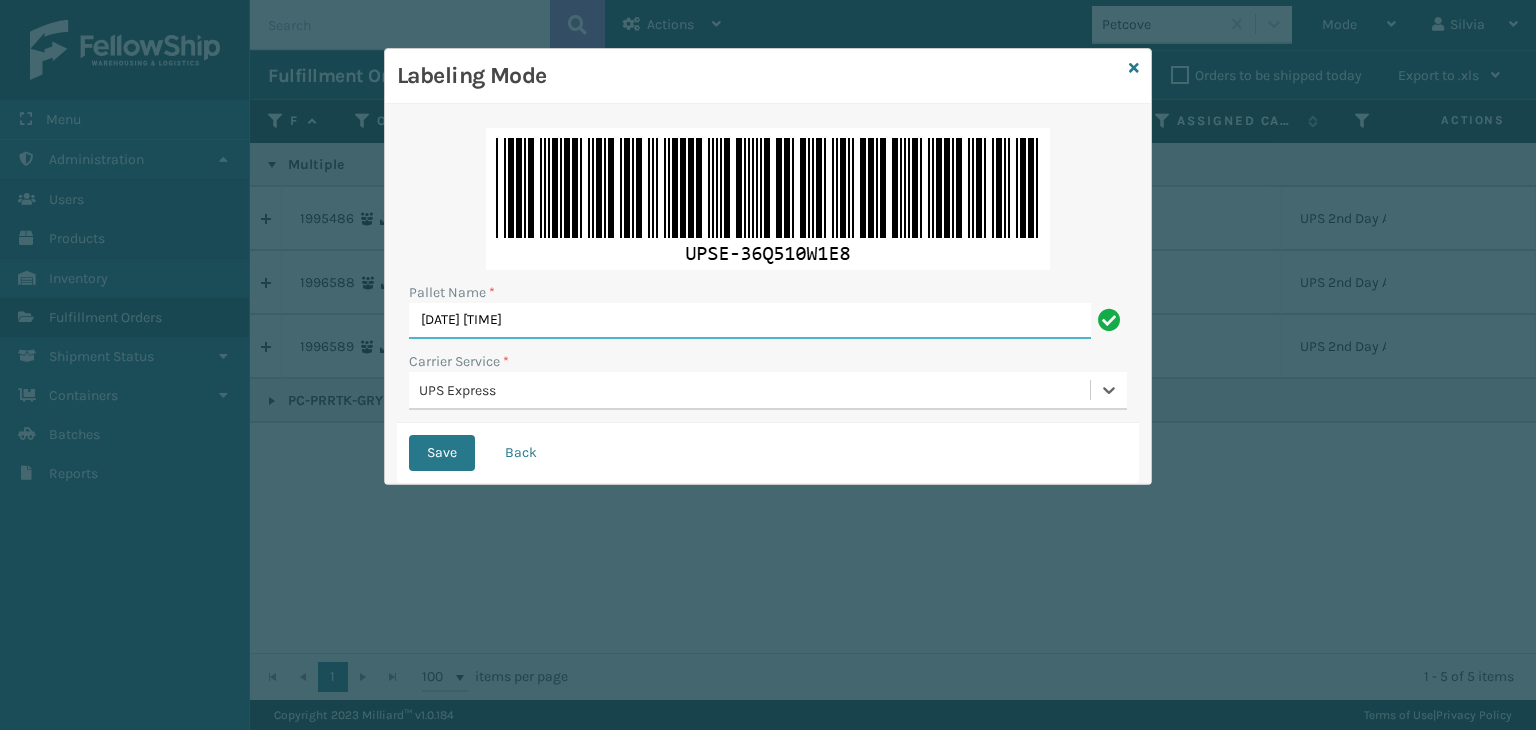 drag, startPoint x: 372, startPoint y: 312, endPoint x: 354, endPoint y: 305, distance: 19.313208 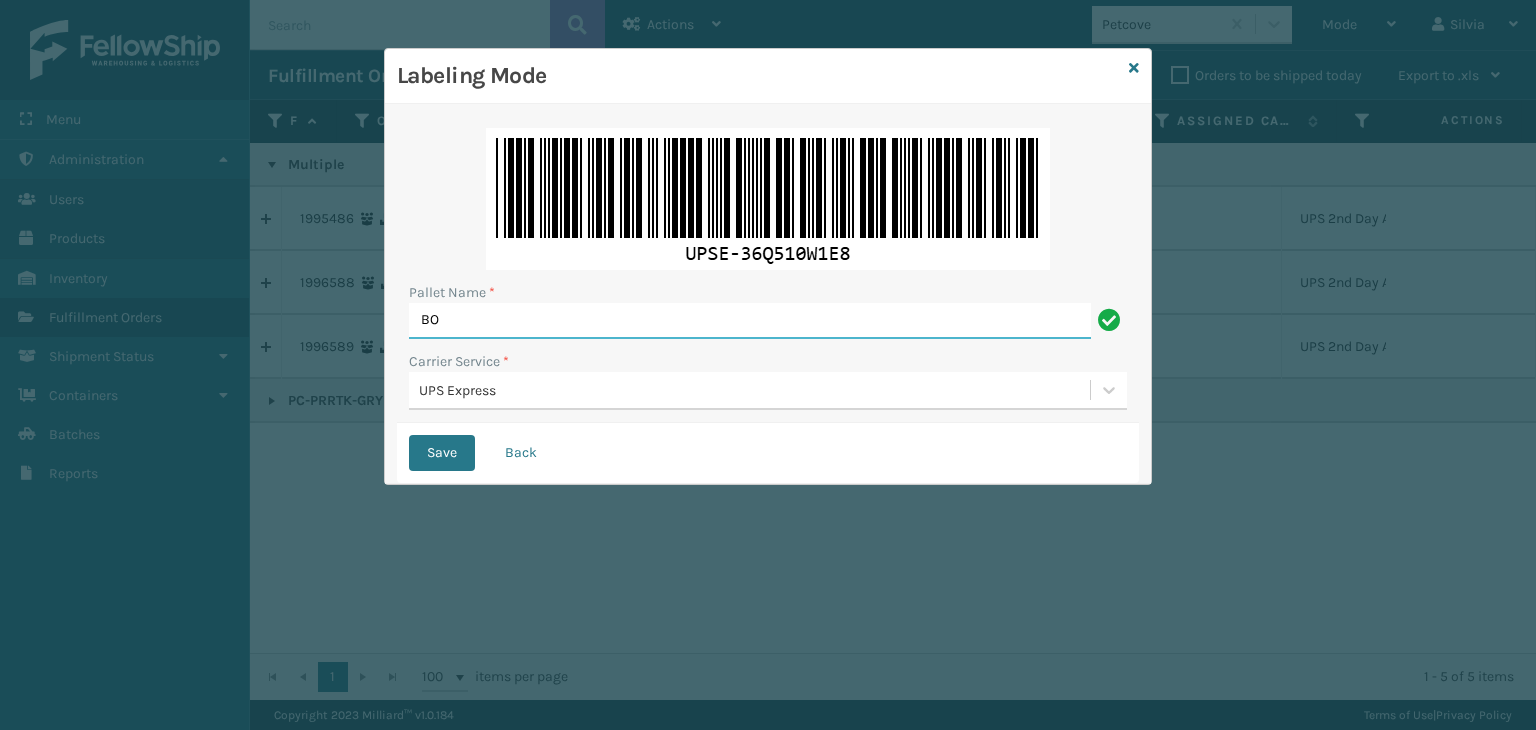 type on "BOXTRUCK" 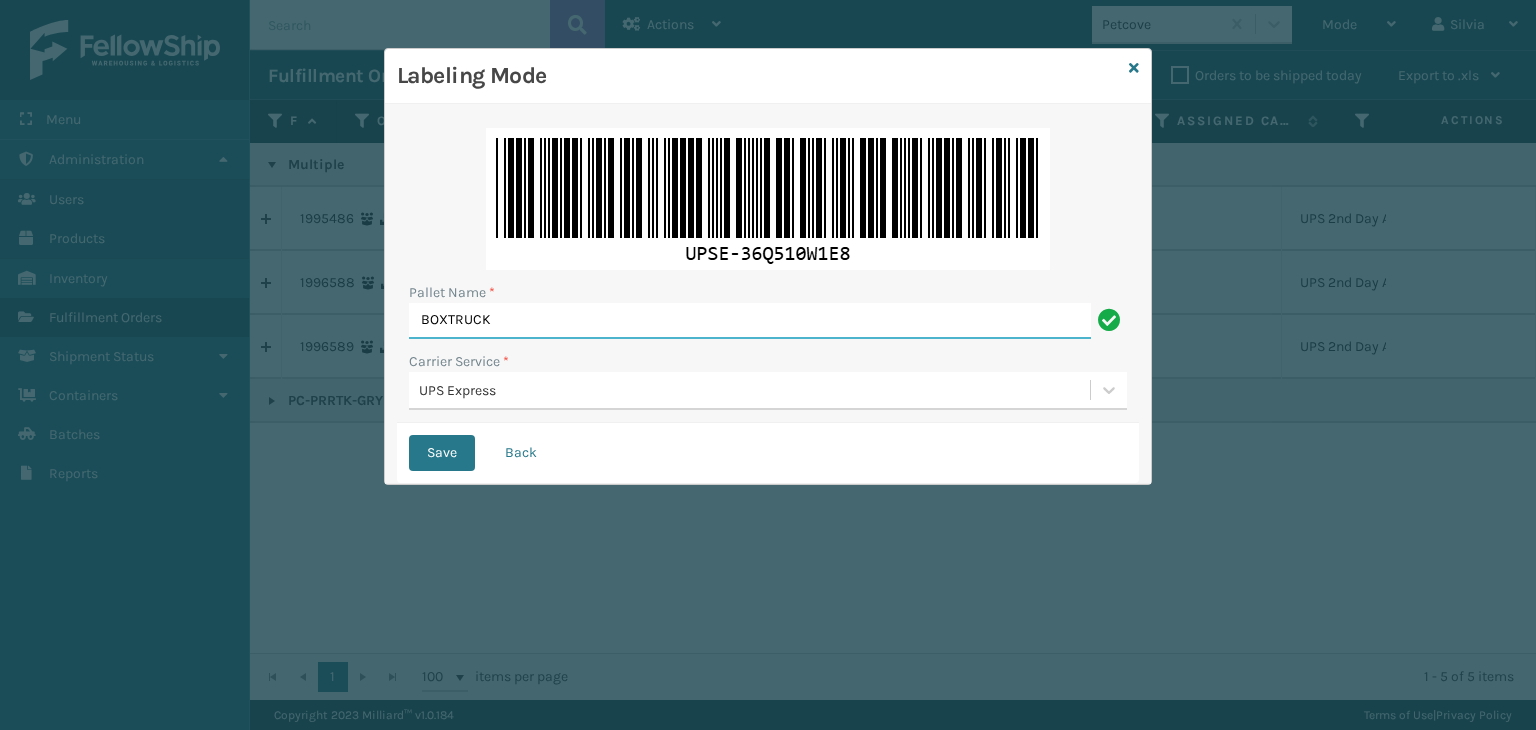 click on "Save" at bounding box center (442, 453) 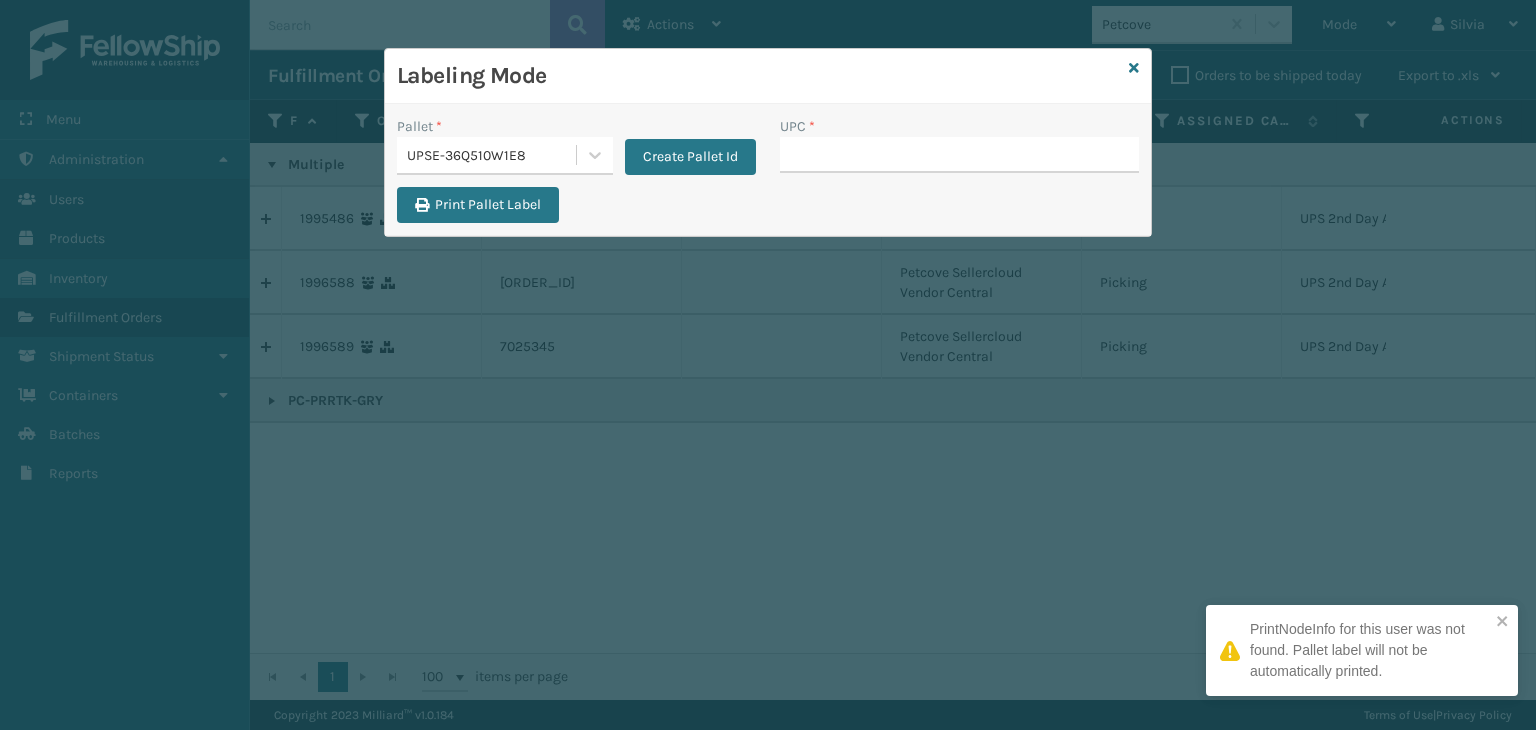 click on "UPC   *" at bounding box center (959, 155) 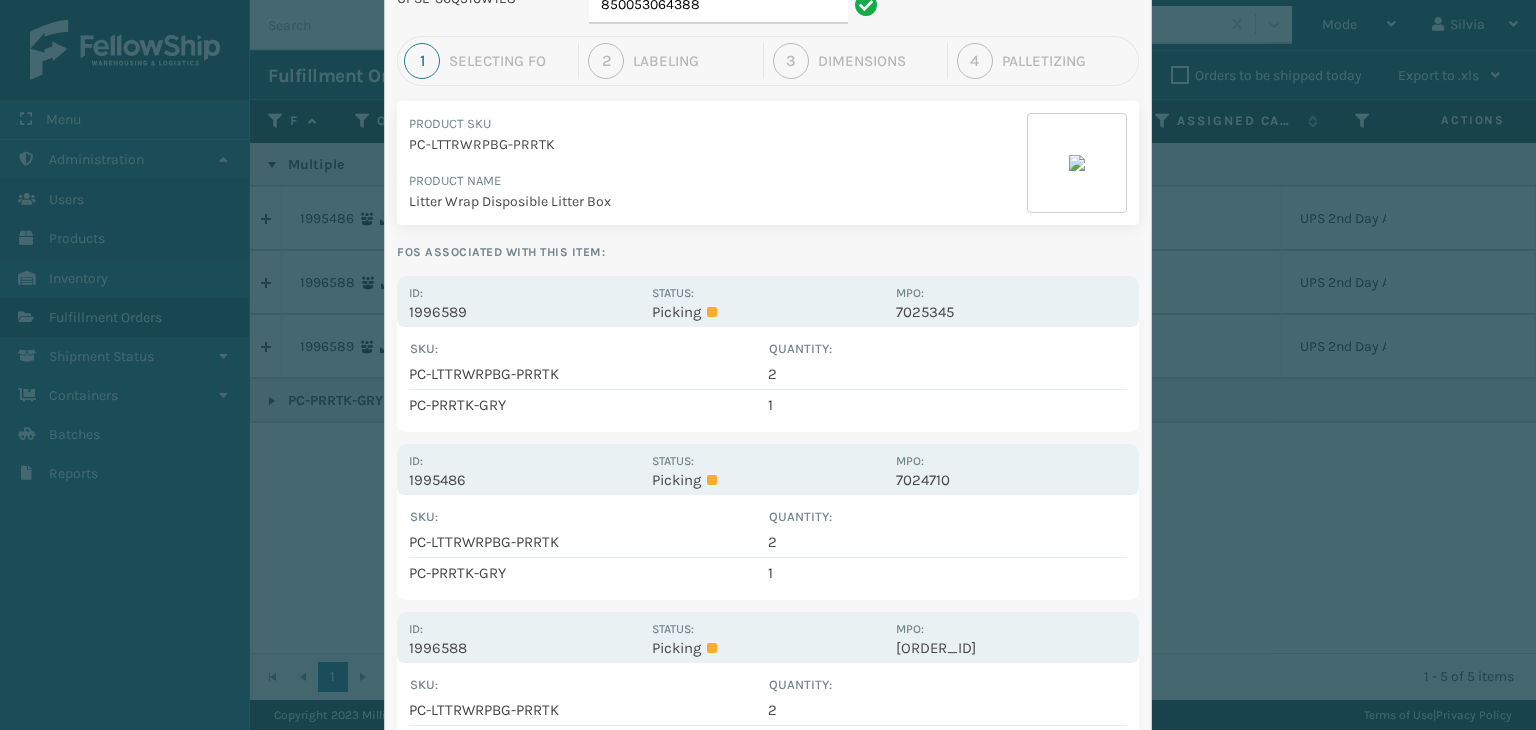 scroll, scrollTop: 272, scrollLeft: 0, axis: vertical 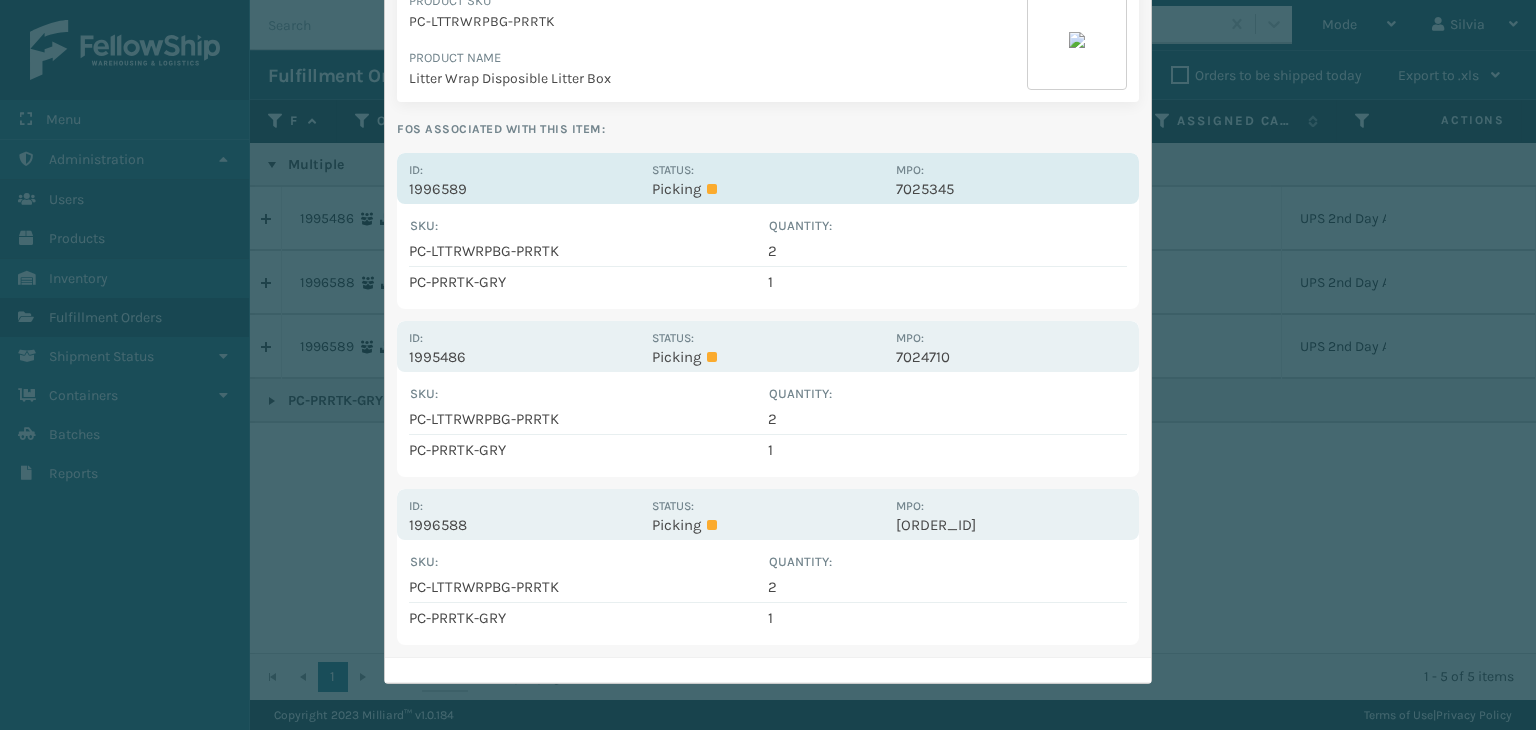 click on "1996589" at bounding box center [524, 189] 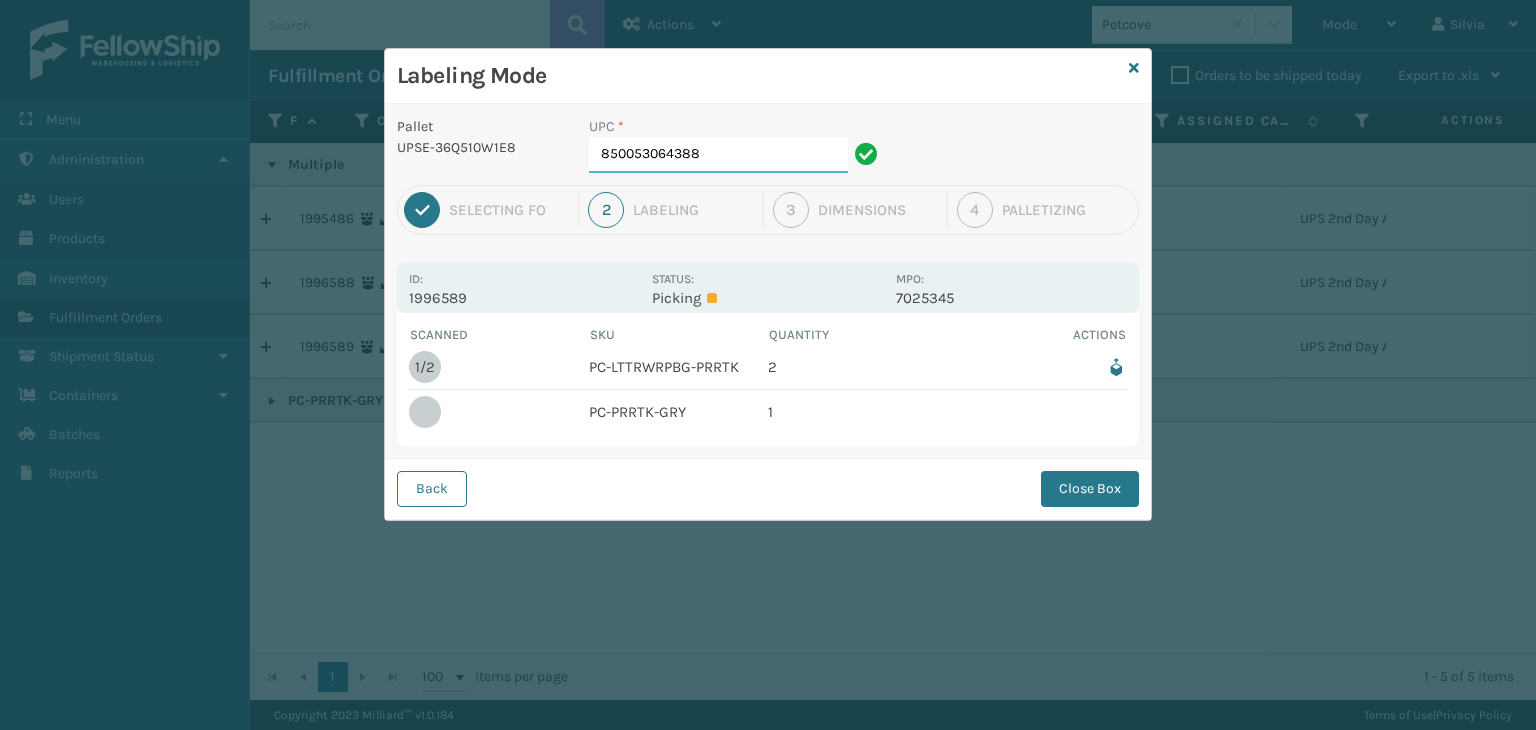scroll, scrollTop: 0, scrollLeft: 0, axis: both 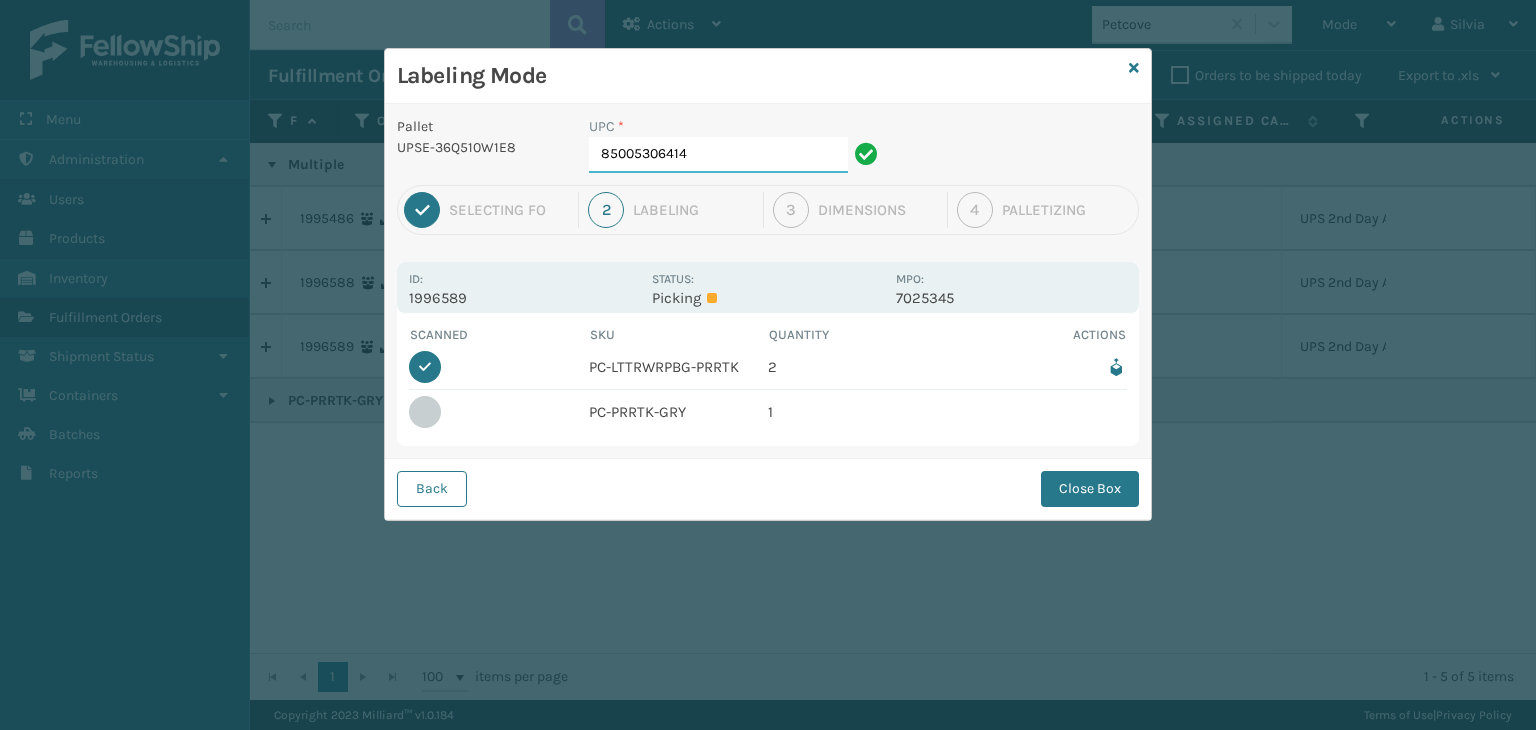type on "[PHONE]" 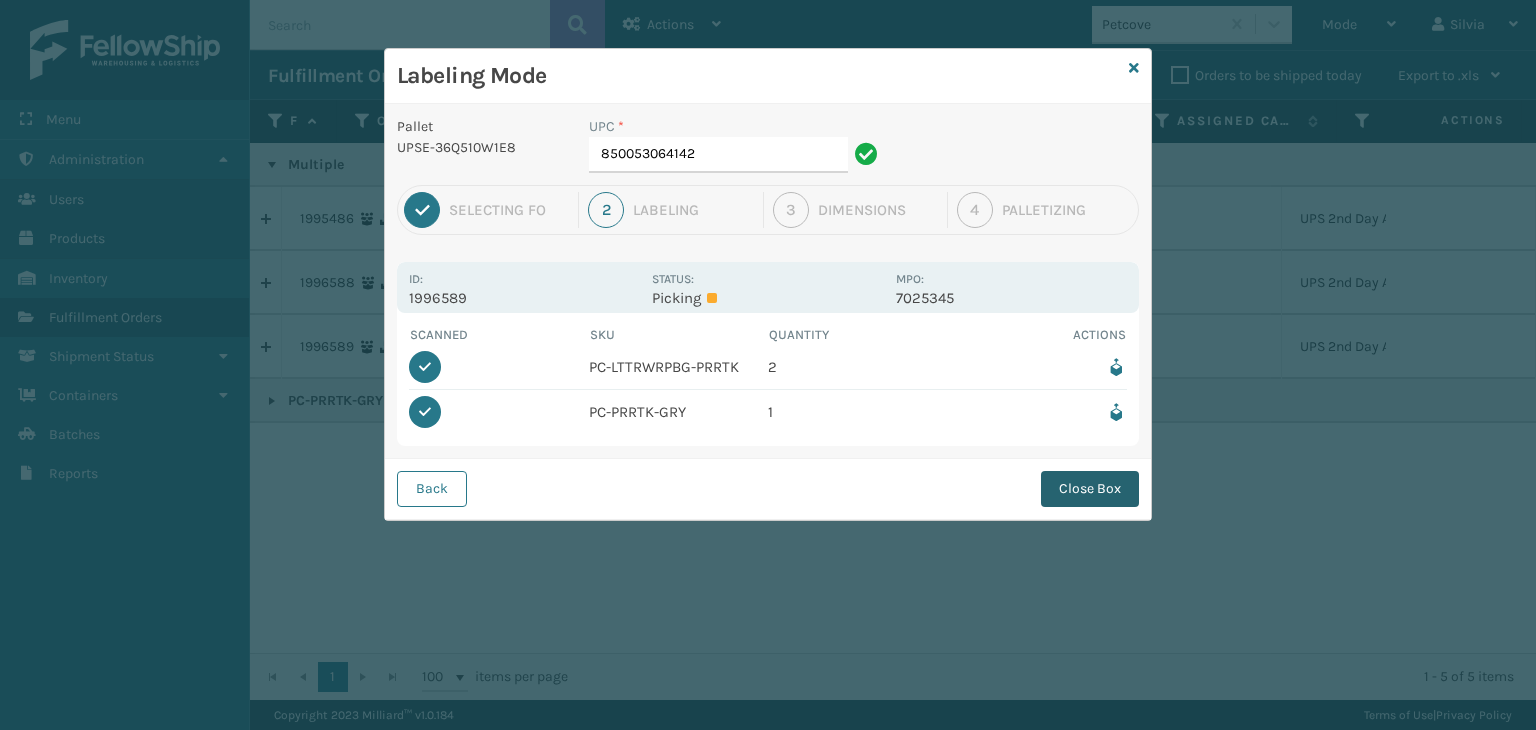 click on "Close Box" at bounding box center [1090, 489] 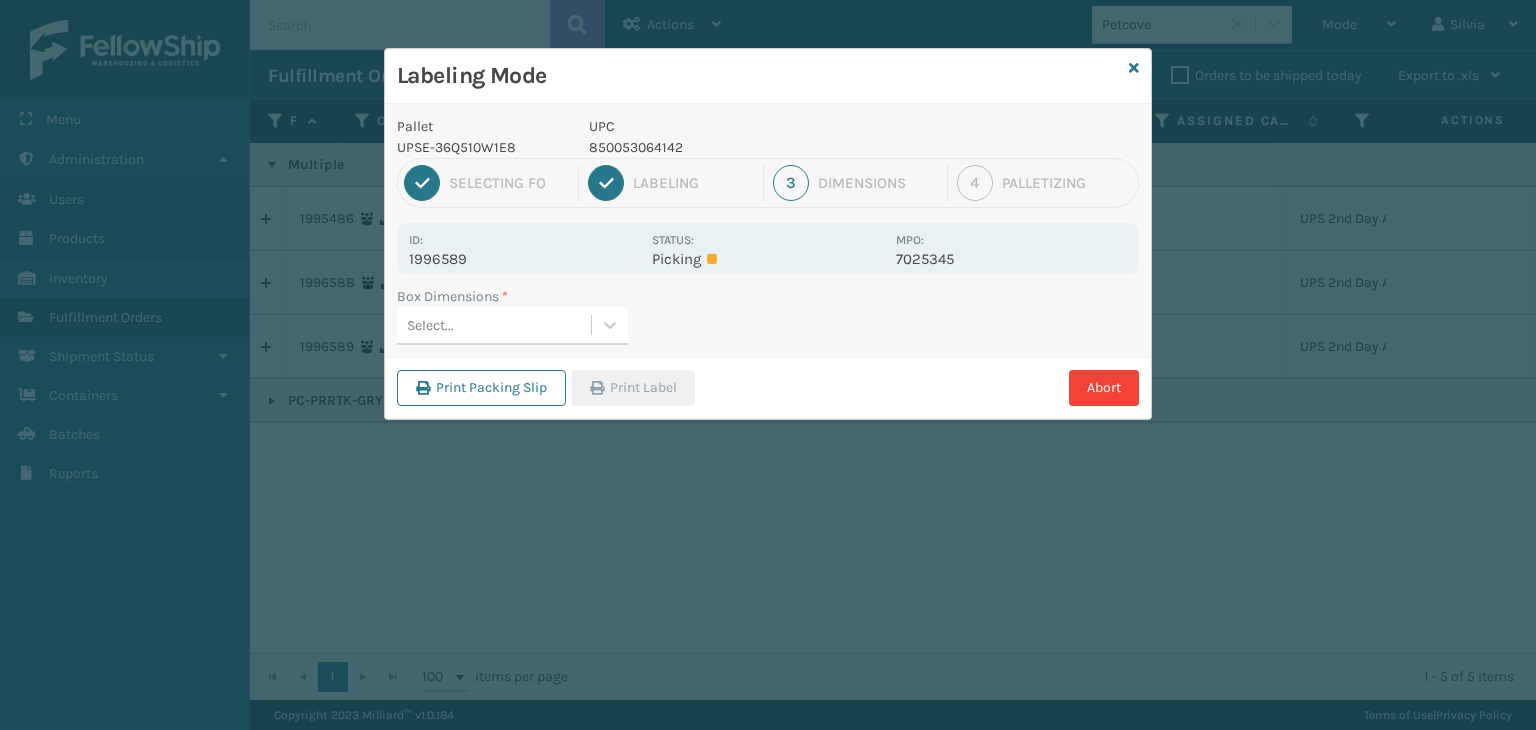 click on "Select..." at bounding box center (494, 325) 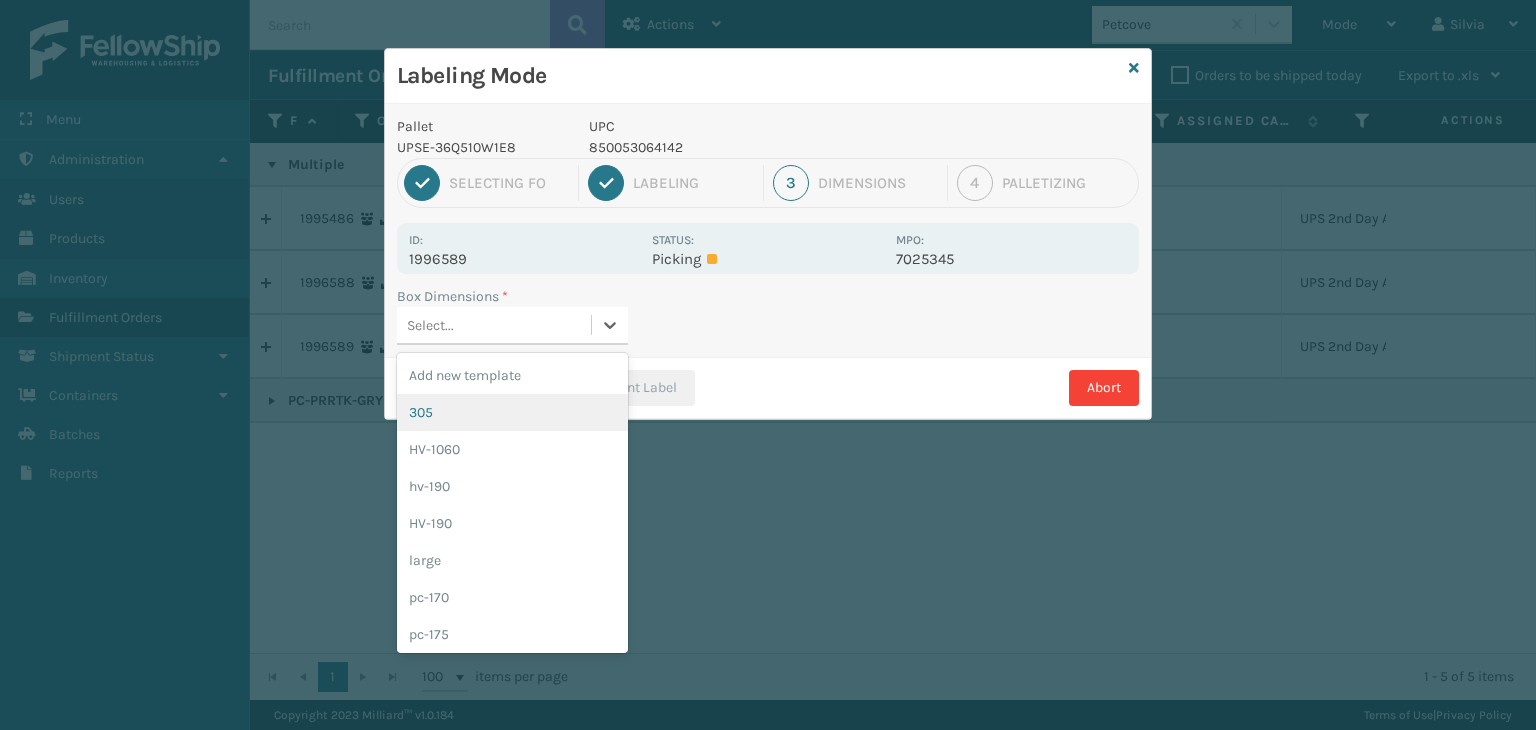 click on "305" at bounding box center [512, 412] 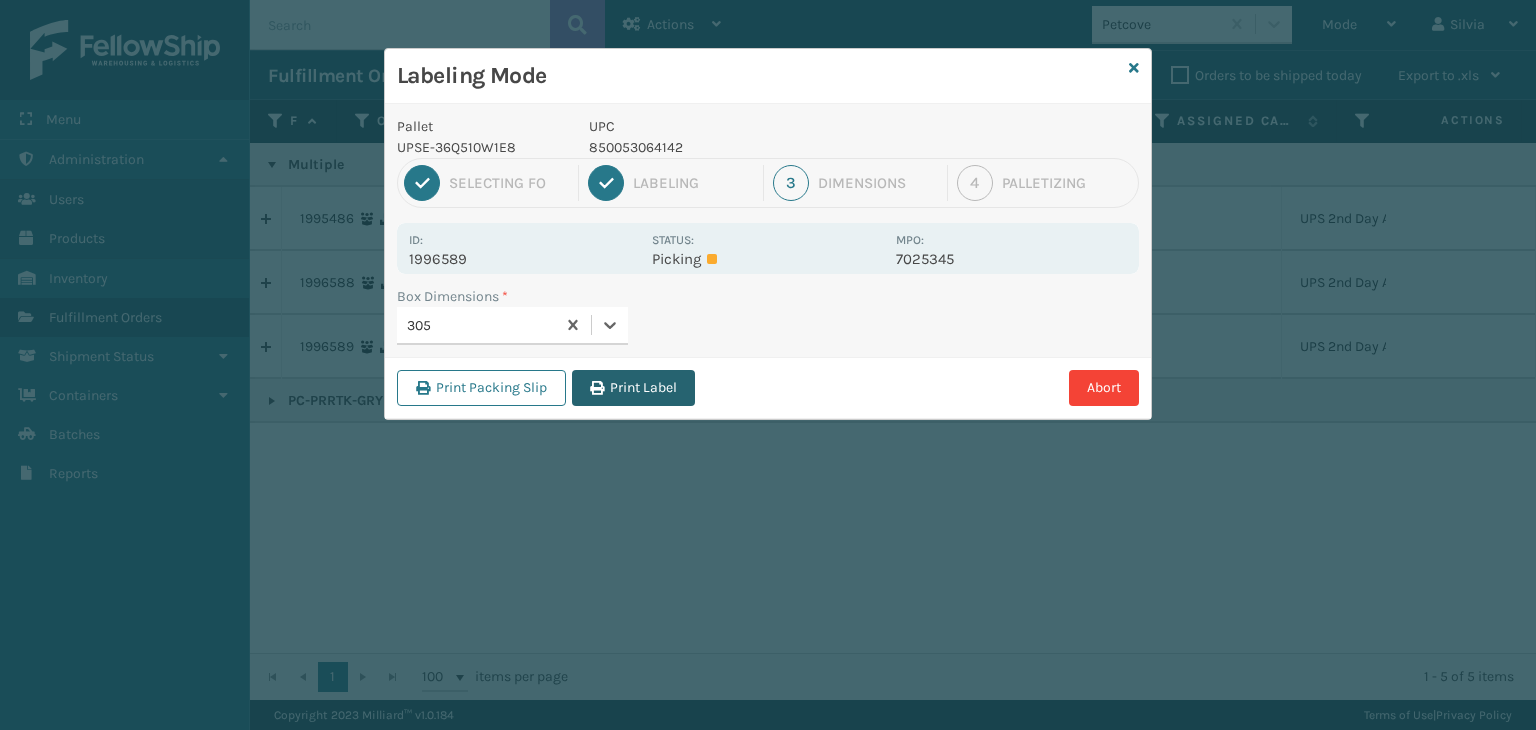 click on "Print Label" at bounding box center [633, 388] 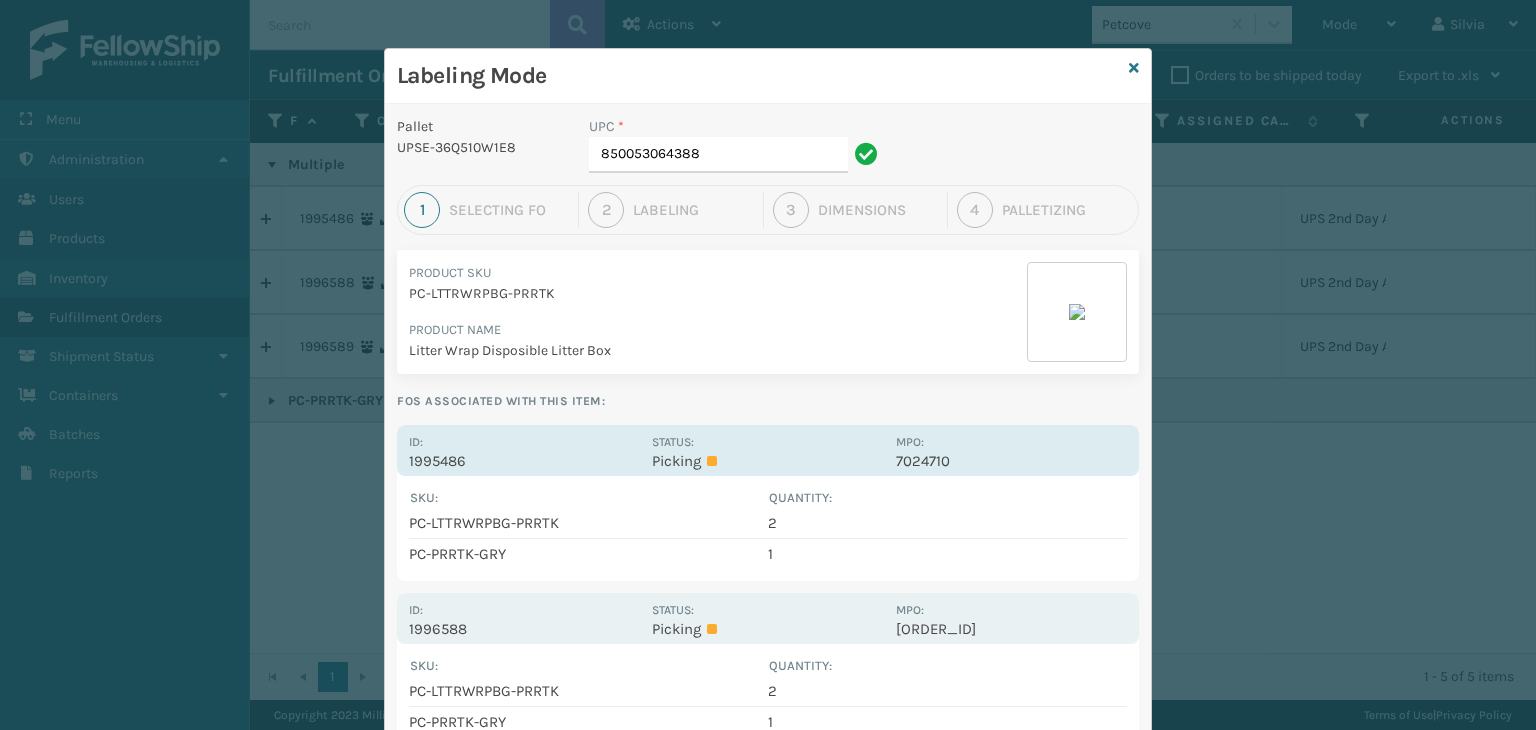 click on "1995486" at bounding box center [524, 461] 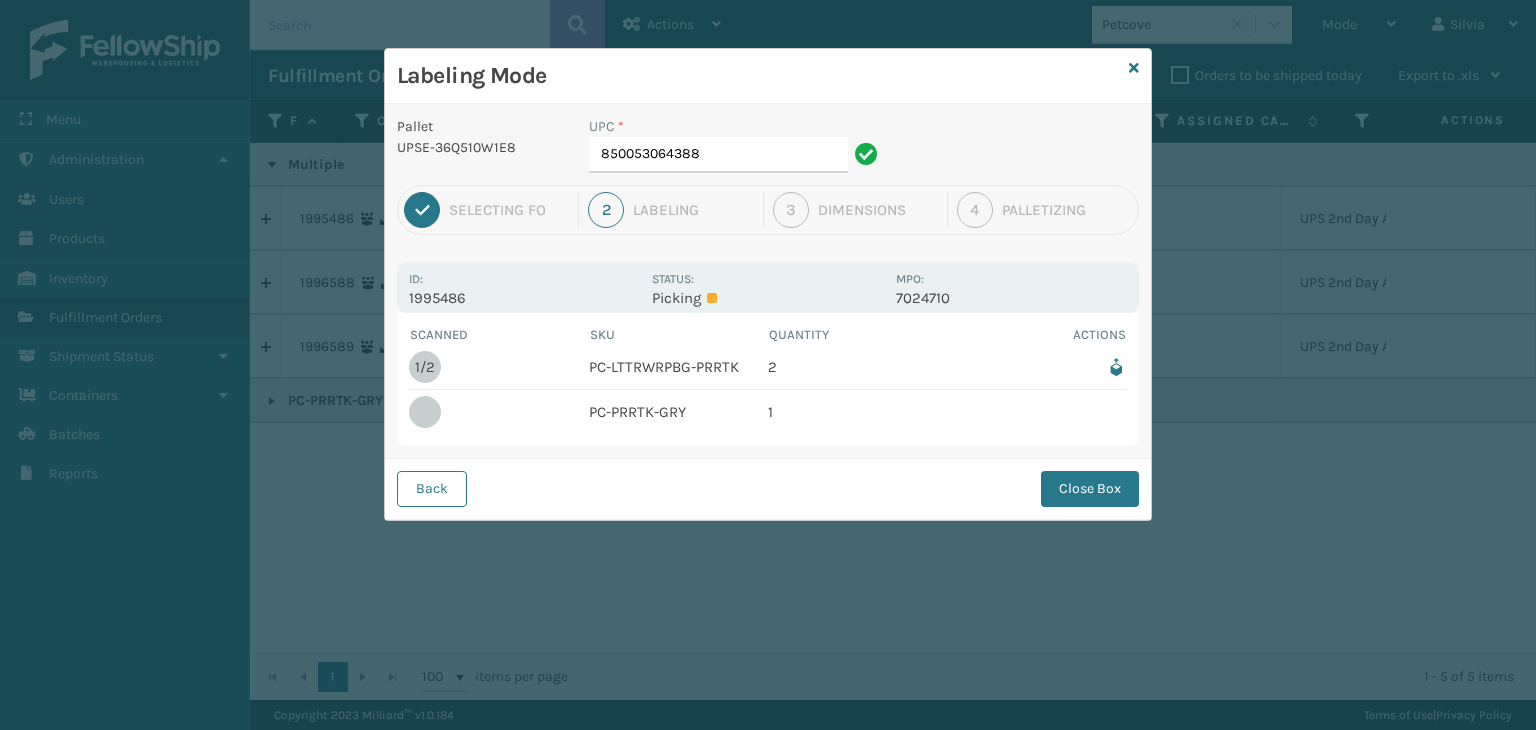 click on "UPC   *" at bounding box center [736, 126] 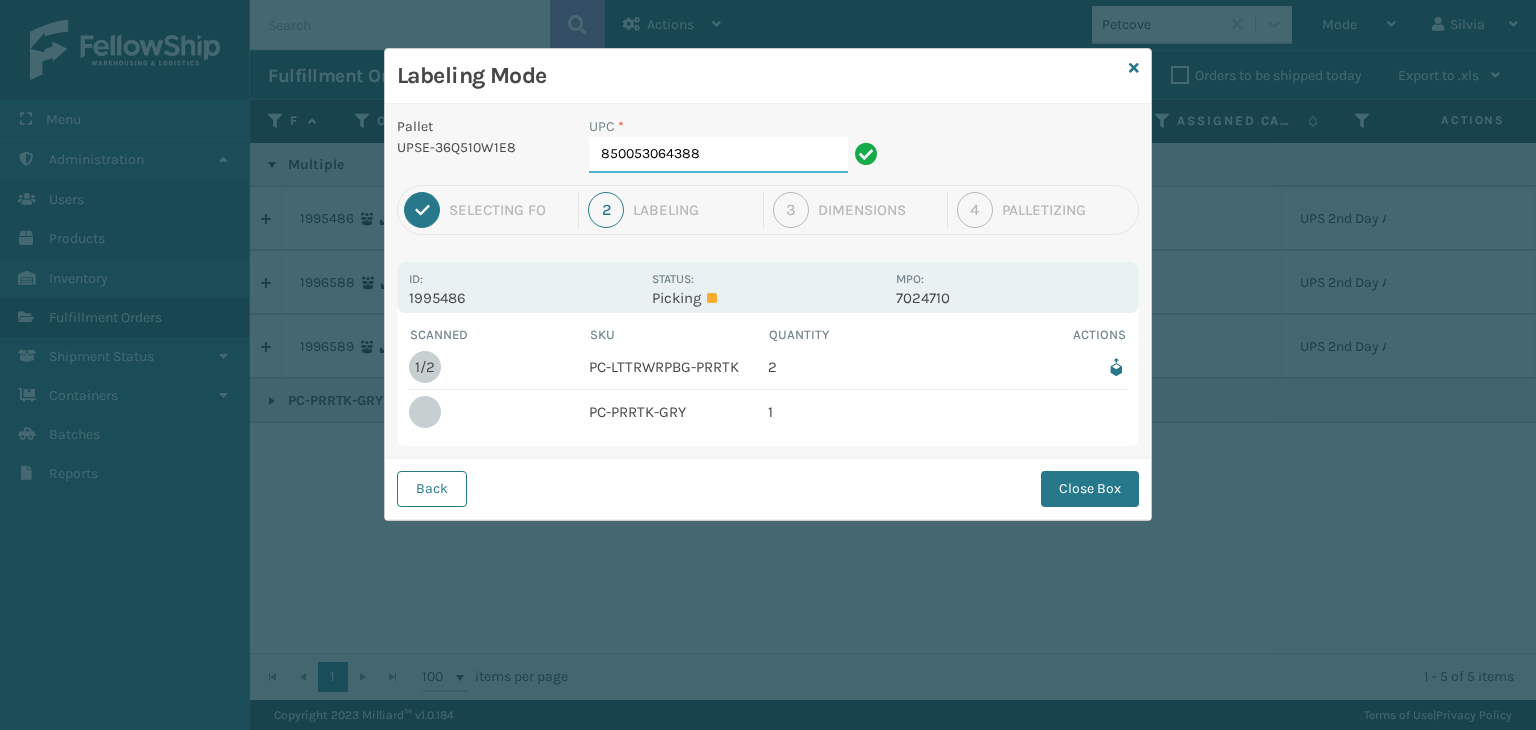 drag, startPoint x: 709, startPoint y: 138, endPoint x: 720, endPoint y: 138, distance: 11 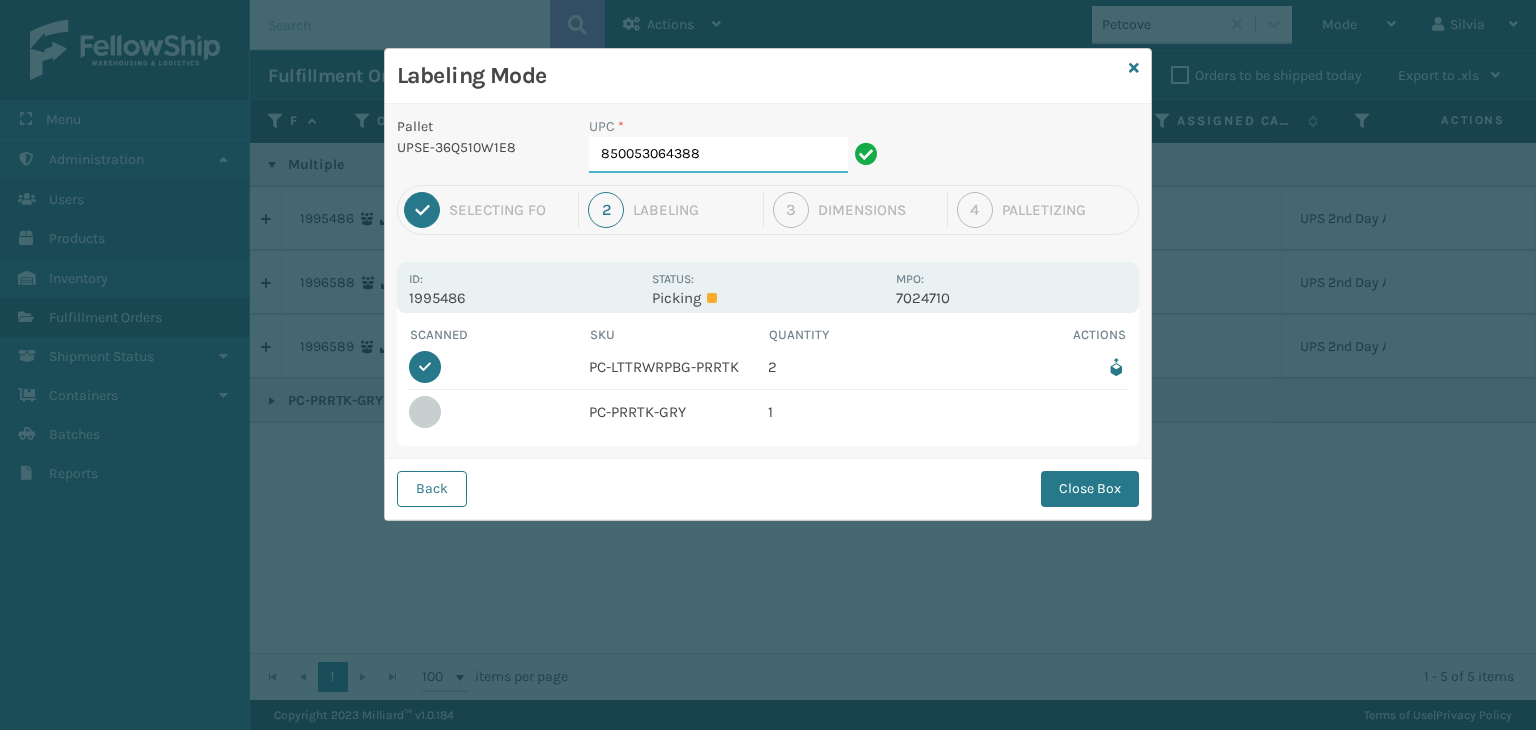 click on "850053064388" at bounding box center [718, 155] 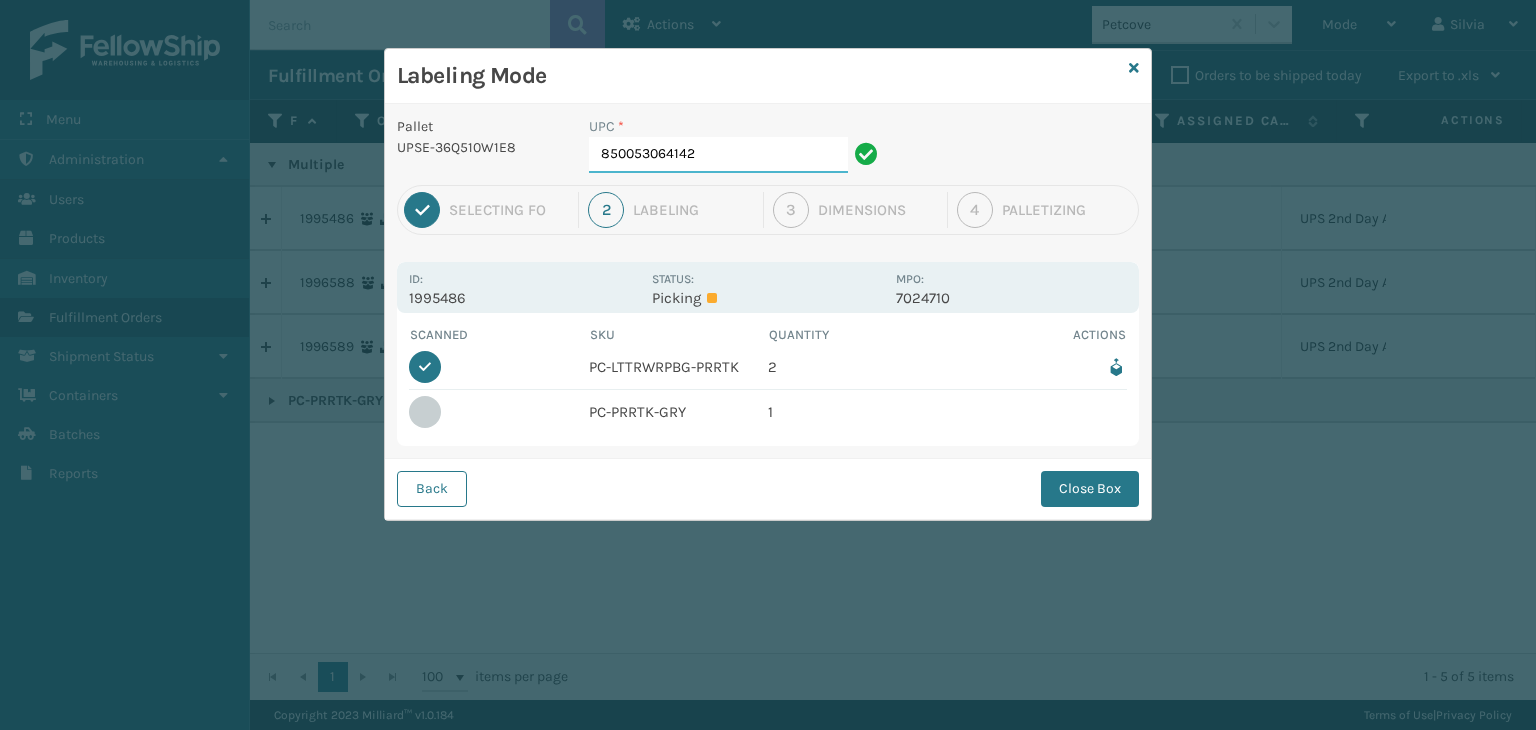 type on "[PHONE]" 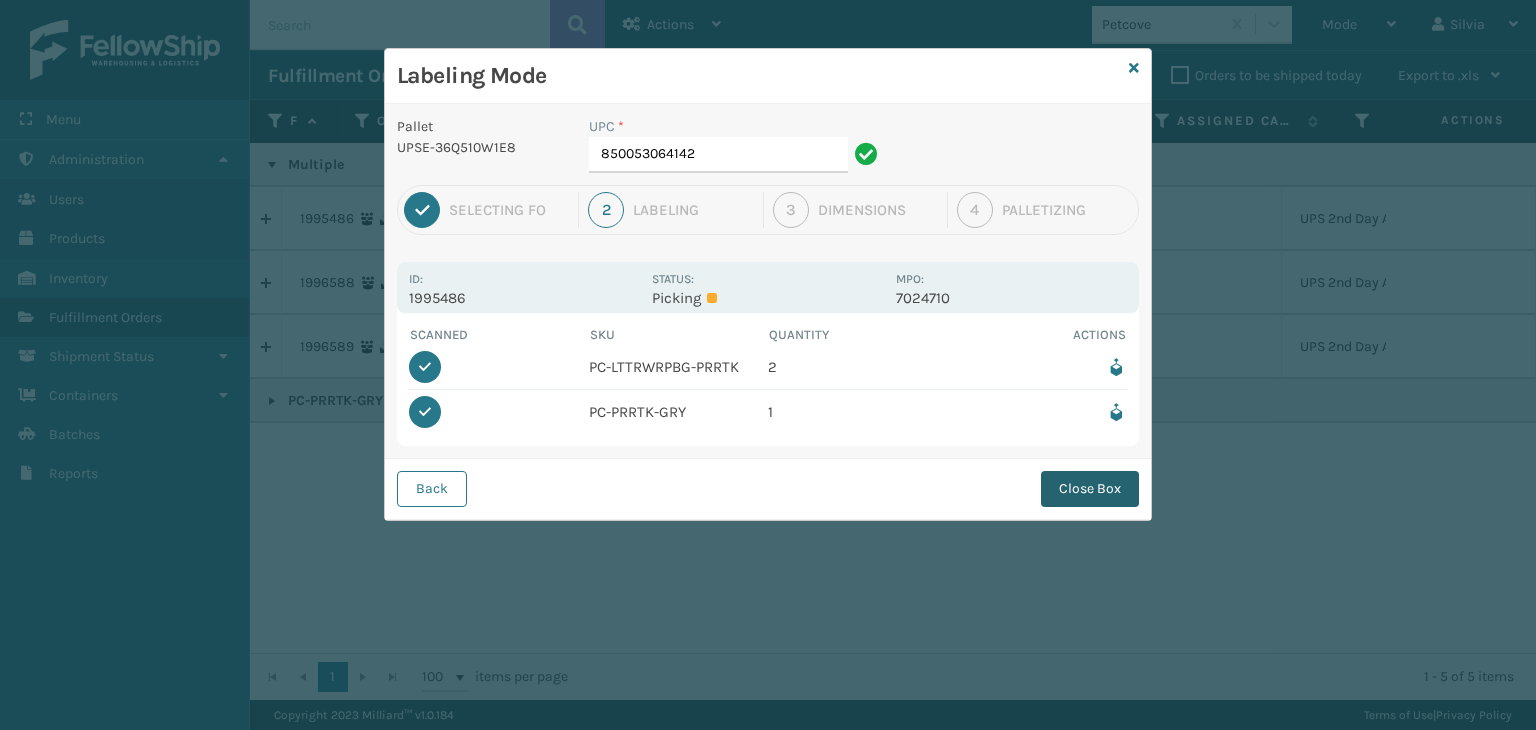 click on "Close Box" at bounding box center (1090, 489) 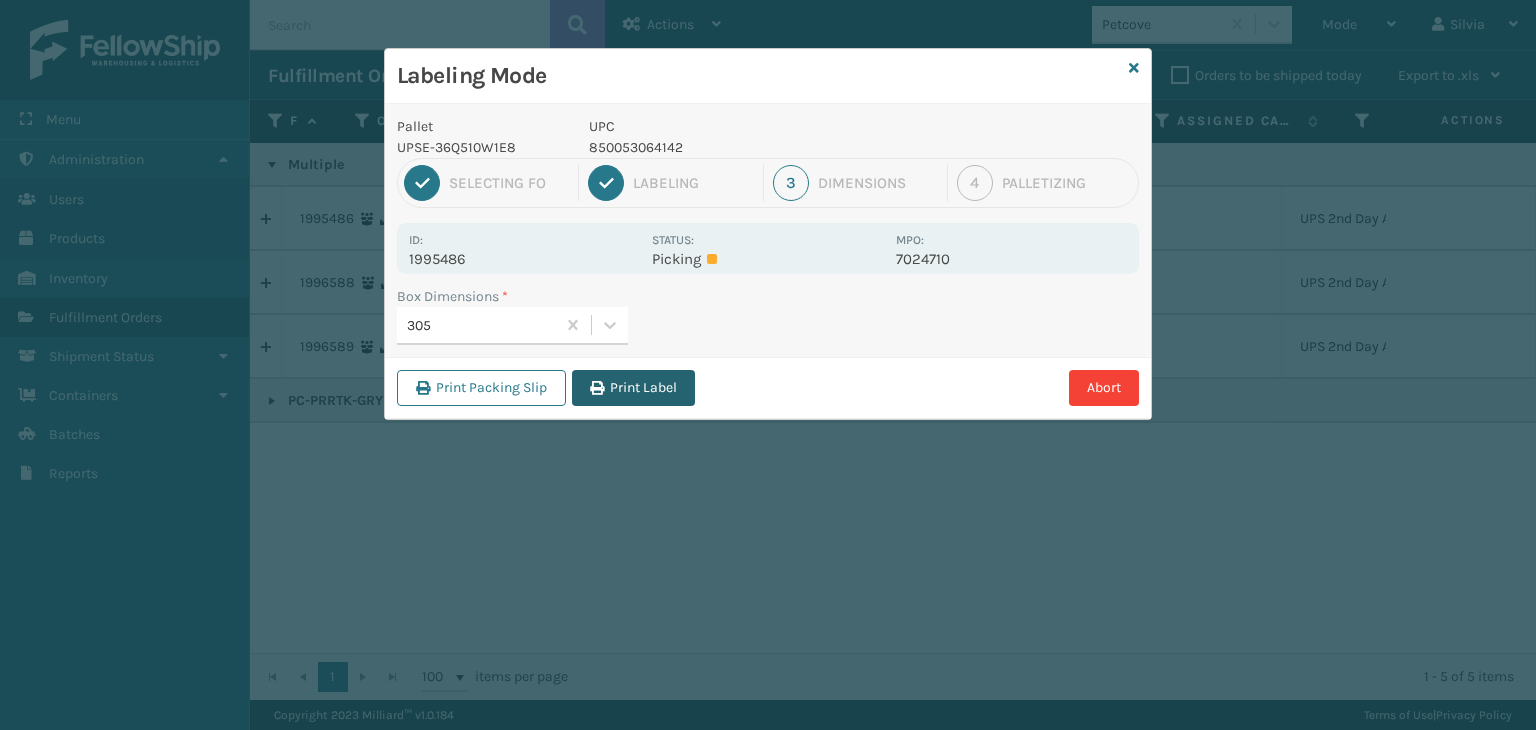 click on "Print Label" at bounding box center [633, 388] 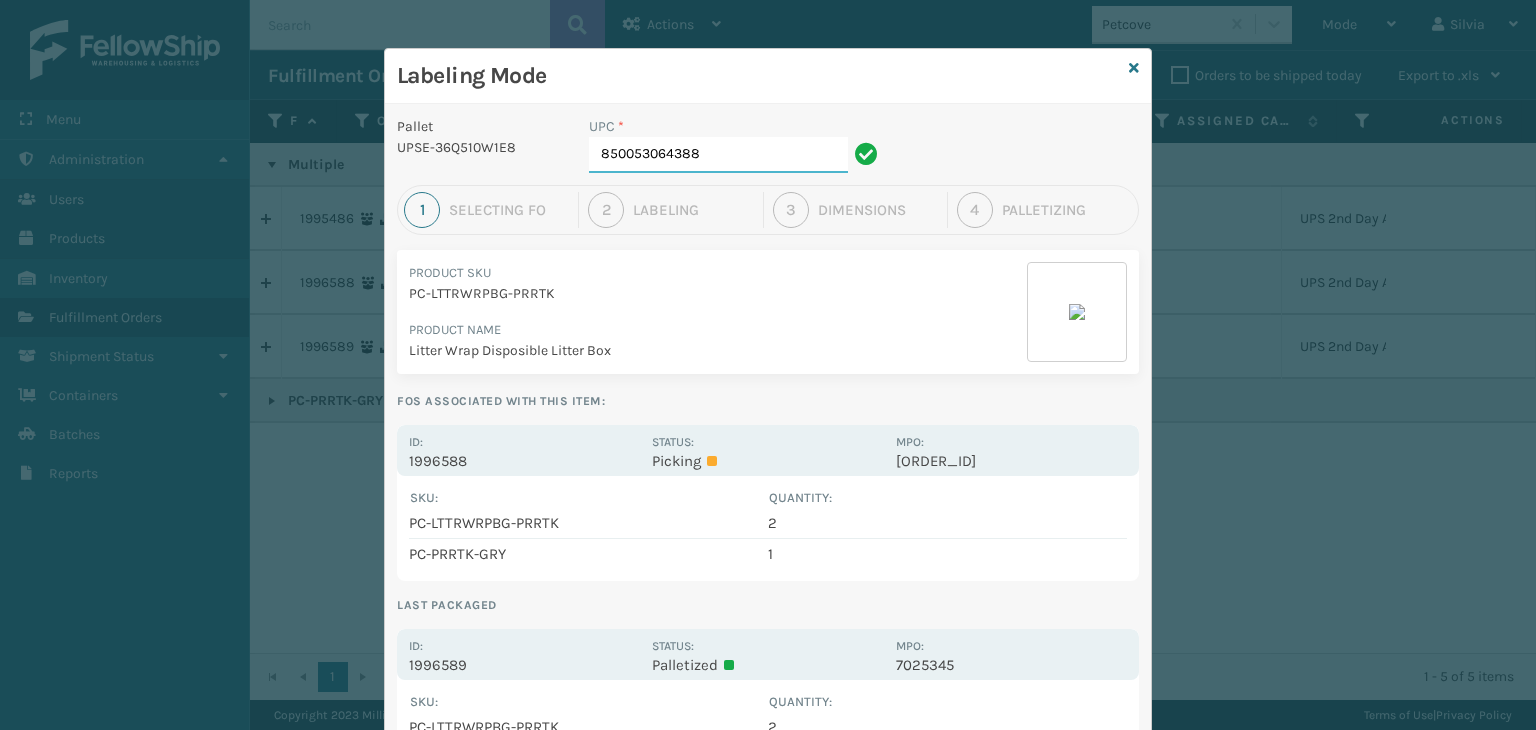 click on "850053064388" at bounding box center [718, 155] 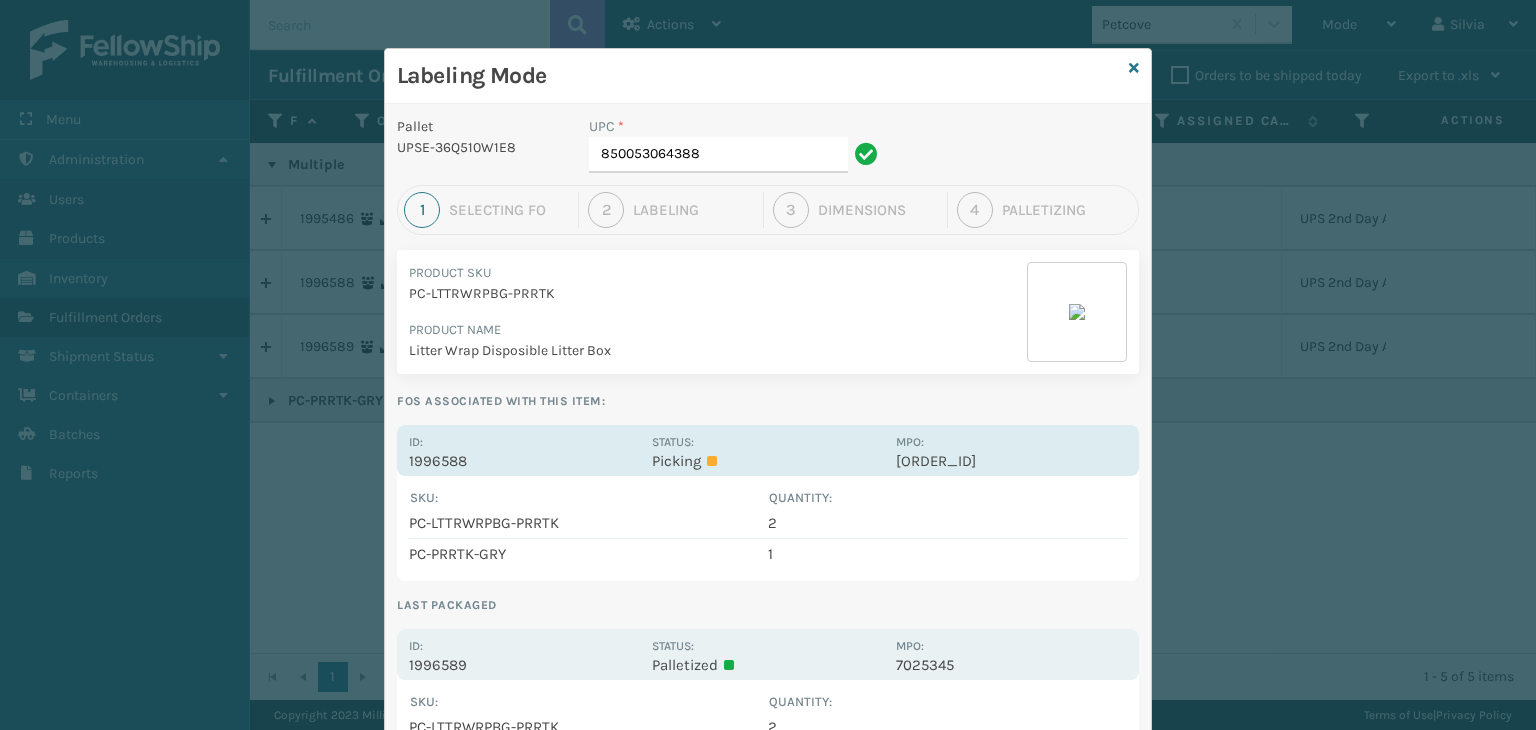 click on "Id: 1996588 Status: Picking MPO: 7025347" at bounding box center (768, 450) 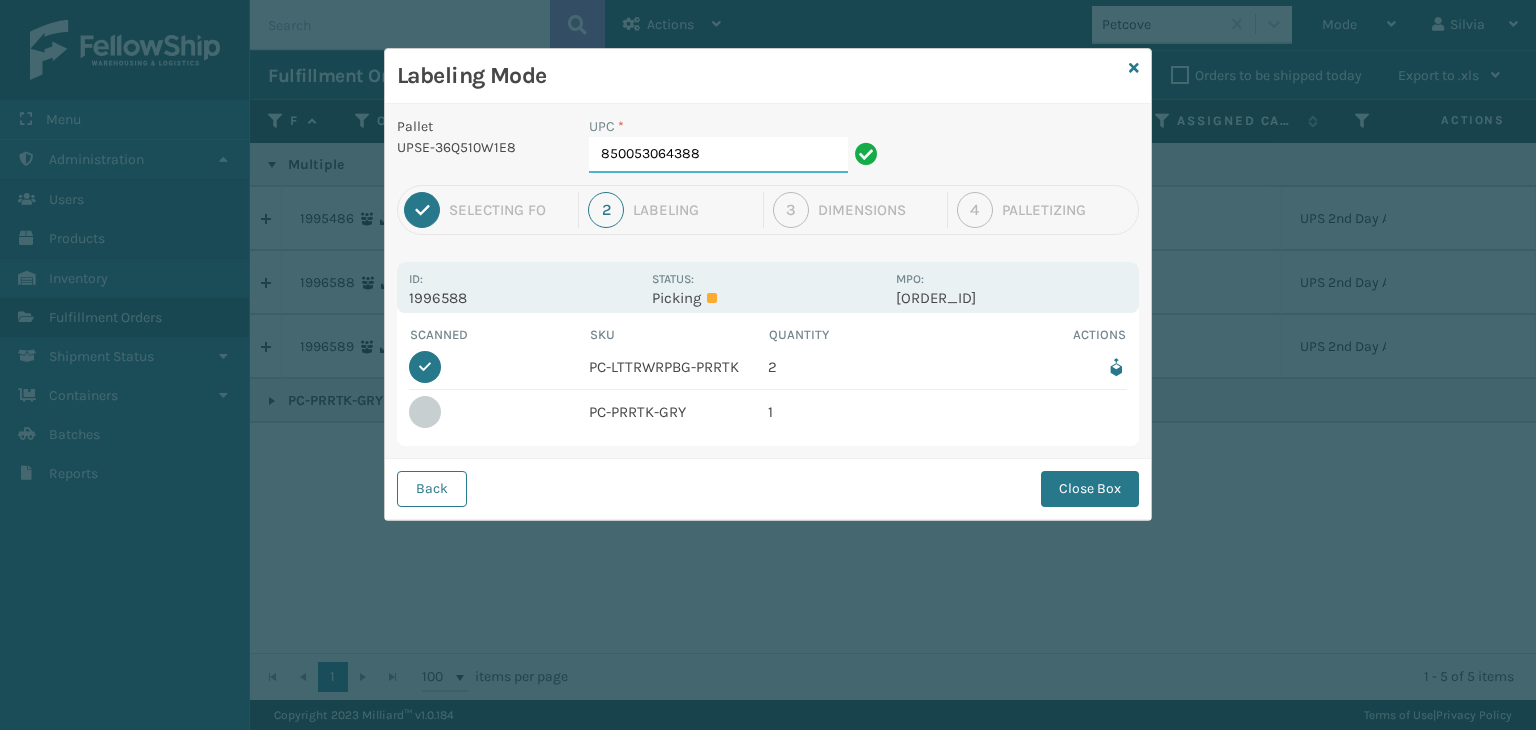 click on "850053064388" at bounding box center (718, 155) 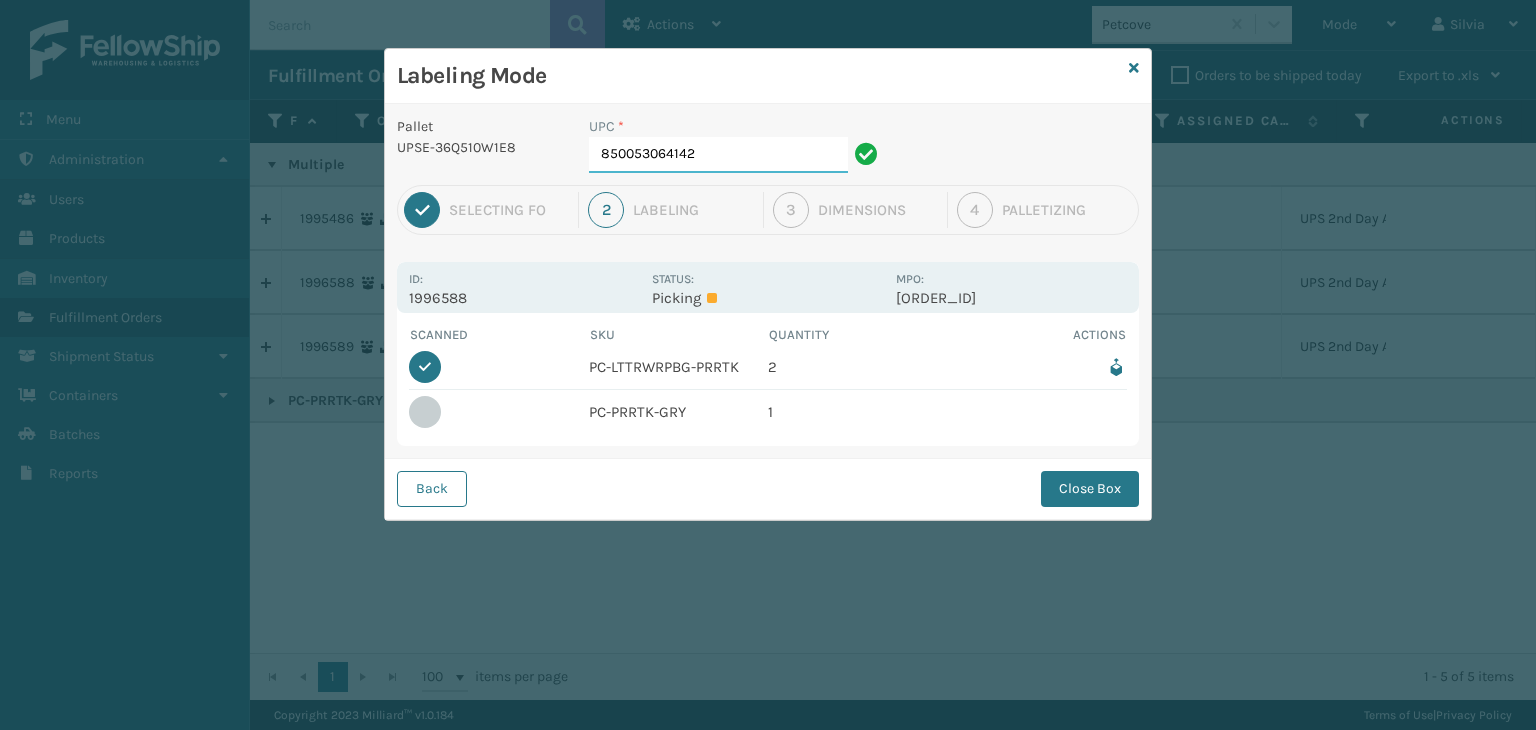 type on "[PHONE]" 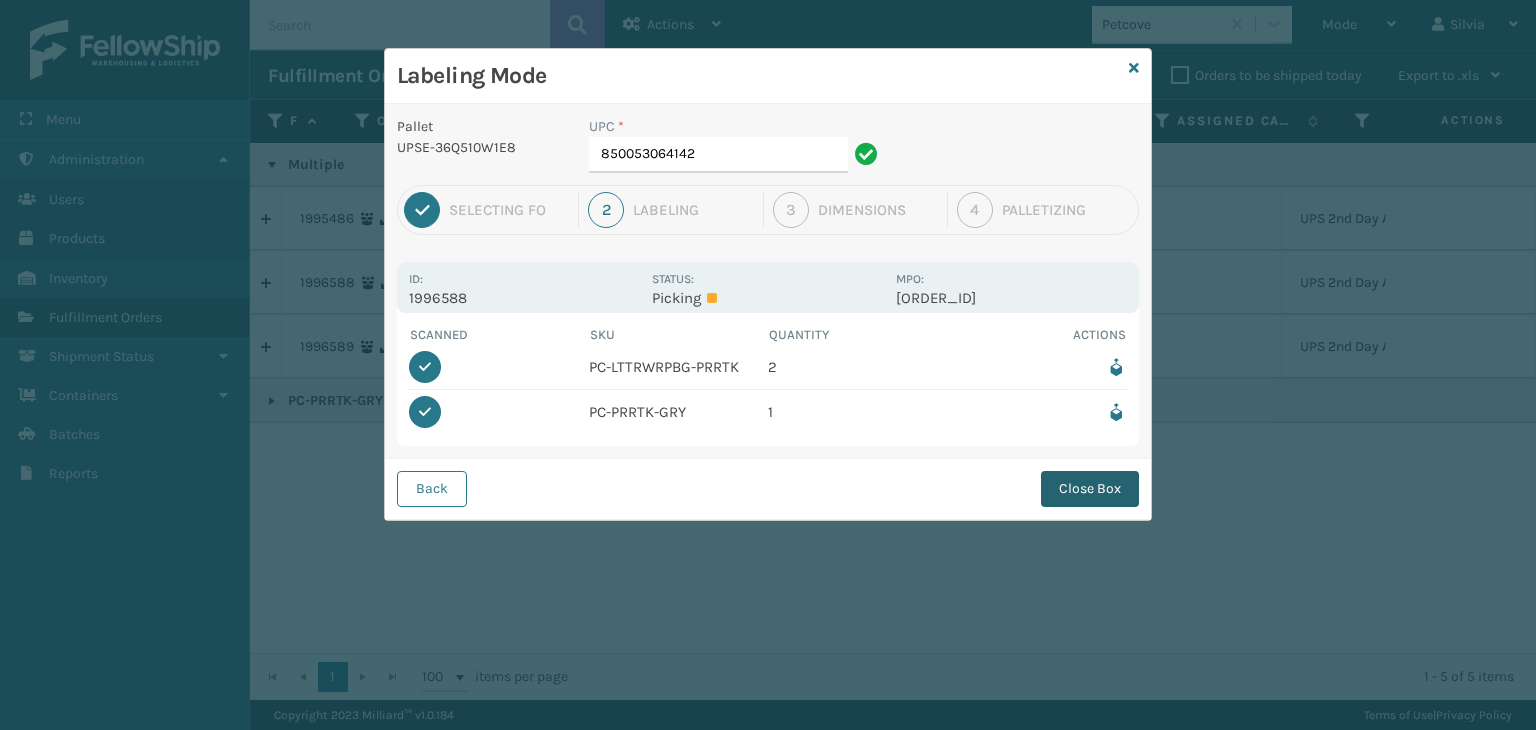click on "Close Box" at bounding box center (1090, 489) 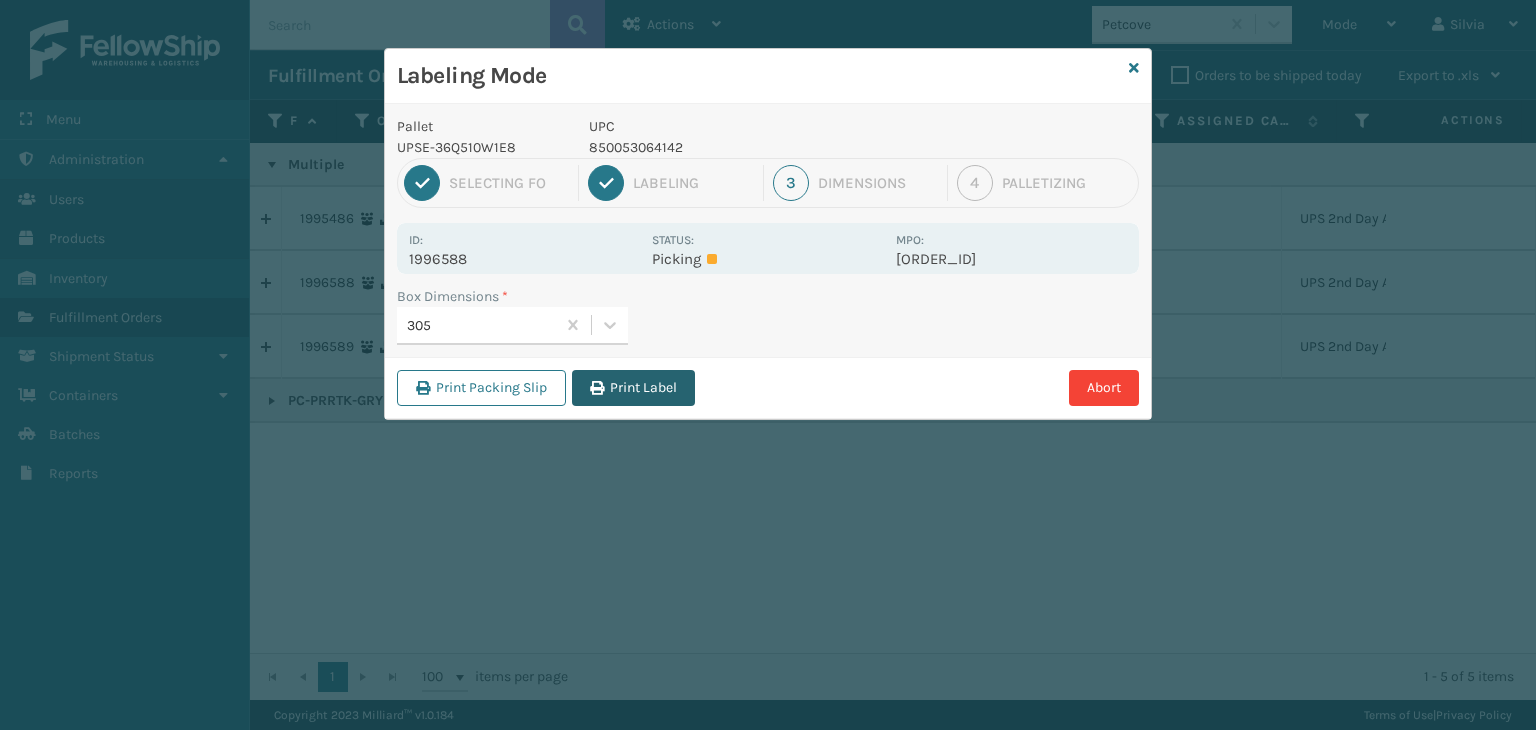 click on "Print Label" at bounding box center [633, 388] 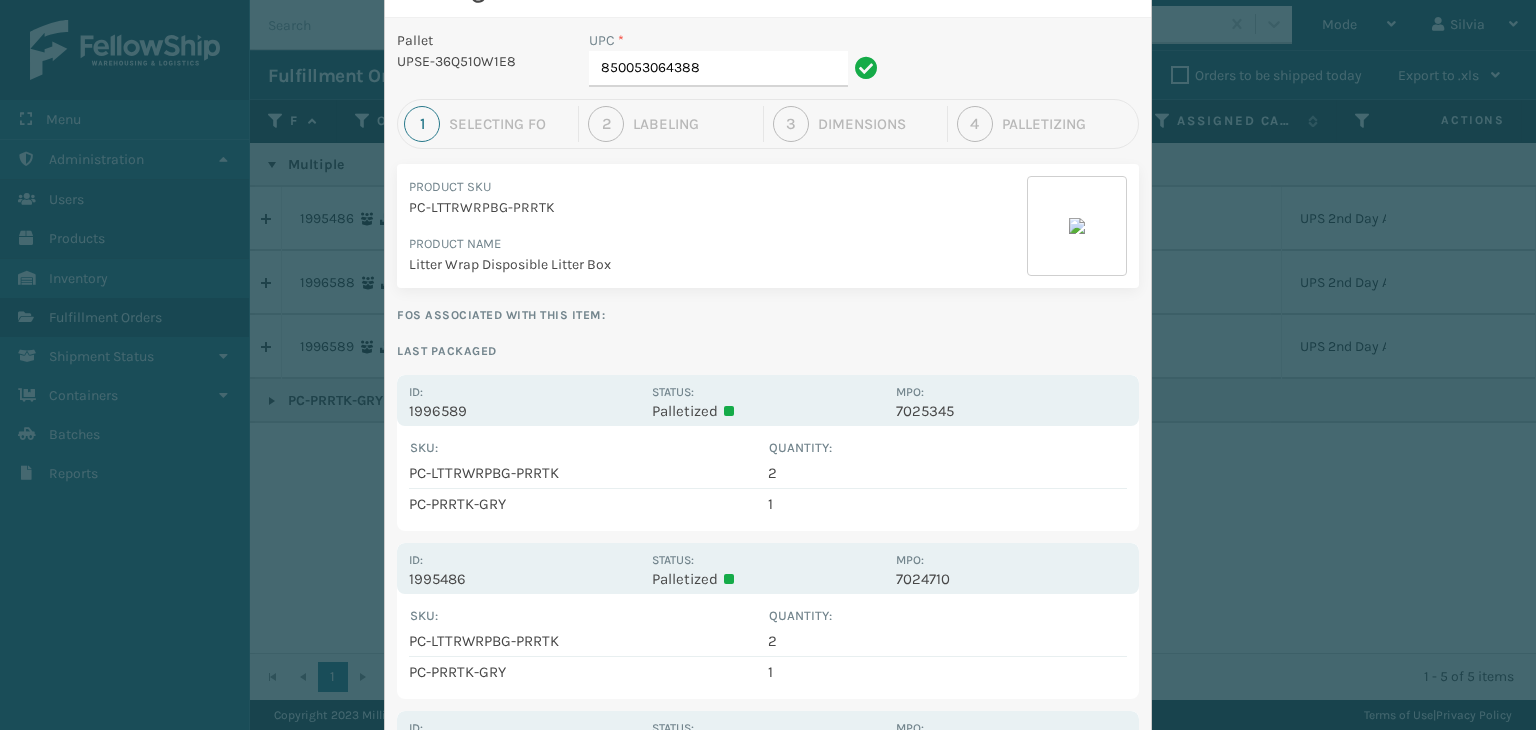 scroll, scrollTop: 0, scrollLeft: 0, axis: both 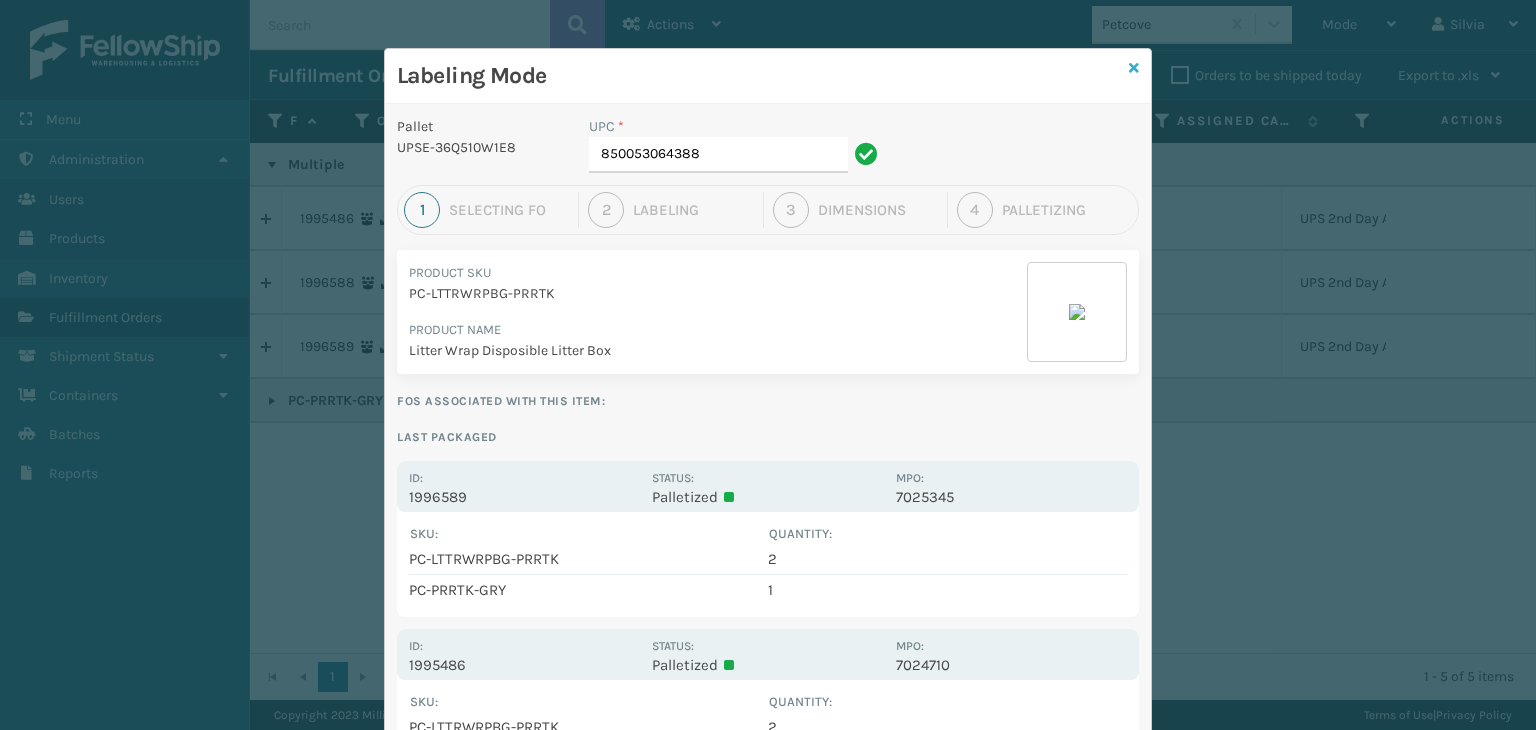 click at bounding box center (1134, 68) 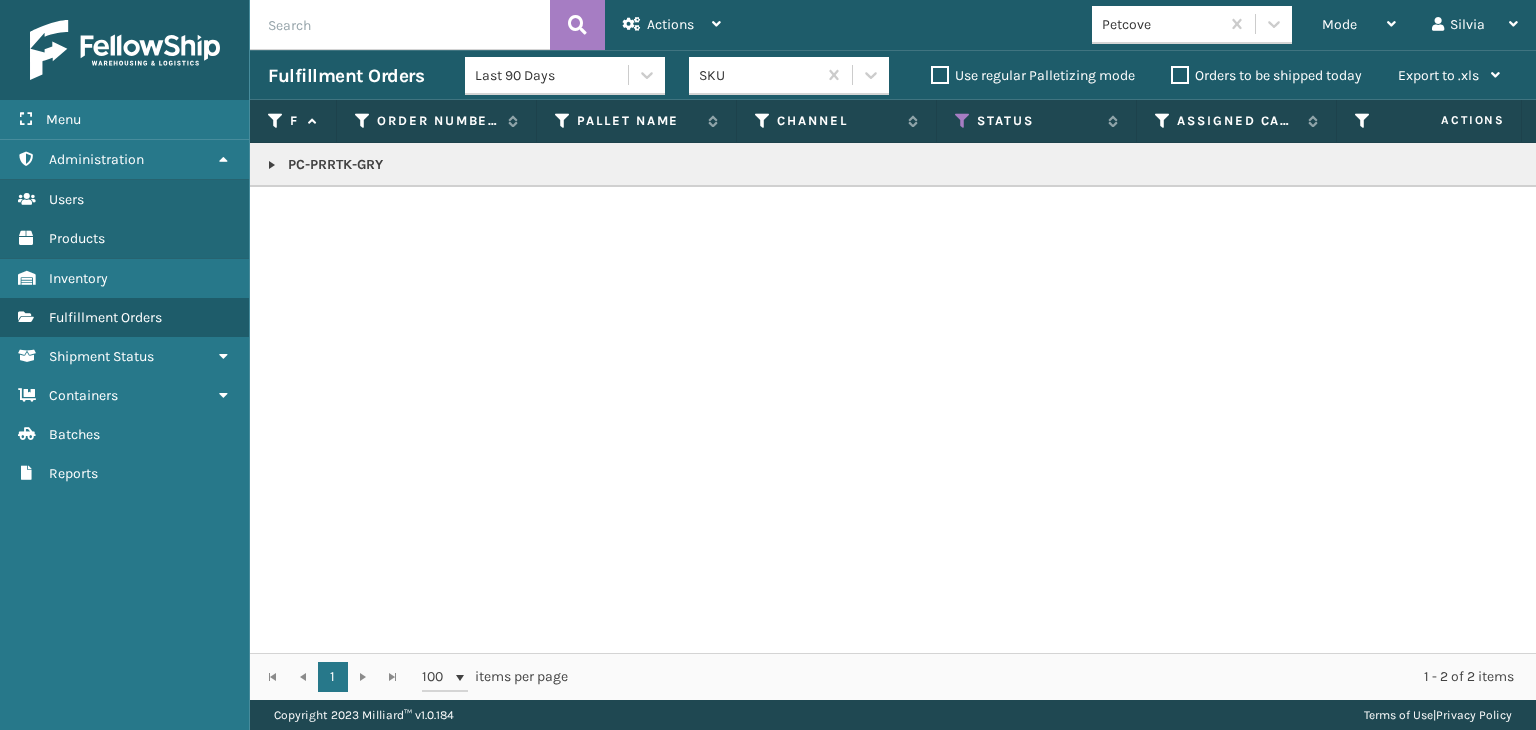 click at bounding box center [272, 165] 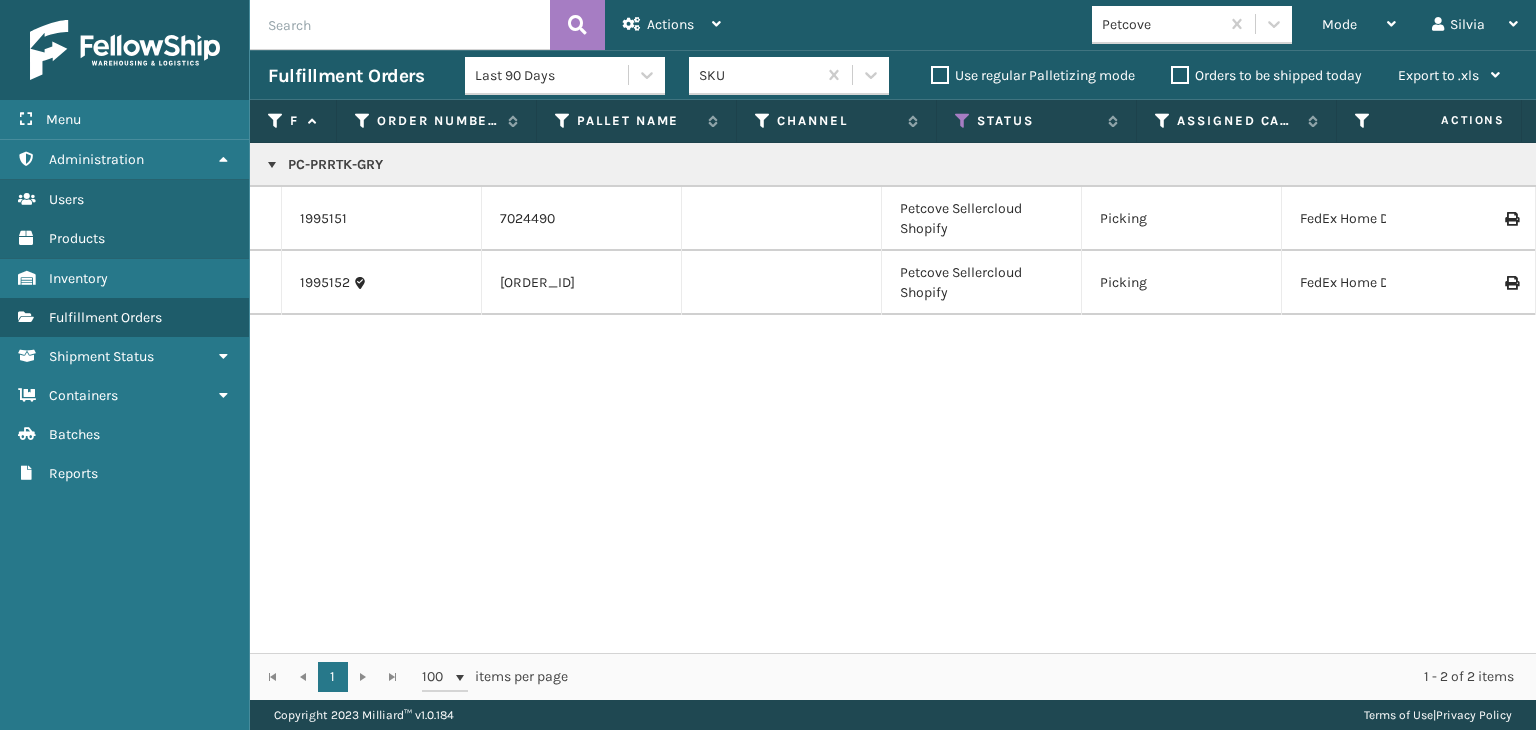 click at bounding box center [272, 165] 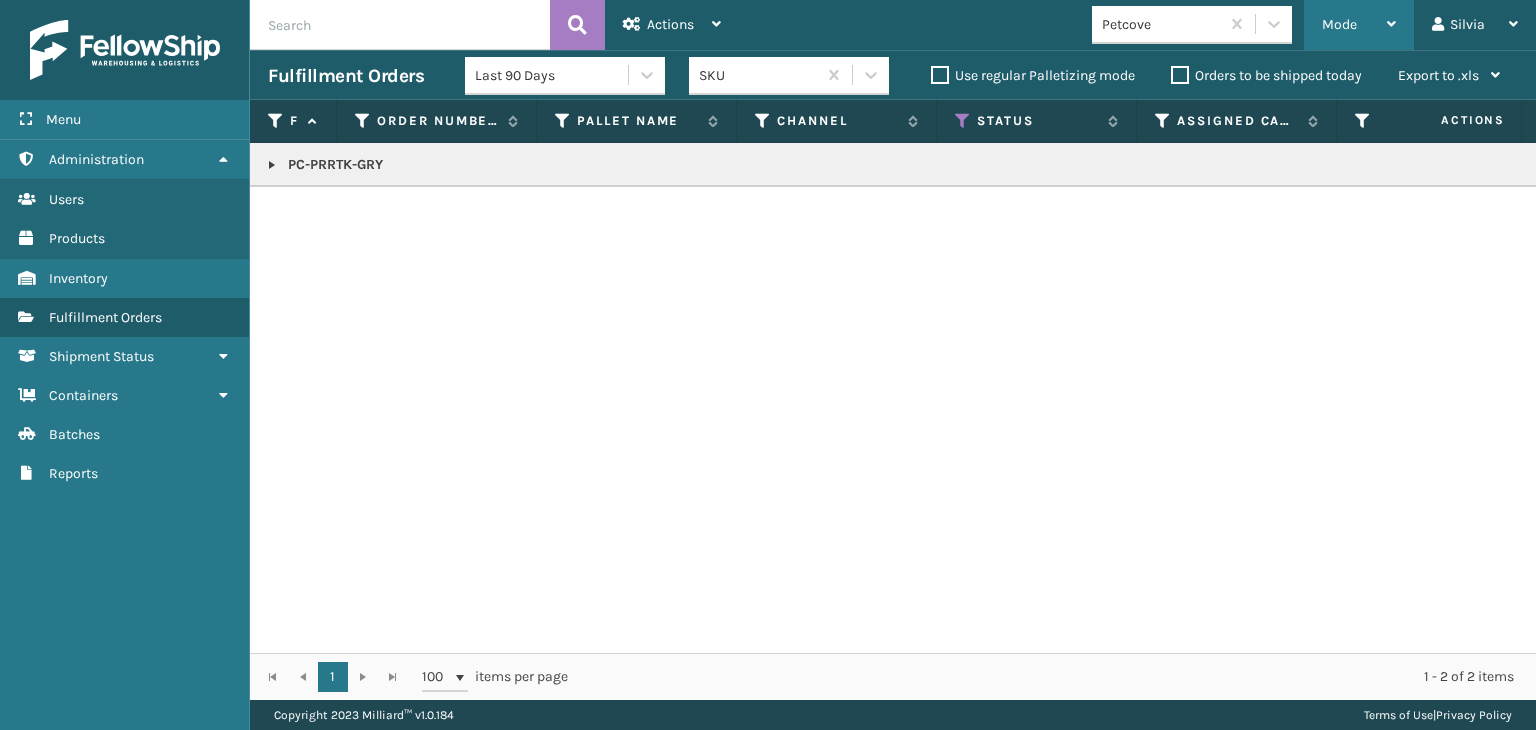 click on "Mode" at bounding box center (1339, 24) 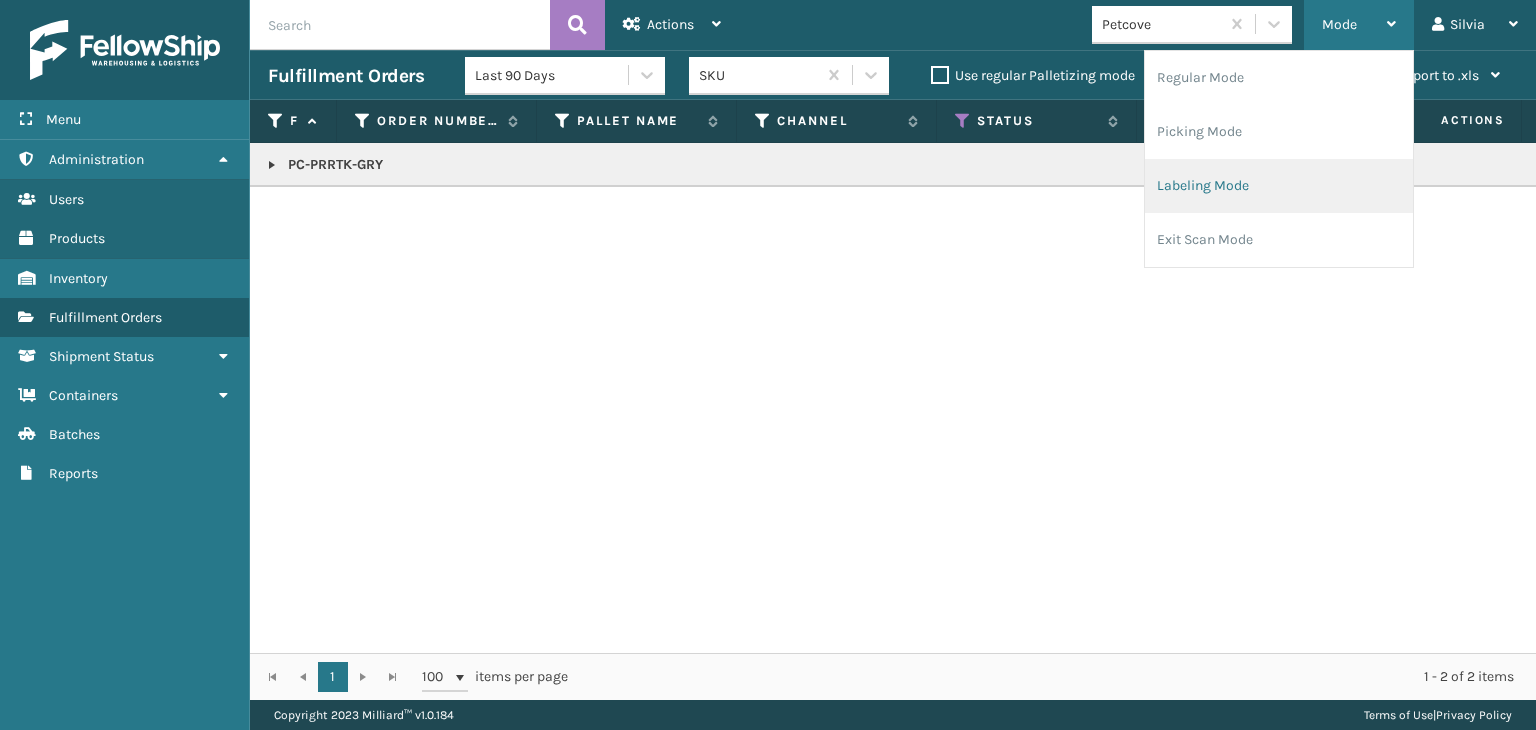 click on "Labeling Mode" at bounding box center (1279, 186) 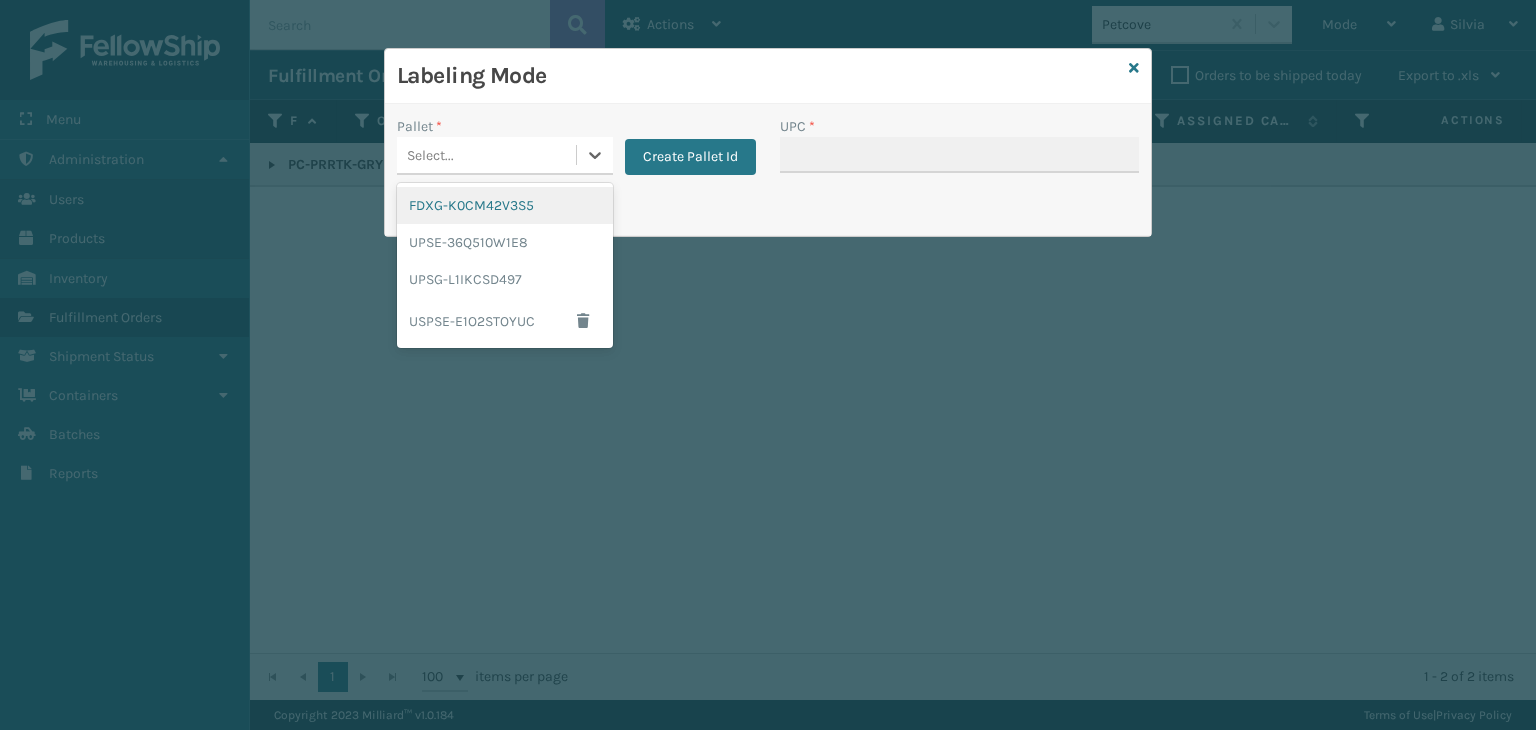 click on "Select..." at bounding box center (486, 155) 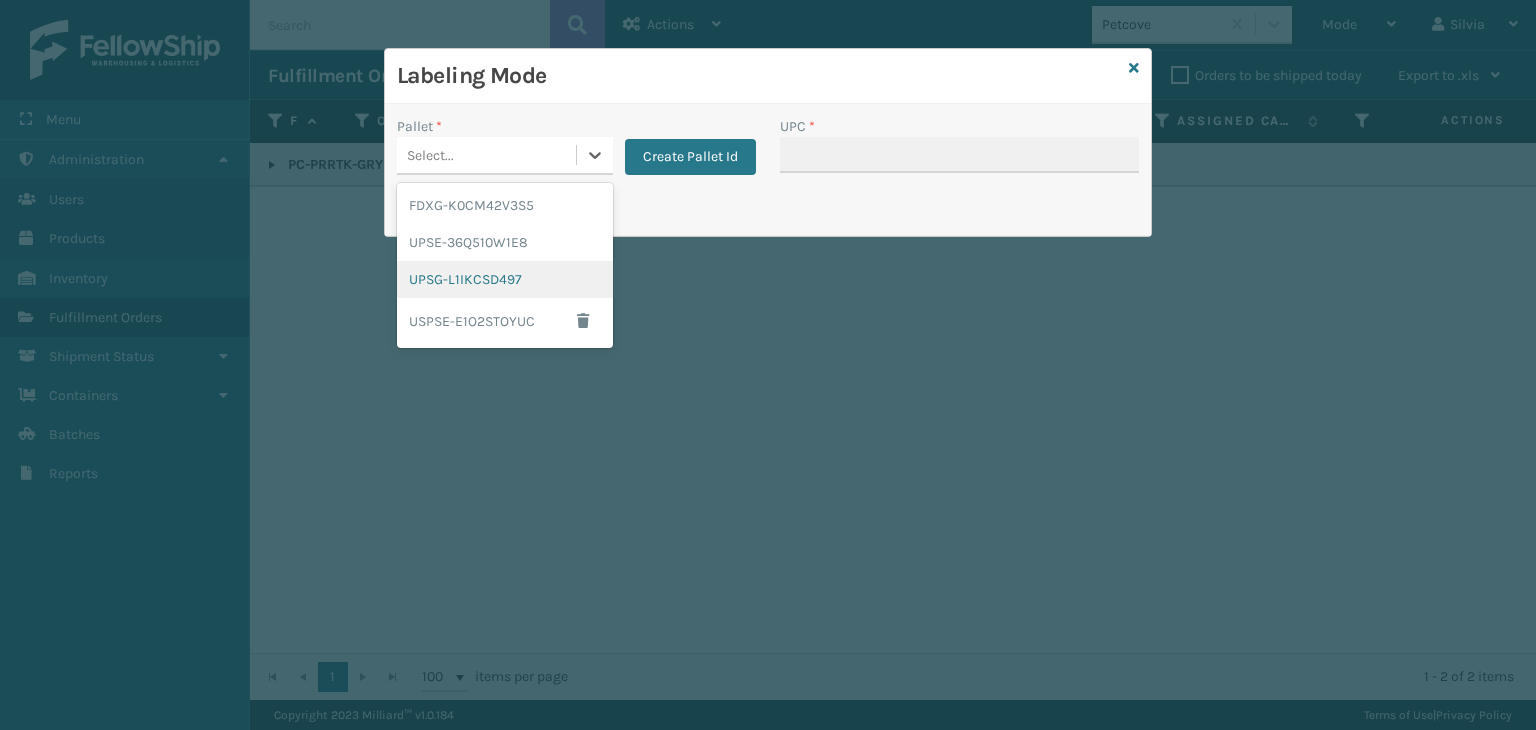 click on "UPSG-L1IKCSD497" at bounding box center (505, 279) 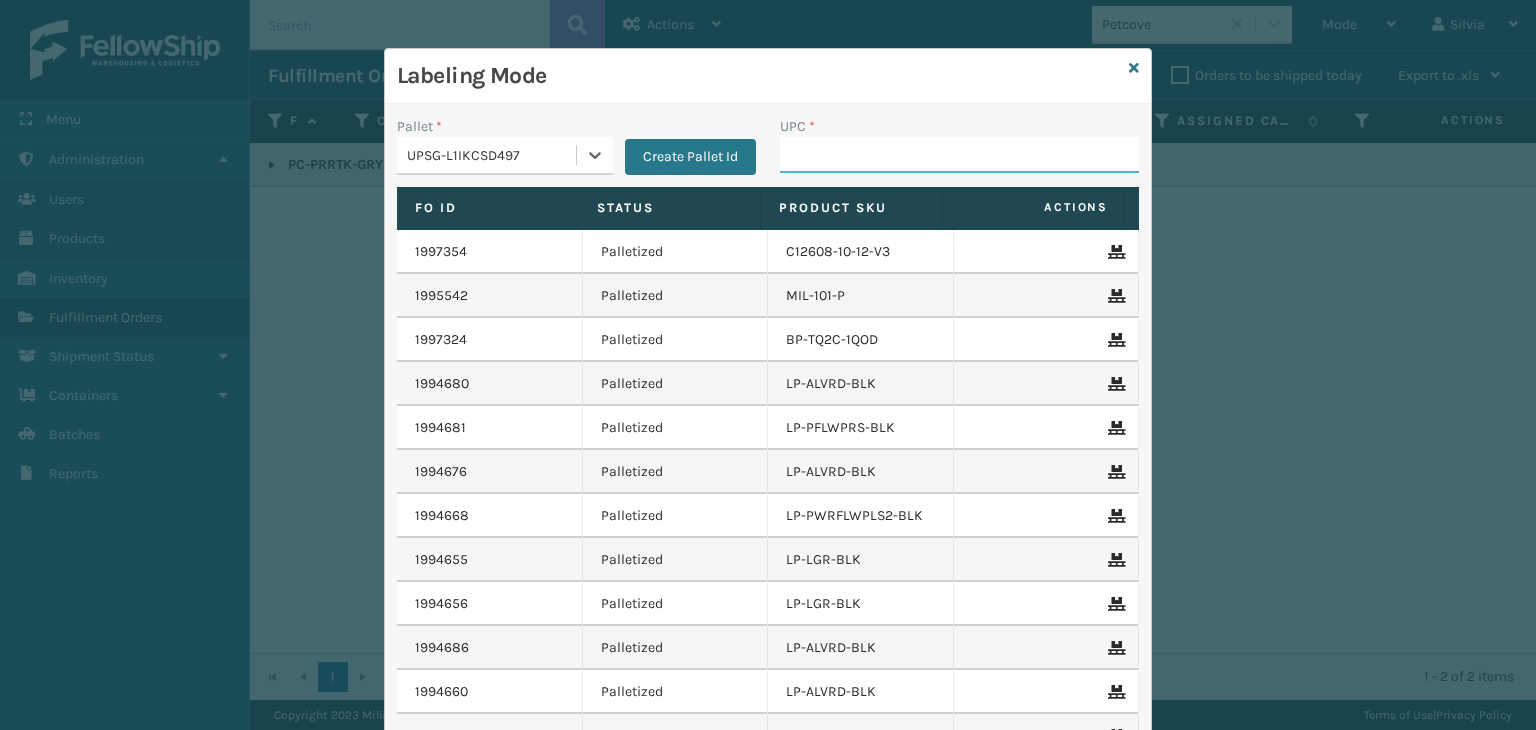 drag, startPoint x: 816, startPoint y: 160, endPoint x: 820, endPoint y: 173, distance: 13.601471 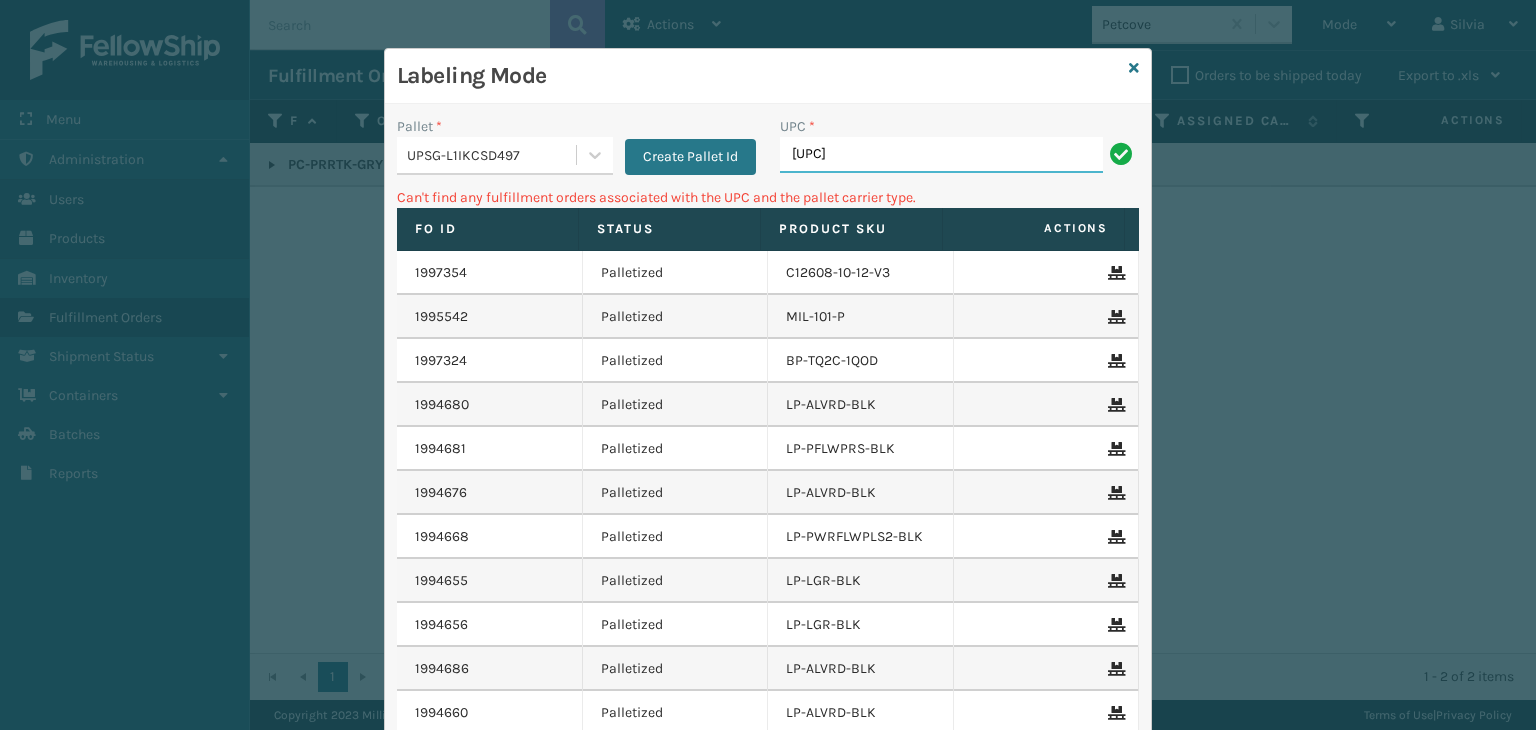 click on "810019867040" at bounding box center (941, 155) 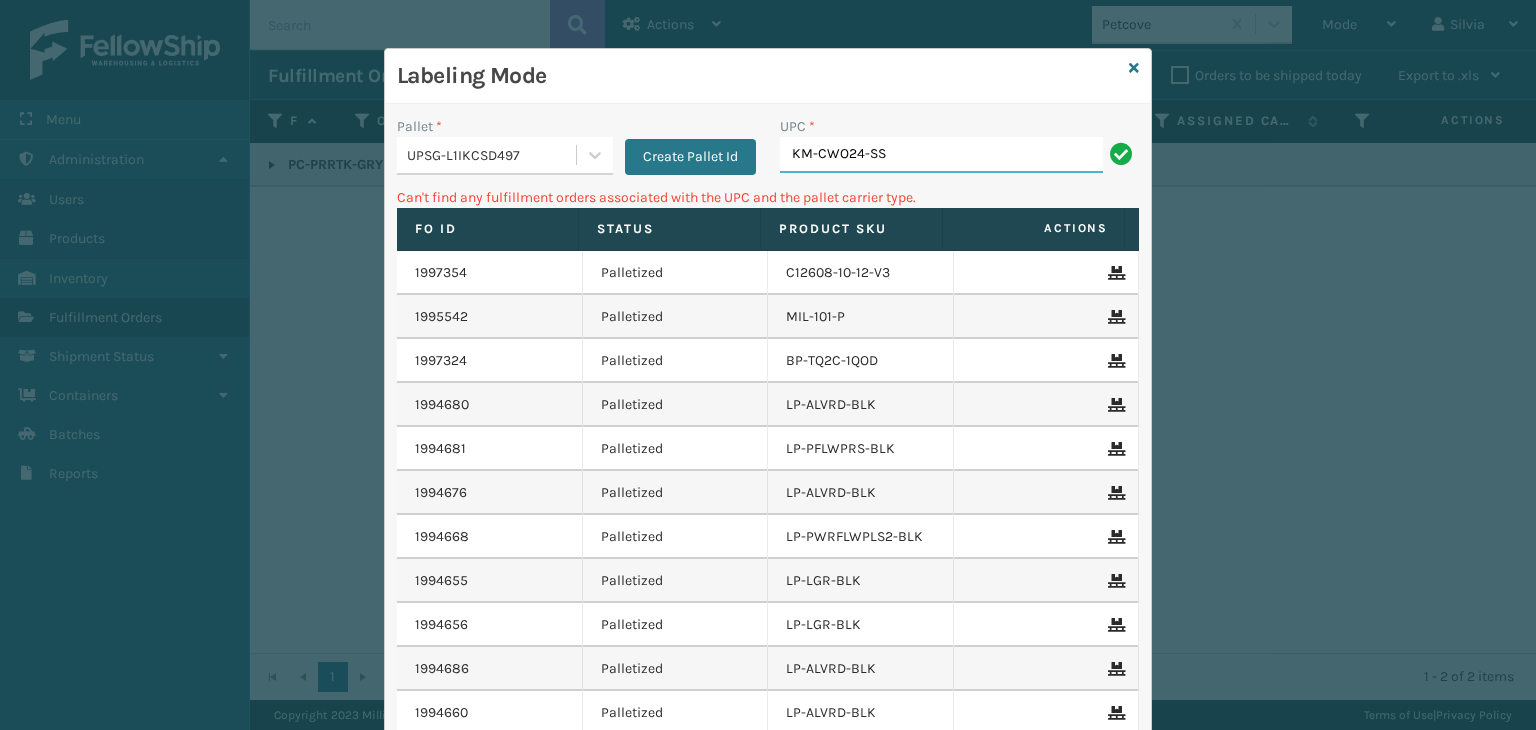 type on "KM-CWO24-SS" 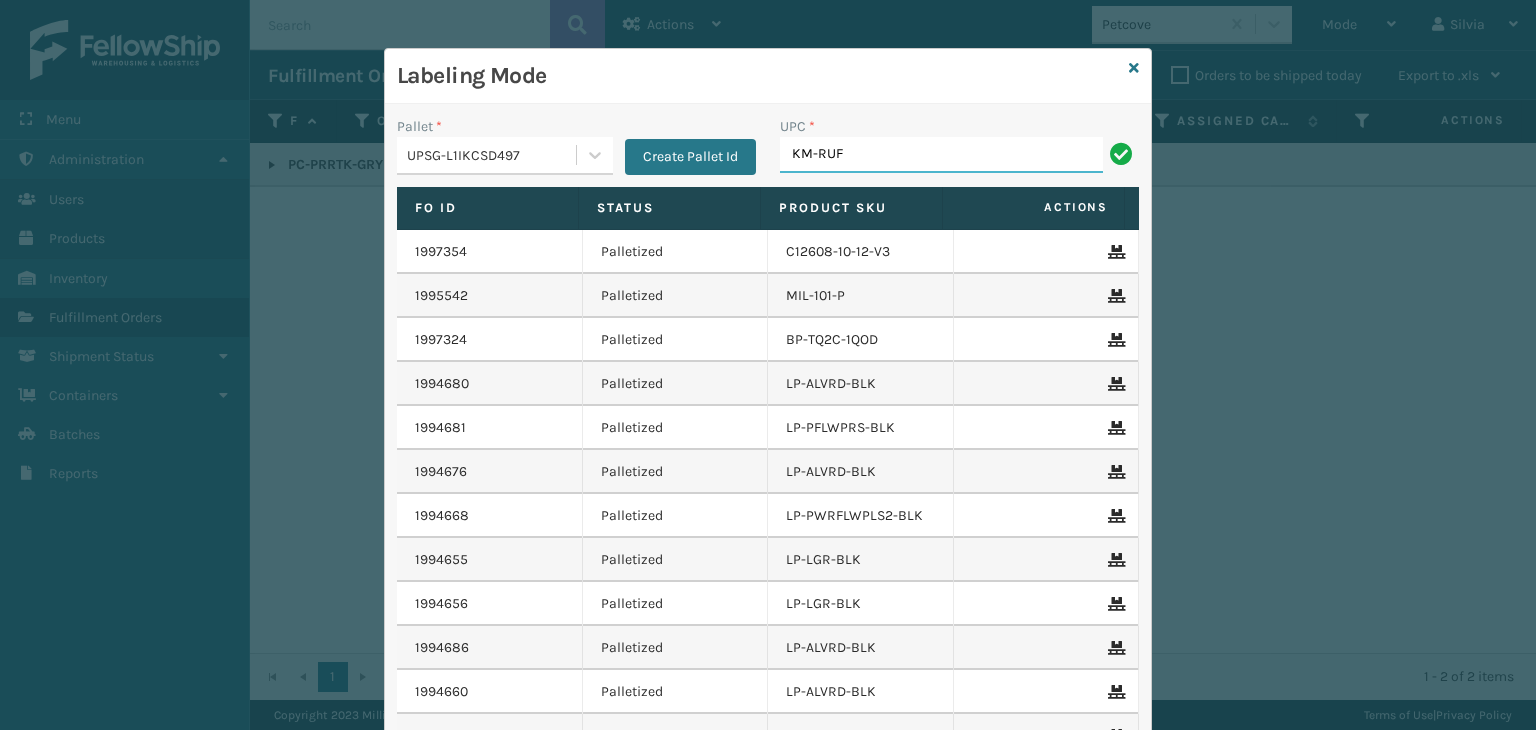type on "KM-RUF-42C" 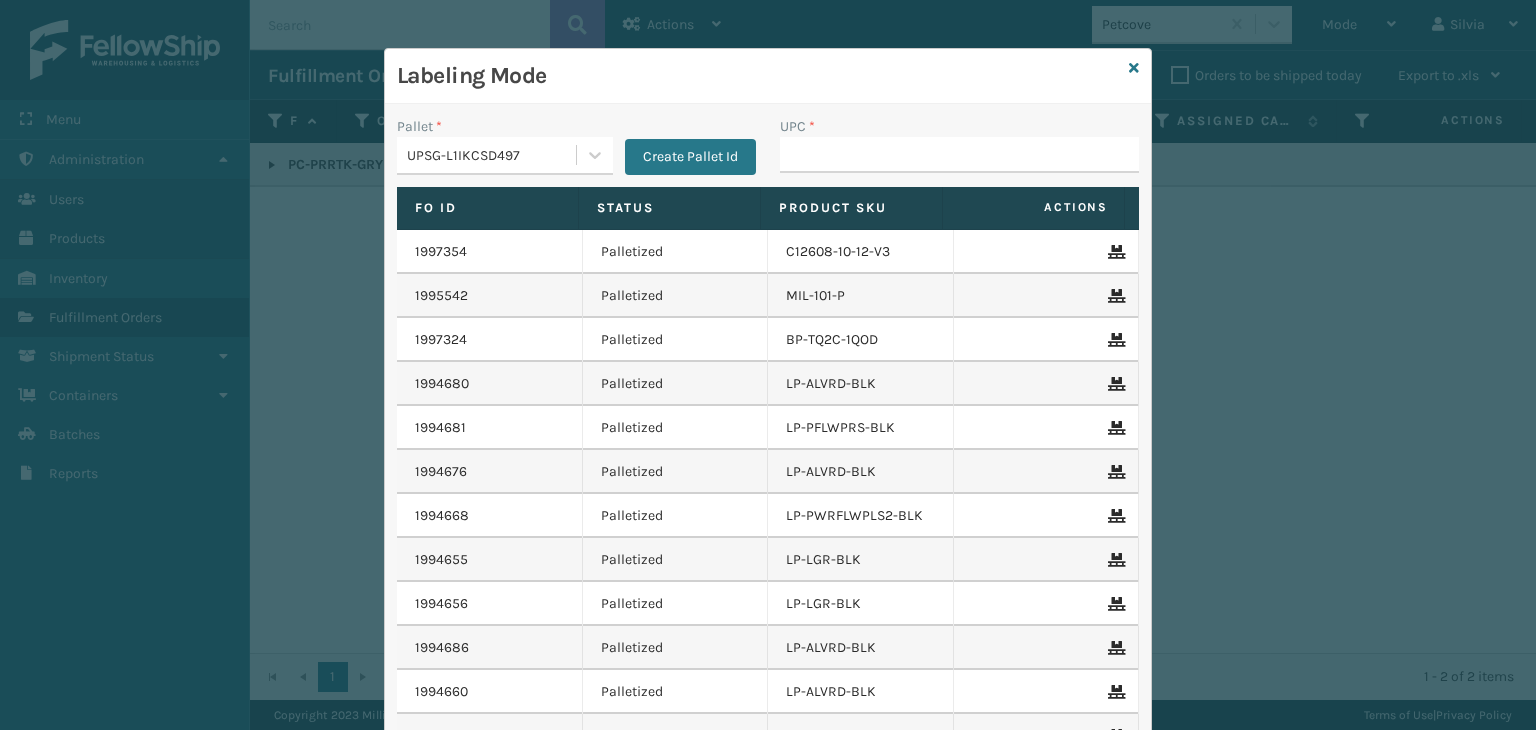click on "Labeling Mode" at bounding box center (768, 76) 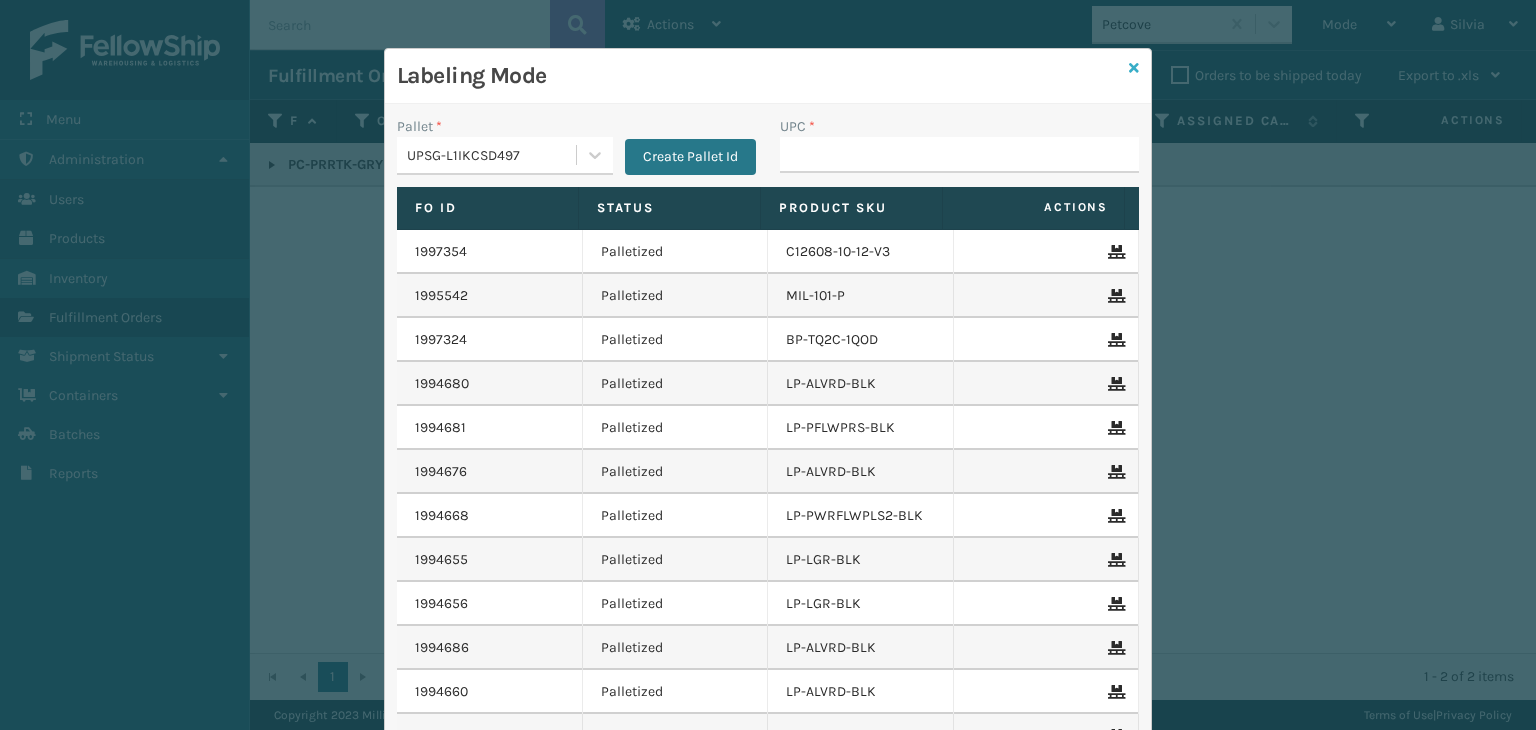 click at bounding box center [1134, 68] 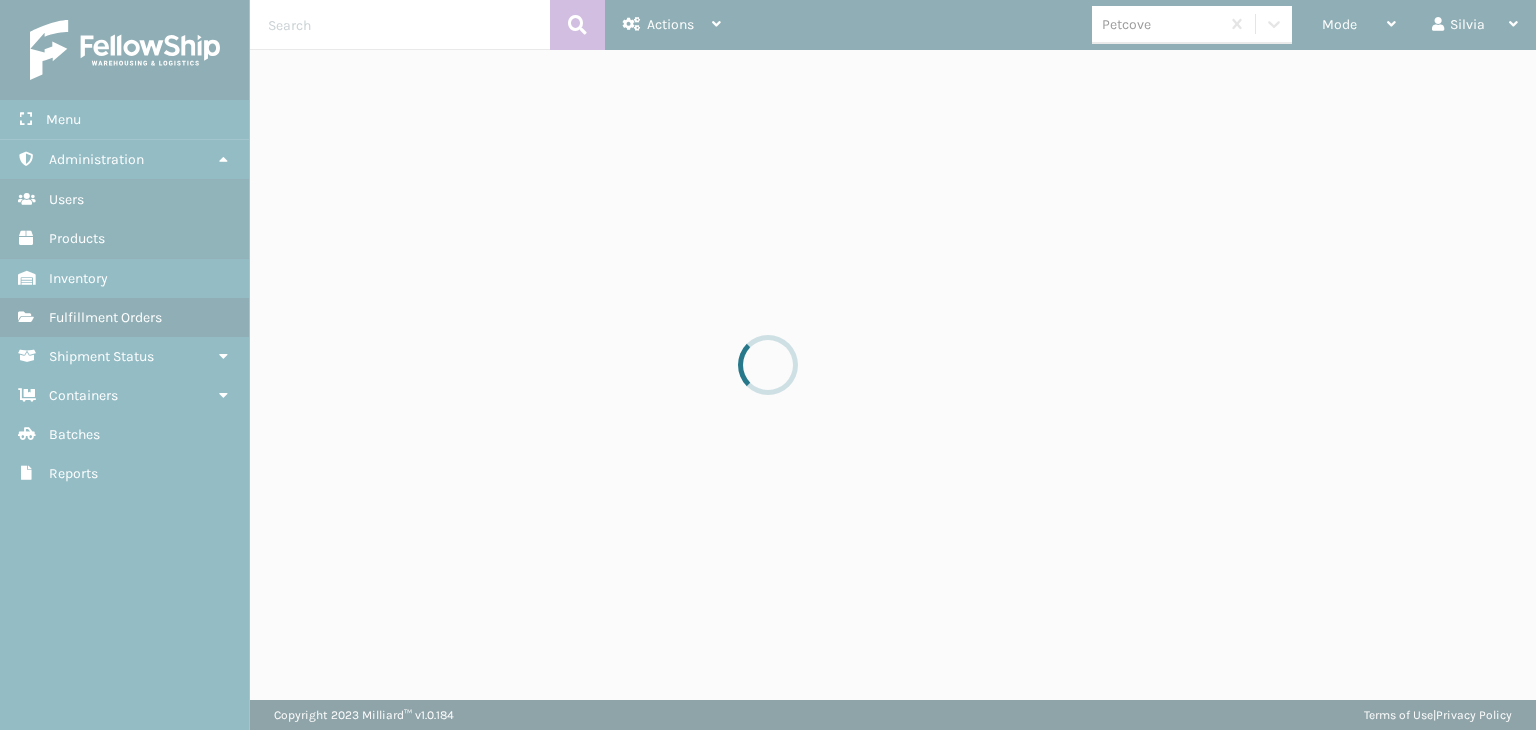 click at bounding box center [768, 365] 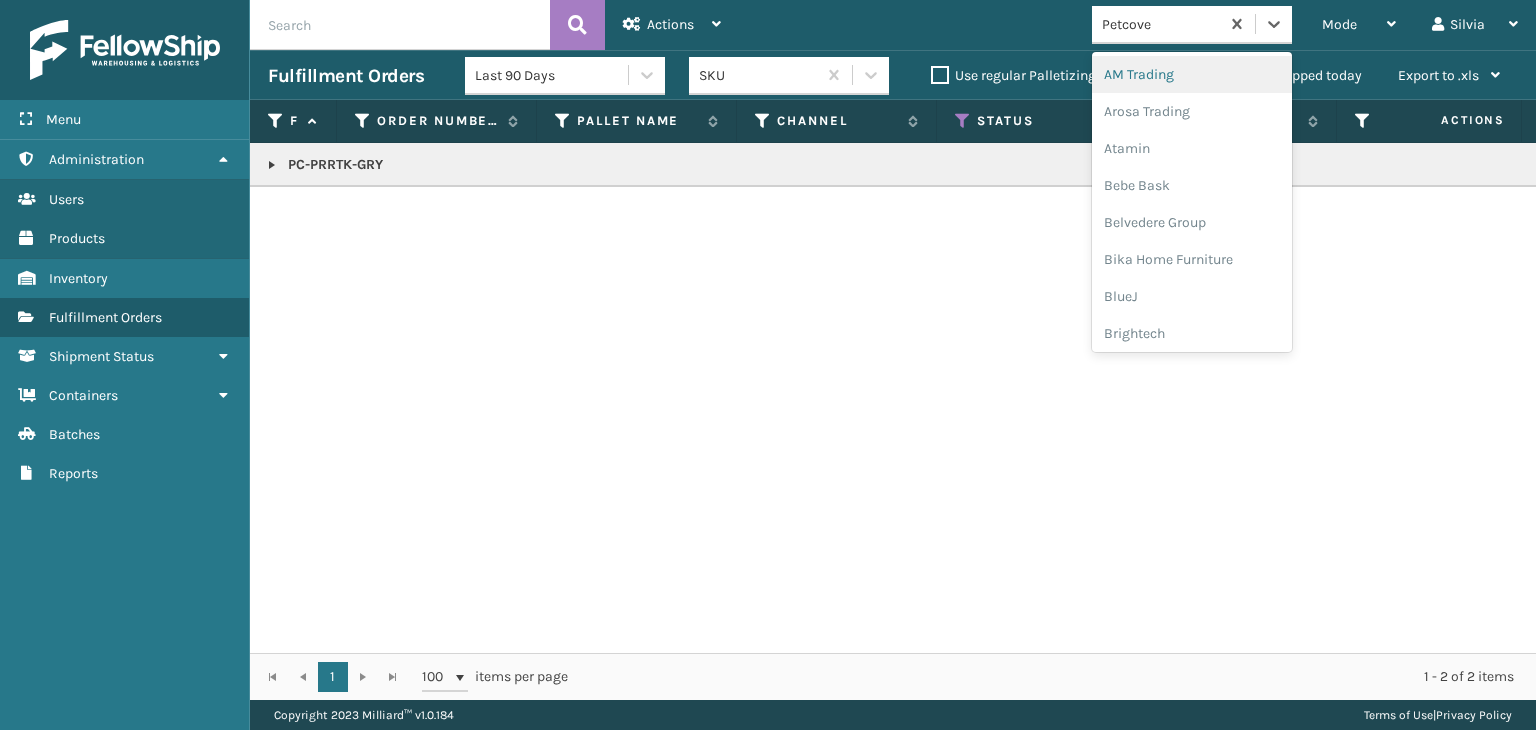 click at bounding box center [1274, 24] 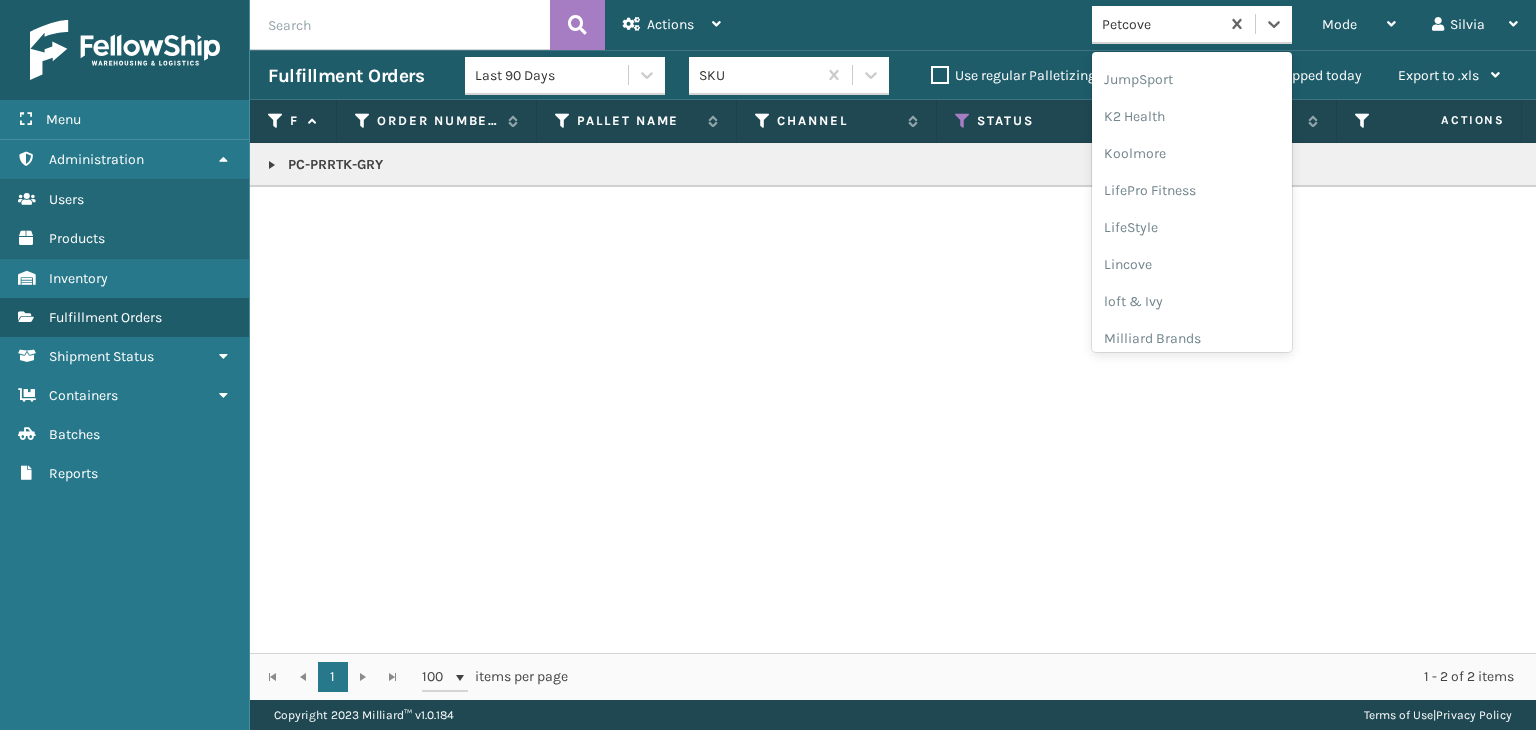 scroll, scrollTop: 632, scrollLeft: 0, axis: vertical 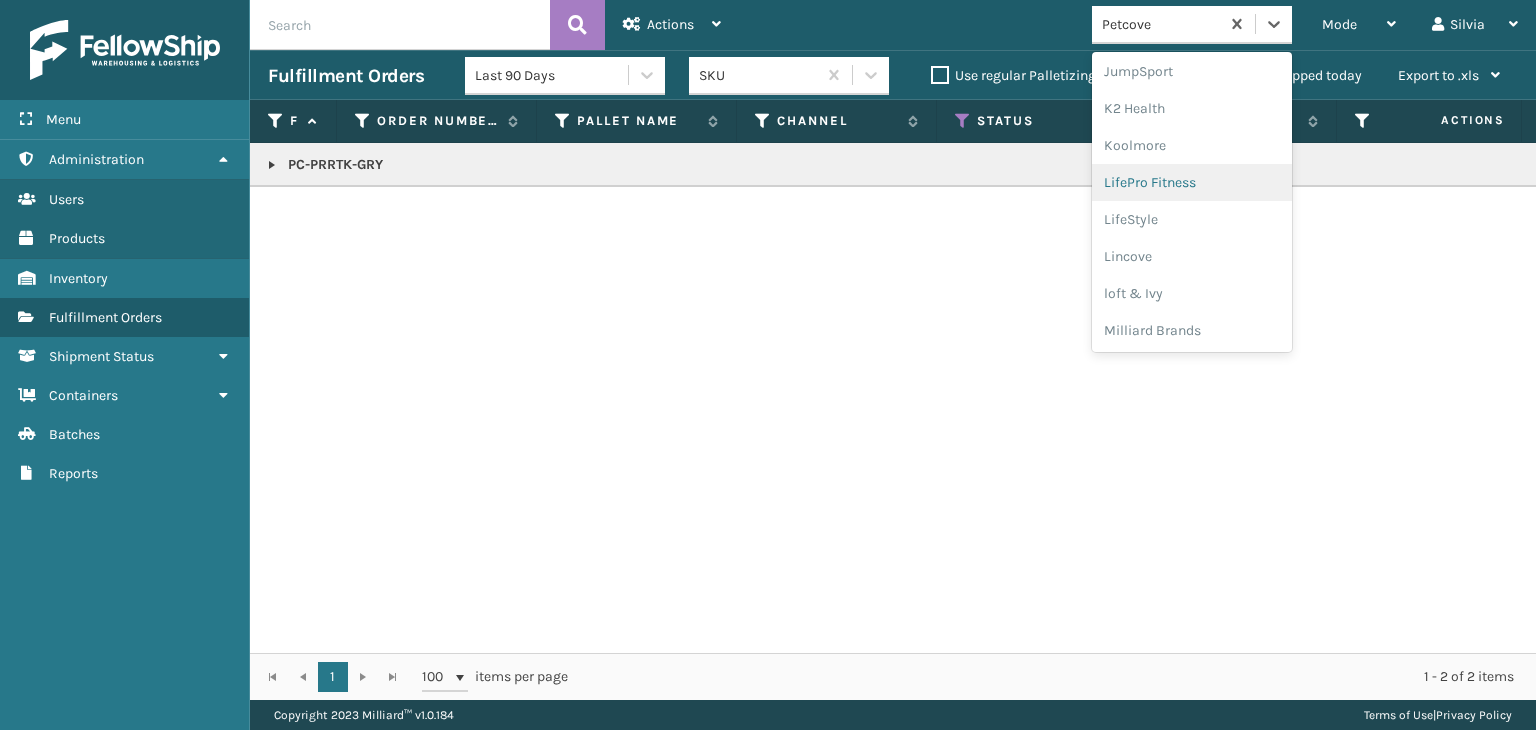 click on "LifePro Fitness" at bounding box center [1192, 182] 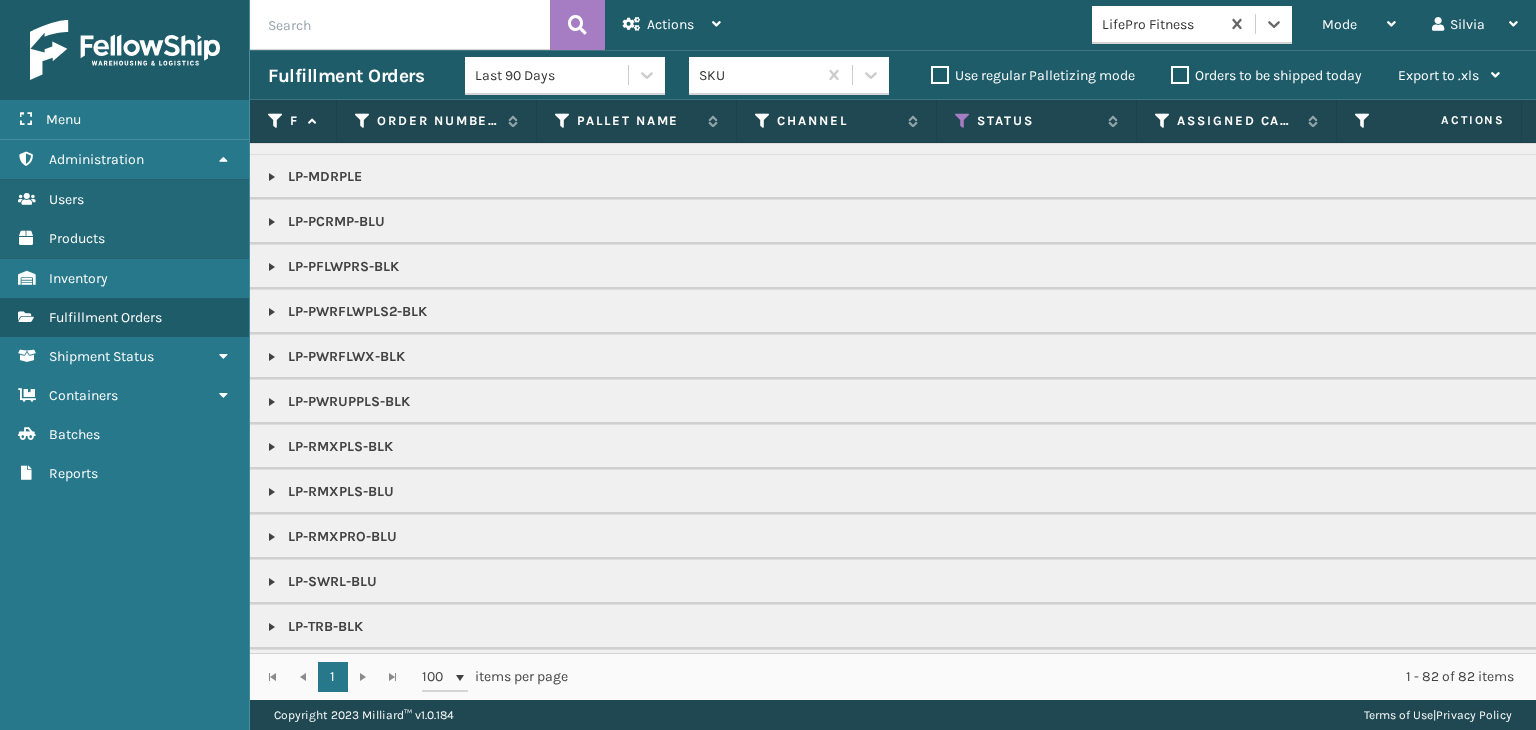 scroll, scrollTop: 44, scrollLeft: 0, axis: vertical 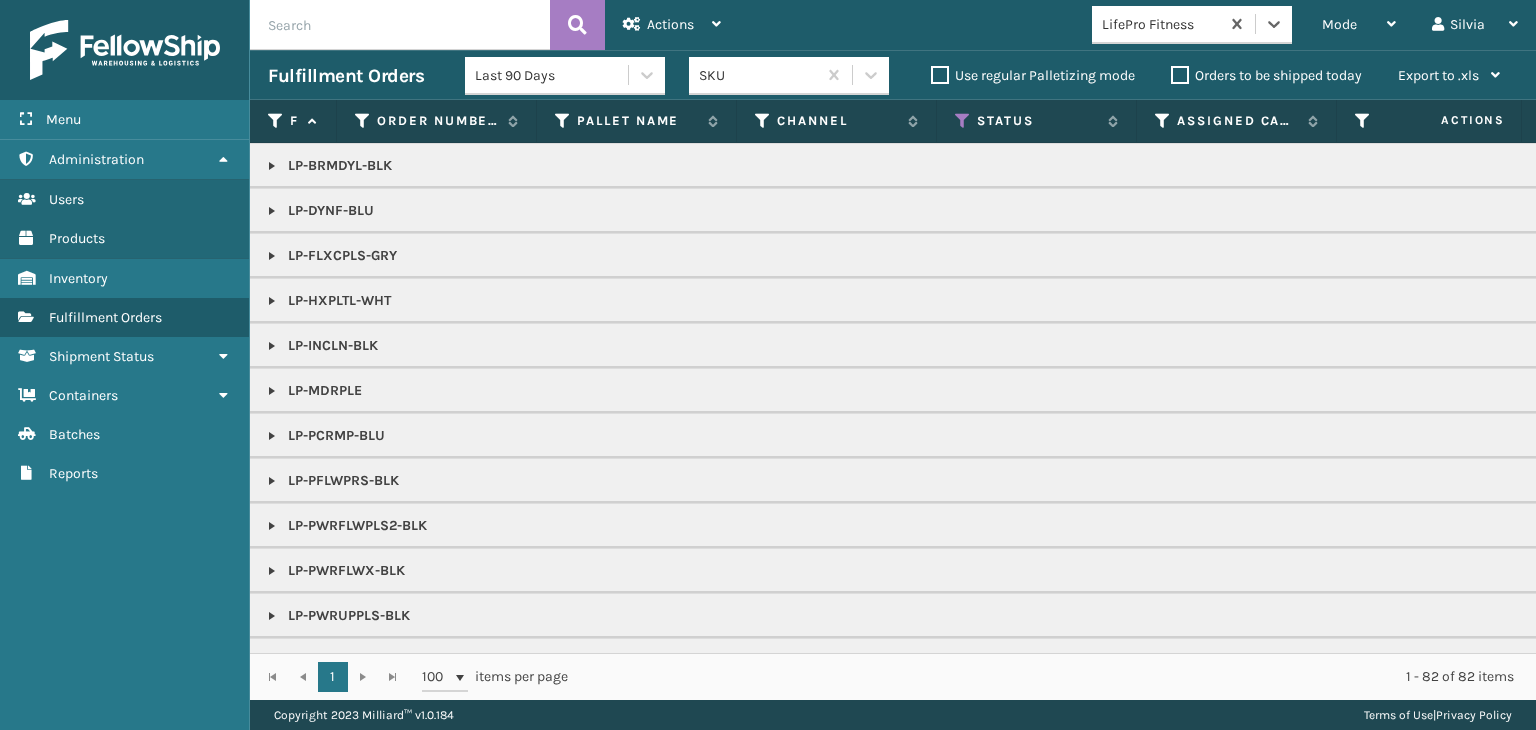 click at bounding box center (272, 481) 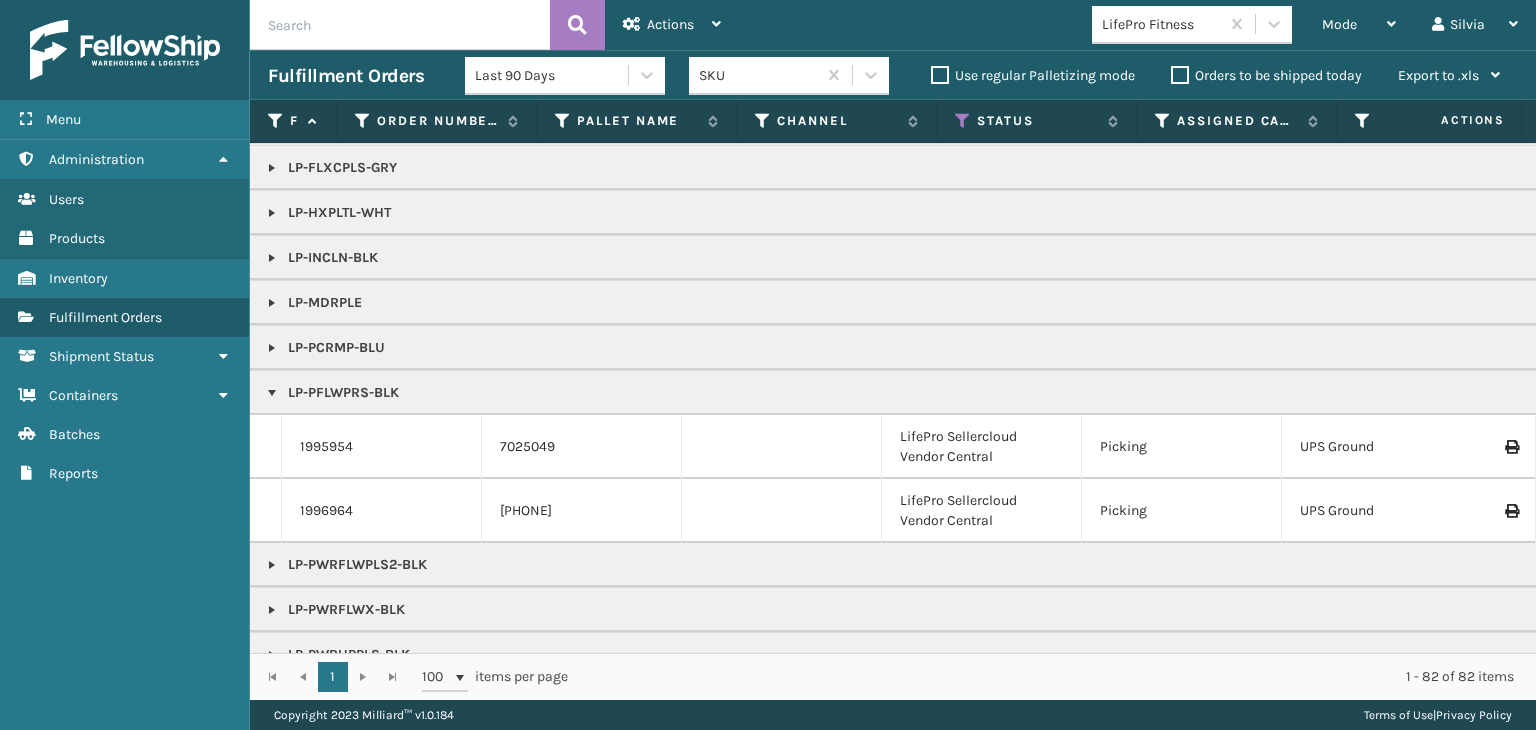 scroll, scrollTop: 244, scrollLeft: 0, axis: vertical 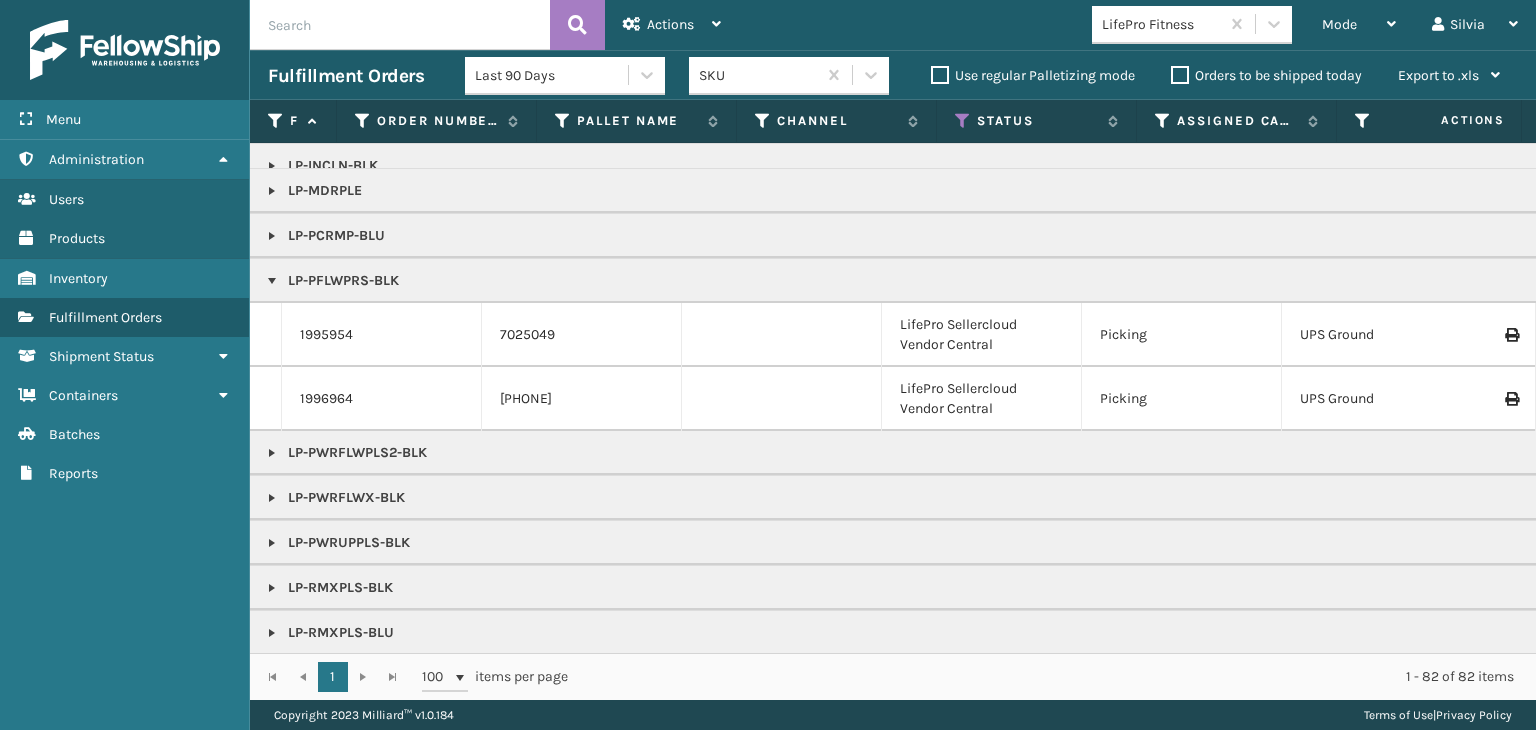 click at bounding box center [272, 498] 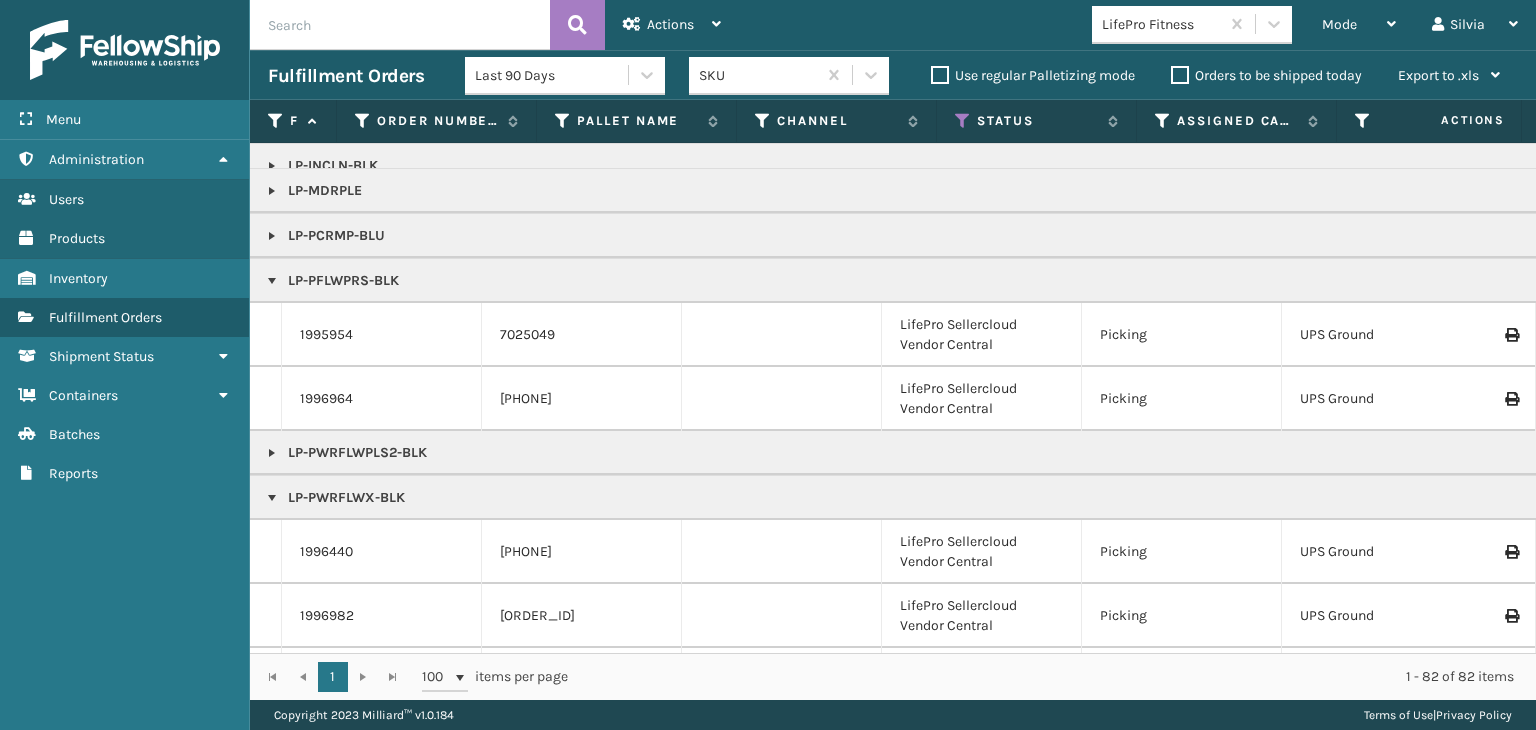 click on "1996440" at bounding box center [382, 552] 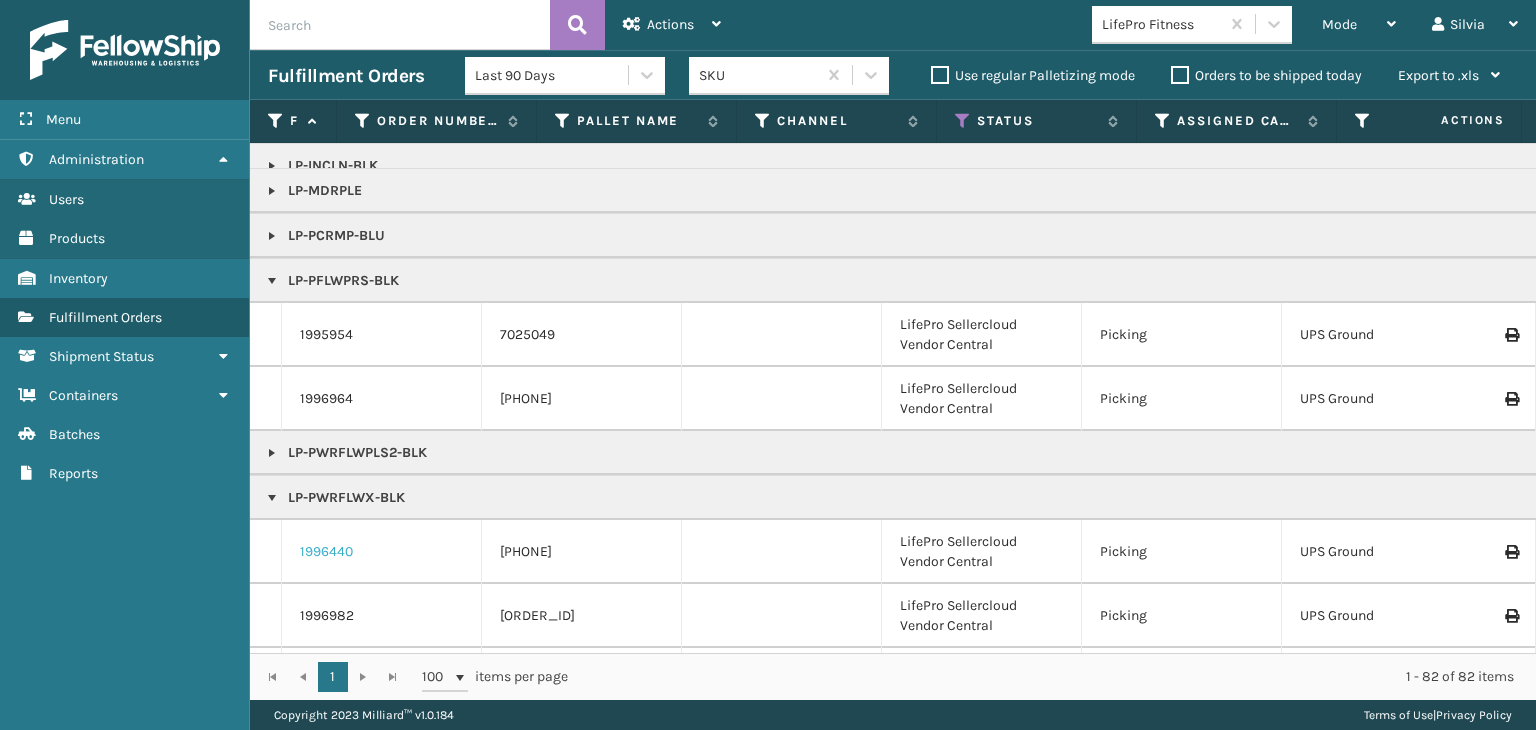 click on "1996440" at bounding box center [326, 552] 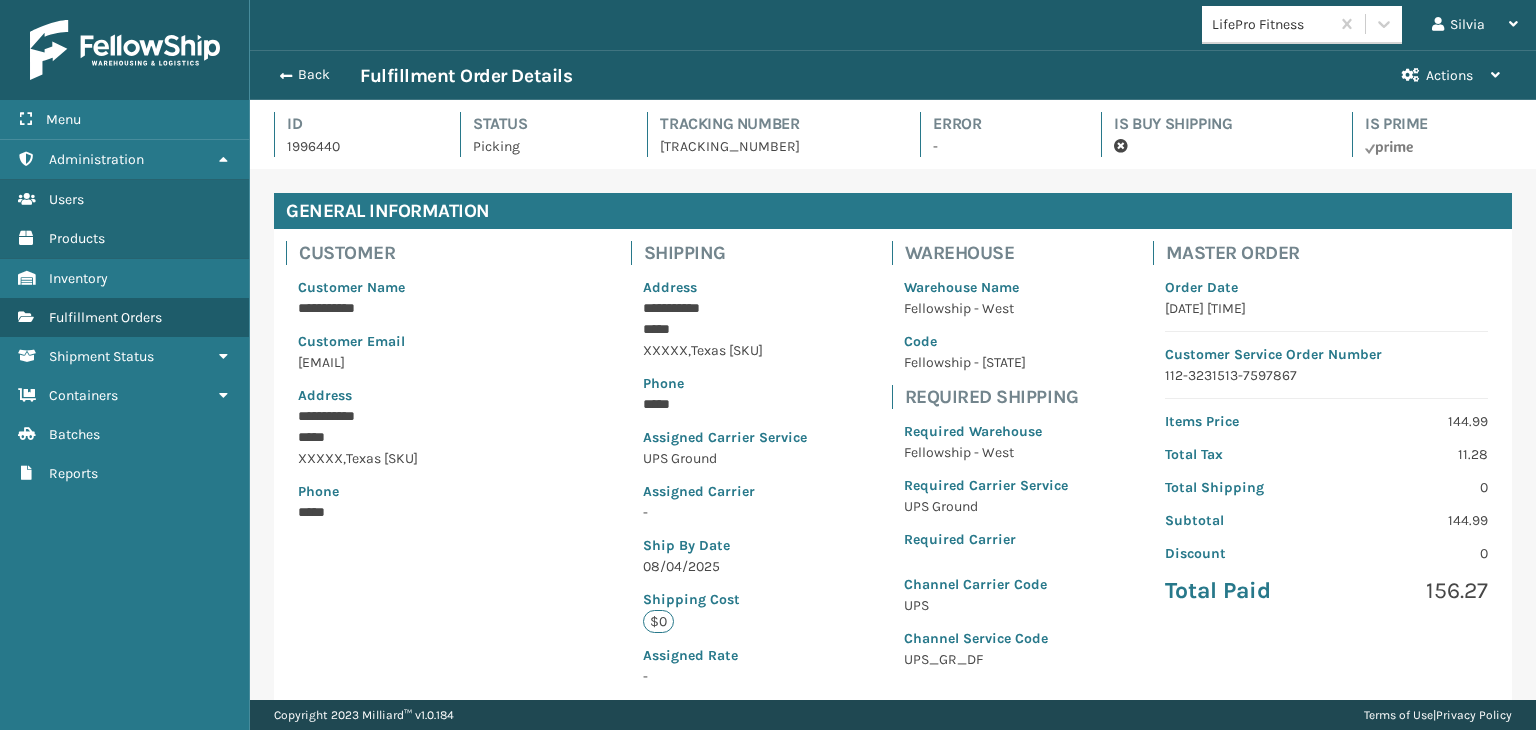 scroll, scrollTop: 99951, scrollLeft: 98713, axis: both 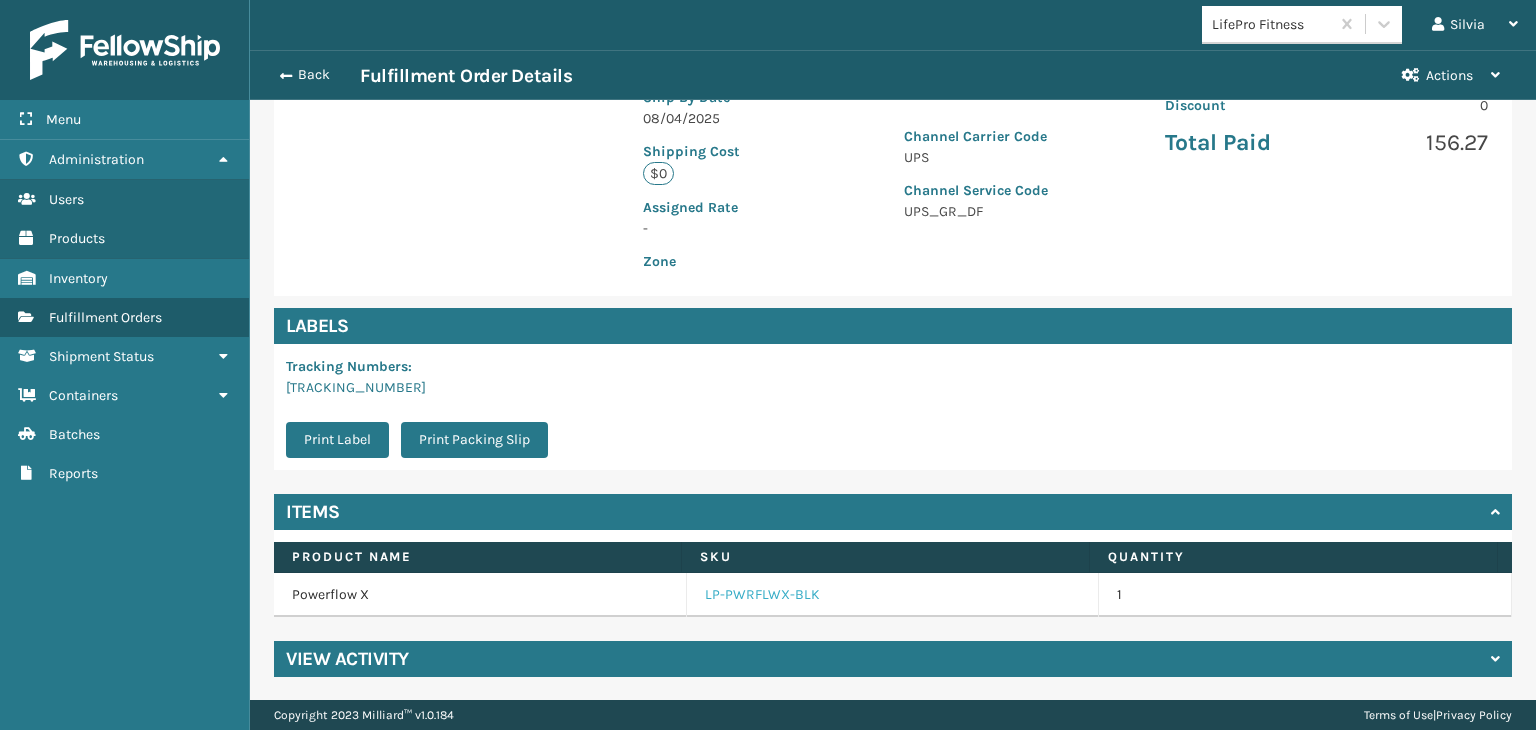 click on "LP-PWRFLWX-BLK" at bounding box center (762, 595) 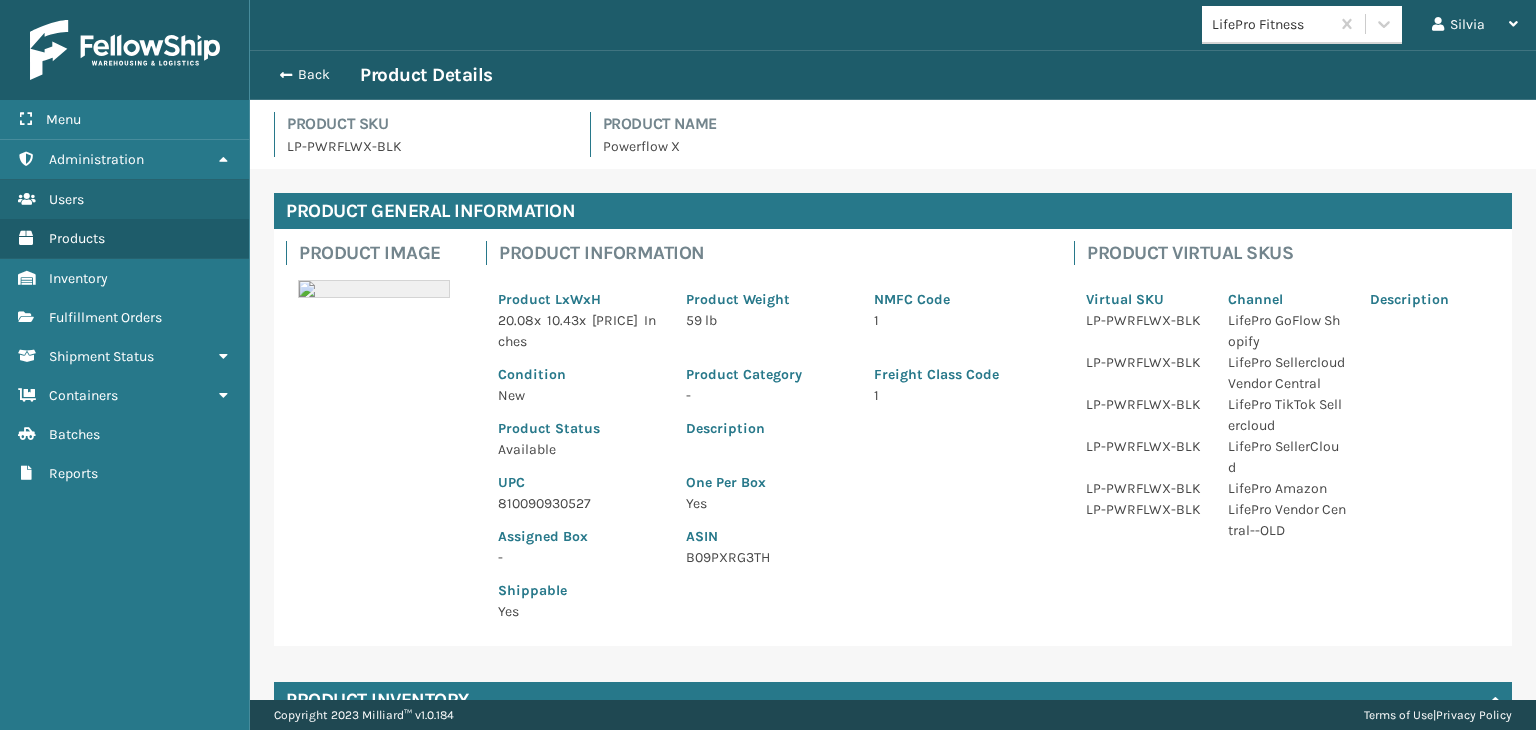 click on "UPC" at bounding box center (580, 482) 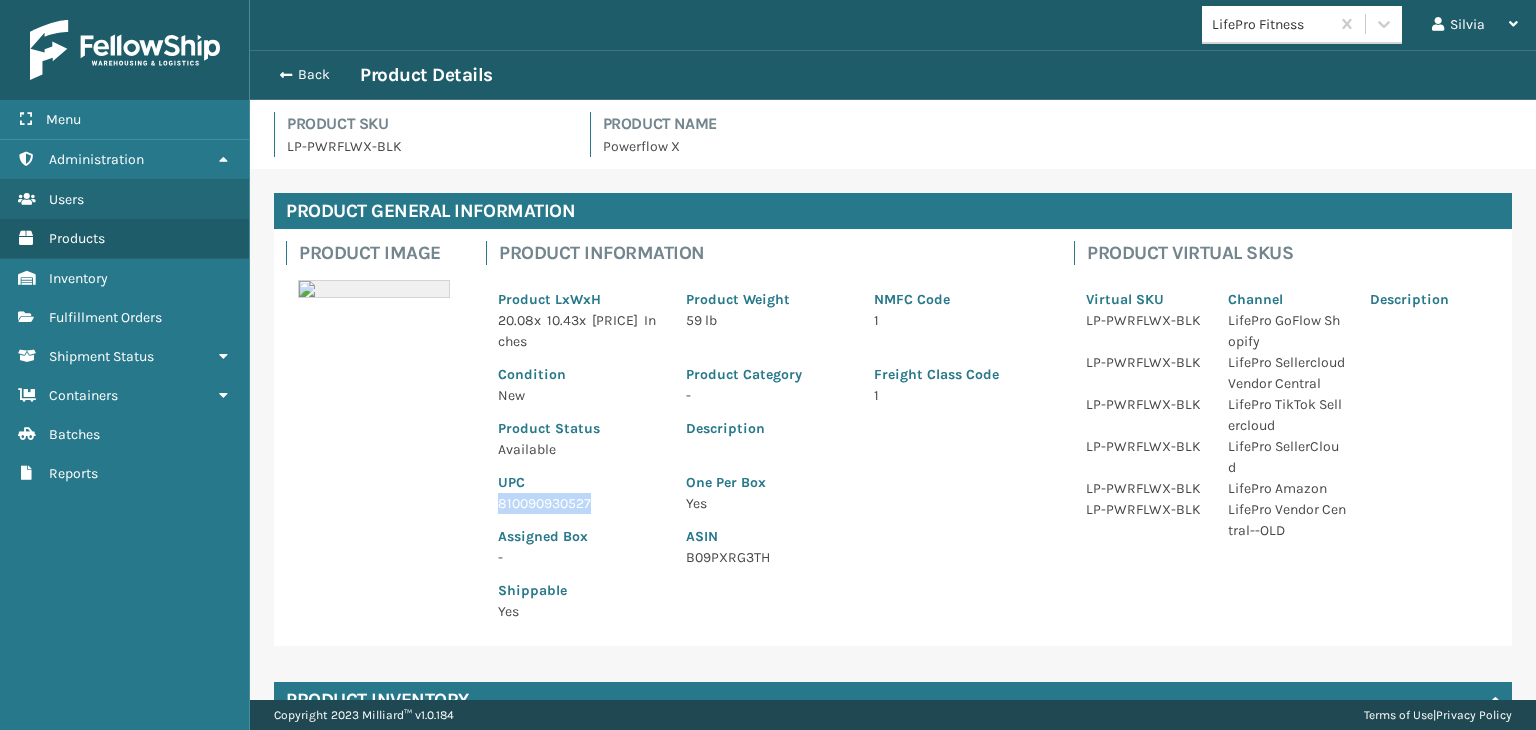 click on "810090930527" at bounding box center [580, 503] 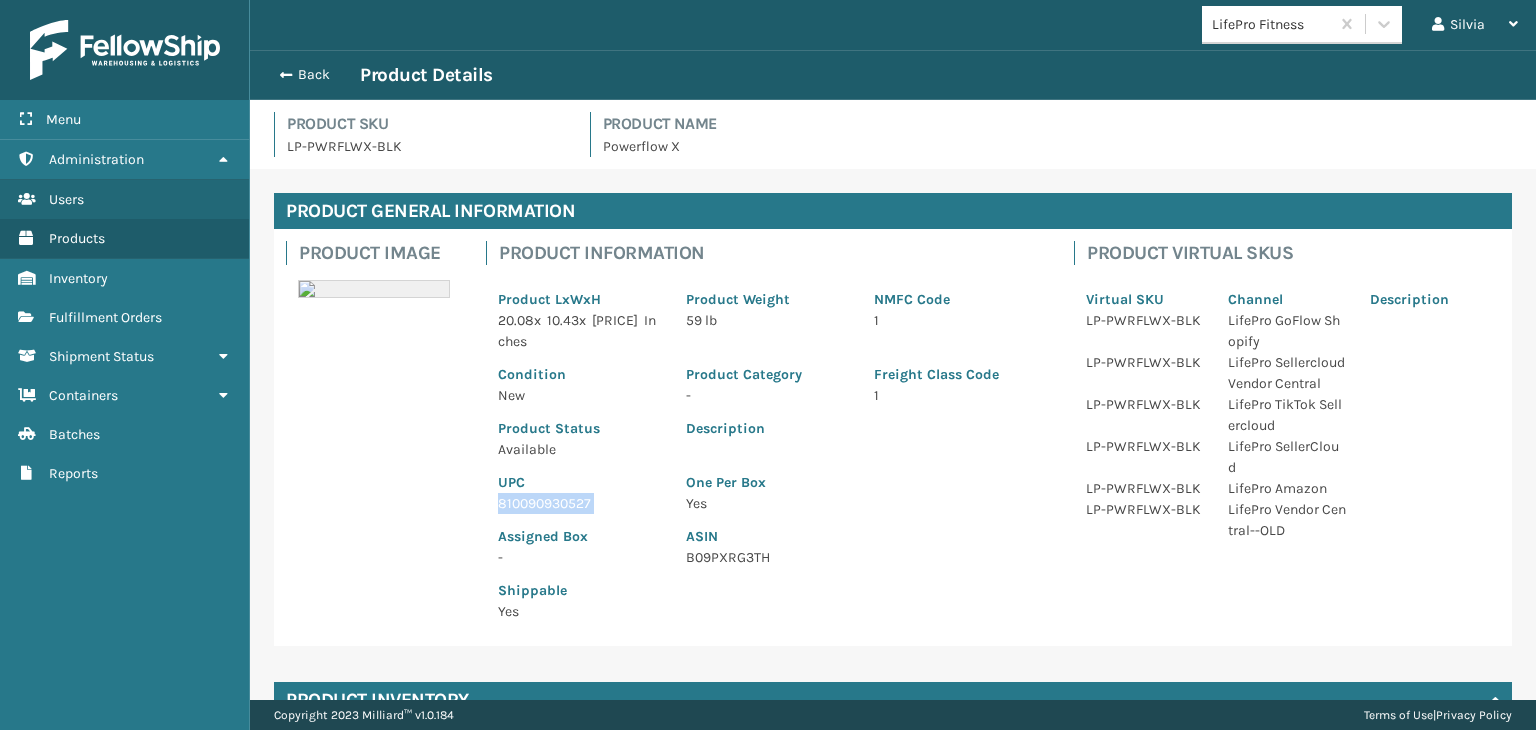 click on "810090930527" at bounding box center (580, 503) 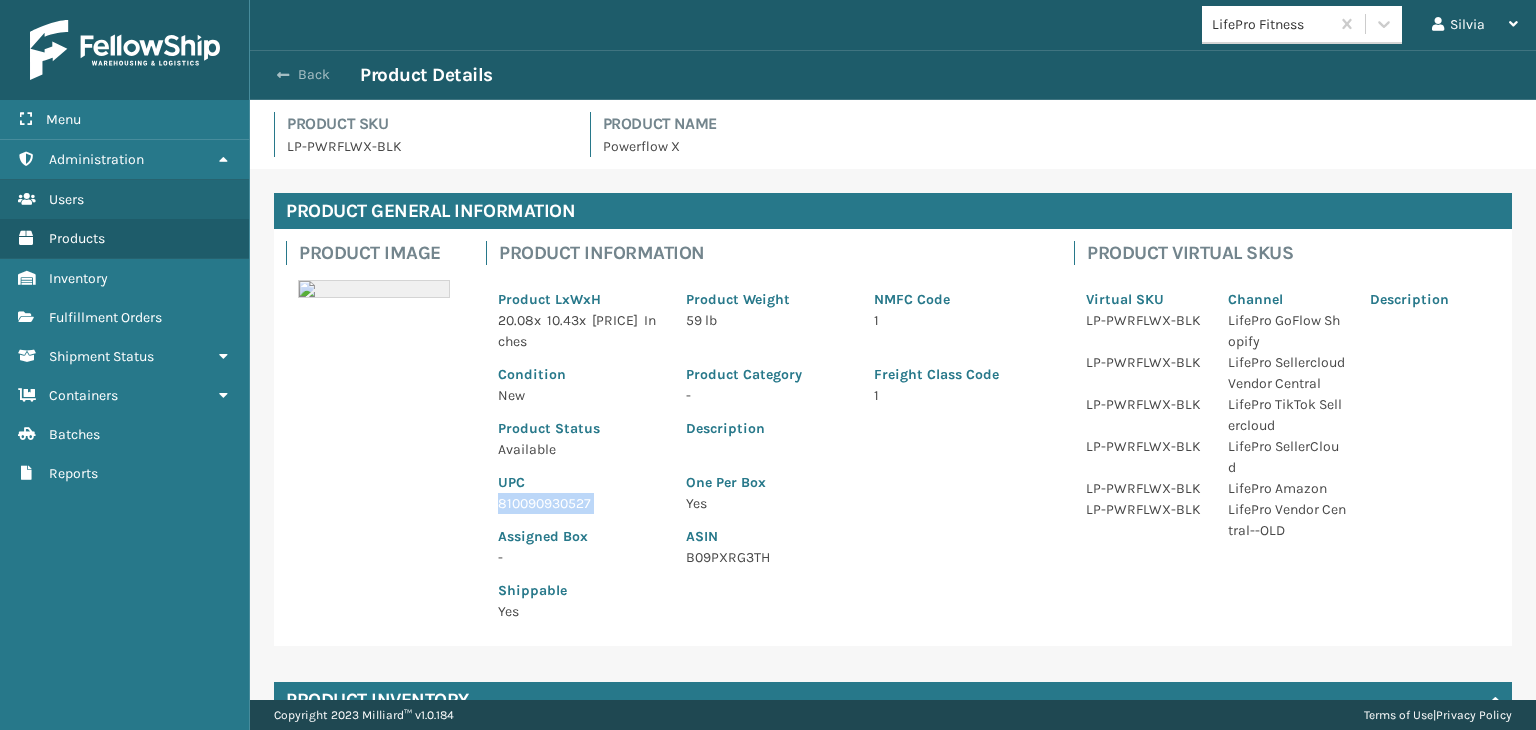 click on "Back" at bounding box center [314, 75] 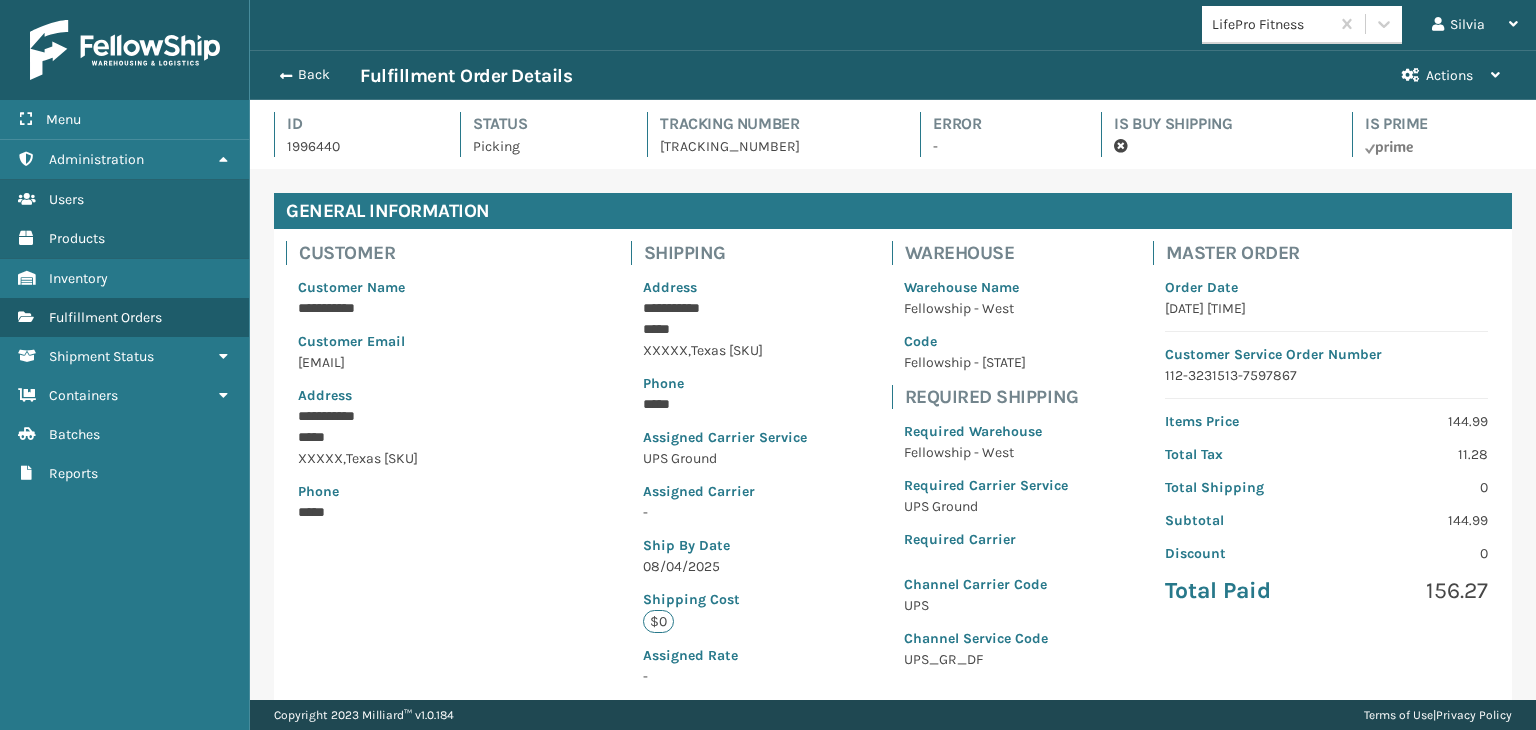 scroll, scrollTop: 99951, scrollLeft: 98713, axis: both 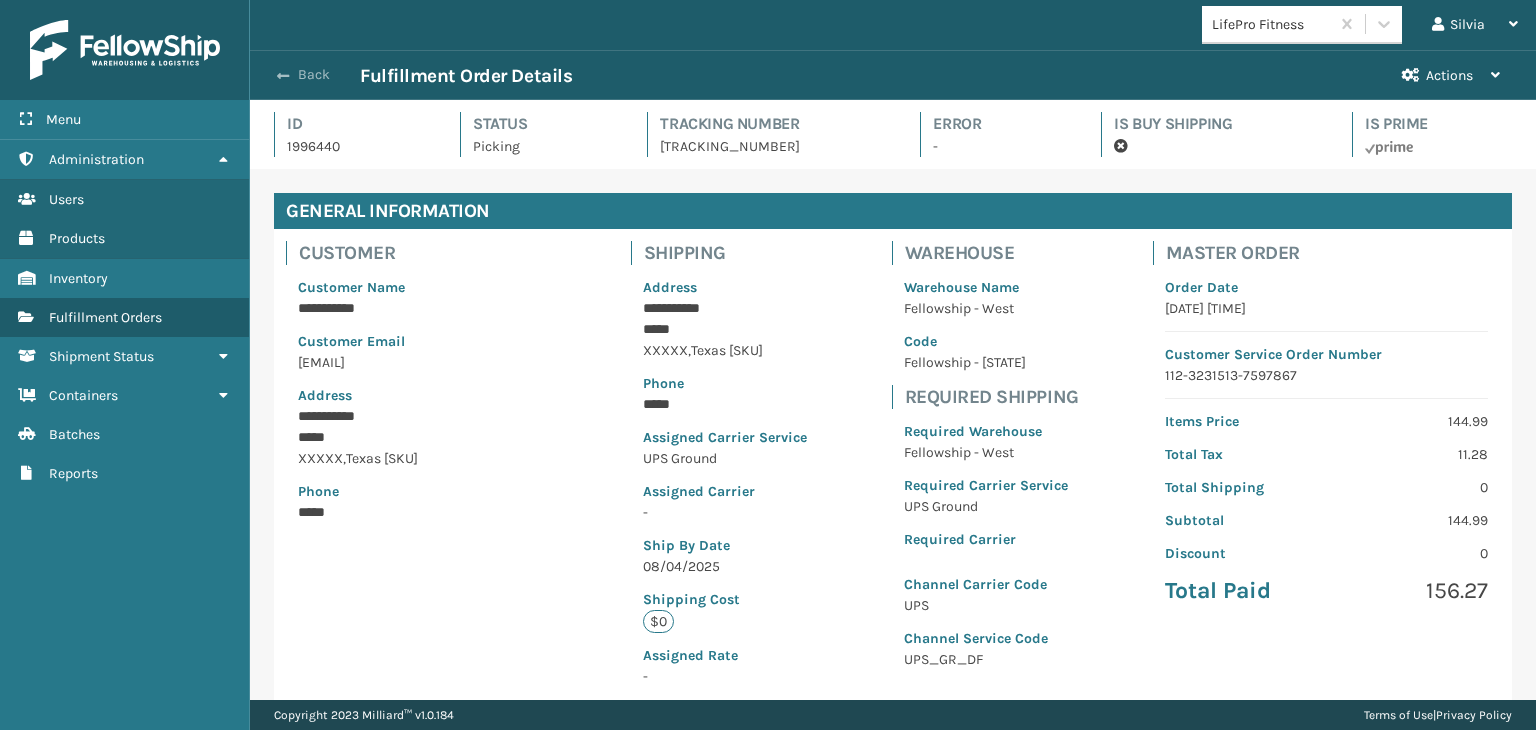click on "Back" at bounding box center [314, 75] 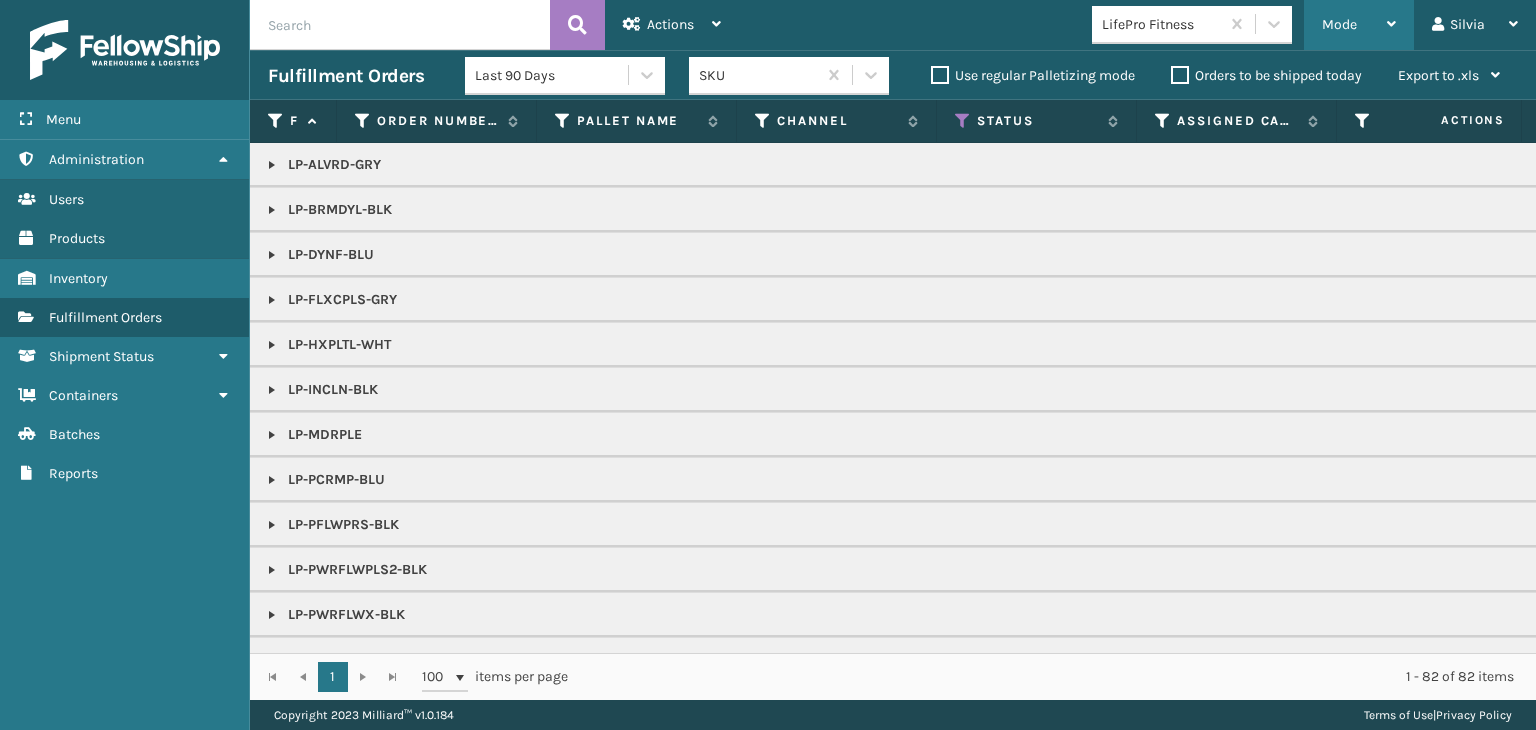 click on "Mode" at bounding box center [1359, 25] 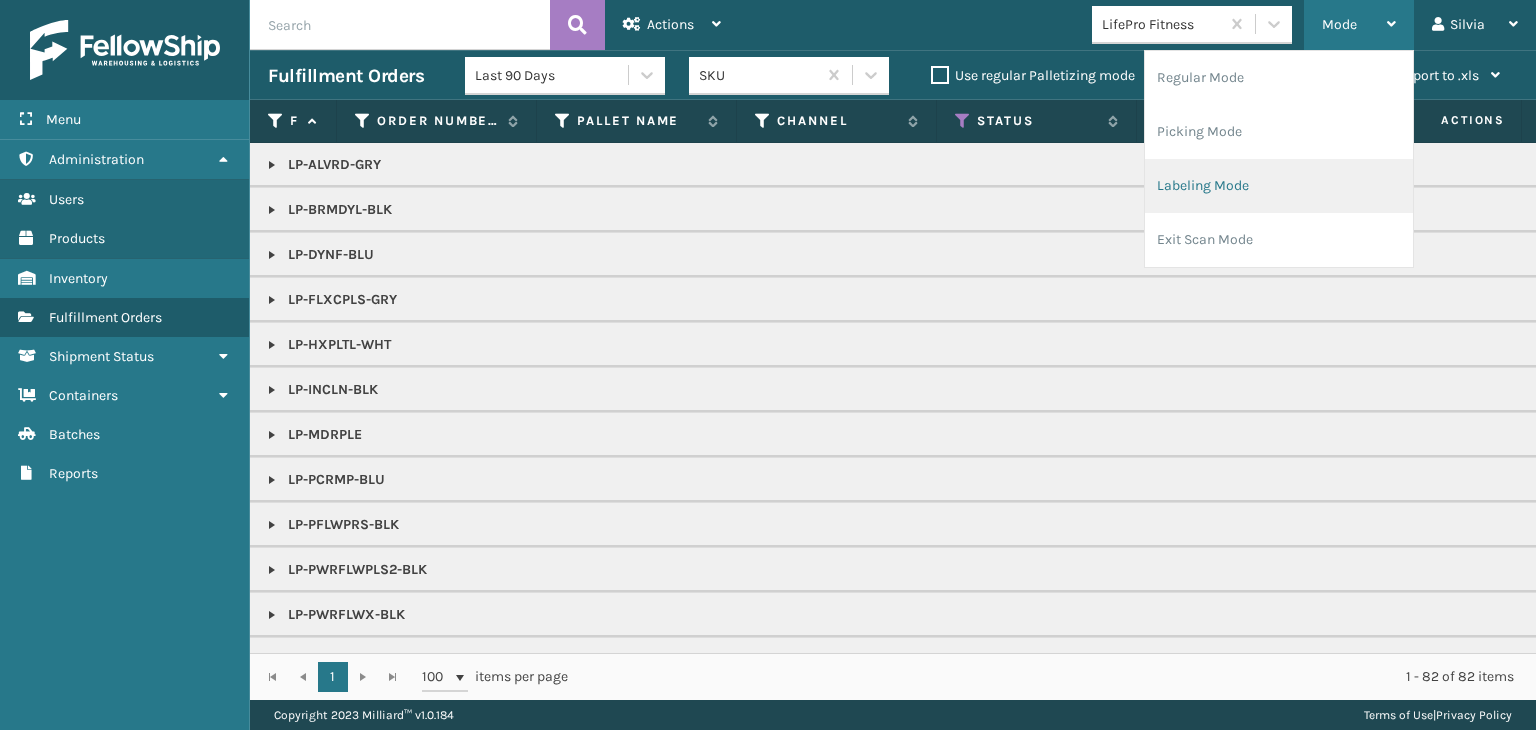 click on "Labeling Mode" at bounding box center (1279, 186) 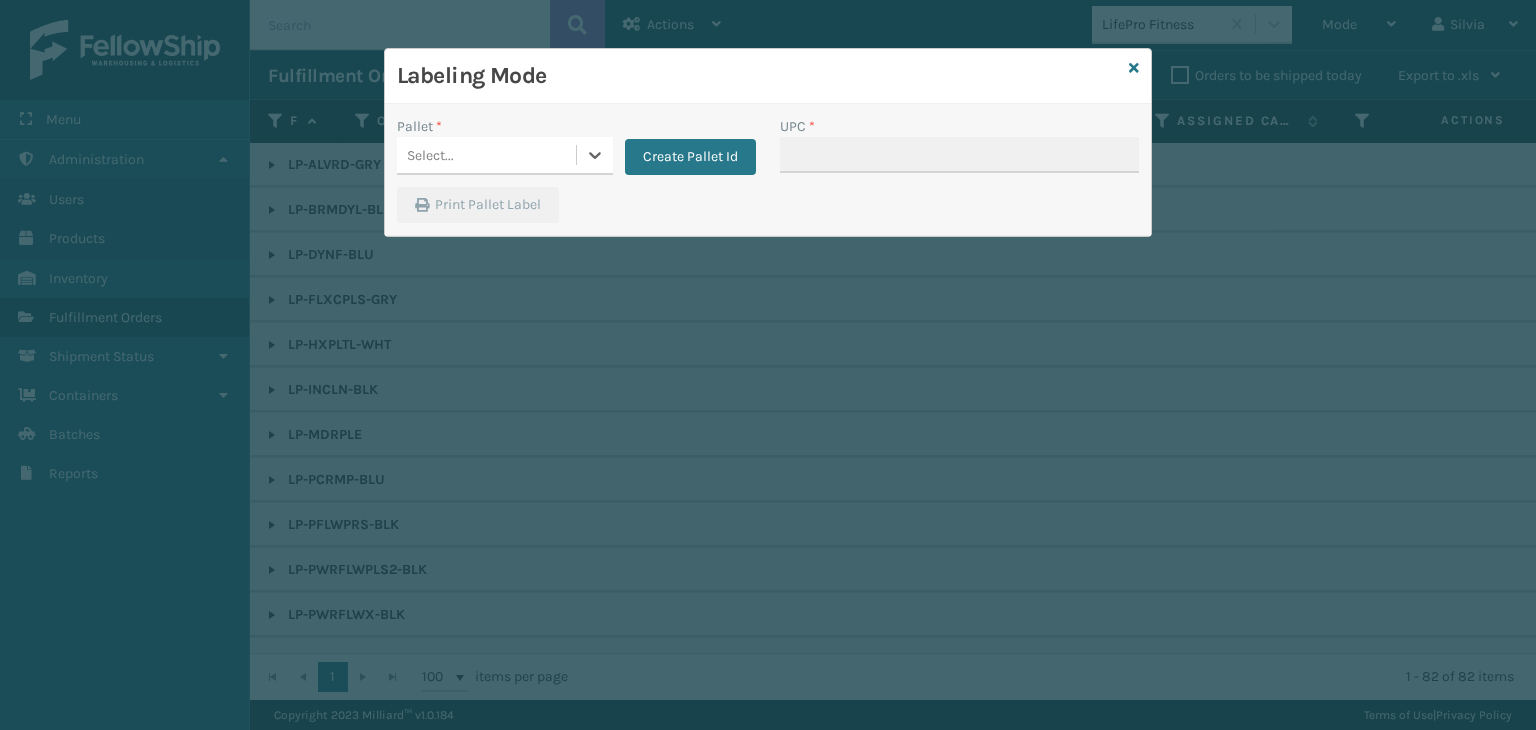 click on "Select..." at bounding box center [486, 155] 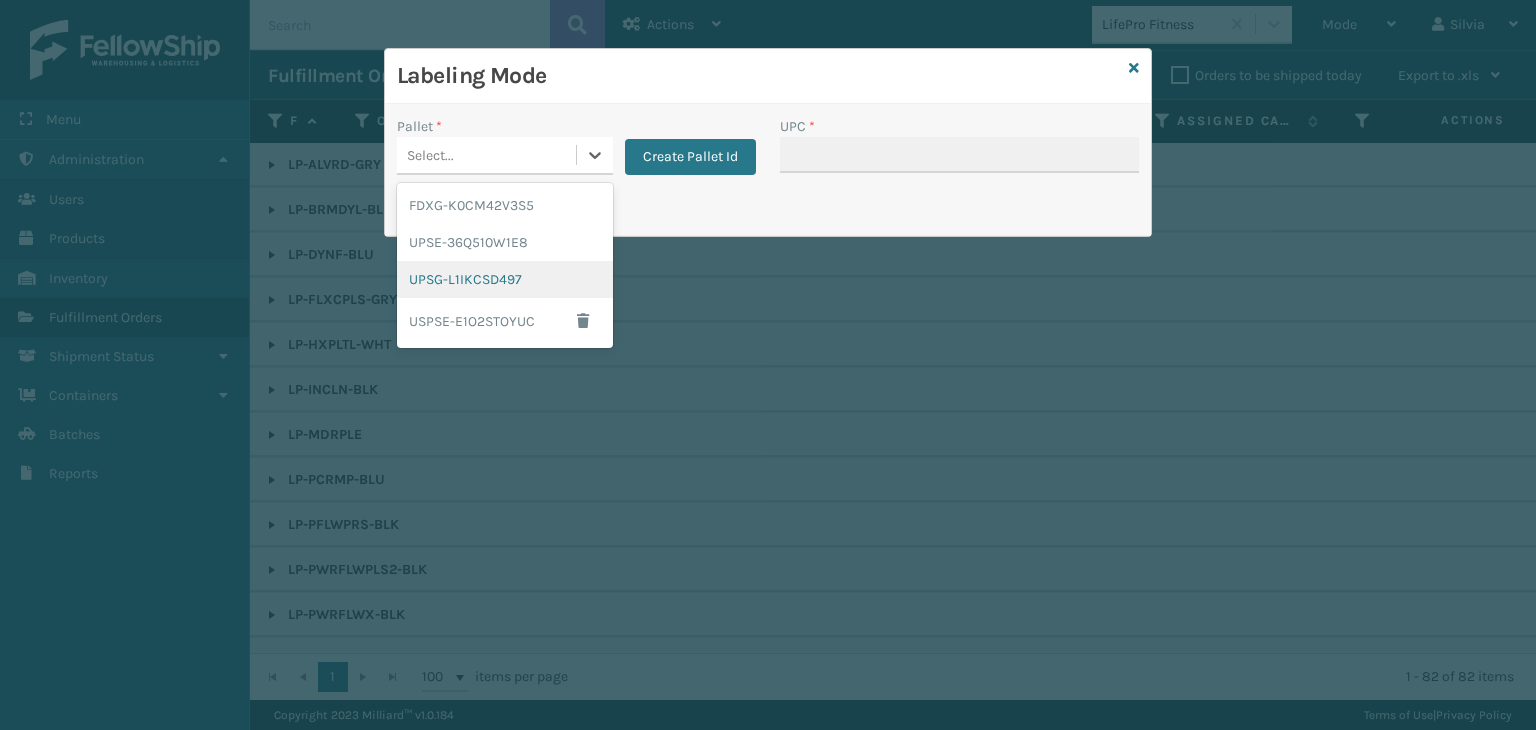 click on "UPSG-L1IKCSD497" at bounding box center [505, 279] 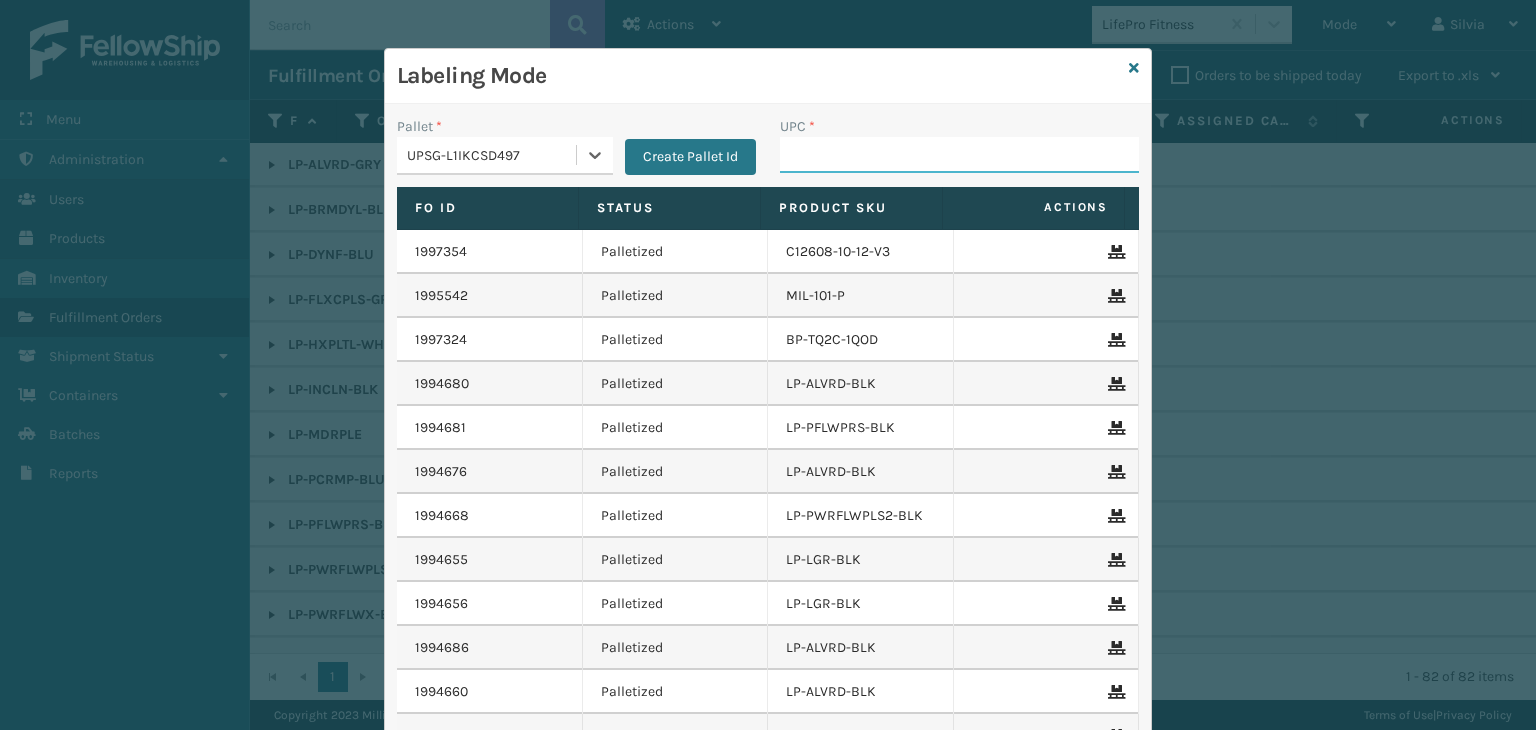 click on "UPC   *" at bounding box center [959, 155] 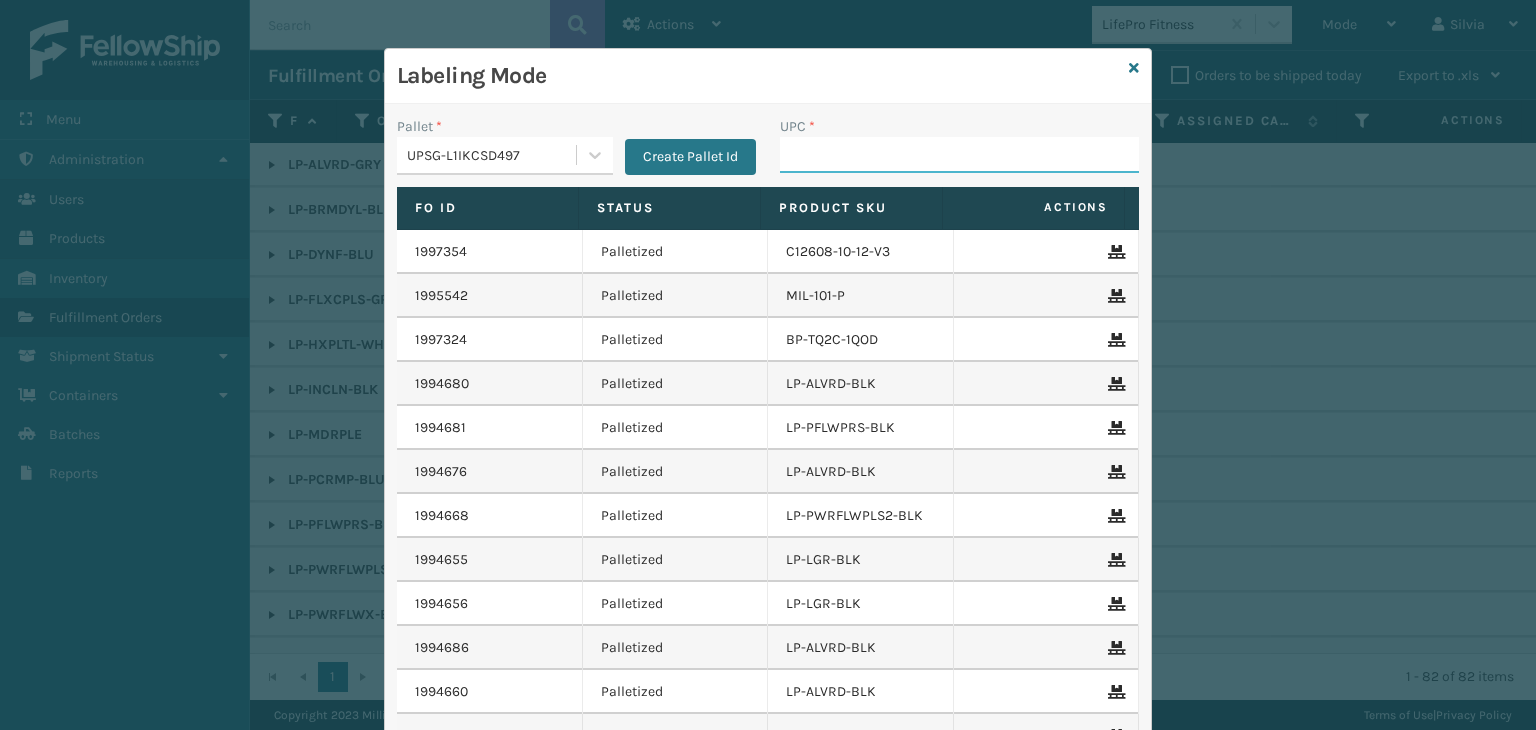 paste on "810090930527" 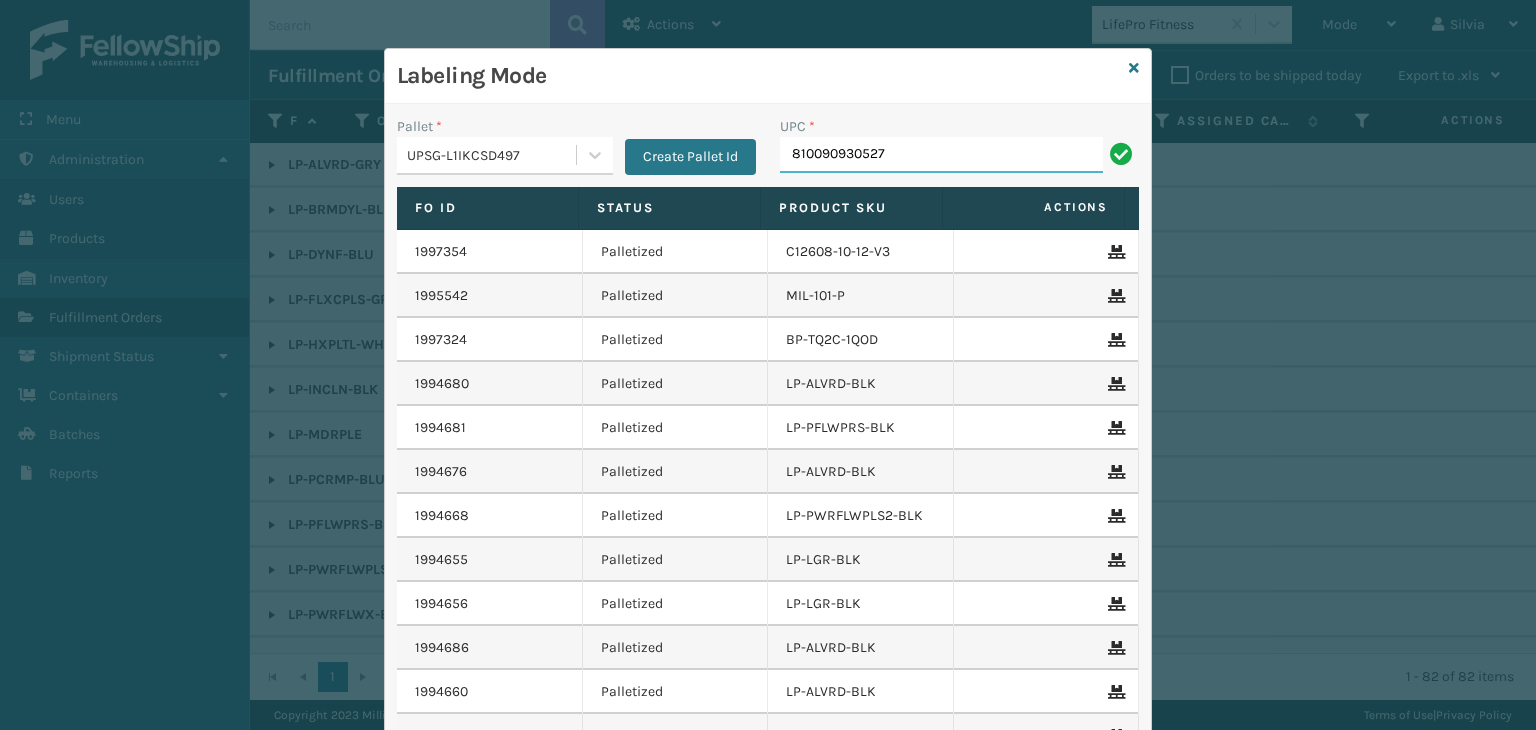 type on "810090930527" 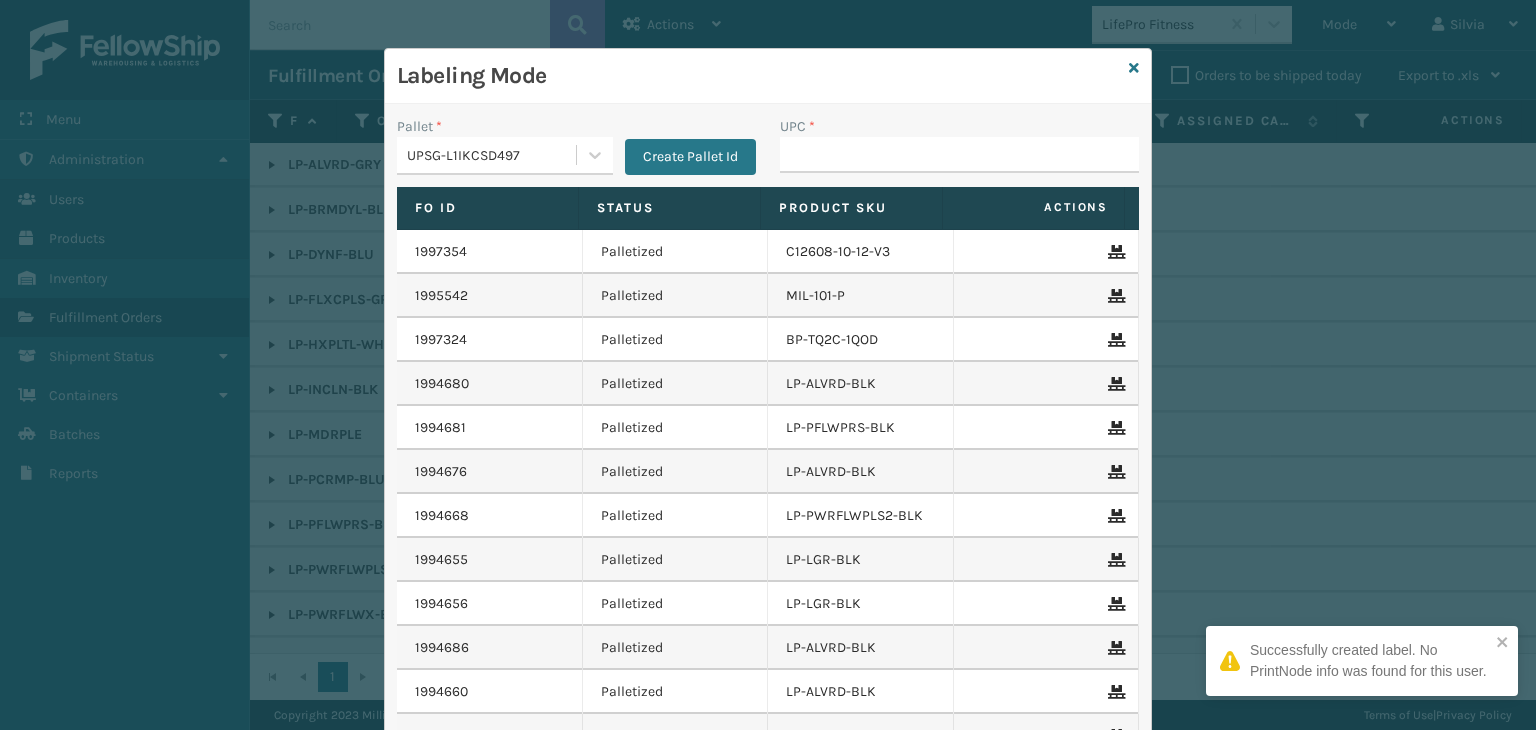 type on "810090930527" 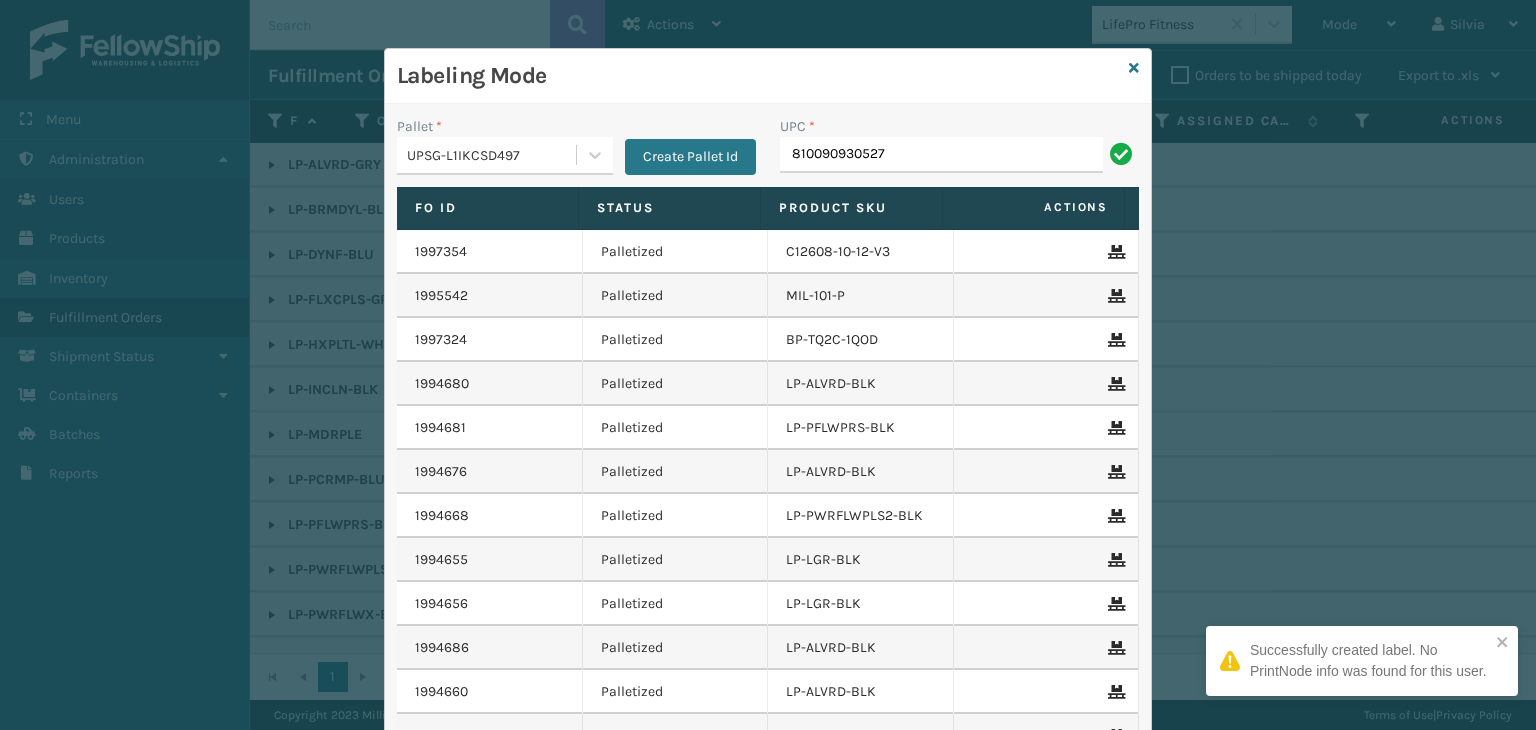 type on "810090930527" 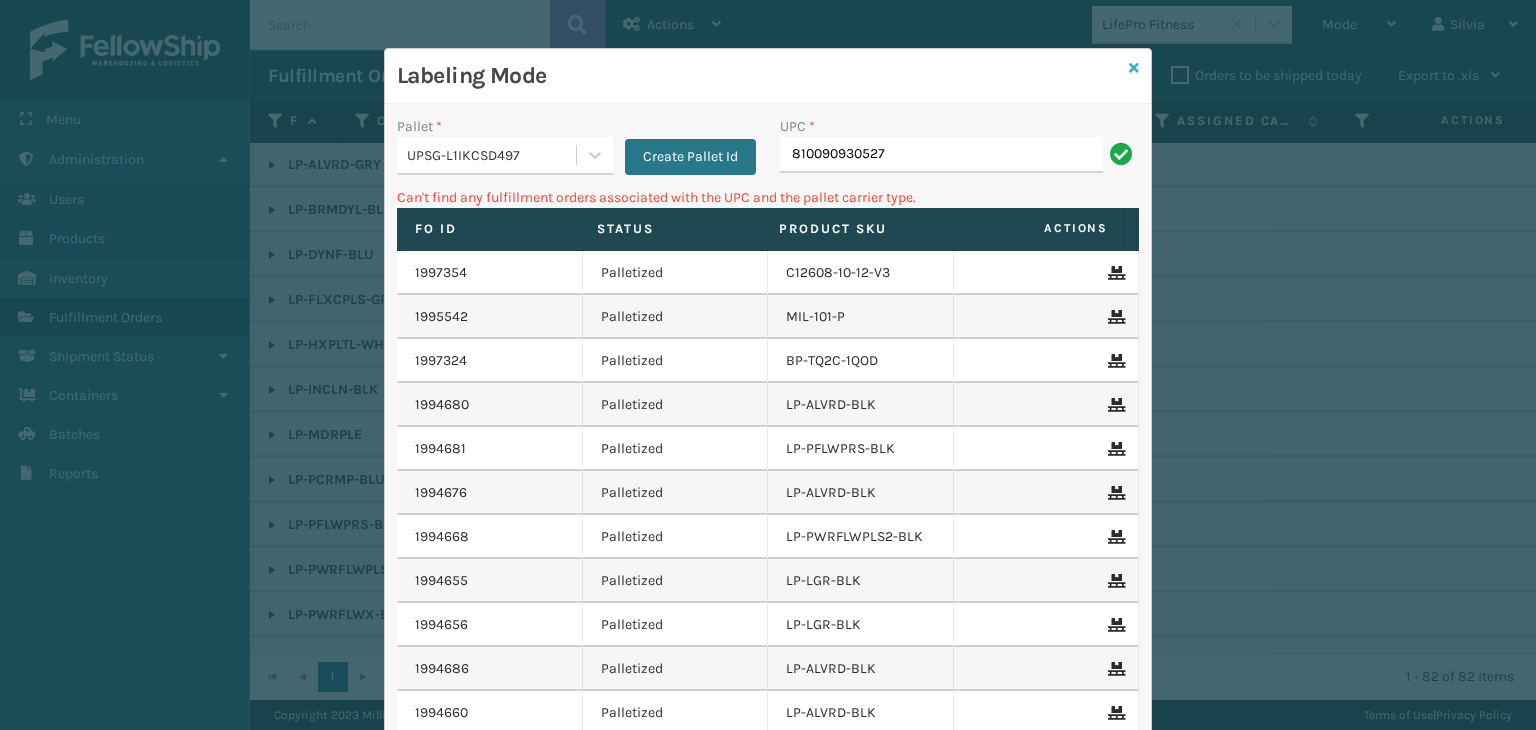 click at bounding box center [1134, 68] 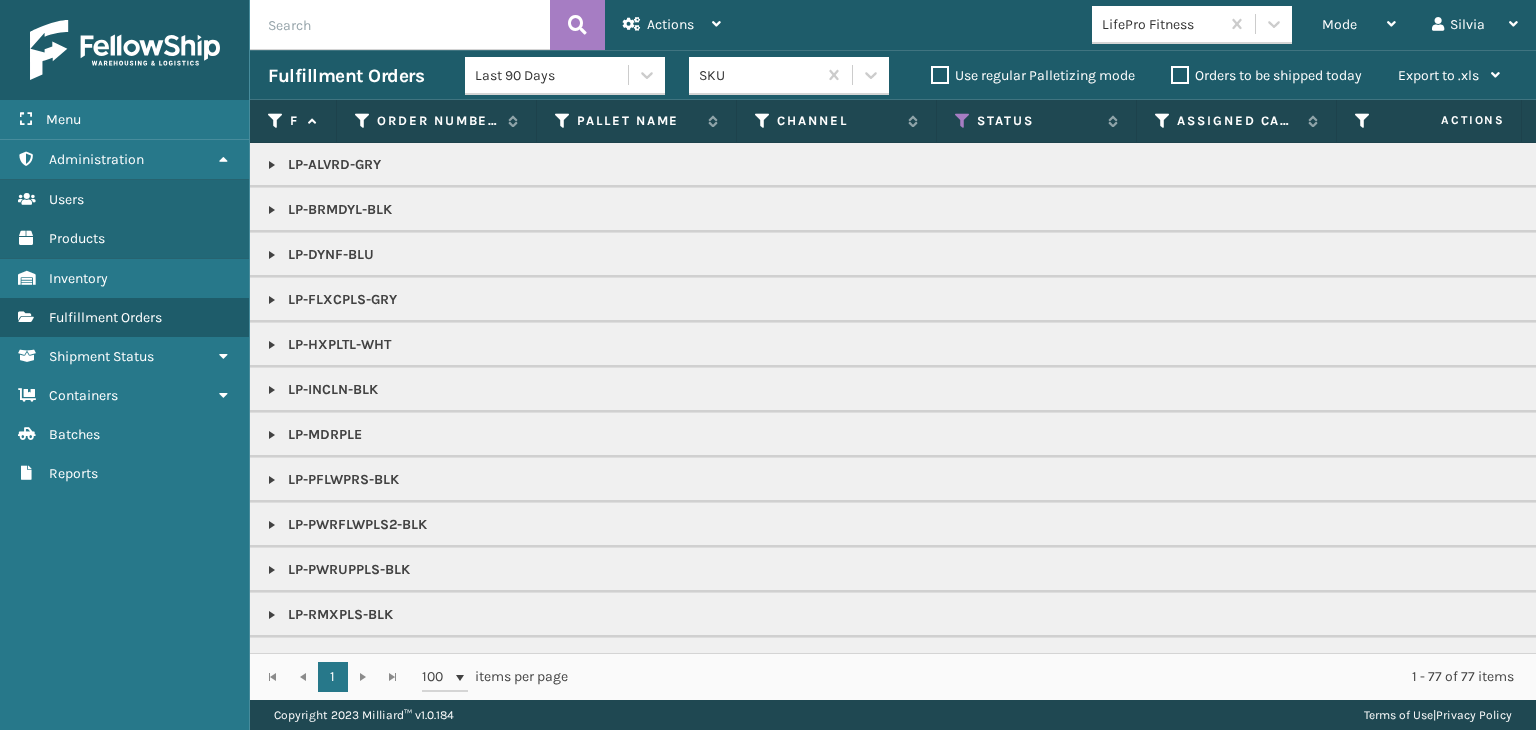 click at bounding box center (272, 525) 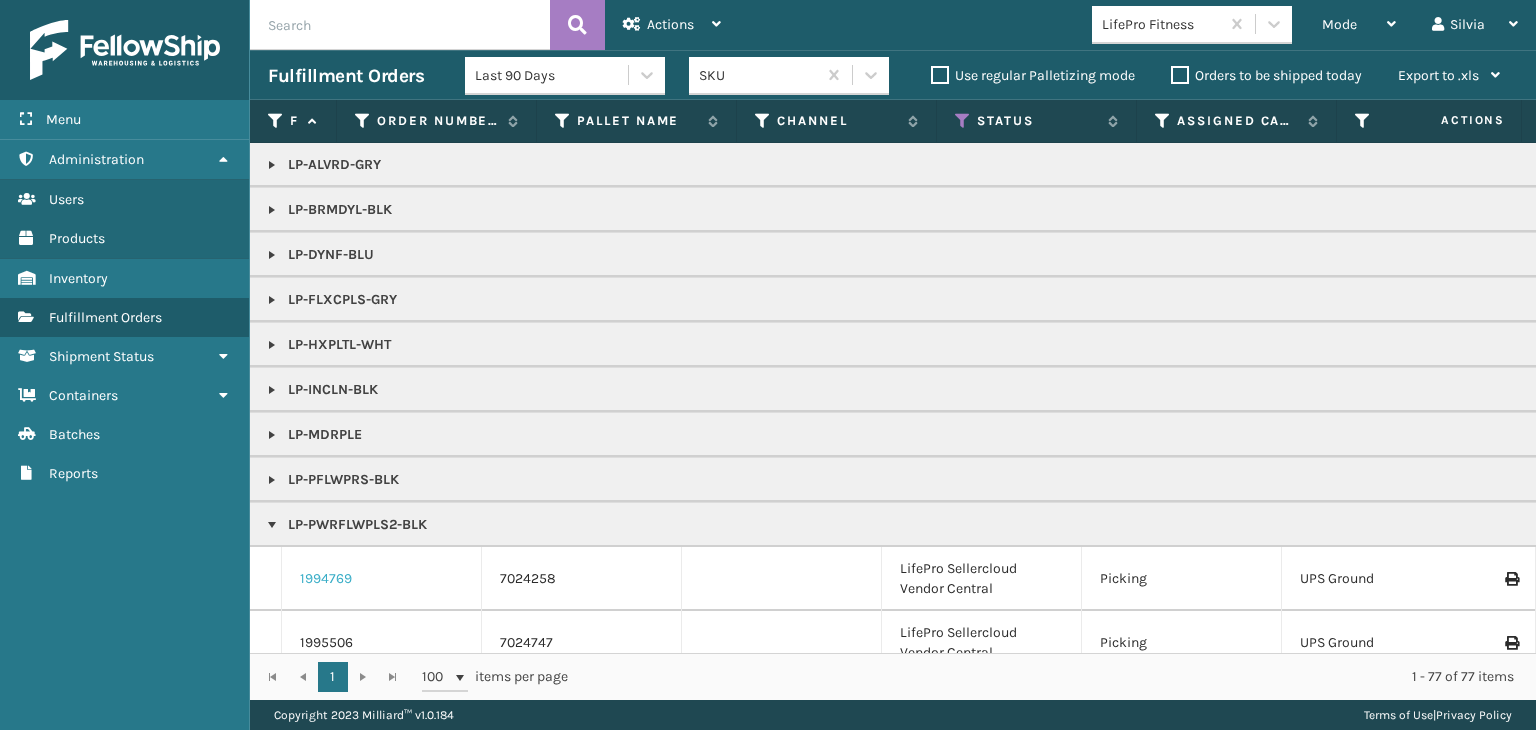 click on "1994769" at bounding box center (326, 579) 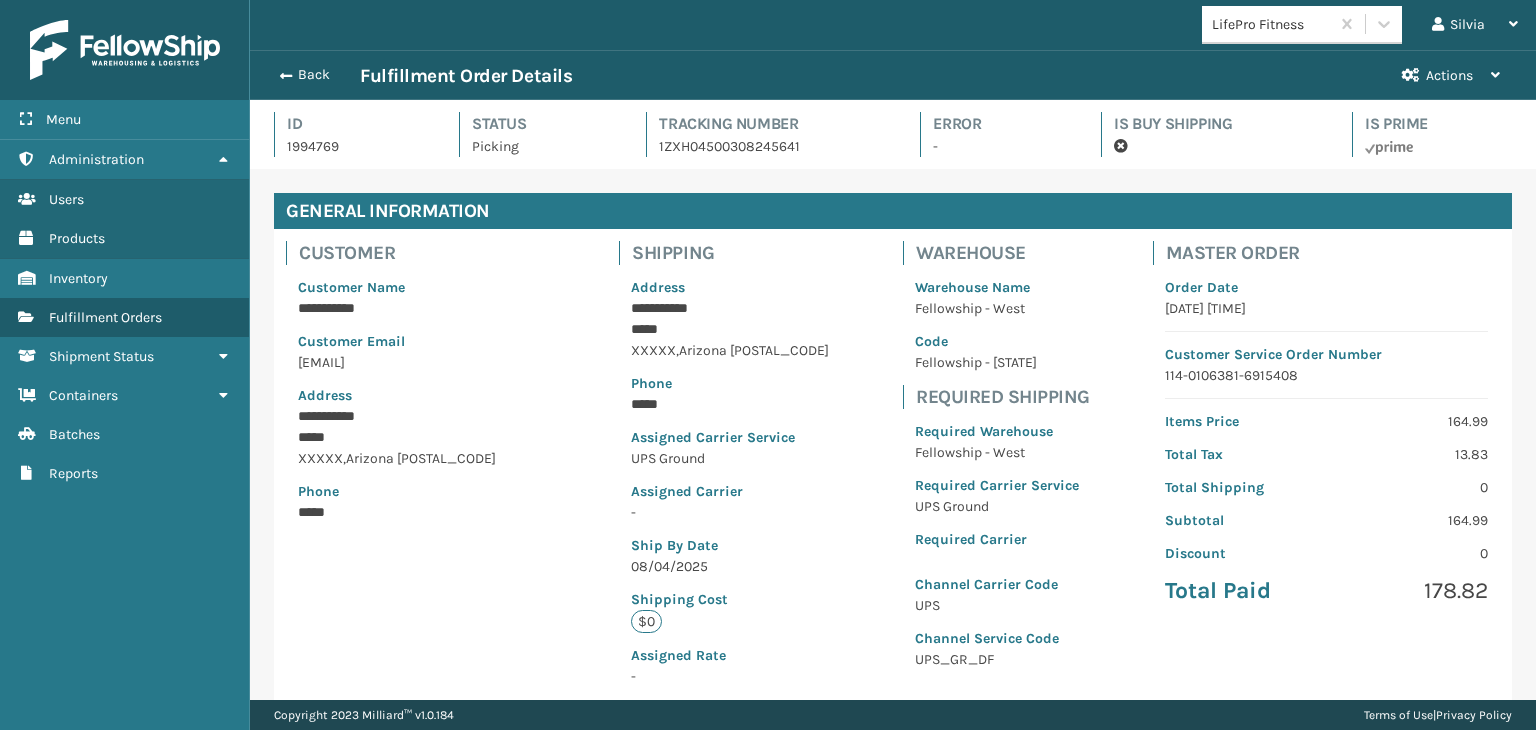 scroll, scrollTop: 99951, scrollLeft: 98713, axis: both 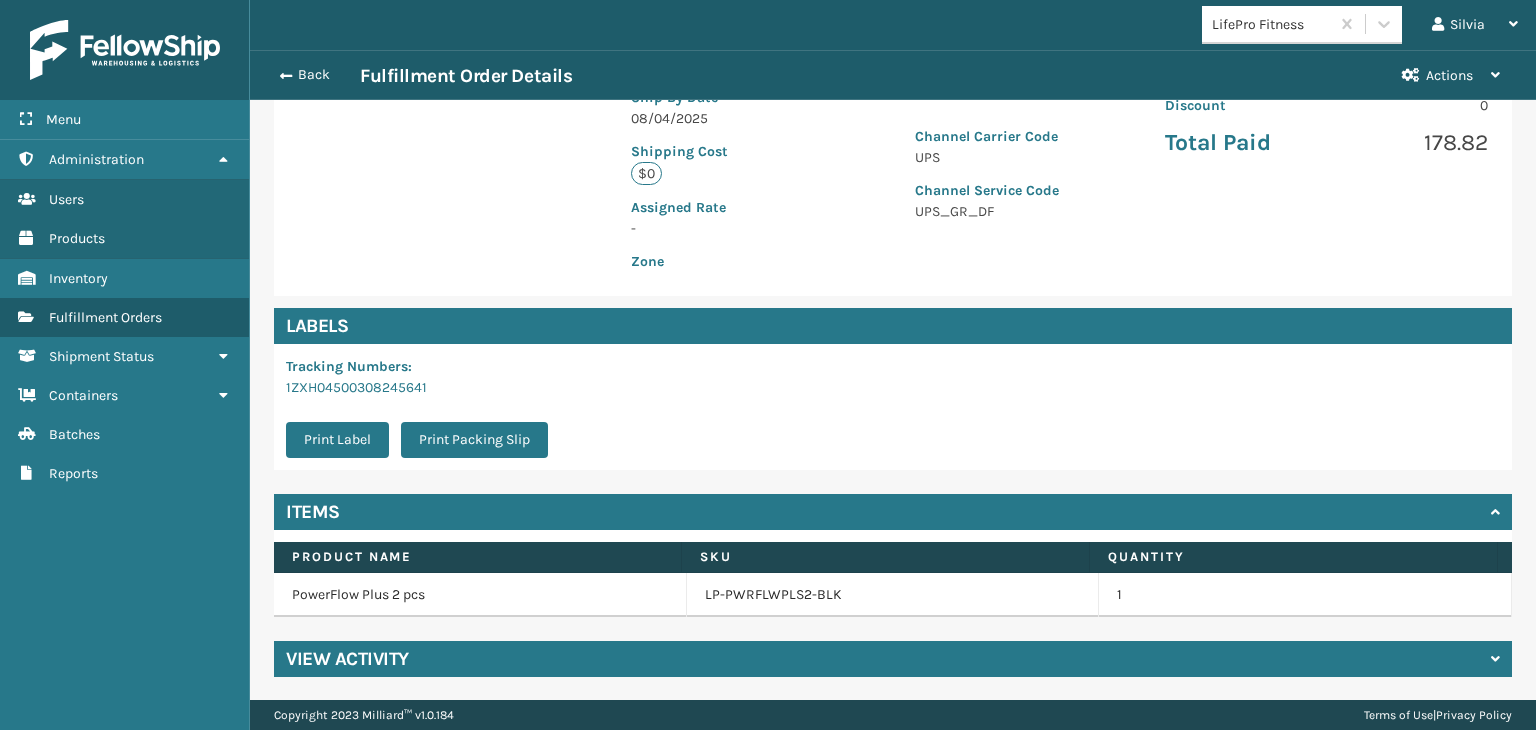 click on "LP-PWRFLWPLS2-BLK" at bounding box center [893, 595] 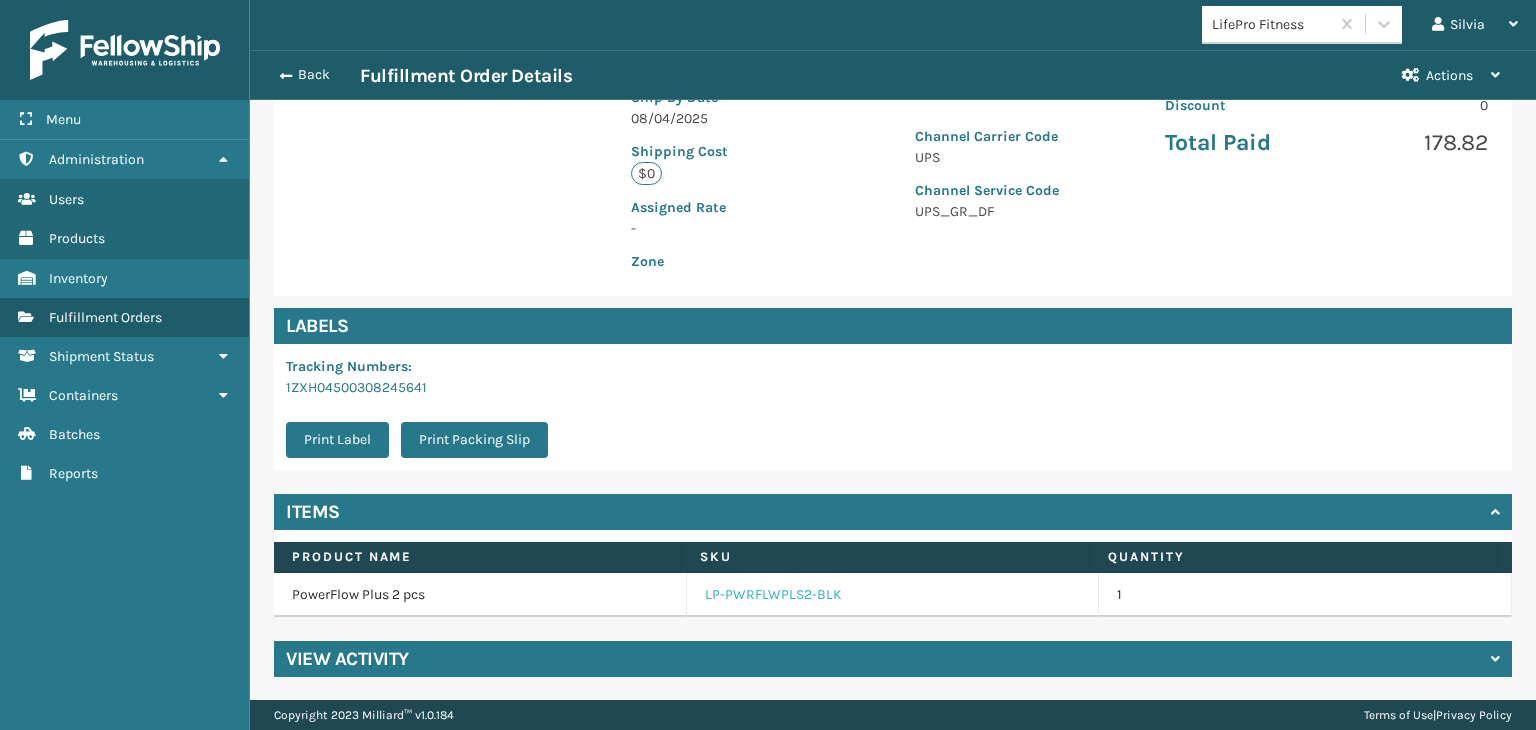 click on "LP-PWRFLWPLS2-BLK" at bounding box center [773, 595] 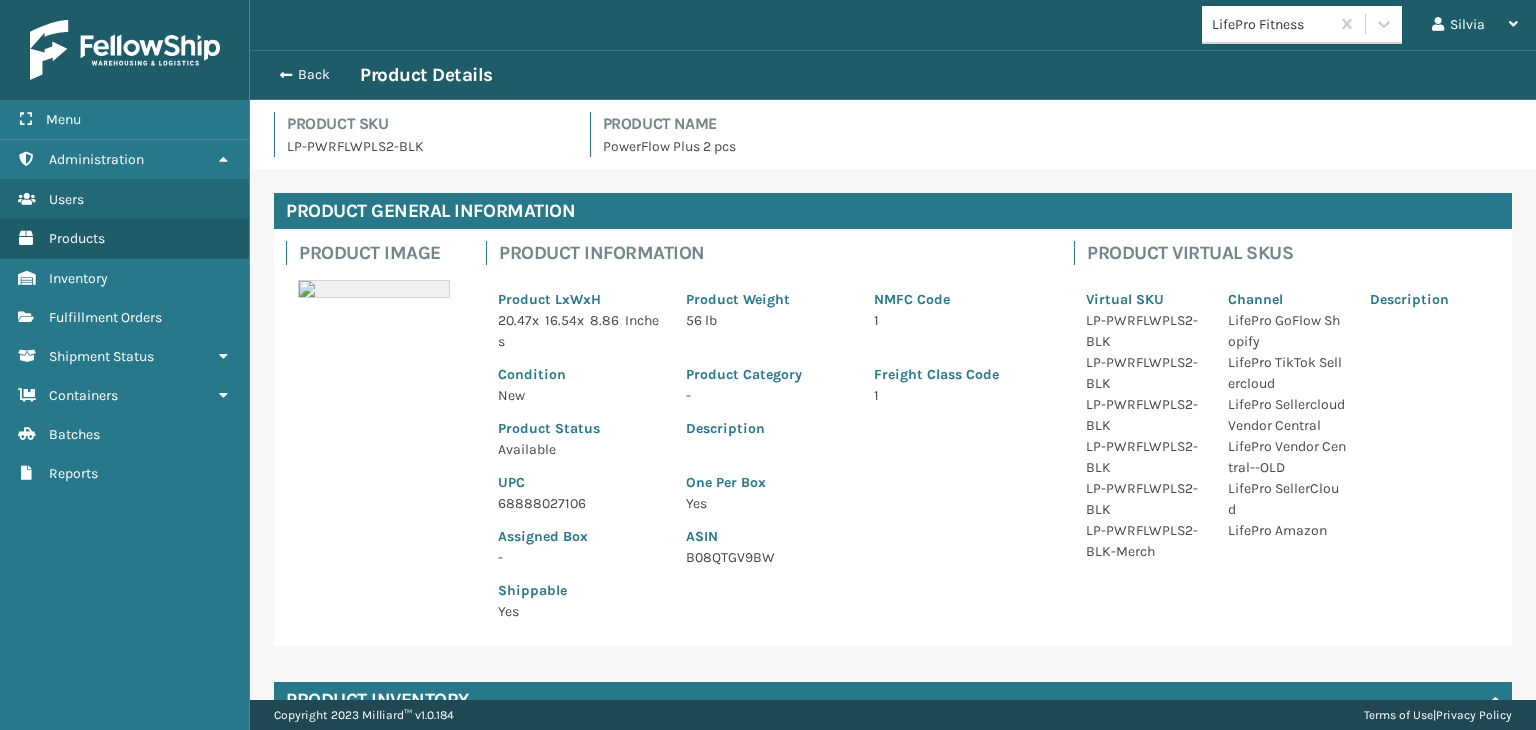 click on "68888027106" at bounding box center (580, 503) 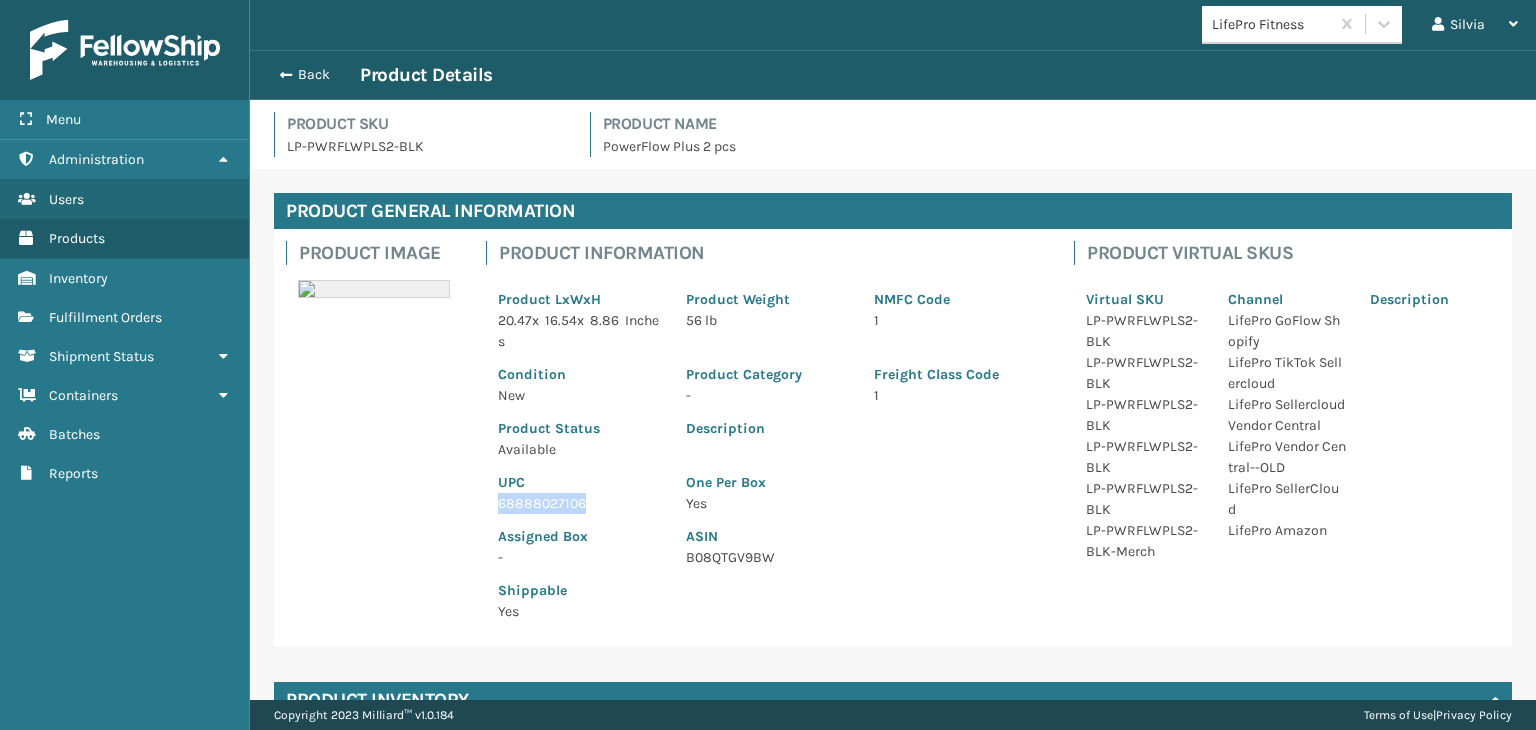 click on "68888027106" at bounding box center [580, 503] 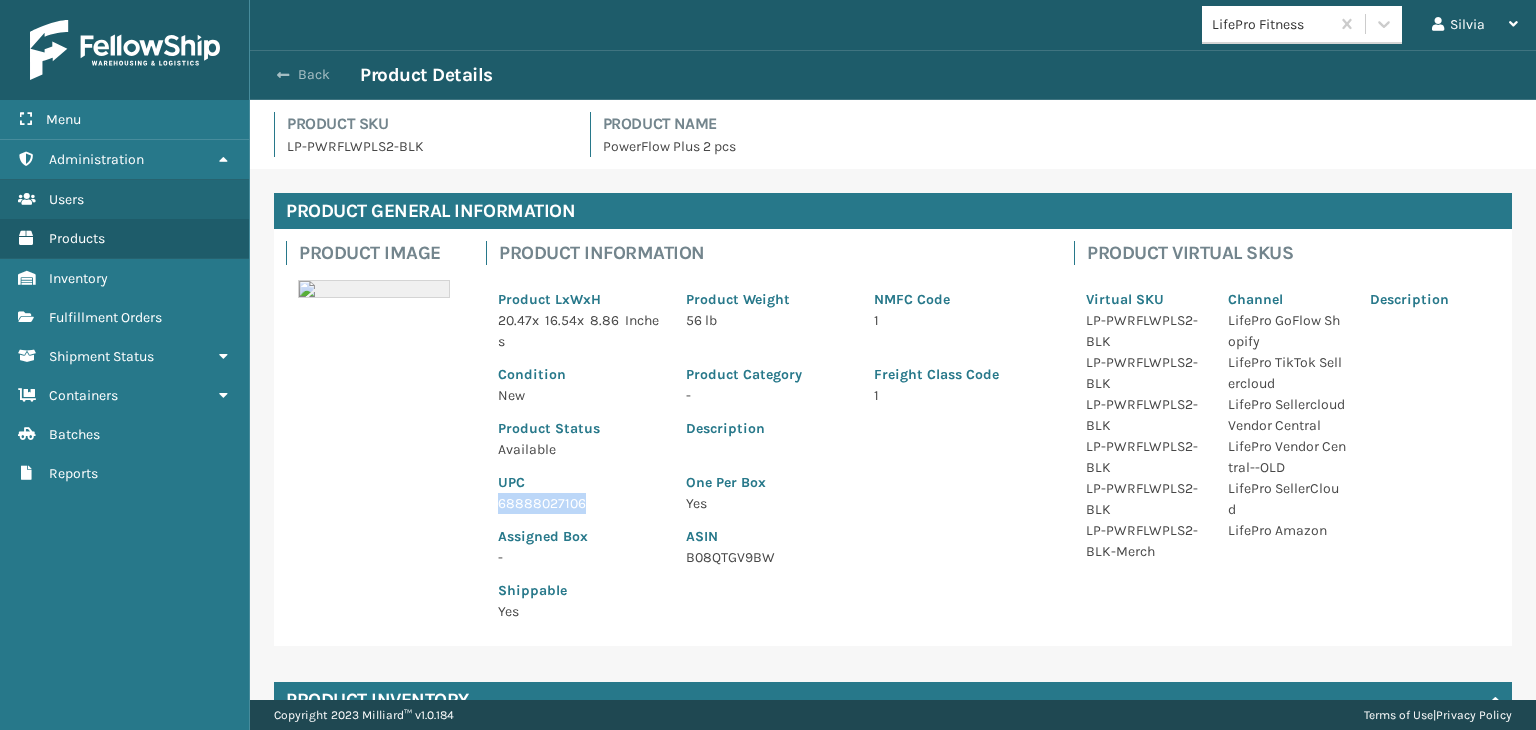 click on "Back" at bounding box center [314, 75] 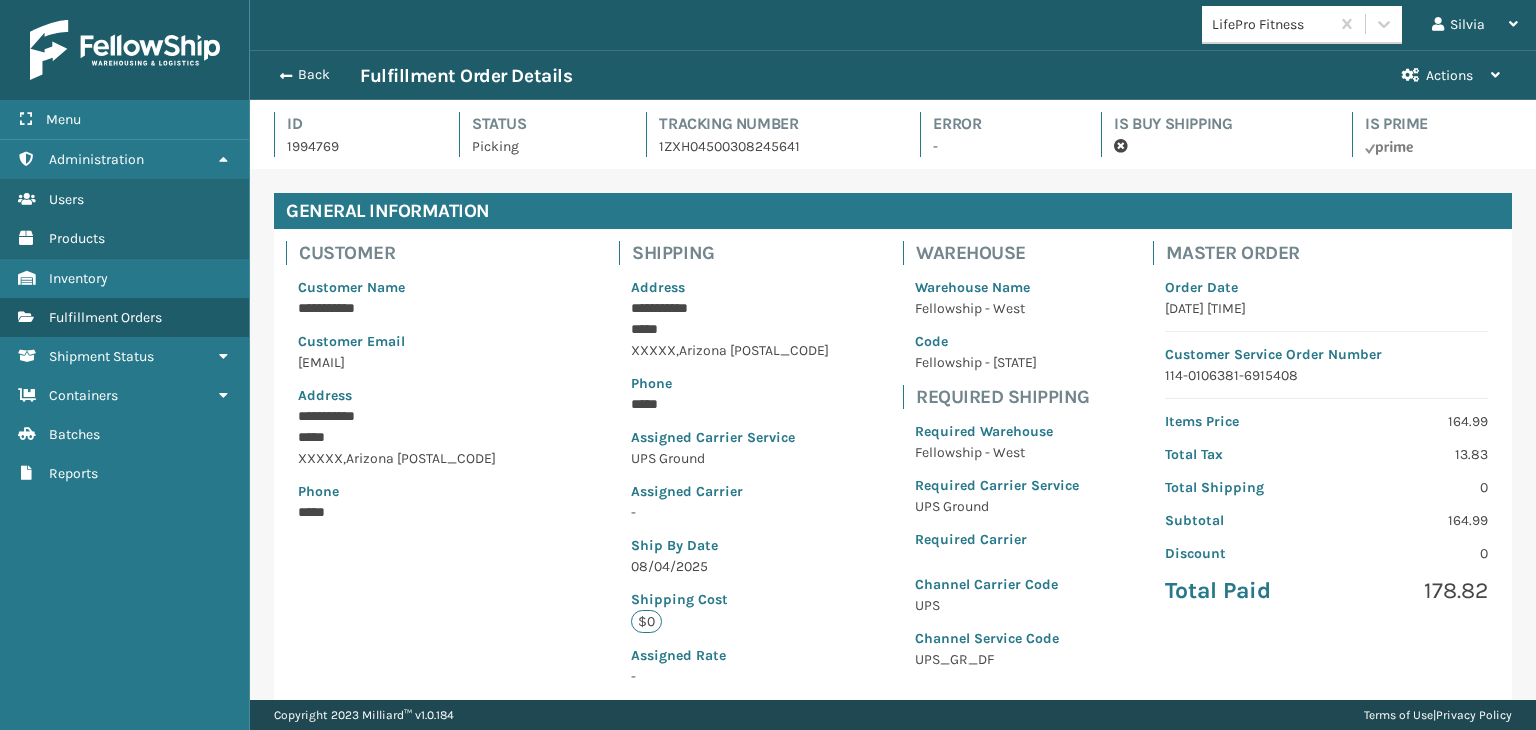 scroll, scrollTop: 99951, scrollLeft: 98713, axis: both 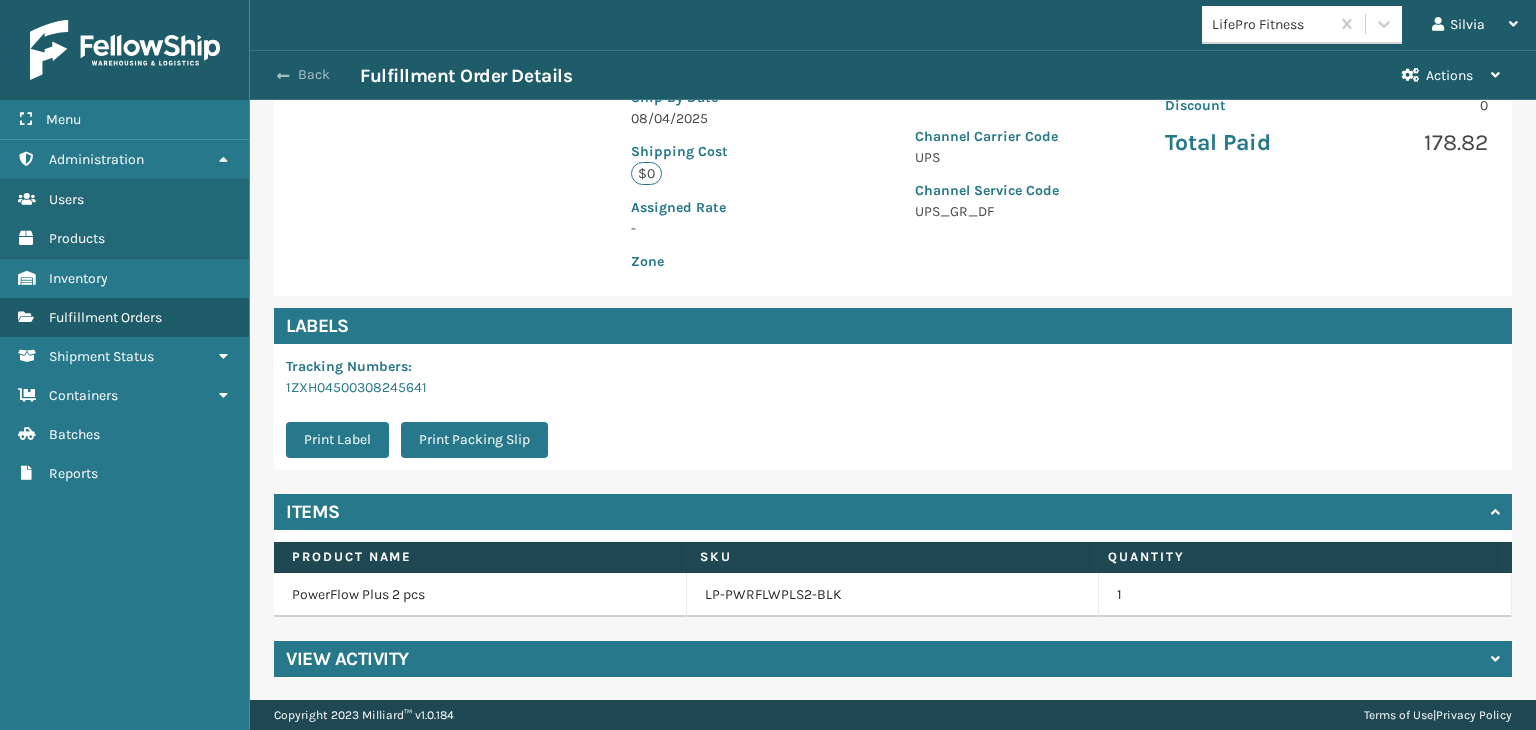 click at bounding box center [283, 76] 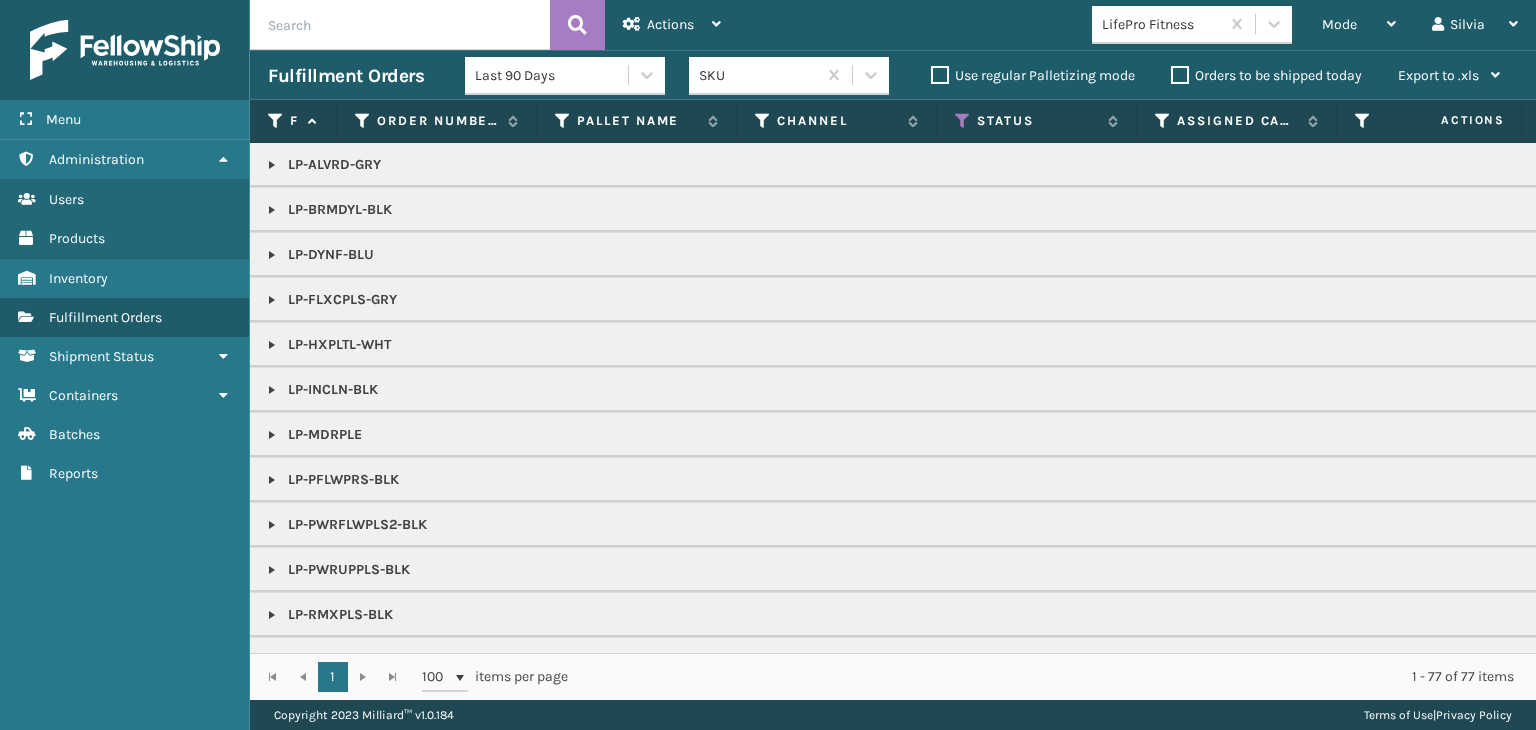 click on "Mode" at bounding box center [1339, 24] 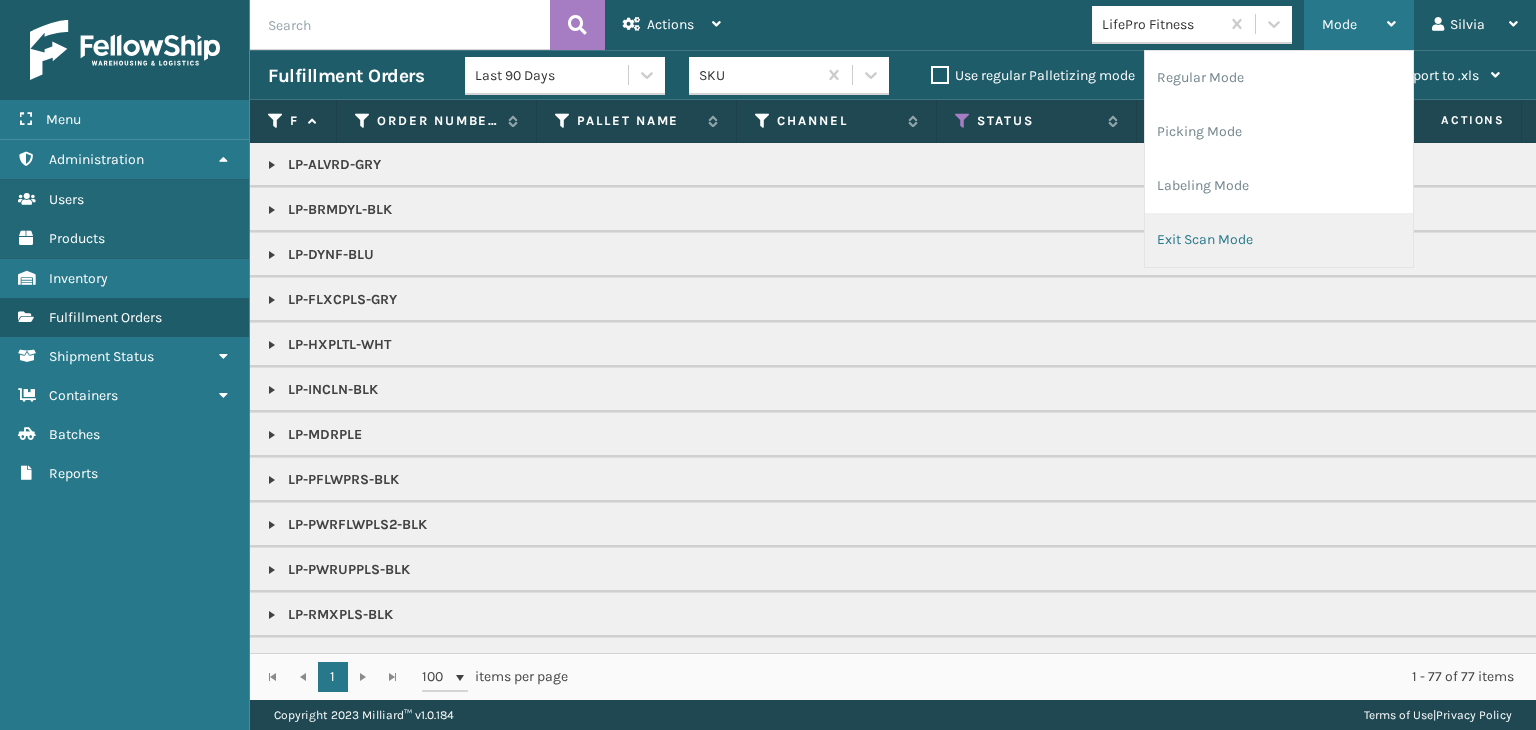 click on "Exit Scan Mode" at bounding box center [1279, 240] 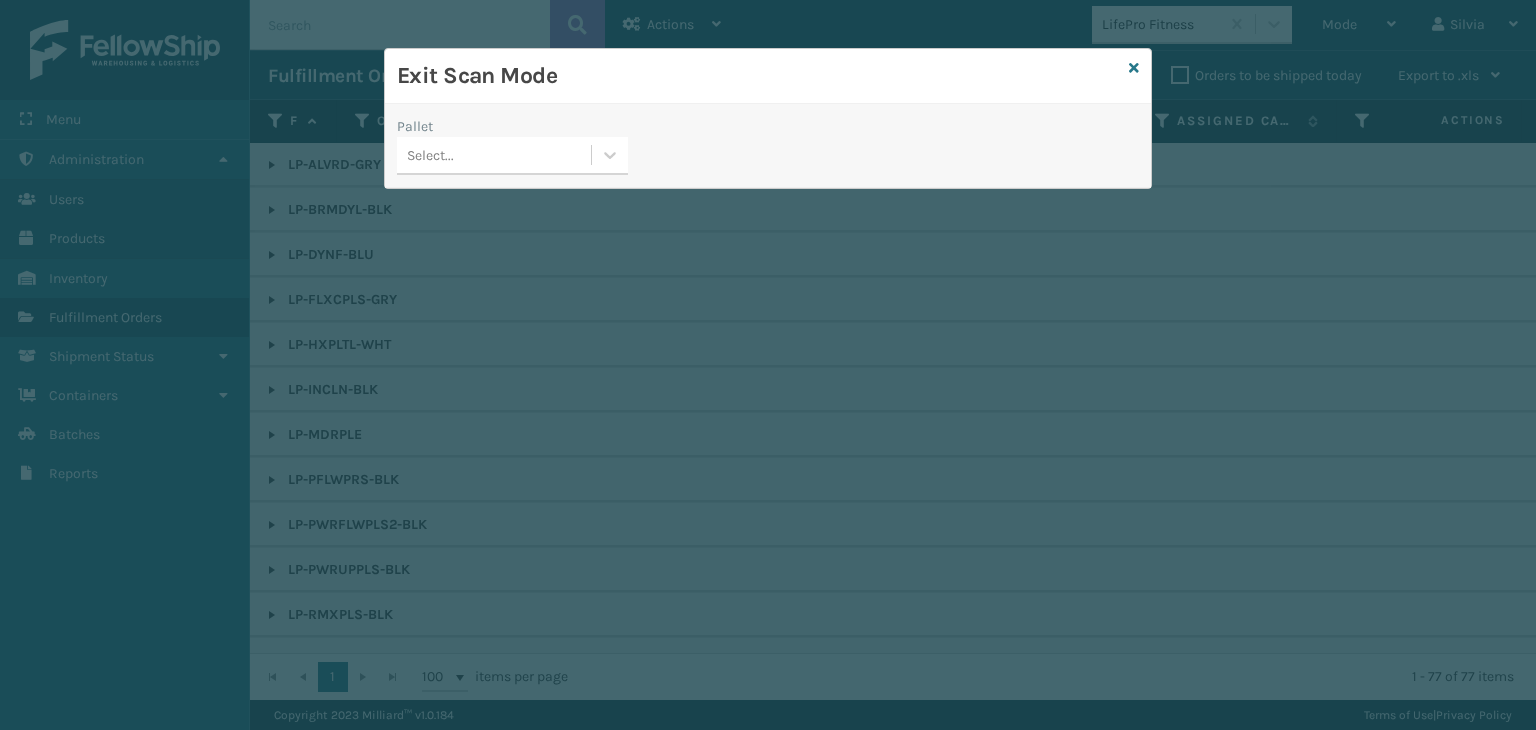click on "Exit Scan Mode" at bounding box center (768, 76) 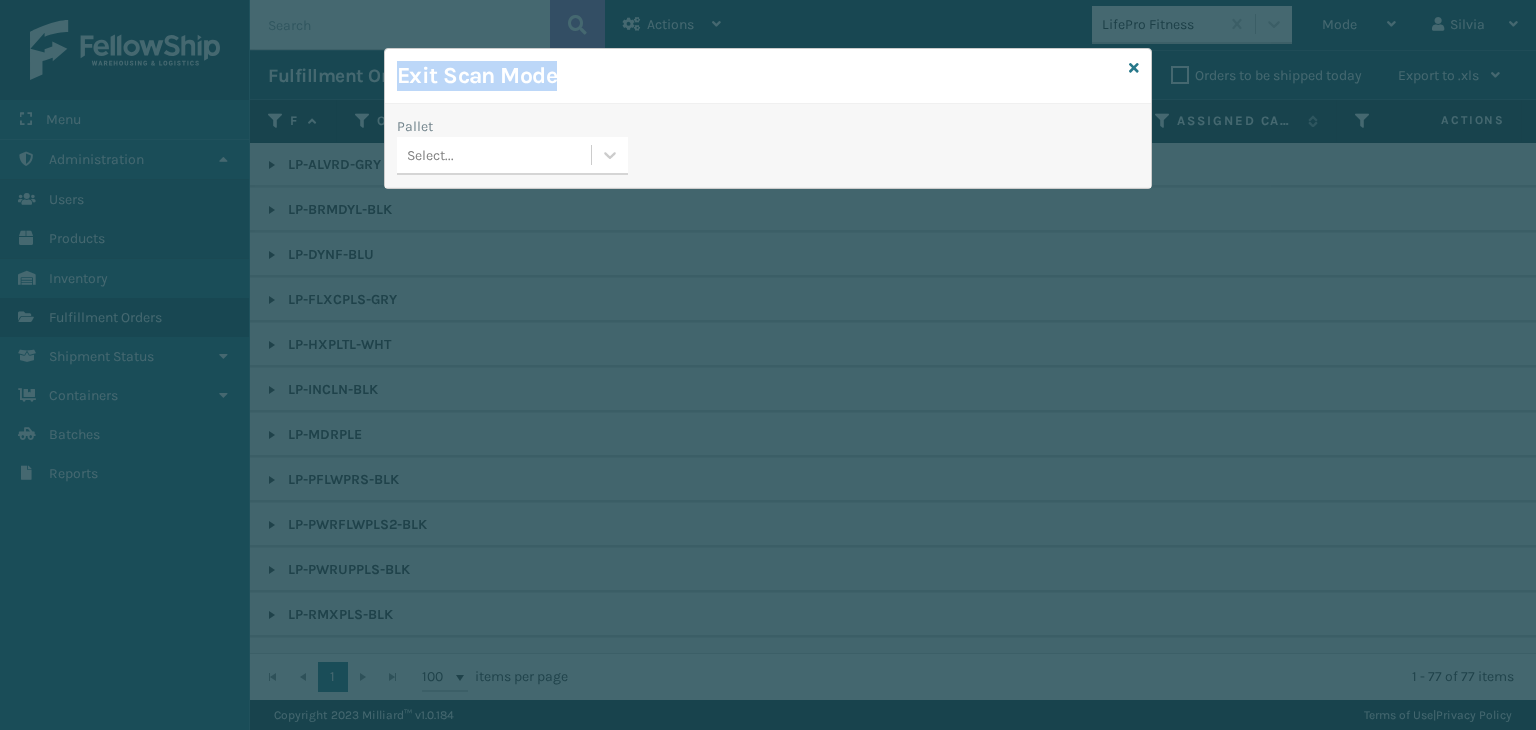 click on "Exit Scan Mode Pallet   Select..." at bounding box center [768, 365] 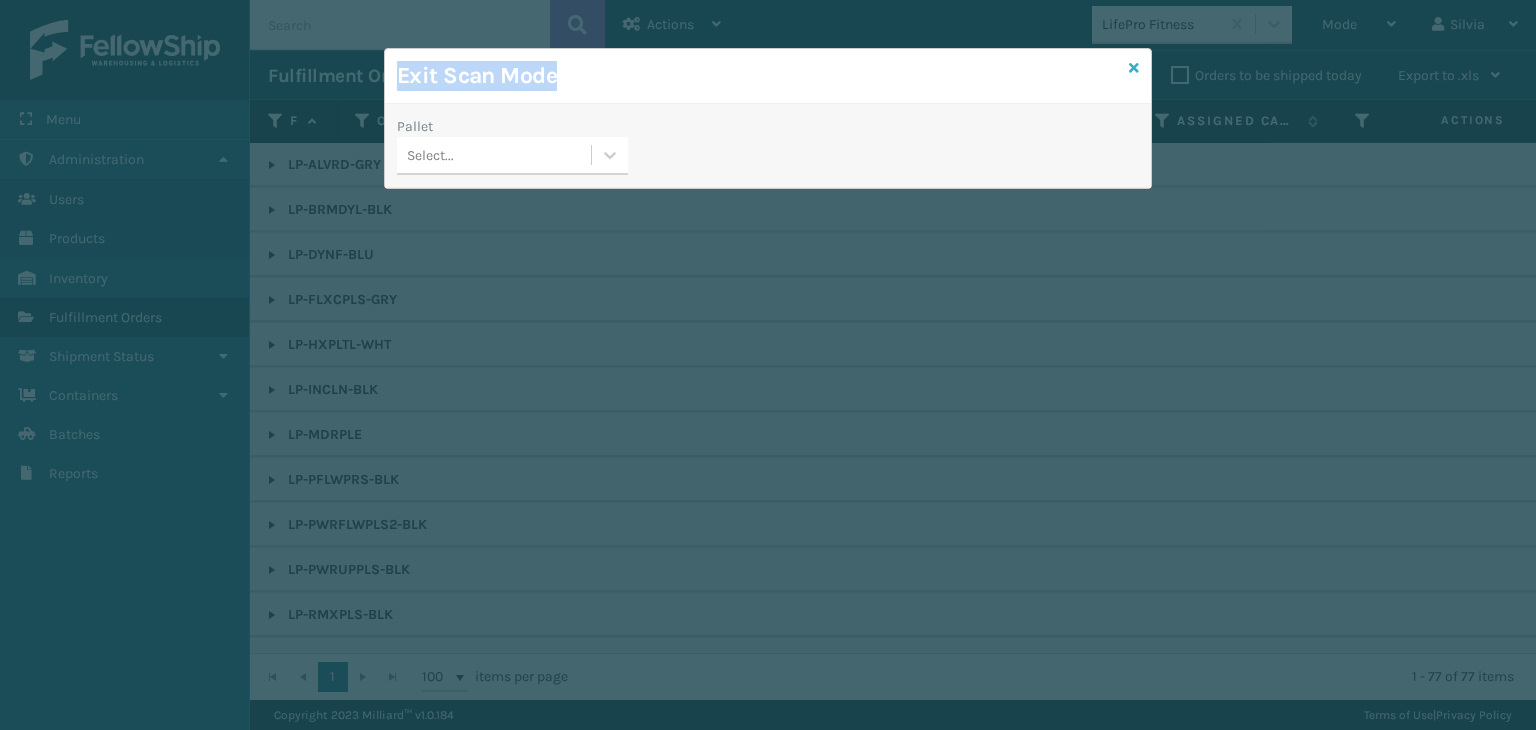 click at bounding box center (1134, 68) 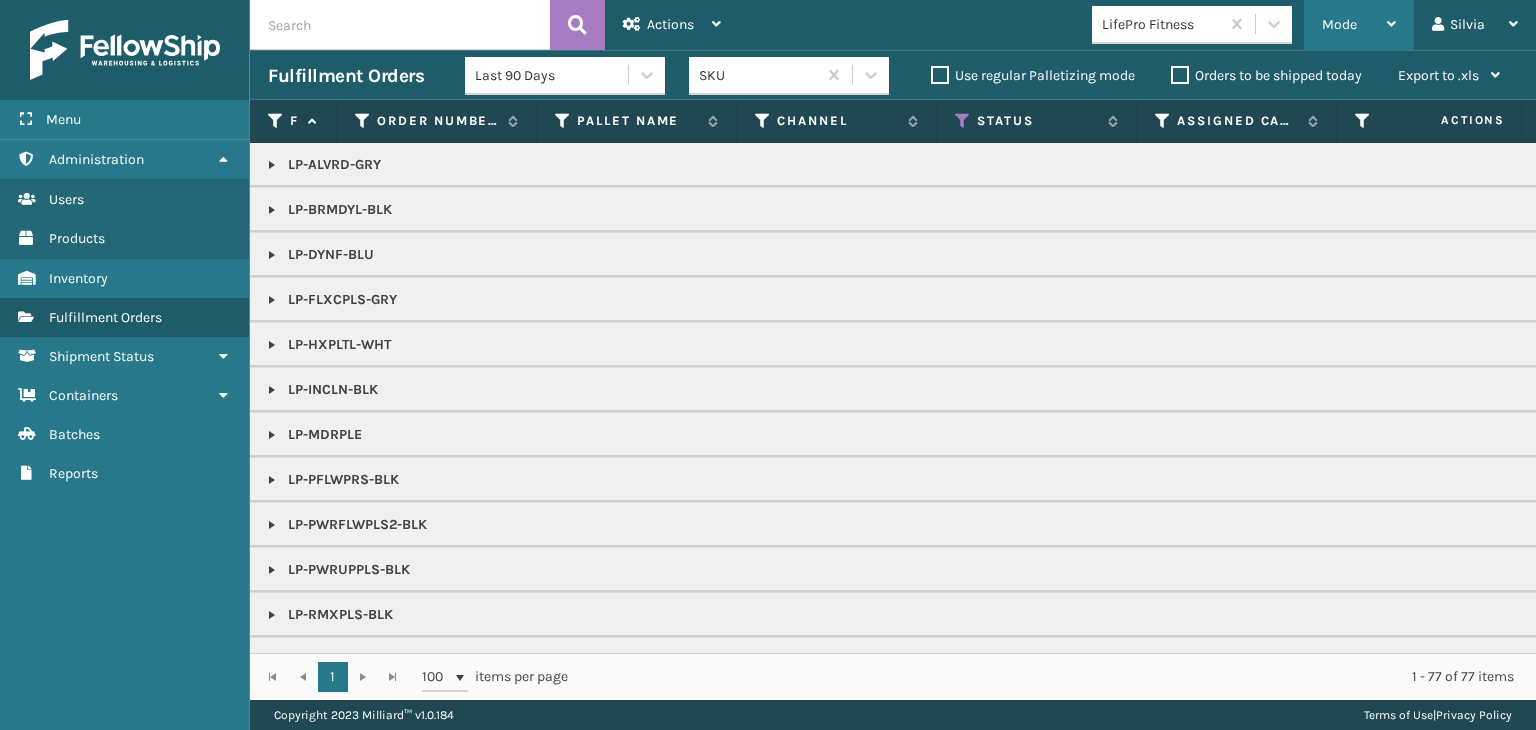 click on "Mode" at bounding box center (1339, 24) 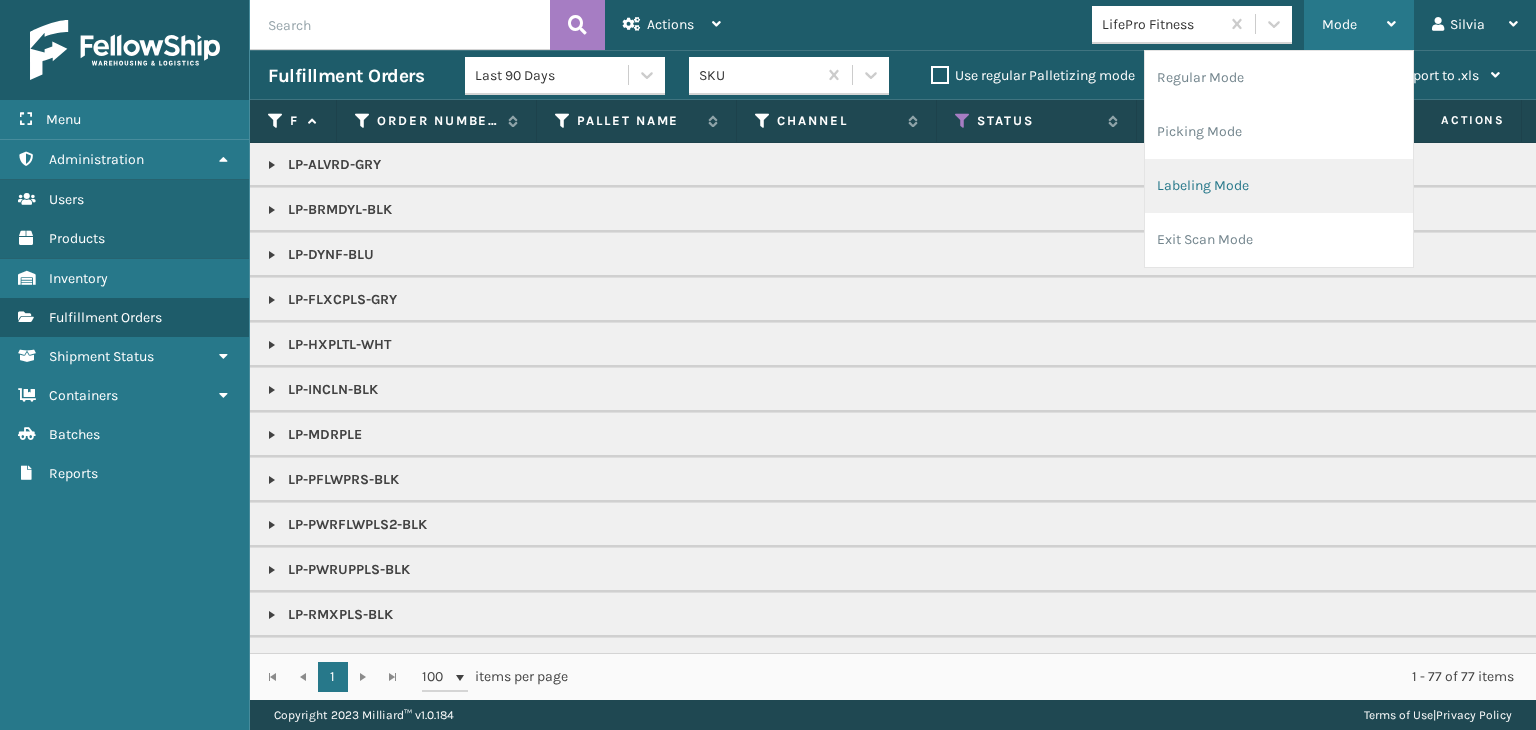 click on "Labeling Mode" at bounding box center (1279, 186) 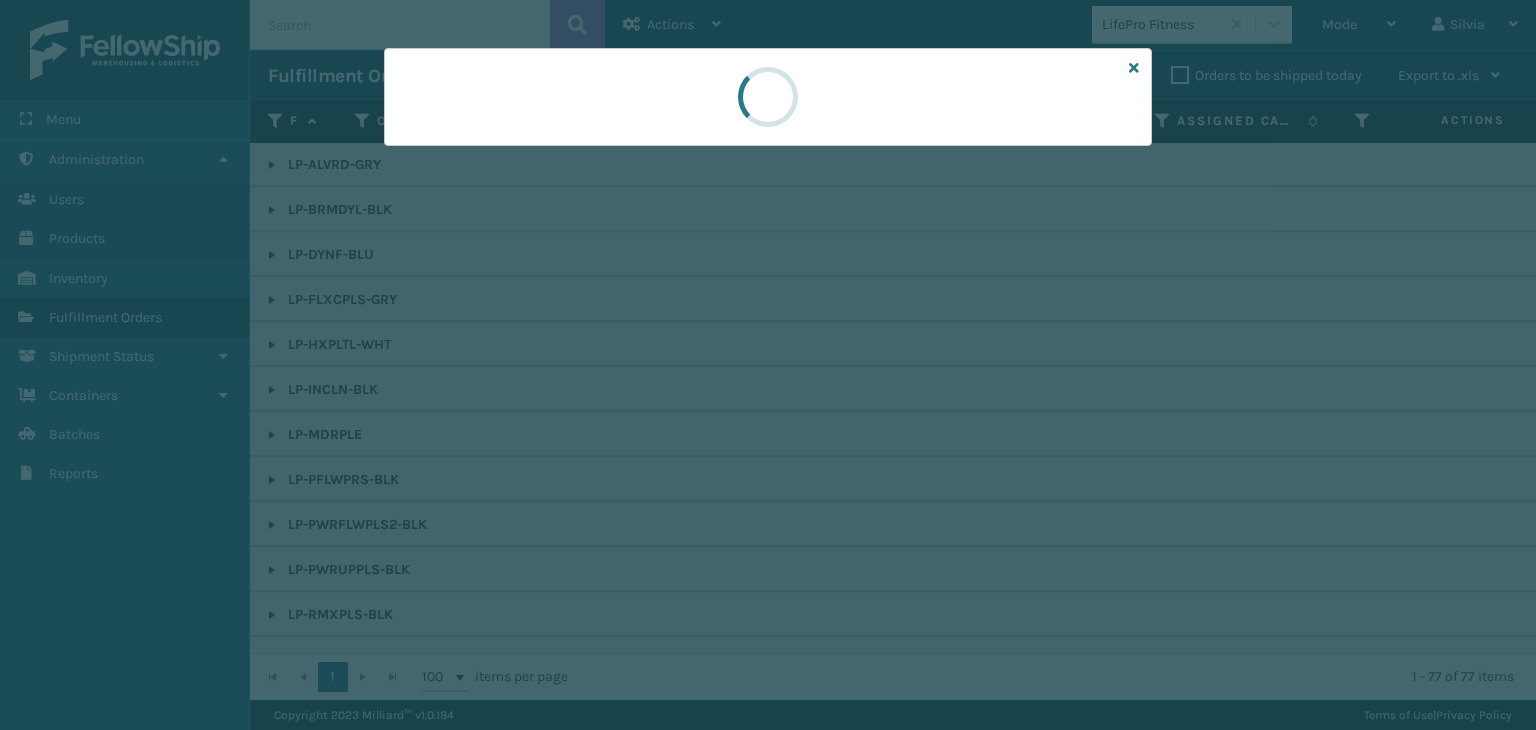 click at bounding box center (768, 365) 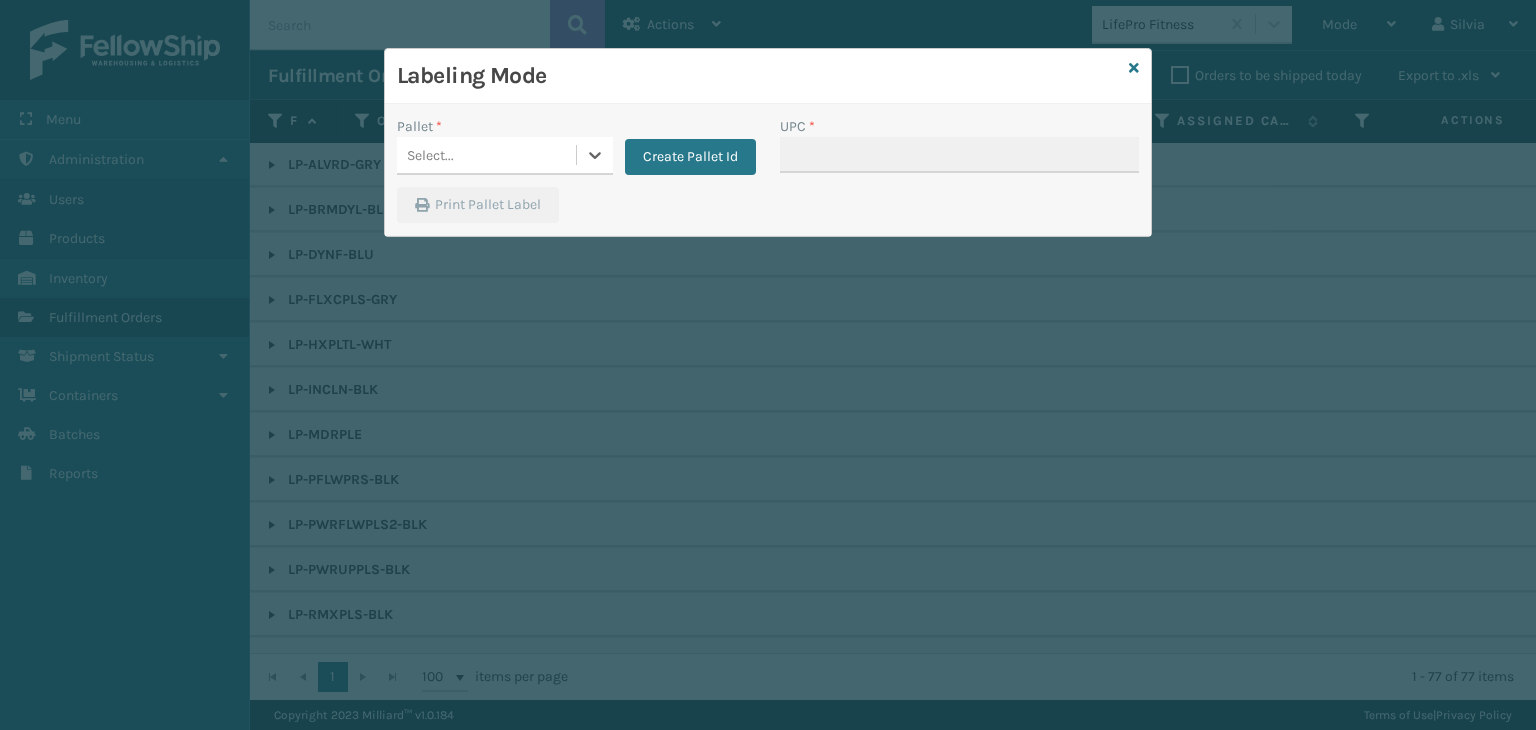 click on "Select..." at bounding box center [486, 155] 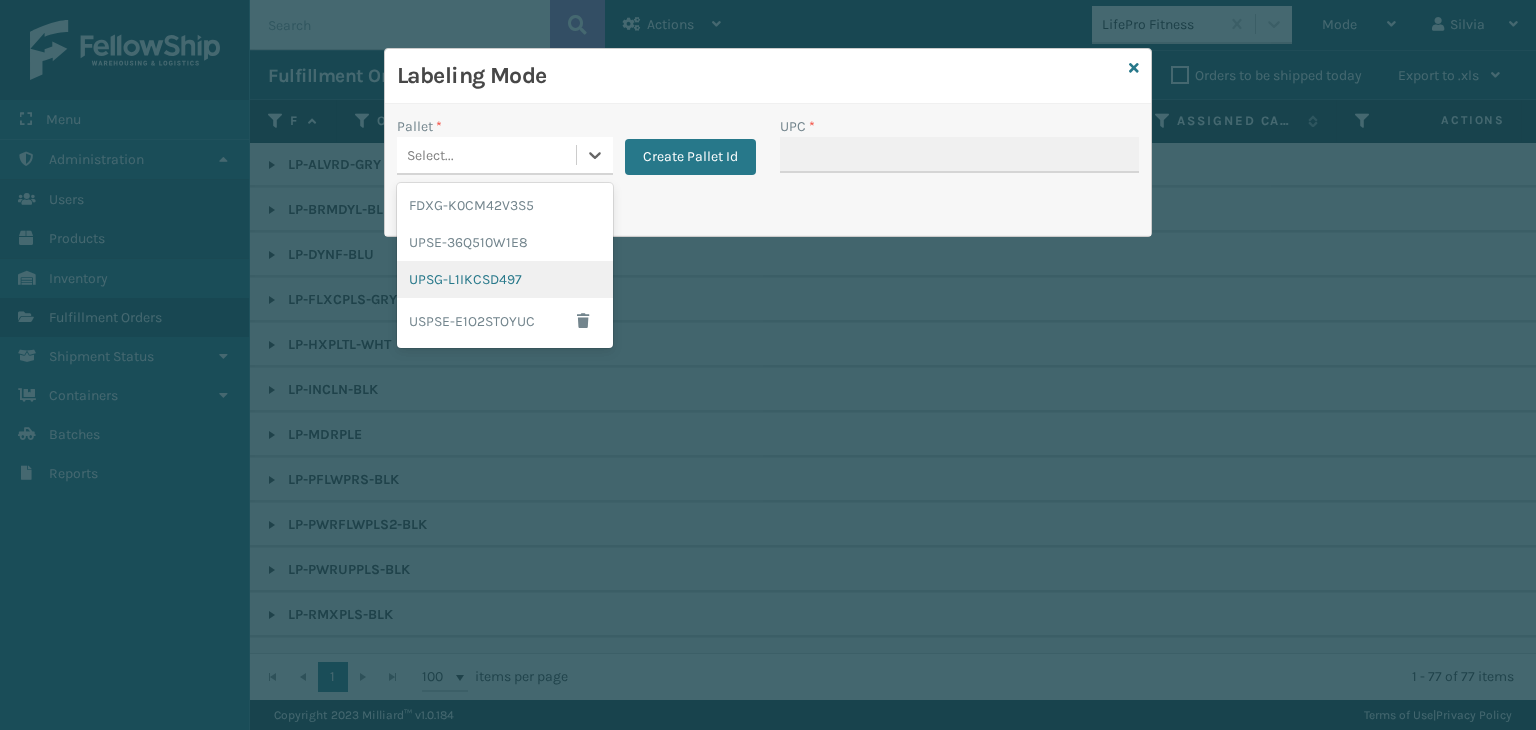 click on "UPSG-L1IKCSD497" at bounding box center (505, 279) 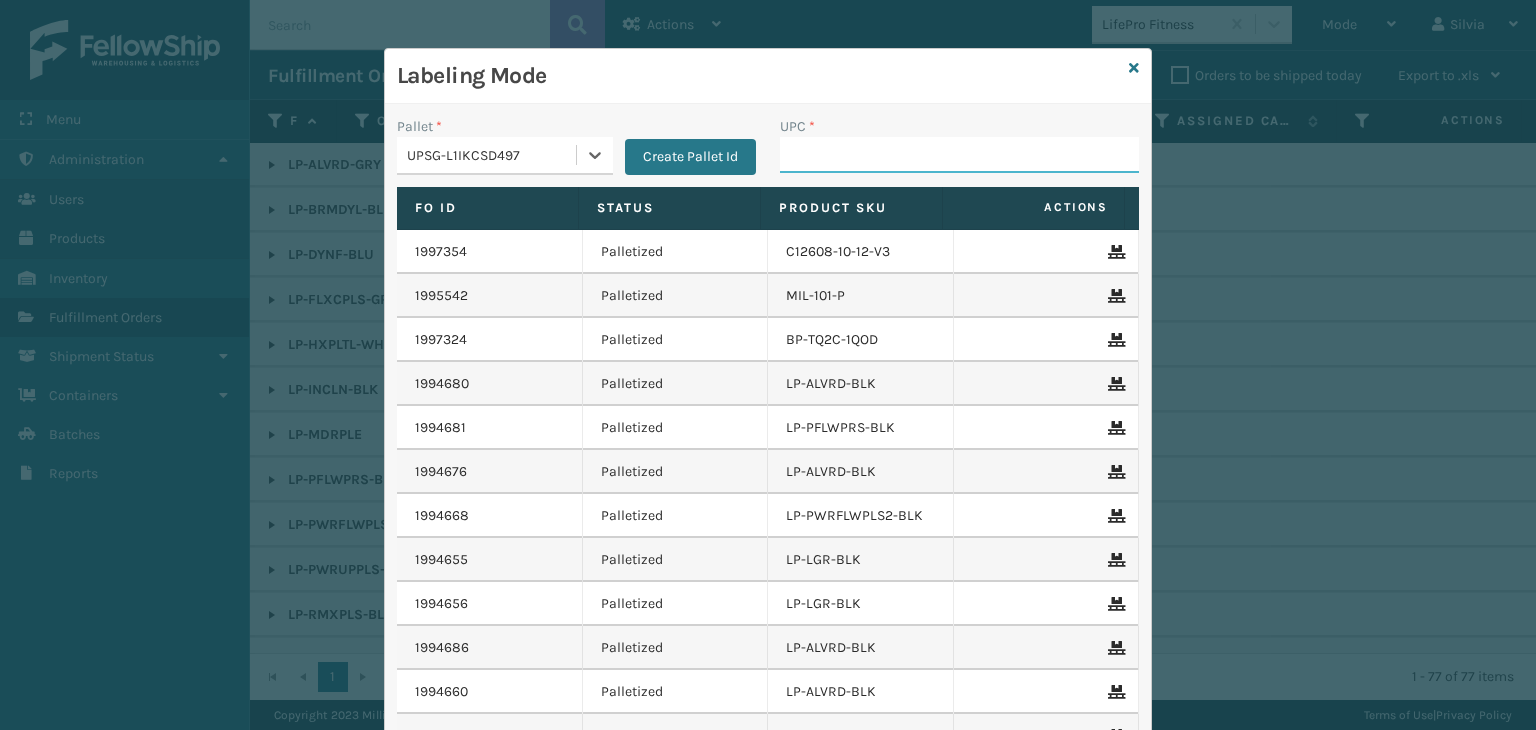 click on "UPC   *" at bounding box center (959, 155) 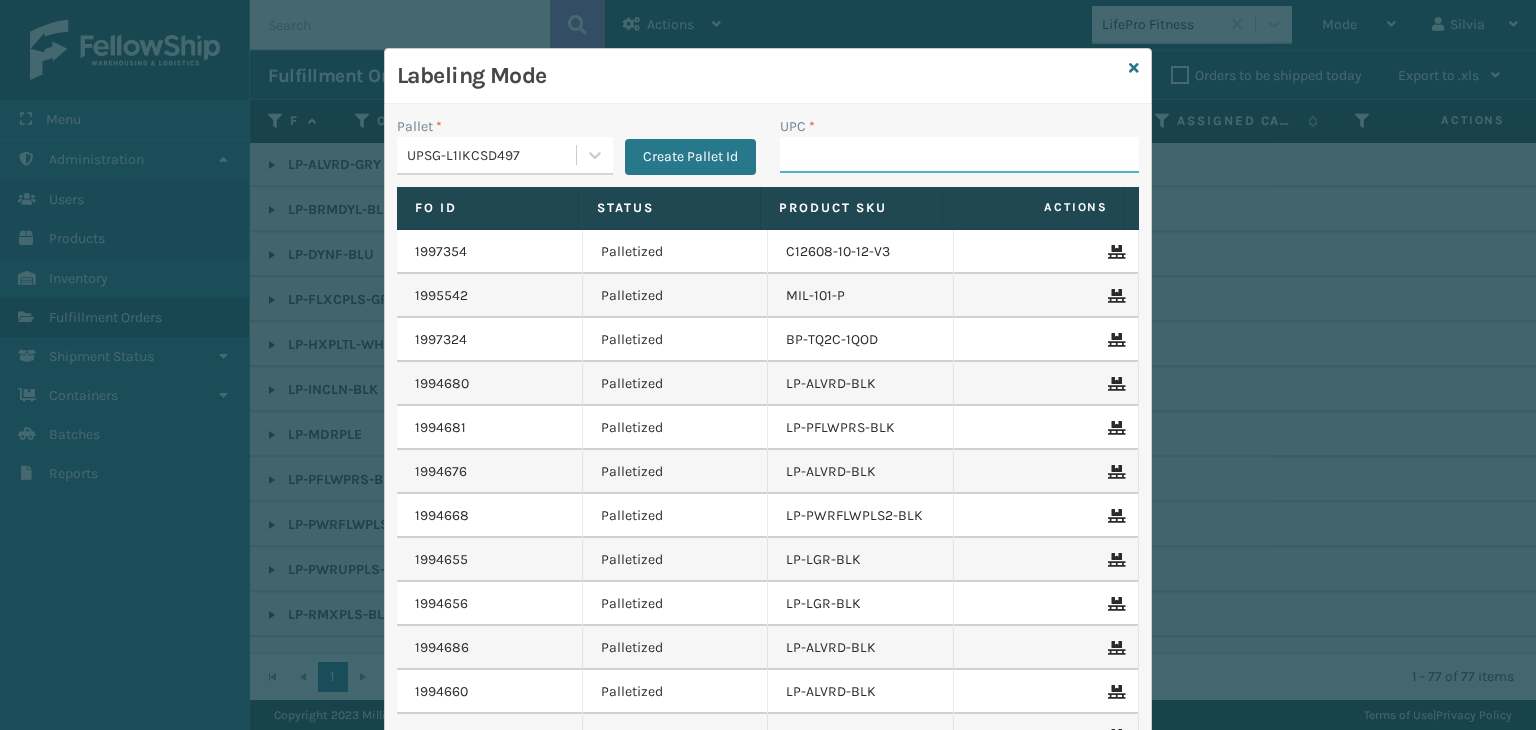 paste on "68888027106" 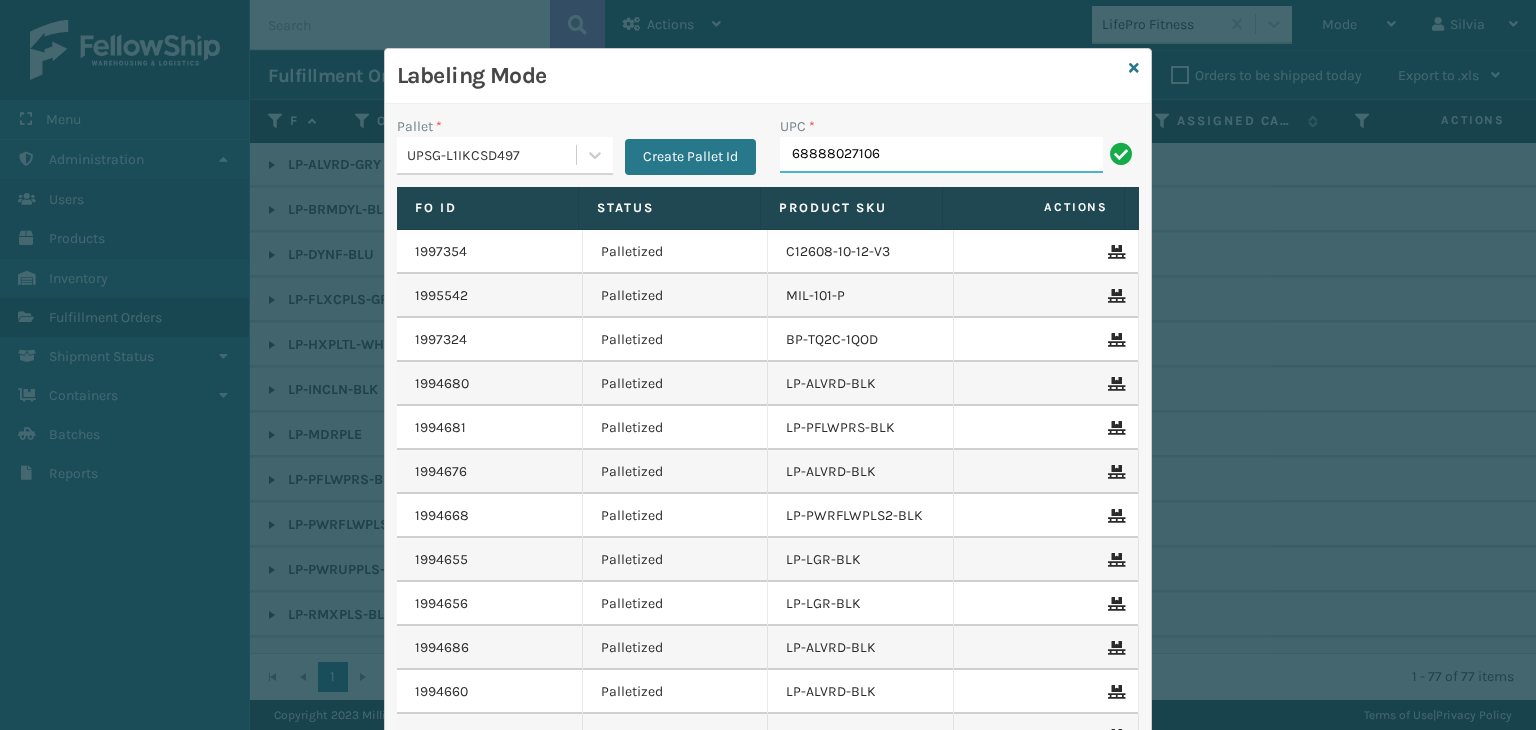 type on "68888027106" 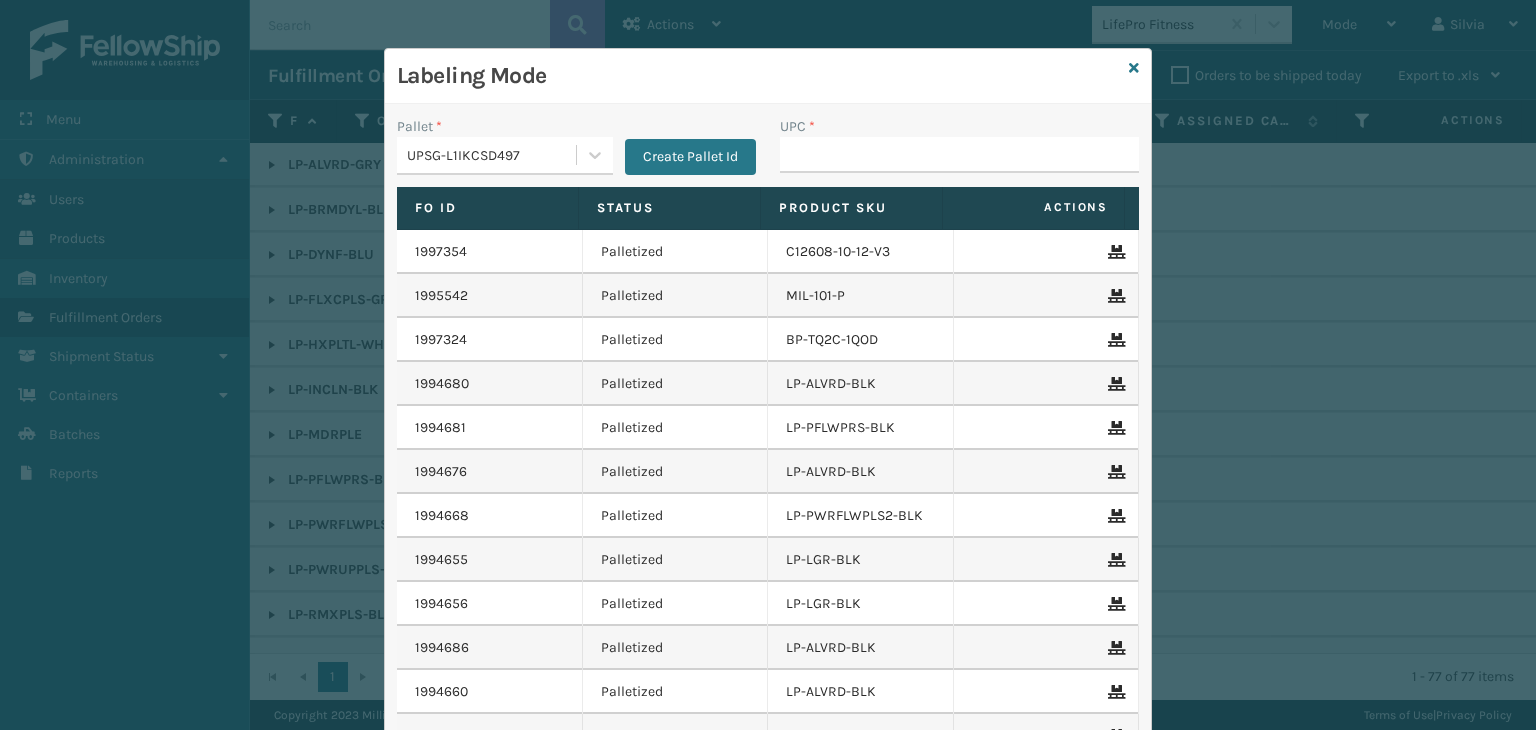 type on "68888027106" 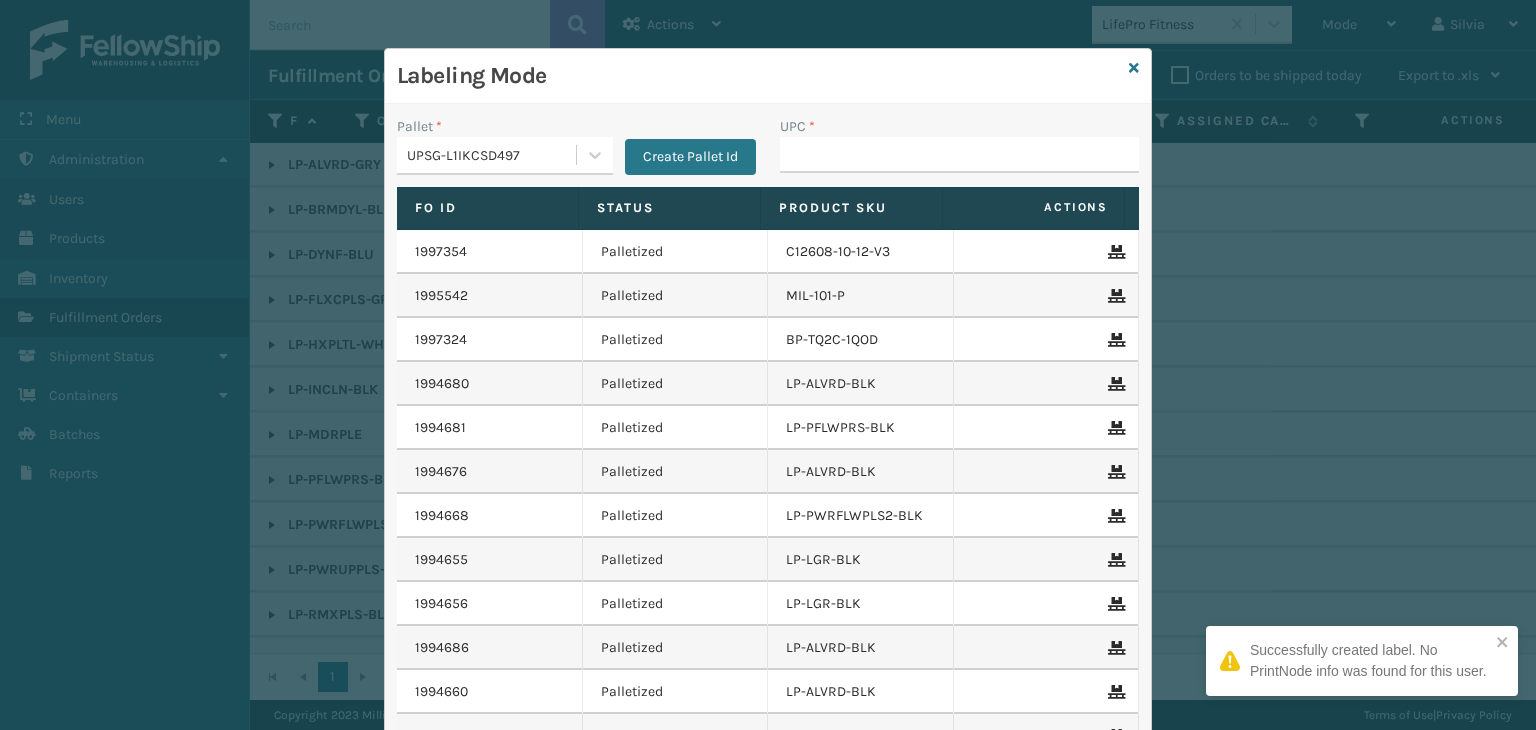type on "68888027106" 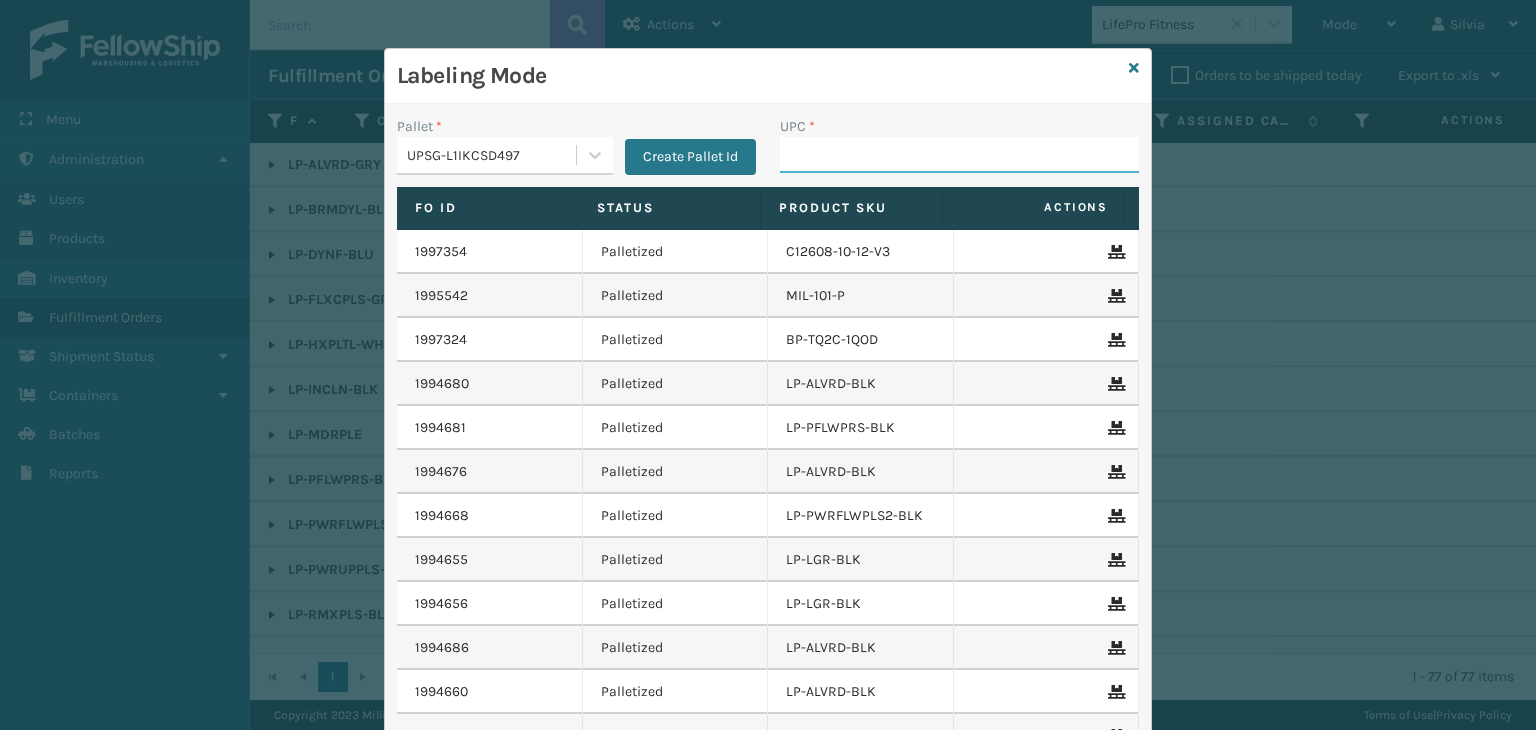 click on "UPC   *" at bounding box center (959, 155) 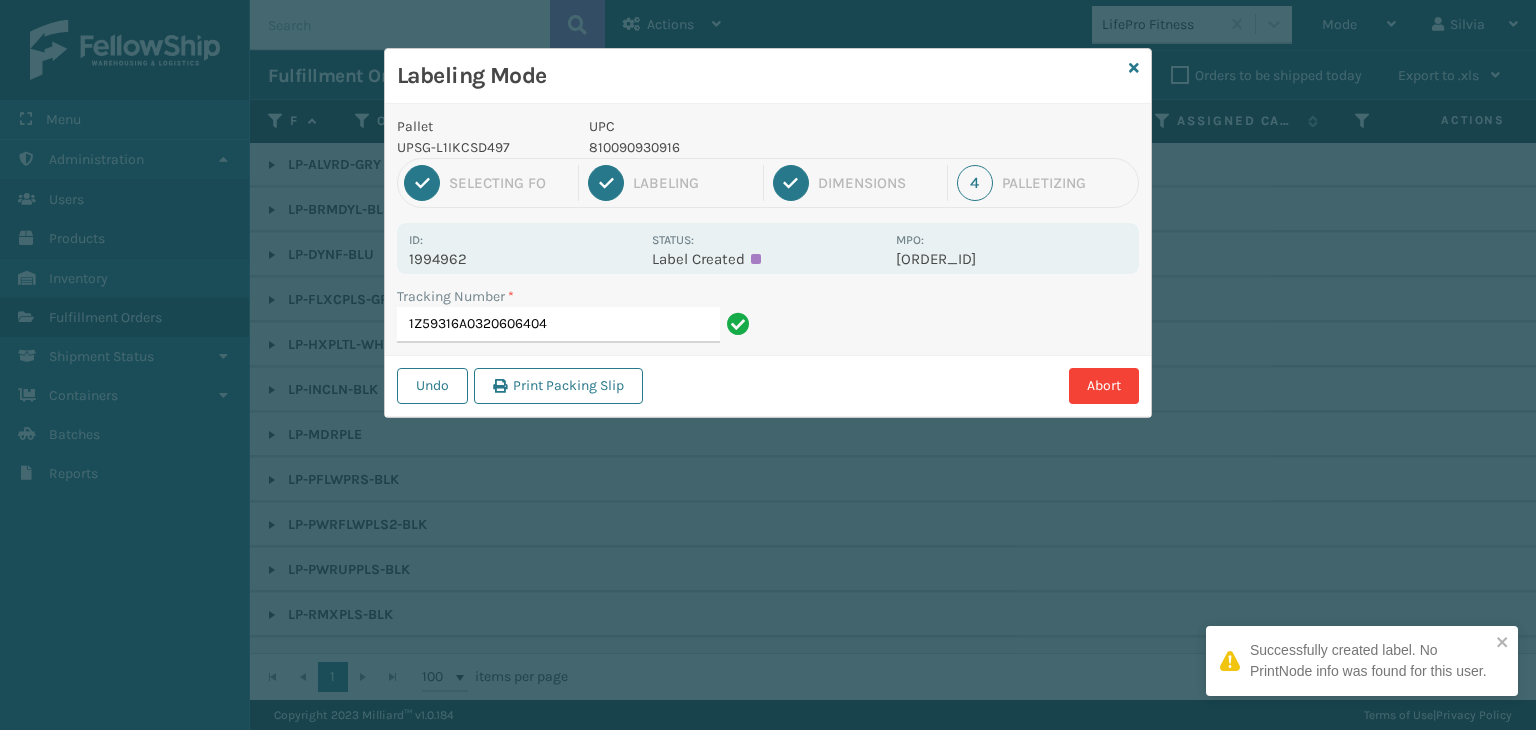 click on "810090930916" at bounding box center [736, 147] 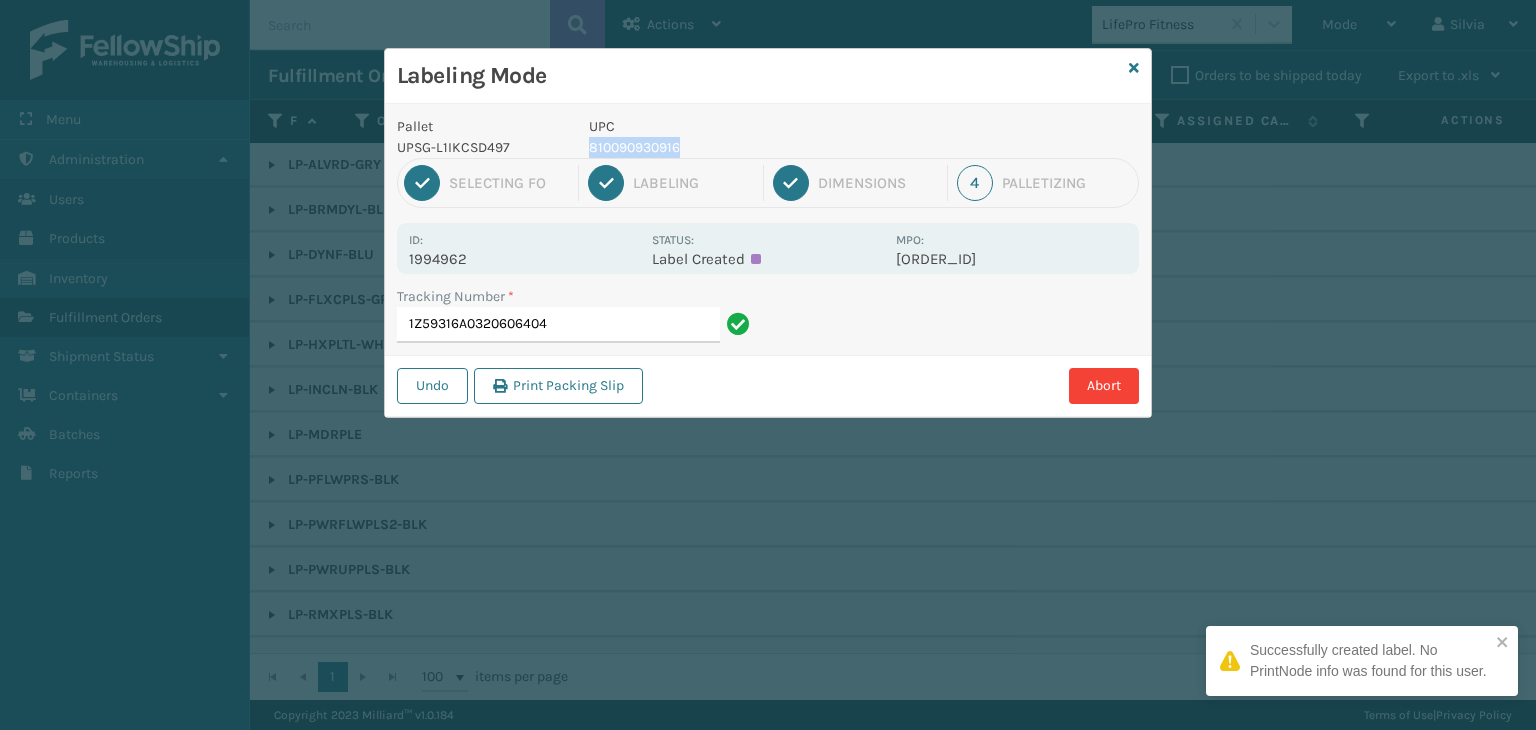 click on "810090930916" at bounding box center (736, 147) 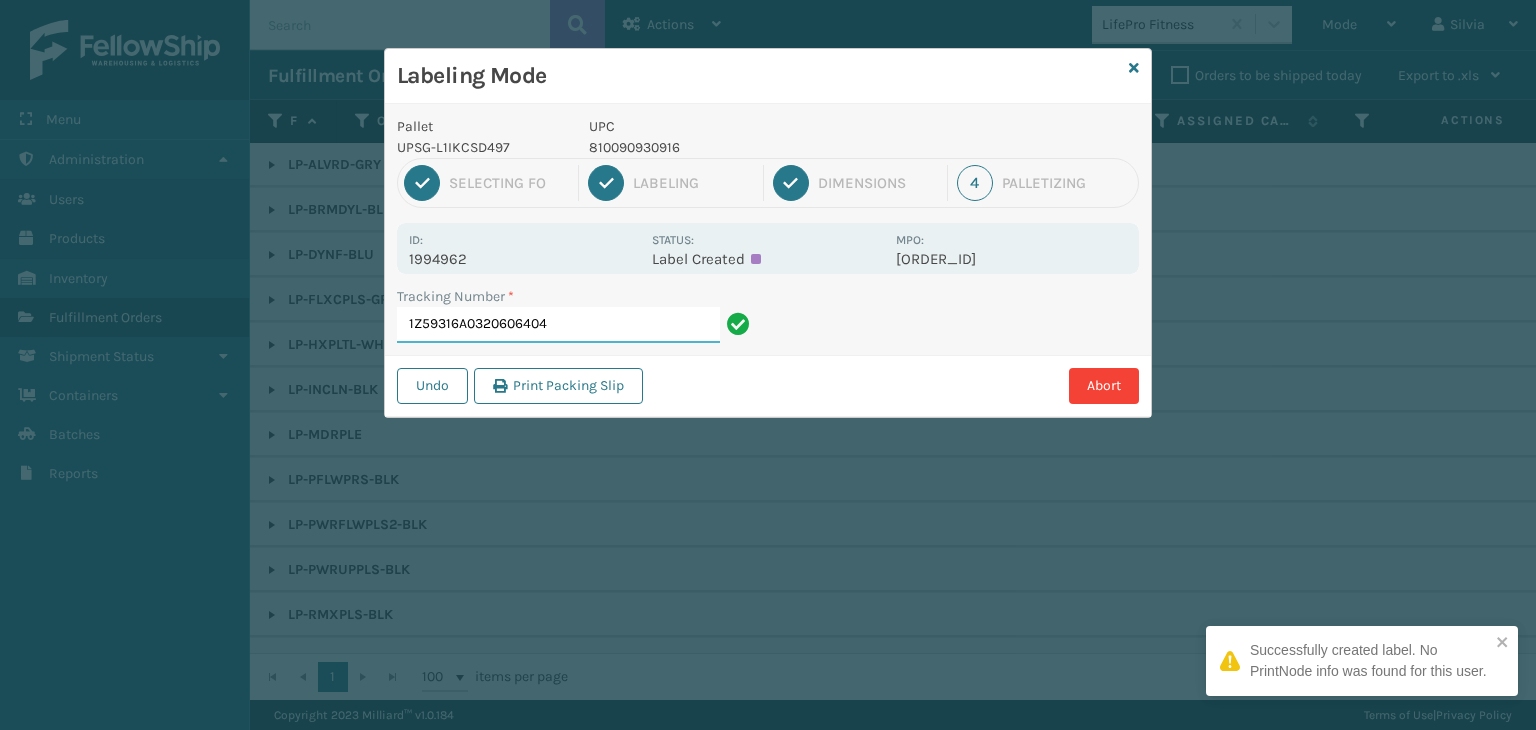 click on "1Z59316A0320606404" at bounding box center (558, 325) 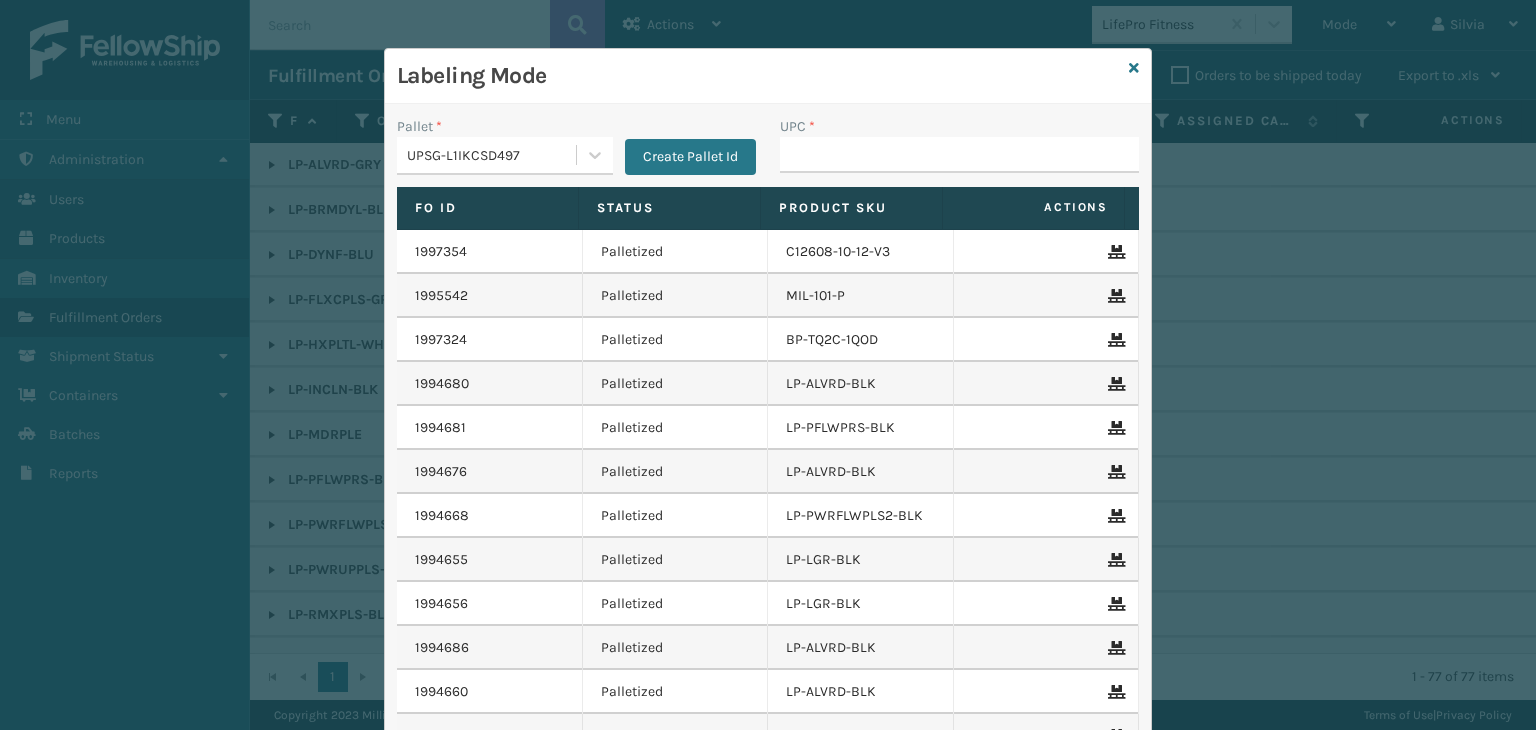 type on "810090930916" 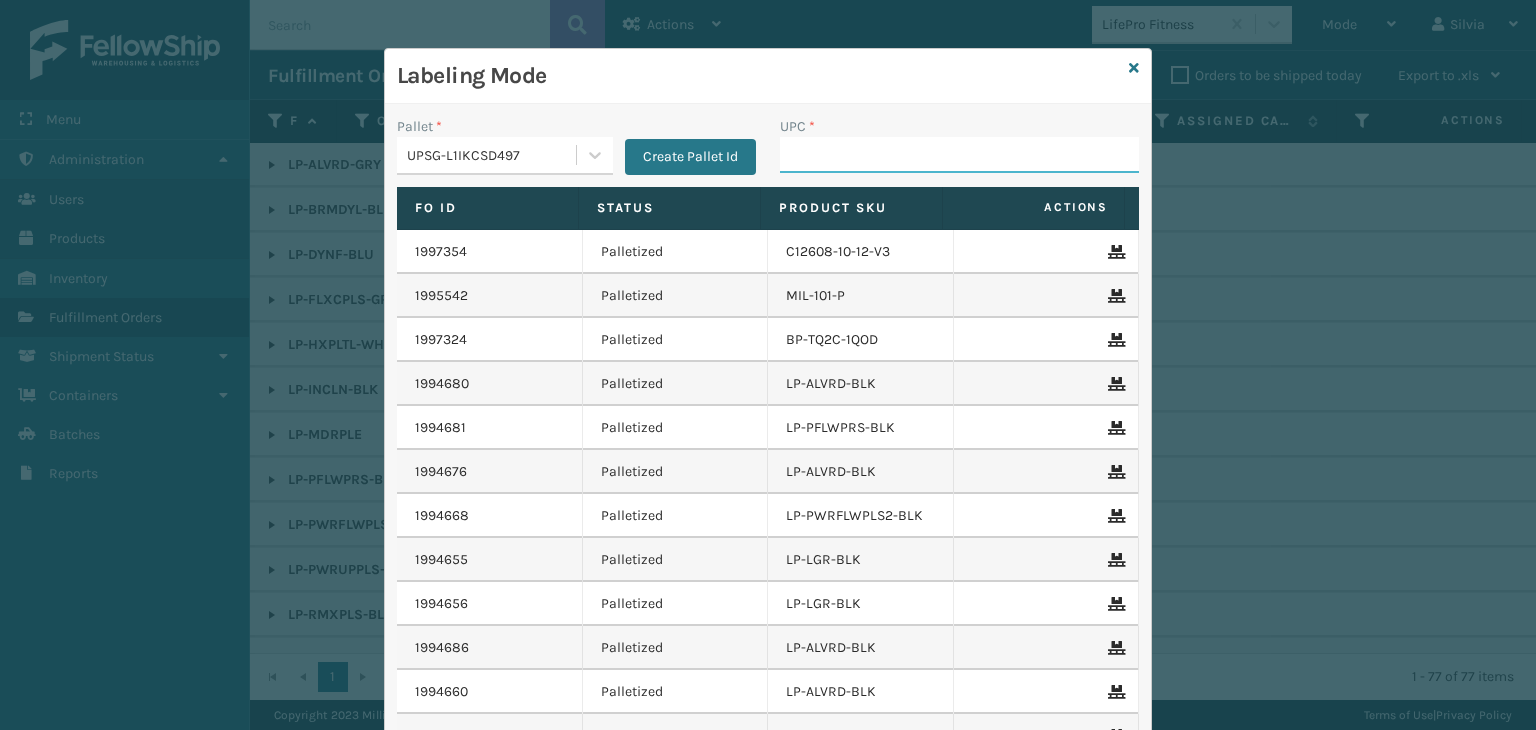 click on "UPC   *" at bounding box center (959, 155) 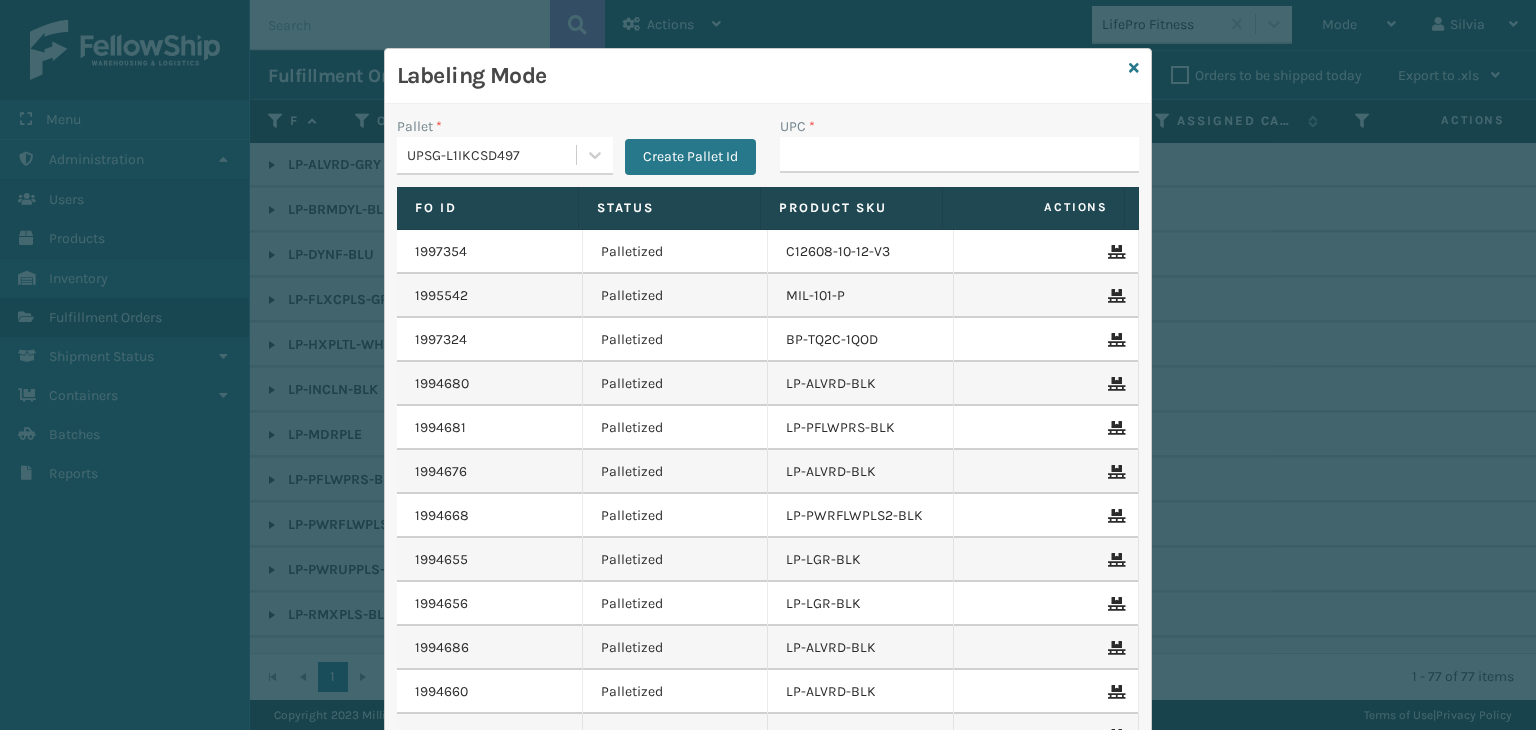 click on "Labeling Mode" at bounding box center (768, 76) 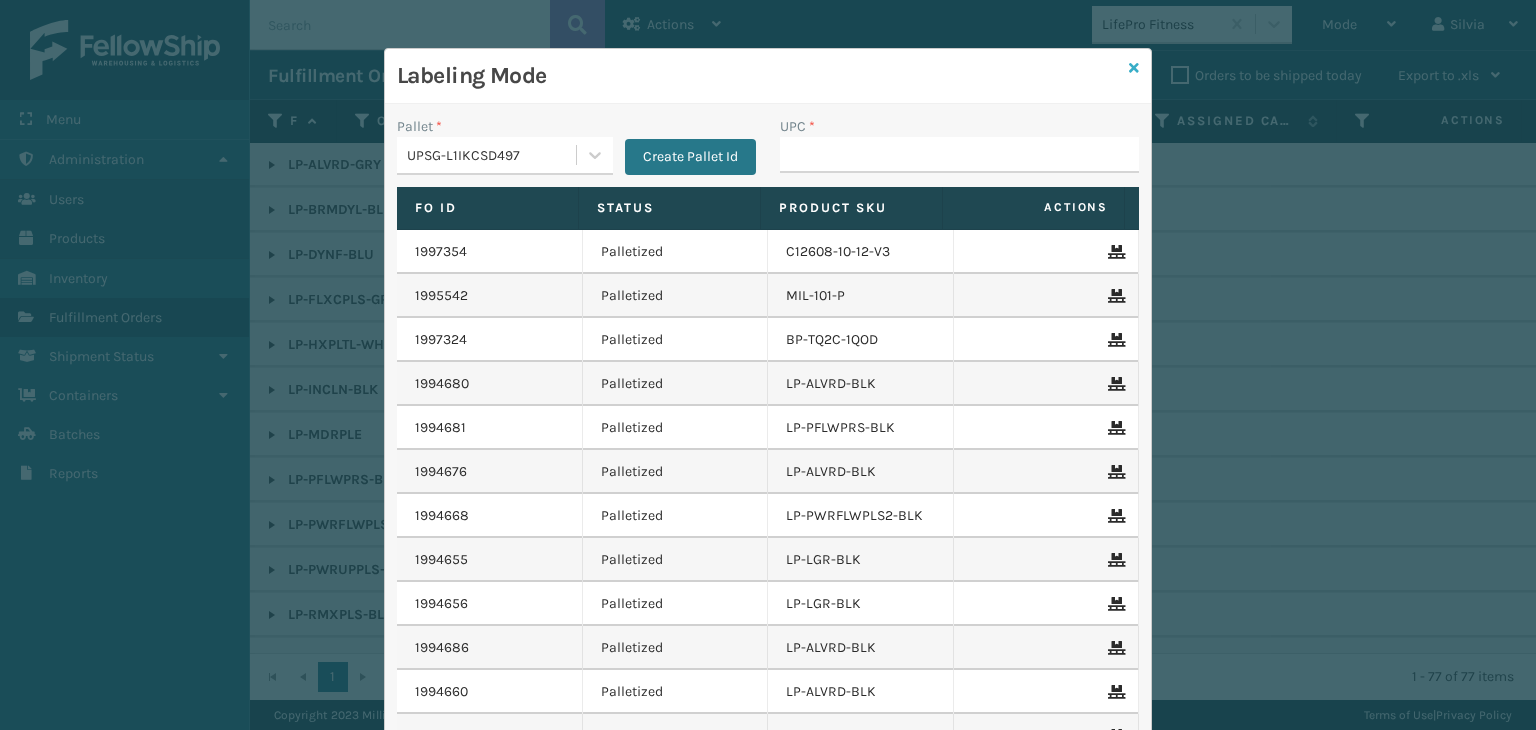 click at bounding box center (1134, 68) 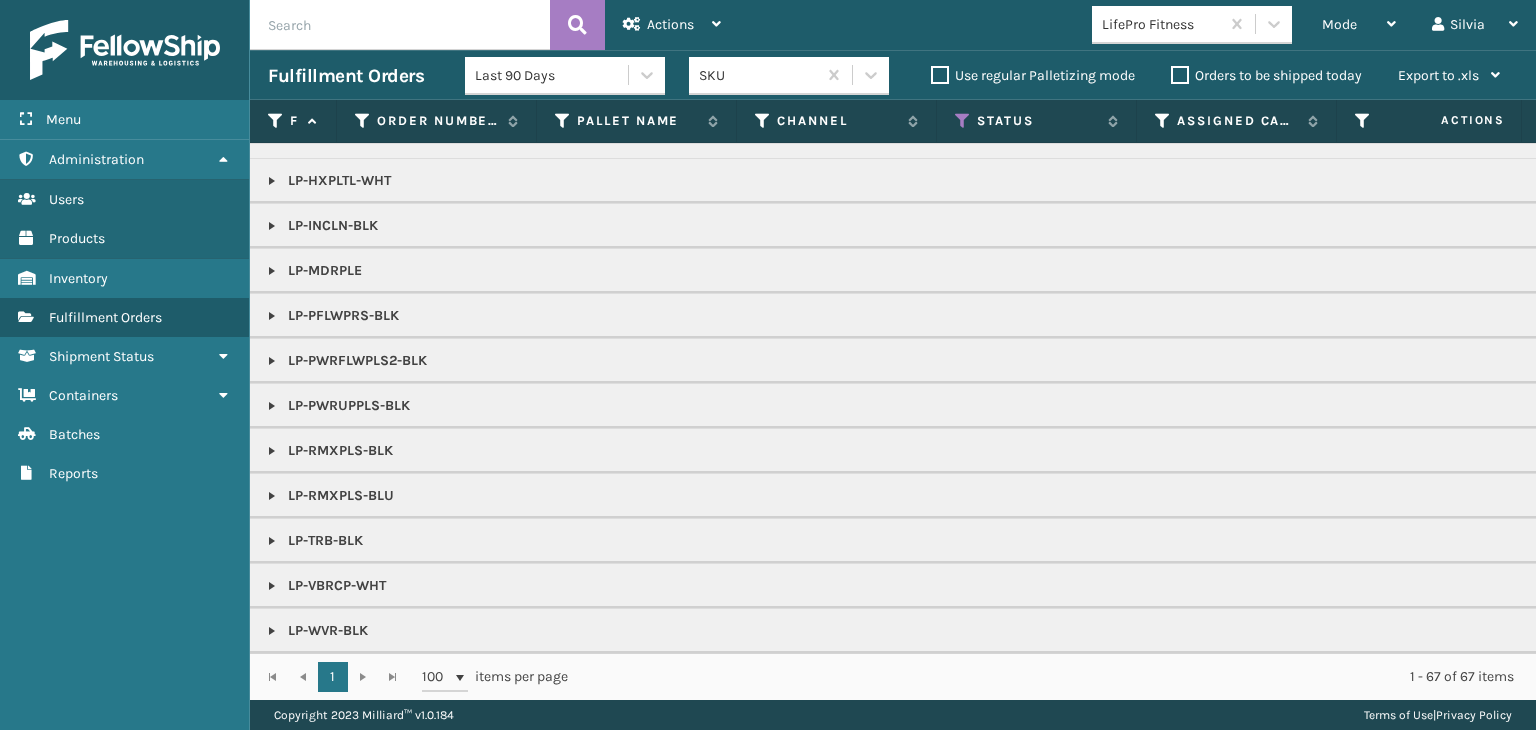 scroll, scrollTop: 200, scrollLeft: 0, axis: vertical 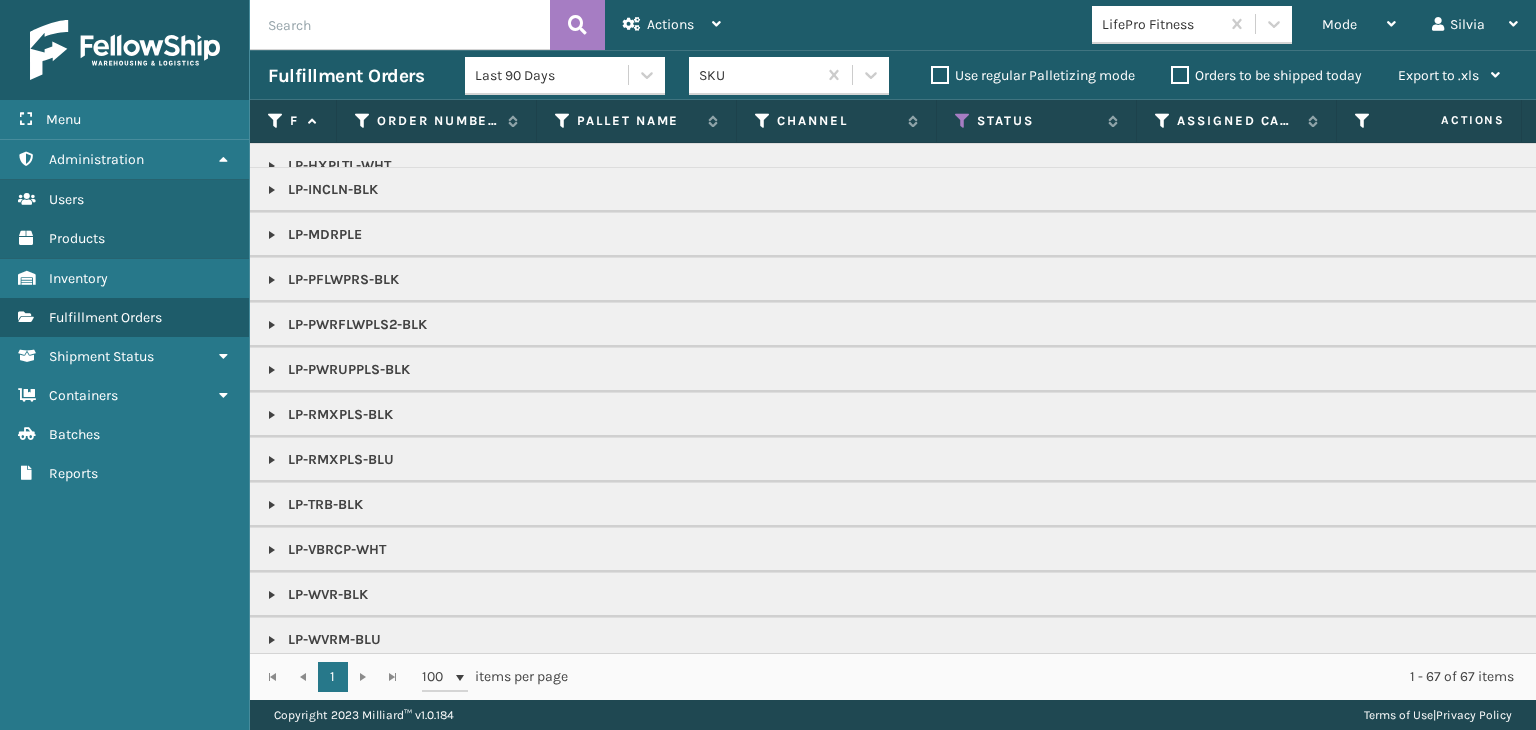 click at bounding box center (272, 325) 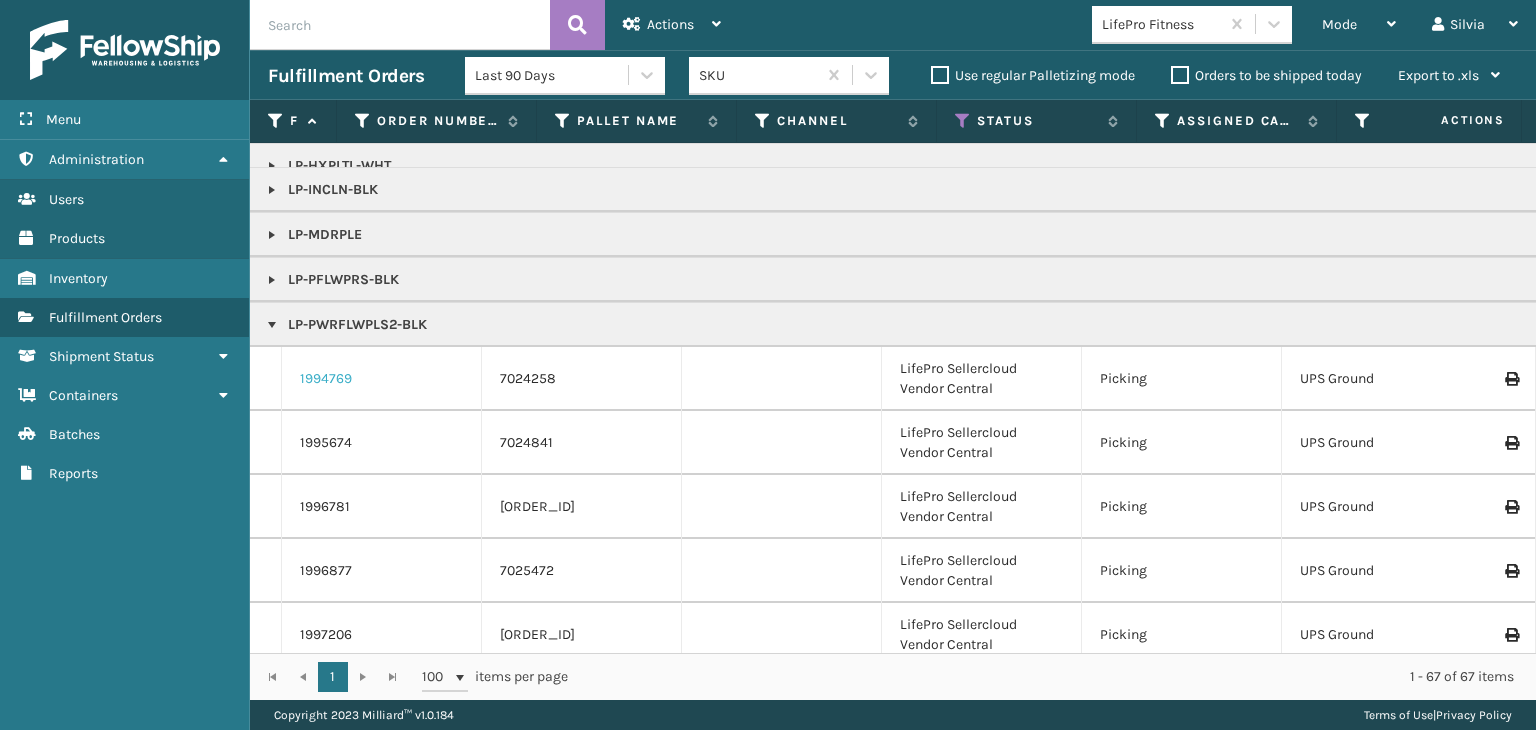 click on "1994769" at bounding box center (326, 379) 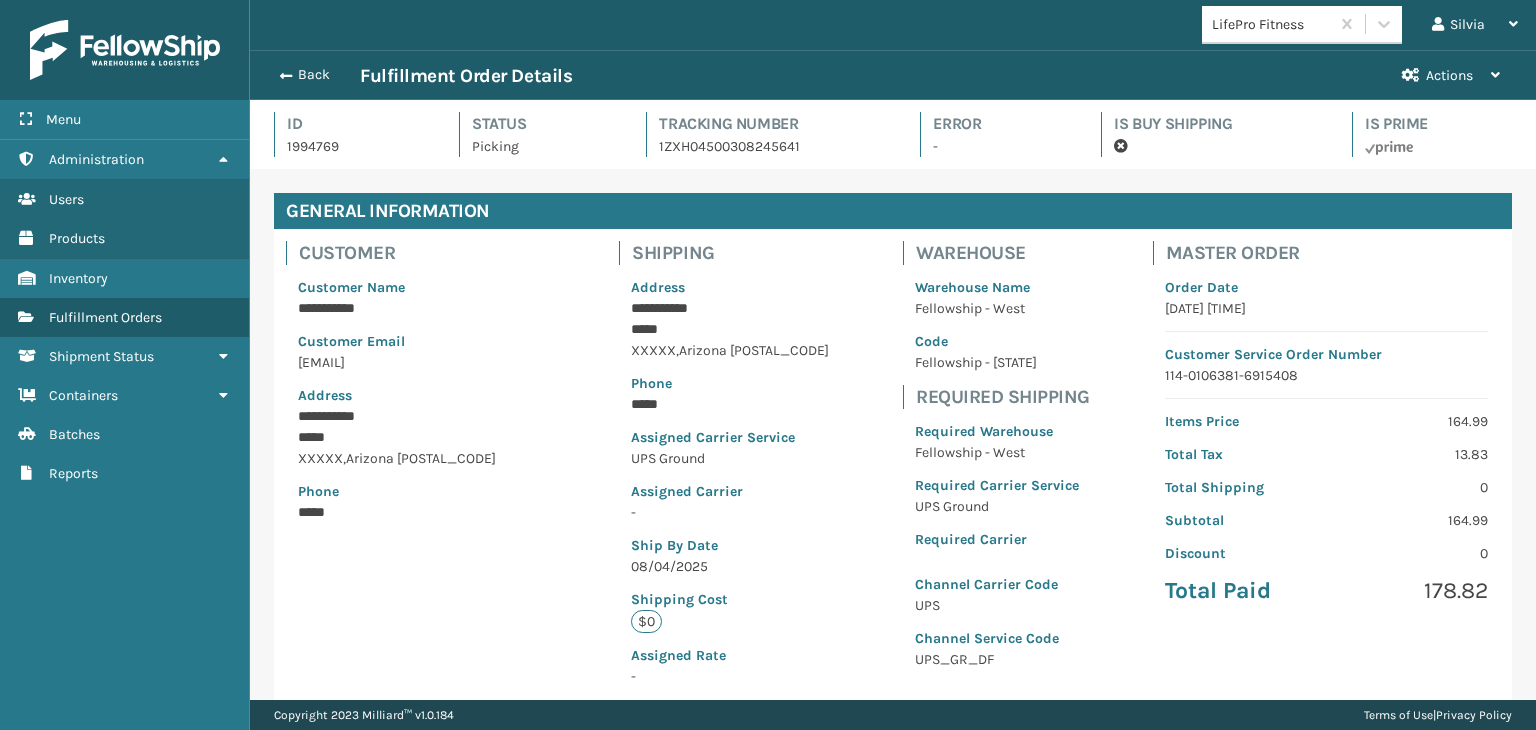 scroll, scrollTop: 99951, scrollLeft: 98713, axis: both 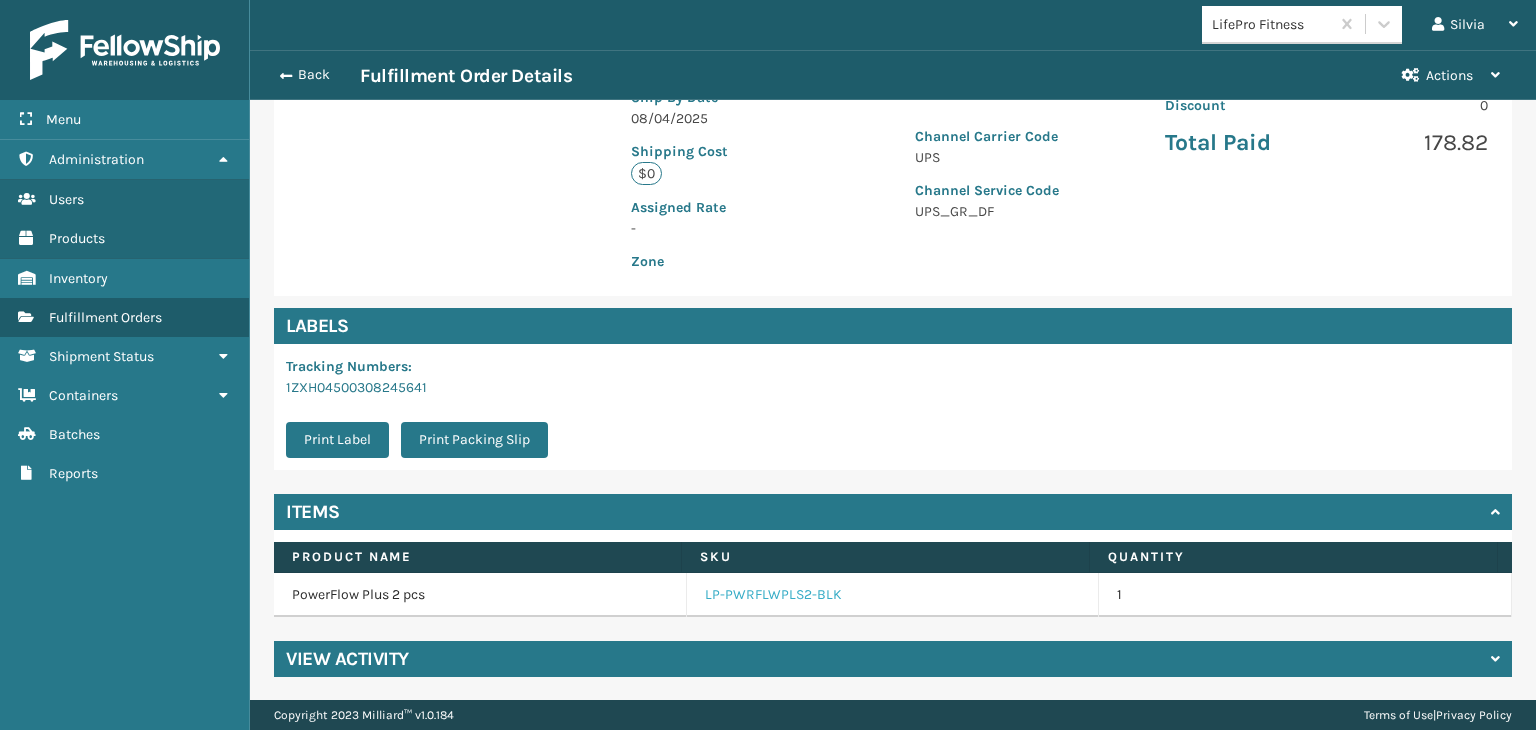 click on "LP-PWRFLWPLS2-BLK" at bounding box center [773, 595] 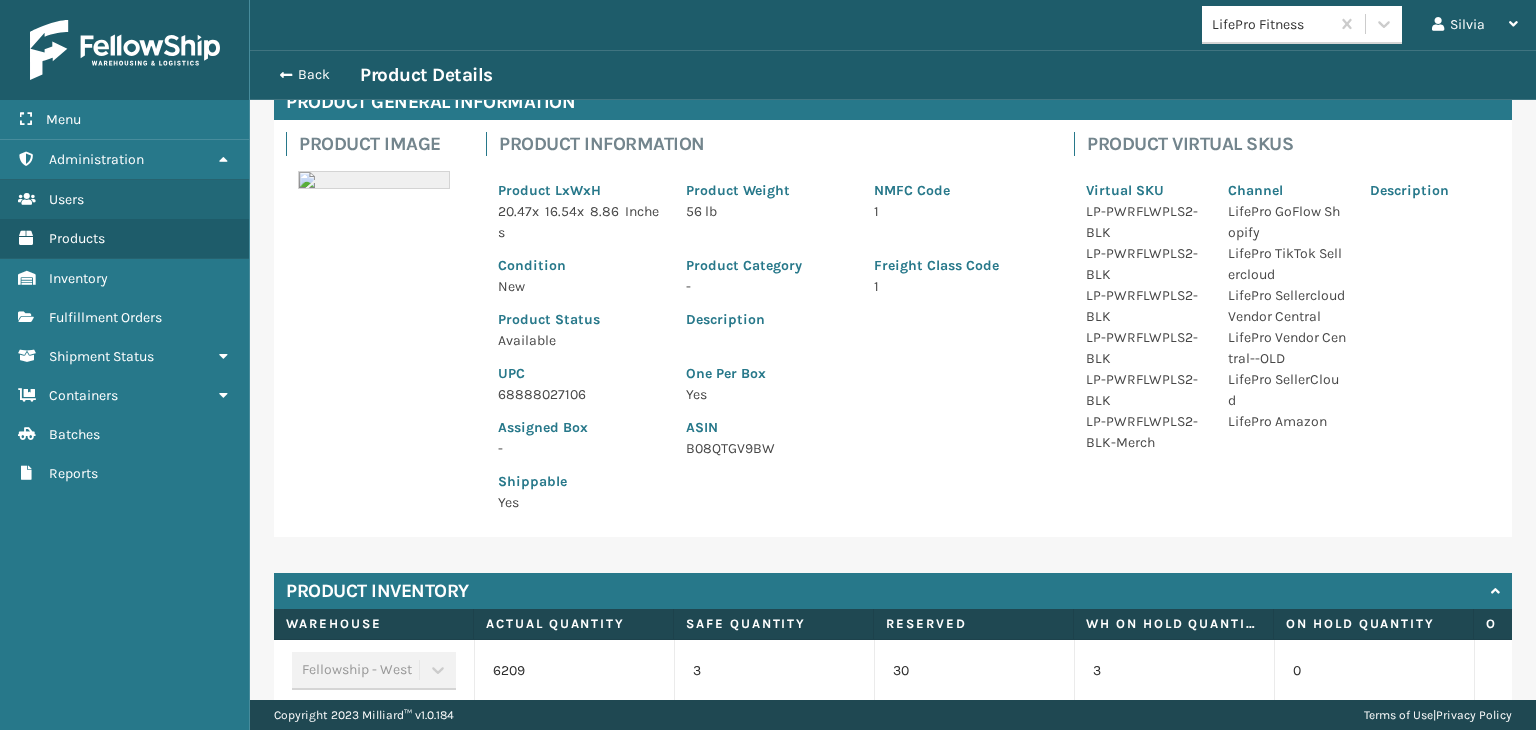 scroll, scrollTop: 209, scrollLeft: 0, axis: vertical 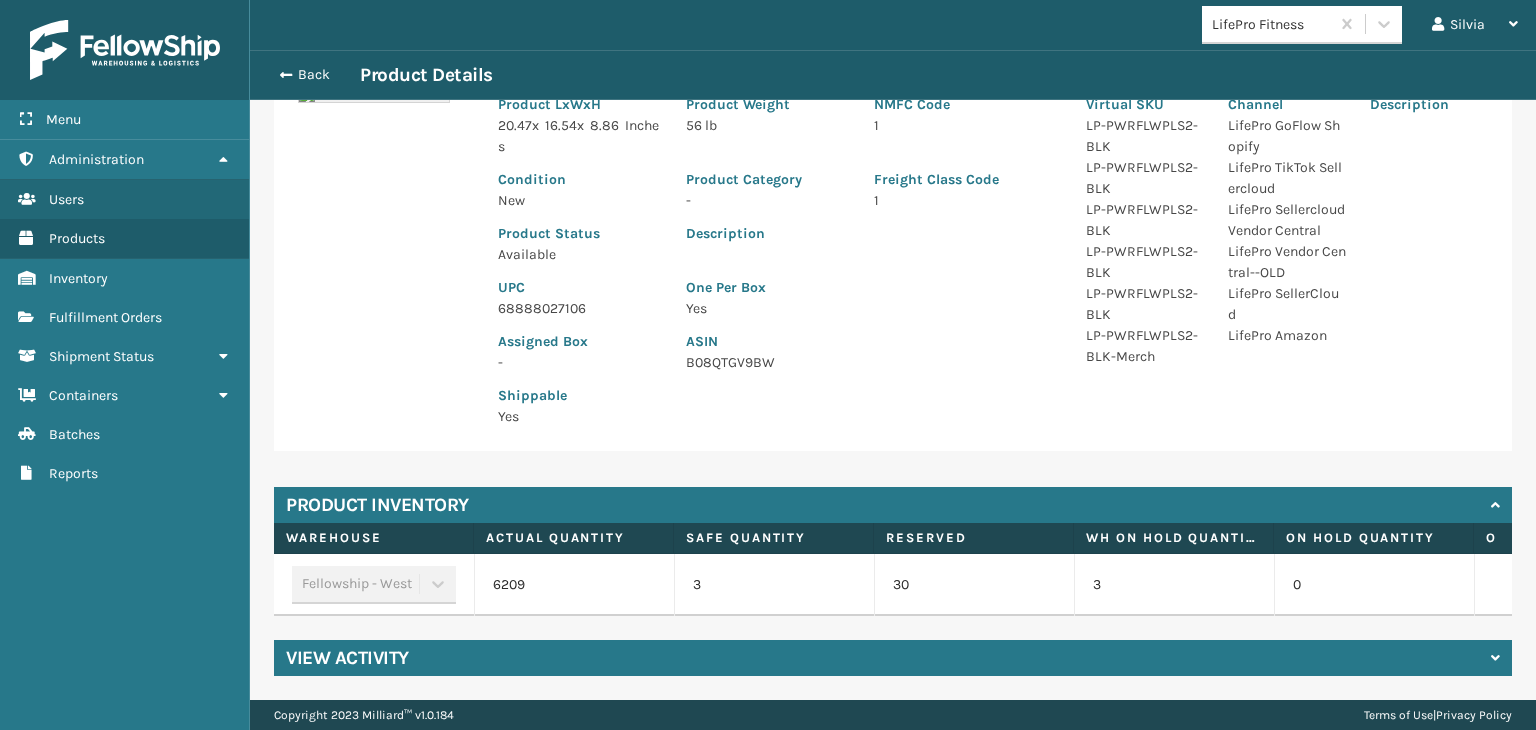 click on "68888027106" at bounding box center [580, 308] 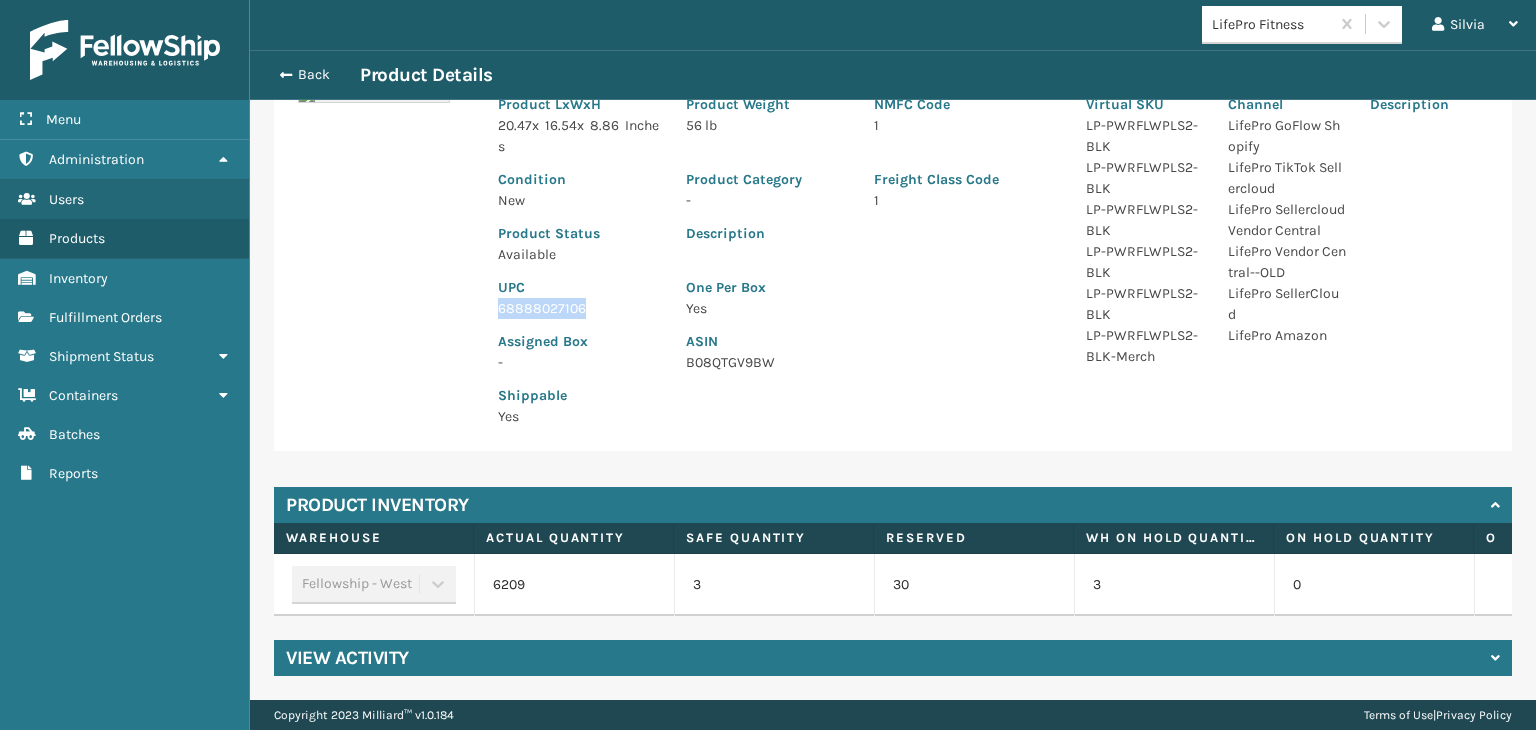 click on "68888027106" at bounding box center (580, 308) 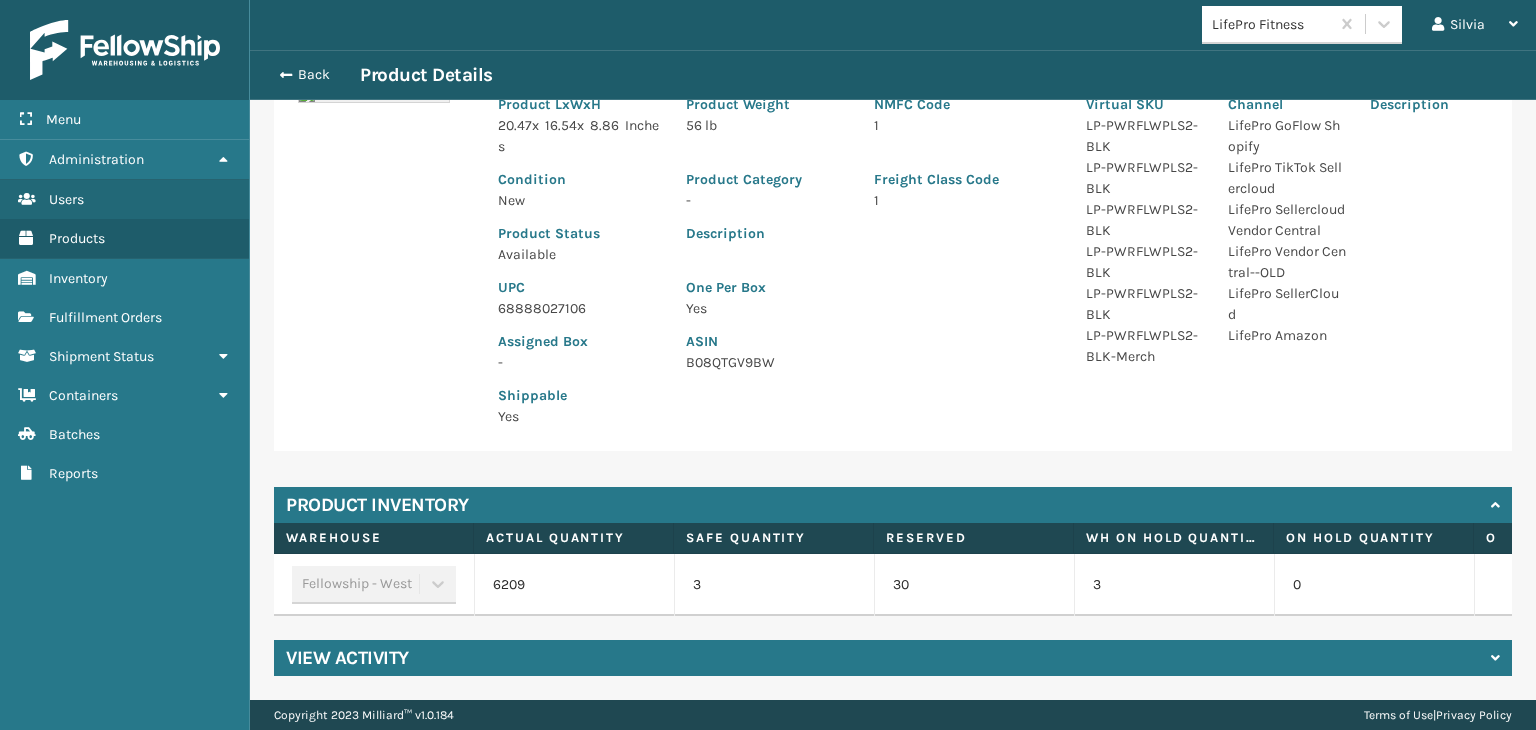 click on "Back Product Details" at bounding box center [893, 75] 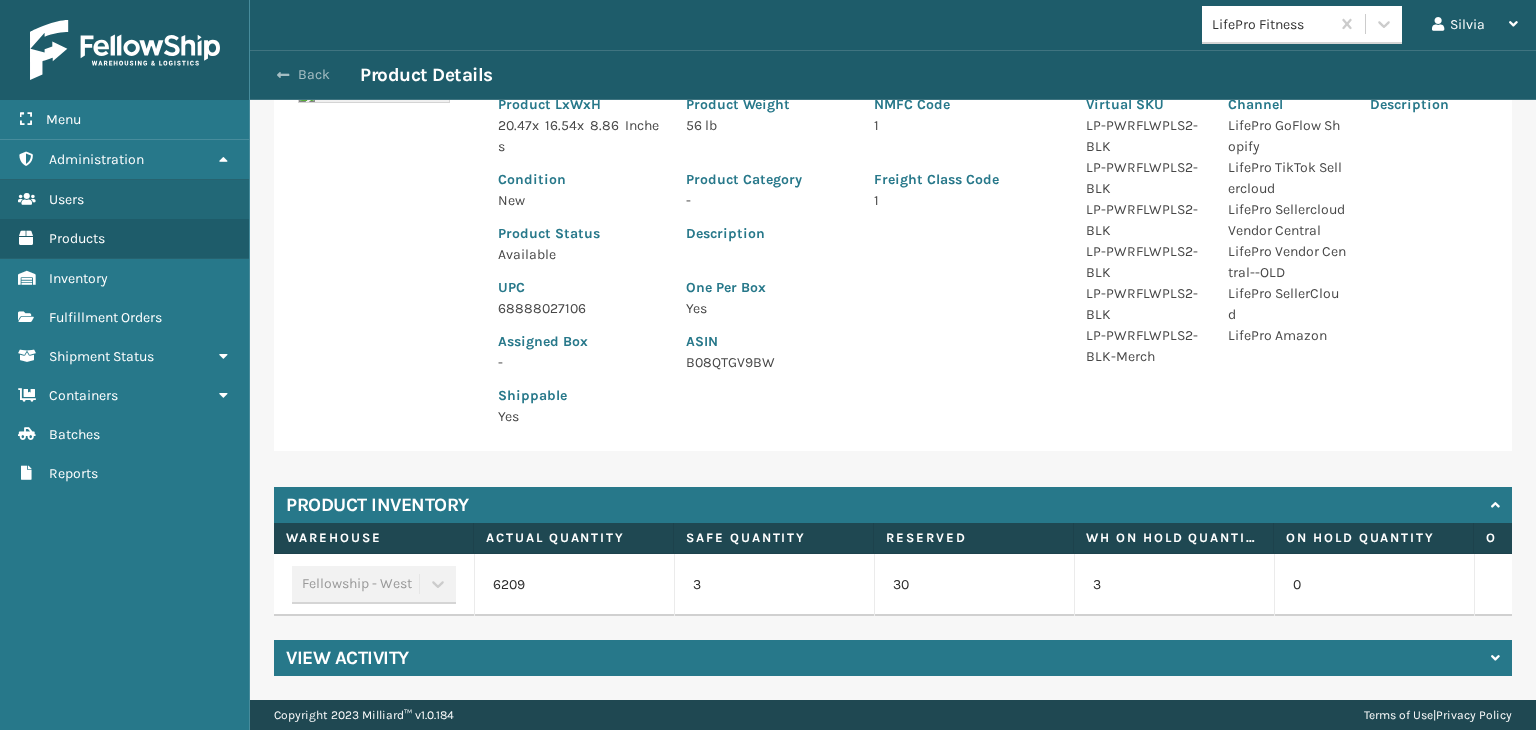 click on "Back" at bounding box center [314, 75] 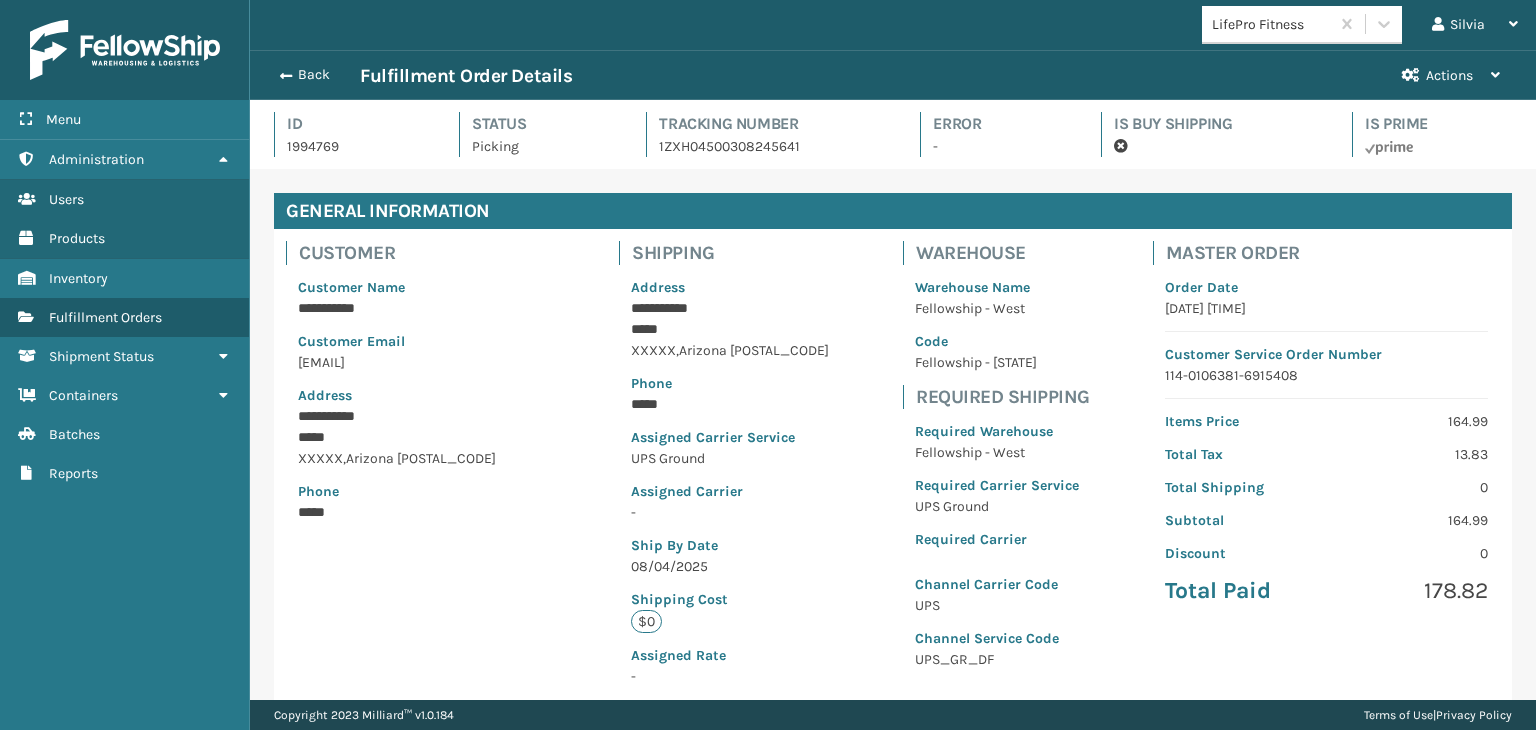 scroll, scrollTop: 99951, scrollLeft: 98713, axis: both 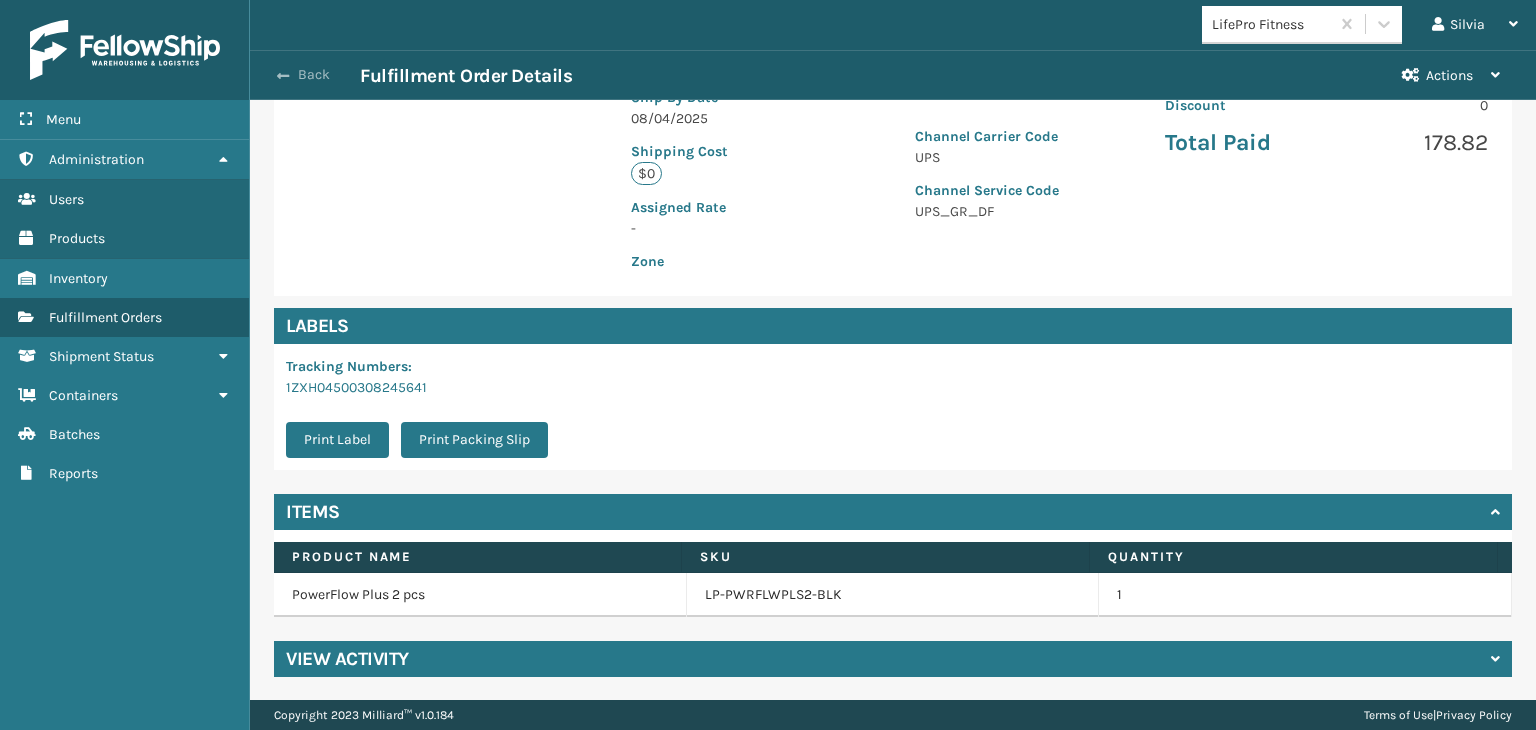 click on "Back" at bounding box center [314, 75] 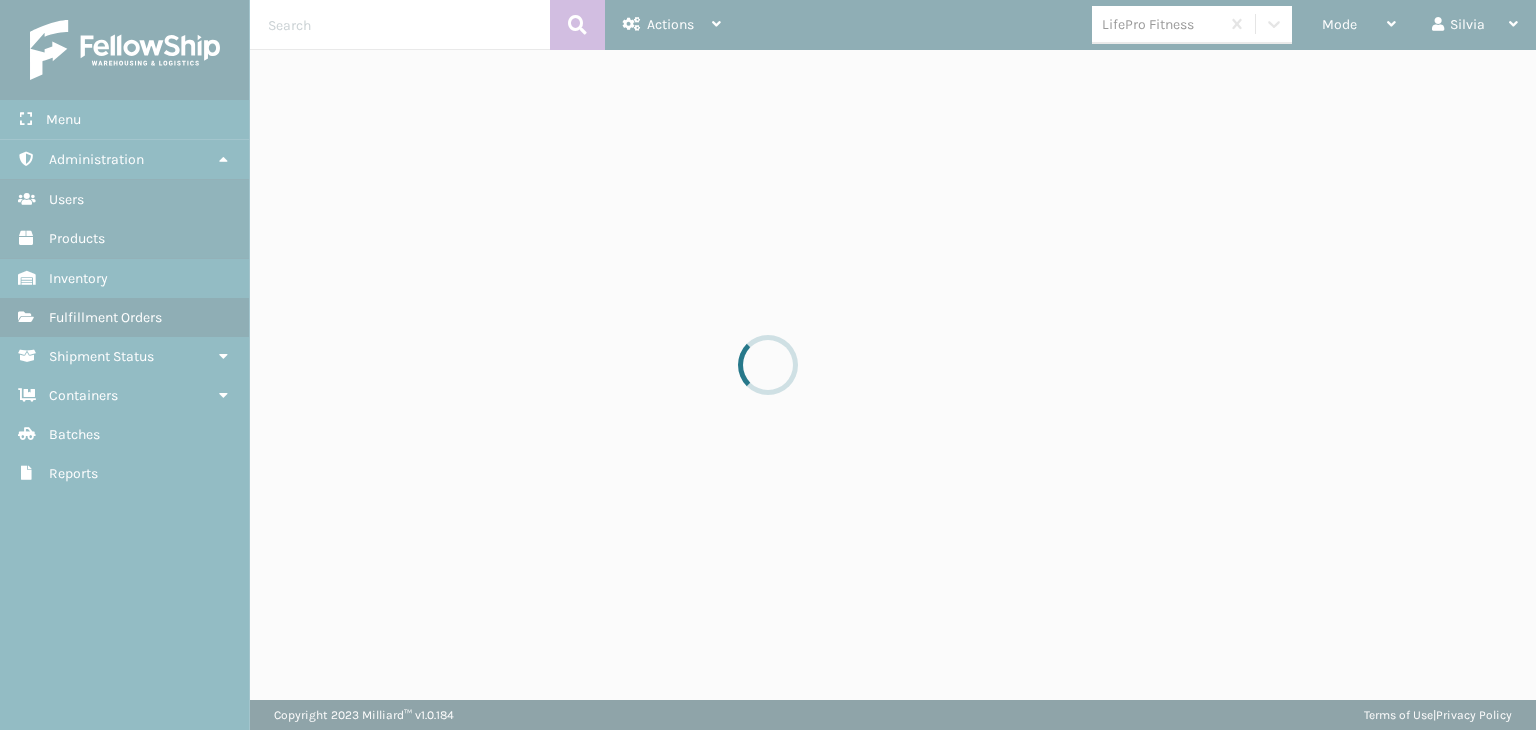 click at bounding box center (768, 365) 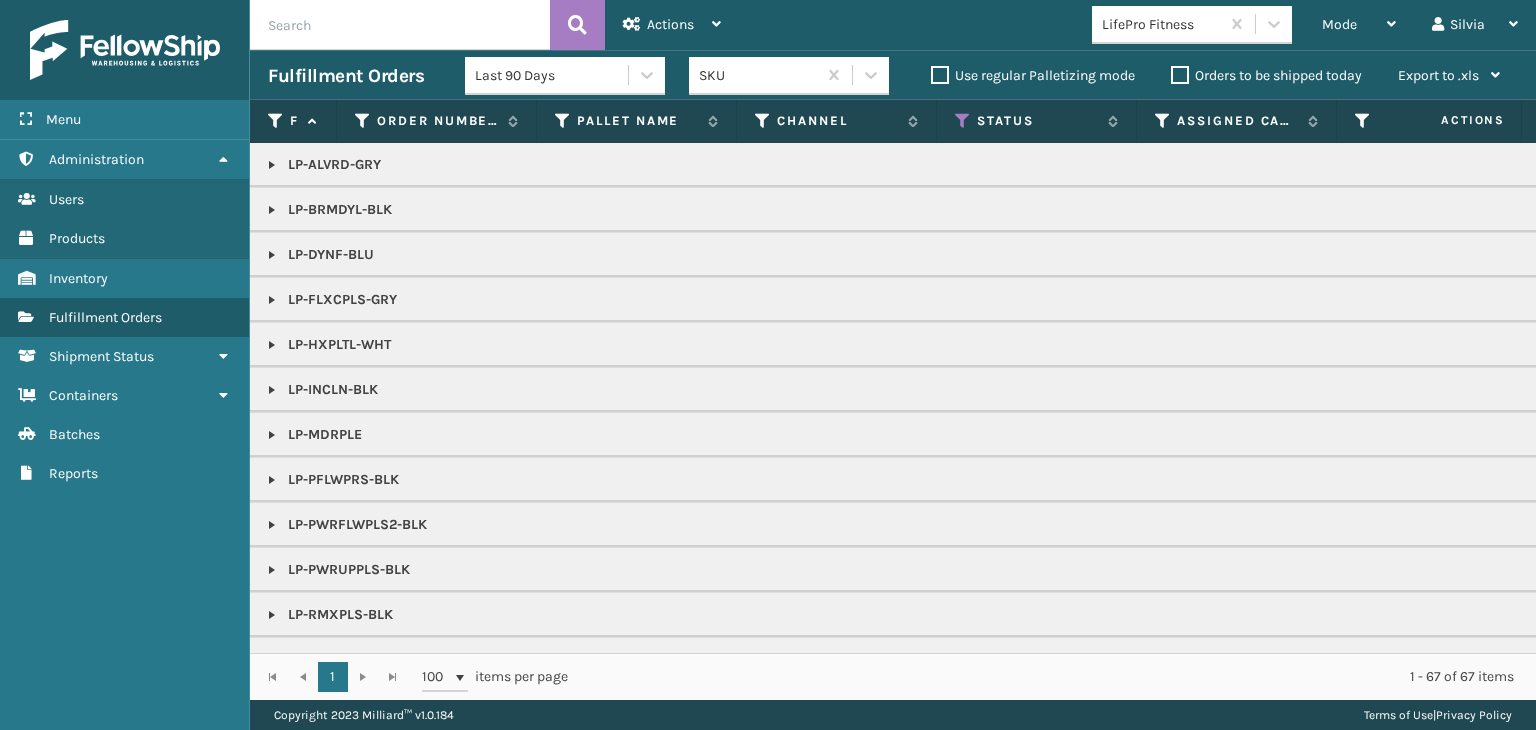 click on "Mode" at bounding box center (1359, 25) 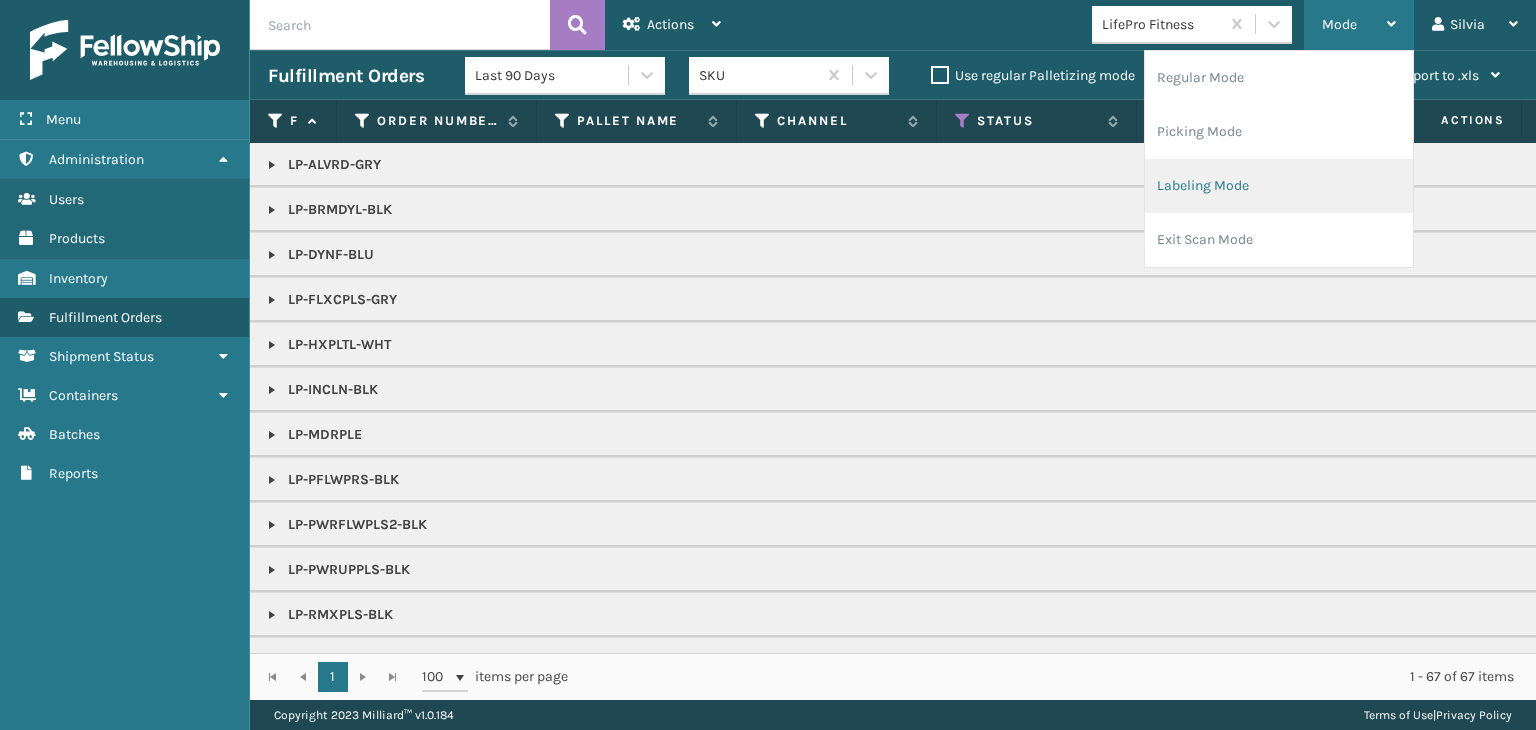 click on "Labeling Mode" at bounding box center [1279, 186] 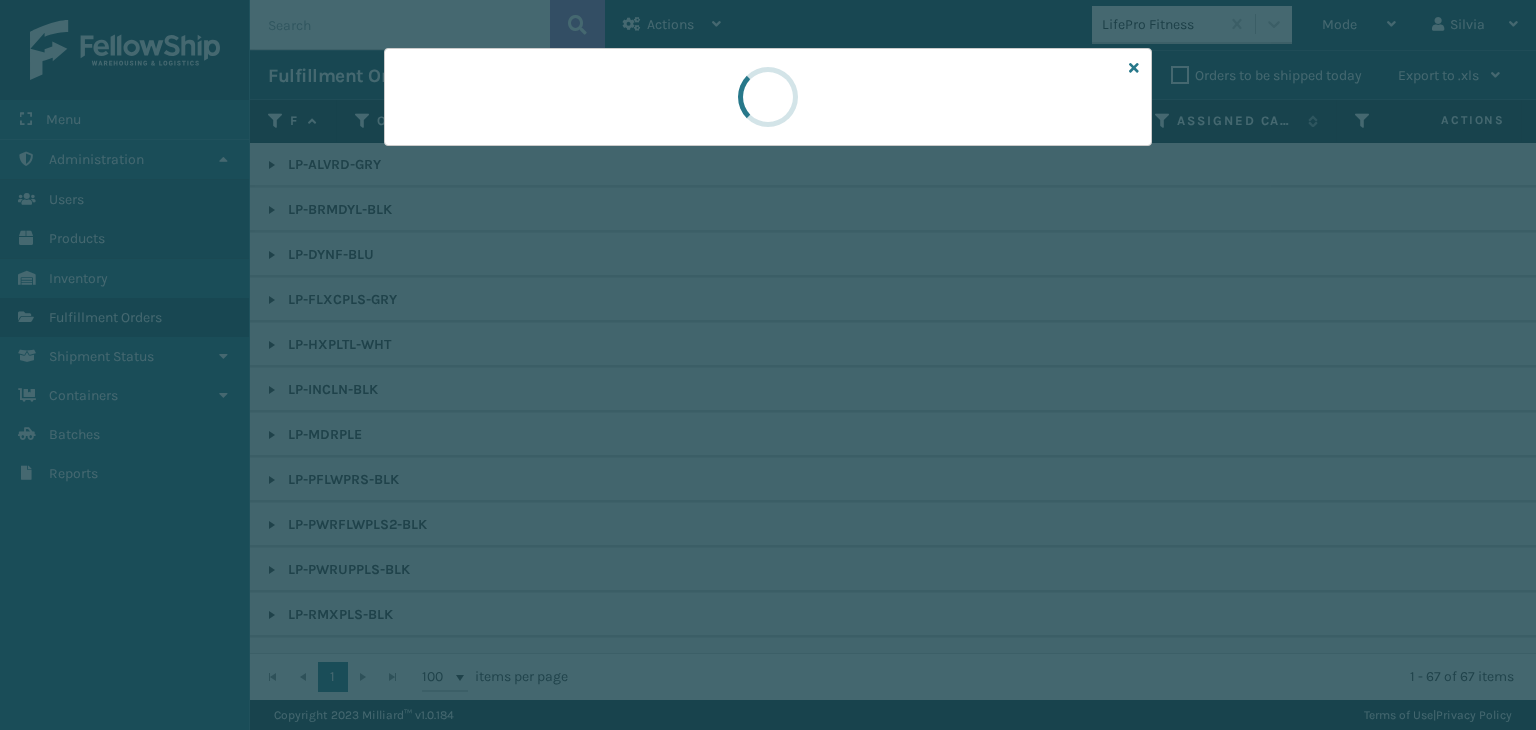 click at bounding box center [768, 97] 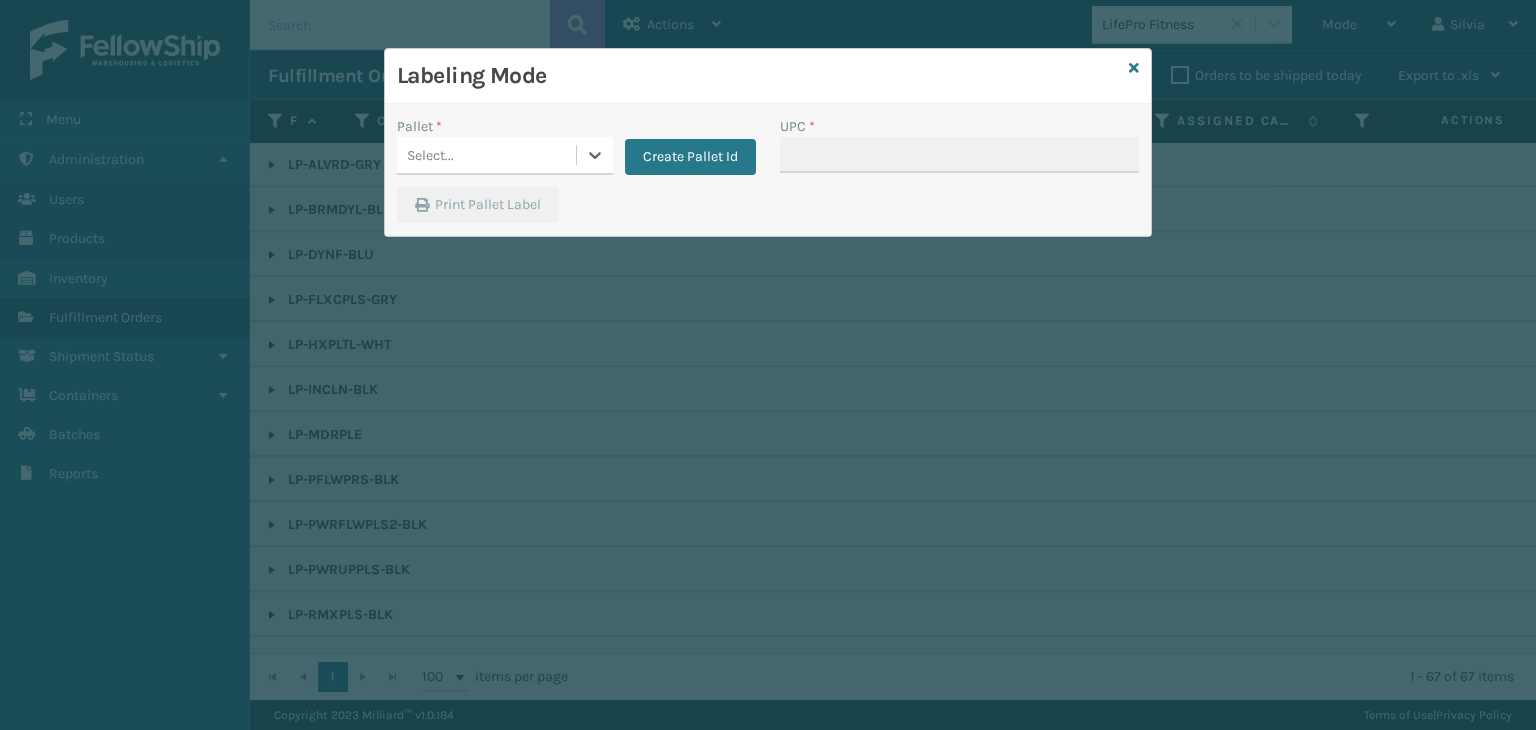click on "Select..." at bounding box center (486, 155) 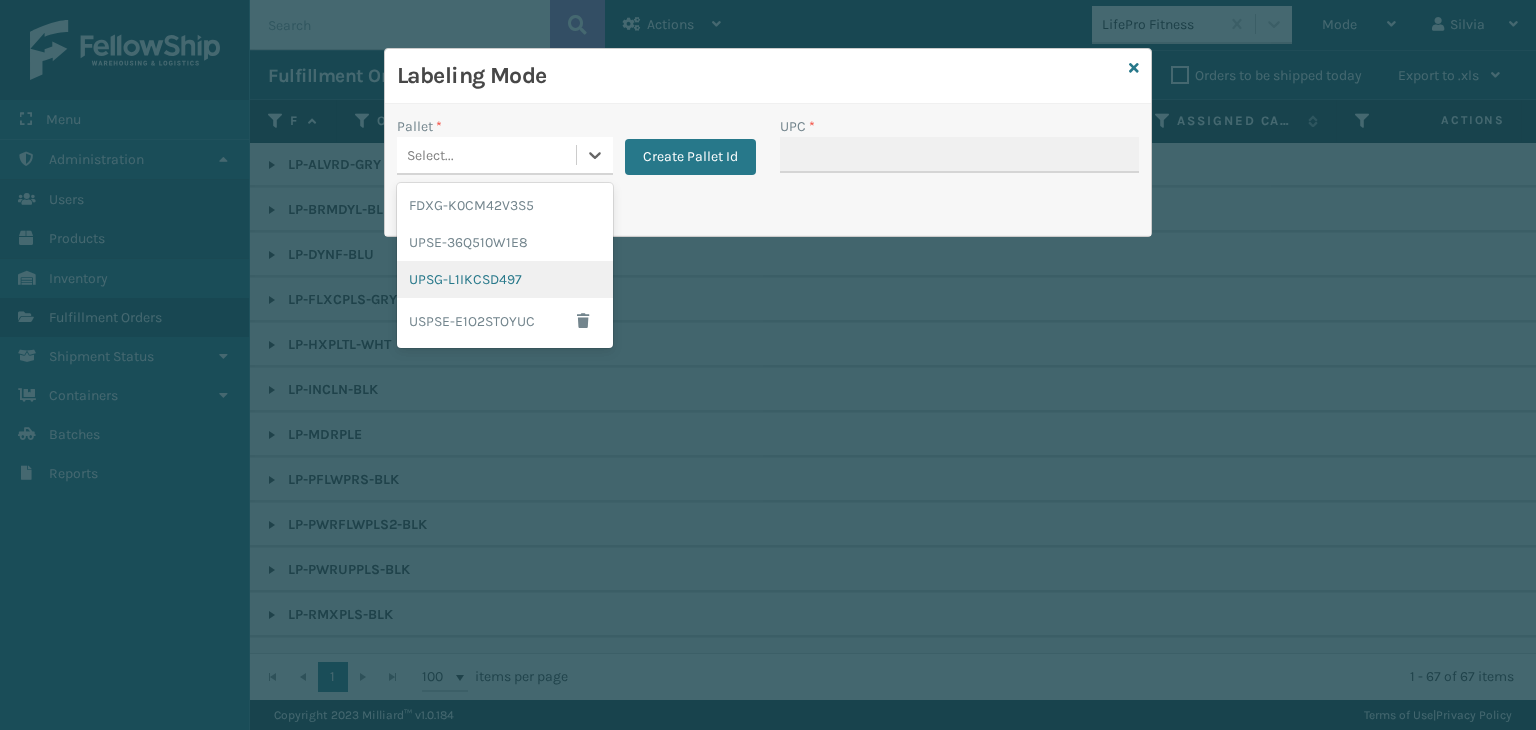 click on "UPSG-L1IKCSD497" at bounding box center (505, 279) 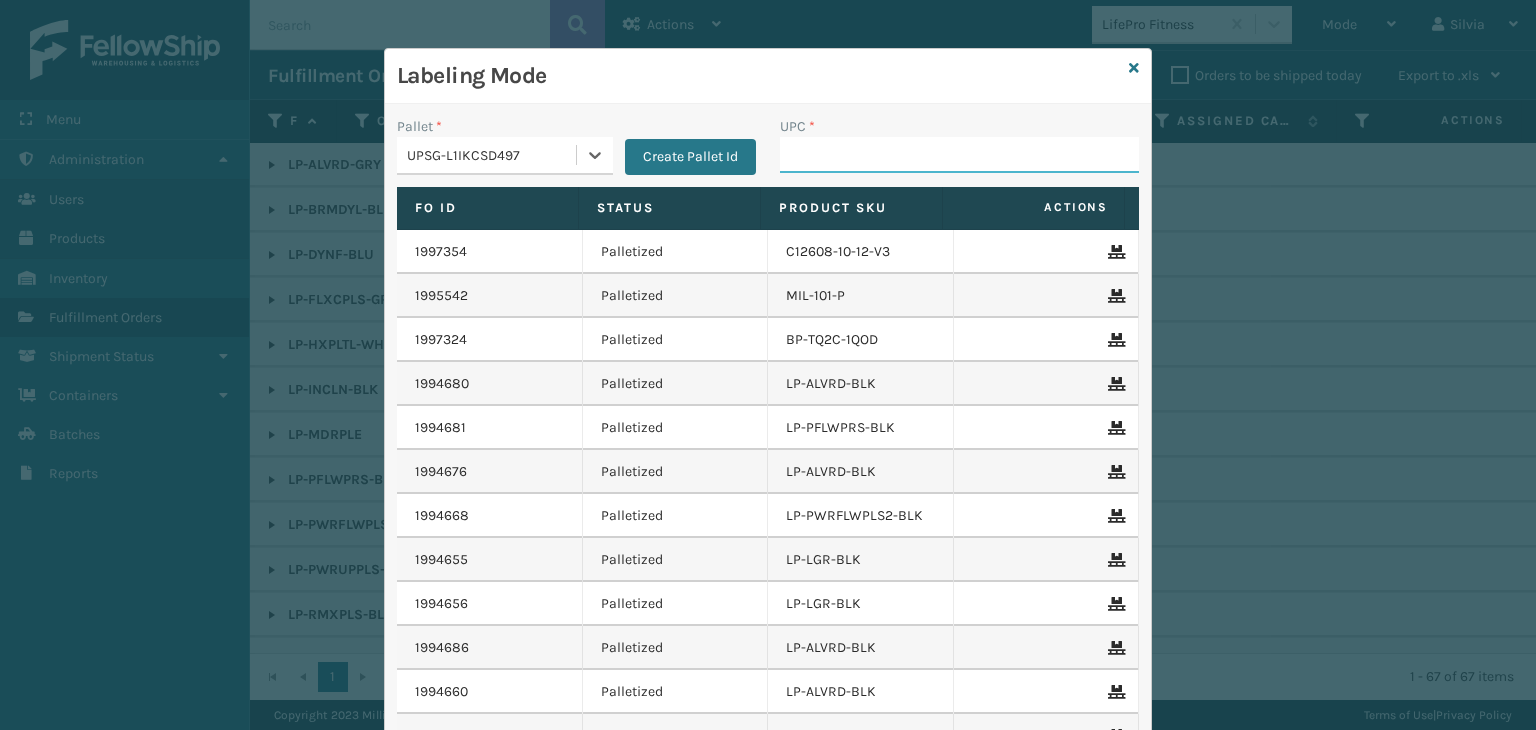 click on "UPC   *" at bounding box center [959, 155] 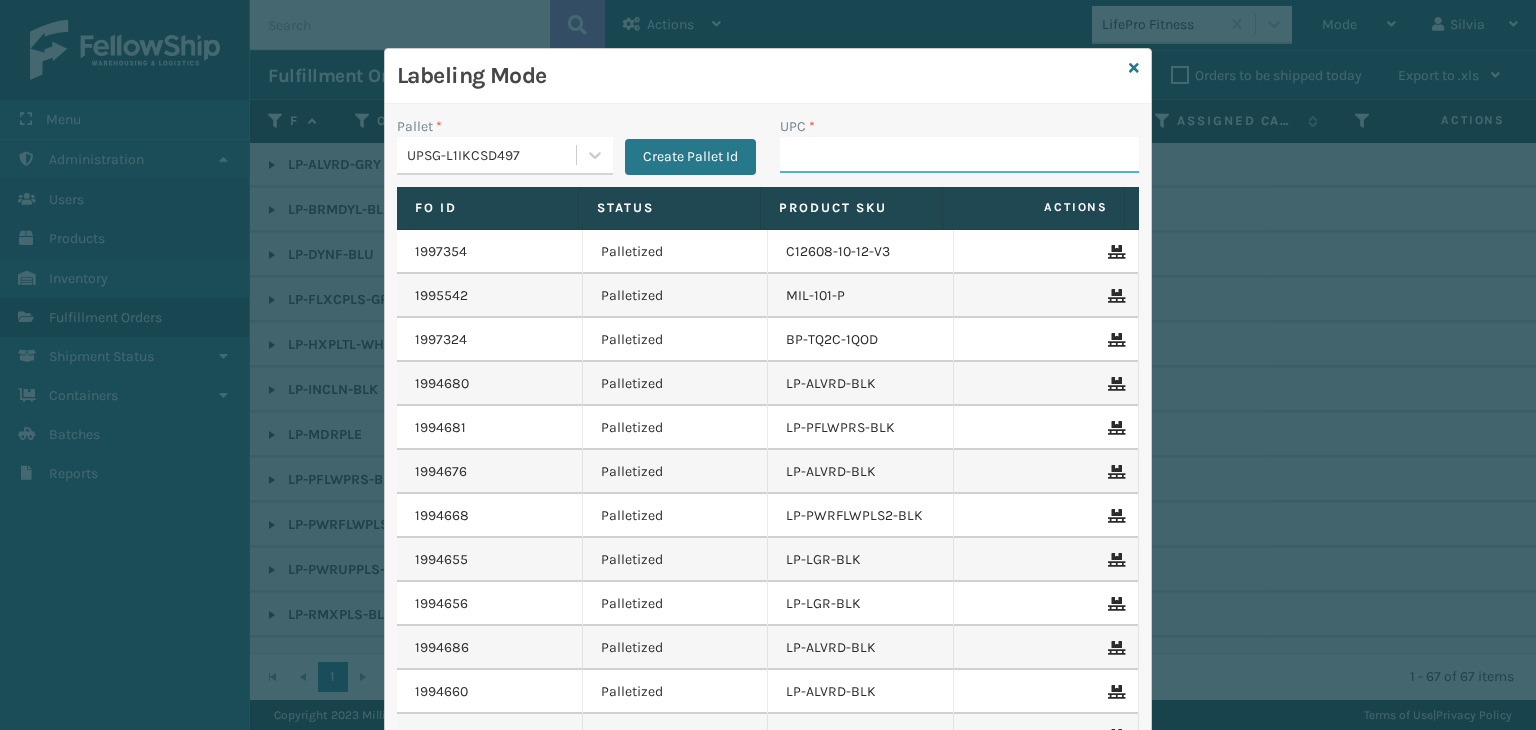 paste on "68888027106" 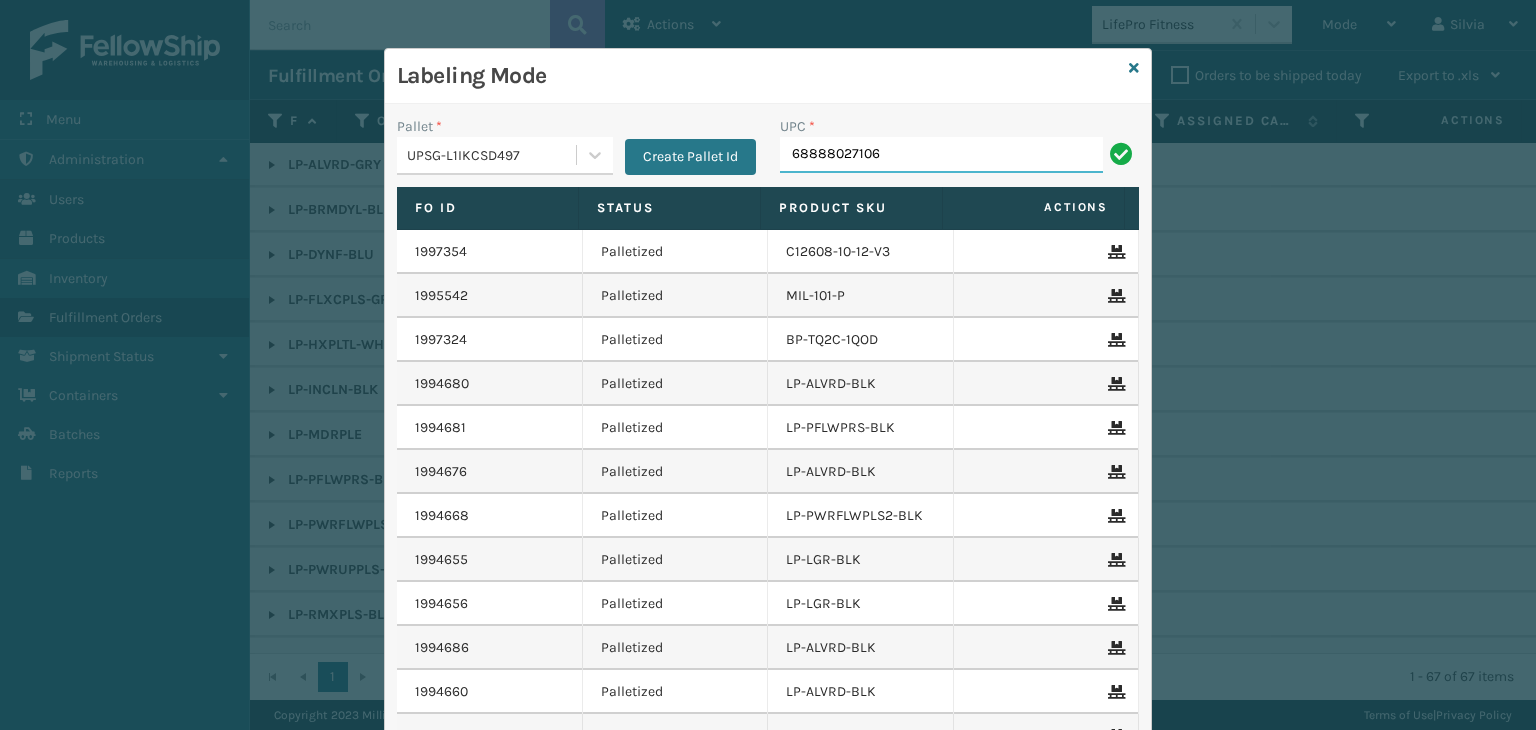 type on "68888027106" 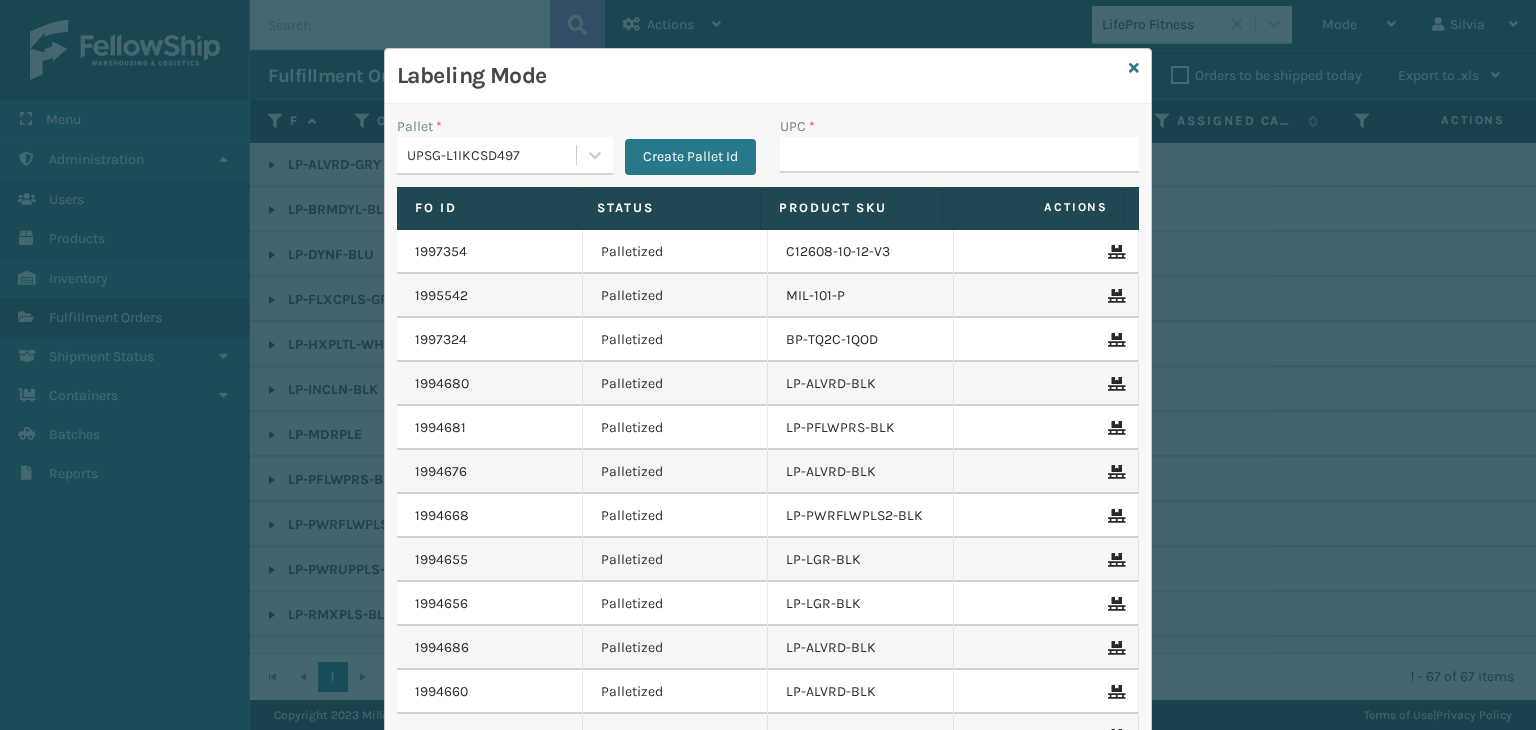 type on "68888027106" 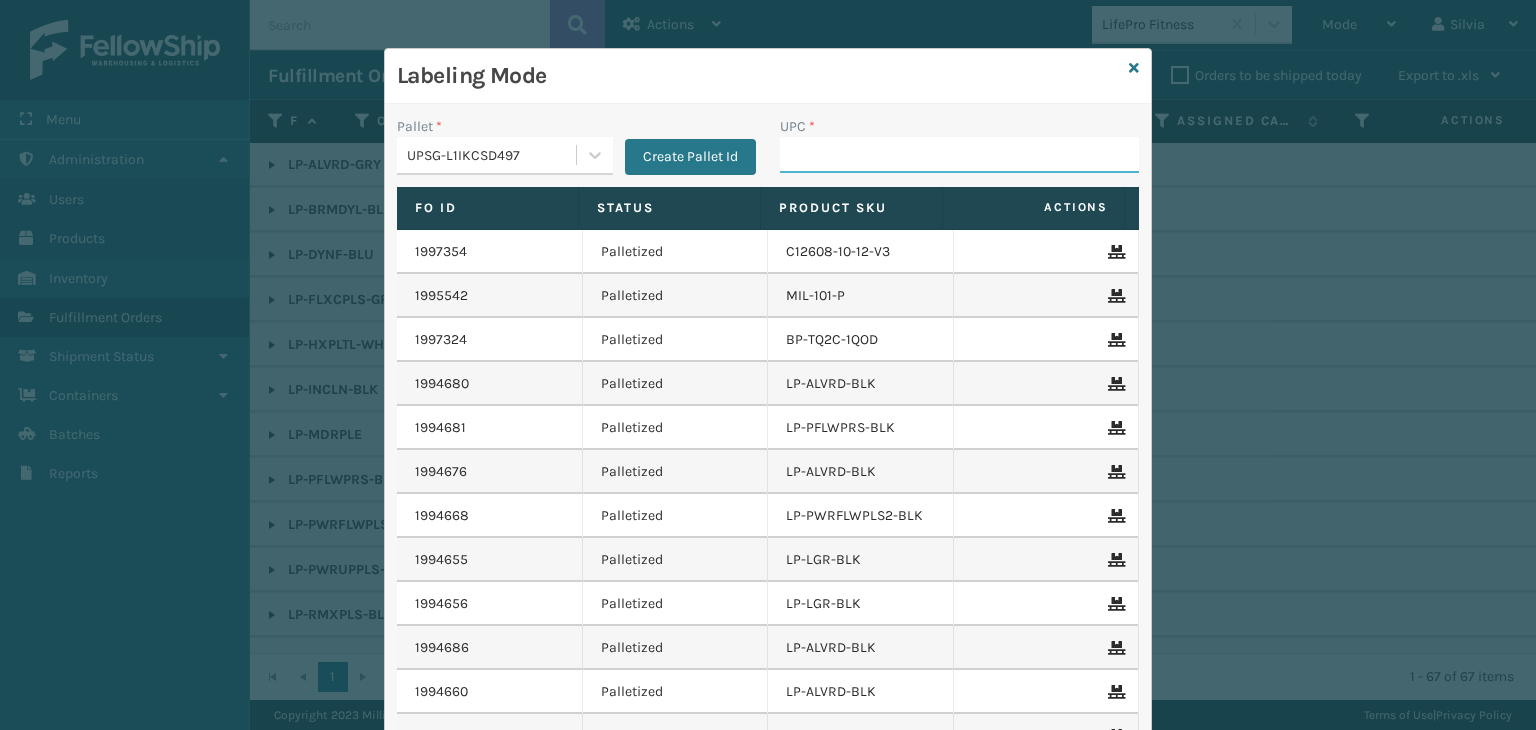 paste on "68888027106" 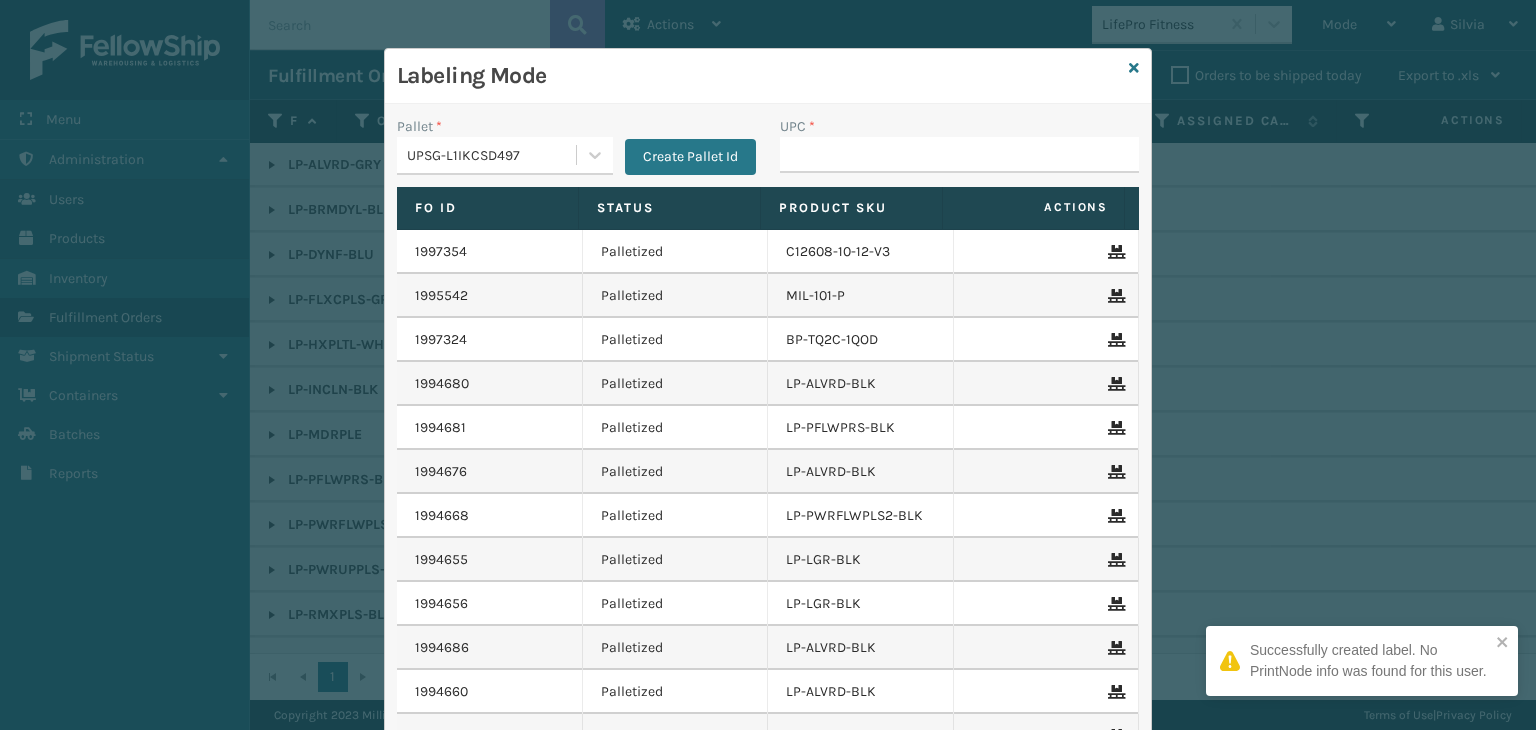 type on "68888027106" 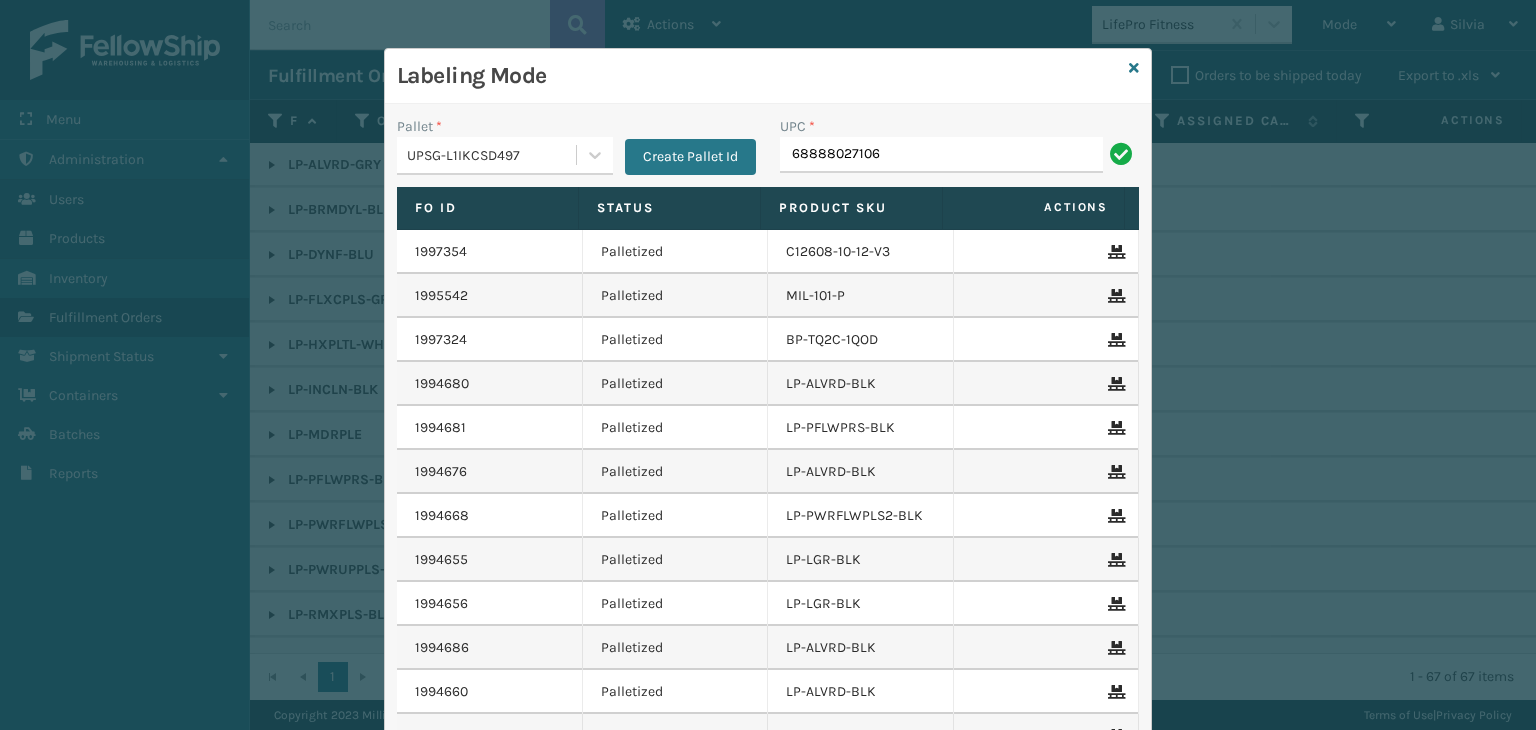 type on "68888027106" 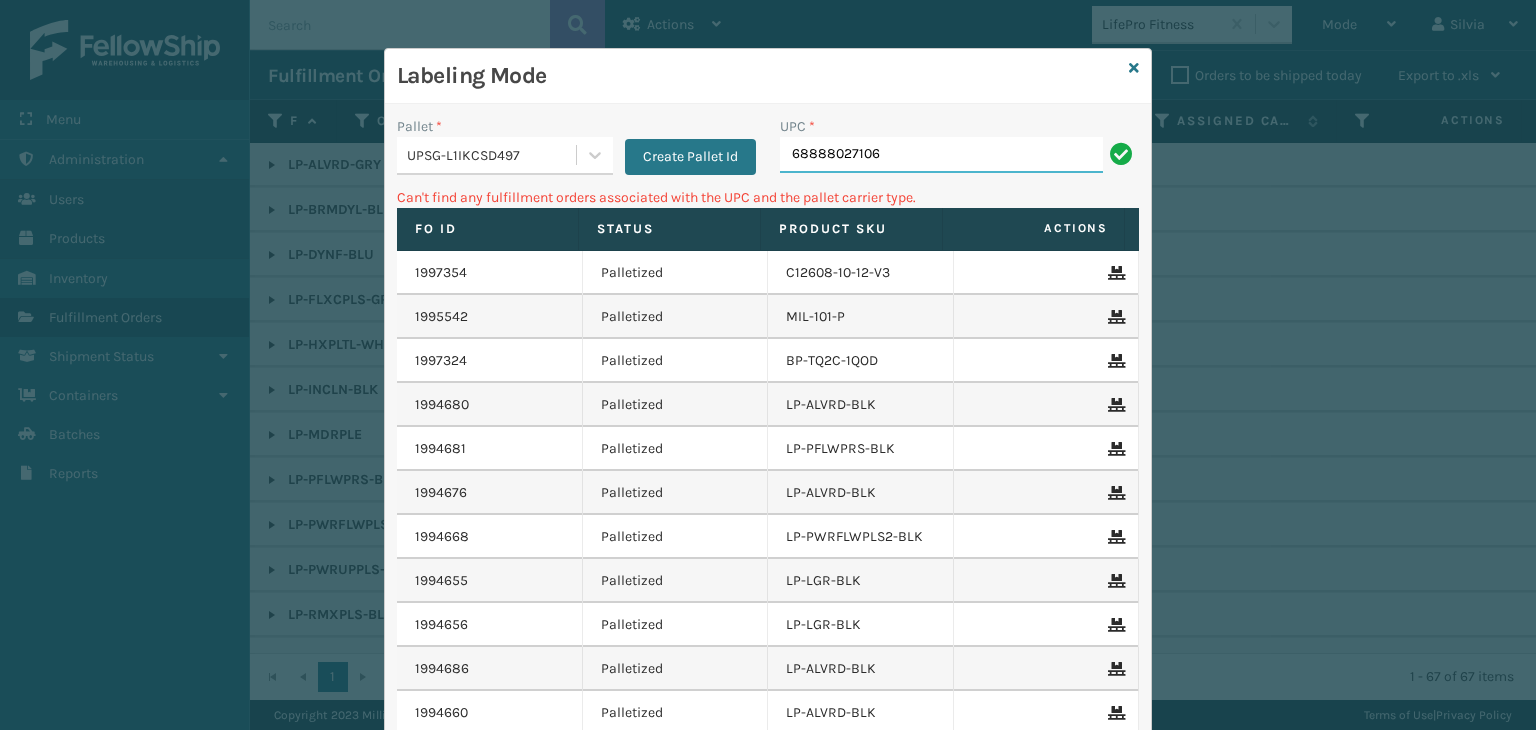 click on "68888027106" at bounding box center (941, 155) 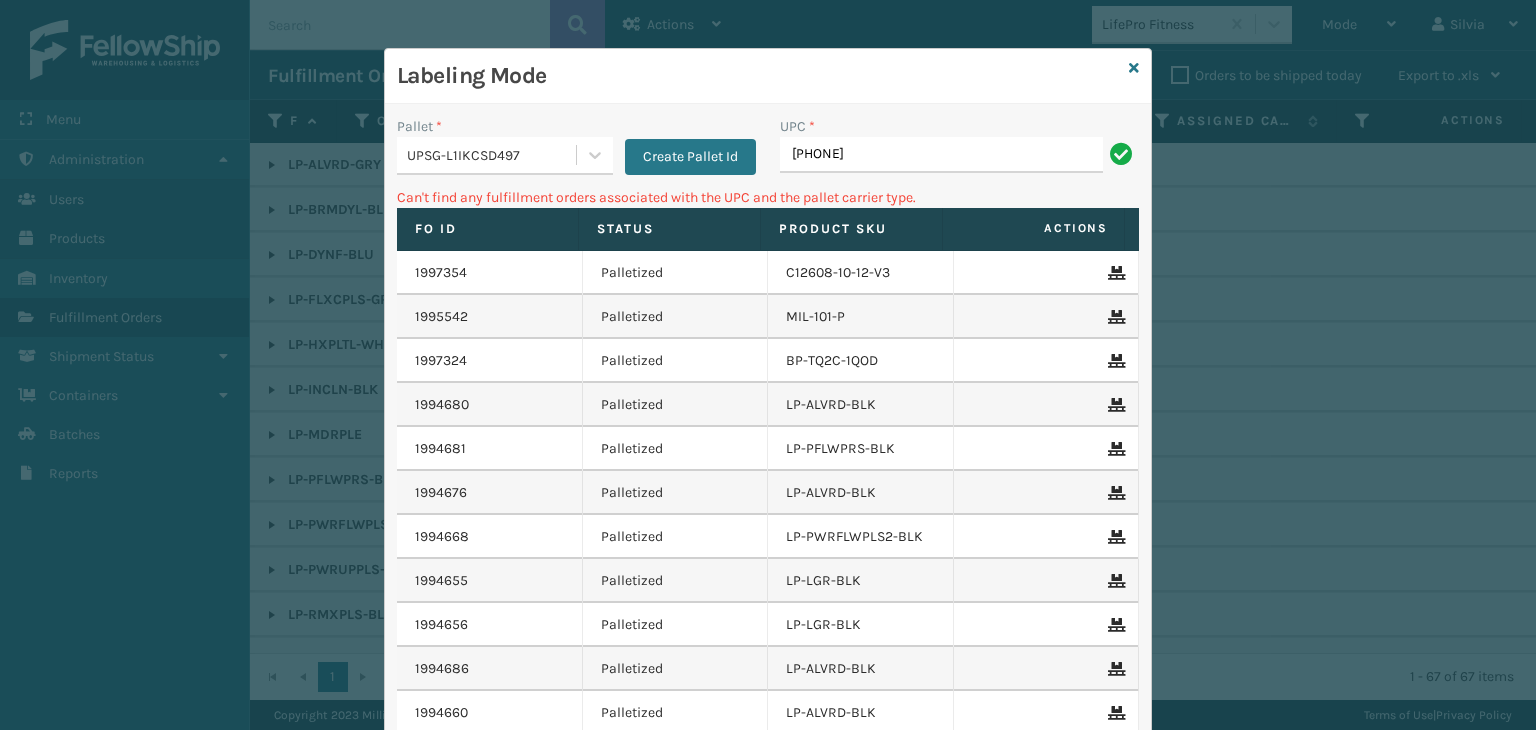 click on "68888027106810090932170" at bounding box center (941, 155) 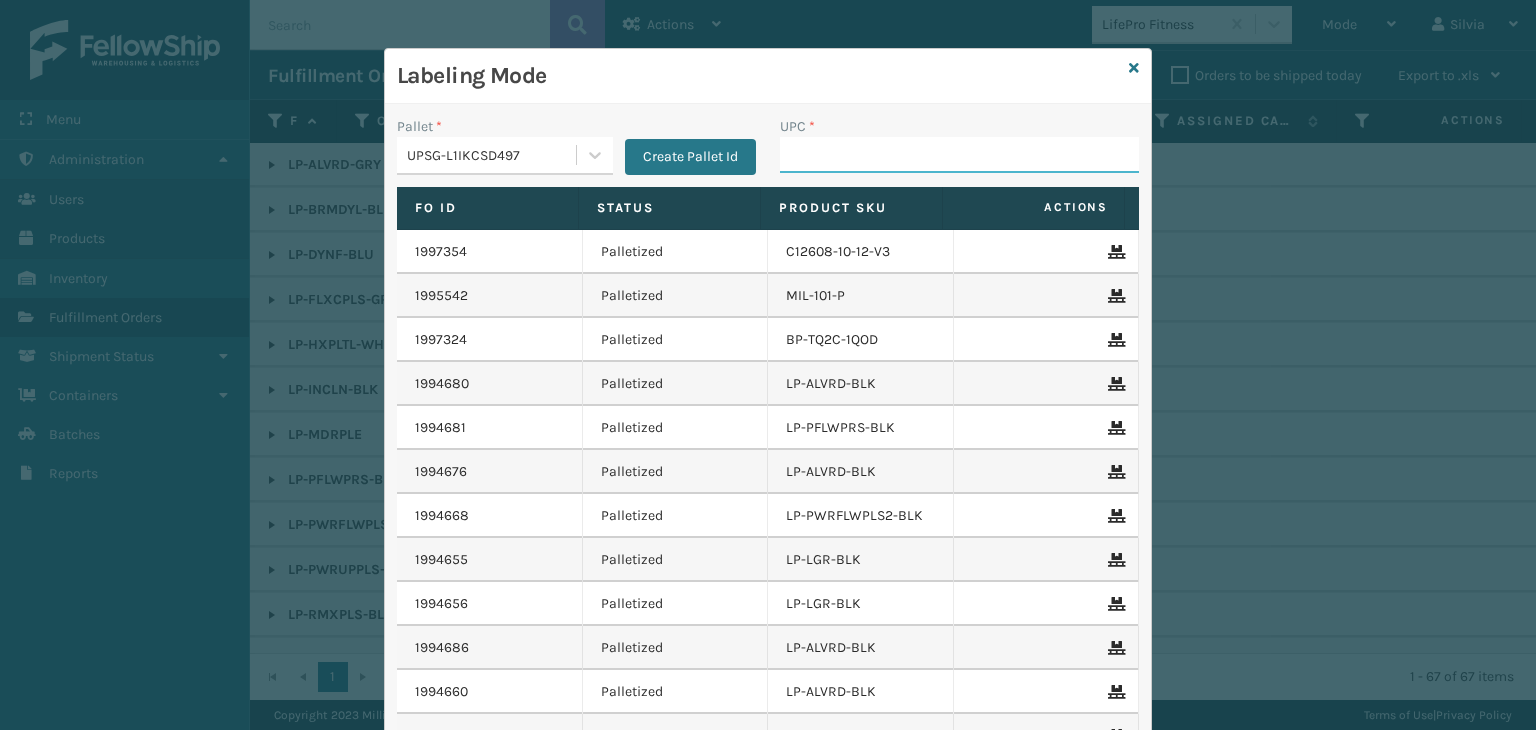 click on "UPC   *" at bounding box center (959, 155) 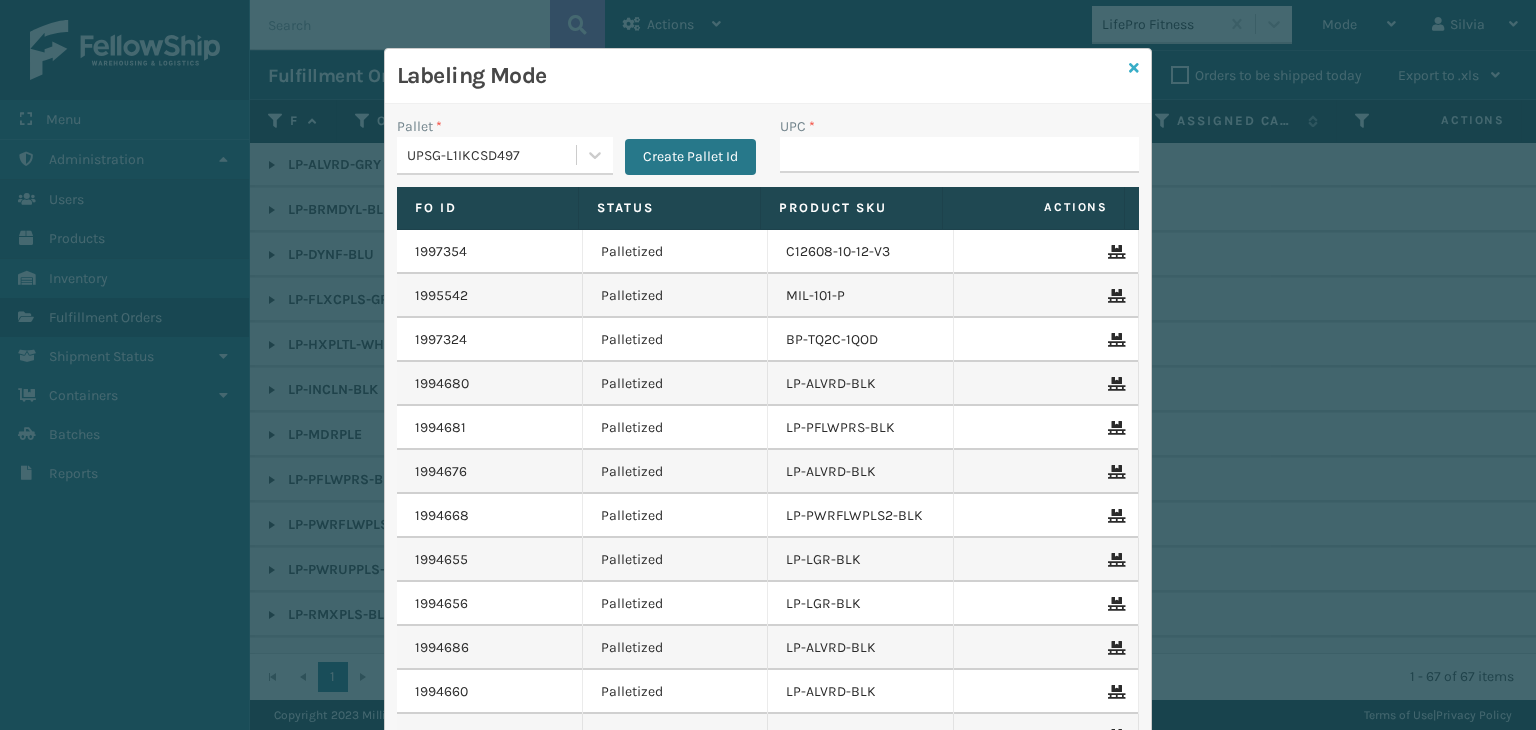 click at bounding box center (1134, 68) 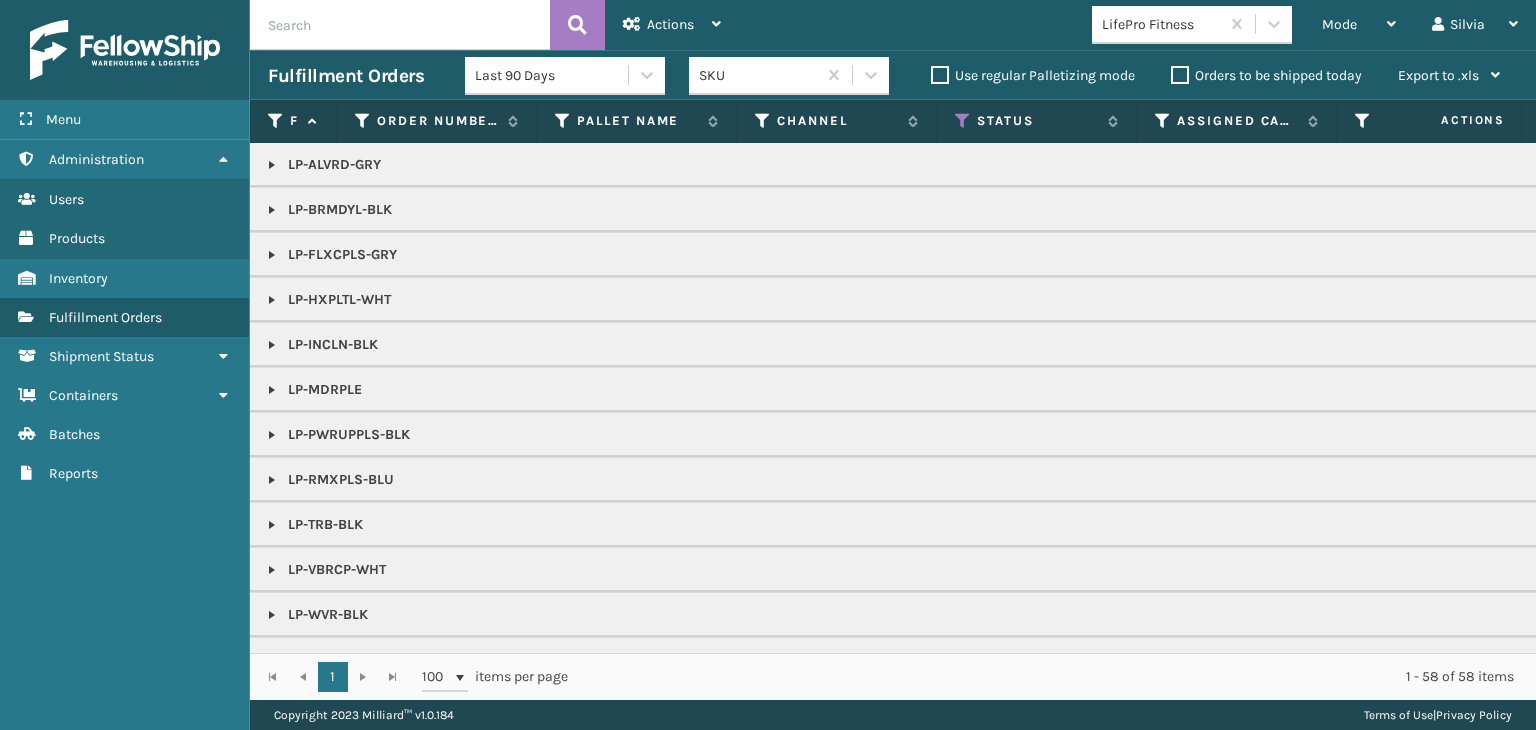 click on "LP-MDRPLE" at bounding box center [1541, 389] 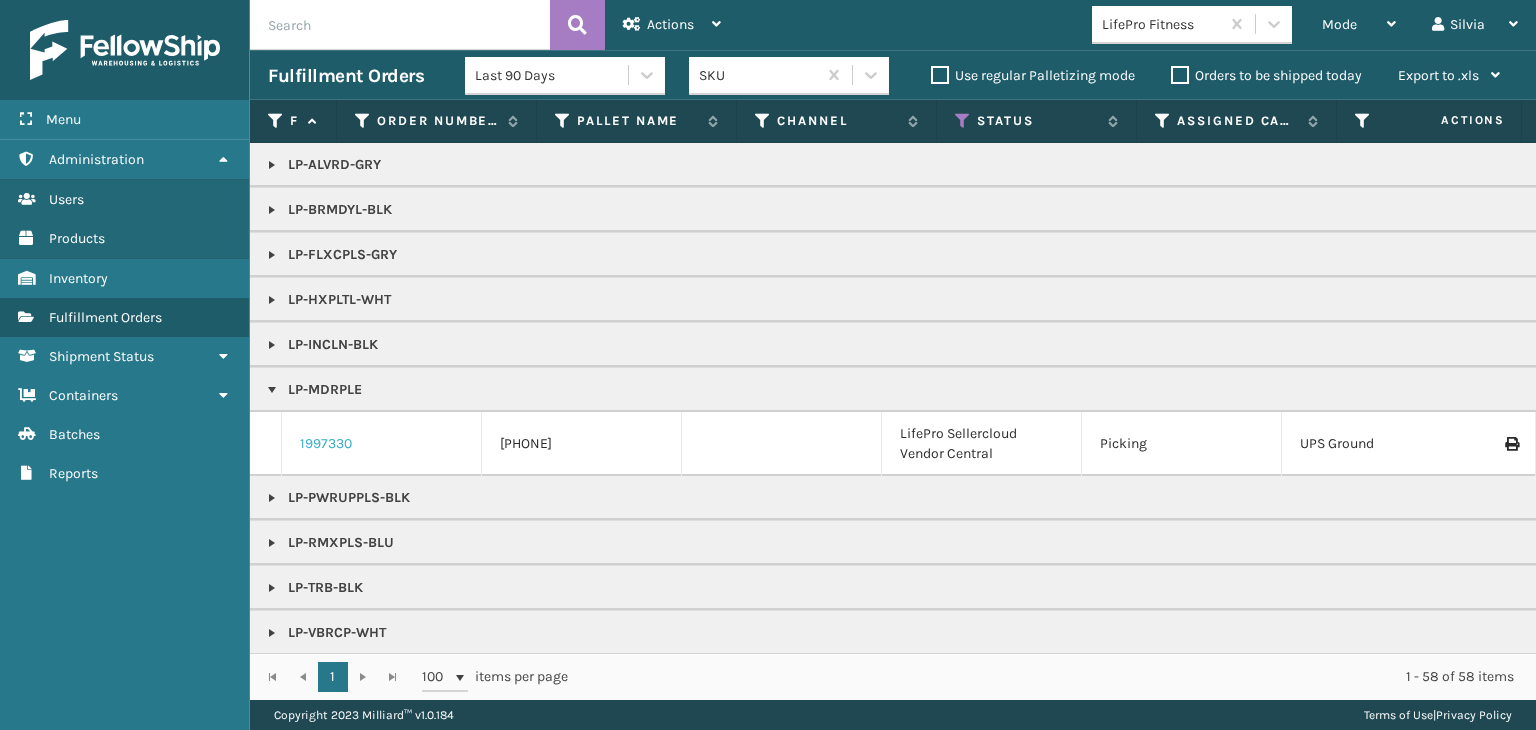 click on "1997330" at bounding box center (326, 444) 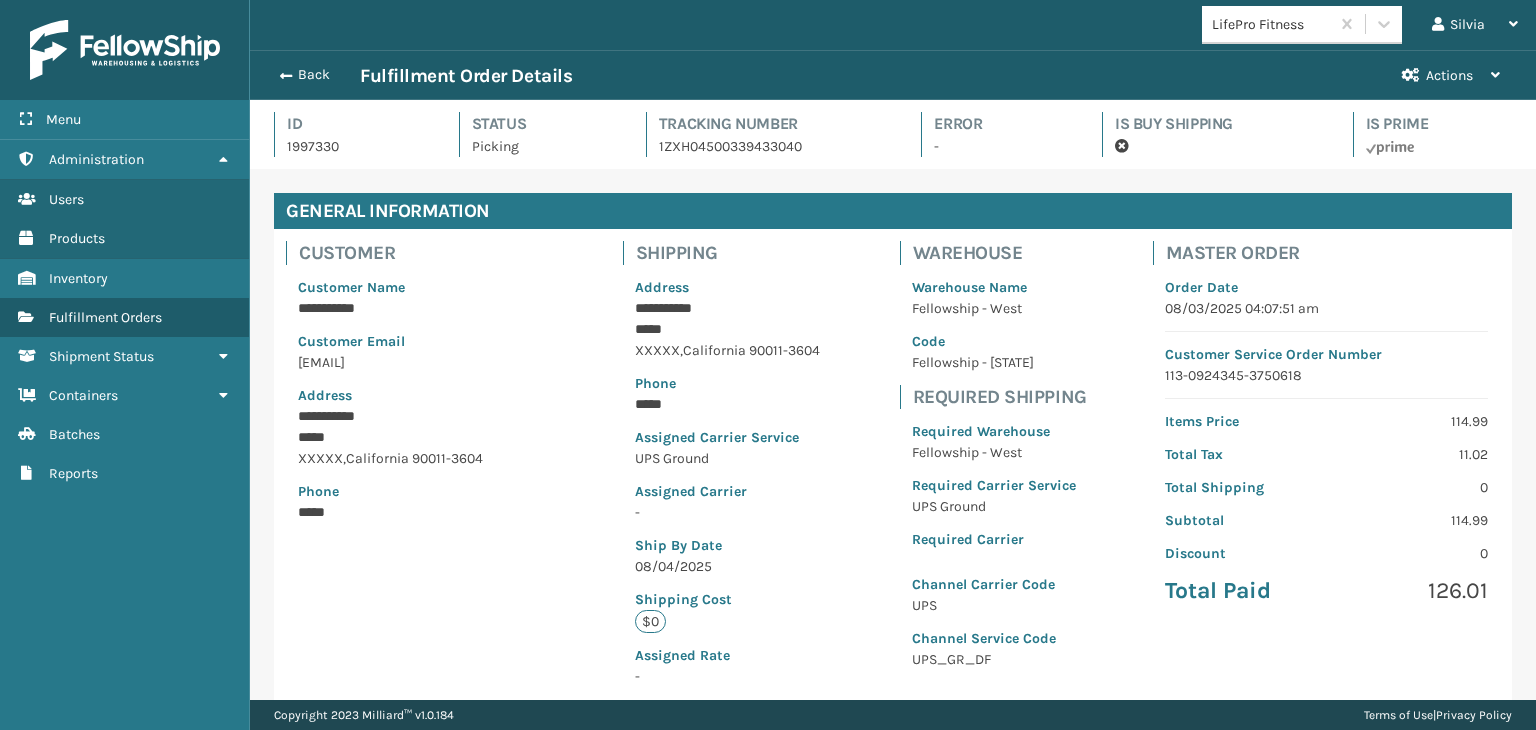 scroll, scrollTop: 99951, scrollLeft: 98713, axis: both 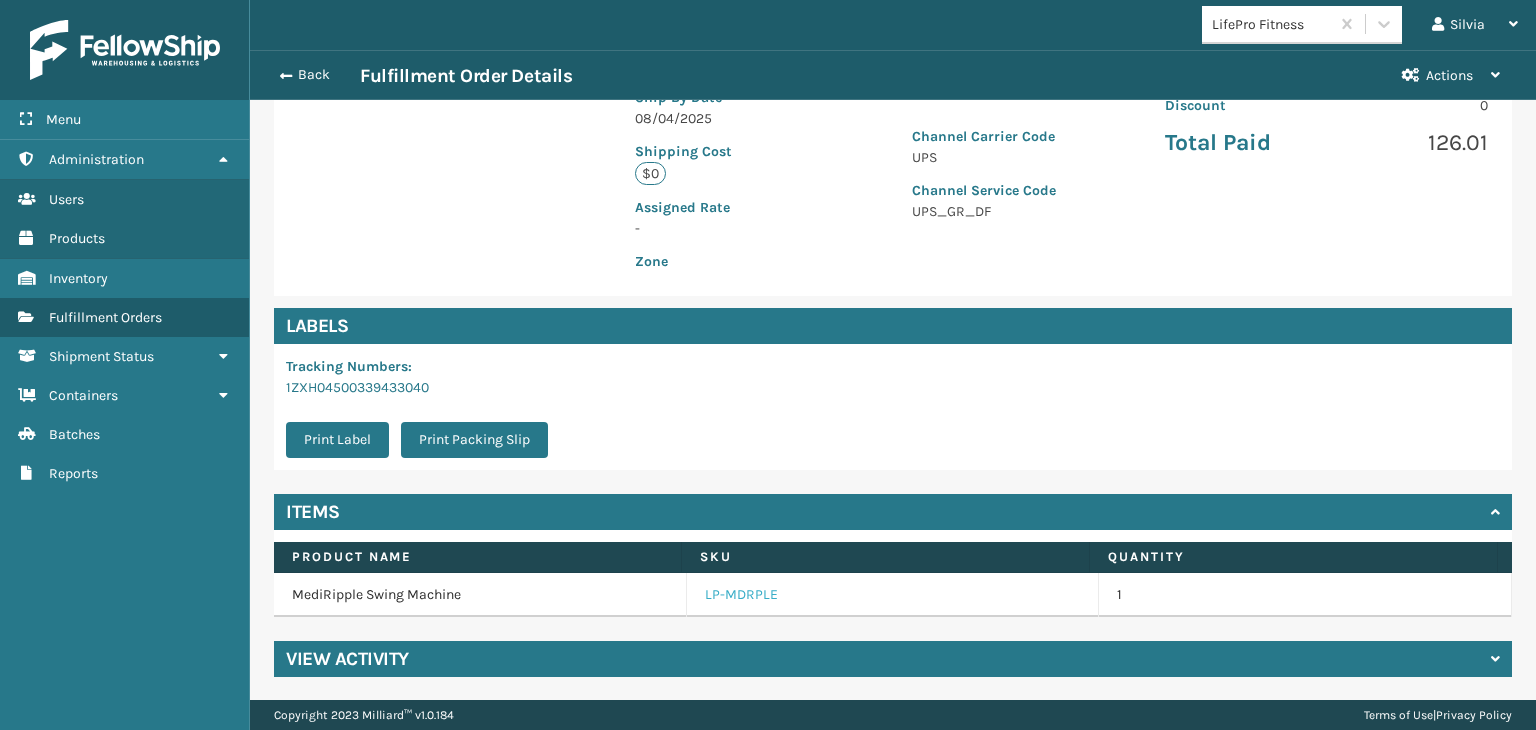 click on "LP-MDRPLE" at bounding box center [741, 595] 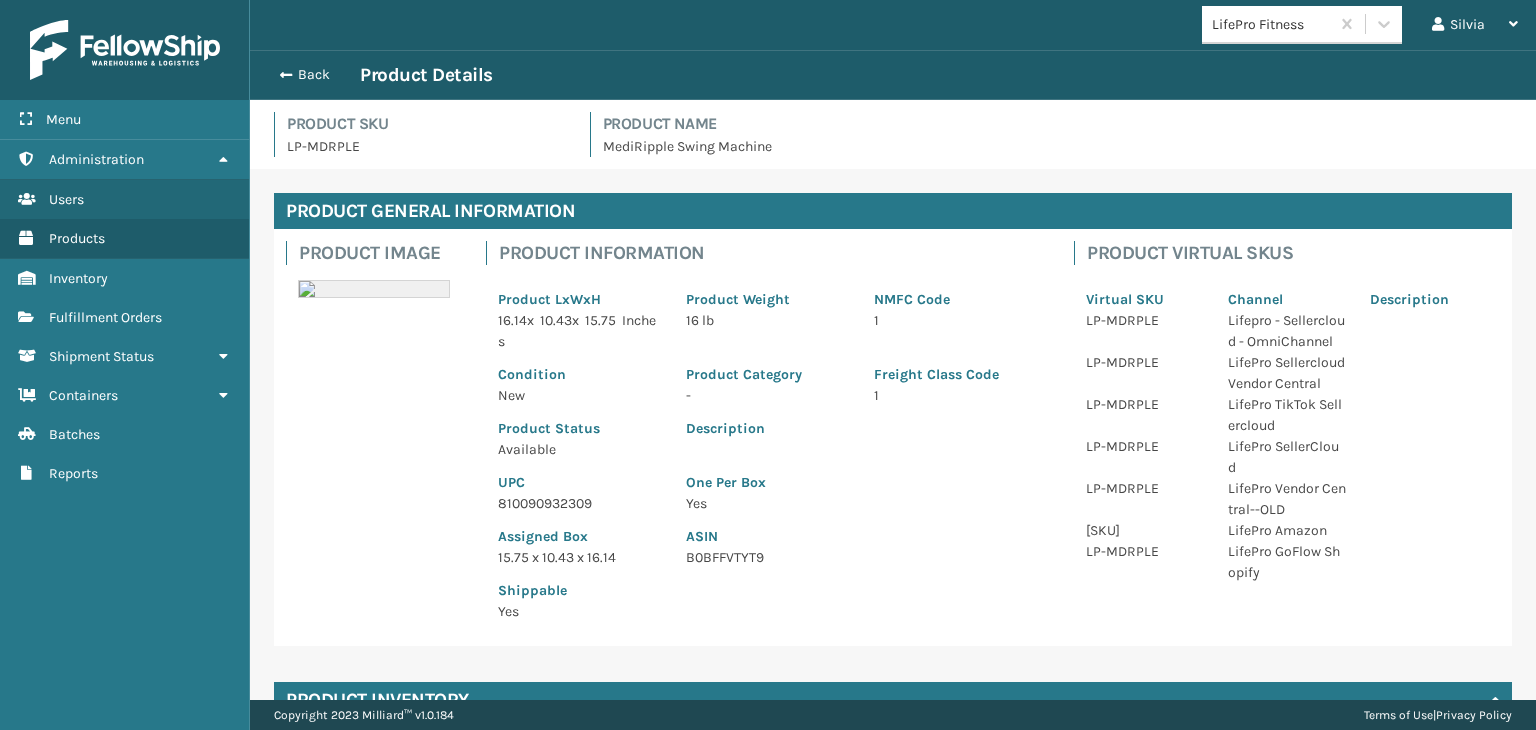 click on "810090932309" at bounding box center [580, 503] 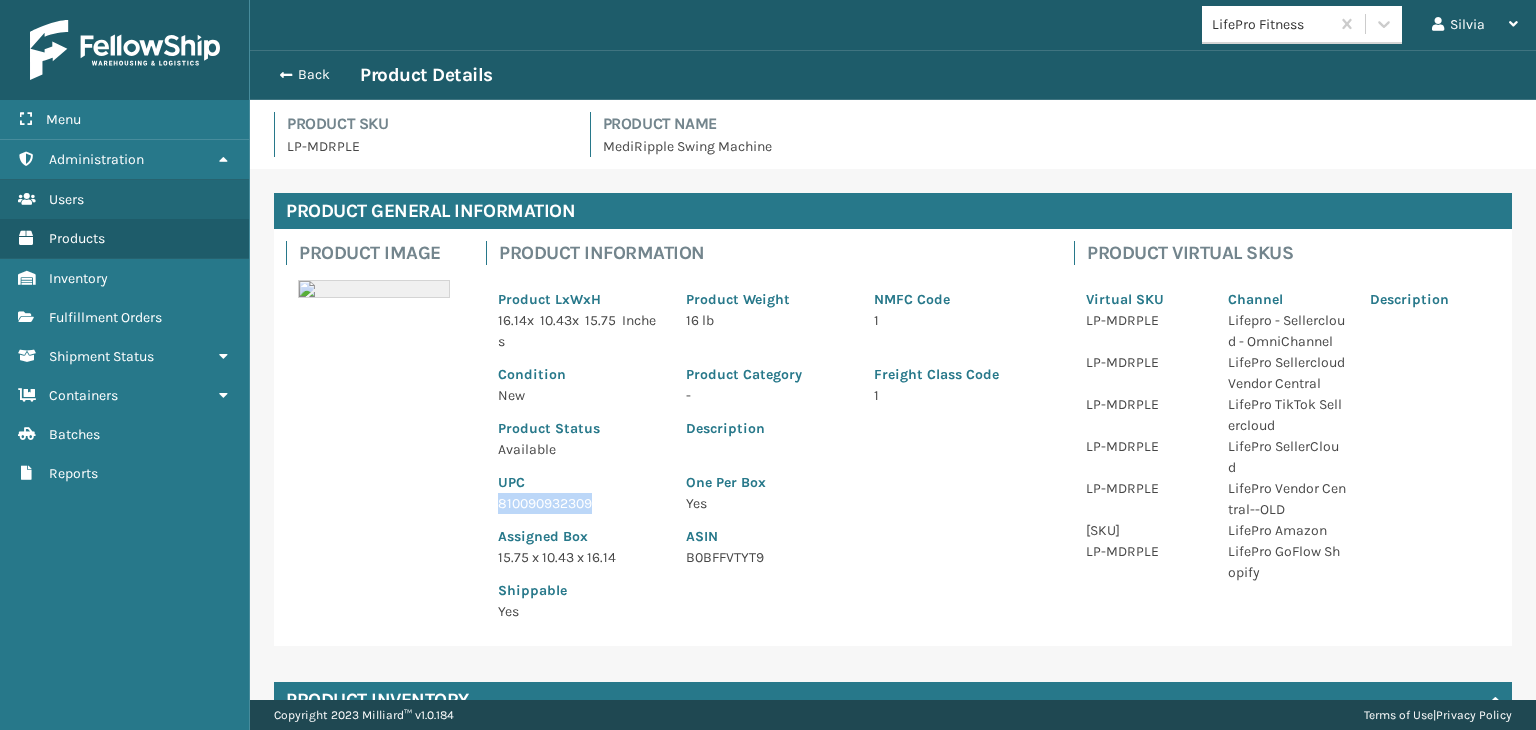 click on "810090932309" at bounding box center (580, 503) 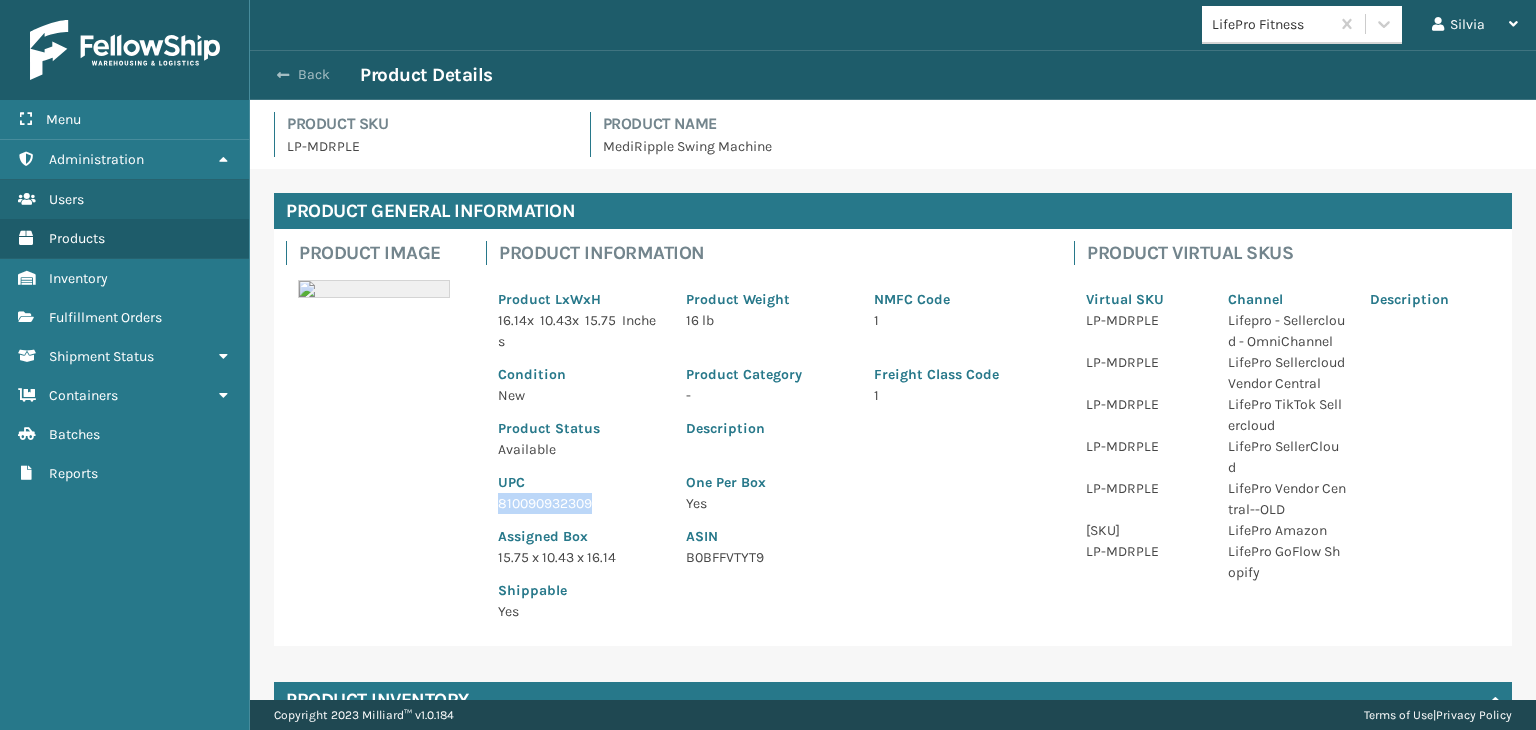 click on "Back" at bounding box center (314, 75) 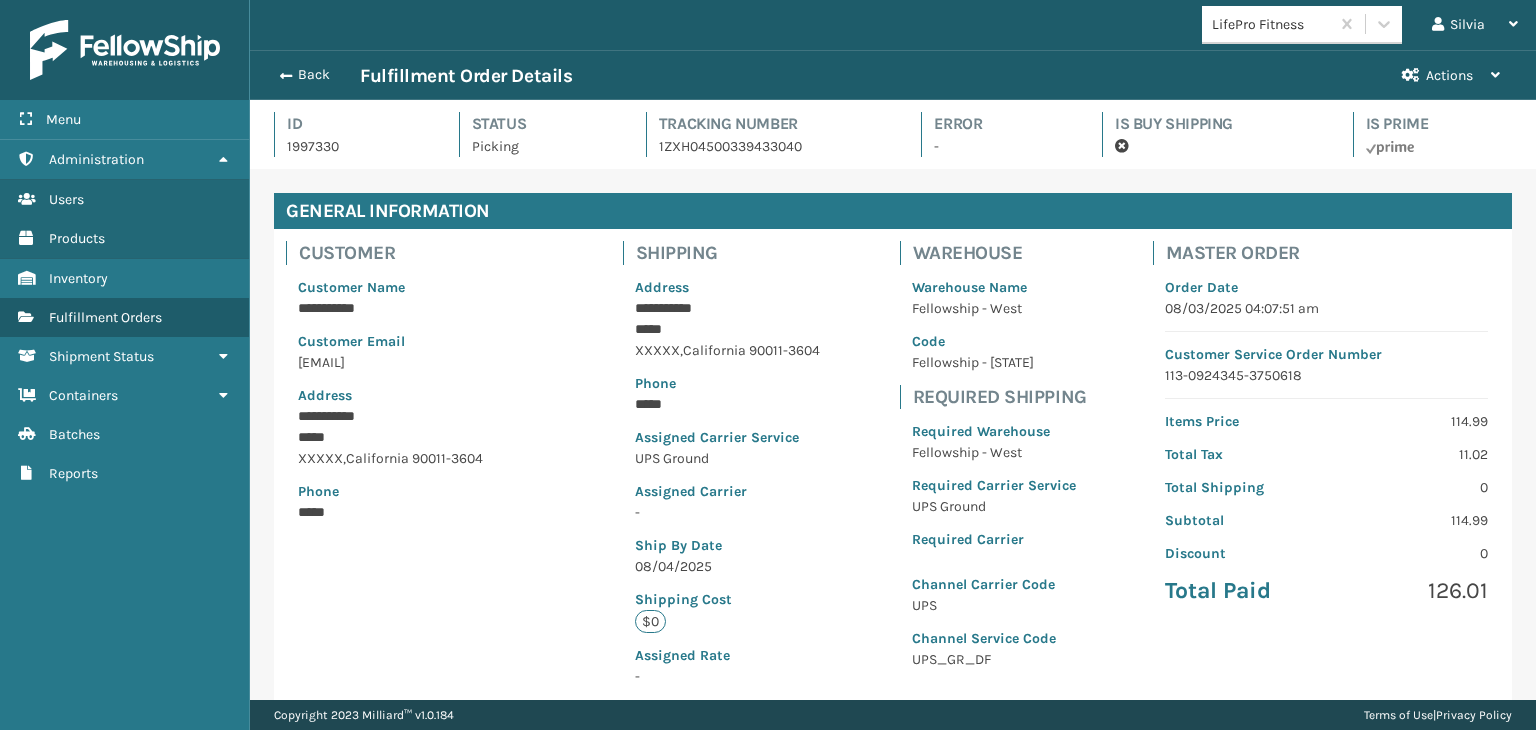 scroll, scrollTop: 99951, scrollLeft: 98713, axis: both 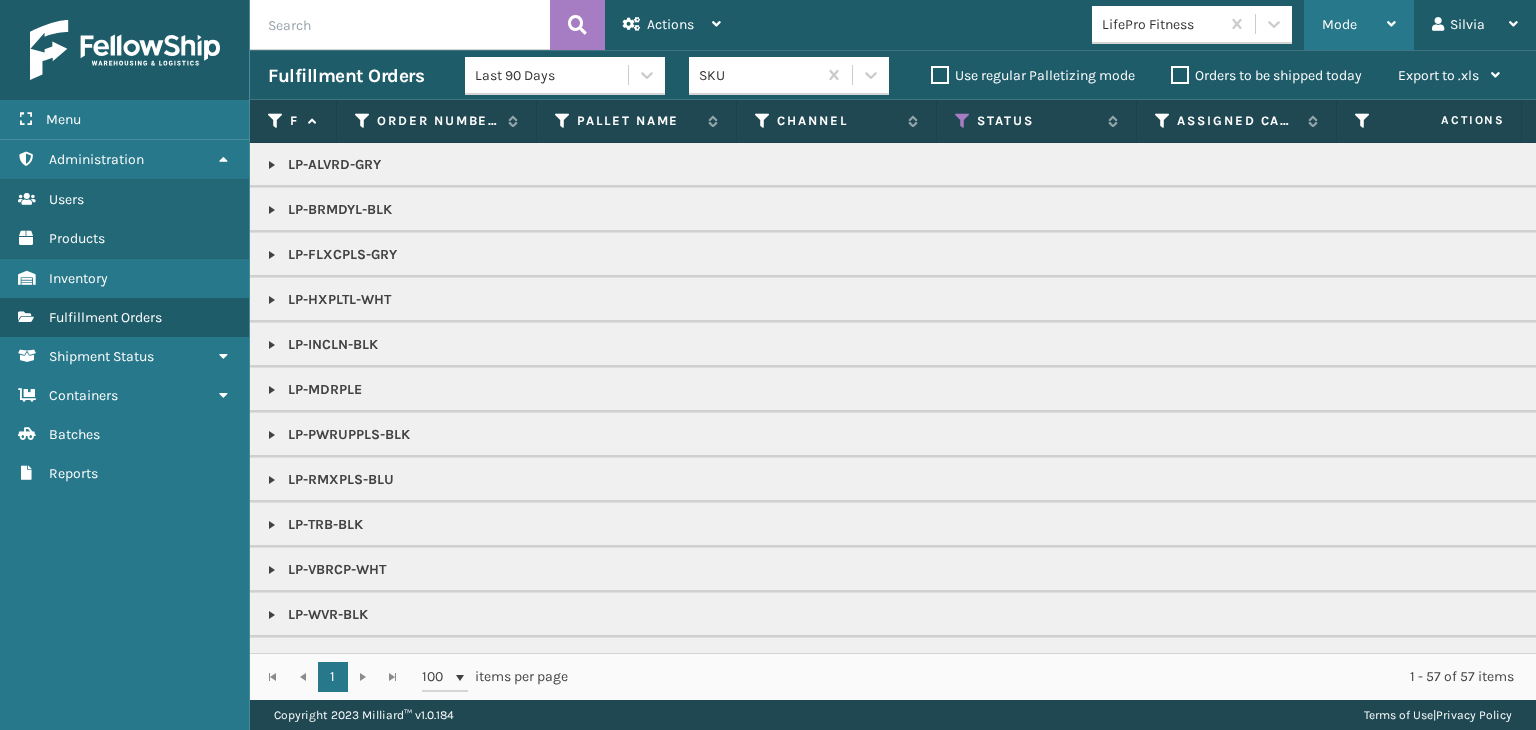 click on "Mode" at bounding box center (1339, 24) 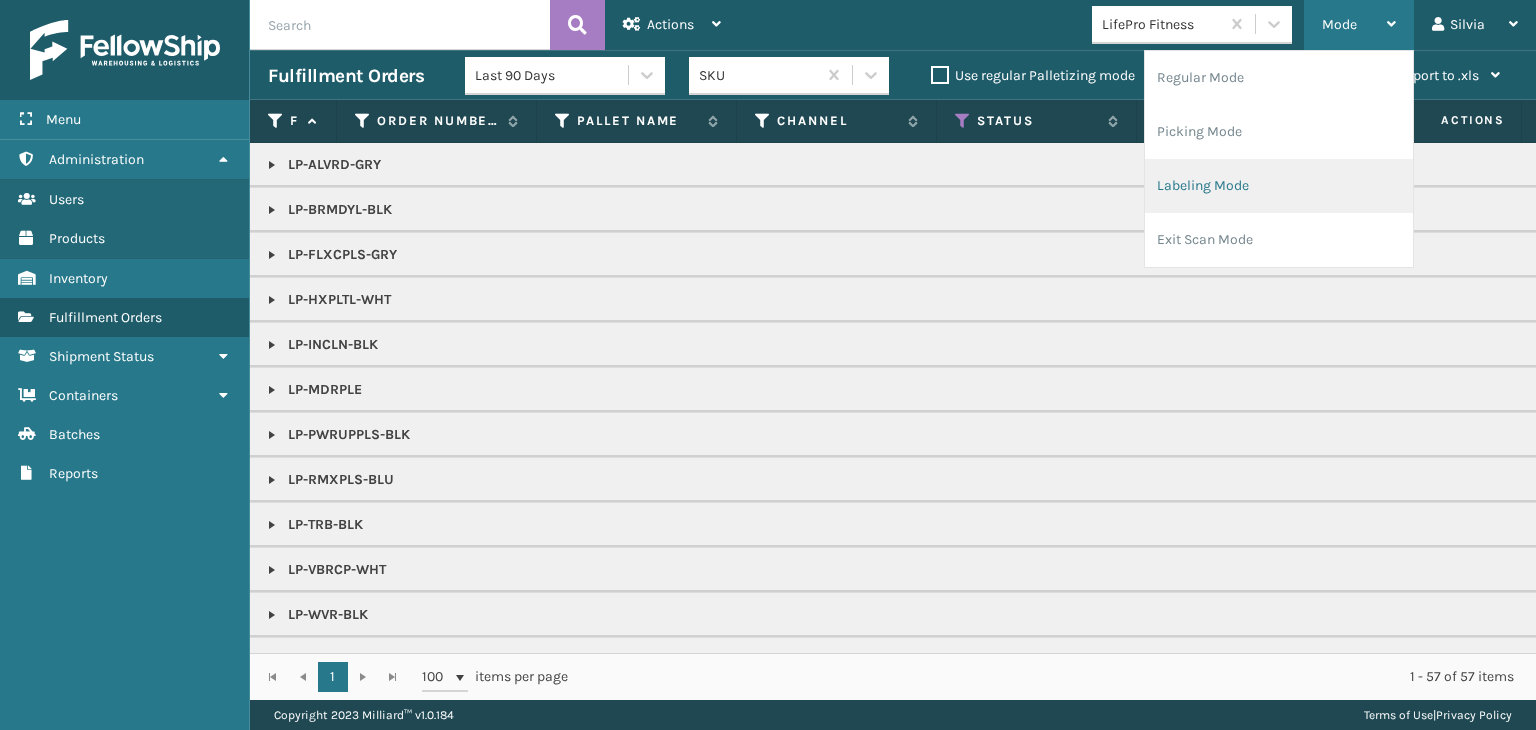 click on "Labeling Mode" at bounding box center [1279, 186] 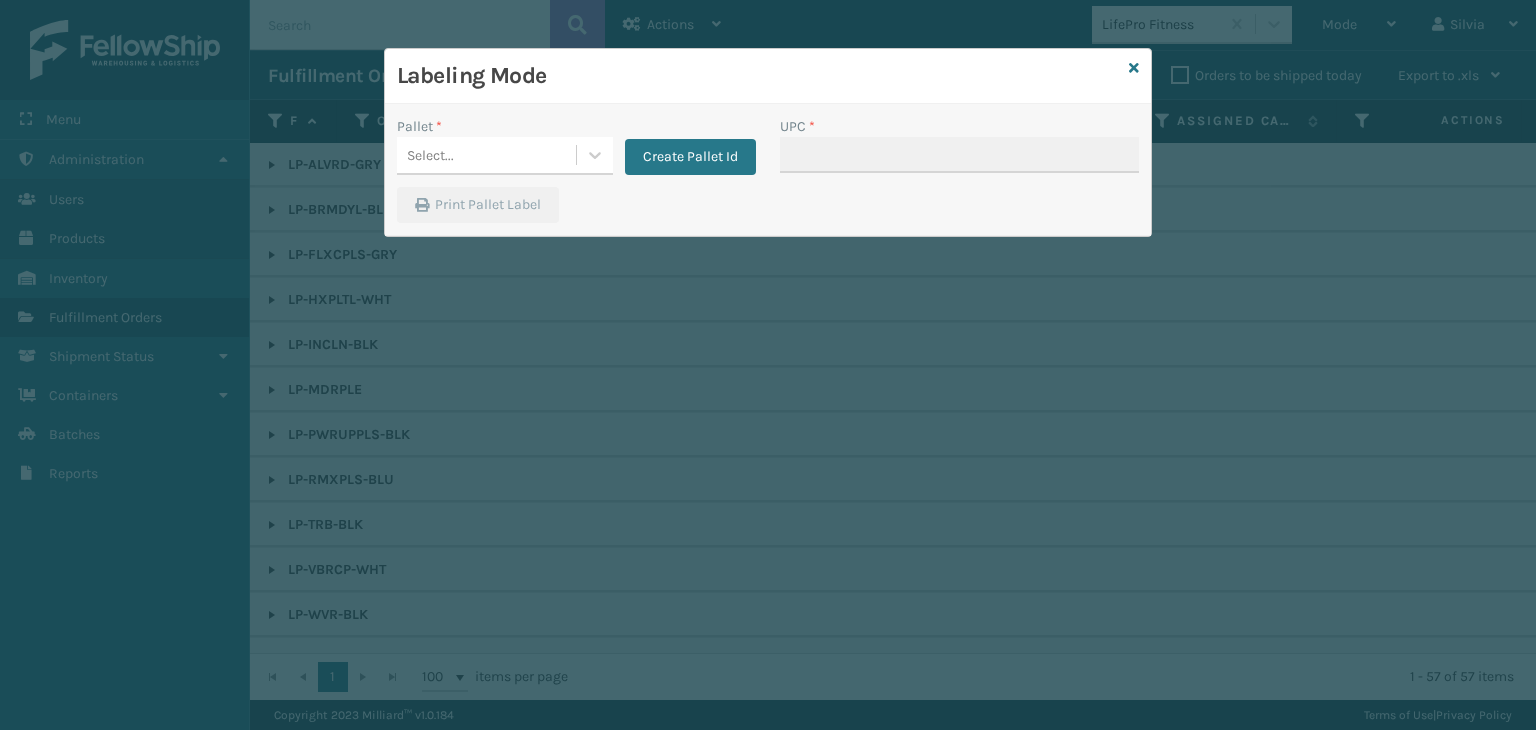 drag, startPoint x: 477, startPoint y: 146, endPoint x: 517, endPoint y: 172, distance: 47.707443 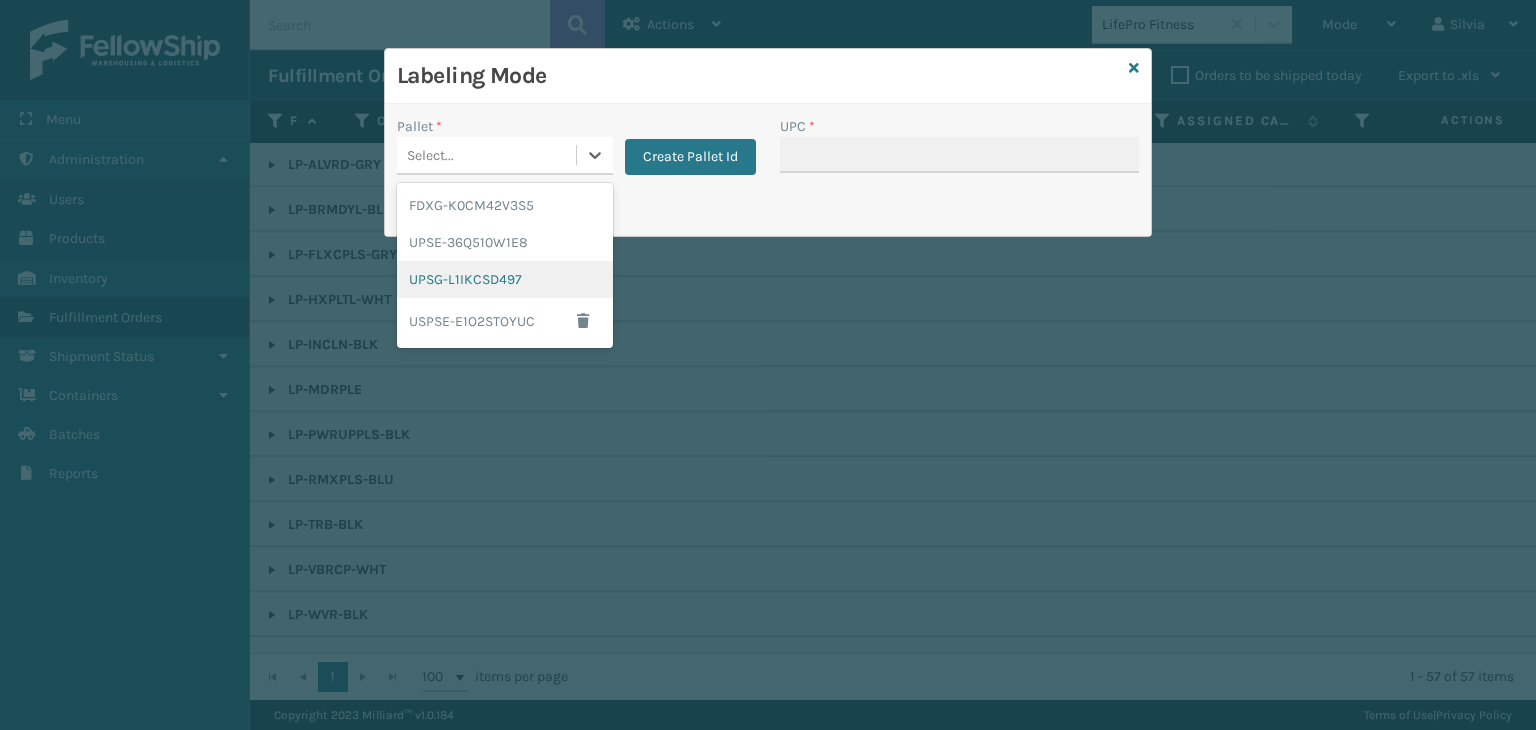 click on "UPSG-L1IKCSD497" at bounding box center (505, 279) 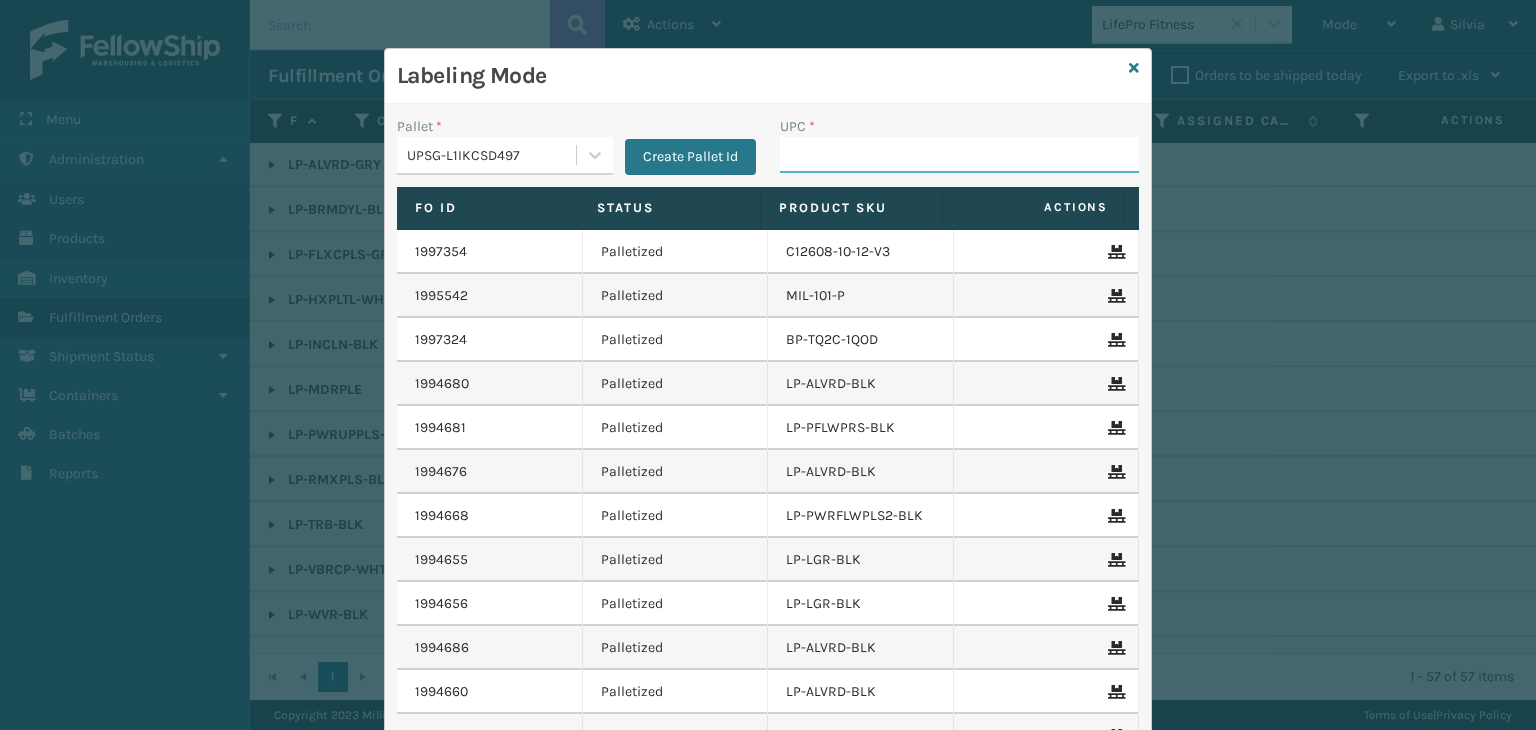 click on "UPC   *" at bounding box center [959, 155] 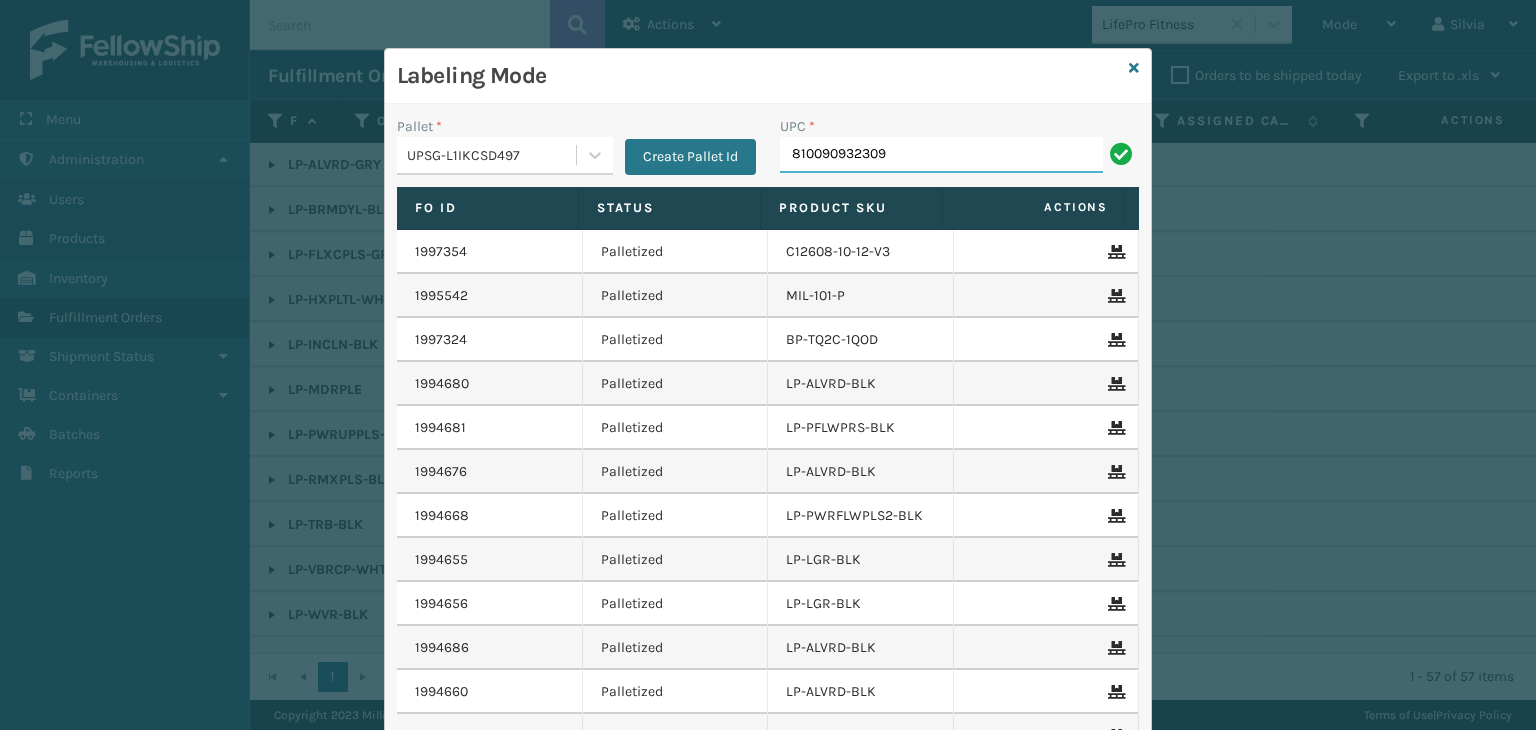 type on "810090932309" 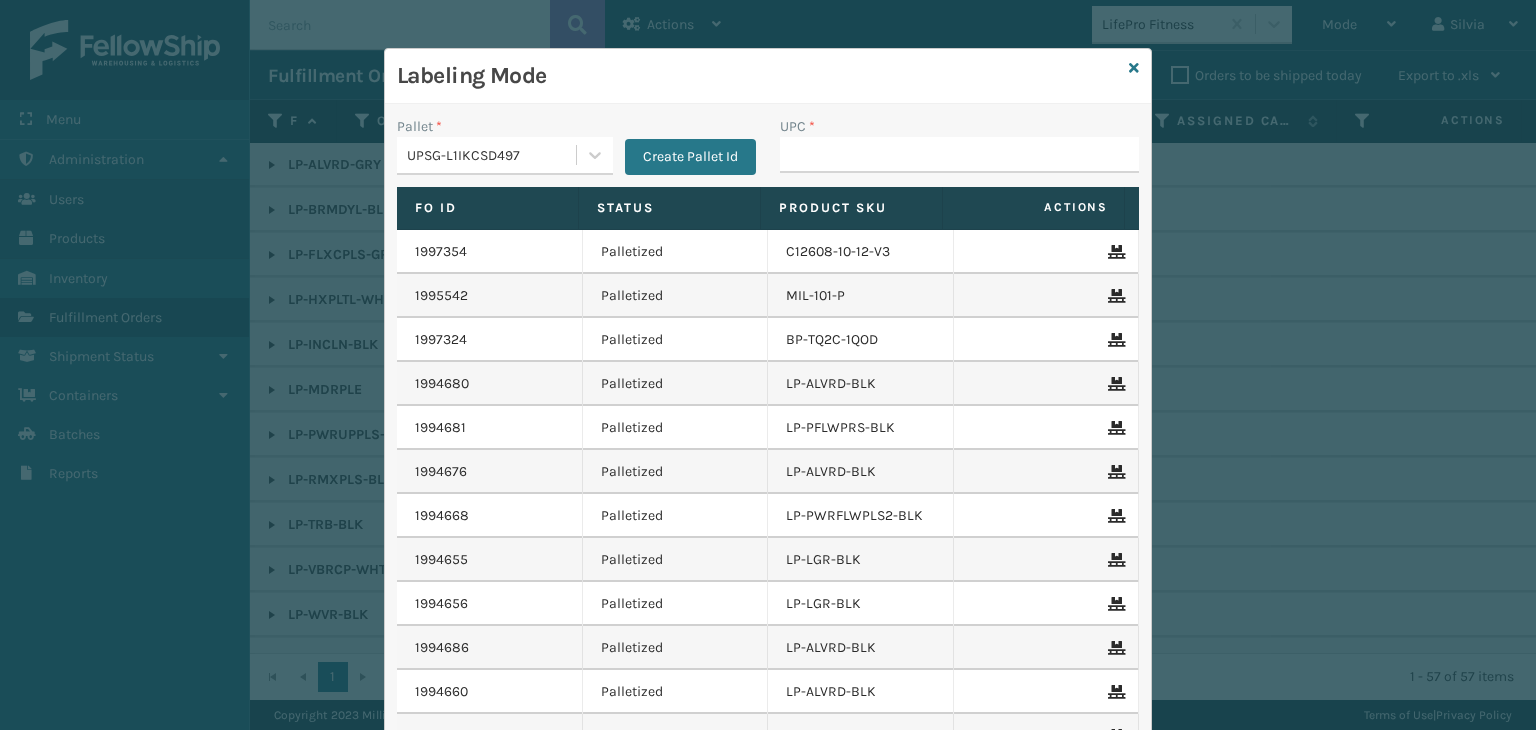 click on "Labeling Mode" at bounding box center [768, 76] 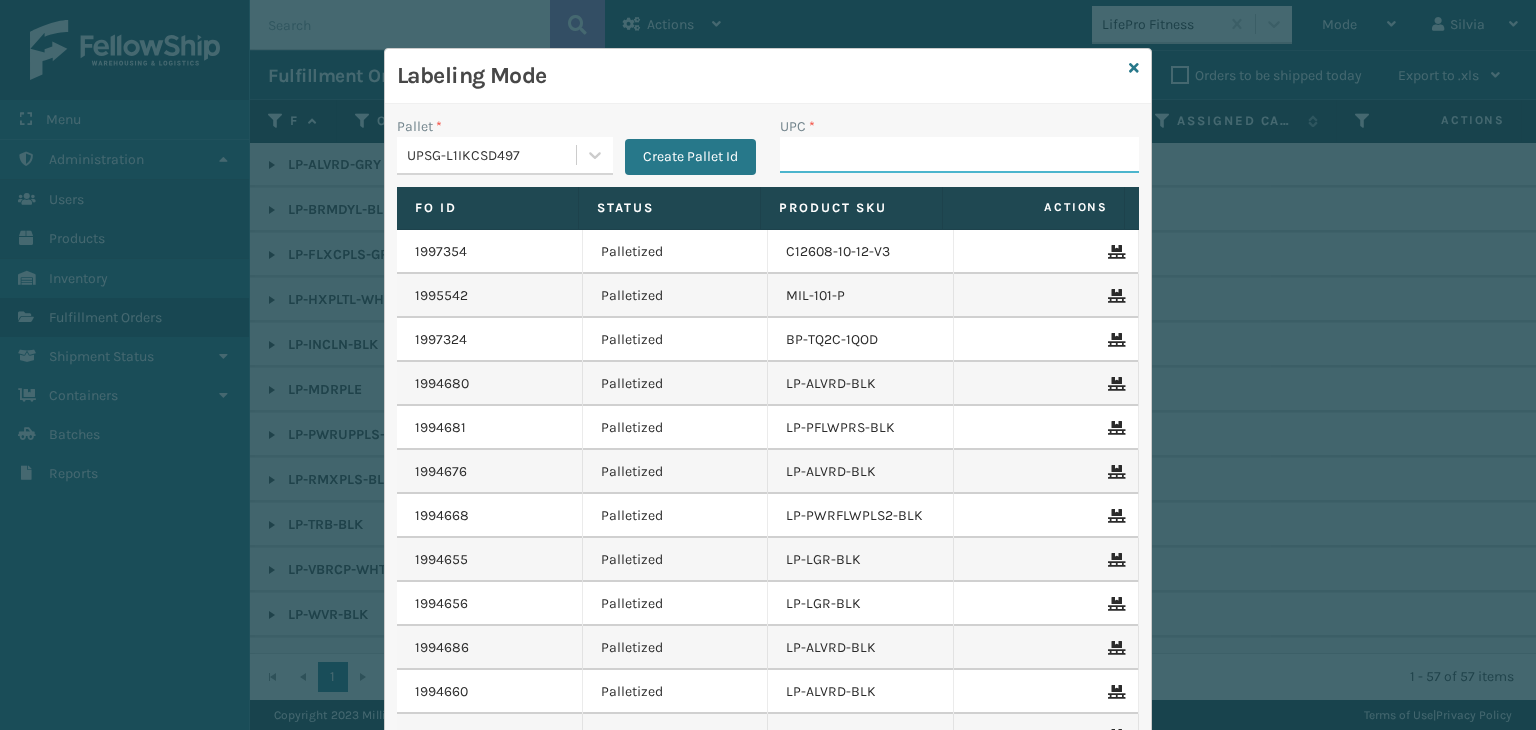 click on "UPC   *" at bounding box center (959, 155) 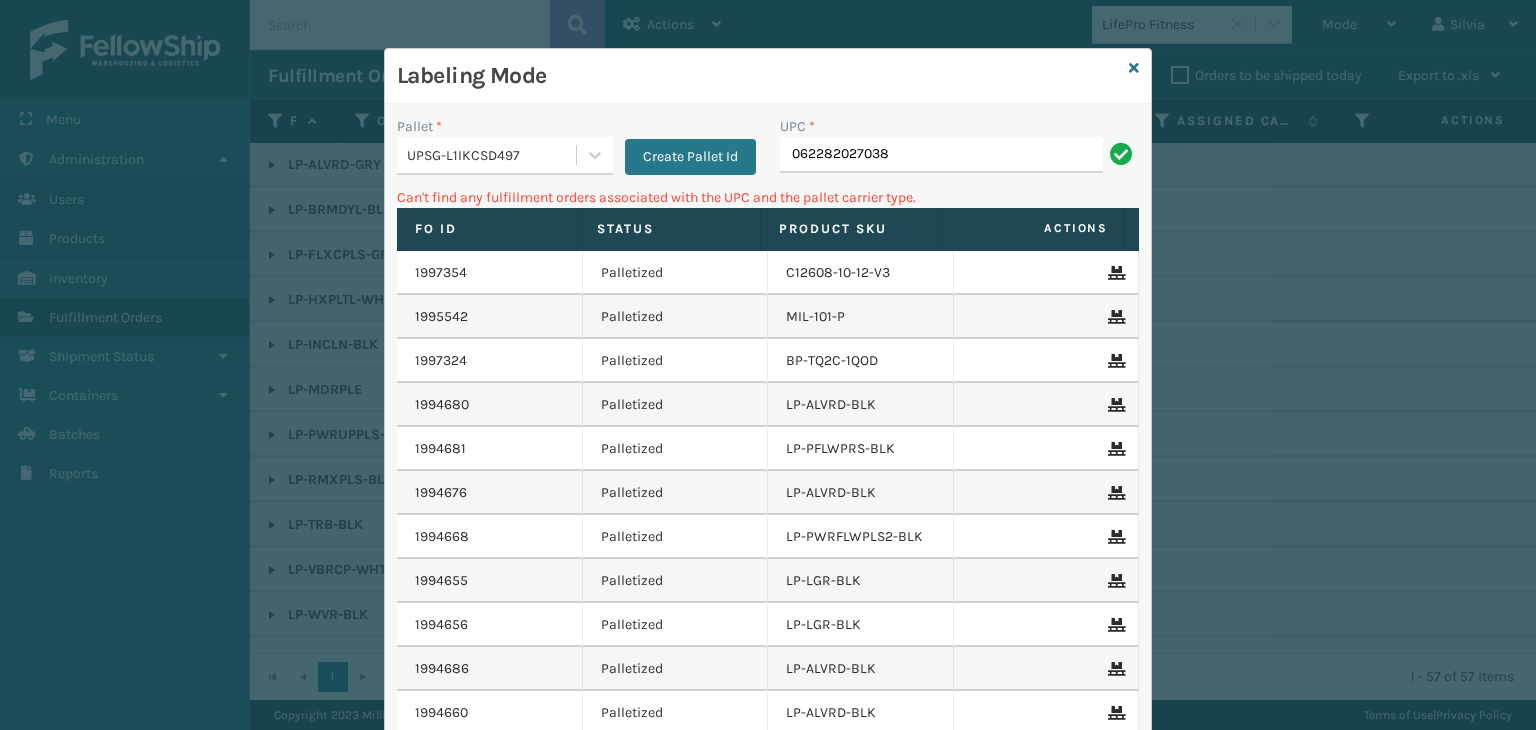 click on "062282027038" at bounding box center (941, 155) 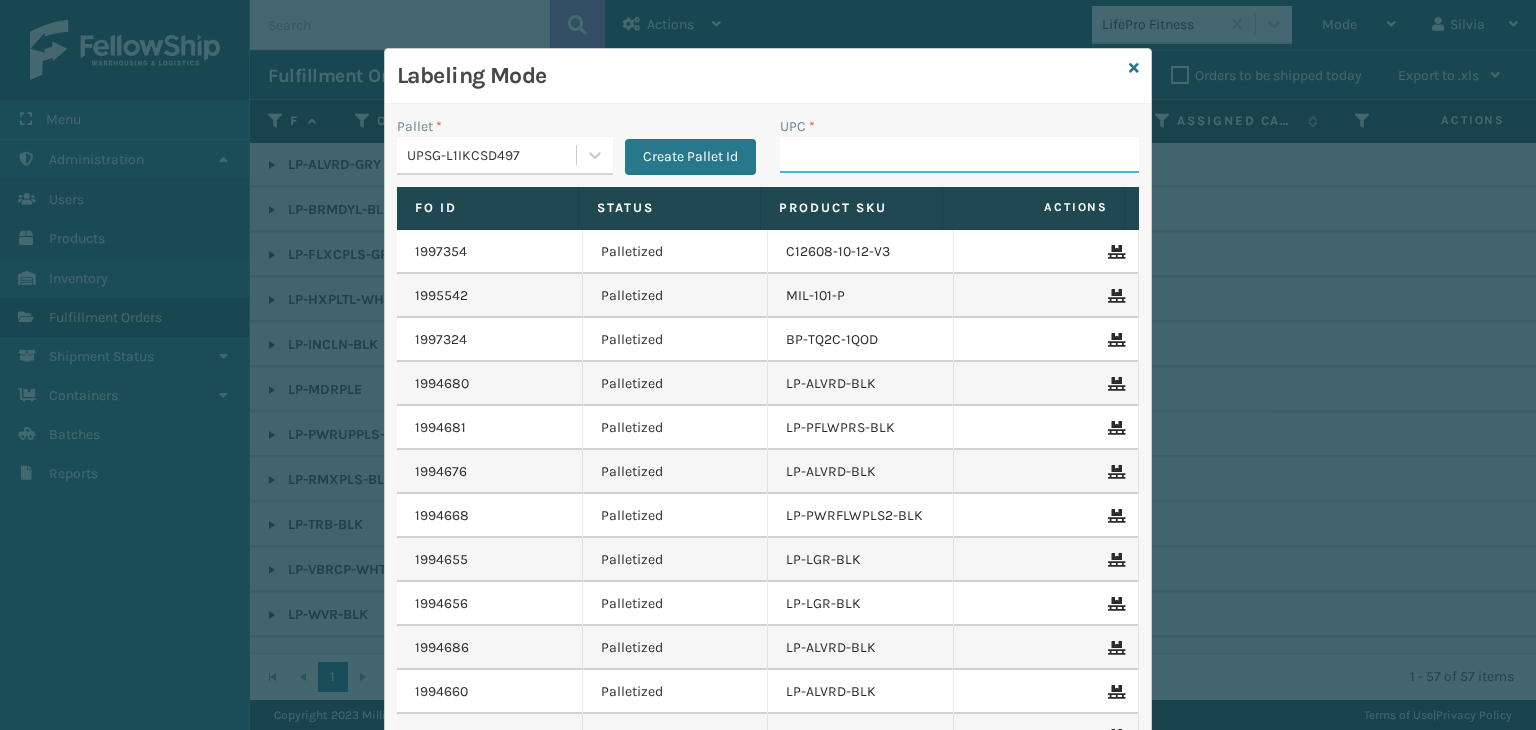 click on "UPC   *" at bounding box center (959, 155) 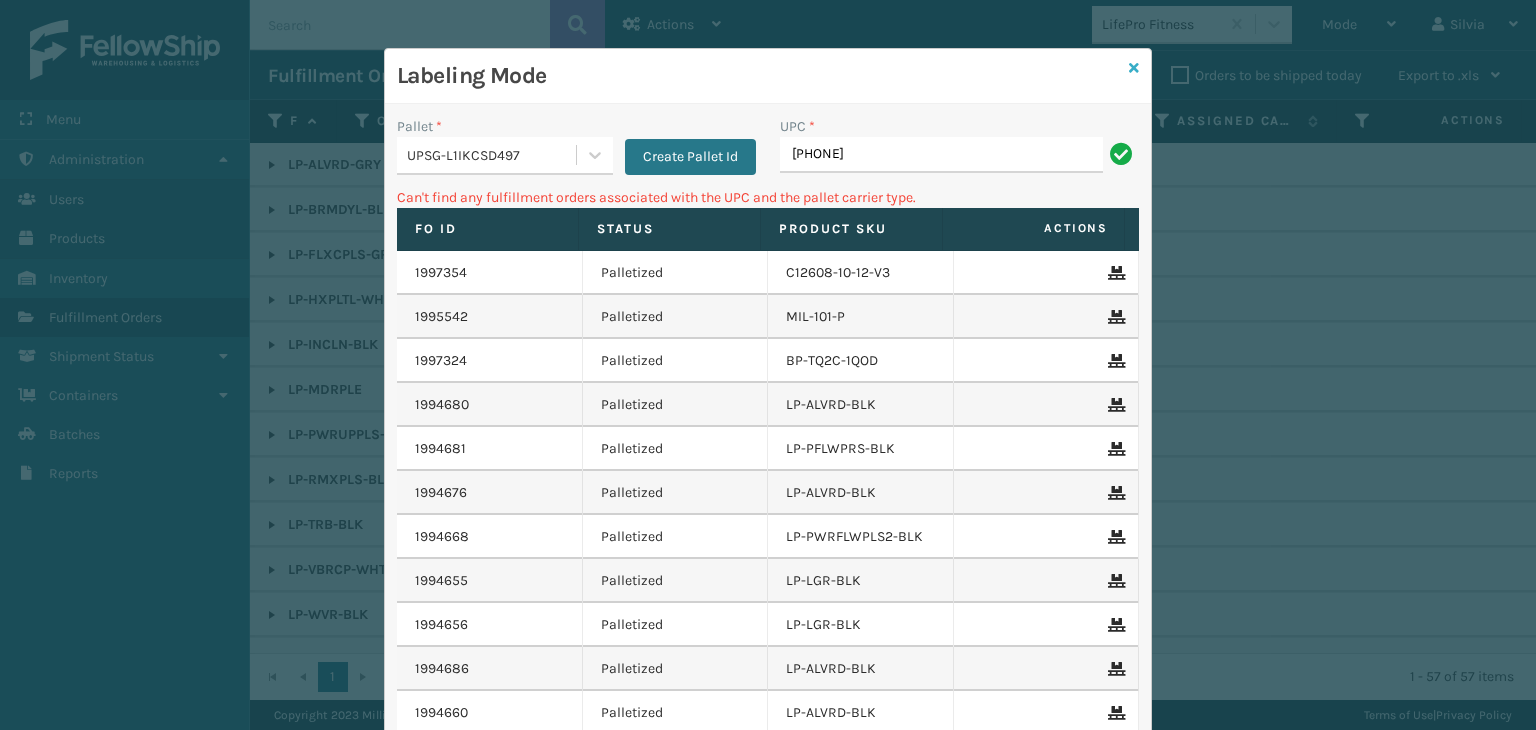 click at bounding box center [1134, 68] 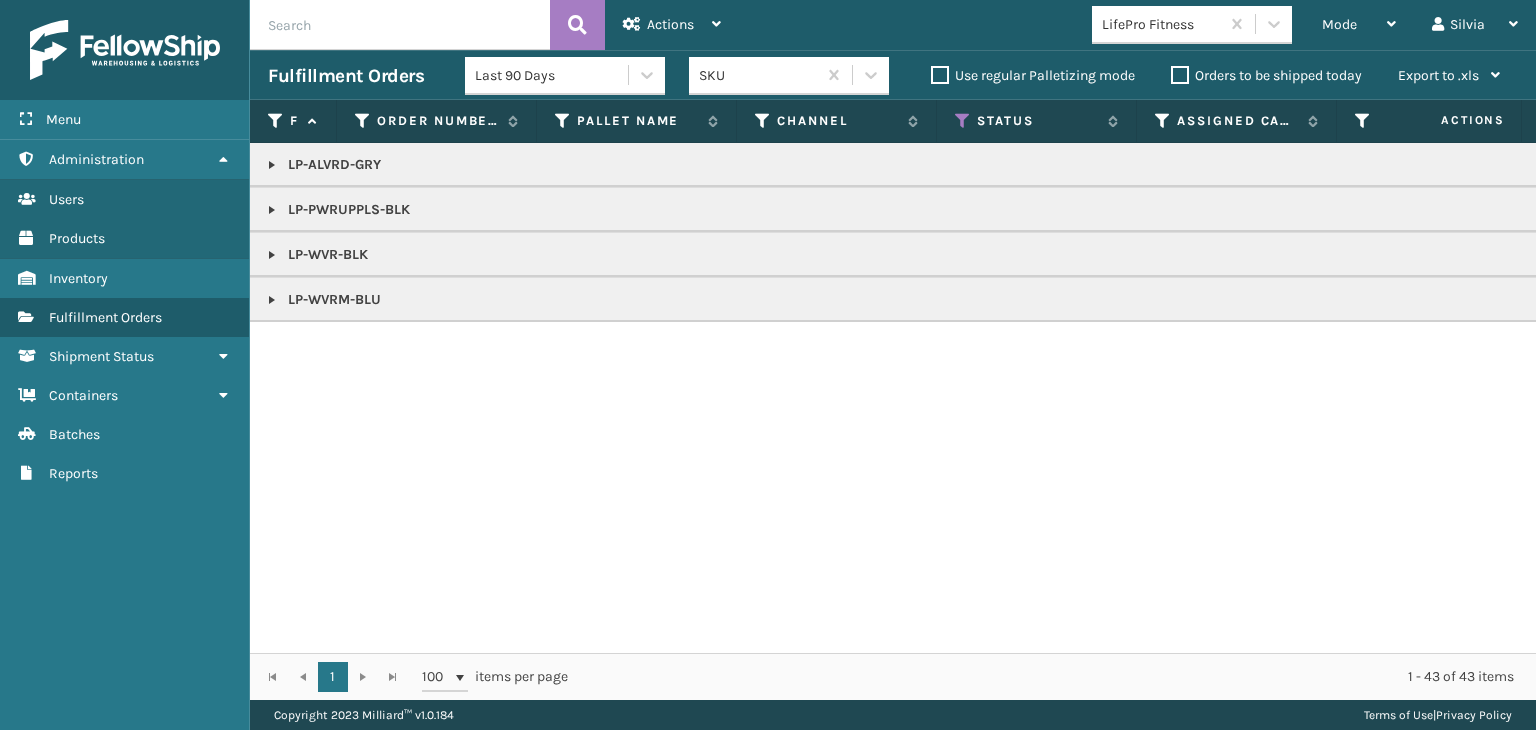 click at bounding box center (272, 210) 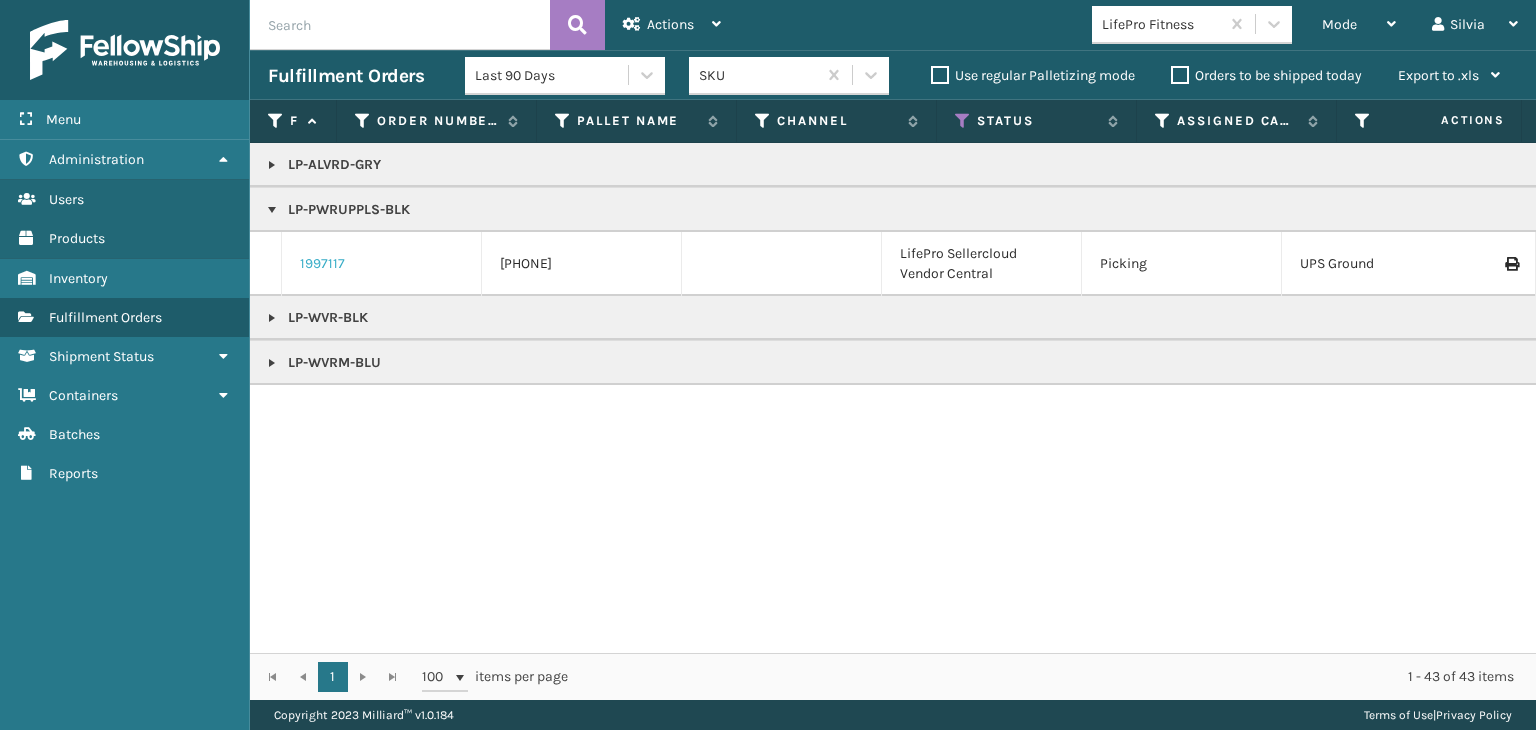 click on "1997117" at bounding box center [322, 264] 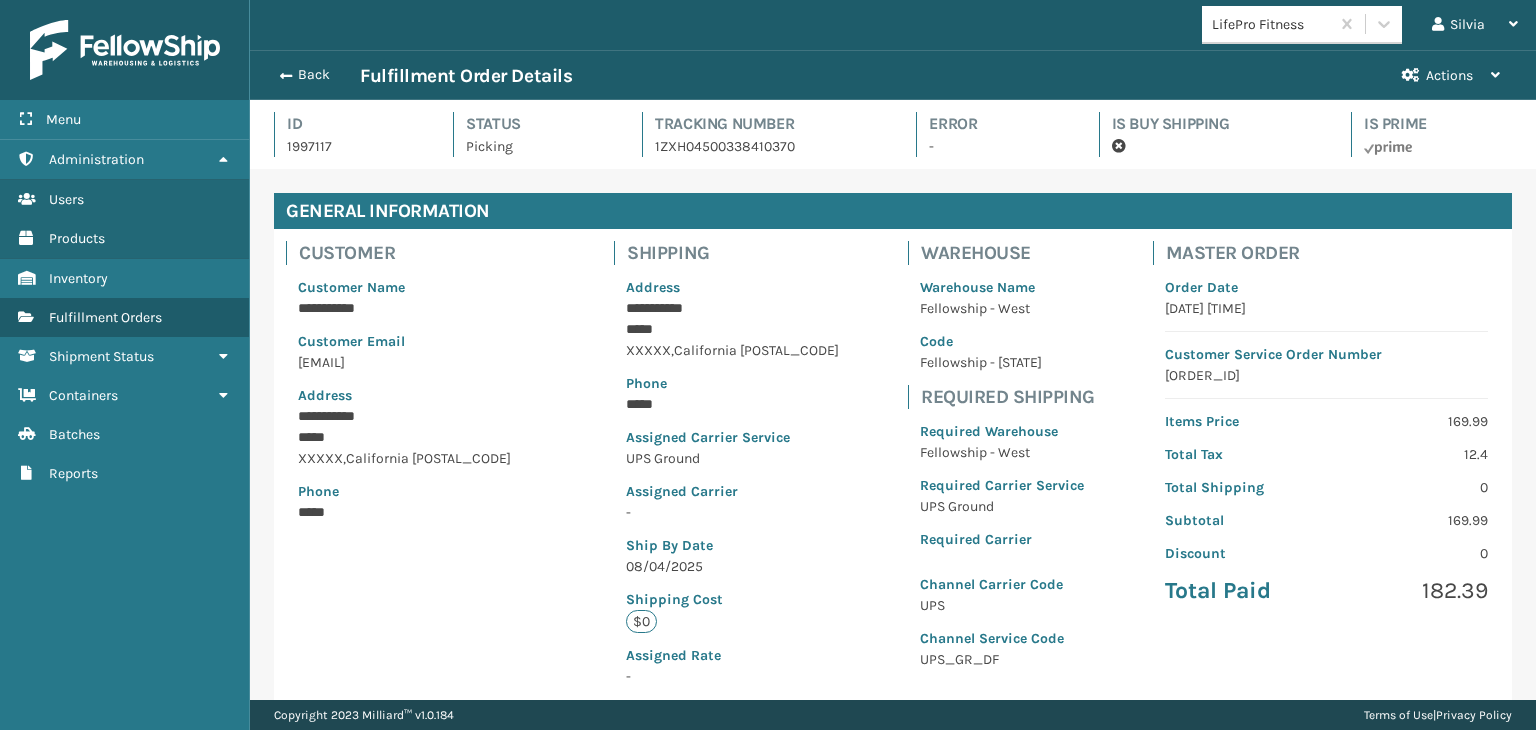 scroll, scrollTop: 99951, scrollLeft: 98713, axis: both 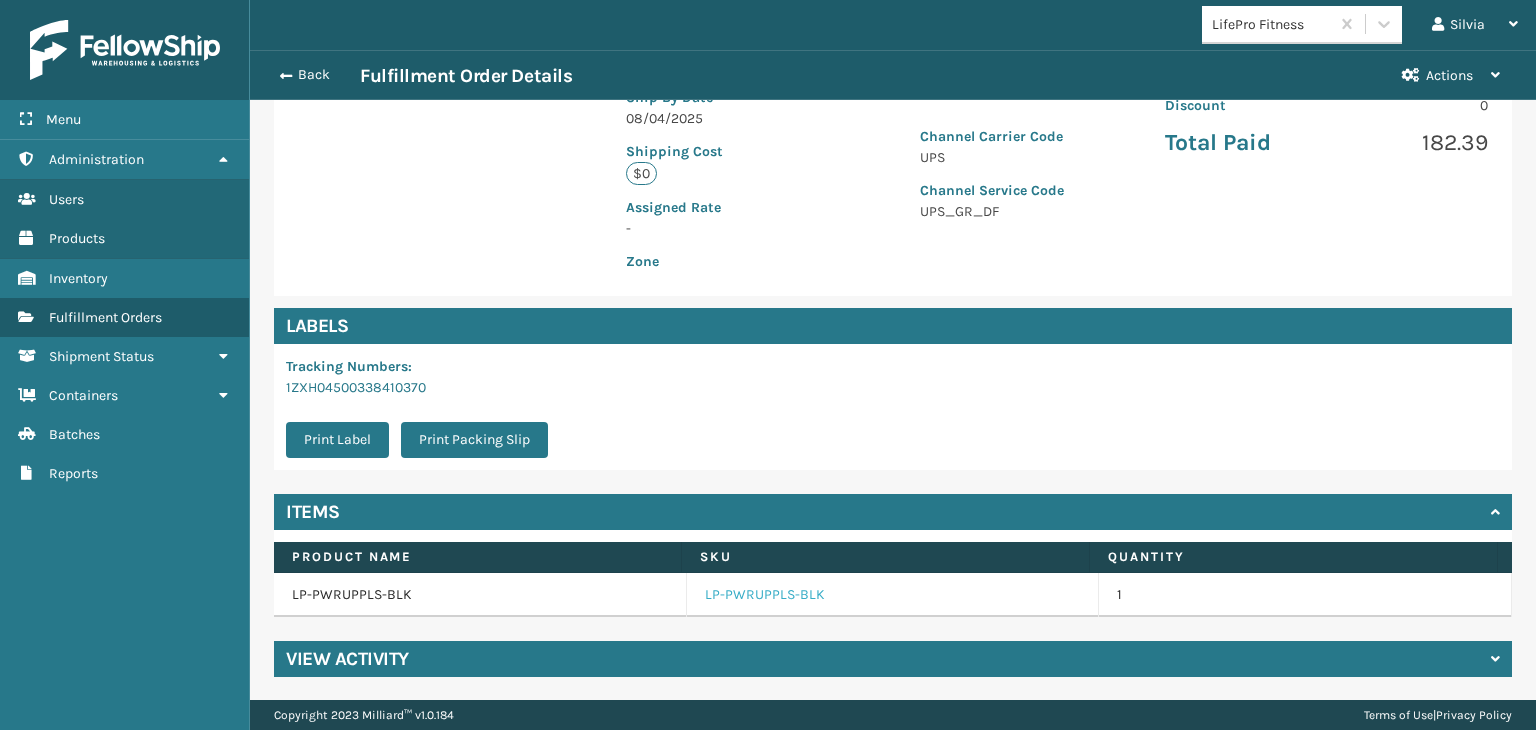 click on "LP-PWRUPPLS-BLK" at bounding box center [765, 595] 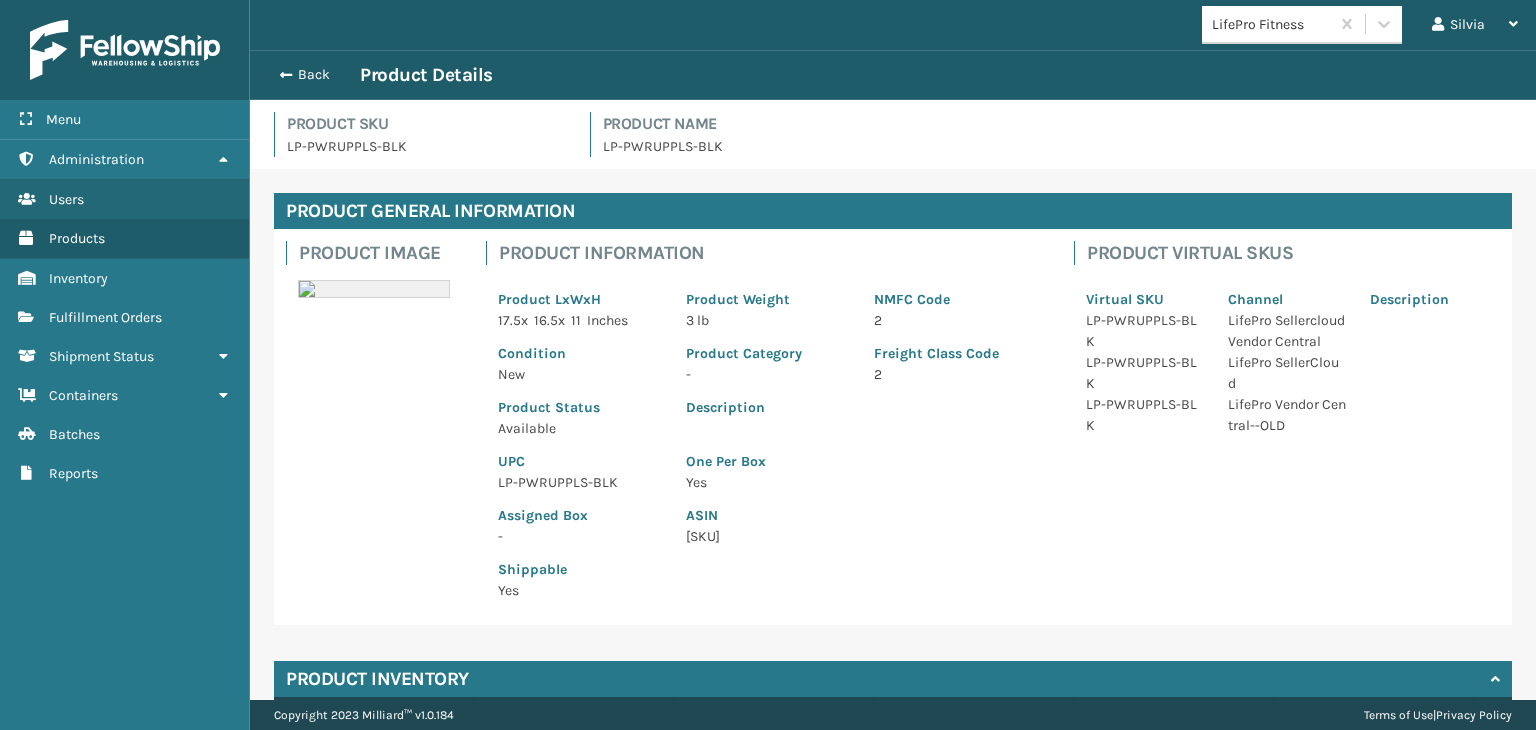 click on "LP-PWRUPPLS-BLK" at bounding box center (580, 482) 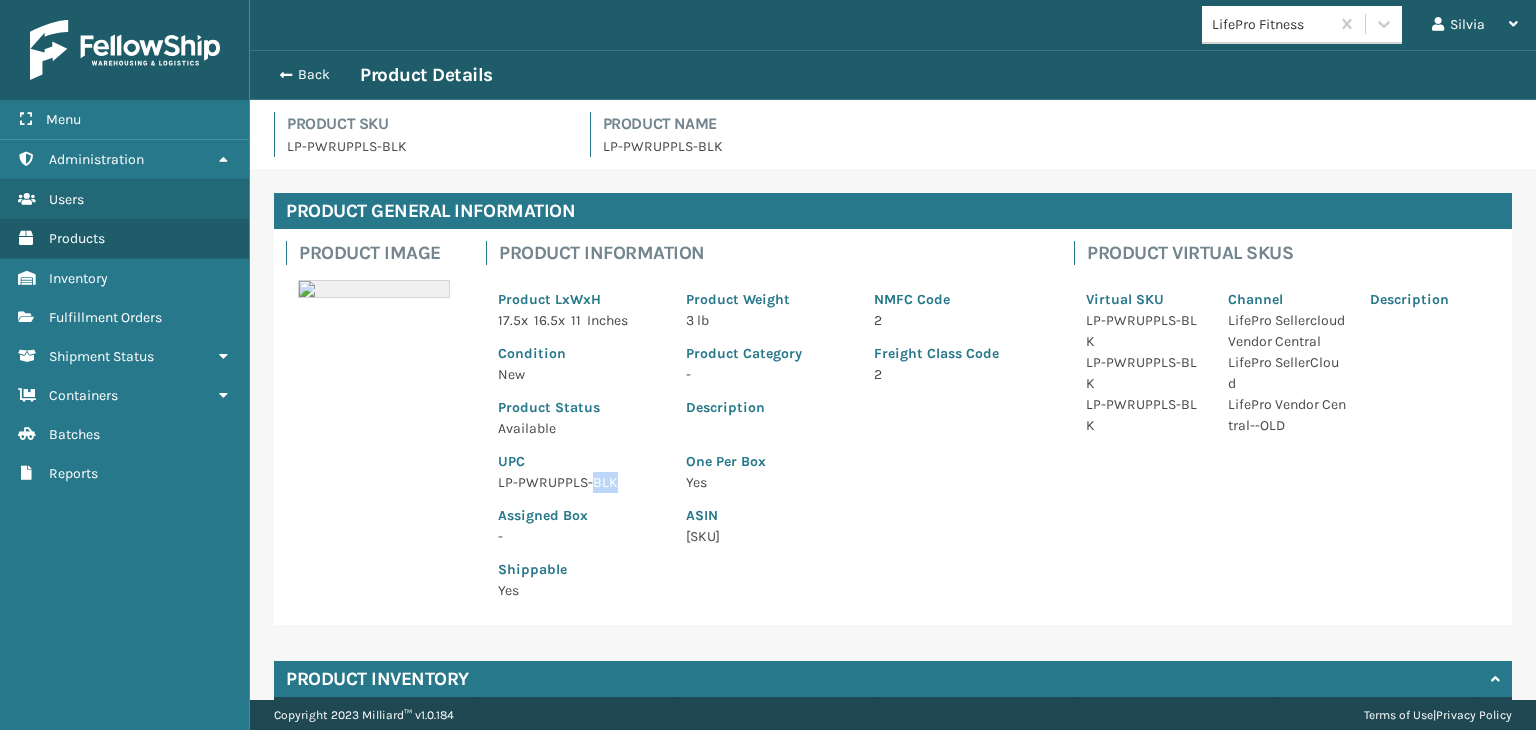 click on "LP-PWRUPPLS-BLK" at bounding box center (580, 482) 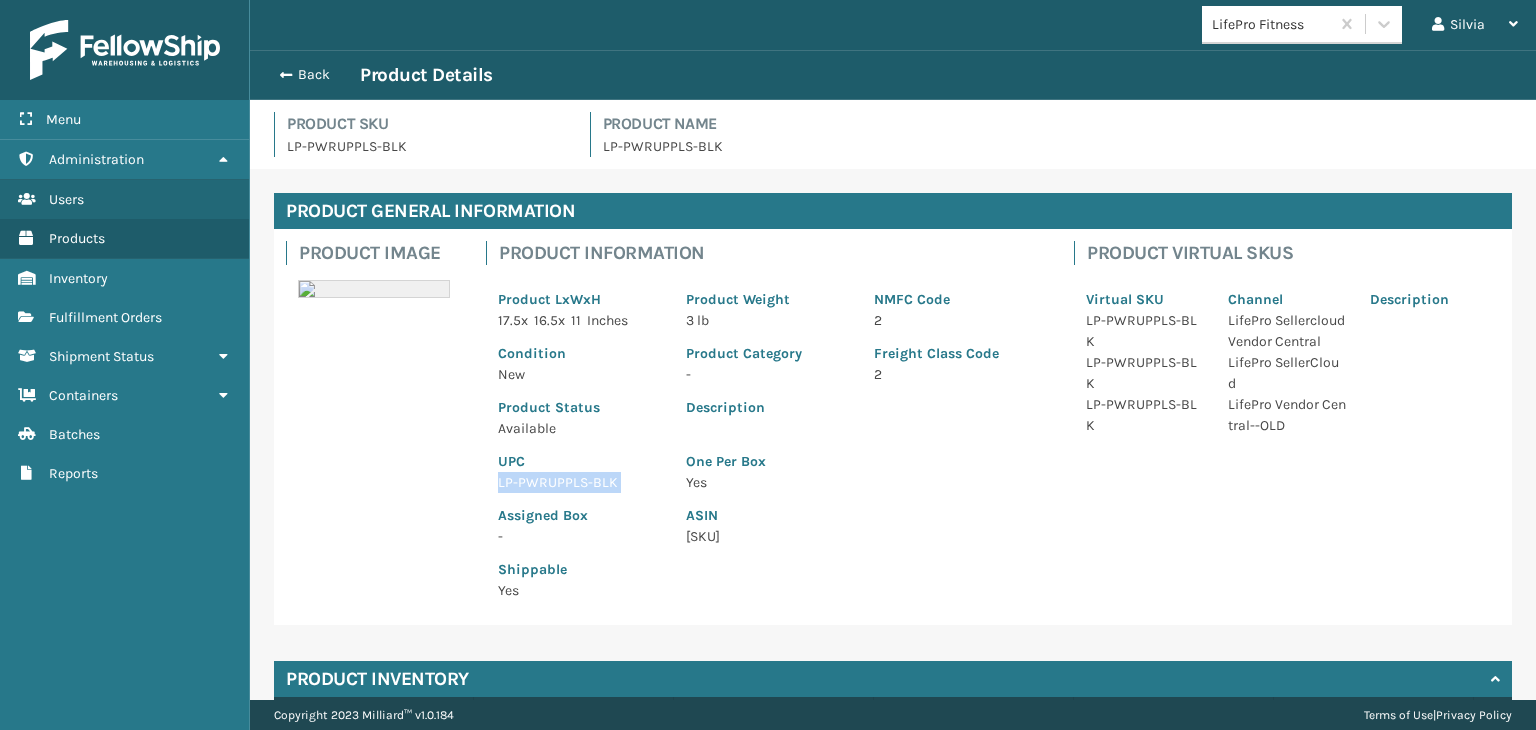 click on "LP-PWRUPPLS-BLK" at bounding box center [580, 482] 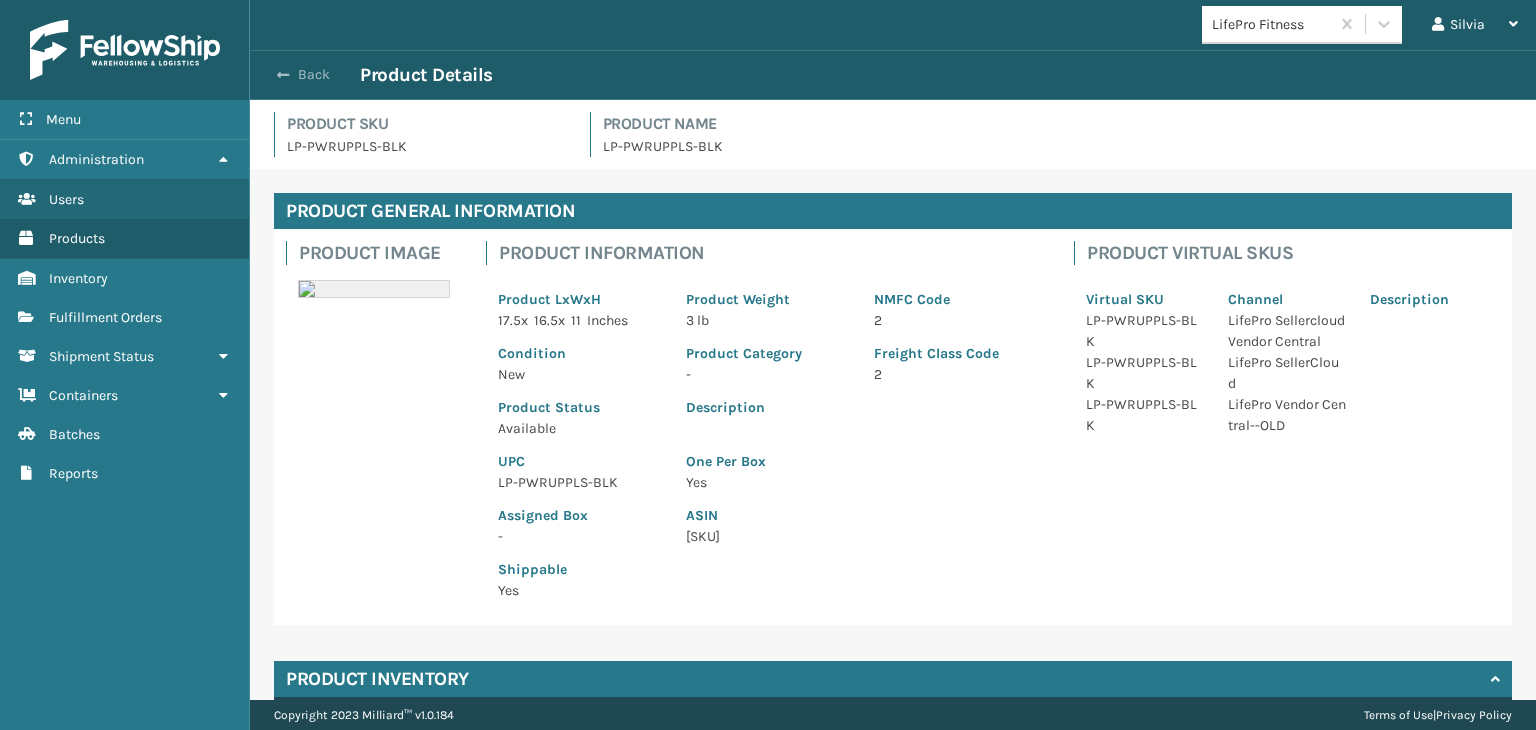 drag, startPoint x: 293, startPoint y: 61, endPoint x: 299, endPoint y: 72, distance: 12.529964 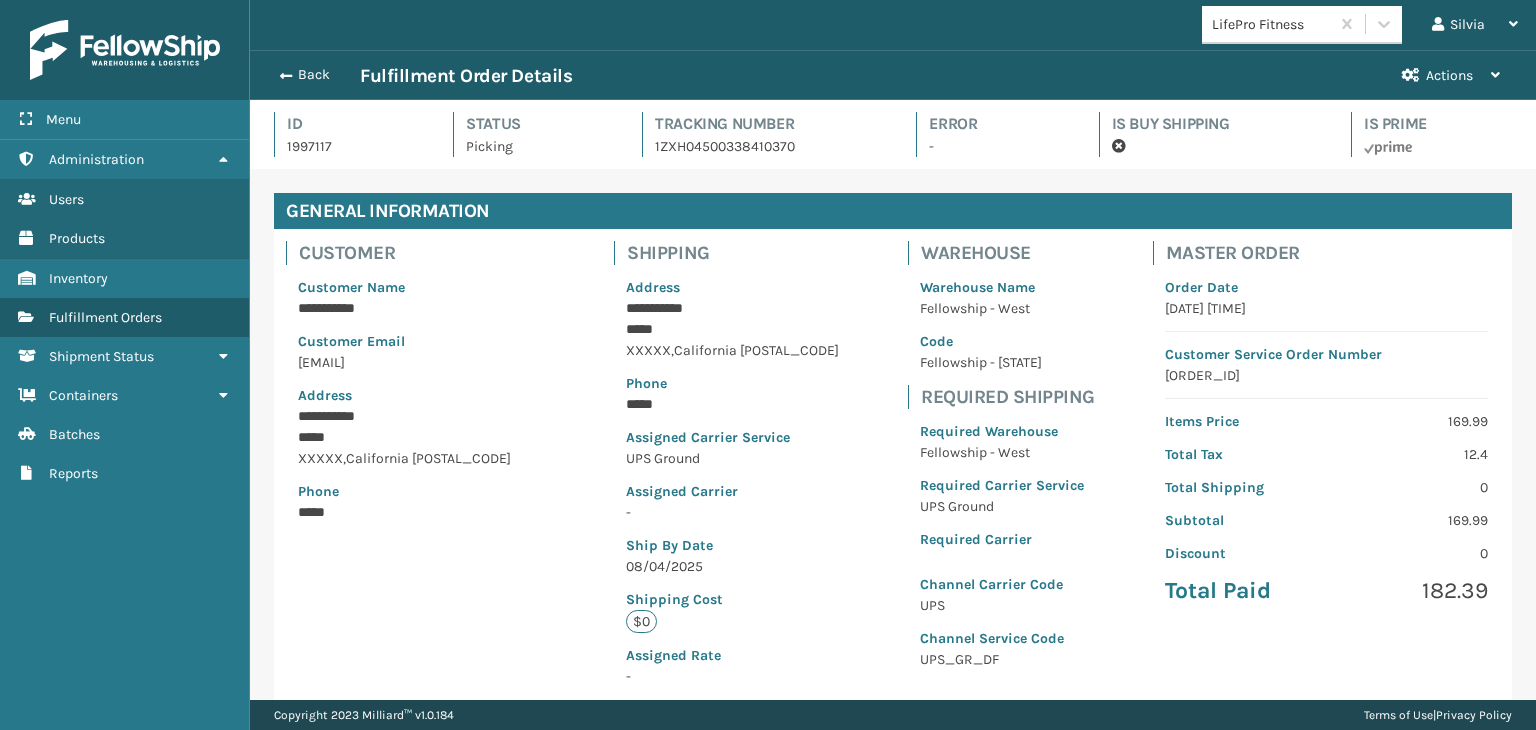 scroll, scrollTop: 99951, scrollLeft: 98713, axis: both 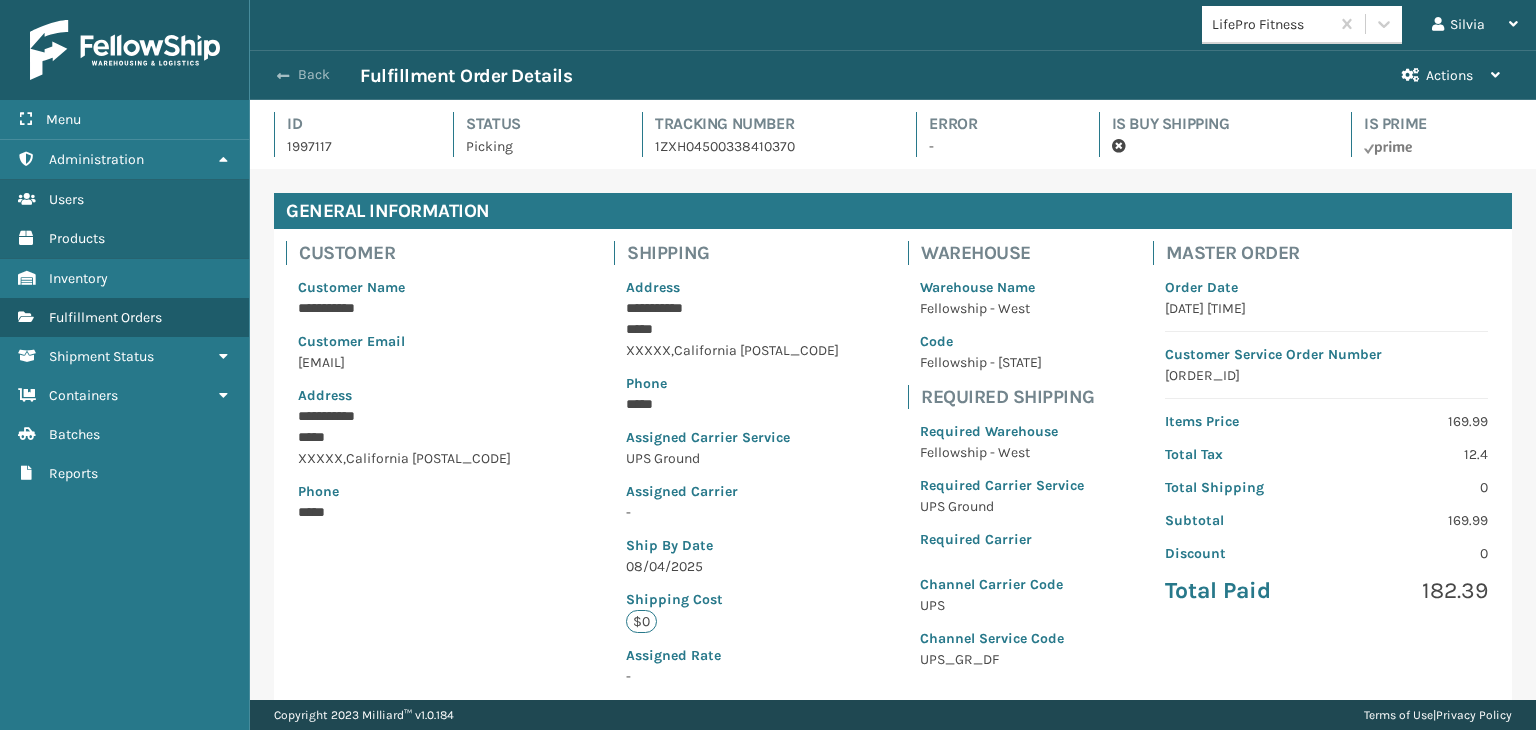 click at bounding box center [283, 76] 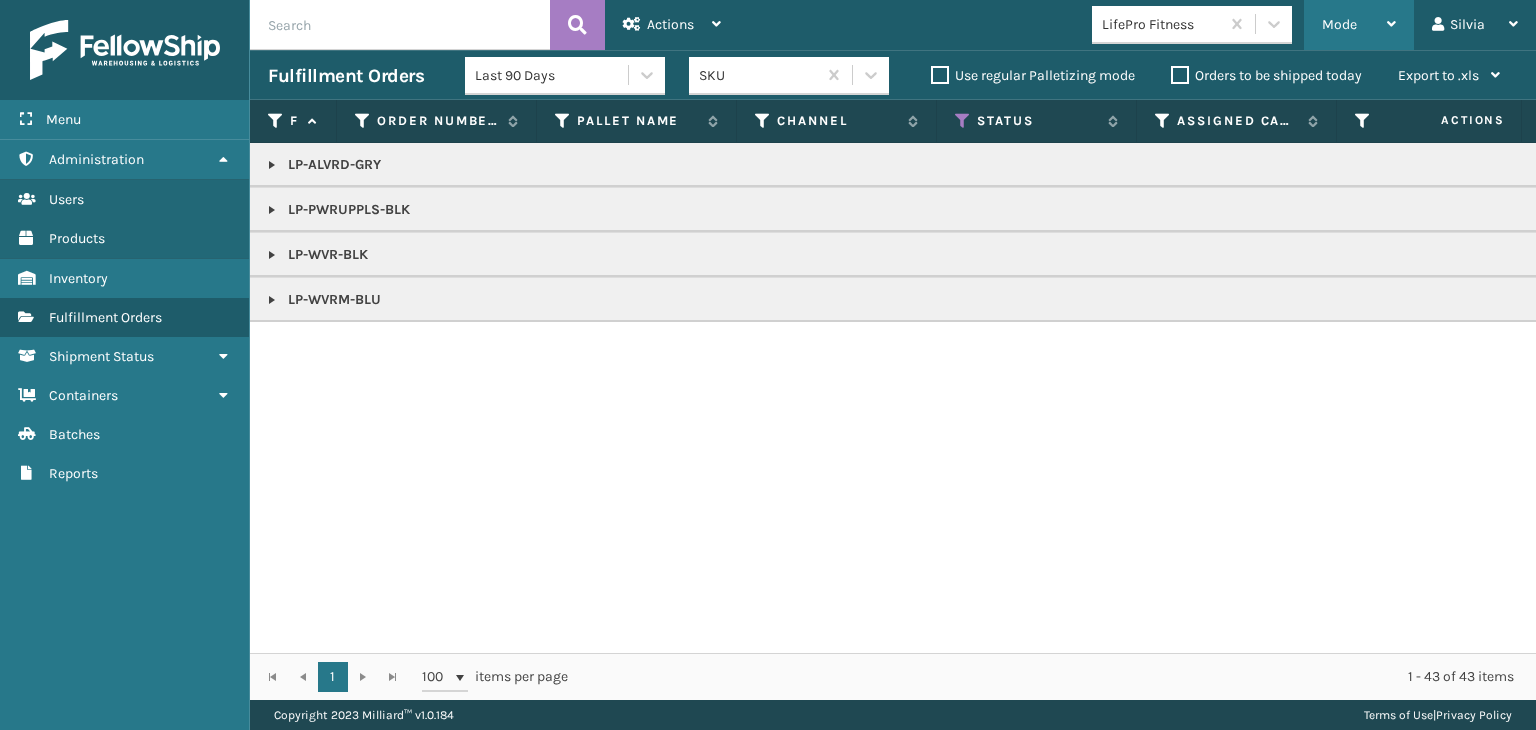 click on "Mode" at bounding box center [1339, 24] 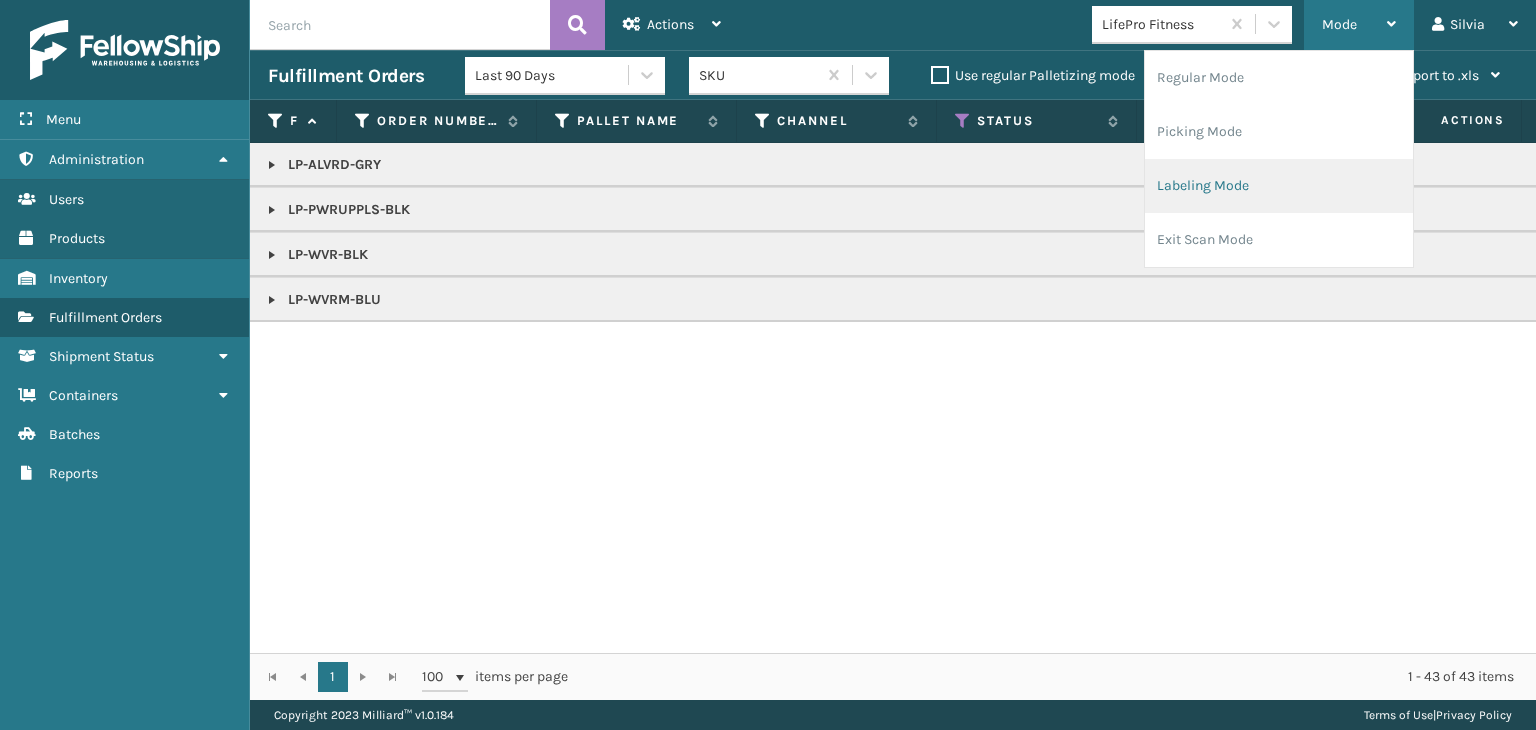 click on "Labeling Mode" at bounding box center [1279, 186] 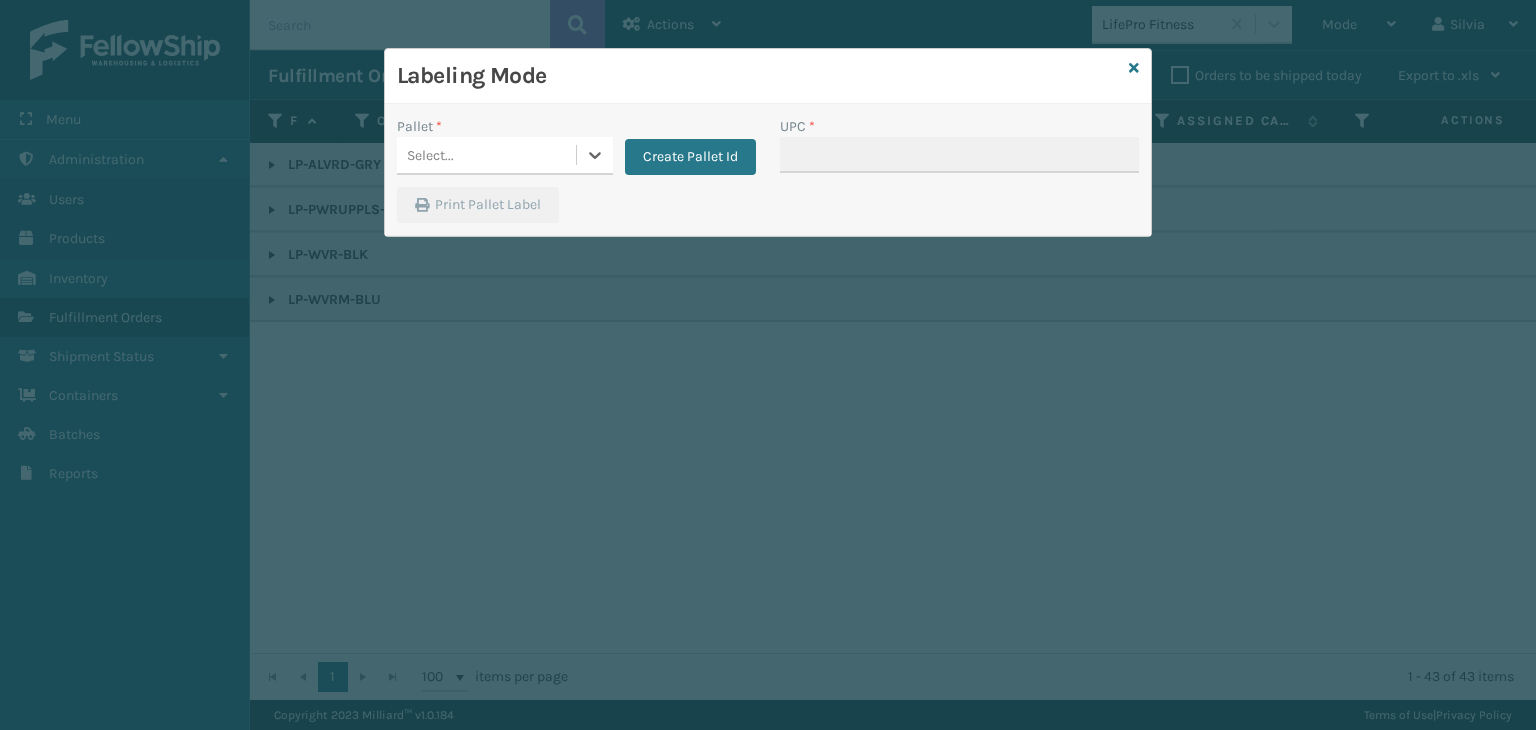 click on "Select..." at bounding box center [486, 155] 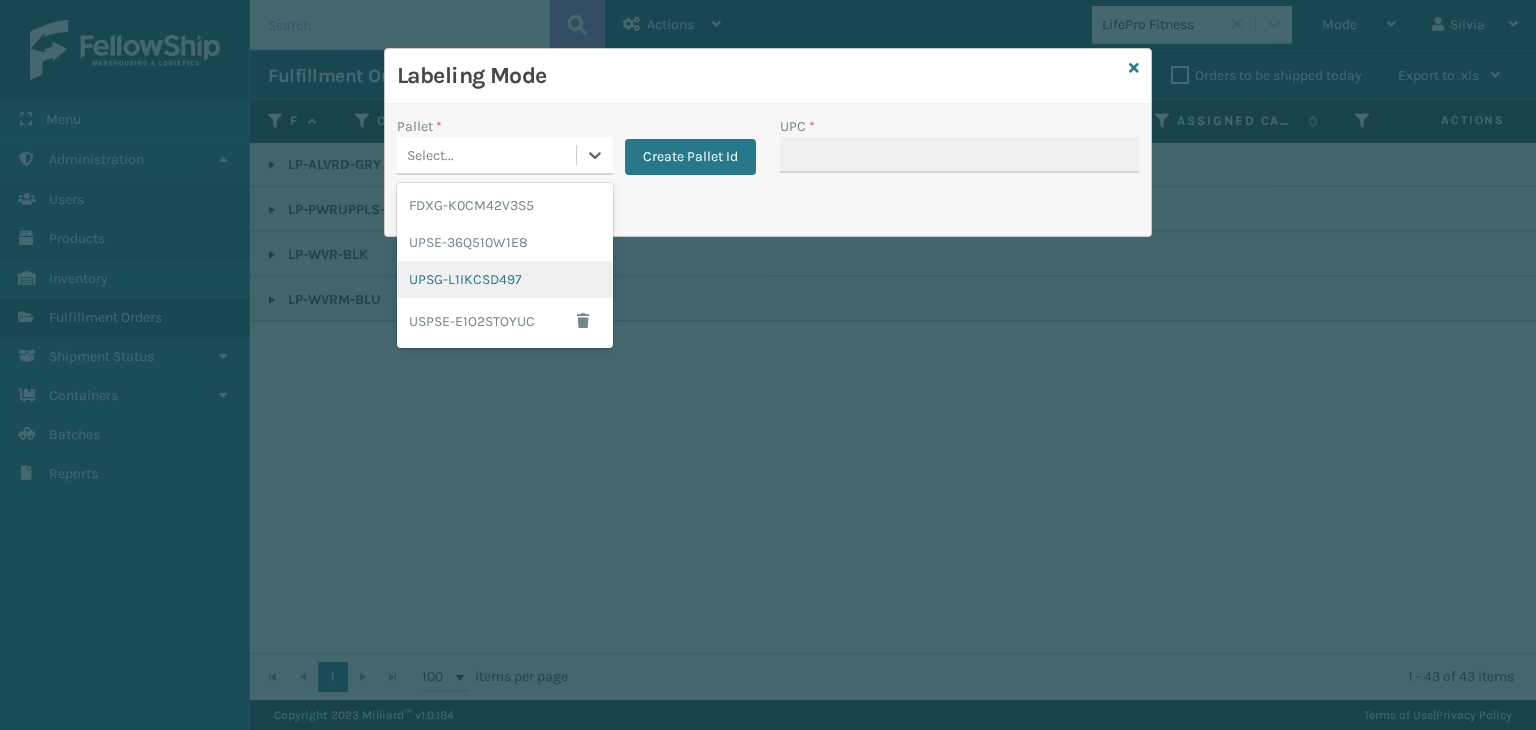 drag, startPoint x: 461, startPoint y: 277, endPoint x: 827, endPoint y: 169, distance: 381.6019 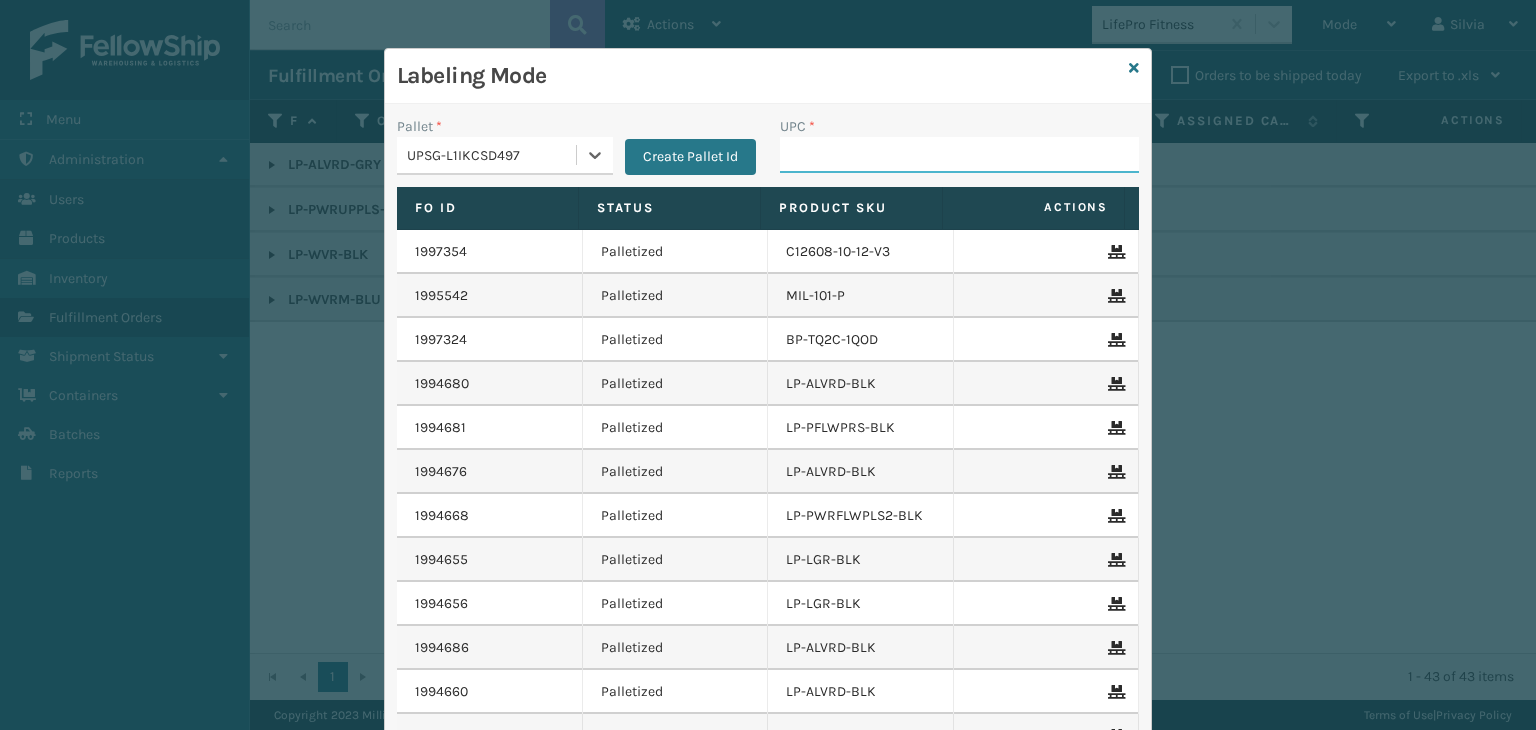click on "UPC   *" at bounding box center (959, 155) 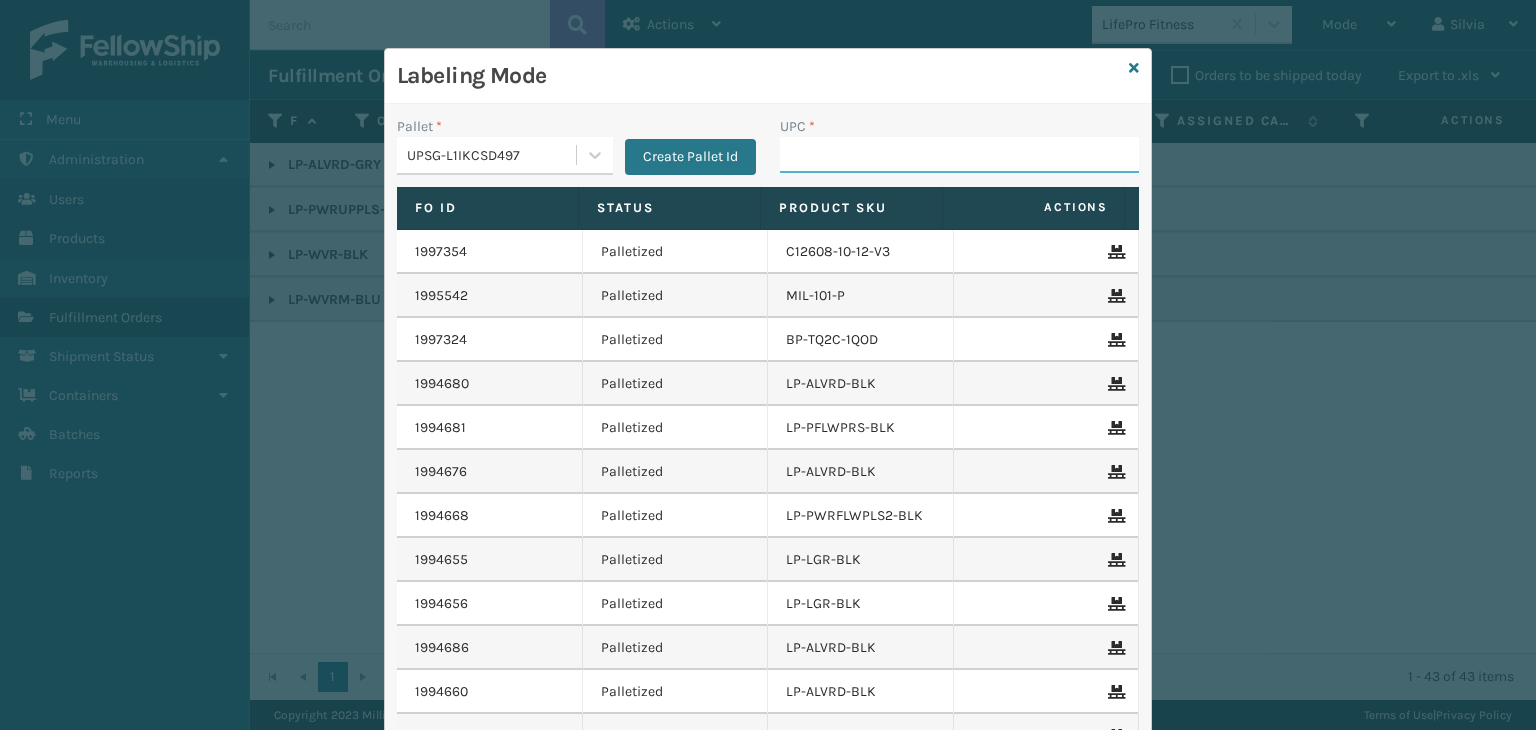 paste on "LP-PWRUPPLS-BLK" 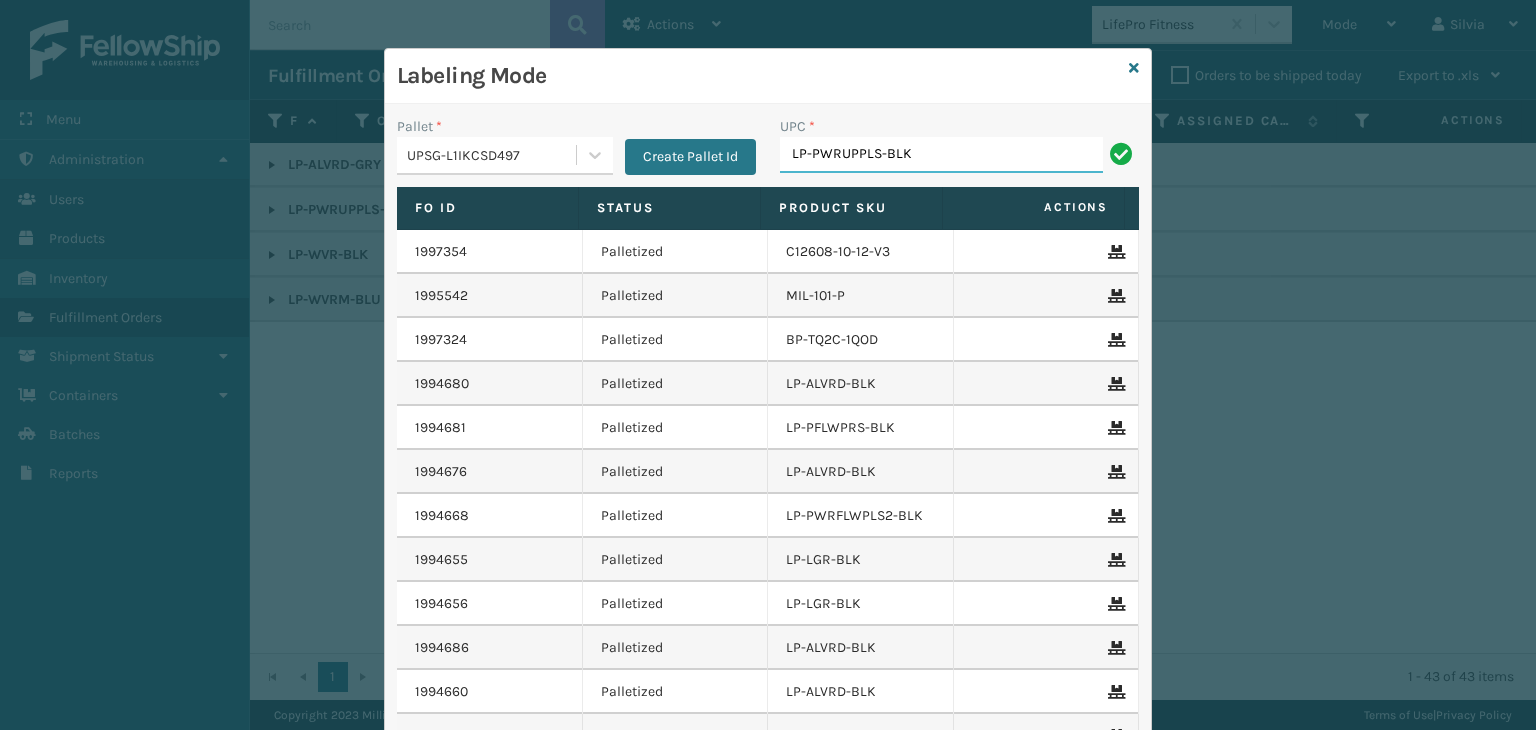 type on "LP-PWRUPPLS-BLK" 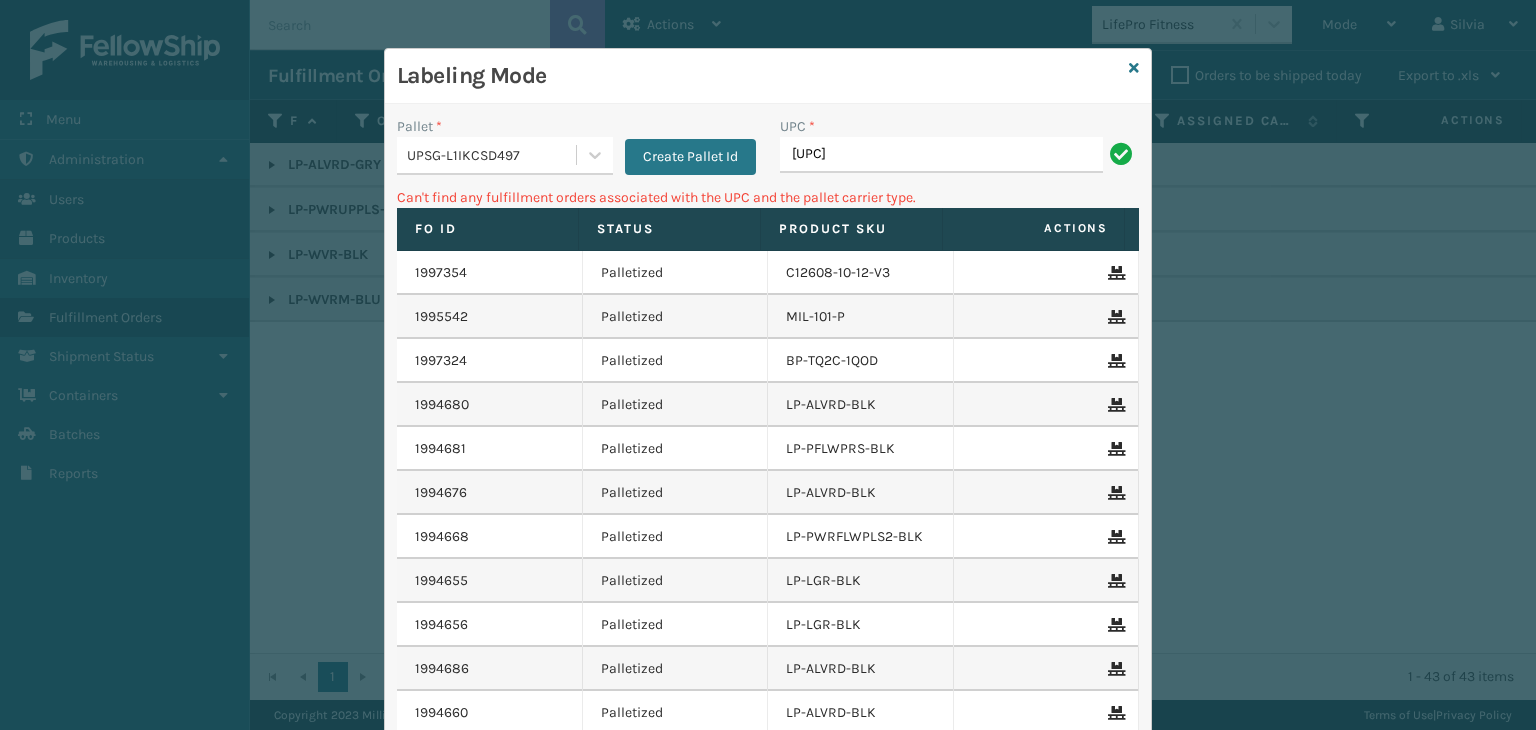 click on "UPSG-L1IKCSD497" at bounding box center [486, 155] 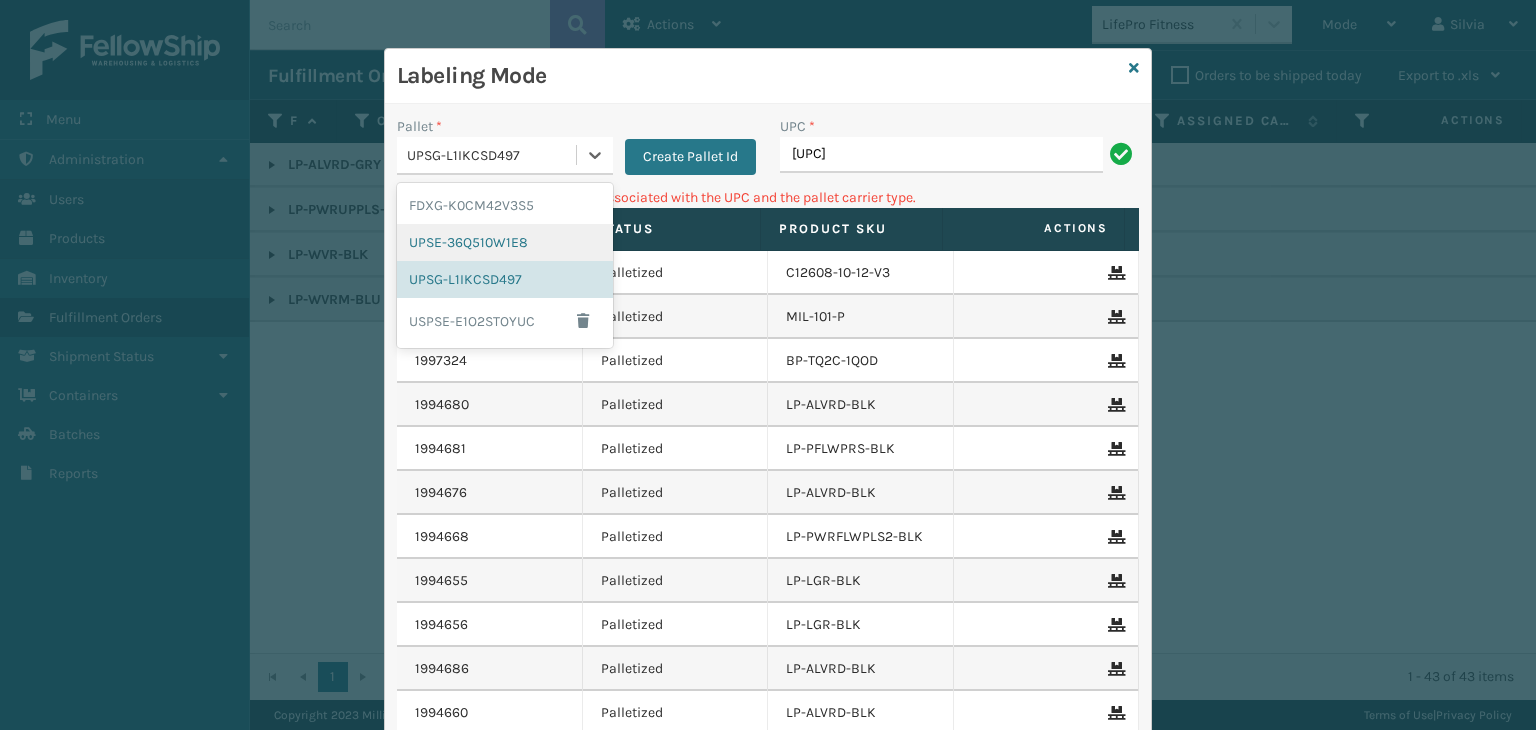 click on "UPSE-36Q510W1E8" at bounding box center [505, 242] 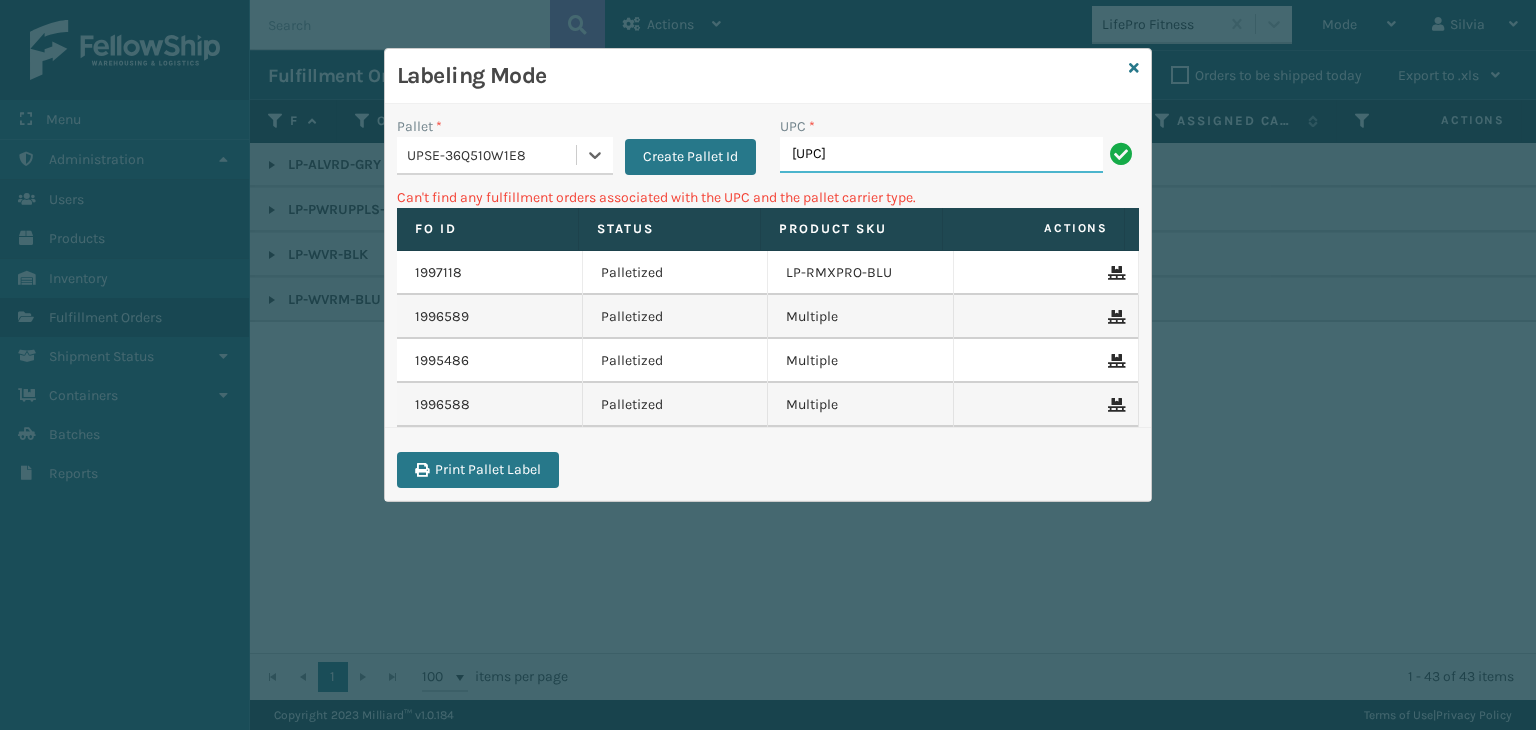 click on "810158203655" at bounding box center [941, 155] 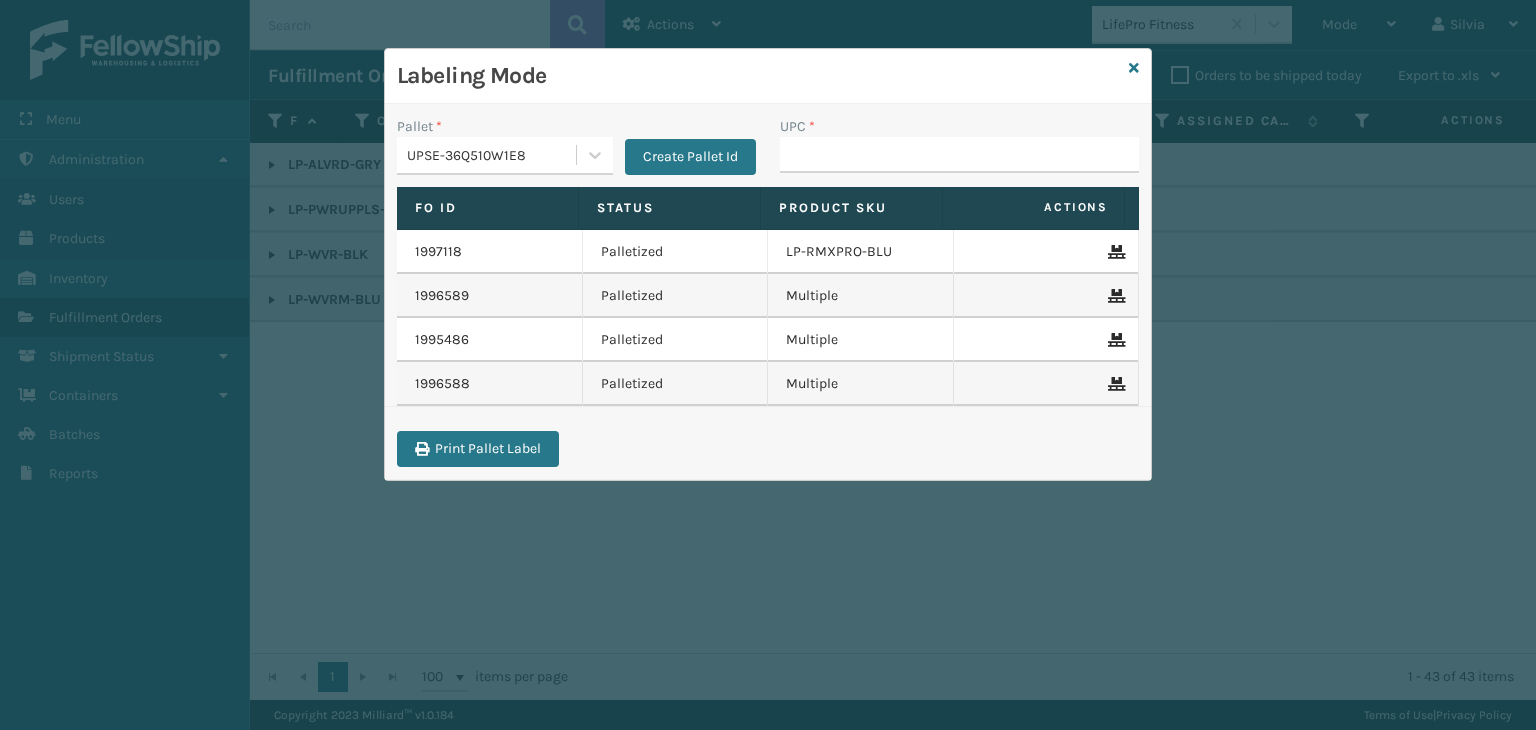 click on "UPSE-36Q510W1E8" at bounding box center [492, 155] 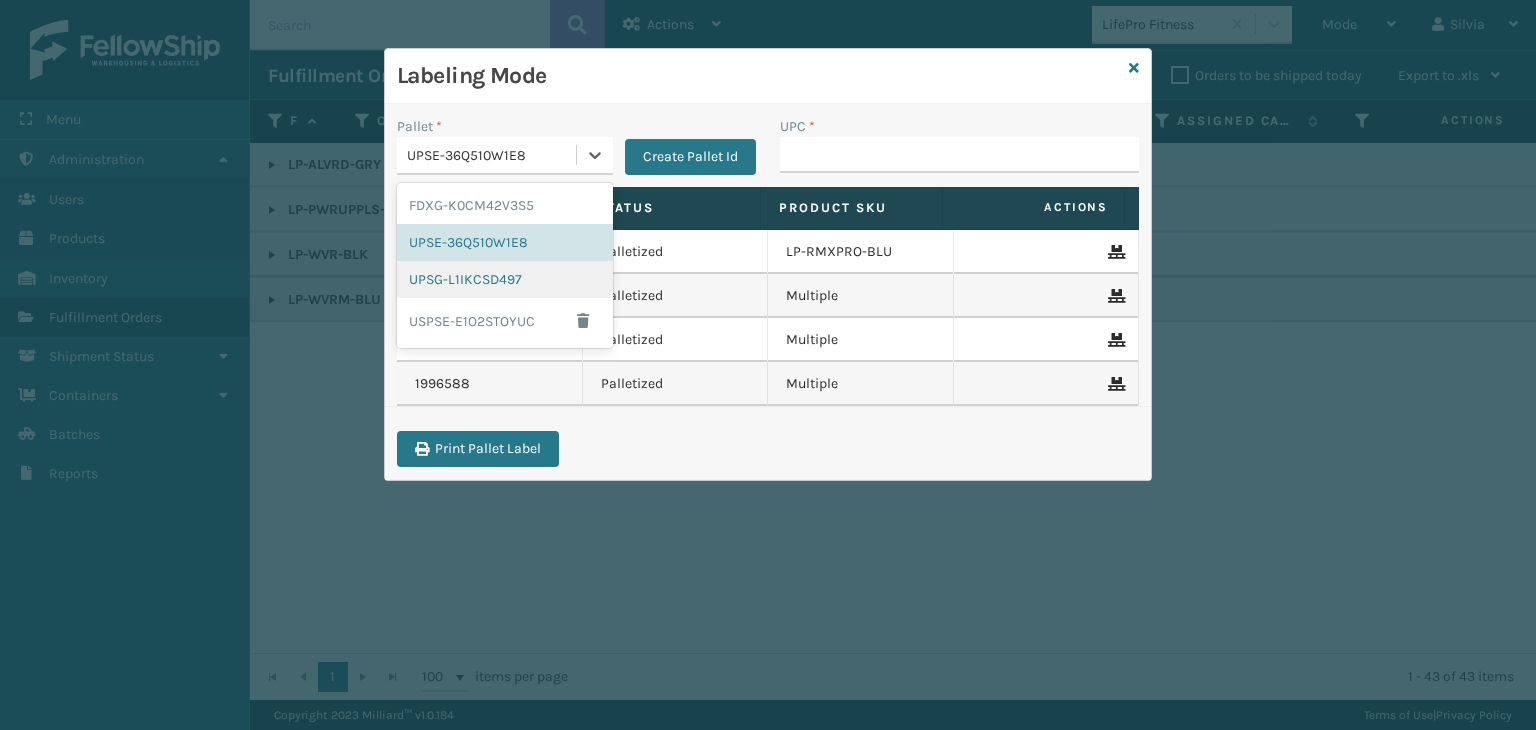 click on "UPSG-L1IKCSD497" at bounding box center (505, 279) 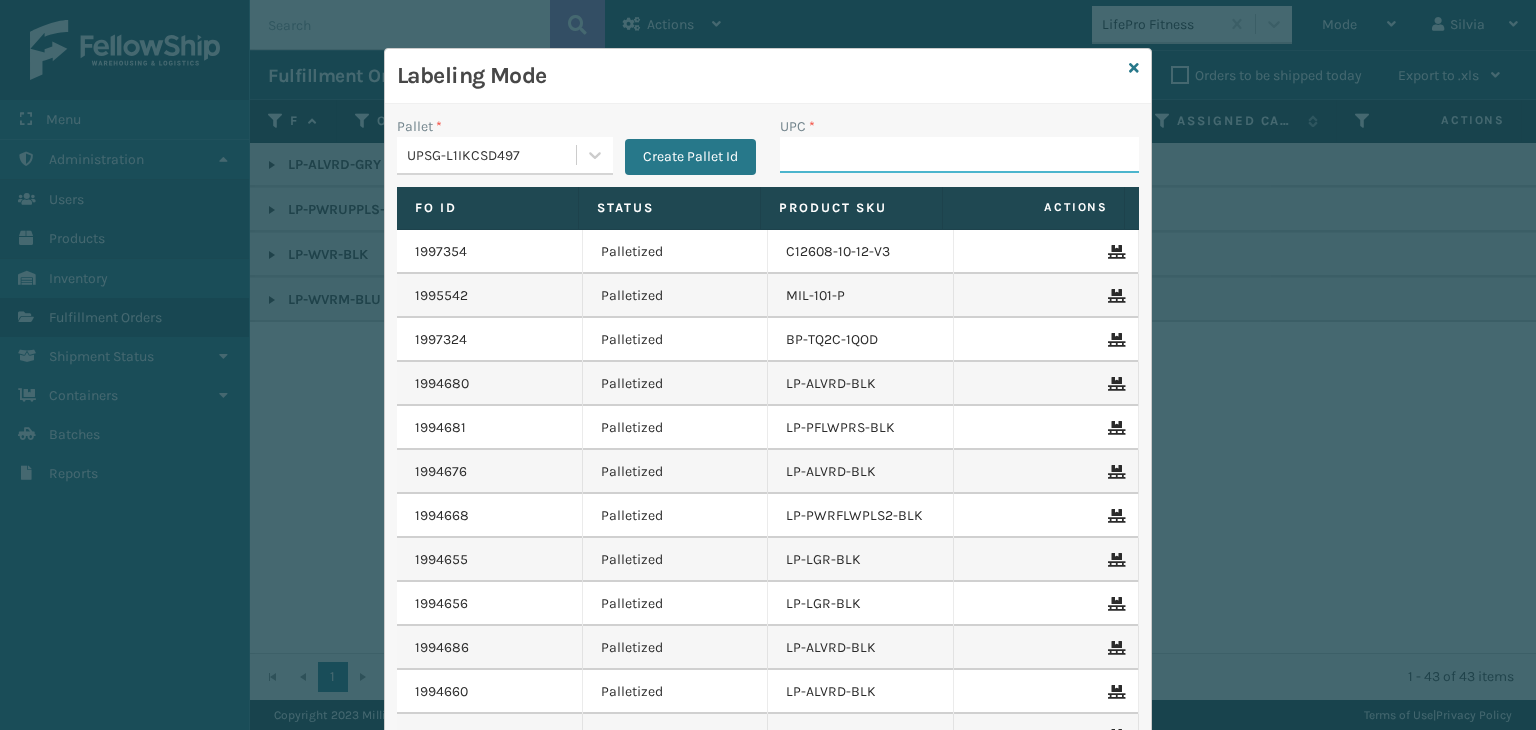 click on "UPC   *" at bounding box center (959, 155) 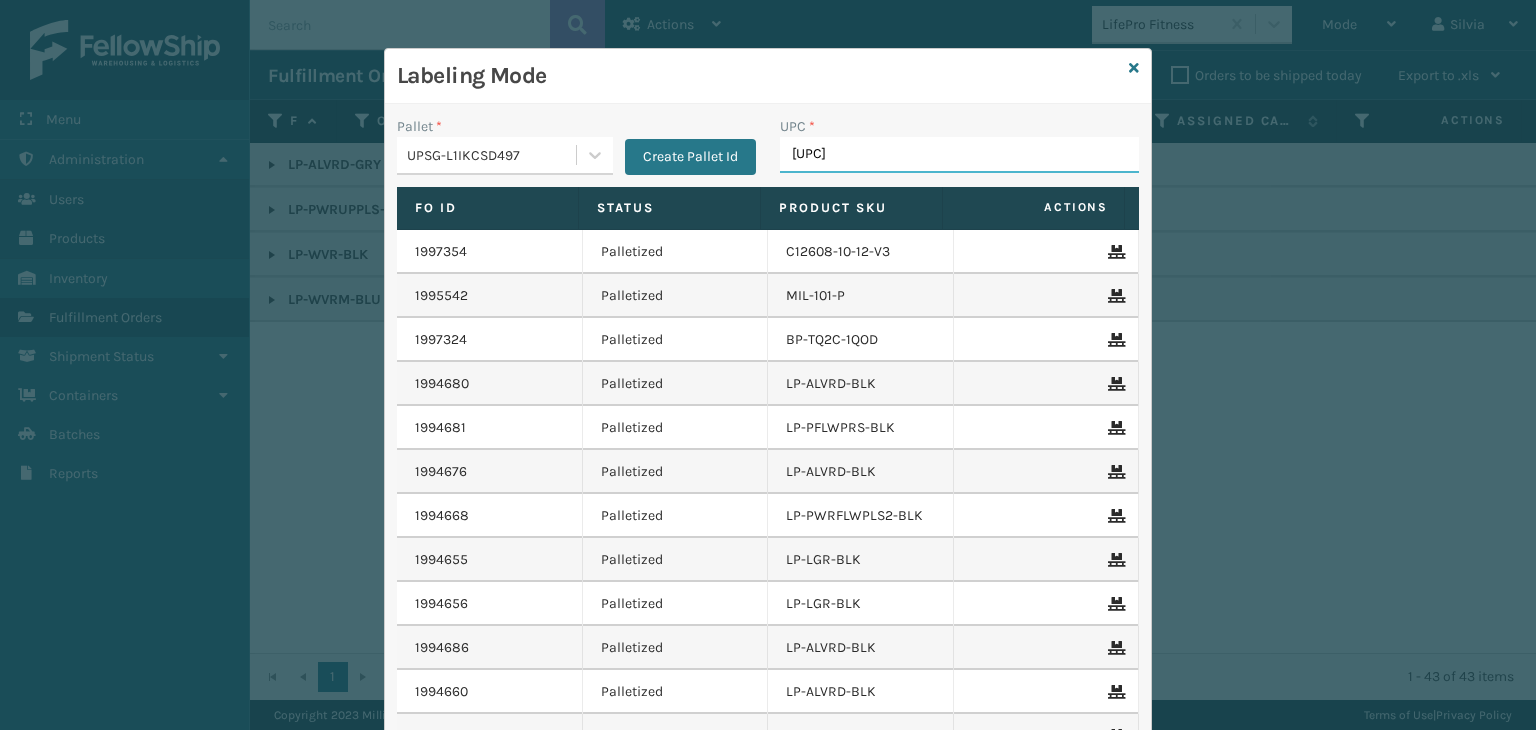 type on "8101582036" 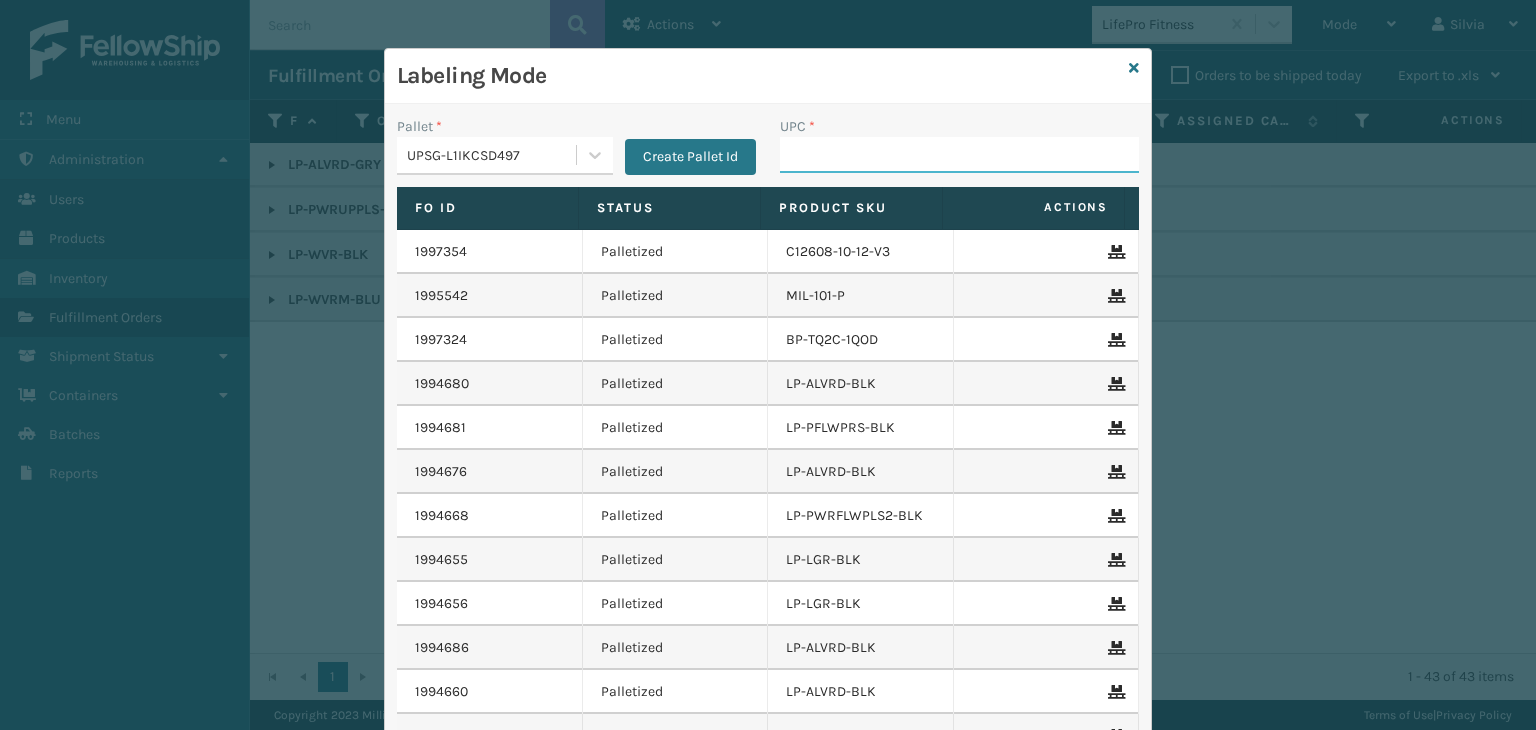 click on "UPC   *" at bounding box center [959, 155] 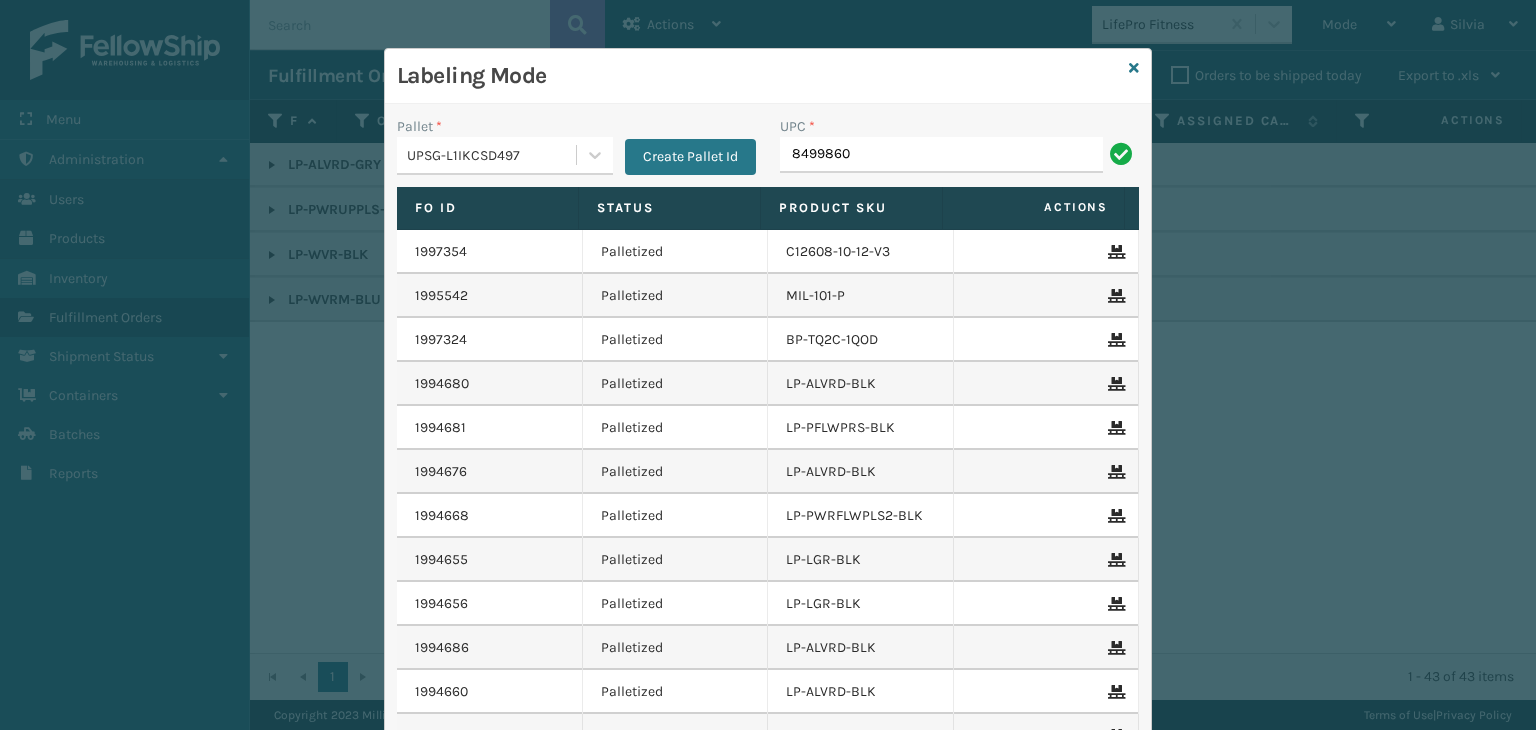 type on "84998600" 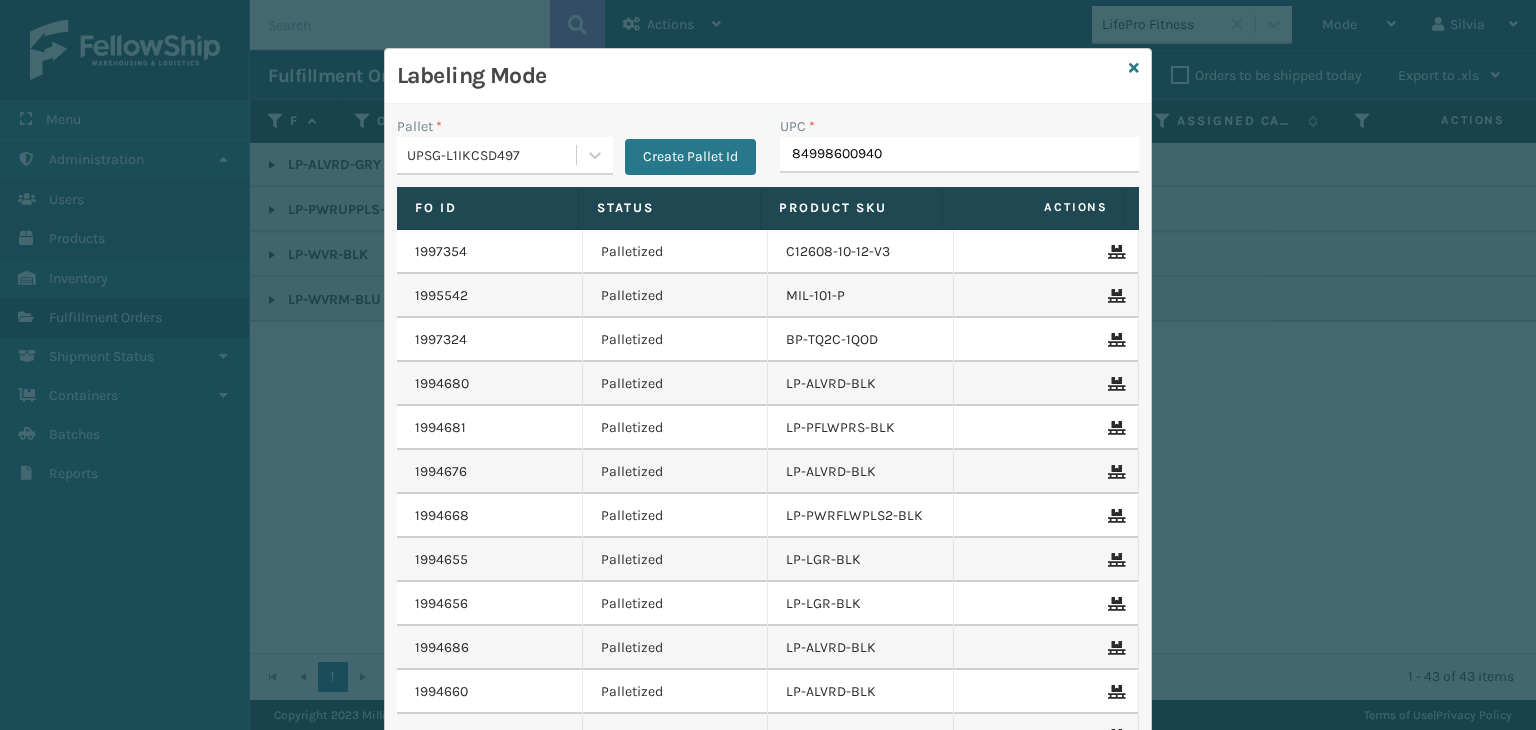 type on "849986009405" 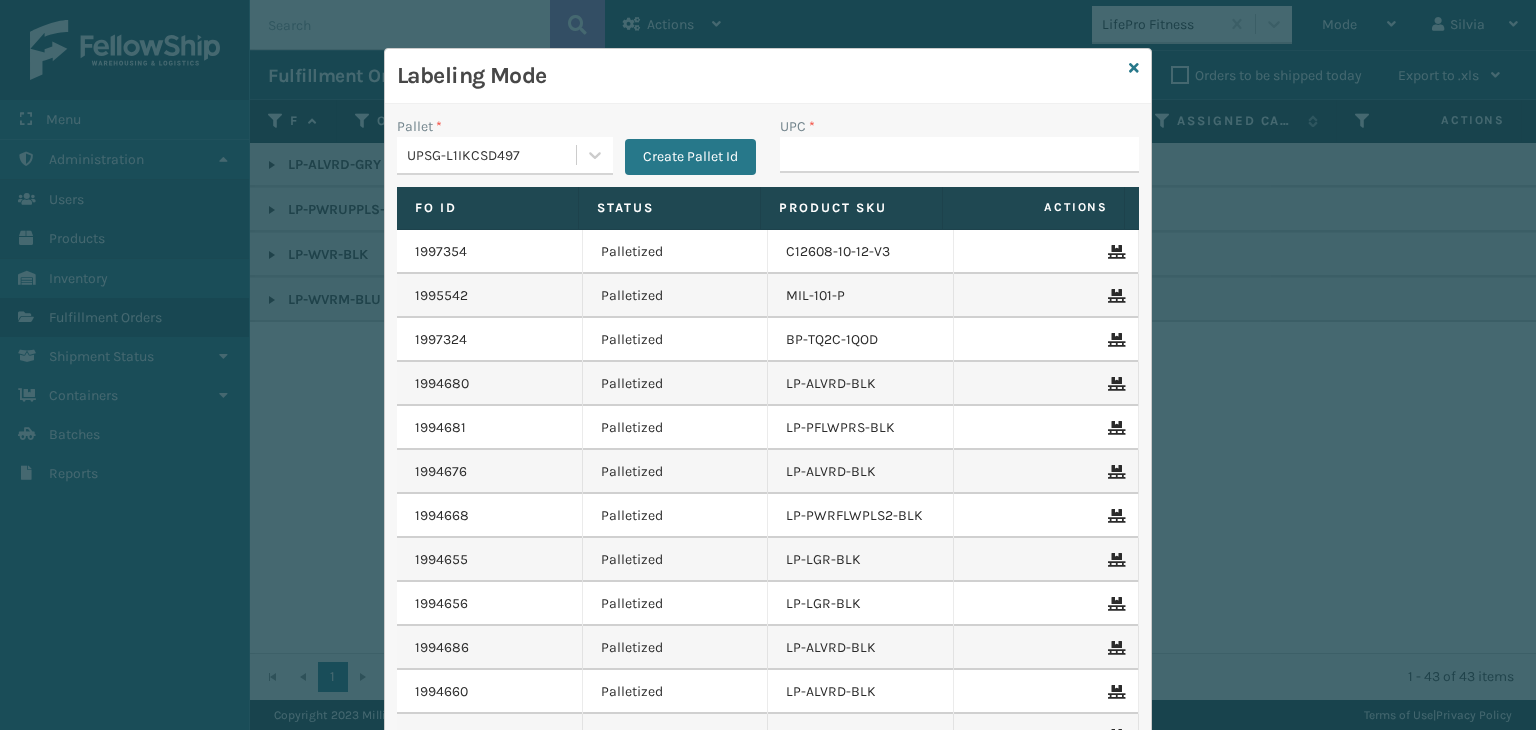 click on "UPC   *" at bounding box center (959, 155) 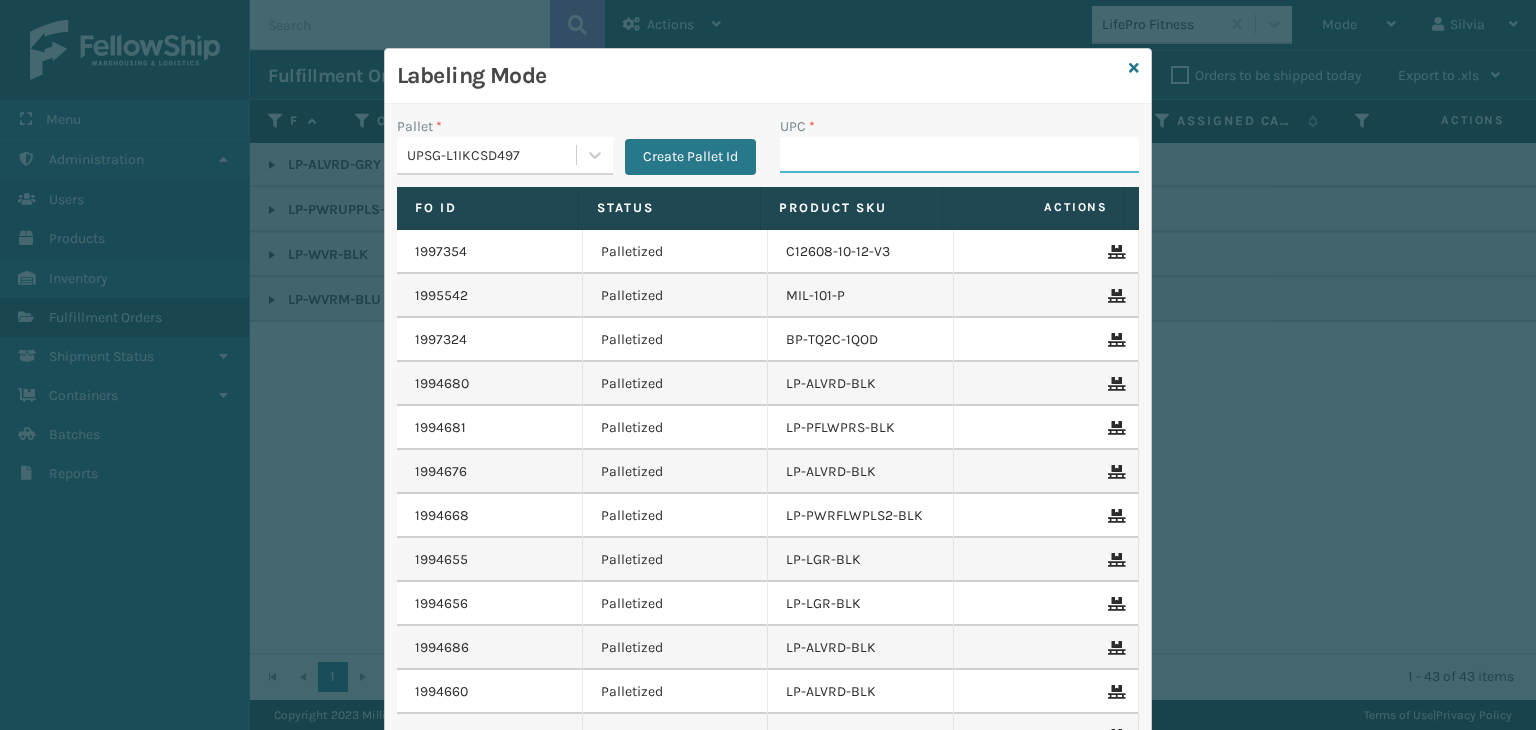 paste on "810081962797" 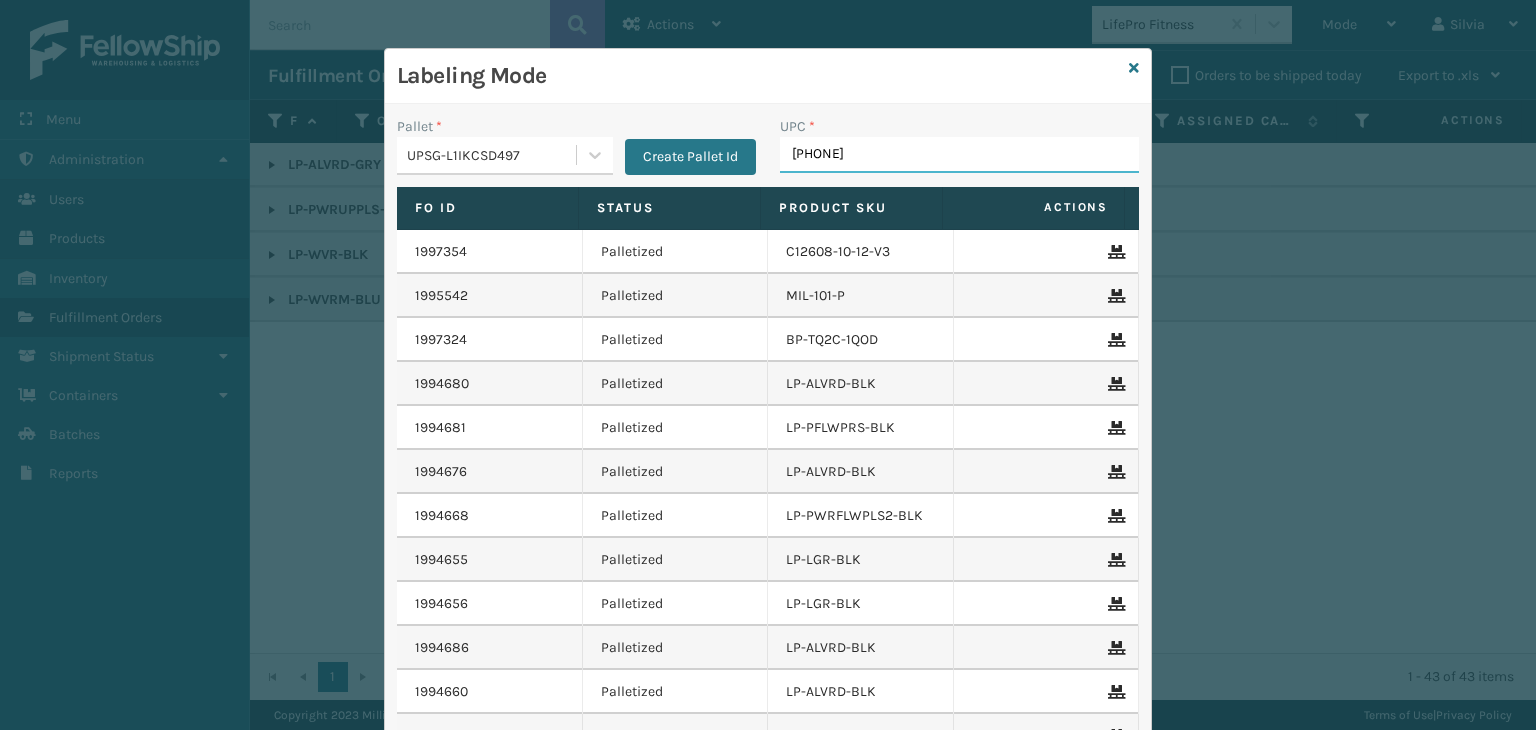 type on "810081962797" 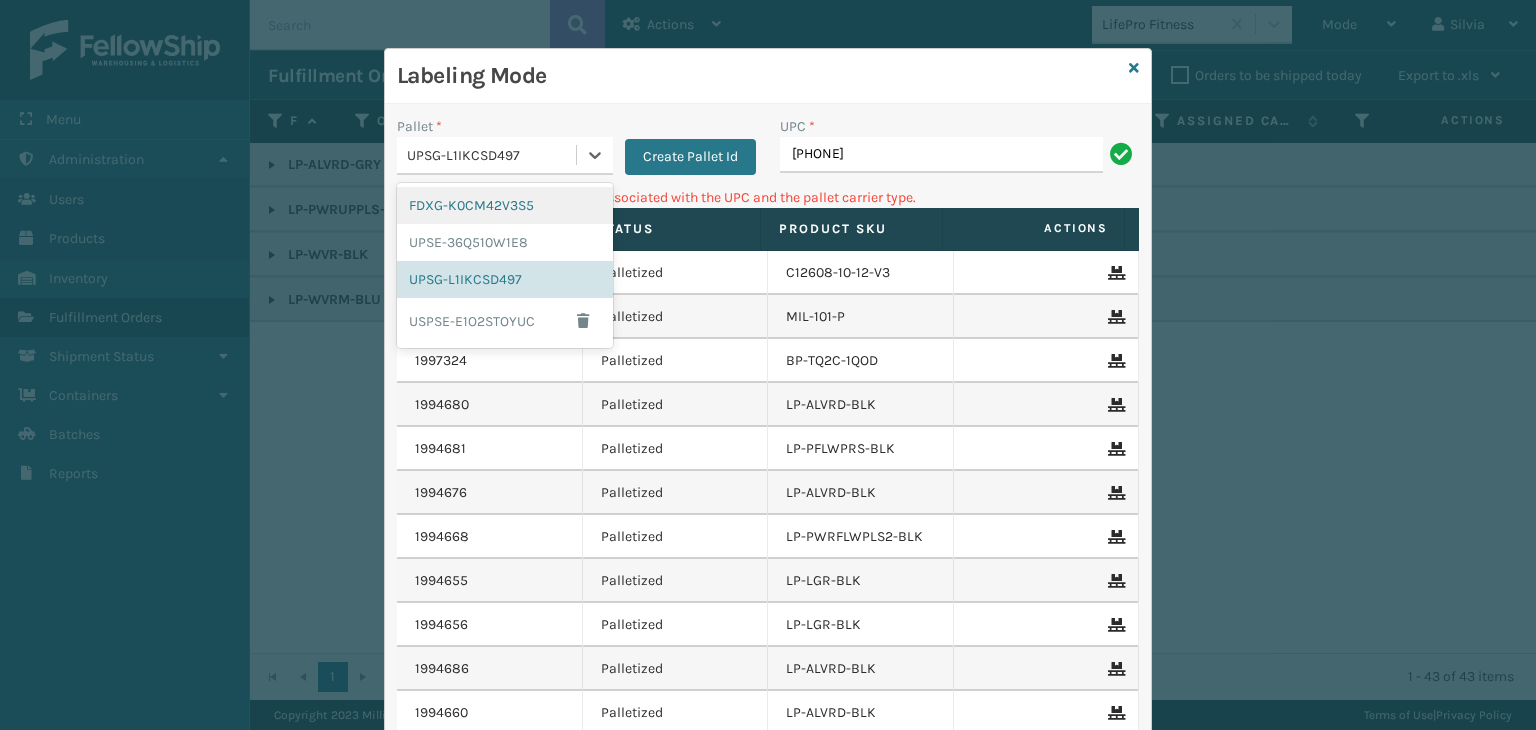 click on "UPSG-L1IKCSD497" at bounding box center (492, 155) 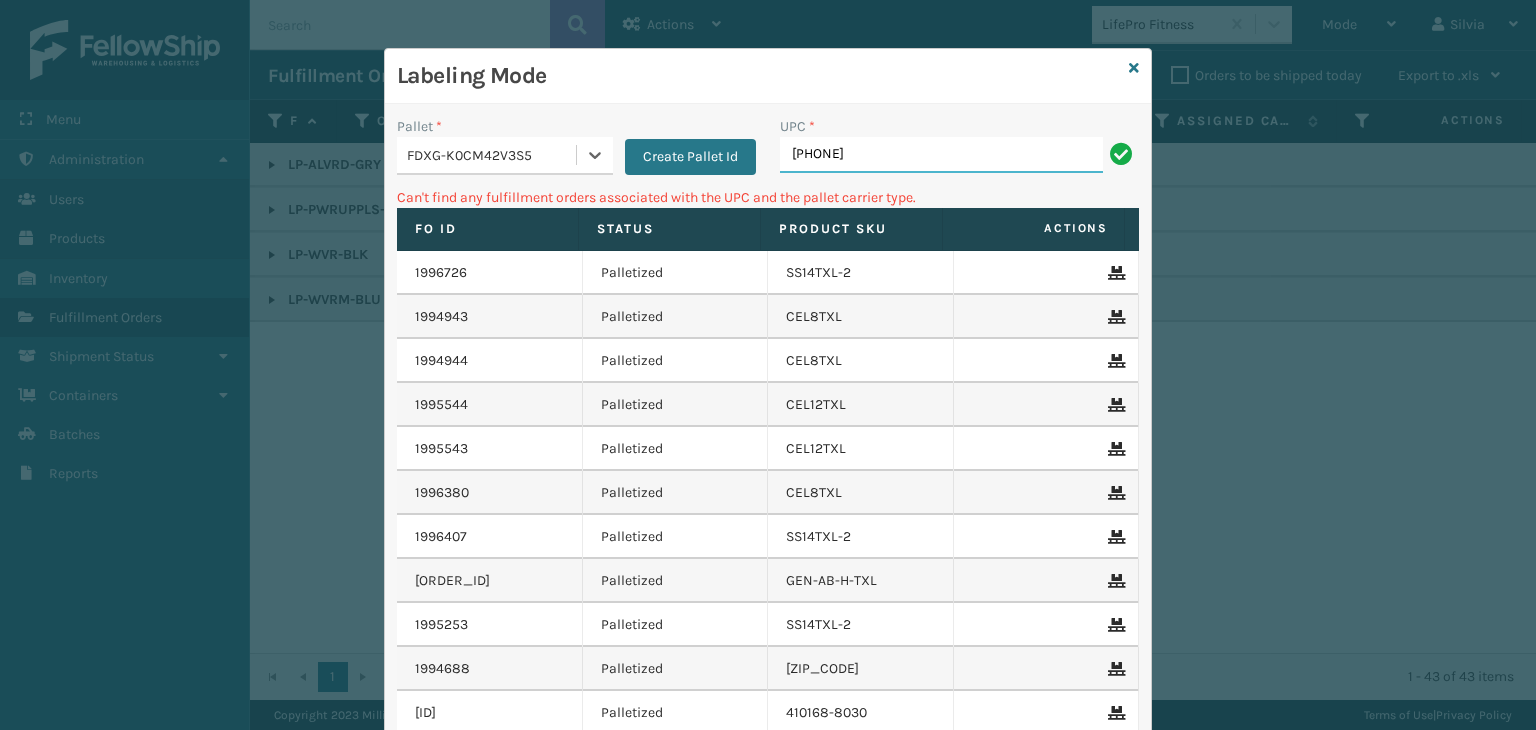 click on "810081962797" at bounding box center (941, 155) 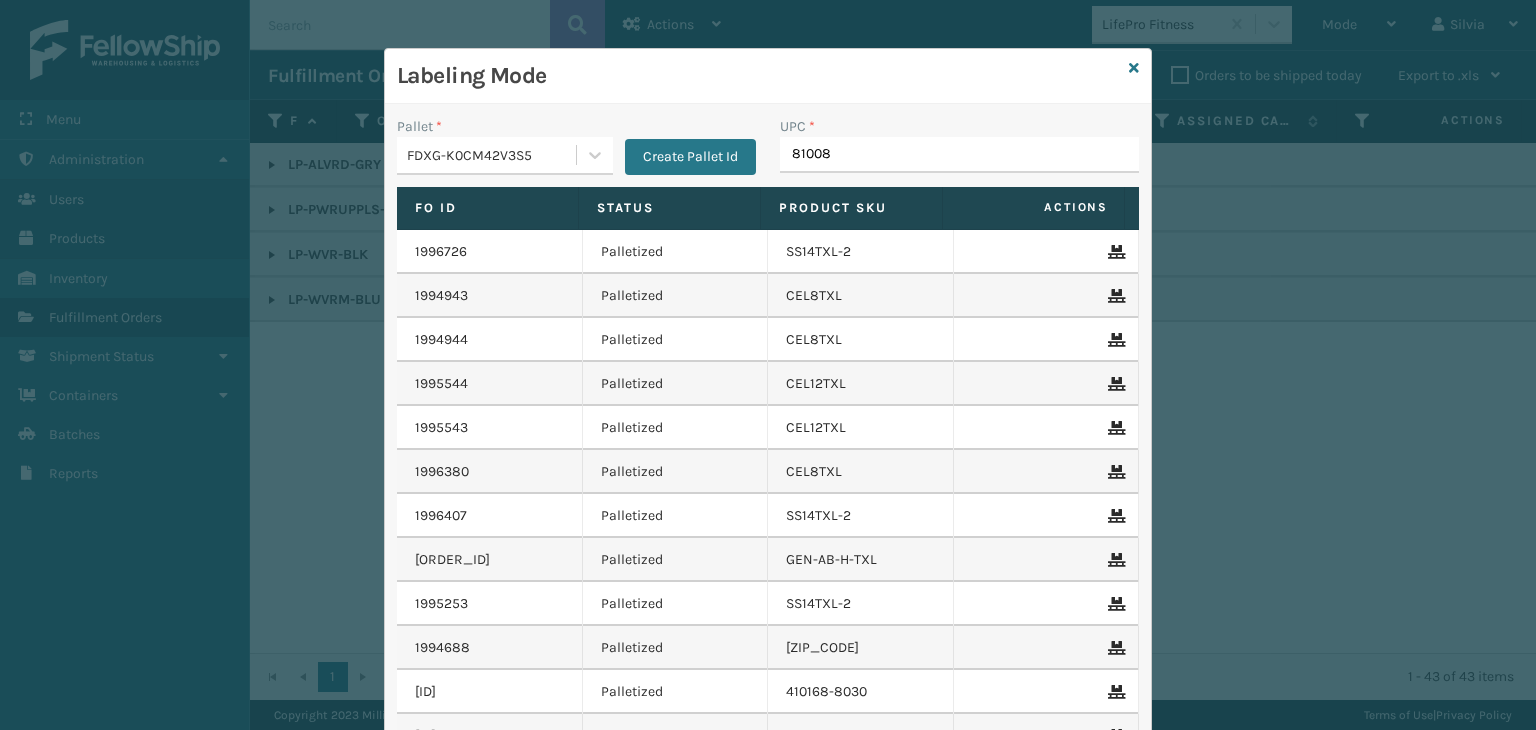 type on "810081" 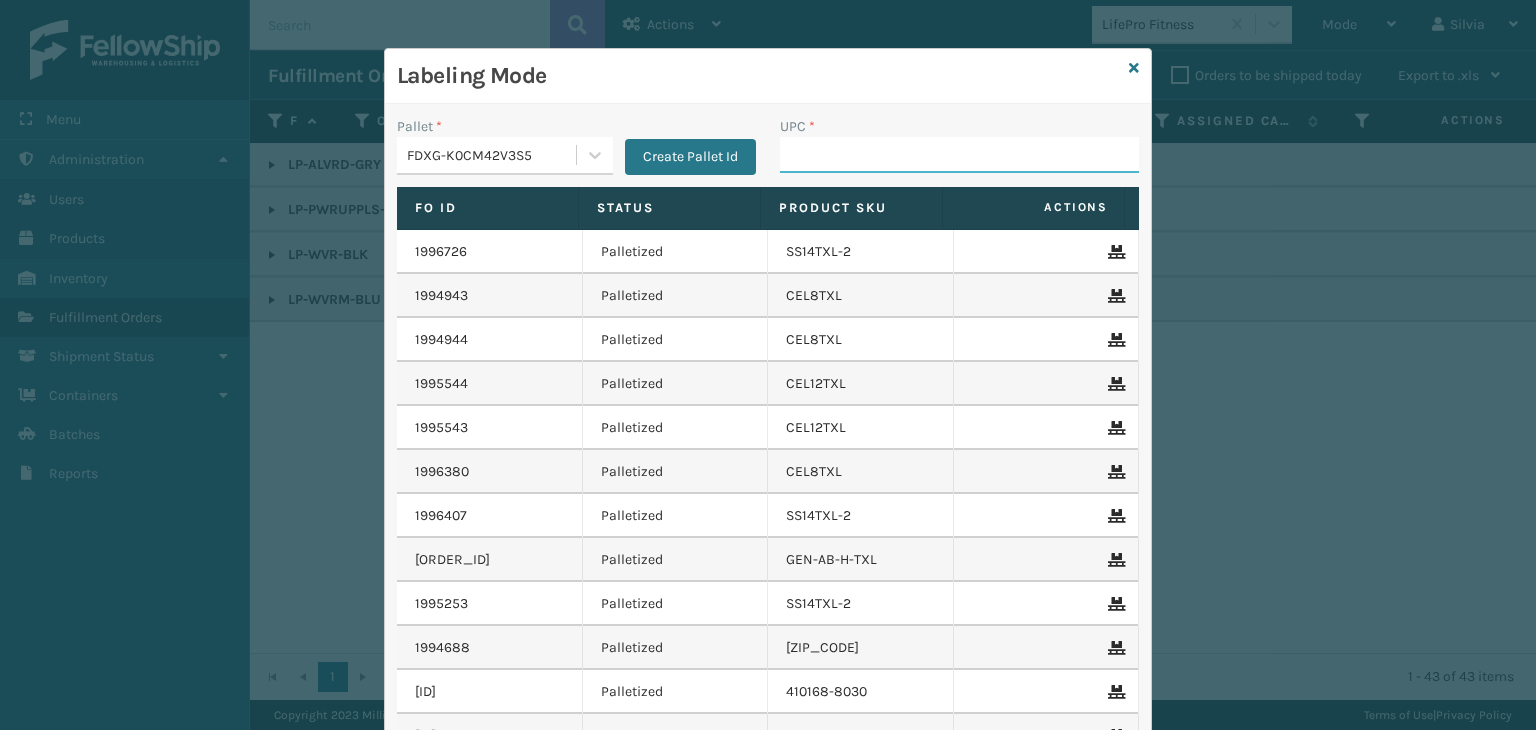 click on "UPC   *" at bounding box center [959, 155] 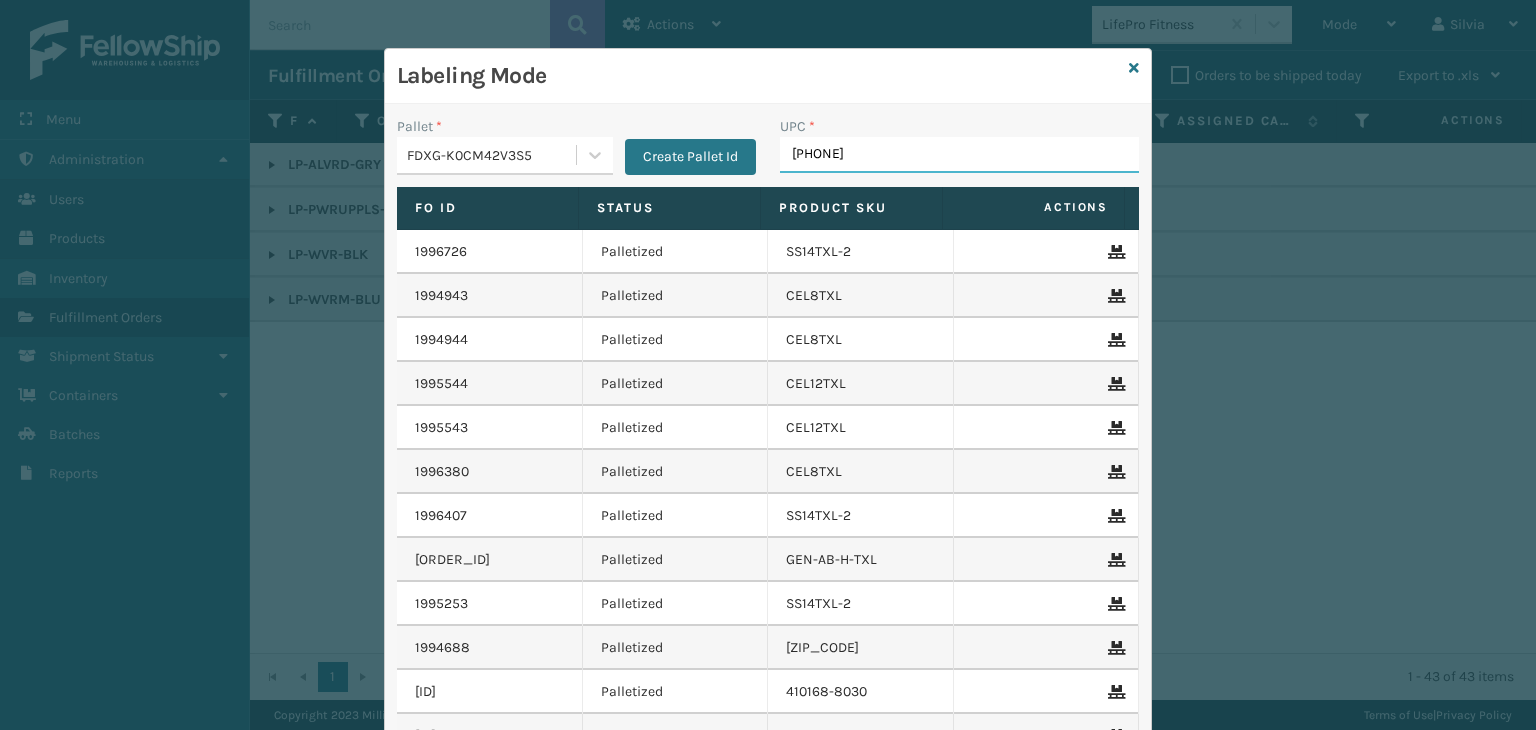 type on "810081962797" 